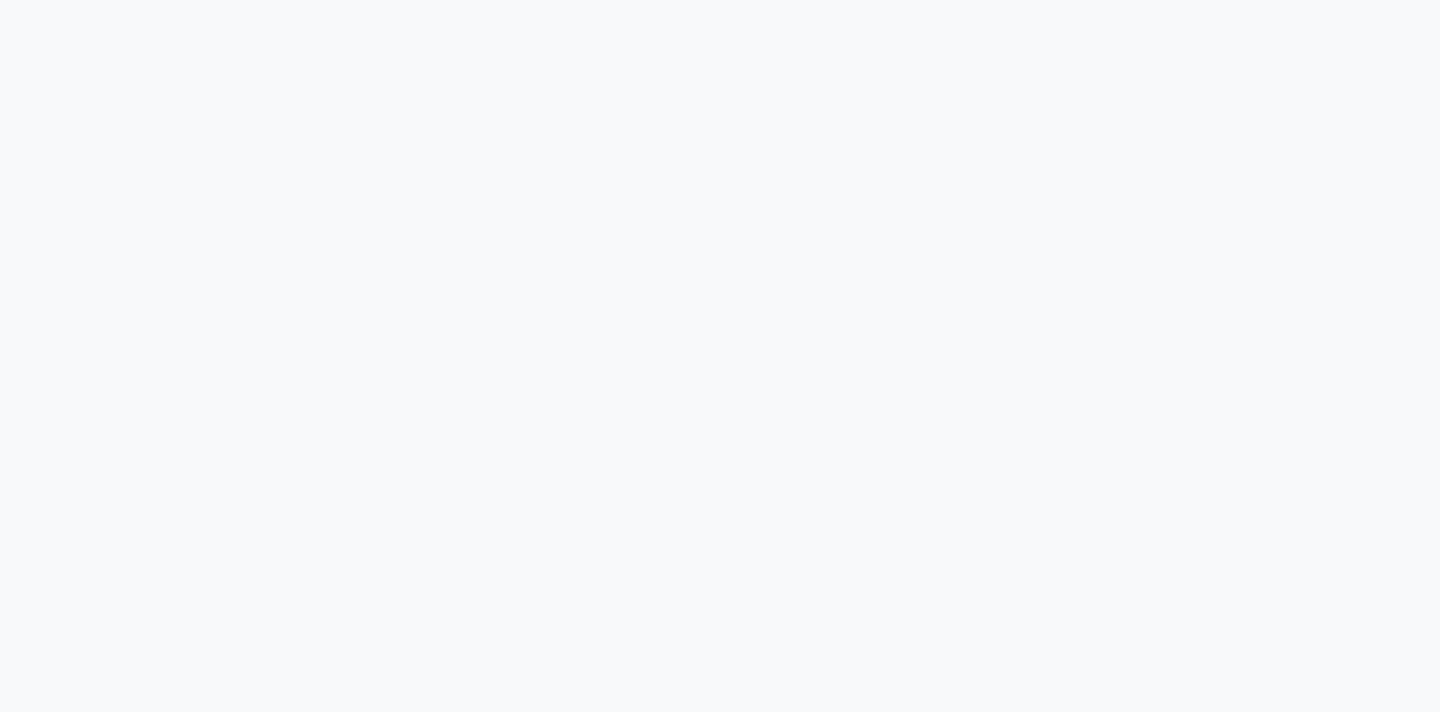 scroll, scrollTop: 0, scrollLeft: 0, axis: both 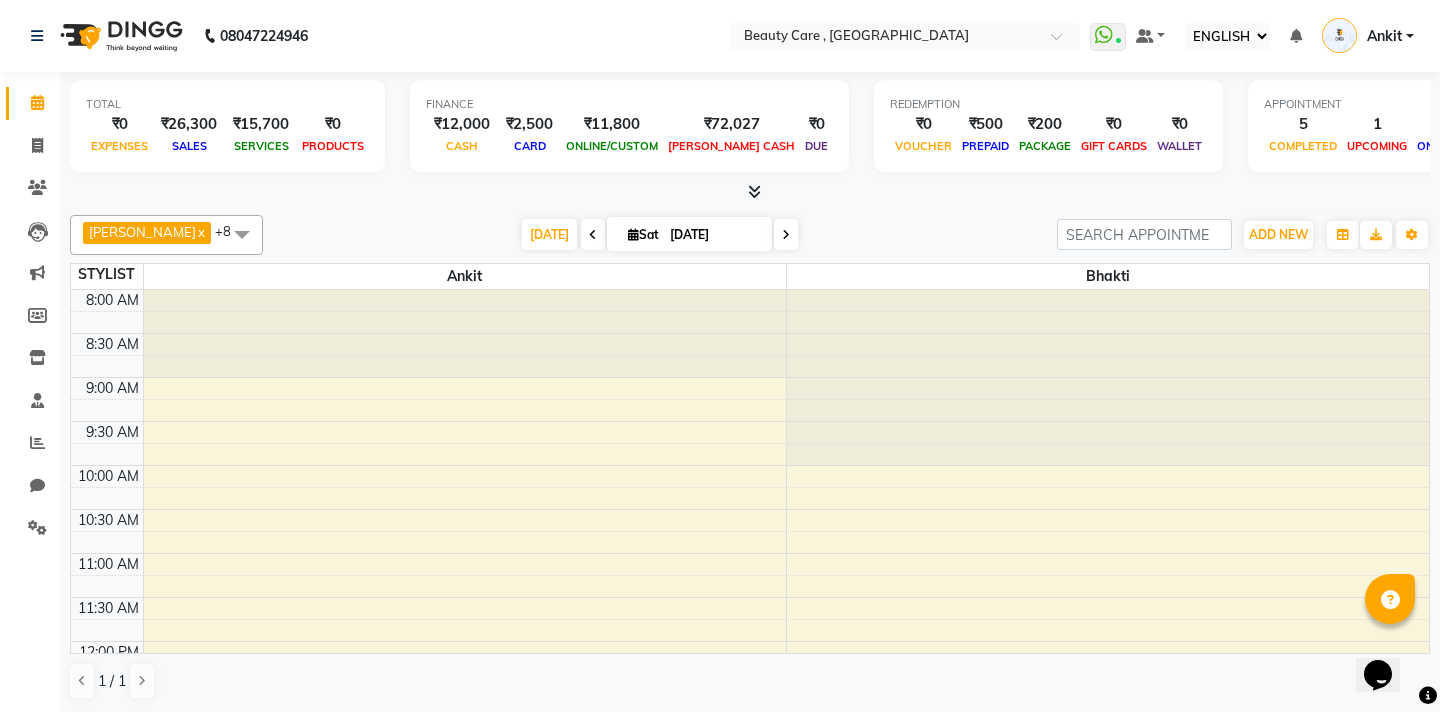 click at bounding box center (242, 234) 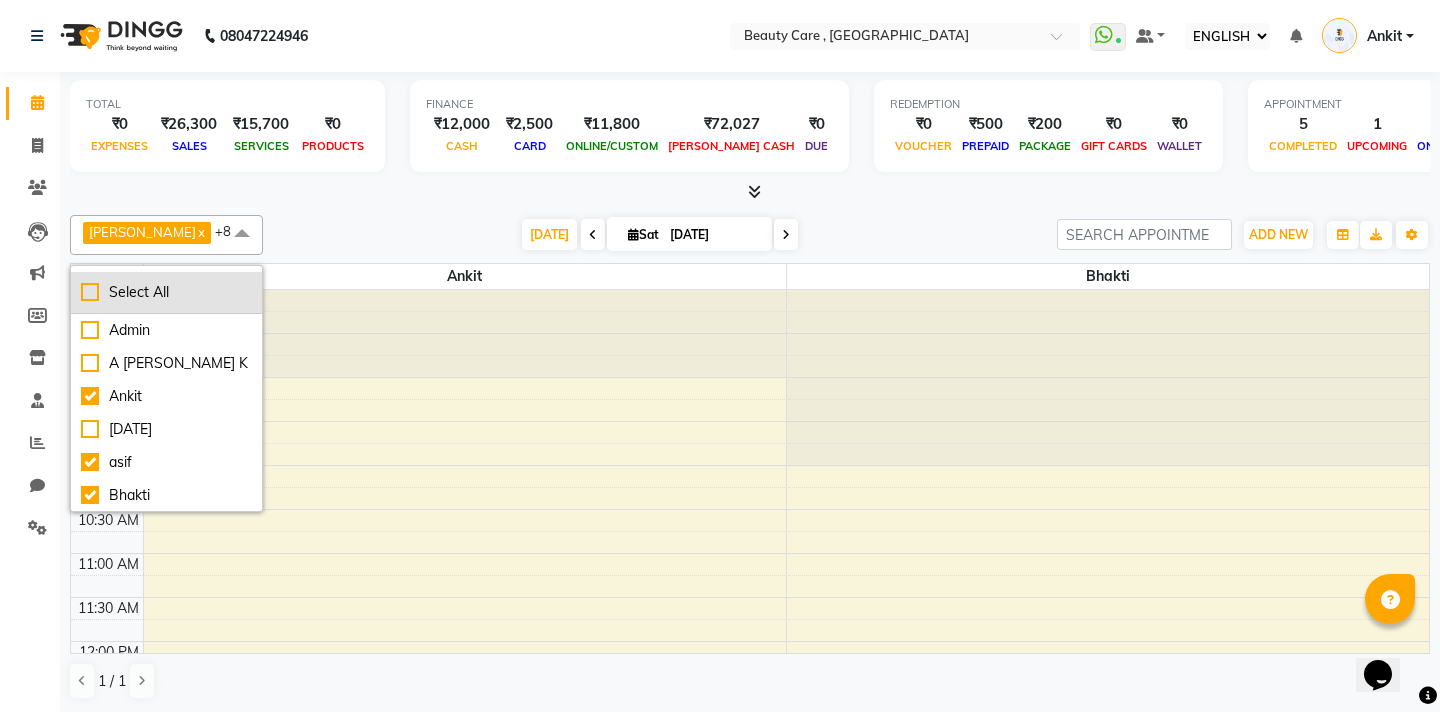 click on "Select All" at bounding box center [166, 292] 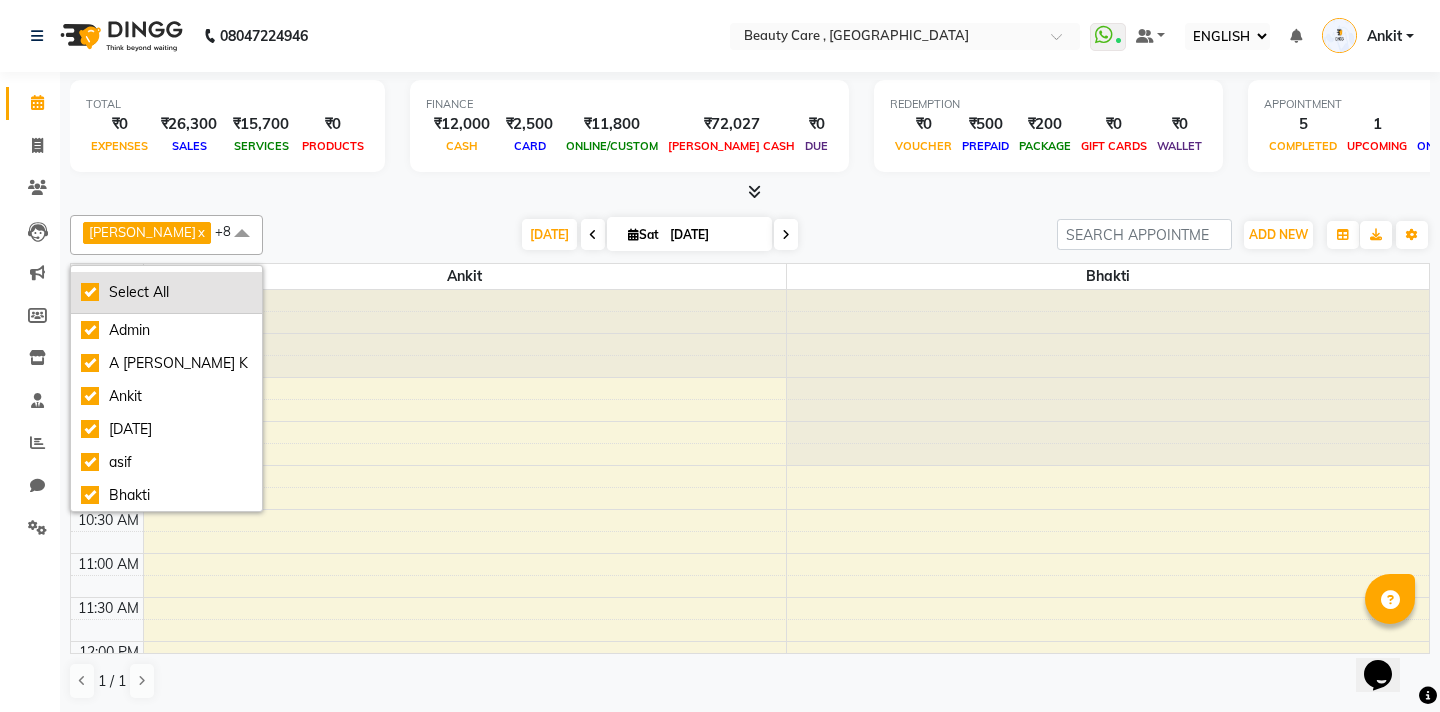 checkbox on "true" 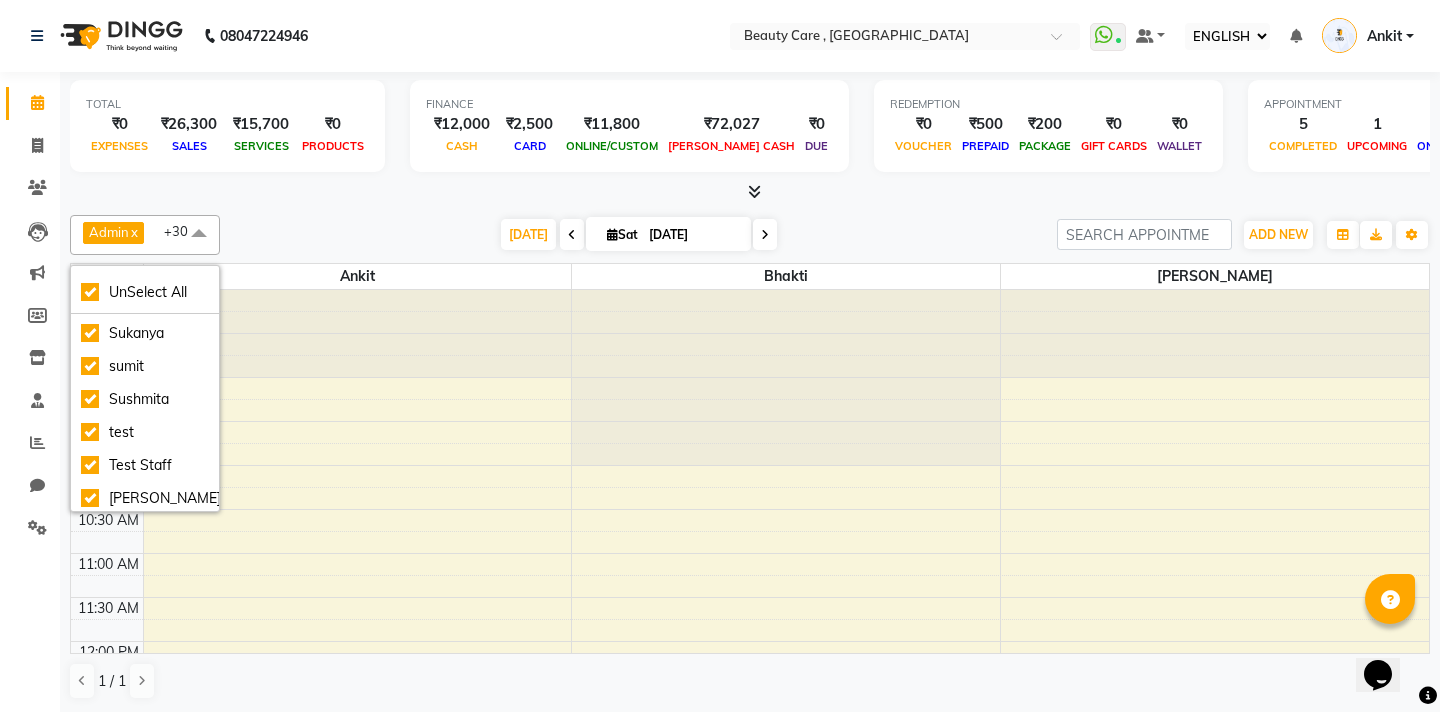scroll, scrollTop: 868, scrollLeft: 0, axis: vertical 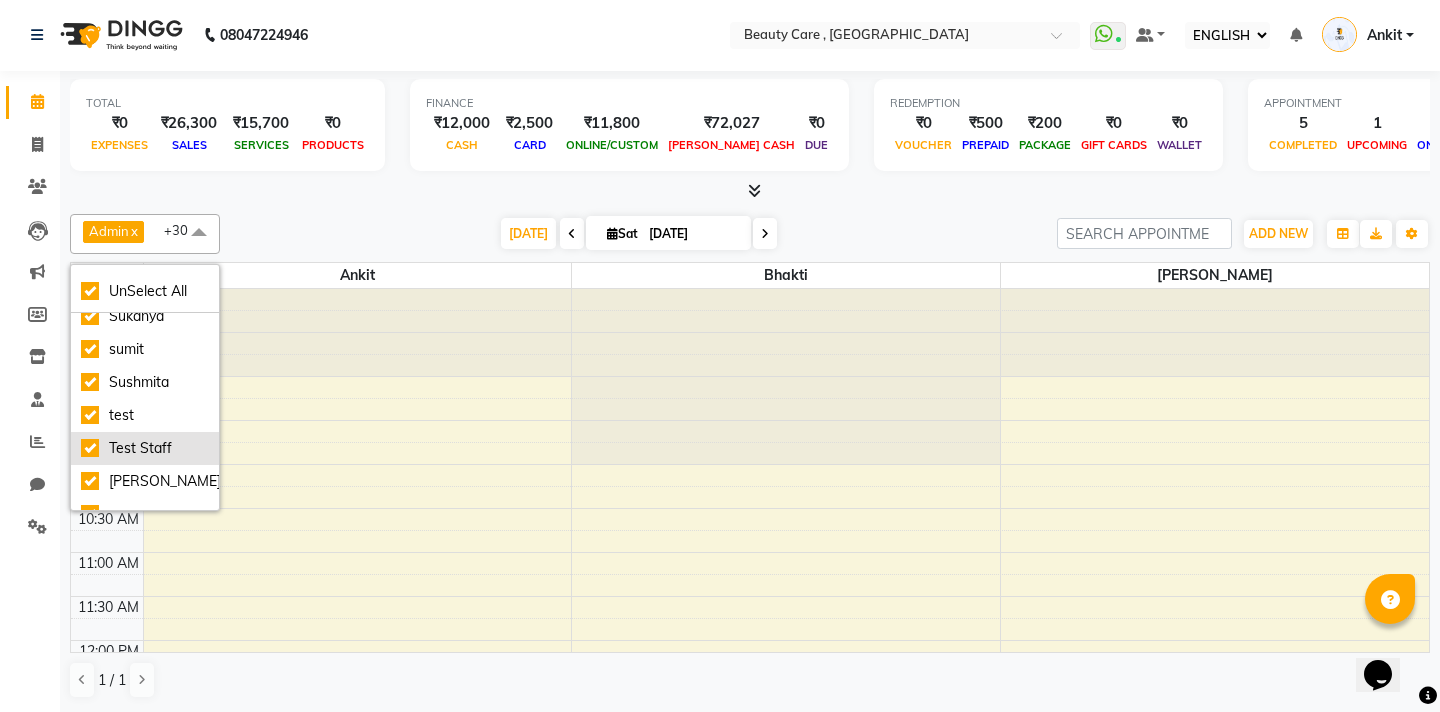 click on "Test Staff" at bounding box center (145, 448) 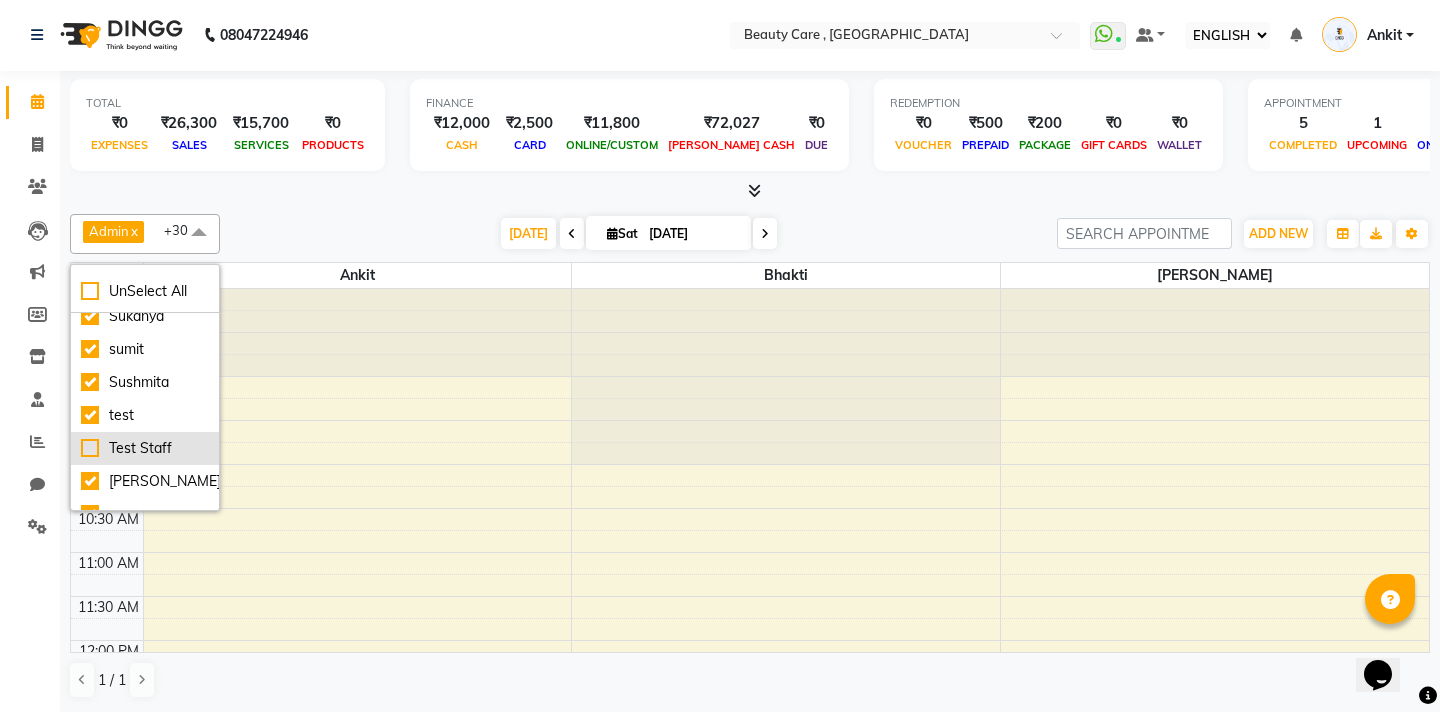 checkbox on "false" 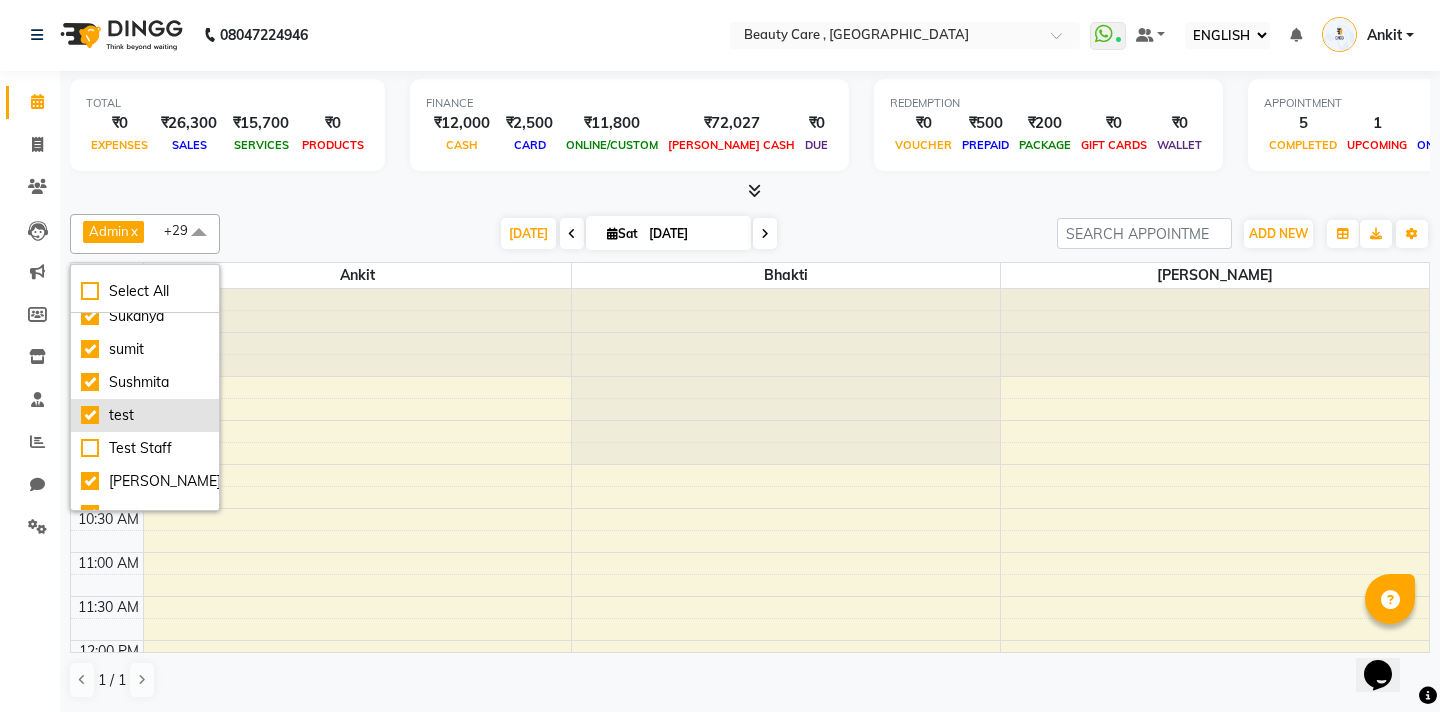 click on "test" at bounding box center [145, 415] 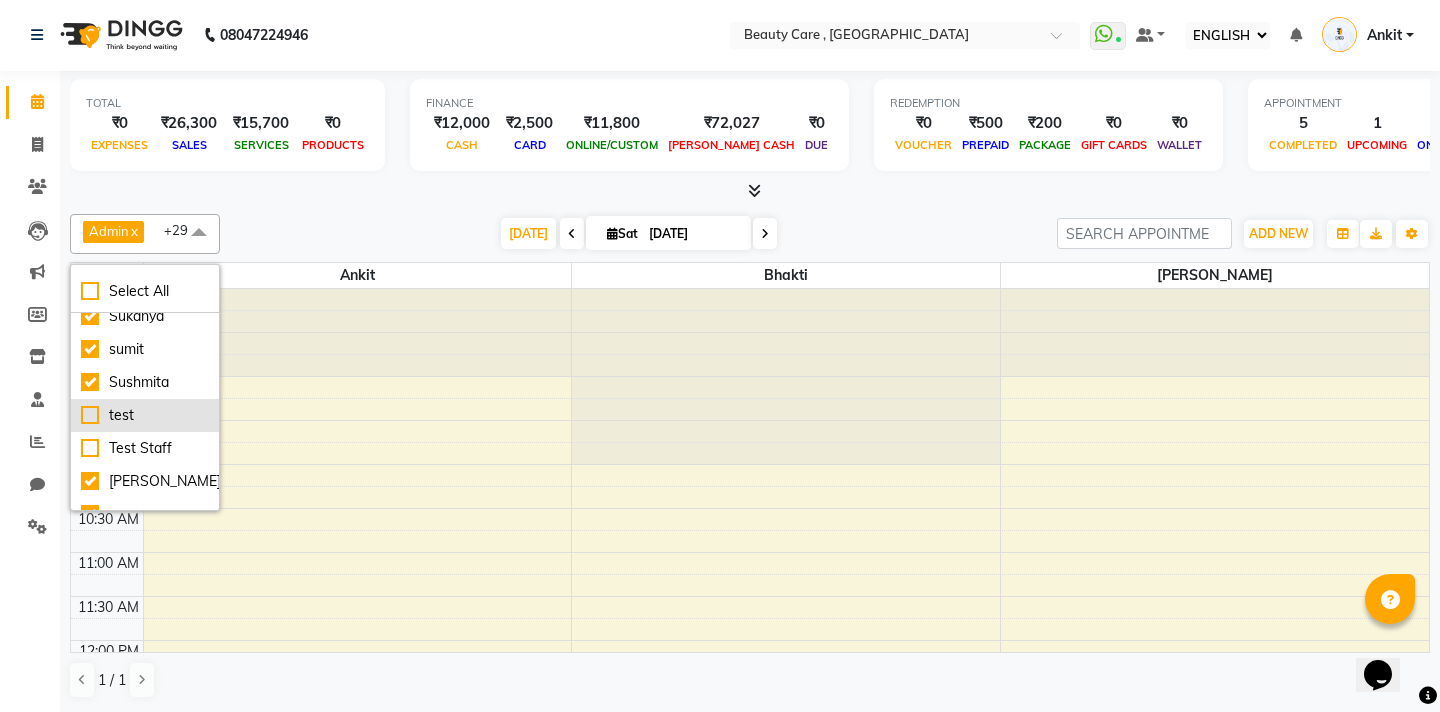 checkbox on "false" 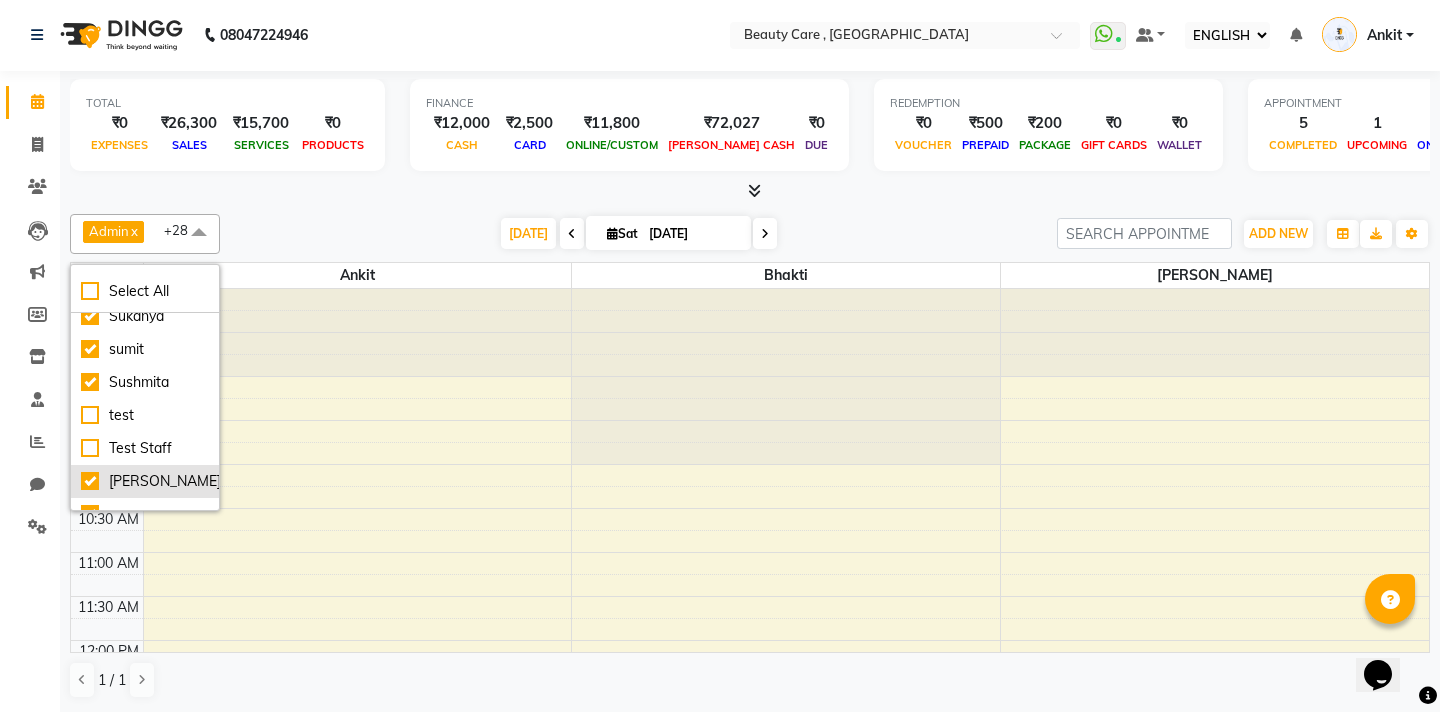 click on "[PERSON_NAME]" at bounding box center [145, 481] 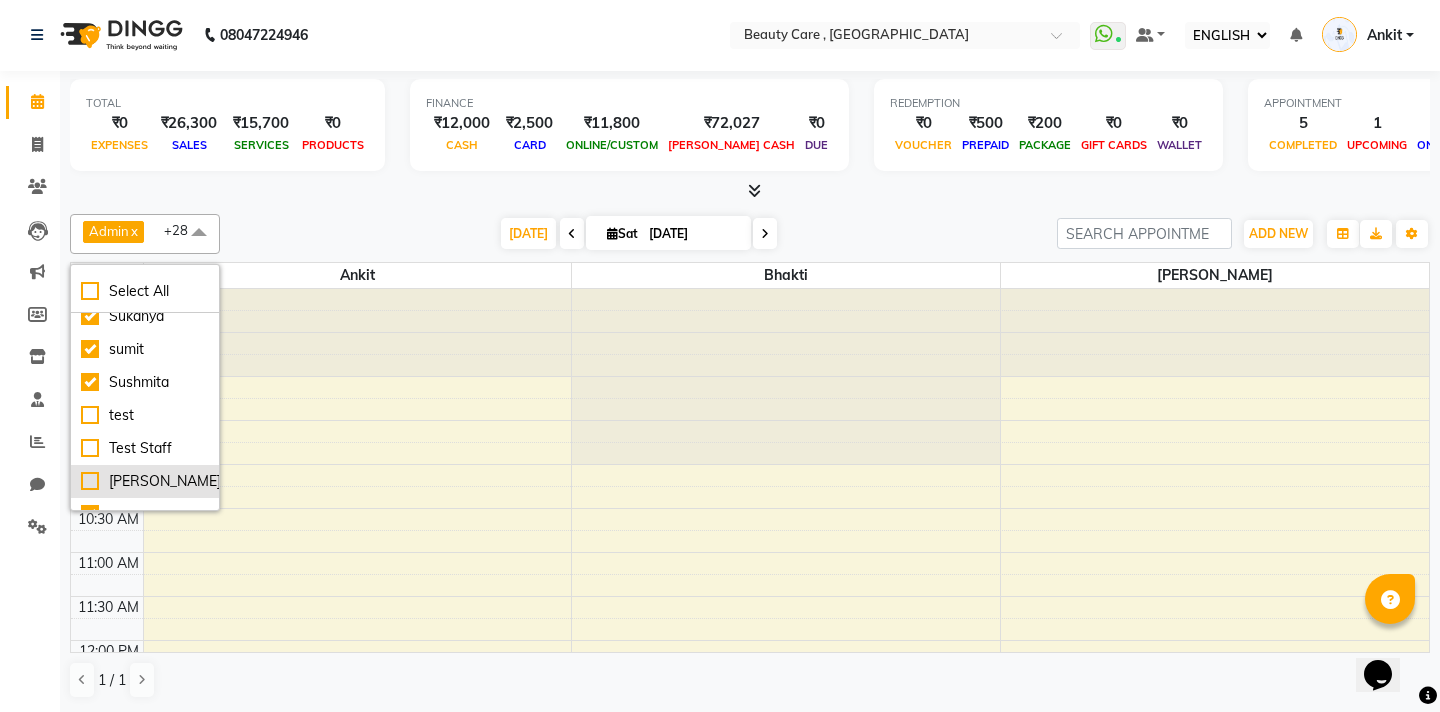 checkbox on "false" 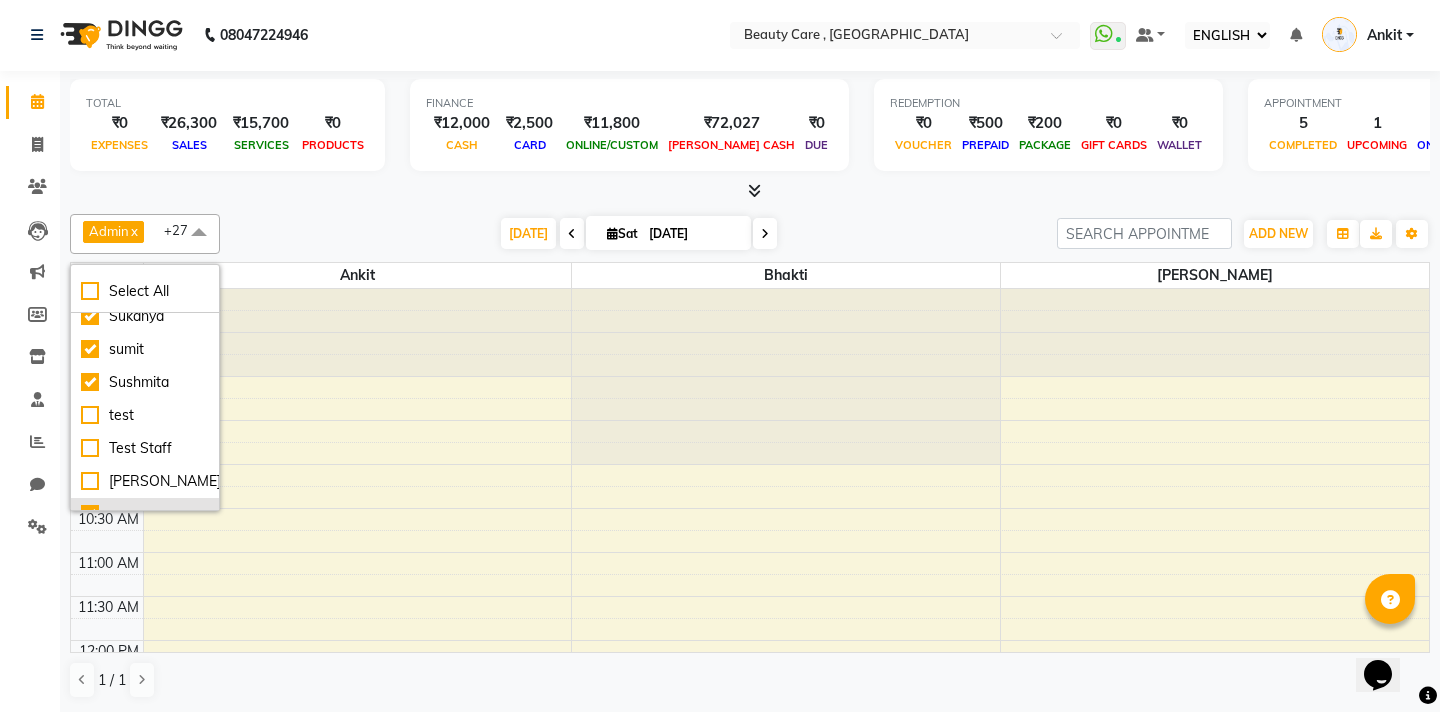 click on "xyz sa" at bounding box center [145, 514] 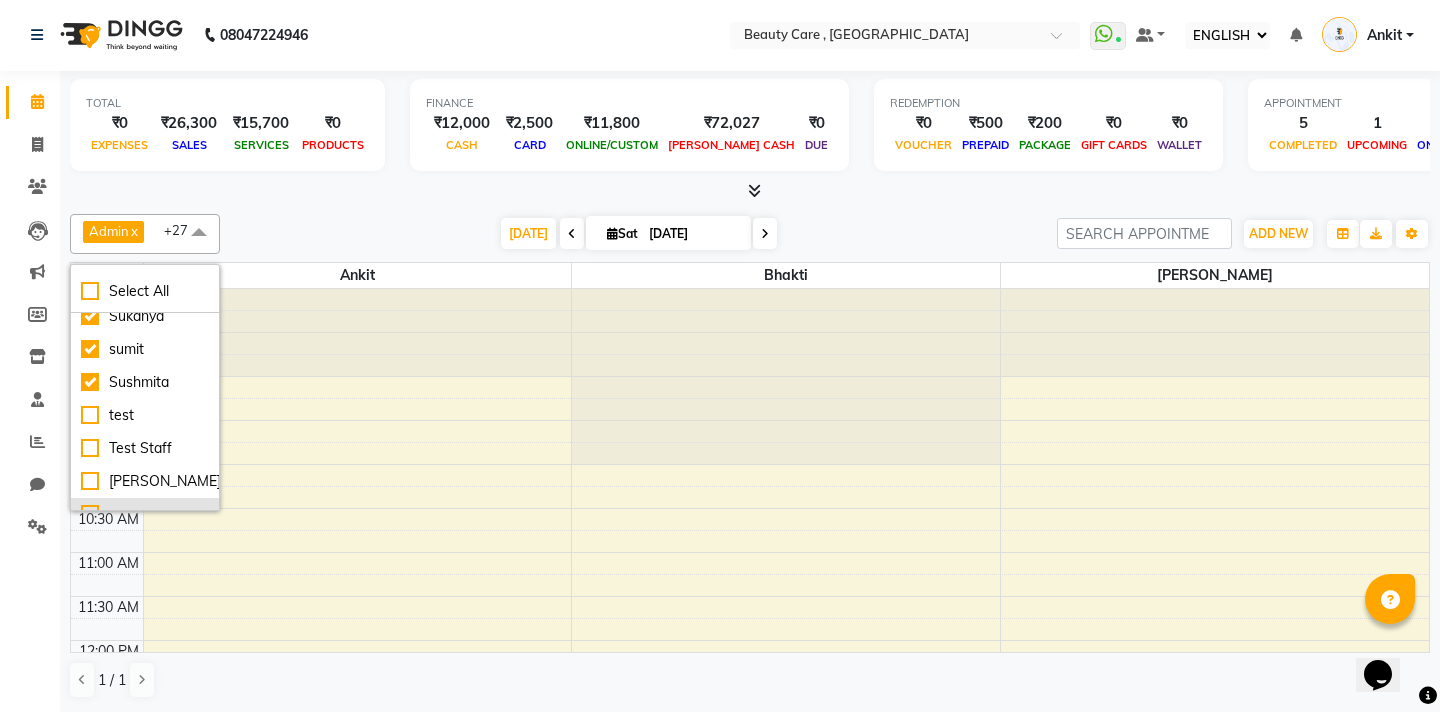 checkbox on "false" 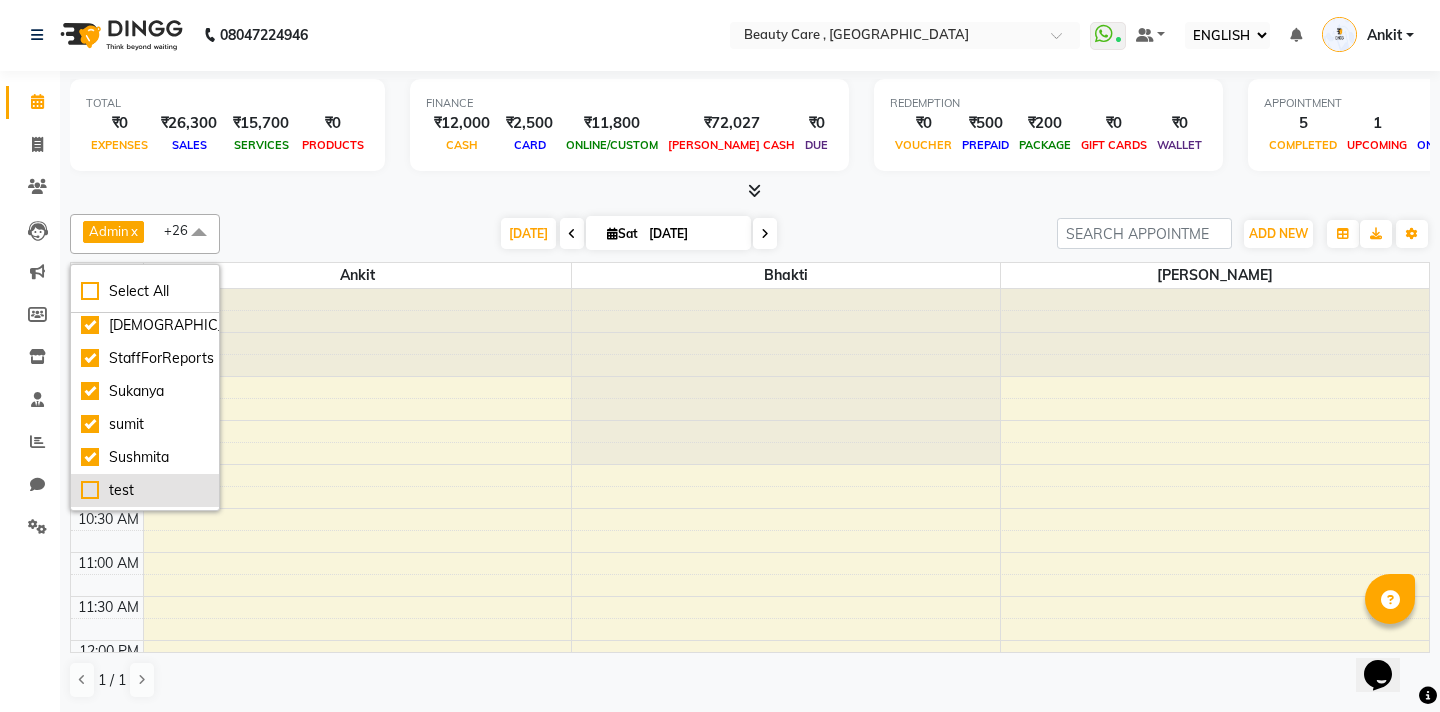 scroll, scrollTop: 791, scrollLeft: 0, axis: vertical 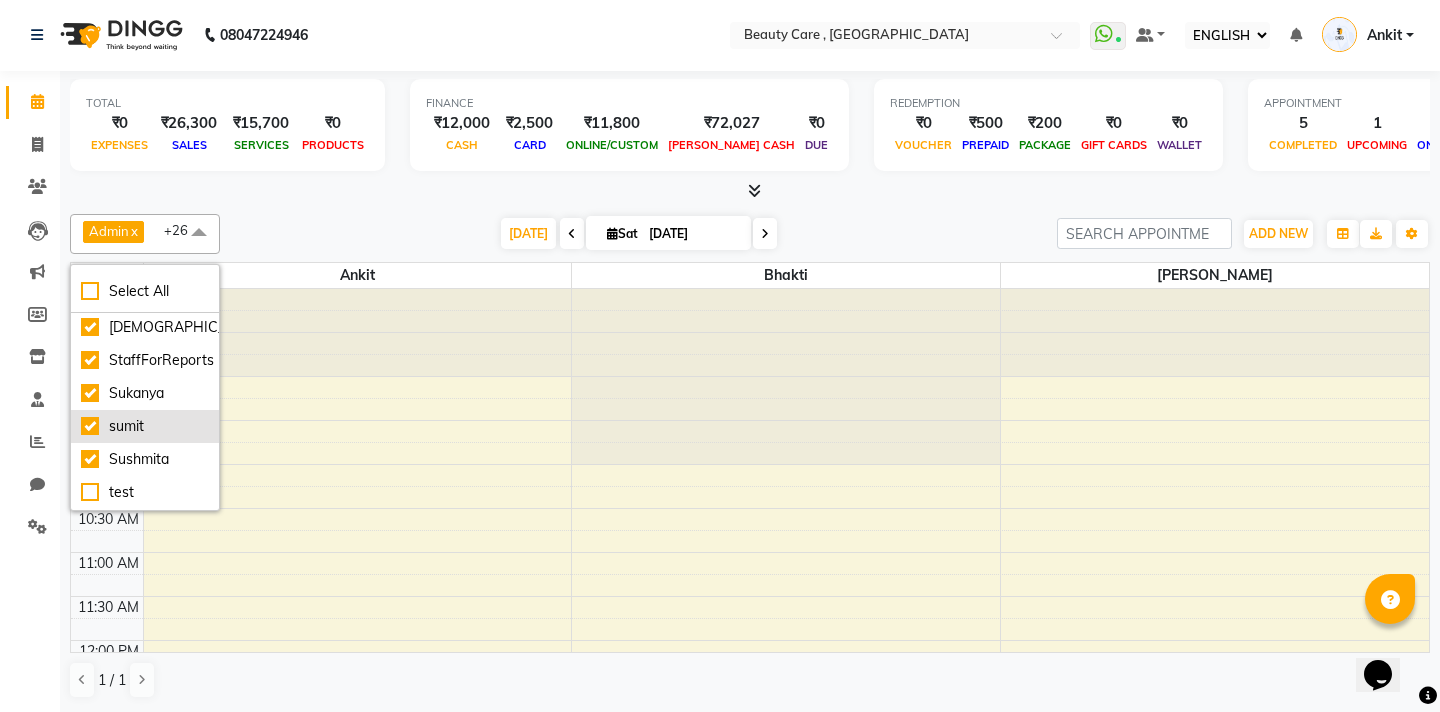 click on "sumit" at bounding box center (145, 426) 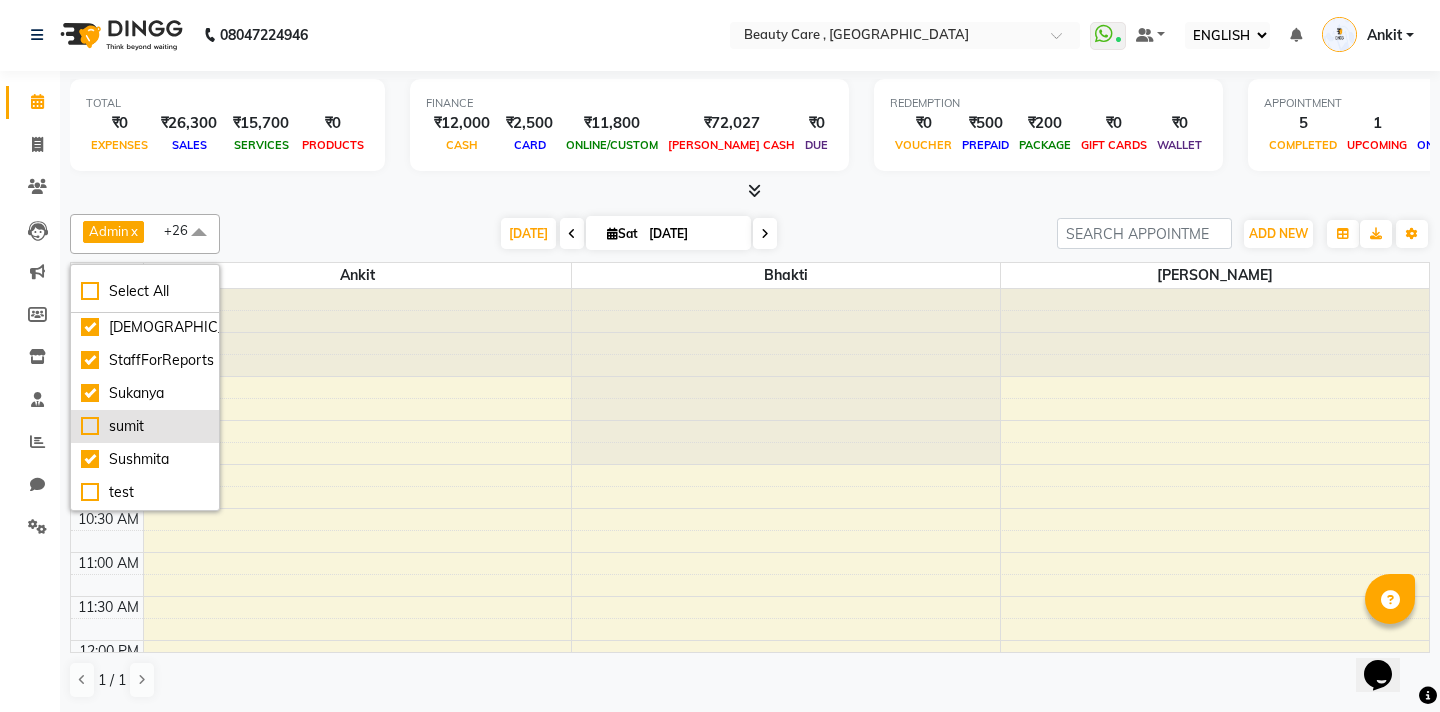 checkbox on "false" 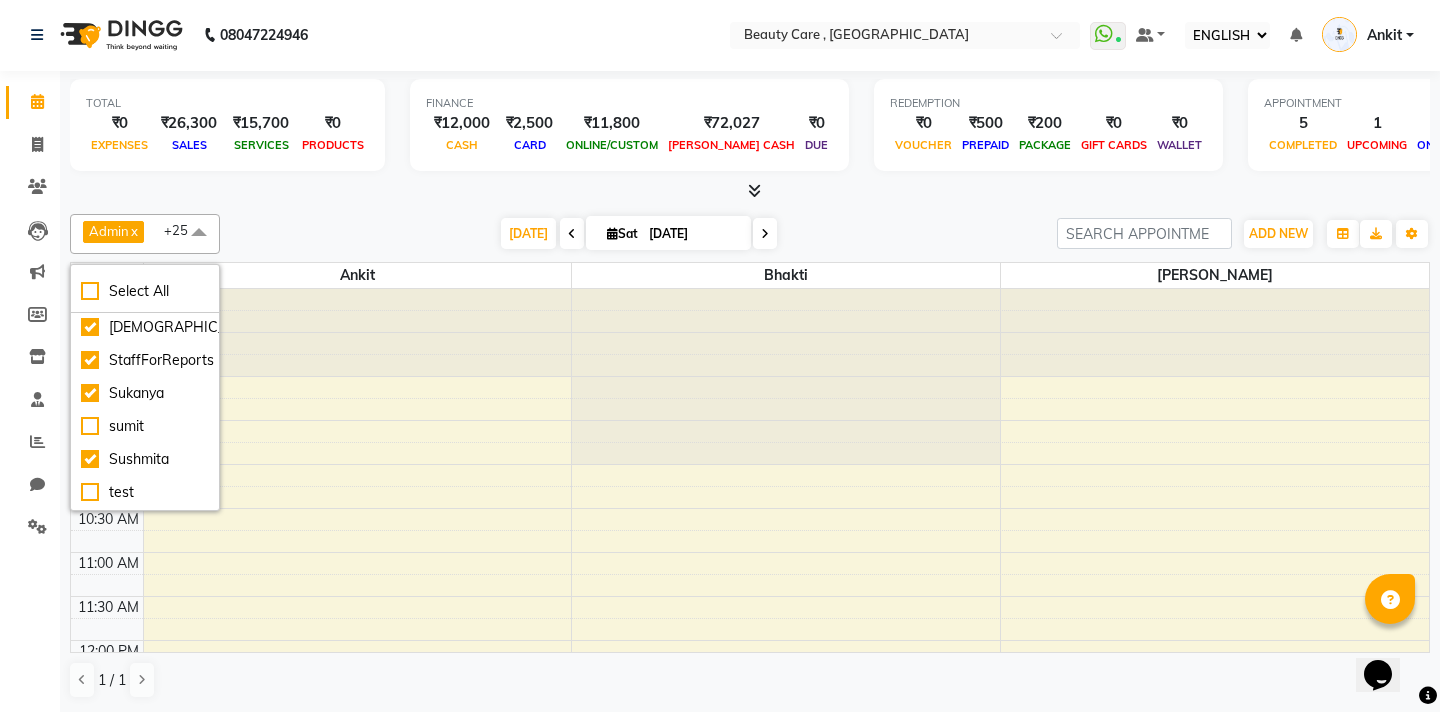 scroll, scrollTop: 0, scrollLeft: 0, axis: both 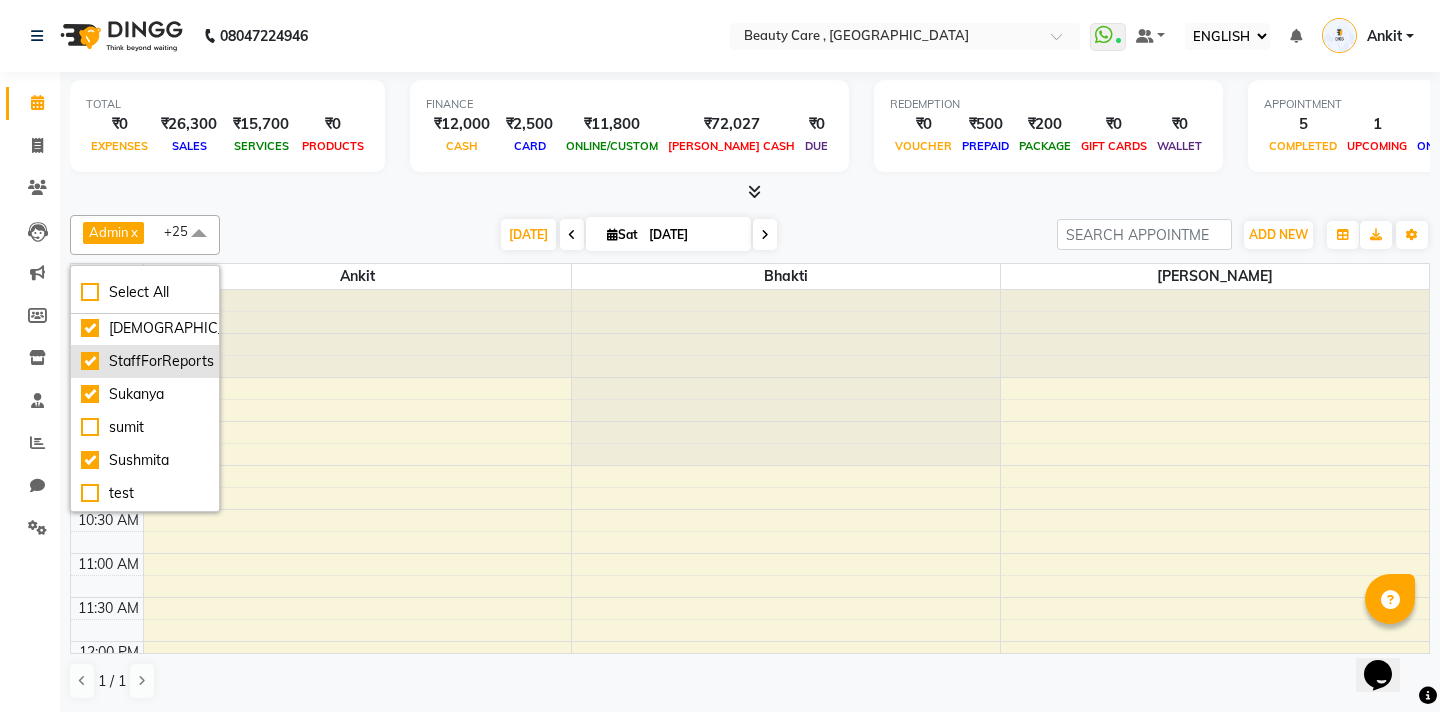 click on "StaffForReports" at bounding box center [145, 361] 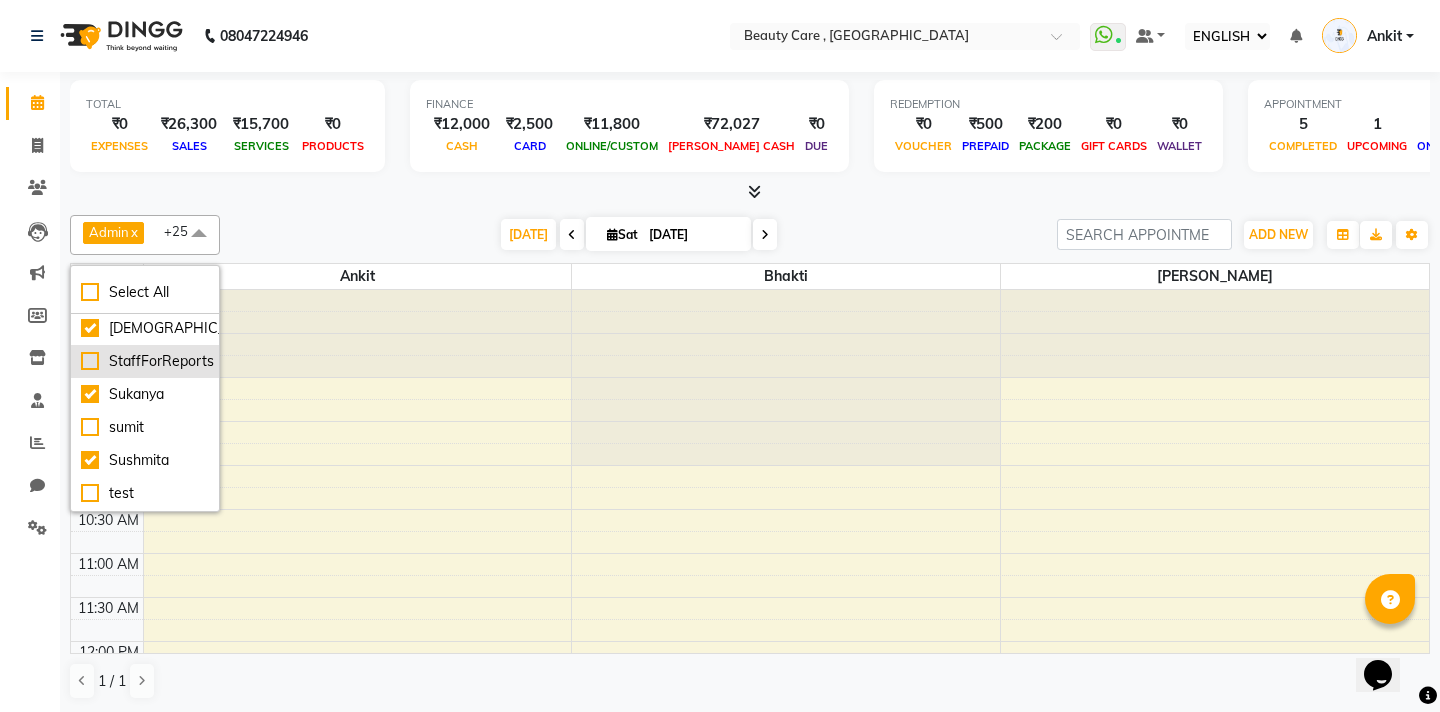 checkbox on "false" 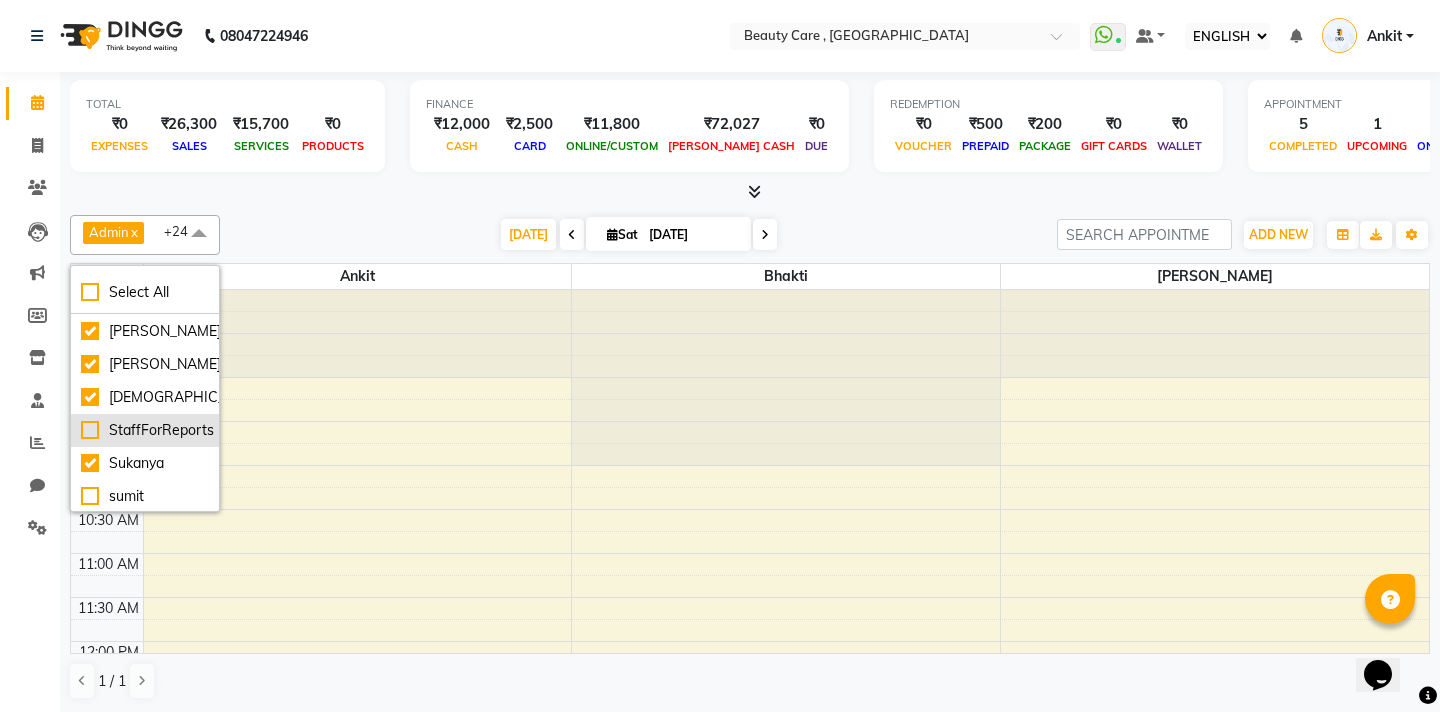 scroll, scrollTop: 720, scrollLeft: 0, axis: vertical 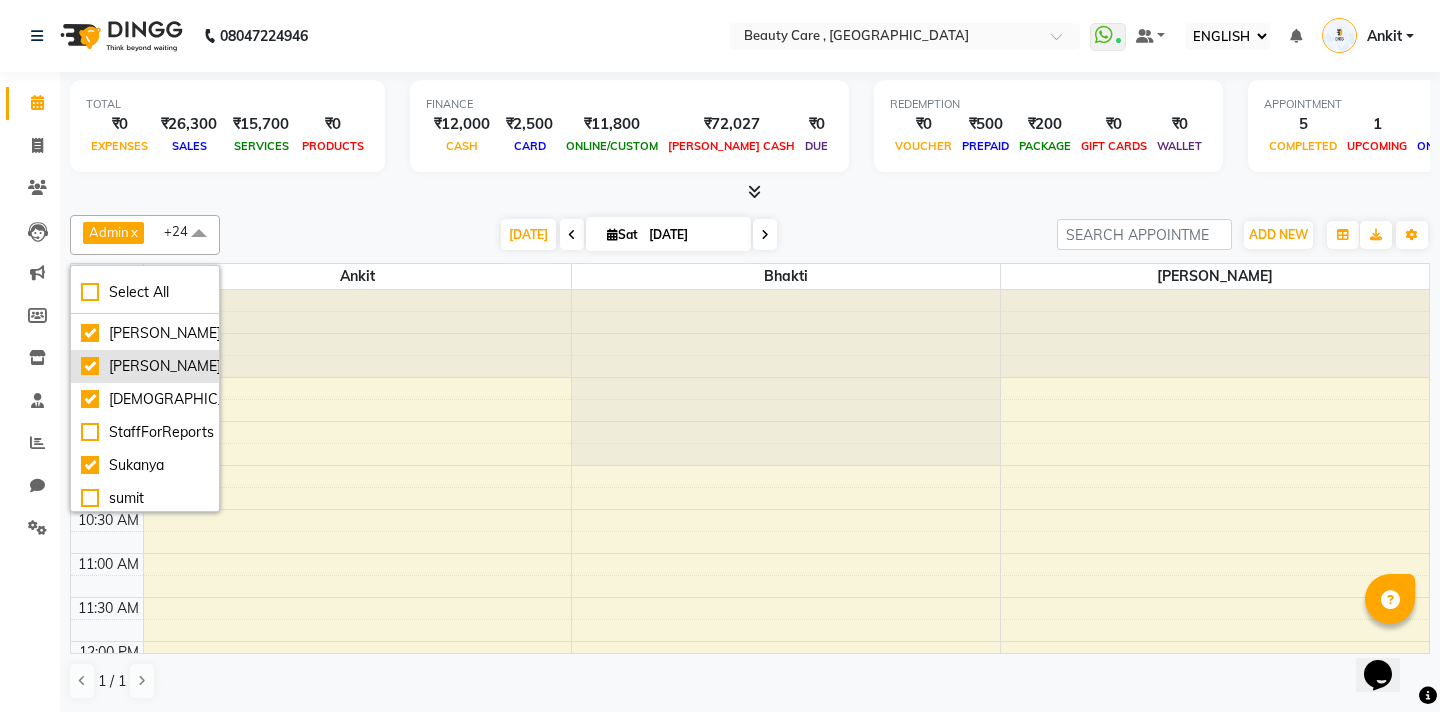click on "[PERSON_NAME]" at bounding box center [145, 366] 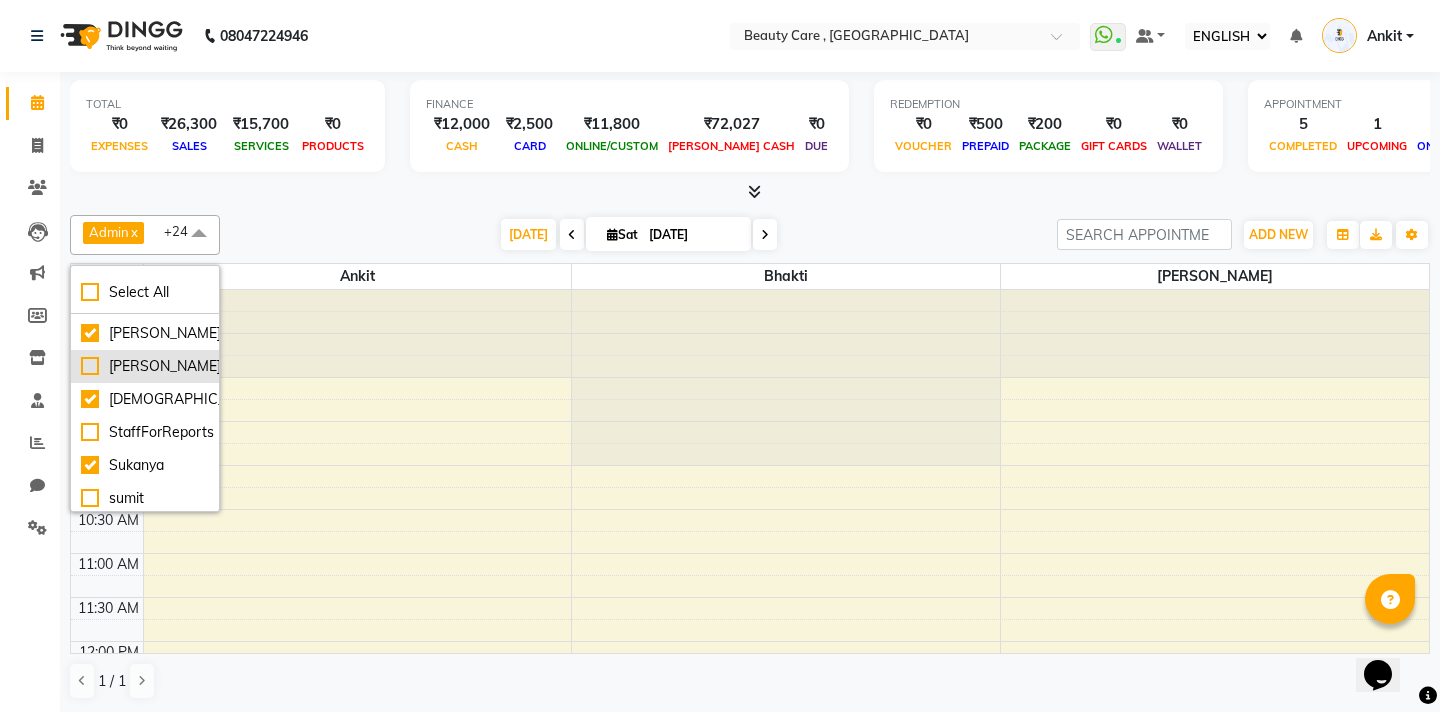 checkbox on "false" 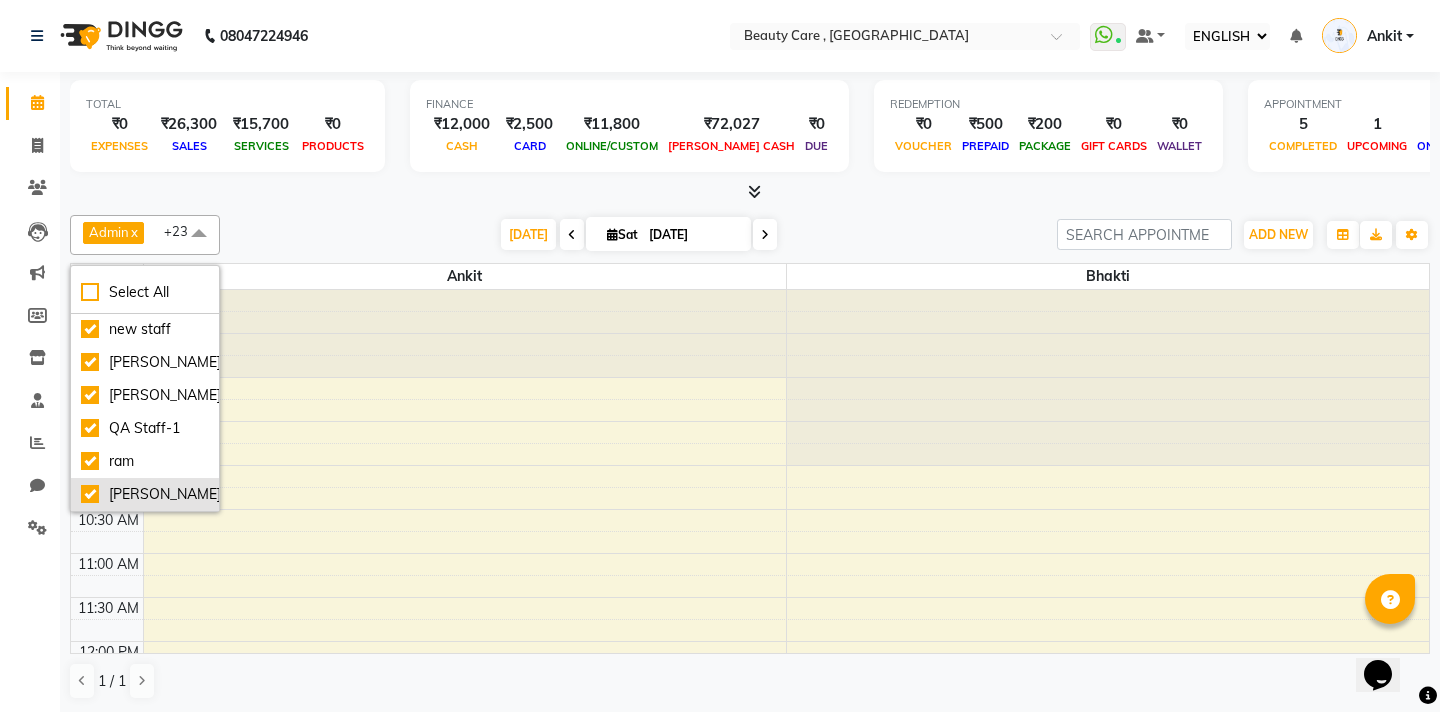 scroll, scrollTop: 524, scrollLeft: 0, axis: vertical 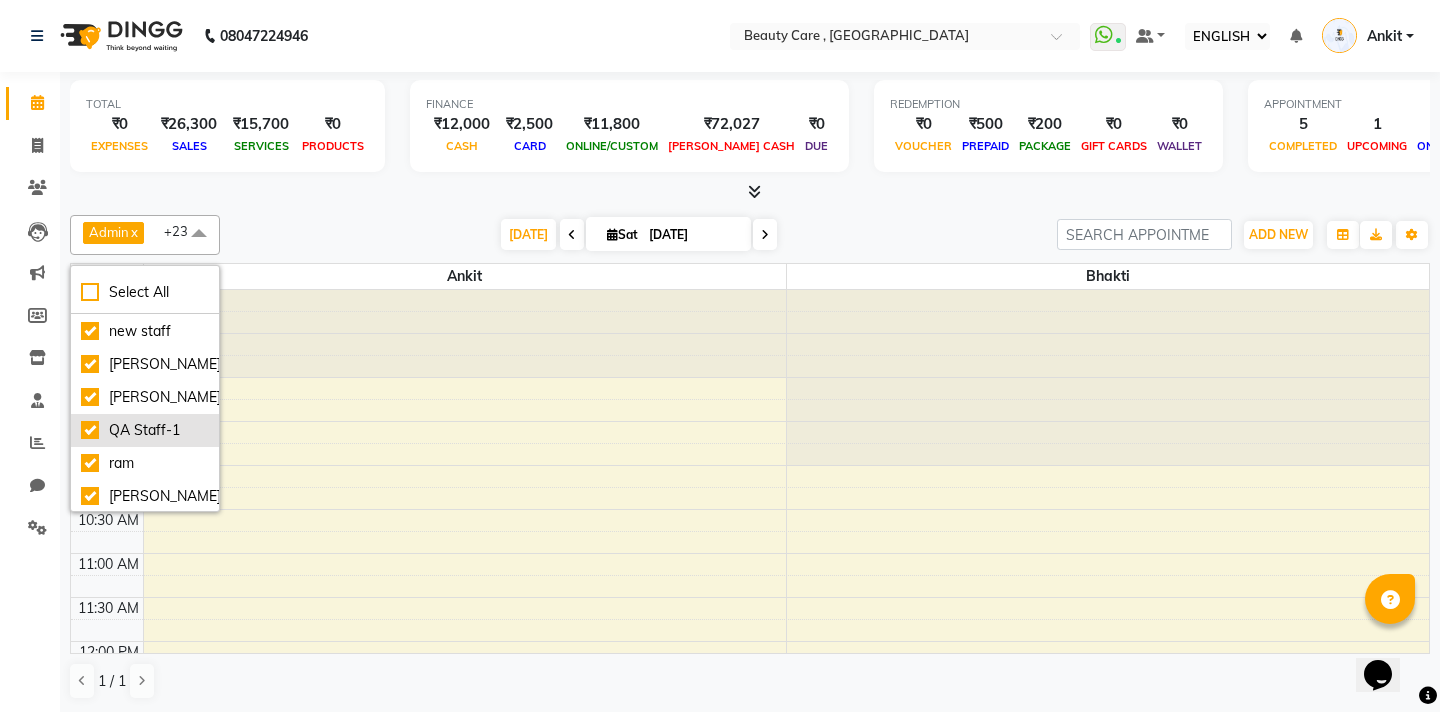 click on "QA Staff-1" at bounding box center [145, 430] 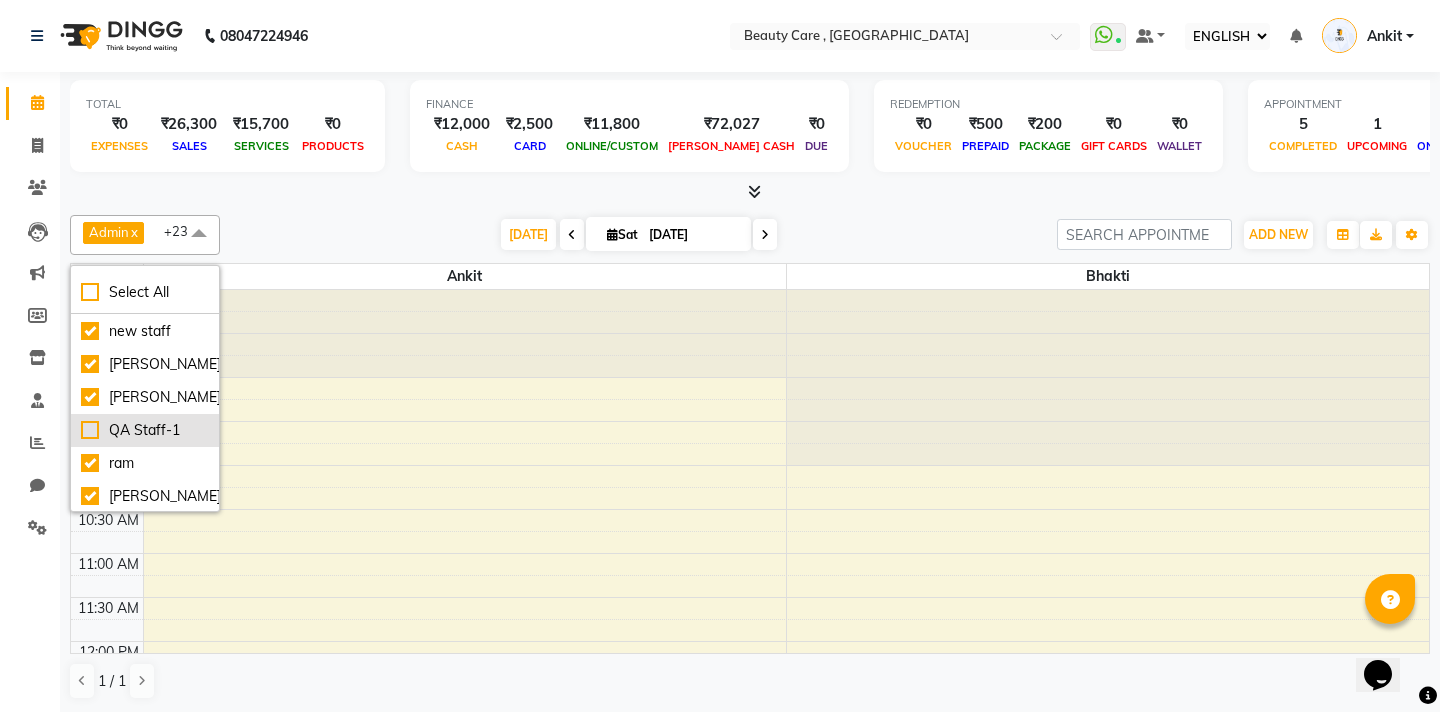 checkbox on "false" 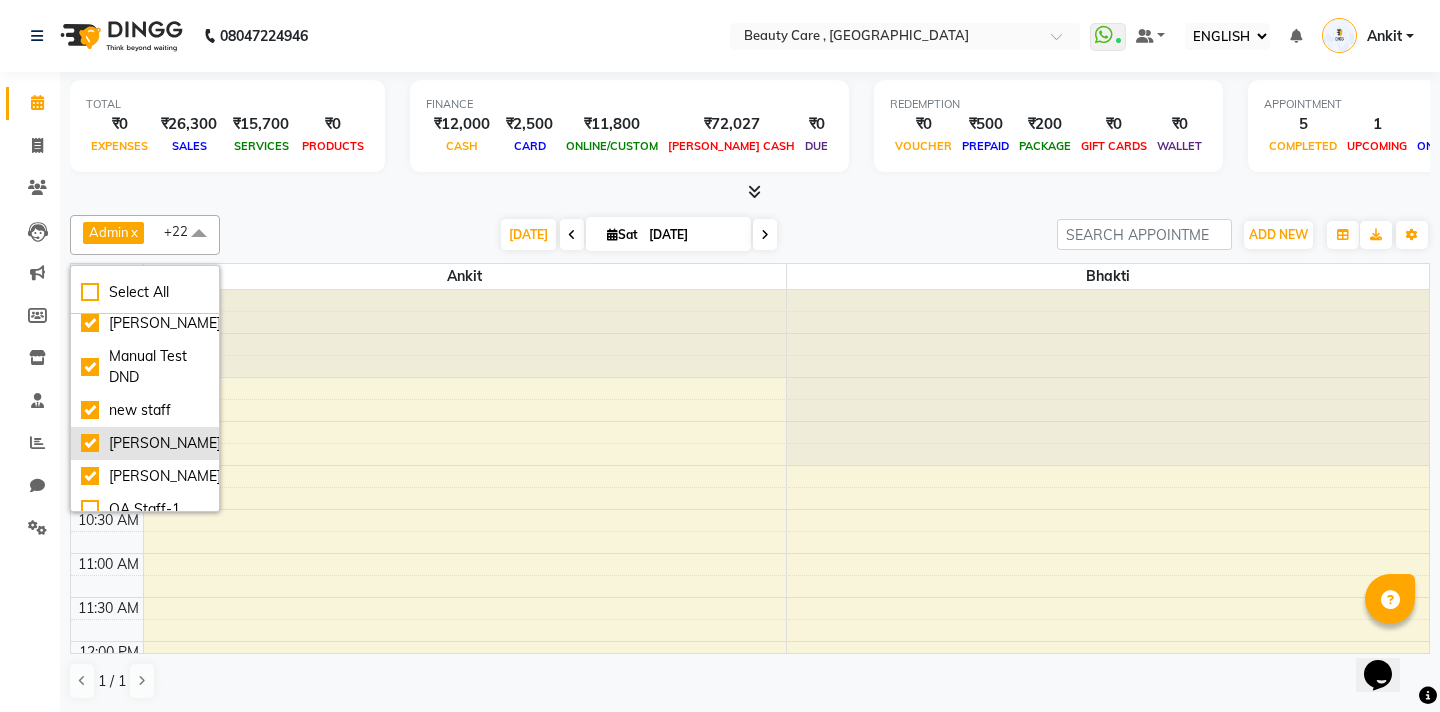 scroll, scrollTop: 439, scrollLeft: 0, axis: vertical 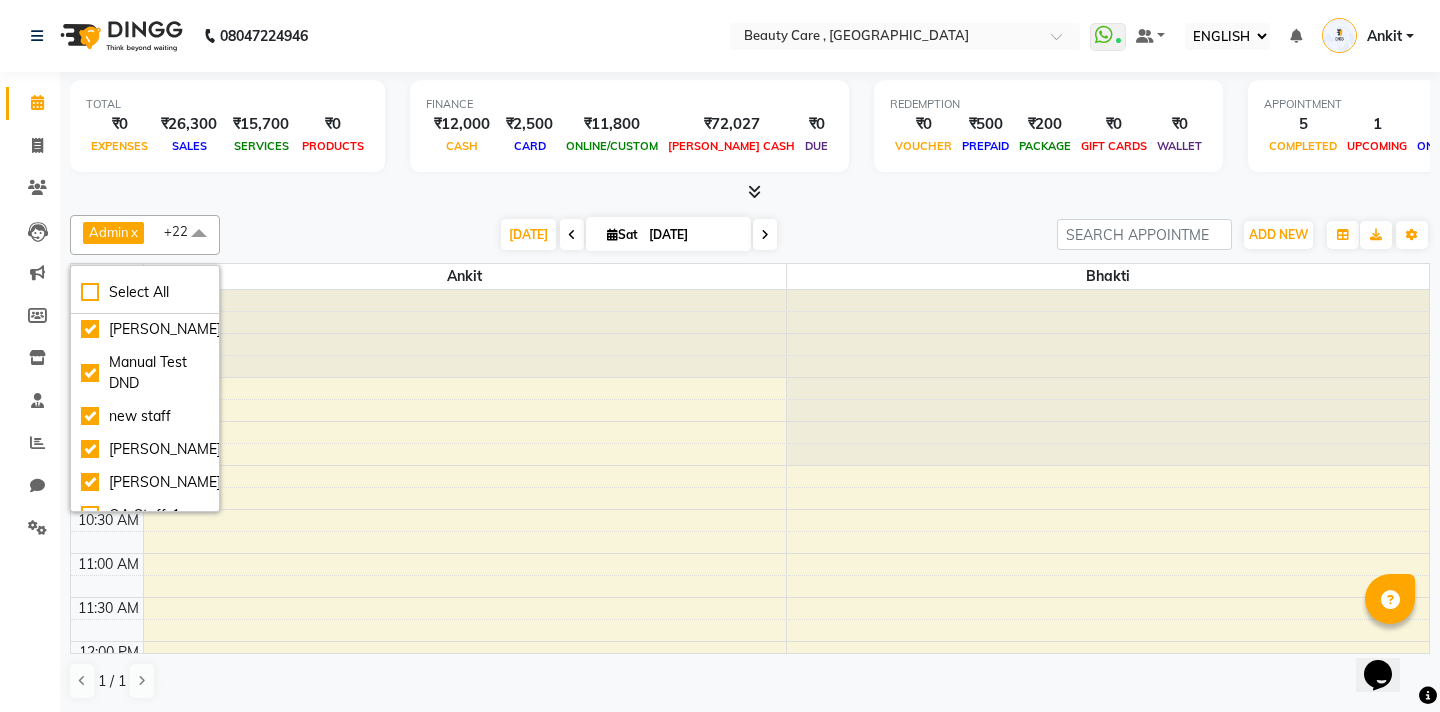 click on "TODAY  Sat 12 July 2025" at bounding box center (638, 235) 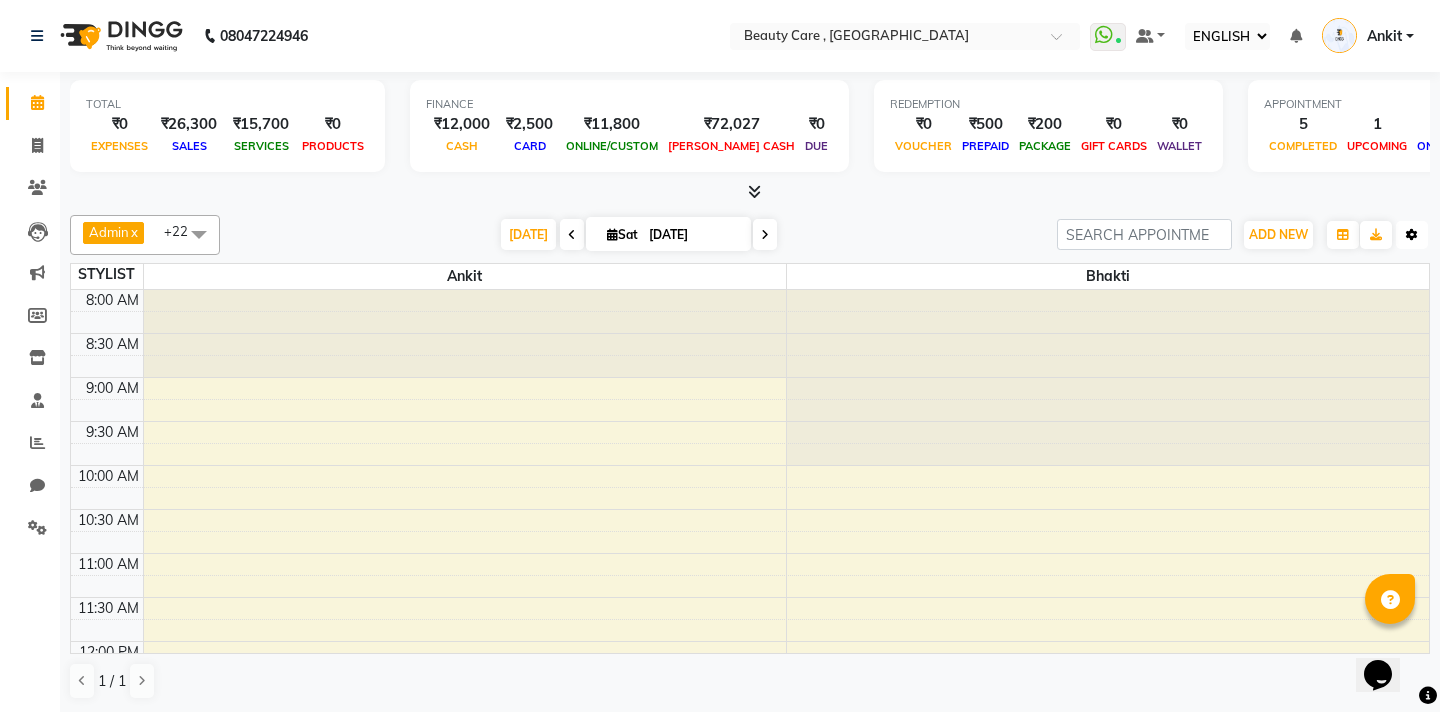 click on "Toggle Dropdown" at bounding box center [1412, 235] 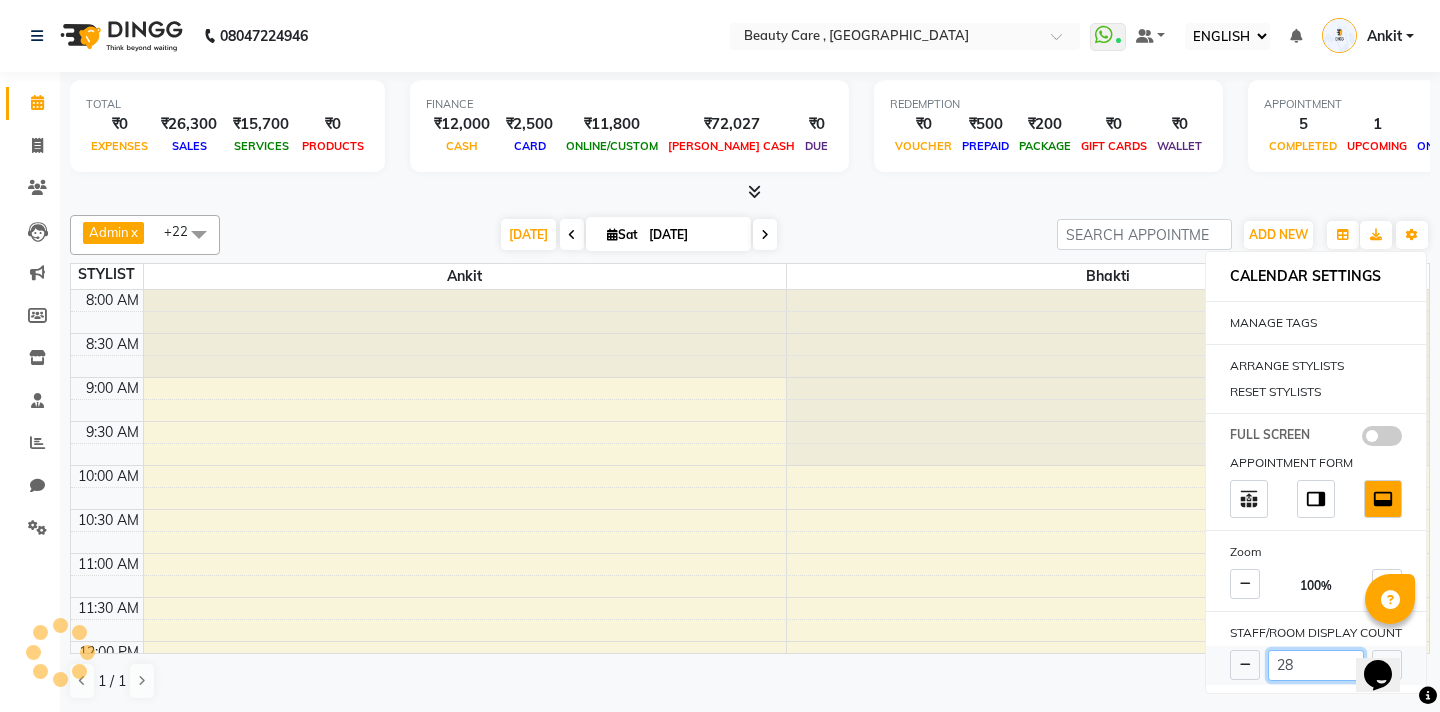 click on "28" at bounding box center [1316, 665] 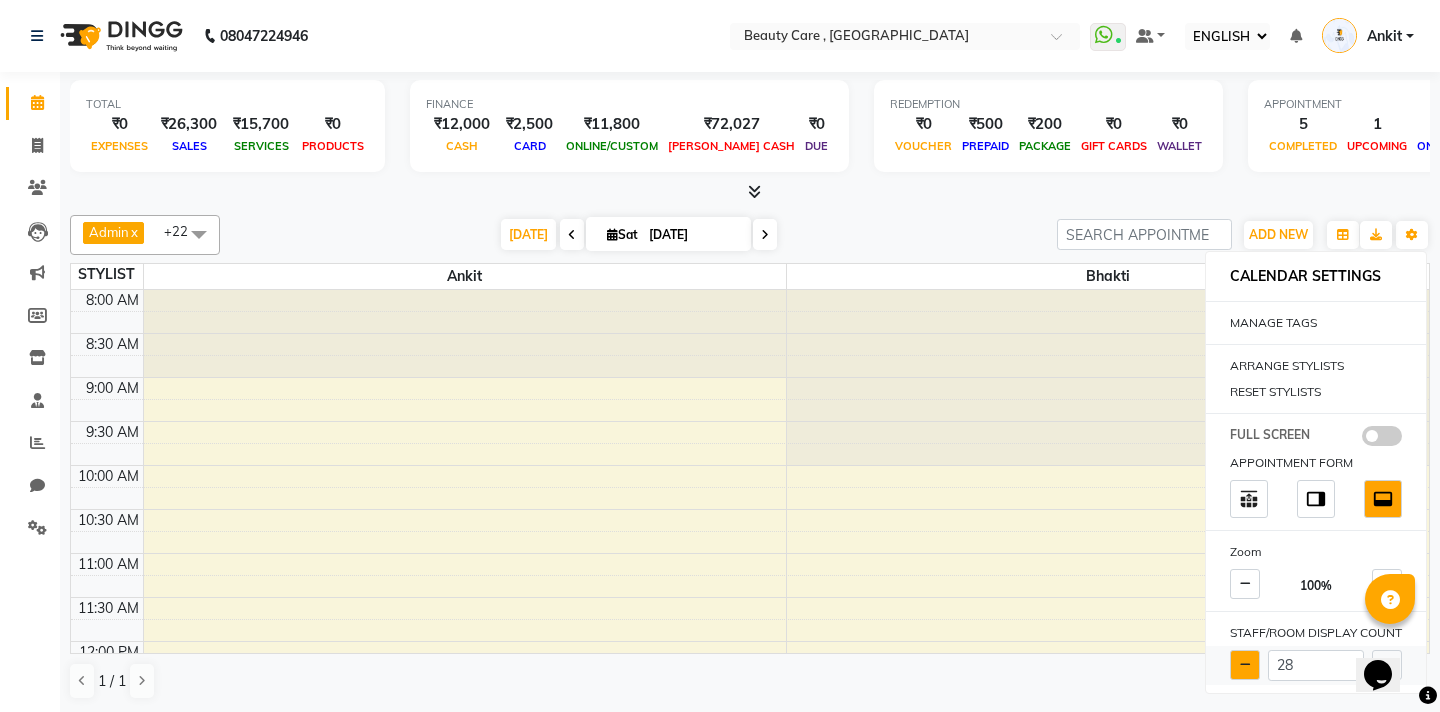 click at bounding box center [1245, 665] 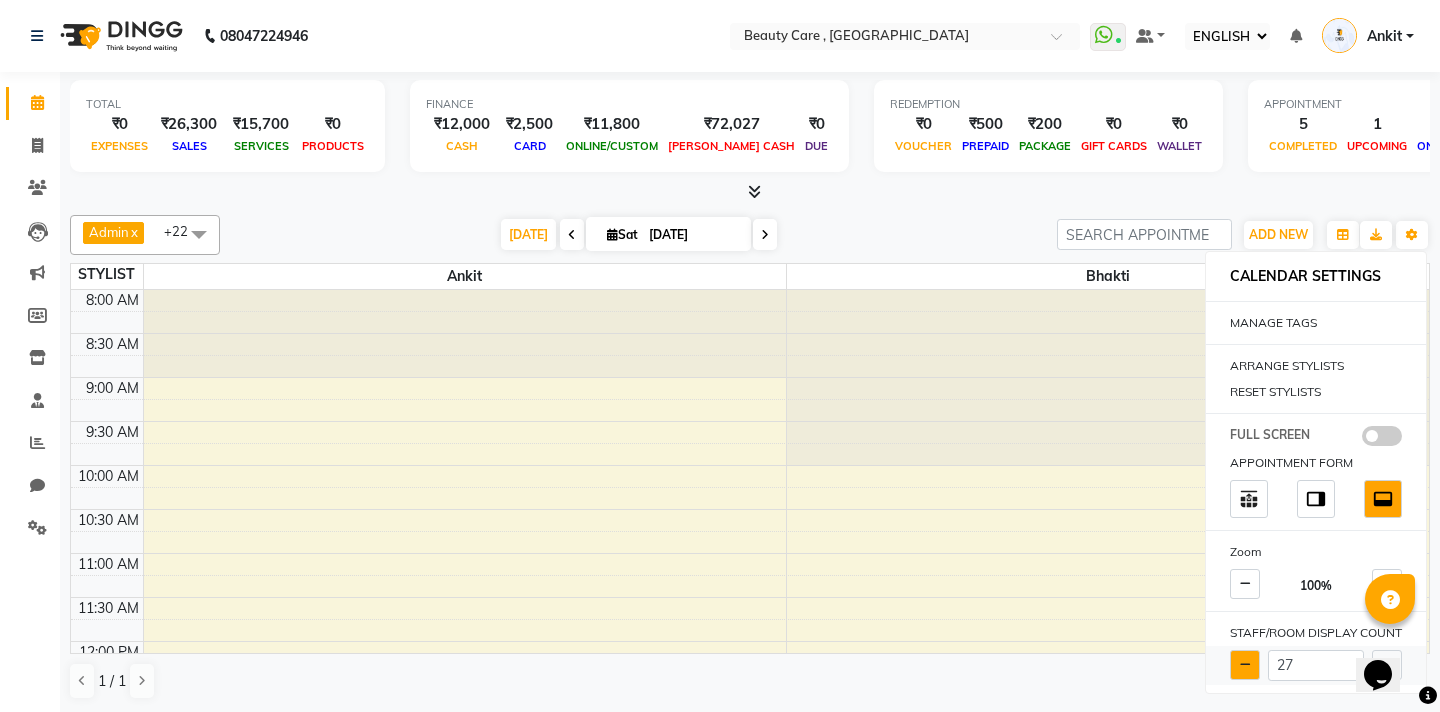 click at bounding box center [1245, 665] 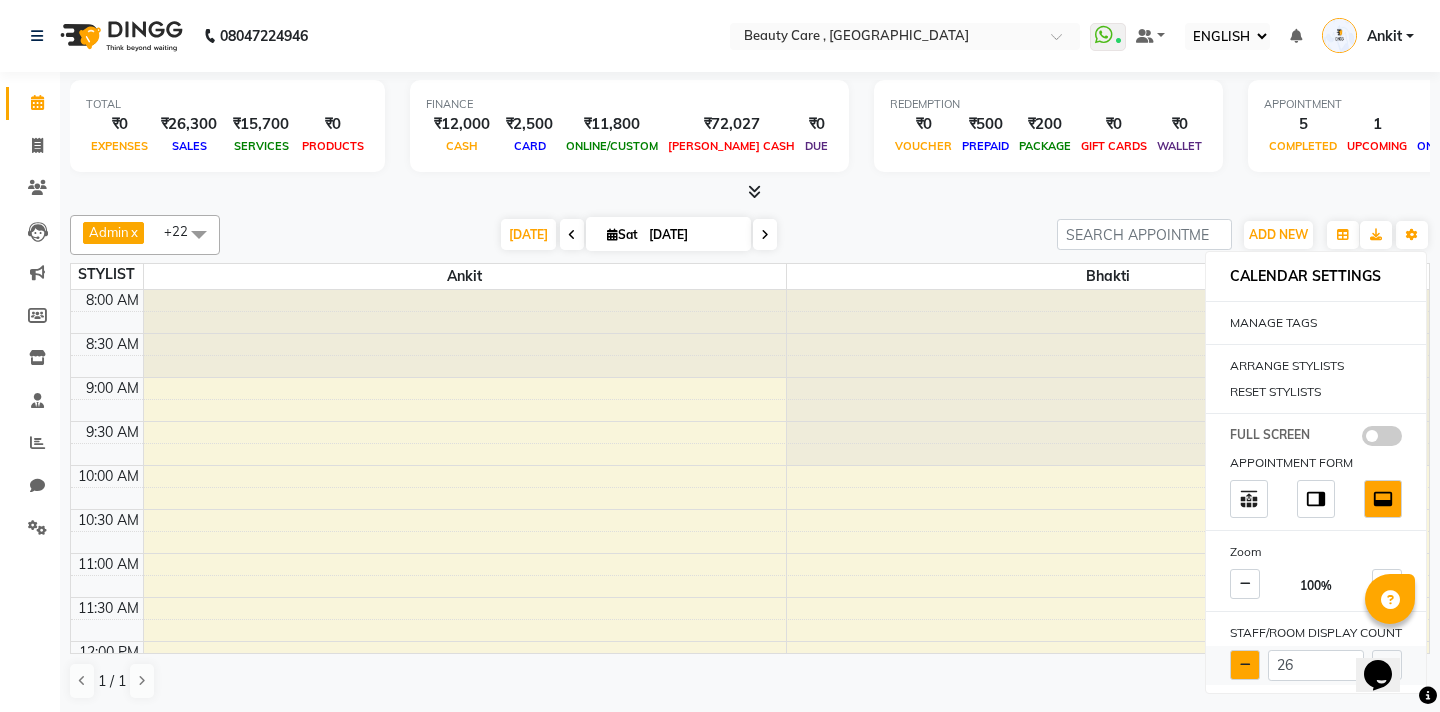 click at bounding box center [1245, 665] 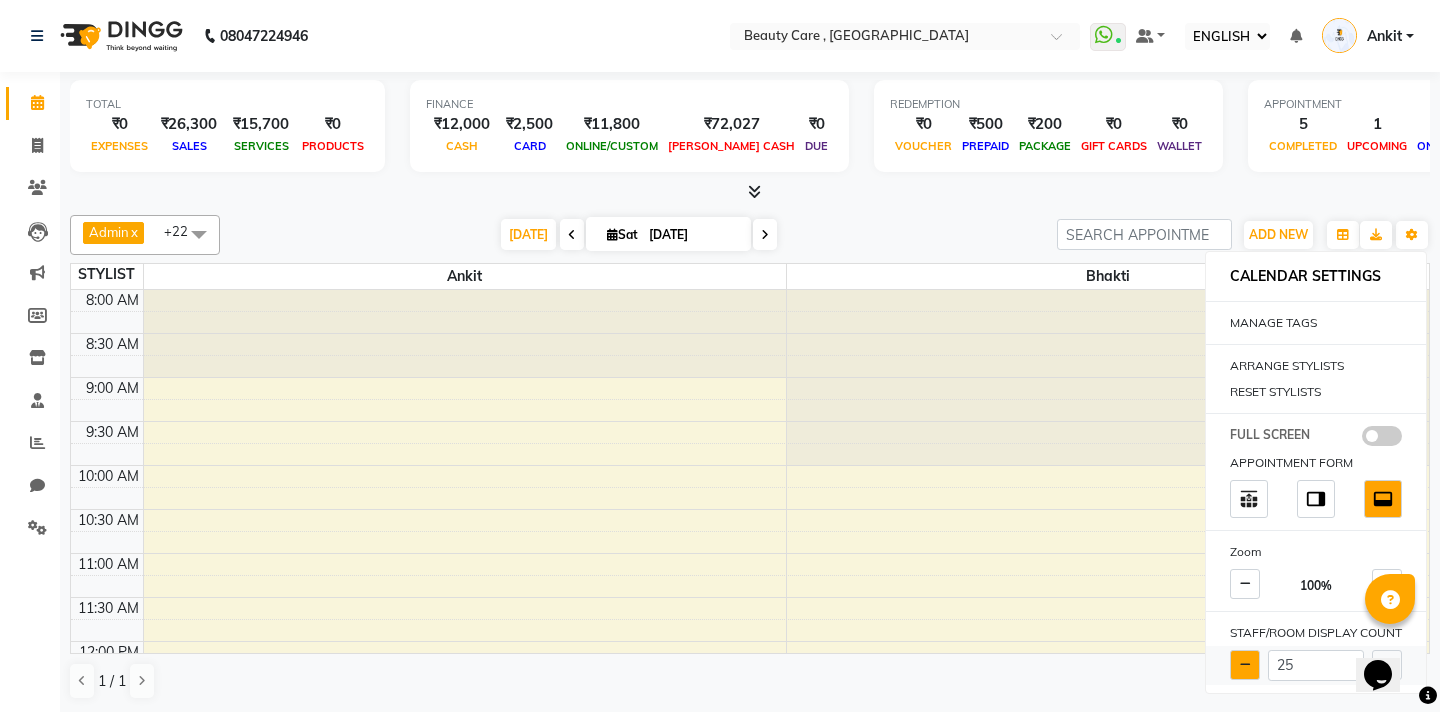 click at bounding box center [1245, 665] 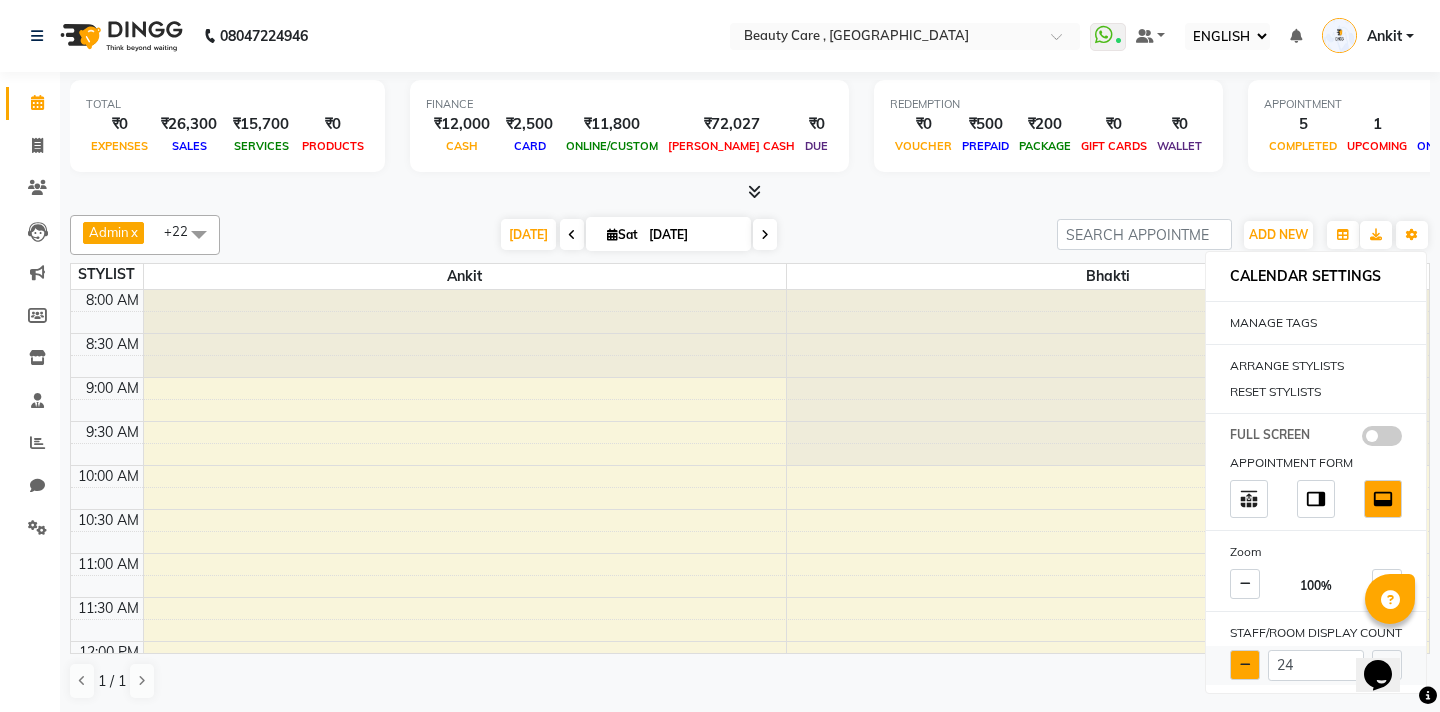 click at bounding box center [1245, 665] 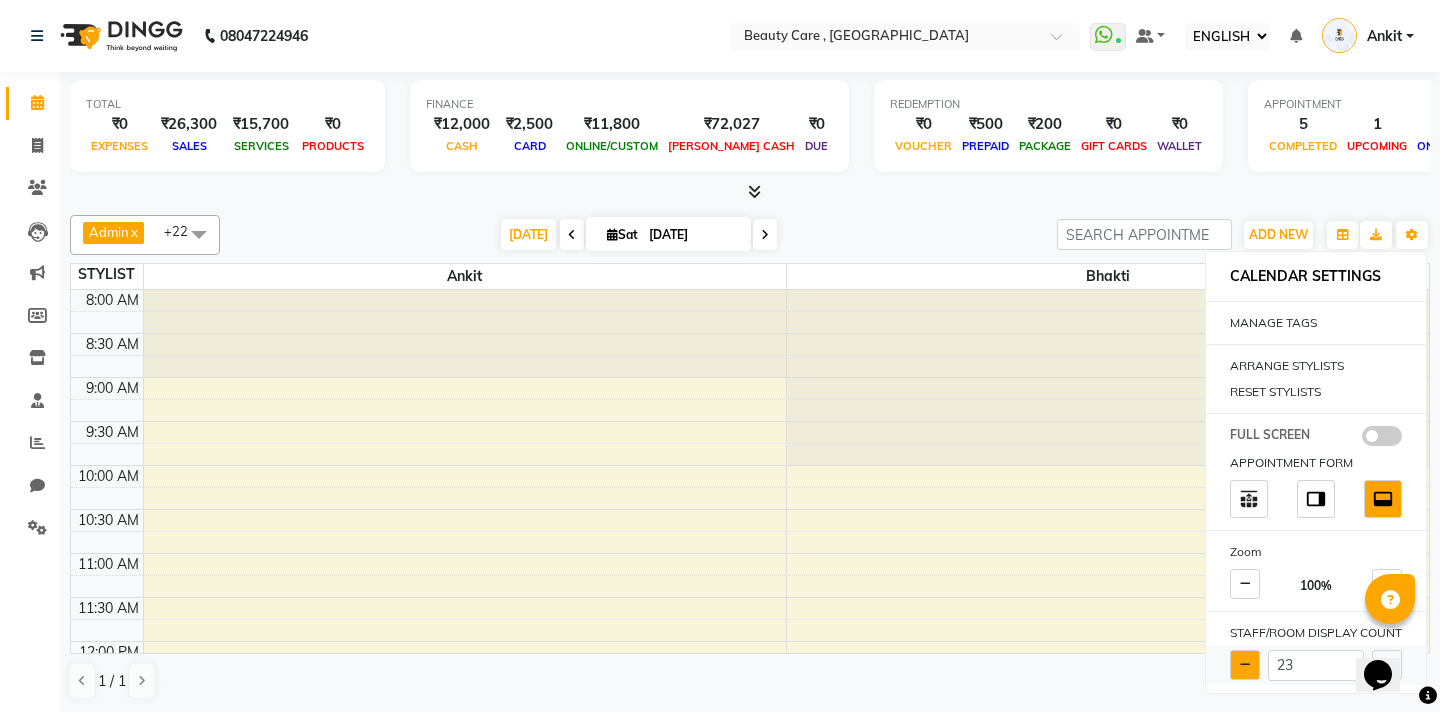 click at bounding box center [1245, 665] 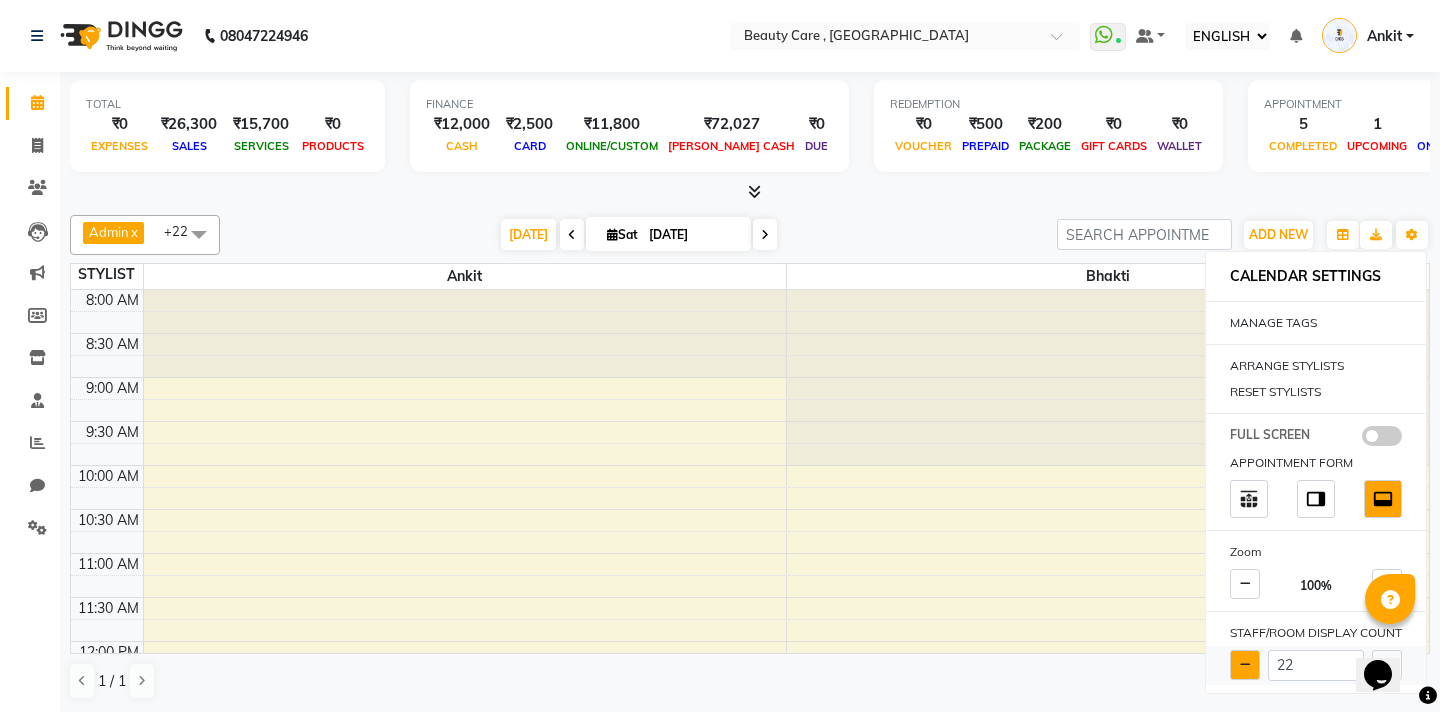 click at bounding box center (1245, 665) 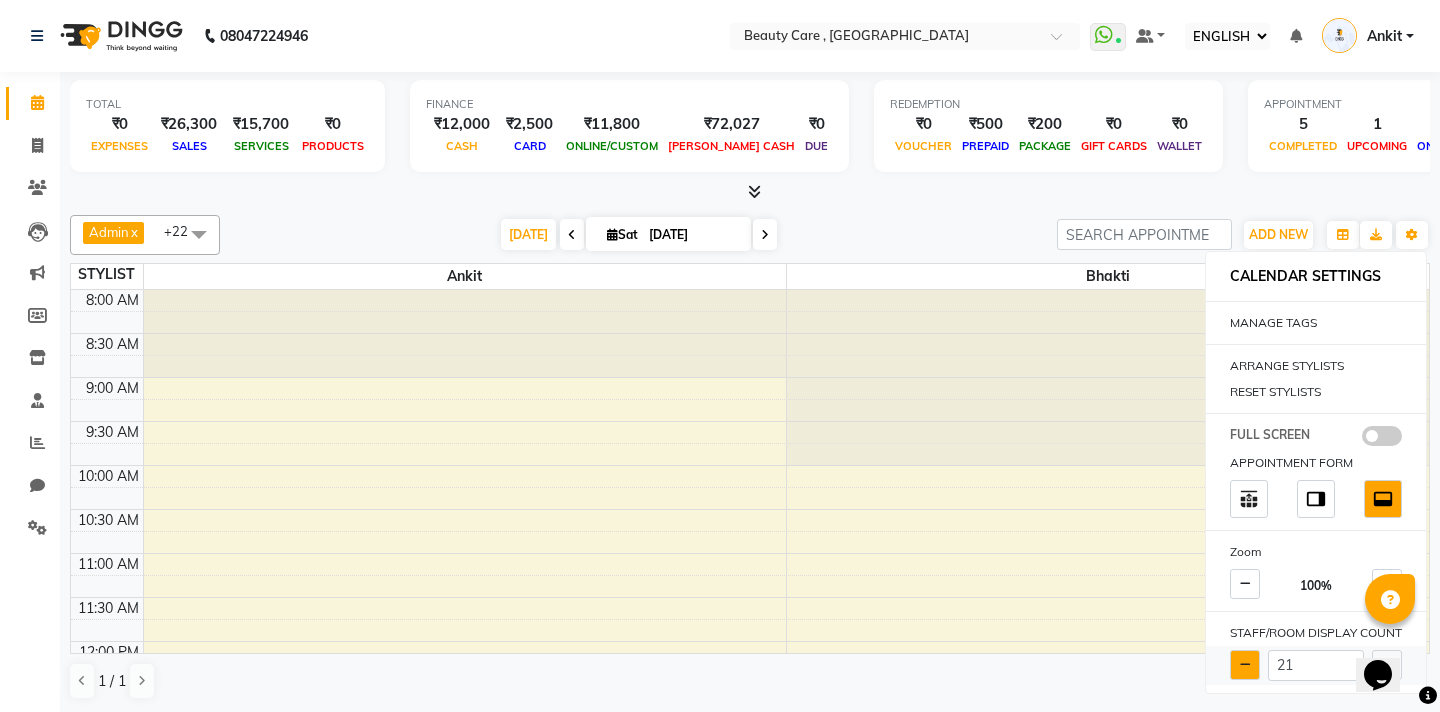 click at bounding box center (1245, 665) 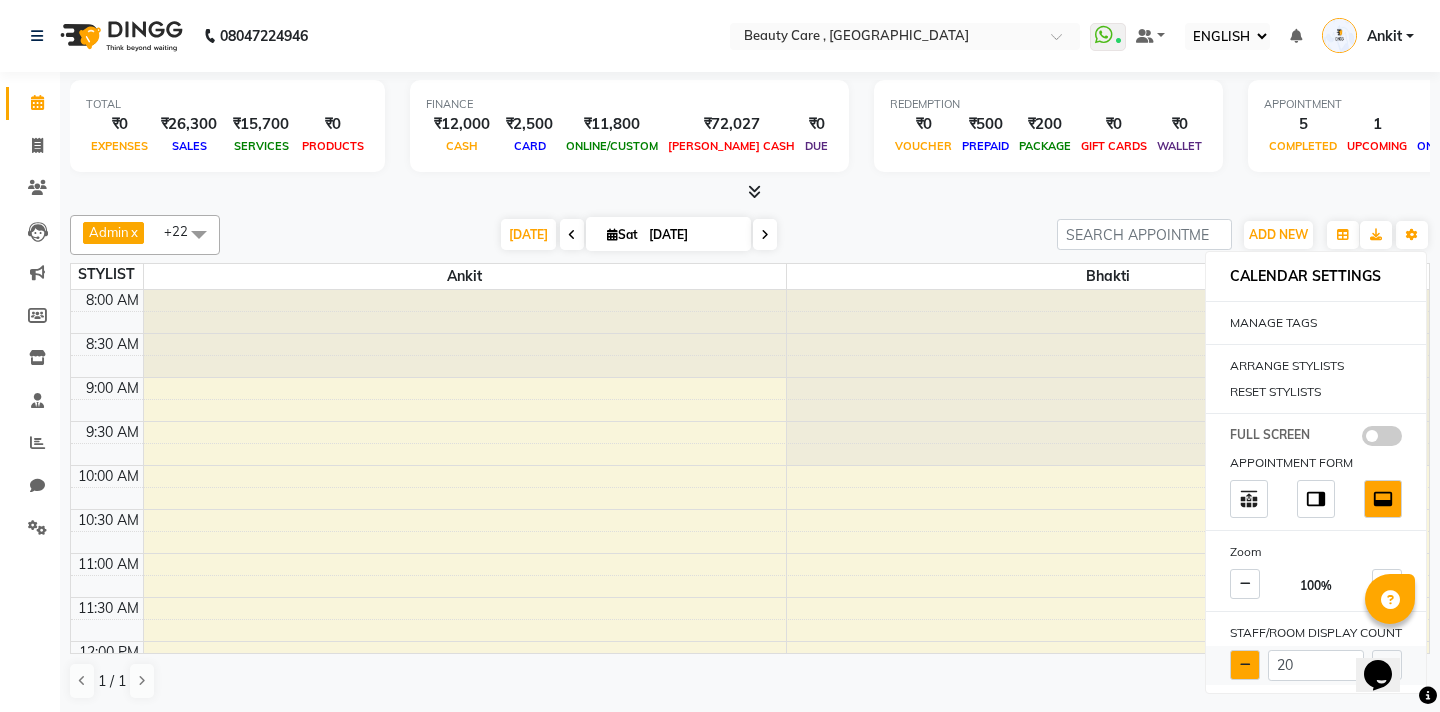 click at bounding box center (1245, 665) 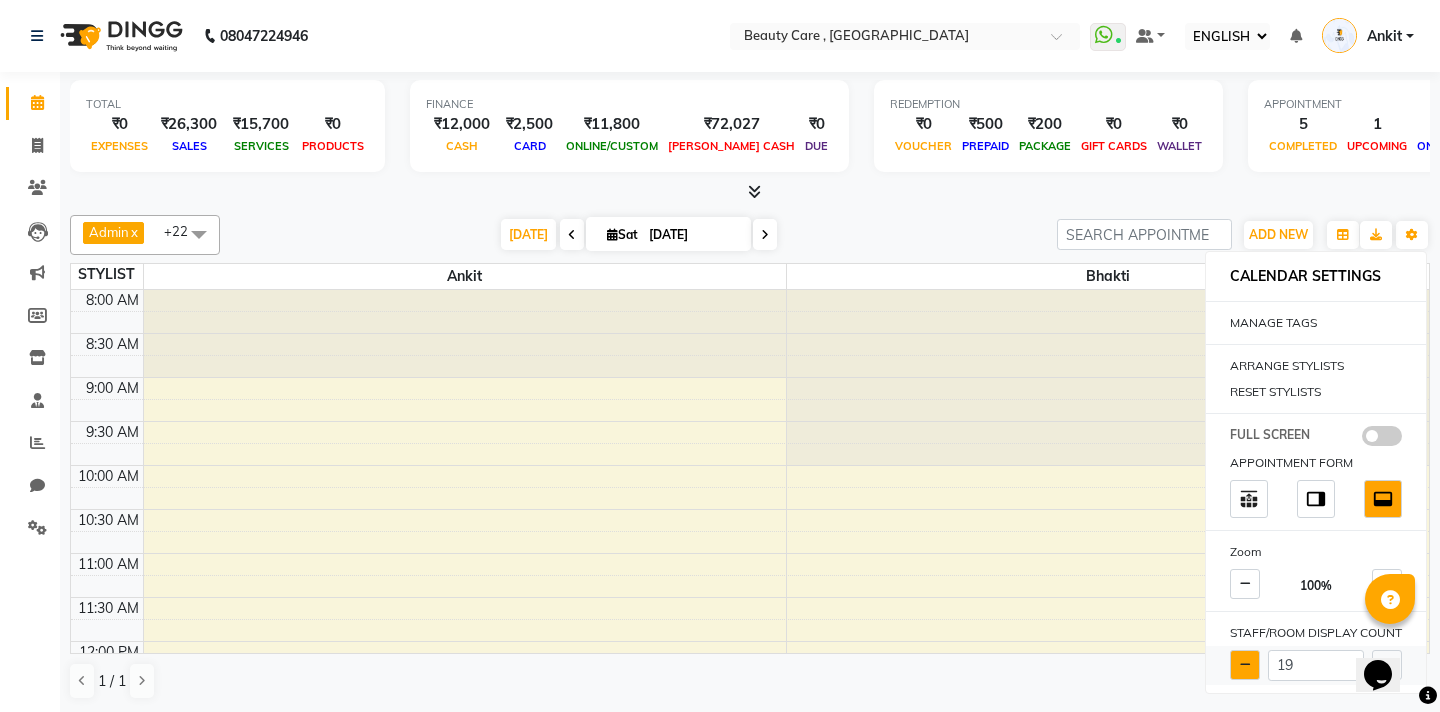 click at bounding box center [1245, 665] 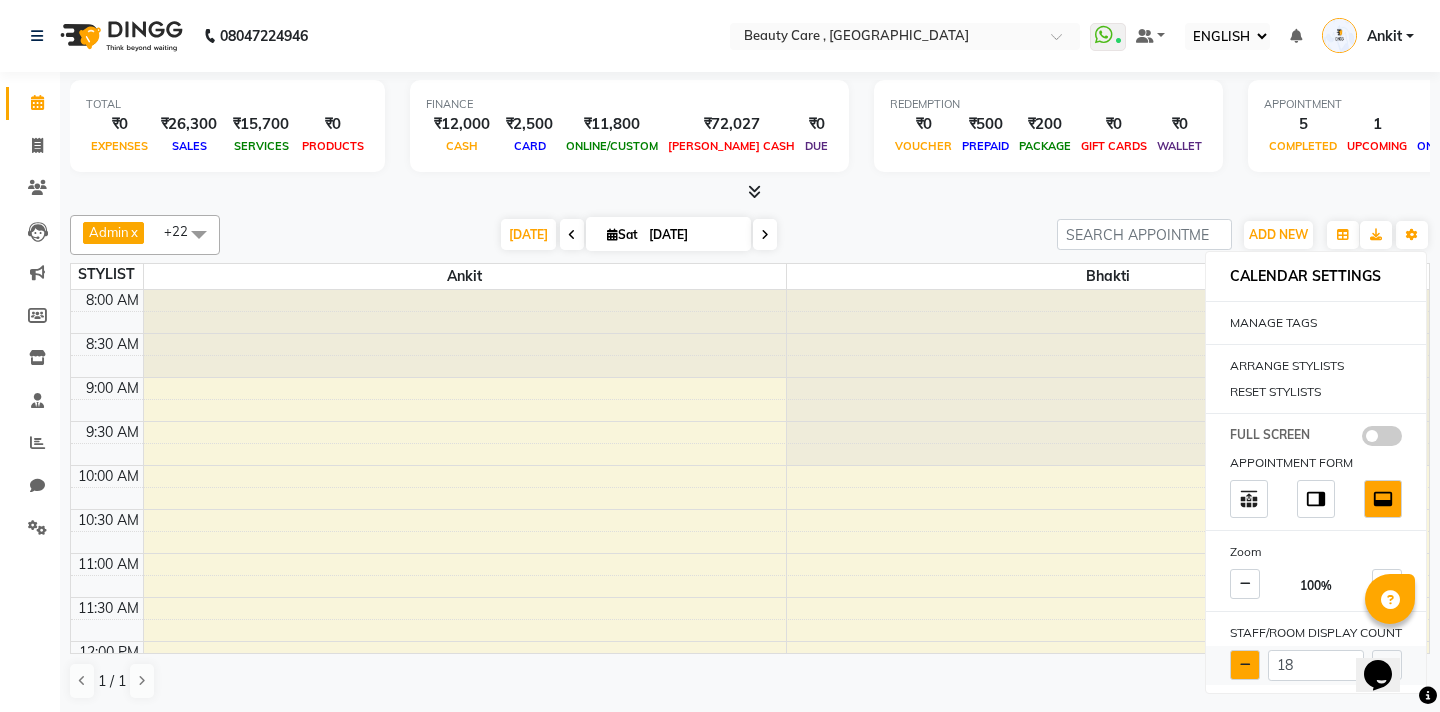 click at bounding box center [1245, 665] 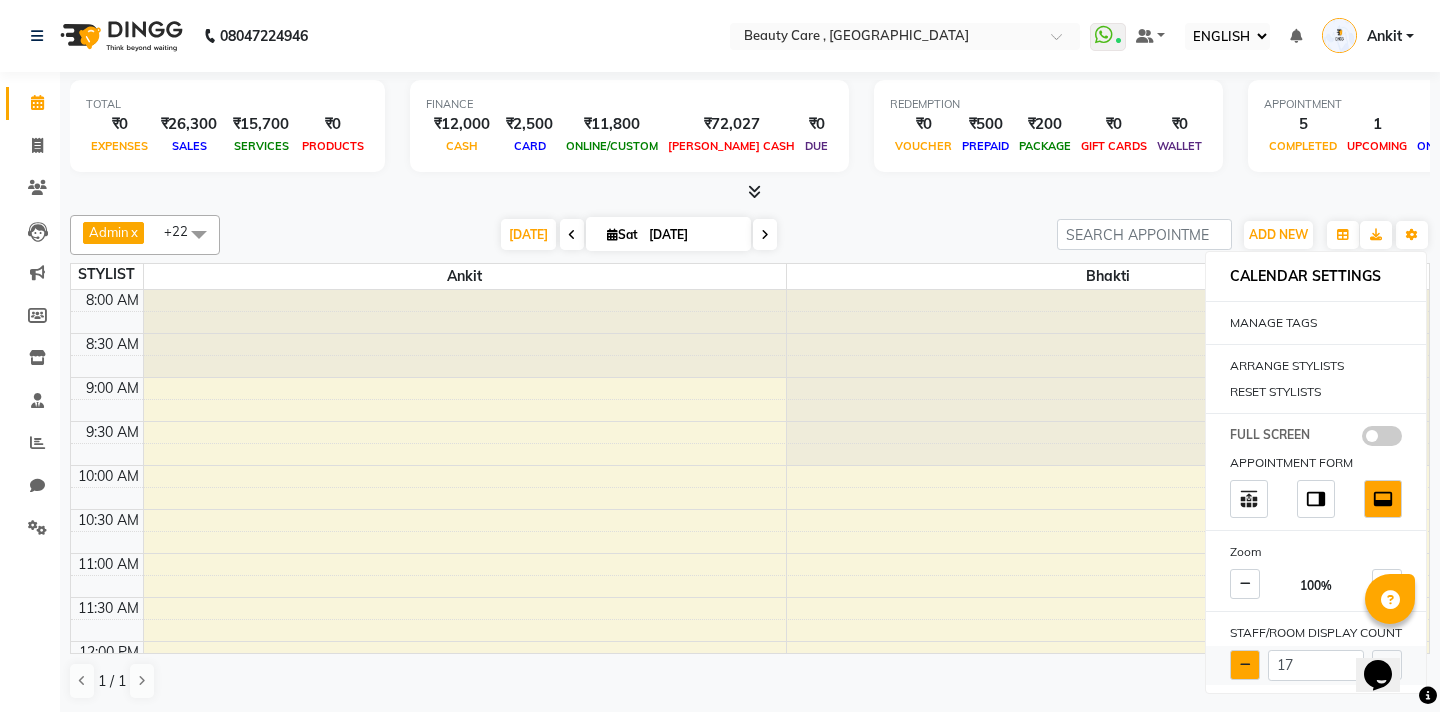 click at bounding box center [1245, 665] 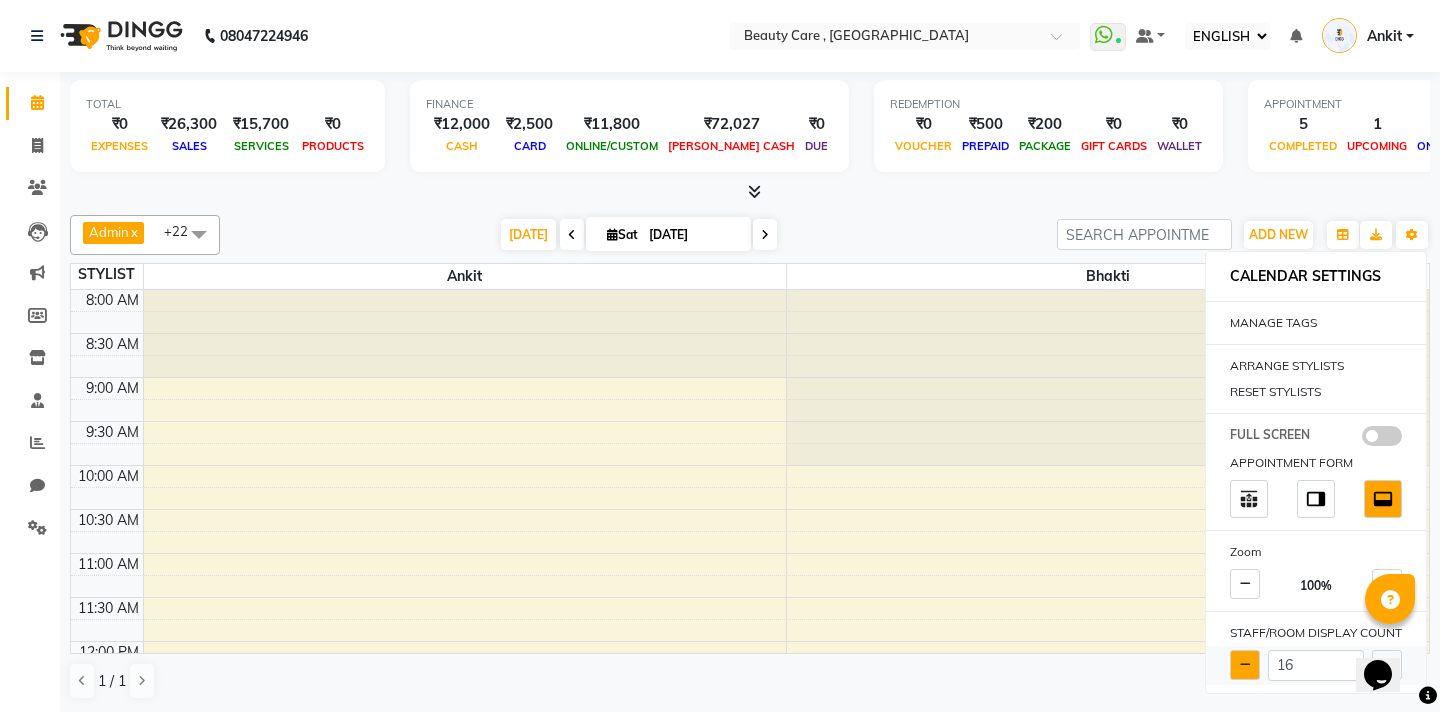 click at bounding box center [1245, 665] 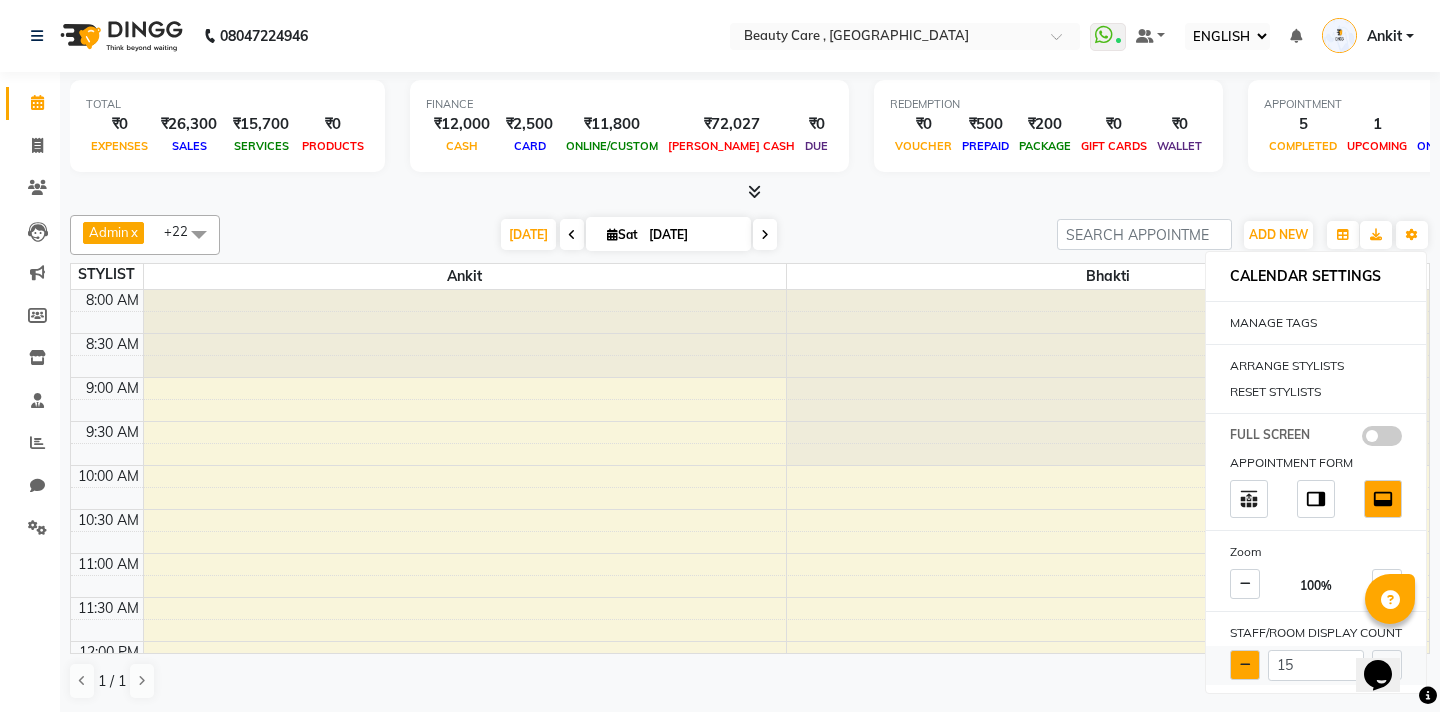 click at bounding box center (1245, 665) 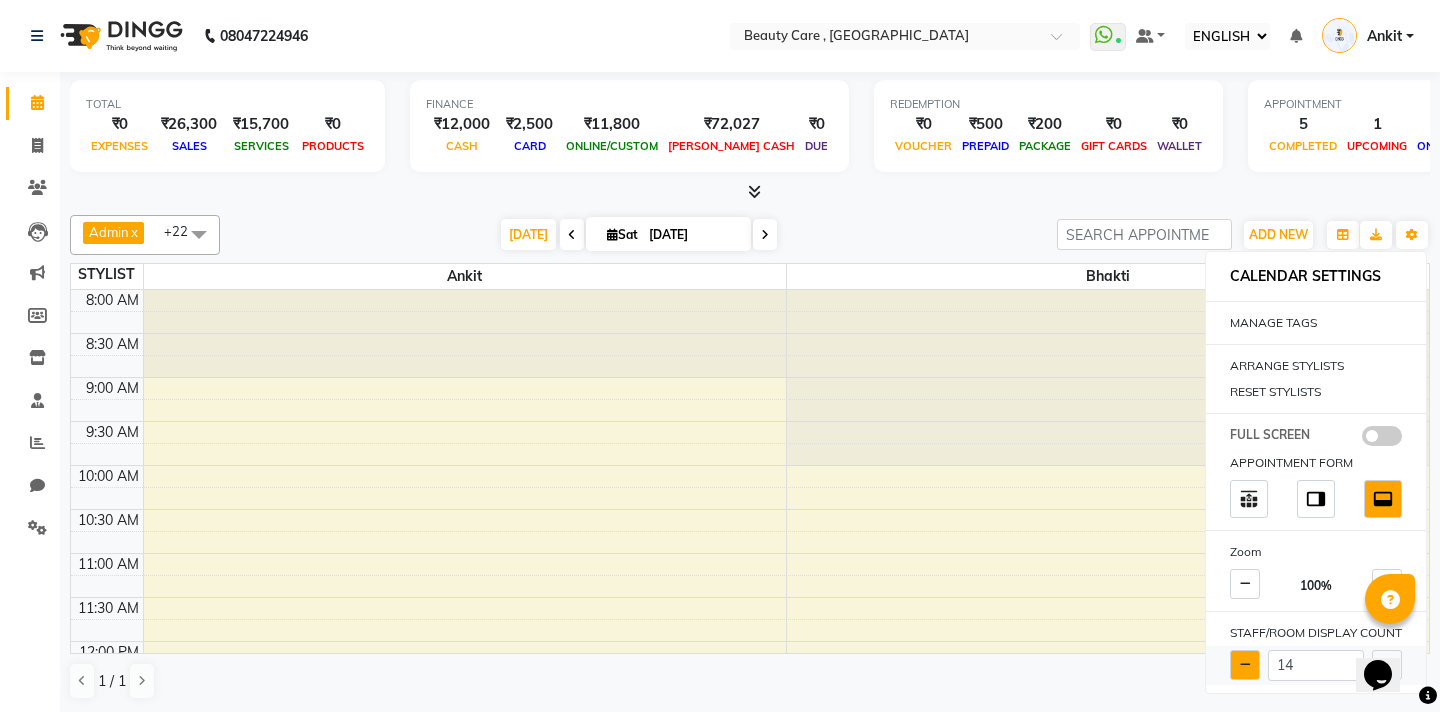 click at bounding box center (1245, 665) 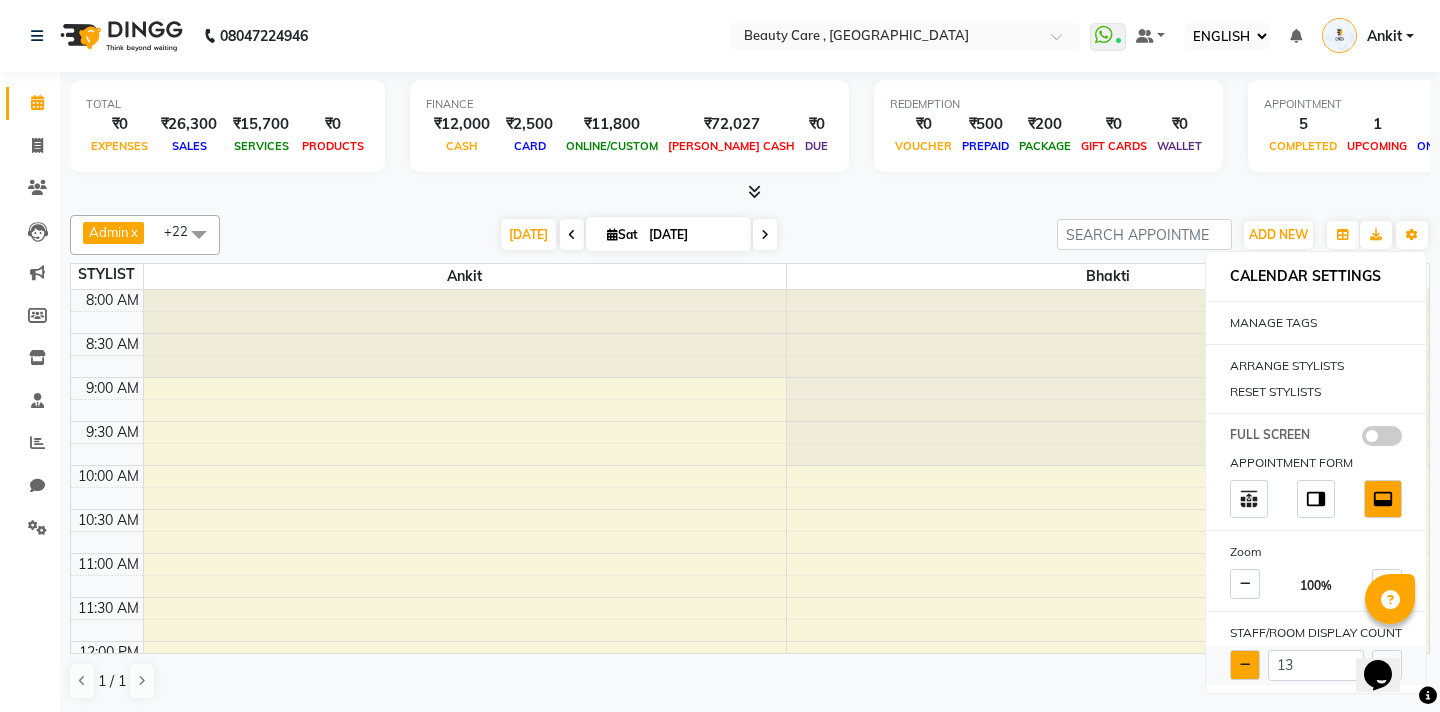click at bounding box center [1245, 665] 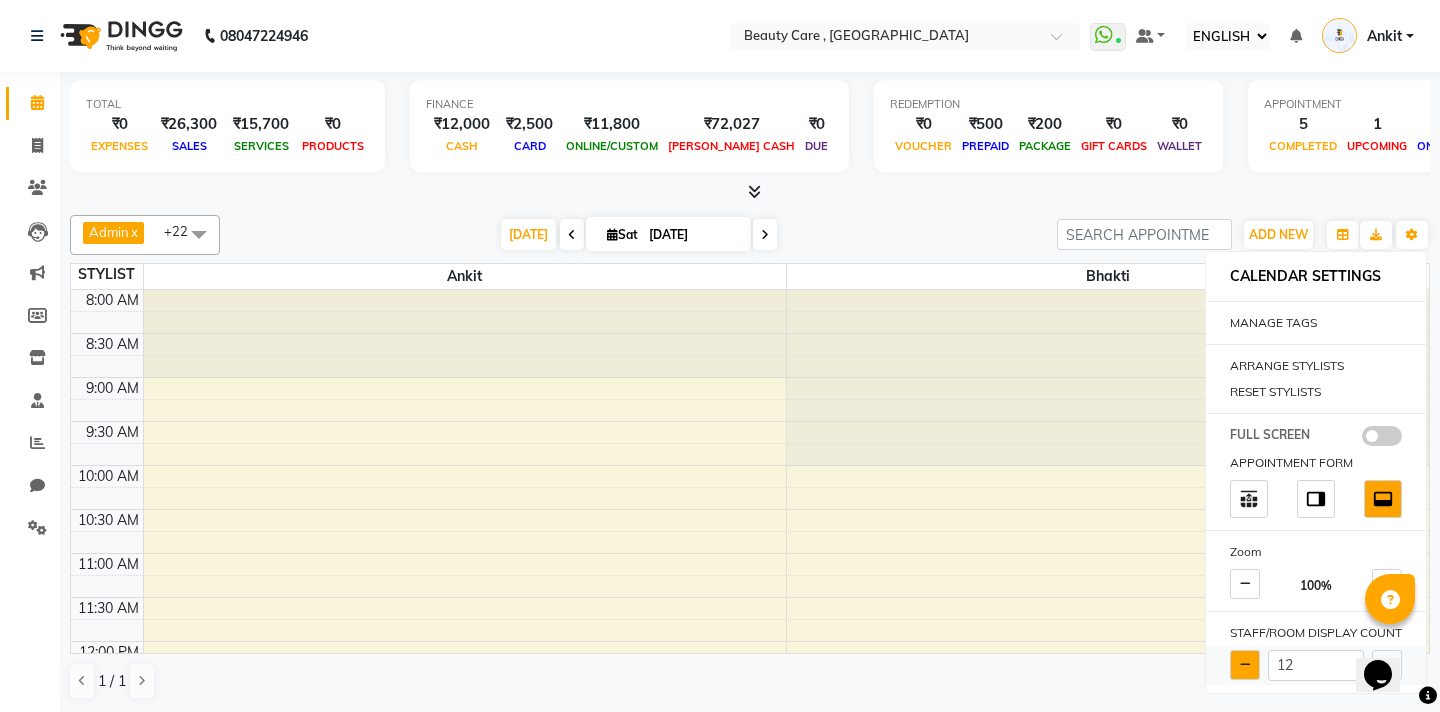 click at bounding box center [1245, 665] 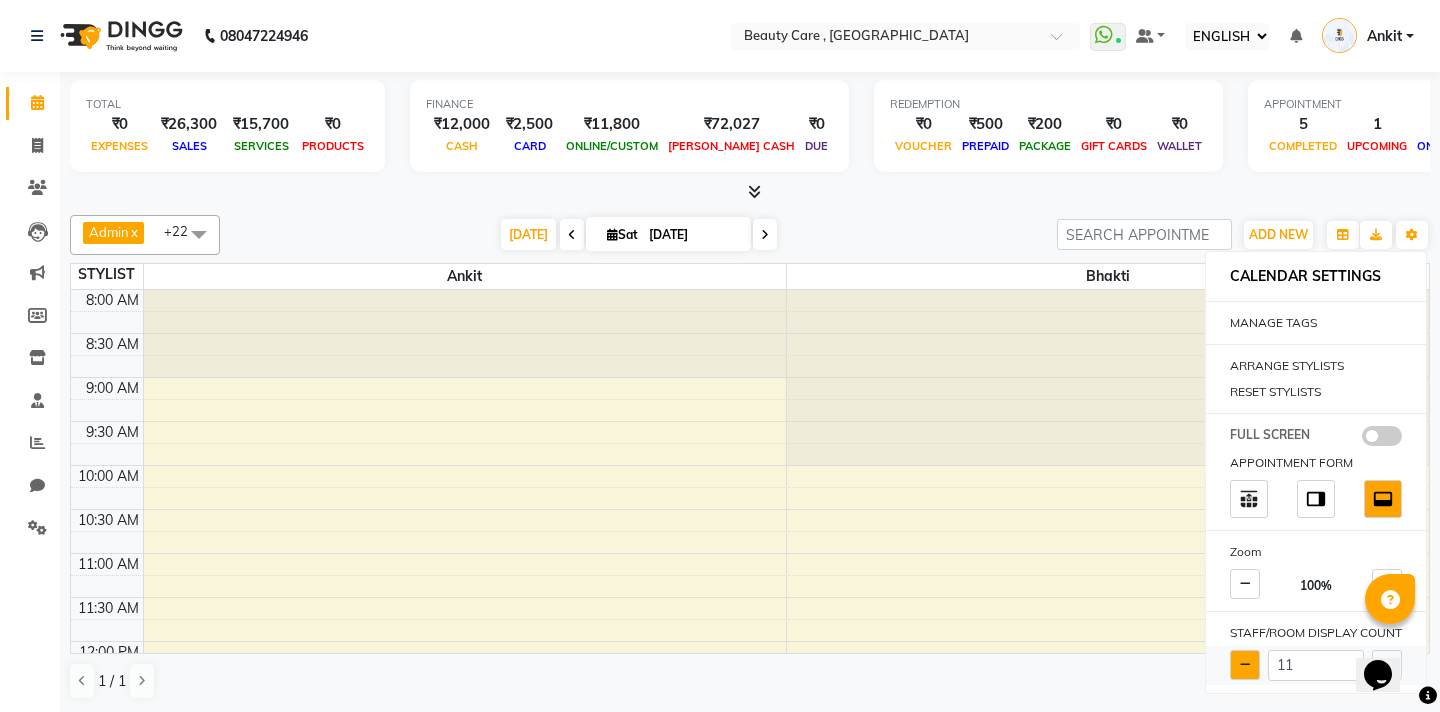 click at bounding box center [1245, 665] 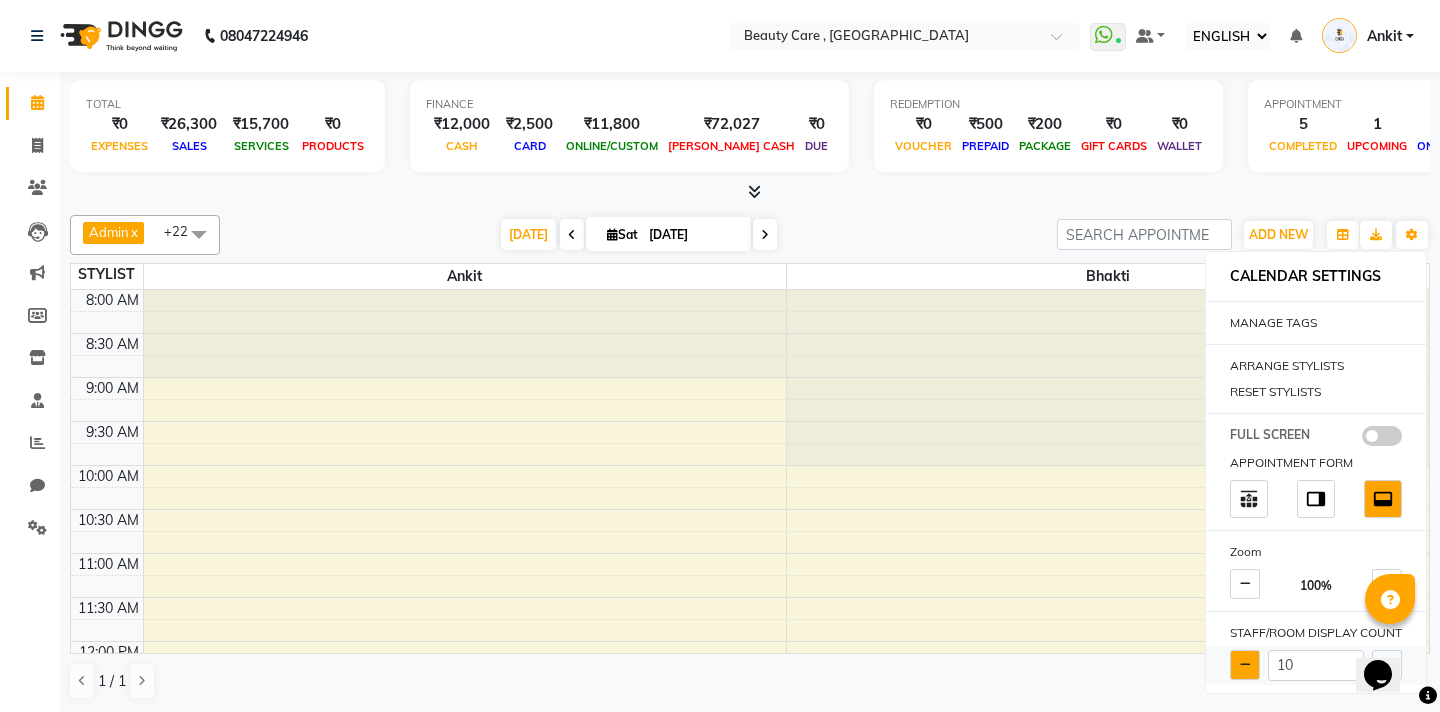 click at bounding box center [1245, 665] 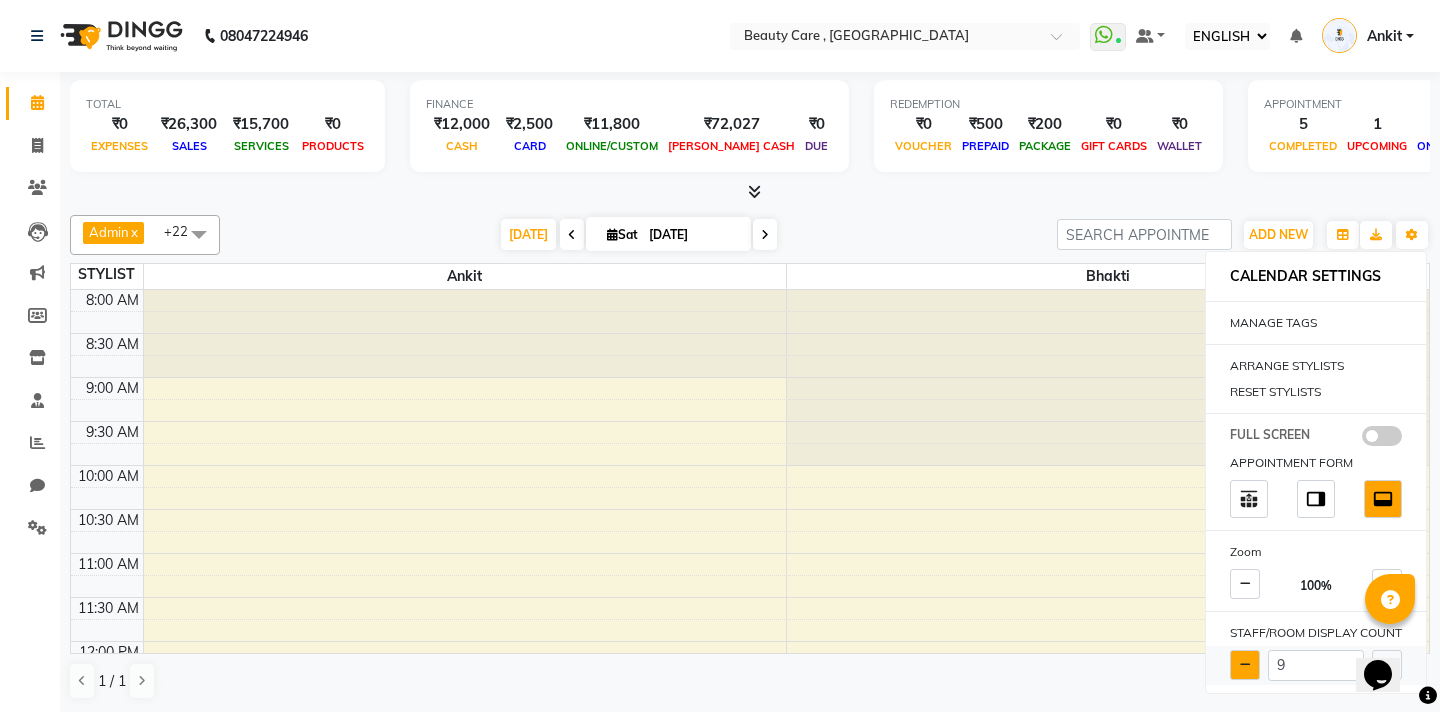 click at bounding box center [1245, 665] 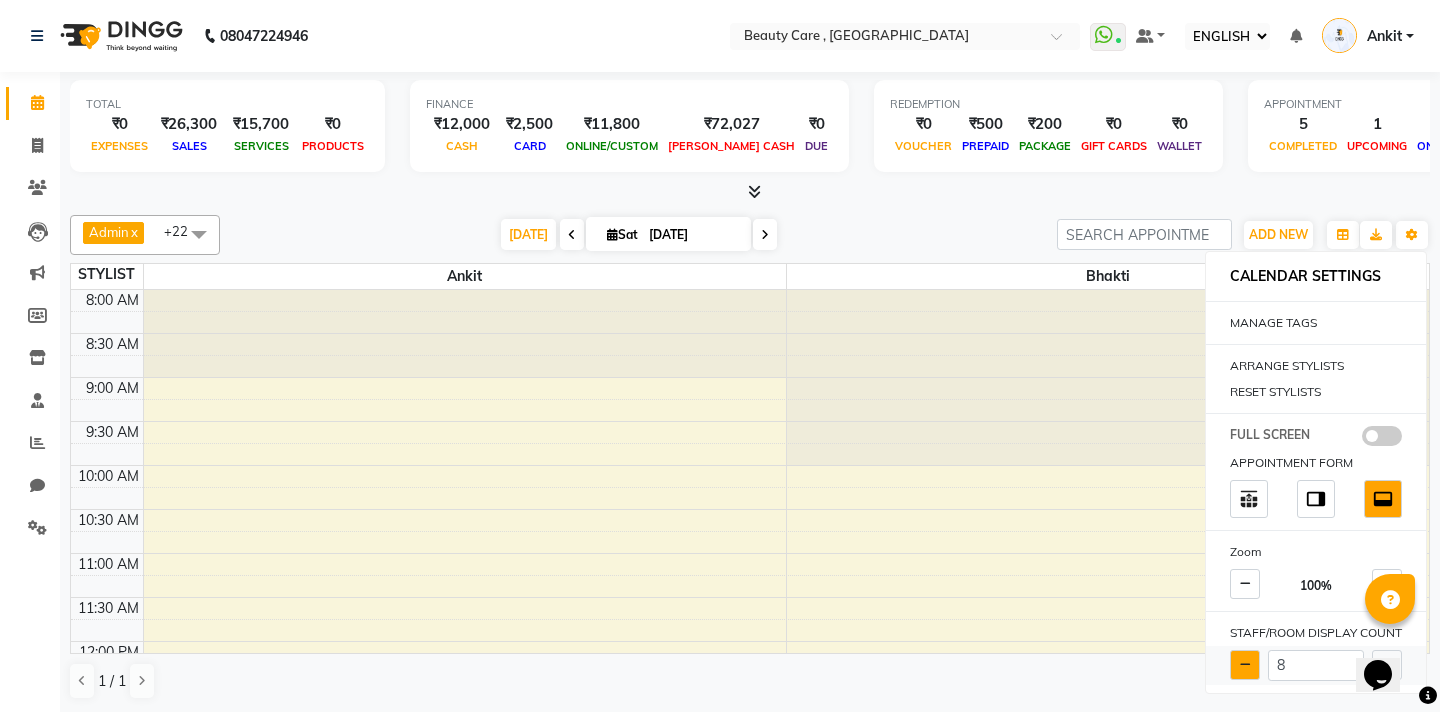click at bounding box center (1245, 665) 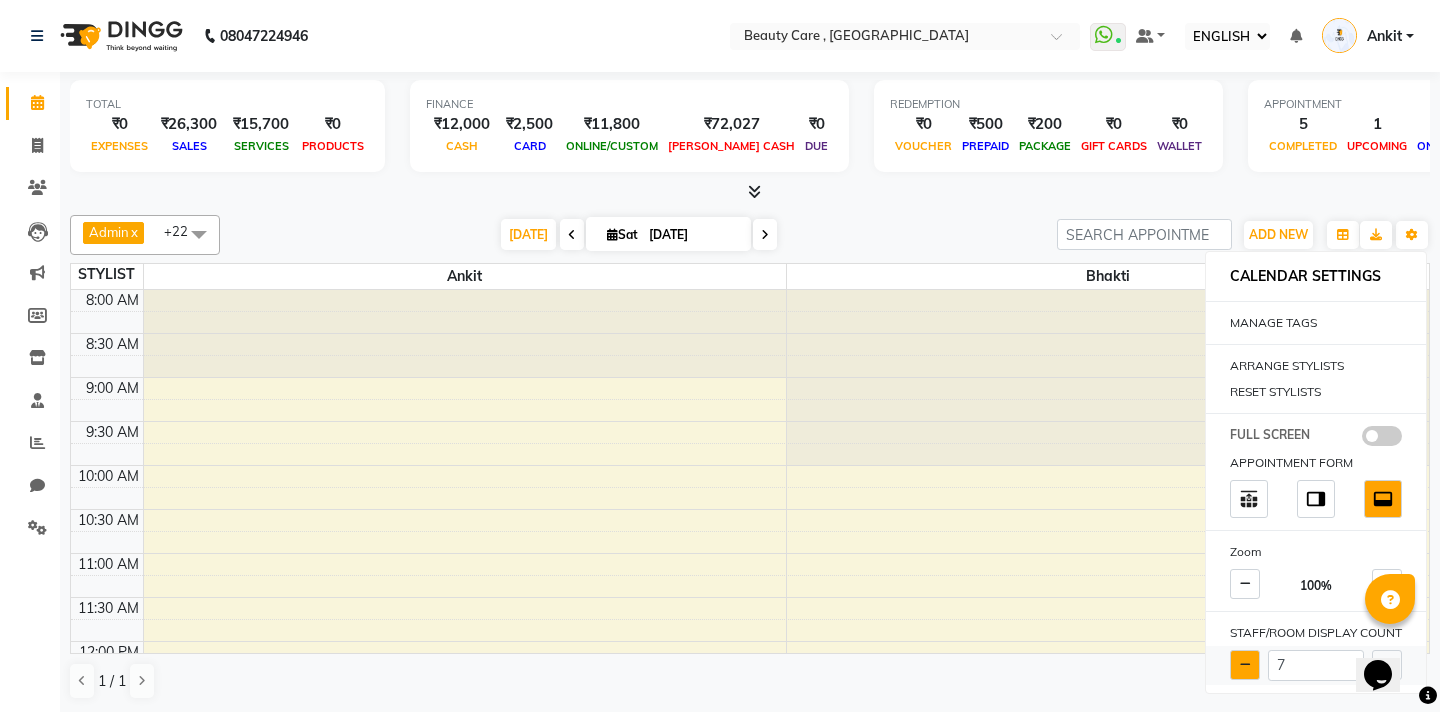 type 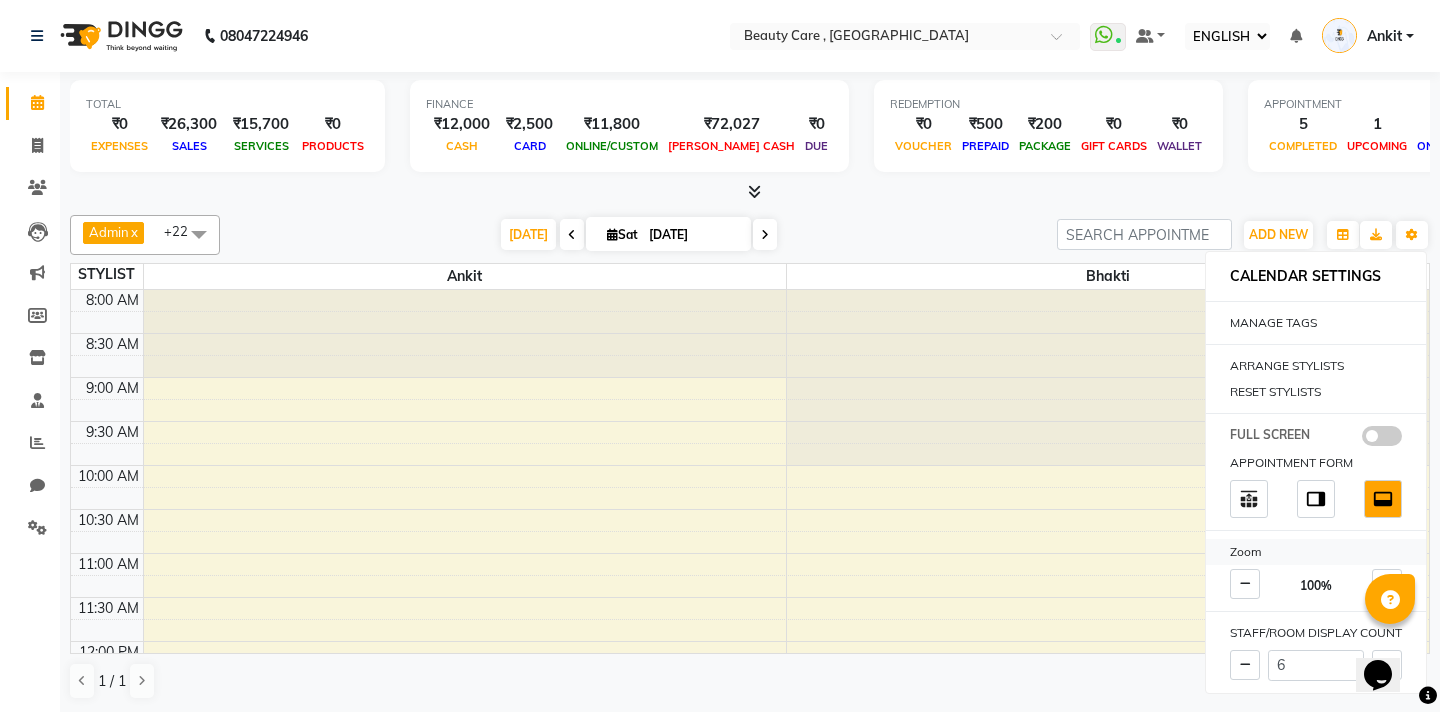 click on "Zoom" at bounding box center (1316, 552) 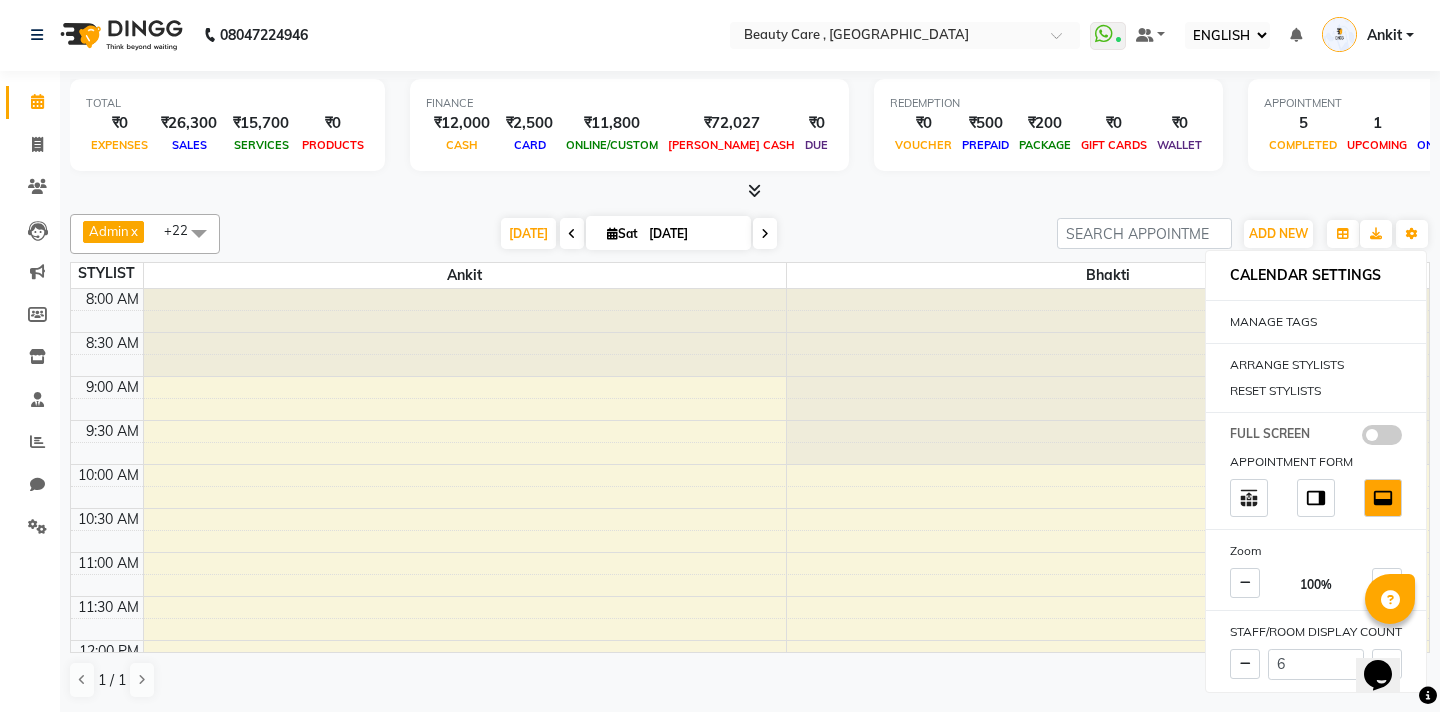 click on "TODAY  Sat 12 July 2025" at bounding box center (638, 234) 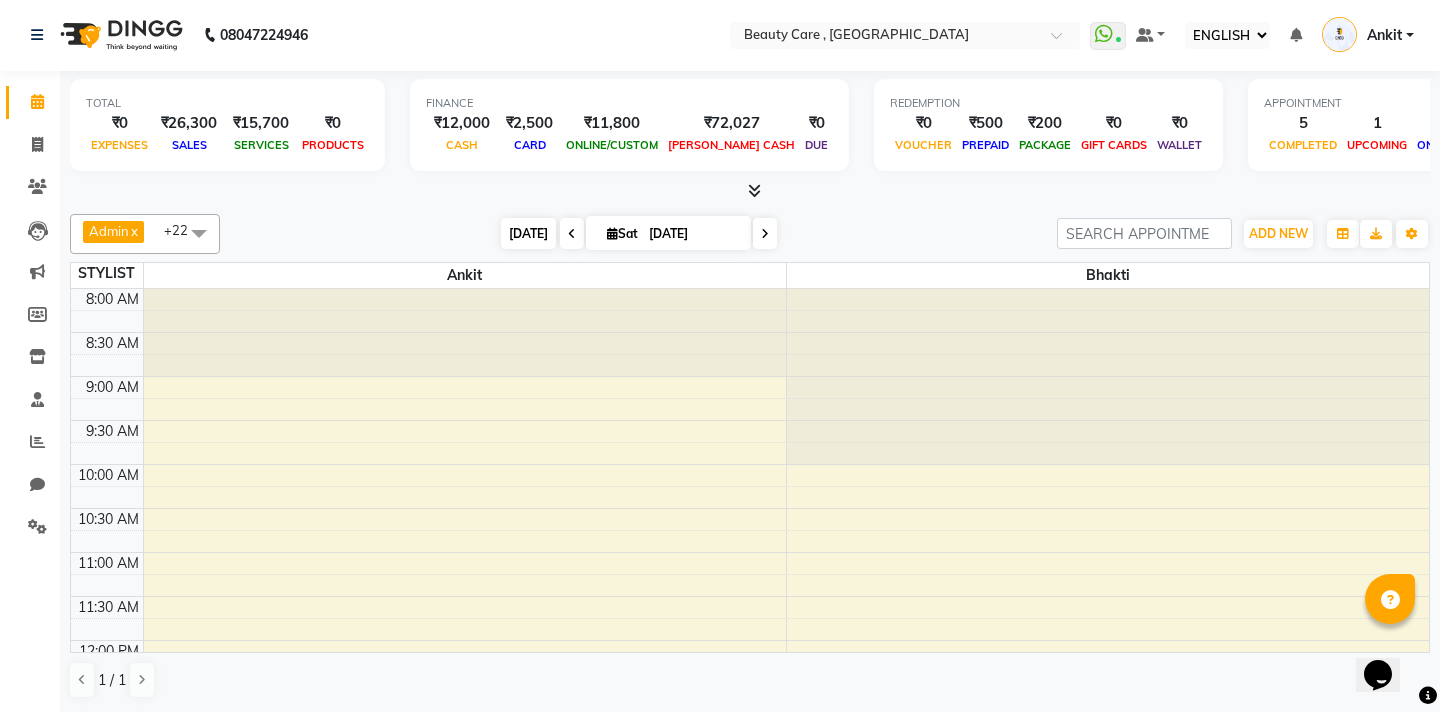click on "[DATE]" at bounding box center [528, 233] 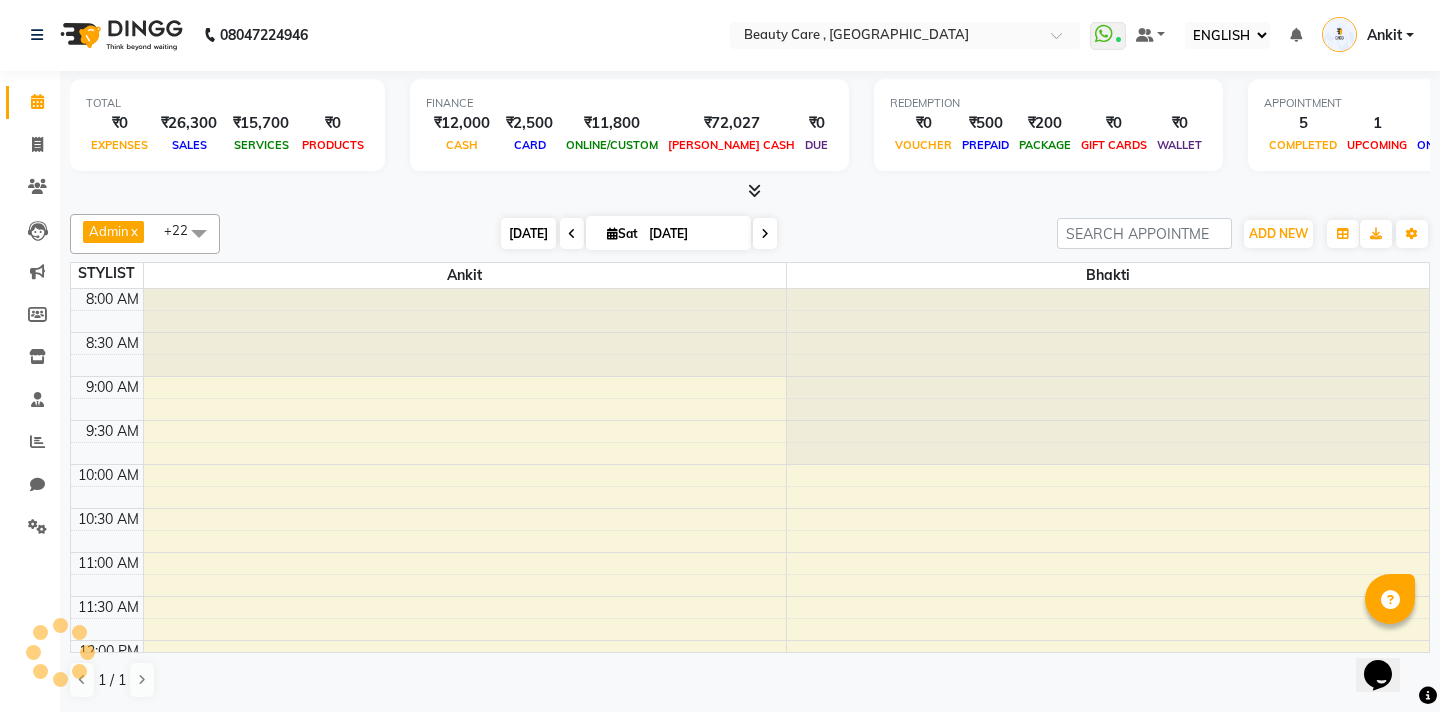scroll, scrollTop: 441, scrollLeft: 0, axis: vertical 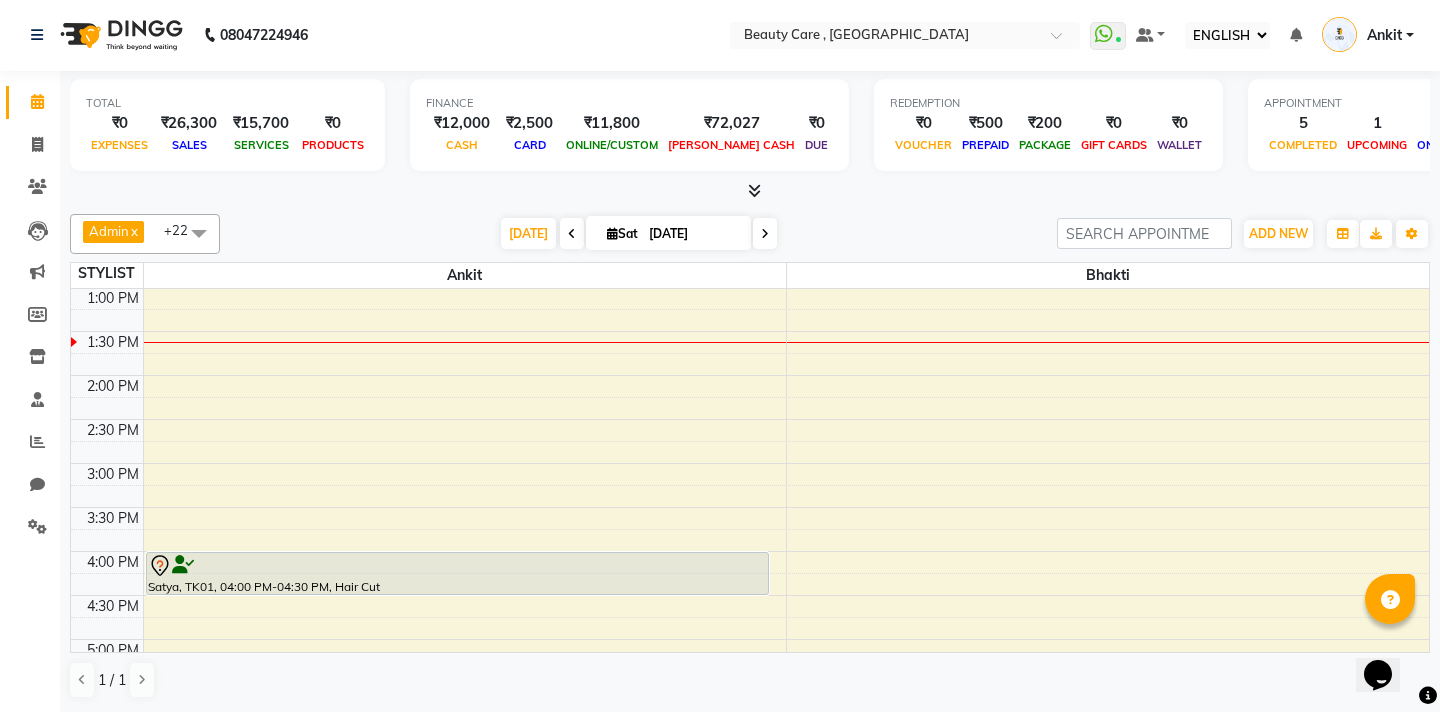 click on "TODAY  Sat 12 July 2025" at bounding box center (638, 234) 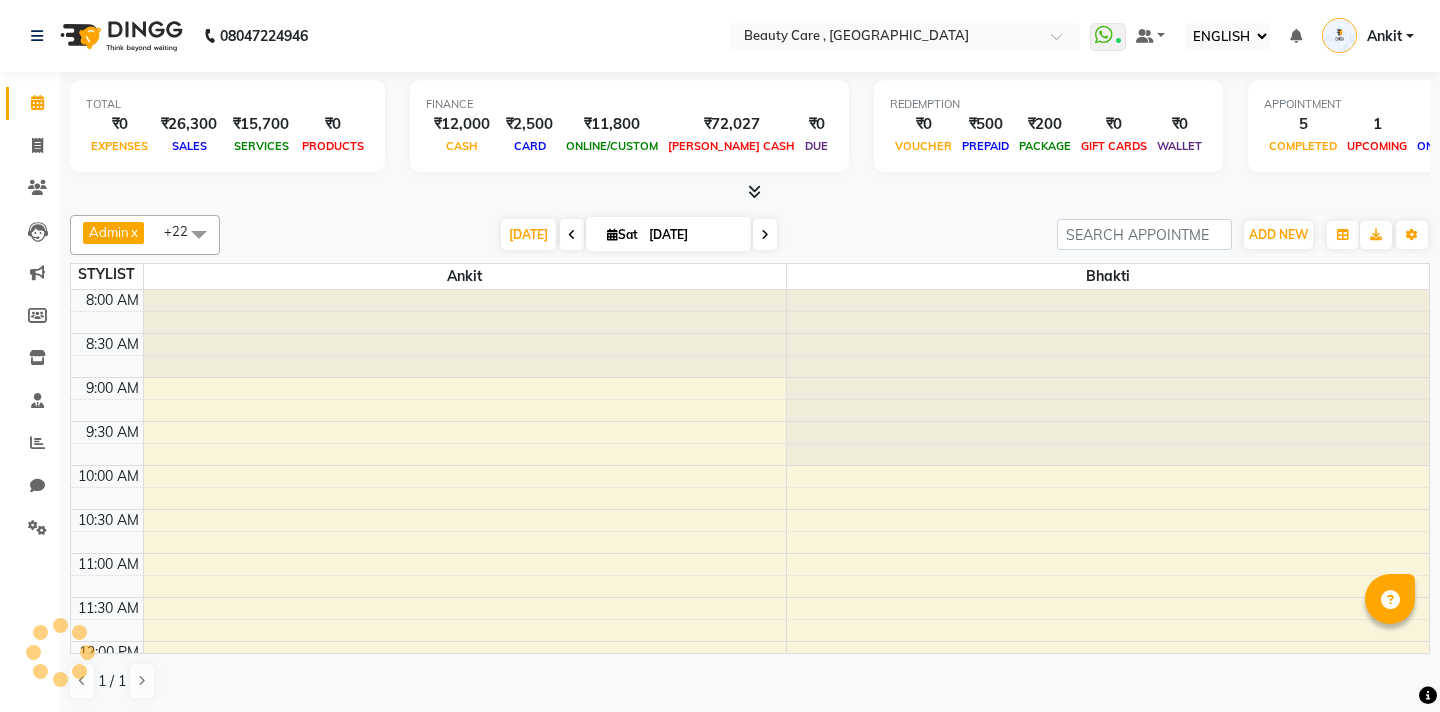 select on "ec" 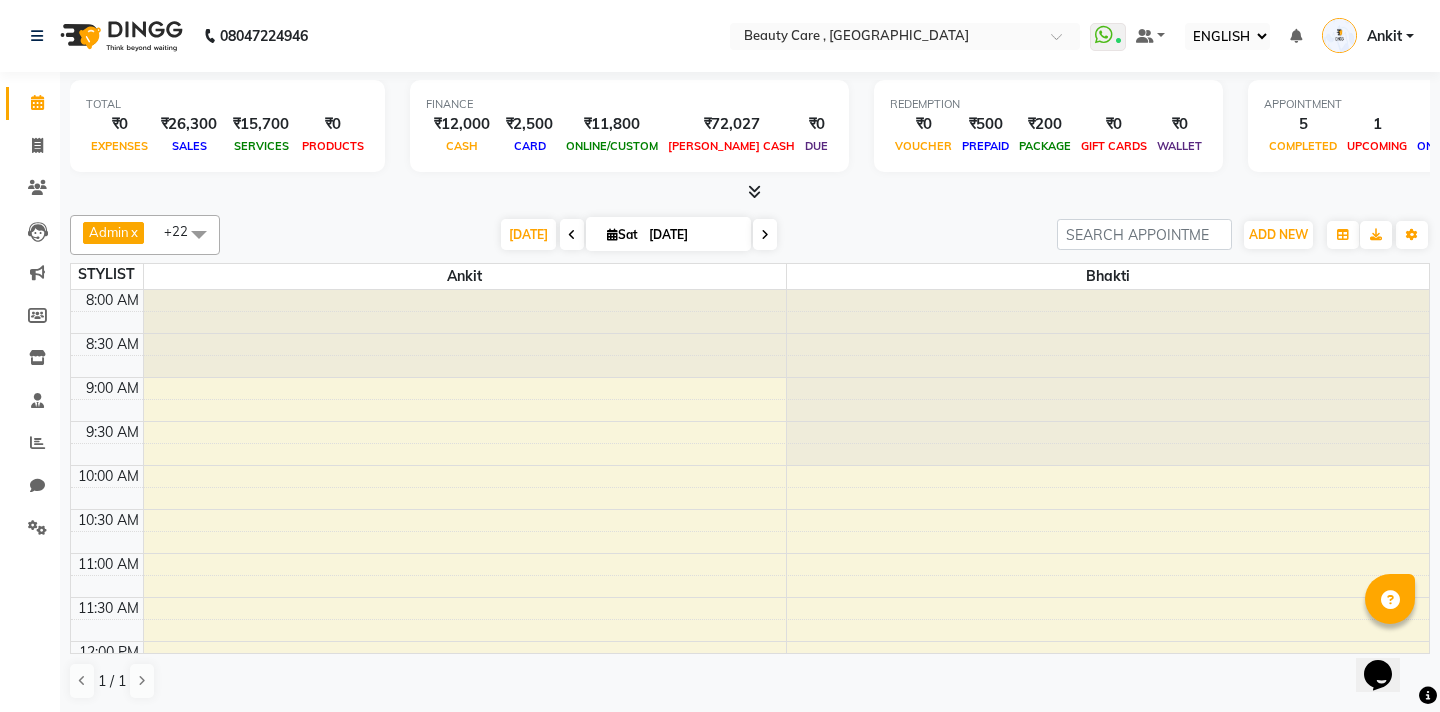 scroll, scrollTop: 0, scrollLeft: 0, axis: both 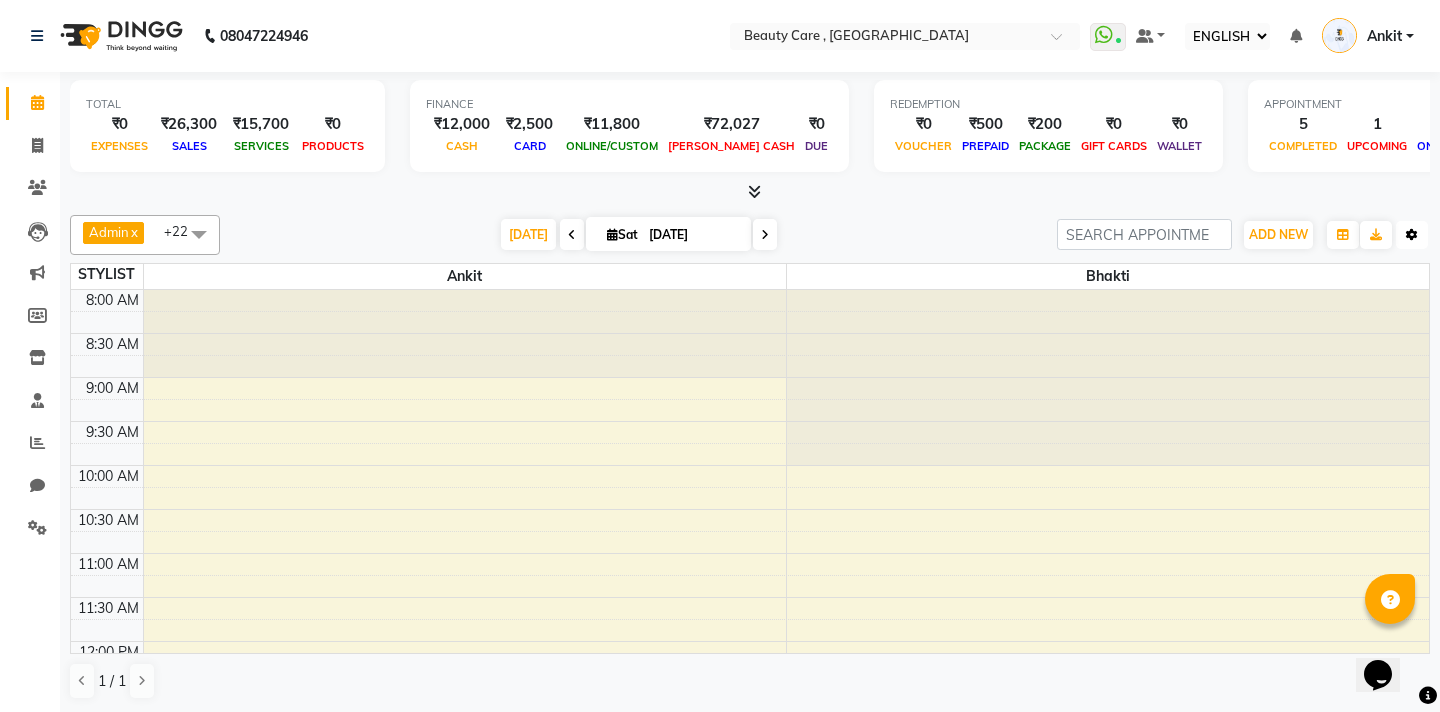 click at bounding box center [1412, 235] 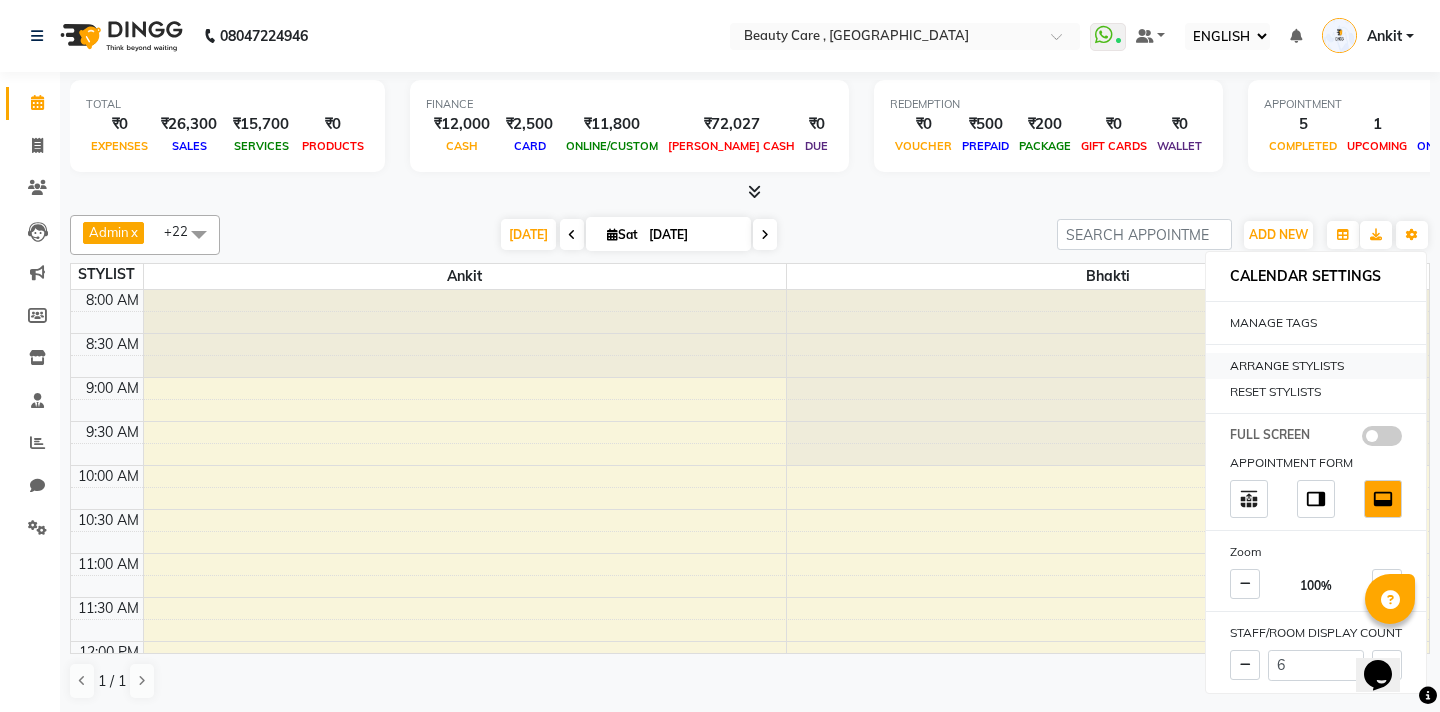 click on "ARRANGE STYLISTS" at bounding box center [1316, 366] 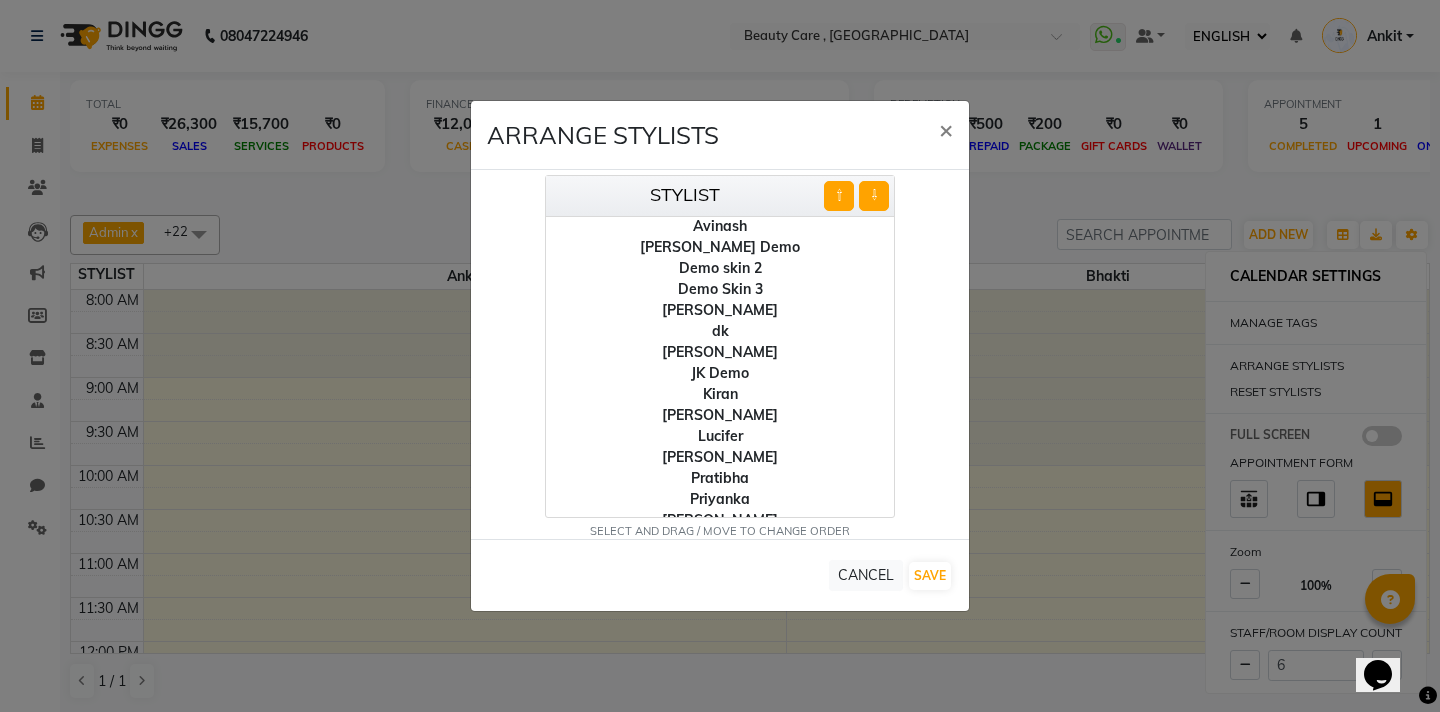 scroll, scrollTop: 351, scrollLeft: 0, axis: vertical 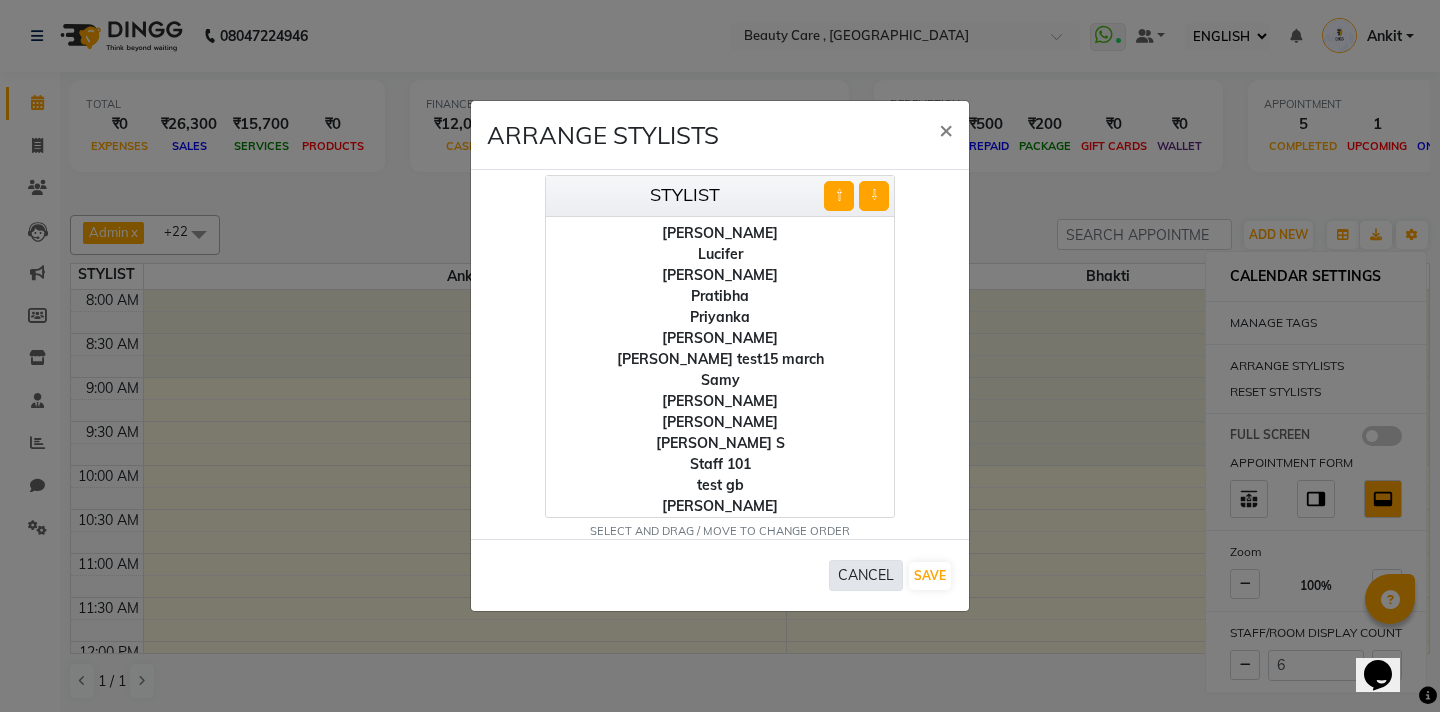 click on "CANCEL" 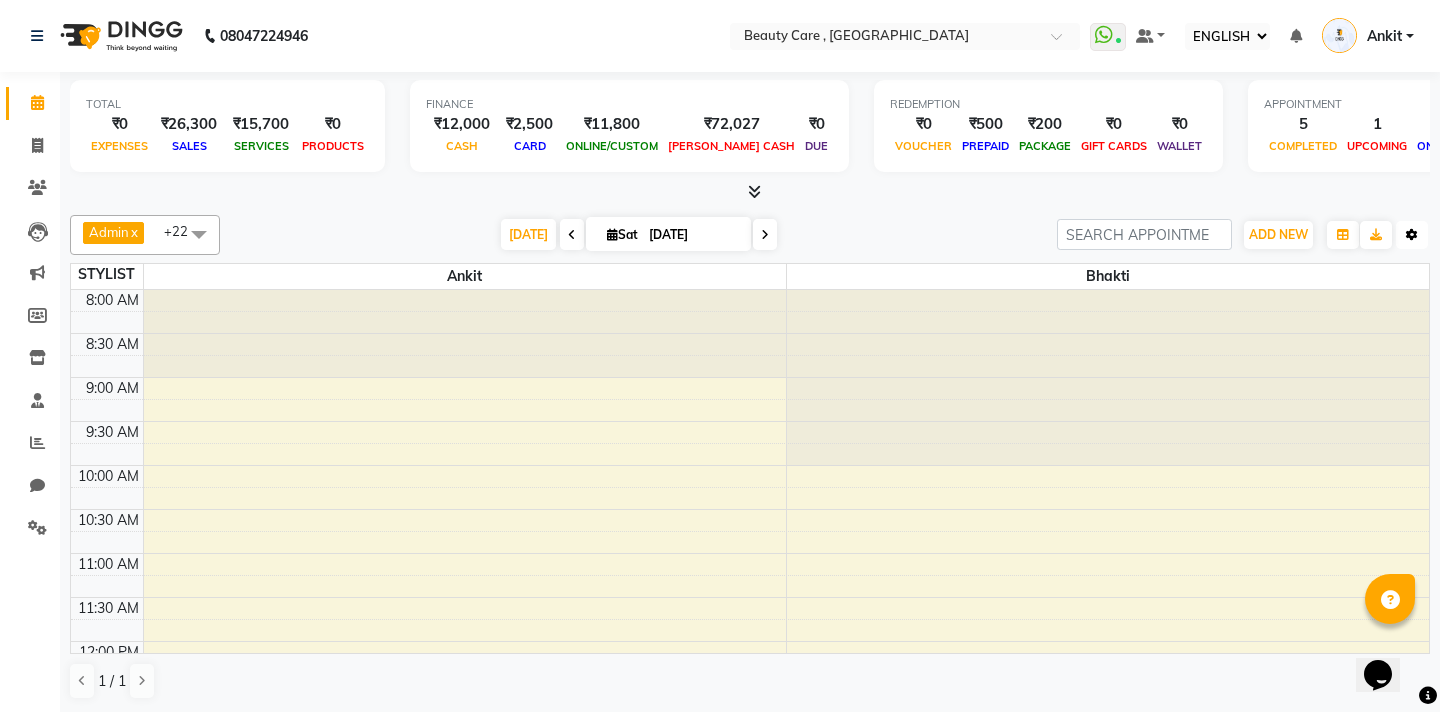 click on "Toggle Dropdown" at bounding box center (1412, 235) 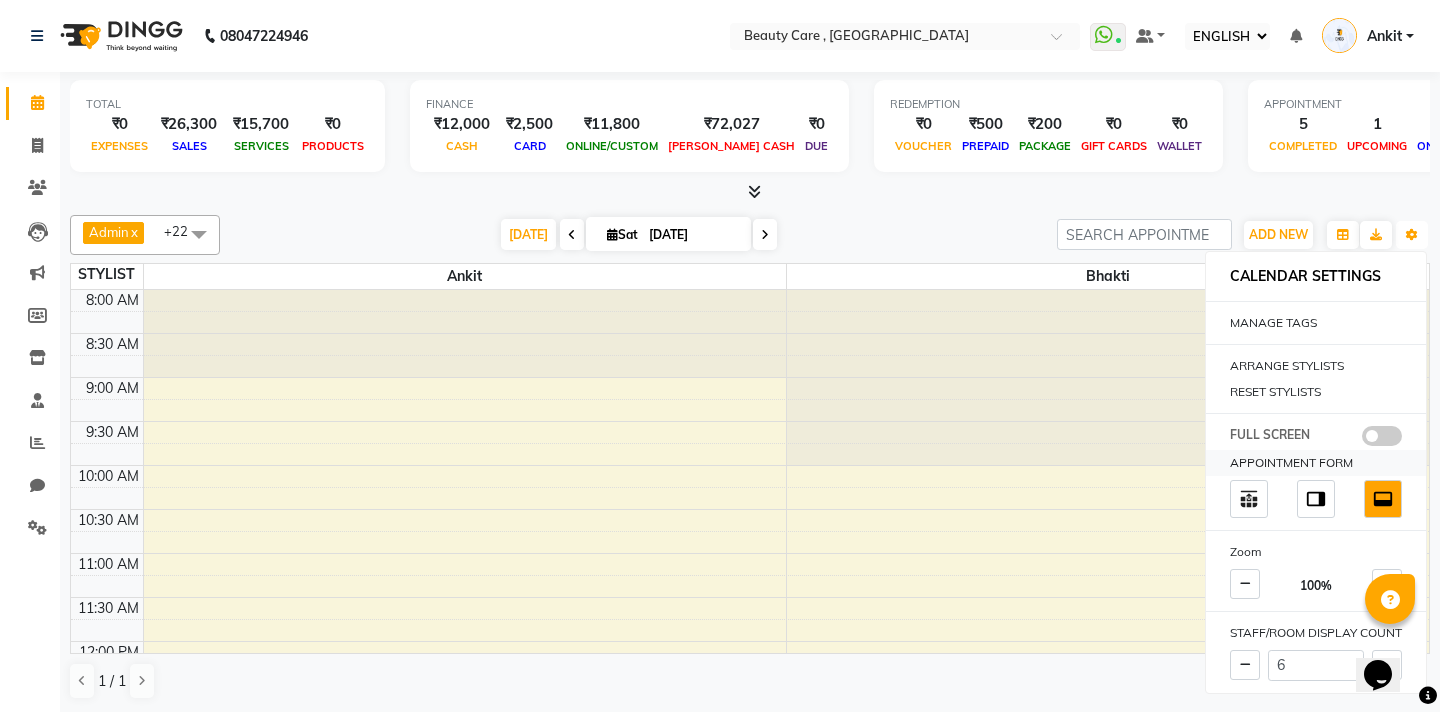 scroll, scrollTop: 1, scrollLeft: 0, axis: vertical 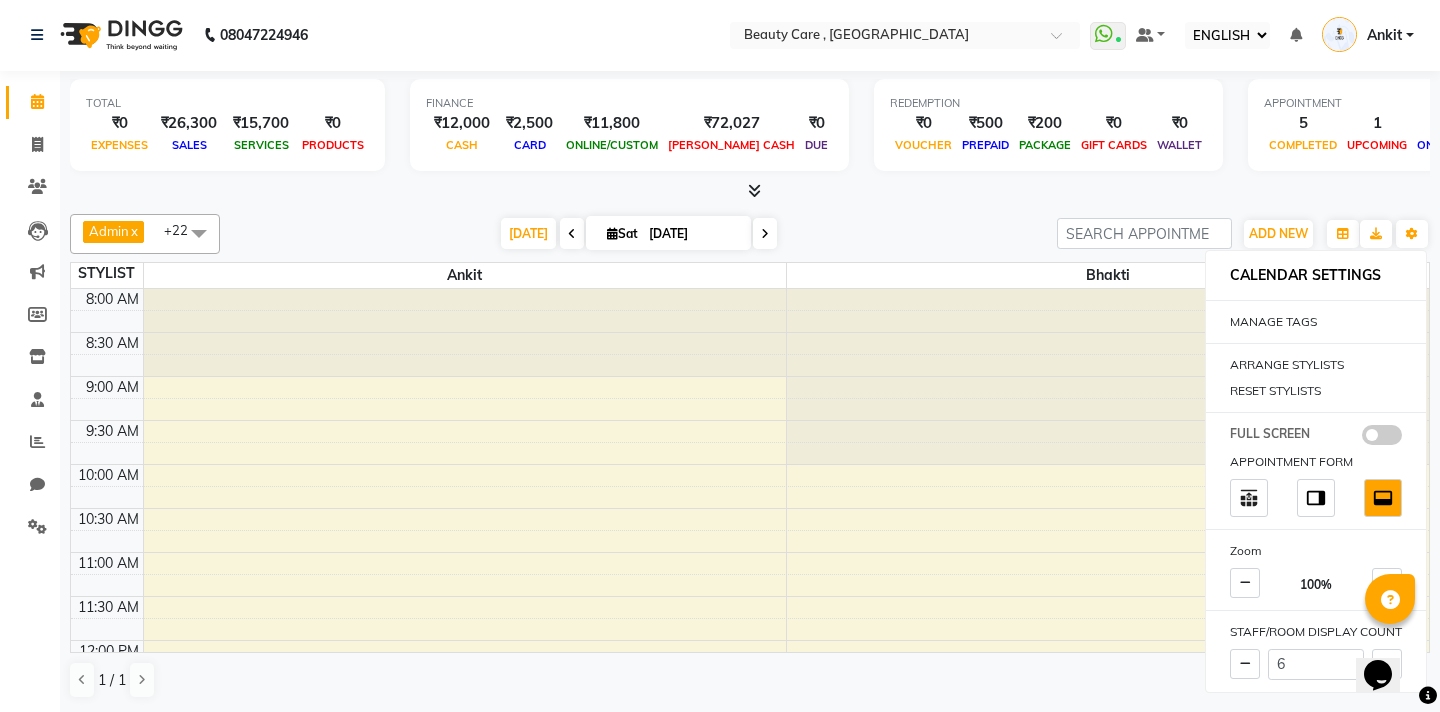 click at bounding box center (1428, 696) 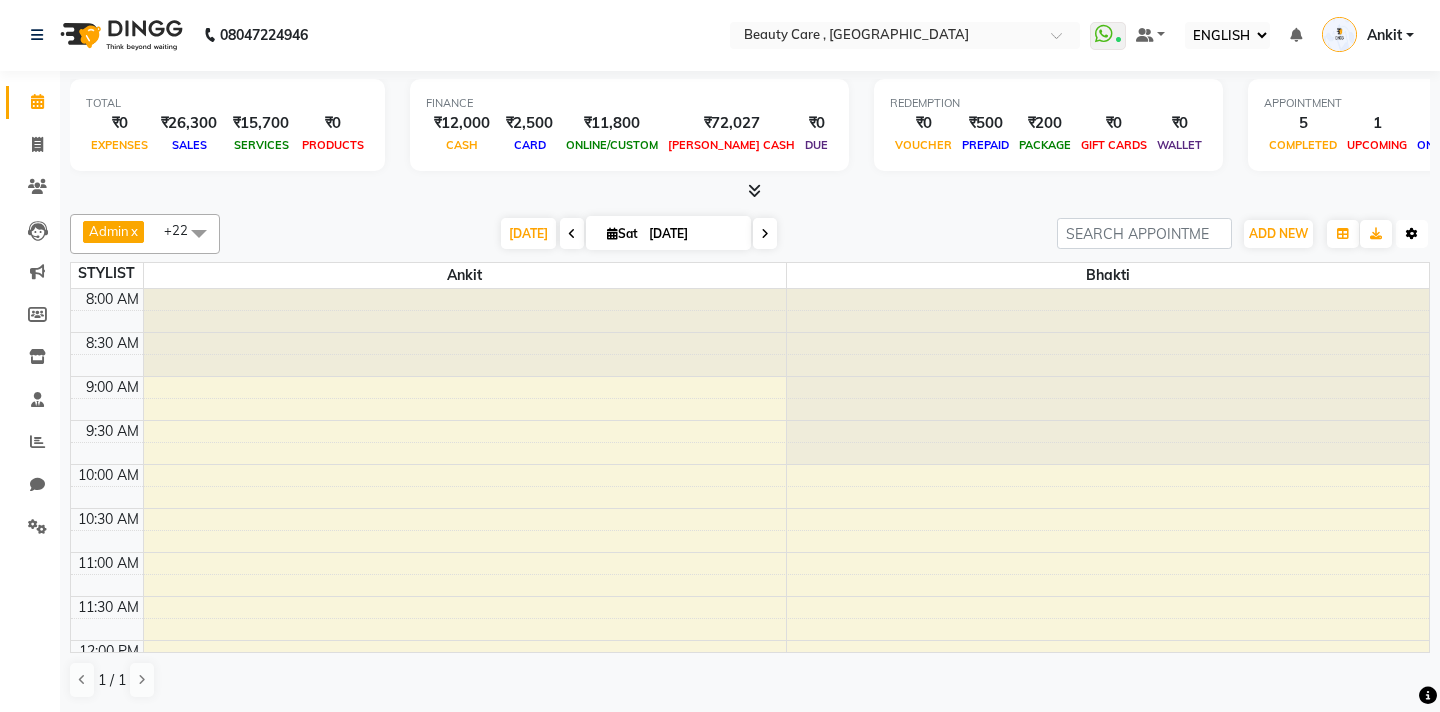 click at bounding box center (1412, 234) 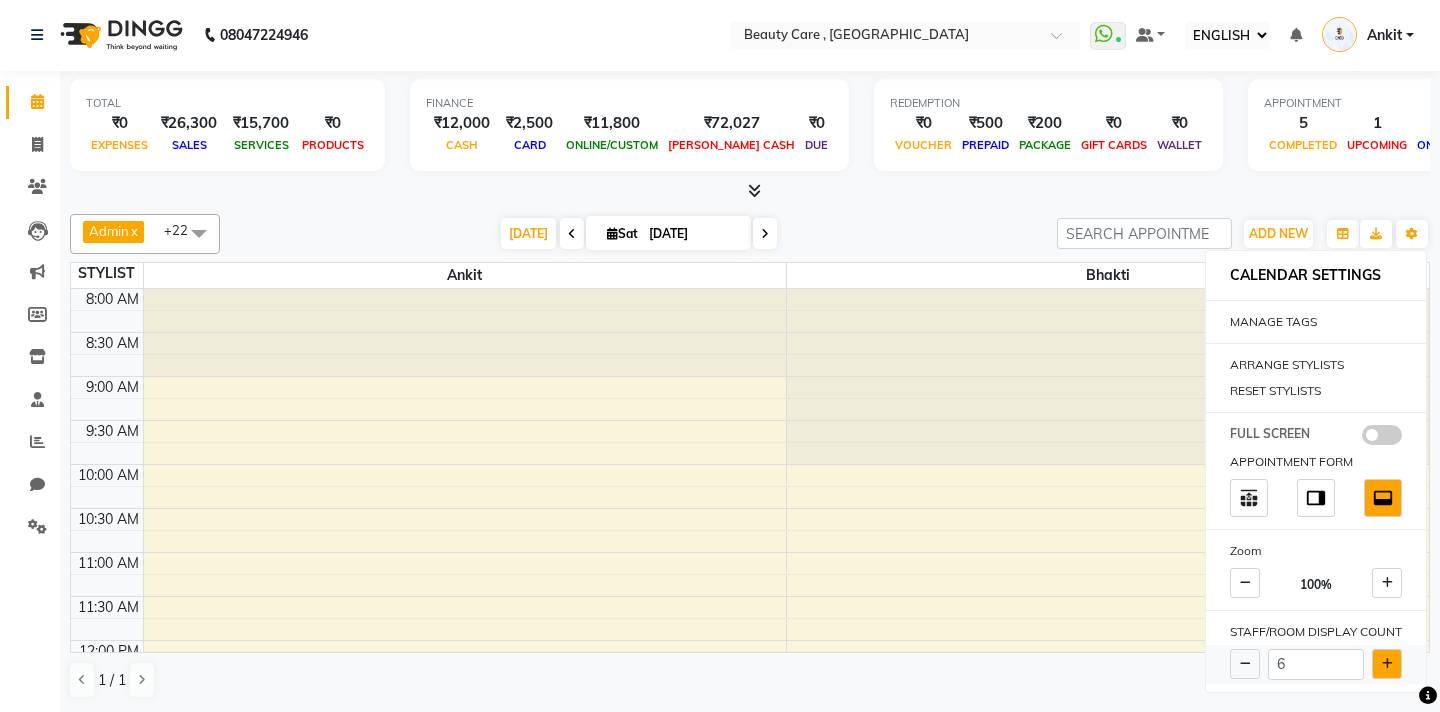 click at bounding box center (1387, 664) 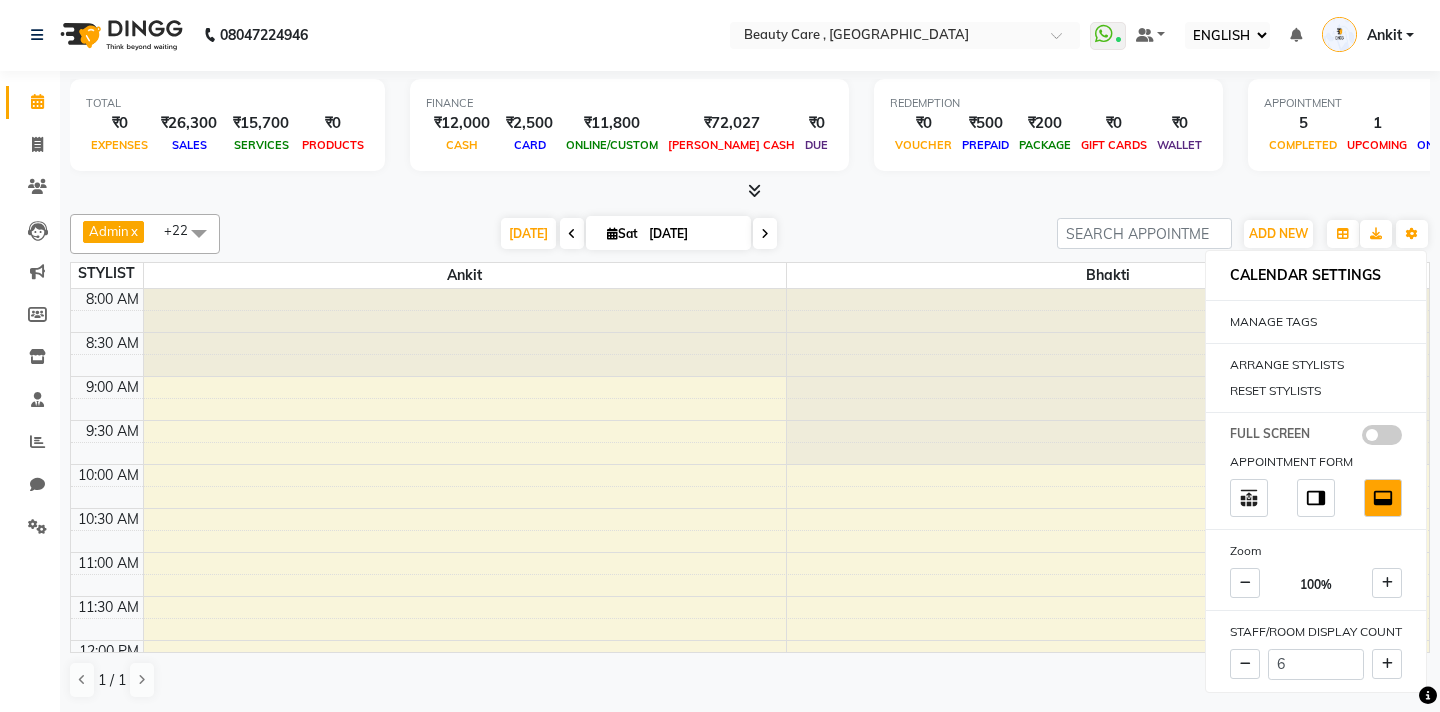 click at bounding box center (750, 191) 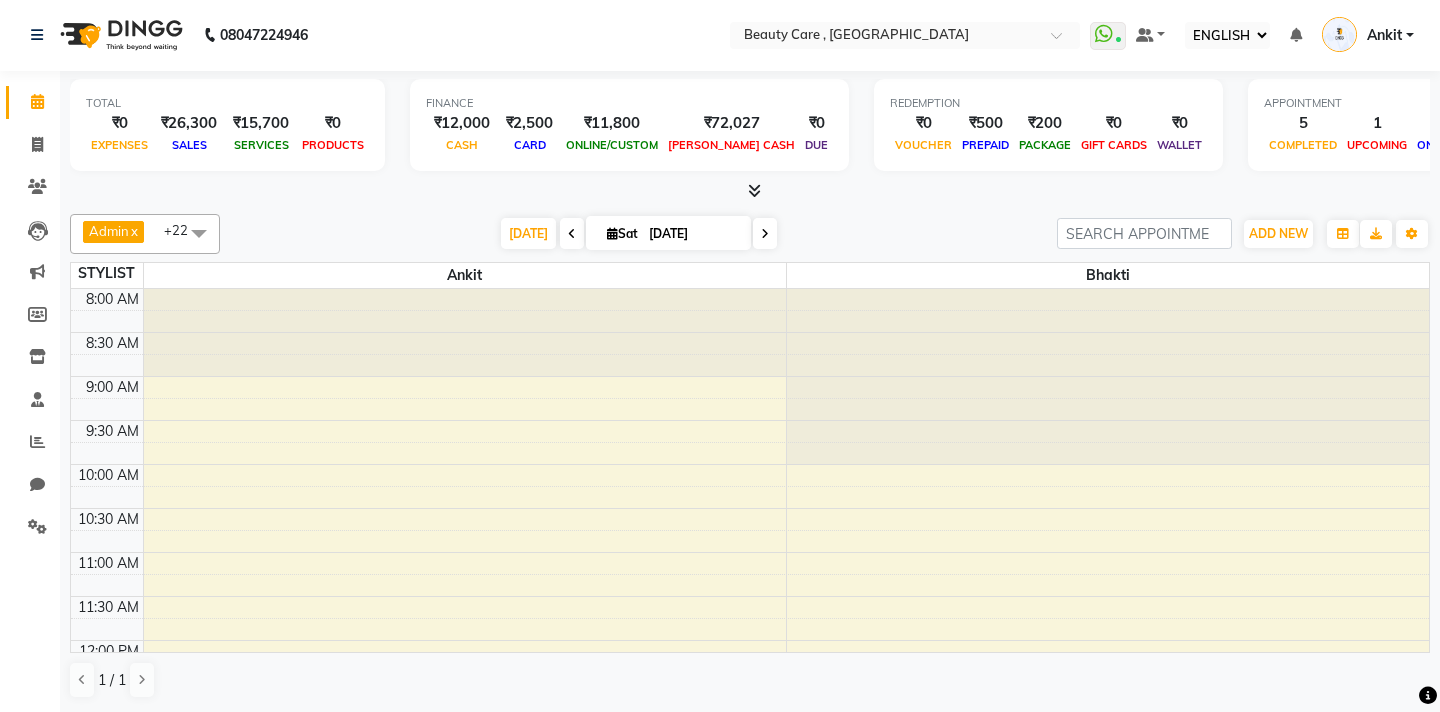 click on "TODAY  Sat 12 July 2025" at bounding box center (639, 234) 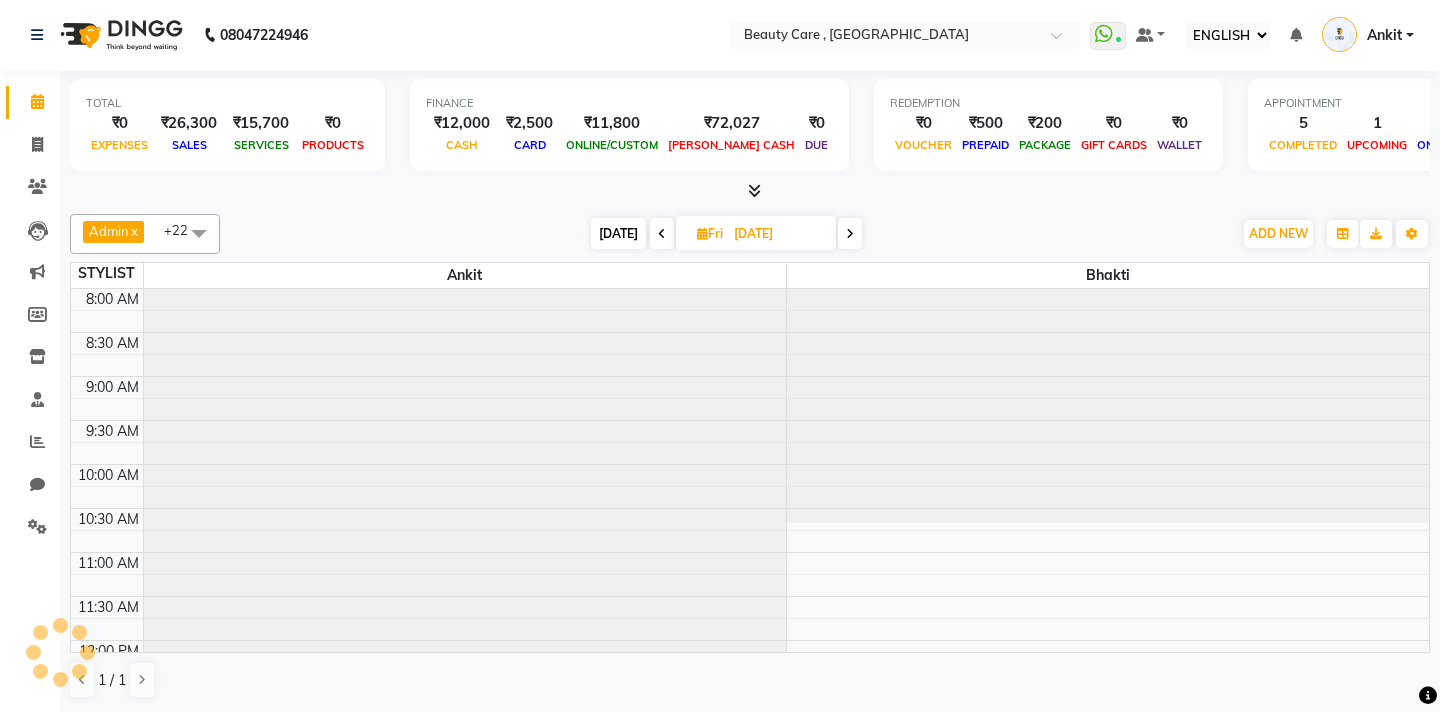 scroll, scrollTop: 441, scrollLeft: 0, axis: vertical 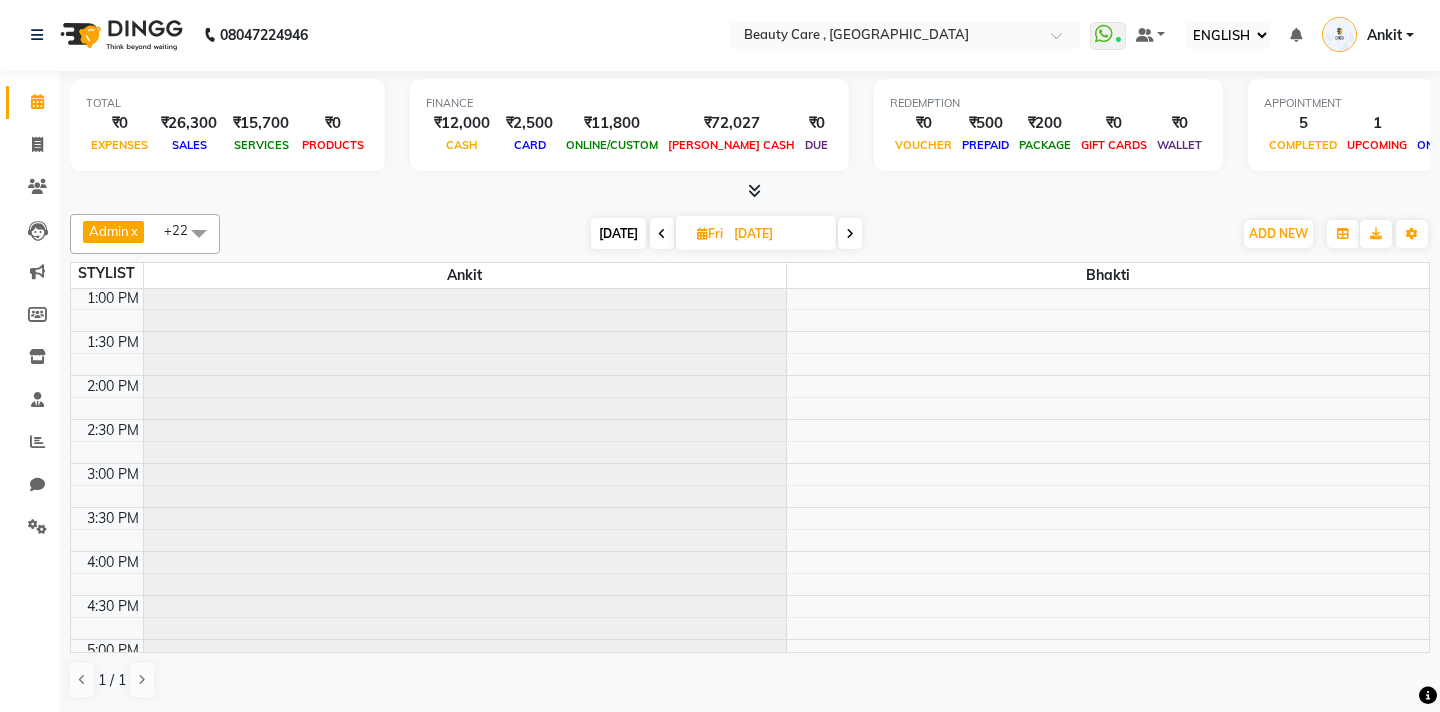 click on "TODAY  Fri 11 July 2025" at bounding box center [726, 234] 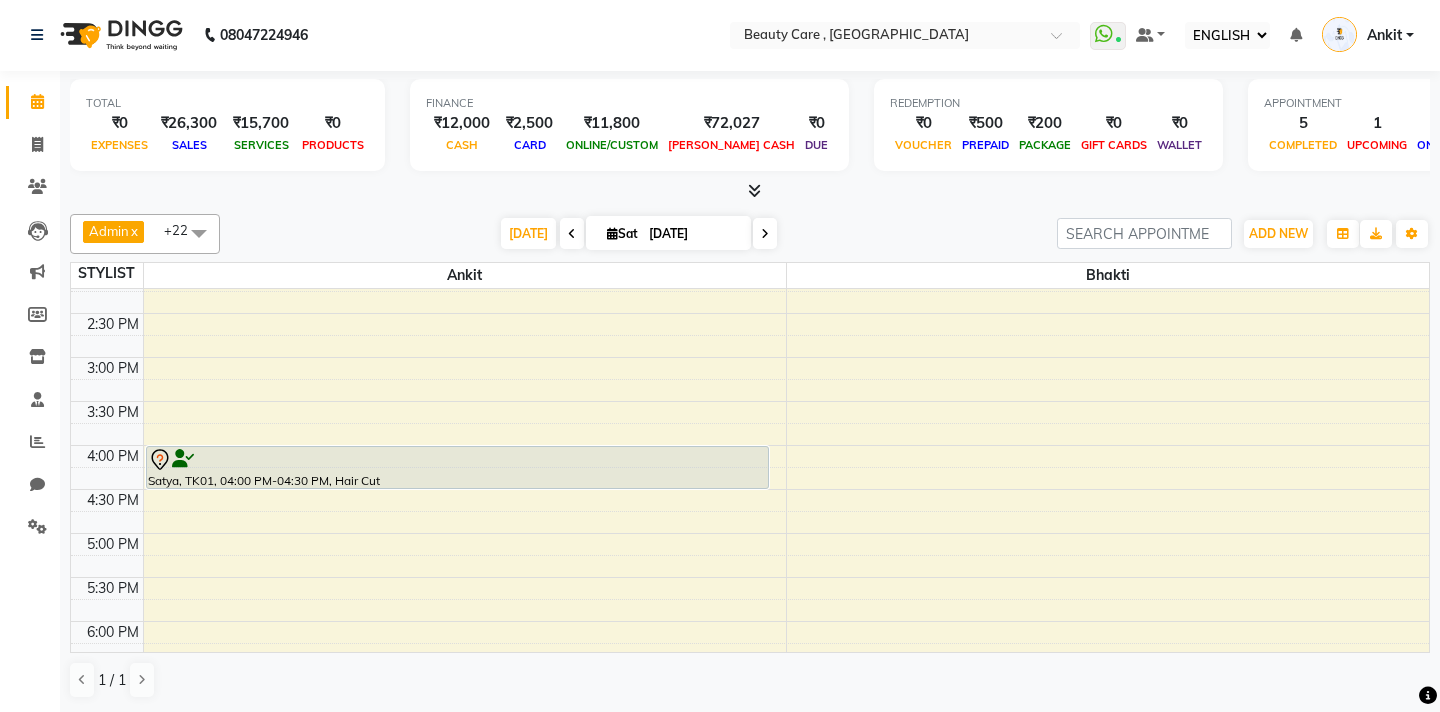 scroll, scrollTop: 559, scrollLeft: 0, axis: vertical 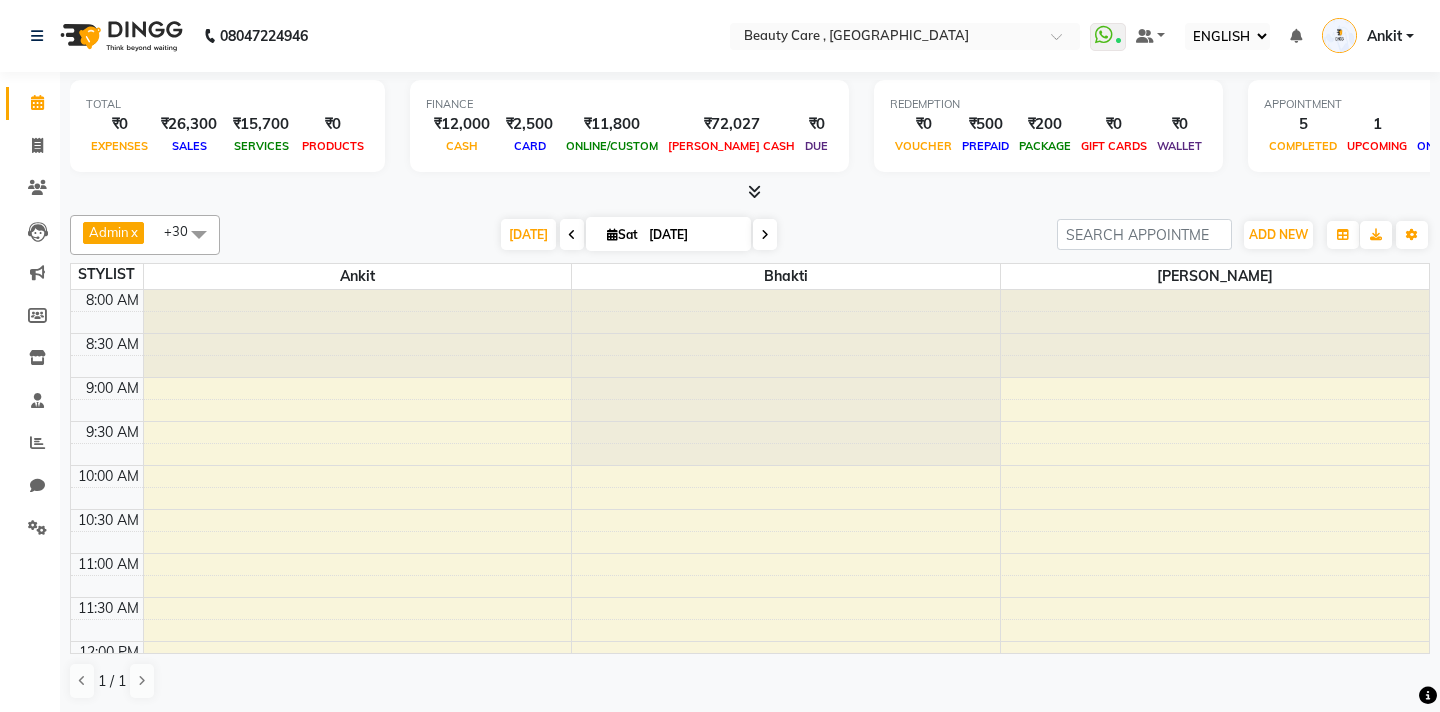 select on "ec" 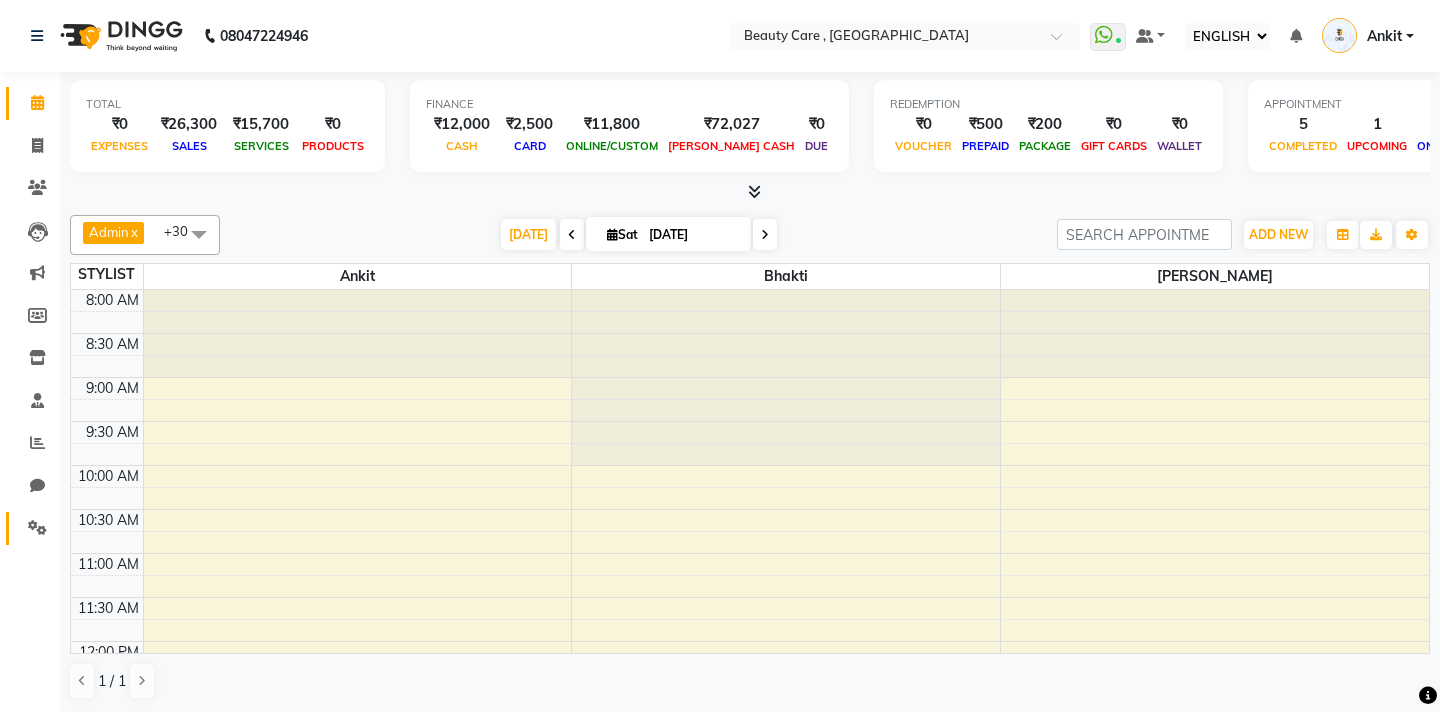 scroll, scrollTop: 0, scrollLeft: 0, axis: both 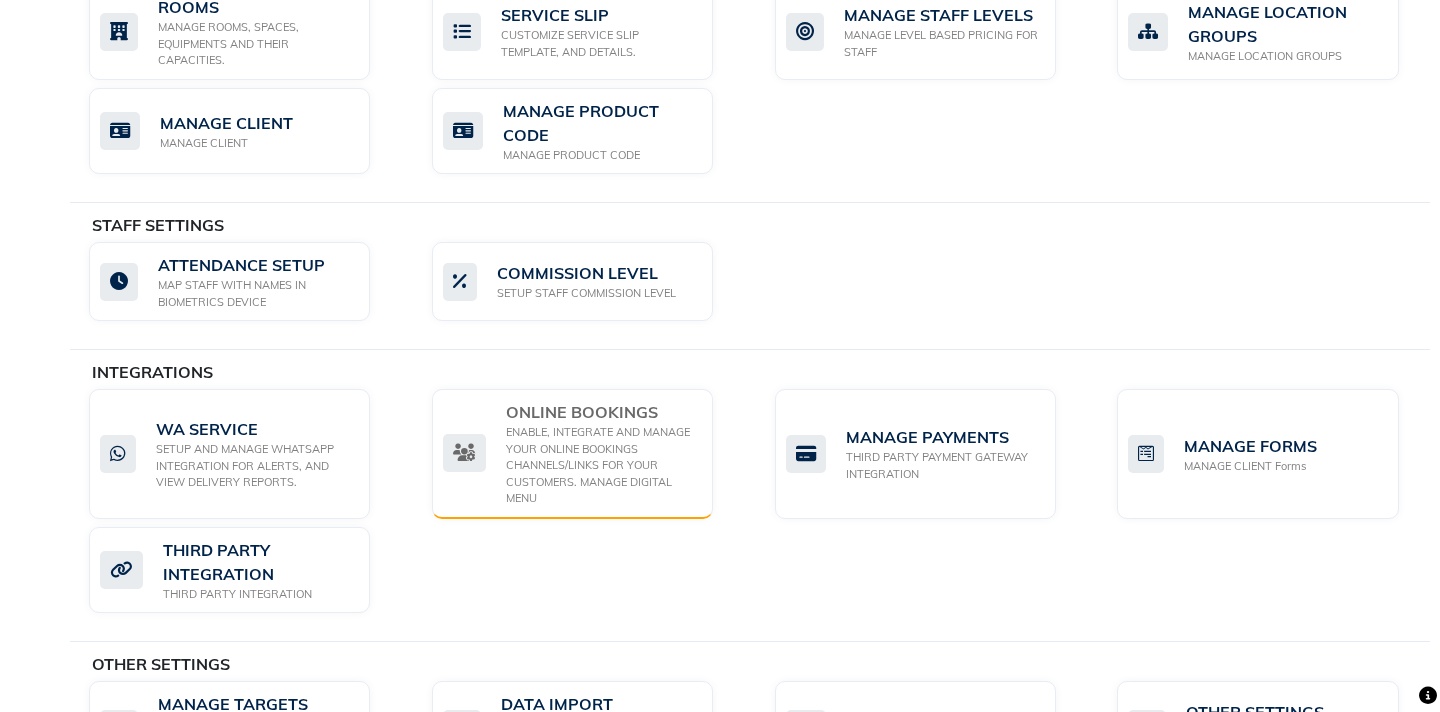 click on "ENABLE, INTEGRATE AND MANAGE YOUR ONLINE BOOKINGS CHANNELS/LINKS FOR YOUR CUSTOMERS. MANAGE DIGITAL MENU" 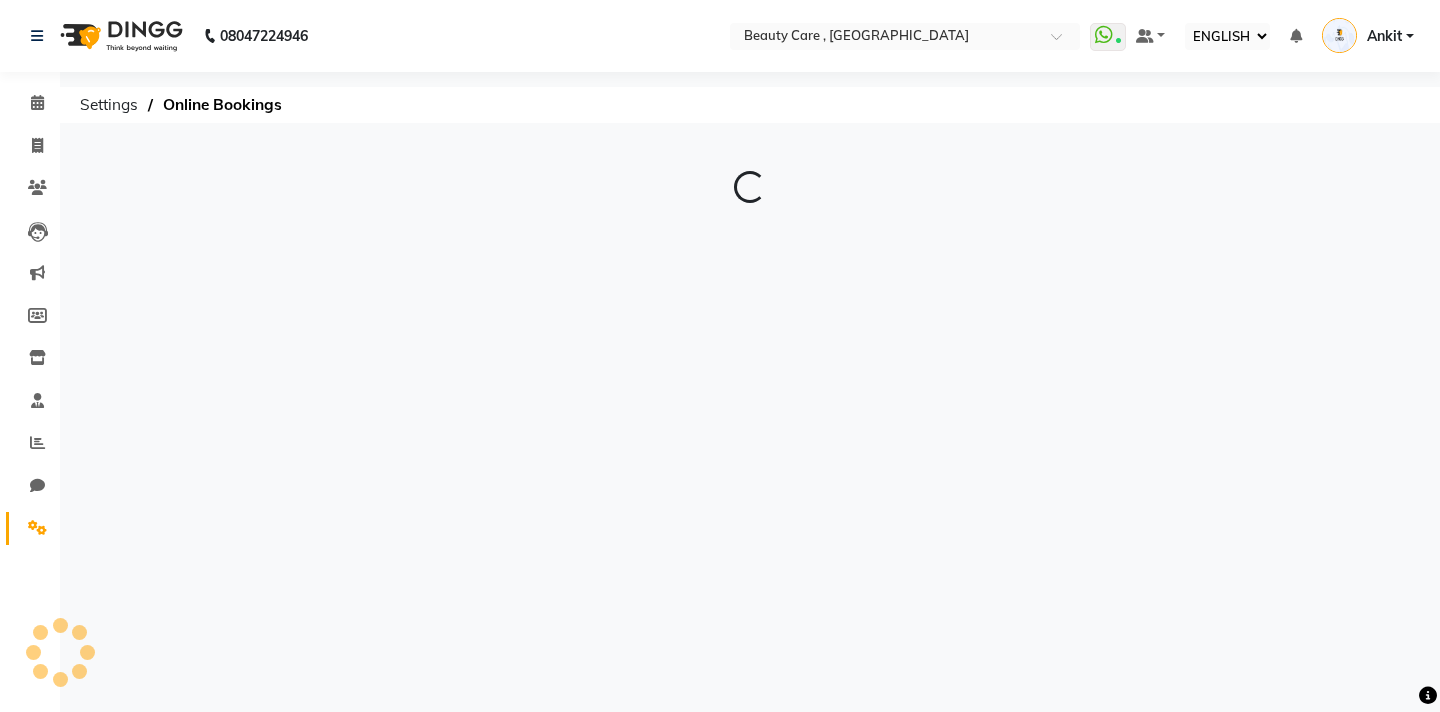 scroll, scrollTop: 0, scrollLeft: 0, axis: both 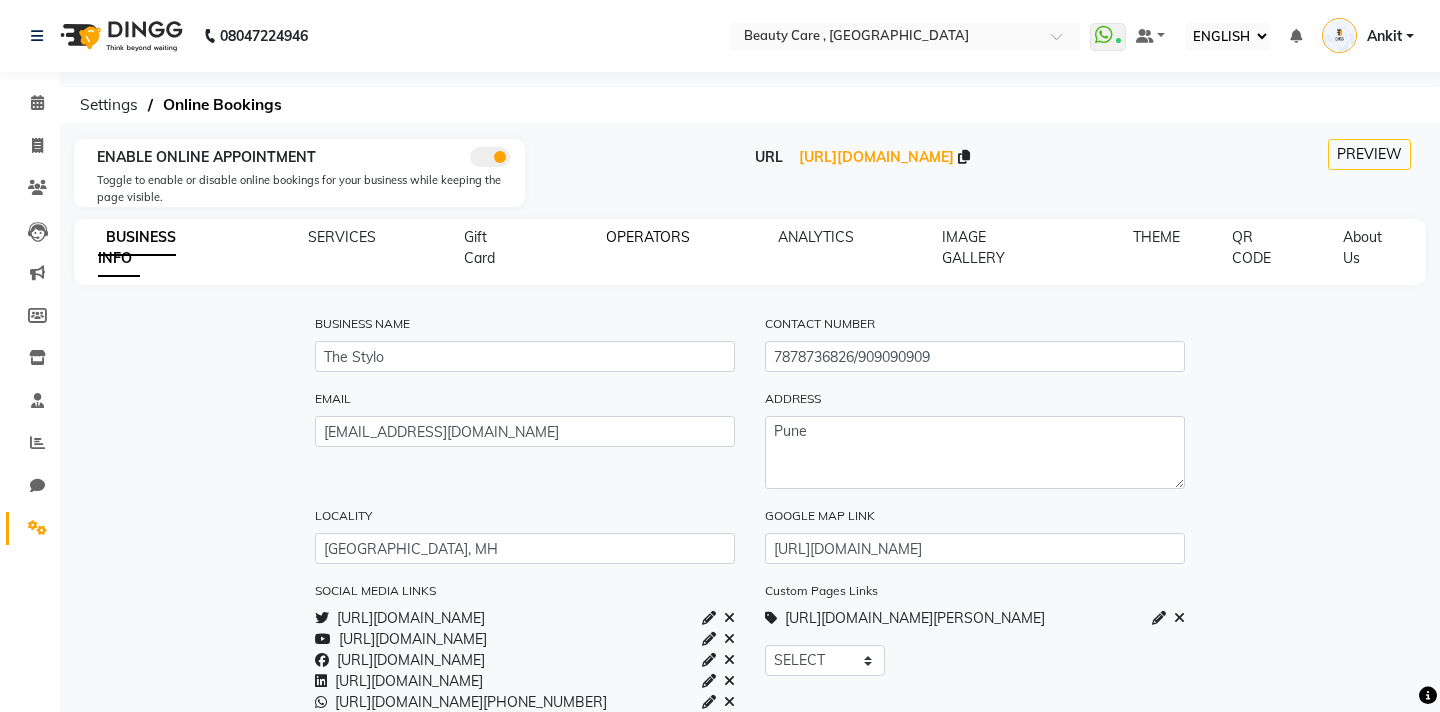 click on "OPERATORS" 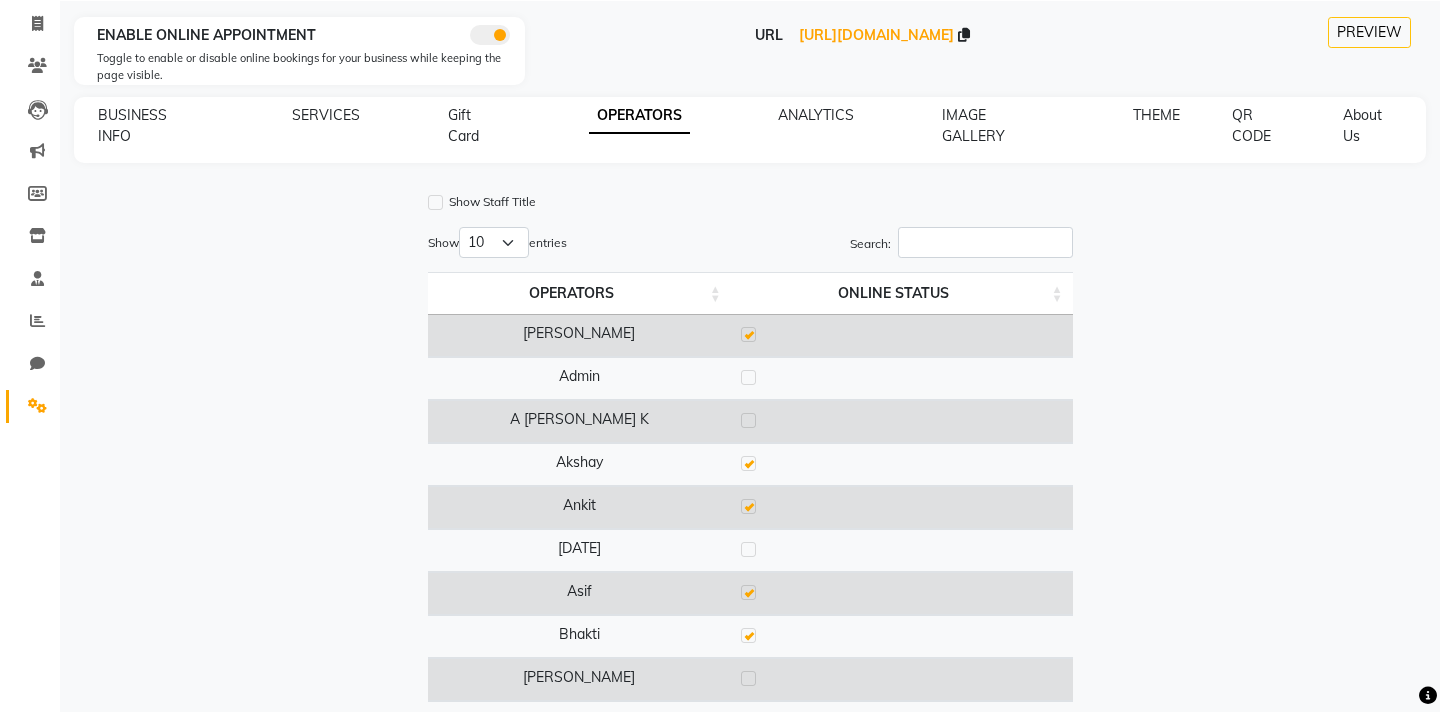 scroll, scrollTop: 127, scrollLeft: 0, axis: vertical 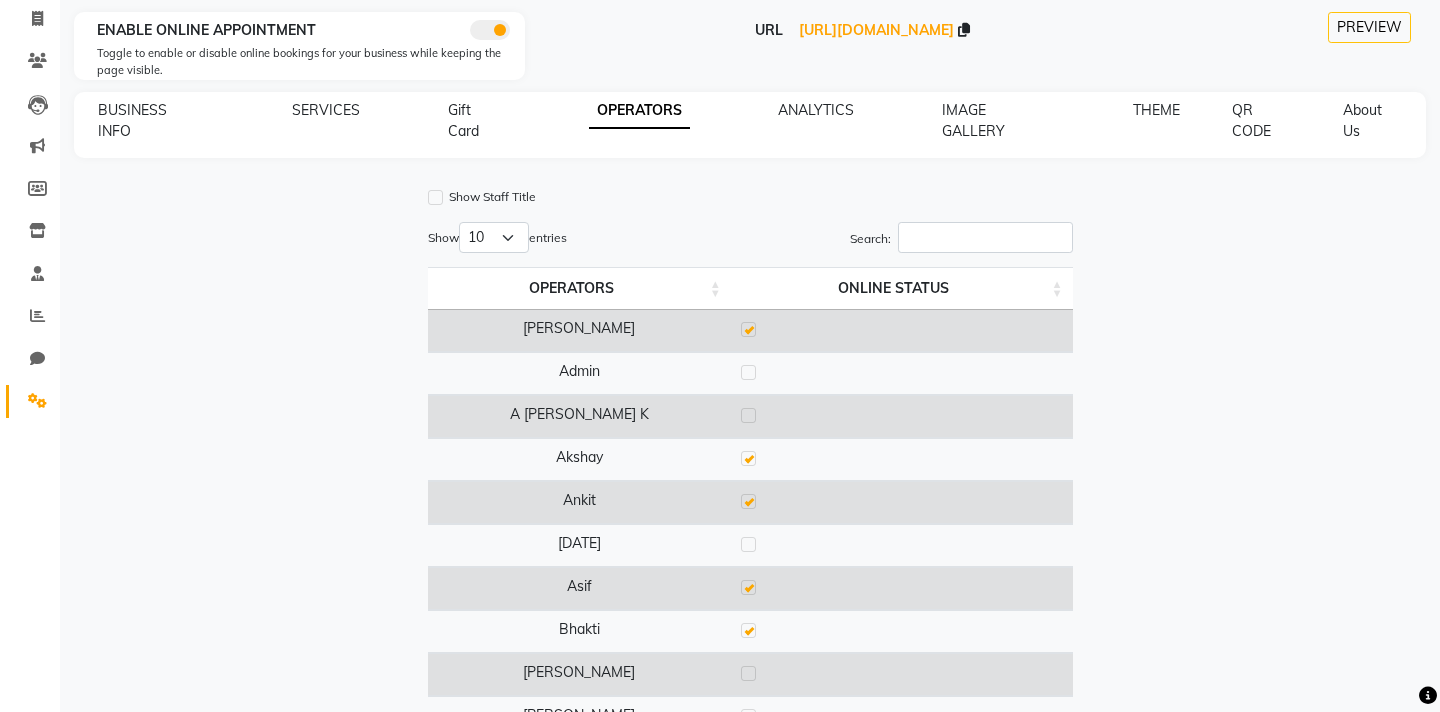 click at bounding box center (748, 544) 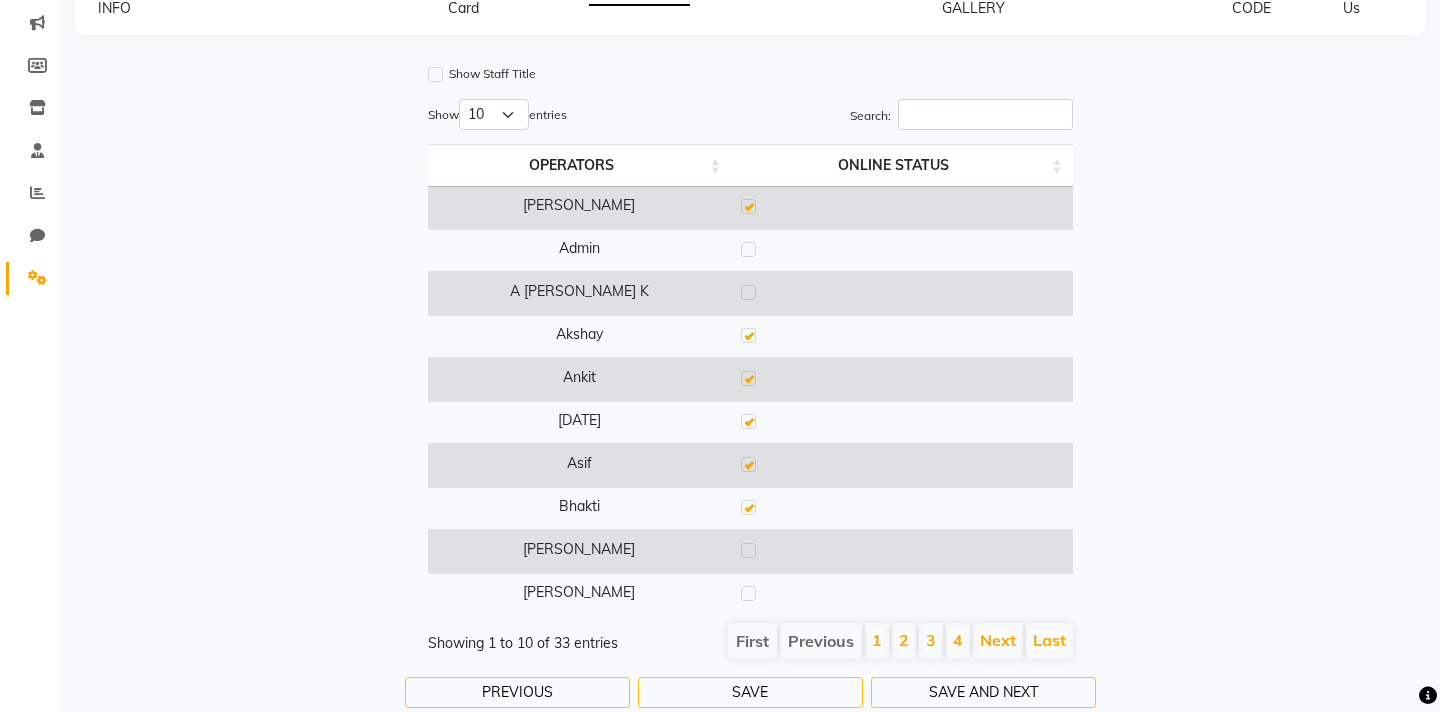 scroll, scrollTop: 253, scrollLeft: 0, axis: vertical 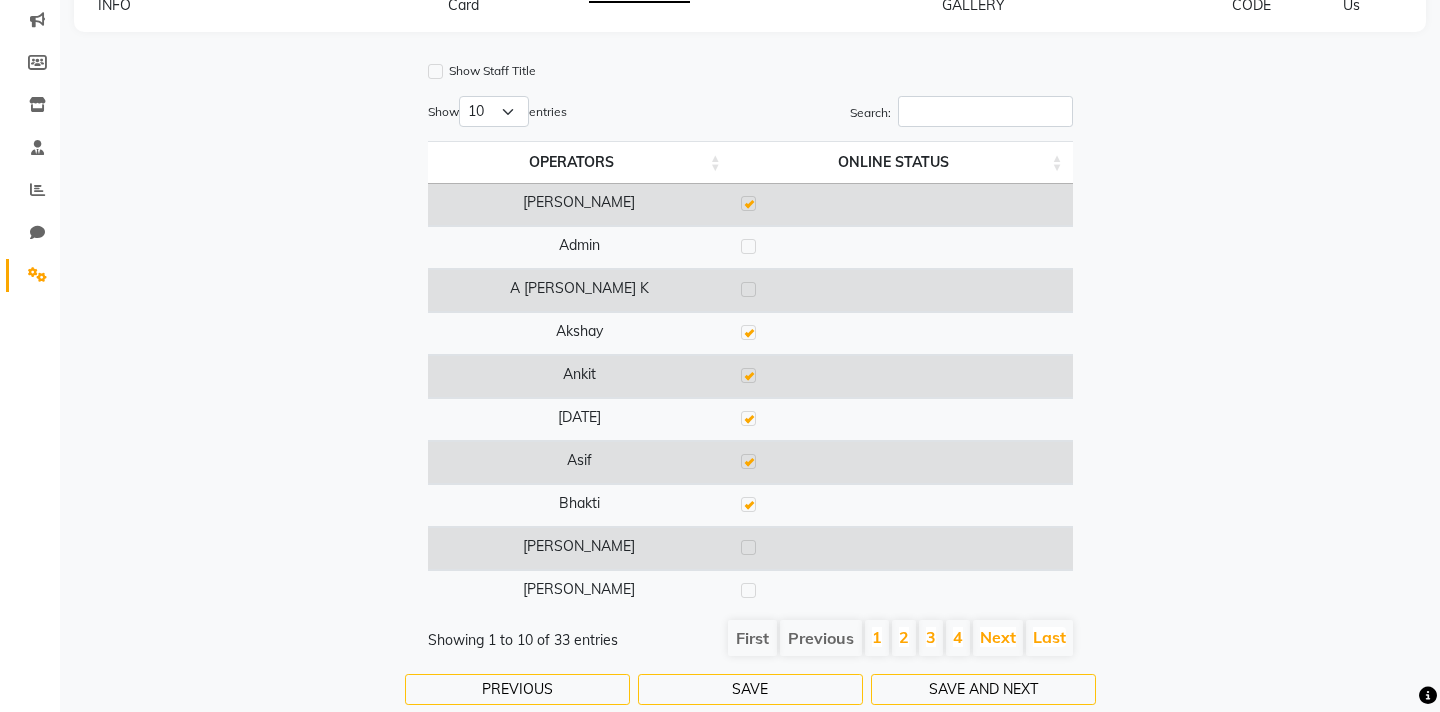 click at bounding box center [748, 547] 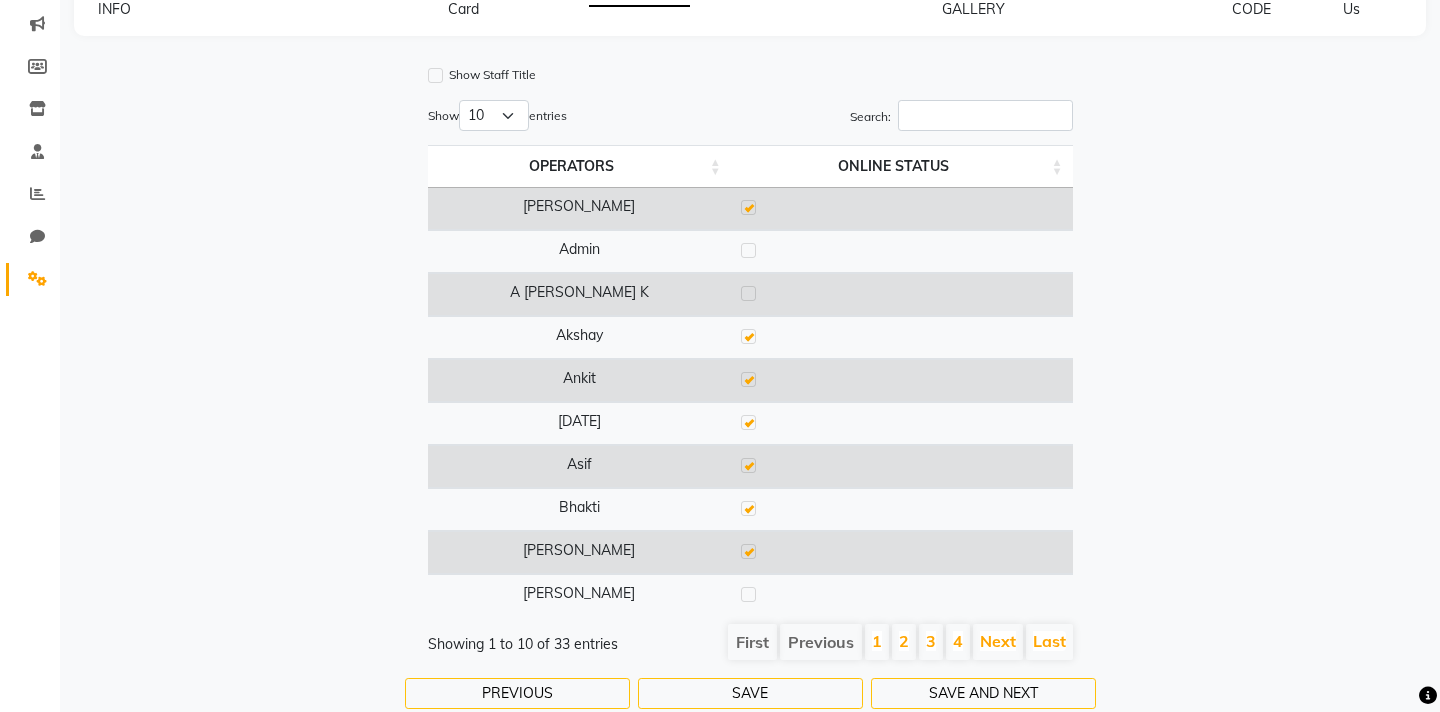 scroll, scrollTop: 296, scrollLeft: 0, axis: vertical 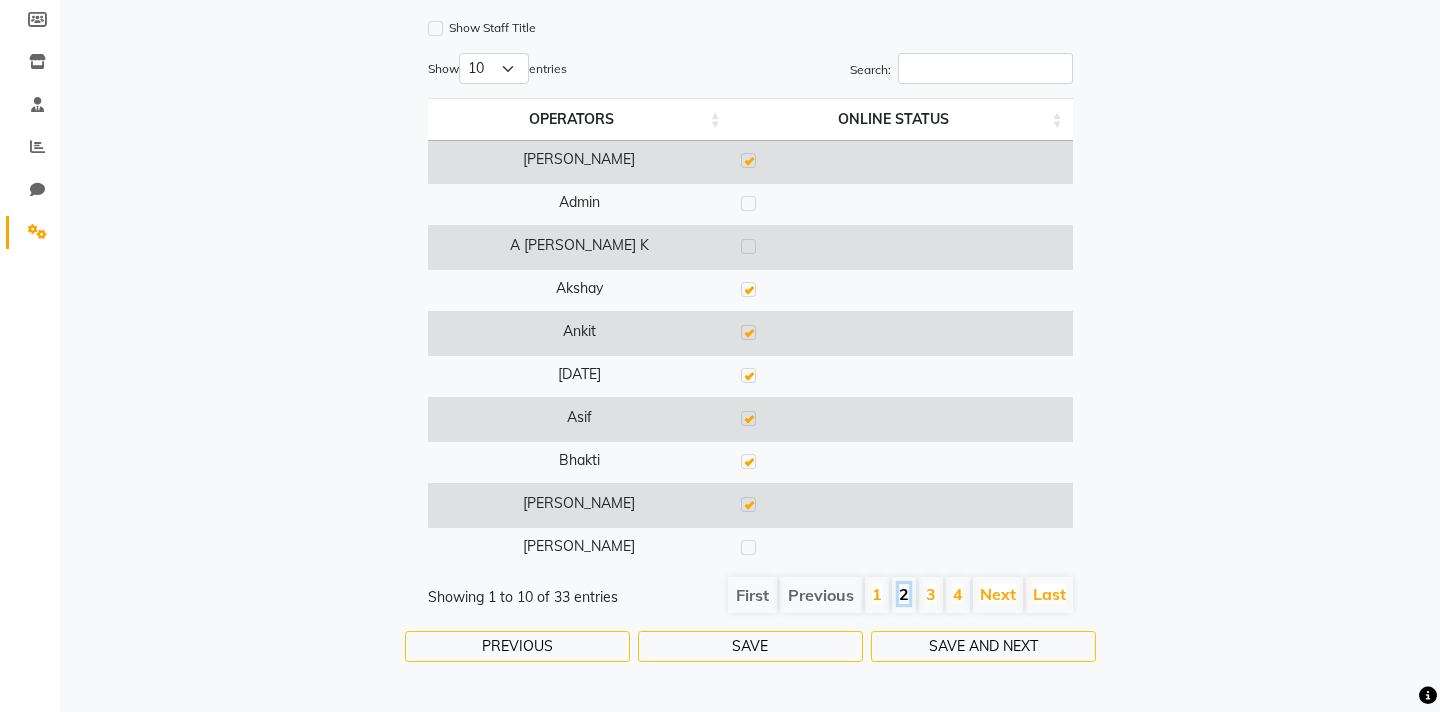 click on "2" at bounding box center (904, 594) 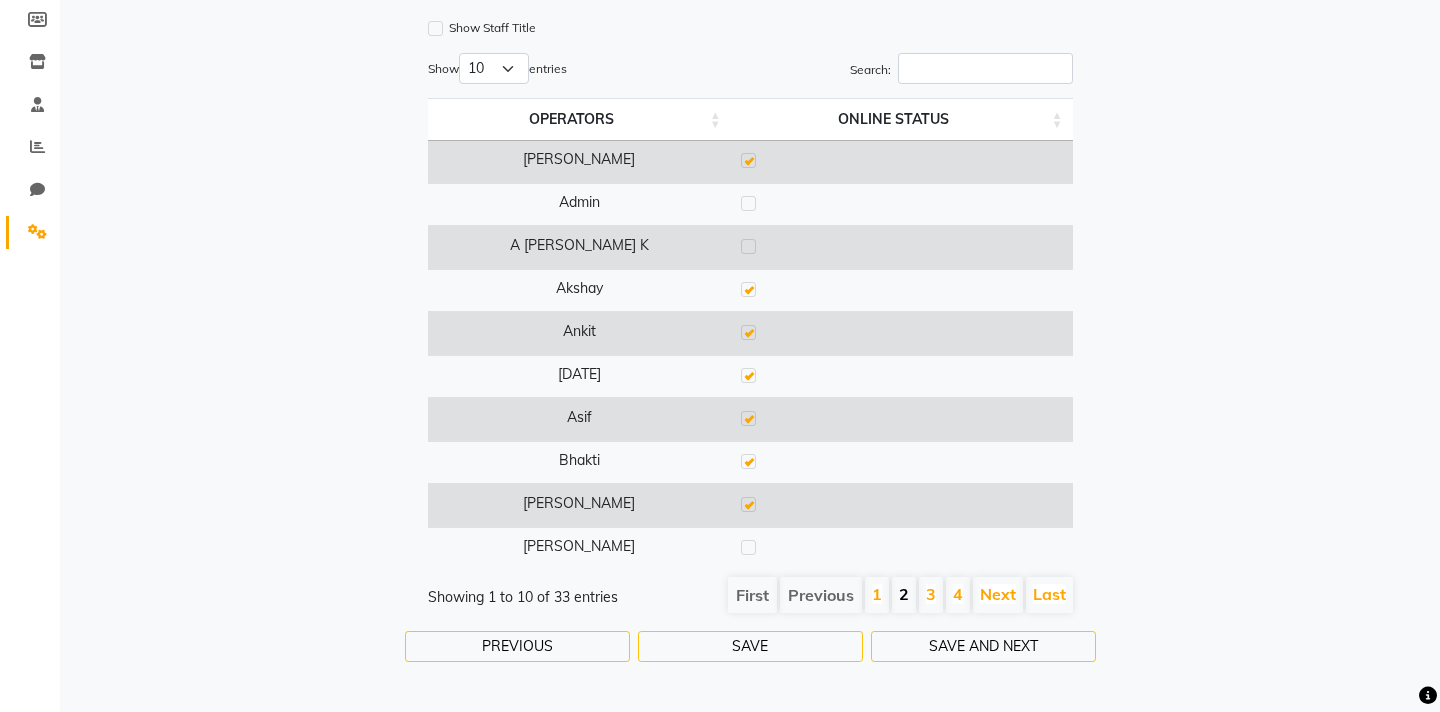 scroll, scrollTop: 294, scrollLeft: 0, axis: vertical 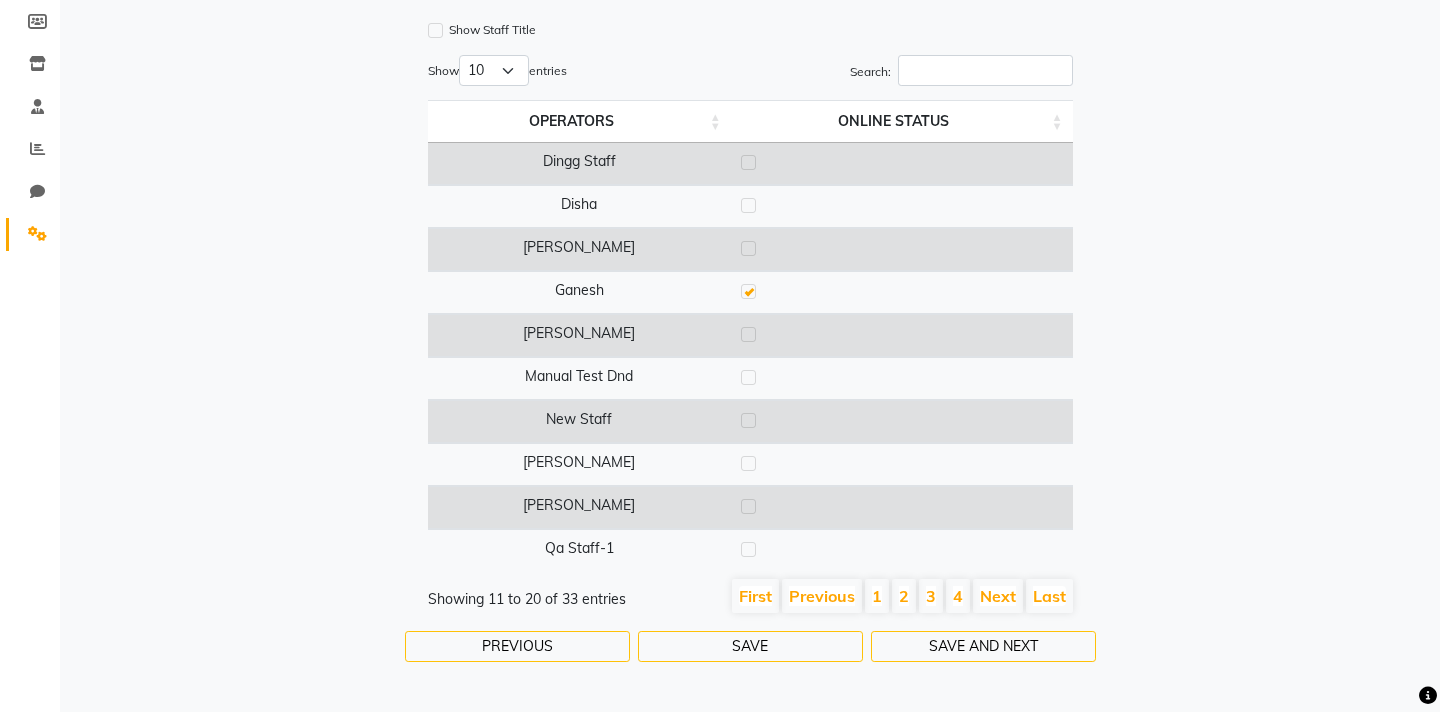 click at bounding box center (748, 248) 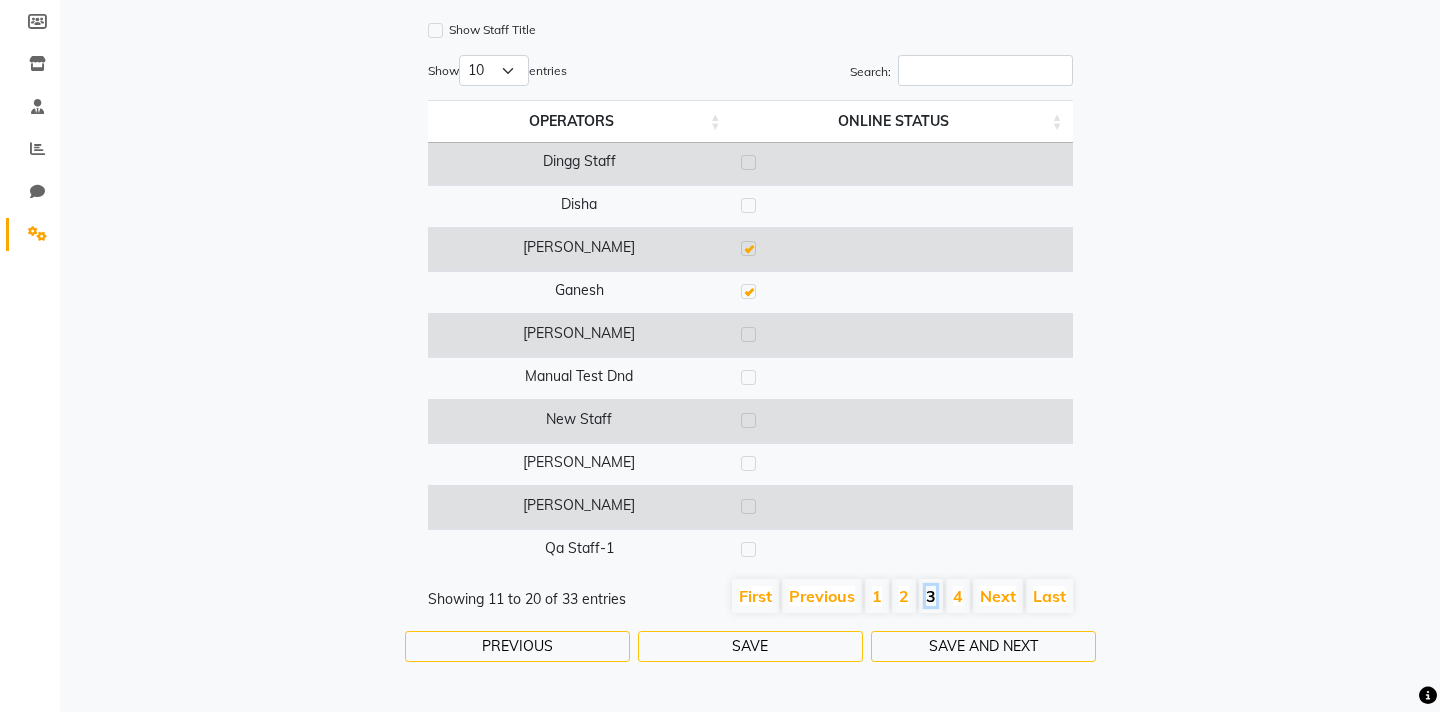 click on "3" at bounding box center (931, 596) 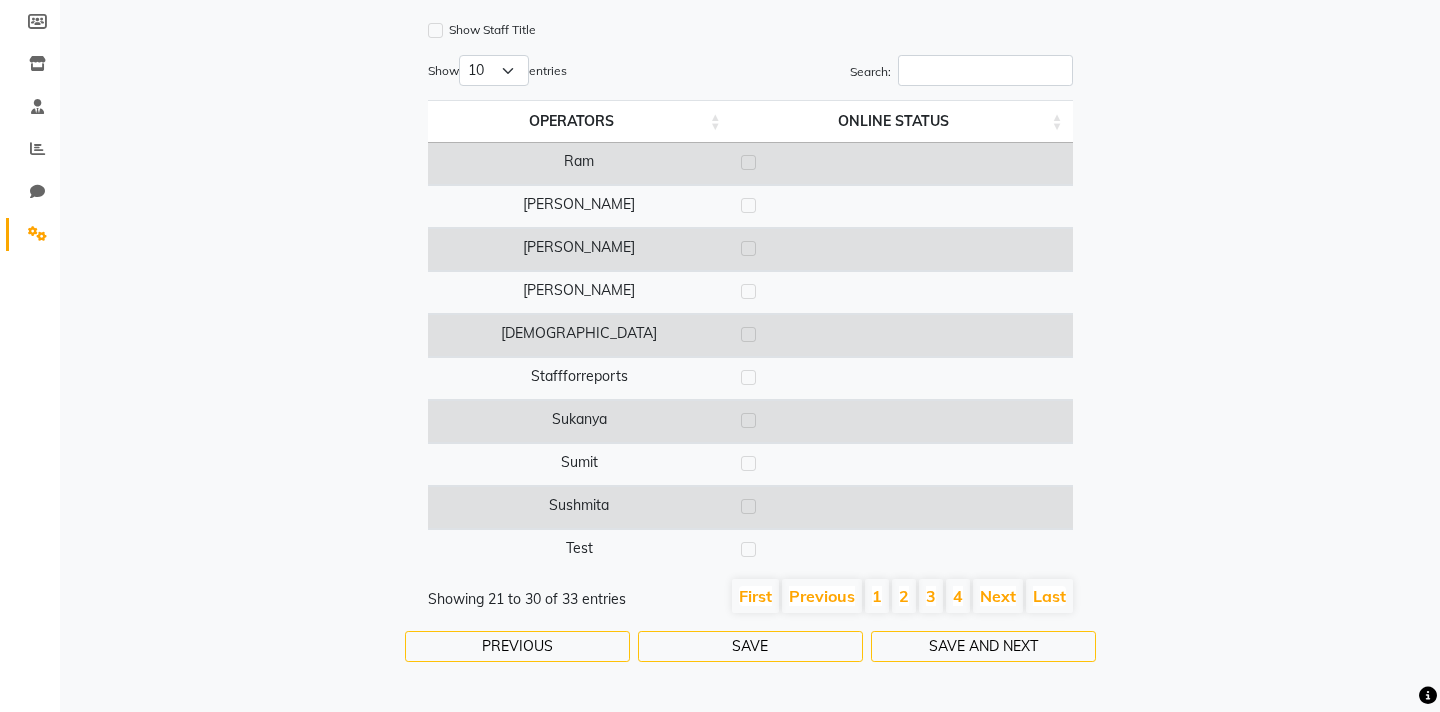 click at bounding box center [748, 248] 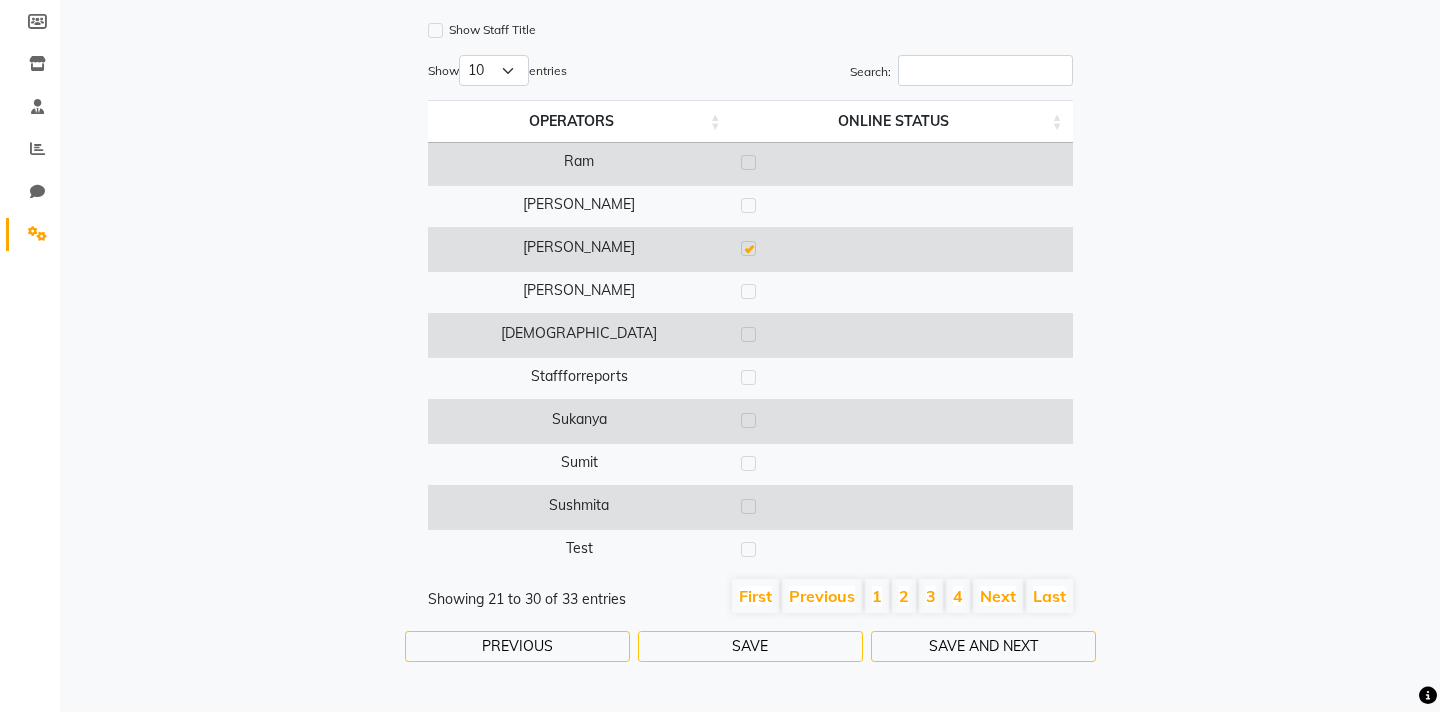 click at bounding box center [747, 509] 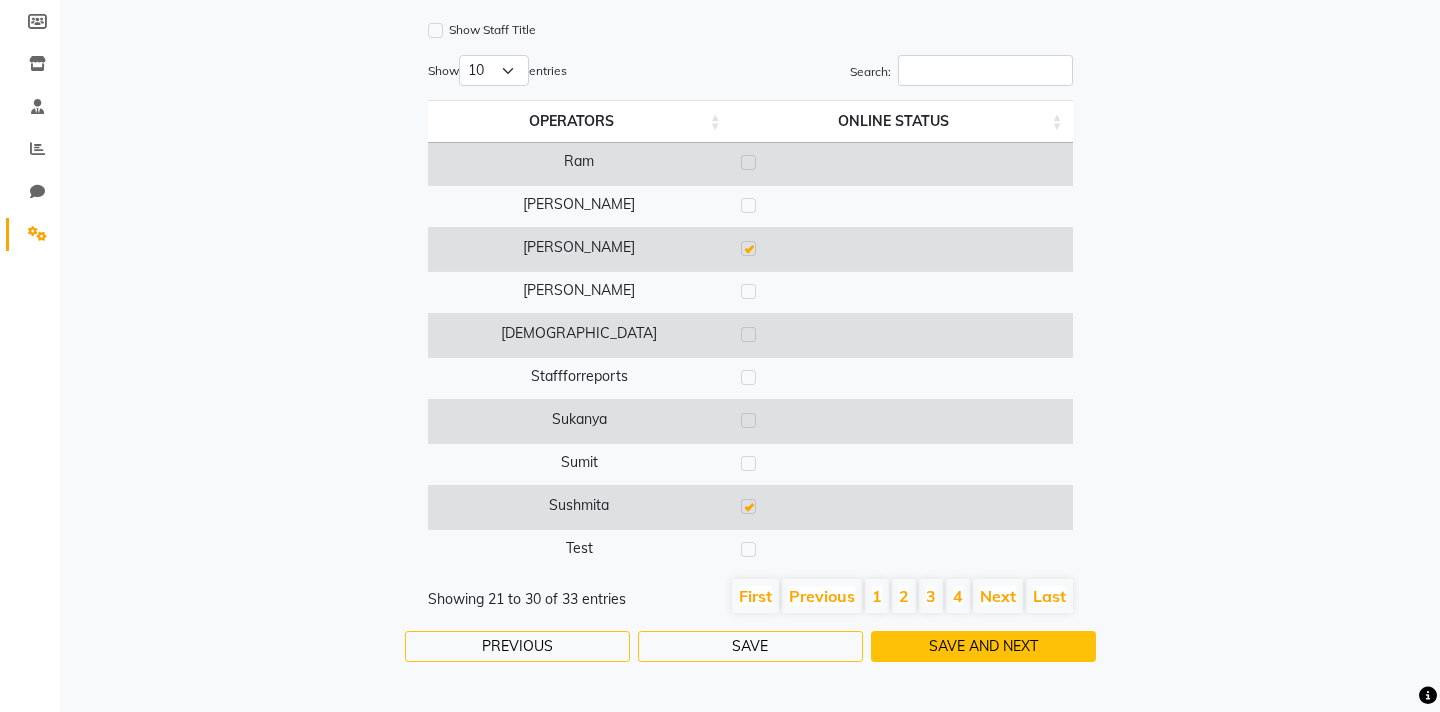 click on "SAVE AND NEXT" 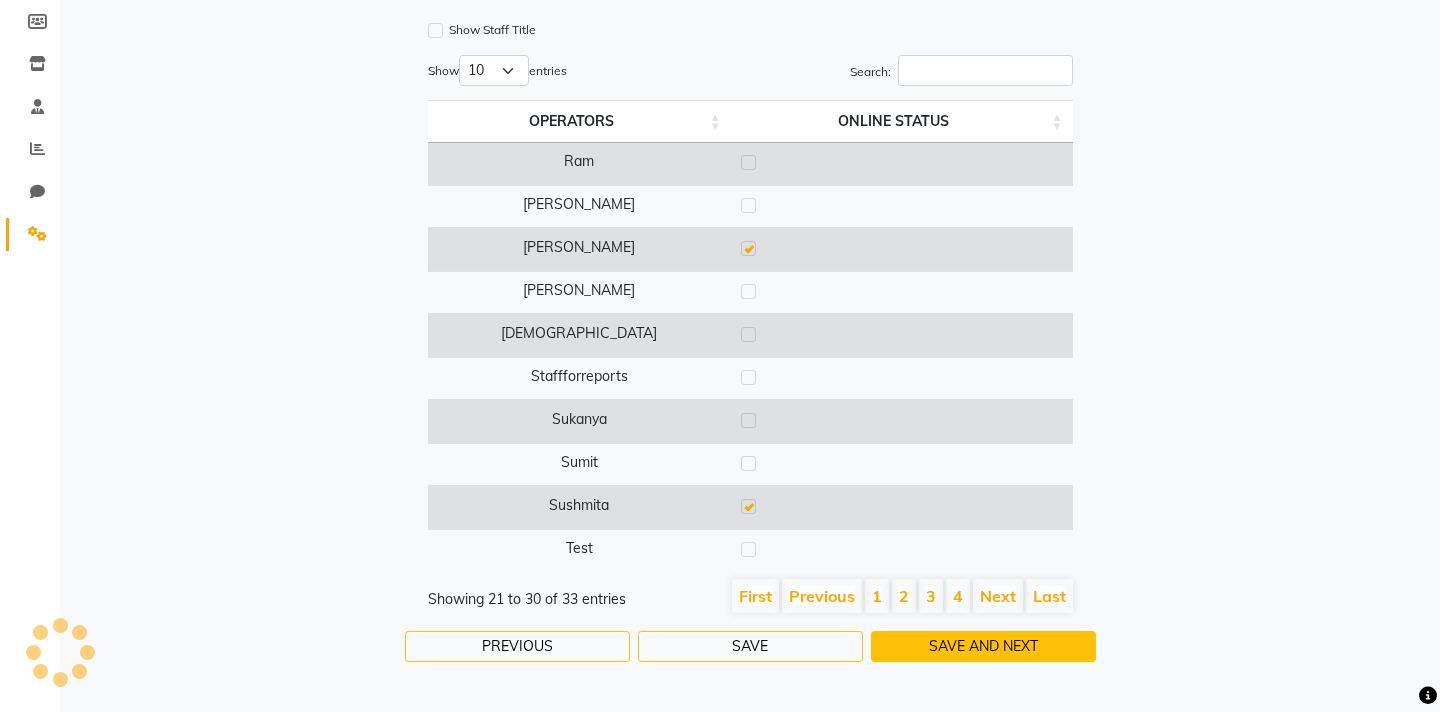 scroll, scrollTop: 0, scrollLeft: 0, axis: both 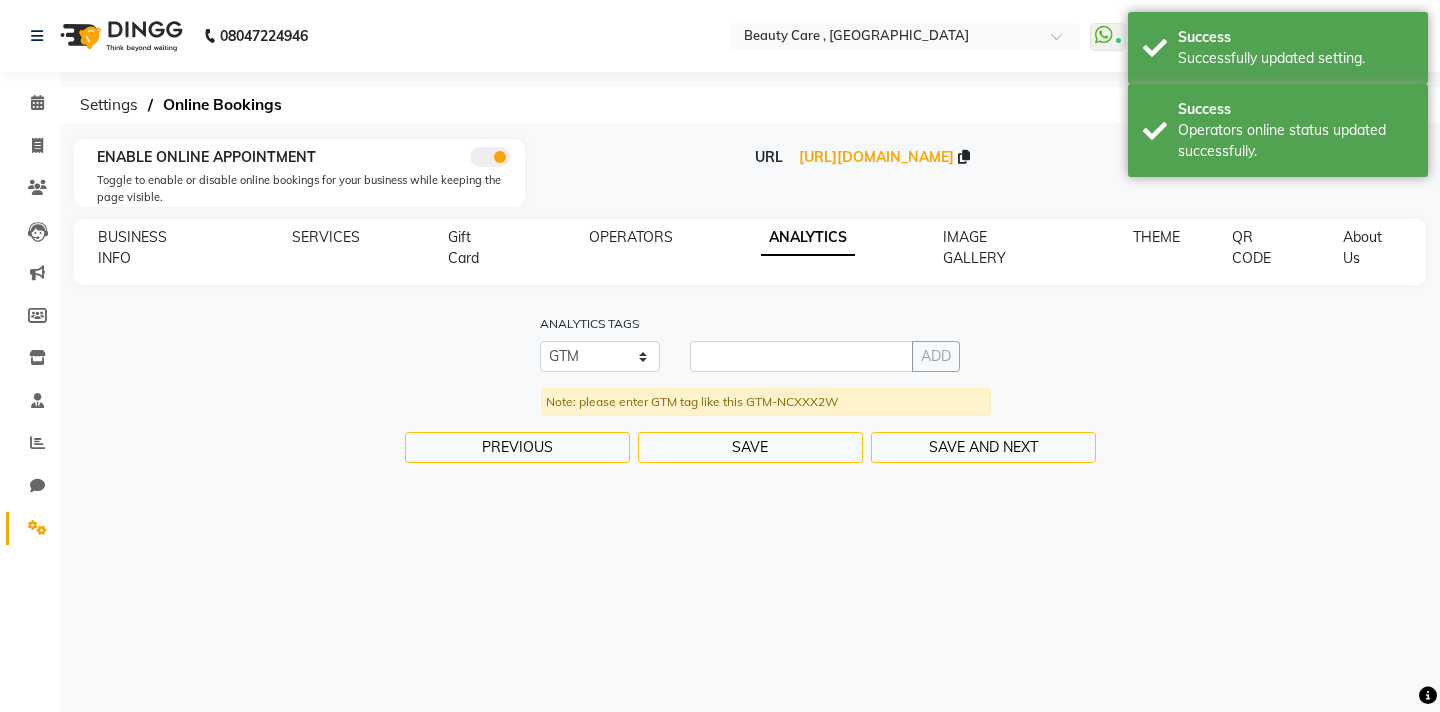 click on "BUSINESS INFO SERVICES Gift Card OPERATORS ANALYTICS IMAGE GALLERY THEME QR CODE About Us" 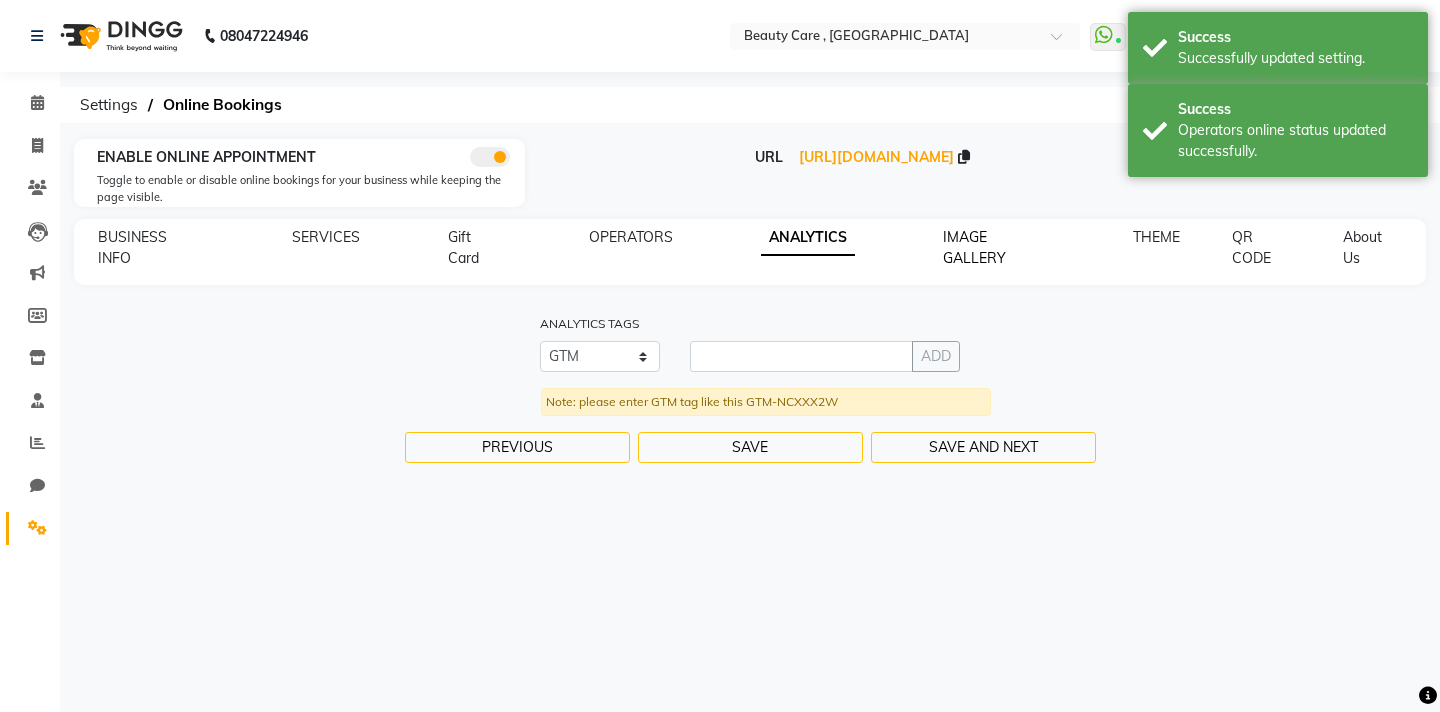 click on "IMAGE GALLERY" 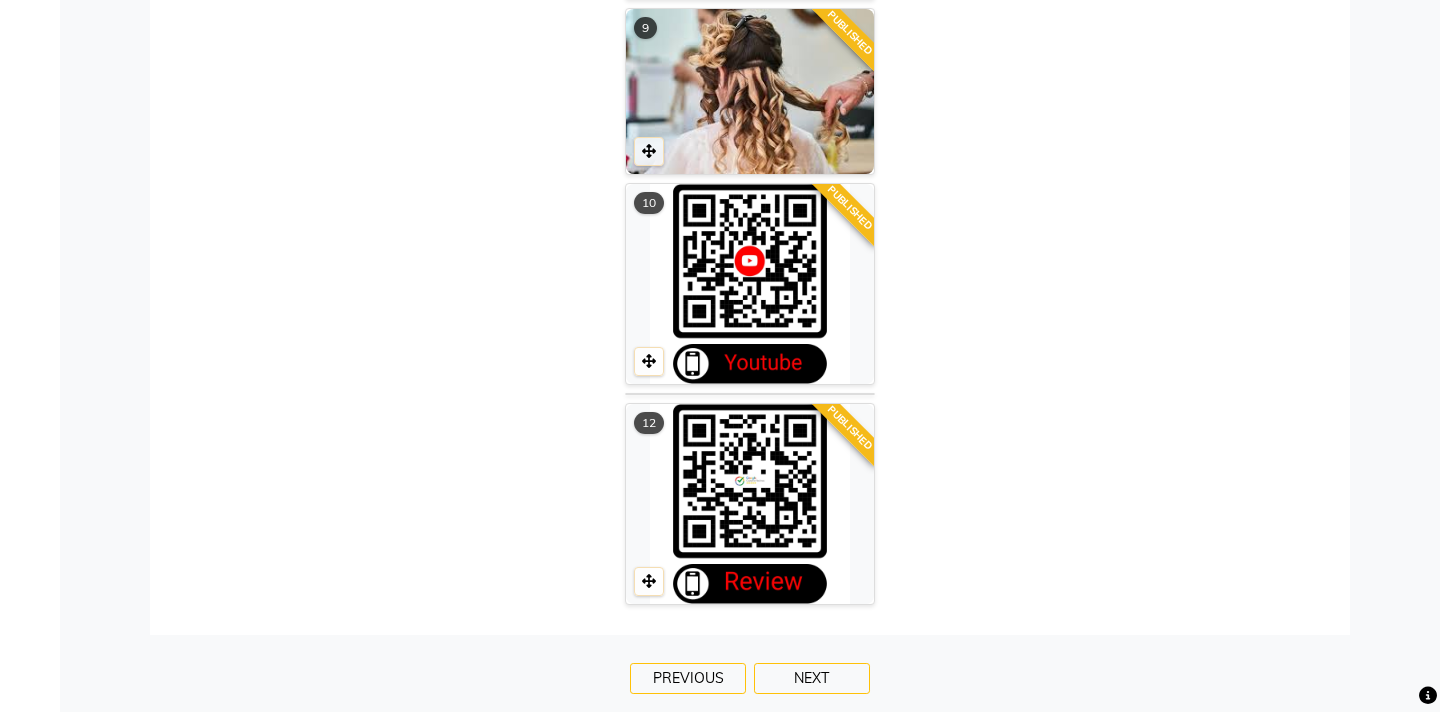 scroll, scrollTop: 1444, scrollLeft: 0, axis: vertical 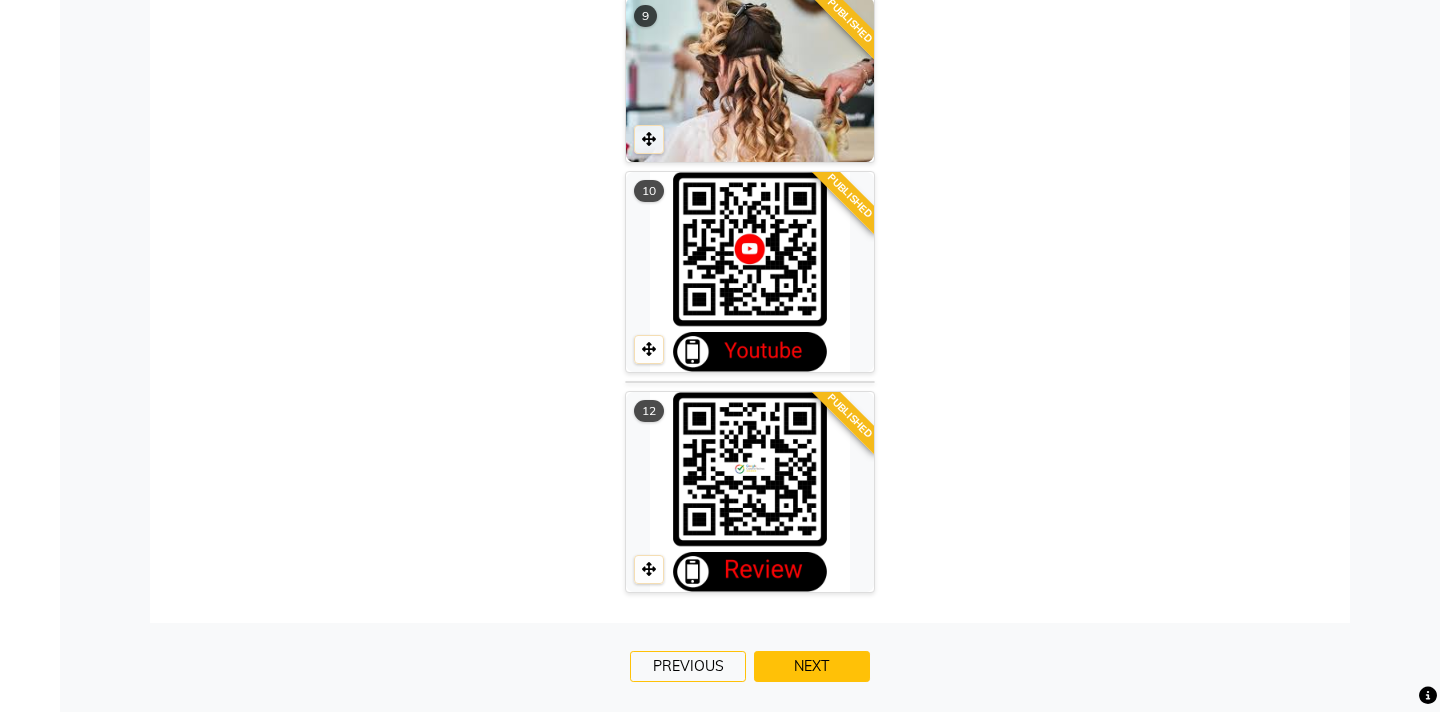 click on "NEXT" 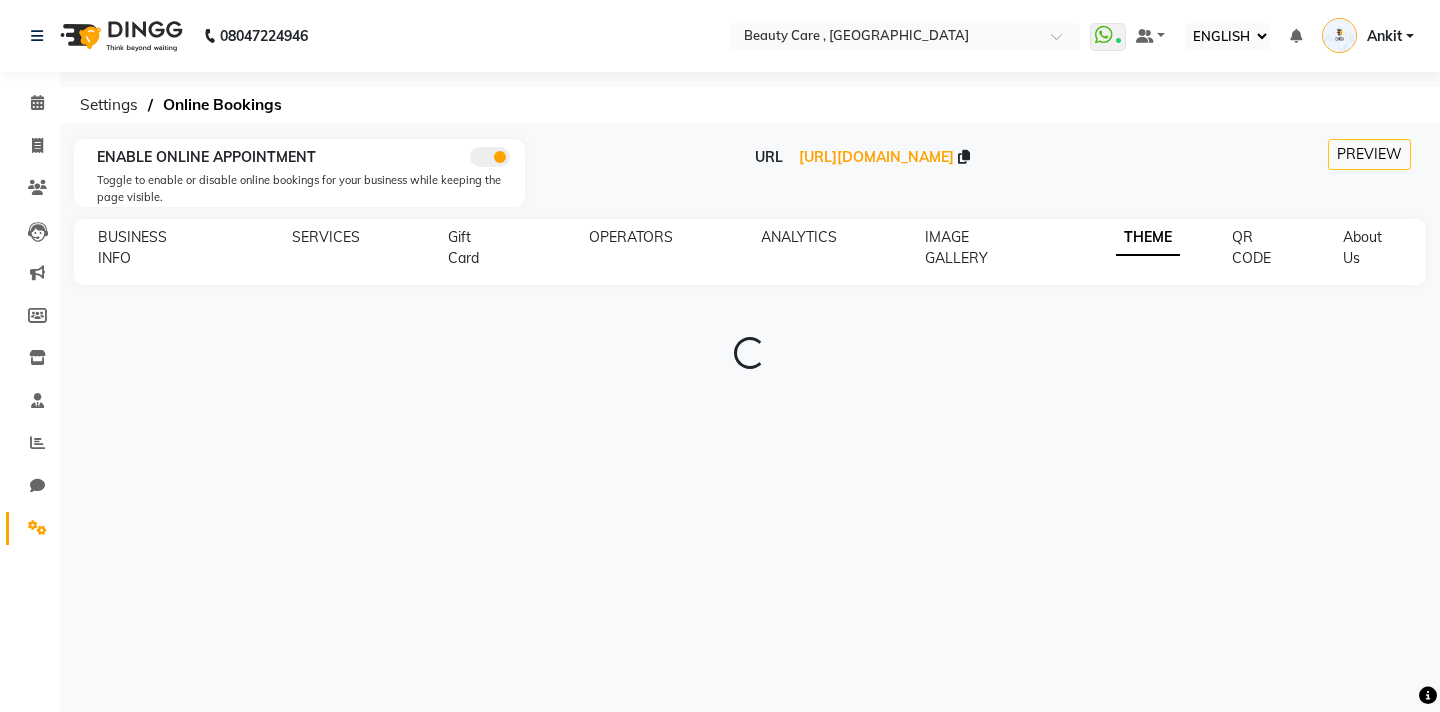 scroll, scrollTop: 0, scrollLeft: 0, axis: both 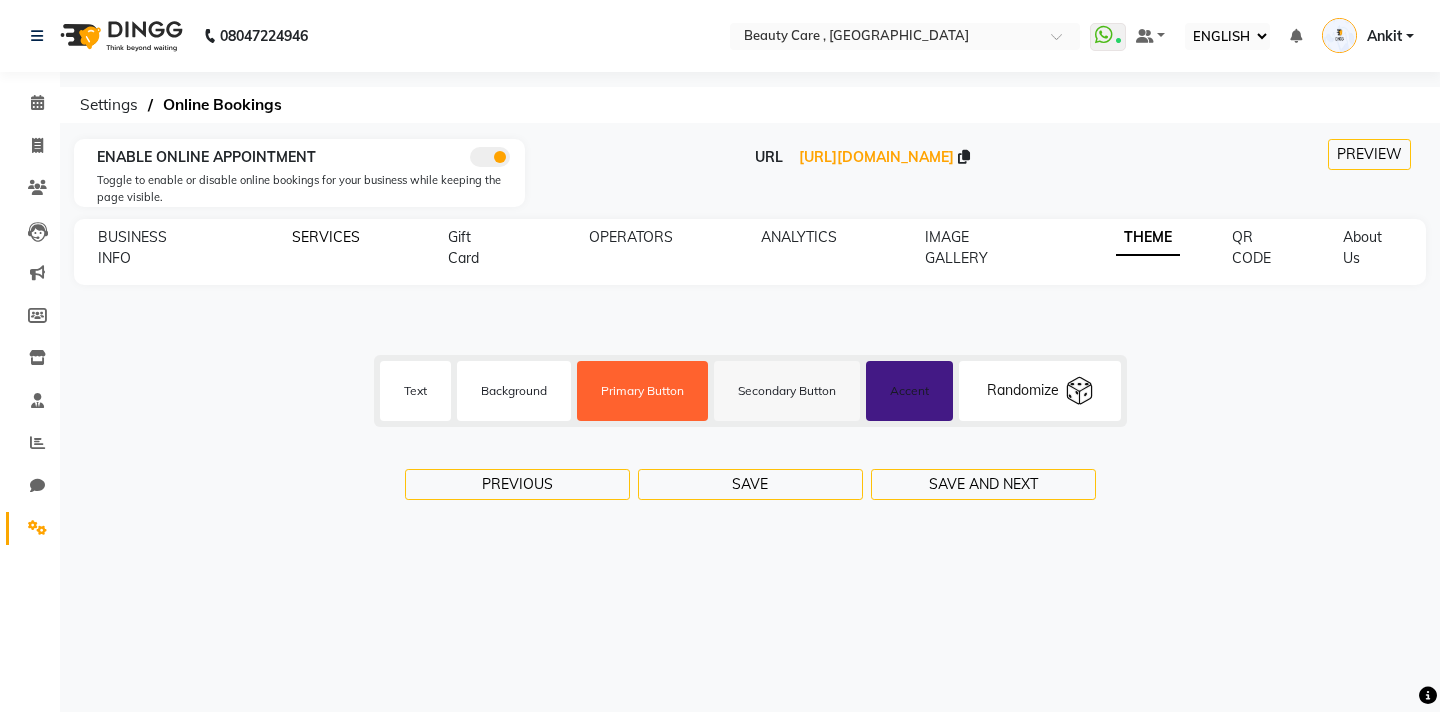 click on "SERVICES" 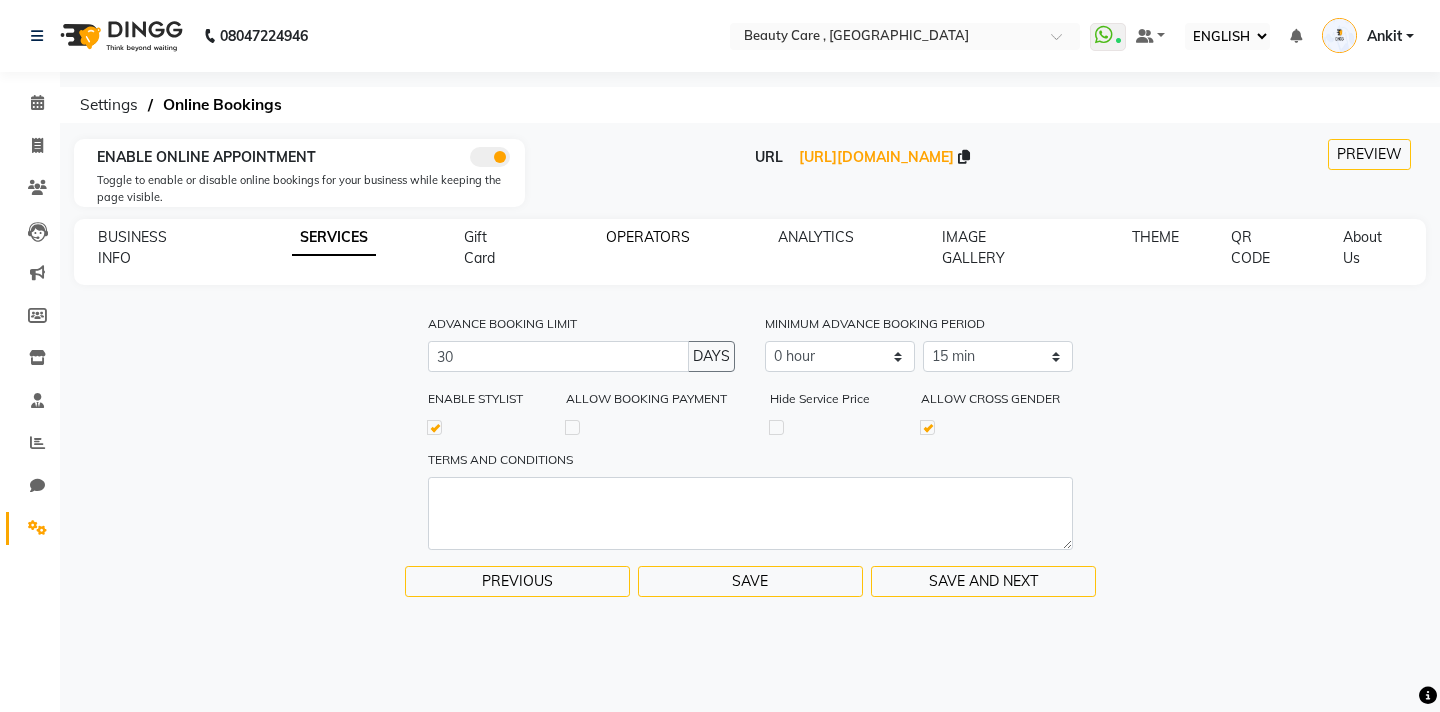 click on "OPERATORS" 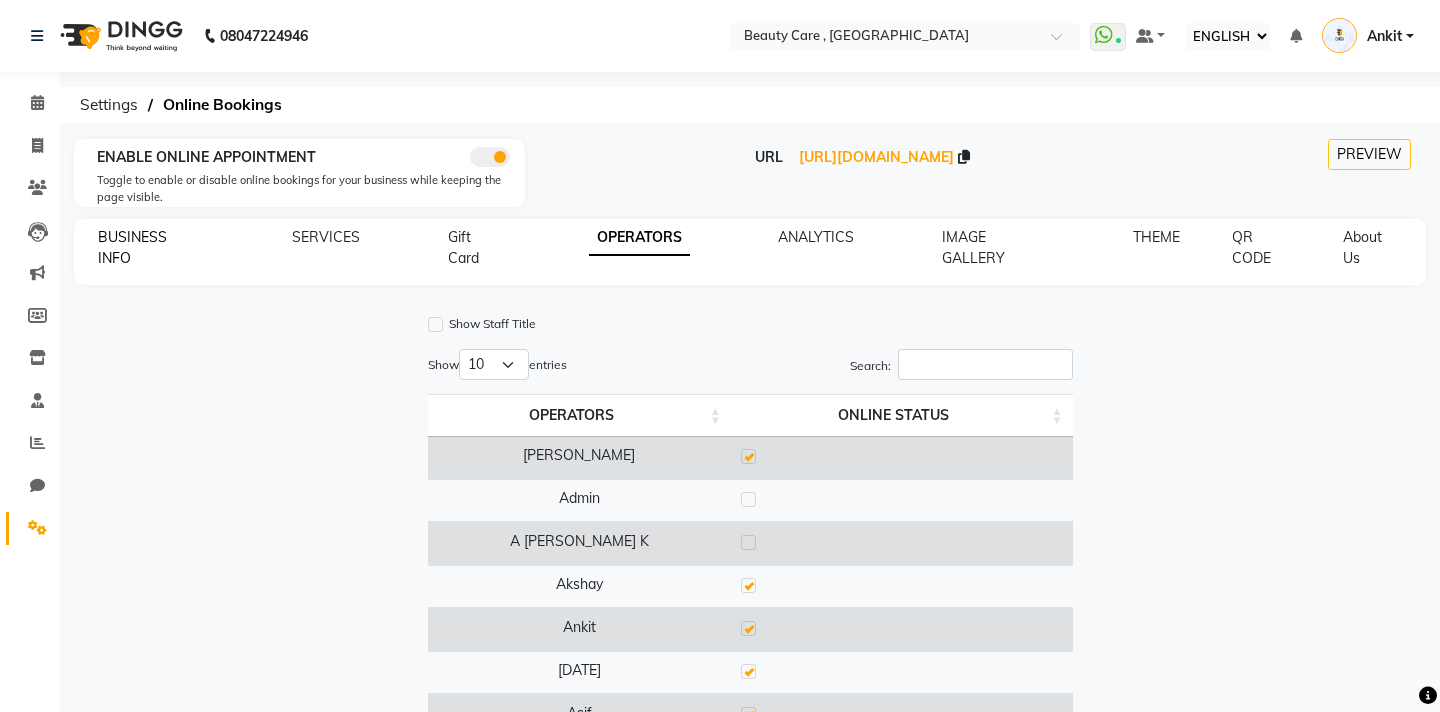 click on "BUSINESS INFO" 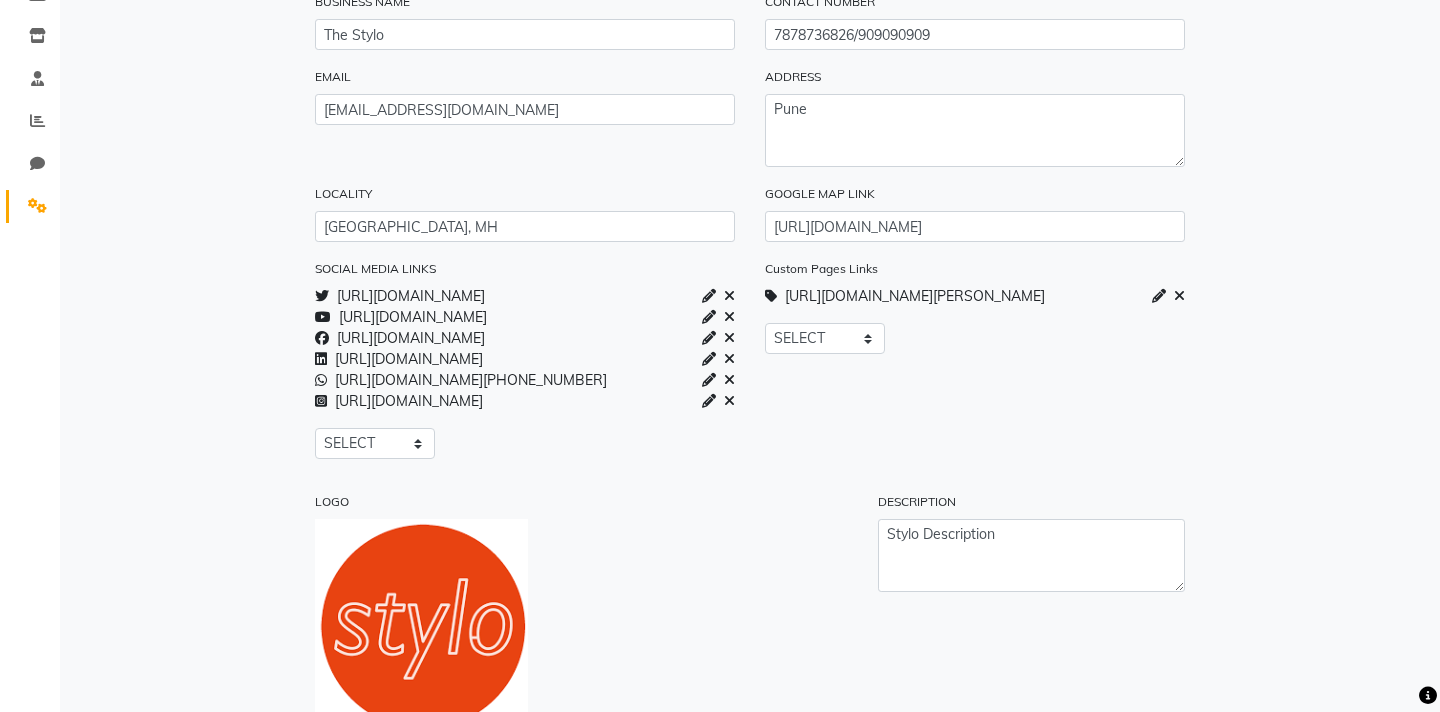scroll, scrollTop: 323, scrollLeft: 0, axis: vertical 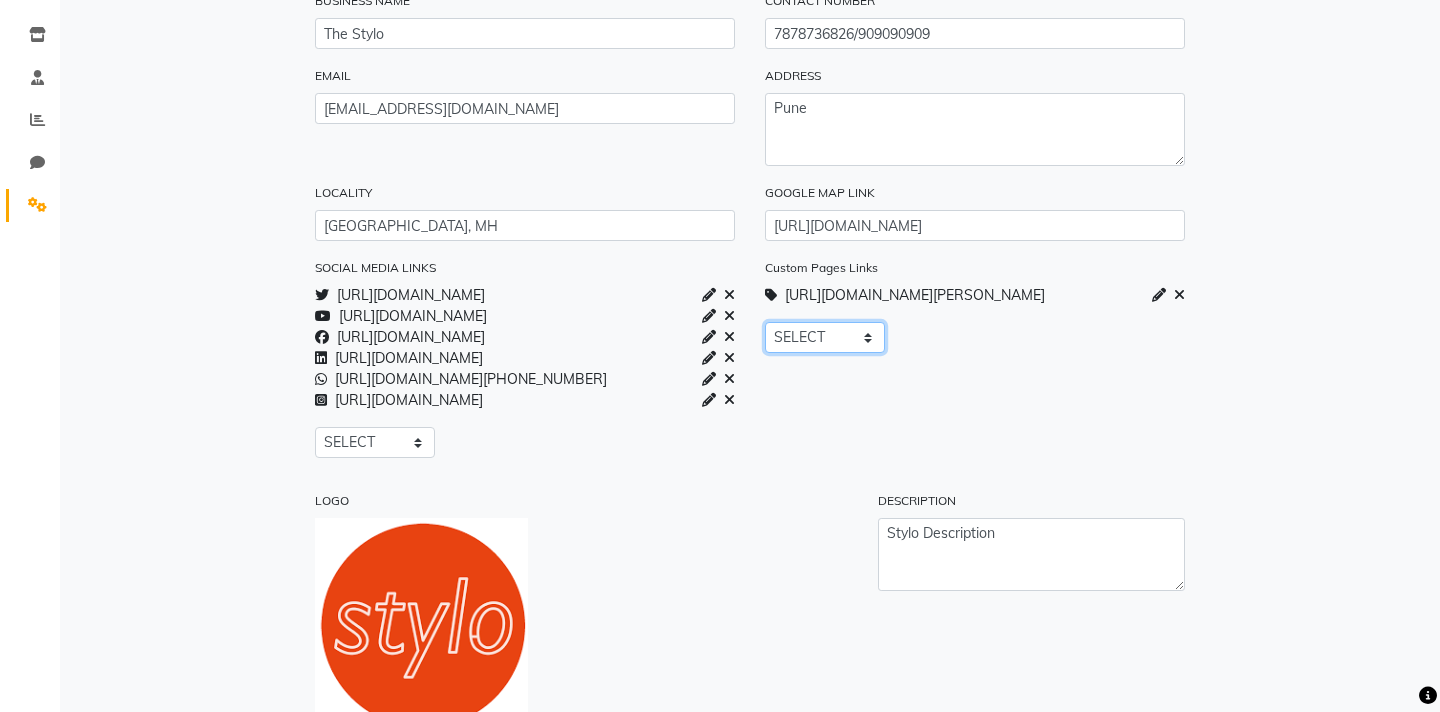 click on "SELECT About_us  Memberships  Products" 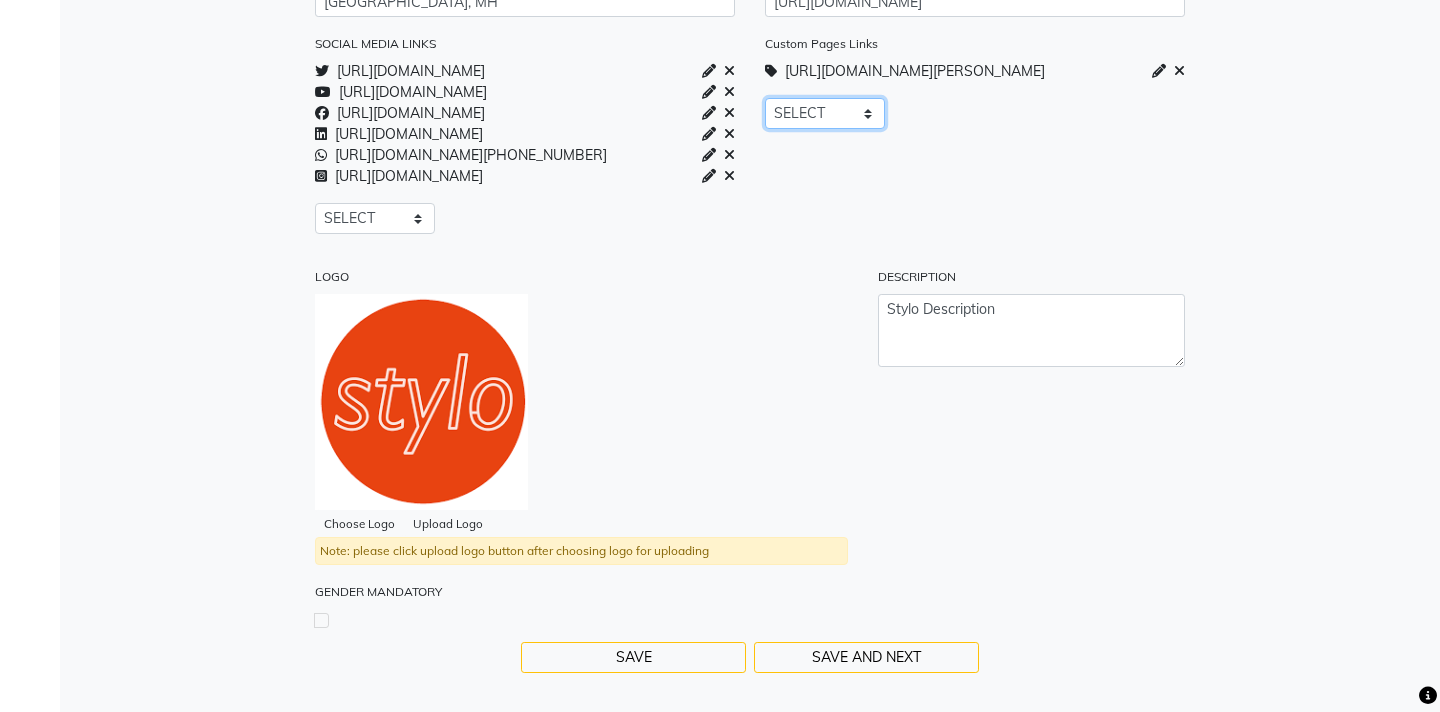 scroll, scrollTop: 558, scrollLeft: 0, axis: vertical 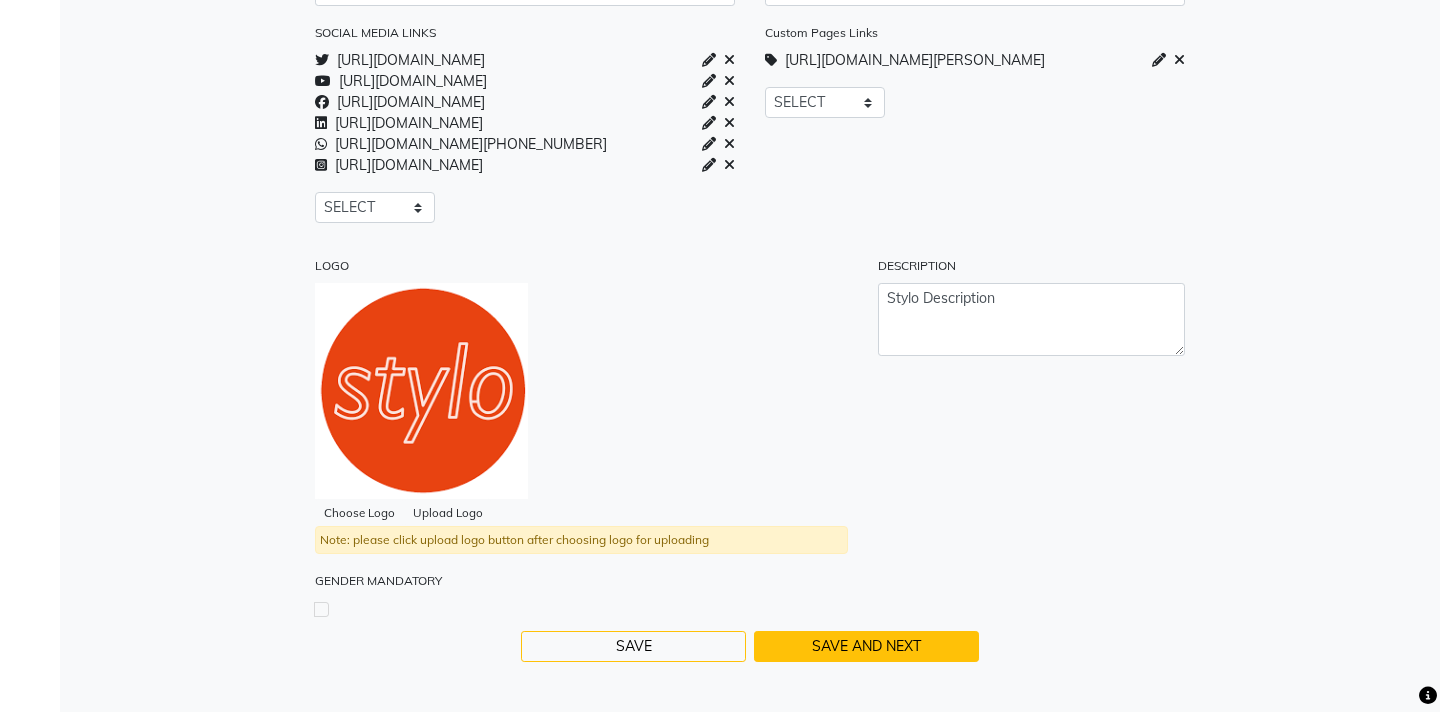 click on "SAVE AND NEXT" 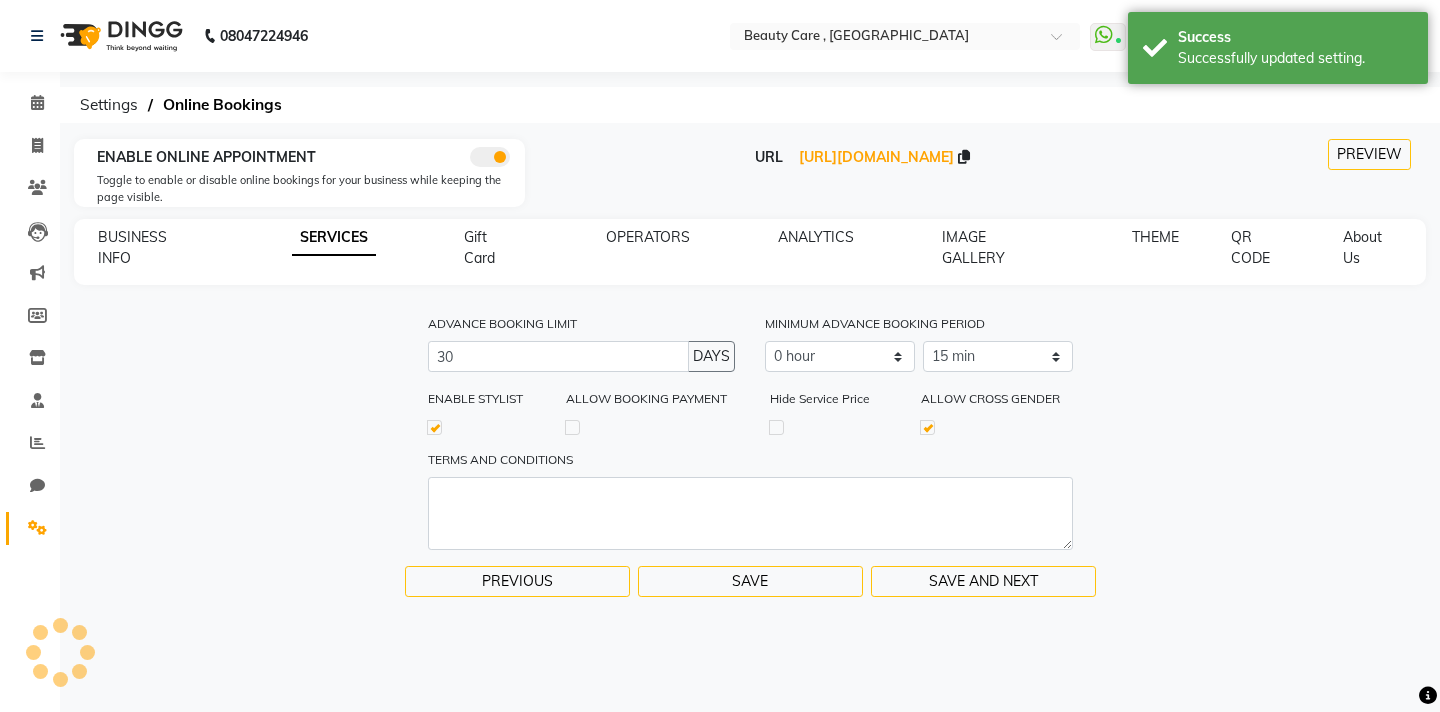 scroll, scrollTop: 0, scrollLeft: 0, axis: both 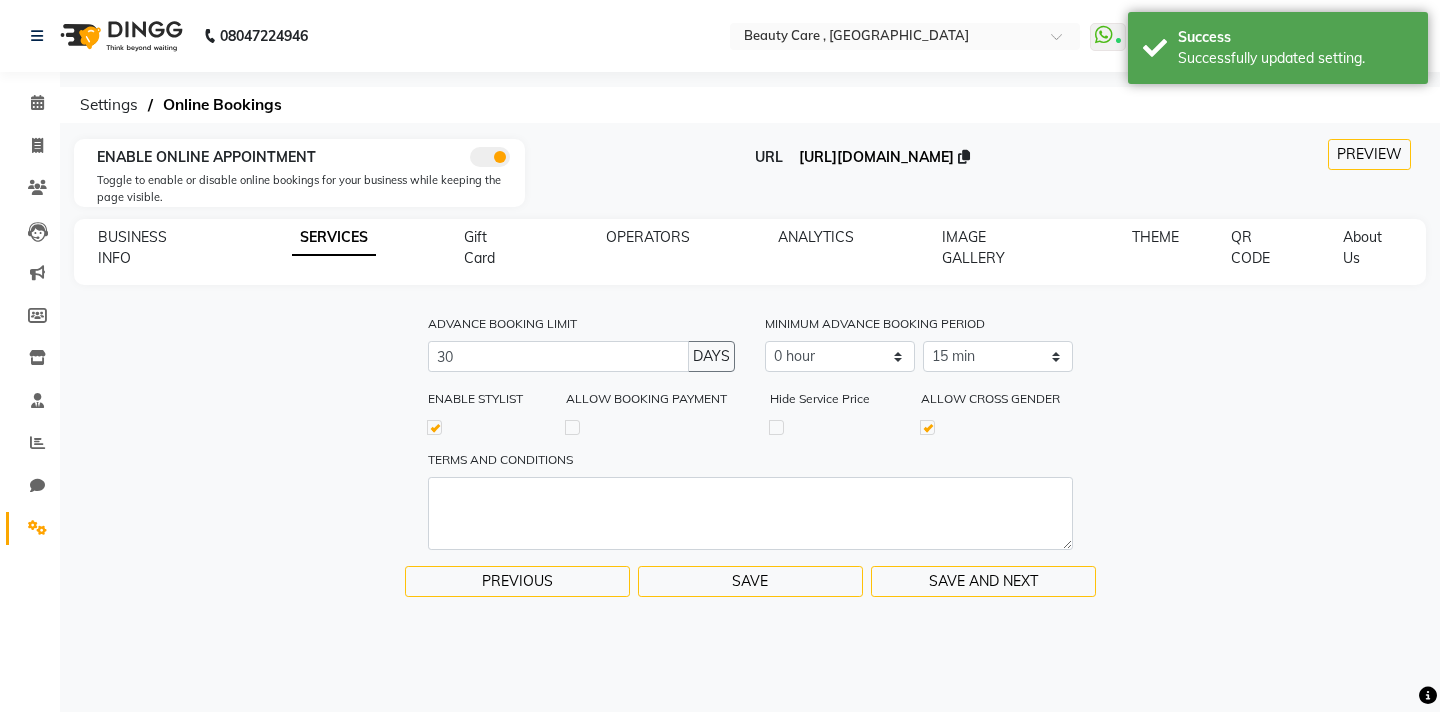 click on "[URL][DOMAIN_NAME]" 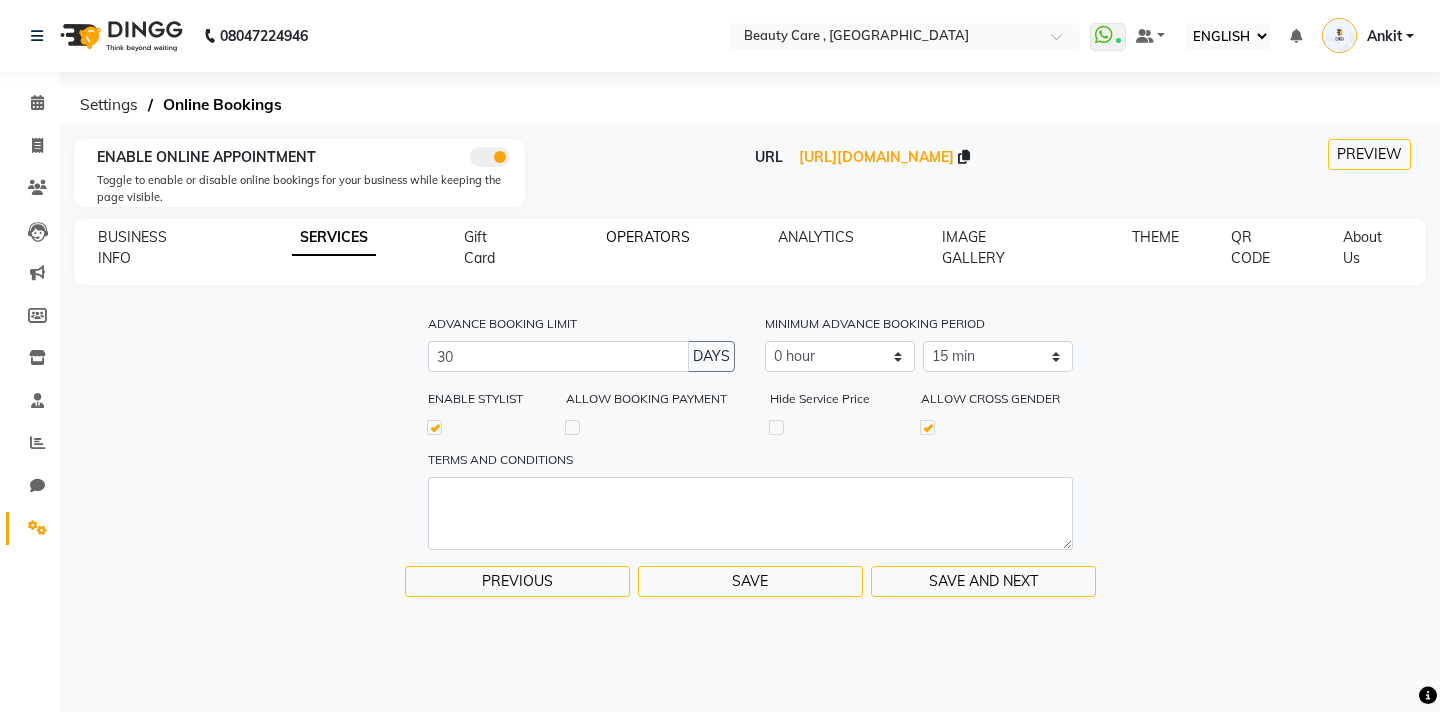 click on "OPERATORS" 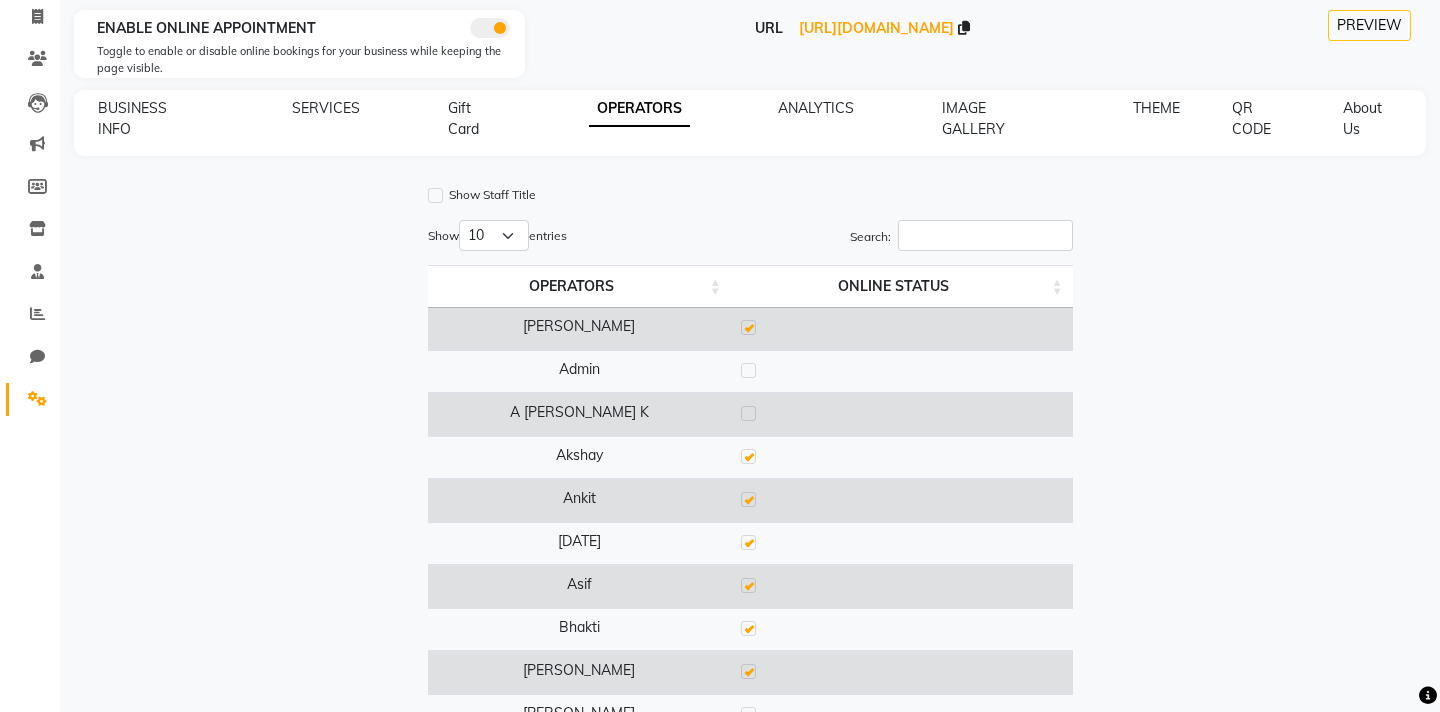 scroll, scrollTop: 0, scrollLeft: 0, axis: both 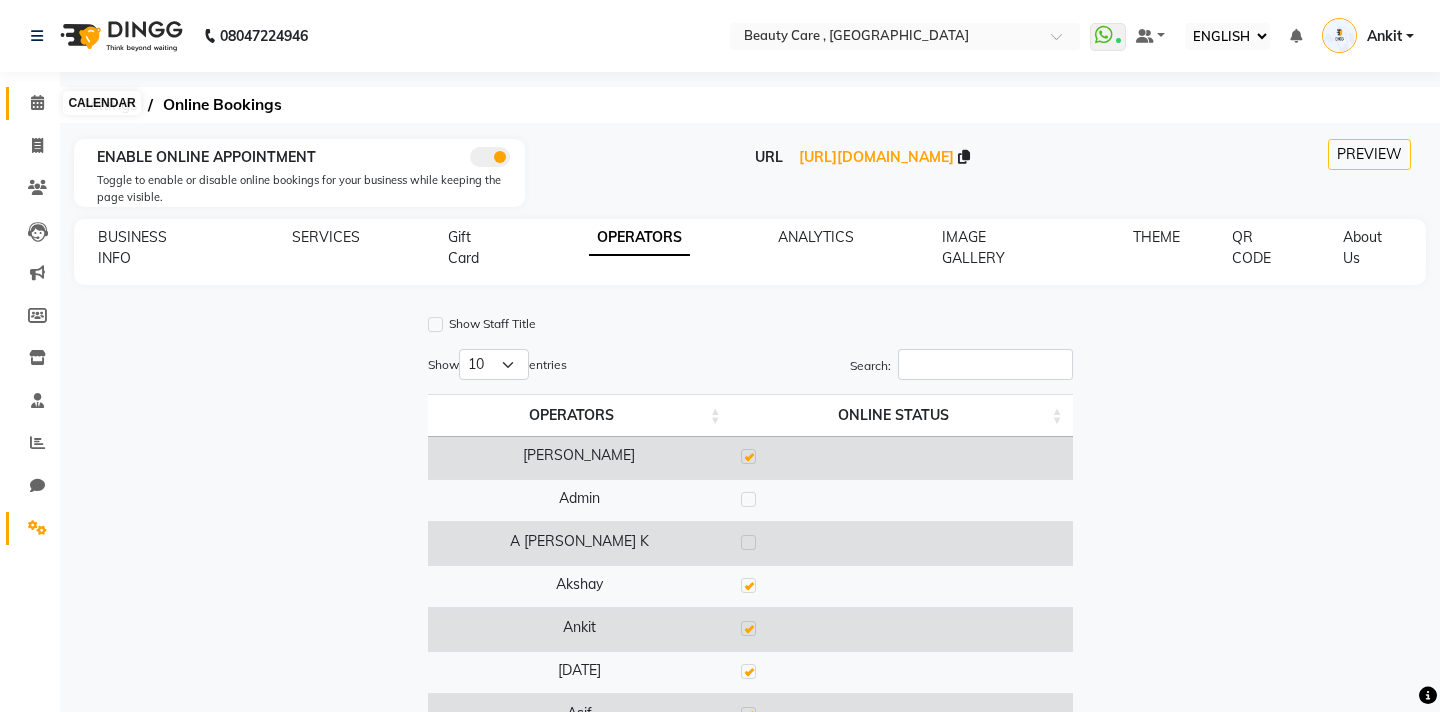 click 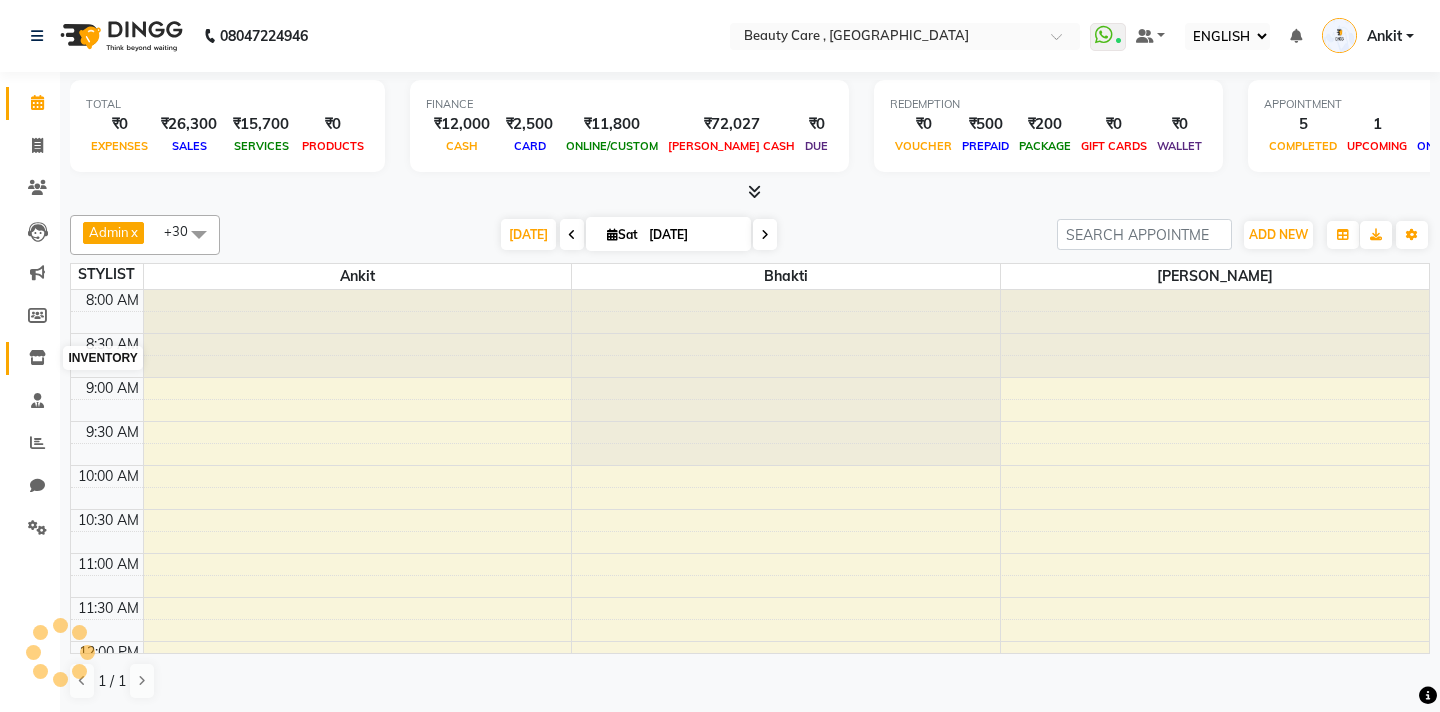 scroll, scrollTop: 0, scrollLeft: 0, axis: both 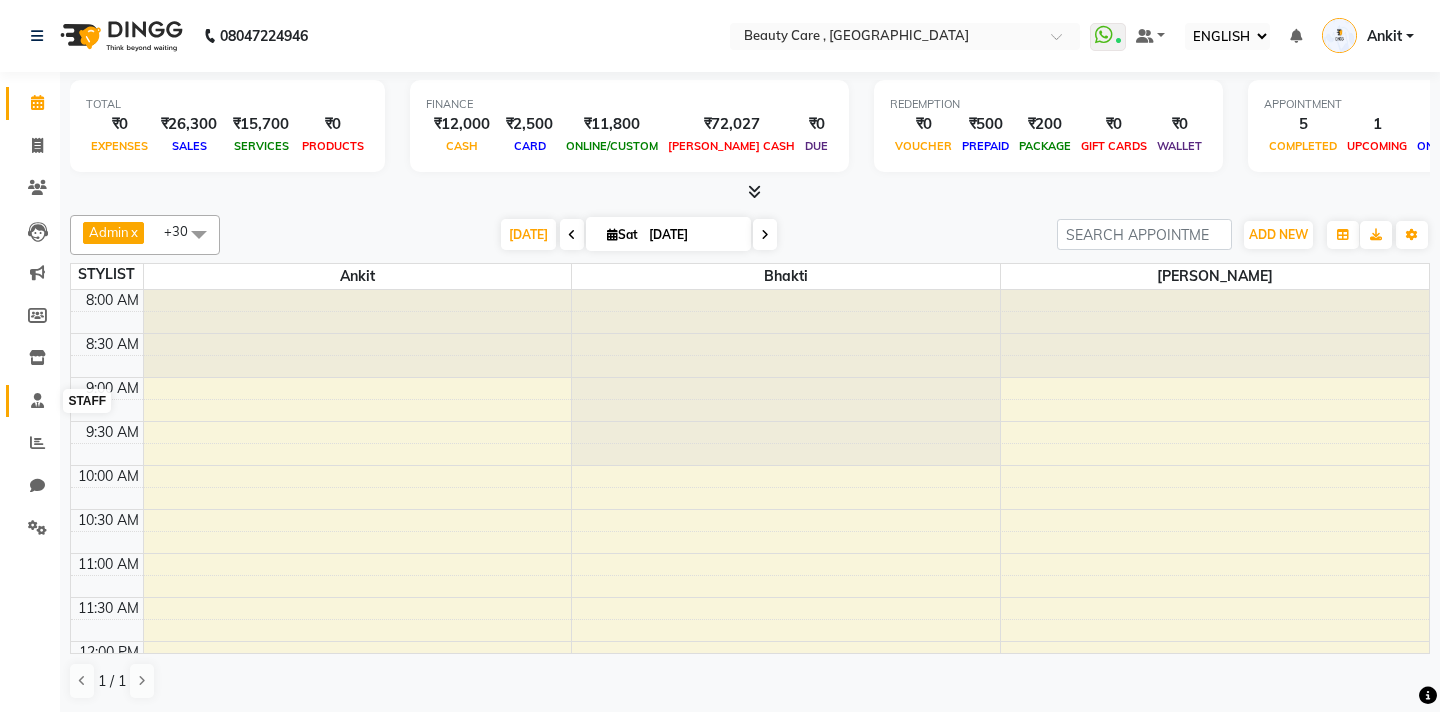 click 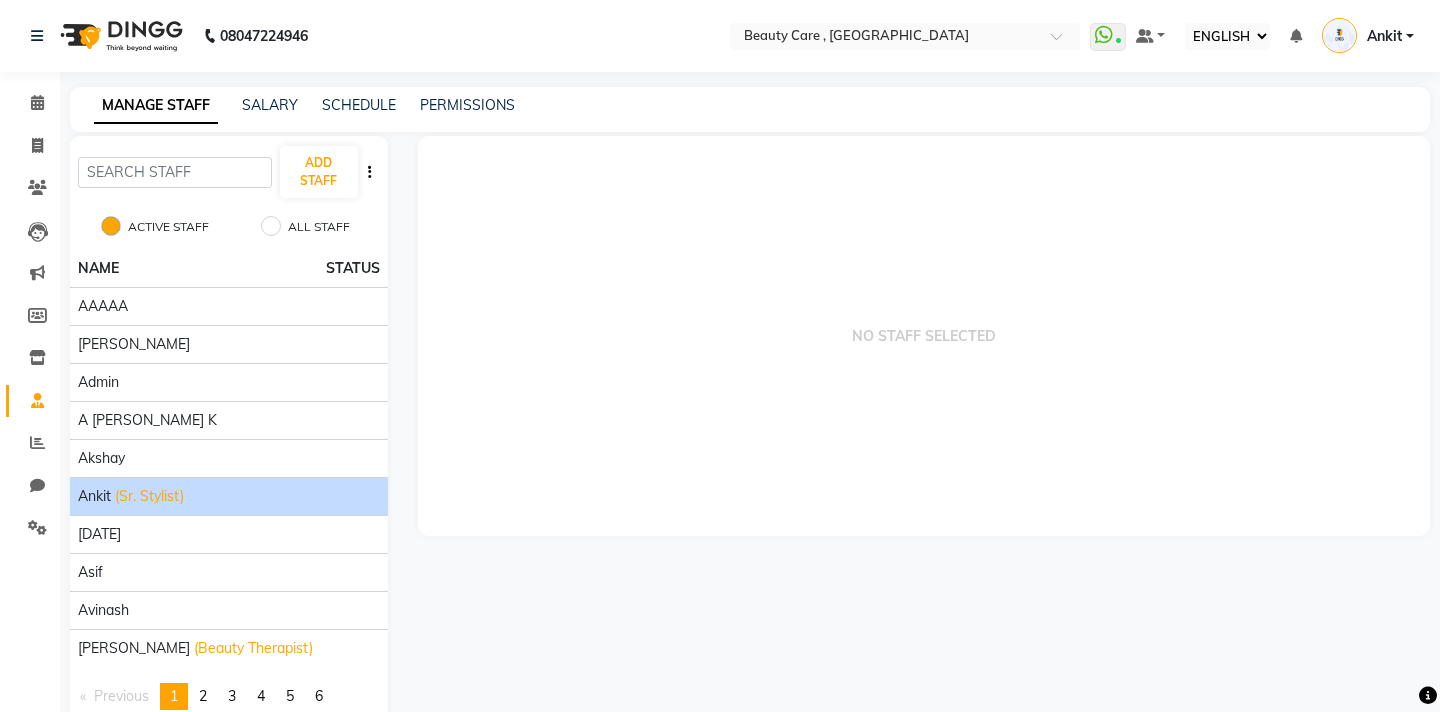 click on "Ankit (Sr. Stylist)" 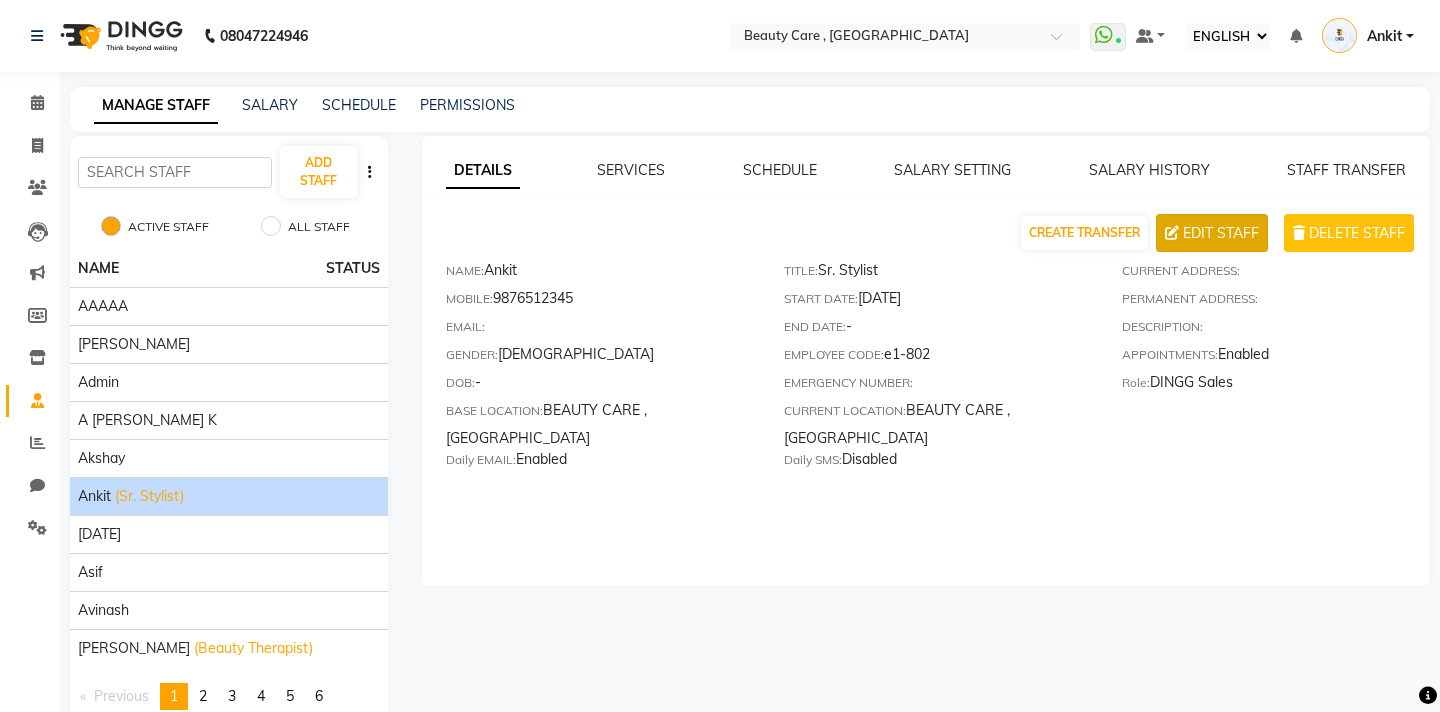 click on "EDIT STAFF" 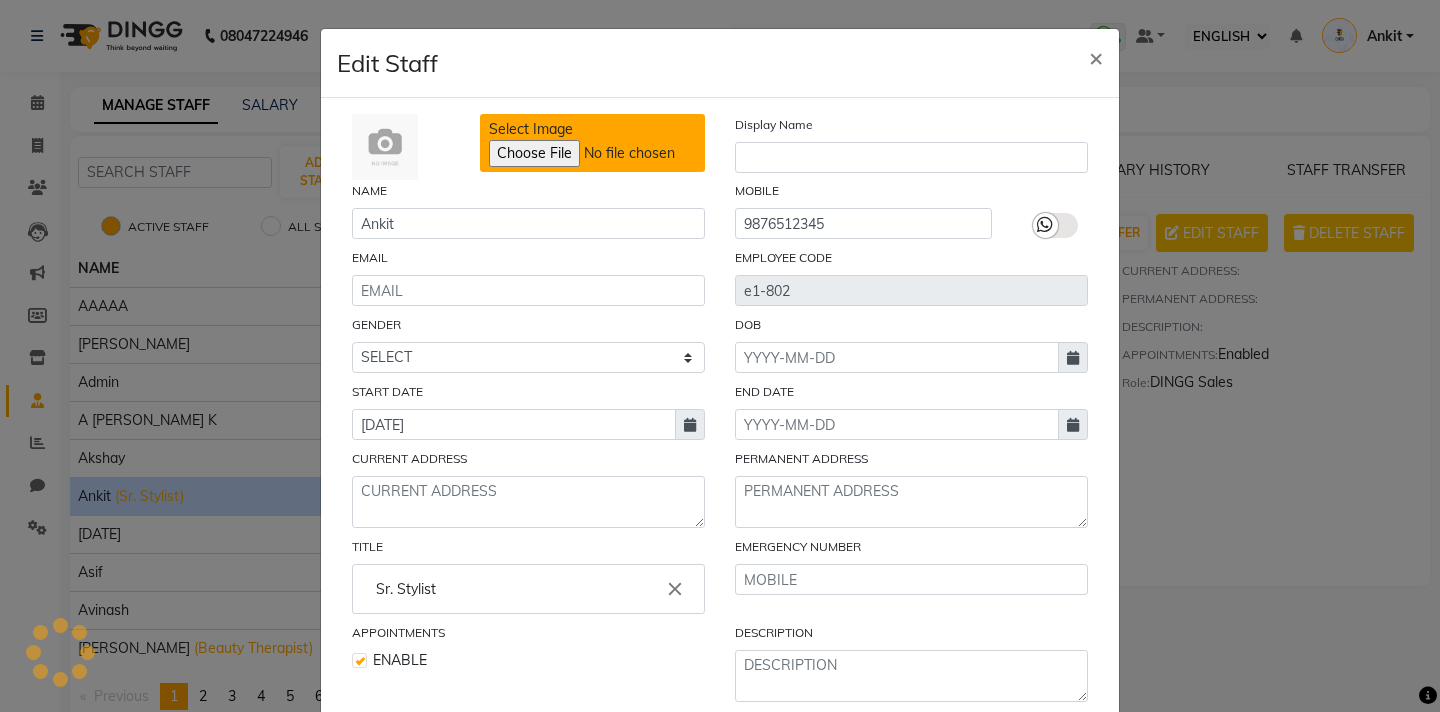 click on "Select Image" 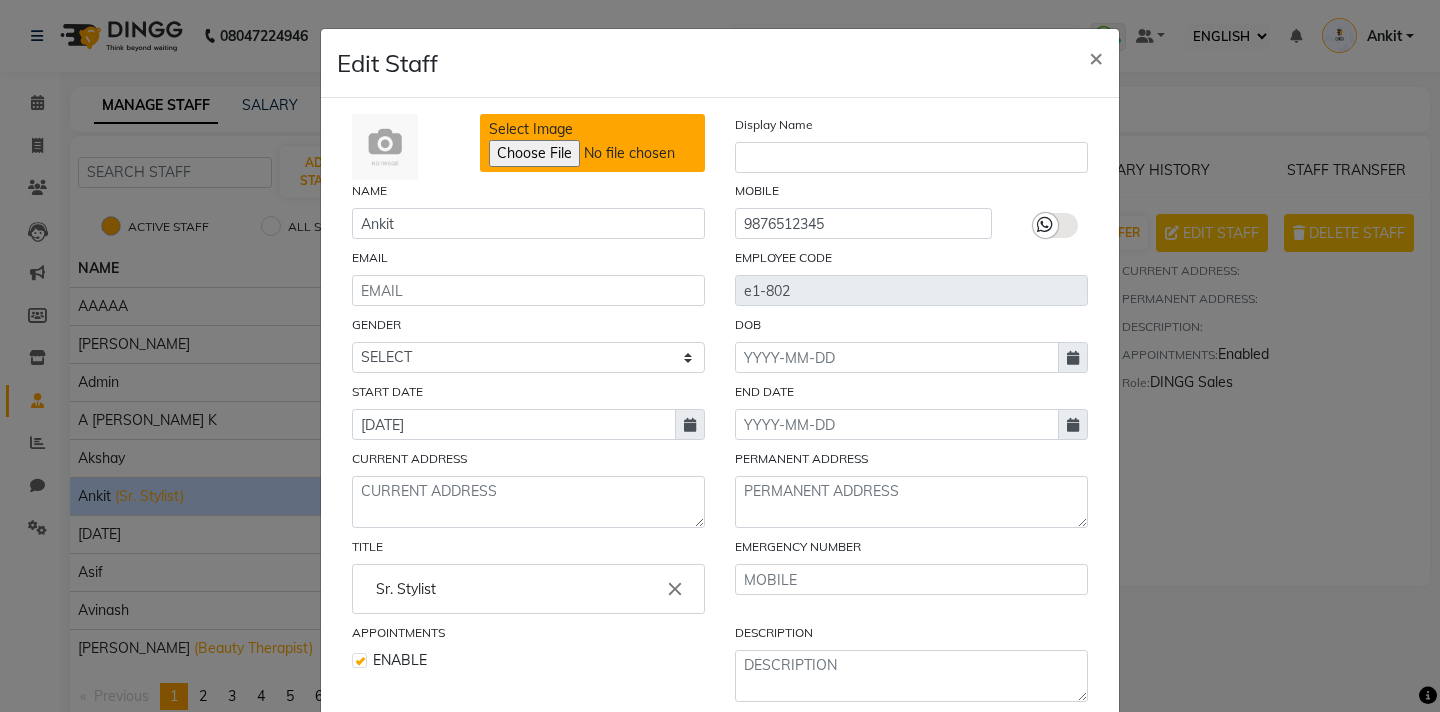 click on "Select Image" 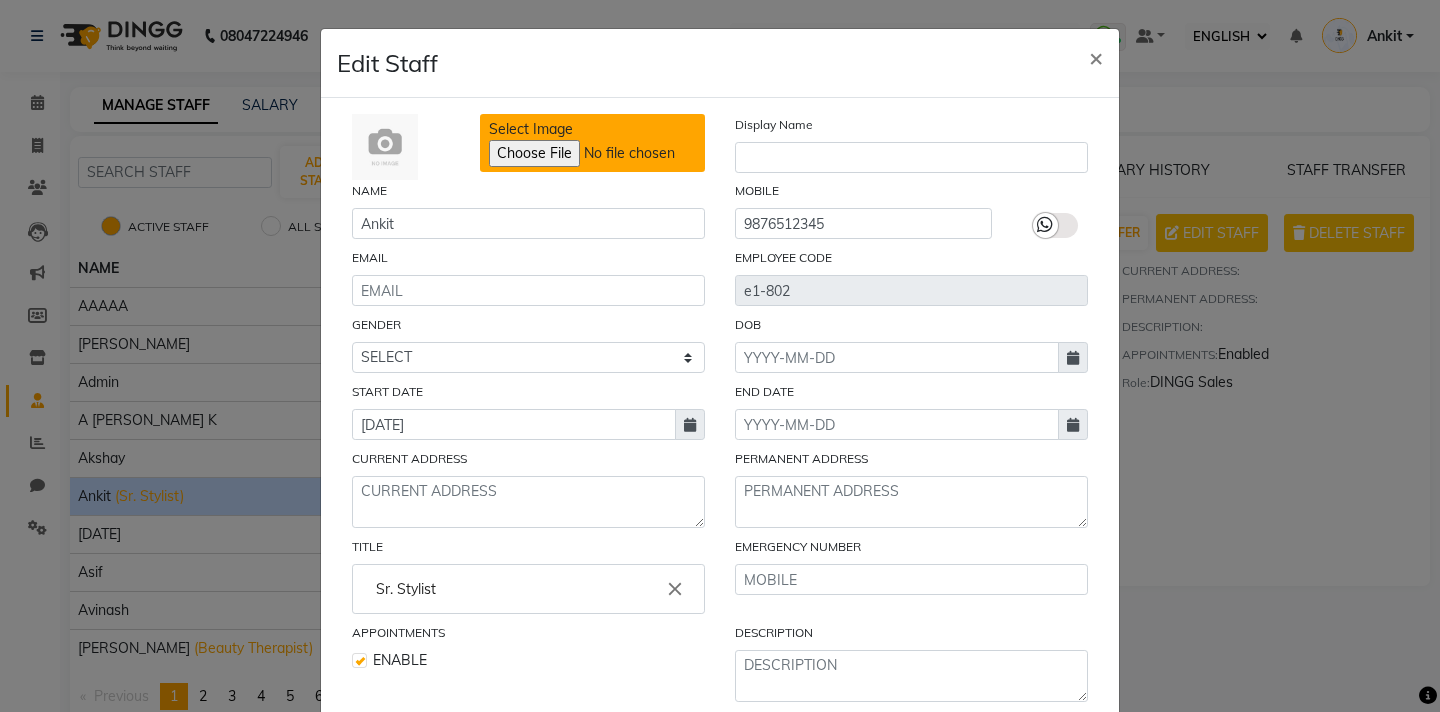 type on "C:\fakepath\images.jpeg" 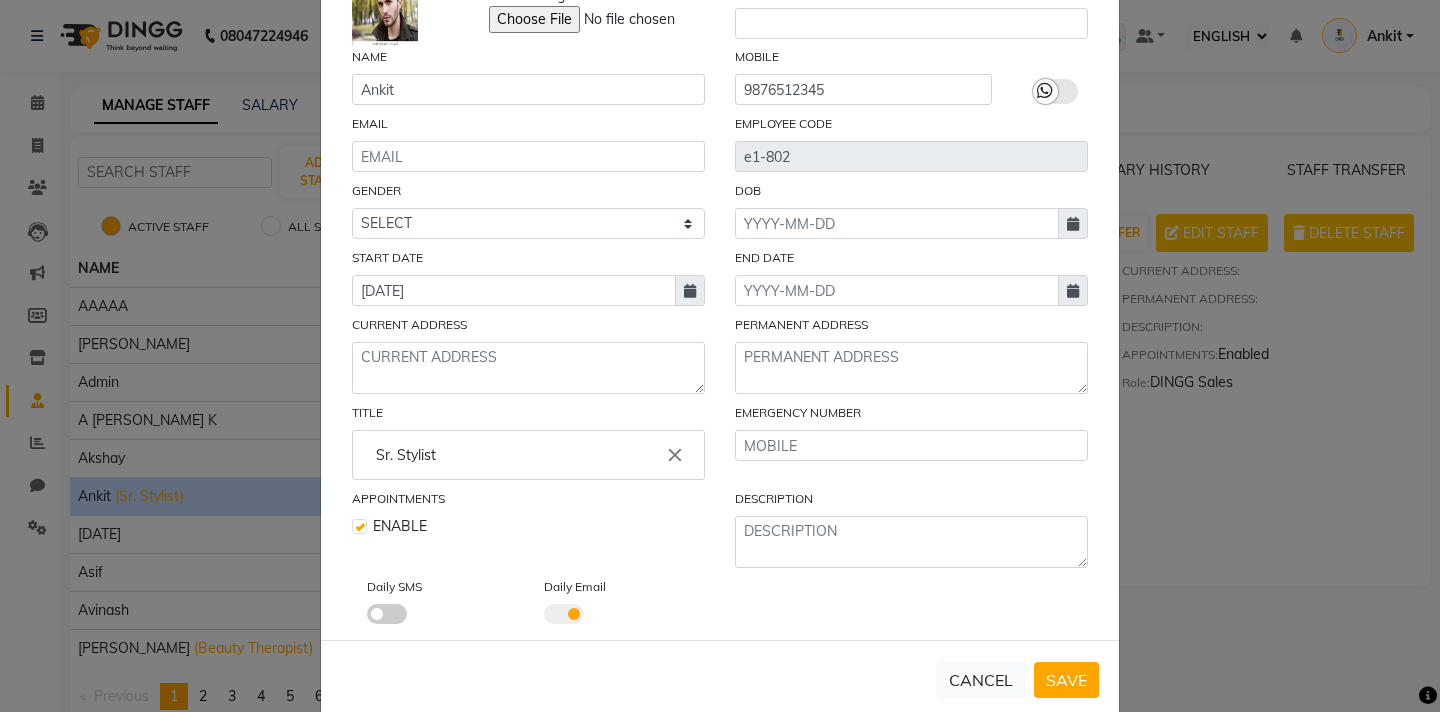 scroll, scrollTop: 170, scrollLeft: 0, axis: vertical 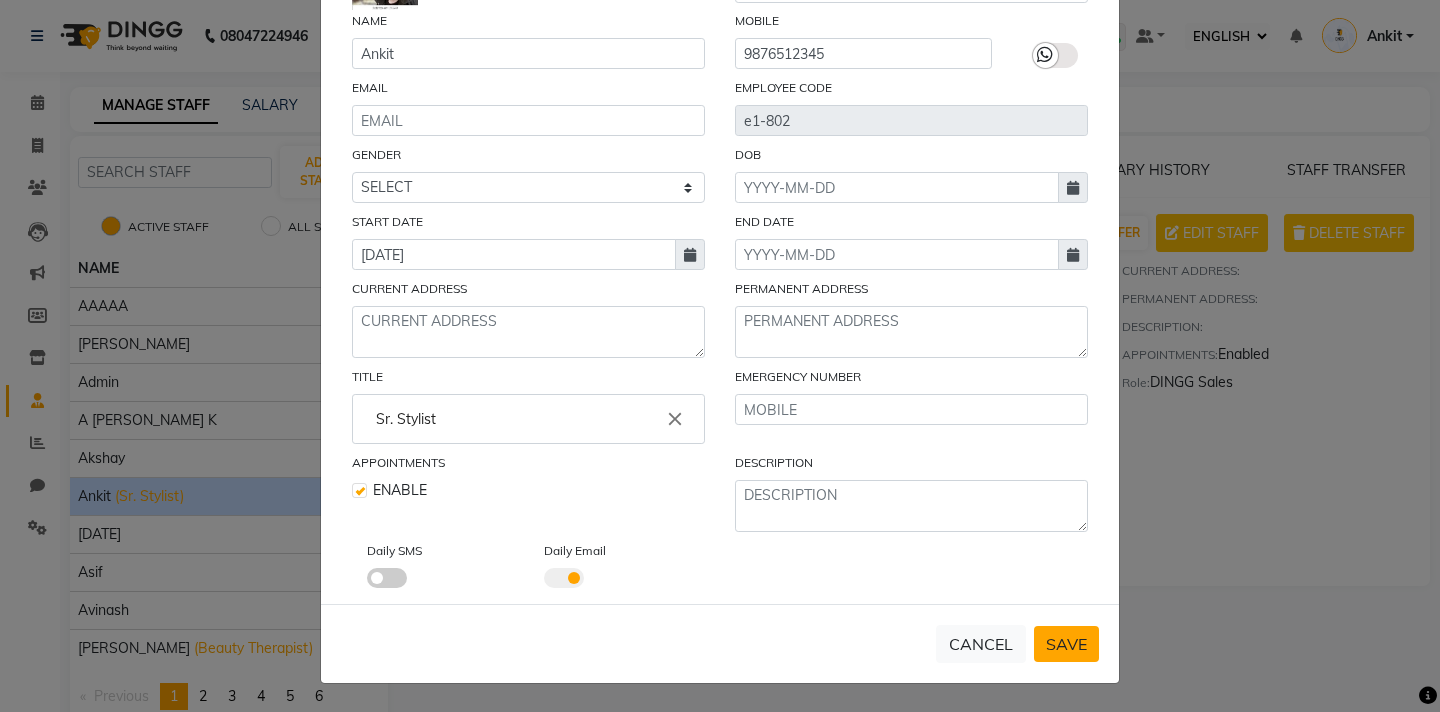 click on "SAVE" at bounding box center (1066, 644) 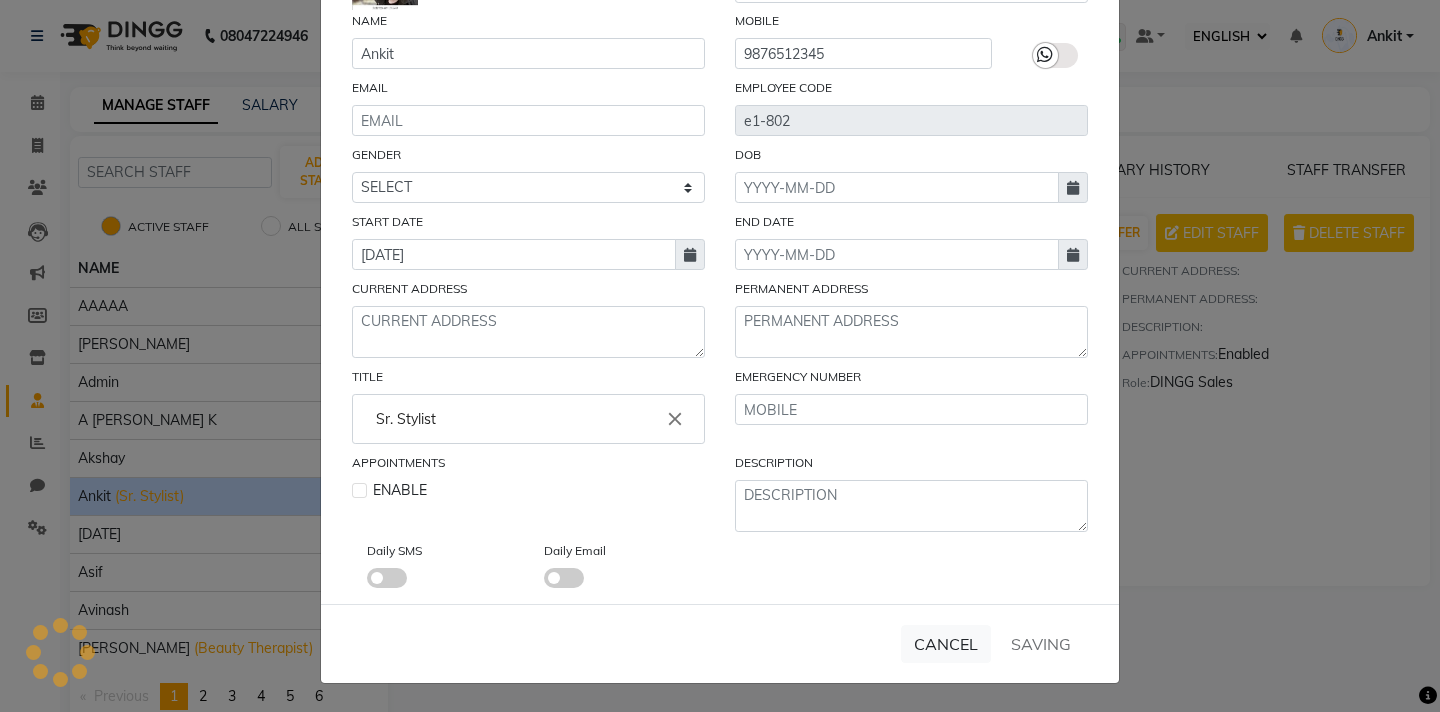 type 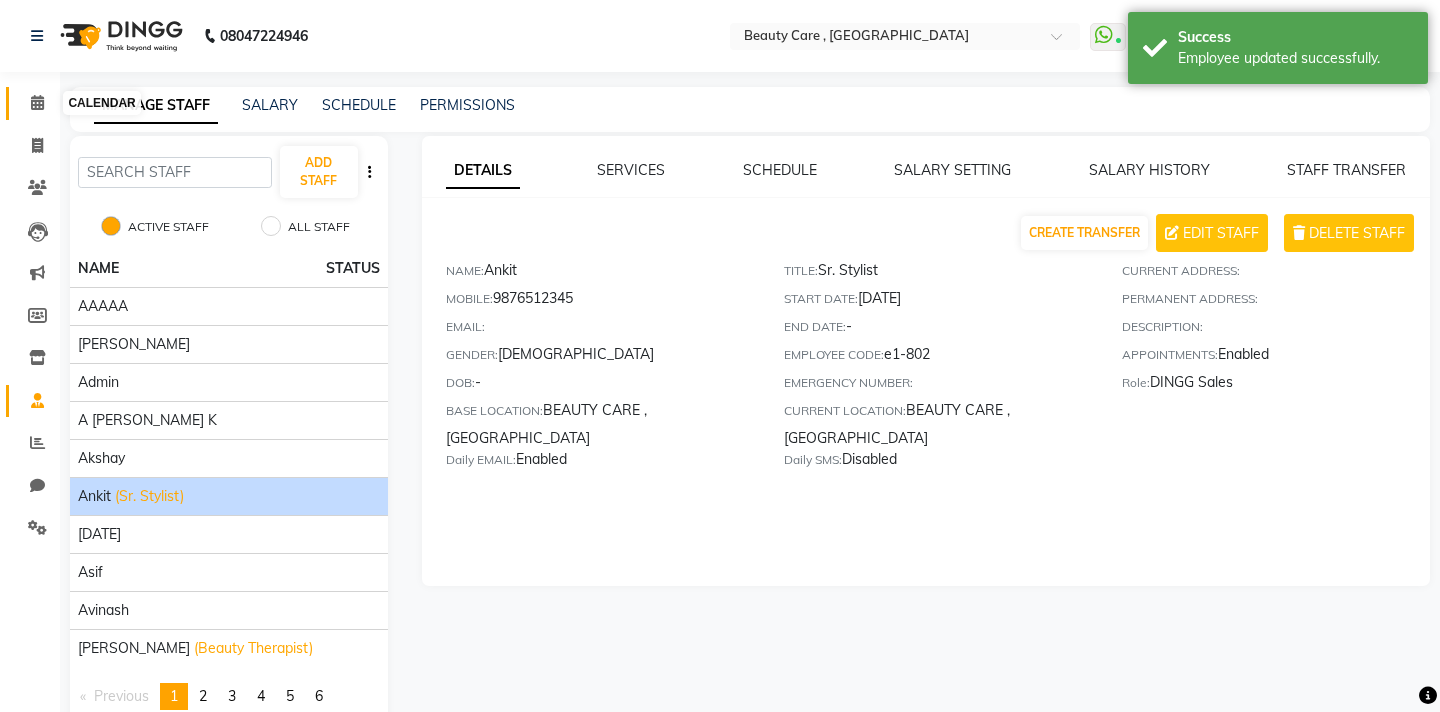 click 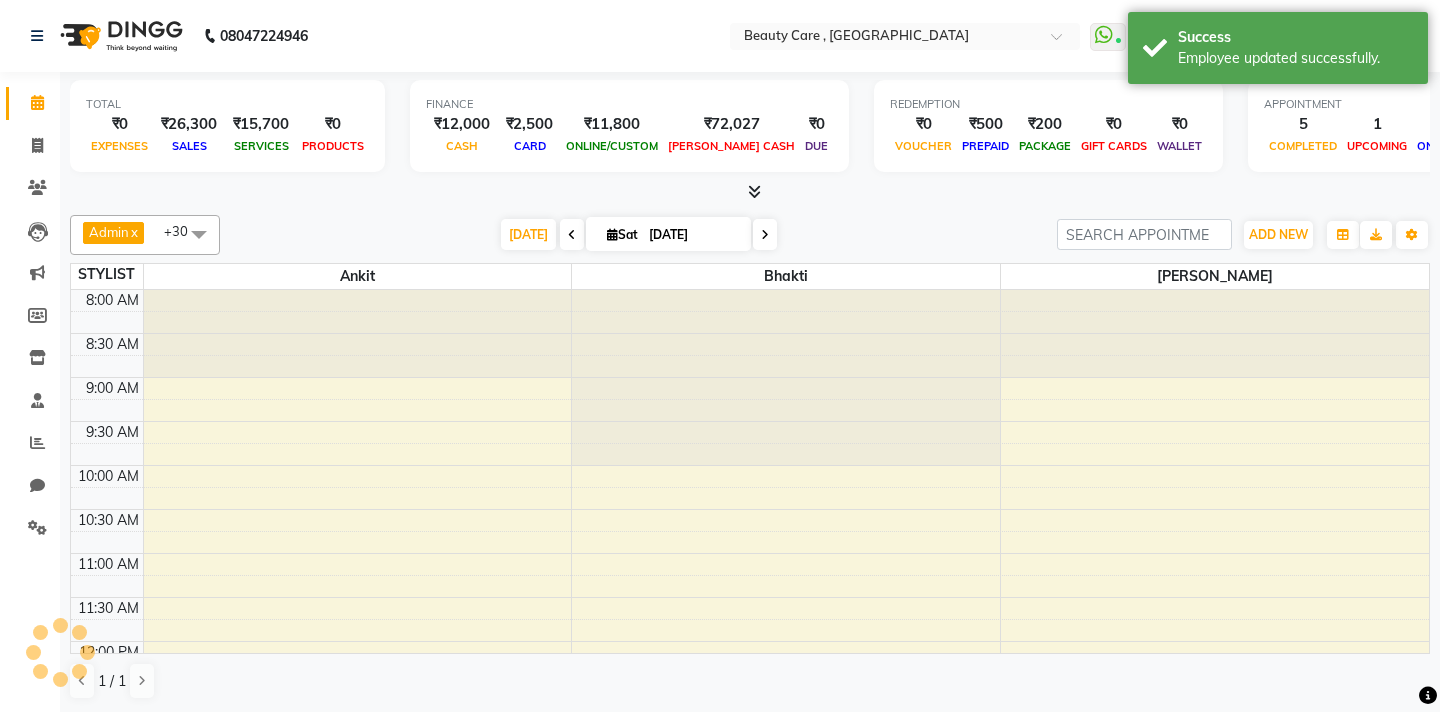 scroll, scrollTop: 0, scrollLeft: 0, axis: both 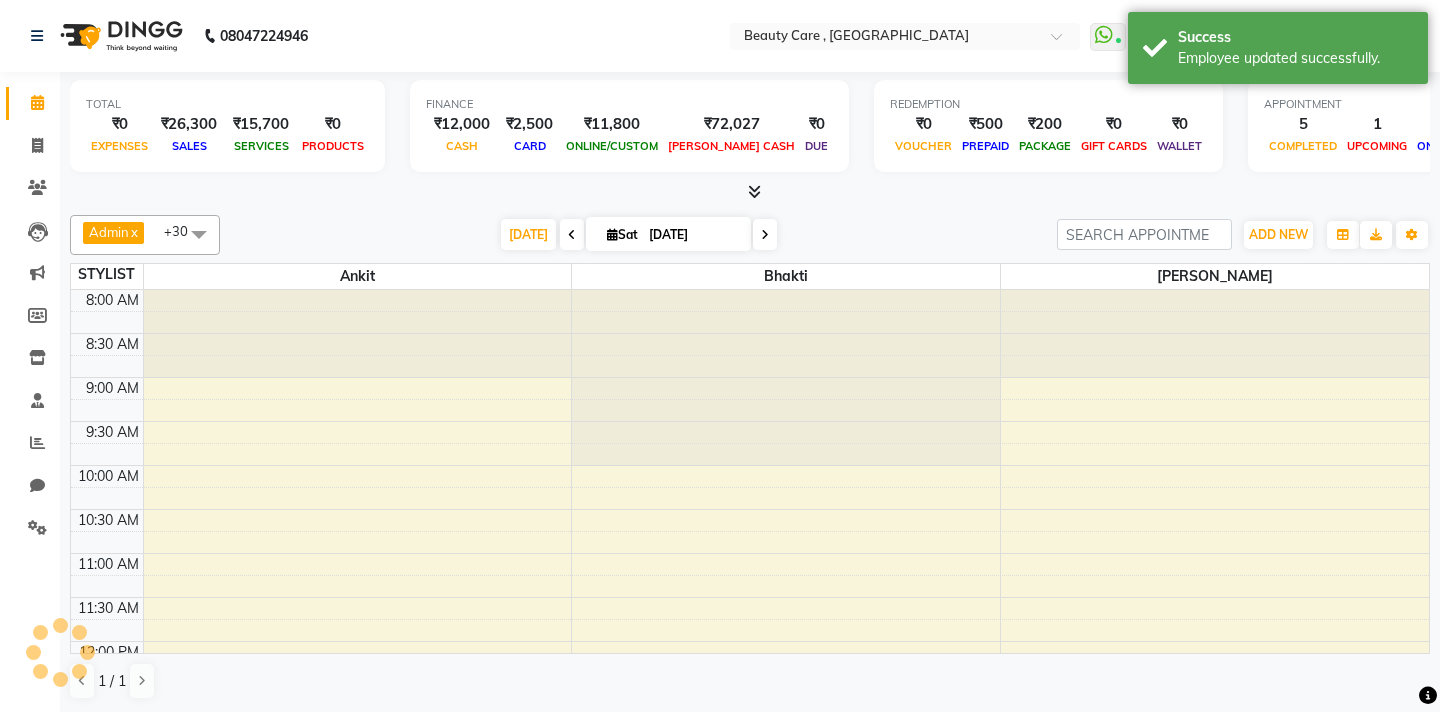 click on "TODAY  Sat 12 July 2025" at bounding box center (638, 235) 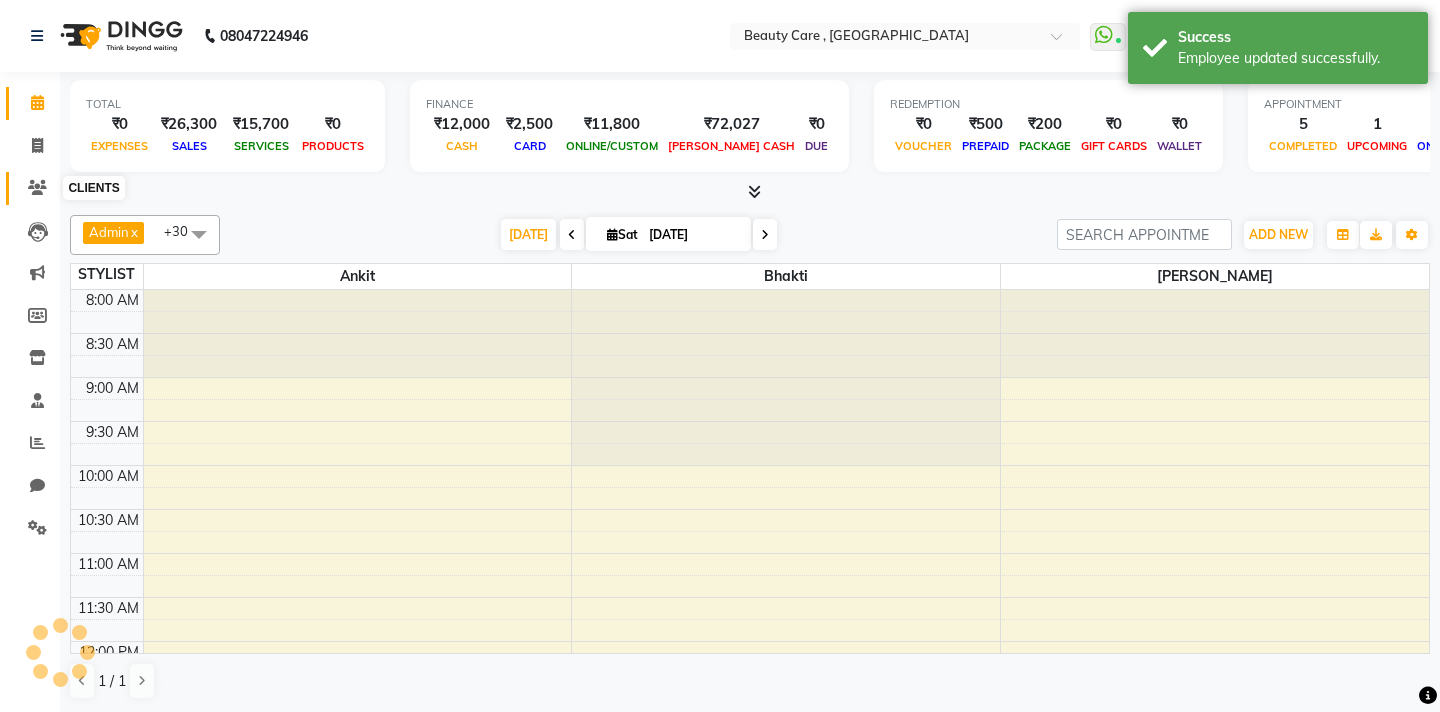 click 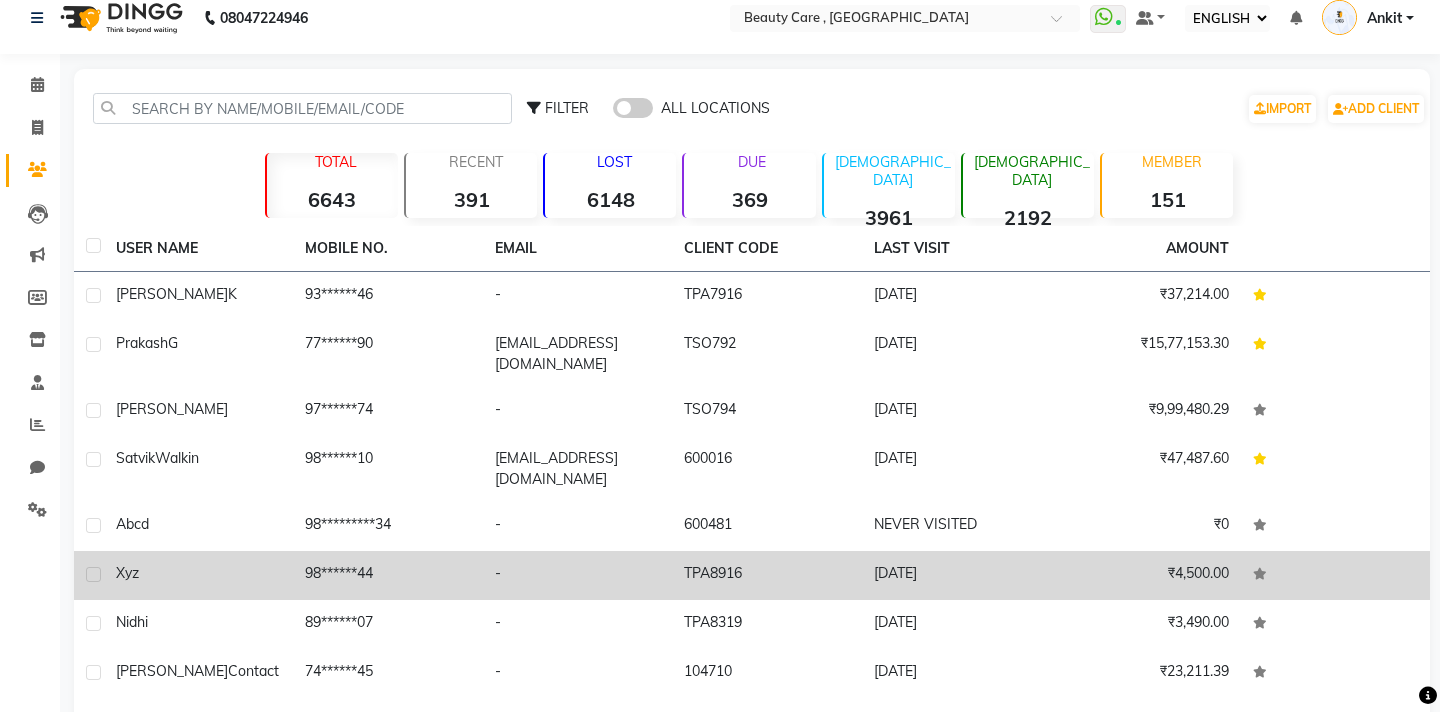 scroll, scrollTop: 0, scrollLeft: 0, axis: both 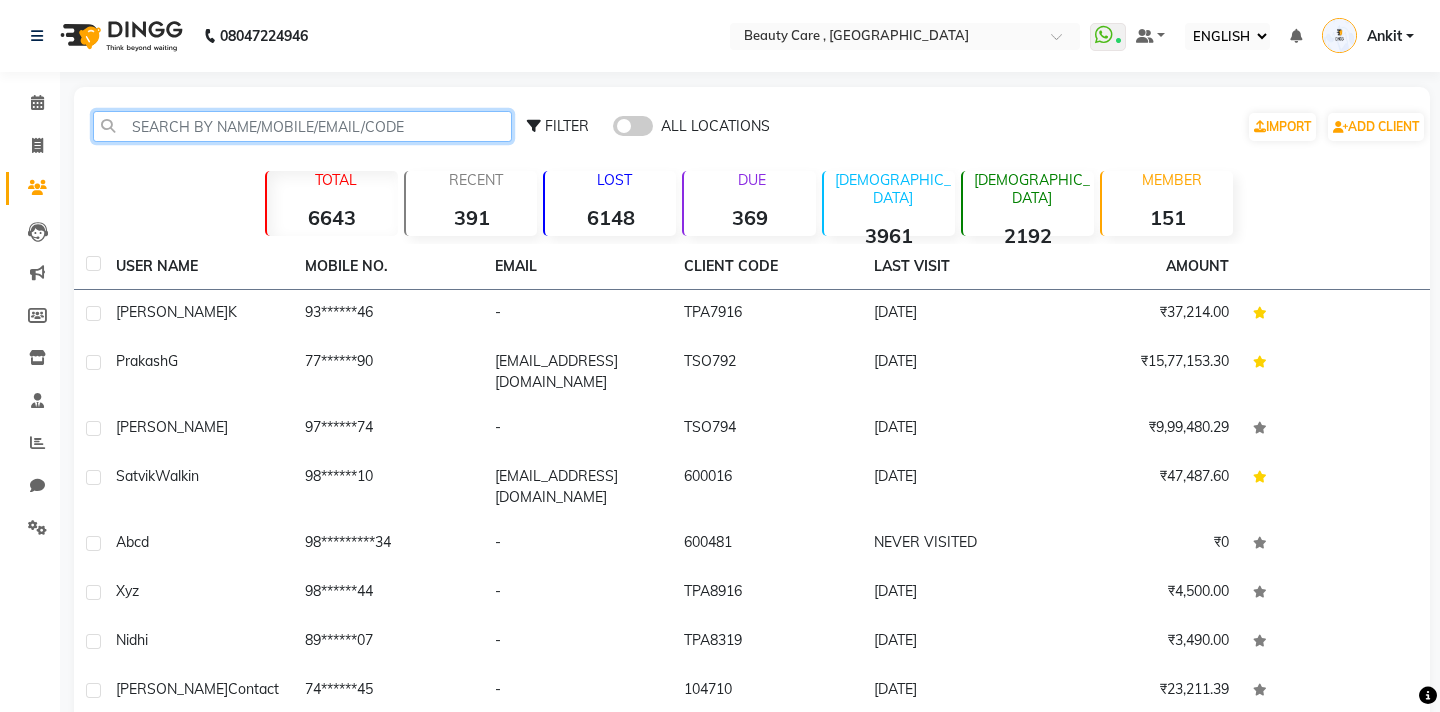 click 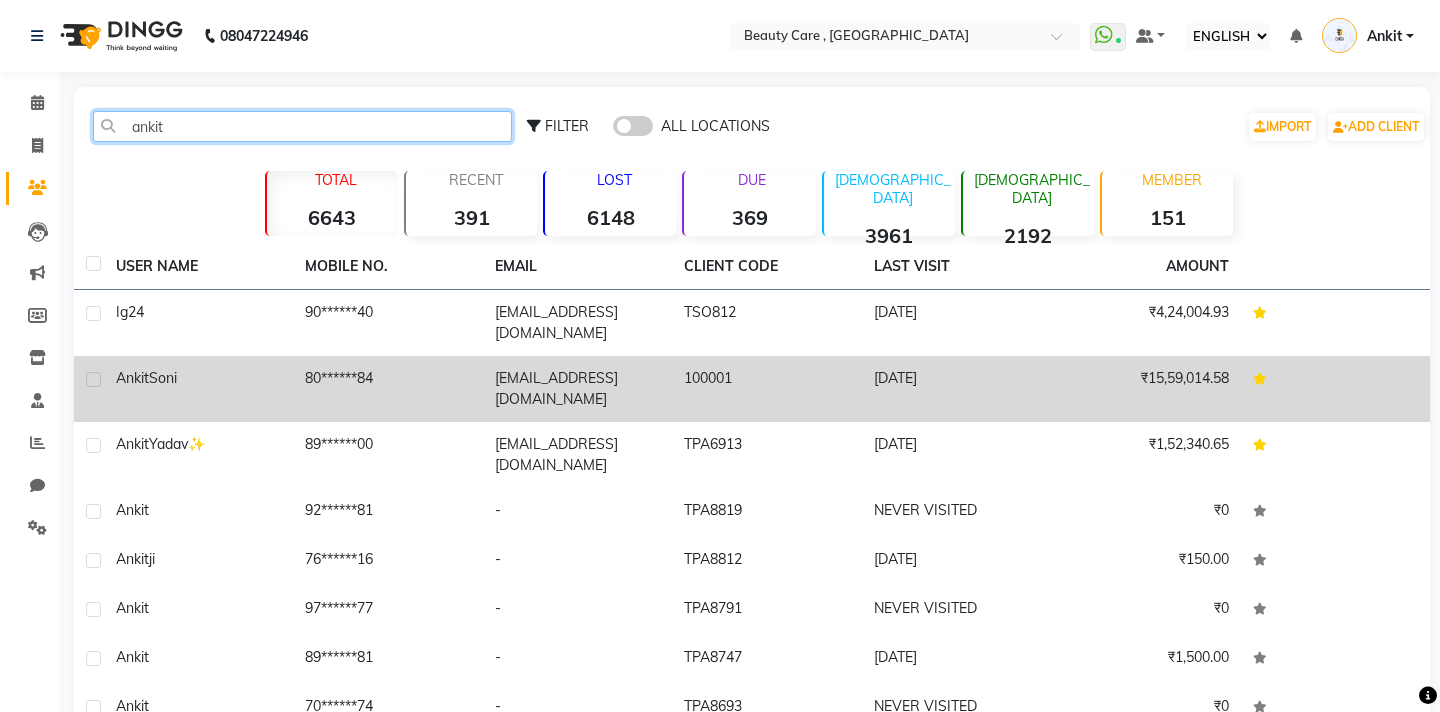 type on "ankit" 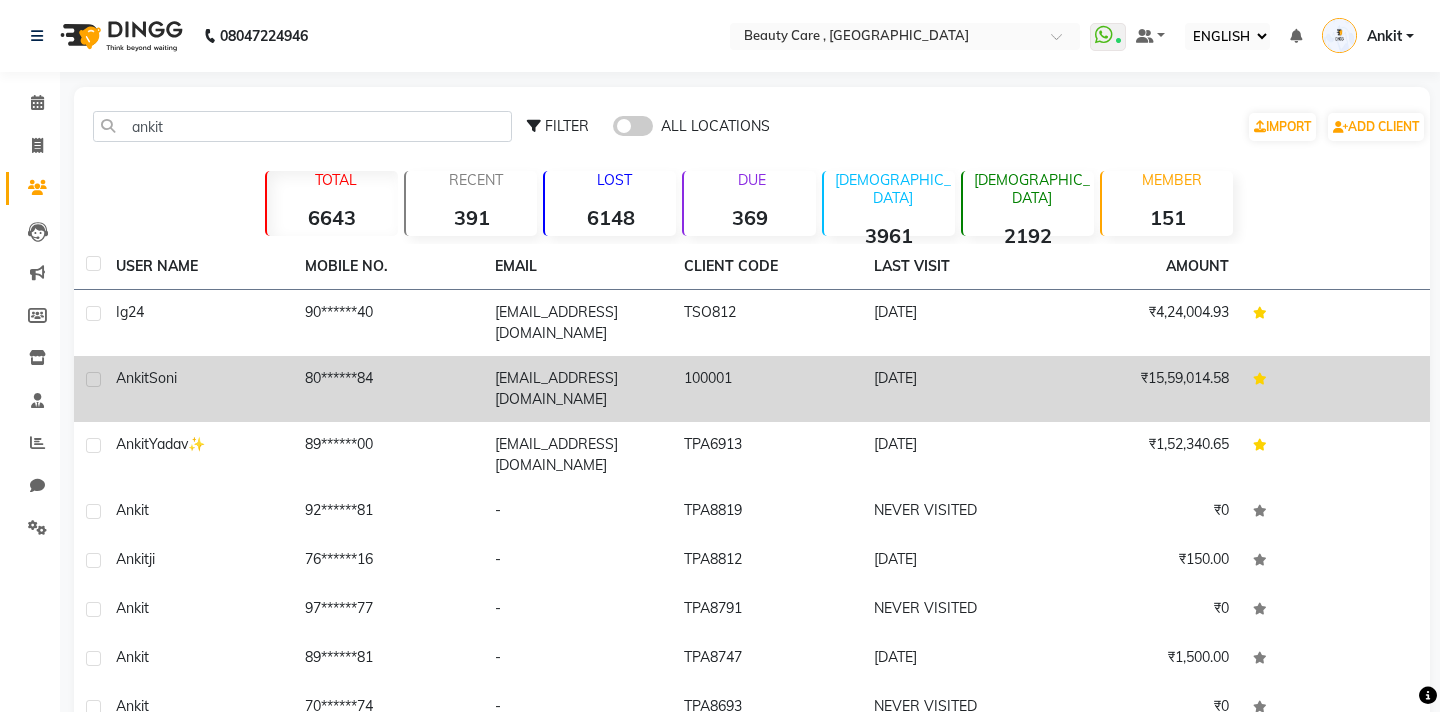 click on "Ankit  Soni" 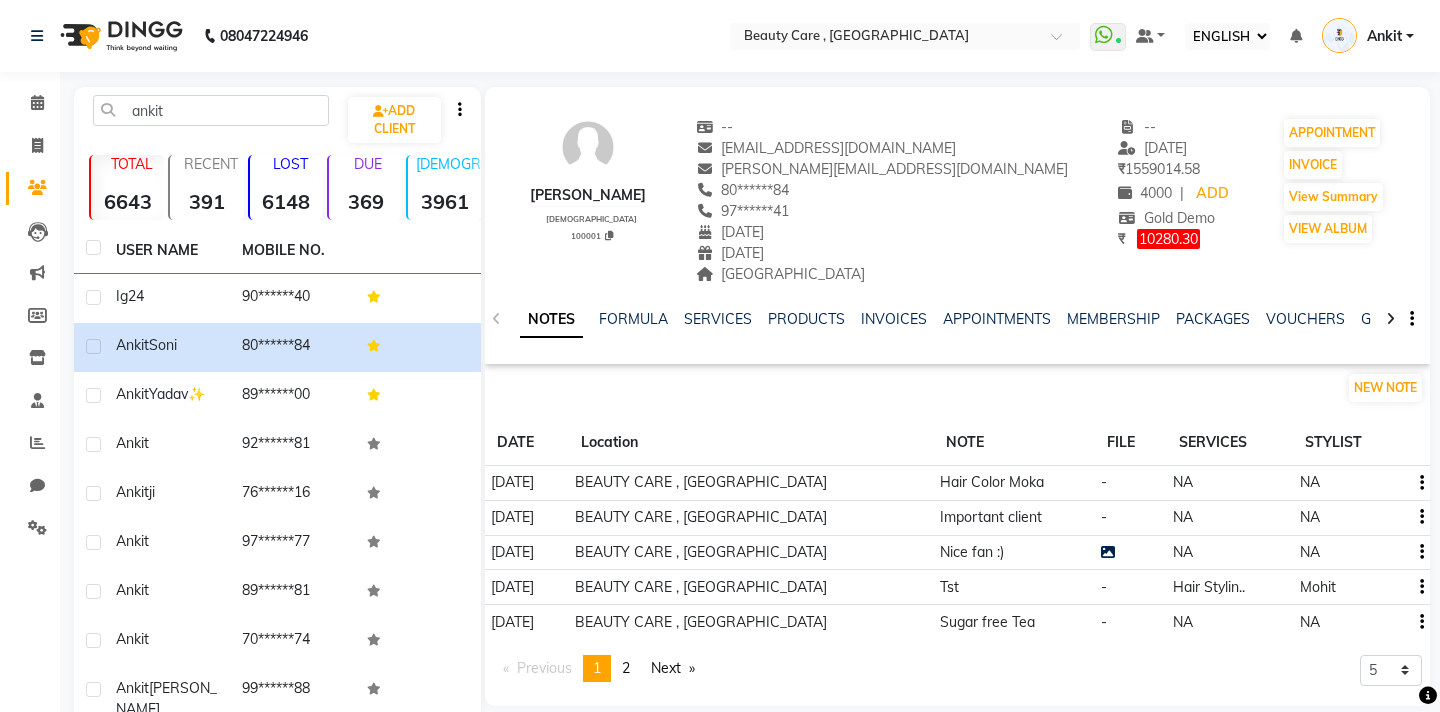 click 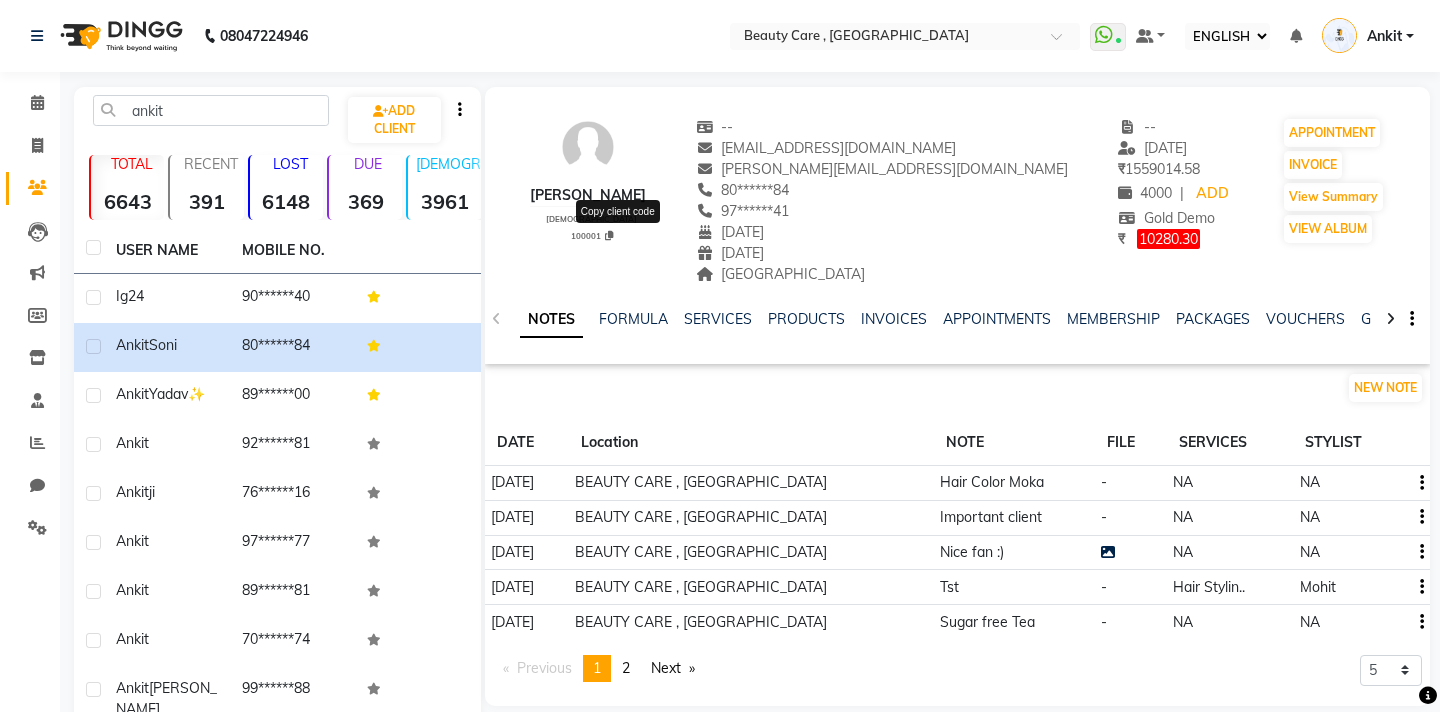 click 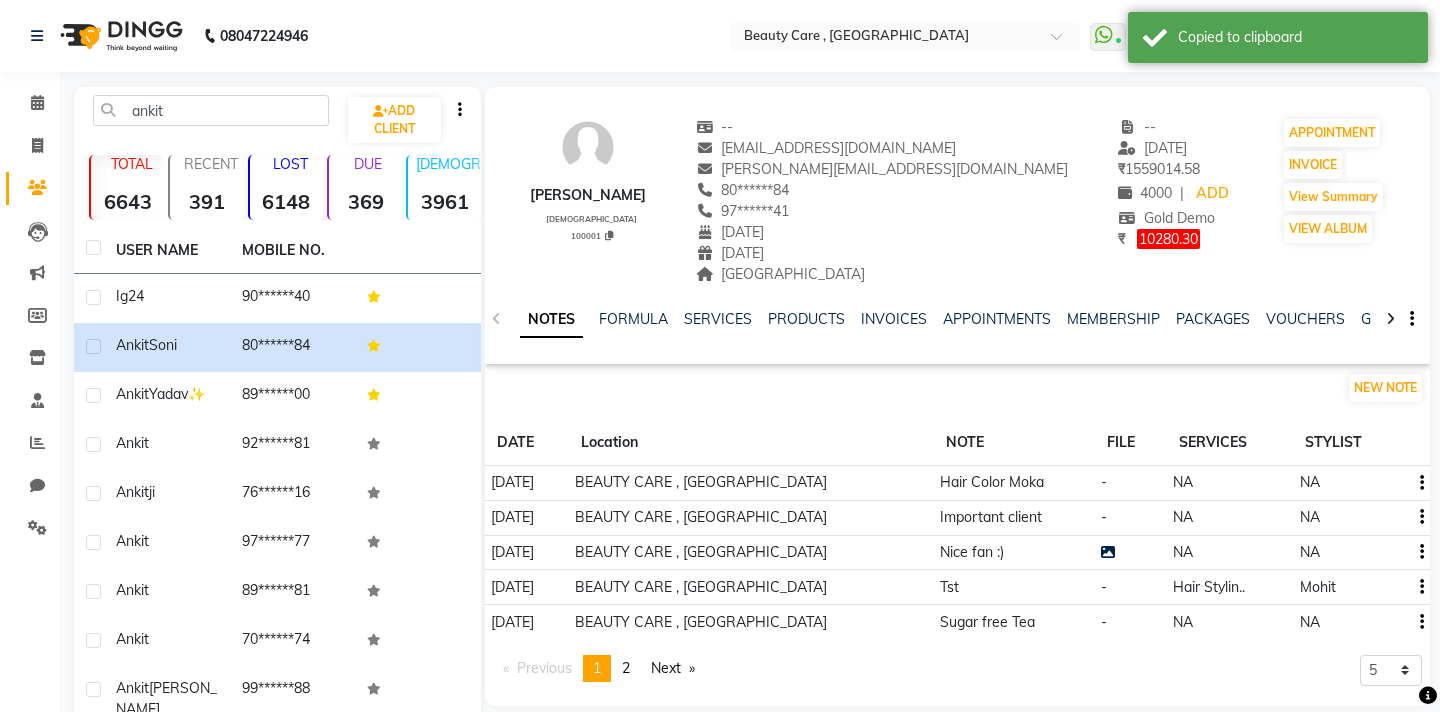 click on "Ankit Soni   male  100001   --   ankit@dingg.app  mahendra@dingg.app   80******84   97******41  26 August 1984  03 July 2017  Koregaon Park  -- 04 July 2025 ₹    1559014.58 4000 |  ADD  Gold Demo ₹     10280.30  APPOINTMENT   INVOICE  View Summary  VIEW ALBUM" 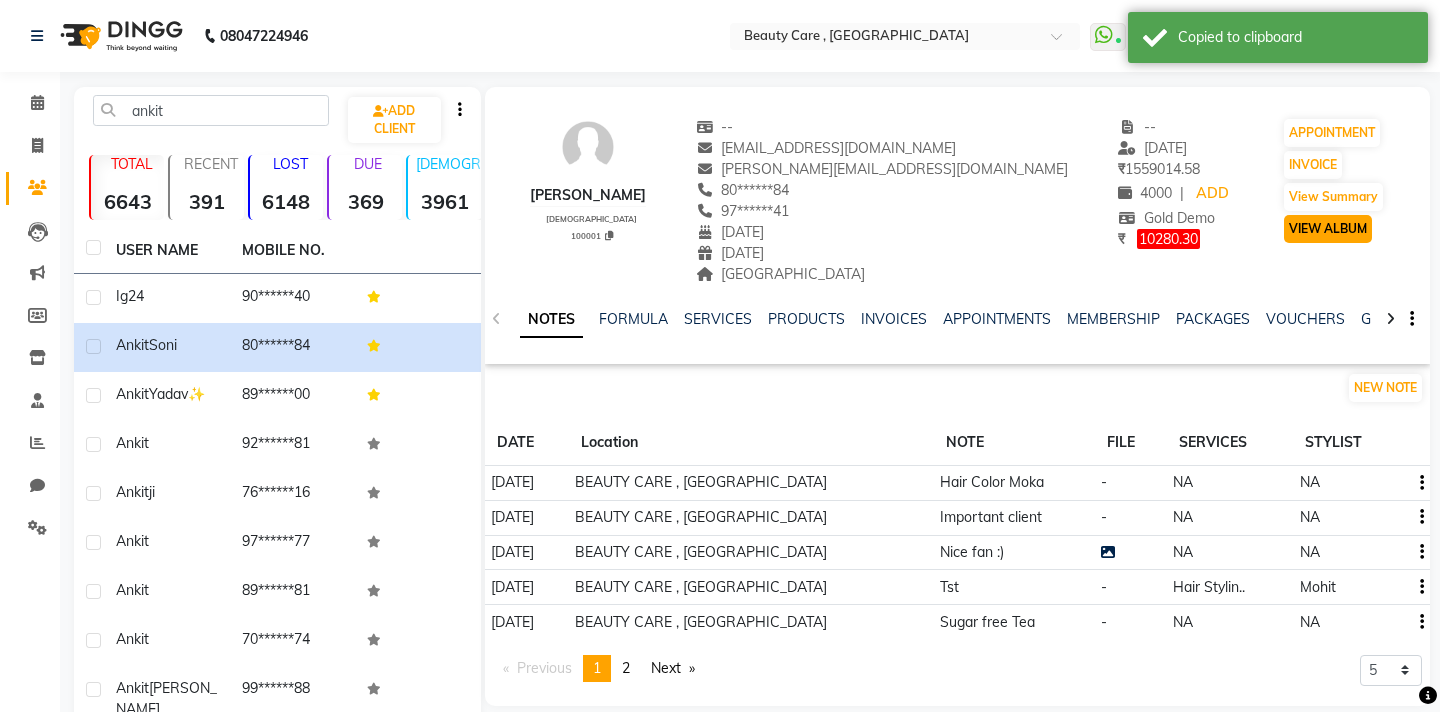 click on "VIEW ALBUM" 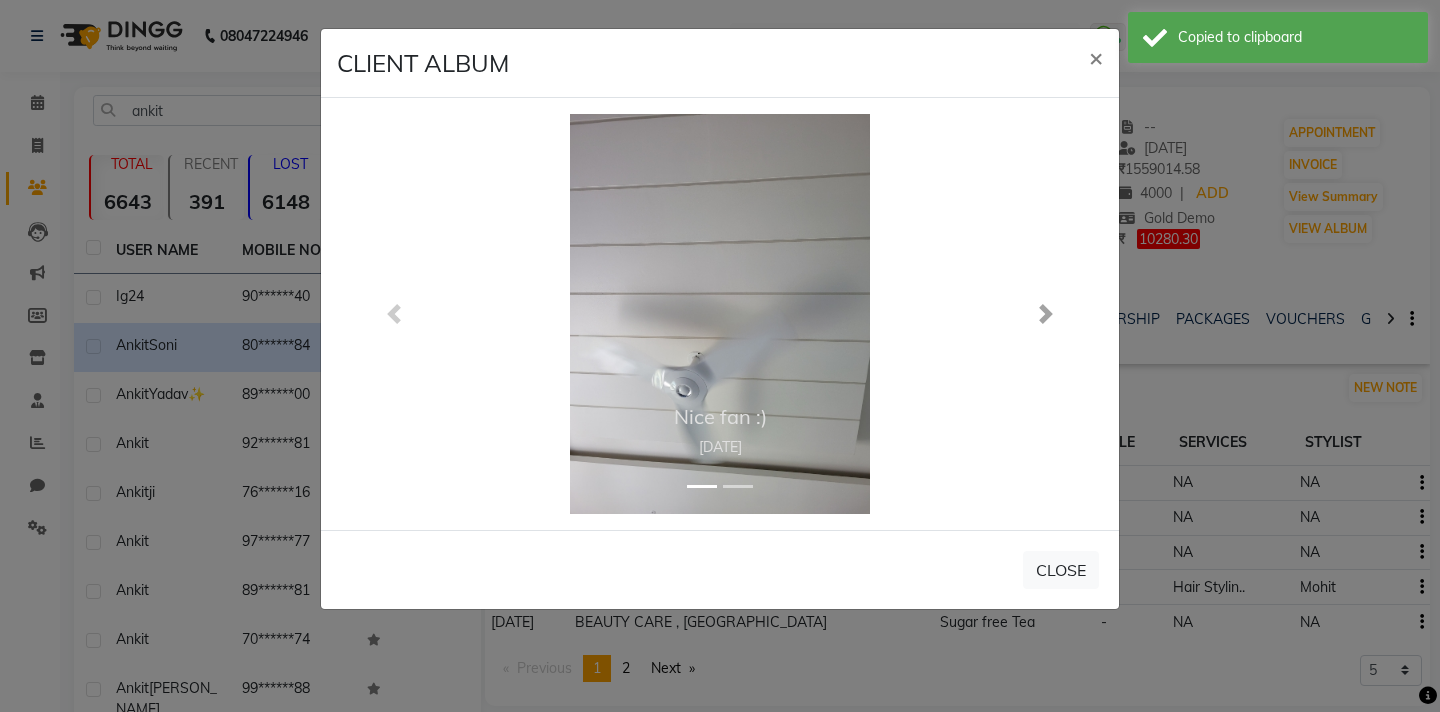 click at bounding box center [1046, 314] 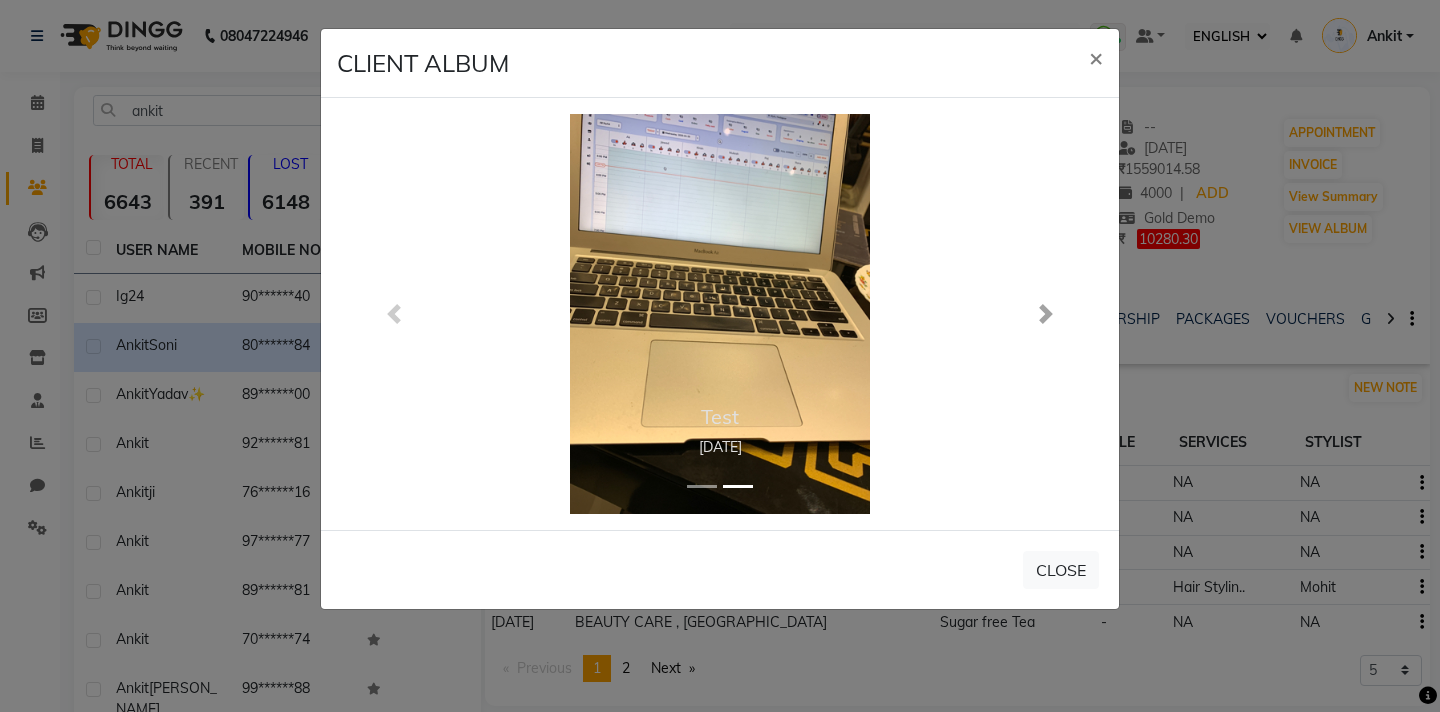 click at bounding box center (1046, 314) 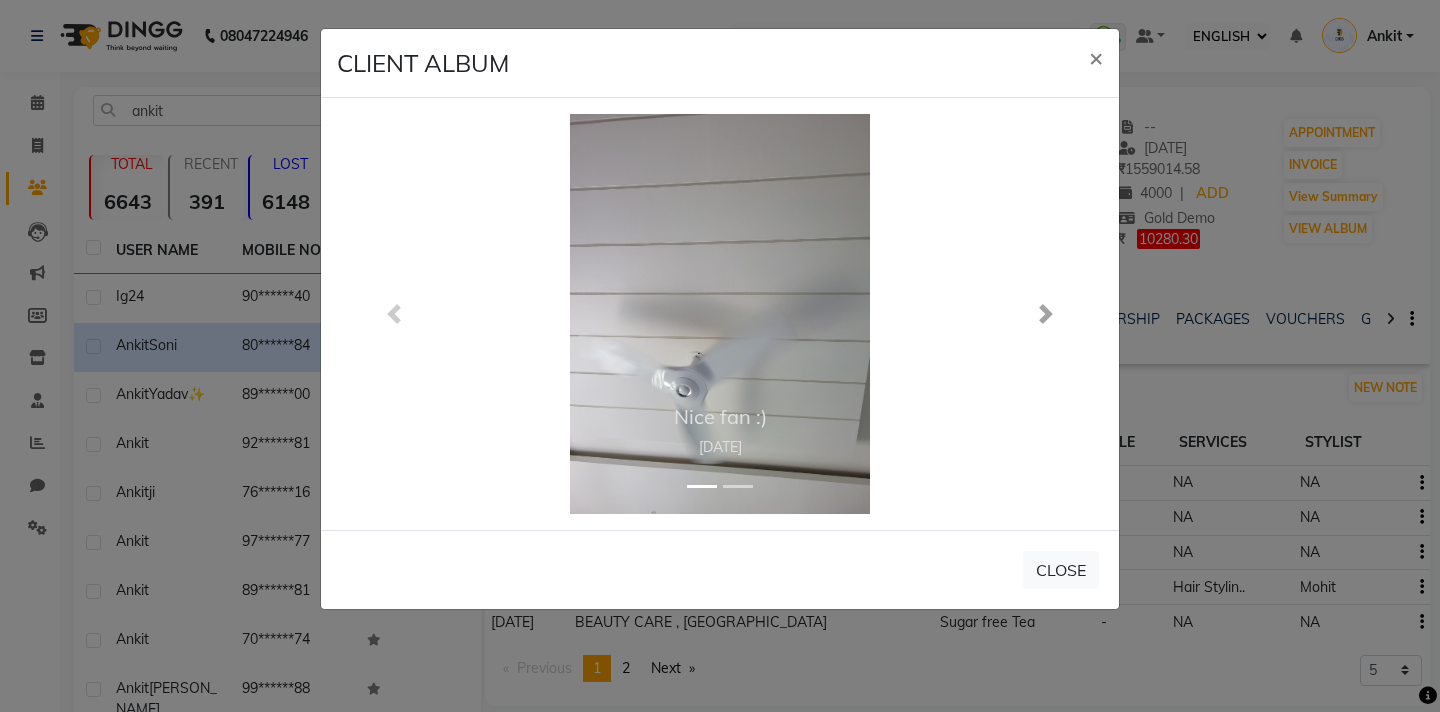 click at bounding box center [1046, 314] 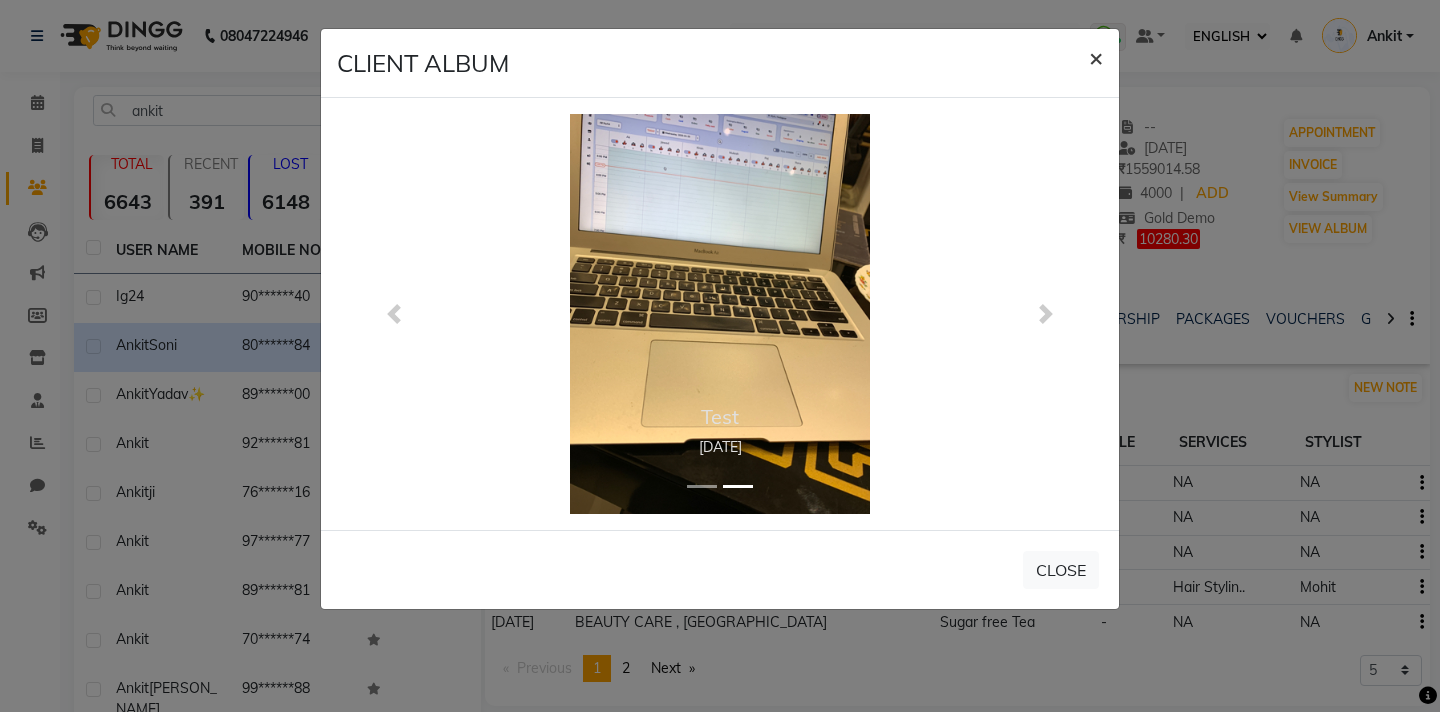 click on "×" 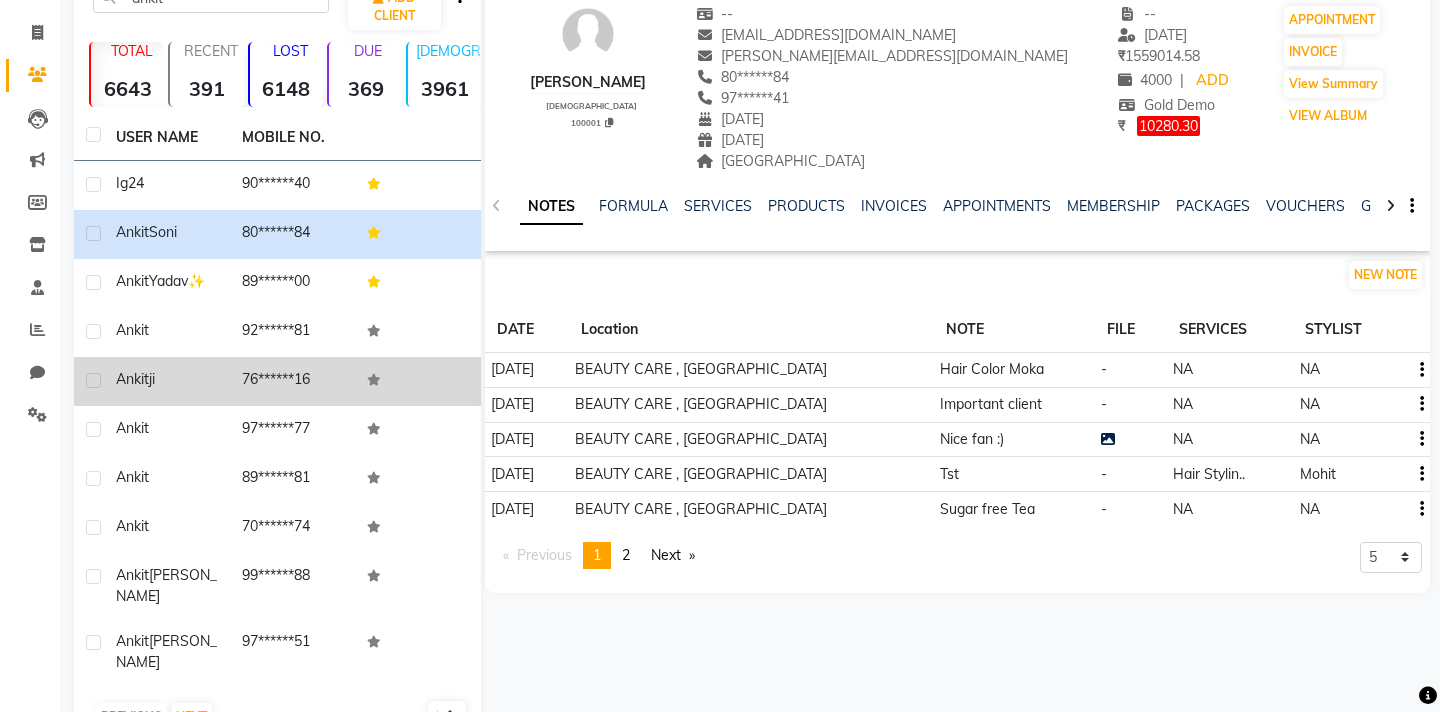 scroll, scrollTop: 0, scrollLeft: 0, axis: both 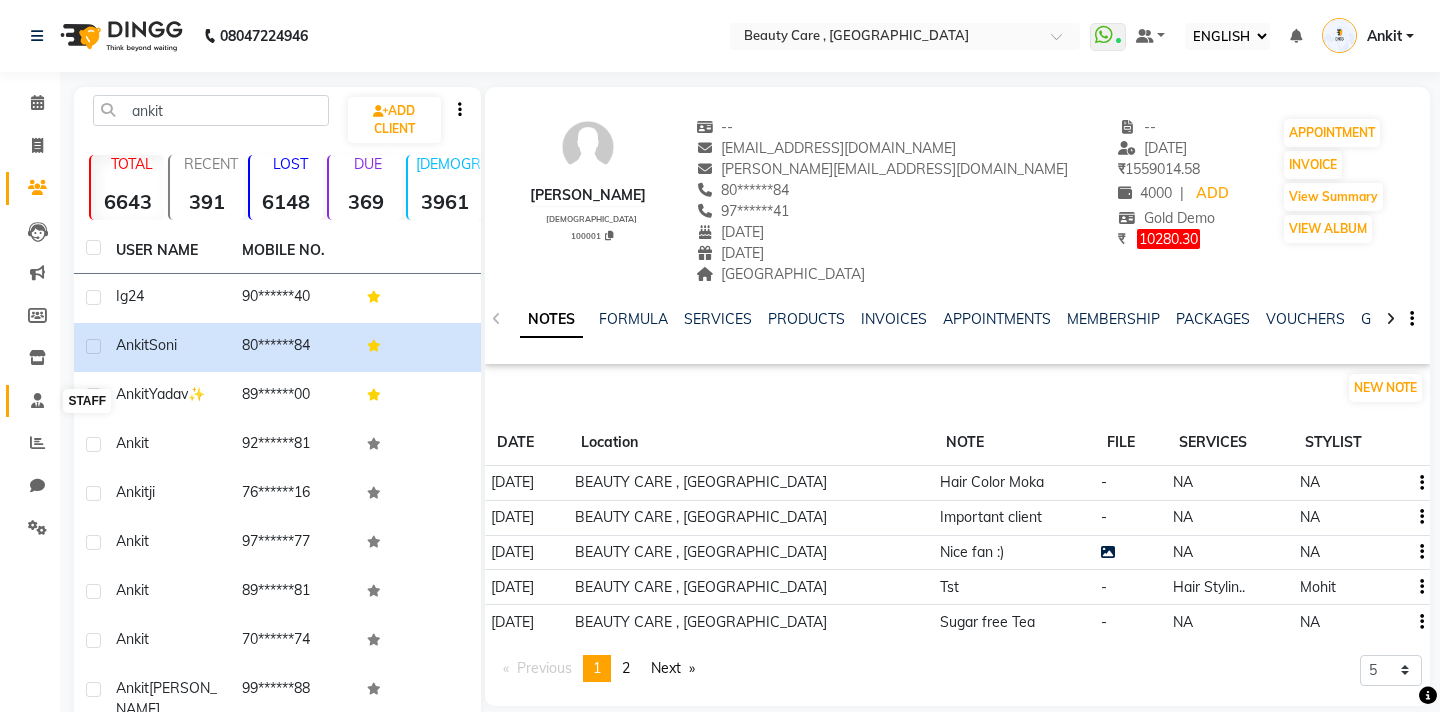 click 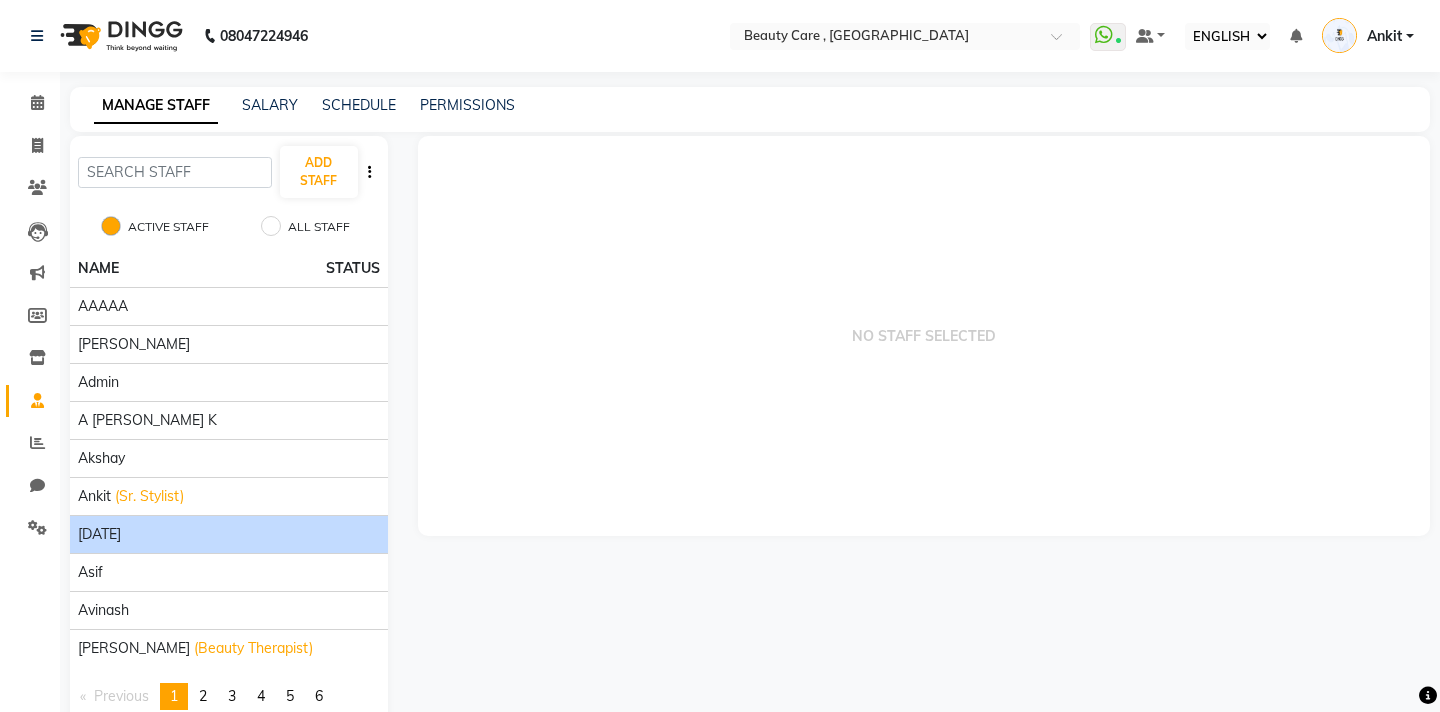 click on "[DATE]" 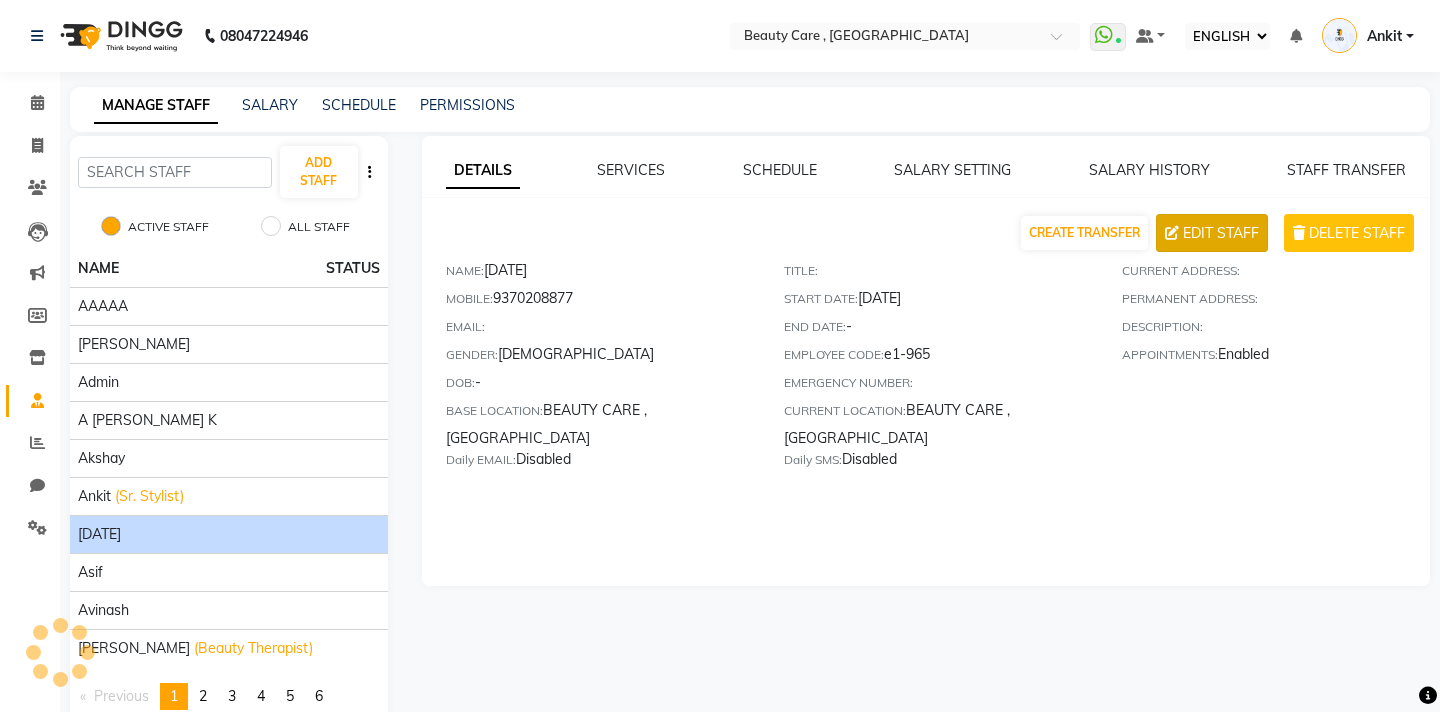 click on "EDIT STAFF" 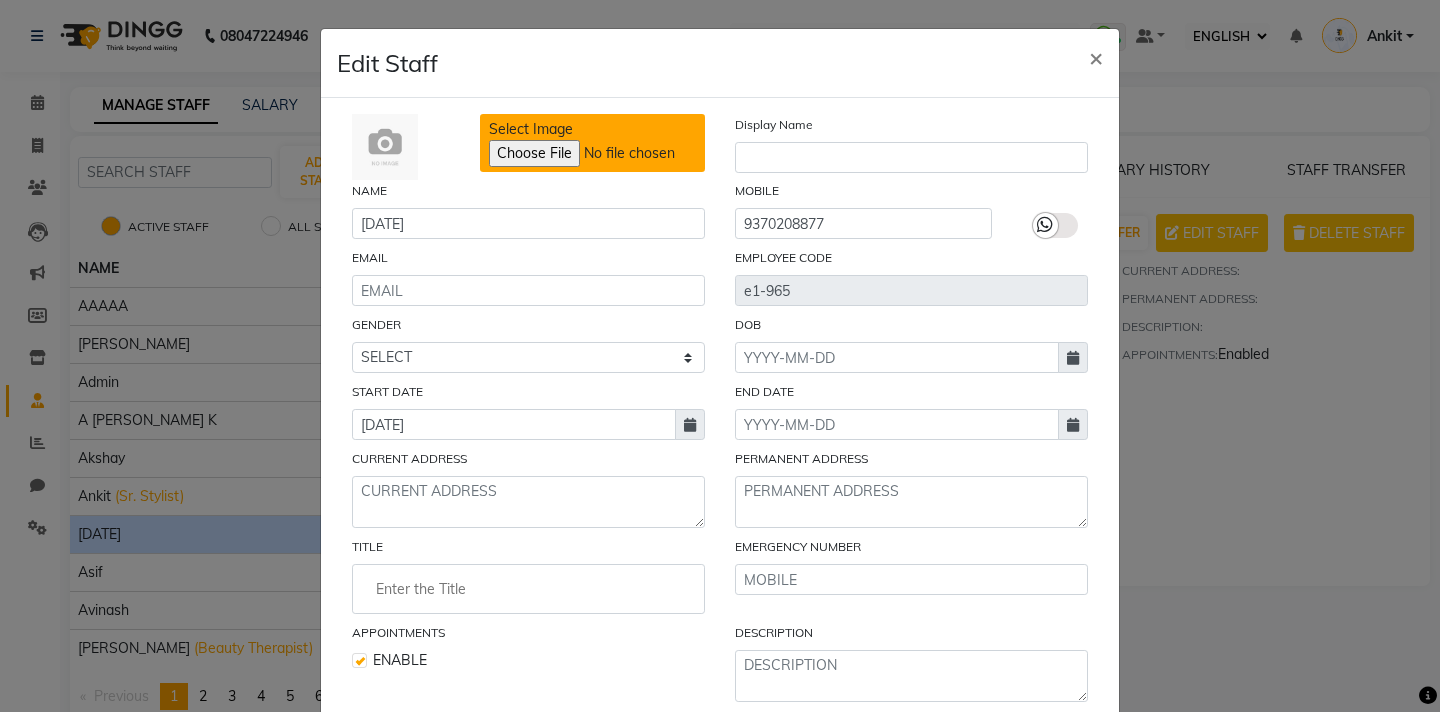 click on "Select Image" 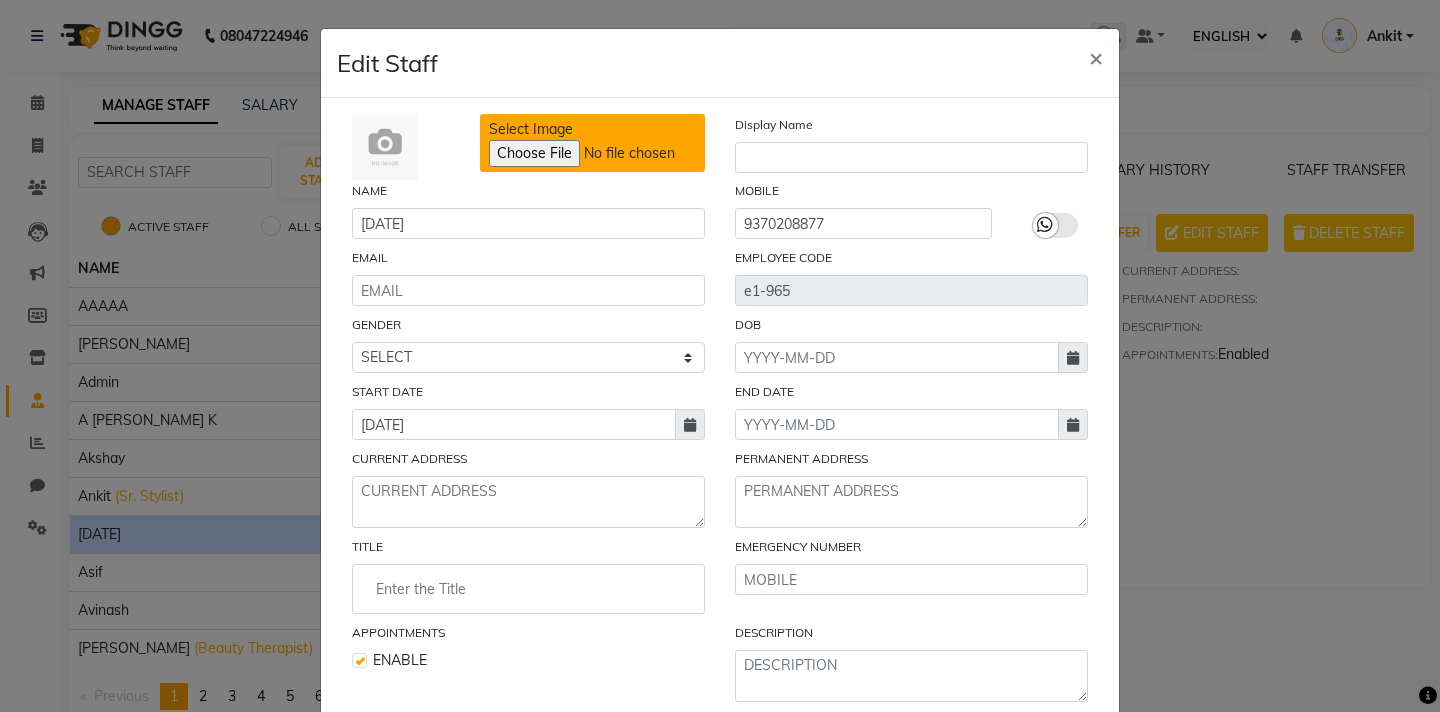 type on "C:\fakepath\images (1).jpeg" 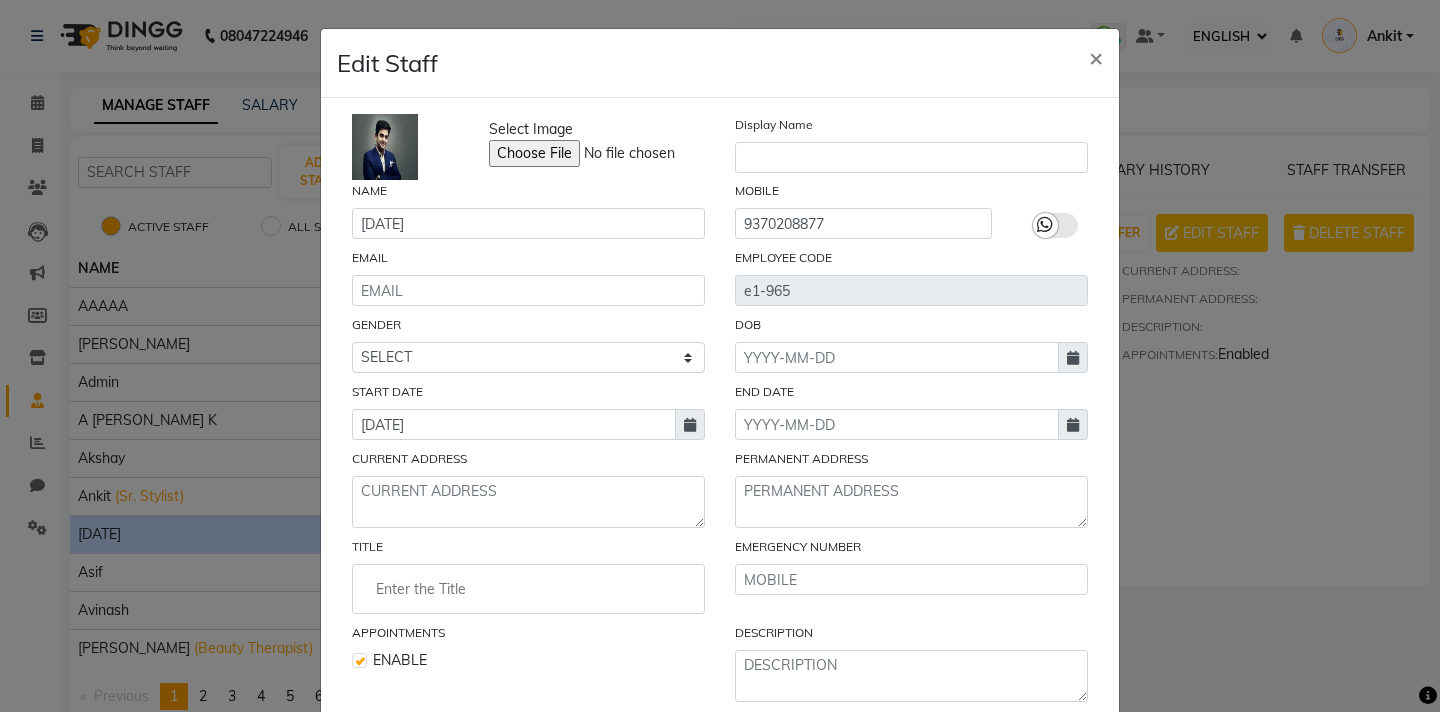 scroll, scrollTop: 170, scrollLeft: 0, axis: vertical 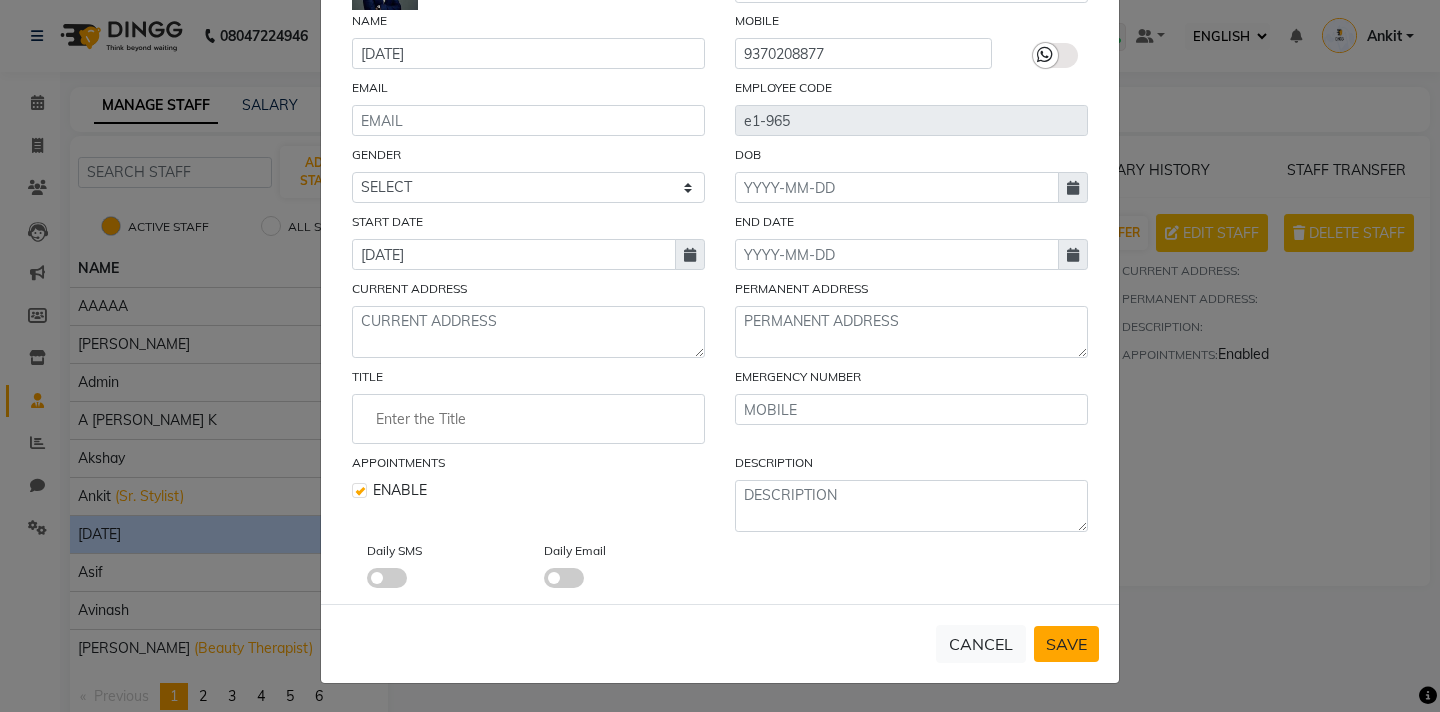 click on "SAVE" at bounding box center [1066, 644] 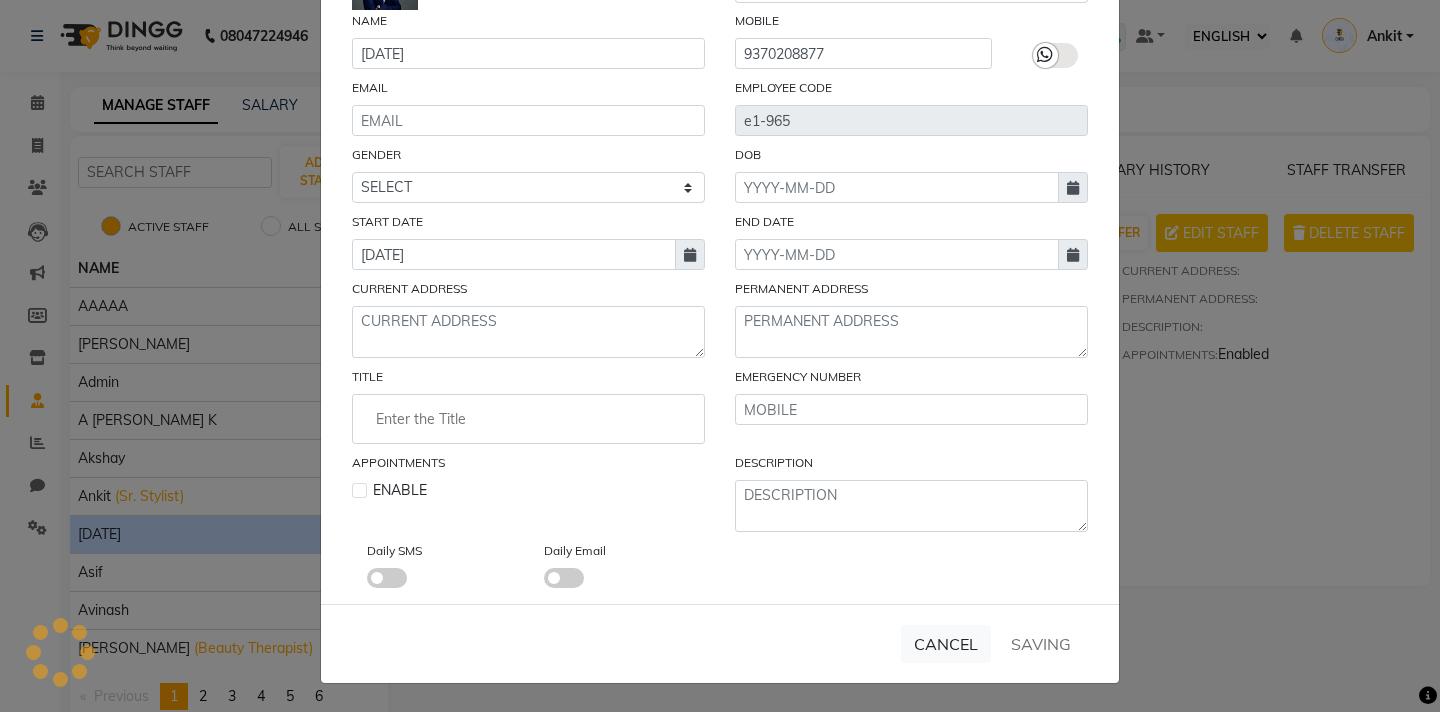 type 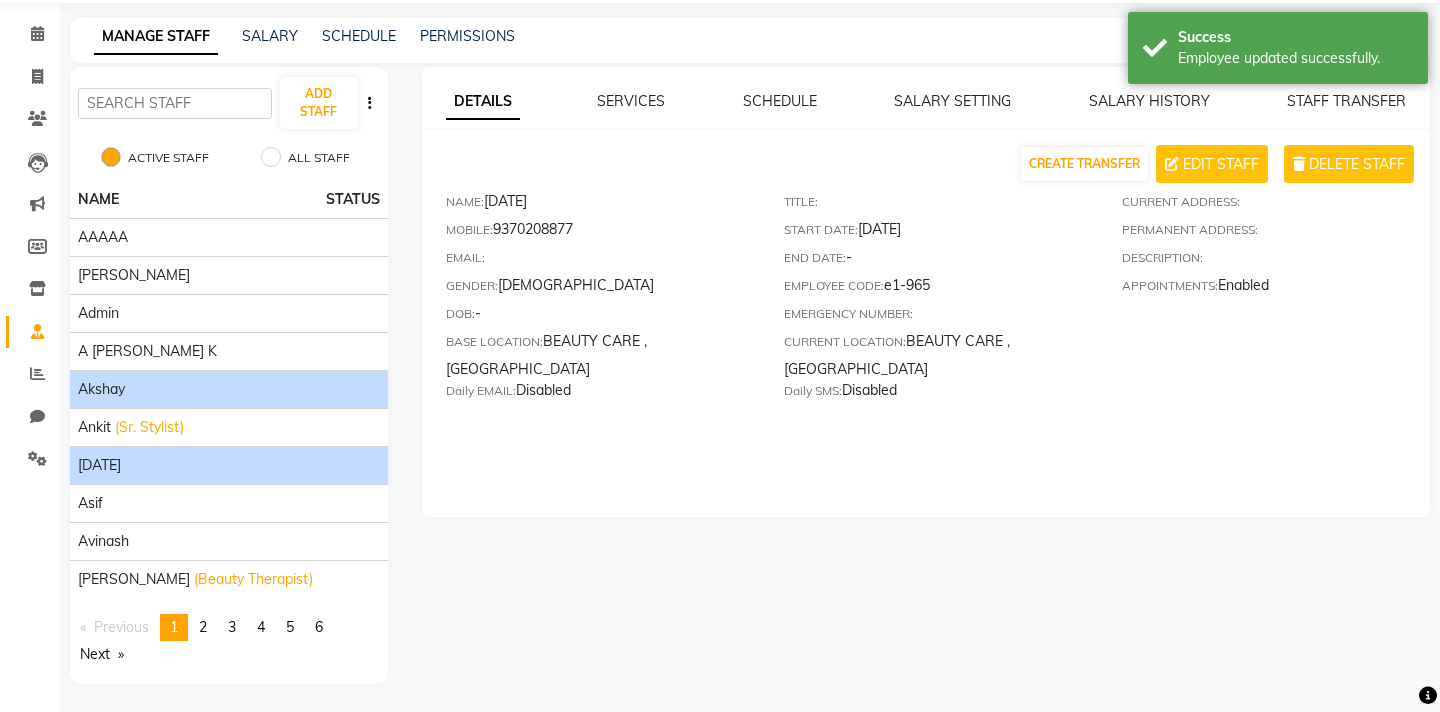 scroll, scrollTop: 17, scrollLeft: 0, axis: vertical 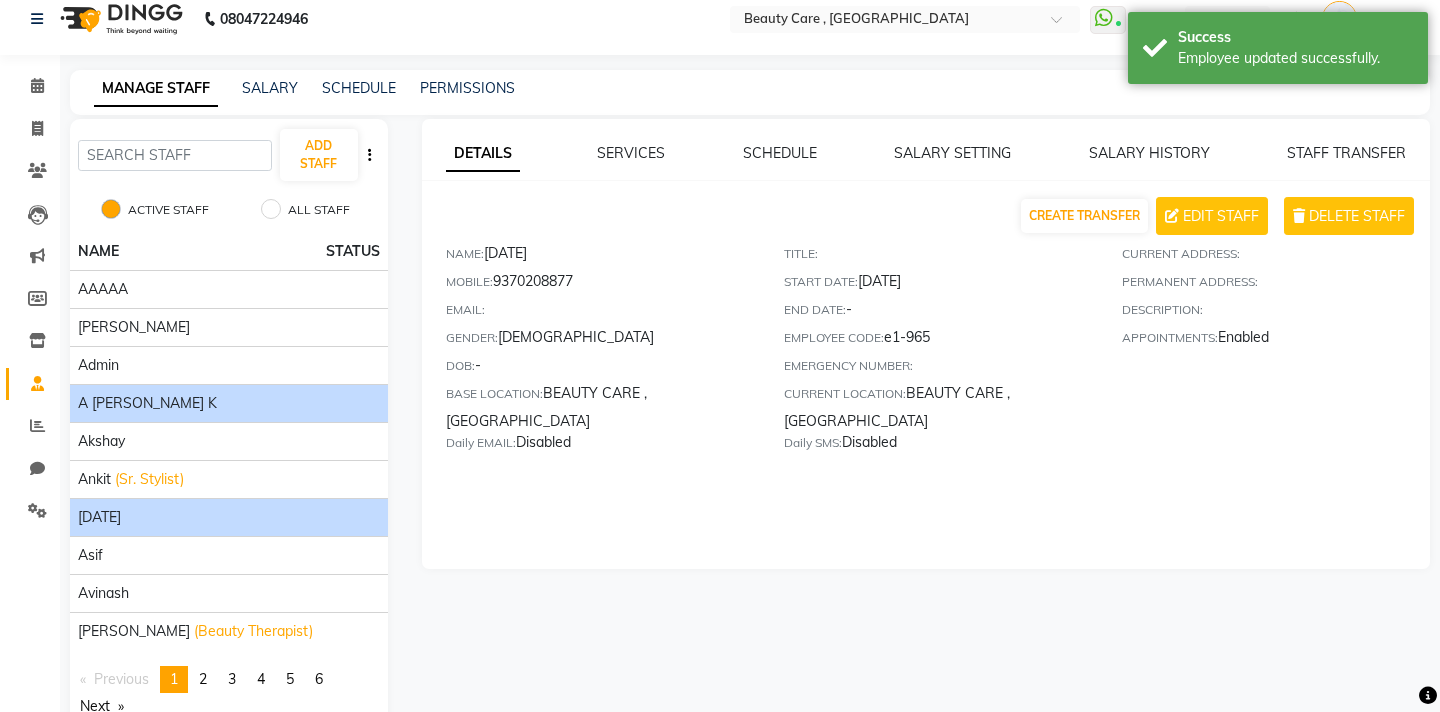 click on "A [PERSON_NAME] K" 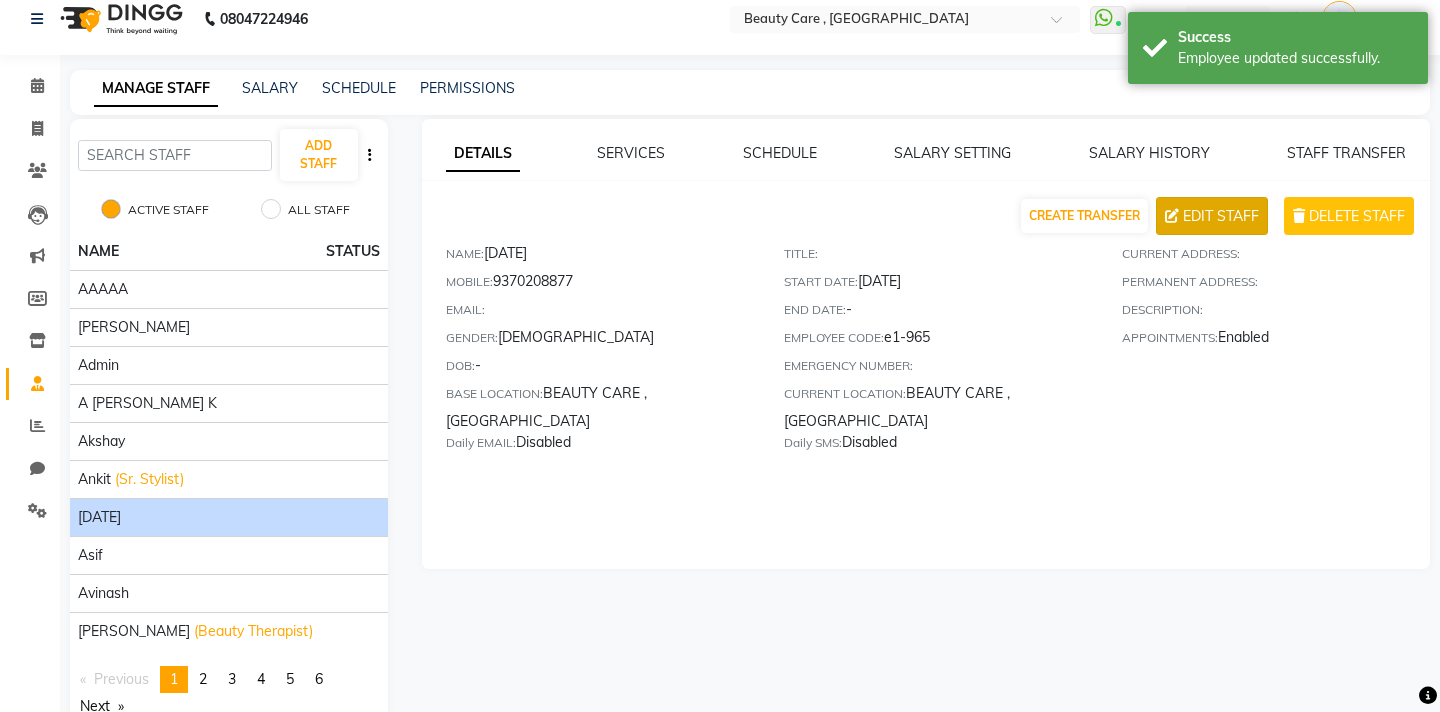 click on "EDIT STAFF" 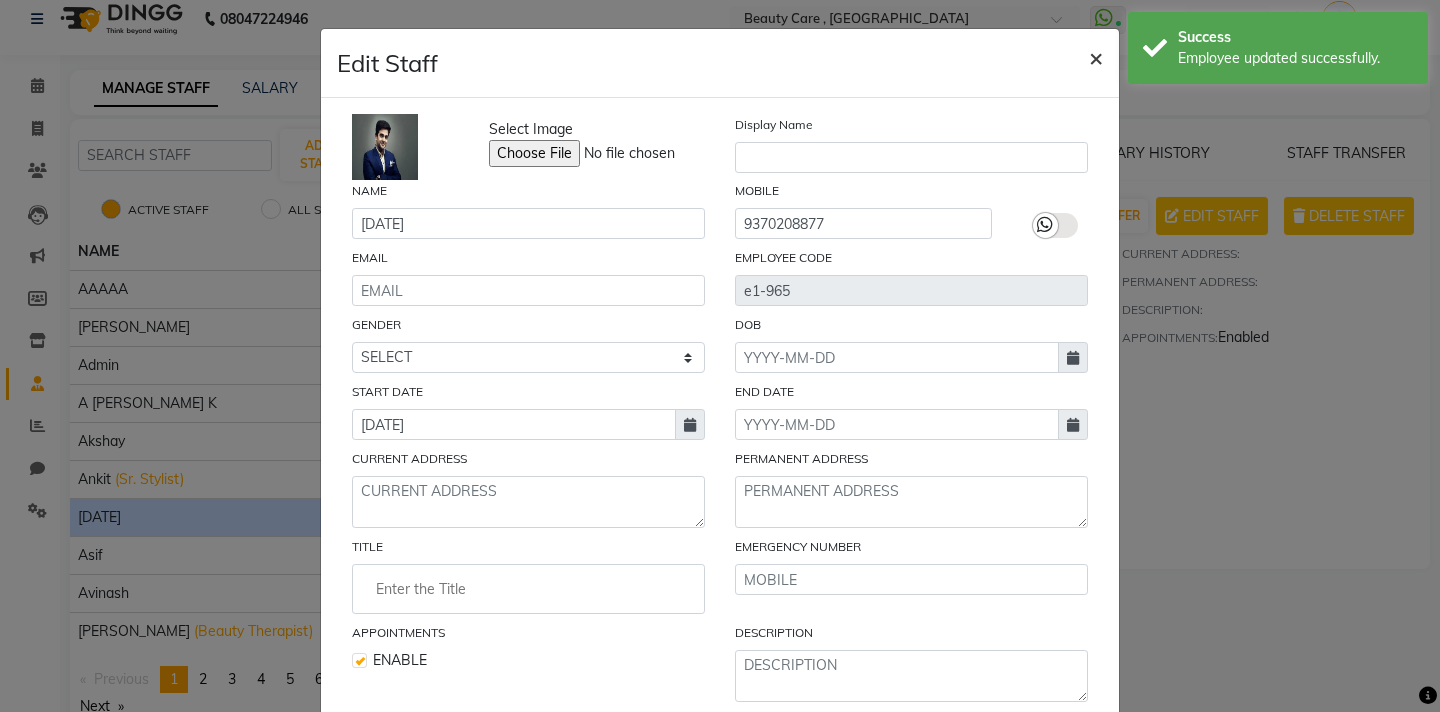 click on "×" 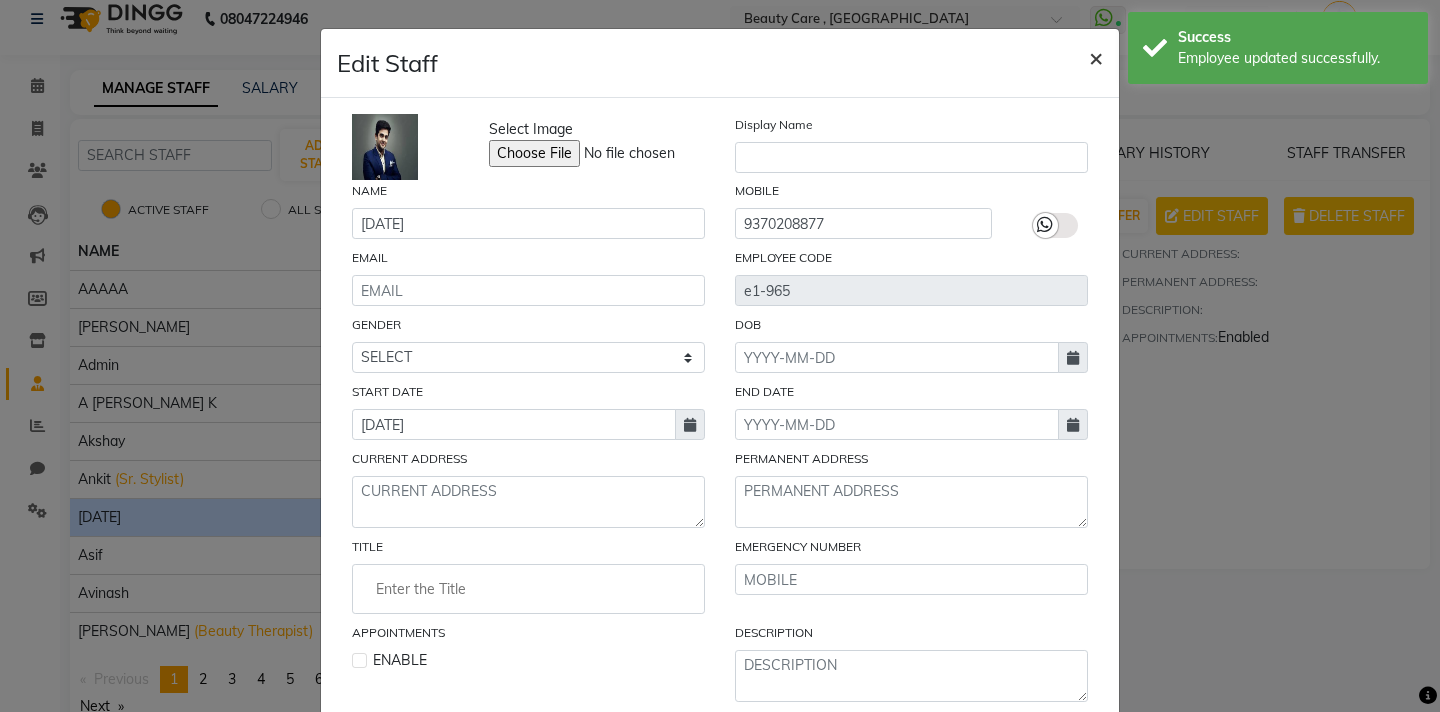 type 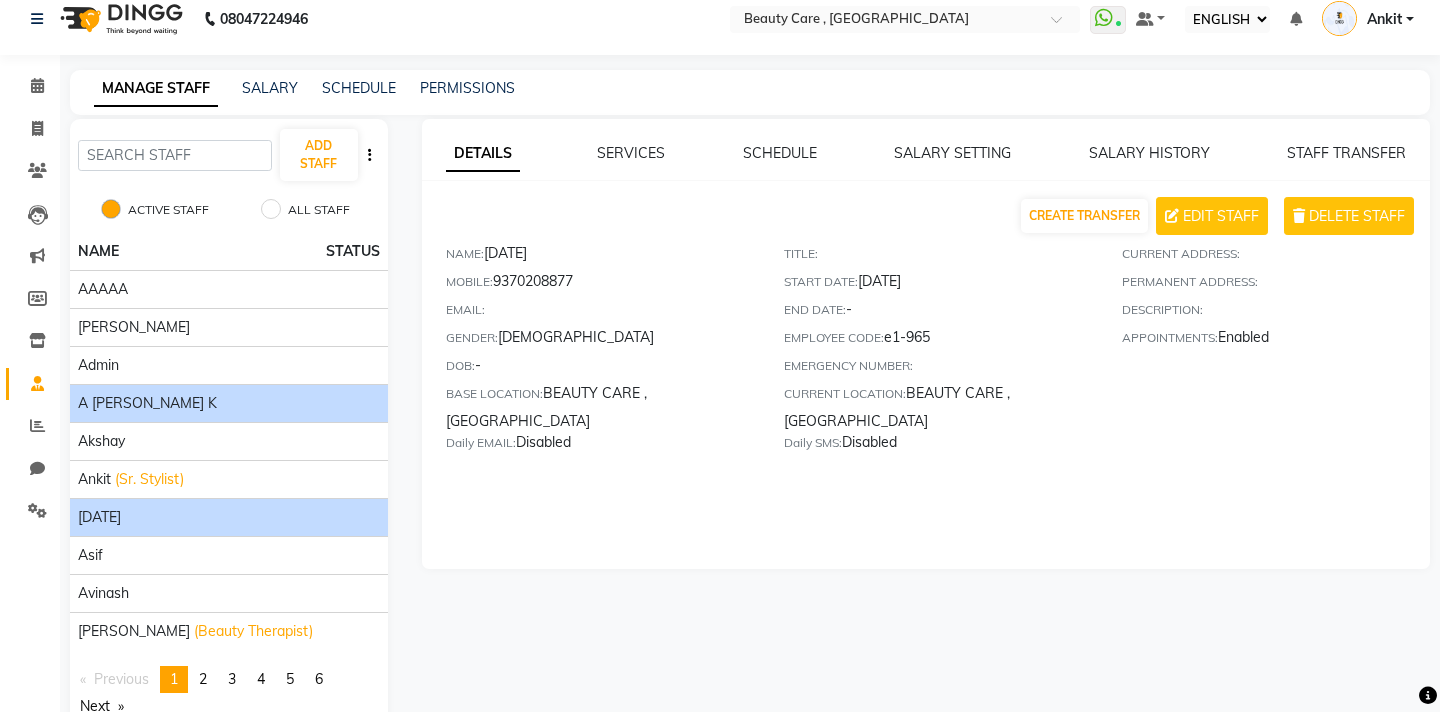 click on "A [PERSON_NAME] K" 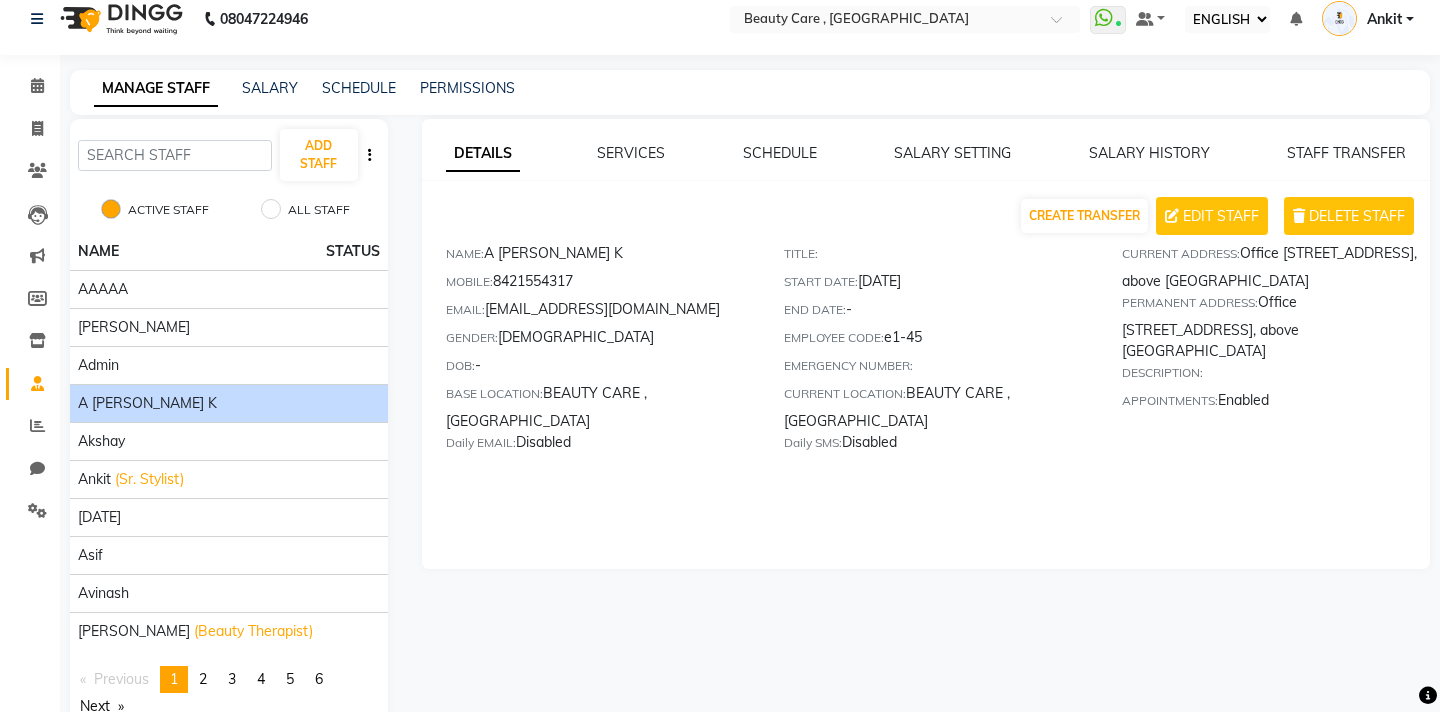 click on "A [PERSON_NAME] K" 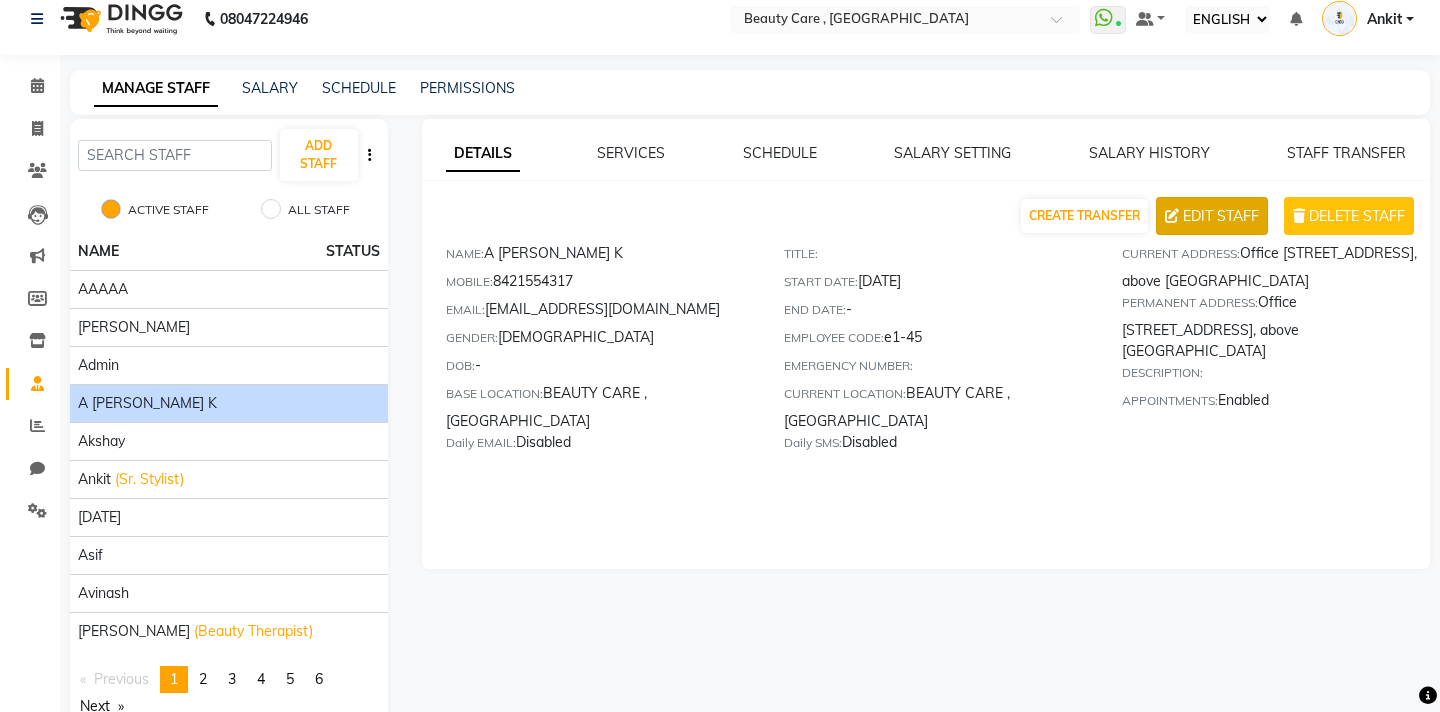 click on "EDIT STAFF" 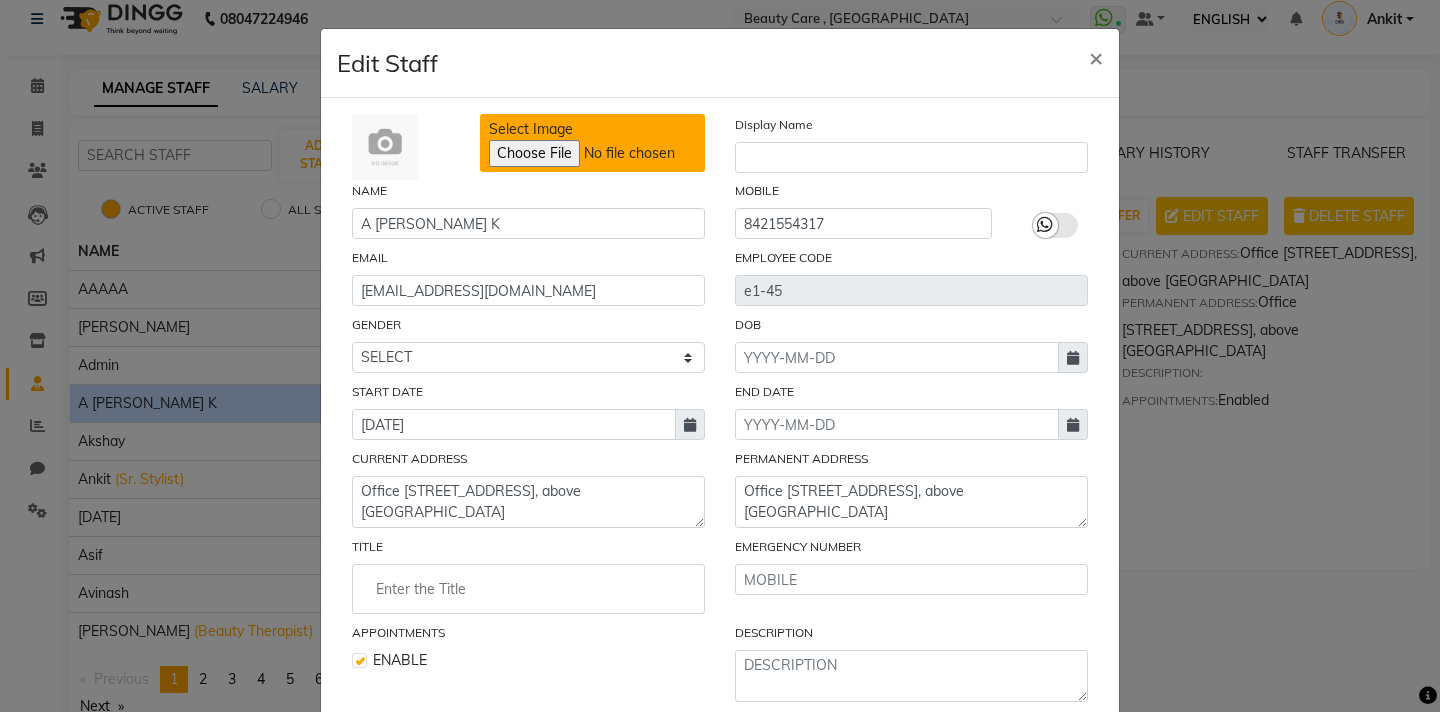 click on "Select Image" 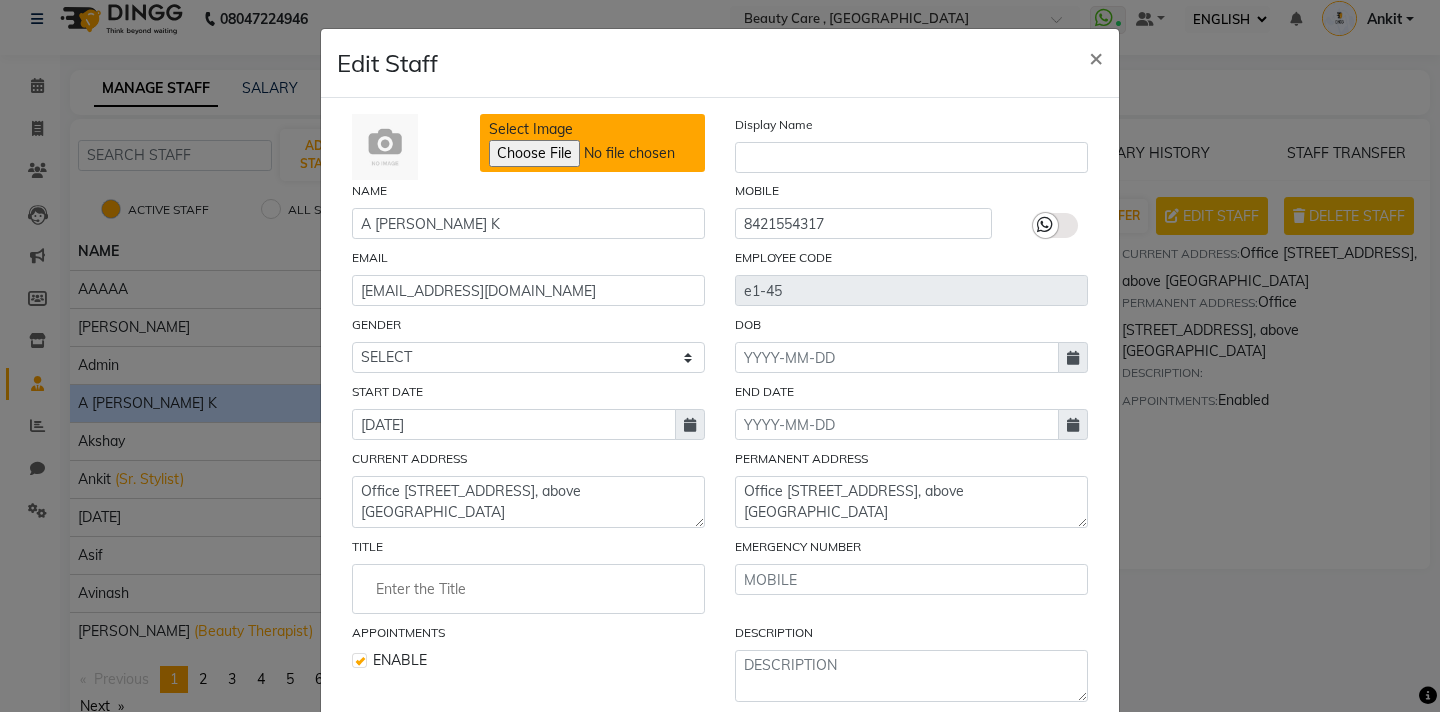 type on "C:\fakepath\images (2).jpeg" 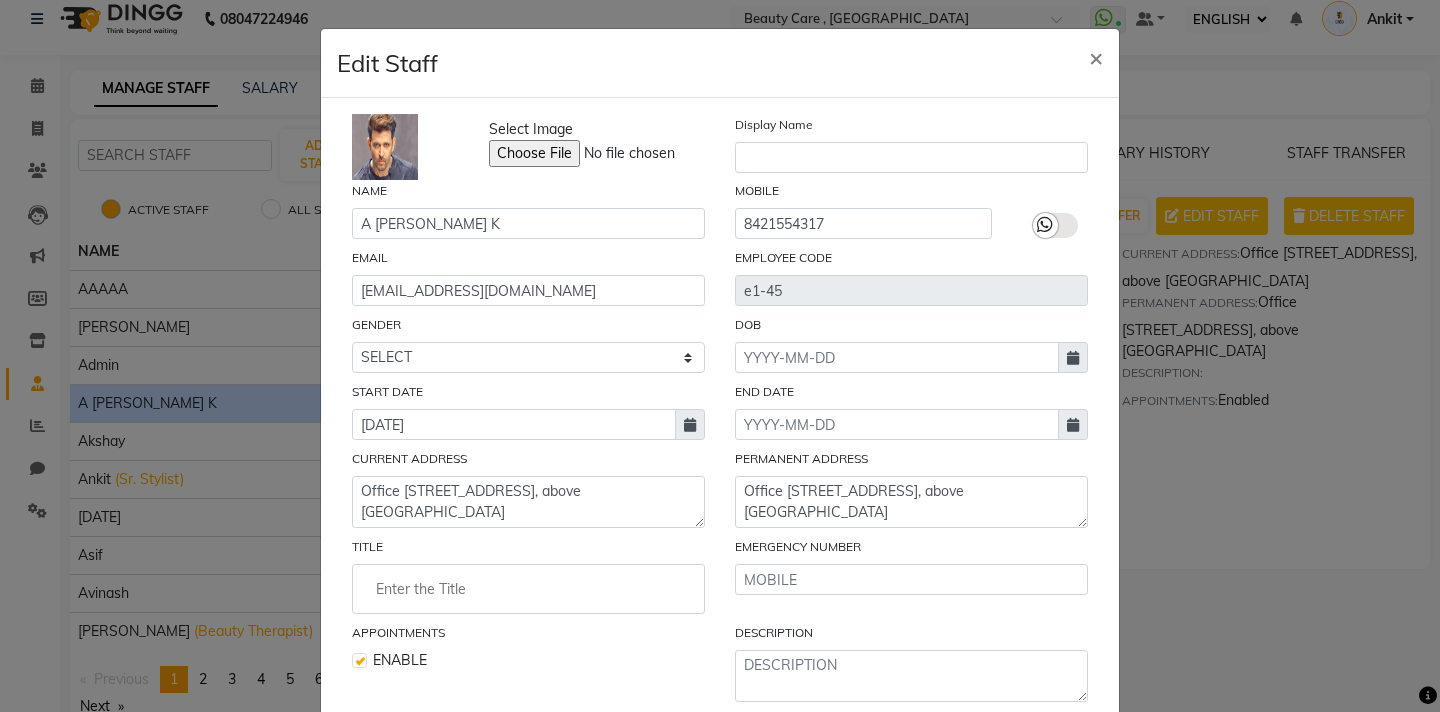 scroll, scrollTop: 21, scrollLeft: 0, axis: vertical 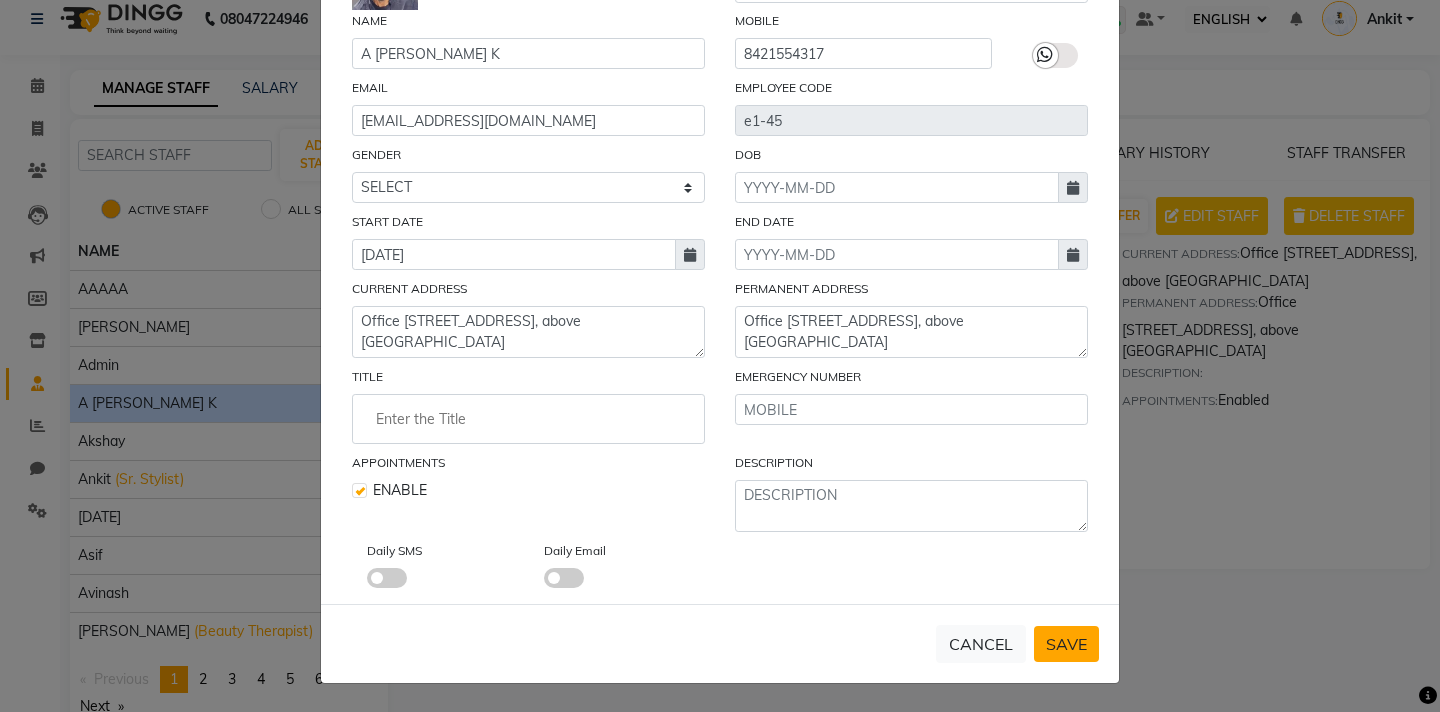click on "SAVE" at bounding box center [1066, 644] 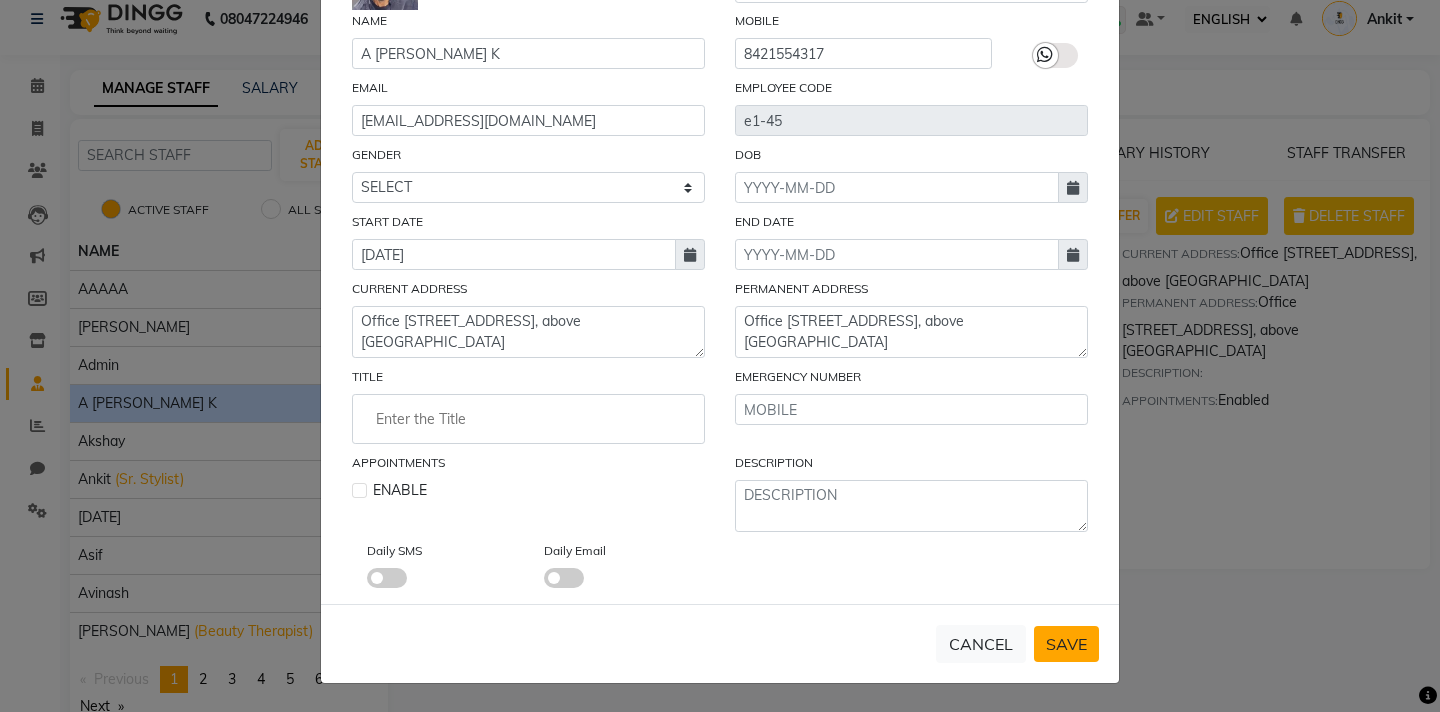 type 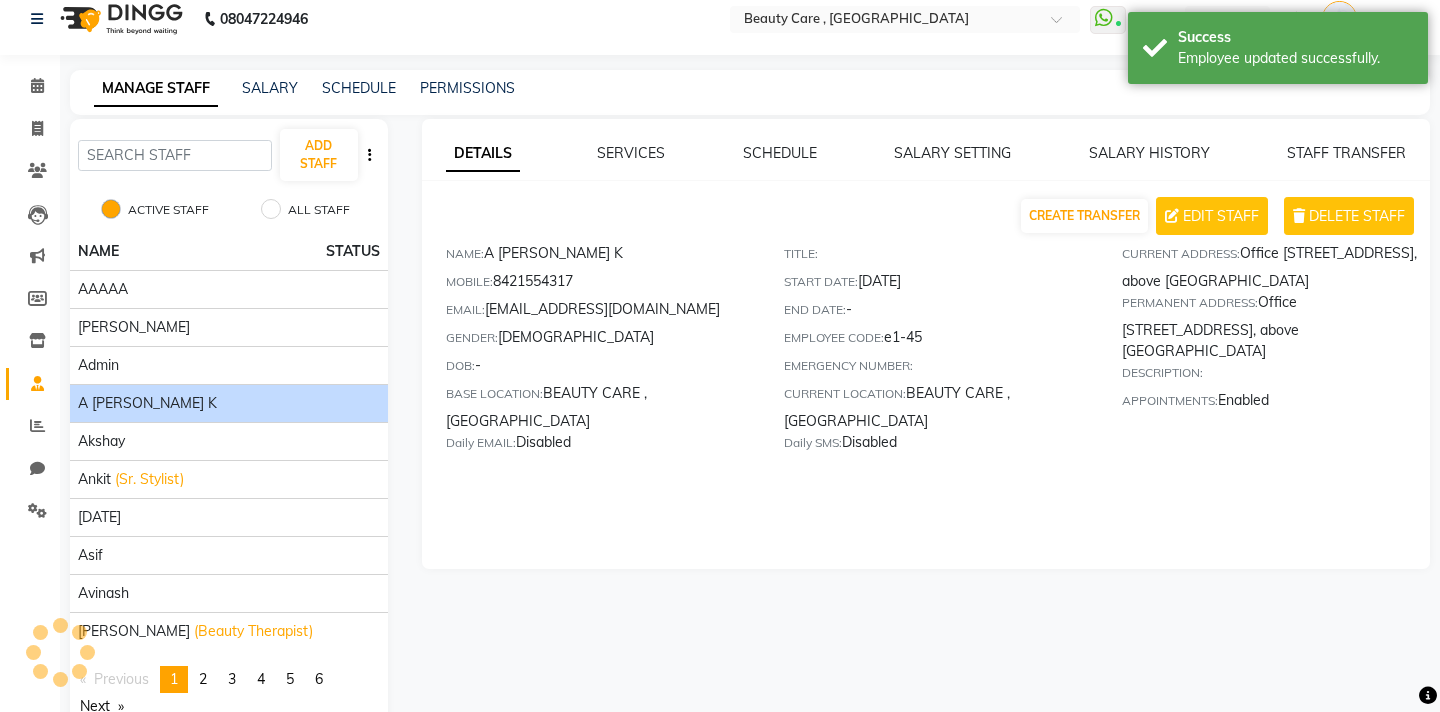 scroll, scrollTop: 0, scrollLeft: 0, axis: both 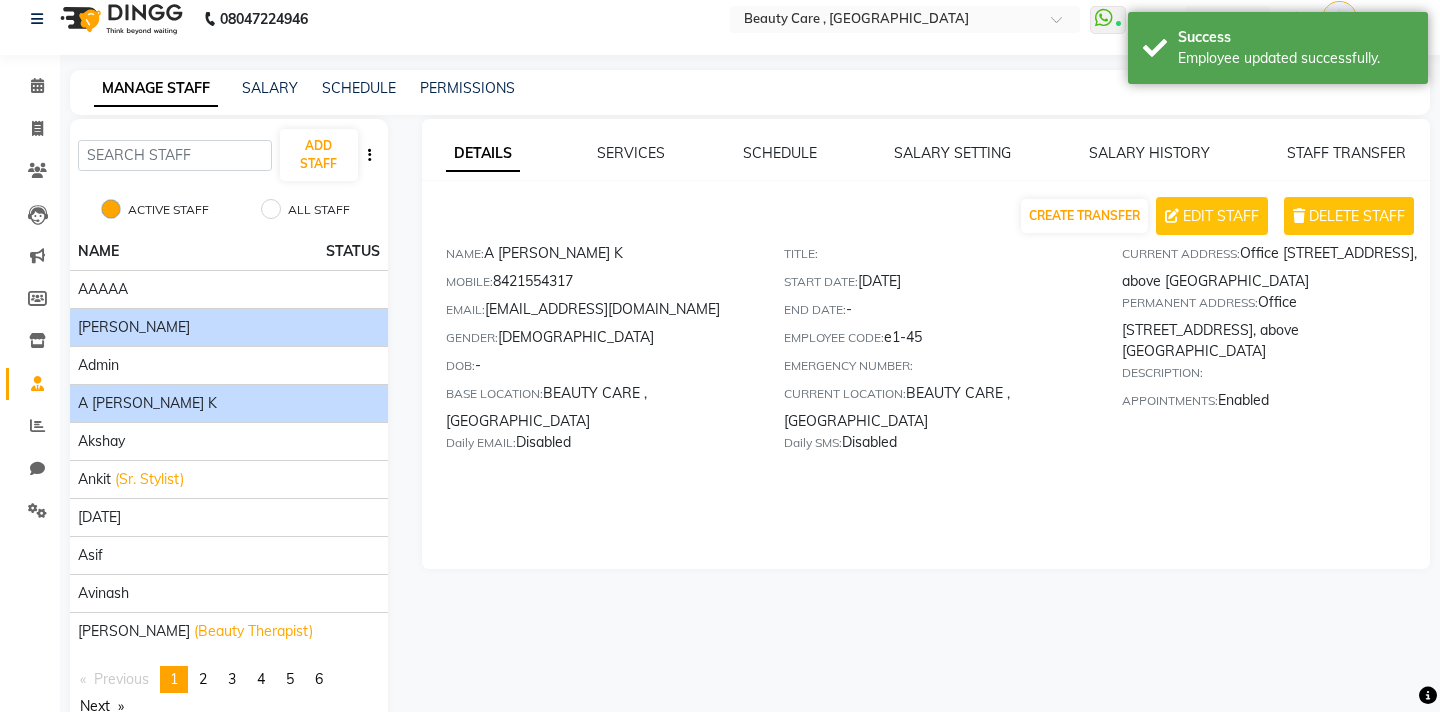 click on "[PERSON_NAME]" 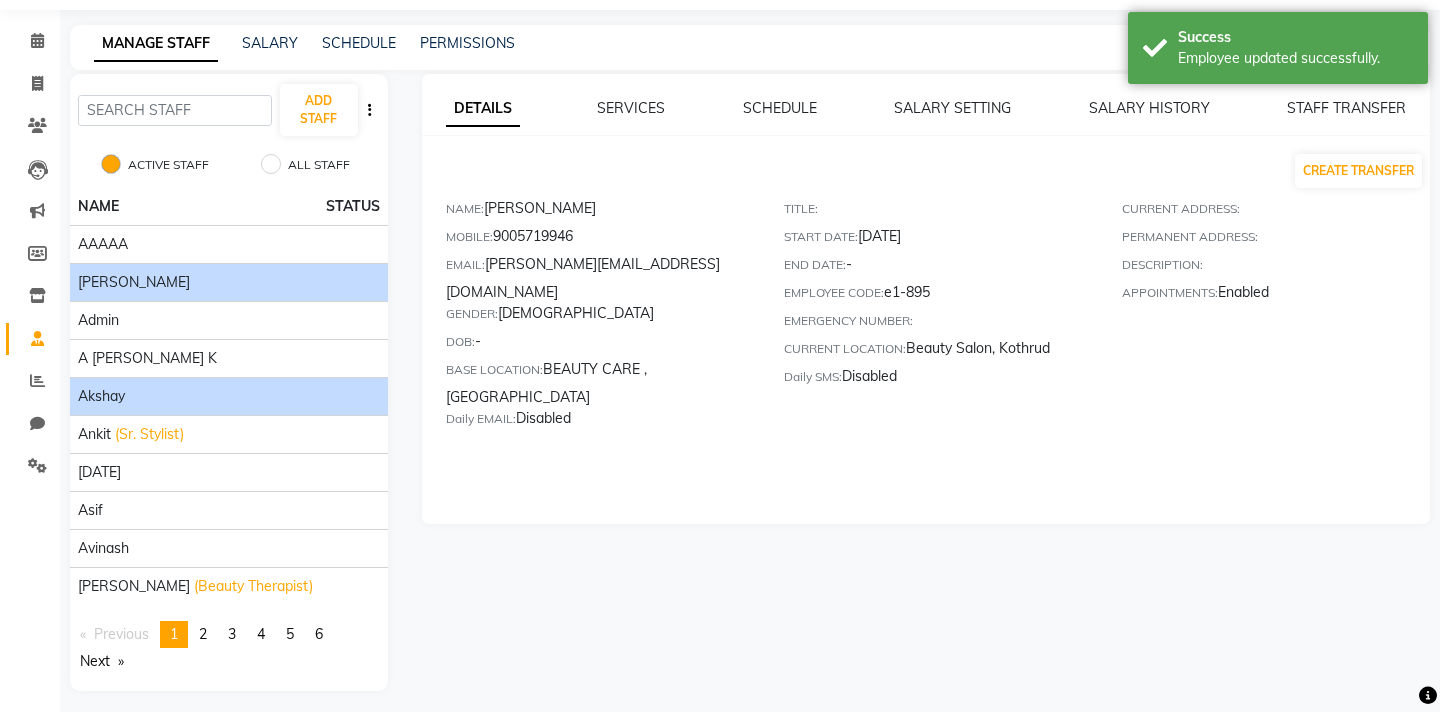 scroll, scrollTop: 71, scrollLeft: 0, axis: vertical 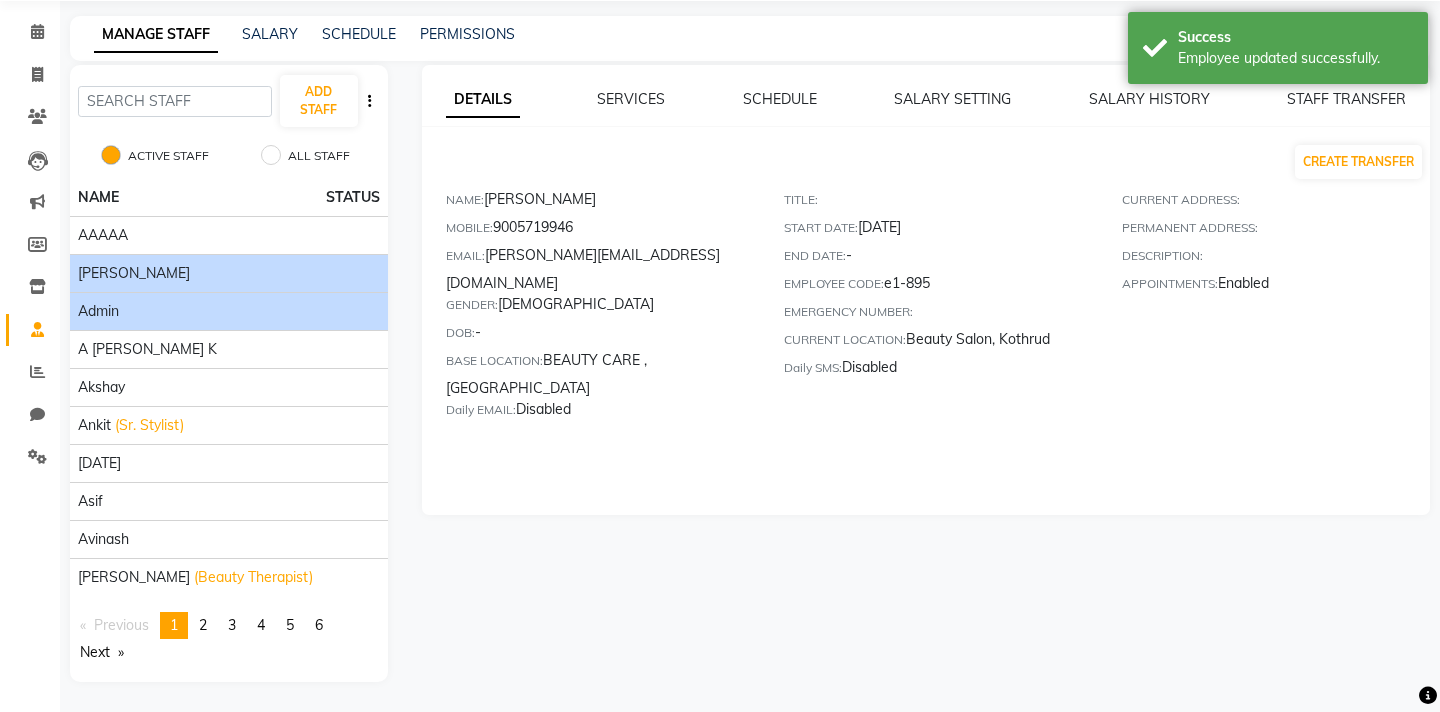 click on "Admin" 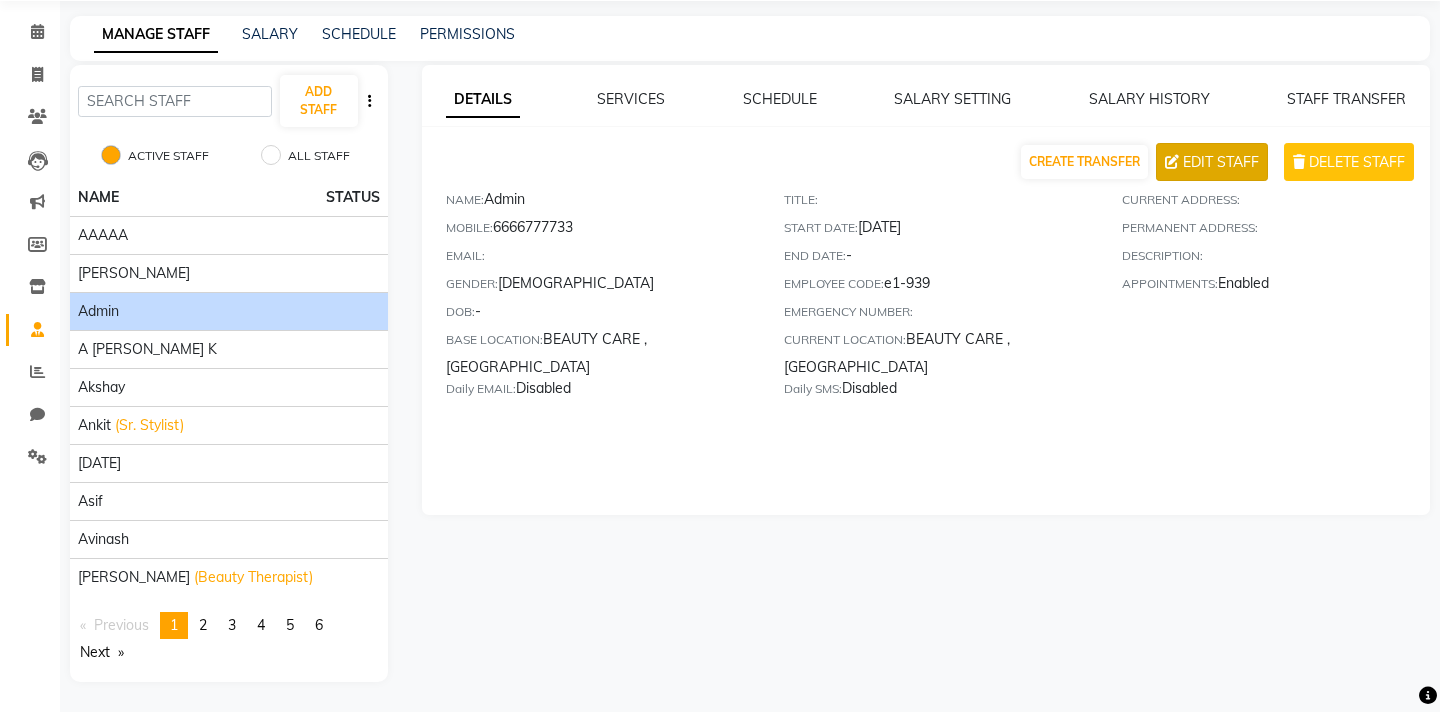 click on "EDIT STAFF" 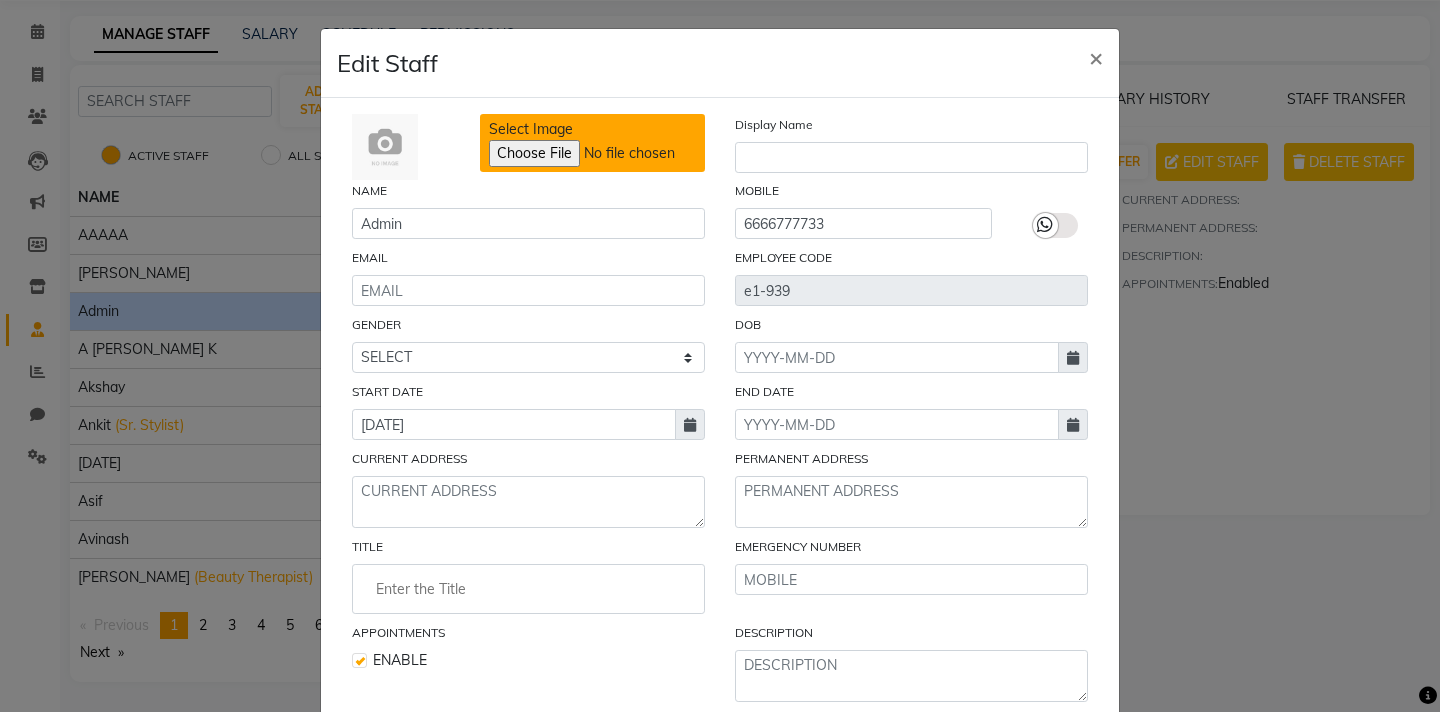 click on "Select Image" 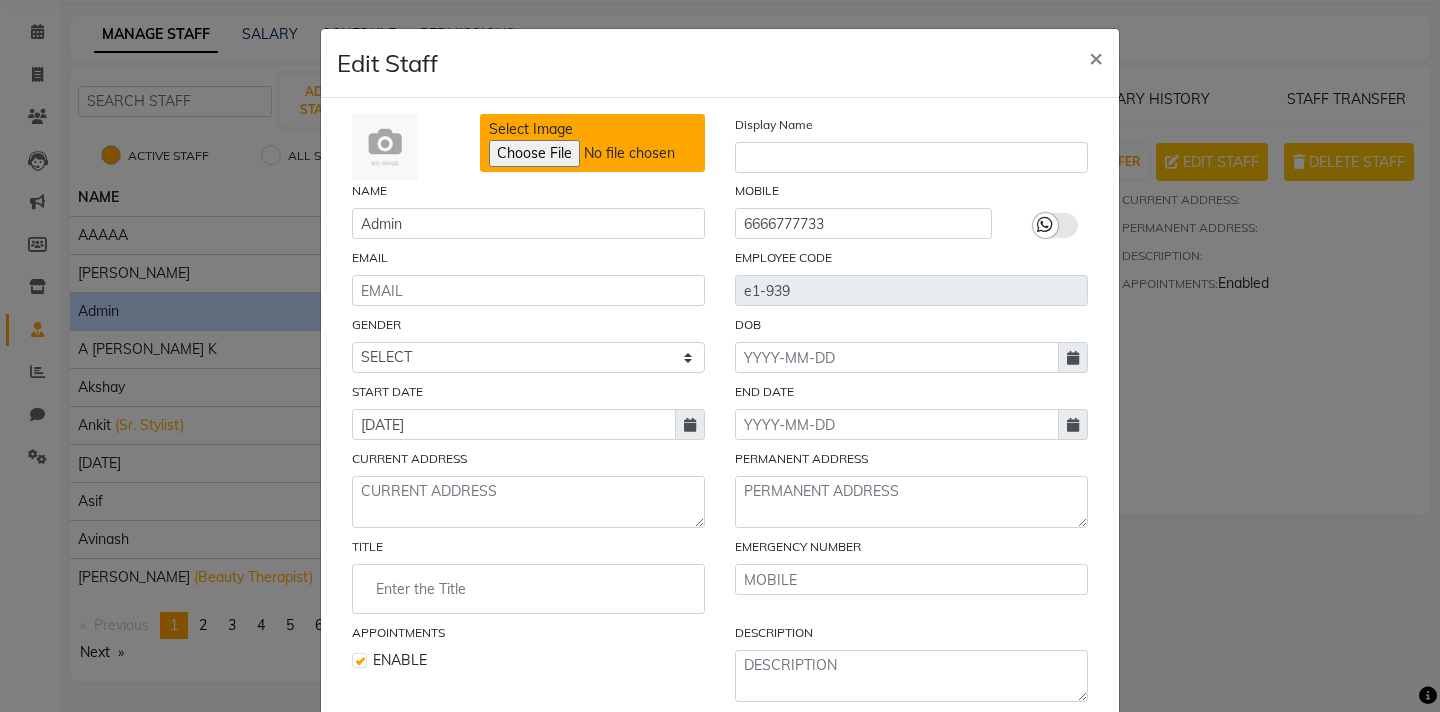 type on "C:\fakepath\images (3).jpeg" 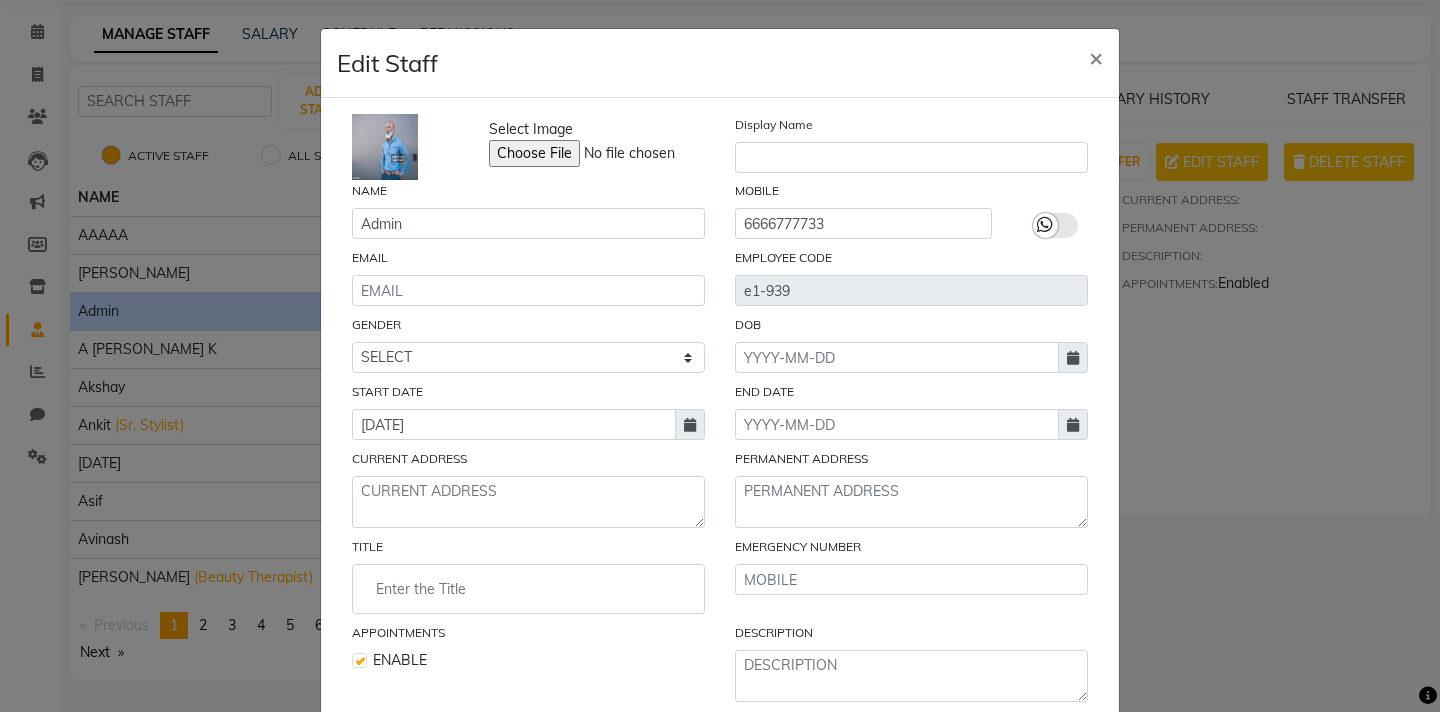 scroll, scrollTop: 170, scrollLeft: 0, axis: vertical 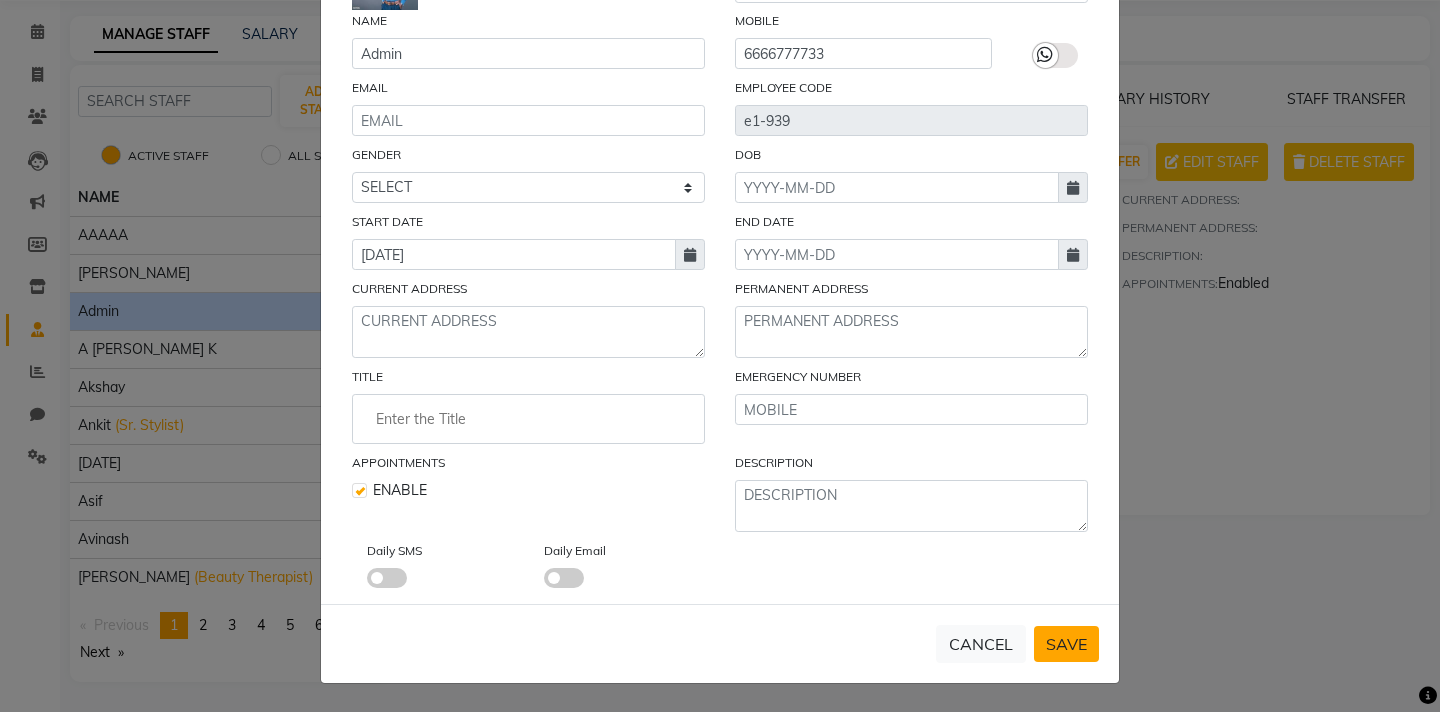 click on "SAVE" at bounding box center (1066, 644) 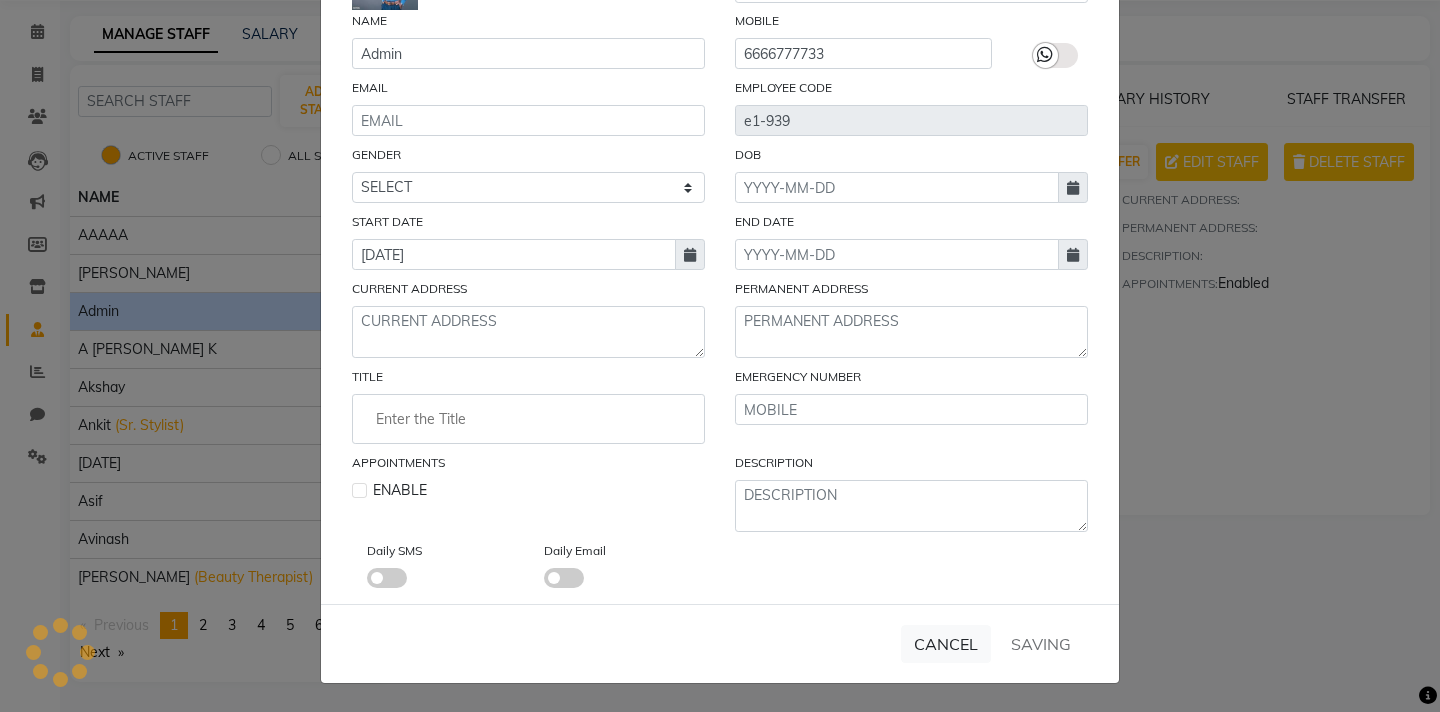 type 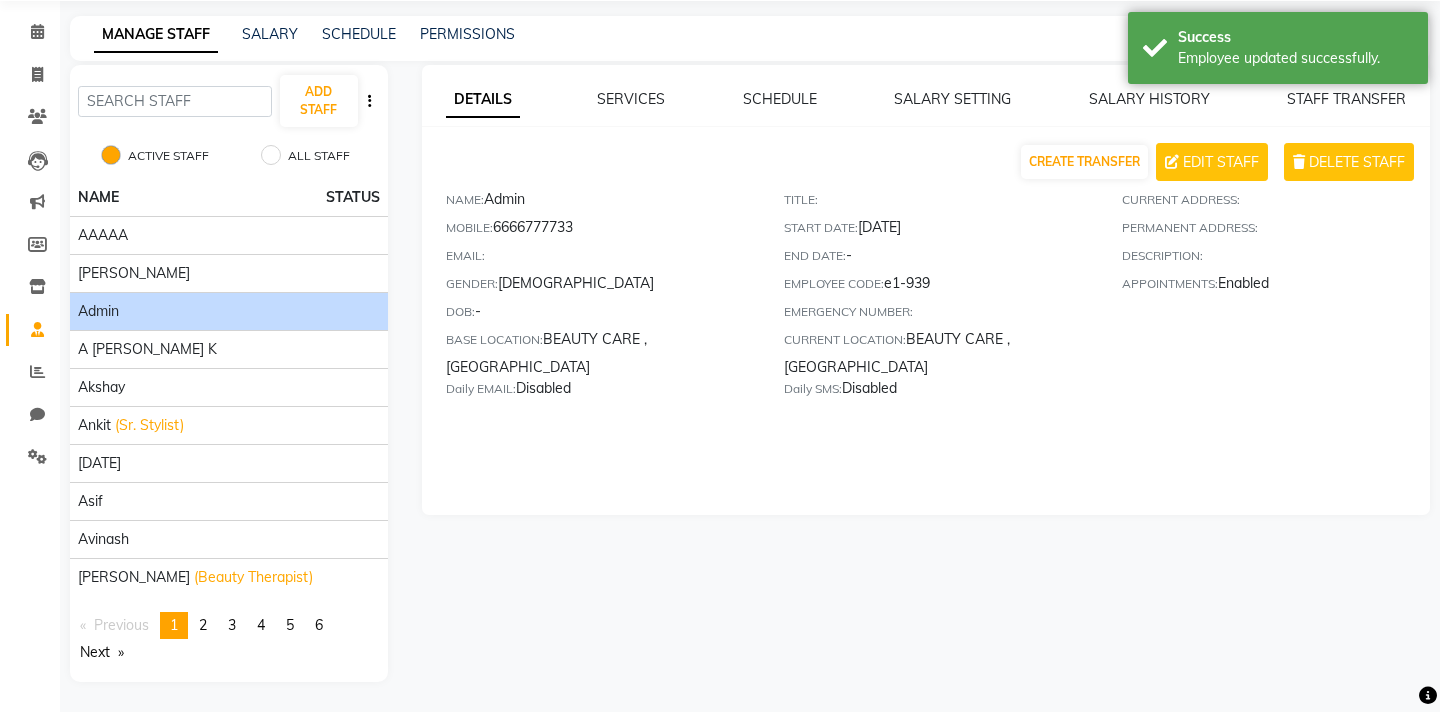 scroll, scrollTop: 0, scrollLeft: 0, axis: both 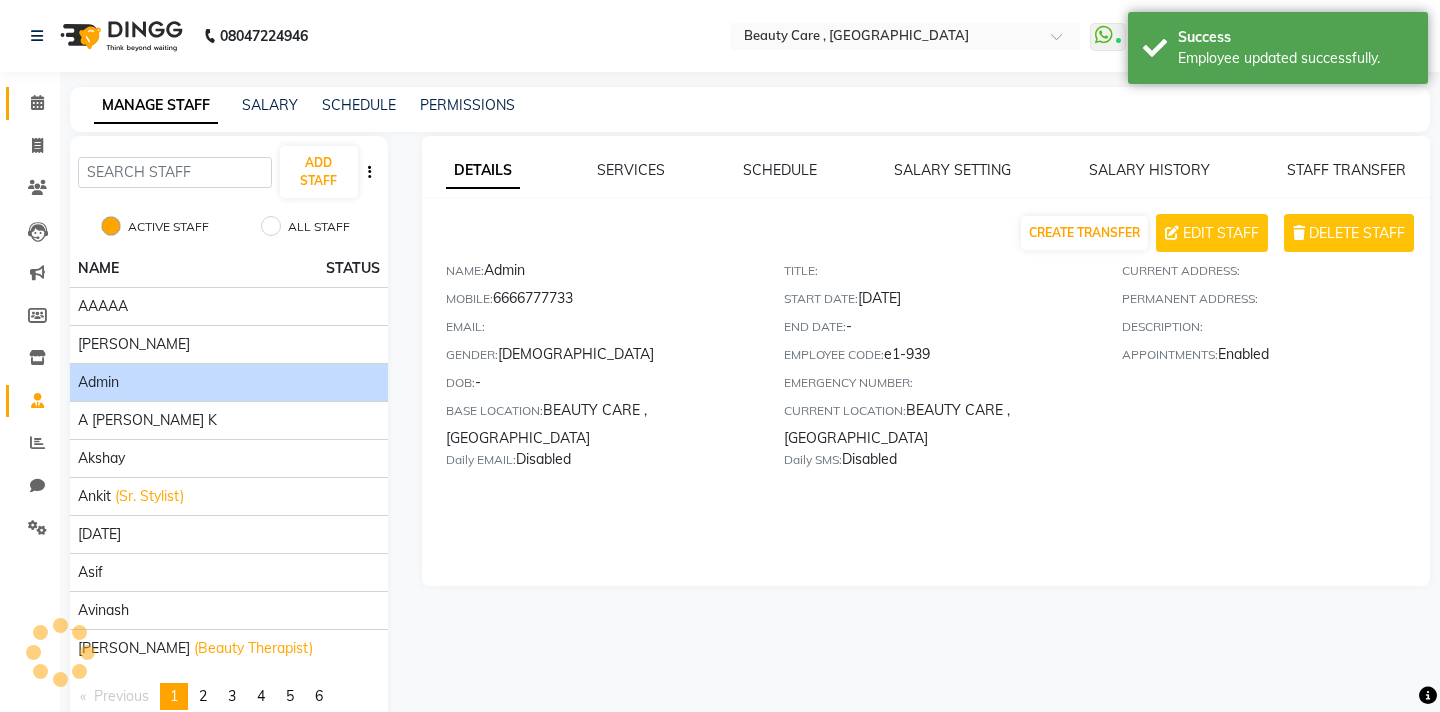 click 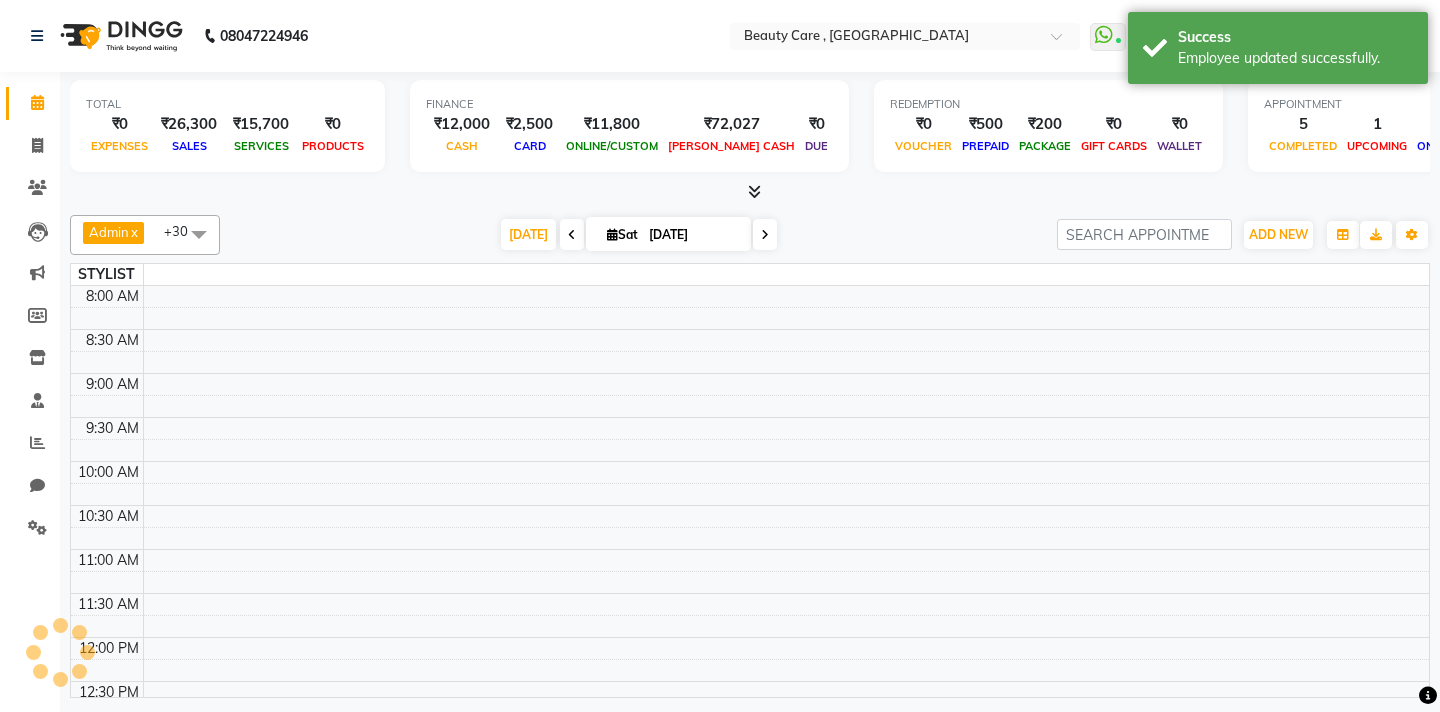scroll, scrollTop: 0, scrollLeft: 0, axis: both 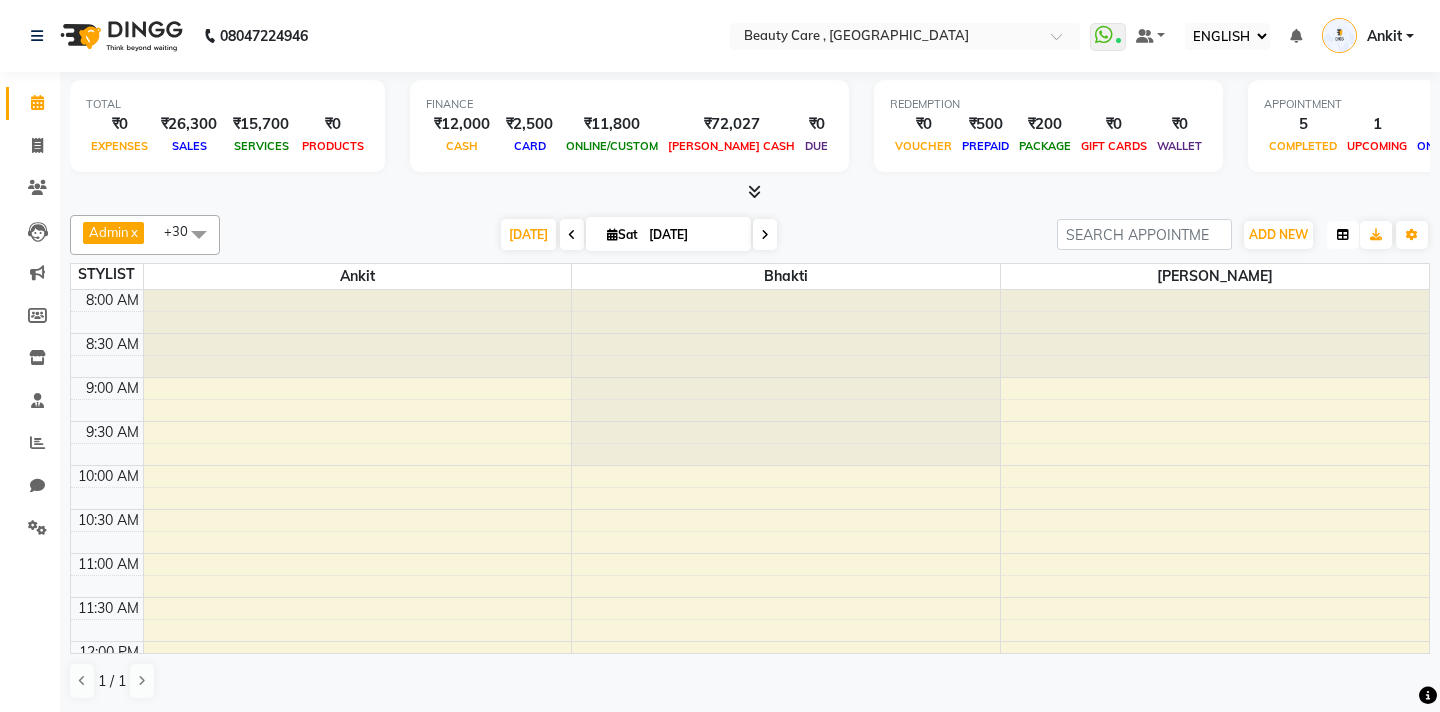 click at bounding box center (1343, 235) 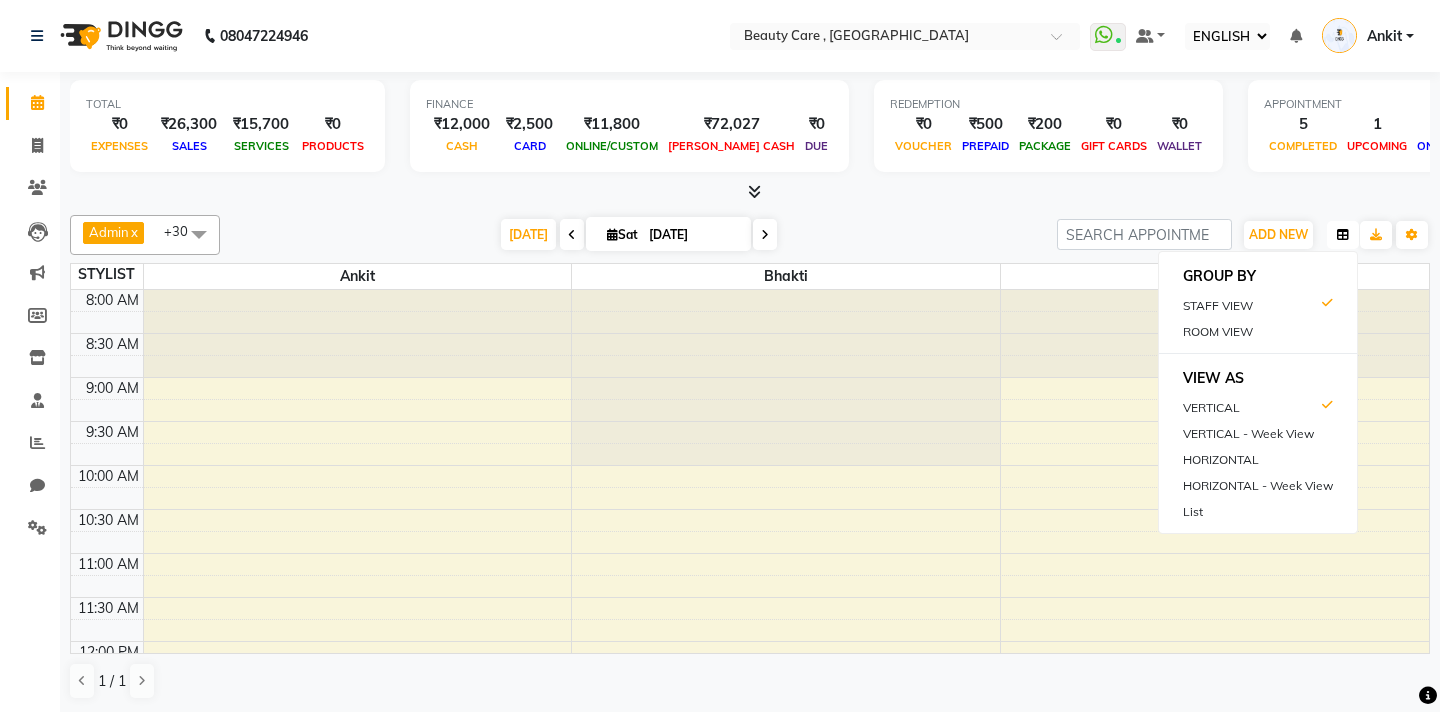 click at bounding box center (1343, 235) 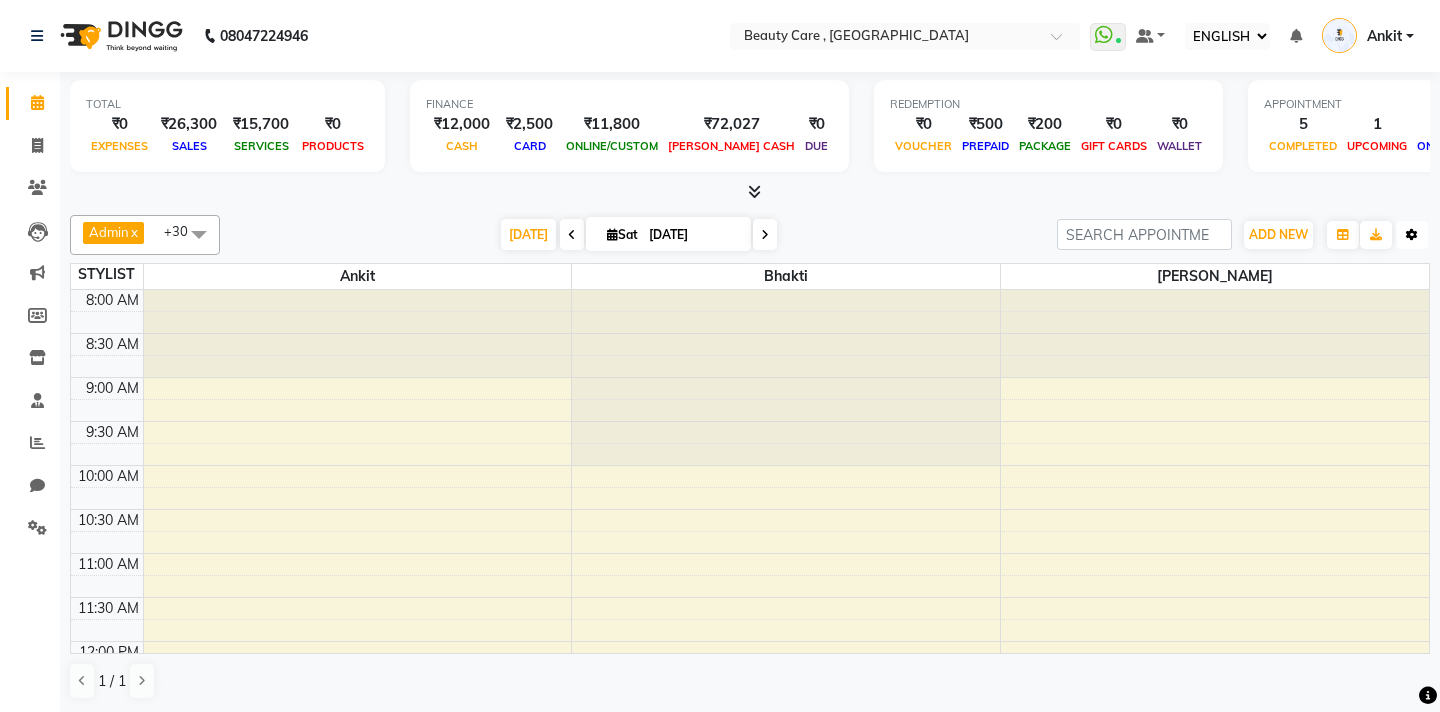 click at bounding box center (1412, 235) 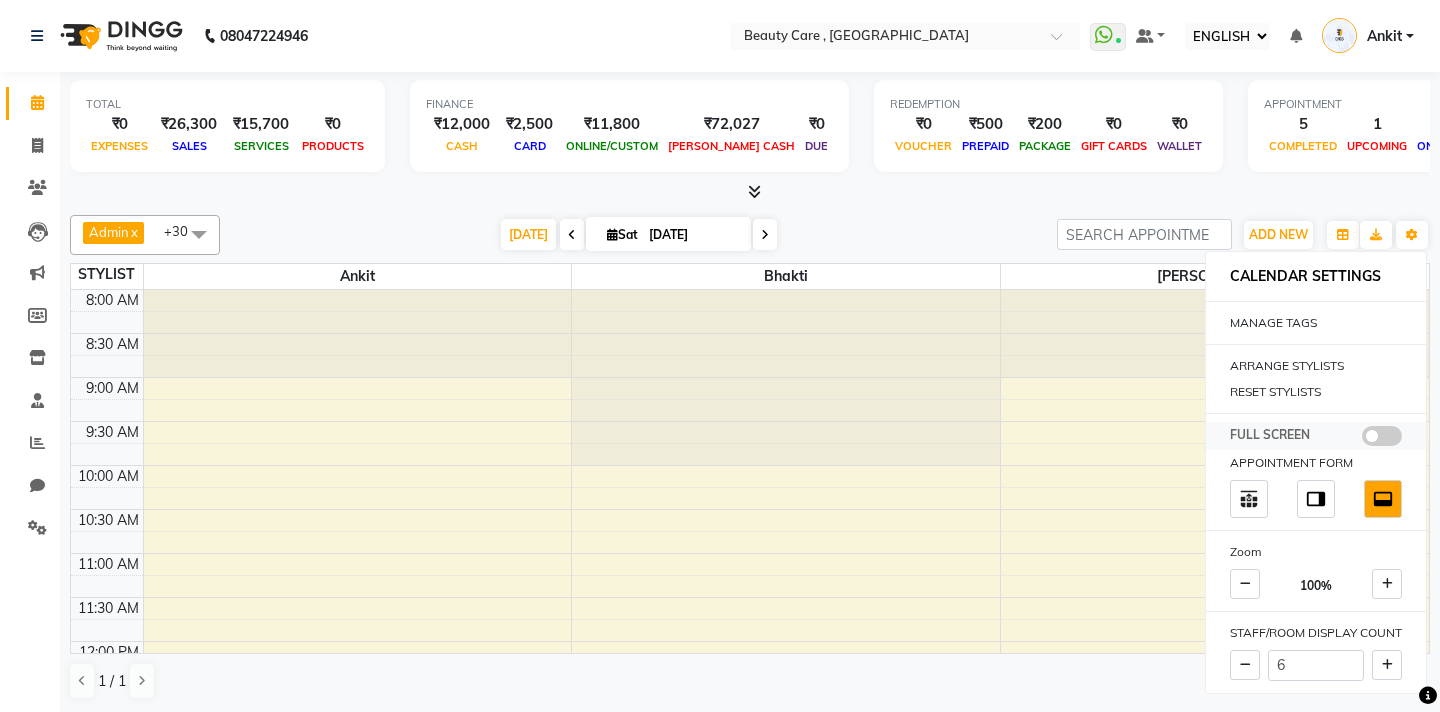 click at bounding box center [1382, 436] 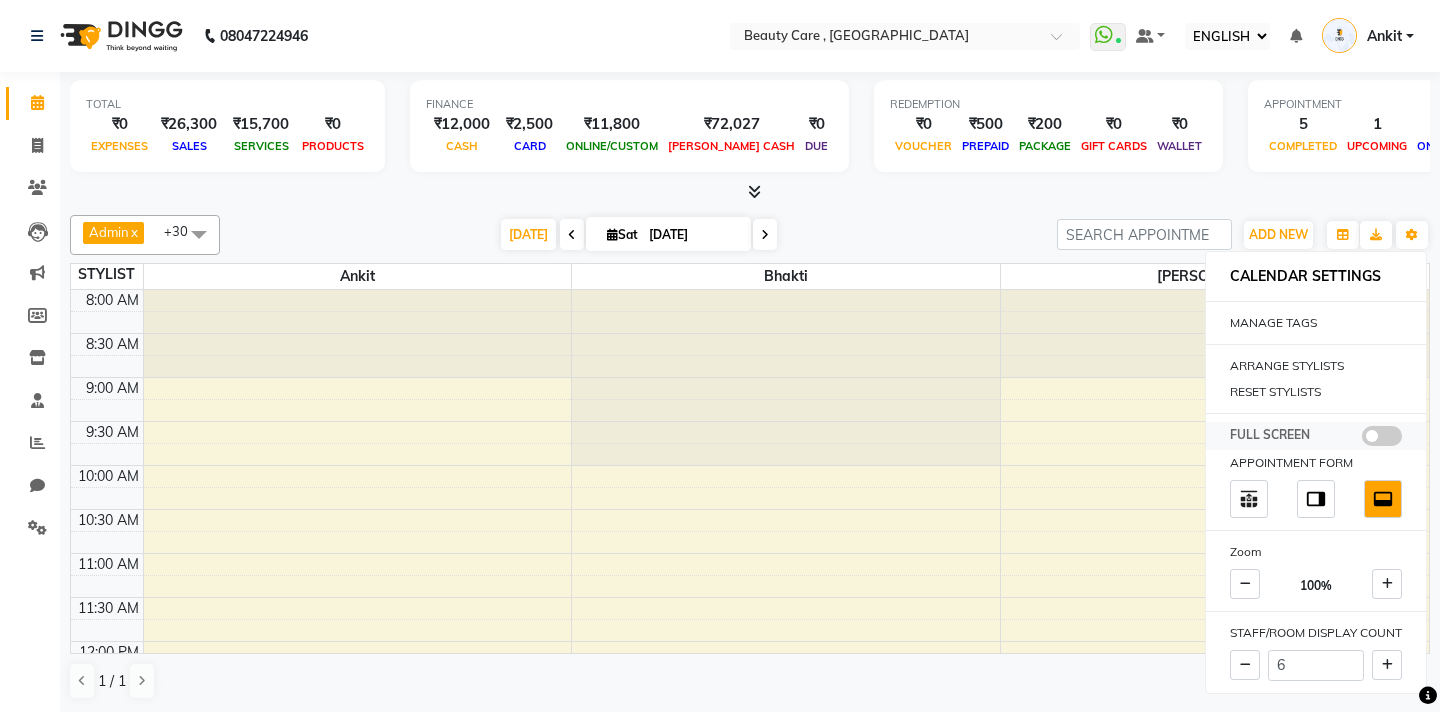click at bounding box center [1362, 439] 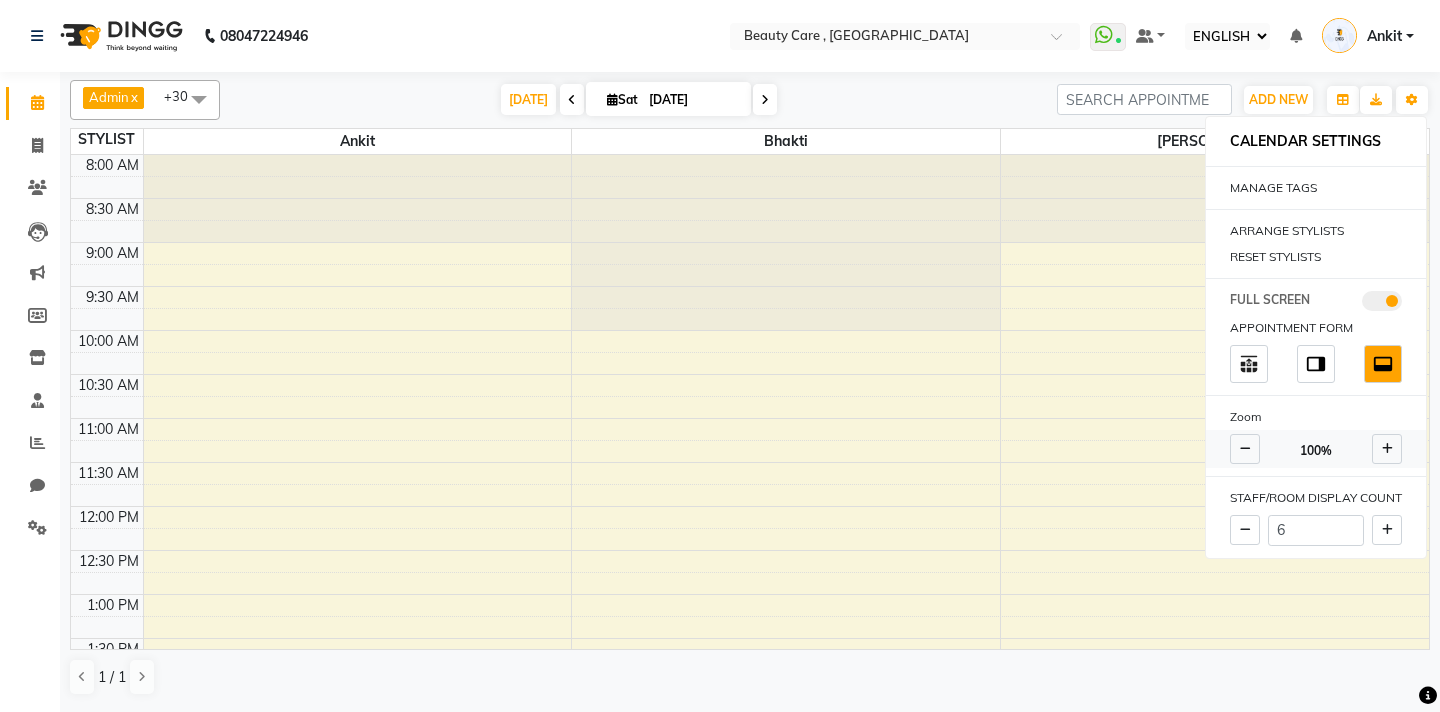 click at bounding box center (1245, 449) 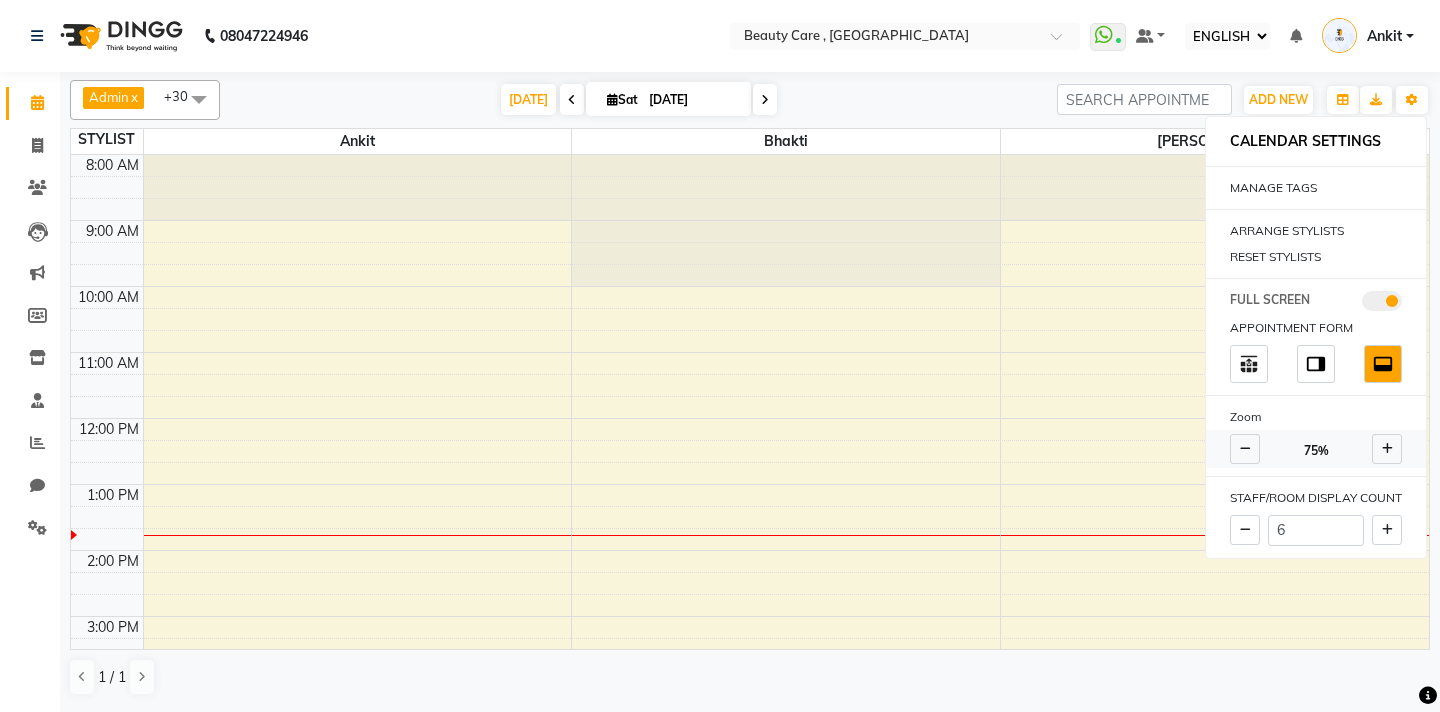 click at bounding box center [1387, 449] 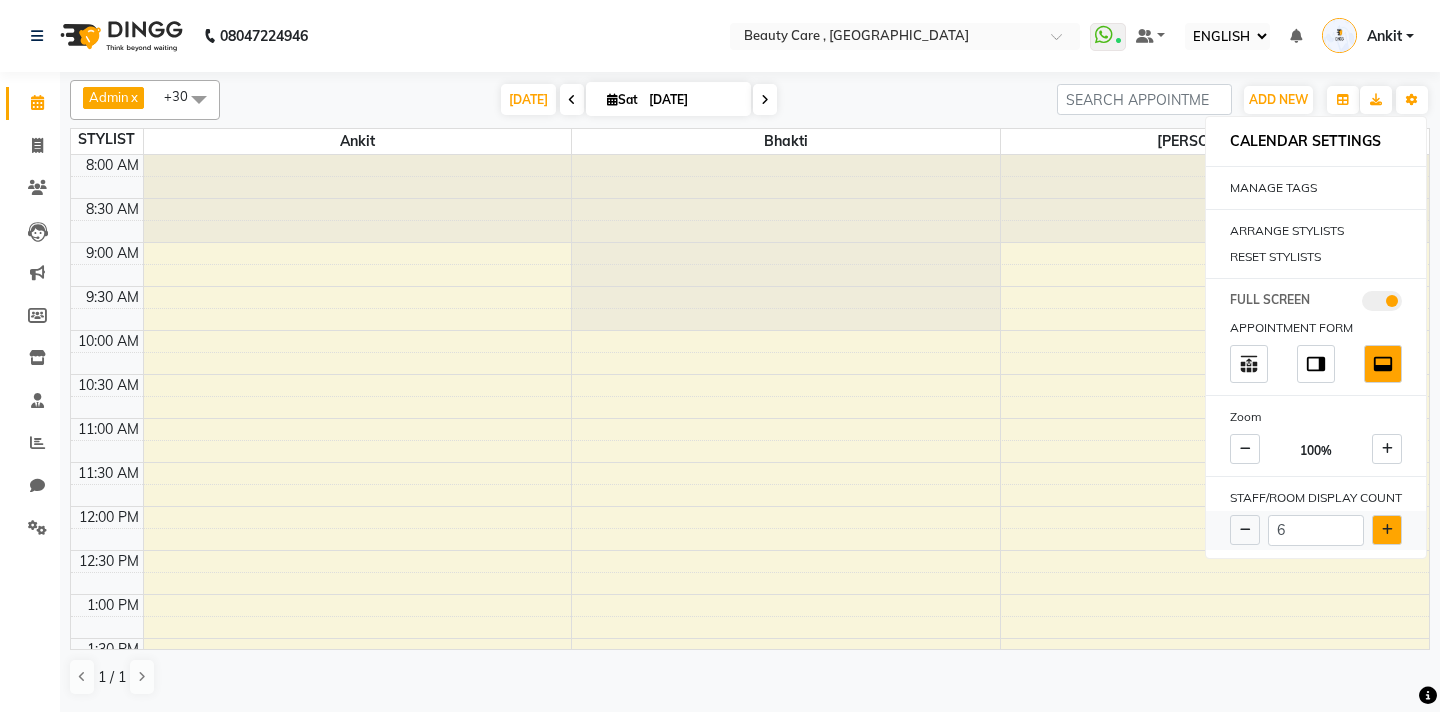 click at bounding box center [1387, 530] 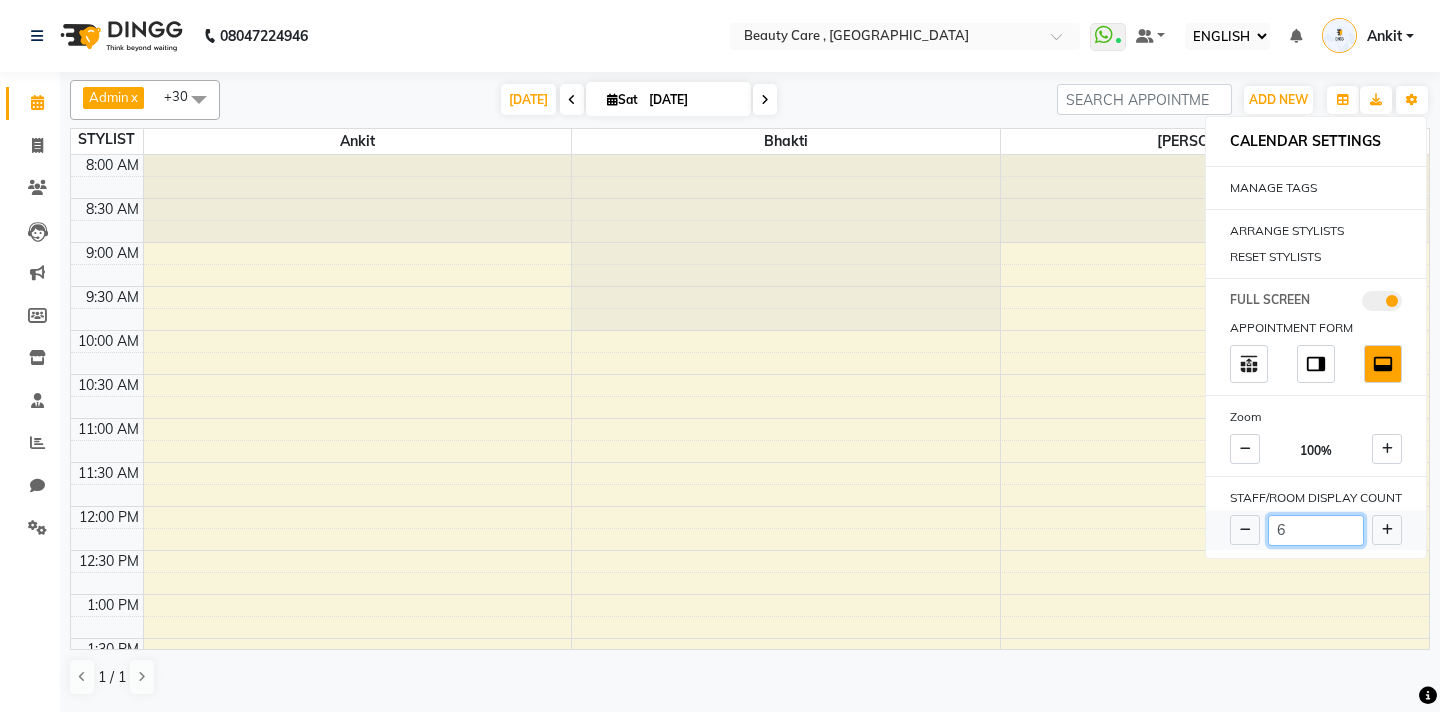 click on "6" at bounding box center [1316, 530] 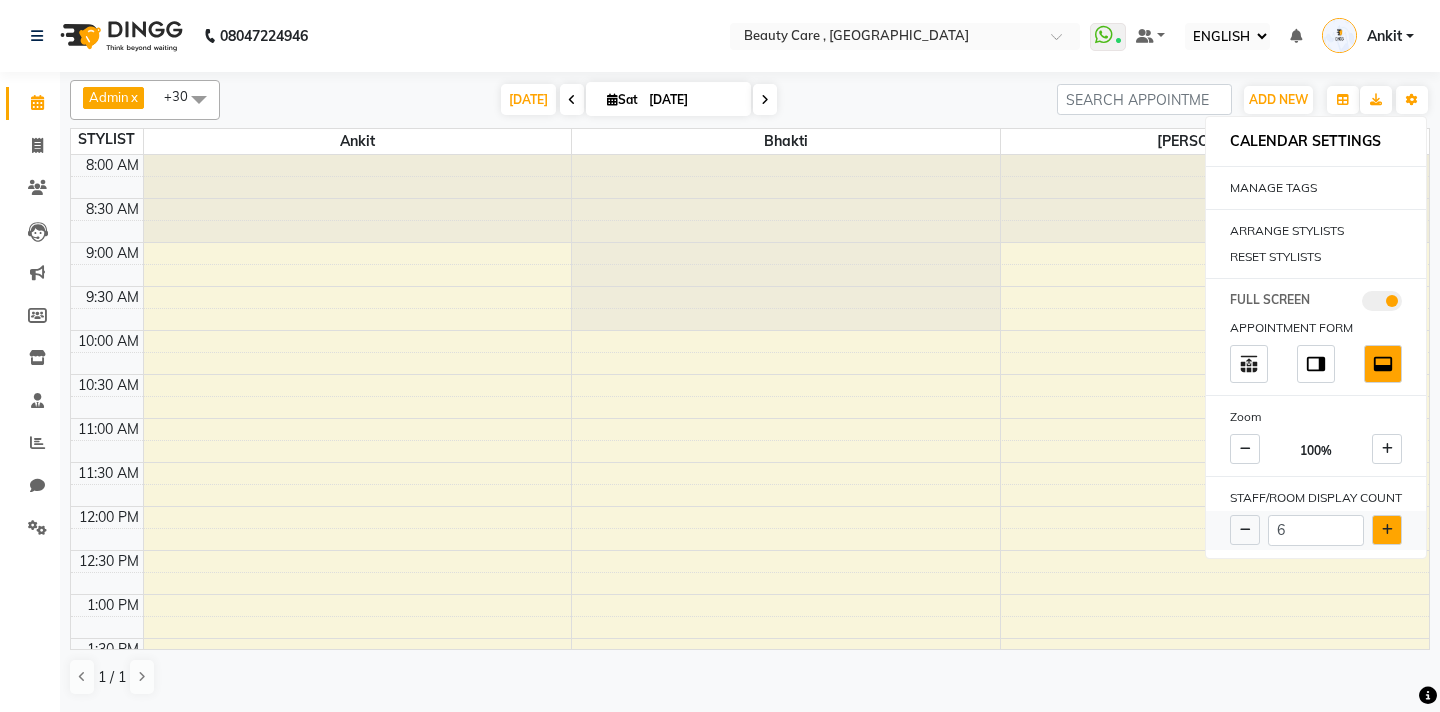 click at bounding box center (1387, 530) 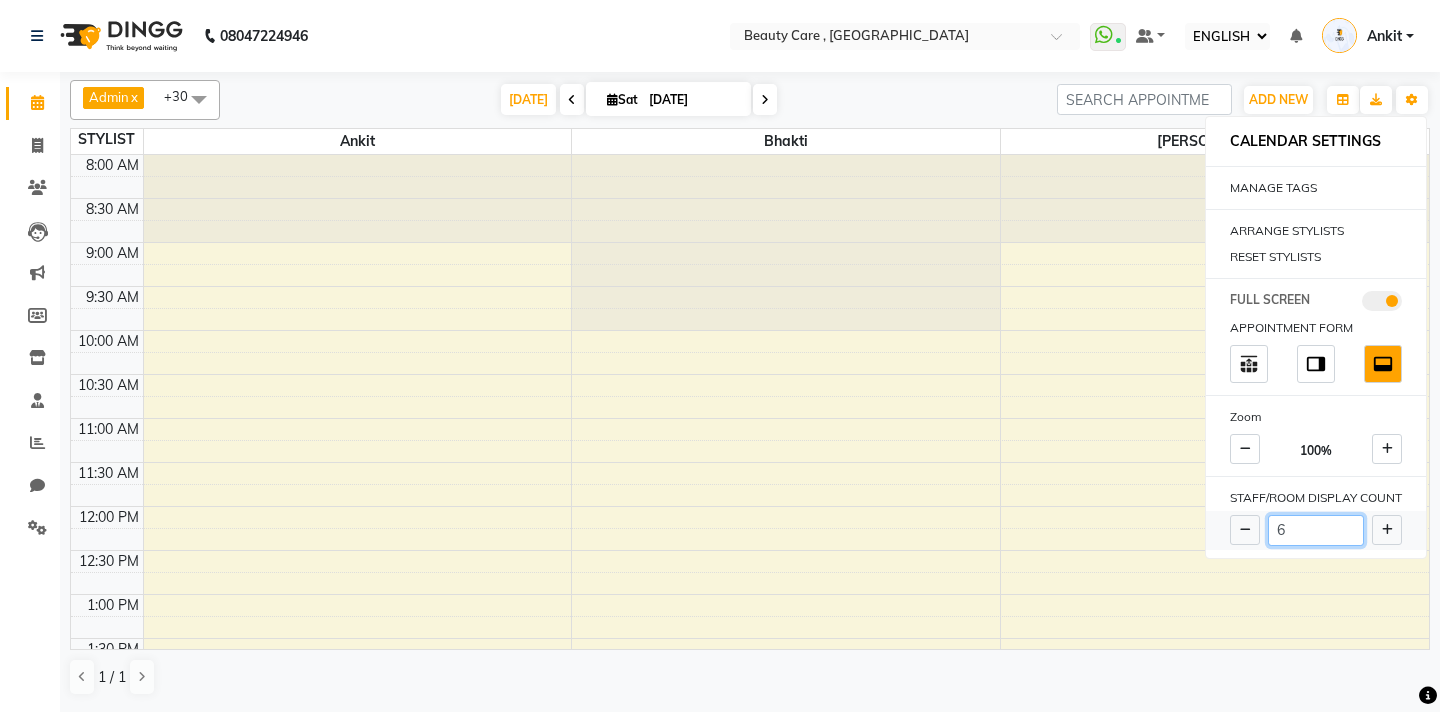 click on "6" at bounding box center [1316, 530] 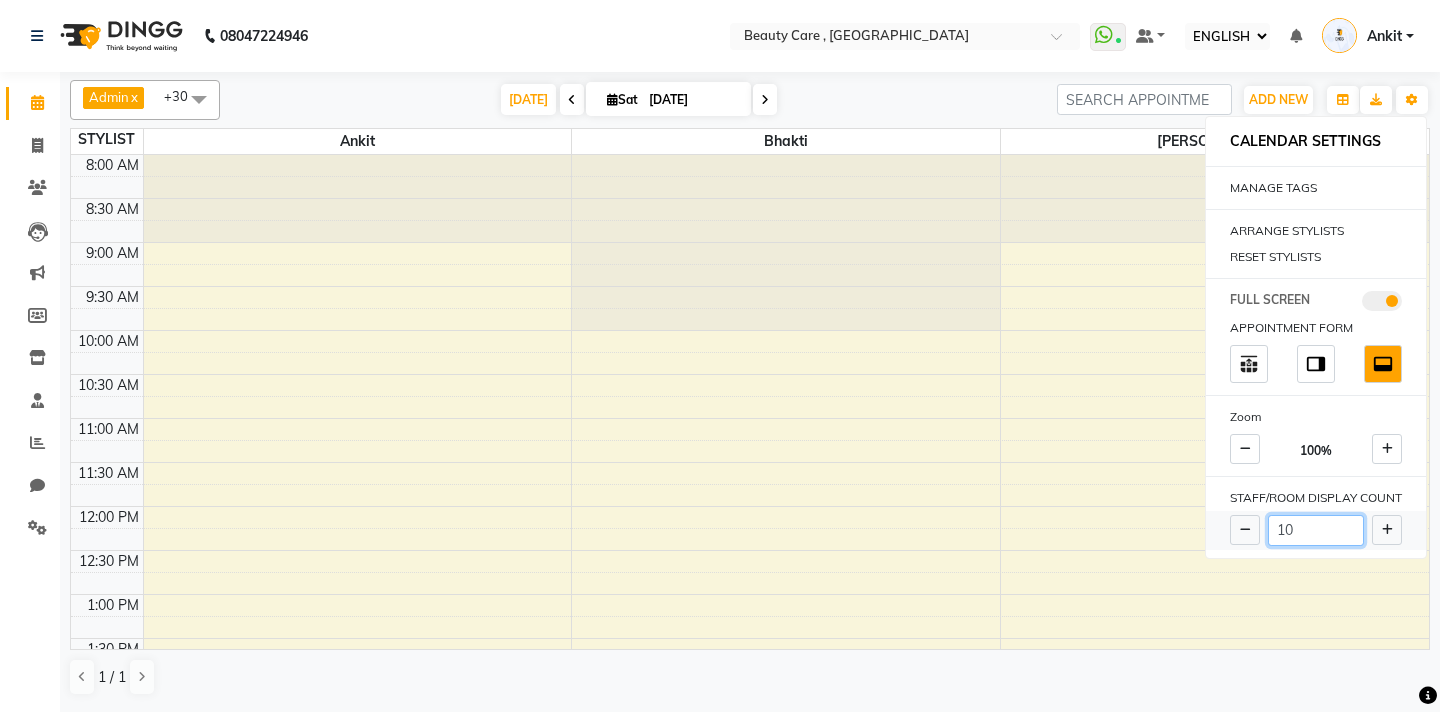 type on "10" 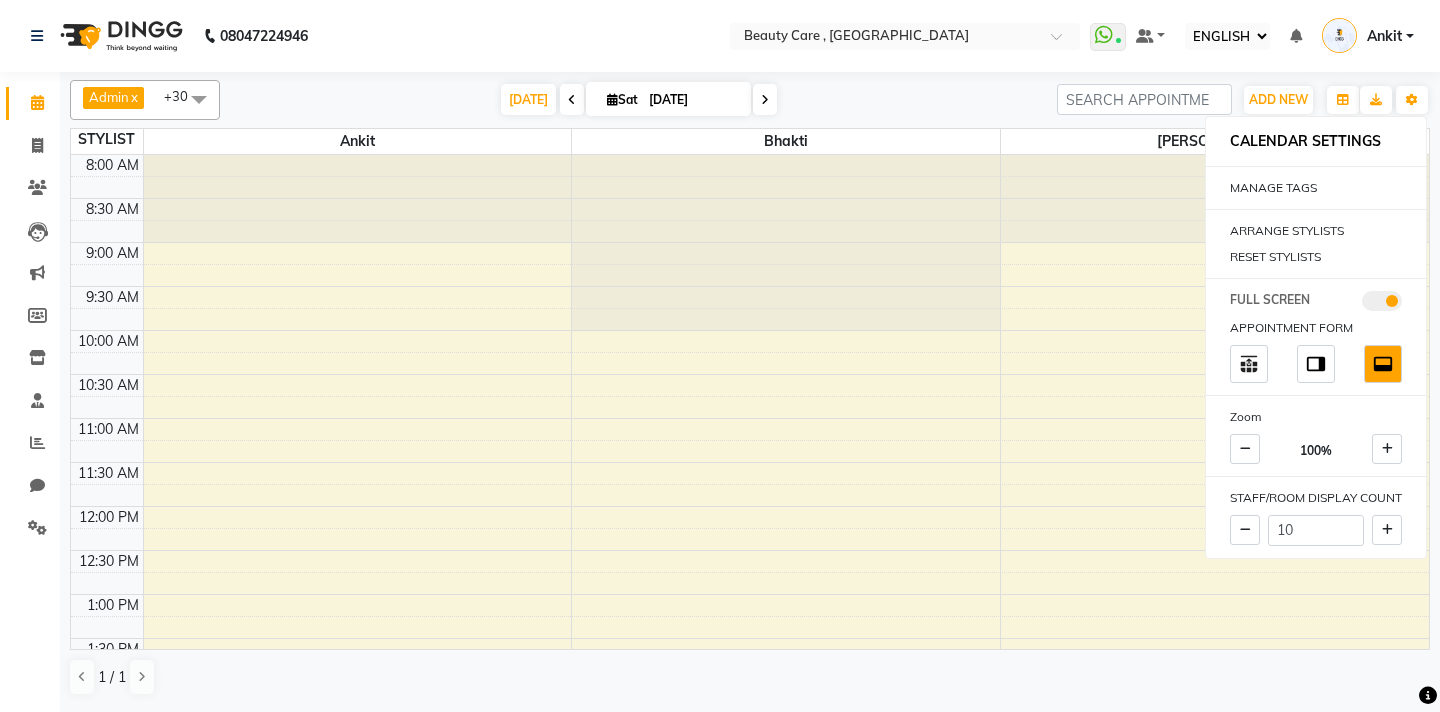 click on "TODAY  Sat 12 July 2025" at bounding box center [638, 100] 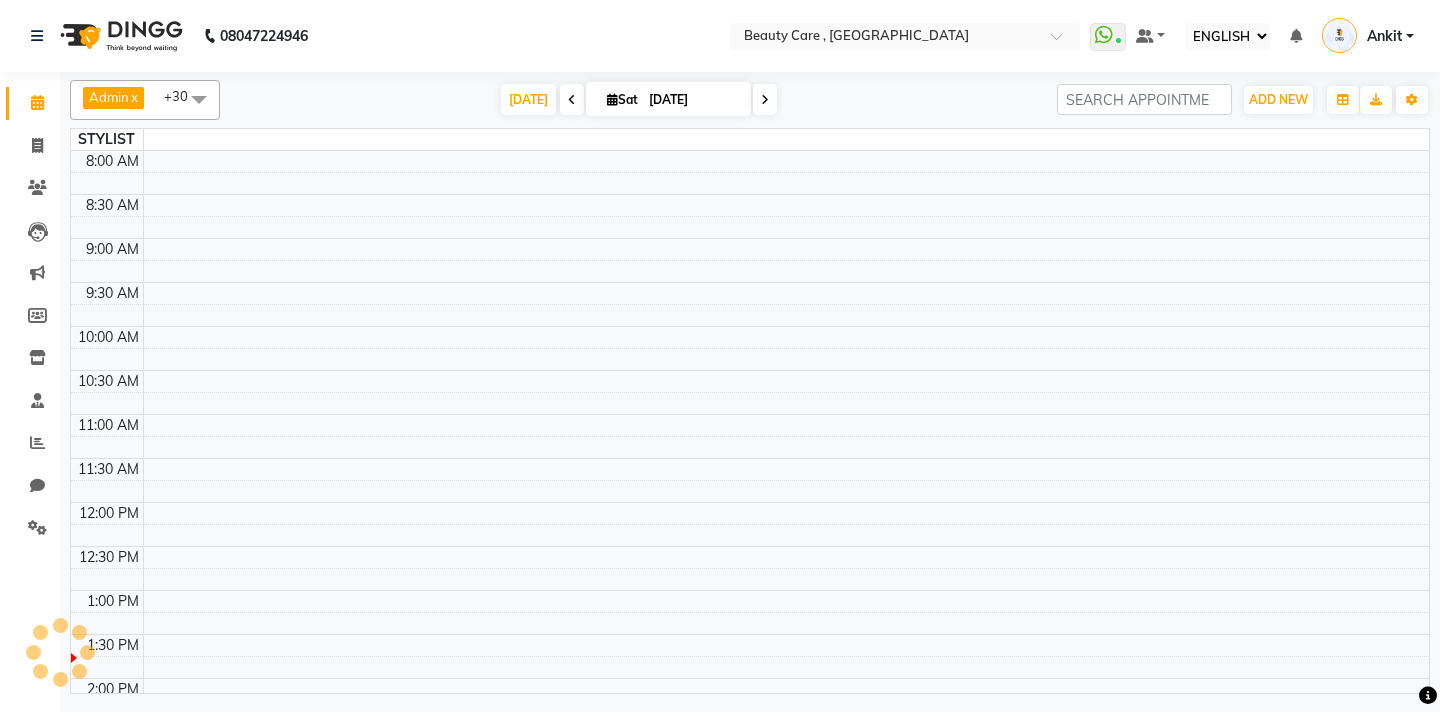 select on "ec" 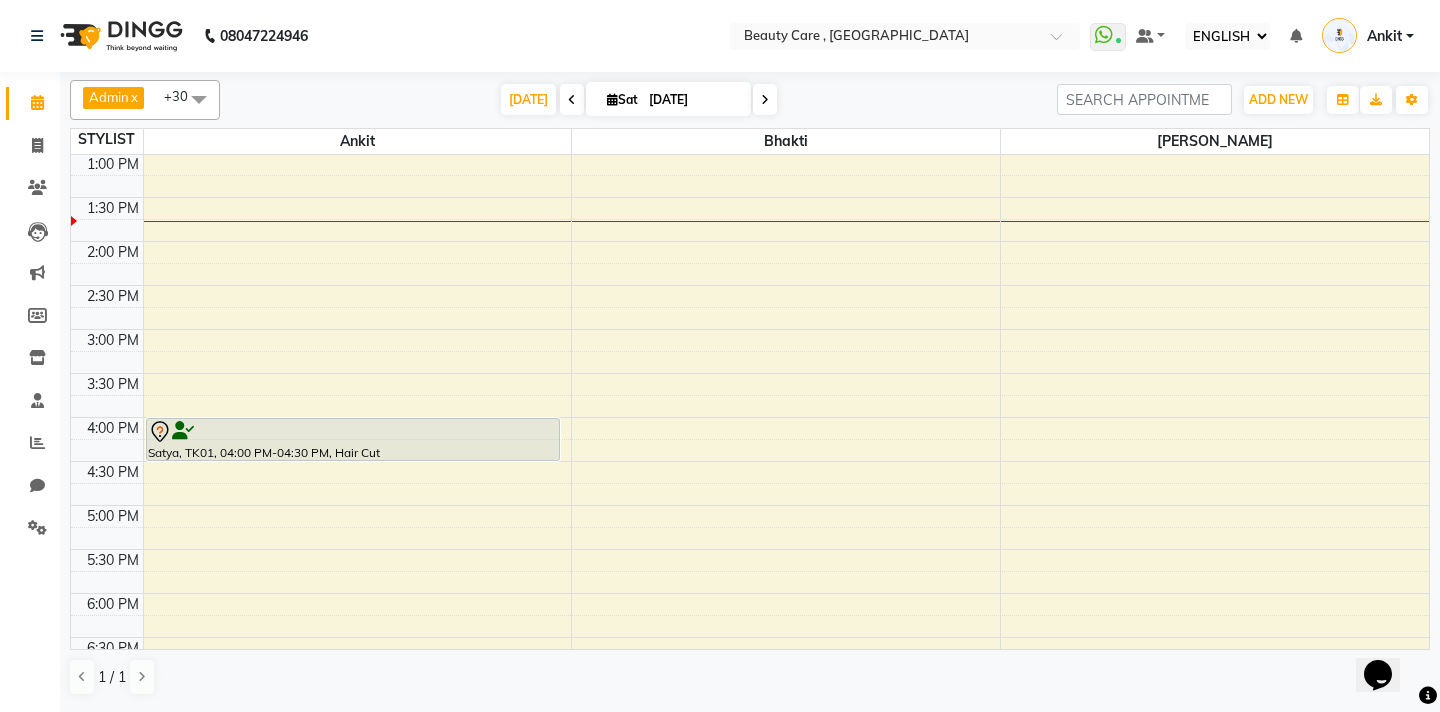 scroll, scrollTop: 0, scrollLeft: 0, axis: both 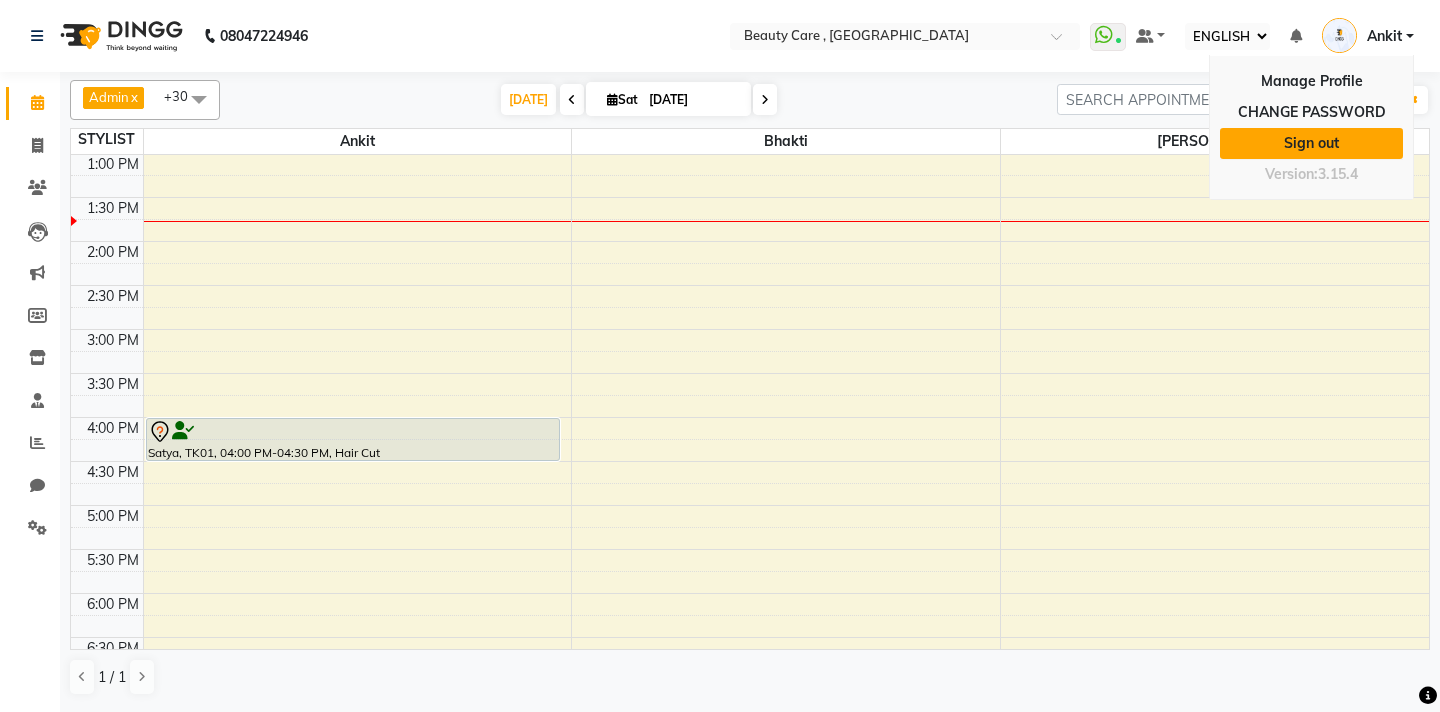 click on "Sign out" at bounding box center (1311, 143) 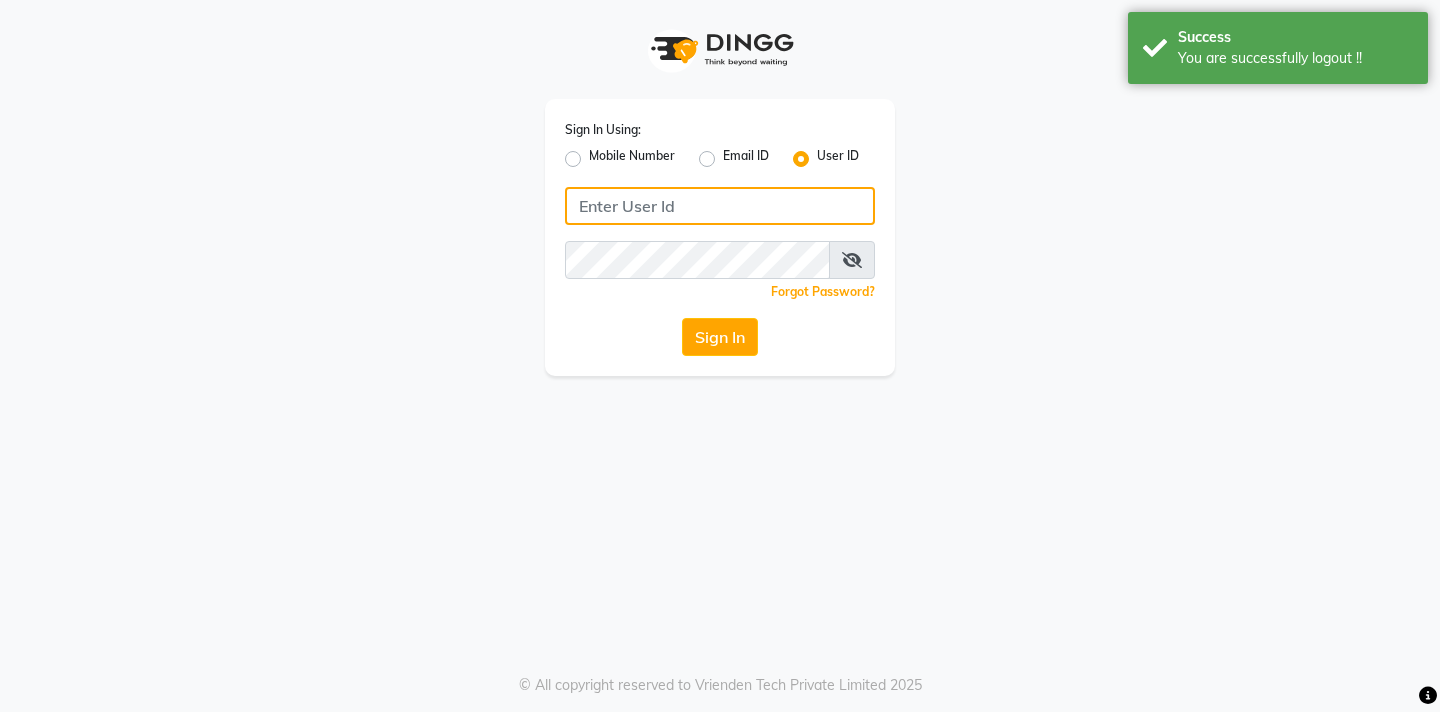 type on "9876512345" 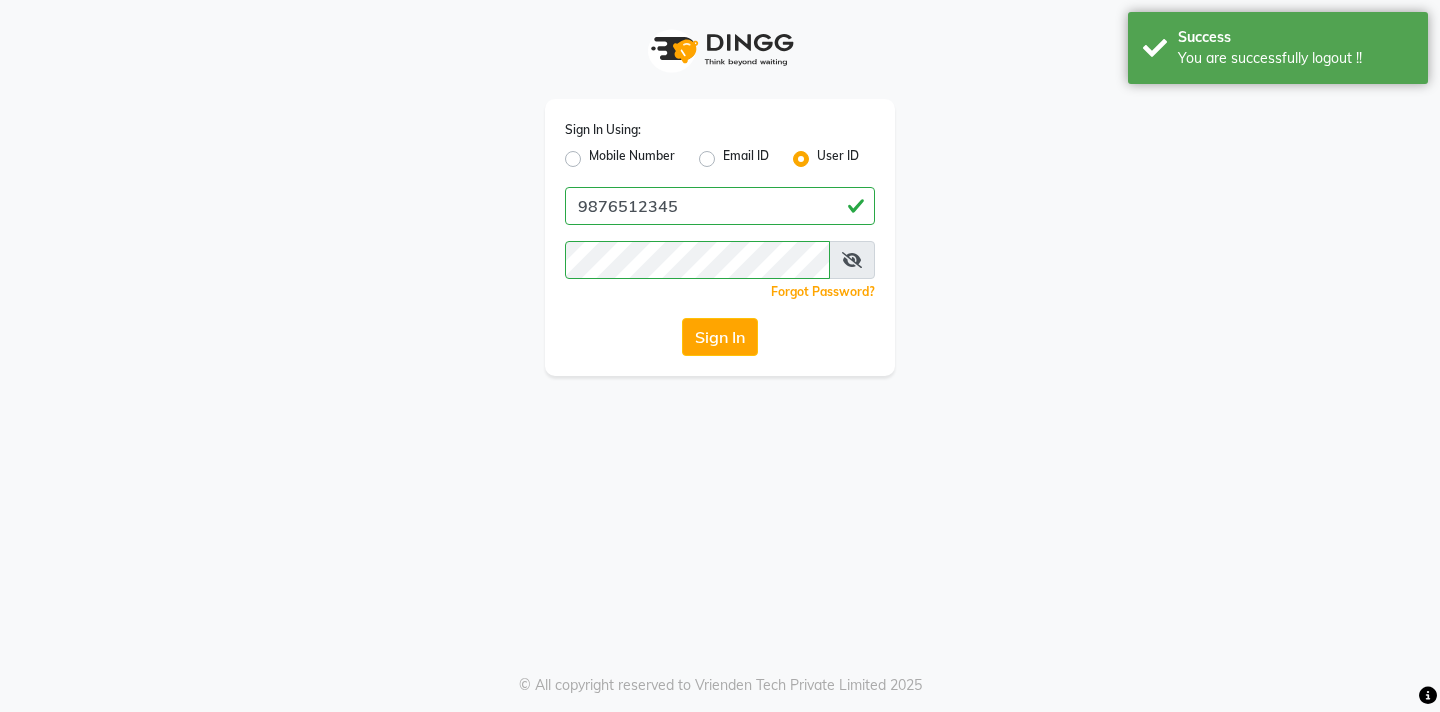 click on "Sign In Using: Mobile Number Email ID User ID 9876512345  Remember me Forgot Password?  Sign In" 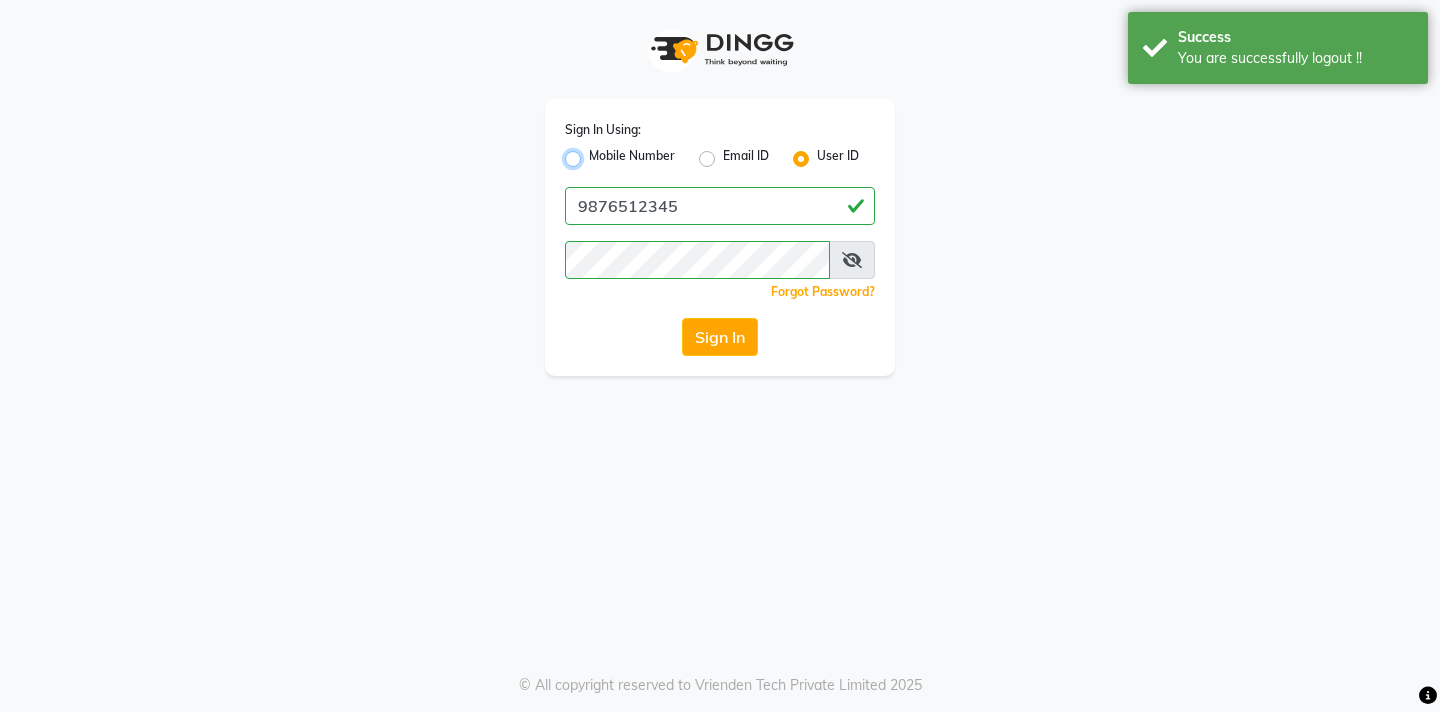 click on "Mobile Number" at bounding box center (595, 153) 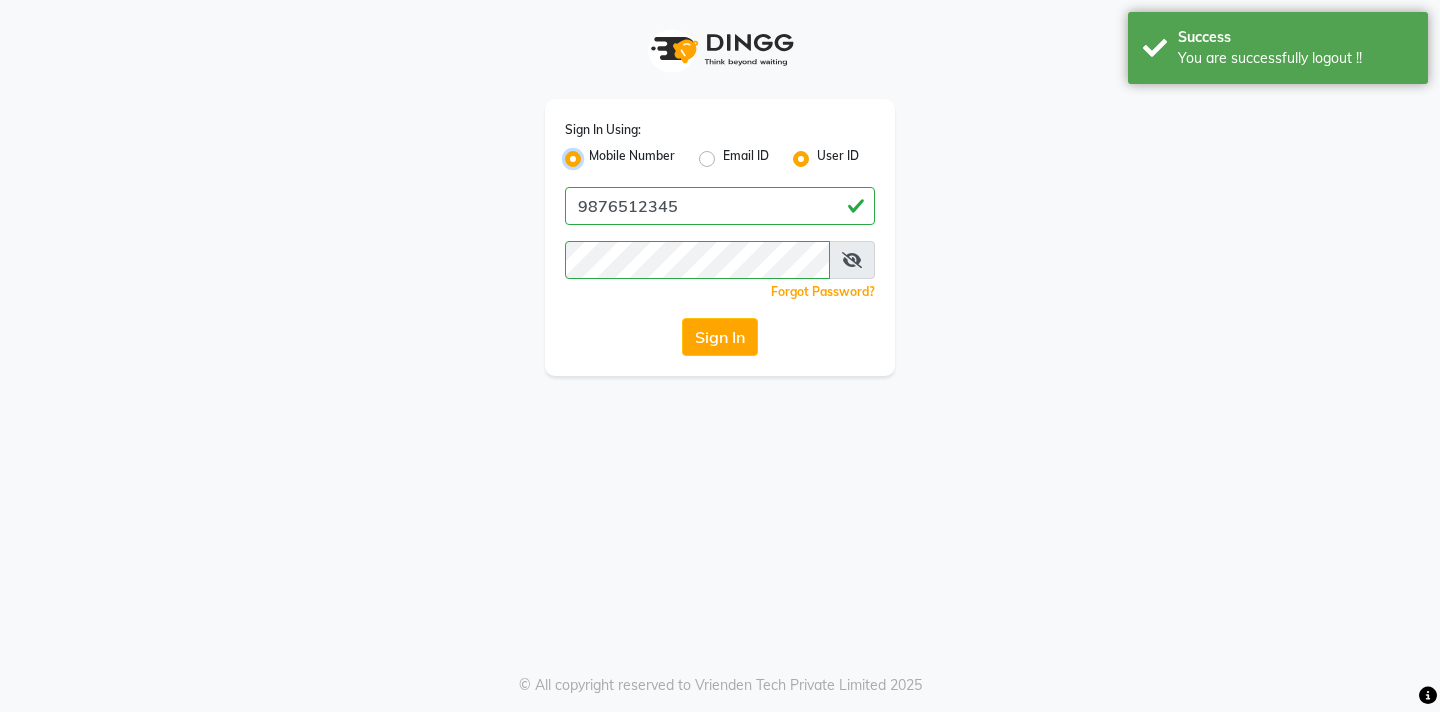radio on "false" 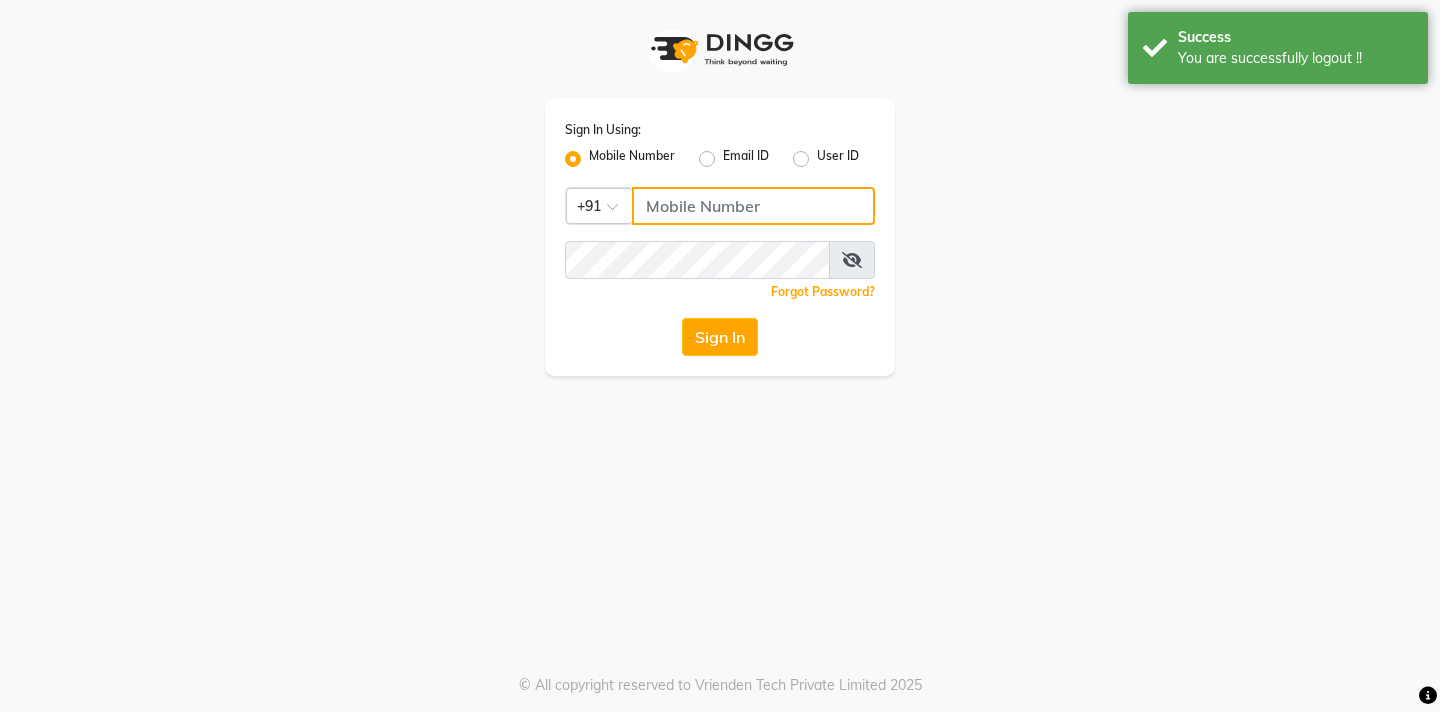 click 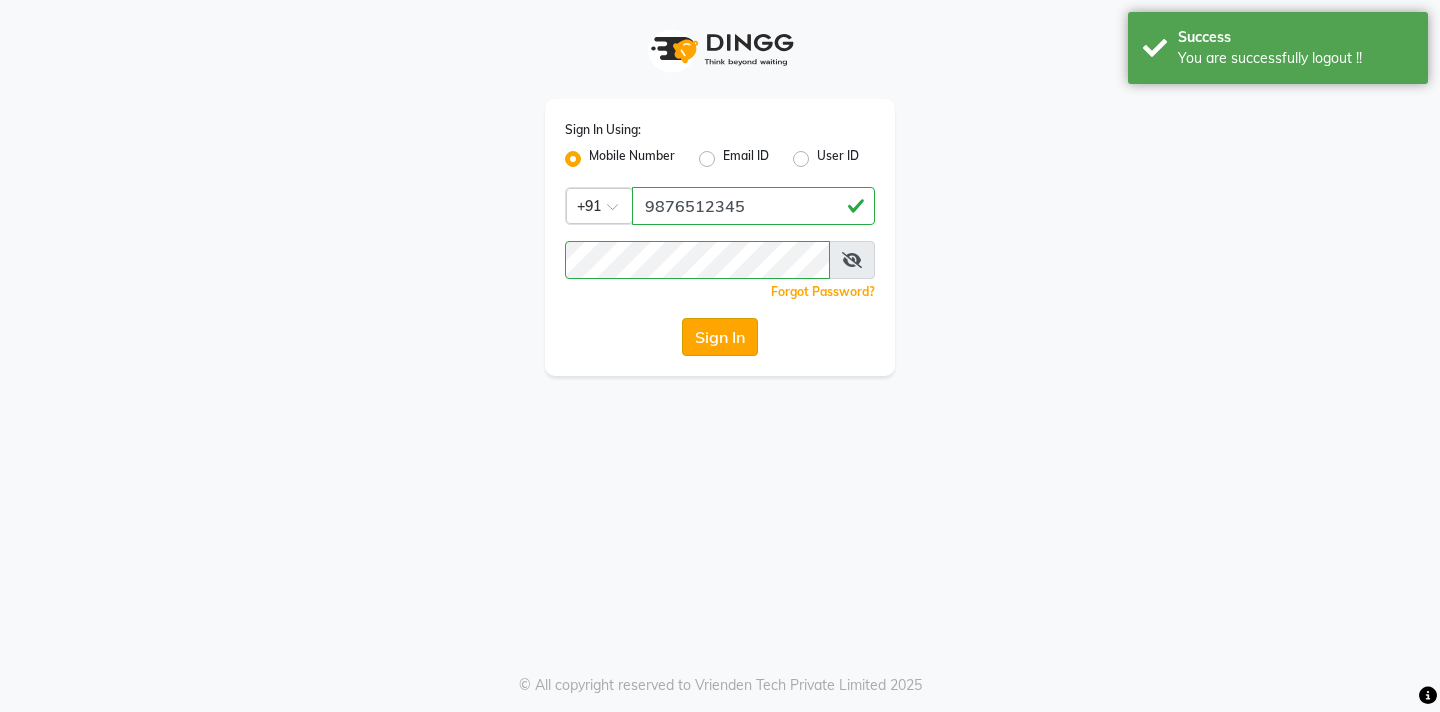 click on "Sign In" 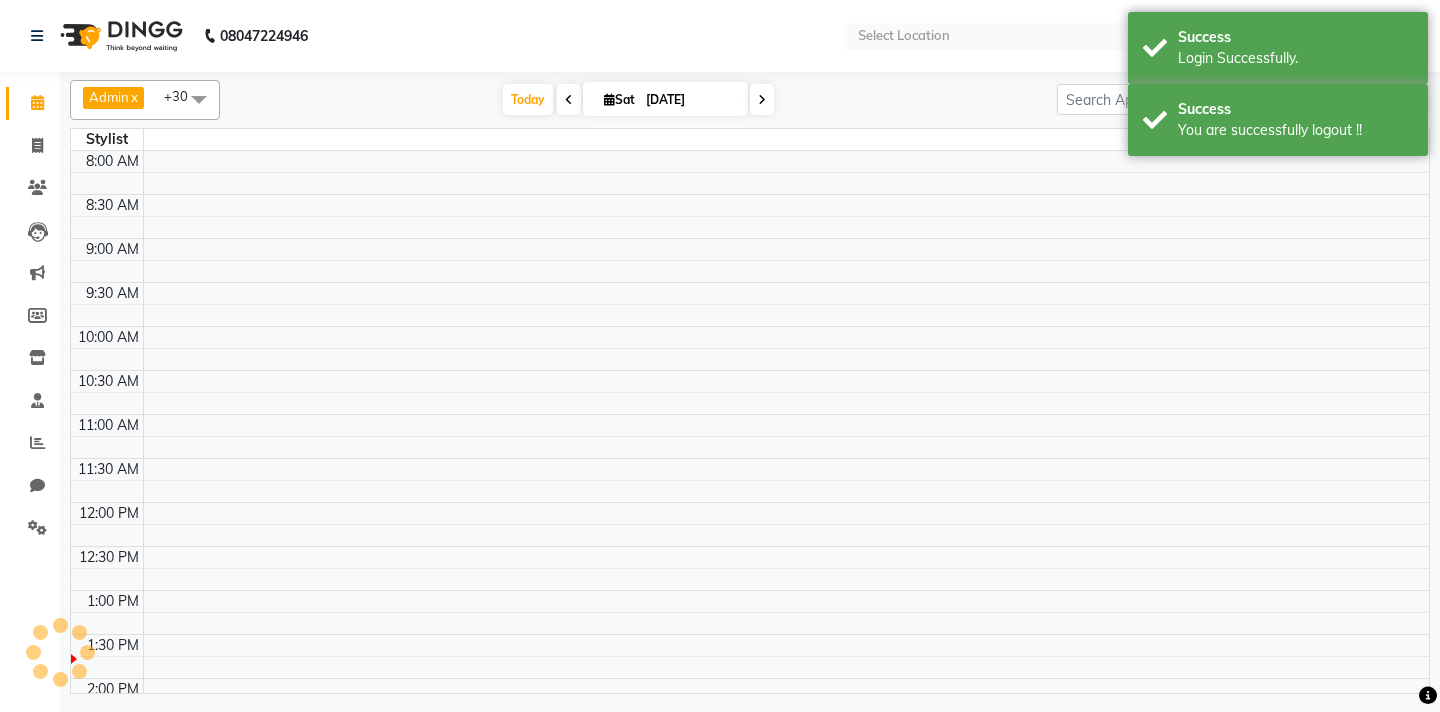 select on "en" 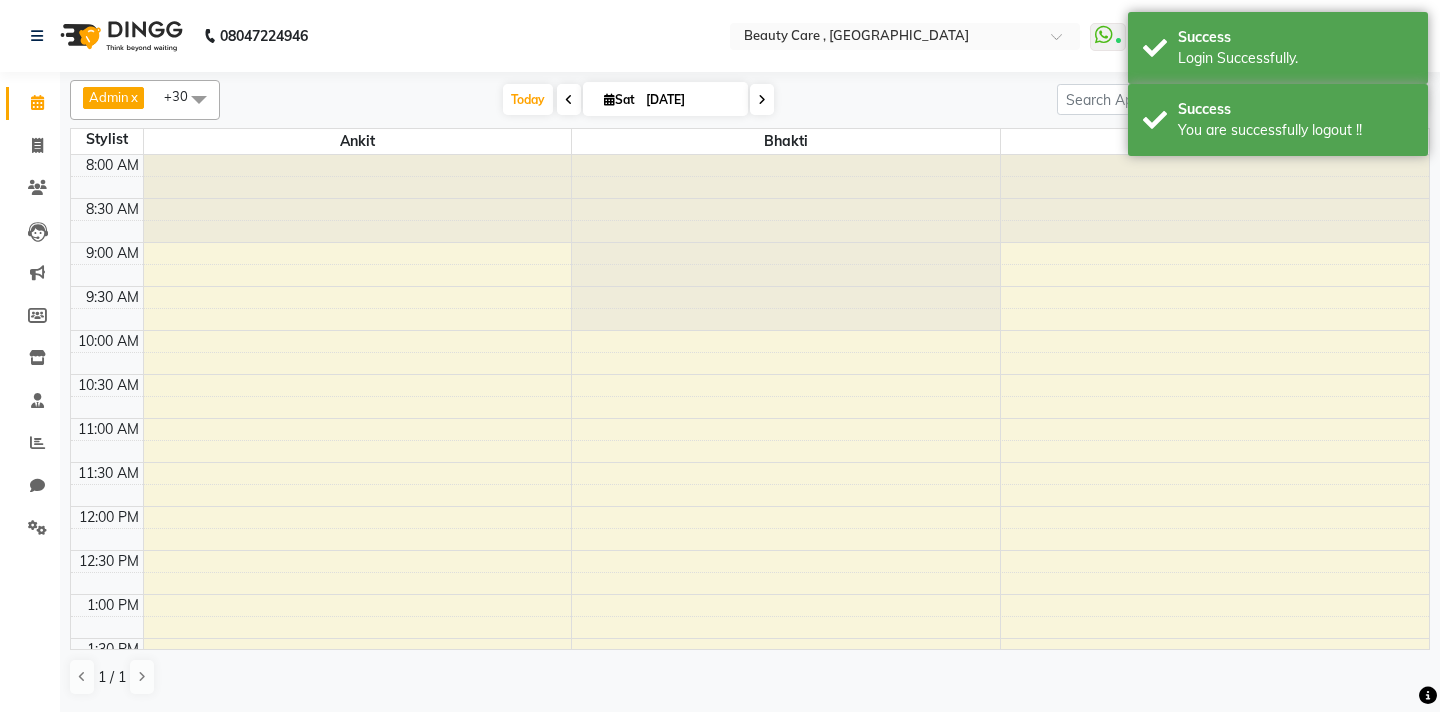 scroll, scrollTop: 0, scrollLeft: 0, axis: both 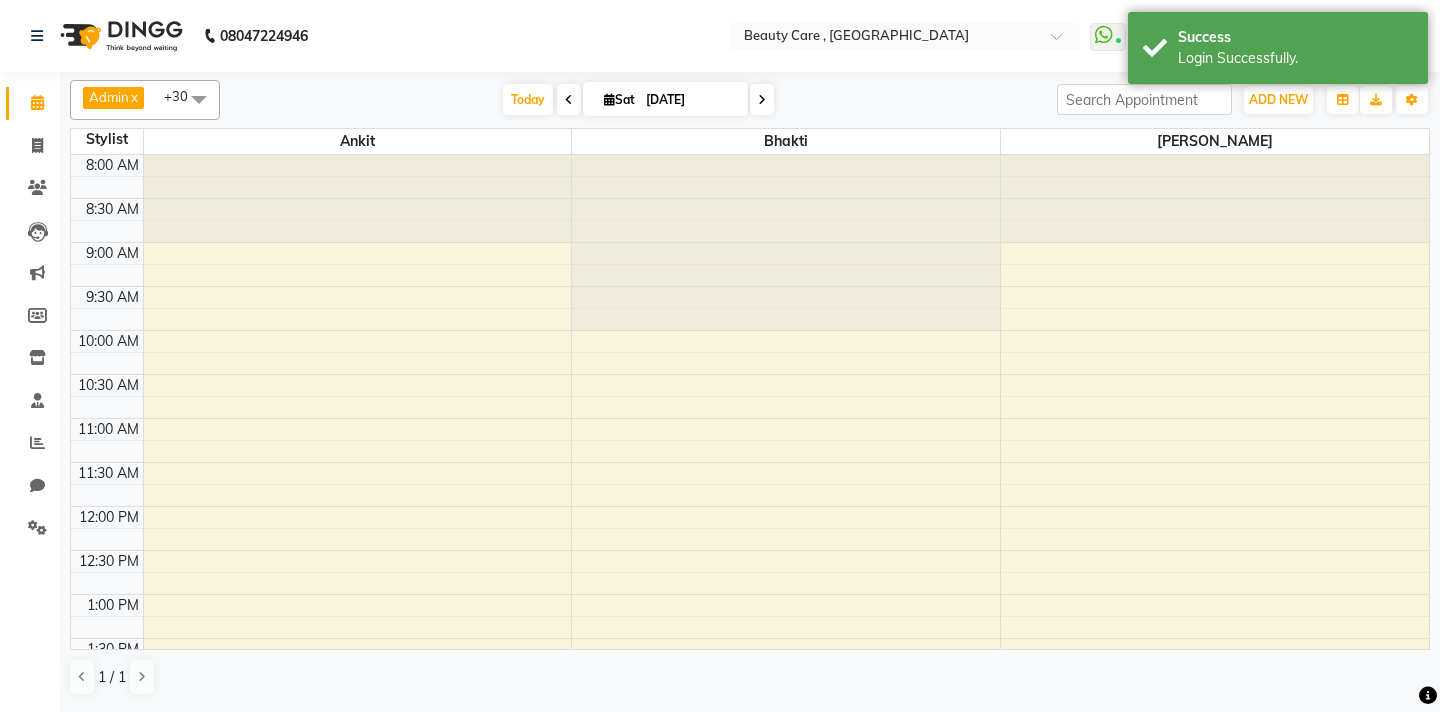 click at bounding box center (199, 99) 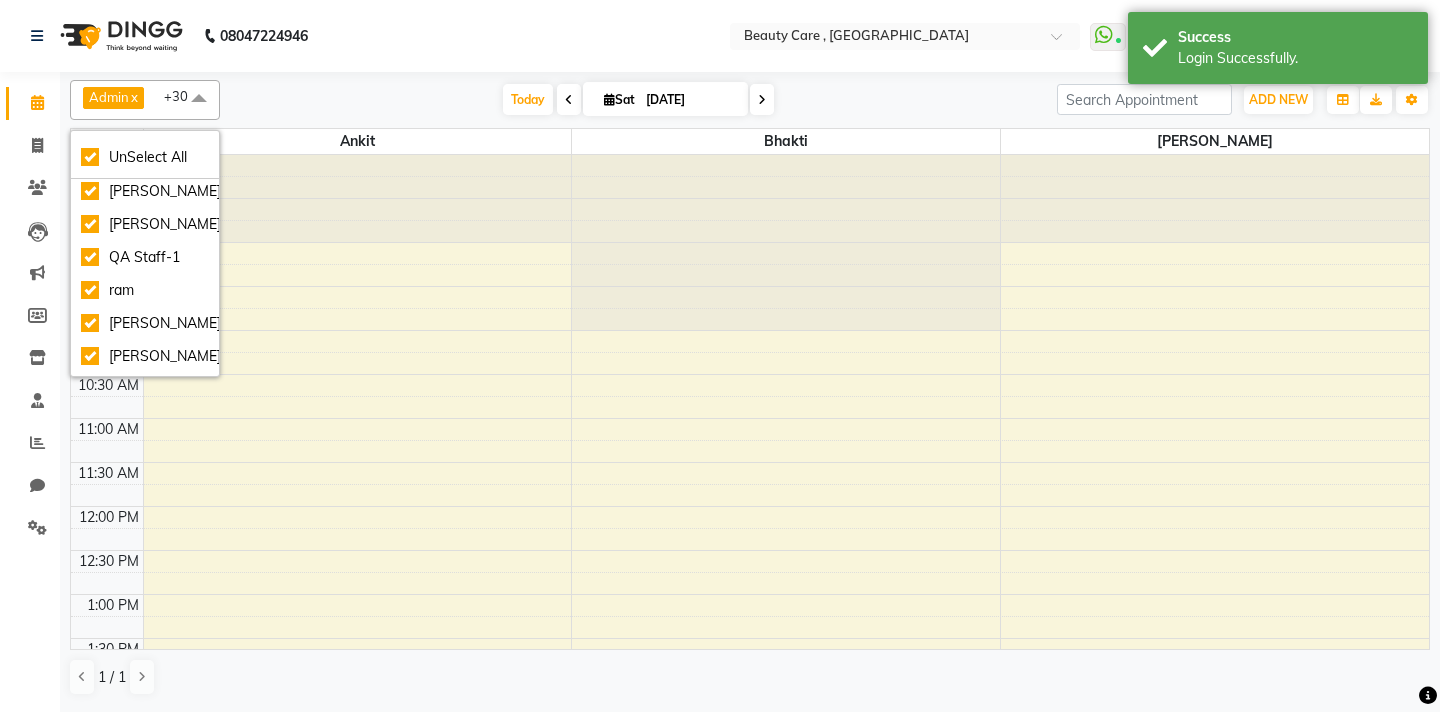 scroll, scrollTop: 868, scrollLeft: 0, axis: vertical 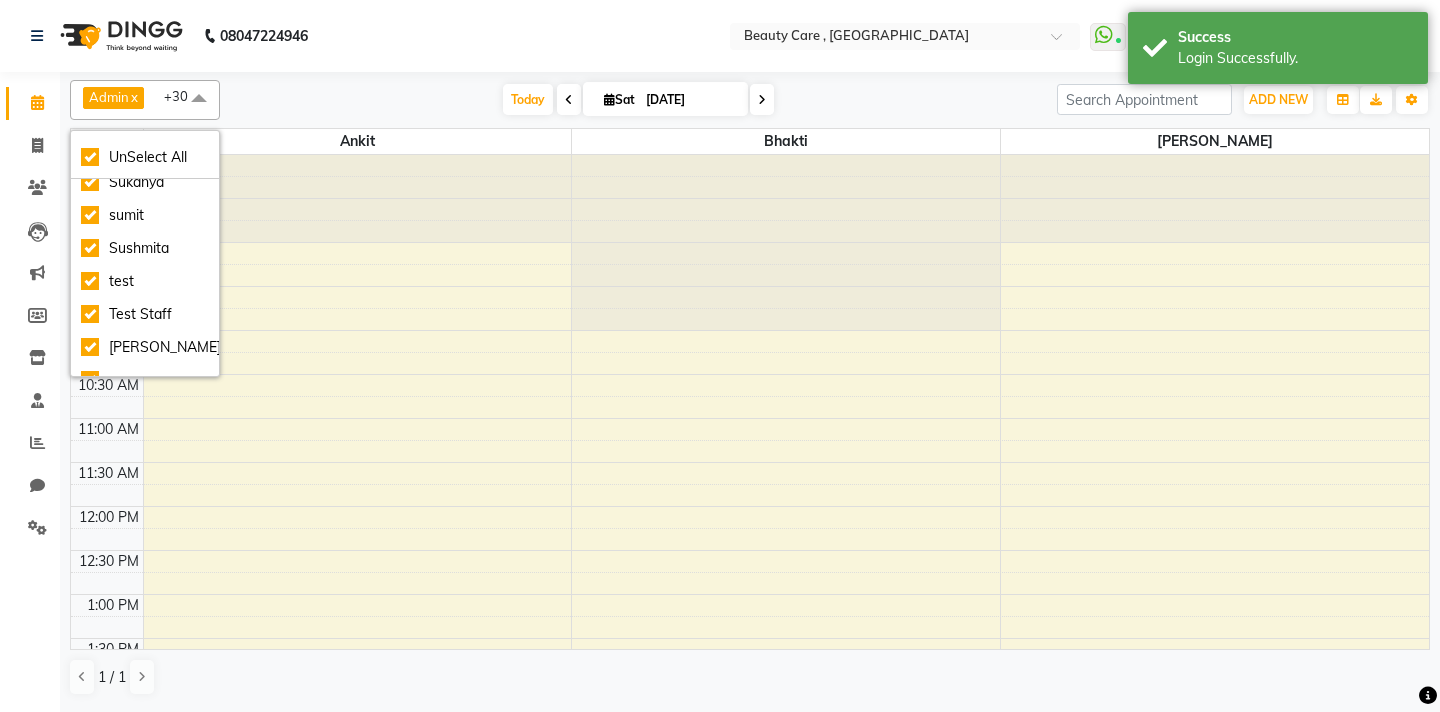 click on "Calendar  Invoice  Clients  Leads   Marketing  Members  Inventory  Staff  Reports  Chat  Settings Completed InProgress Upcoming Dropped Tentative Check-In Confirm Bookings Generate Report Segments Page Builder" 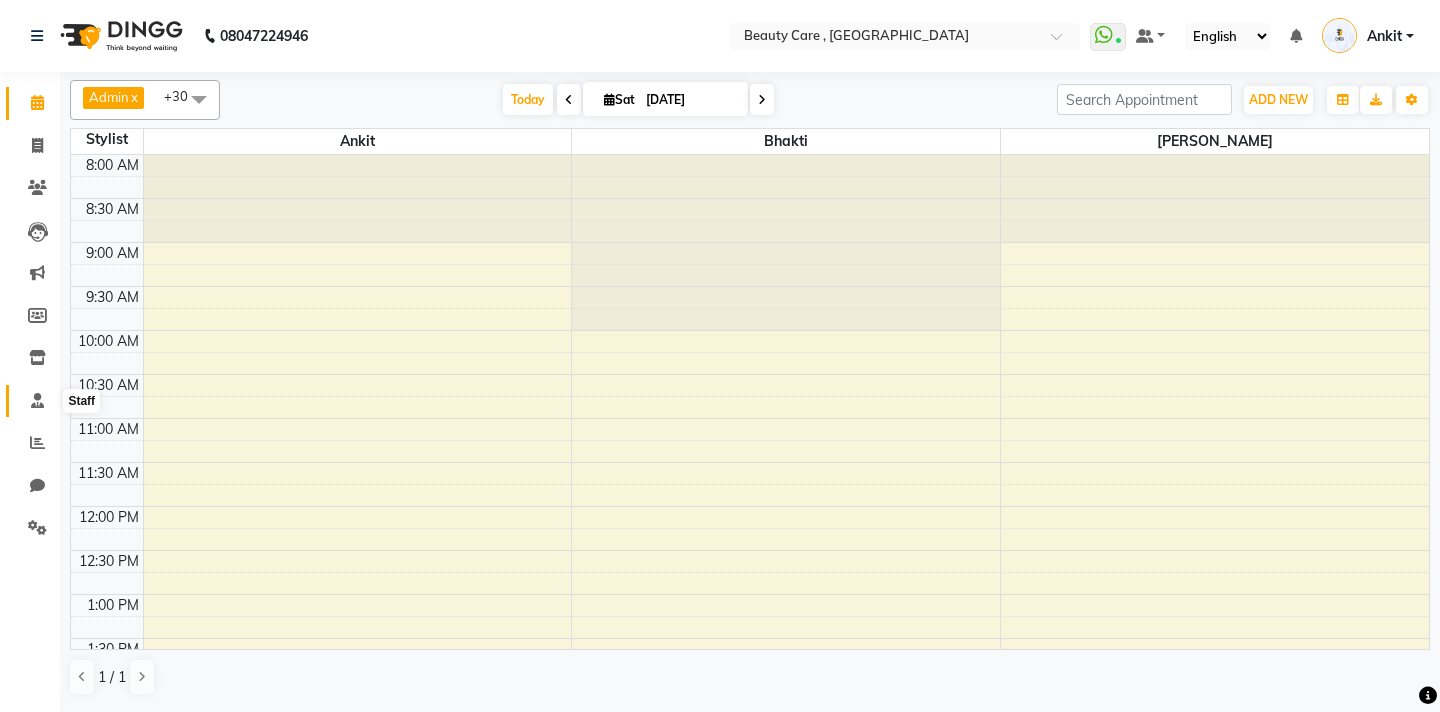 click 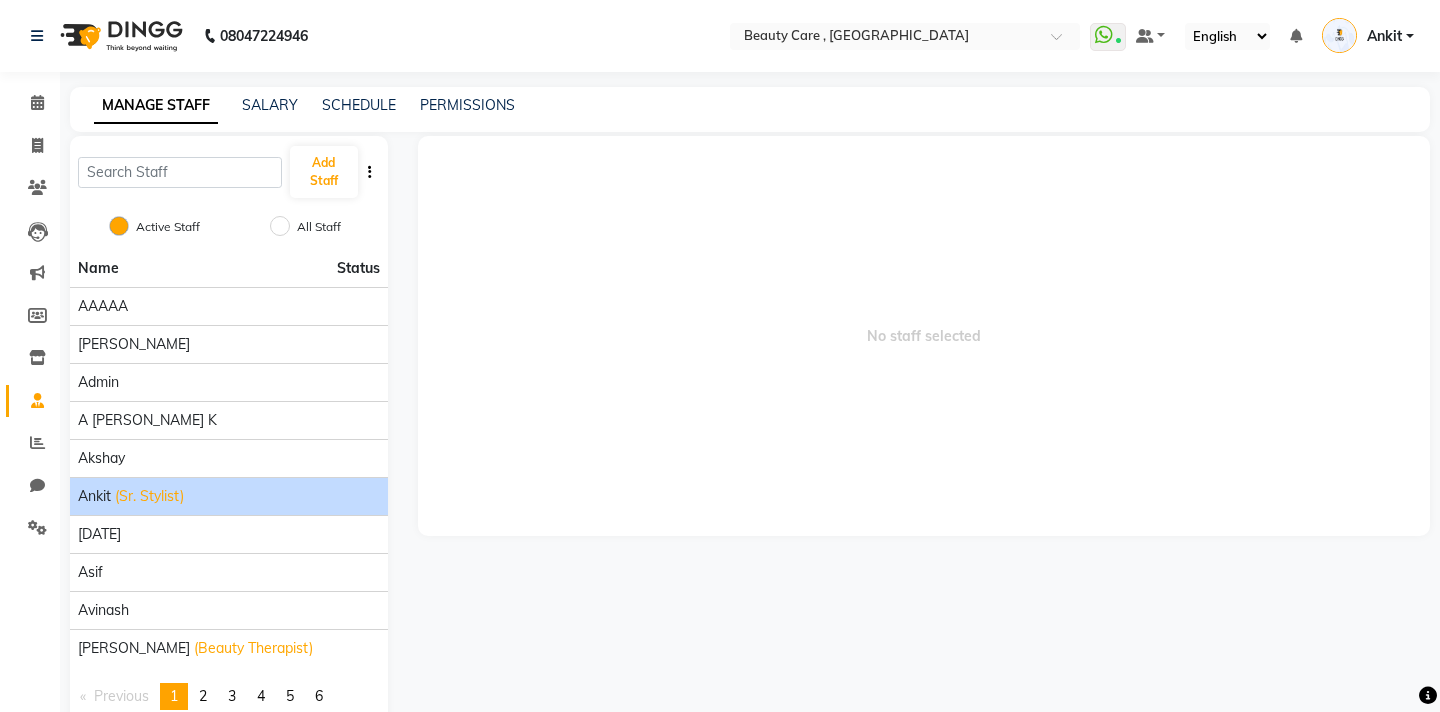 scroll, scrollTop: 71, scrollLeft: 0, axis: vertical 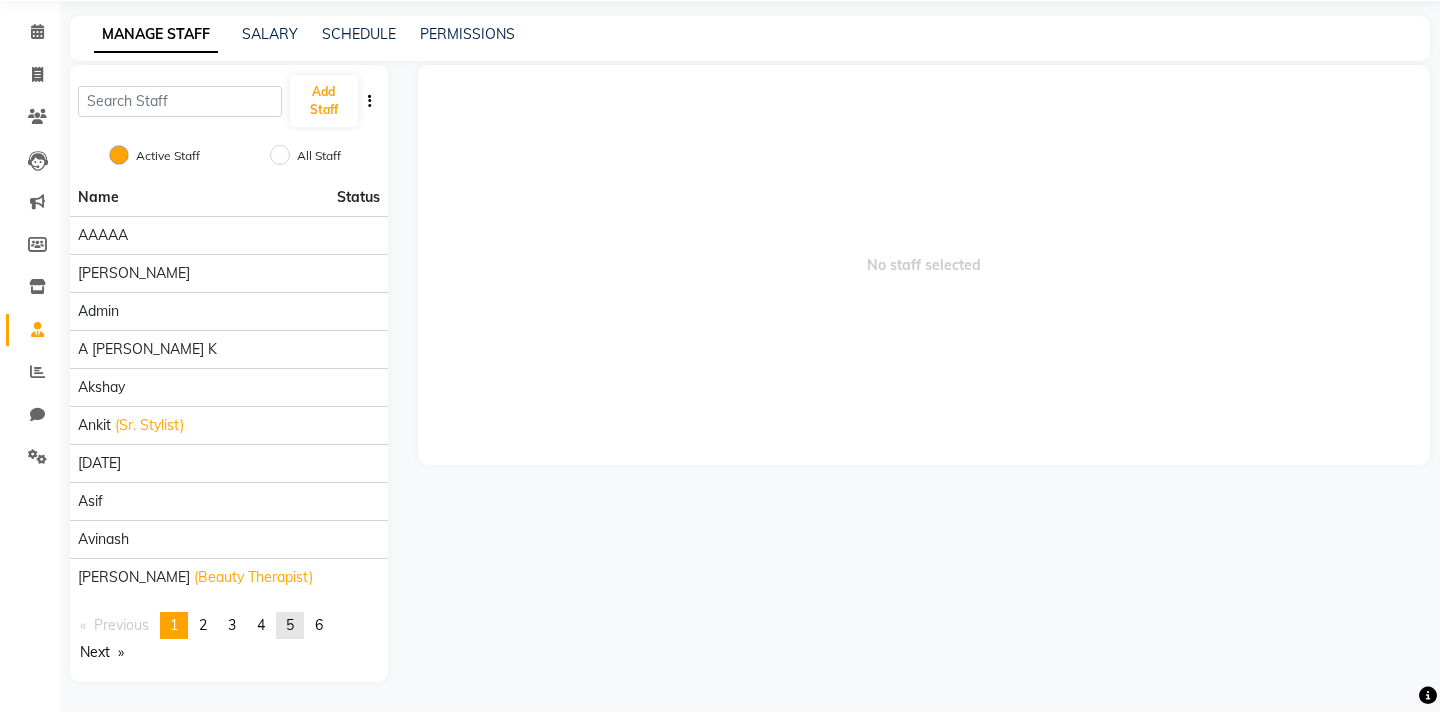 click on "5" at bounding box center [290, 625] 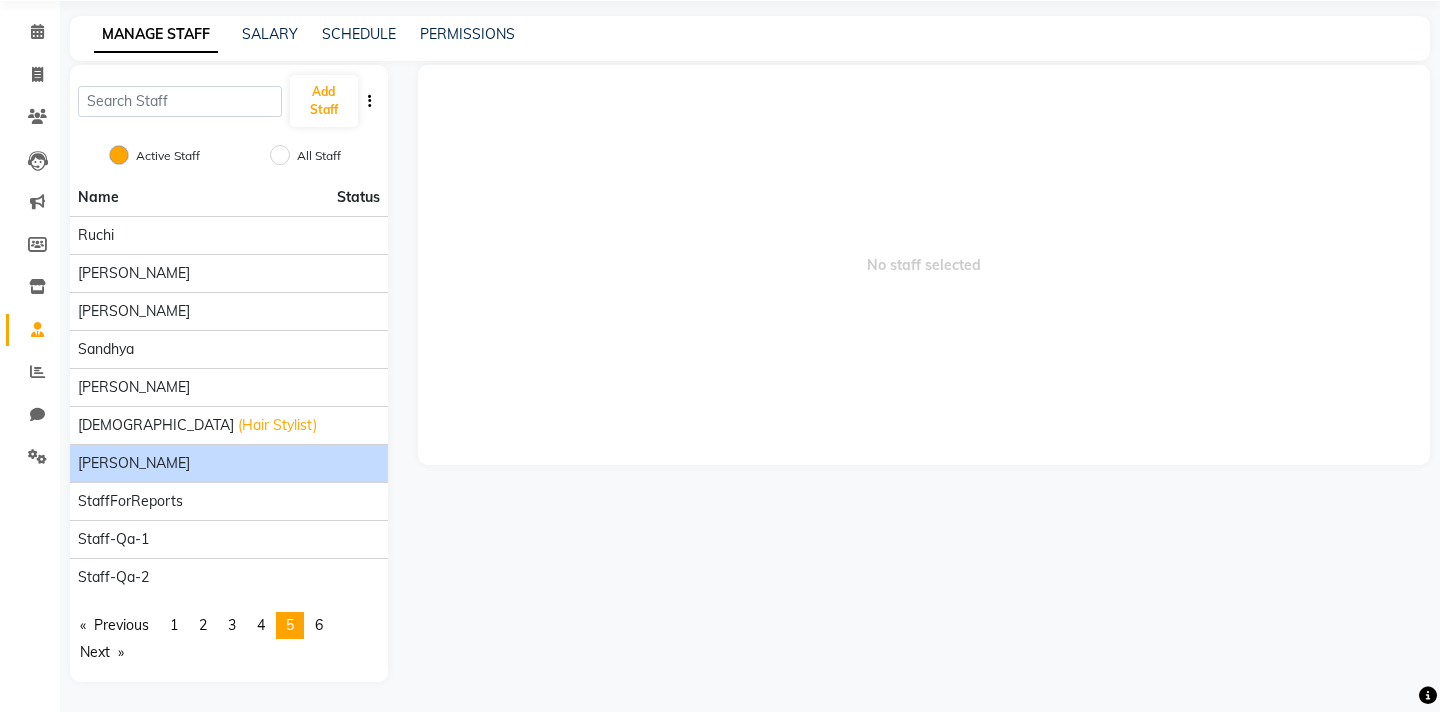 click on "[PERSON_NAME]" 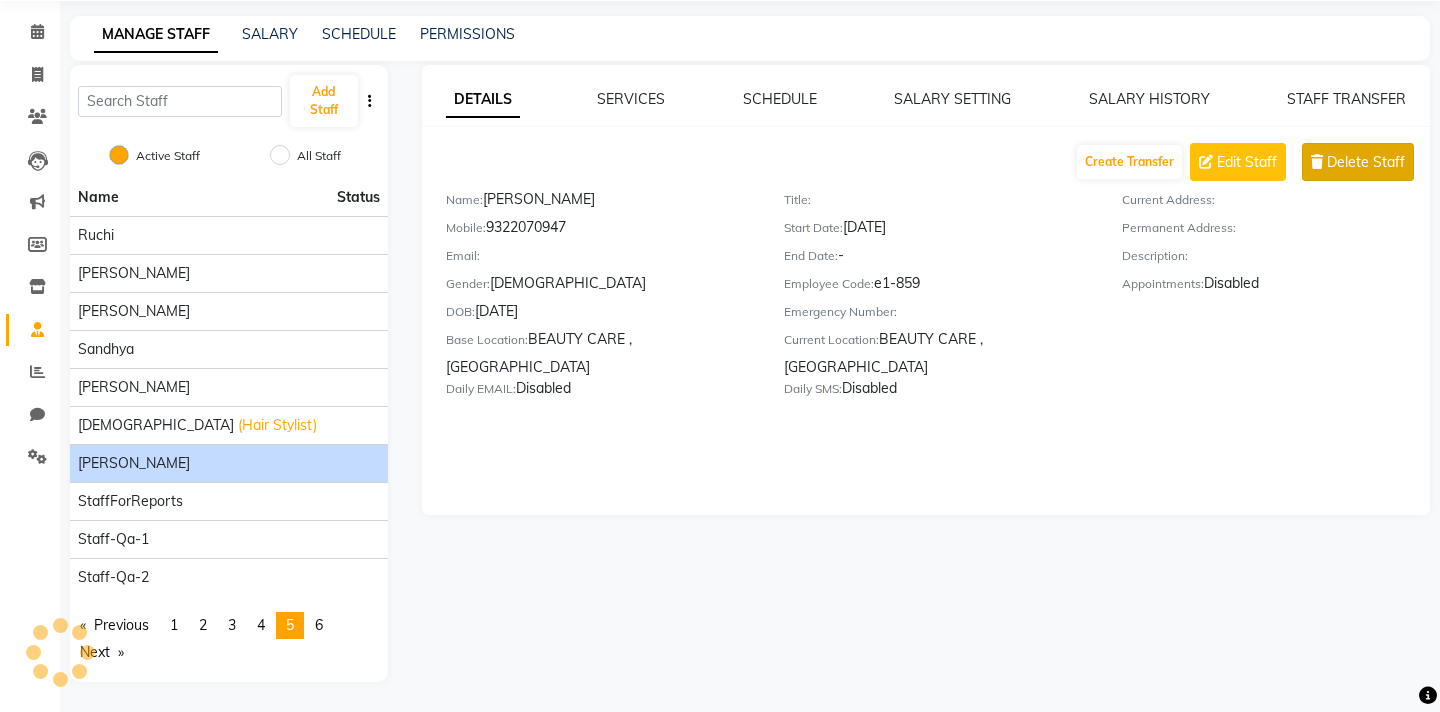 click on "Delete Staff" 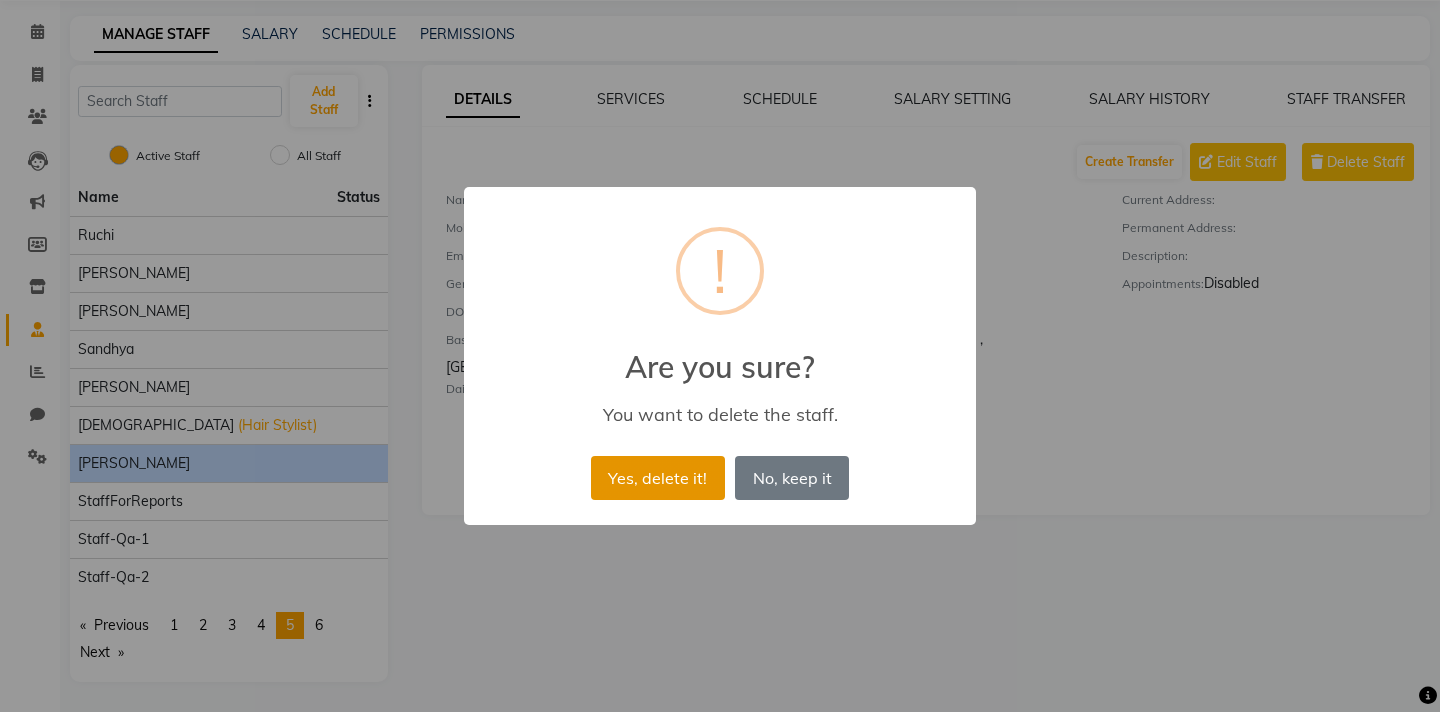 click on "Yes, delete it!" at bounding box center (658, 478) 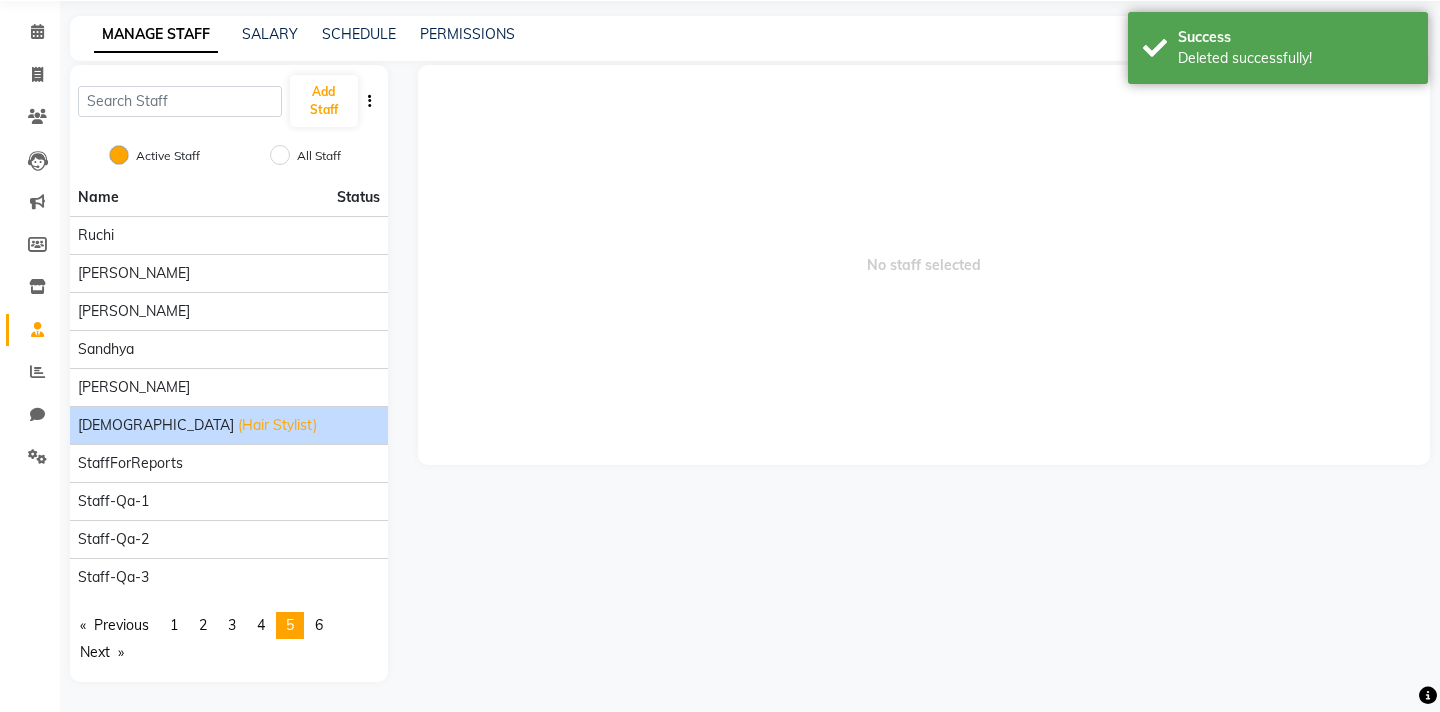 scroll, scrollTop: 22, scrollLeft: 0, axis: vertical 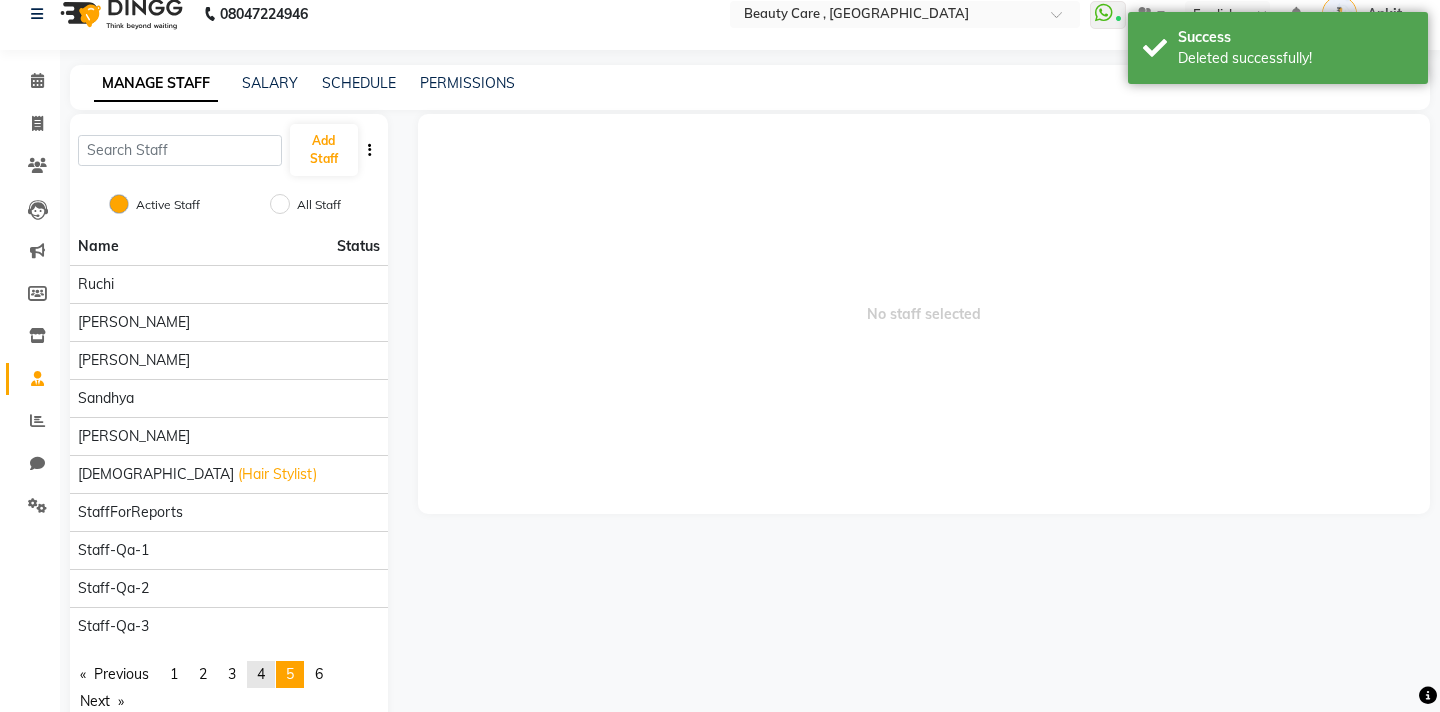 click on "4" at bounding box center (261, 674) 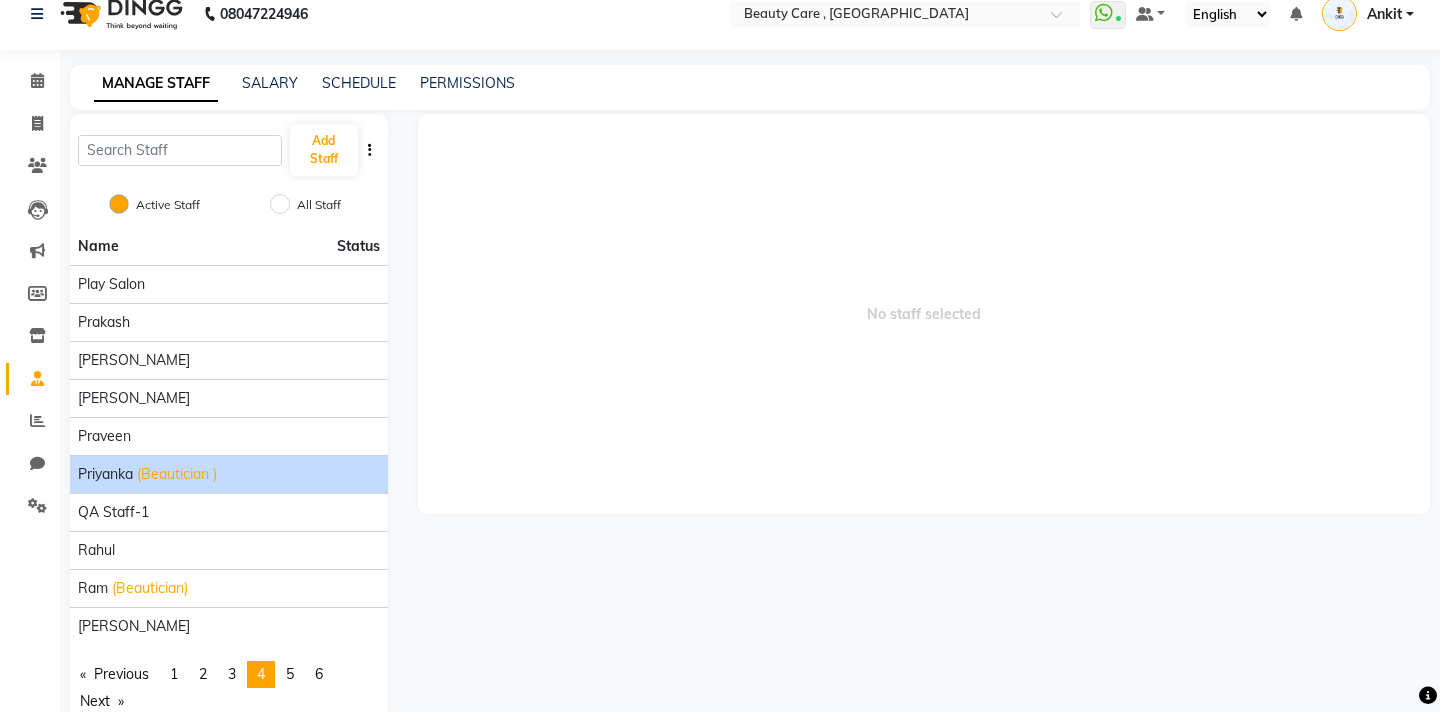 click on "Priyanka (Beautician )" 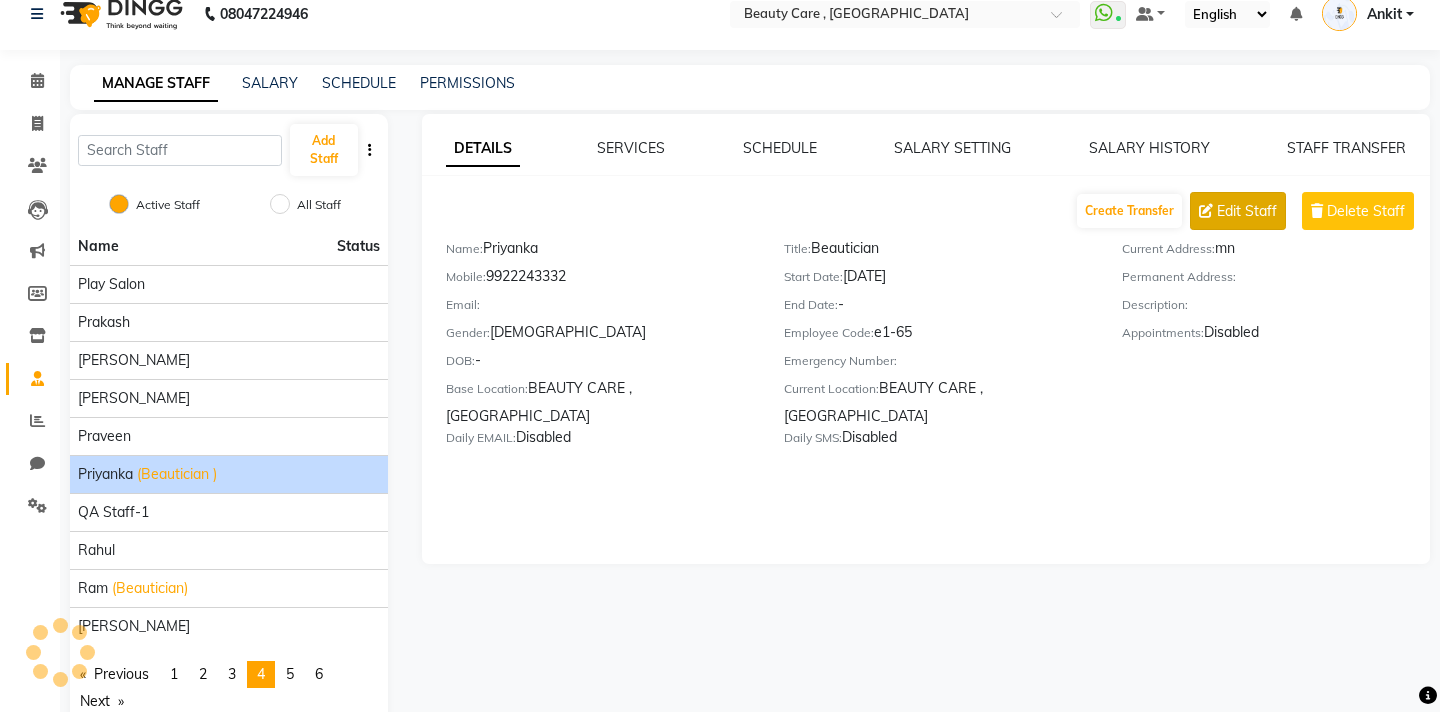 click on "Edit Staff" 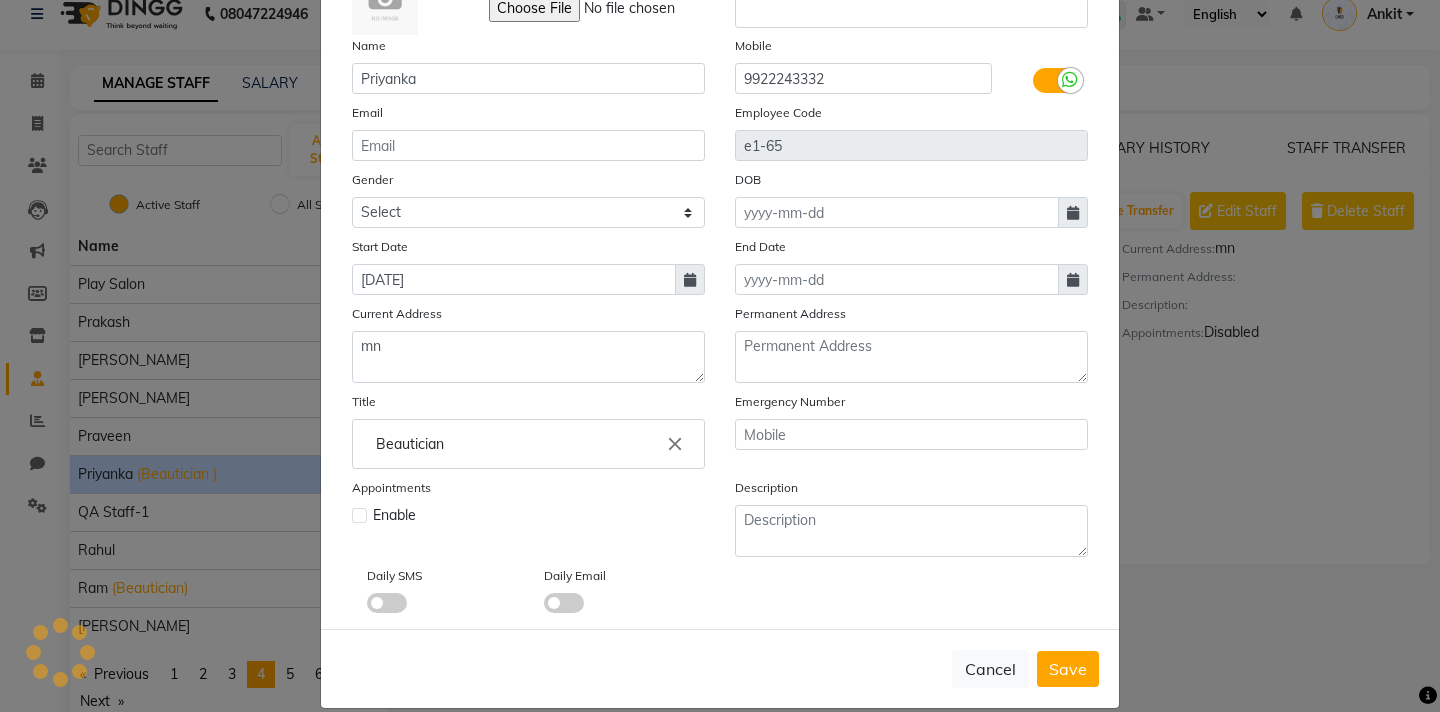 scroll, scrollTop: 146, scrollLeft: 0, axis: vertical 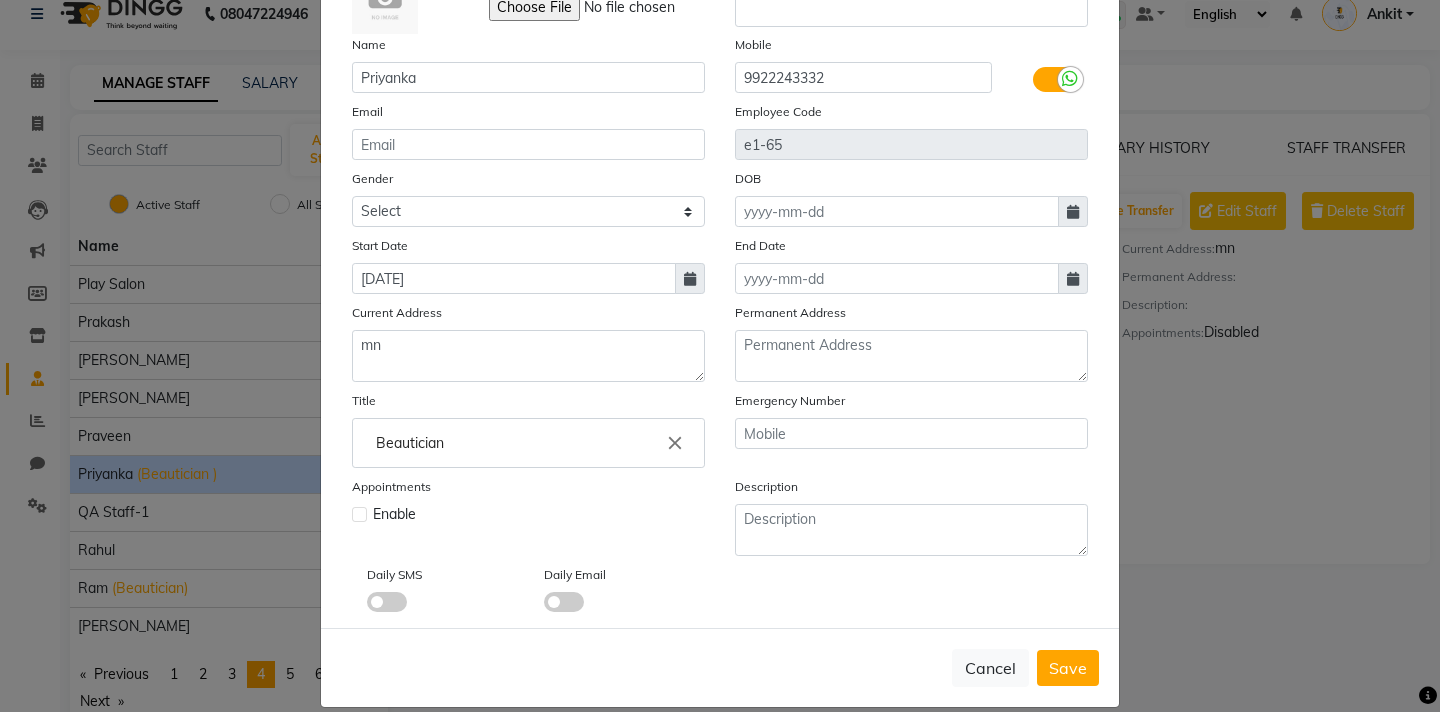 click 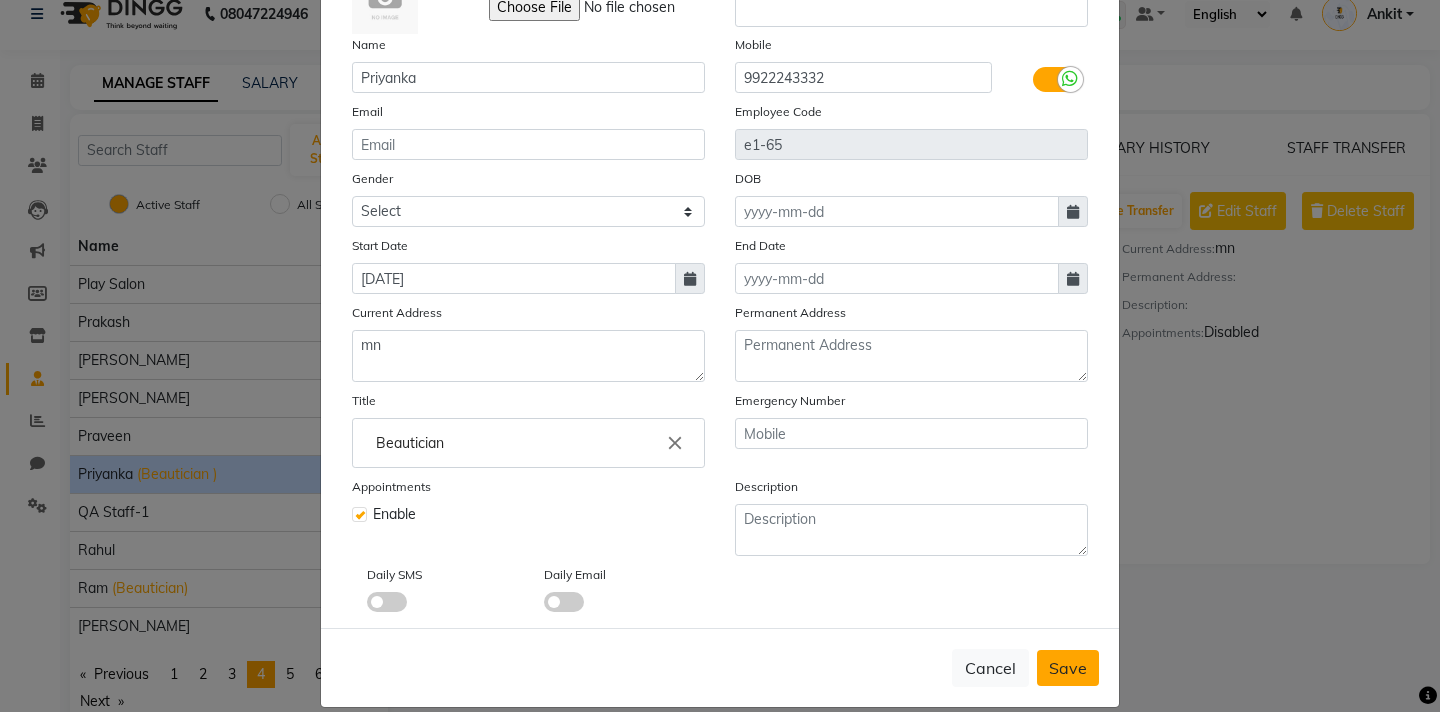 click on "Save" at bounding box center [1068, 668] 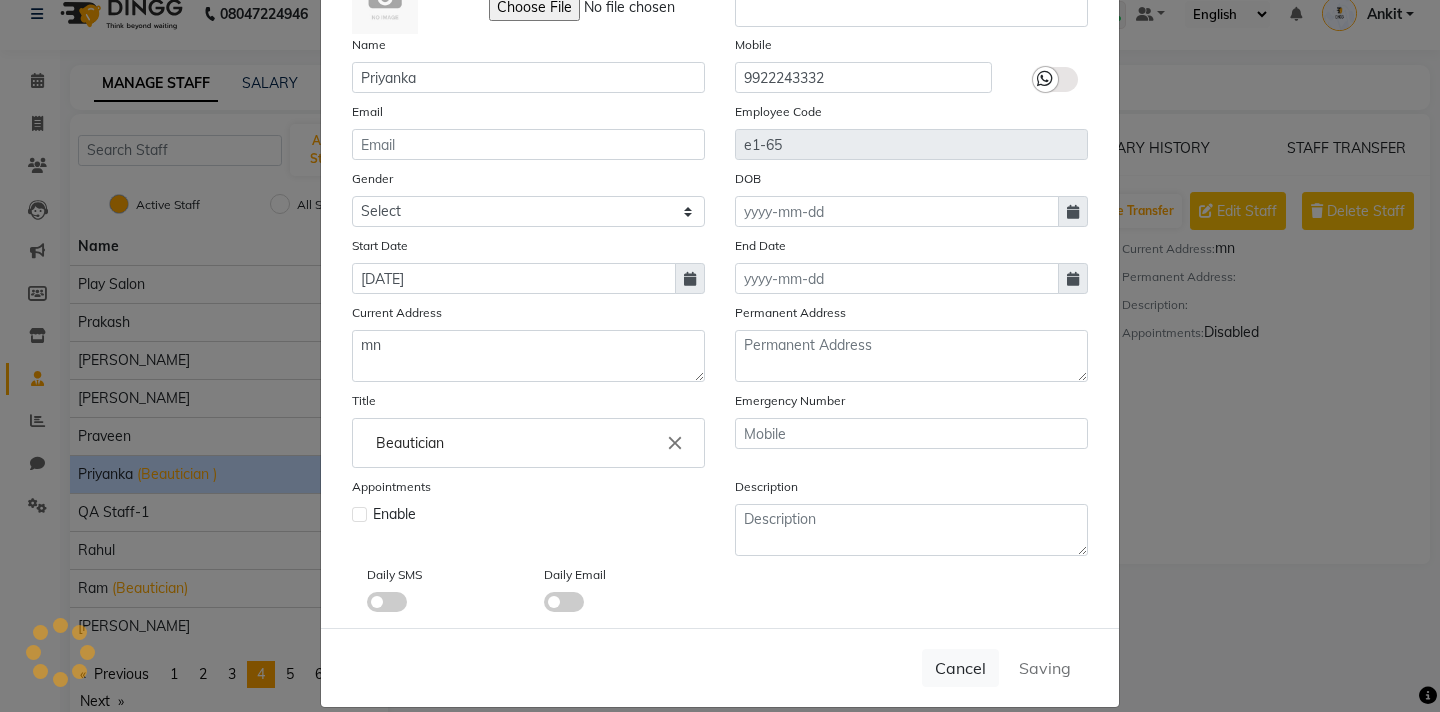 type 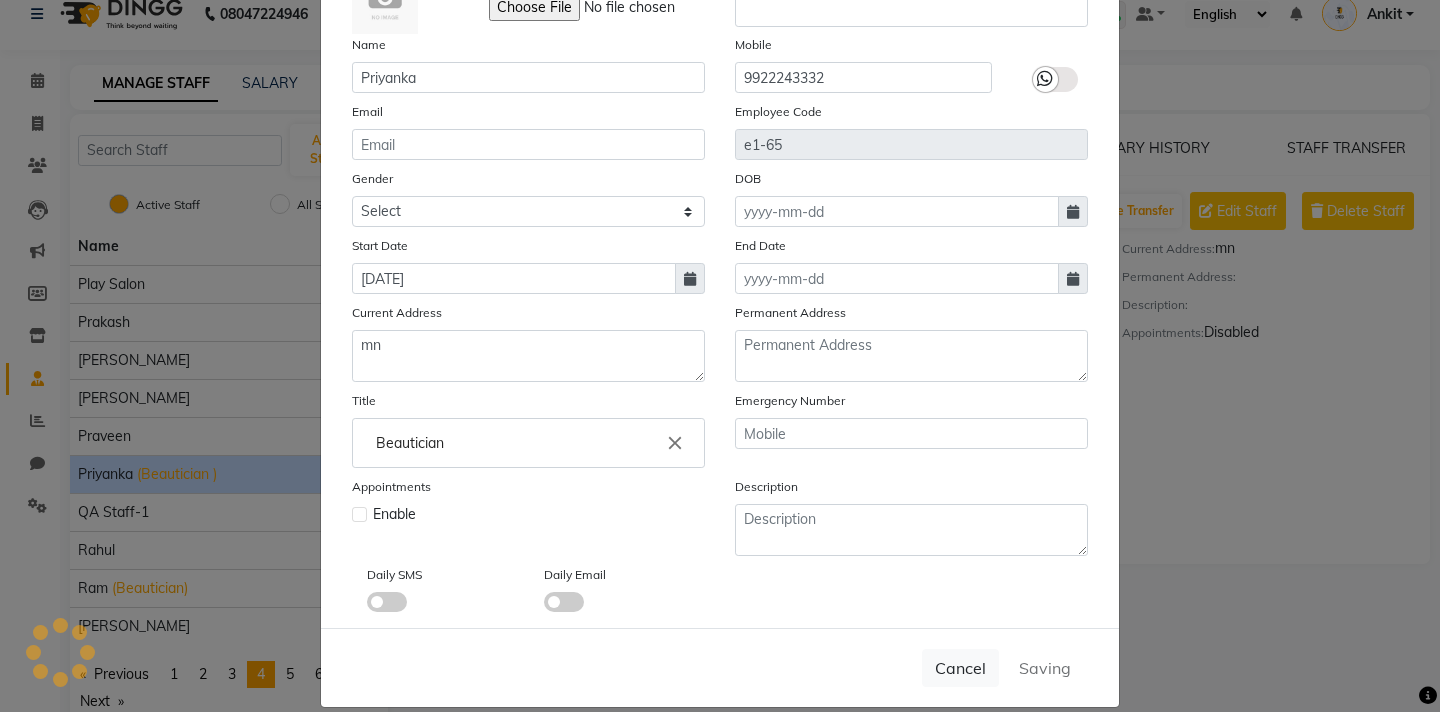 type 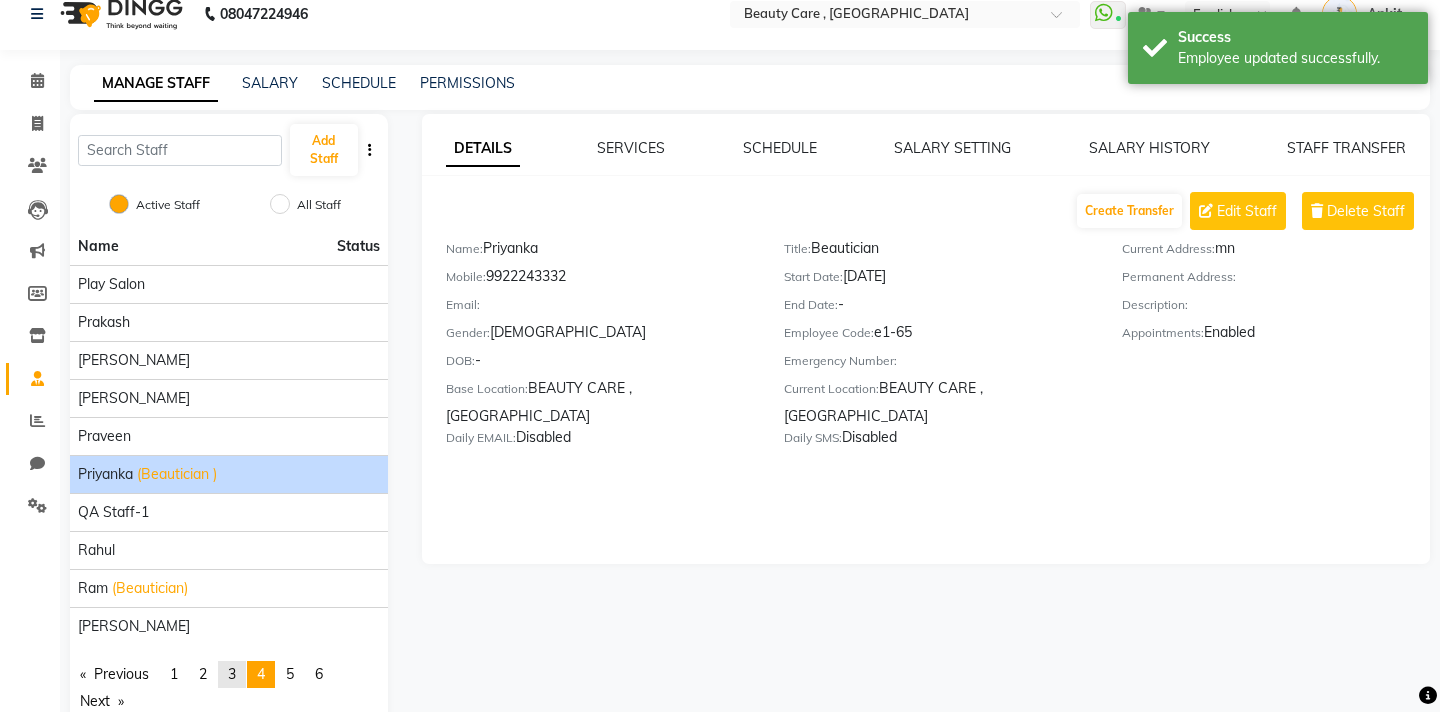 click on "3" at bounding box center [232, 674] 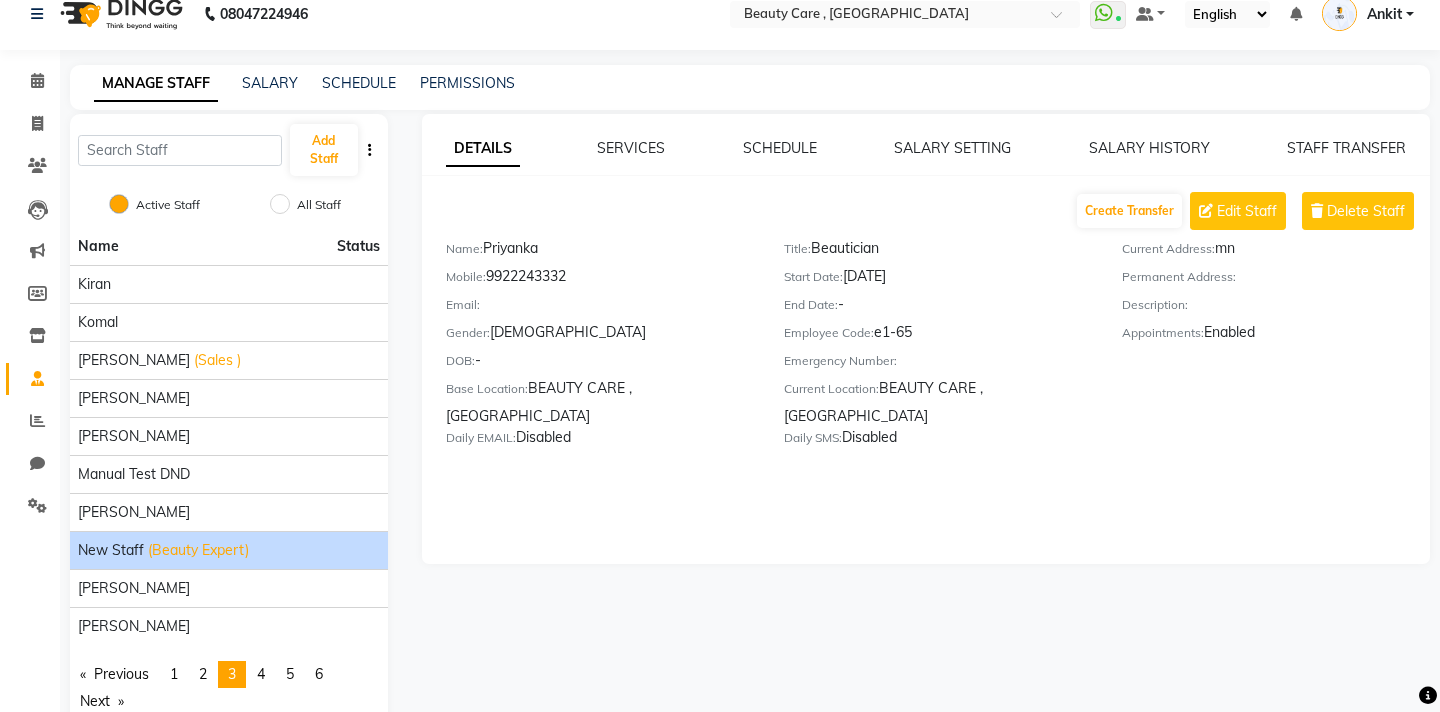 scroll, scrollTop: 71, scrollLeft: 0, axis: vertical 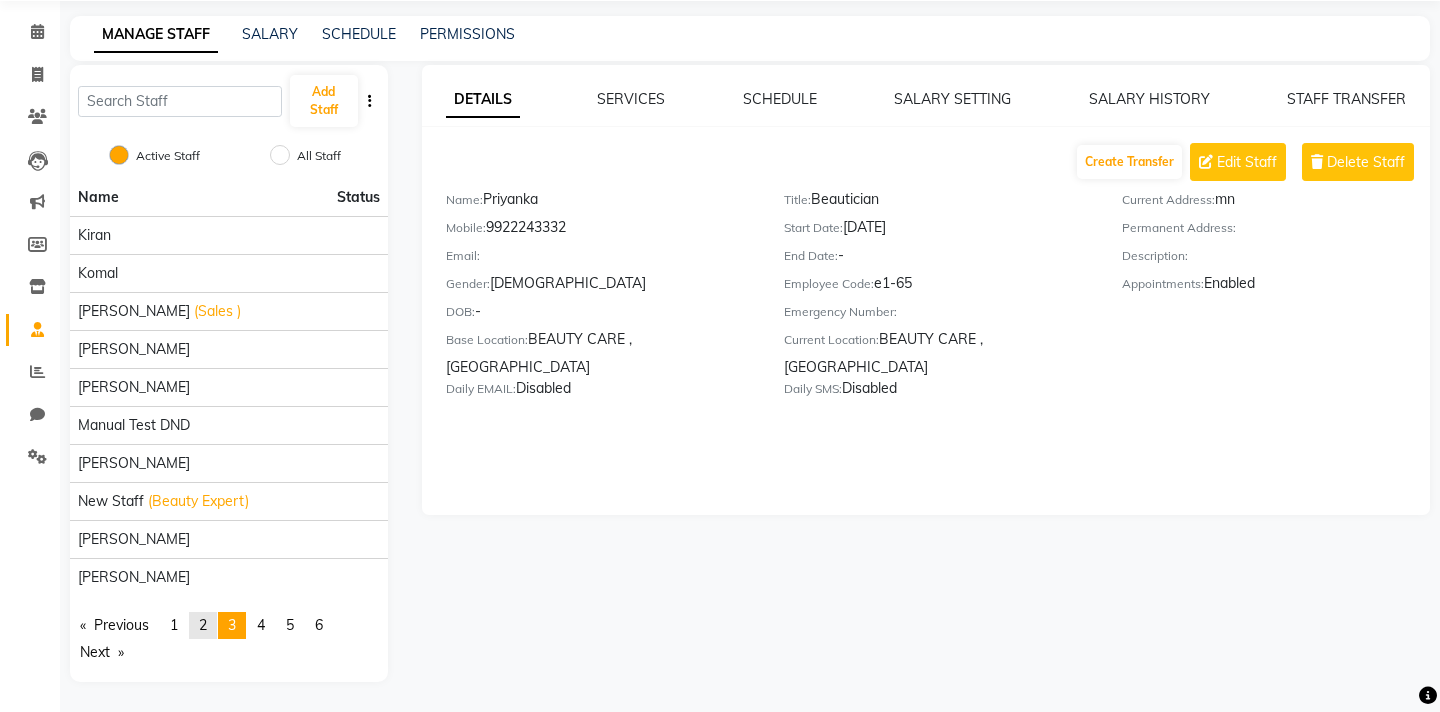 click on "2" at bounding box center [203, 625] 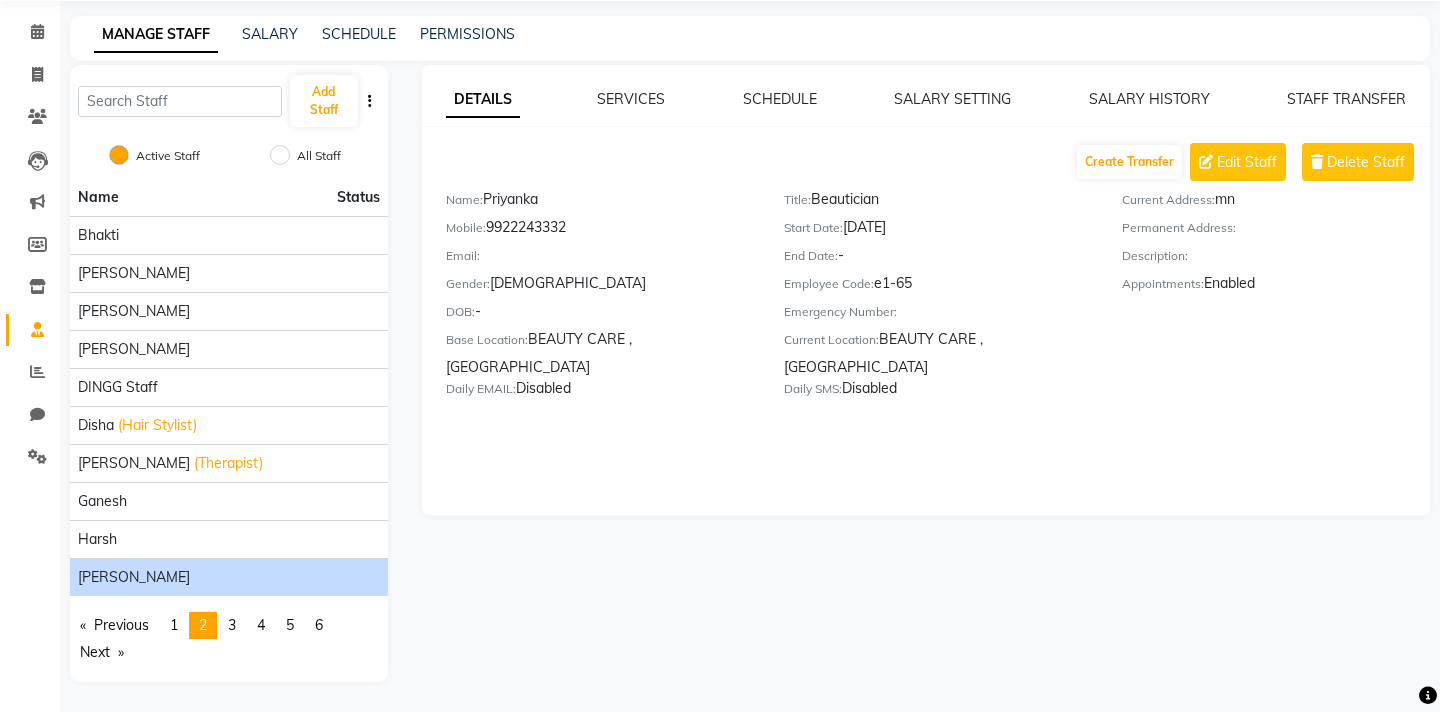 click on "[PERSON_NAME]" 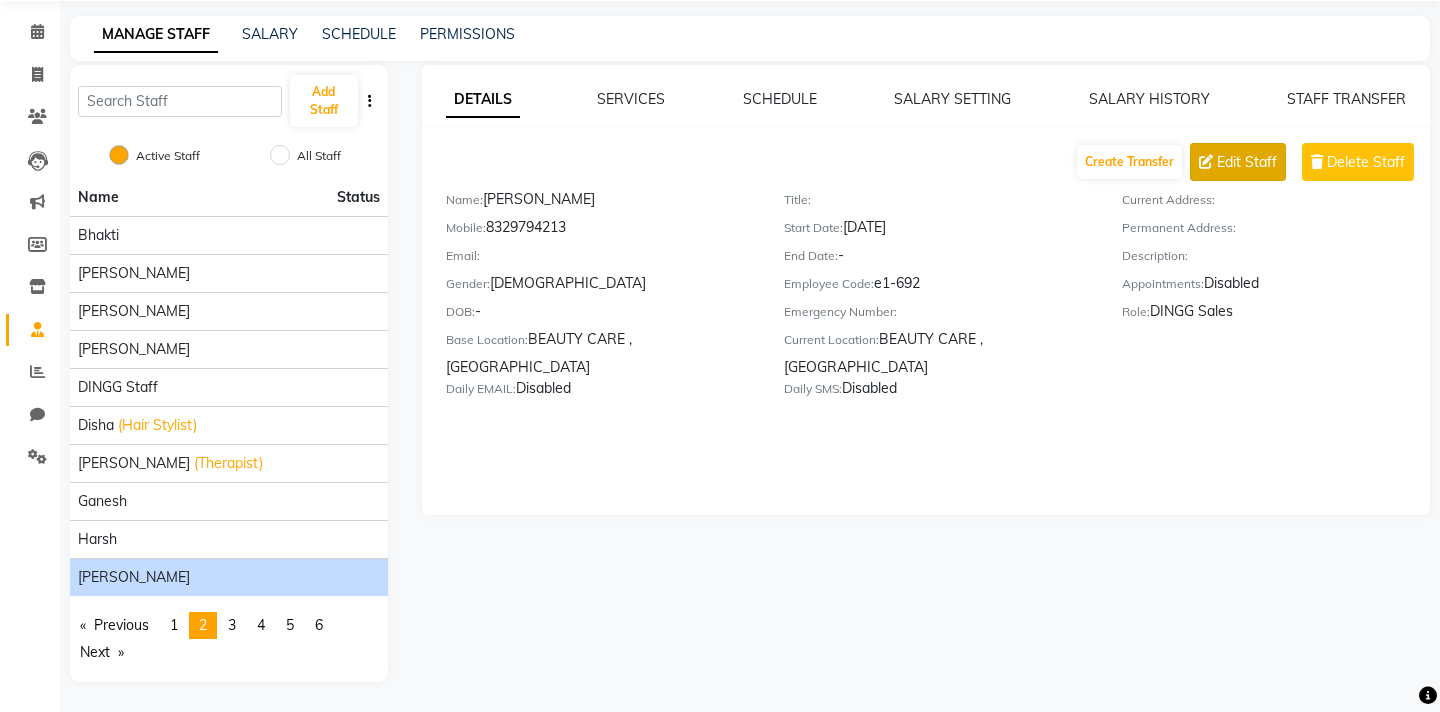 click on "Edit Staff" 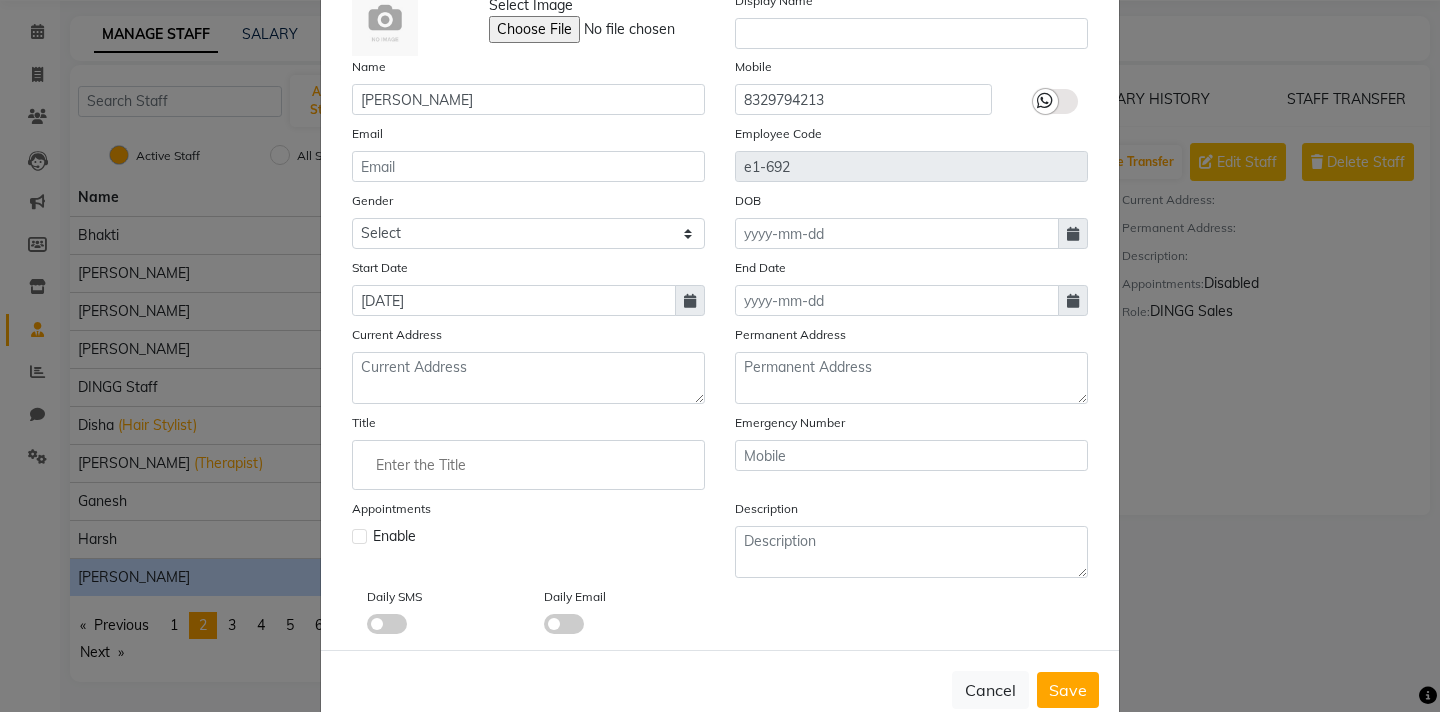 scroll, scrollTop: 170, scrollLeft: 0, axis: vertical 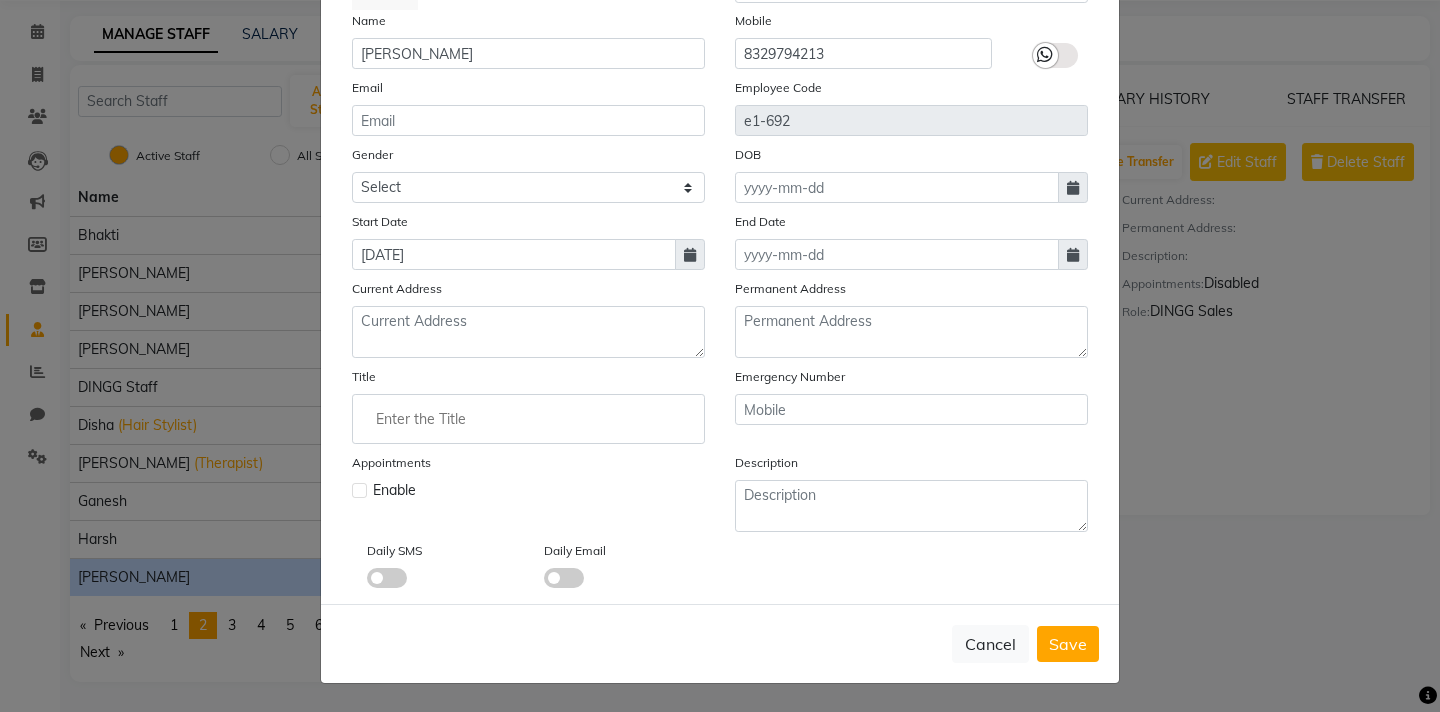 click 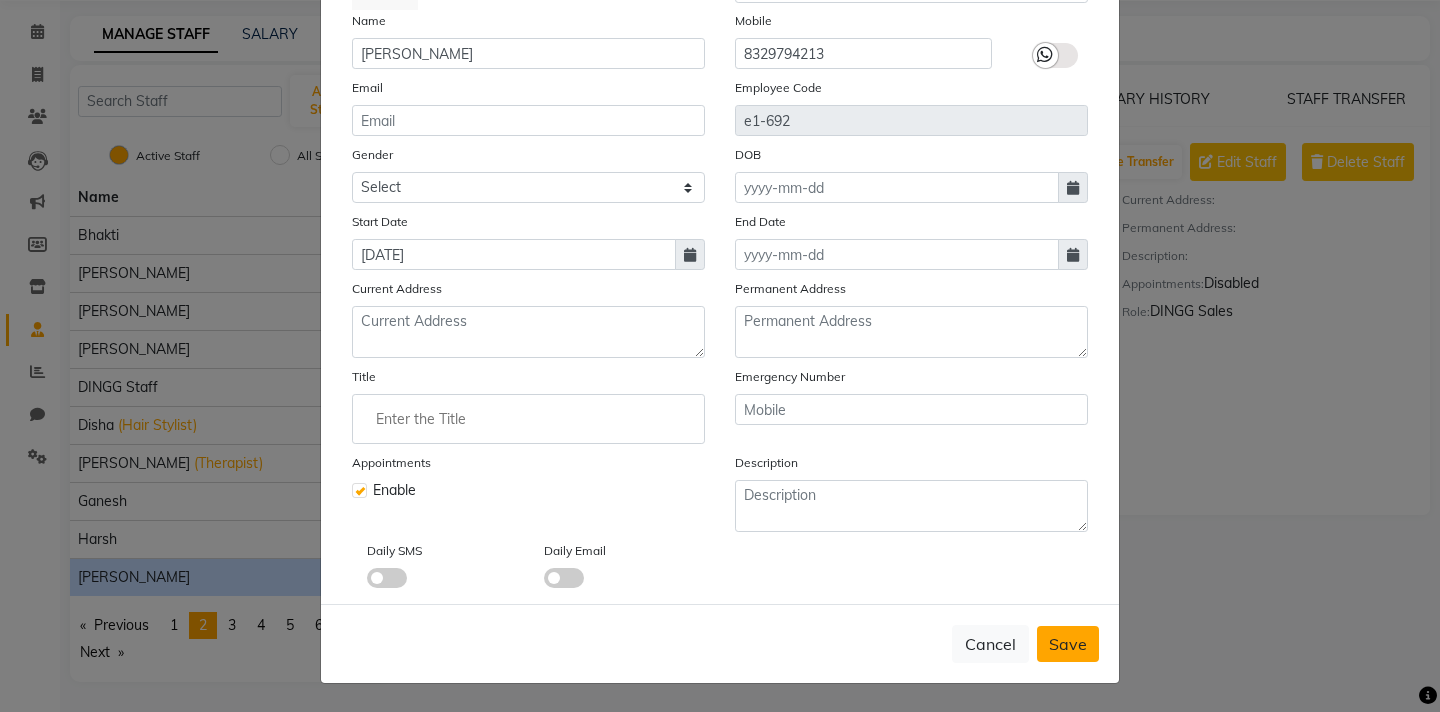 click on "Save" at bounding box center [1068, 644] 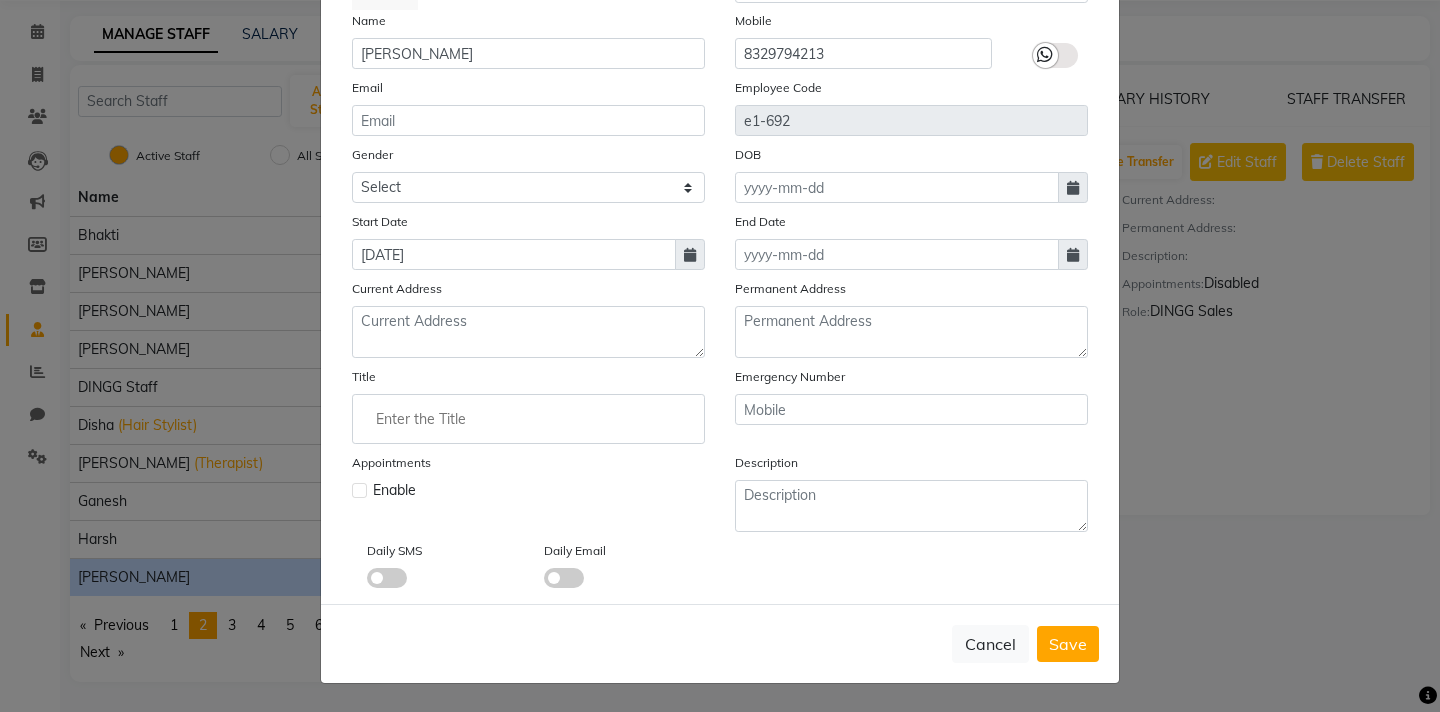 type 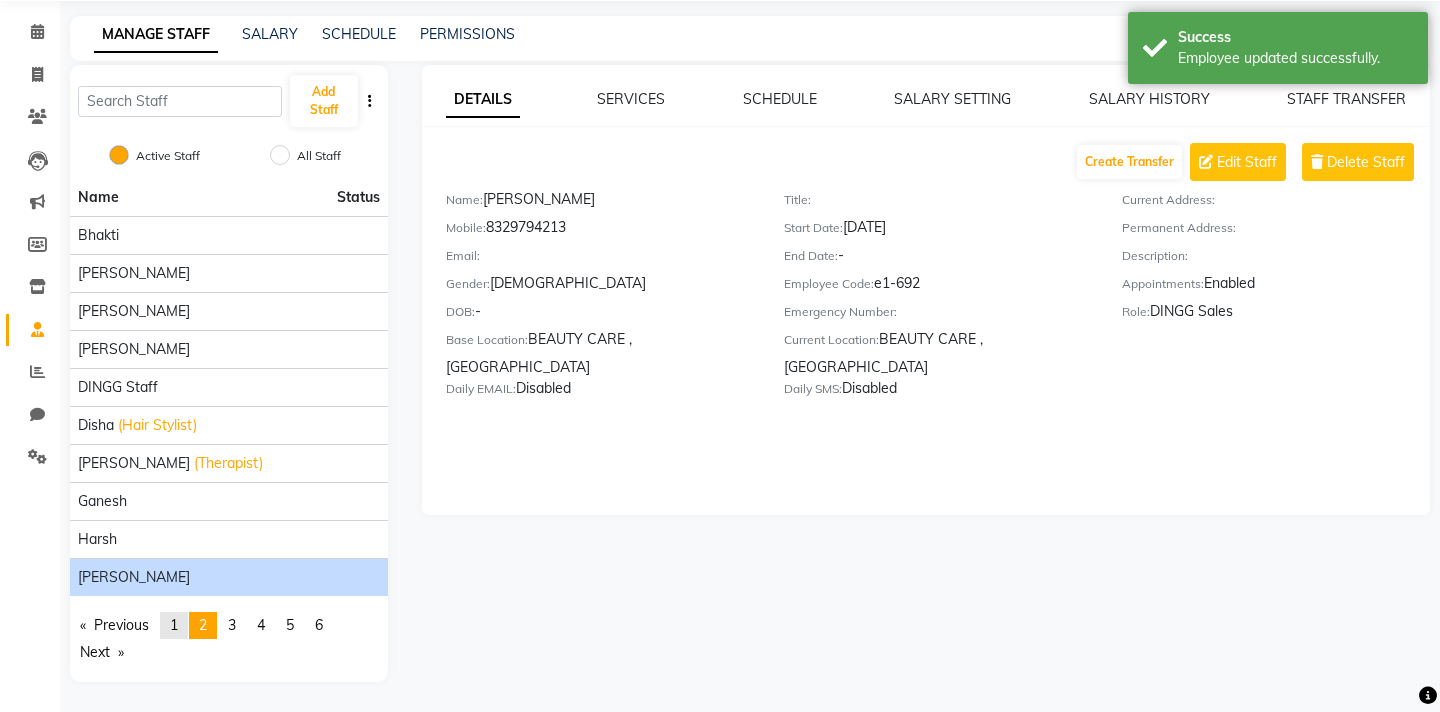 click on "1" at bounding box center (174, 625) 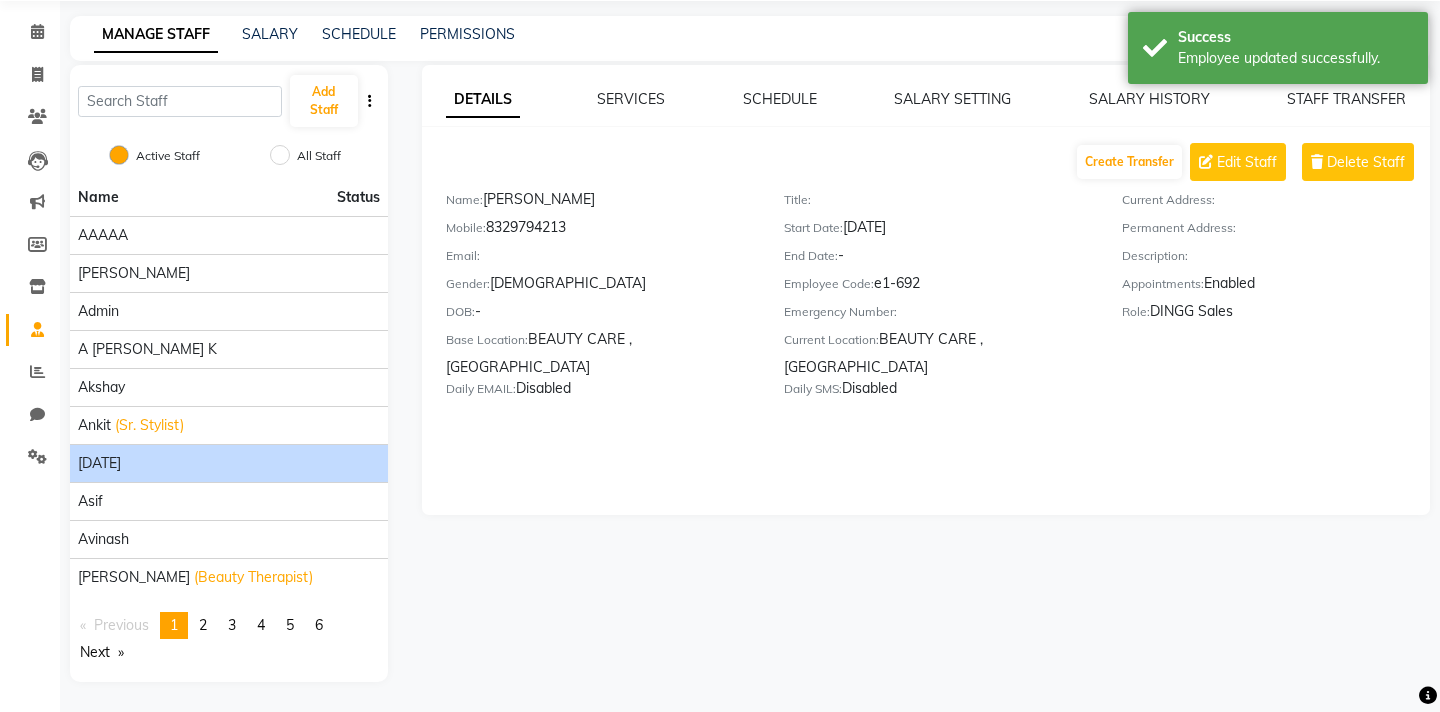 click on "[DATE]" 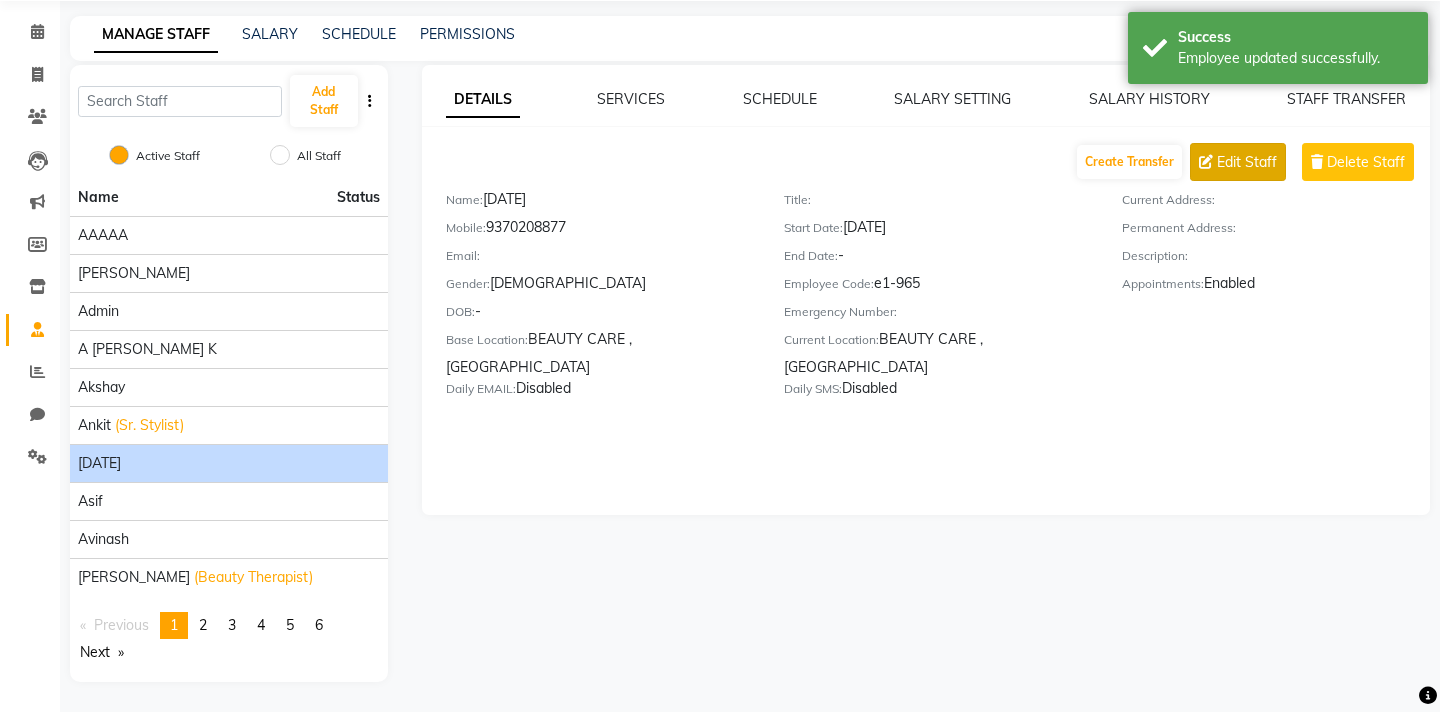 click on "Edit Staff" 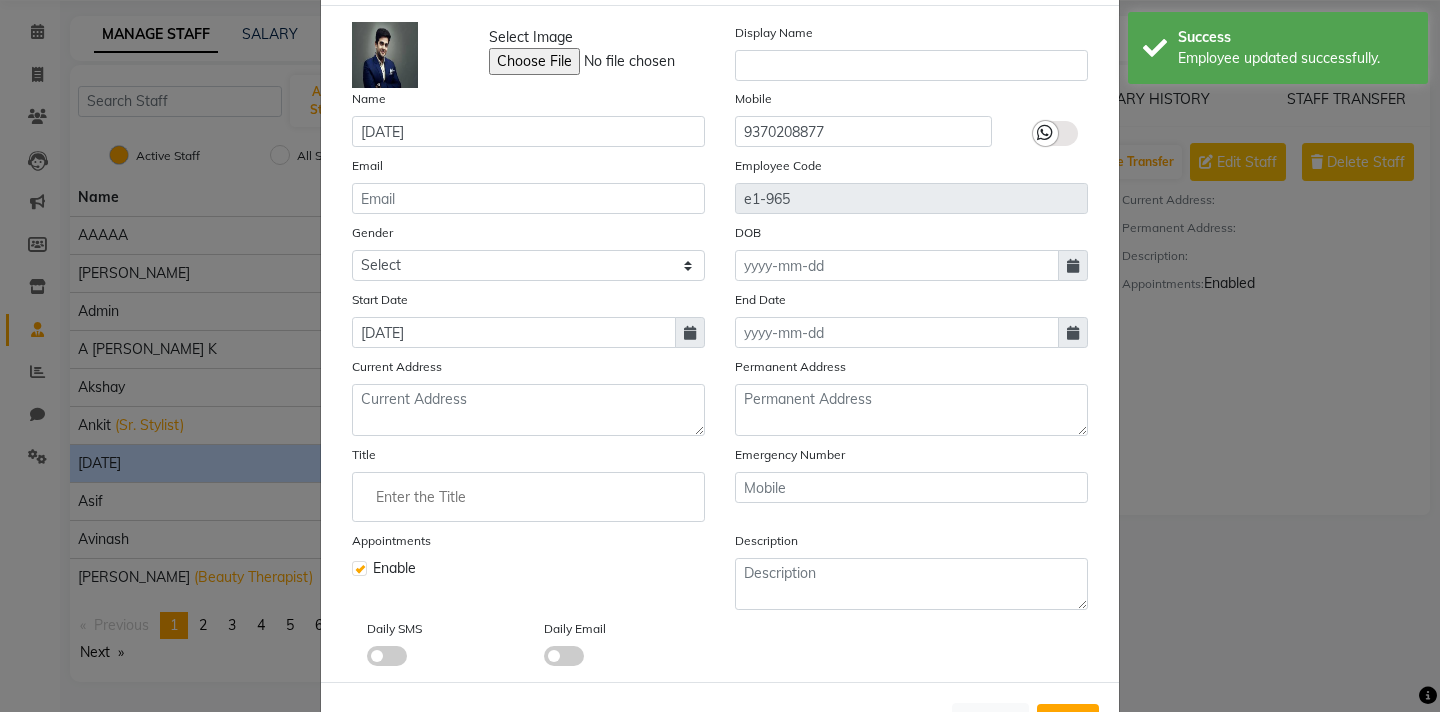 scroll, scrollTop: 170, scrollLeft: 0, axis: vertical 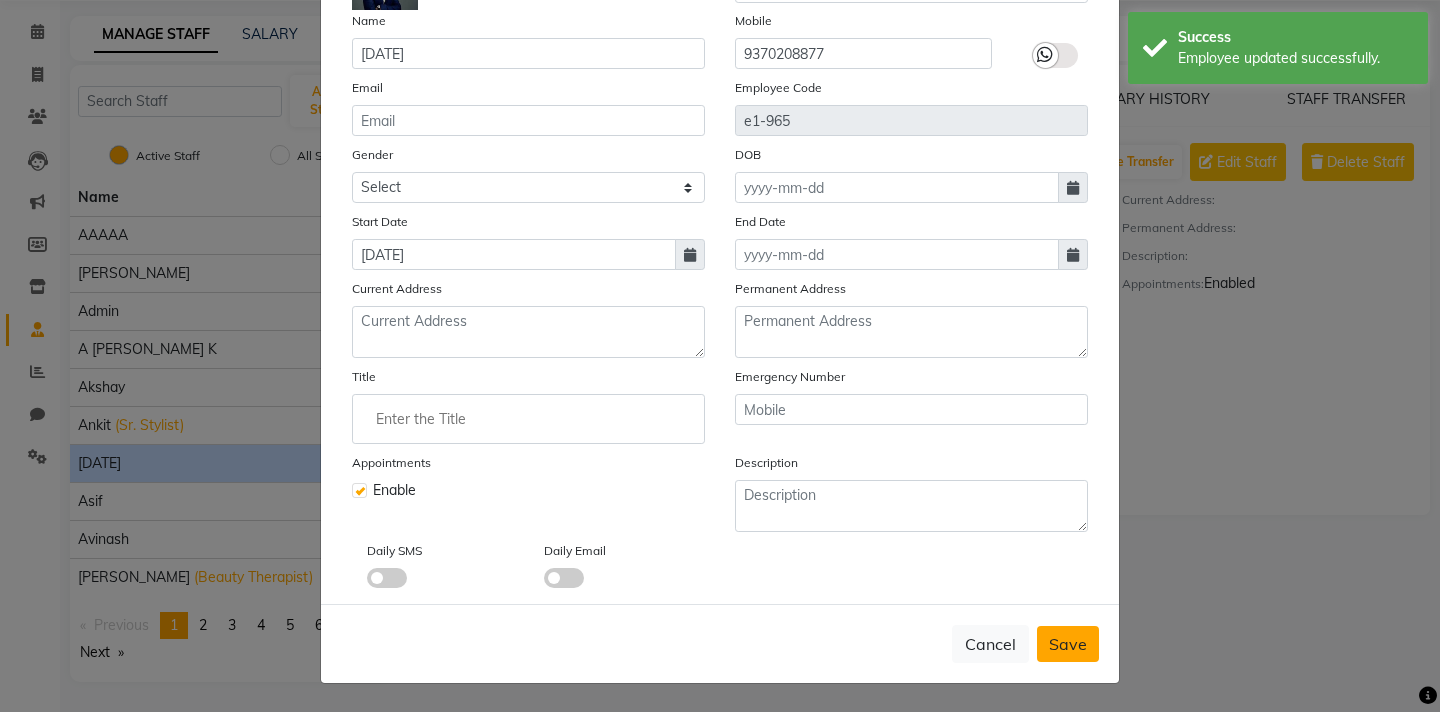 click on "Save" at bounding box center [1068, 644] 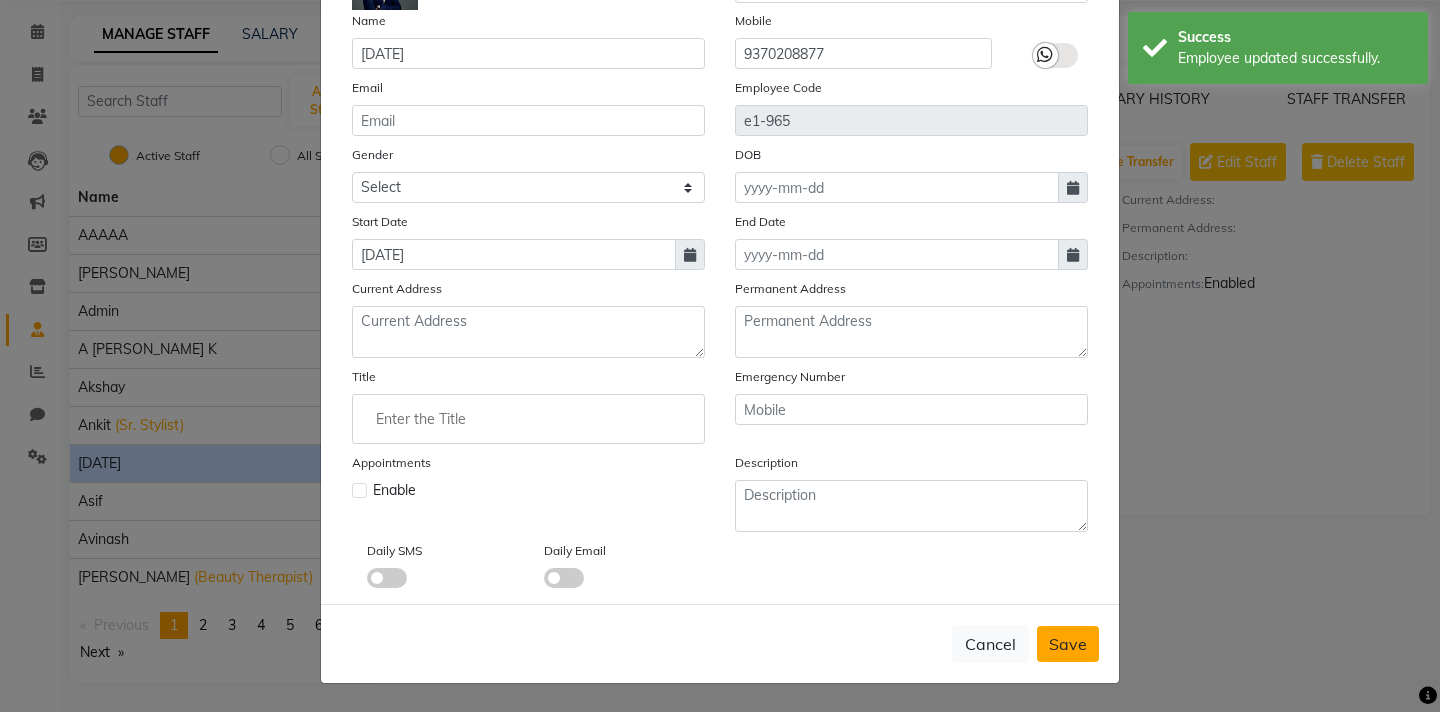 type 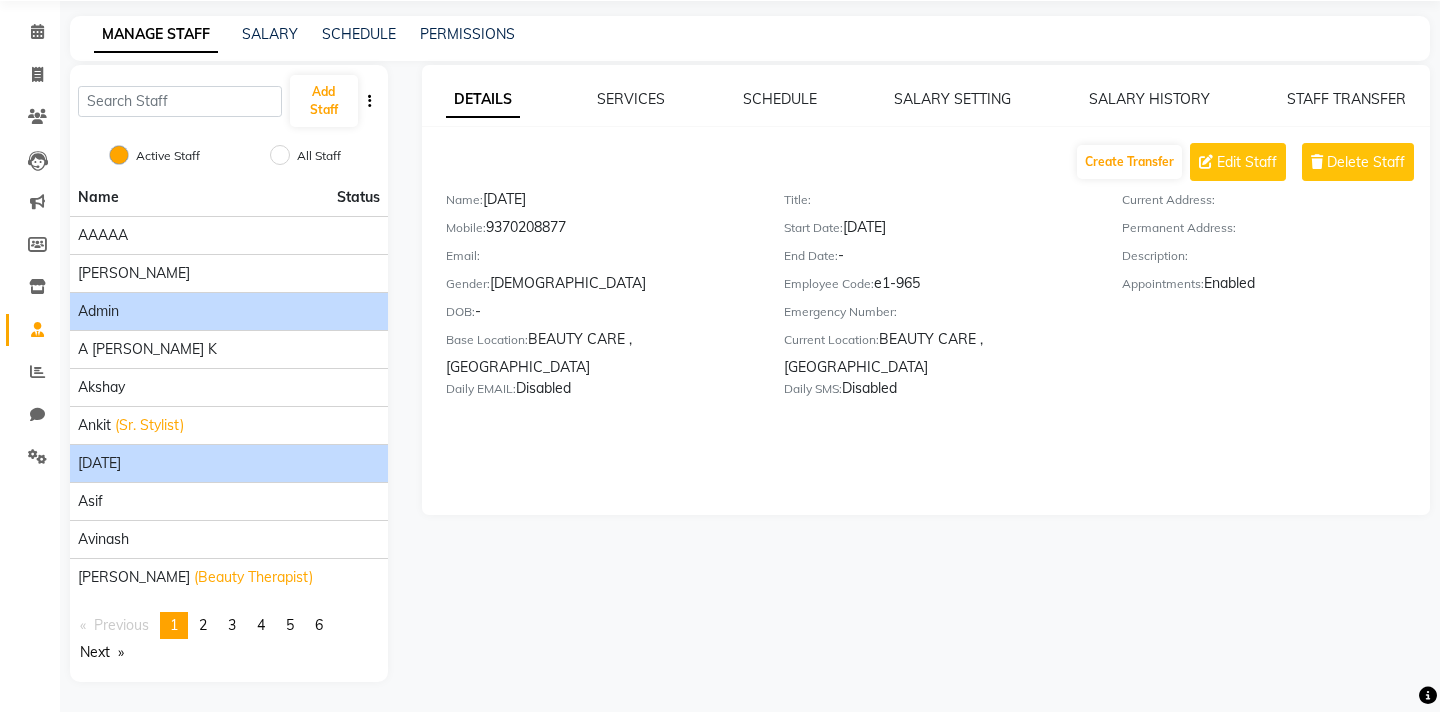 click on "Admin" 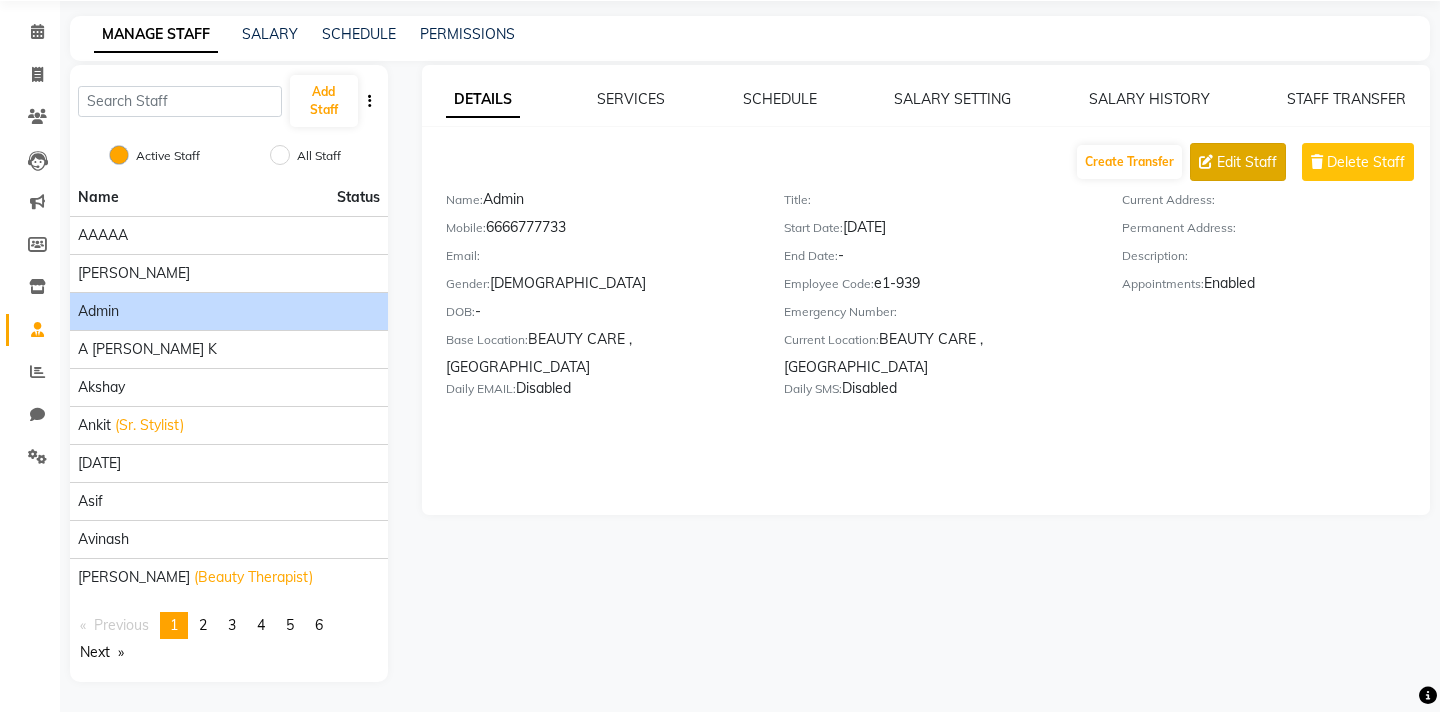 click on "Edit Staff" 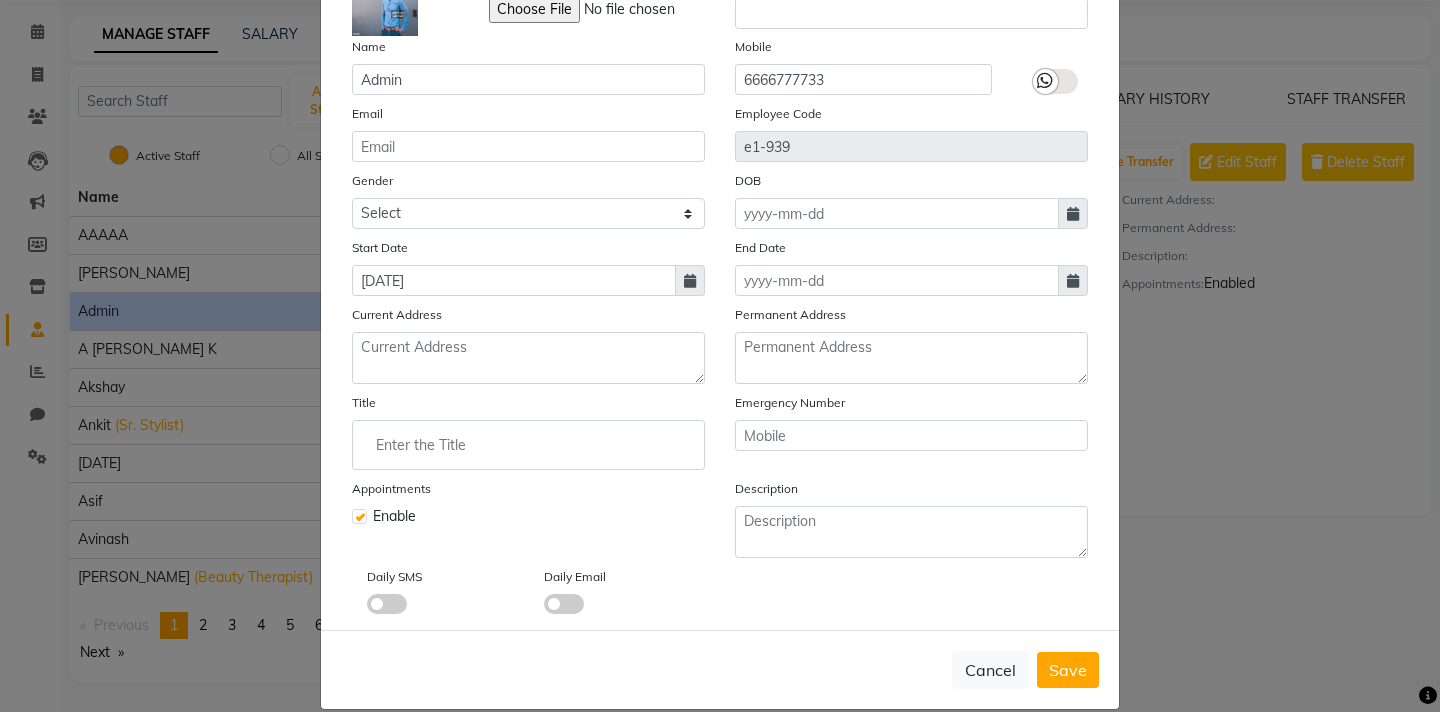 scroll, scrollTop: 170, scrollLeft: 0, axis: vertical 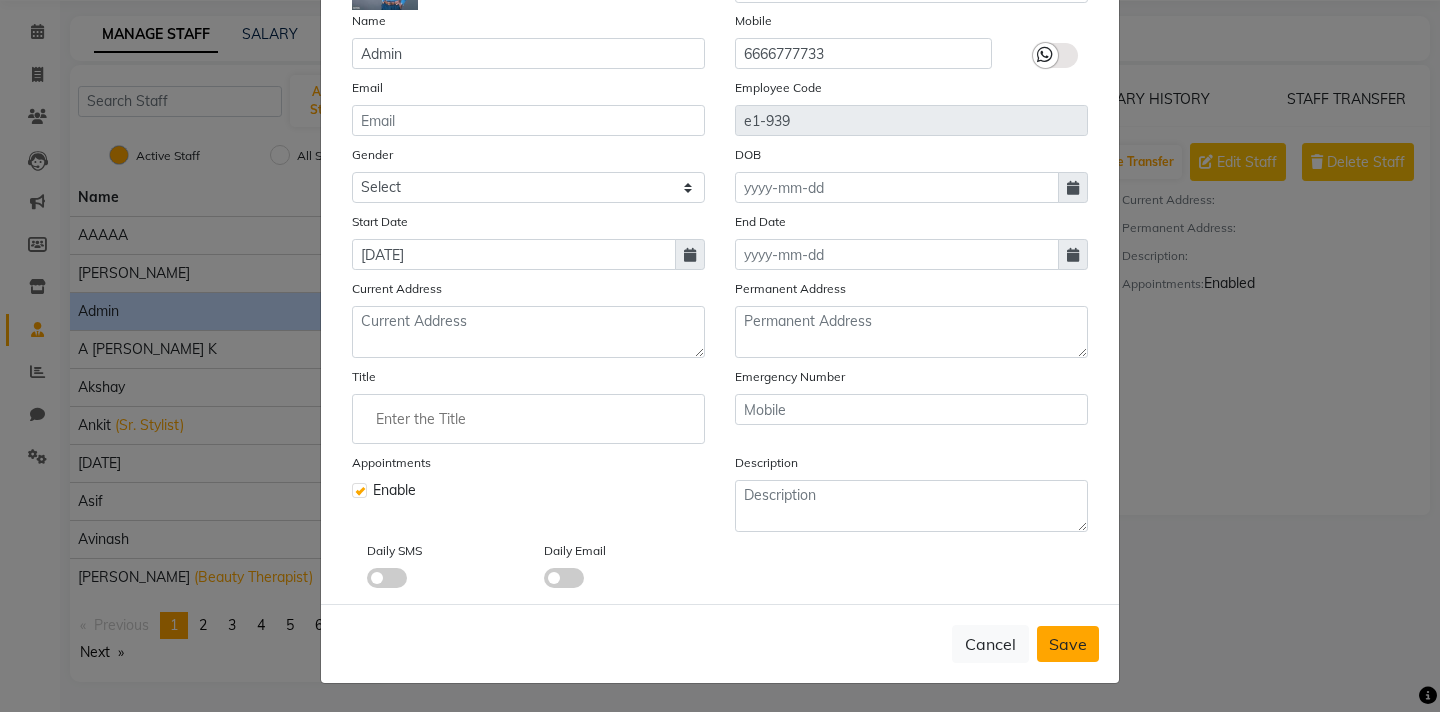 click on "Save" at bounding box center [1068, 644] 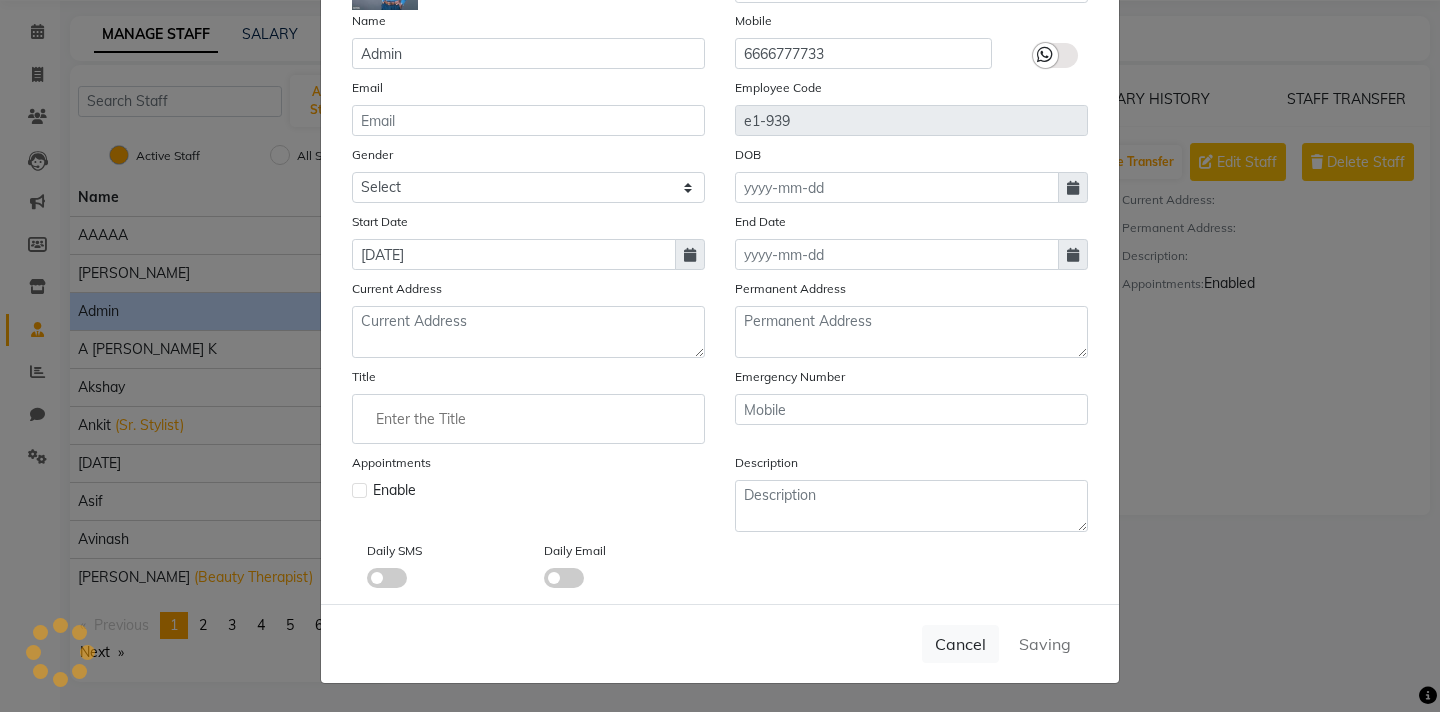 type 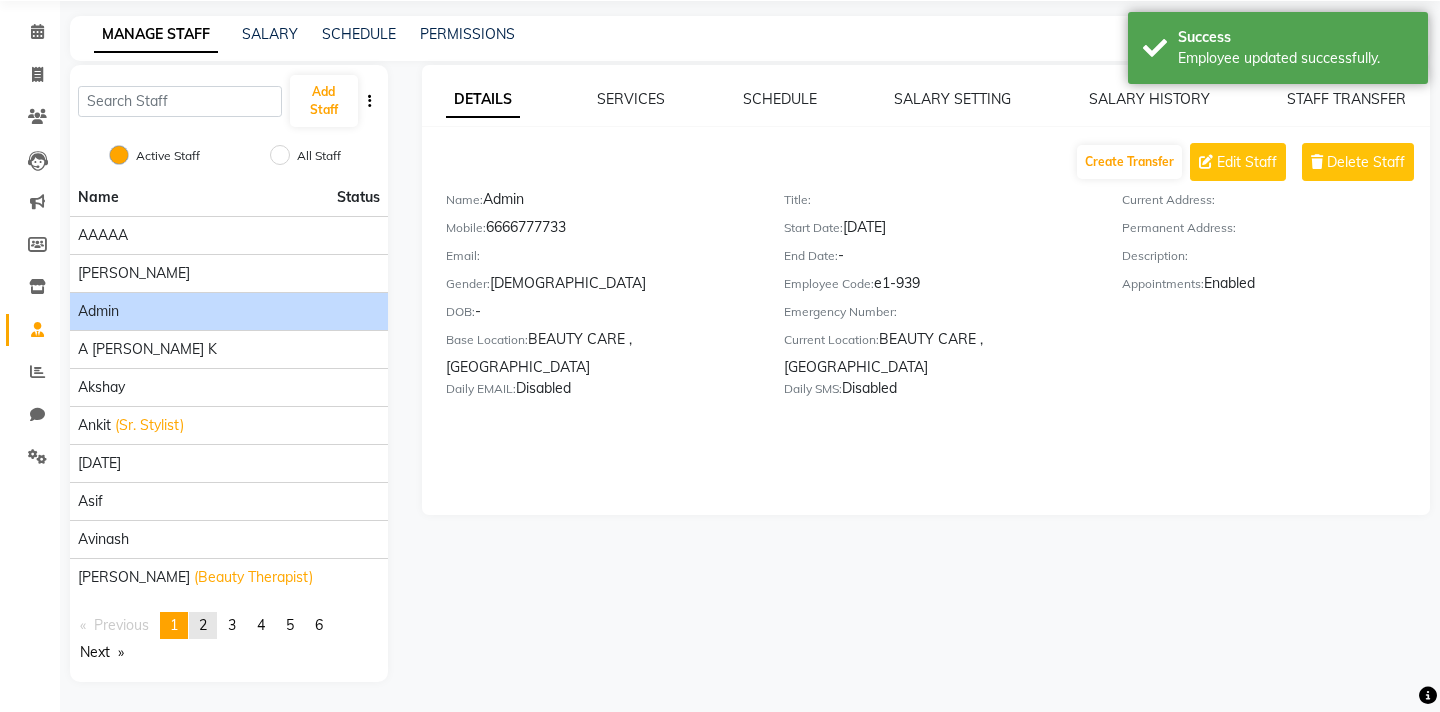 click on "2" at bounding box center [203, 625] 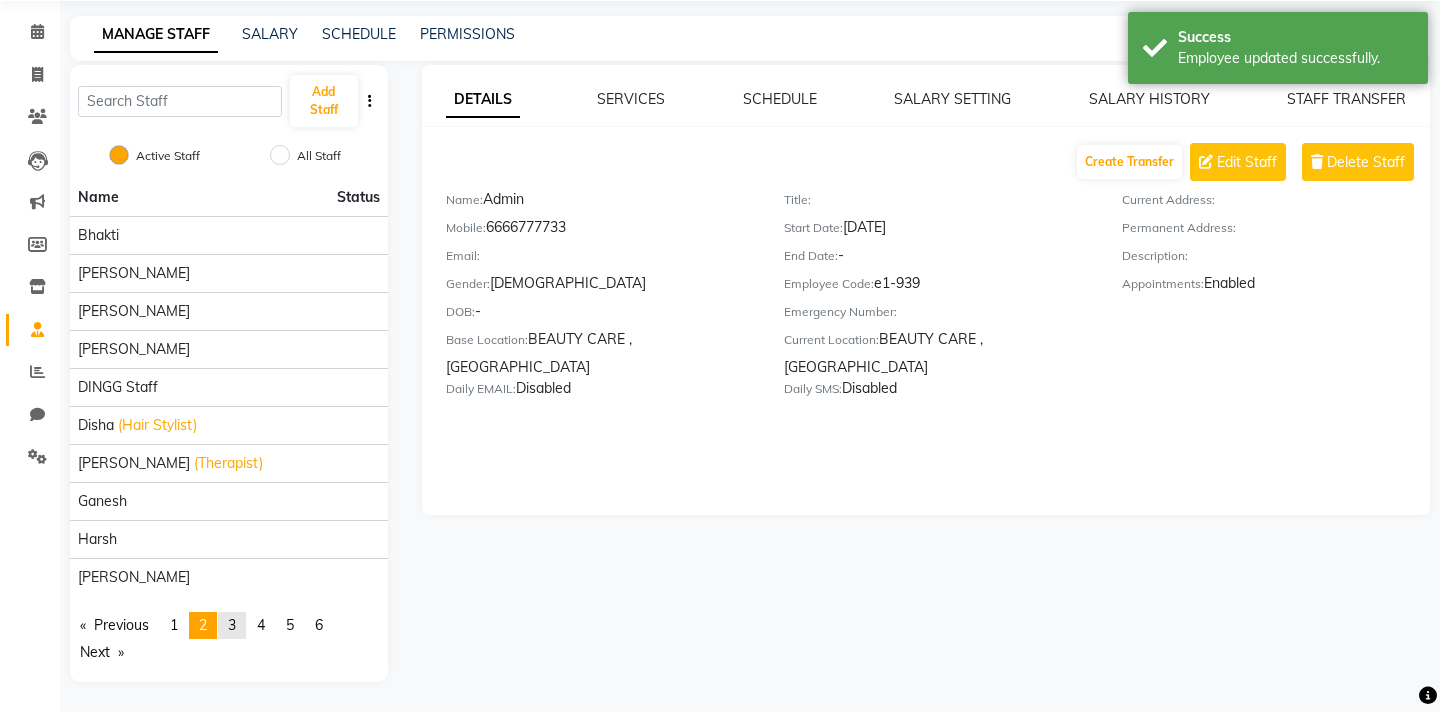 click on "3" at bounding box center (232, 625) 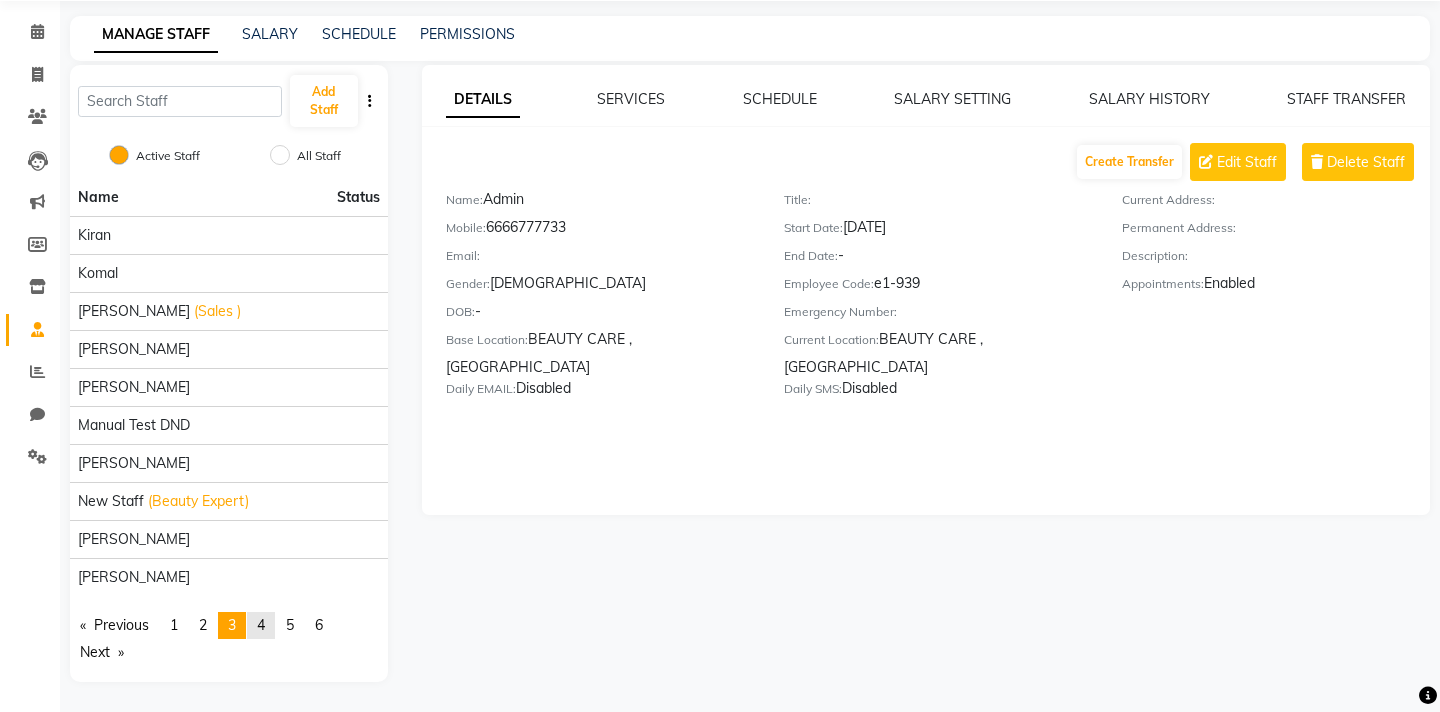 click on "4" at bounding box center (261, 625) 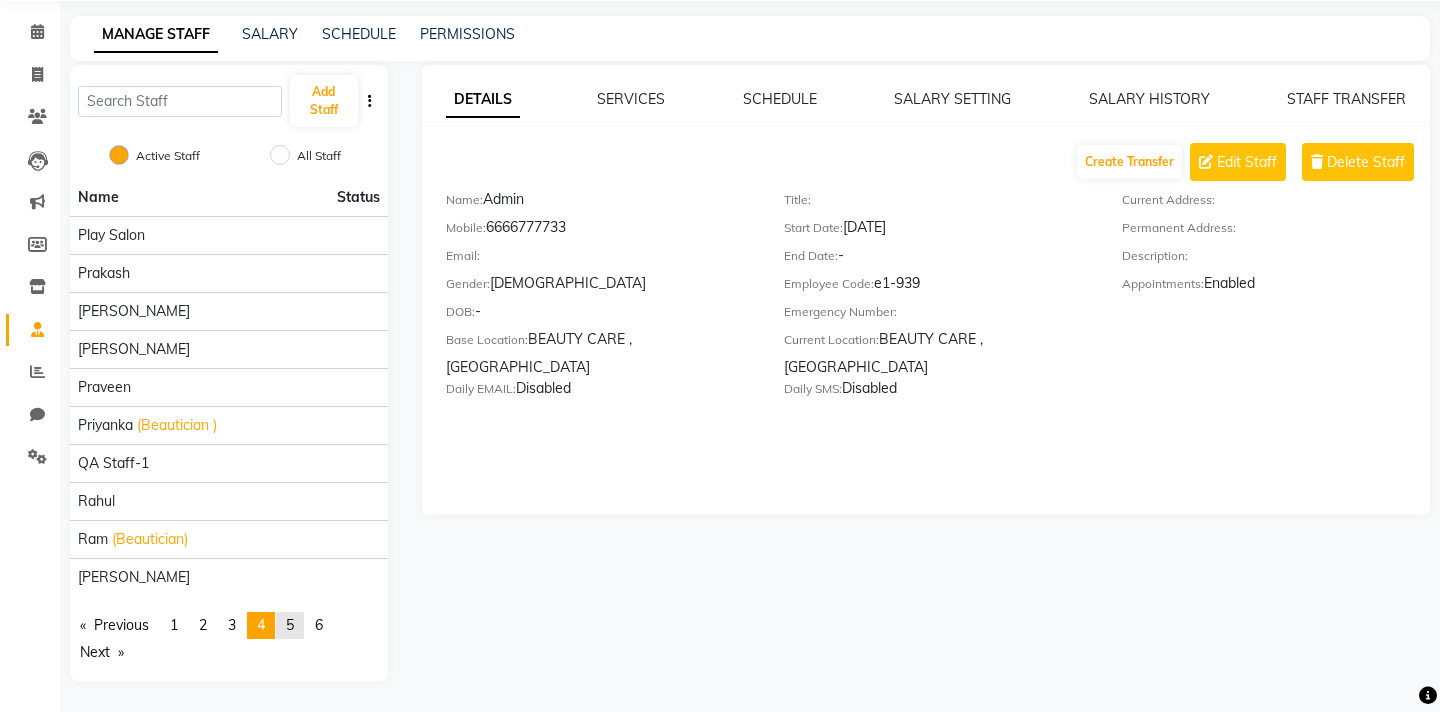 click on "5" at bounding box center (290, 625) 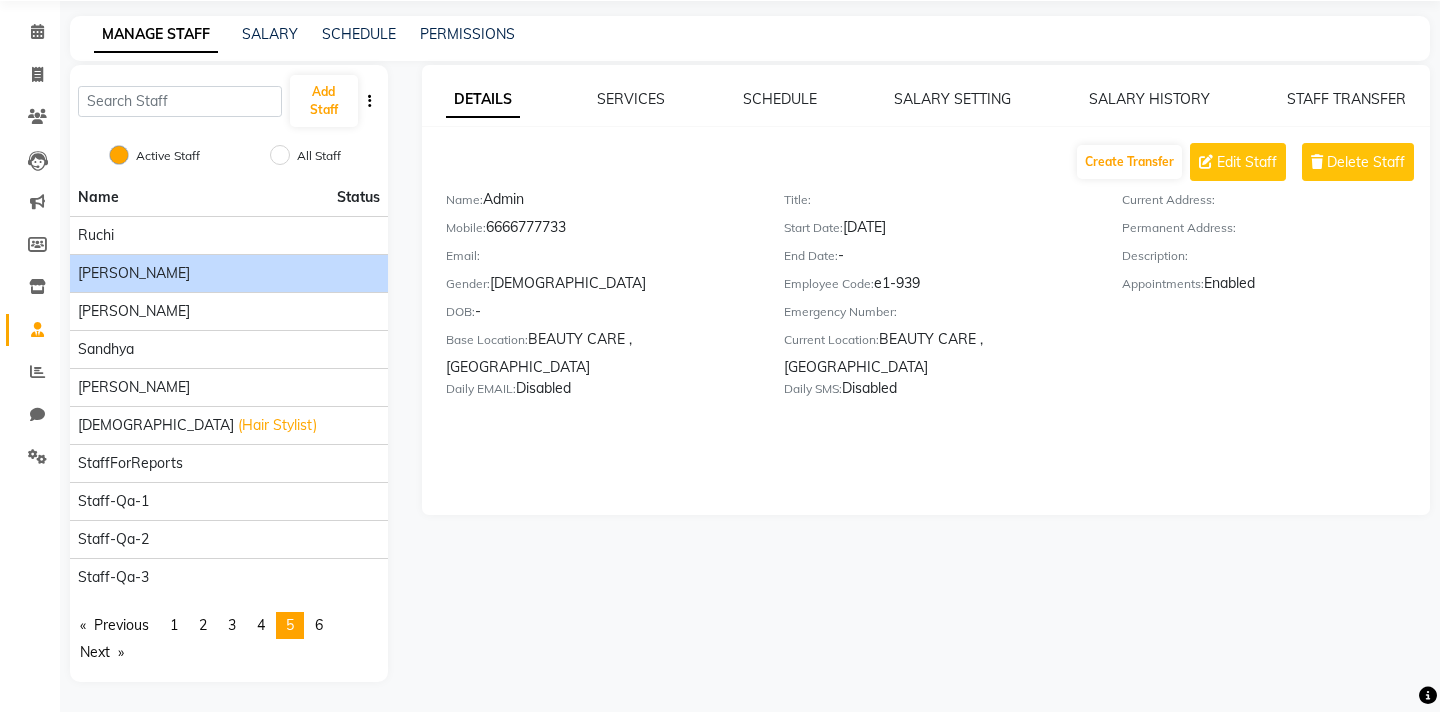 click on "[PERSON_NAME]" 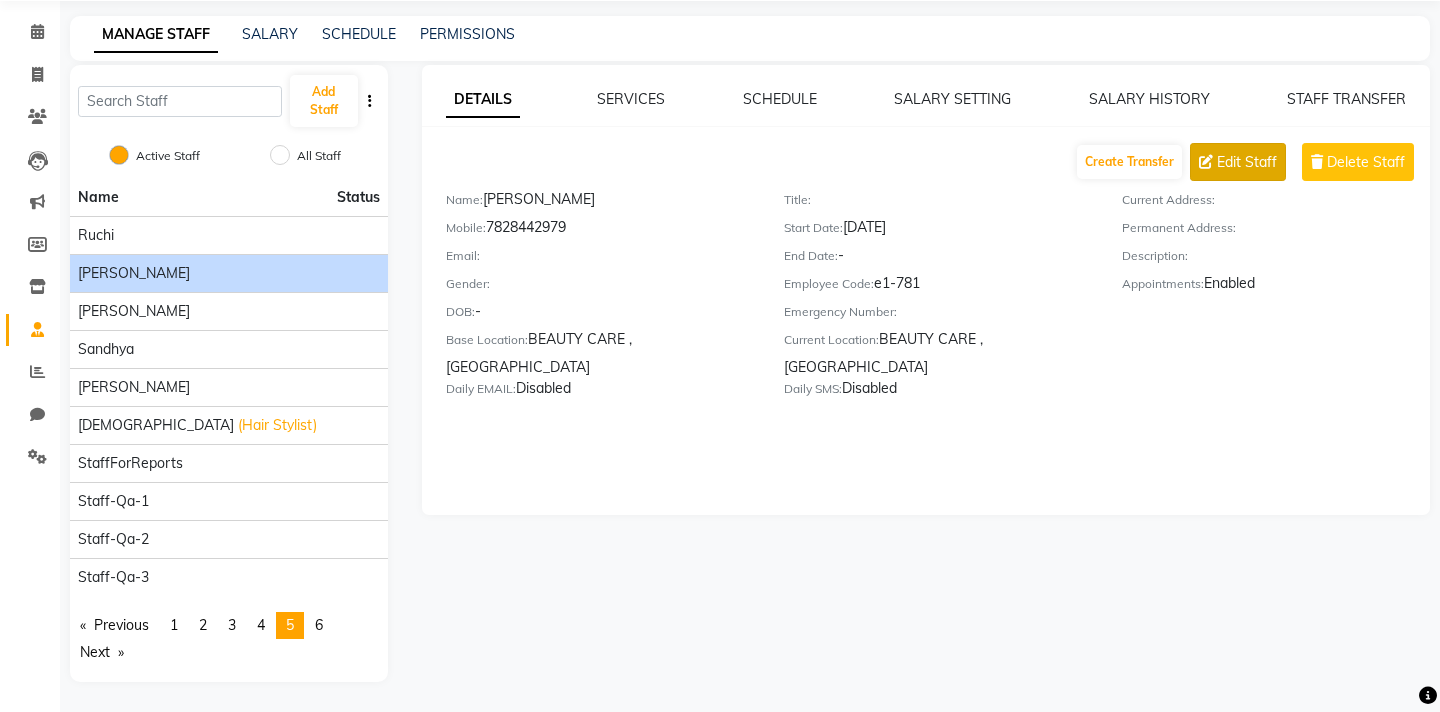 click on "Edit Staff" 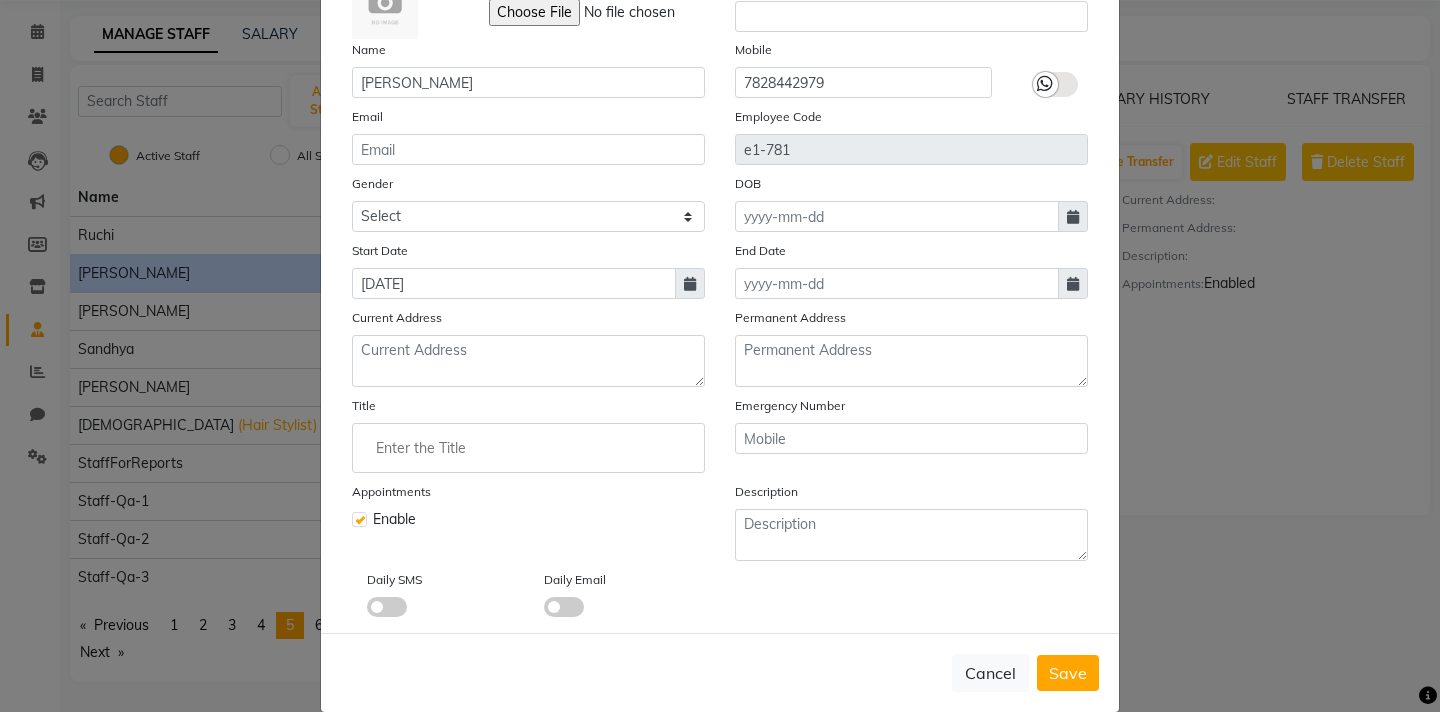 scroll, scrollTop: 170, scrollLeft: 0, axis: vertical 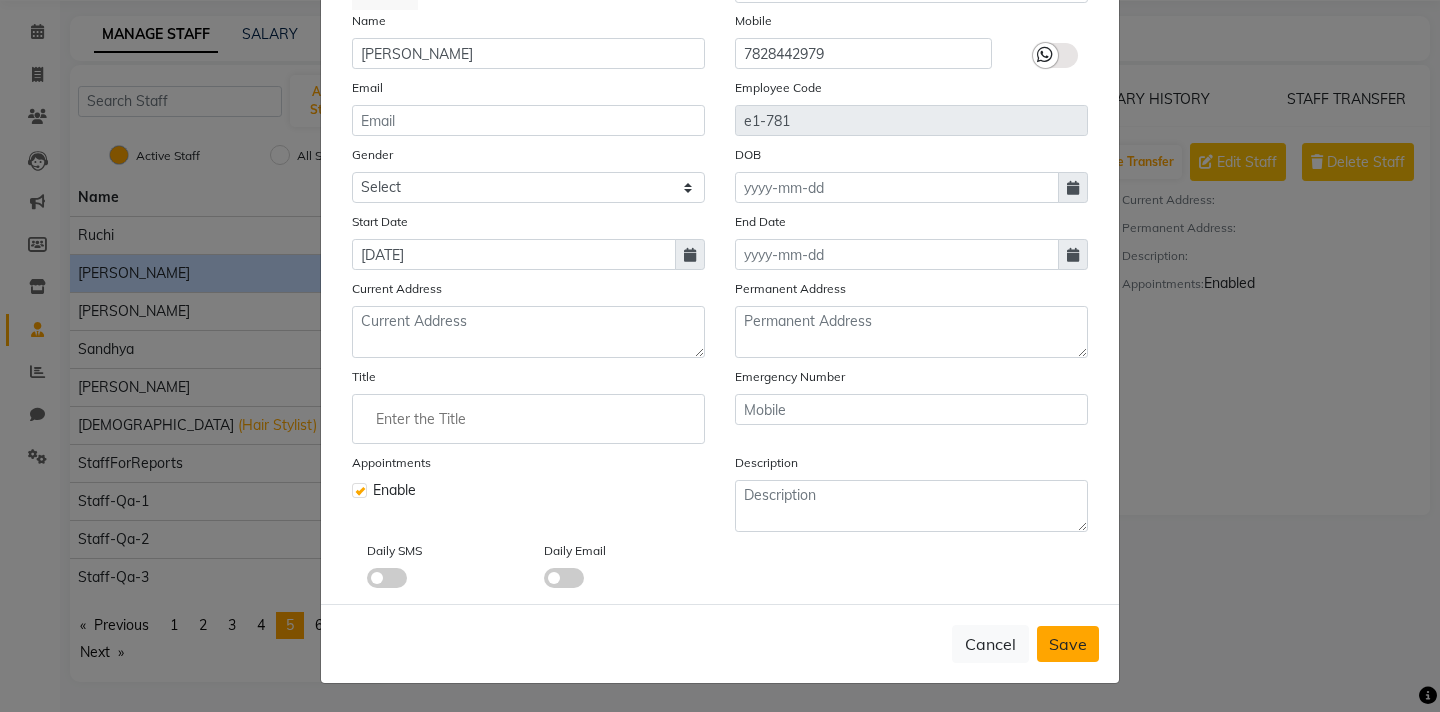 click on "Save" at bounding box center [1068, 644] 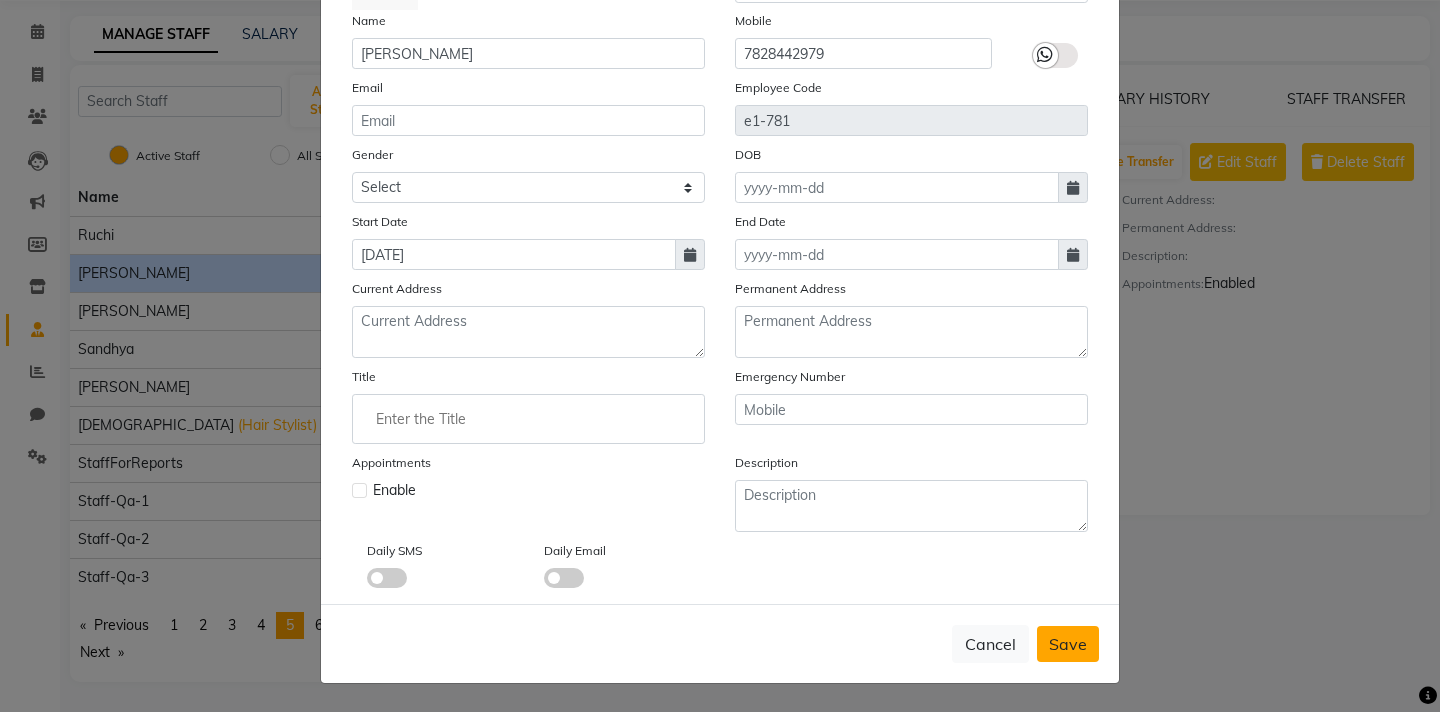 type 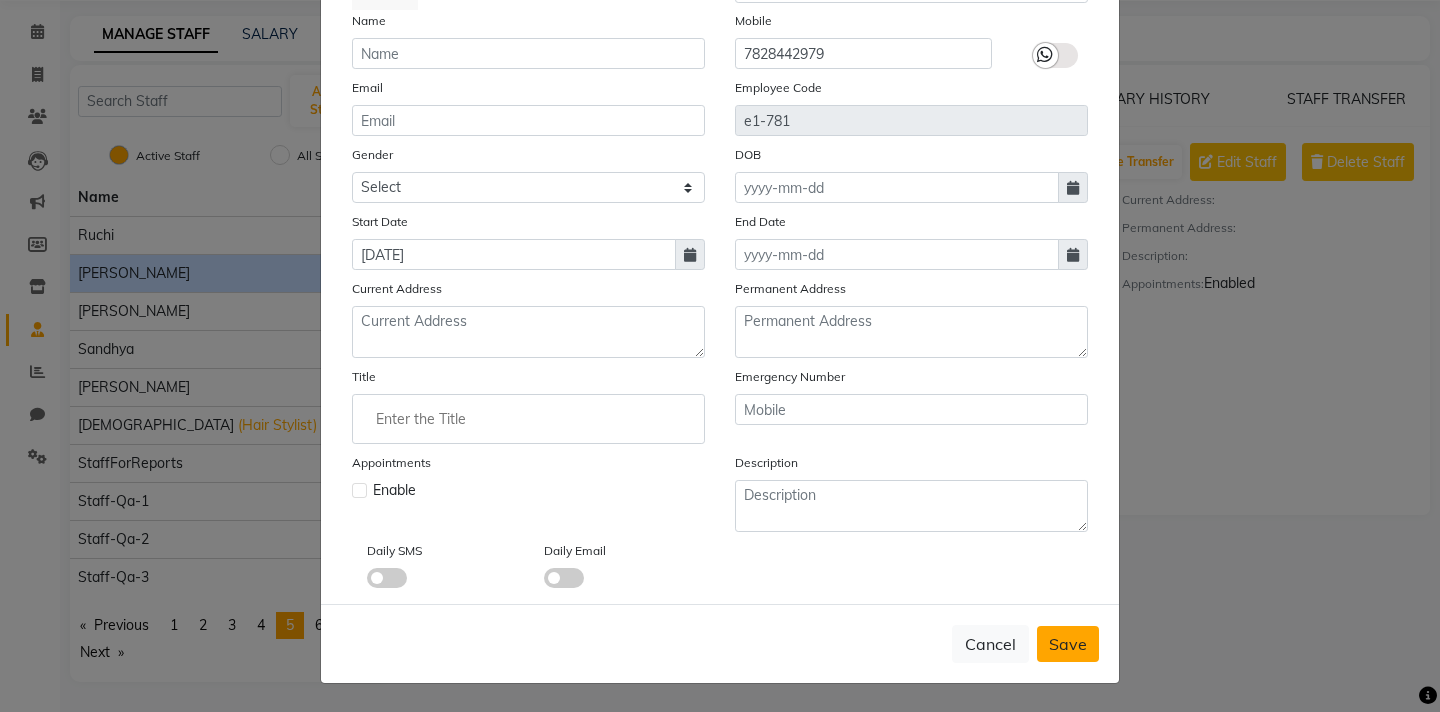 type 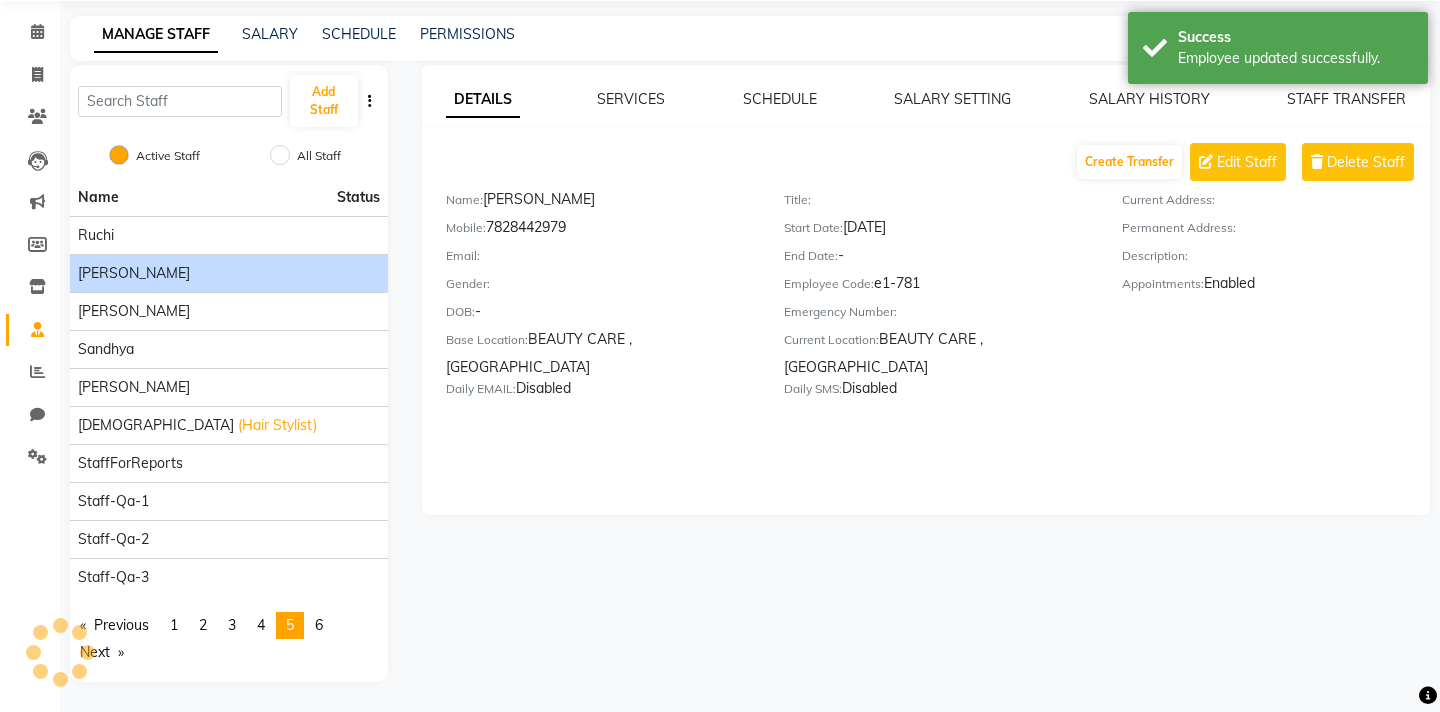 scroll, scrollTop: 0, scrollLeft: 0, axis: both 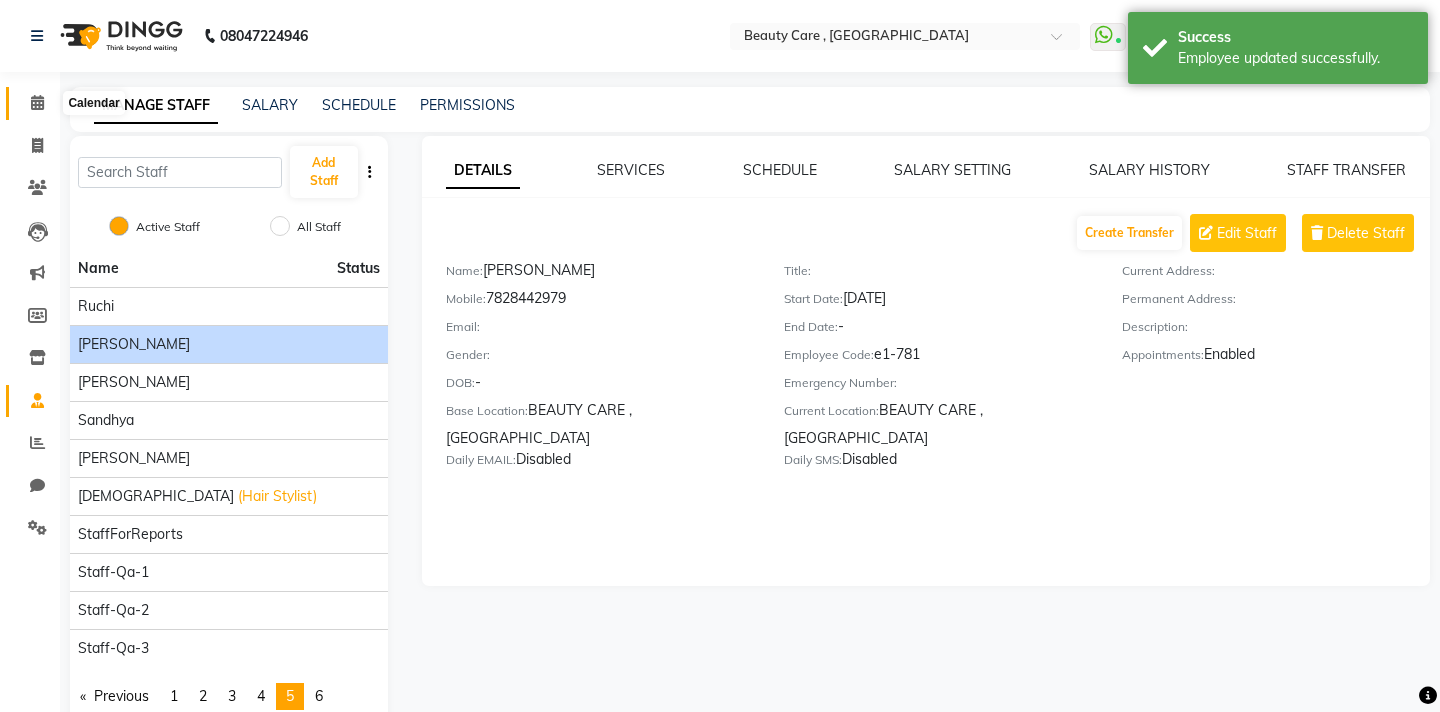 click 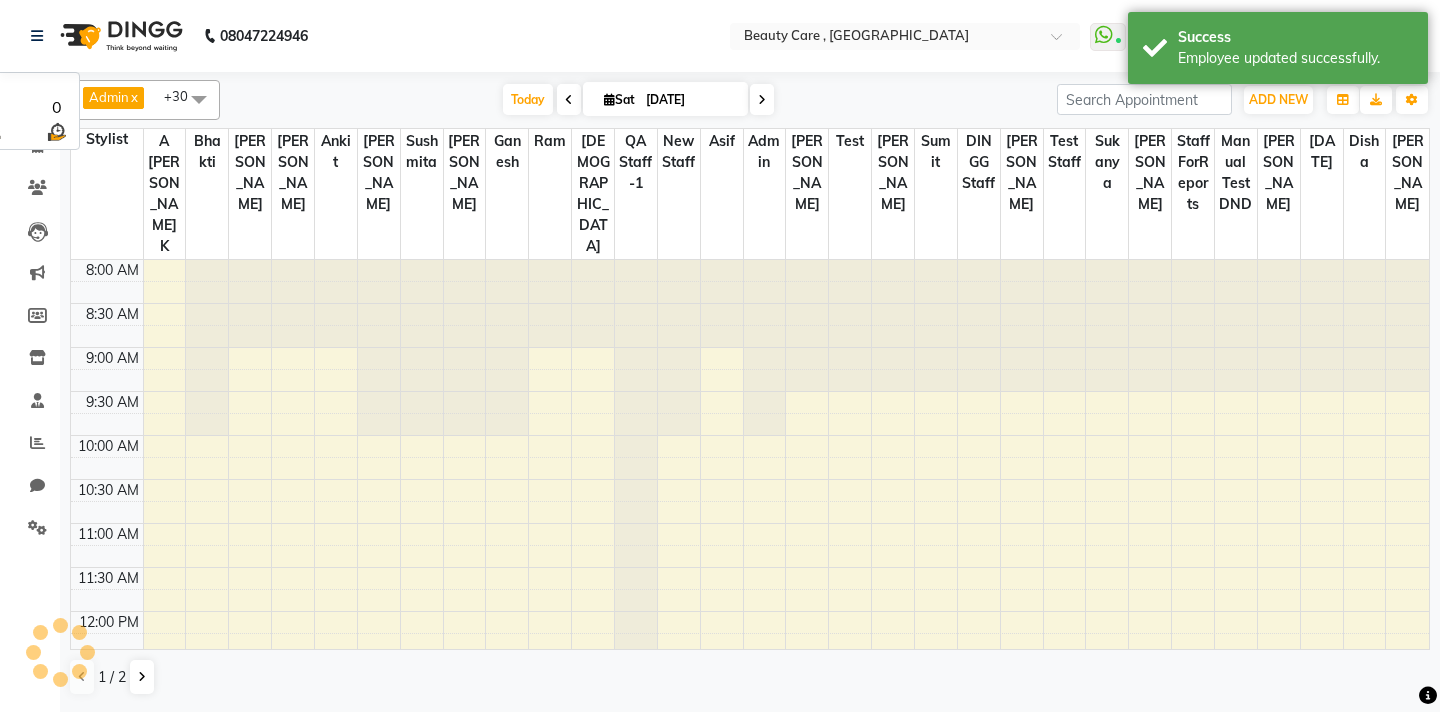 scroll, scrollTop: 0, scrollLeft: 0, axis: both 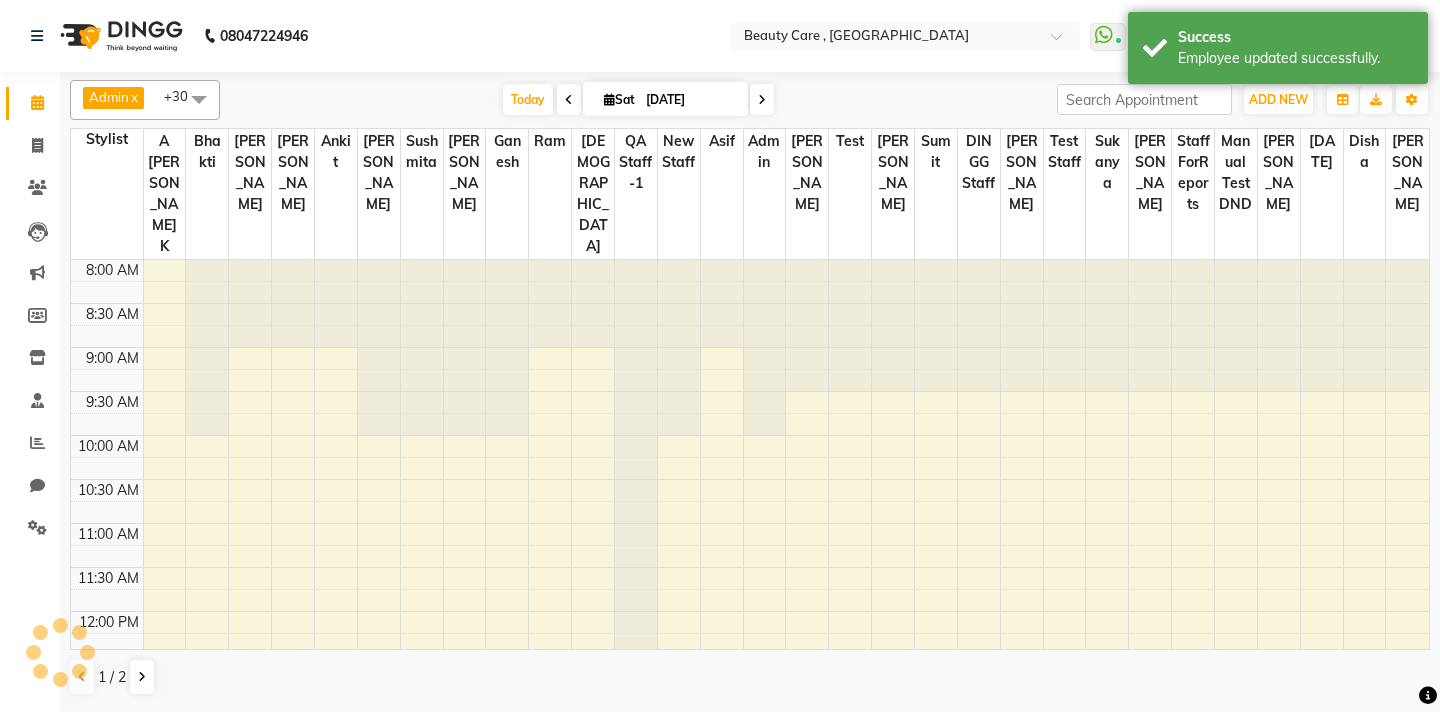 click at bounding box center (199, 99) 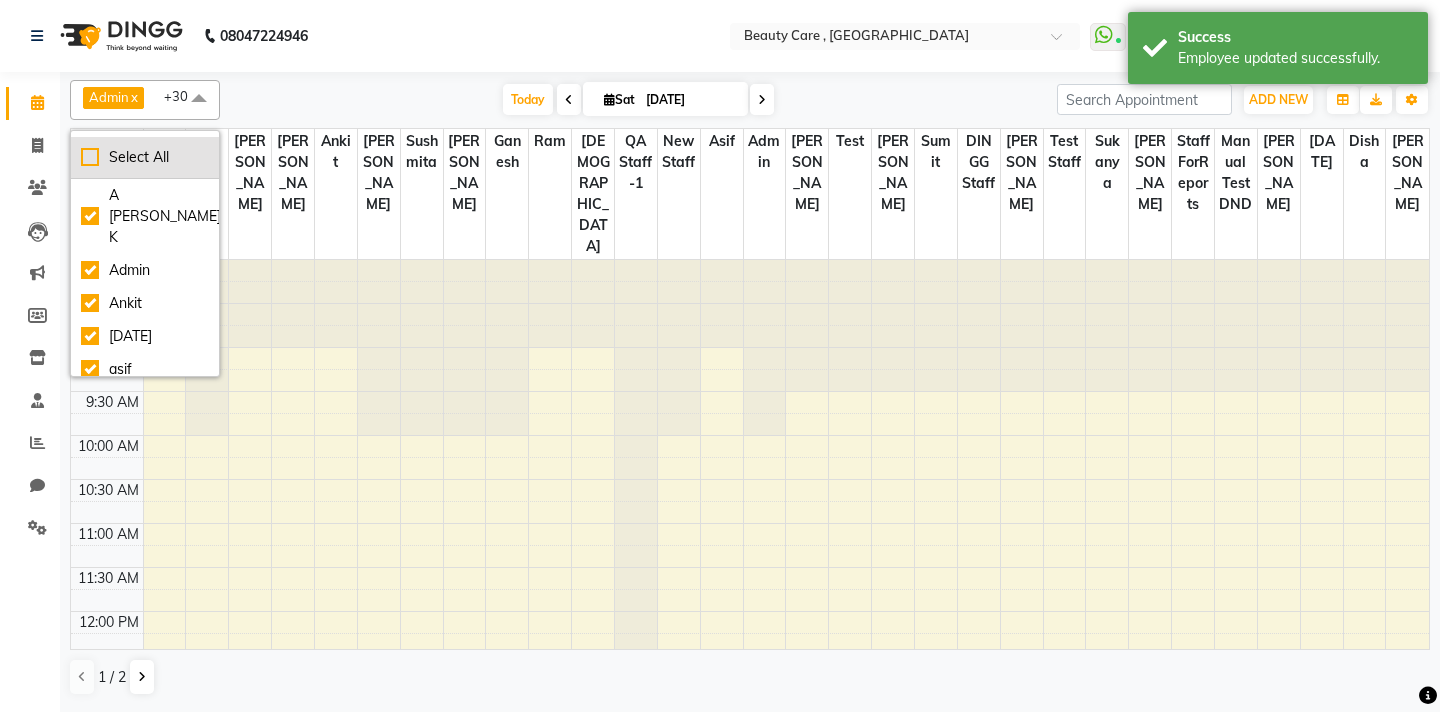 click on "Select All" at bounding box center [145, 157] 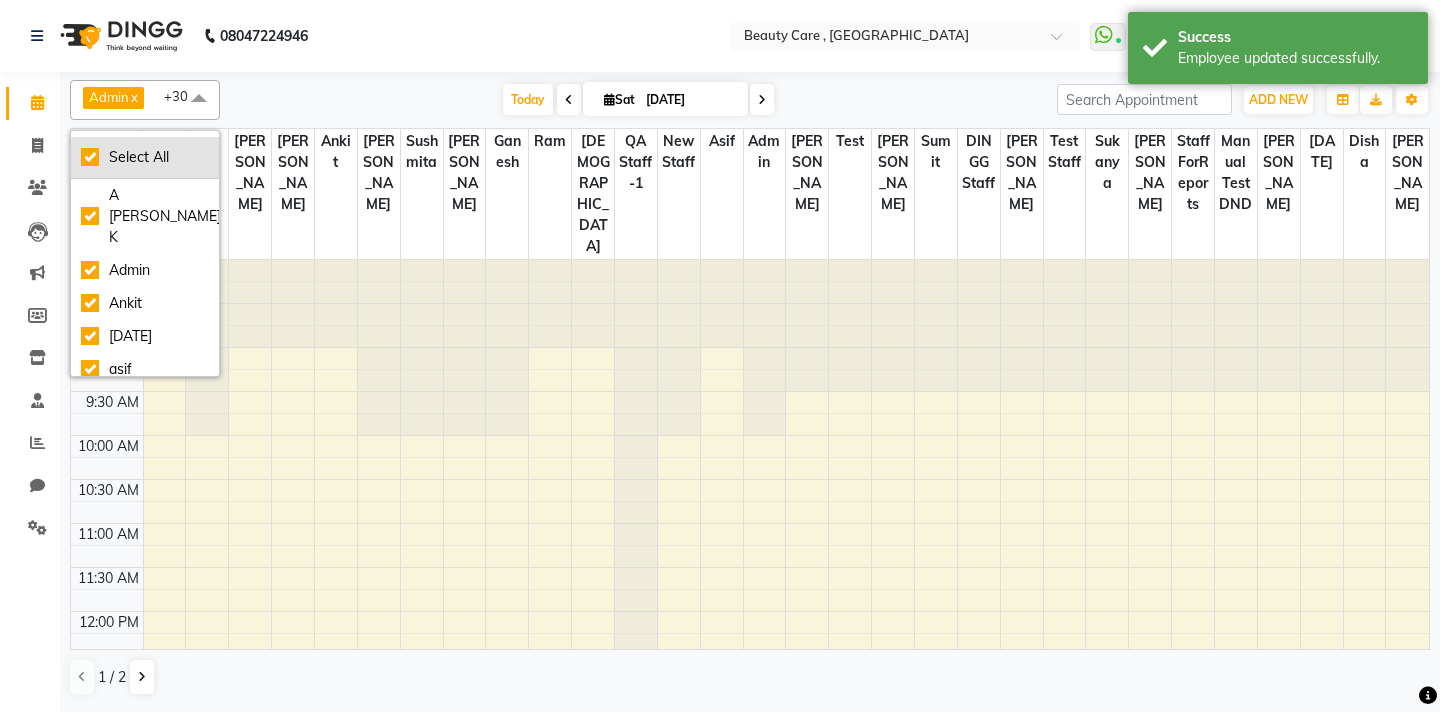 checkbox on "true" 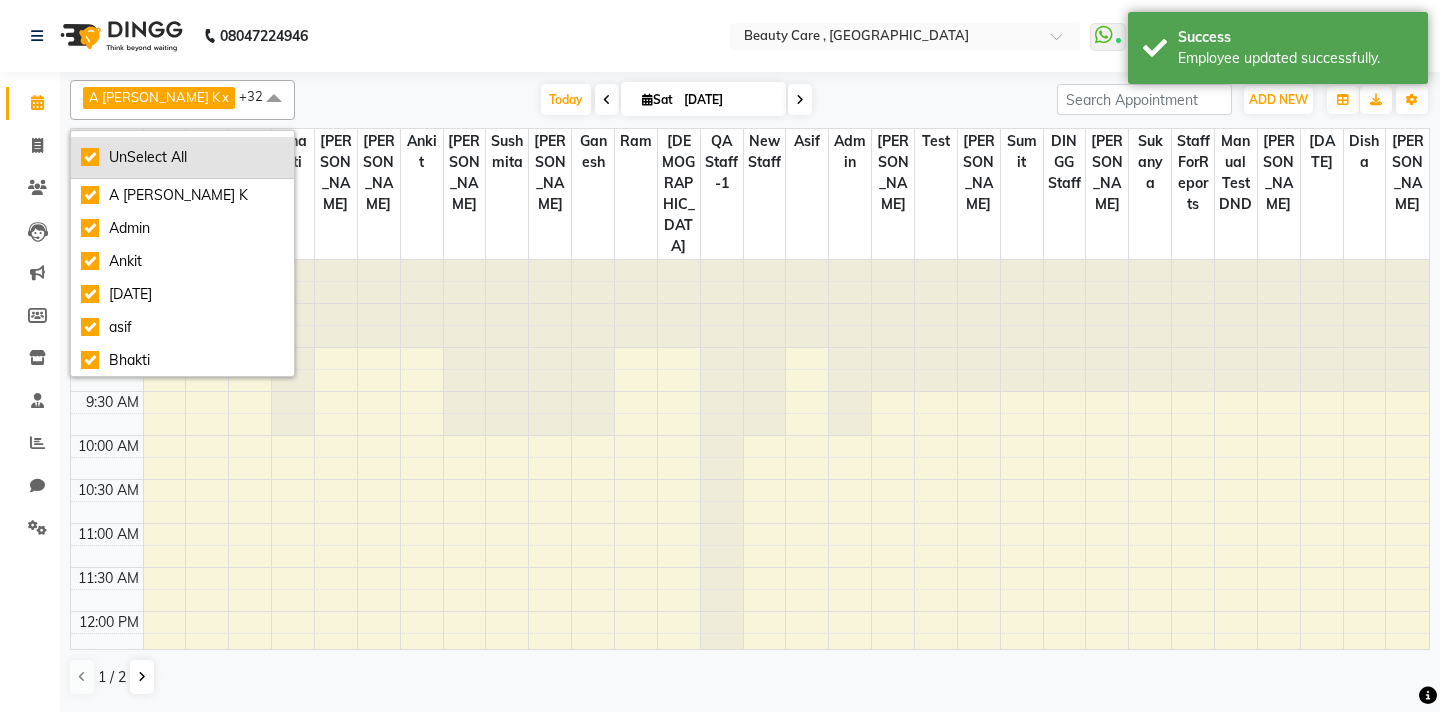 click on "UnSelect All" at bounding box center (182, 157) 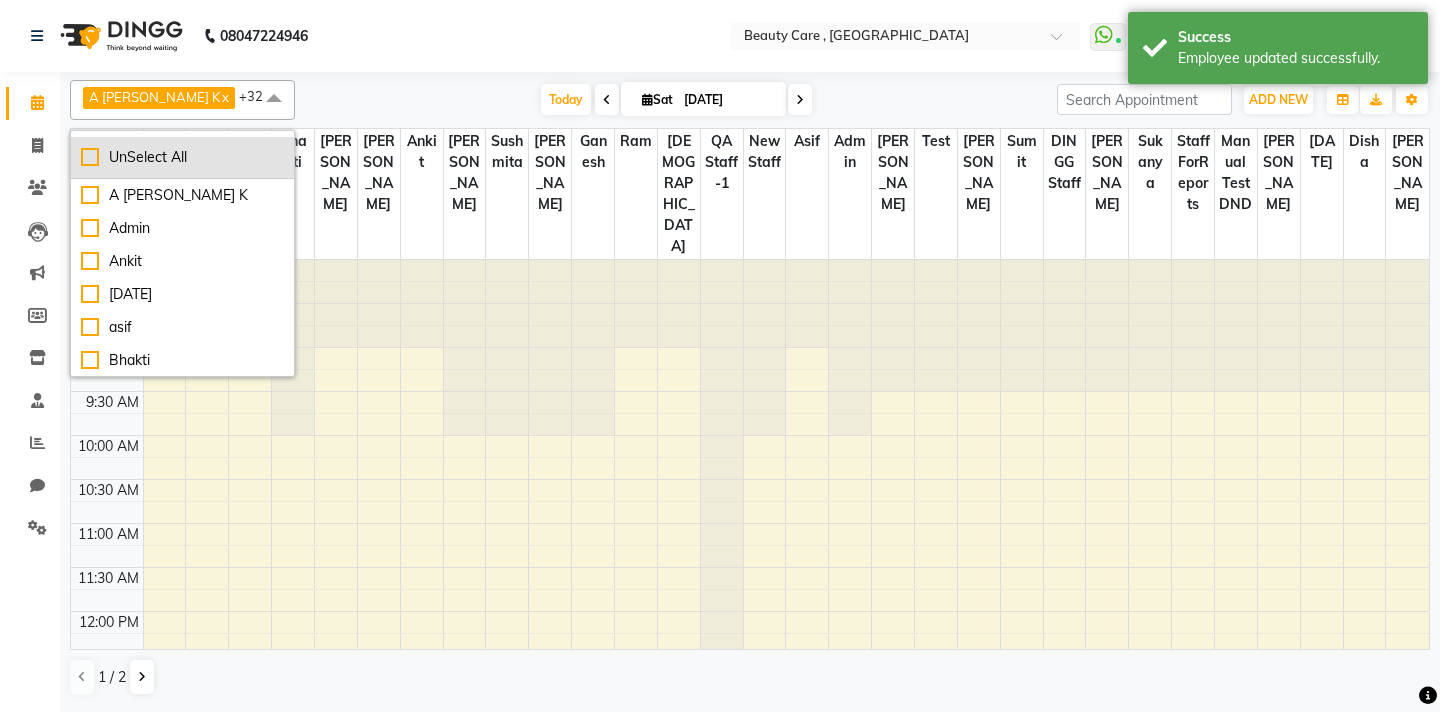checkbox on "false" 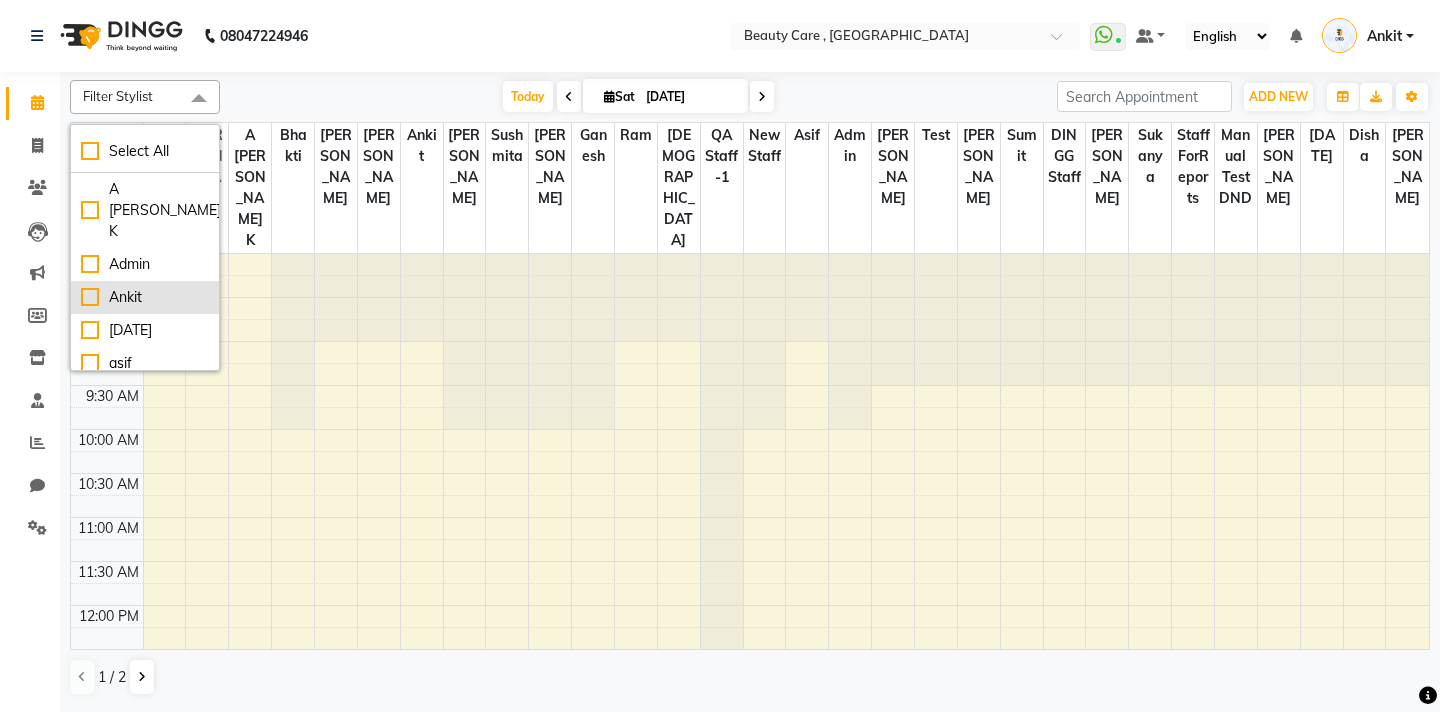 click on "Ankit" at bounding box center (145, 297) 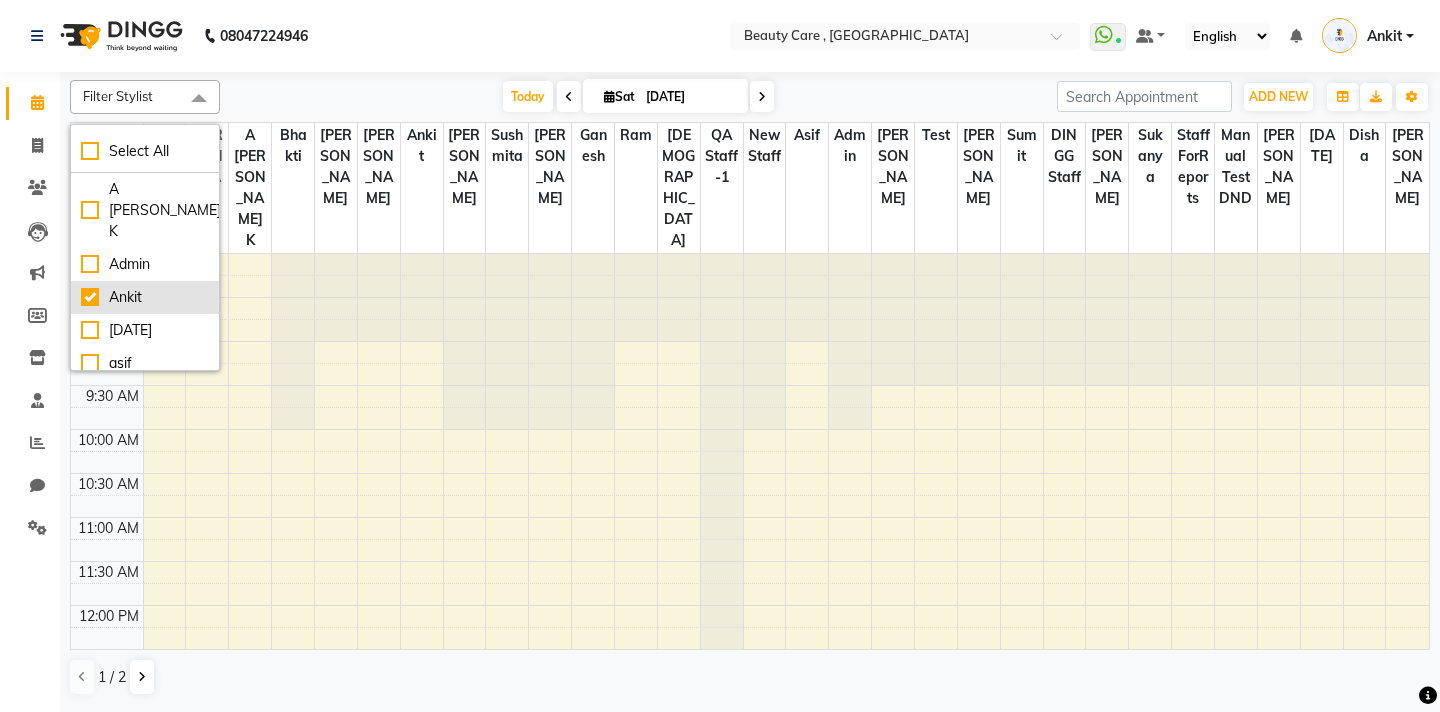 checkbox on "true" 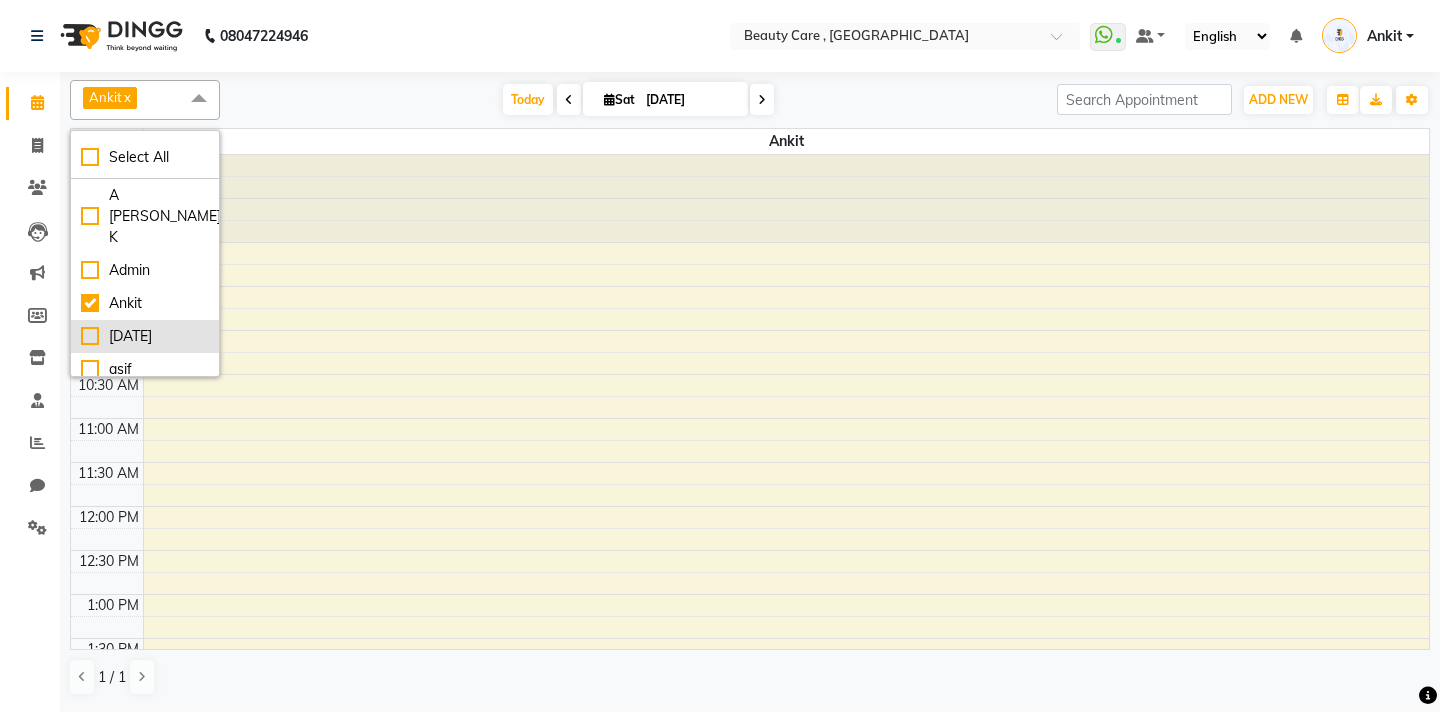 click on "Ashvin" at bounding box center [145, 336] 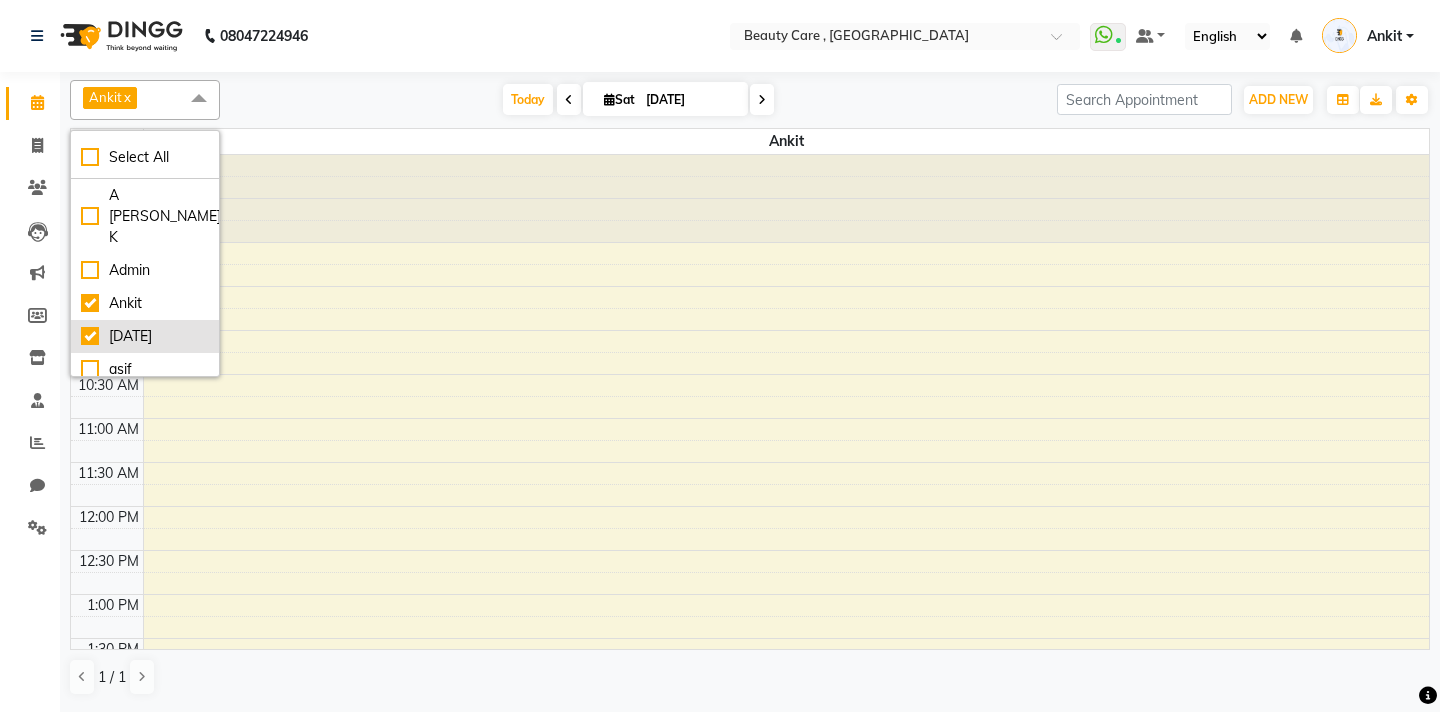 checkbox on "true" 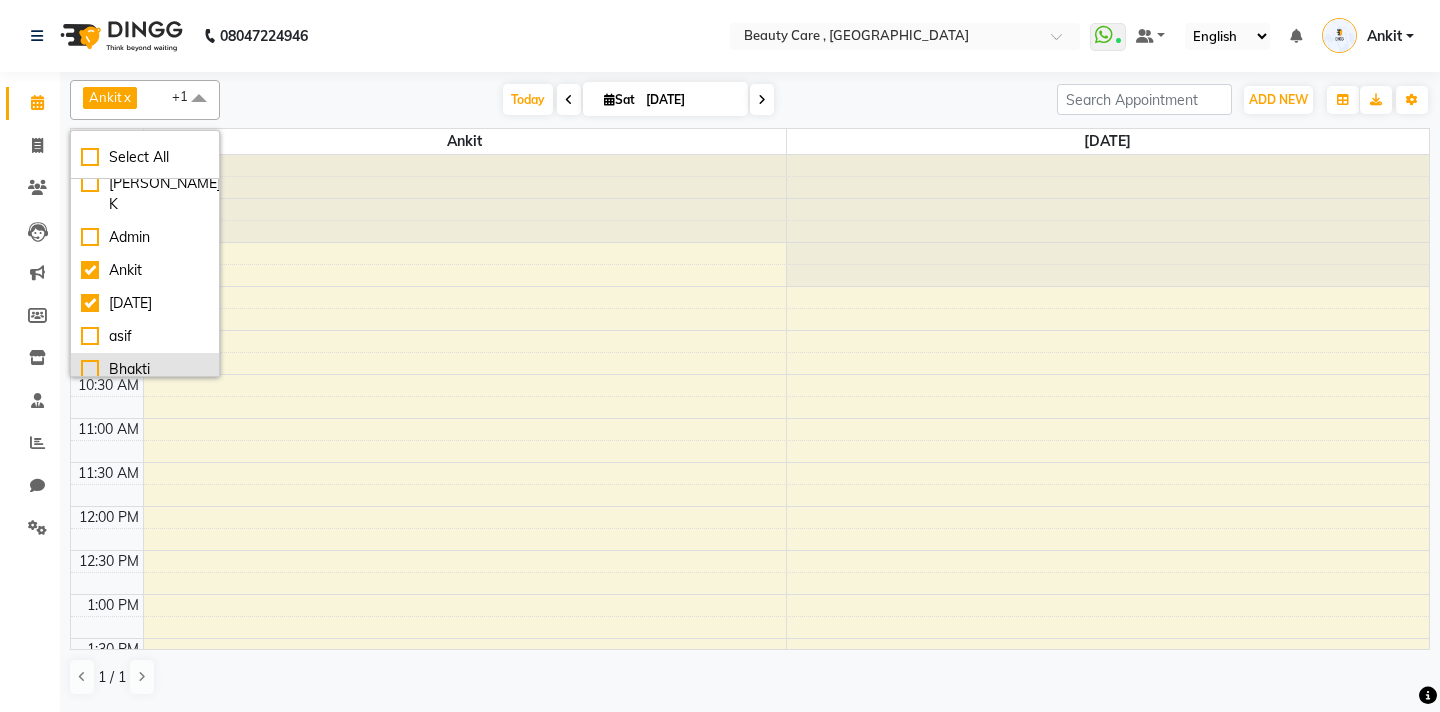 click on "Bhakti" at bounding box center (145, 369) 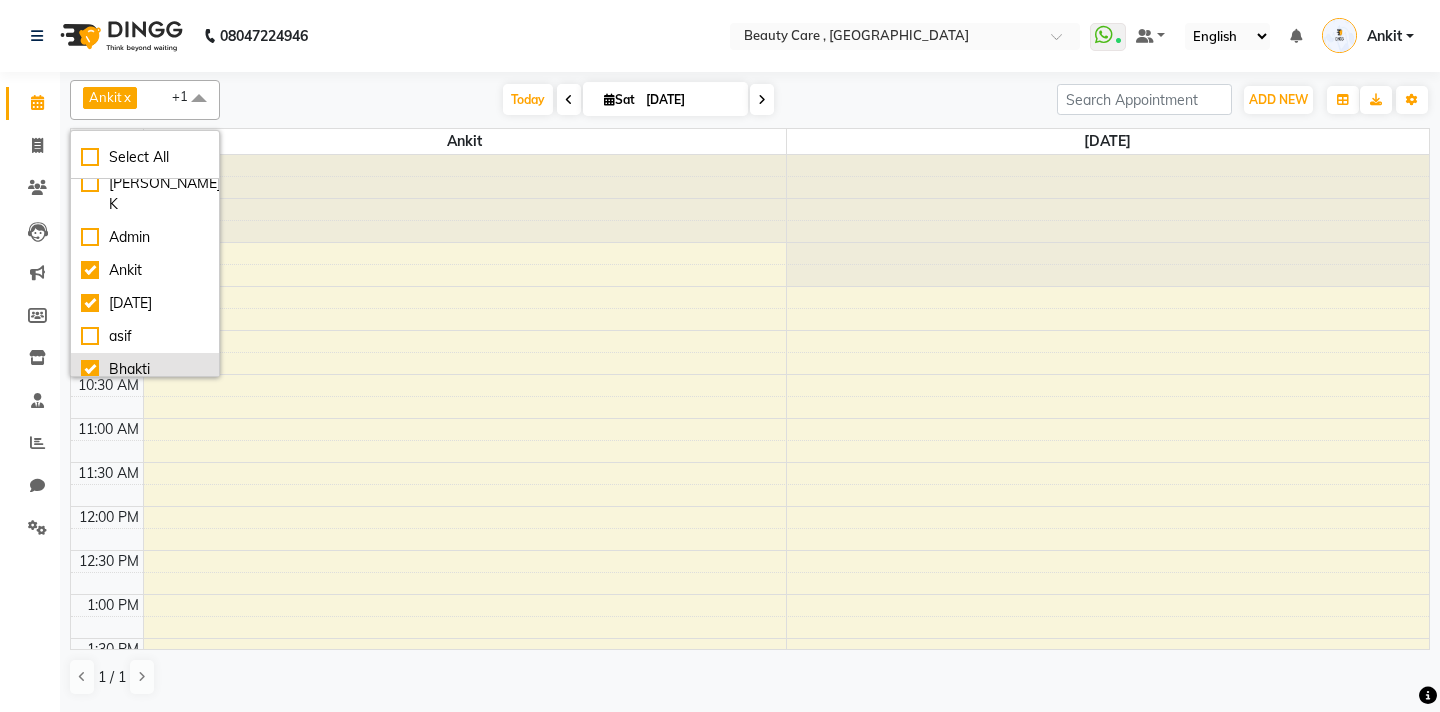 checkbox on "true" 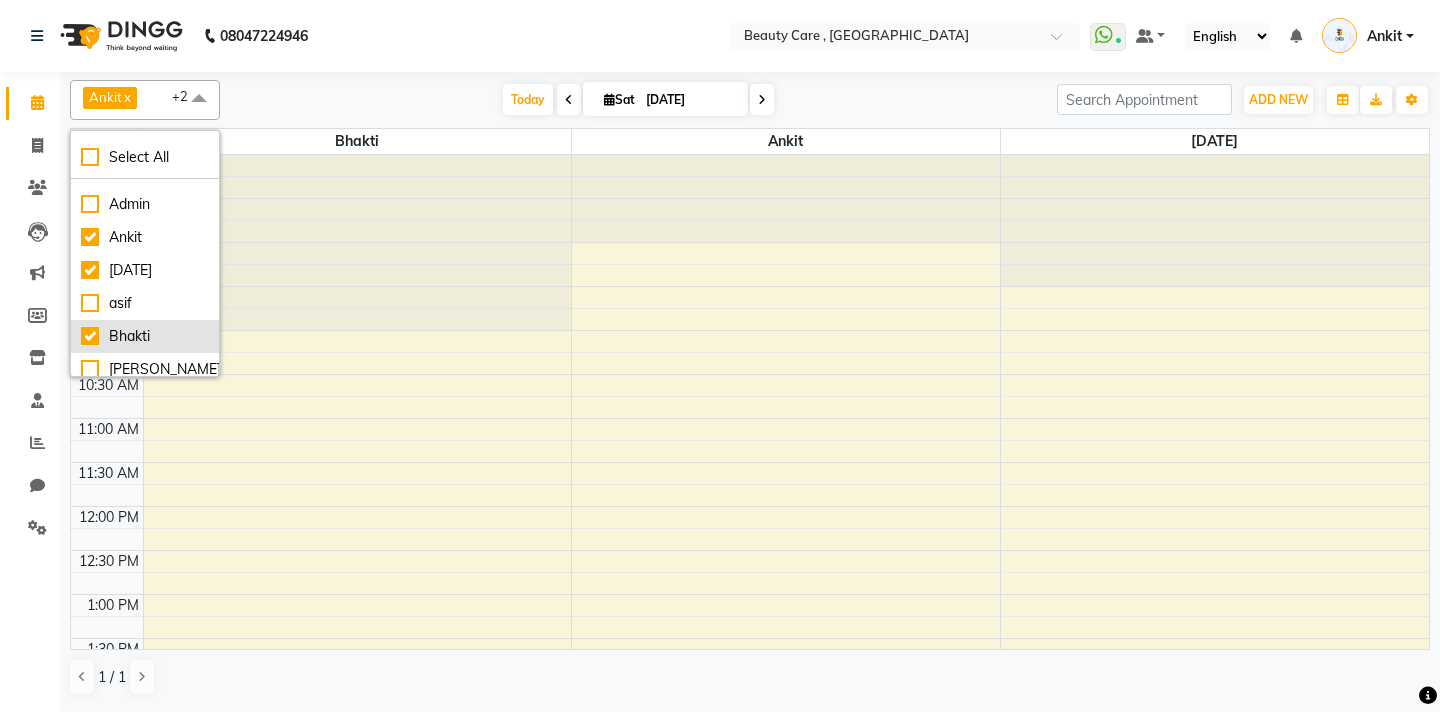 scroll, scrollTop: 73, scrollLeft: 0, axis: vertical 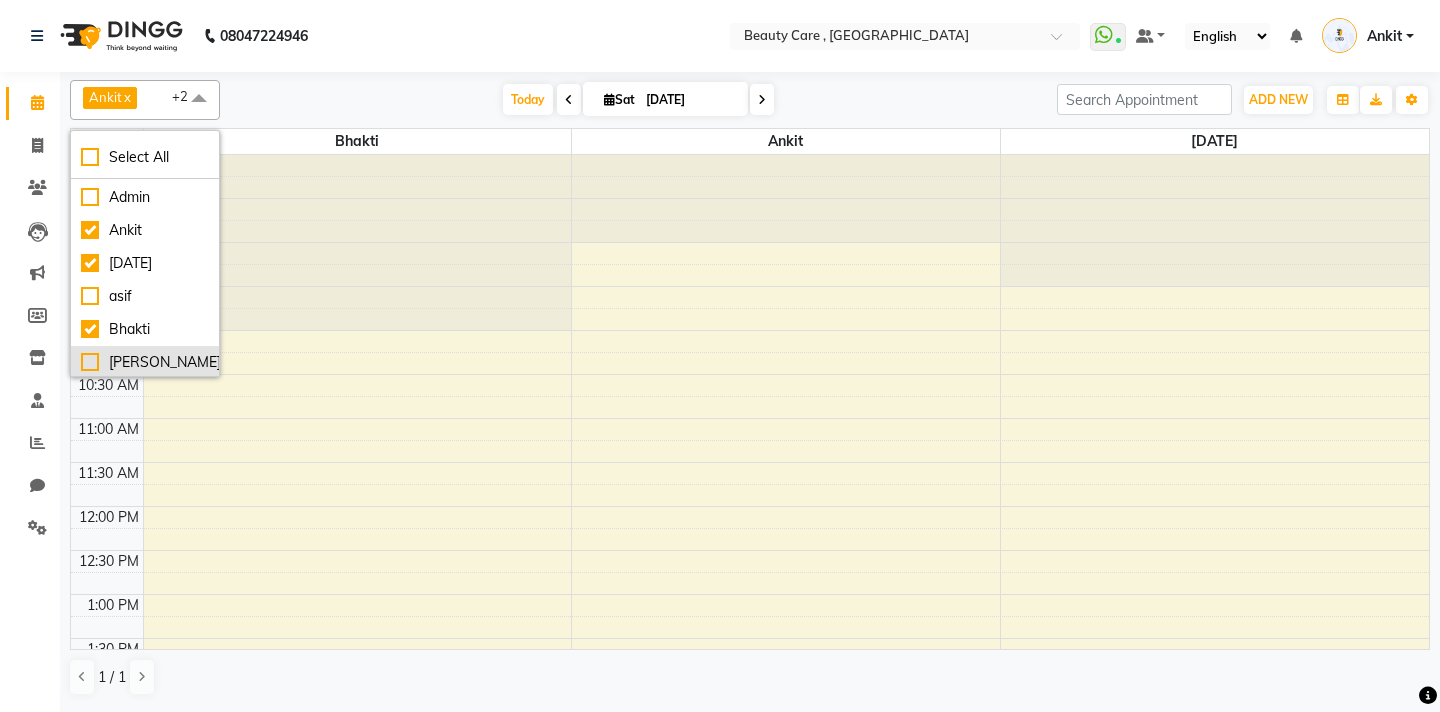 click on "bhavesh" at bounding box center [145, 362] 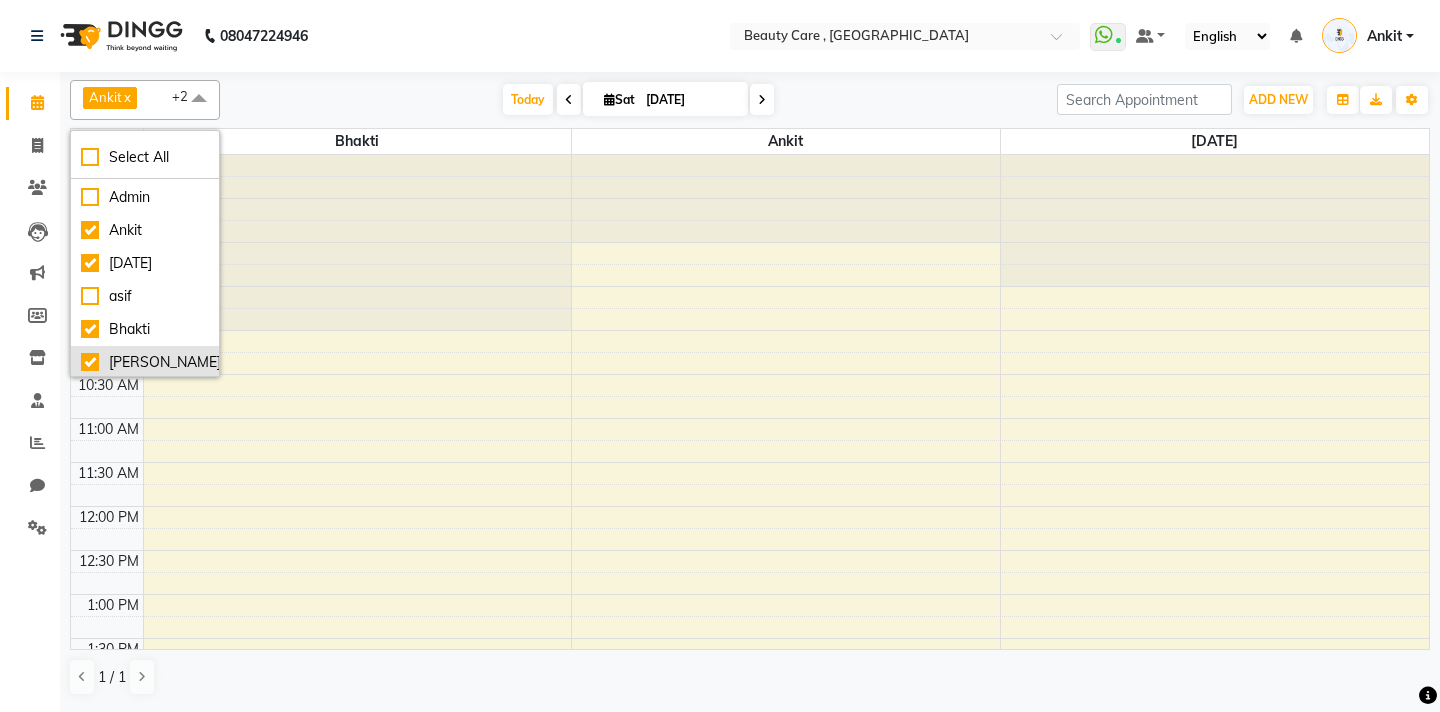 checkbox on "true" 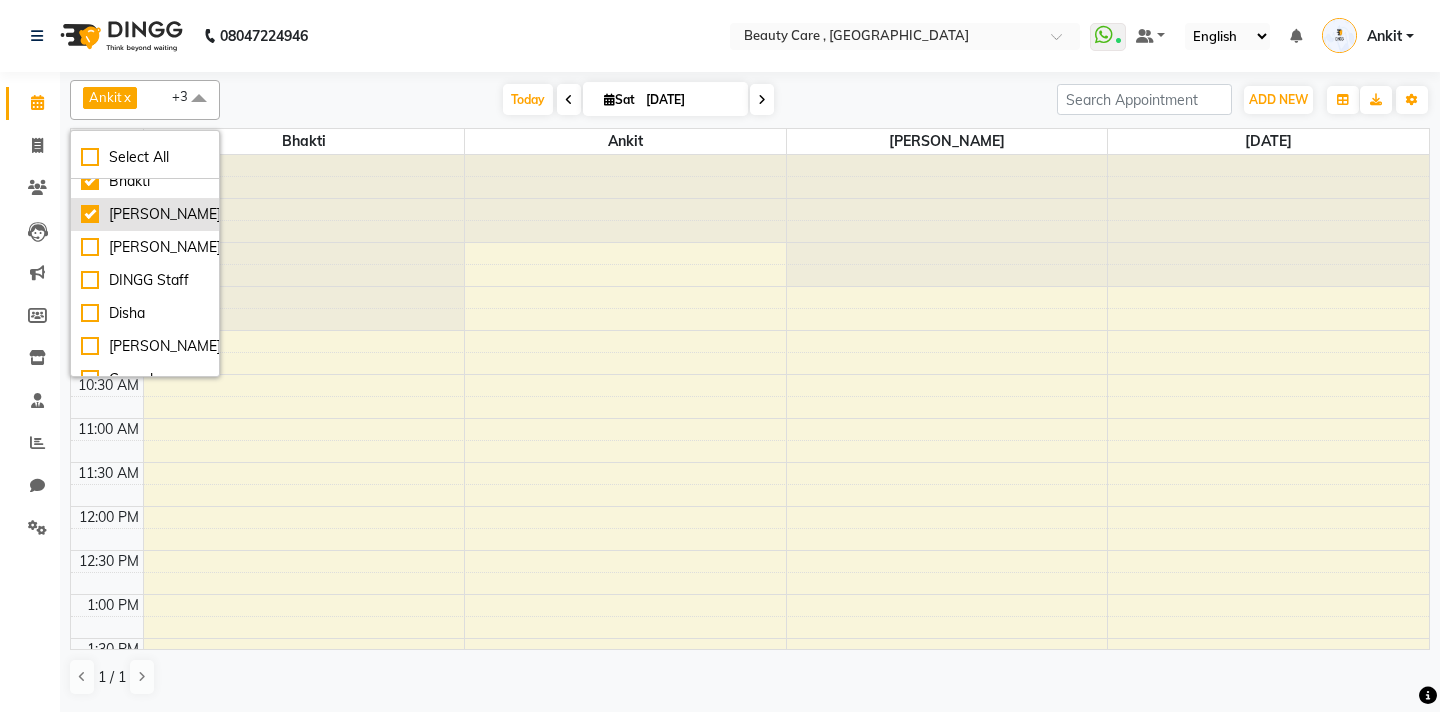 scroll, scrollTop: 233, scrollLeft: 0, axis: vertical 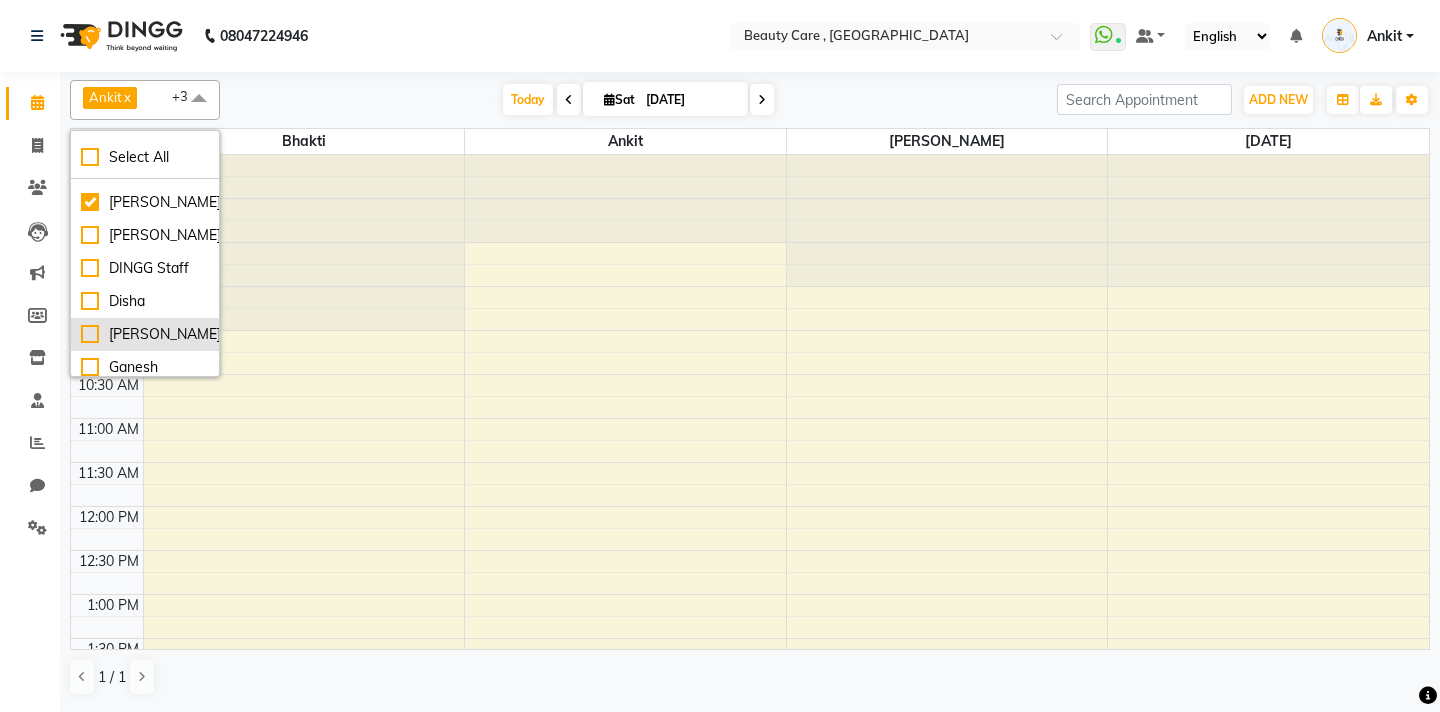 click on "[PERSON_NAME]" at bounding box center [145, 334] 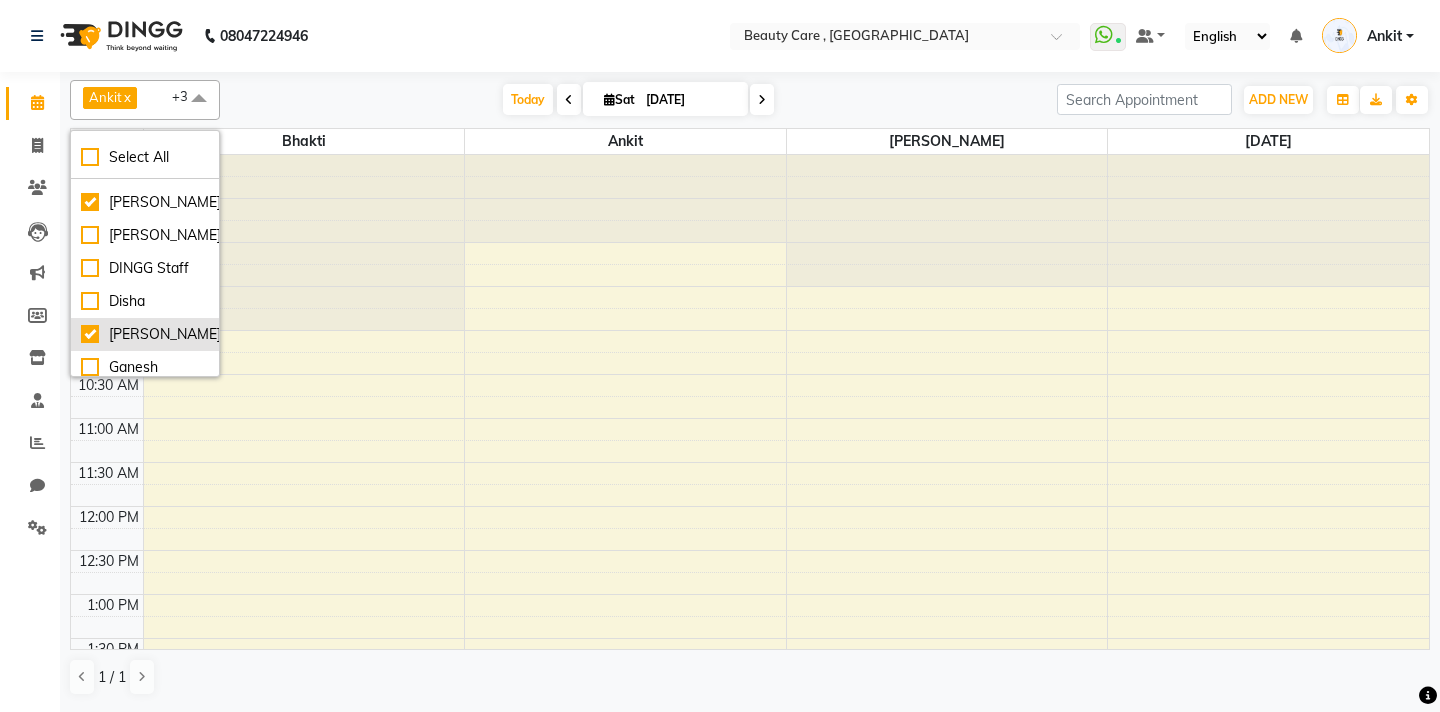 checkbox on "true" 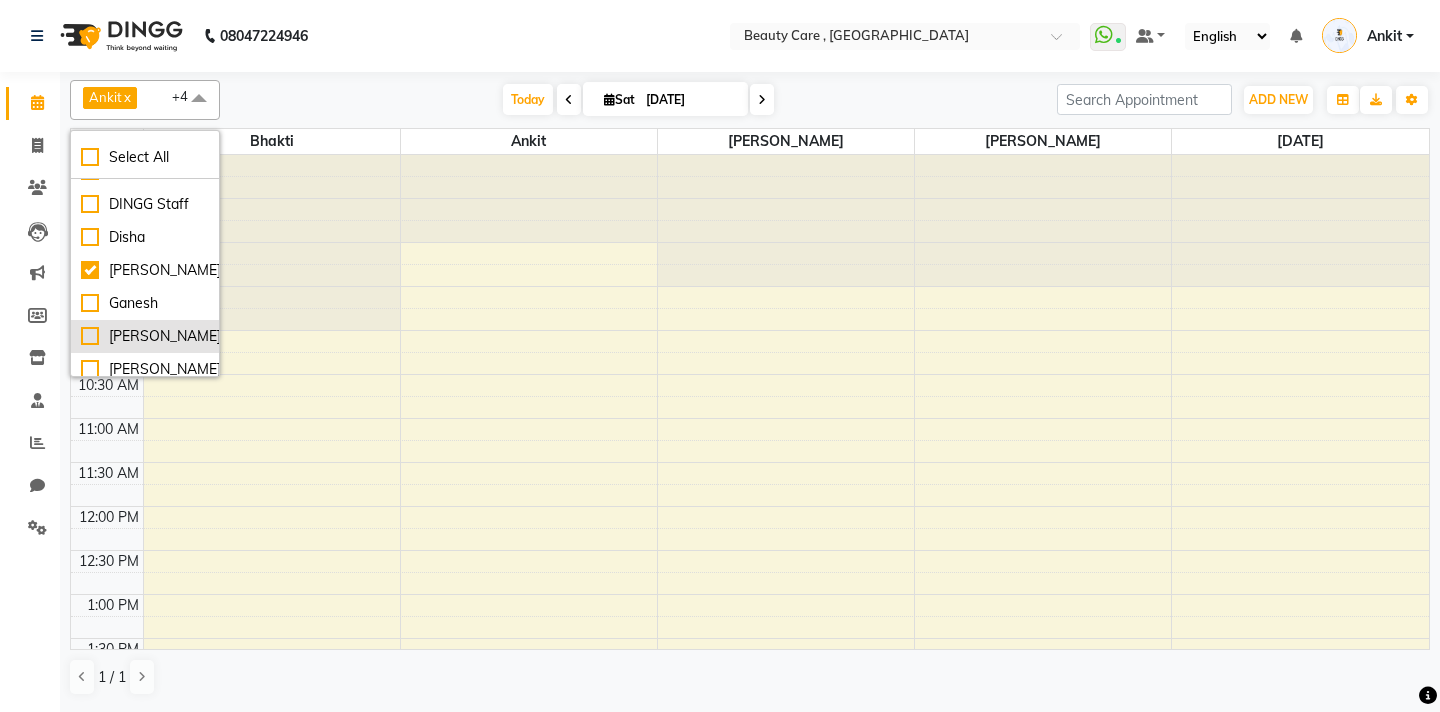 click on "JAGDISH" at bounding box center (145, 336) 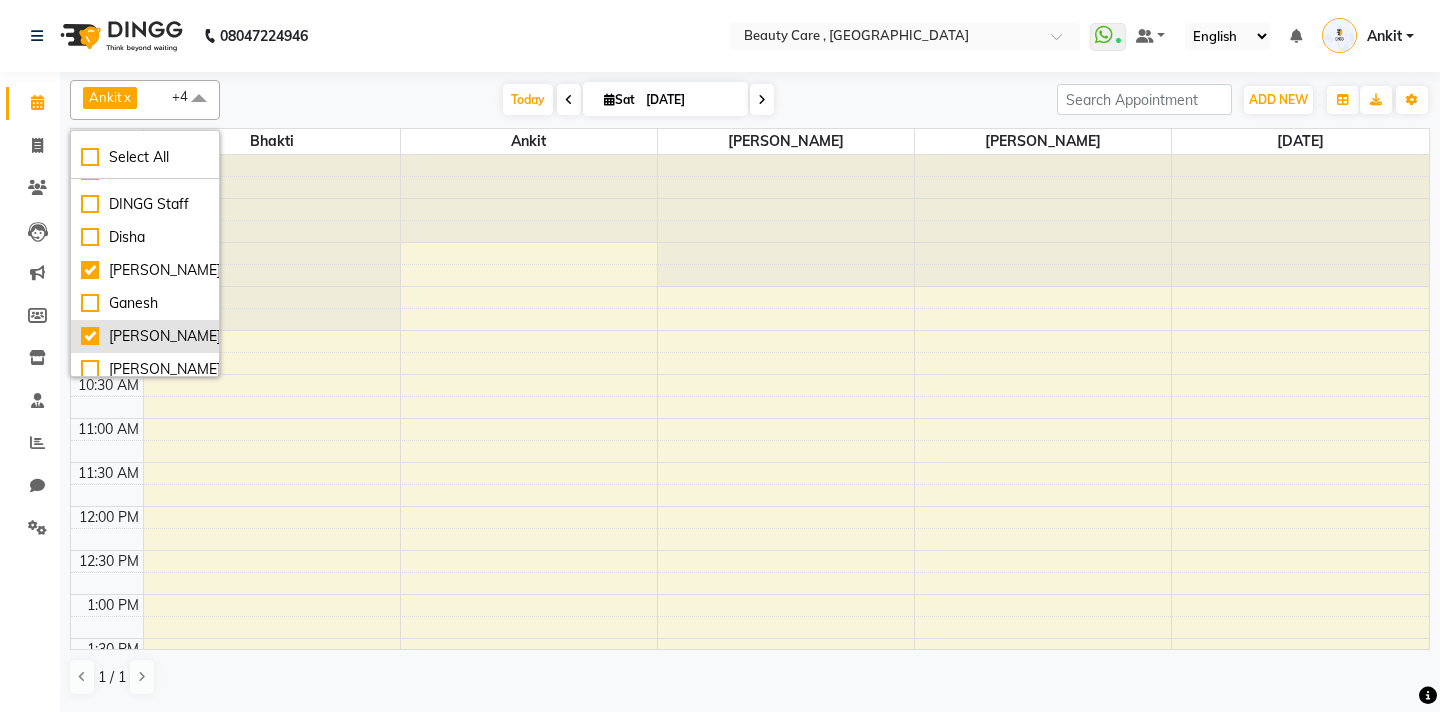 checkbox on "true" 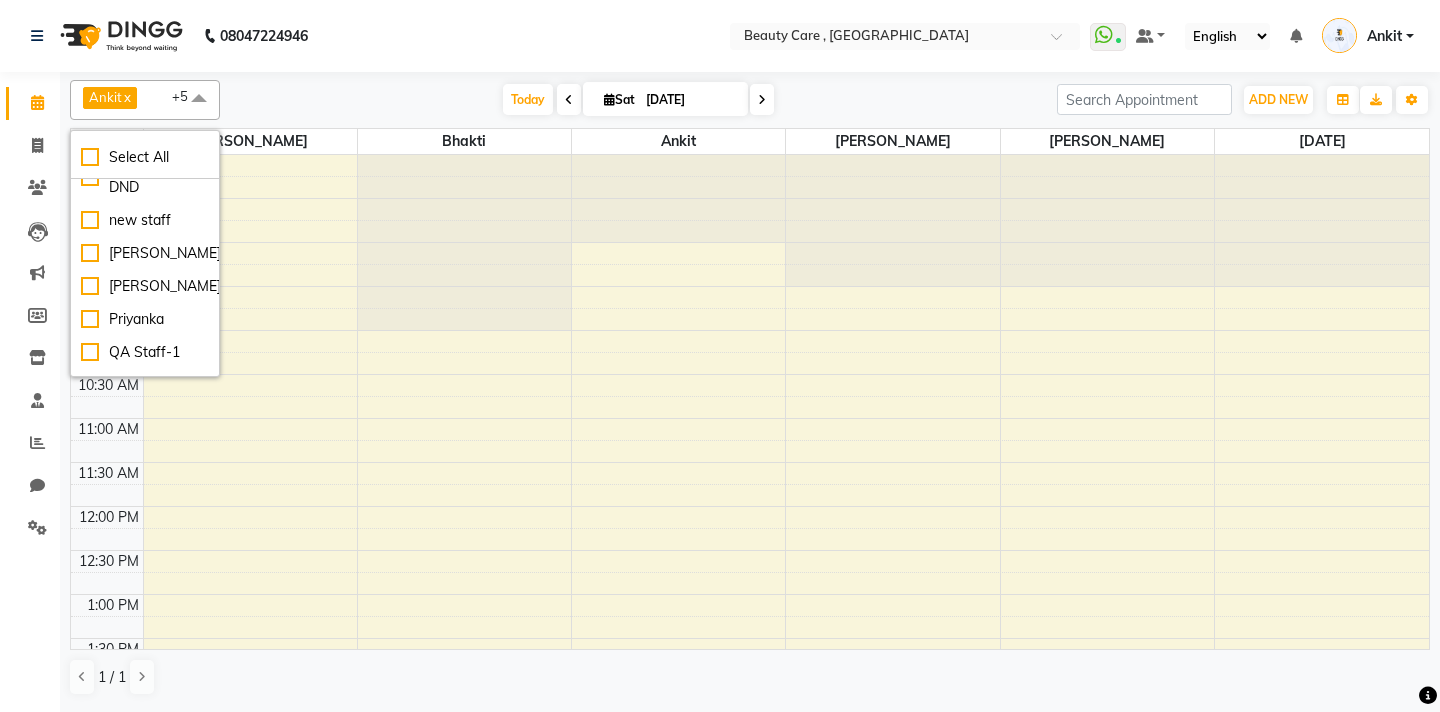 click on "Priyanka" at bounding box center (145, 319) 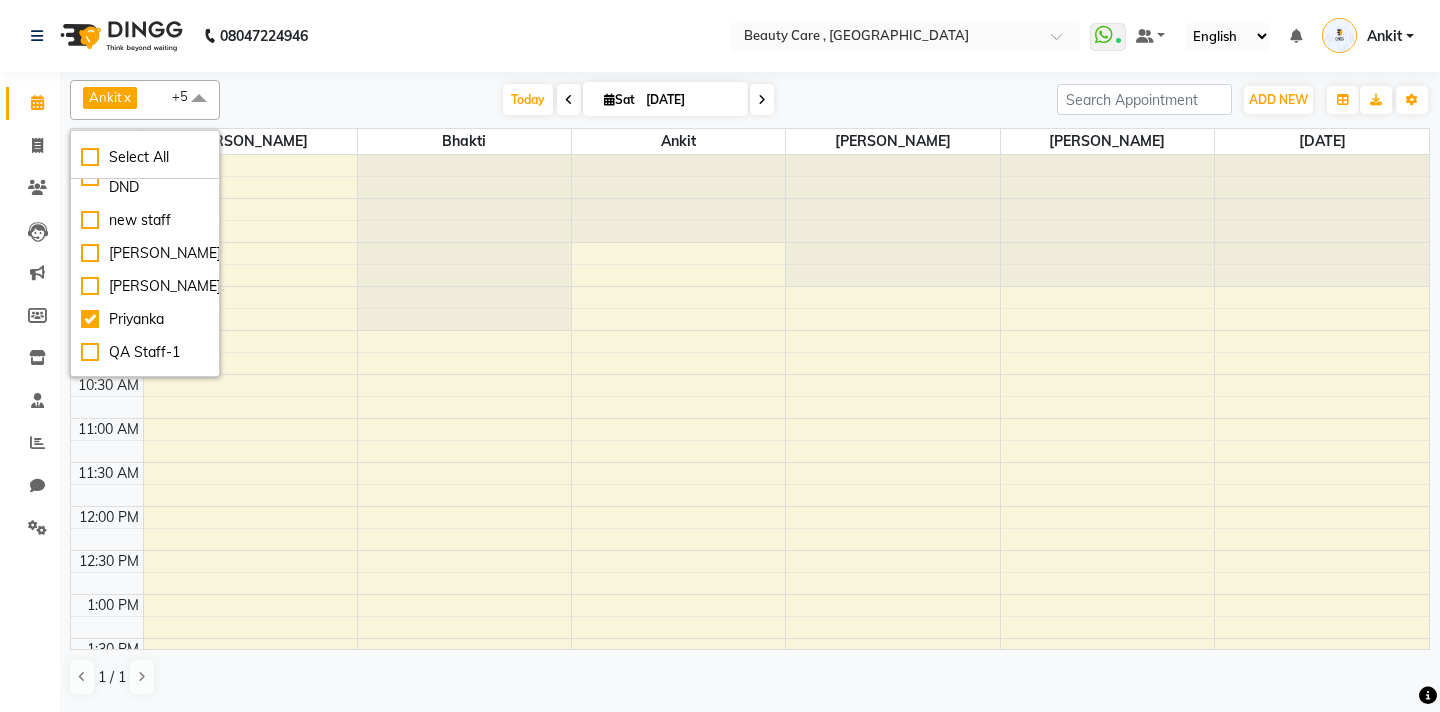 checkbox on "true" 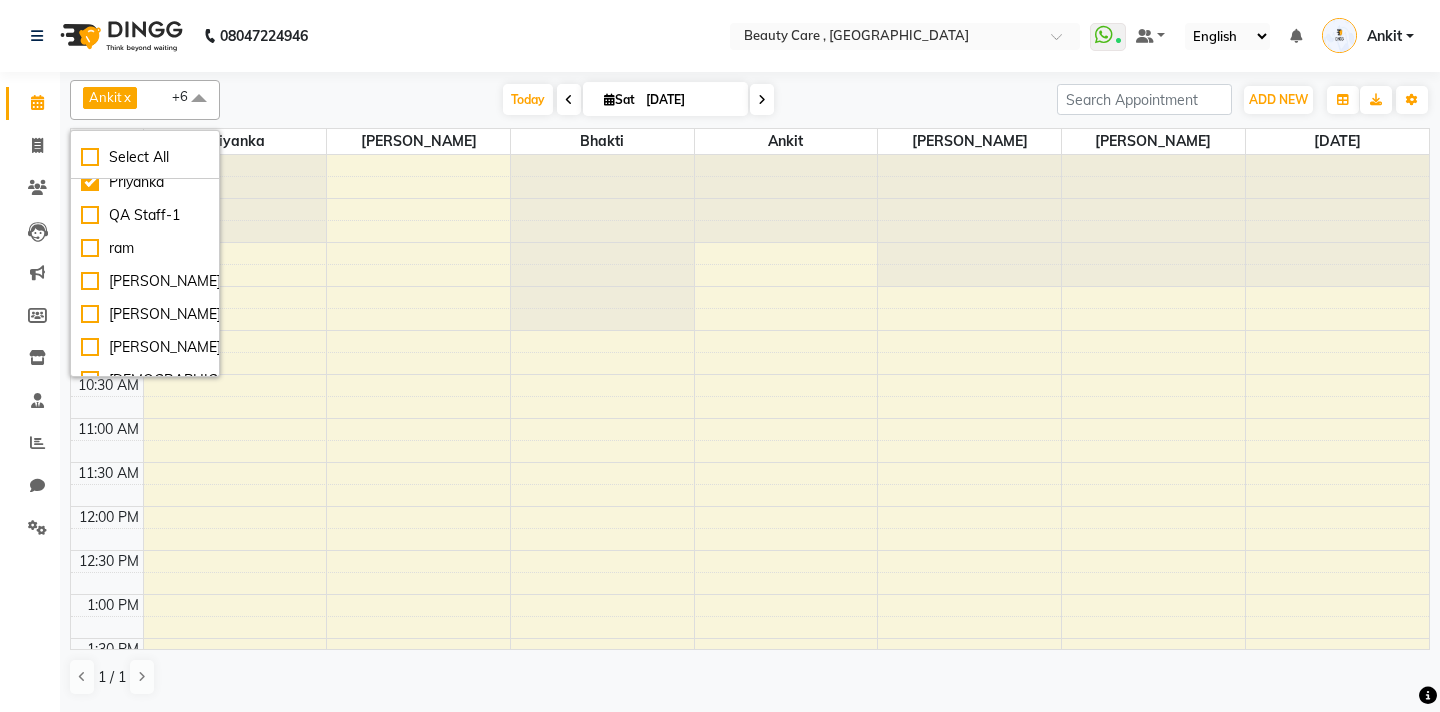 scroll, scrollTop: 671, scrollLeft: 0, axis: vertical 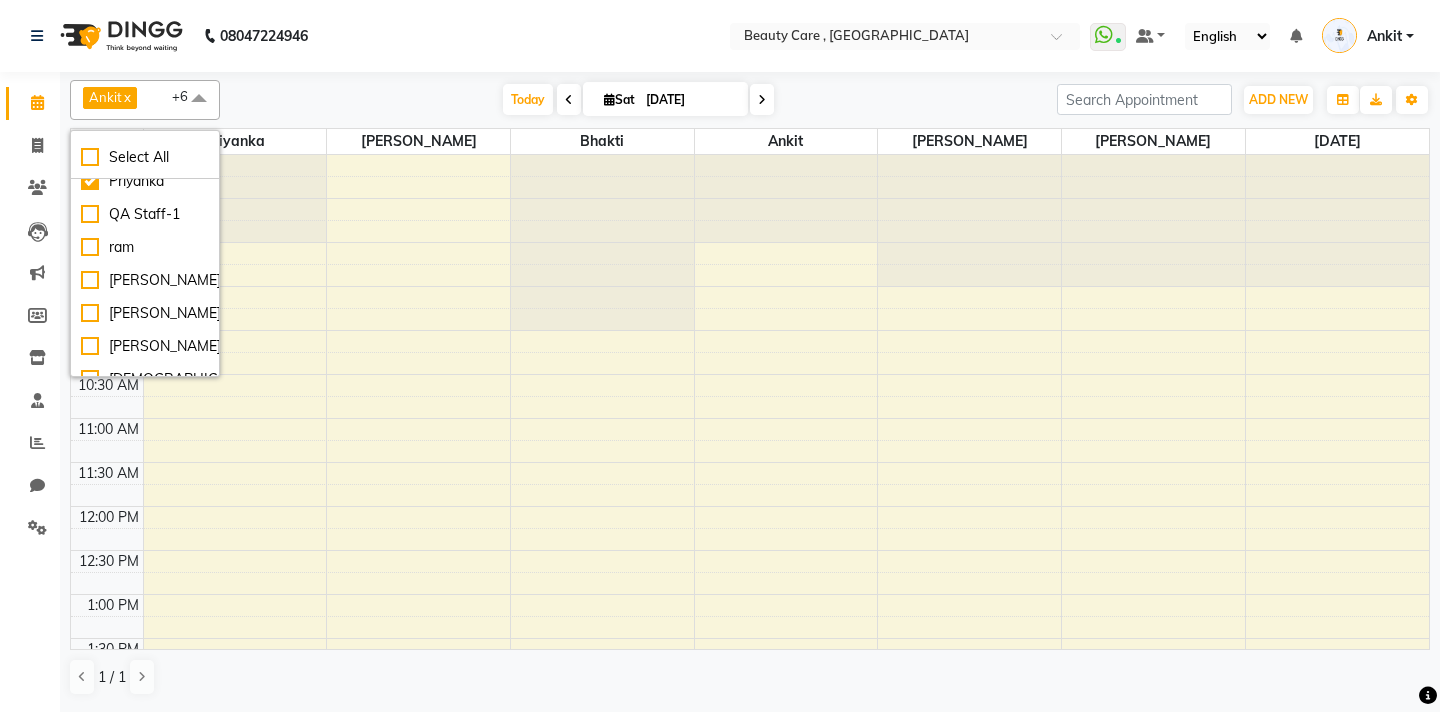 click on "Rupal" at bounding box center (145, 313) 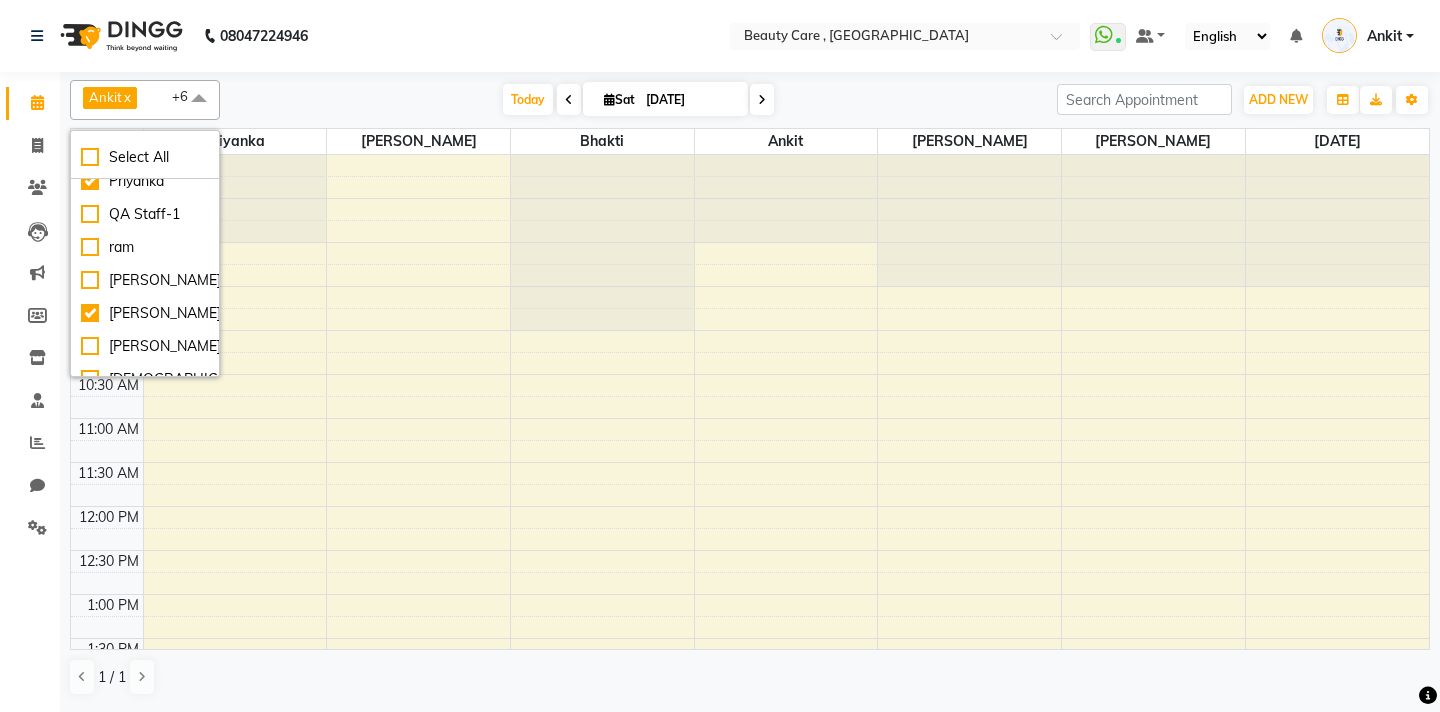 checkbox on "true" 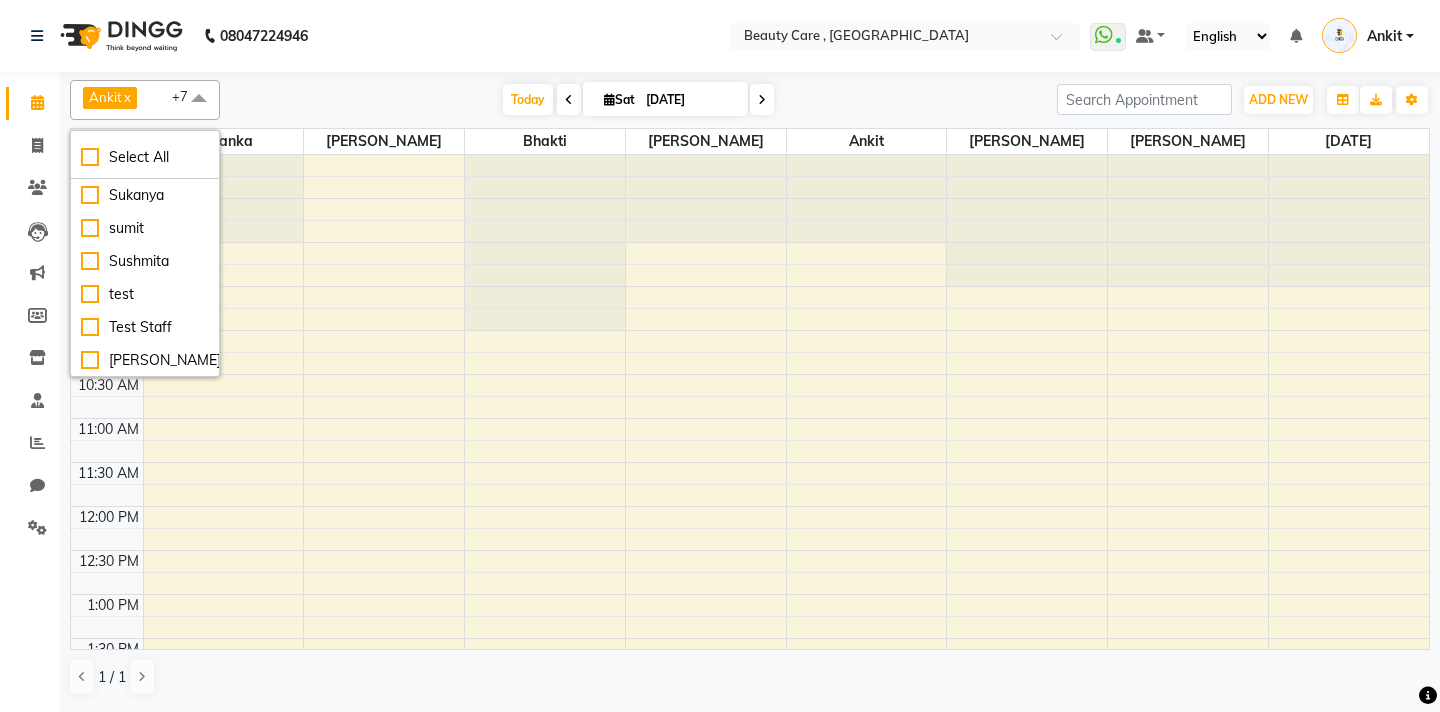 scroll, scrollTop: 934, scrollLeft: 0, axis: vertical 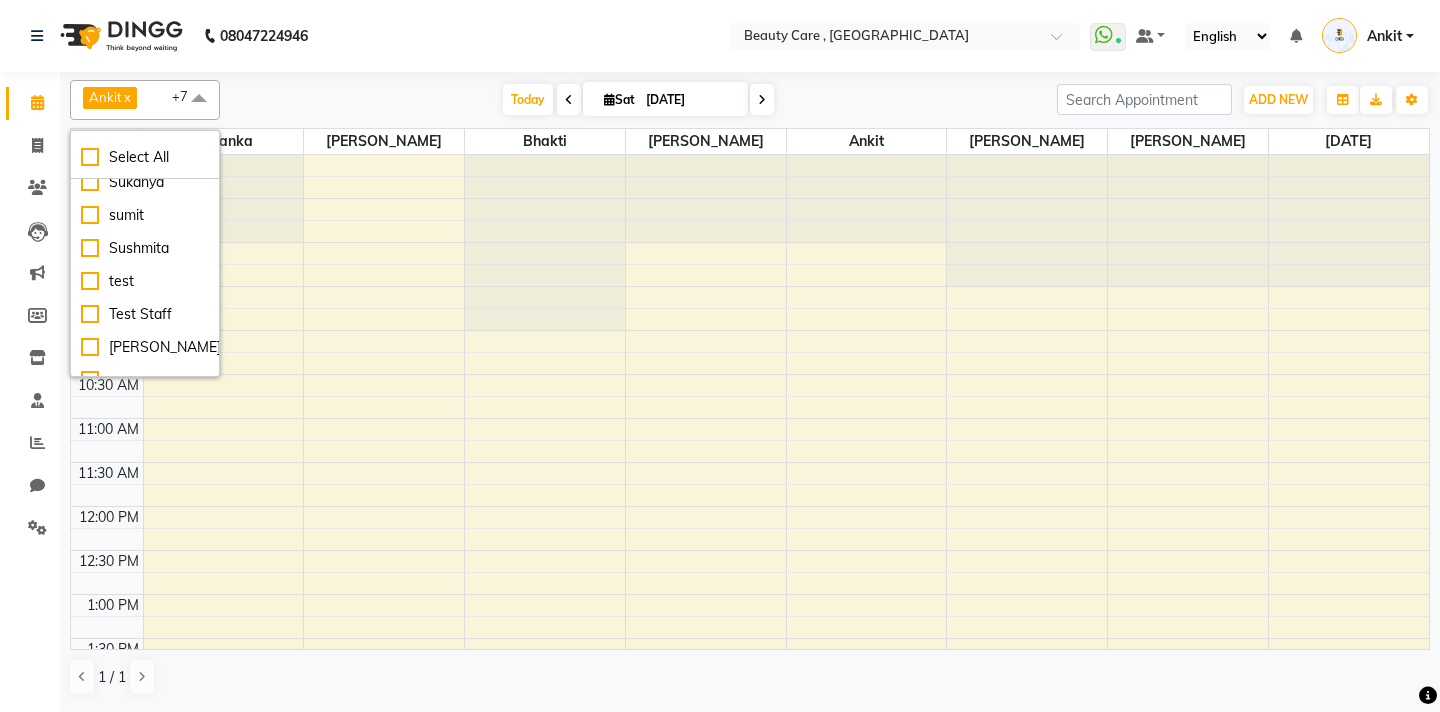 click on "Today  Sat 12 July 2025" at bounding box center [638, 100] 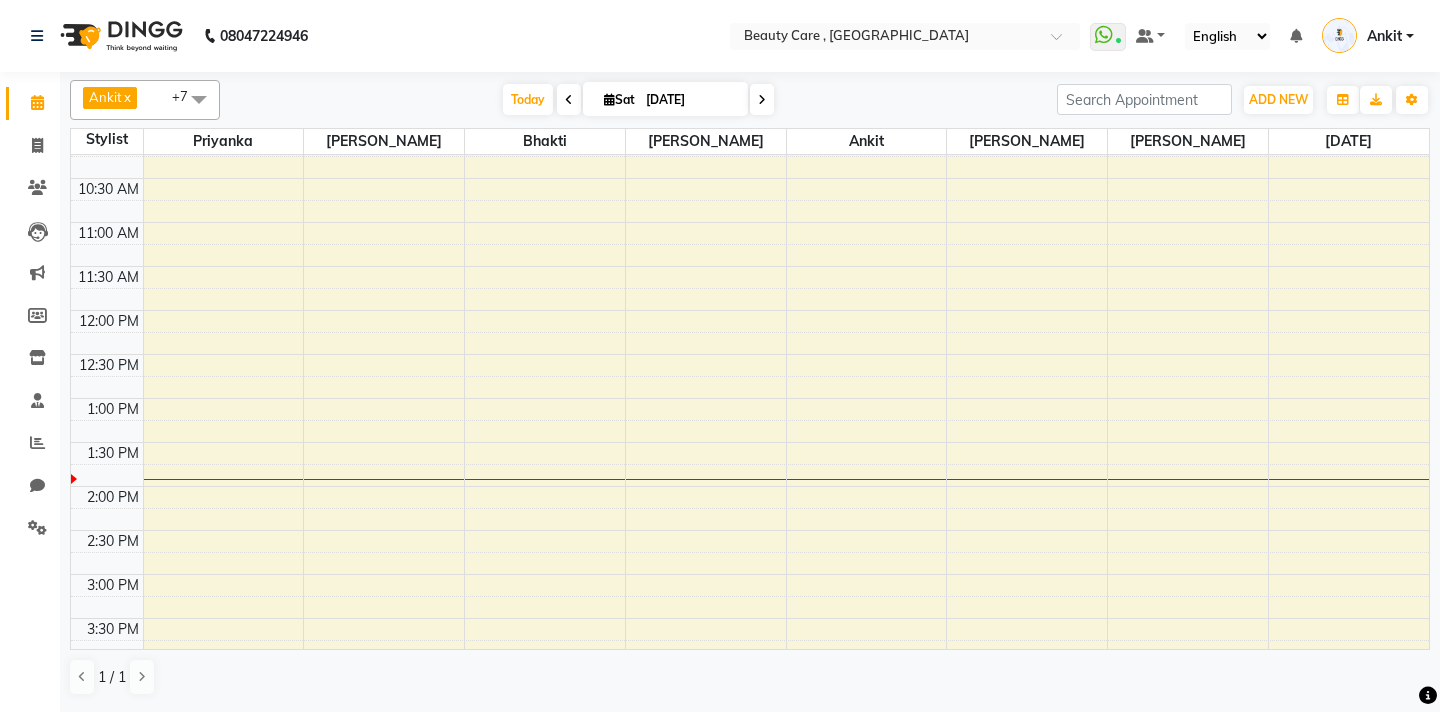 scroll, scrollTop: 0, scrollLeft: 0, axis: both 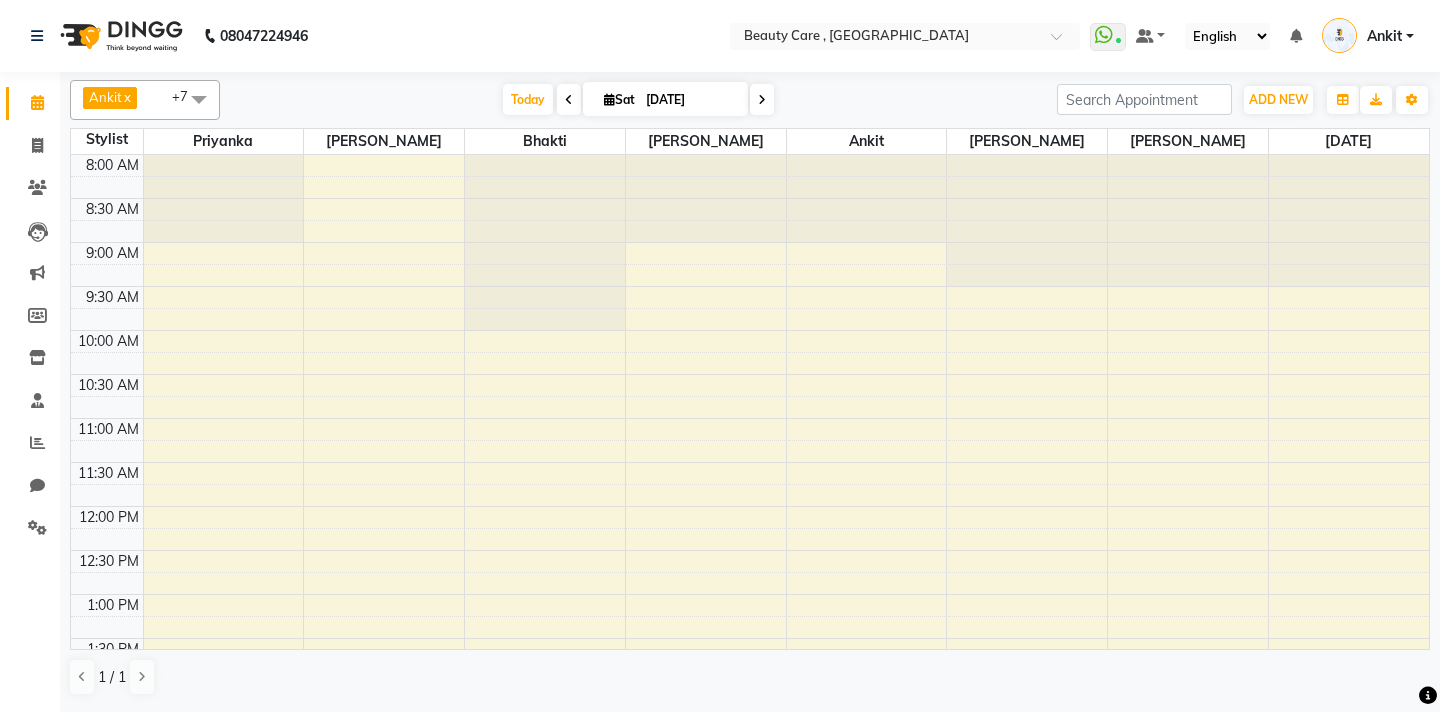 click on "Today  Sat 12 July 2025" at bounding box center [638, 100] 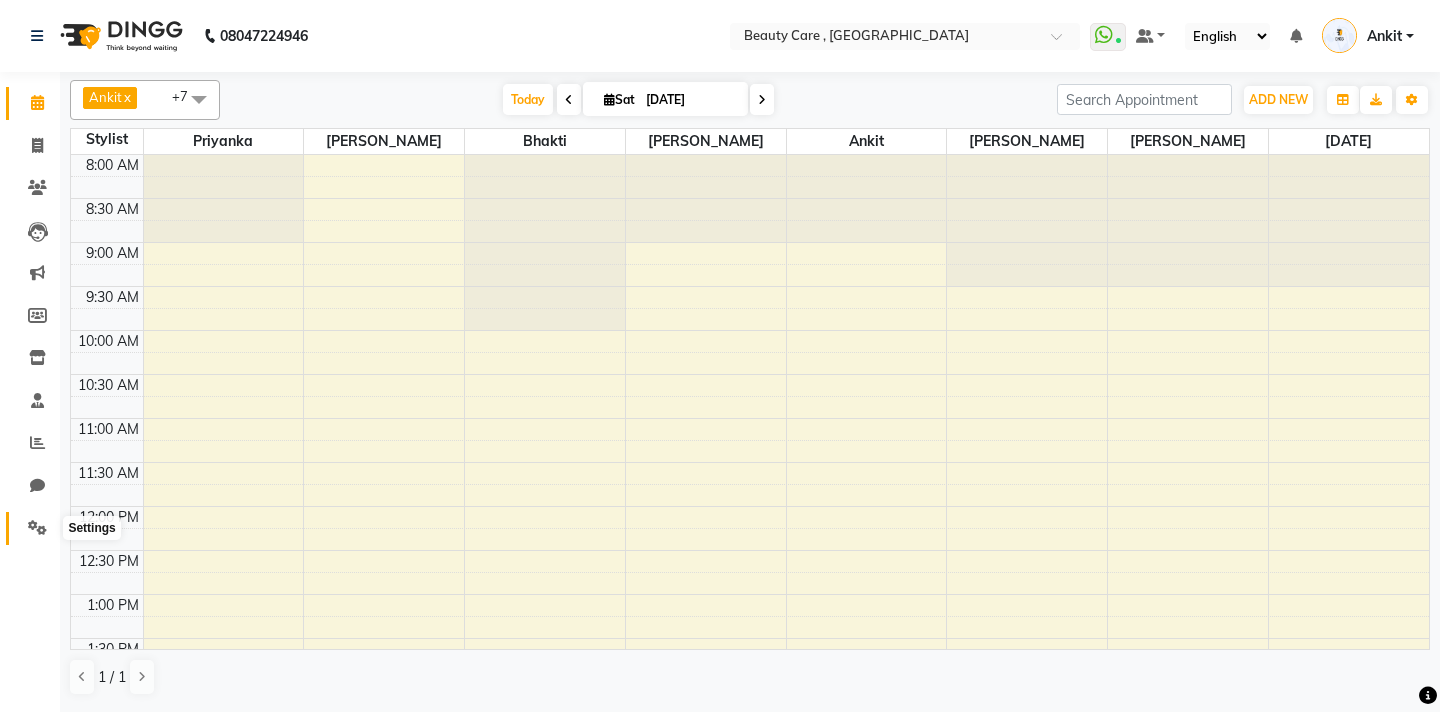 click 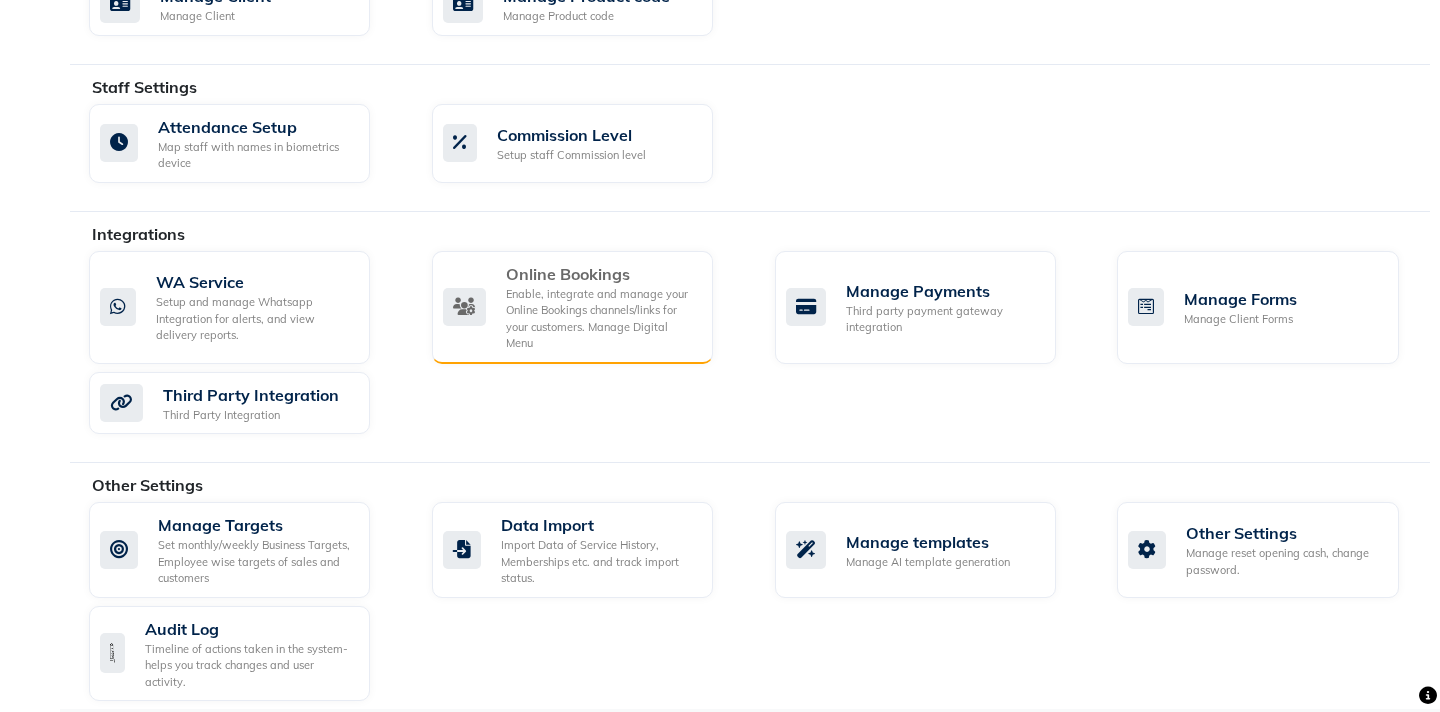 scroll, scrollTop: 1037, scrollLeft: 0, axis: vertical 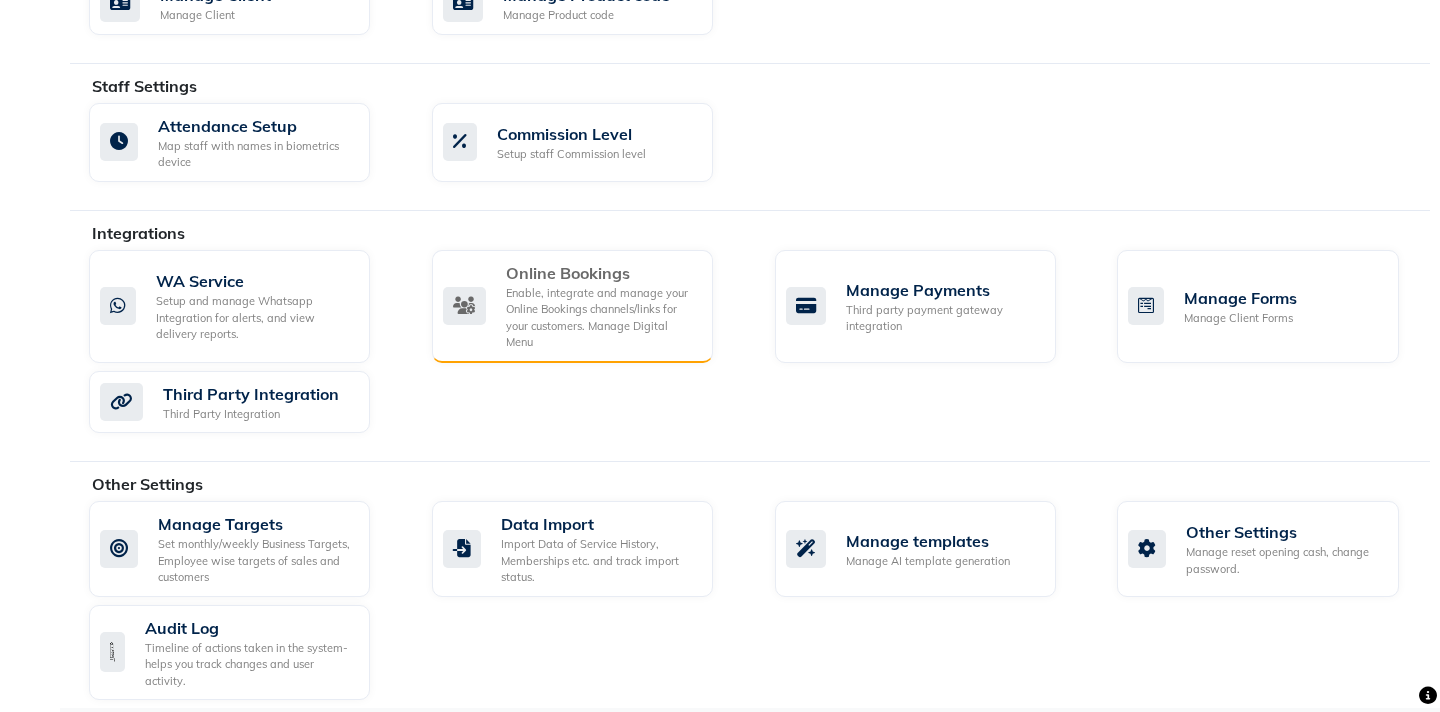 click on "Enable, integrate and manage your Online Bookings channels/links for your customers. Manage Digital Menu" 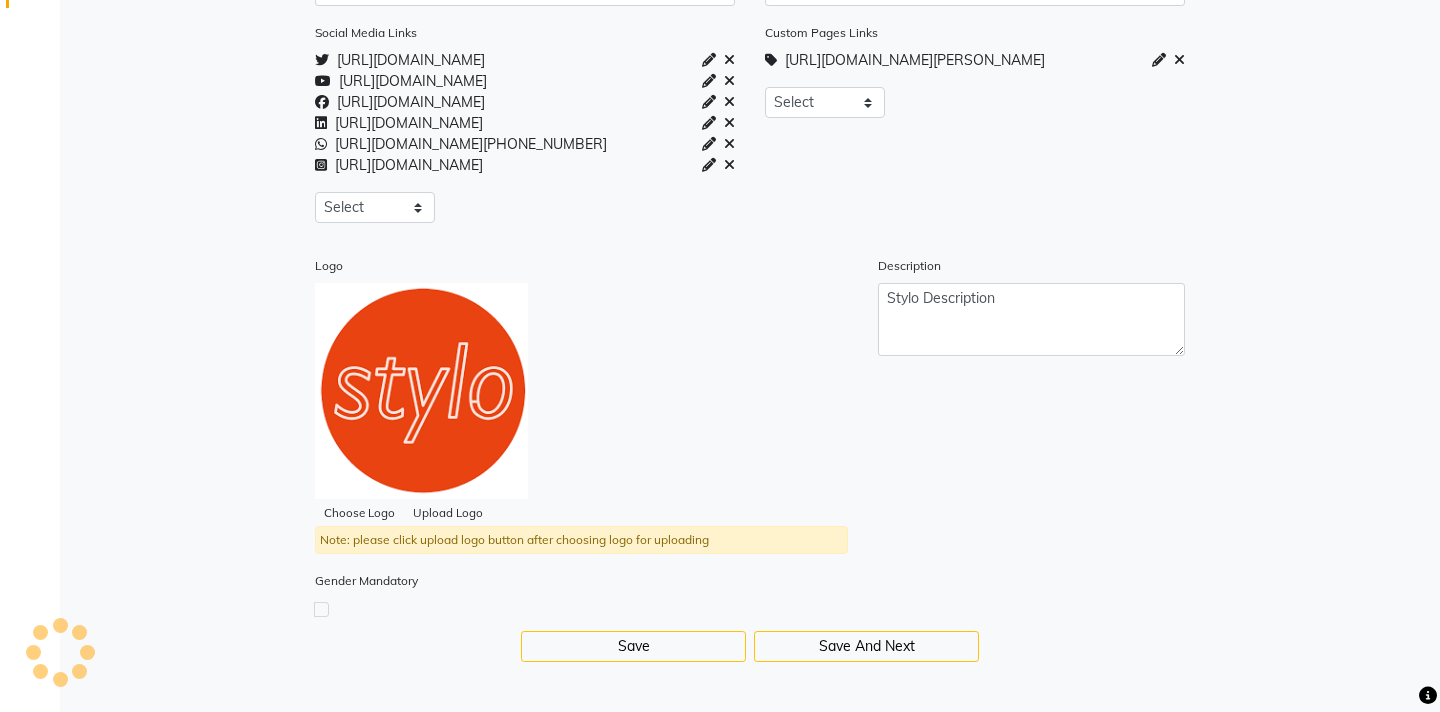 scroll, scrollTop: 0, scrollLeft: 0, axis: both 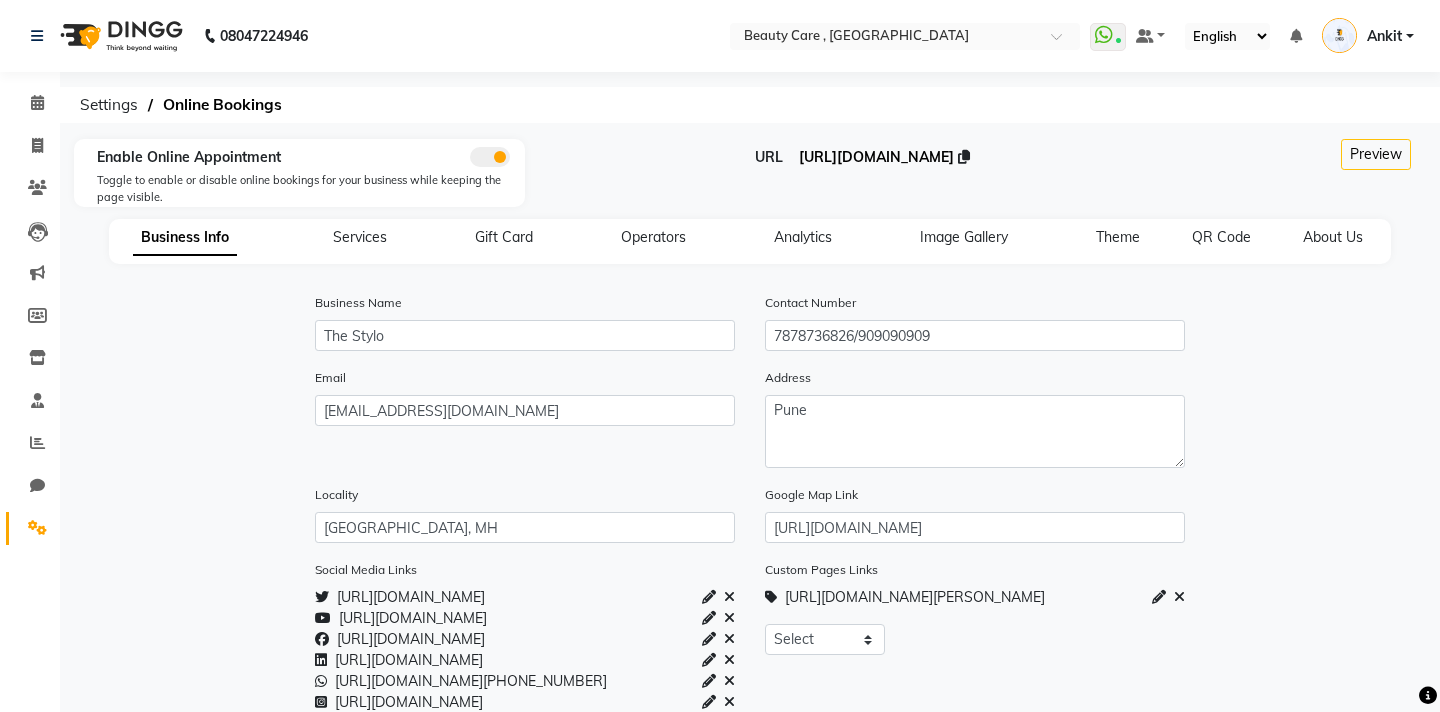 click on "https://dingg.app/booking/the-stylo-park-street" 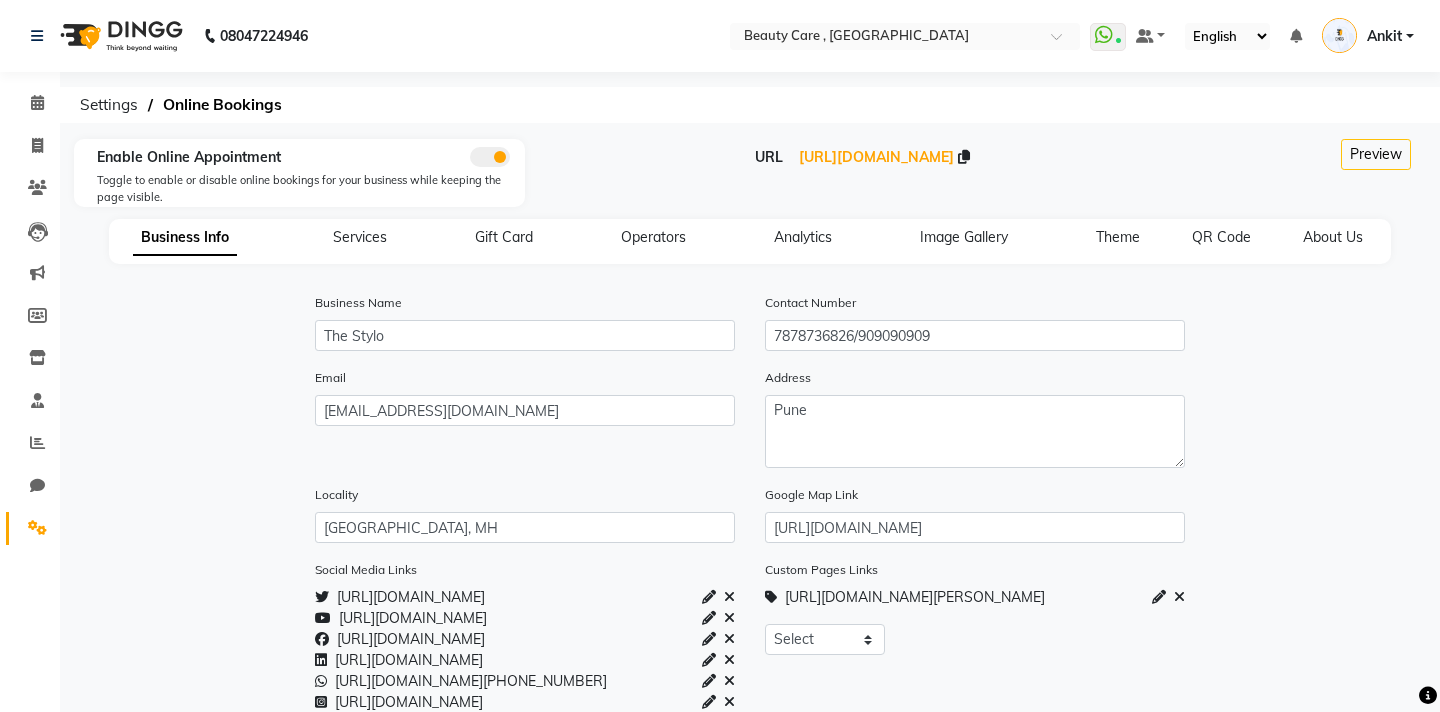 click on "08047224946 Select Location × Beauty Care , Kandivali East  WhatsApp Status  ✕ Status:  Connected Most Recent Message: 12 July 2025     01:45 PM Recent Service Activity: 12 July 2025     01:46 PM Default Panel My Panel English ENGLISH Español العربية मराठी हिंदी ગુજરાતી தமிழ் 中文 Notifications nothing to show Ankit Manage Profile Change Password Sign out  Version:3.15.4" 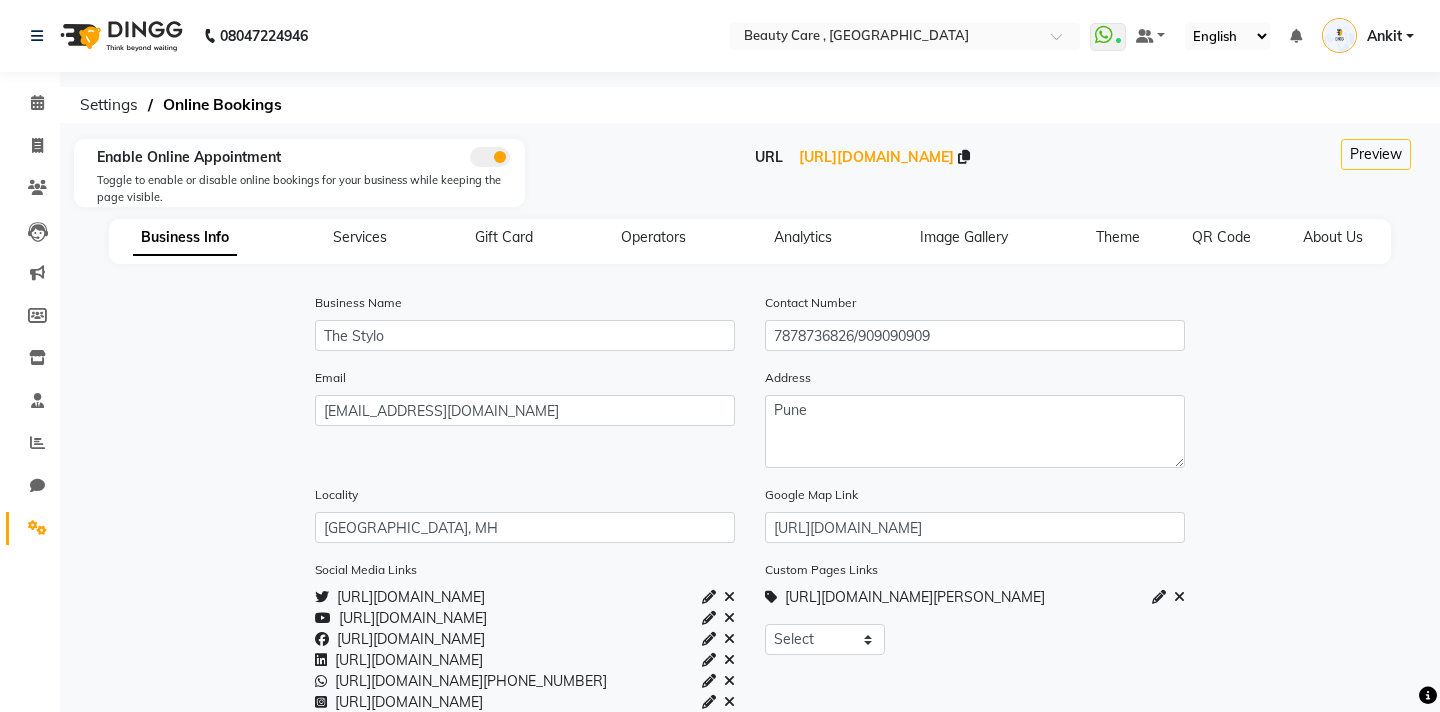 click on "Email support@dingg.app Address Pune" 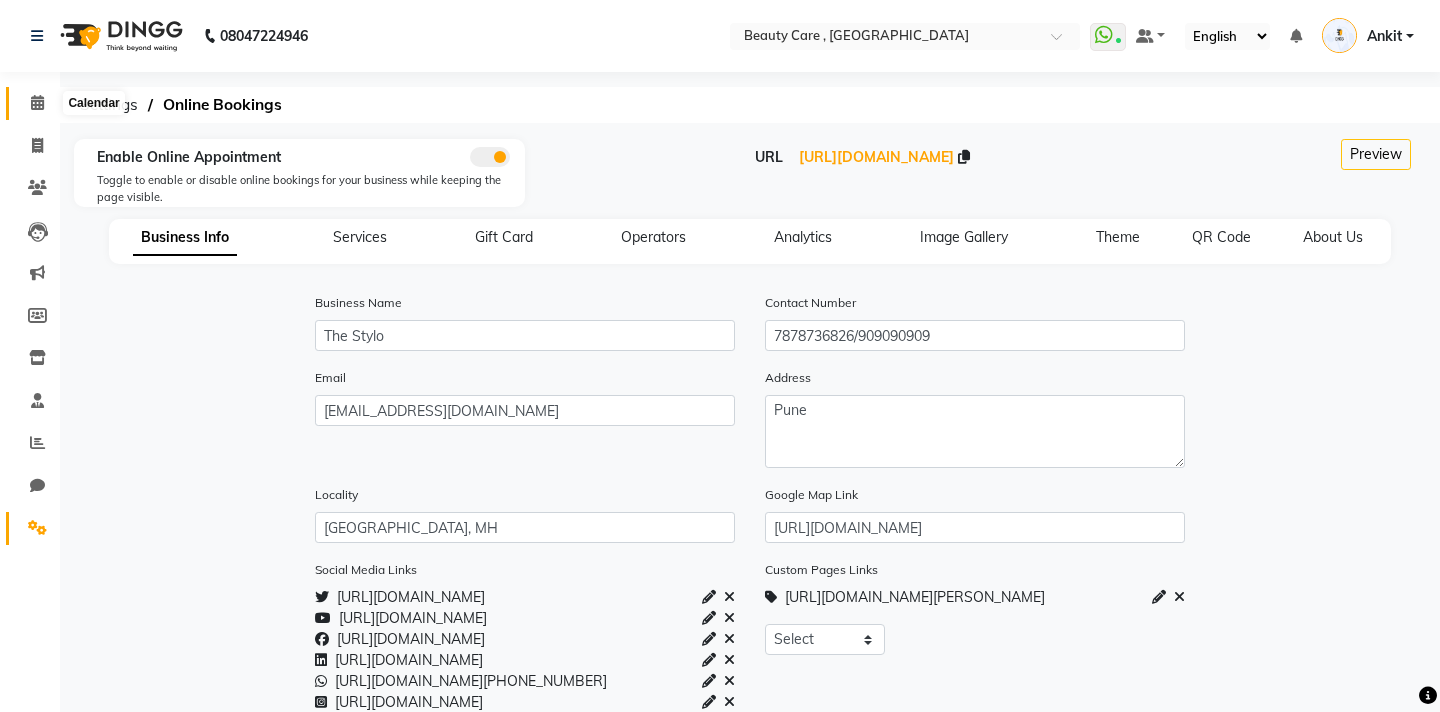 click 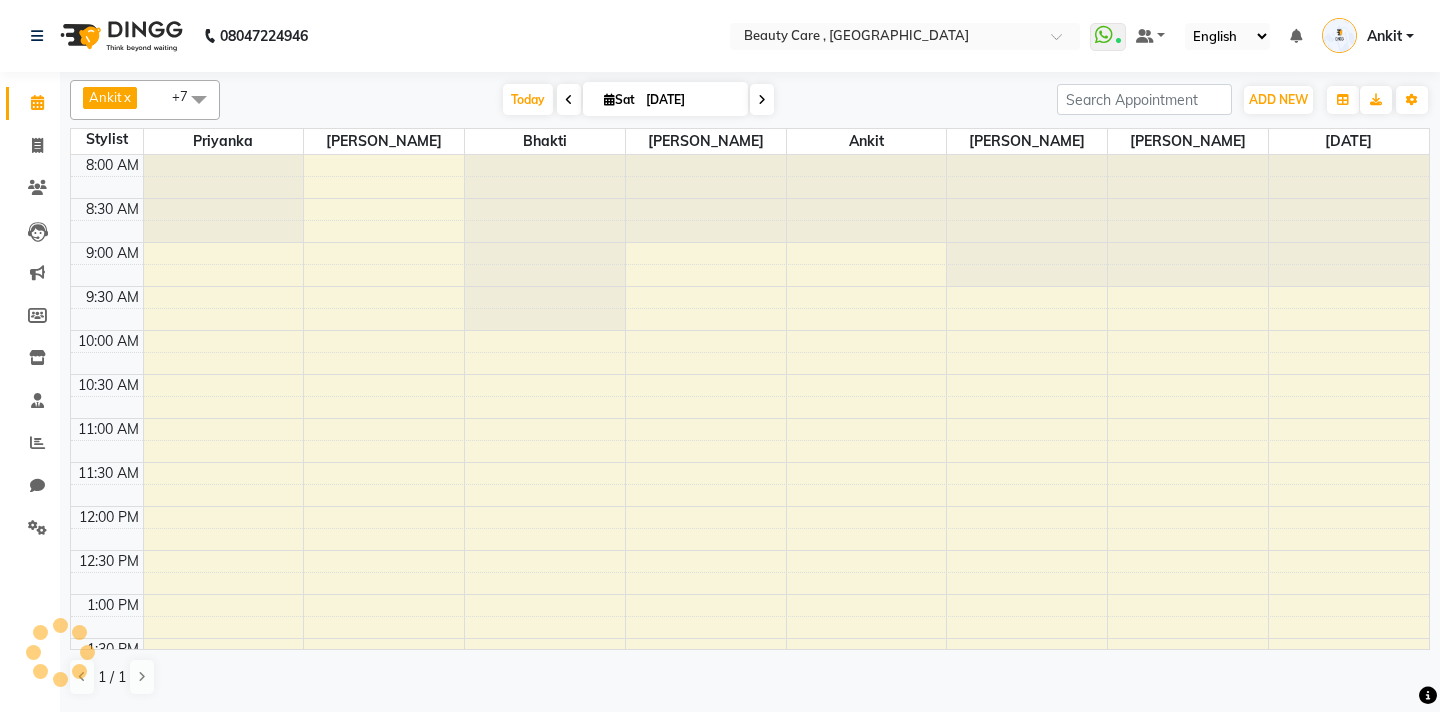 click on "08047224946 Select Location × Beauty Care , Kandivali East  WhatsApp Status  ✕ Status:  Connected Most Recent Message: 12 July 2025     01:45 PM Recent Service Activity: 12 July 2025     01:46 PM Default Panel My Panel English ENGLISH Español العربية मराठी हिंदी ગુજરાતી தமிழ் 中文 Notifications nothing to show Ankit Manage Profile Change Password Sign out  Version:3.15.4" 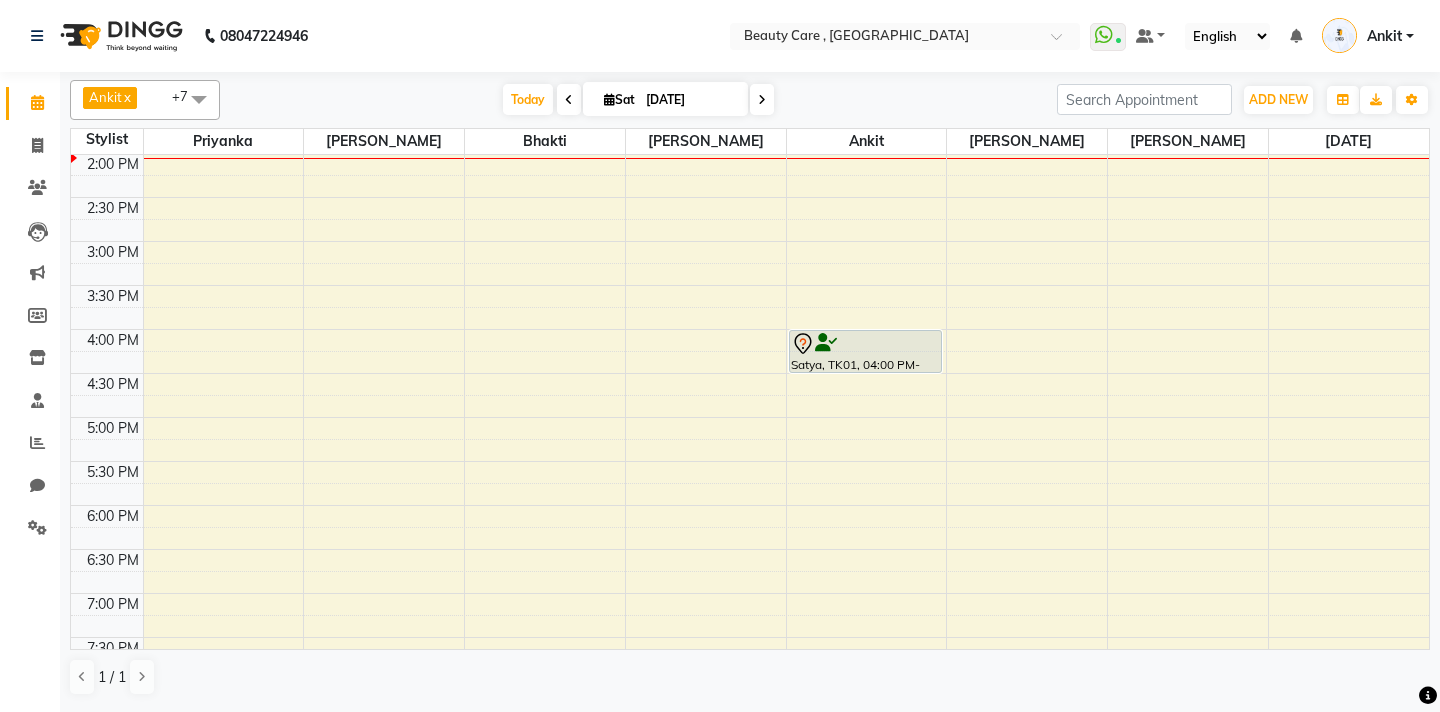 scroll, scrollTop: 529, scrollLeft: 0, axis: vertical 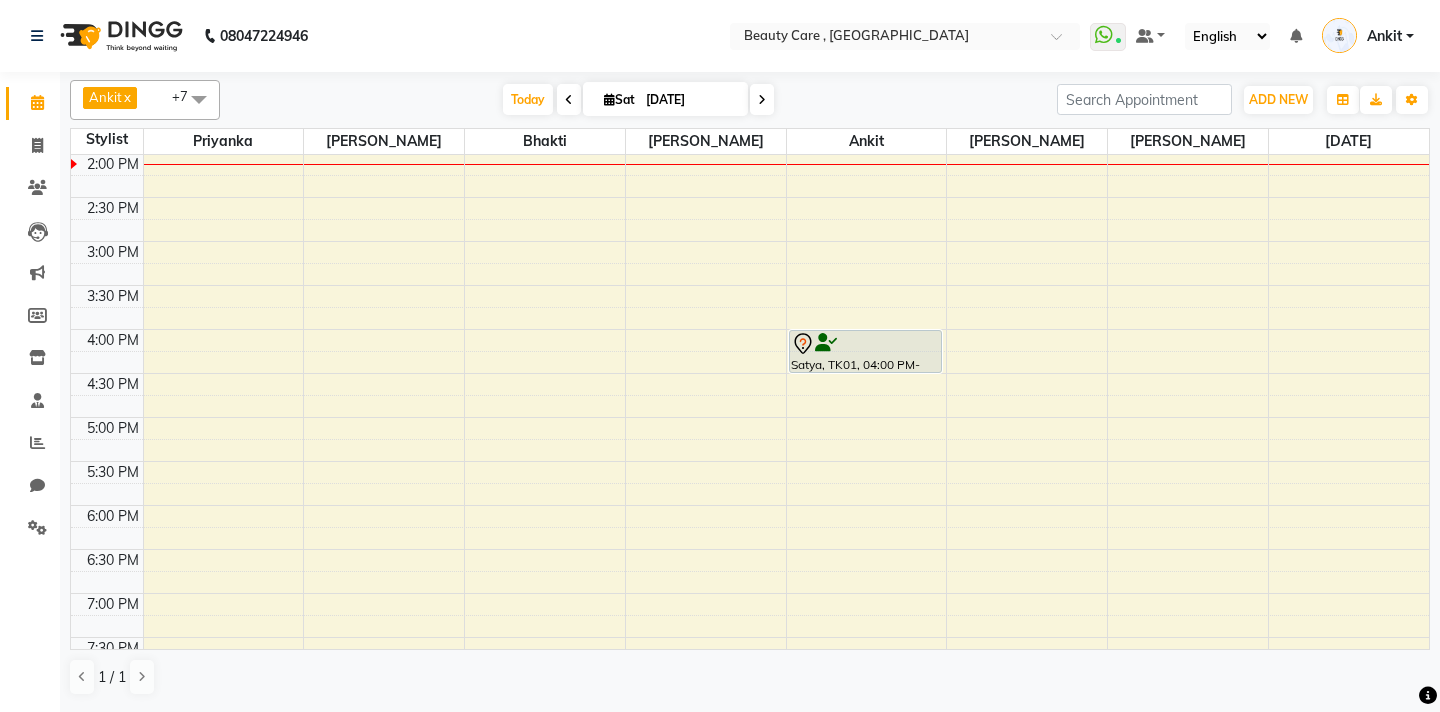 click on "08047224946 Select Location × Beauty Care , Kandivali East  WhatsApp Status  ✕ Status:  Connected Most Recent Message: 12 July 2025     01:45 PM Recent Service Activity: 12 July 2025     01:46 PM Default Panel My Panel English ENGLISH Español العربية मराठी हिंदी ગુજરાતી தமிழ் 中文 Notifications nothing to show Ankit Manage Profile Change Password Sign out  Version:3.15.4" 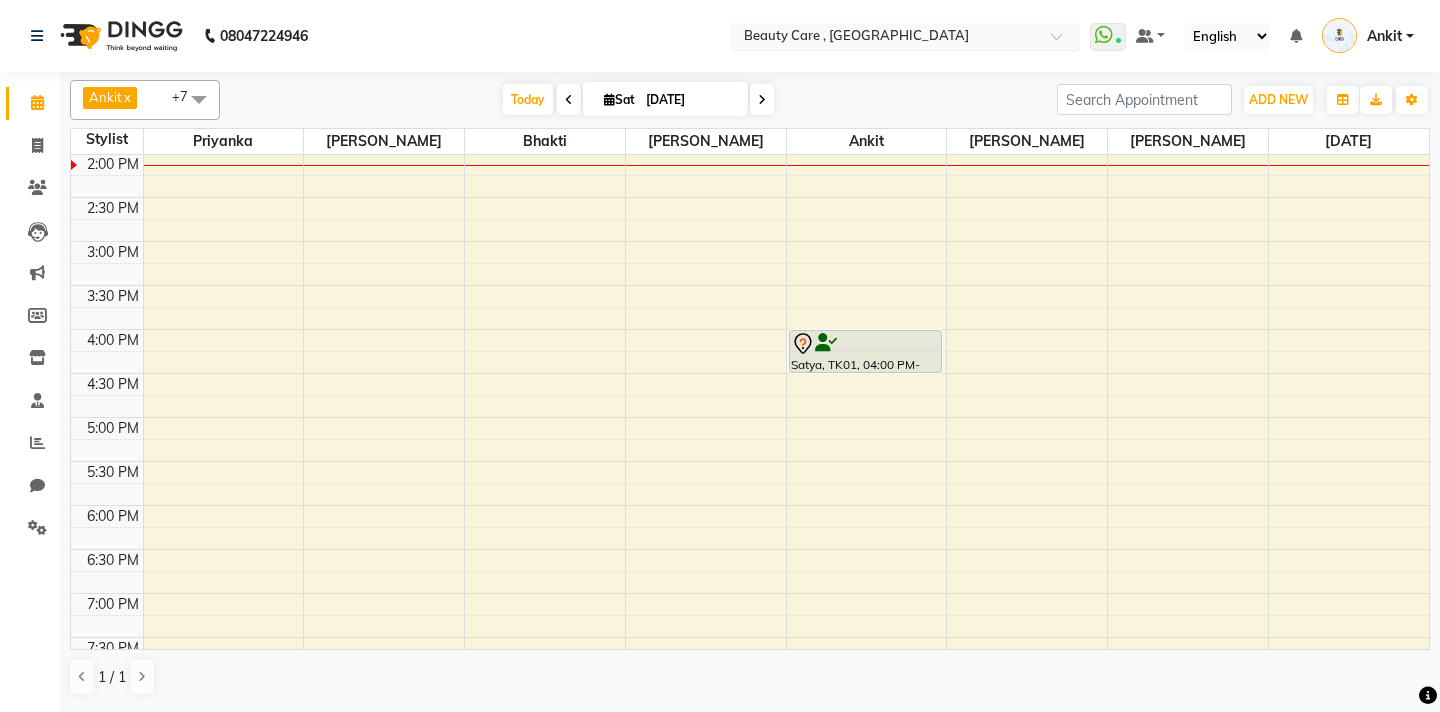 click at bounding box center (885, 38) 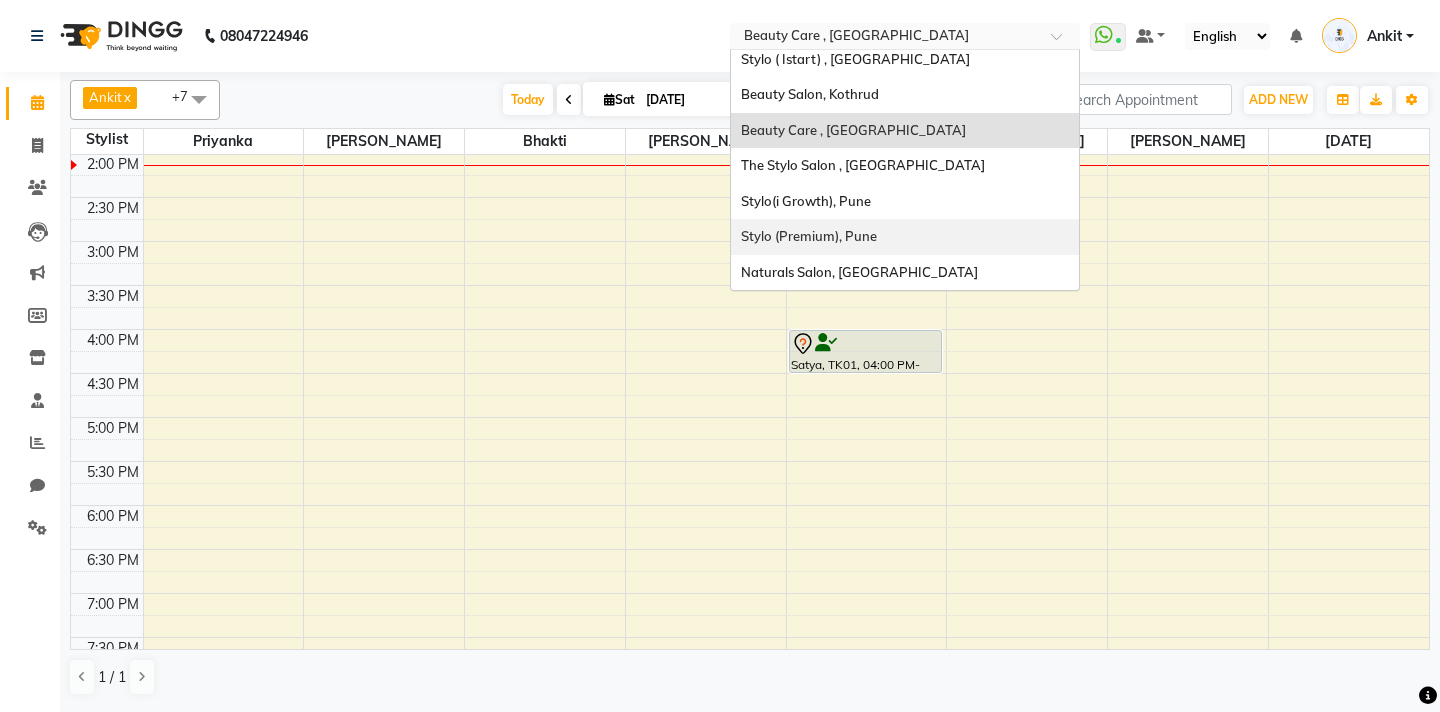 scroll, scrollTop: 0, scrollLeft: 0, axis: both 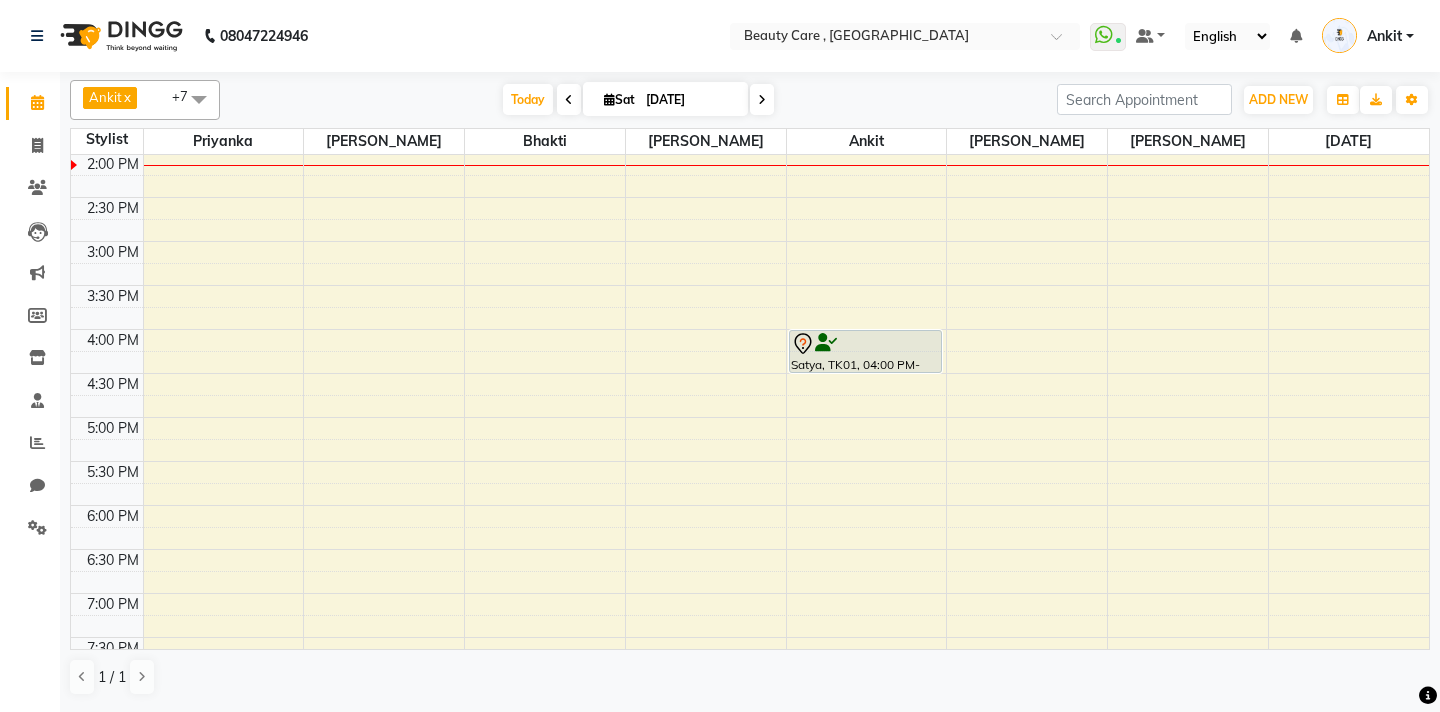 click on "08047224946 Select Location × Beauty Care , Kandivali East  WhatsApp Status  ✕ Status:  Connected Most Recent Message: 12 July 2025     01:45 PM Recent Service Activity: 12 July 2025     01:46 PM Default Panel My Panel English ENGLISH Español العربية मराठी हिंदी ગુજરાતી தமிழ் 中文 Notifications nothing to show Ankit Manage Profile Change Password Sign out  Version:3.15.4" 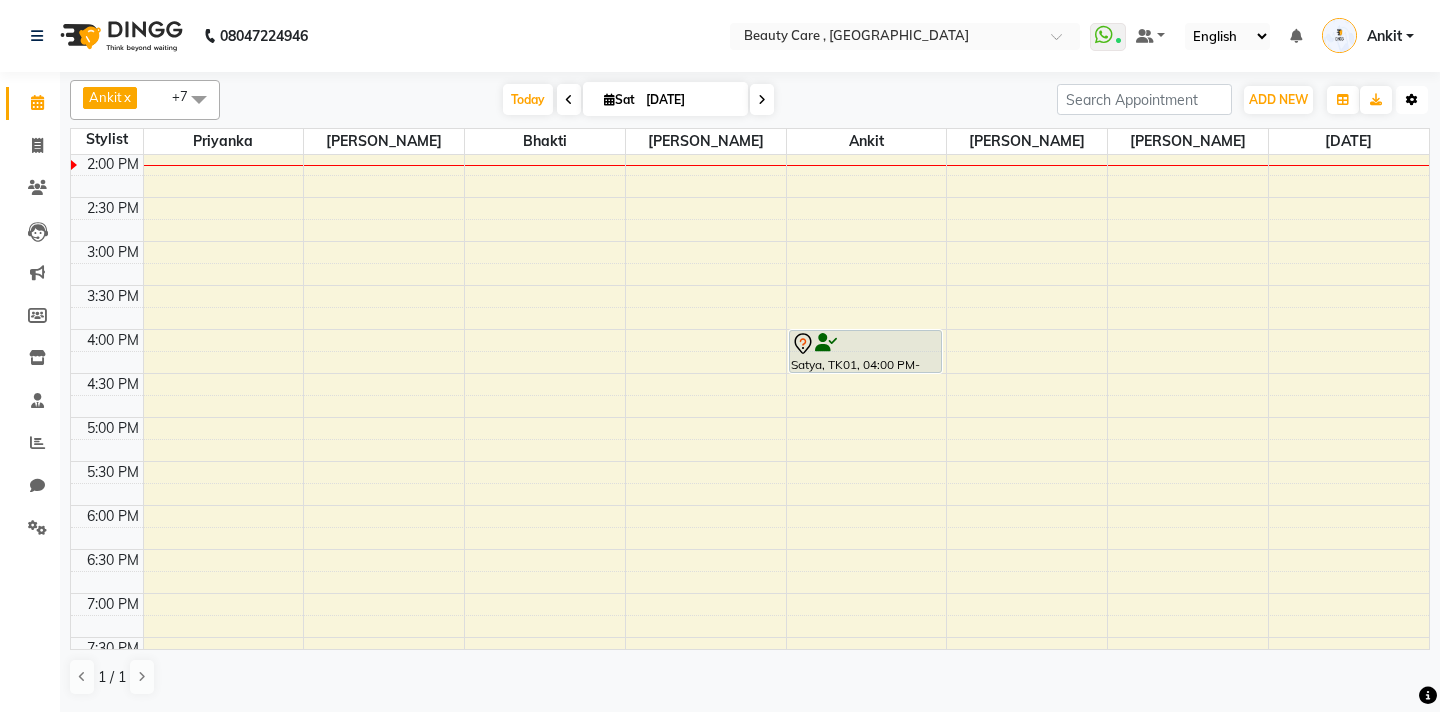 click at bounding box center (1412, 100) 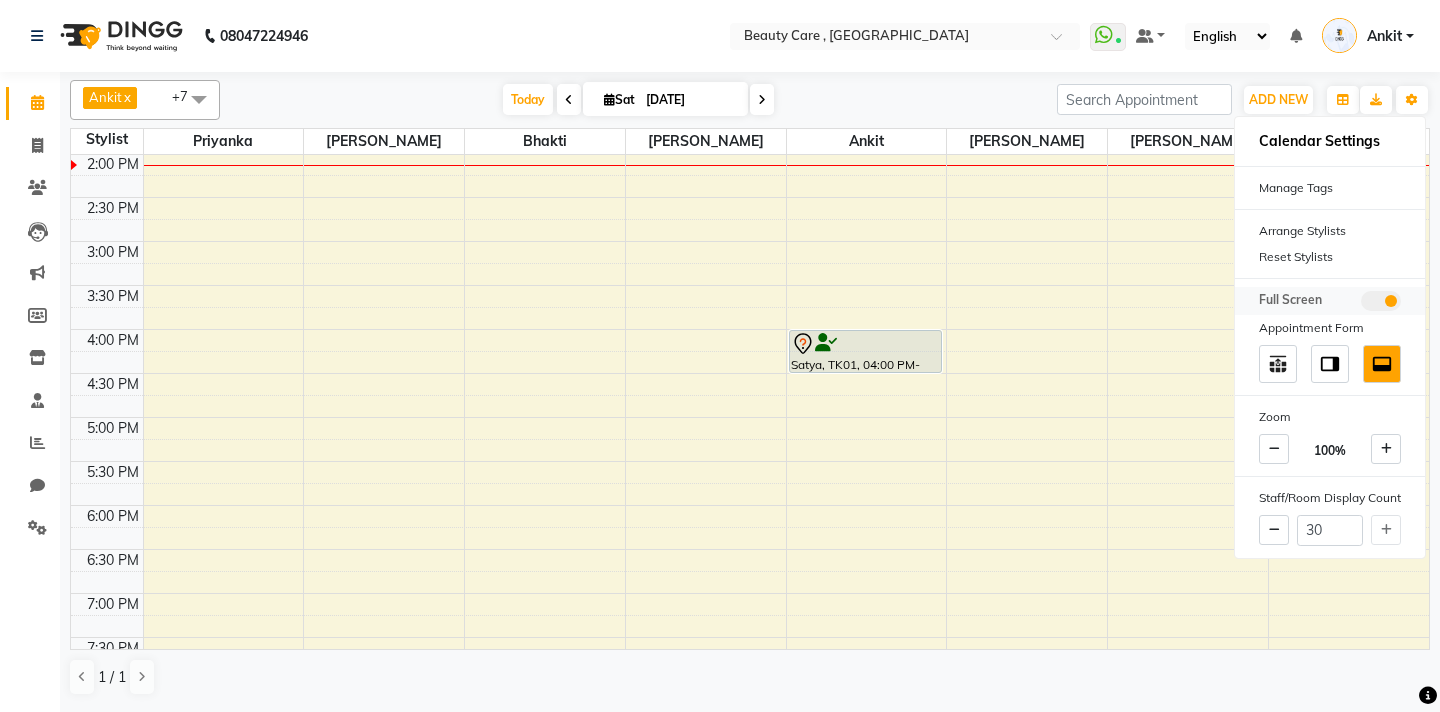 click at bounding box center [1381, 301] 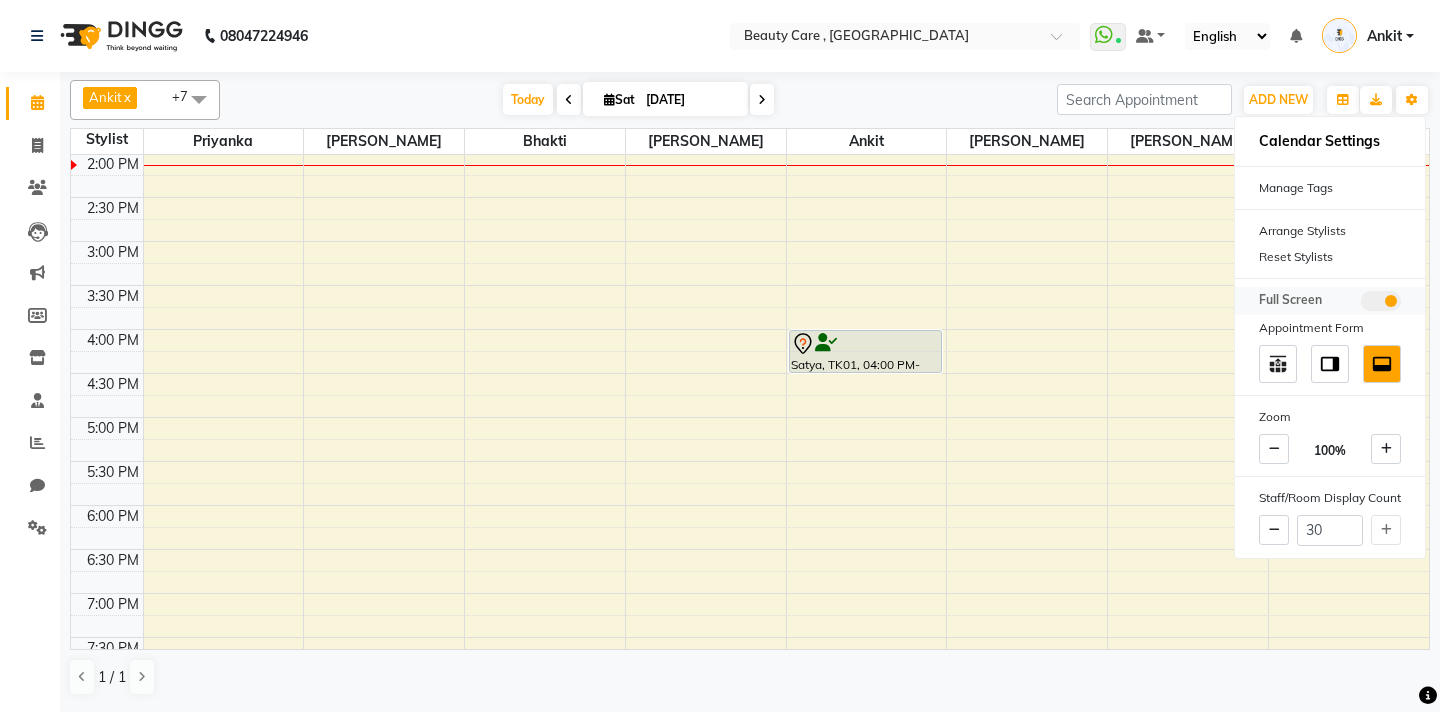 click at bounding box center (1361, 304) 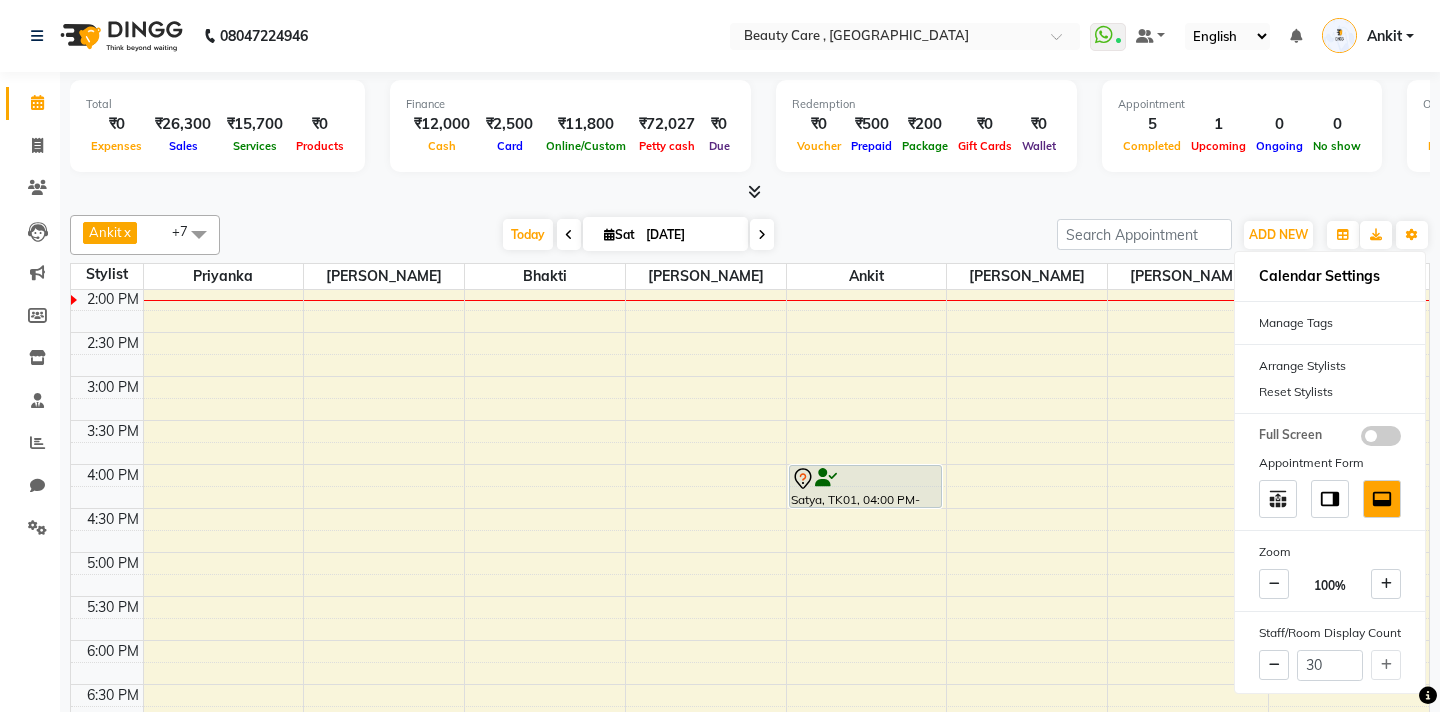 click on "08047224946 Select Location × Beauty Care , Kandivali East  WhatsApp Status  ✕ Status:  Connected Most Recent Message: 12 July 2025     01:45 PM Recent Service Activity: 12 July 2025     01:46 PM Default Panel My Panel English ENGLISH Español العربية मराठी हिंदी ગુજરાતી தமிழ் 中文 Notifications nothing to show Ankit Manage Profile Change Password Sign out  Version:3.15.4" 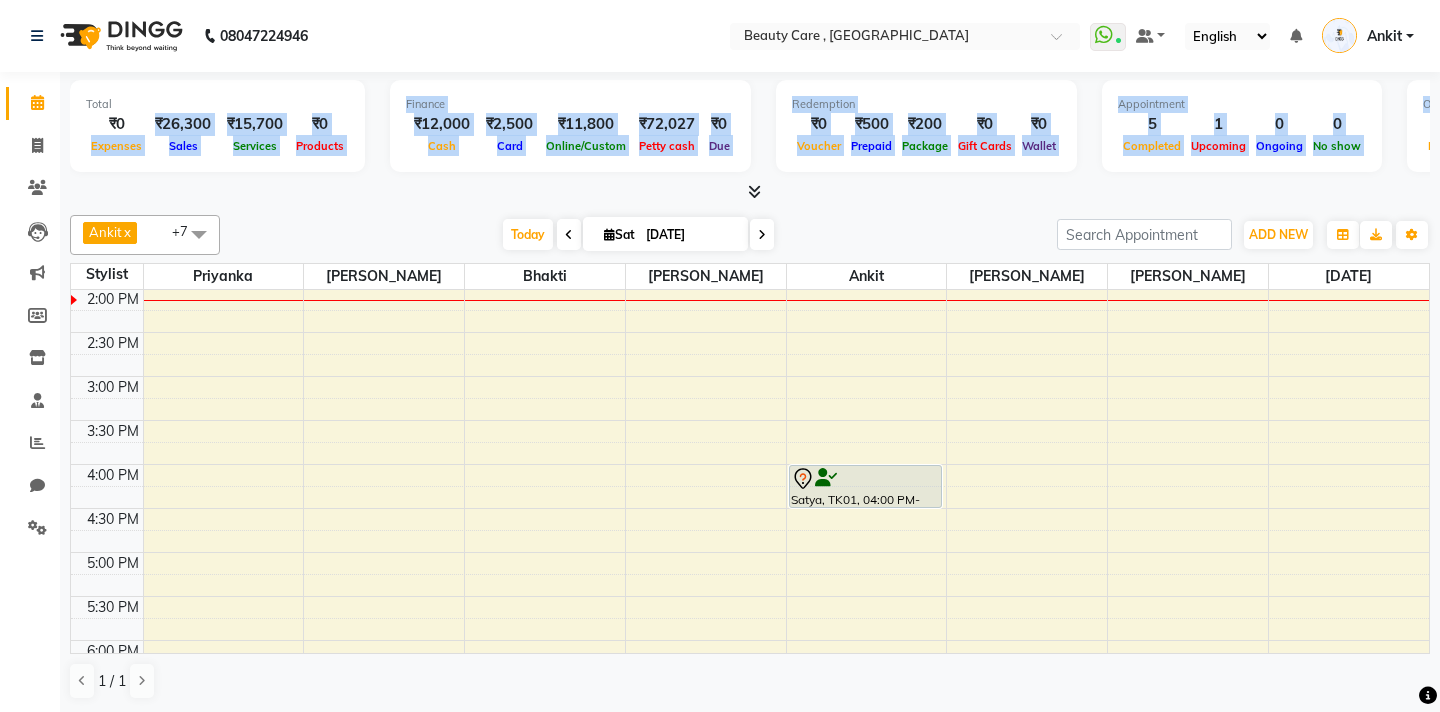 drag, startPoint x: 79, startPoint y: 140, endPoint x: 1347, endPoint y: 125, distance: 1268.0887 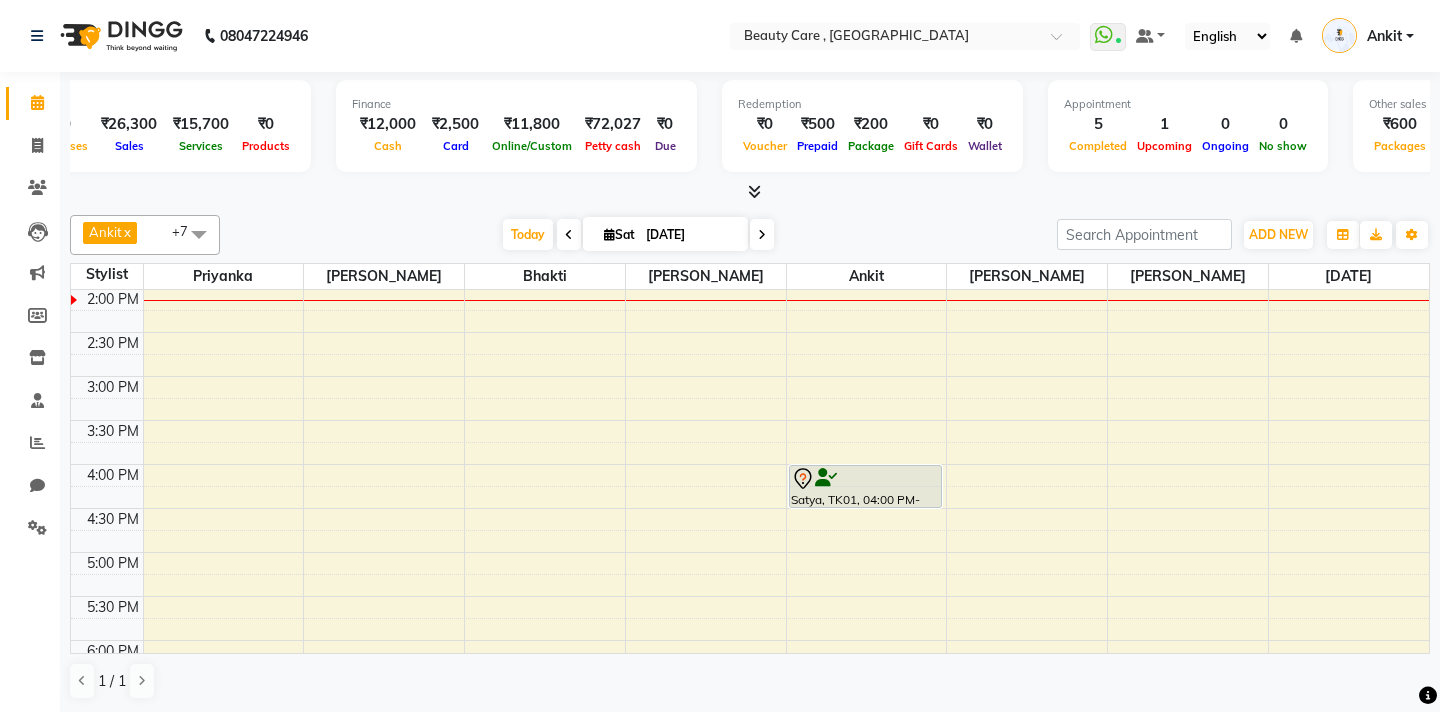 click on "08047224946 Select Location × Beauty Care , Kandivali East  WhatsApp Status  ✕ Status:  Connected Most Recent Message: 12 July 2025     01:45 PM Recent Service Activity: 12 July 2025     01:46 PM Default Panel My Panel English ENGLISH Español العربية मराठी हिंदी ગુજરાતી தமிழ் 中文 Notifications nothing to show Ankit Manage Profile Change Password Sign out  Version:3.15.4" 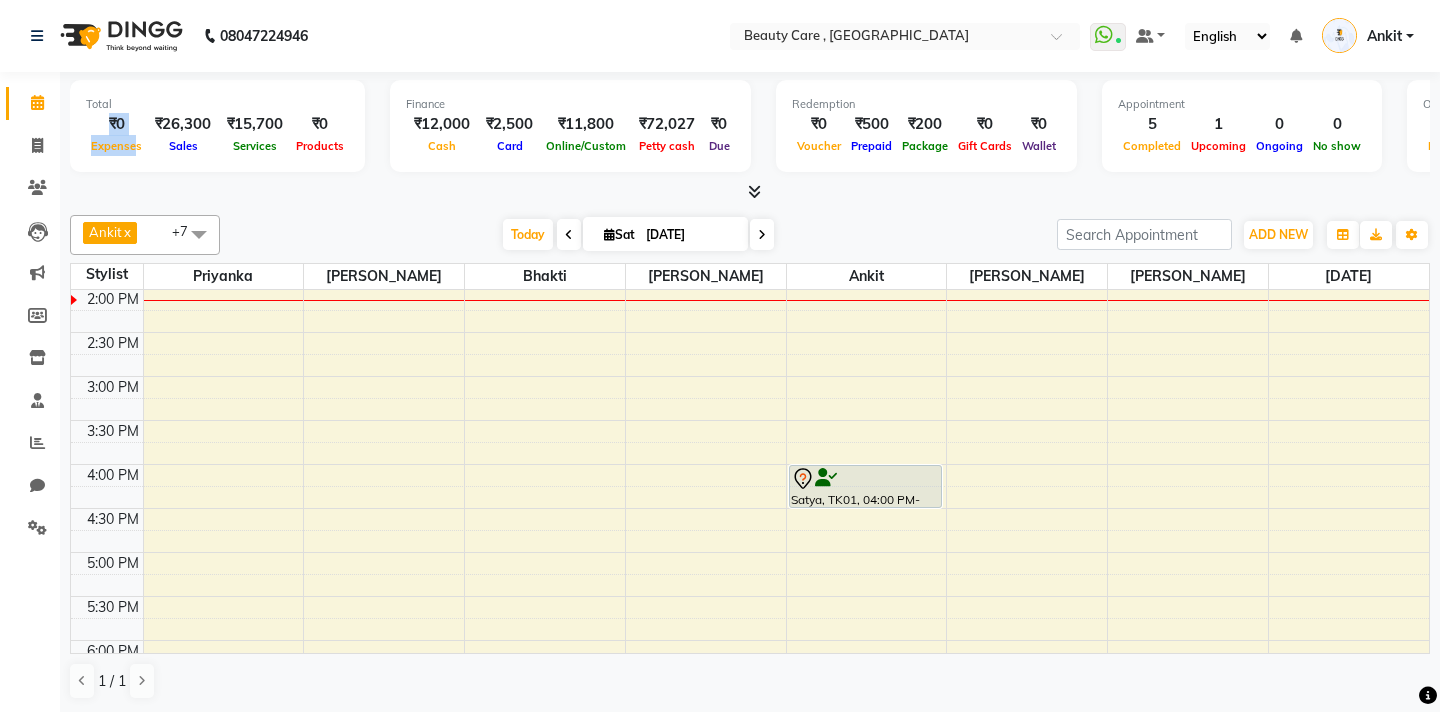 drag, startPoint x: 134, startPoint y: 150, endPoint x: 106, endPoint y: 129, distance: 35 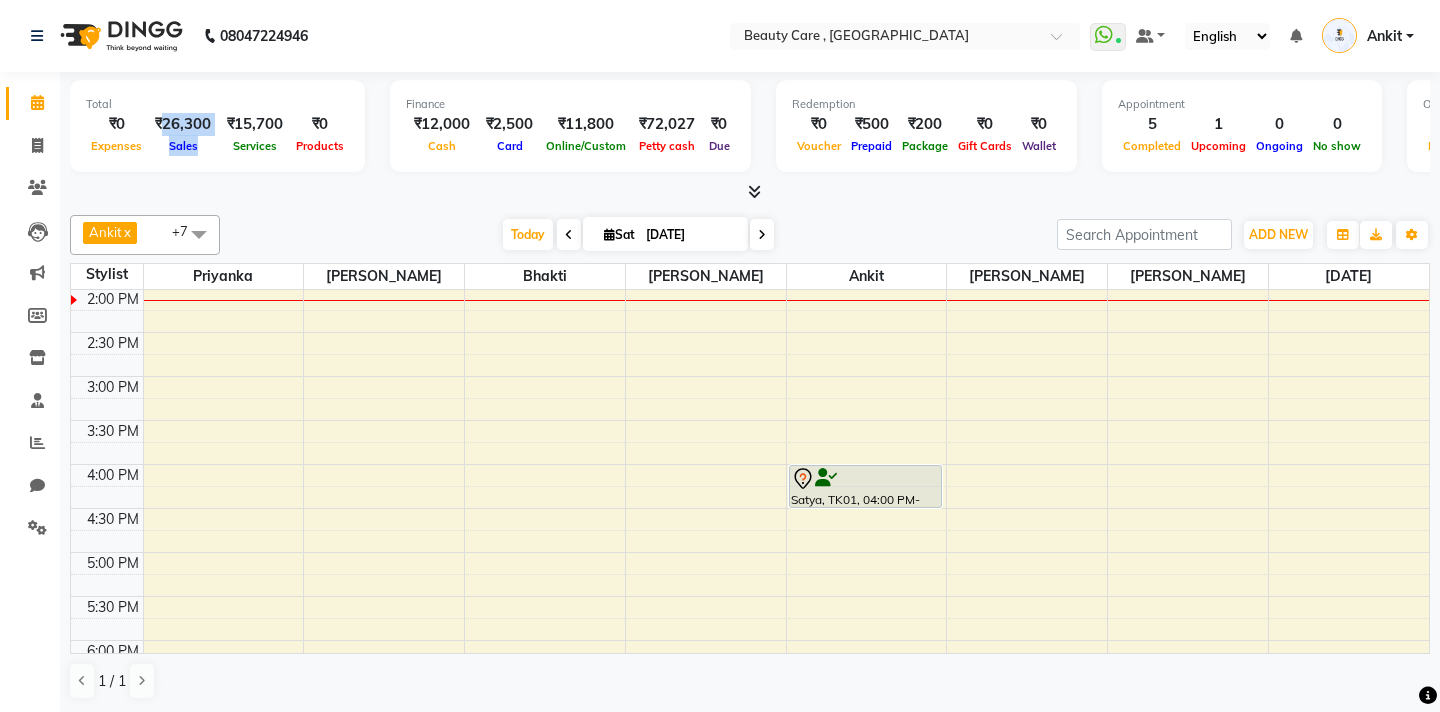 drag, startPoint x: 194, startPoint y: 146, endPoint x: 166, endPoint y: 124, distance: 35.608986 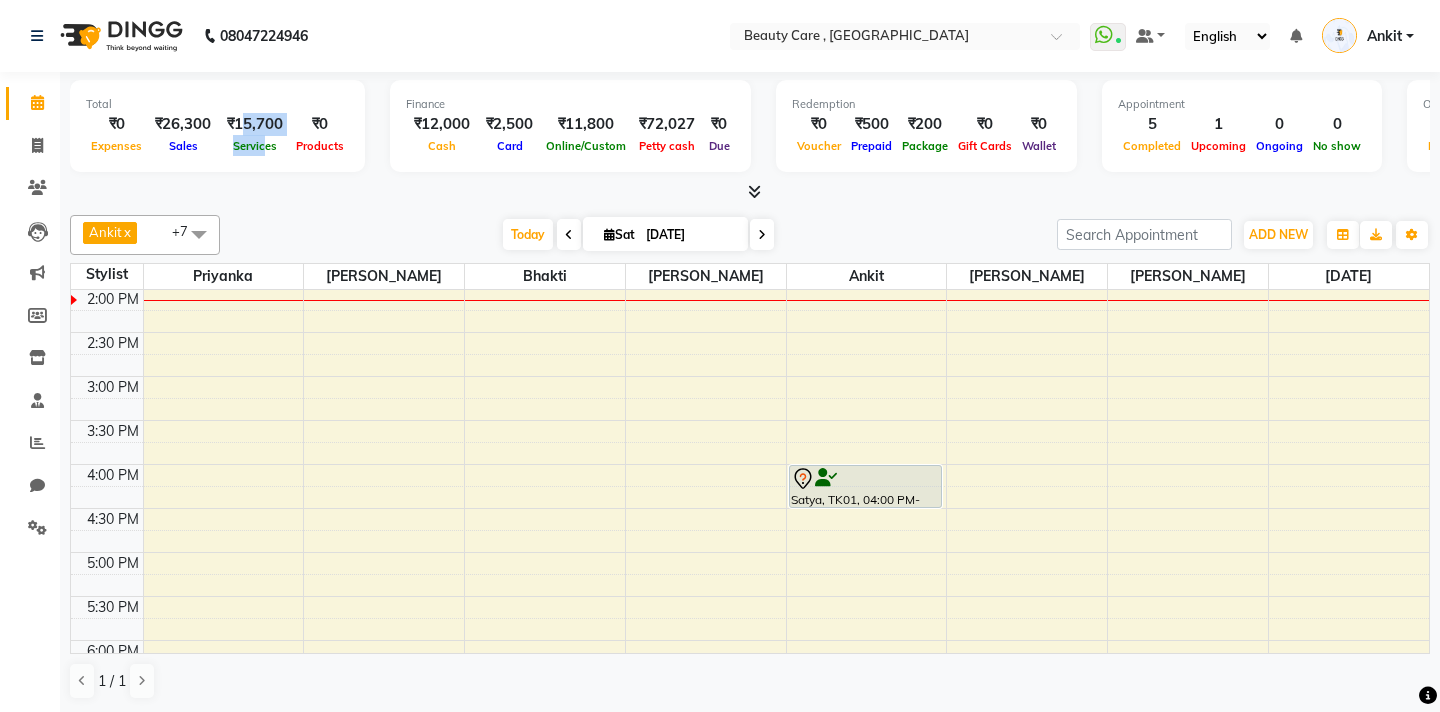 drag, startPoint x: 266, startPoint y: 147, endPoint x: 239, endPoint y: 123, distance: 36.124783 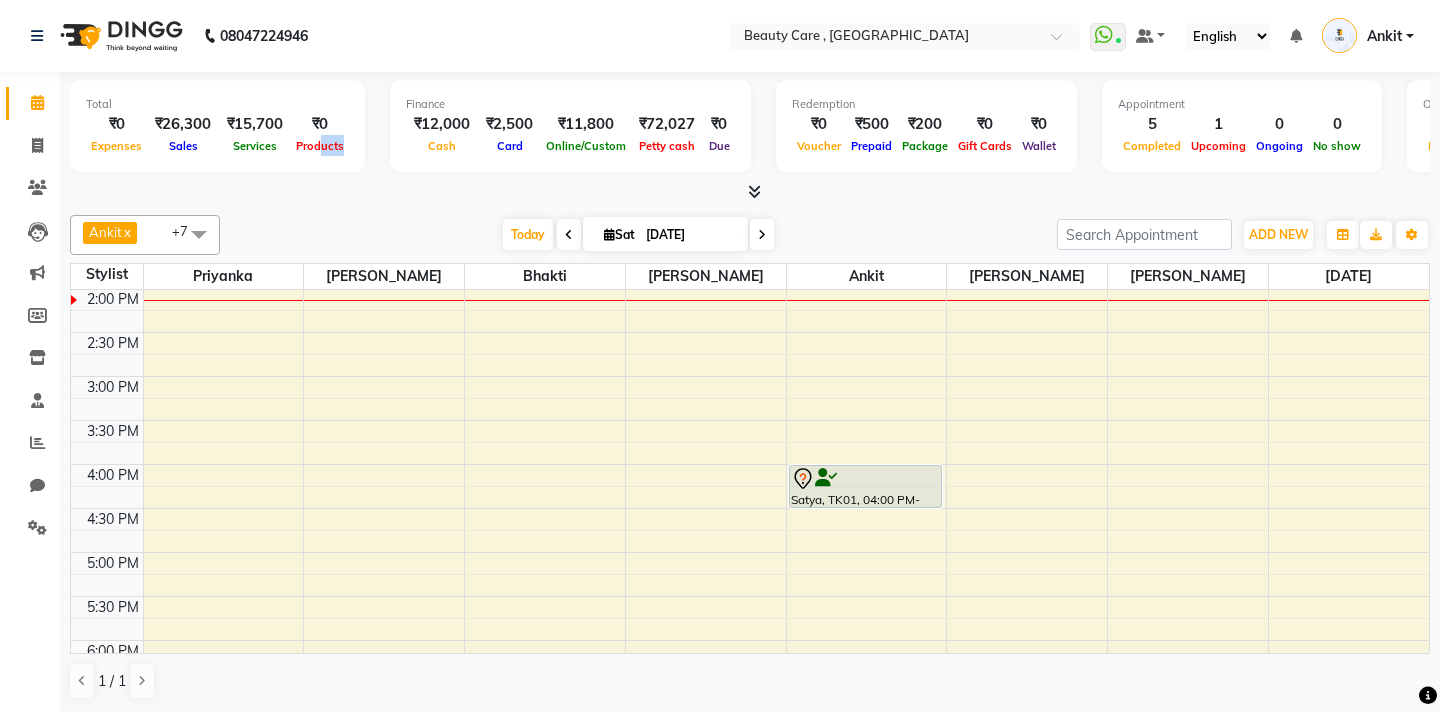 drag, startPoint x: 348, startPoint y: 147, endPoint x: 316, endPoint y: 134, distance: 34.539833 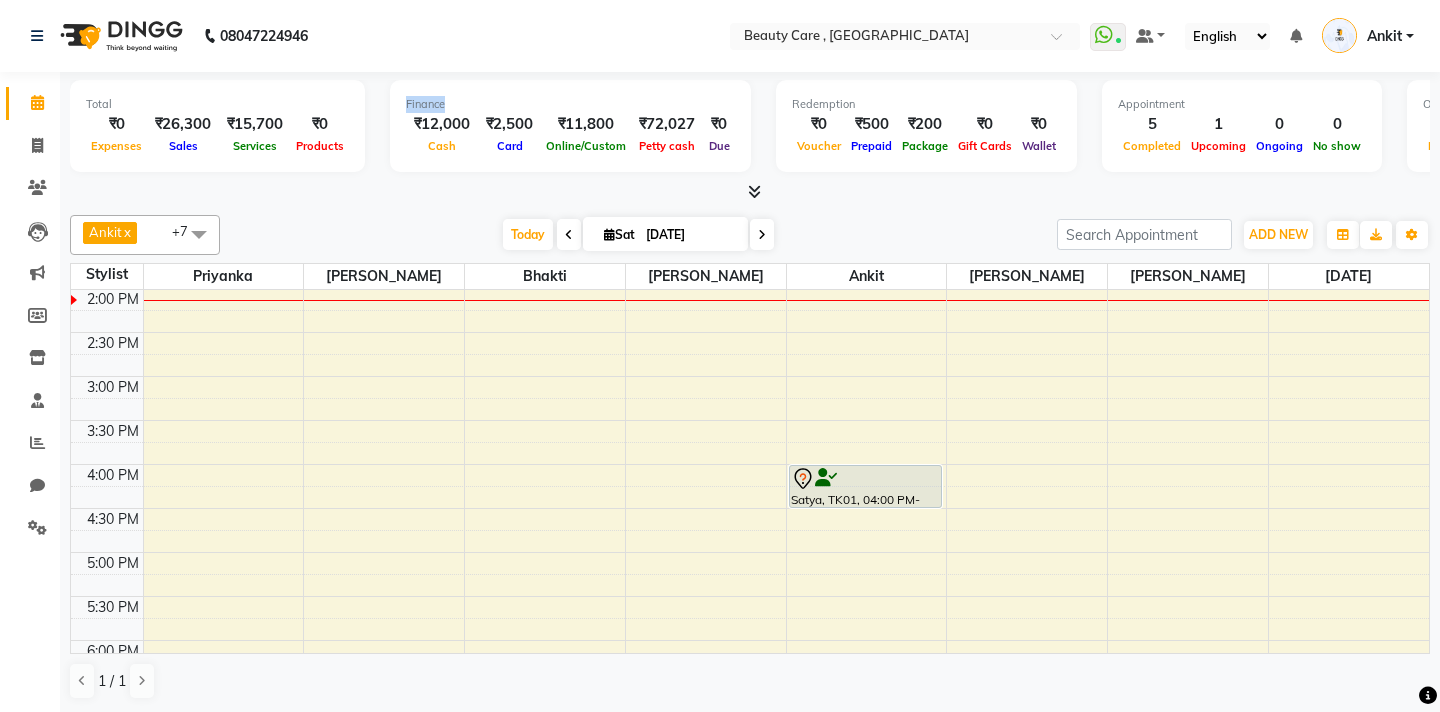 drag, startPoint x: 400, startPoint y: 107, endPoint x: 512, endPoint y: 126, distance: 113.600174 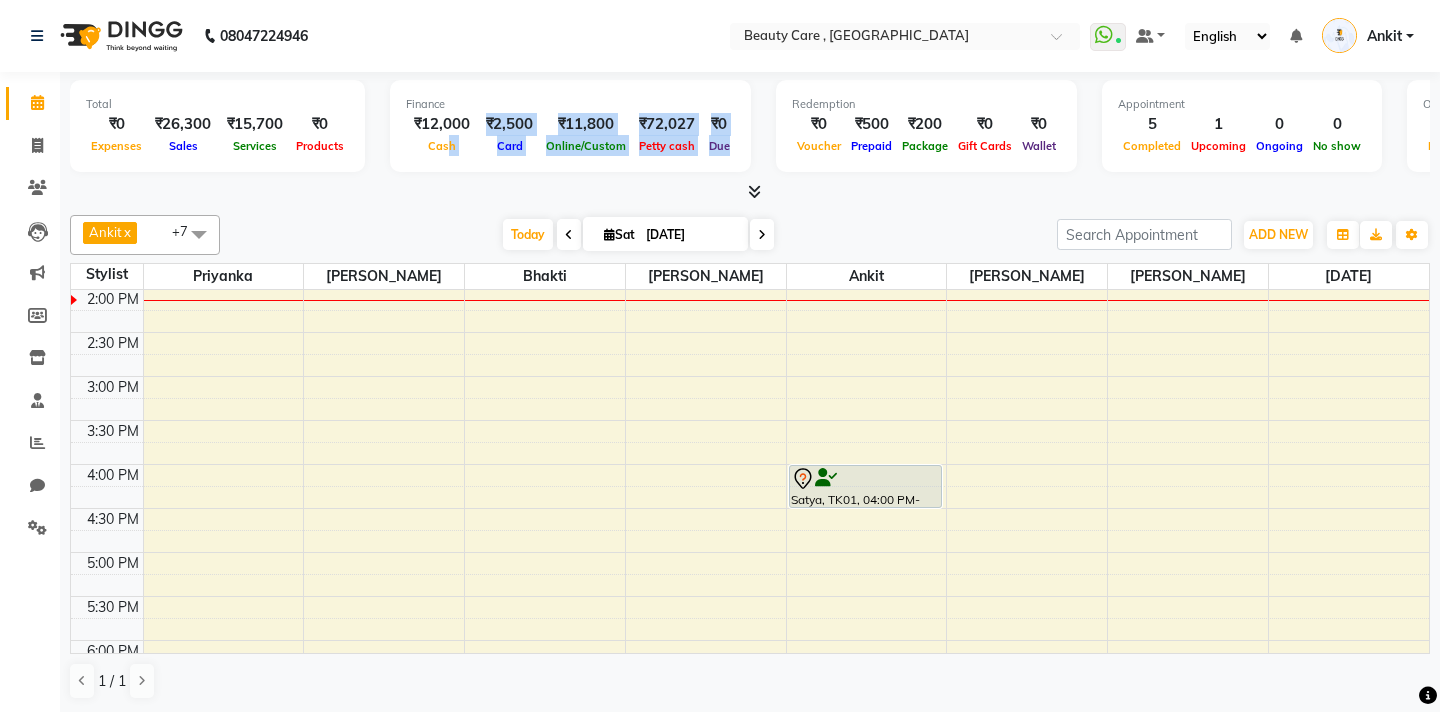 drag, startPoint x: 537, startPoint y: 139, endPoint x: 740, endPoint y: 160, distance: 204.08331 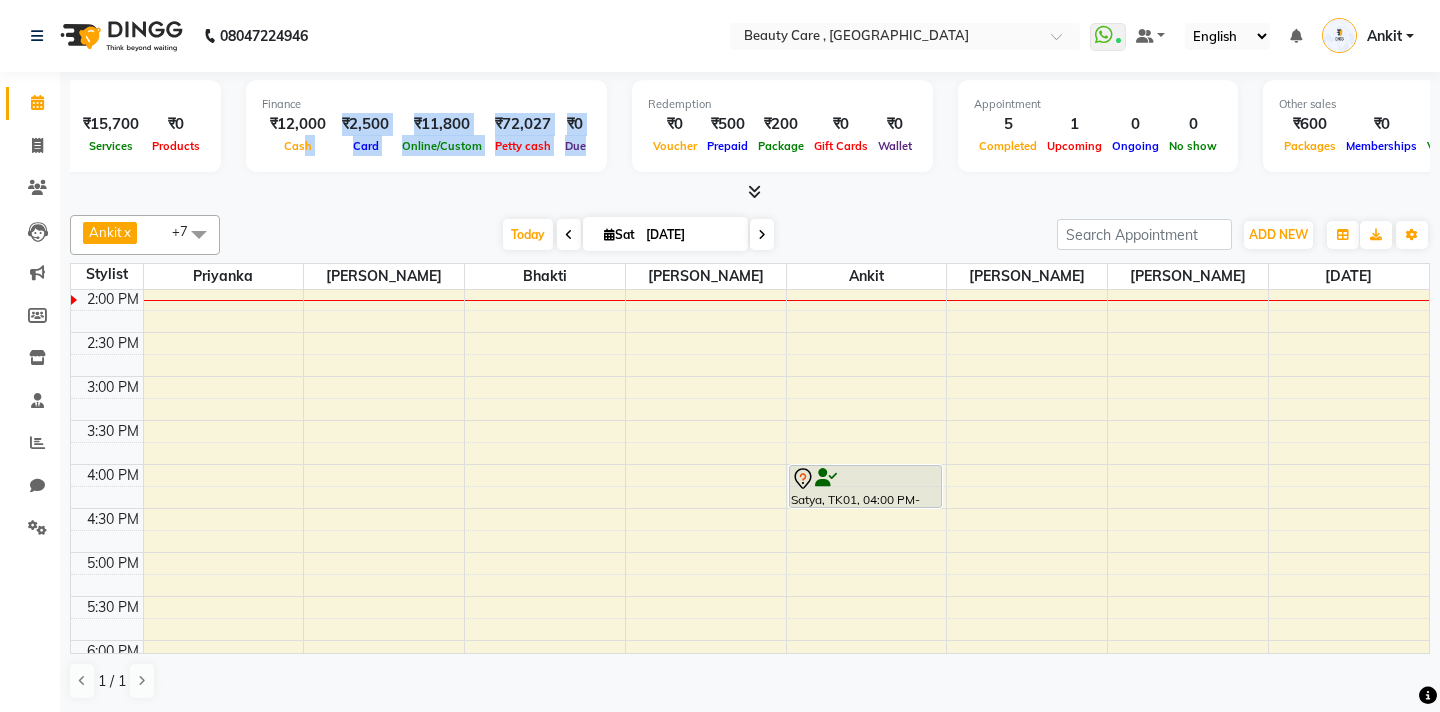 scroll, scrollTop: 0, scrollLeft: 219, axis: horizontal 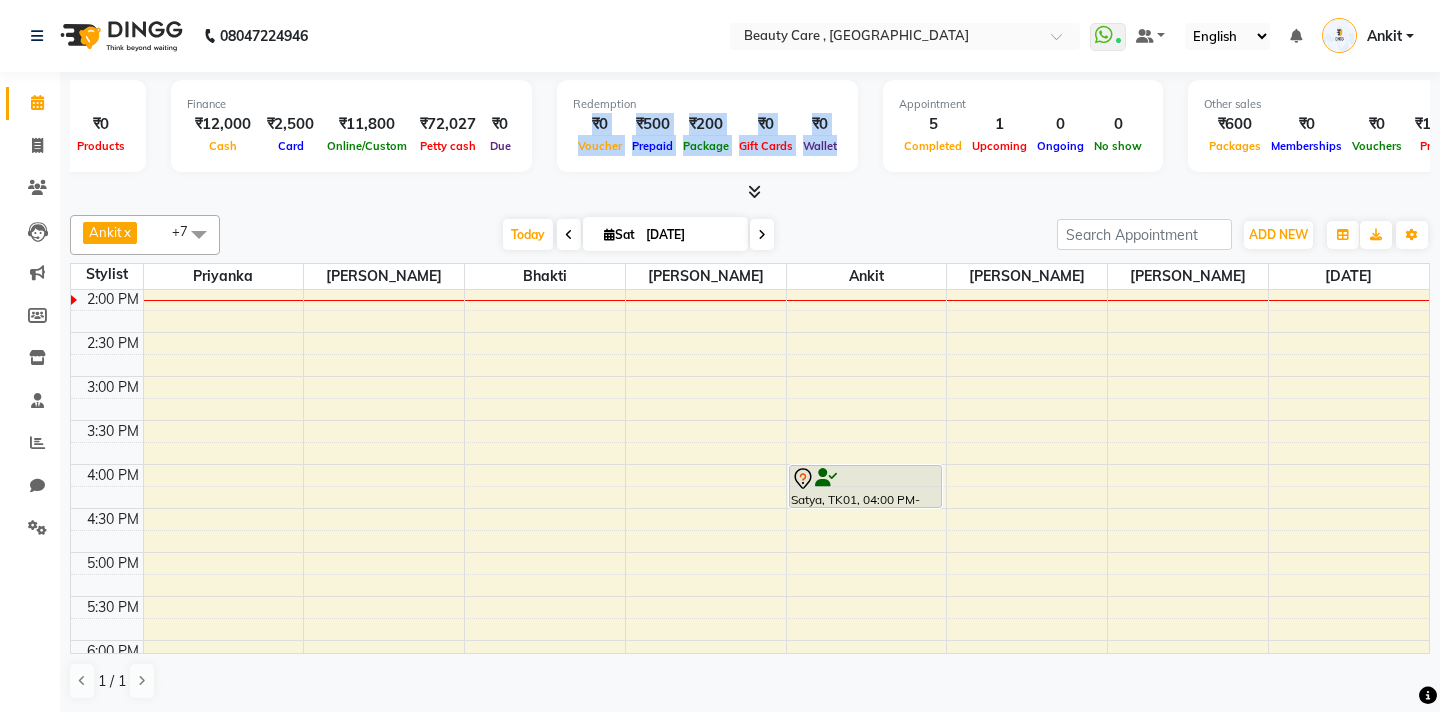 drag, startPoint x: 587, startPoint y: 129, endPoint x: 847, endPoint y: 137, distance: 260.12305 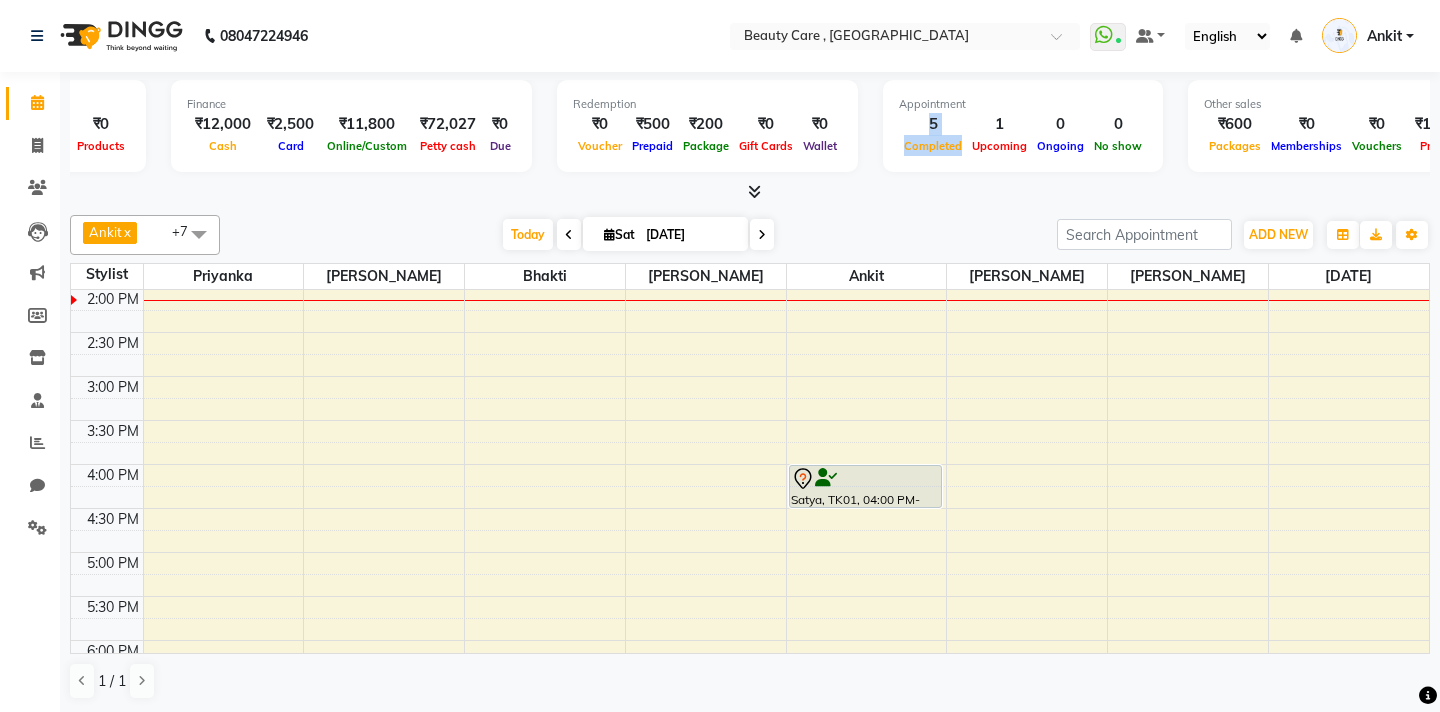 drag, startPoint x: 961, startPoint y: 152, endPoint x: 921, endPoint y: 117, distance: 53.15073 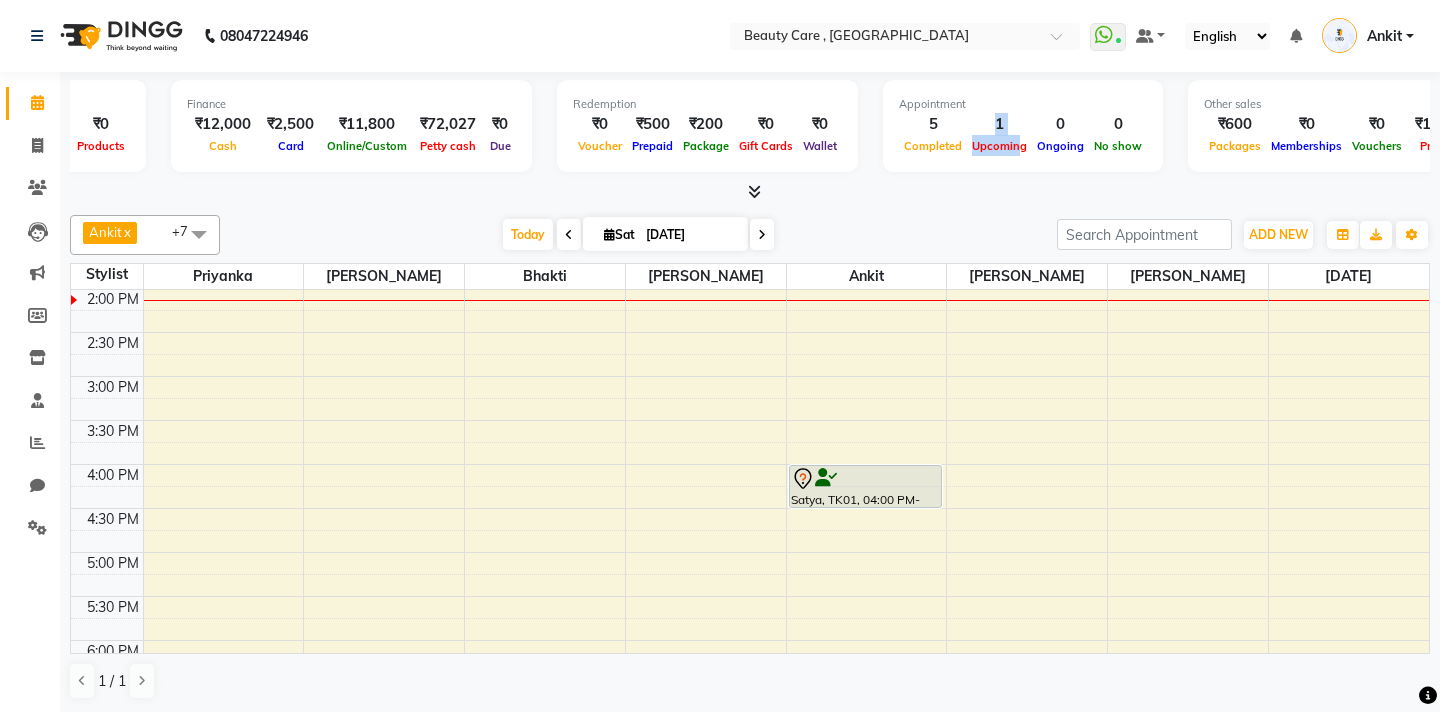 drag, startPoint x: 1018, startPoint y: 140, endPoint x: 980, endPoint y: 113, distance: 46.615448 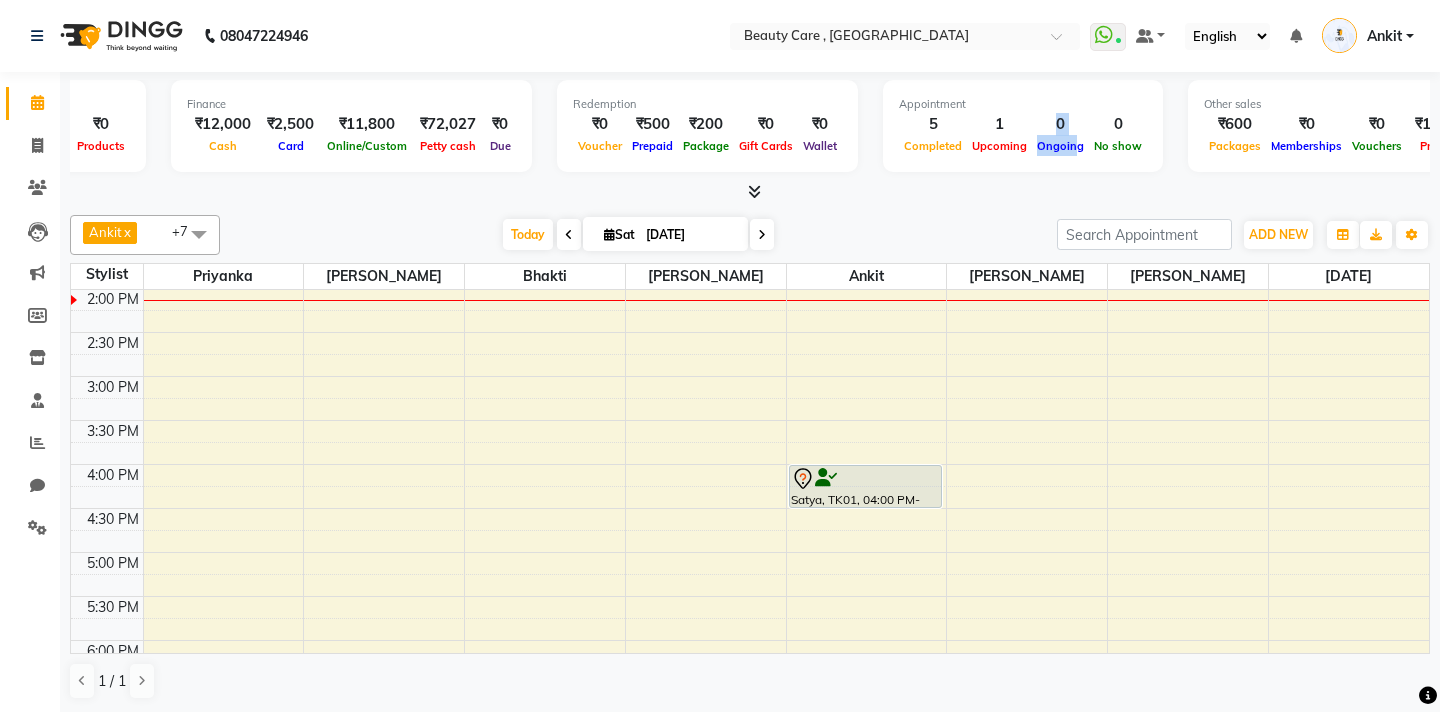 drag, startPoint x: 1072, startPoint y: 147, endPoint x: 1057, endPoint y: 128, distance: 24.207438 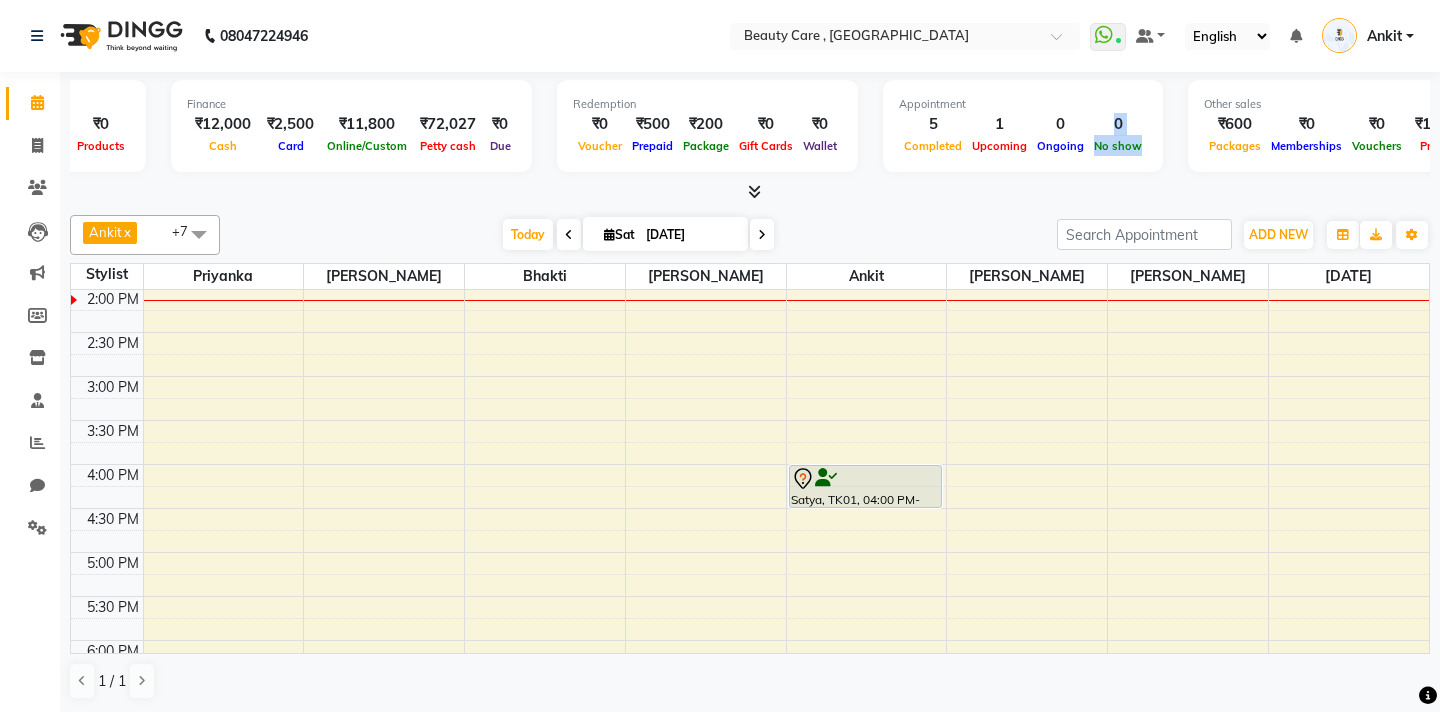drag, startPoint x: 1136, startPoint y: 145, endPoint x: 1106, endPoint y: 128, distance: 34.48188 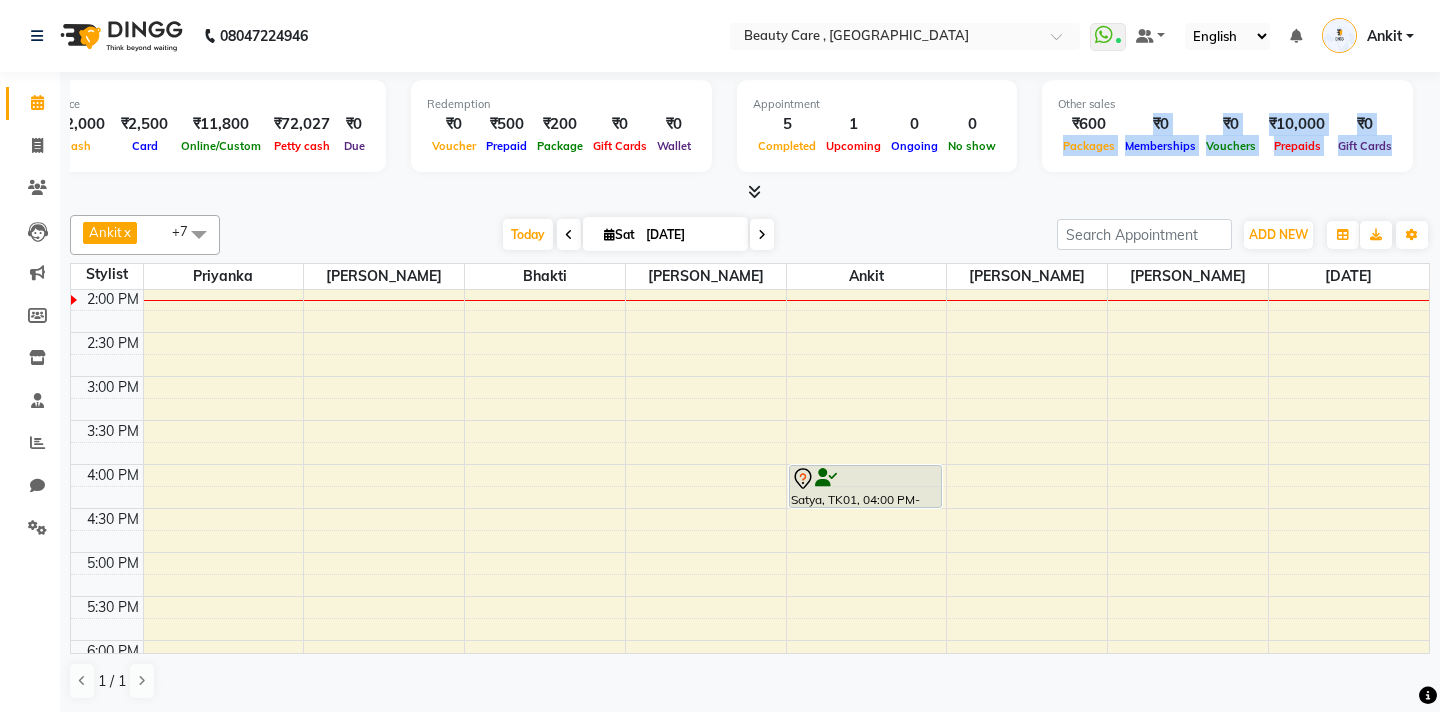 drag, startPoint x: 1049, startPoint y: 141, endPoint x: 1397, endPoint y: 141, distance: 348 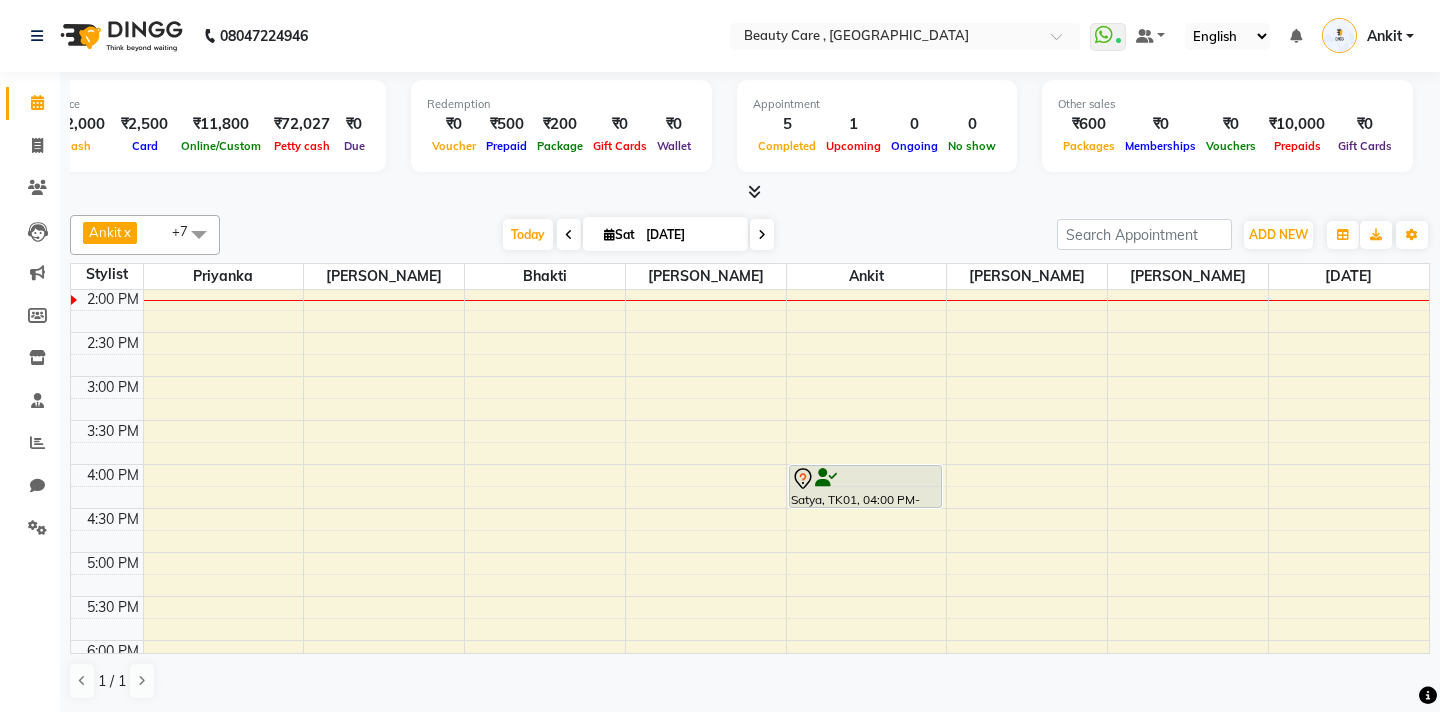 click at bounding box center (754, 191) 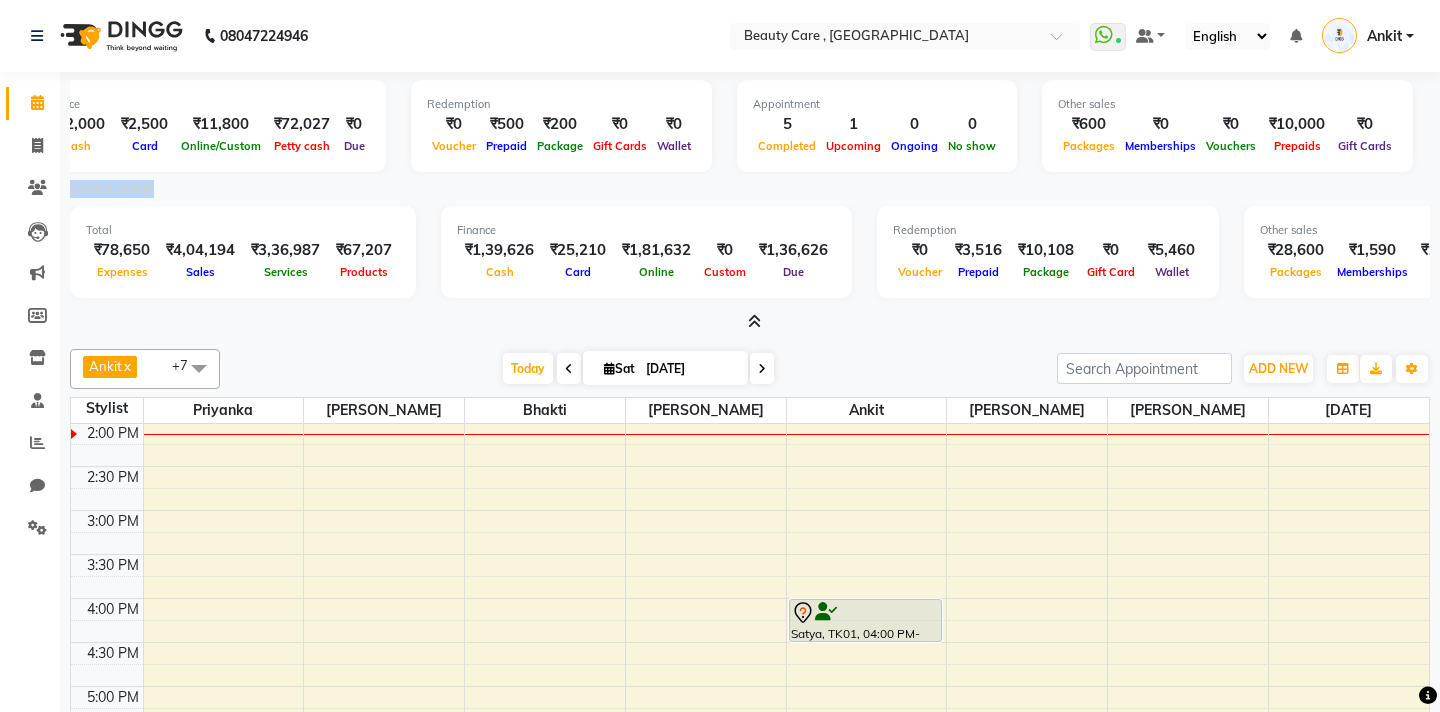 drag, startPoint x: 70, startPoint y: 186, endPoint x: 177, endPoint y: 185, distance: 107.00467 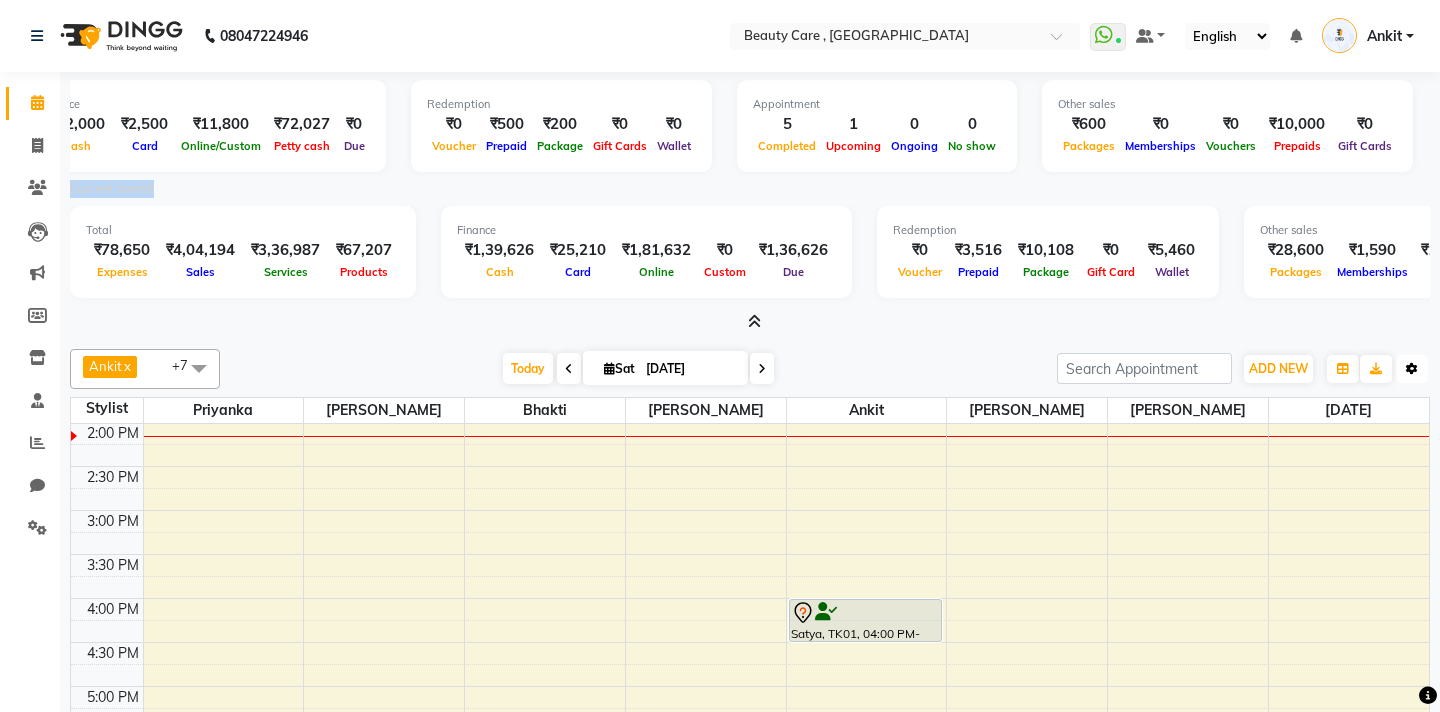 click on "Toggle Dropdown" at bounding box center (1412, 369) 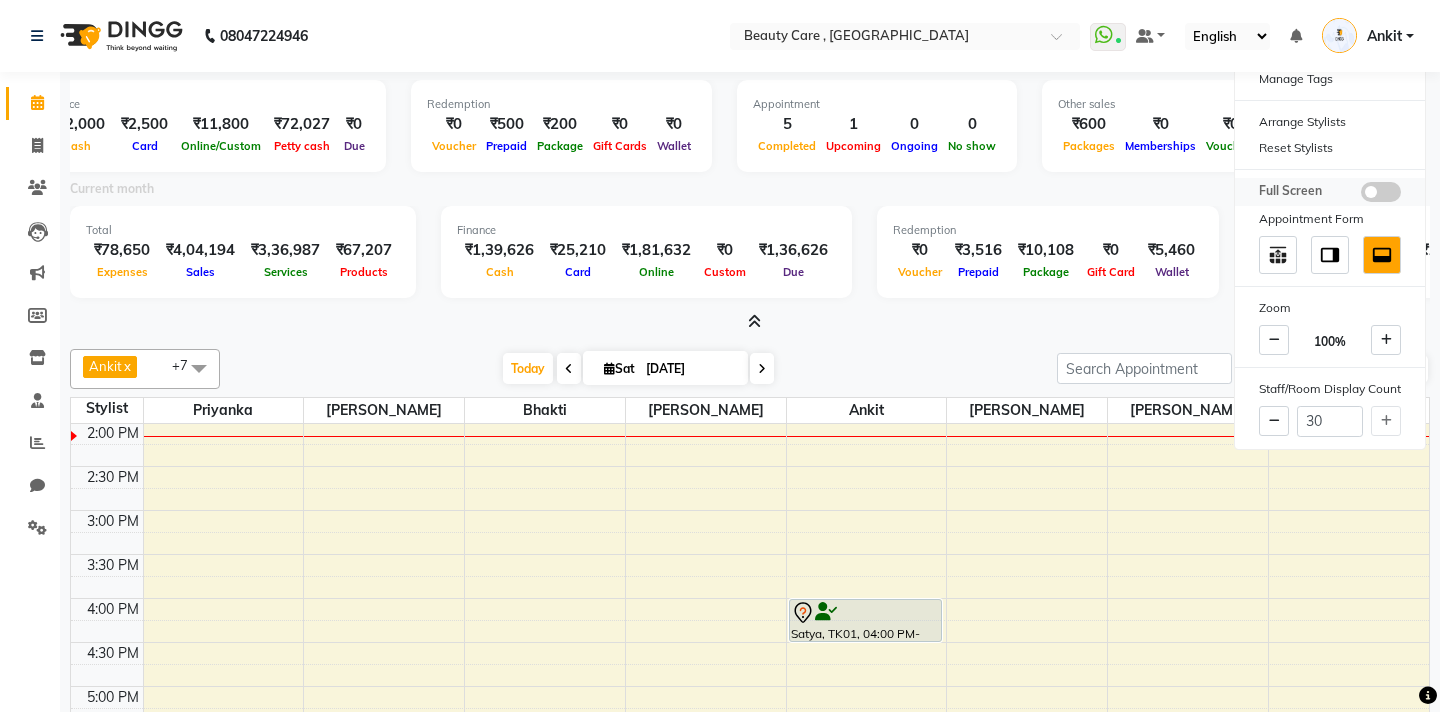 click at bounding box center [1381, 192] 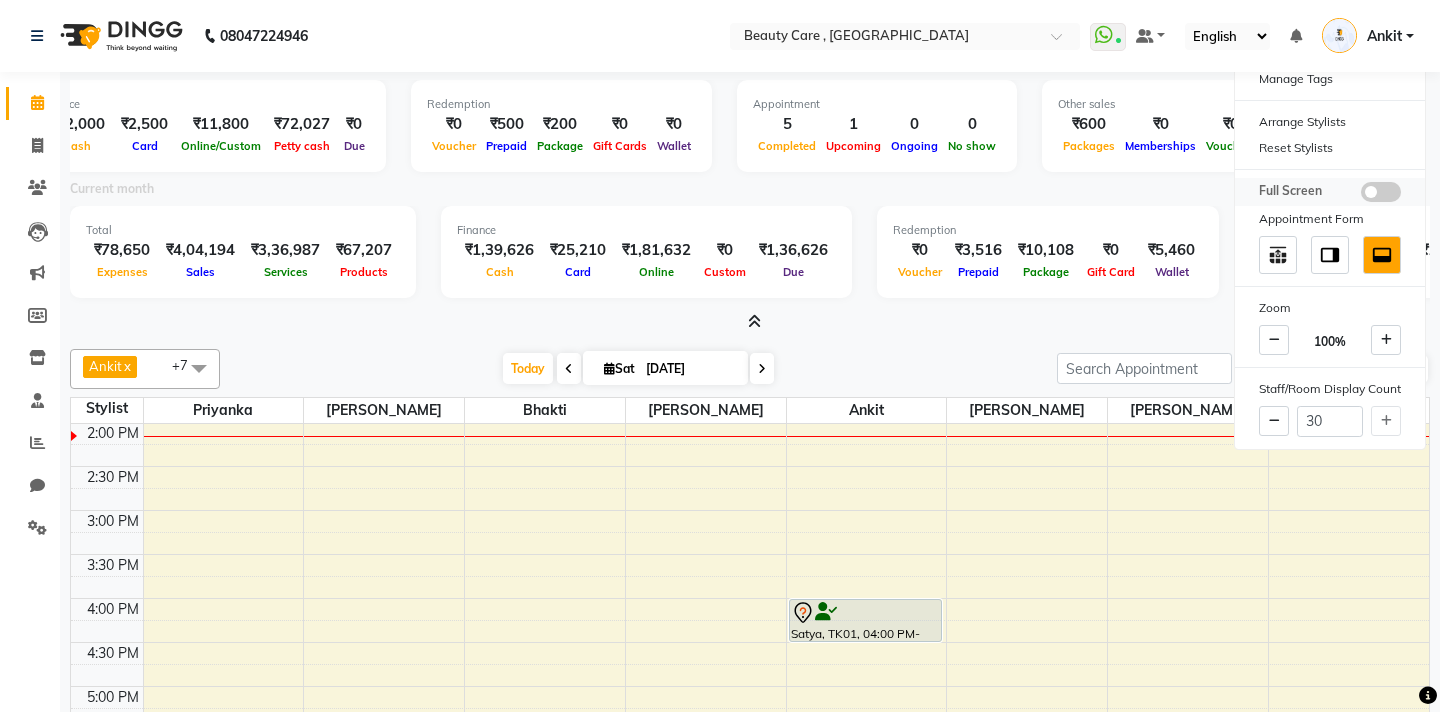 click at bounding box center (1361, 195) 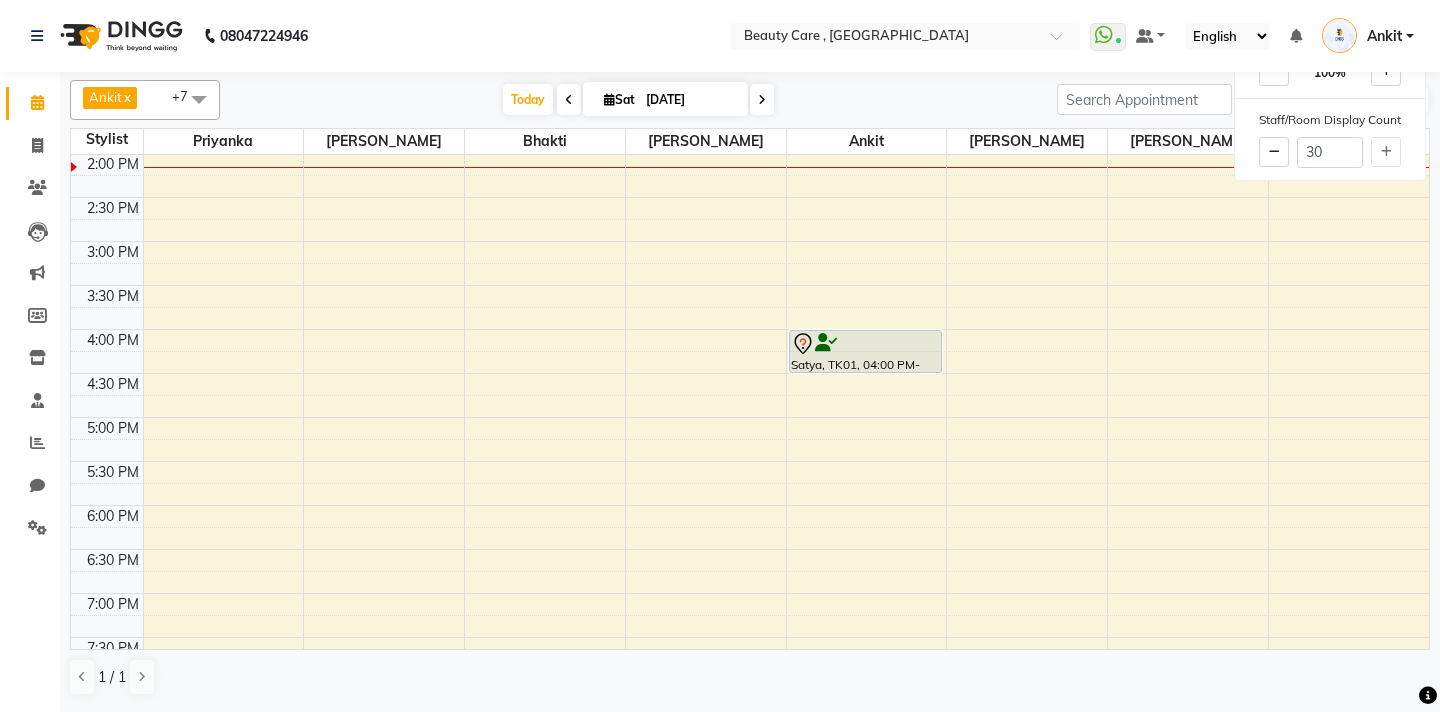 click on "08047224946 Select Location × Beauty Care , Kandivali East  WhatsApp Status  ✕ Status:  Connected Most Recent Message: 12 July 2025     01:45 PM Recent Service Activity: 12 July 2025     01:46 PM Default Panel My Panel English ENGLISH Español العربية मराठी हिंदी ગુજરાતી தமிழ் 中文 Notifications nothing to show Ankit Manage Profile Change Password Sign out  Version:3.15.4" 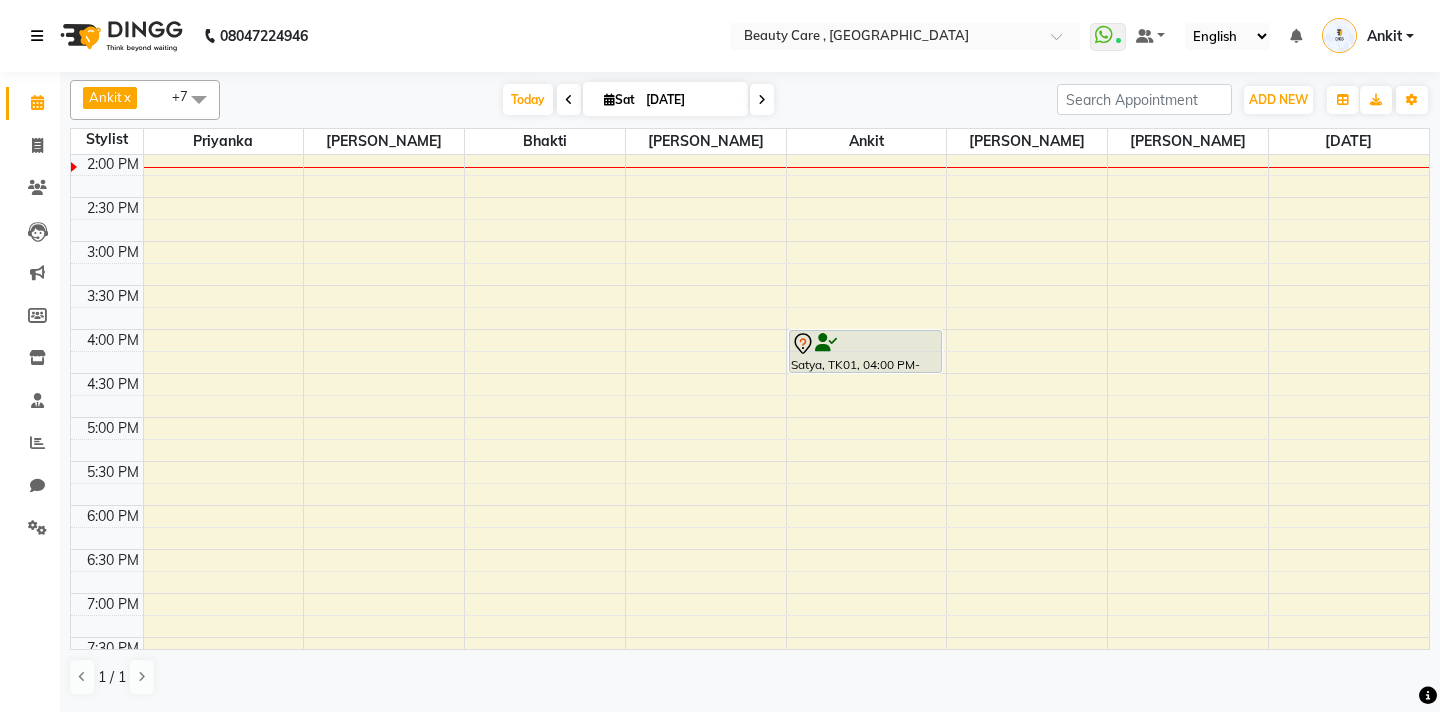 click at bounding box center [37, 36] 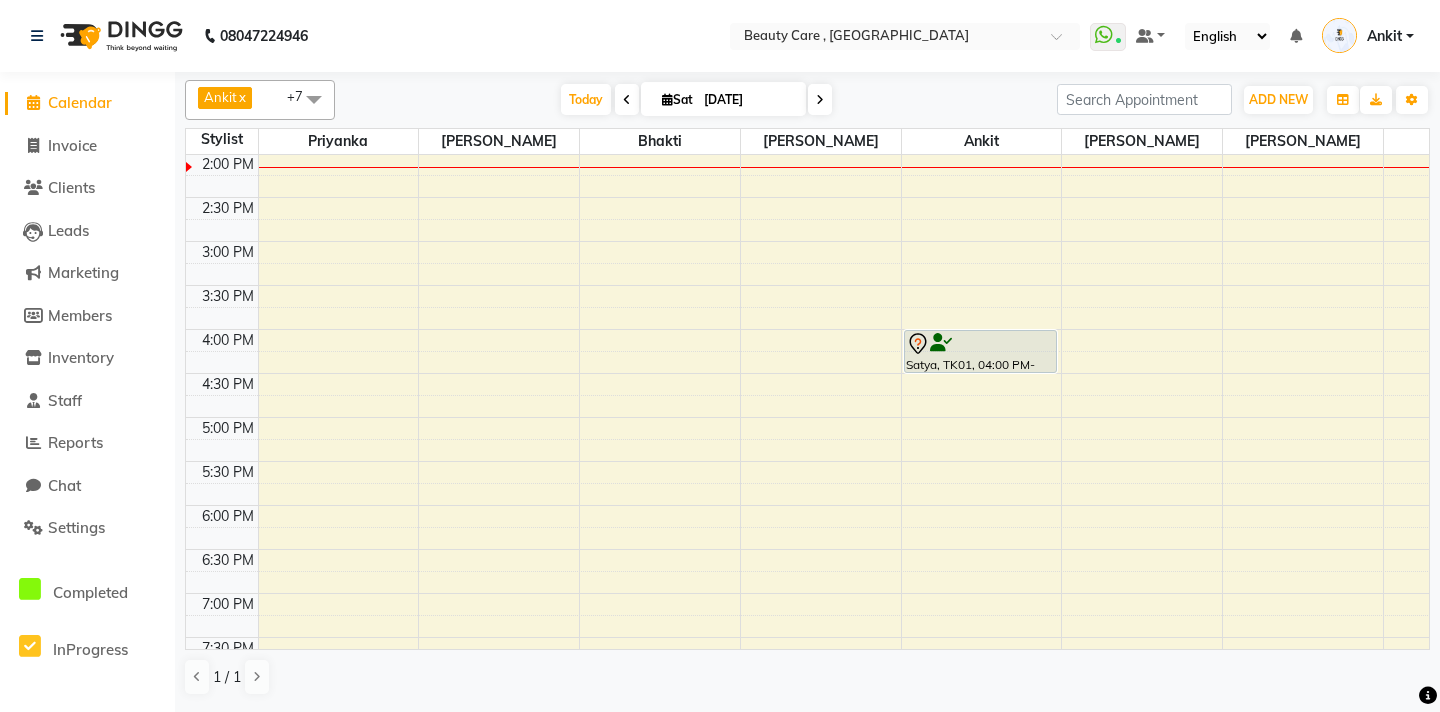 click on "Today  Sat 12 July 2025" at bounding box center [696, 100] 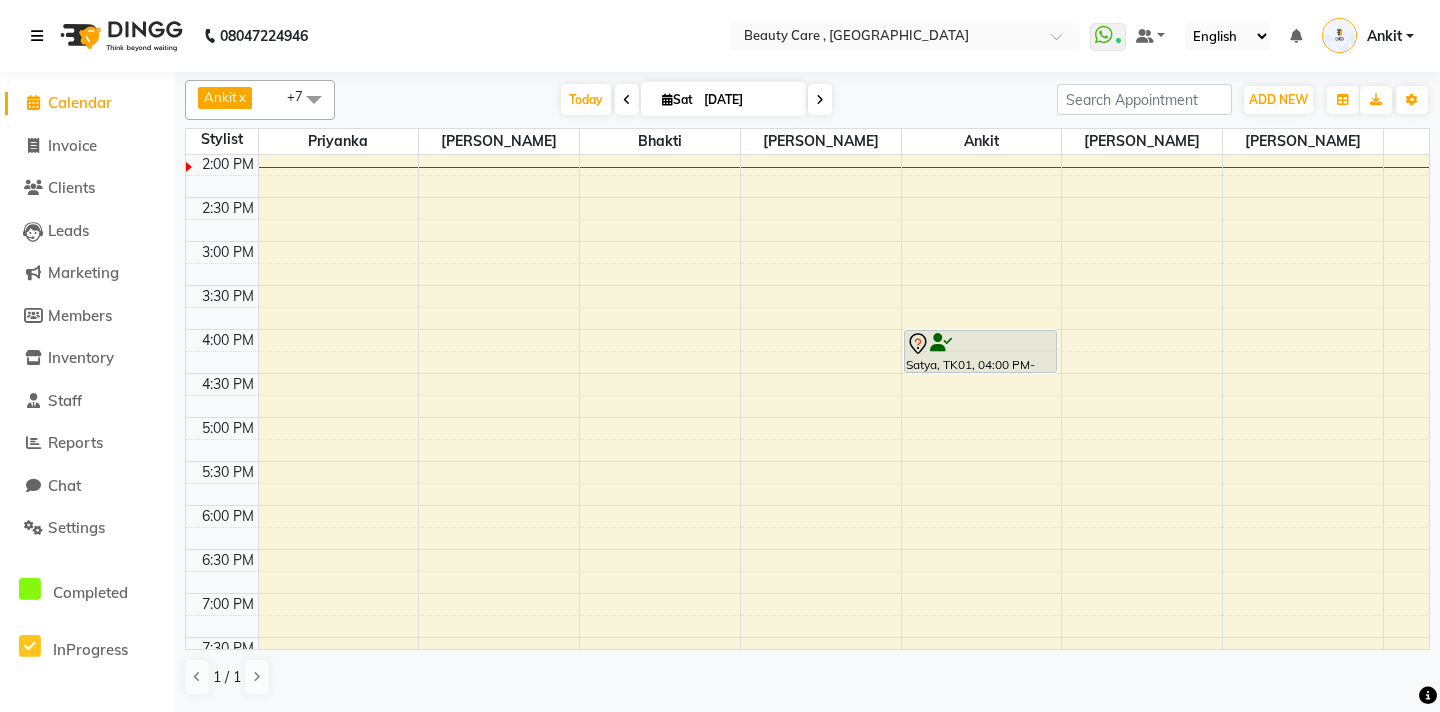 click at bounding box center (37, 36) 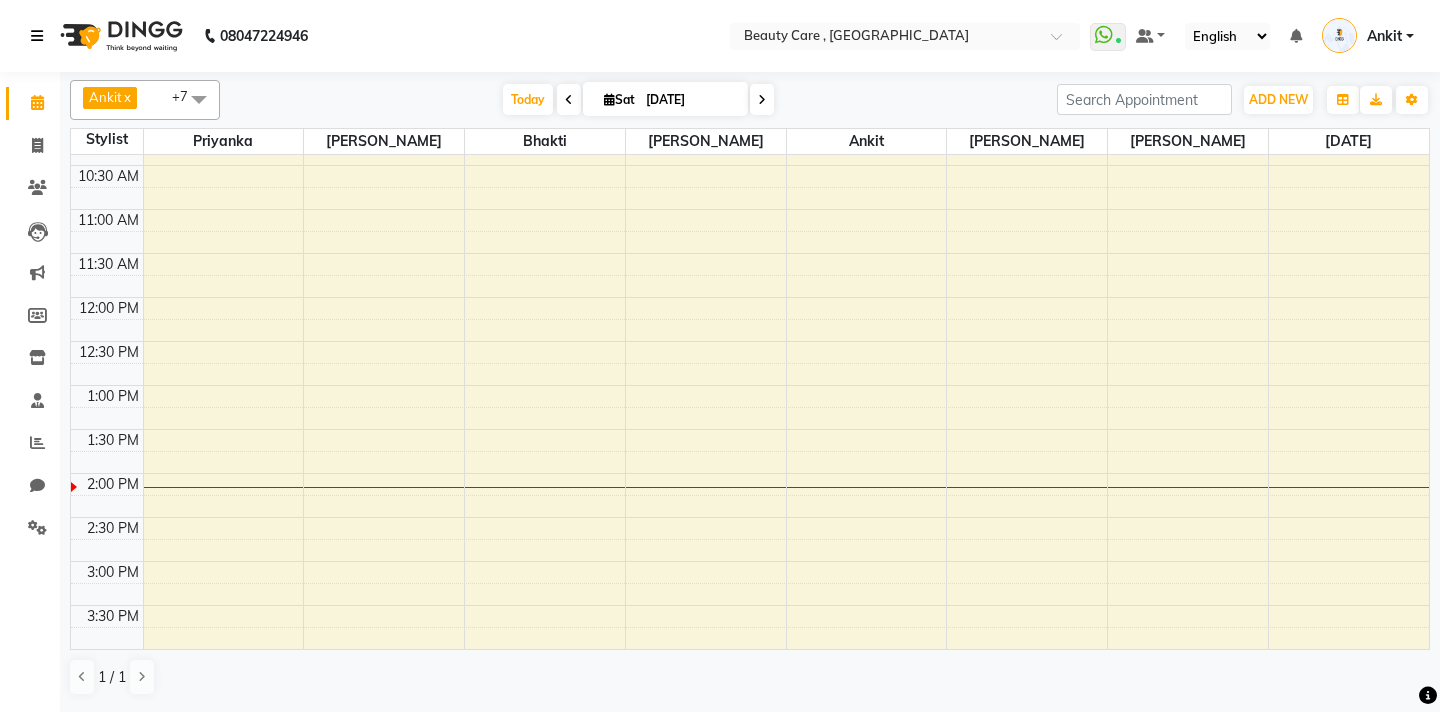 scroll, scrollTop: 270, scrollLeft: 0, axis: vertical 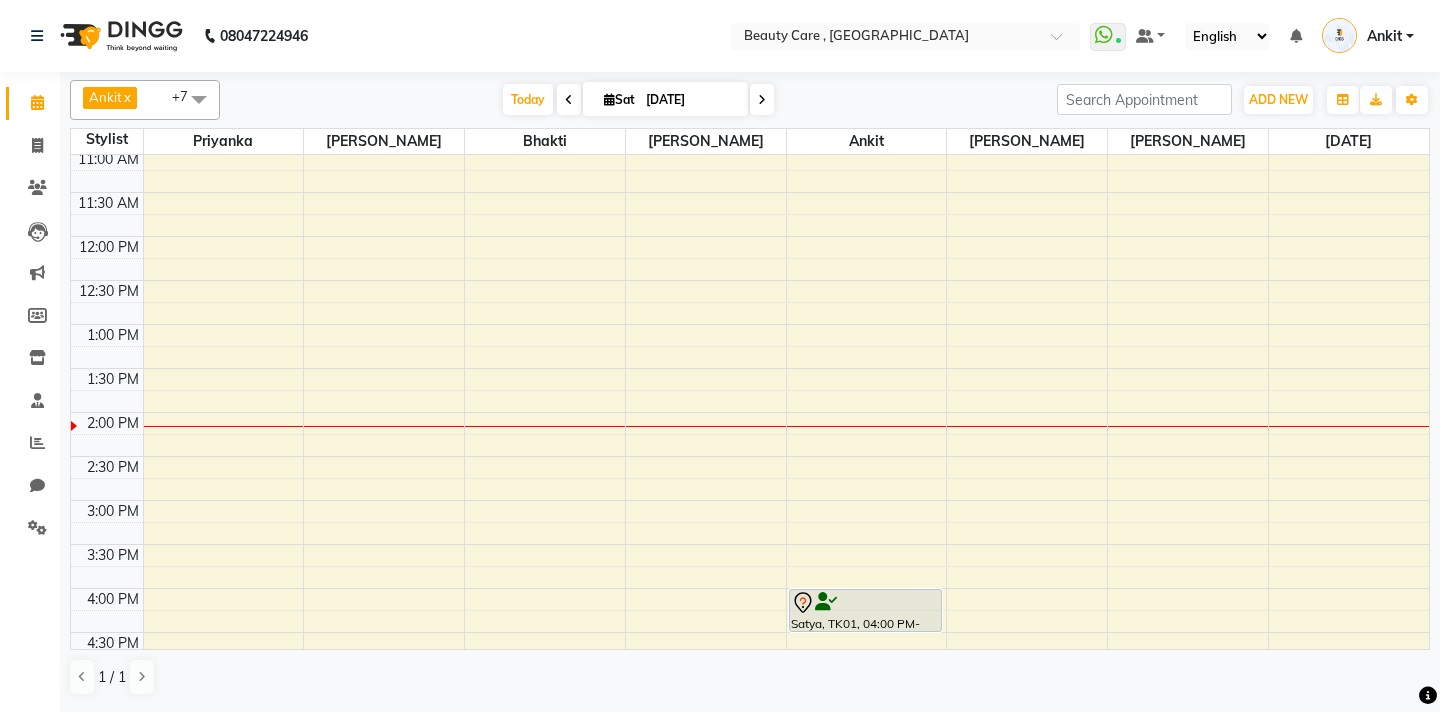 click on "Today  Sat 12 July 2025" at bounding box center [638, 100] 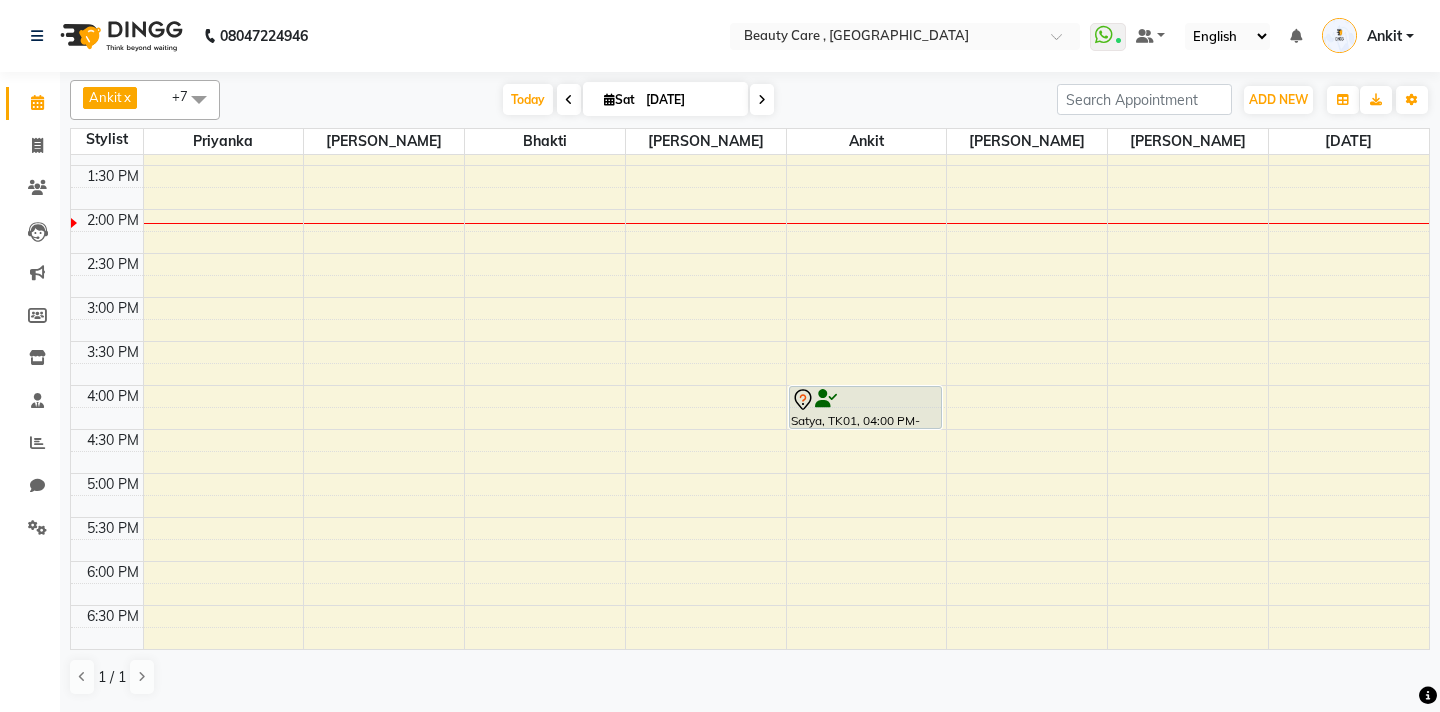 scroll, scrollTop: 481, scrollLeft: 0, axis: vertical 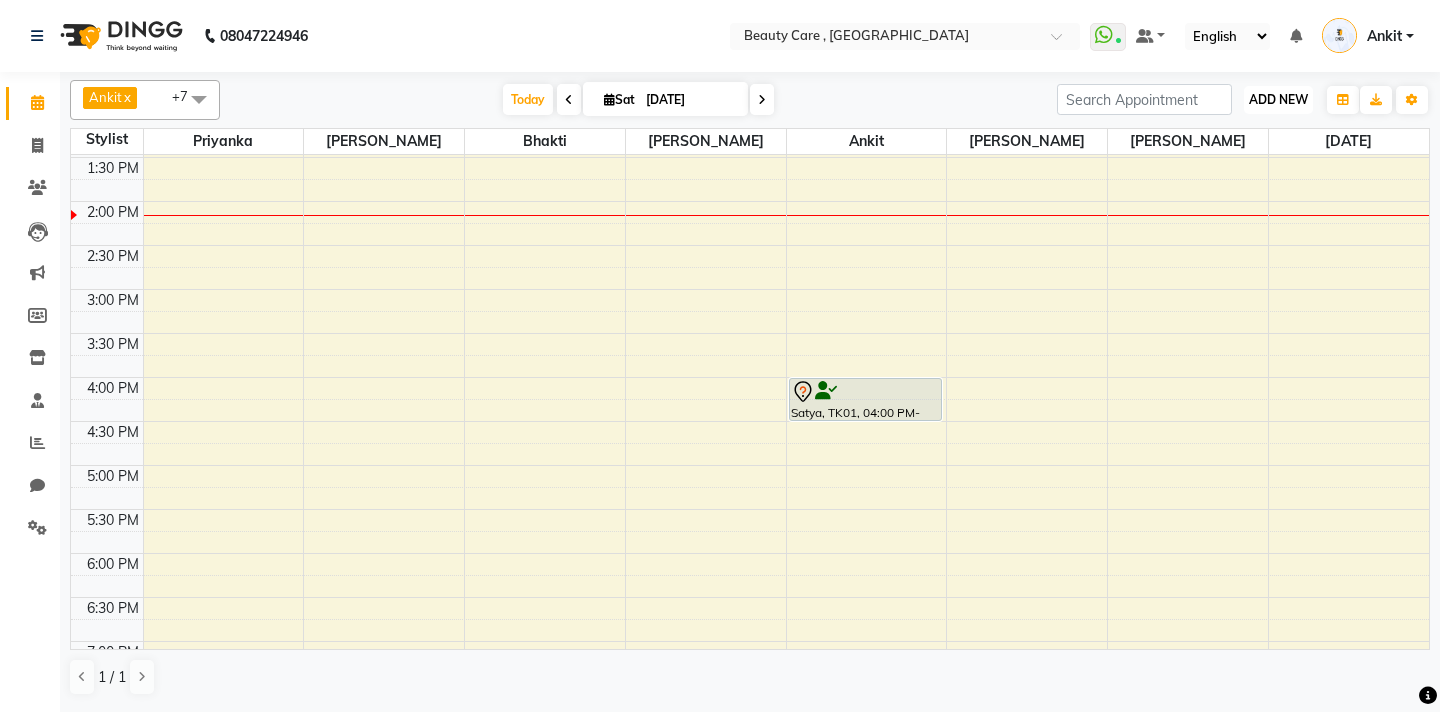click on "ADD NEW" at bounding box center [1278, 99] 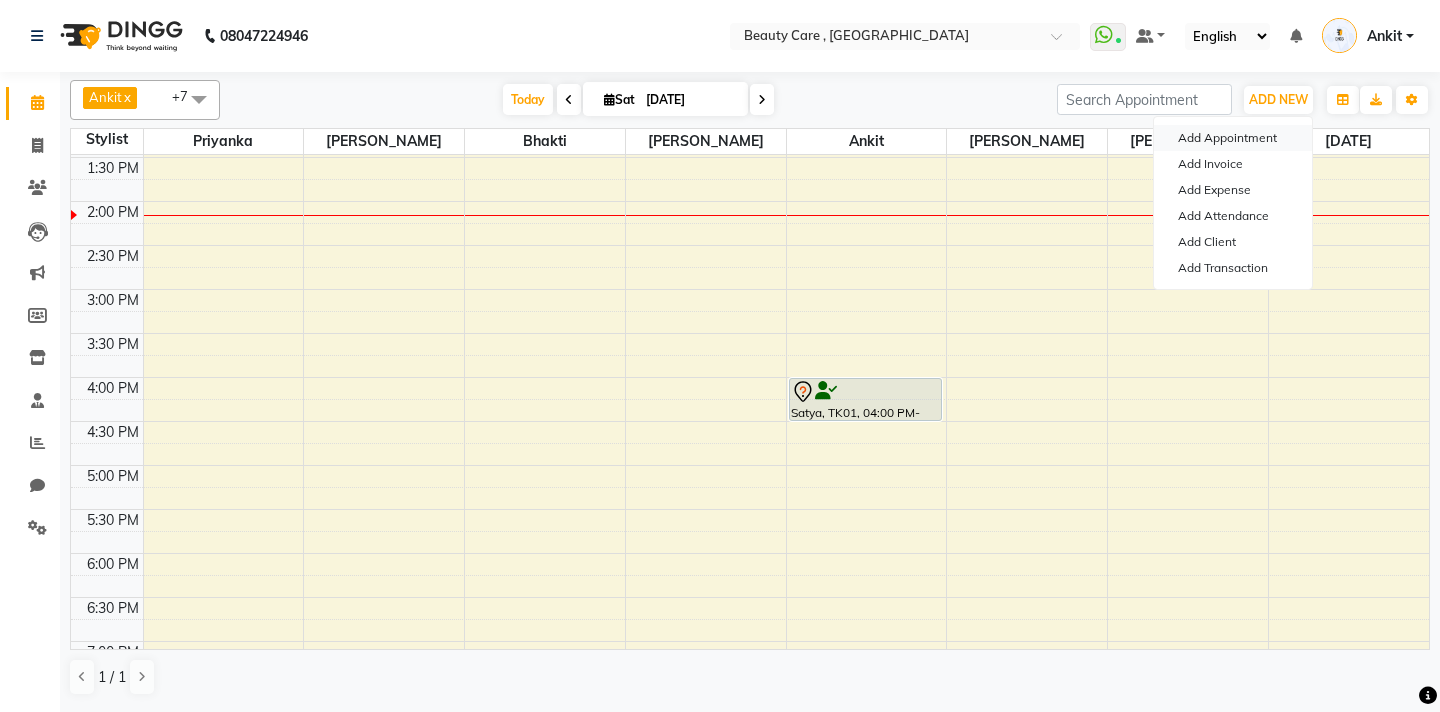 click on "Add Appointment" at bounding box center (1233, 138) 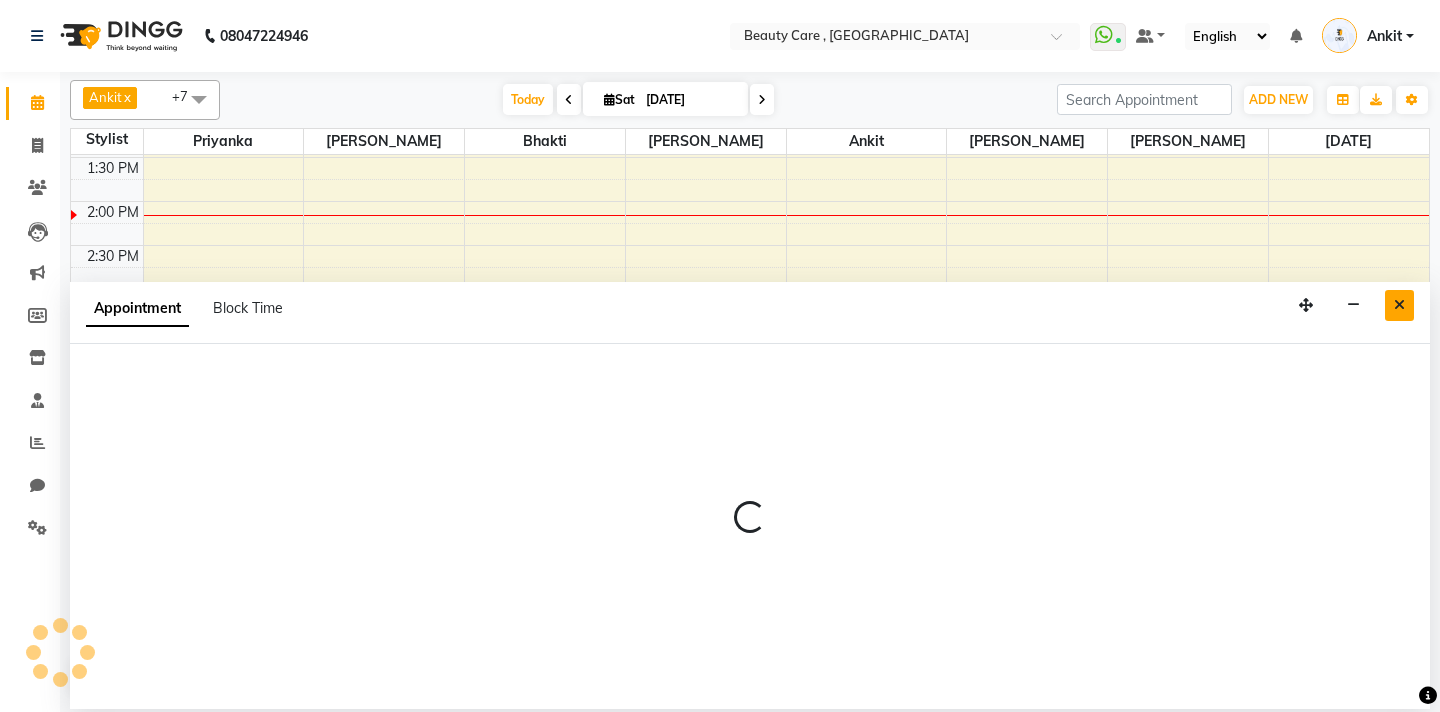 select on "tentative" 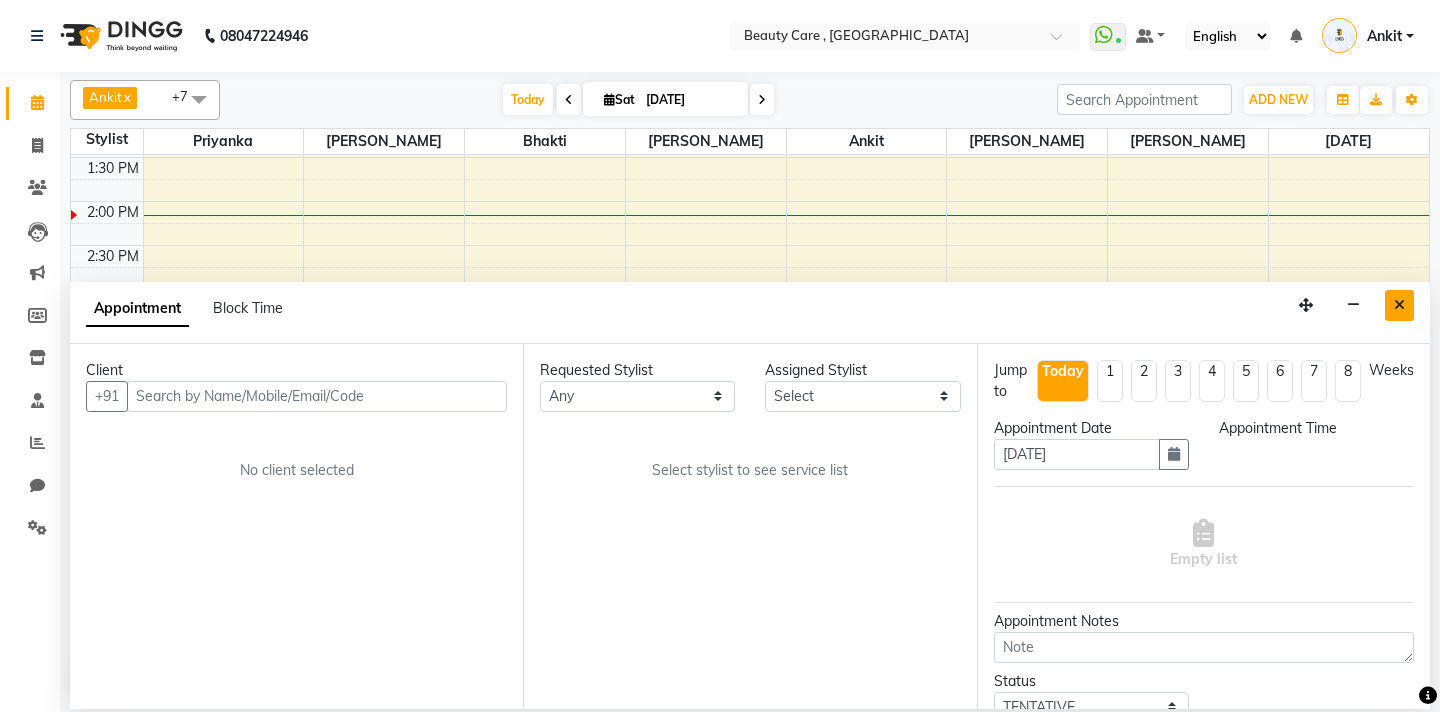 click at bounding box center (1399, 305) 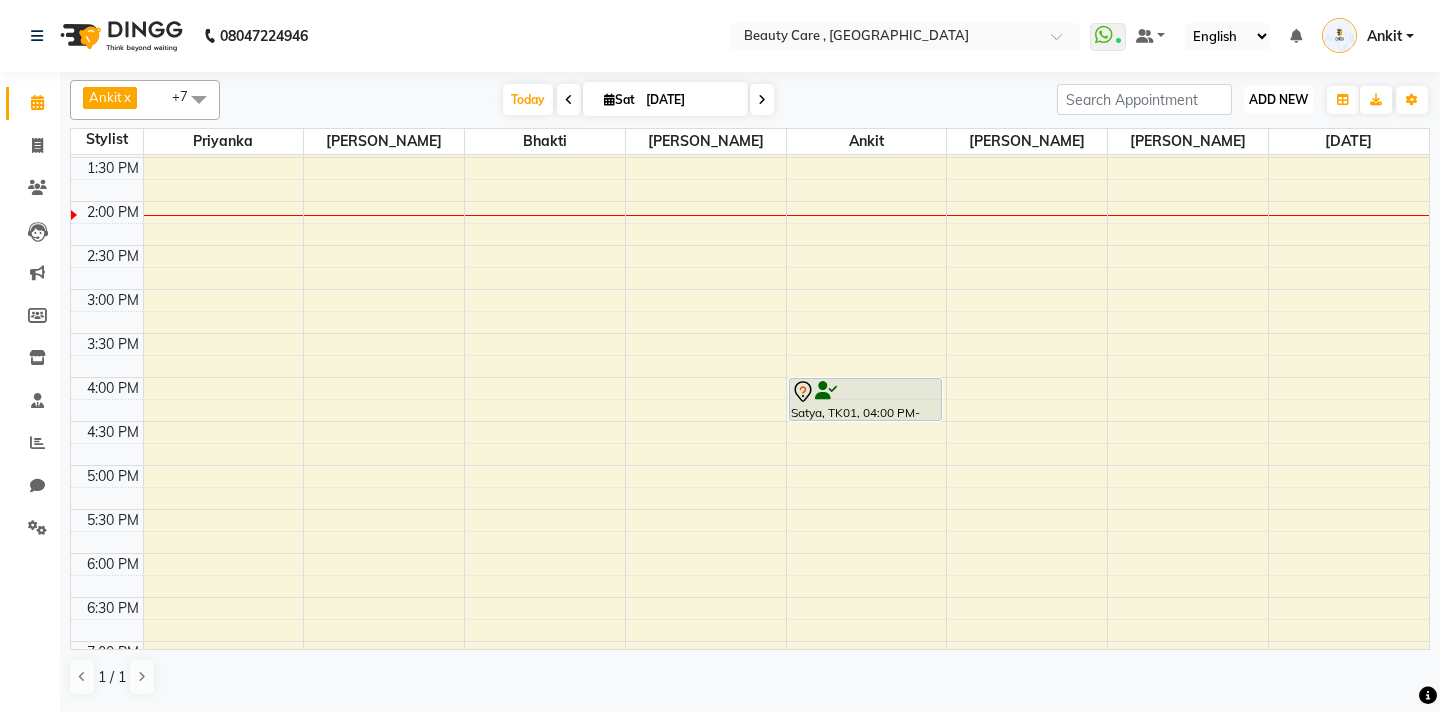 click on "ADD NEW" at bounding box center [1278, 99] 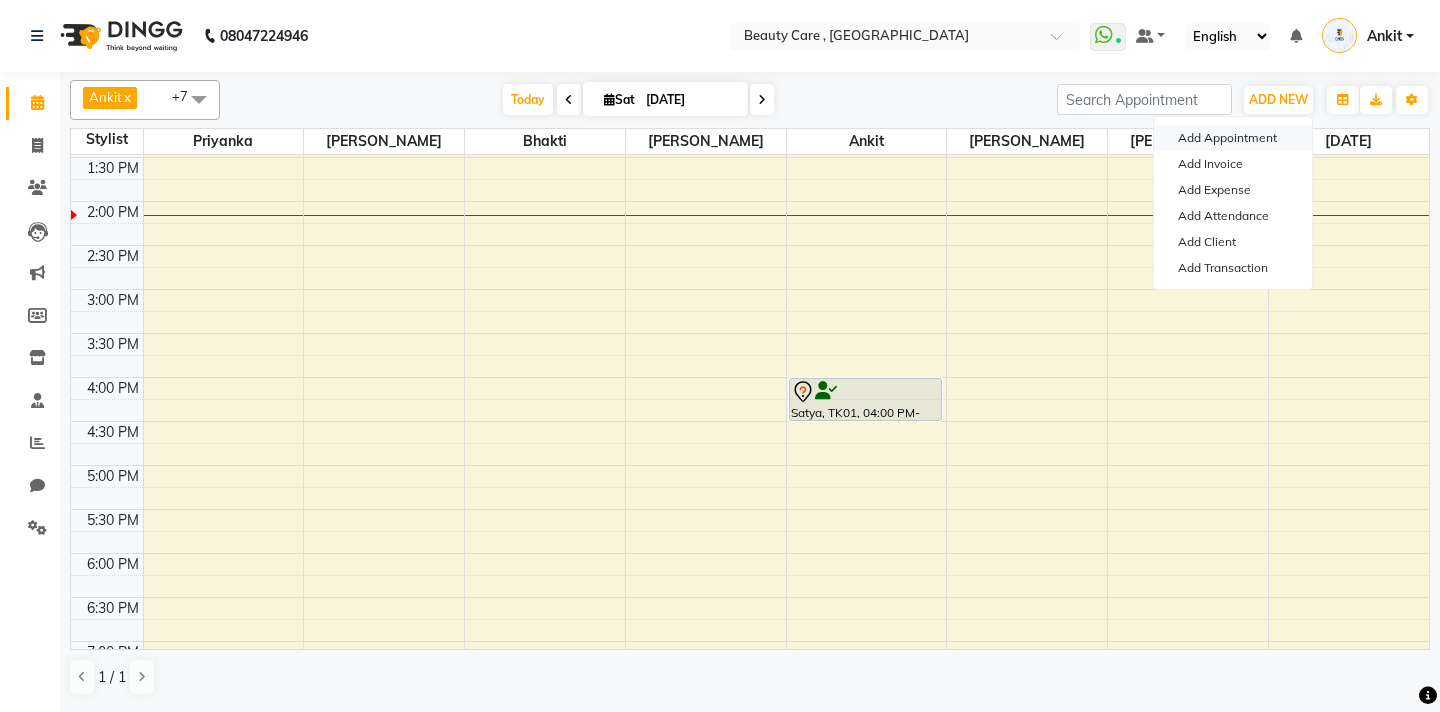 click on "Add Appointment" at bounding box center (1233, 138) 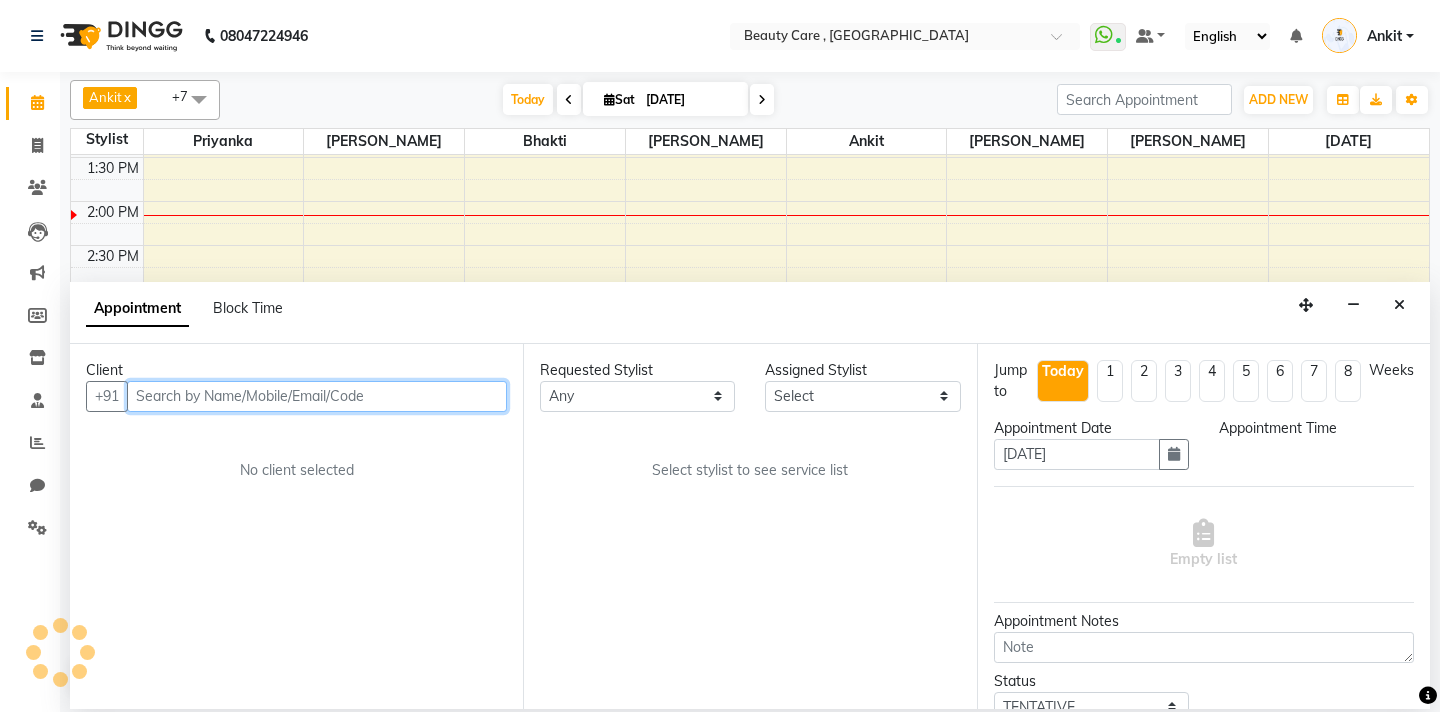 select on "540" 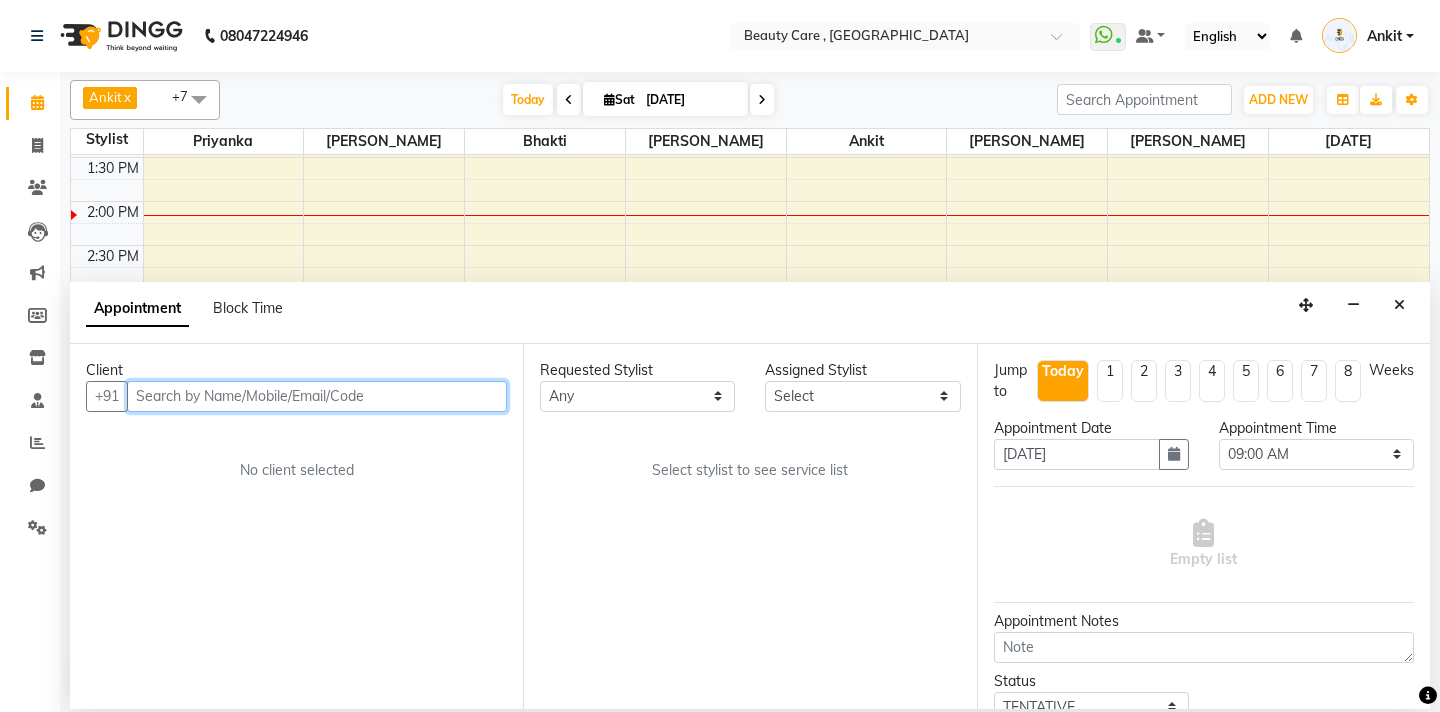 click at bounding box center [317, 396] 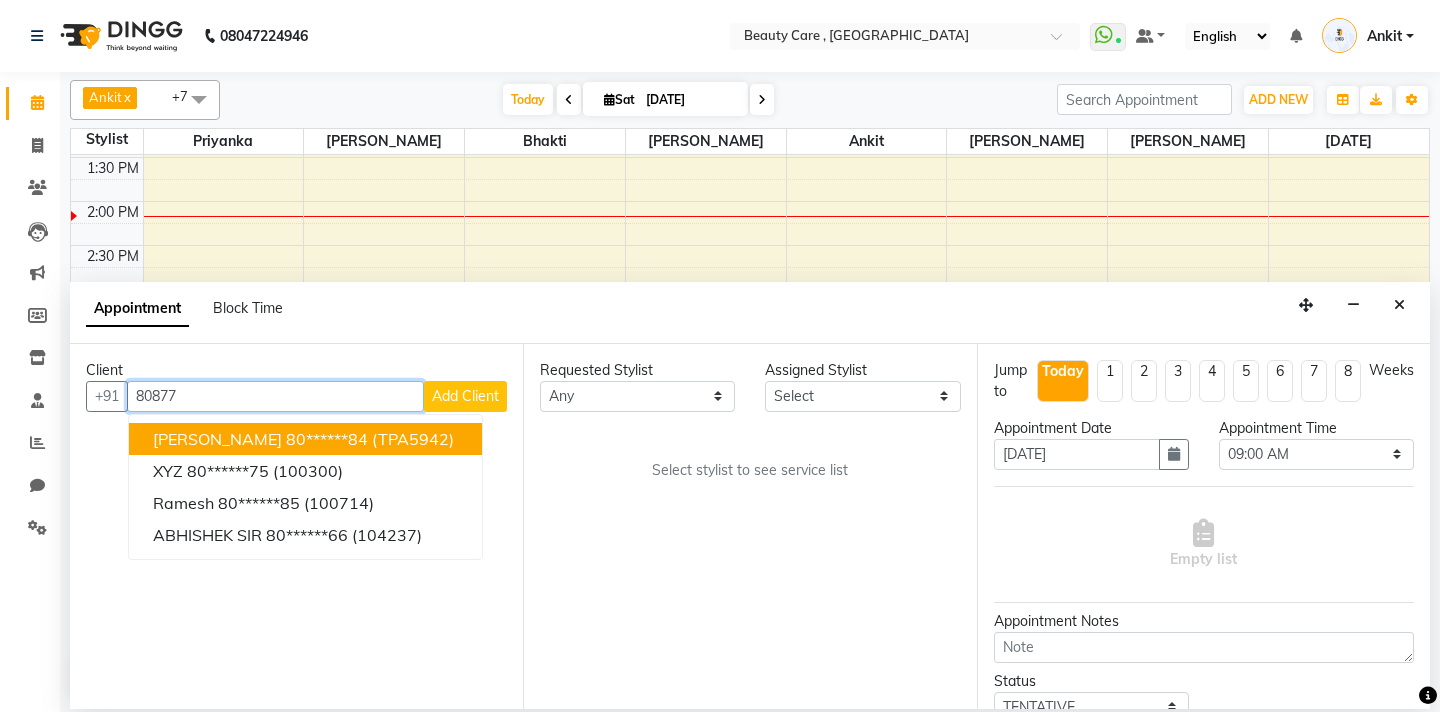 click on "80******84" at bounding box center [327, 439] 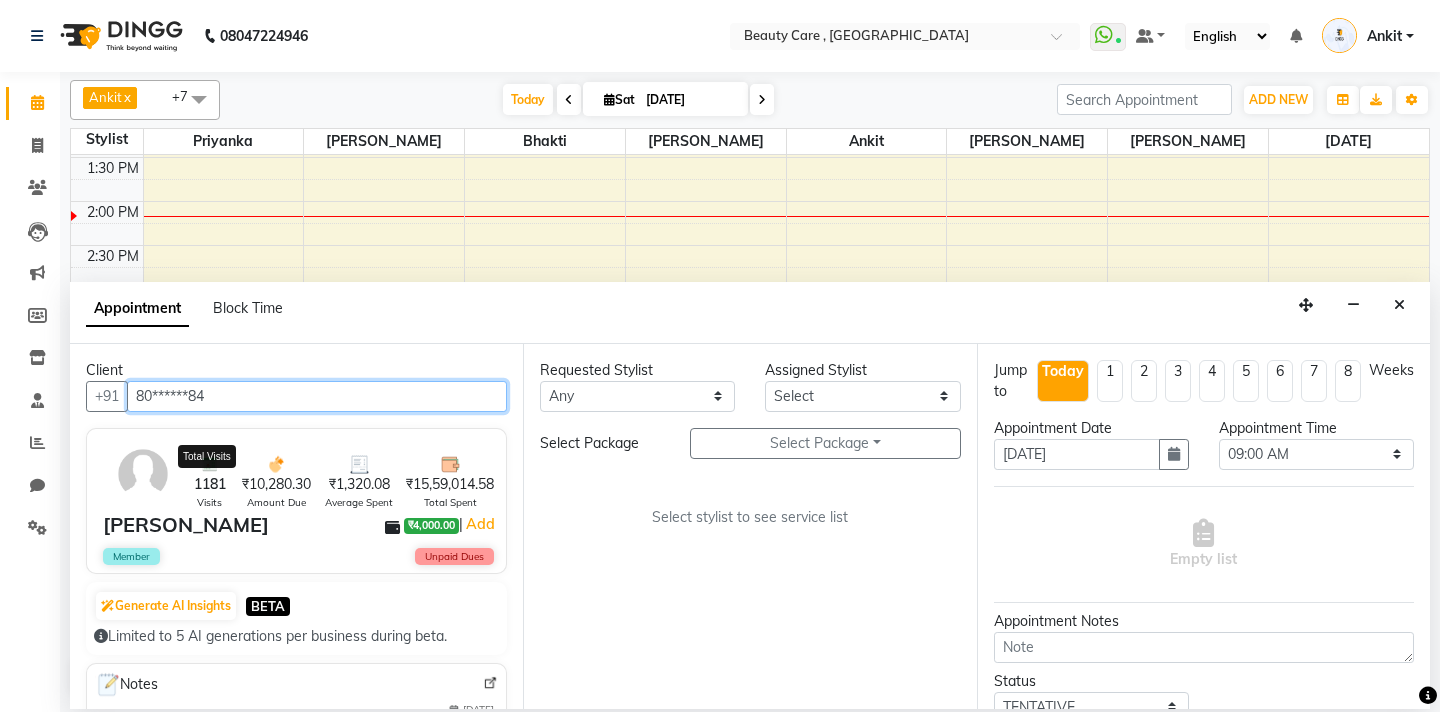 type on "80******84" 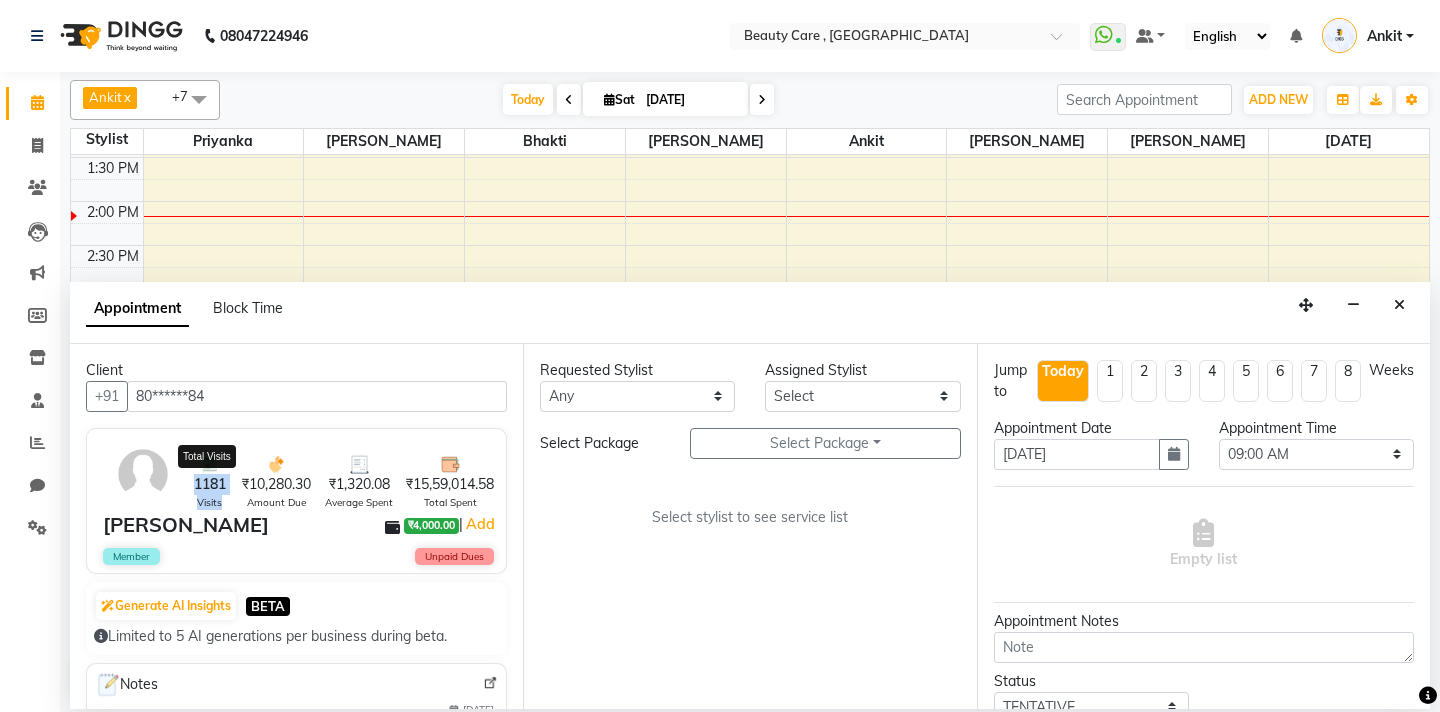 drag, startPoint x: 223, startPoint y: 499, endPoint x: 192, endPoint y: 478, distance: 37.44329 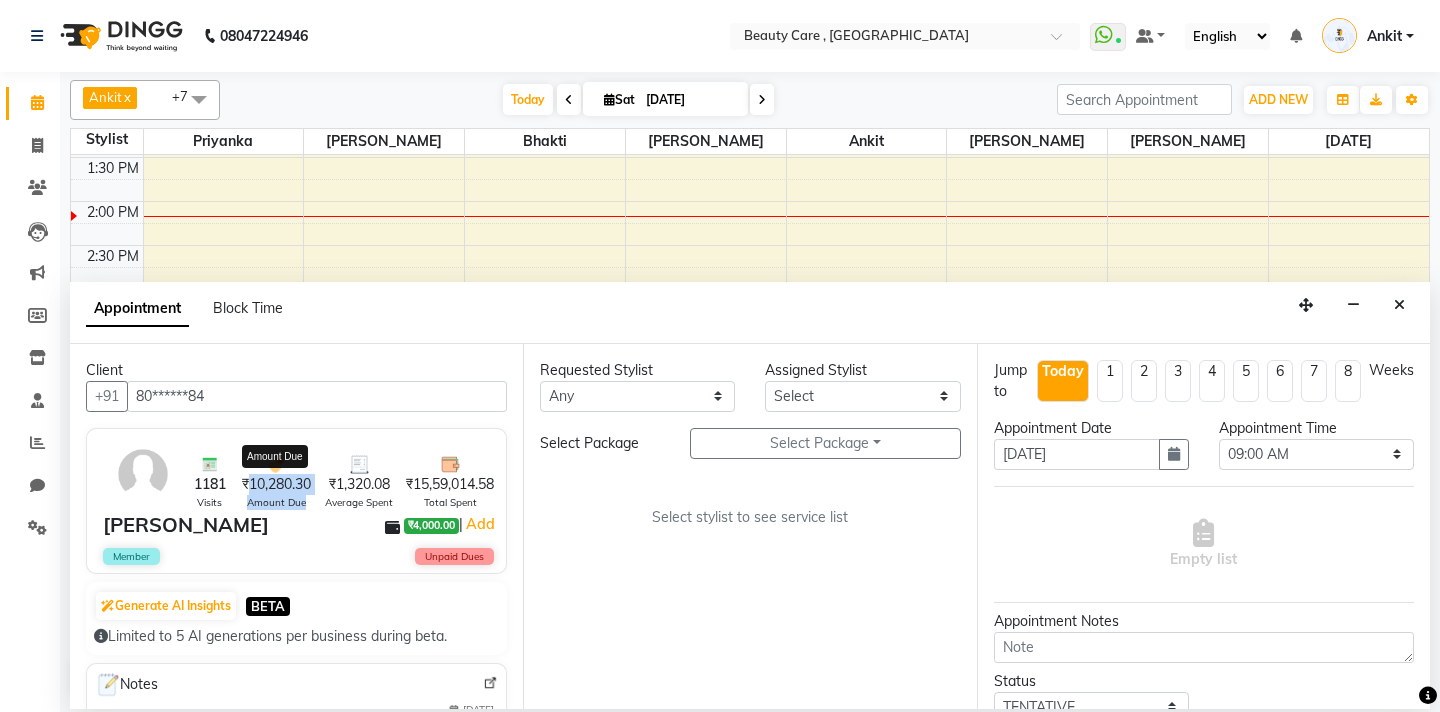drag, startPoint x: 306, startPoint y: 504, endPoint x: 249, endPoint y: 477, distance: 63.07139 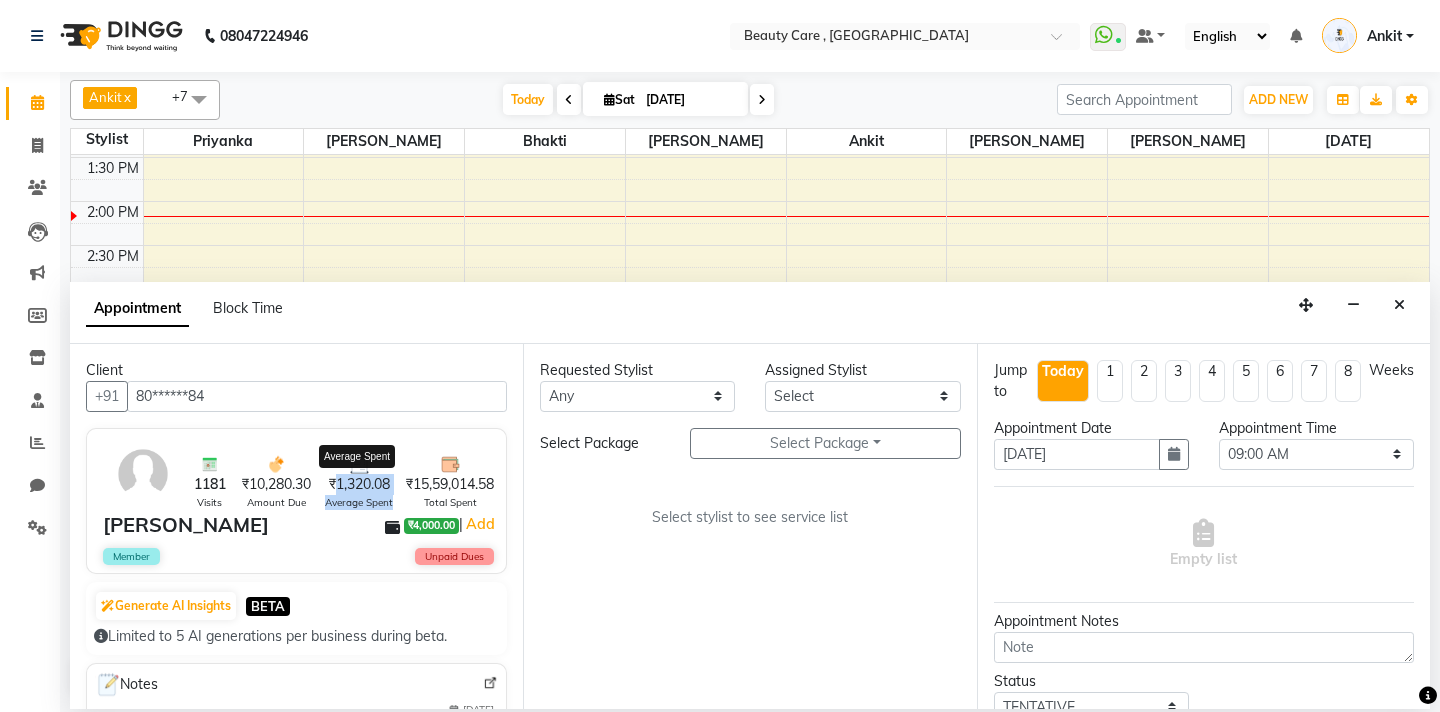 drag, startPoint x: 393, startPoint y: 501, endPoint x: 344, endPoint y: 489, distance: 50.447994 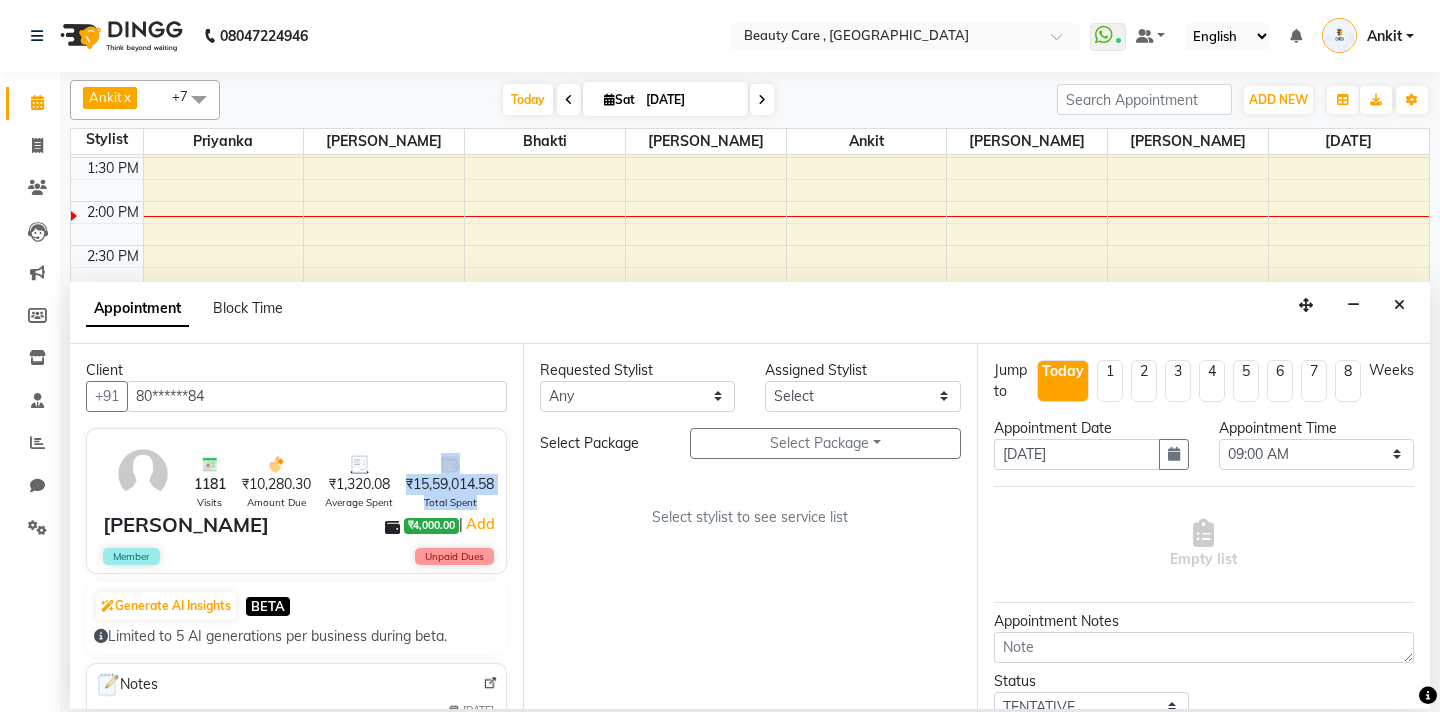 drag, startPoint x: 479, startPoint y: 506, endPoint x: 392, endPoint y: 476, distance: 92.02717 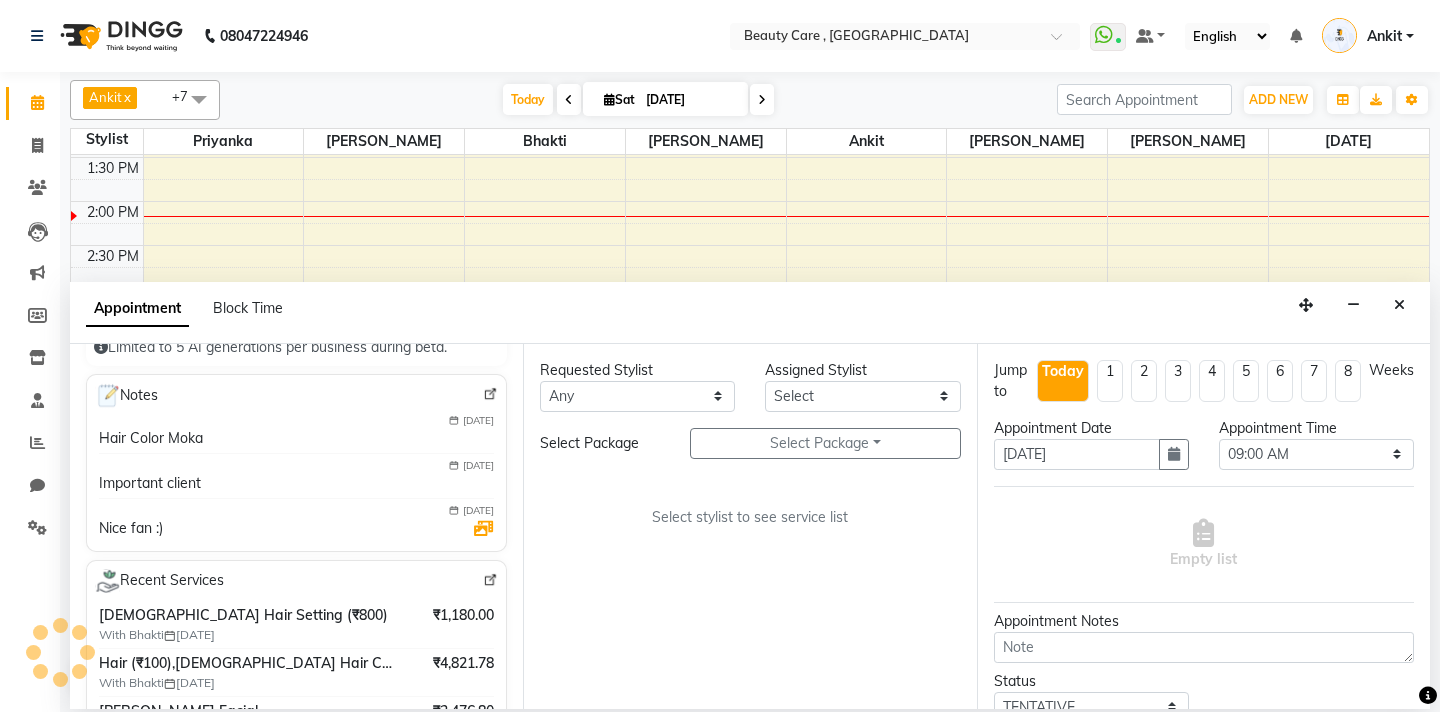scroll, scrollTop: 280, scrollLeft: 0, axis: vertical 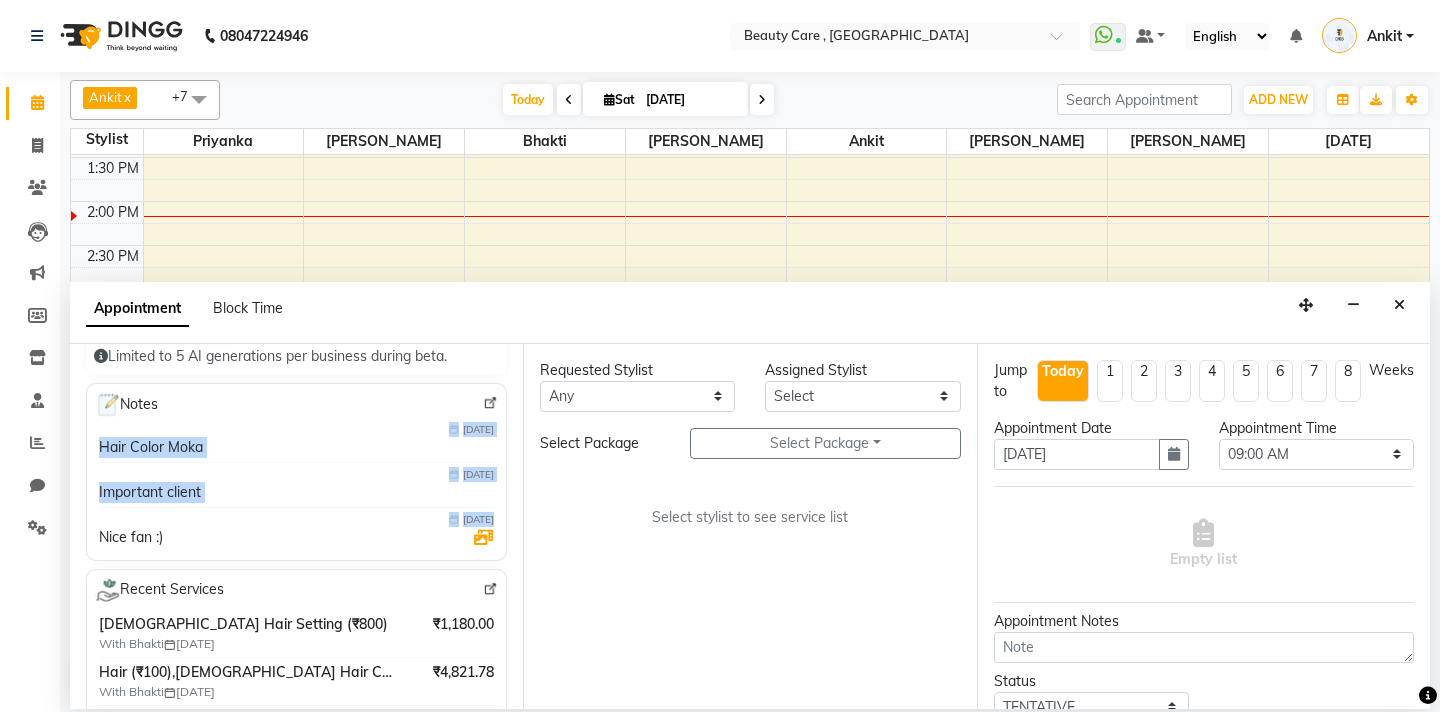 drag, startPoint x: 93, startPoint y: 436, endPoint x: 364, endPoint y: 548, distance: 293.232 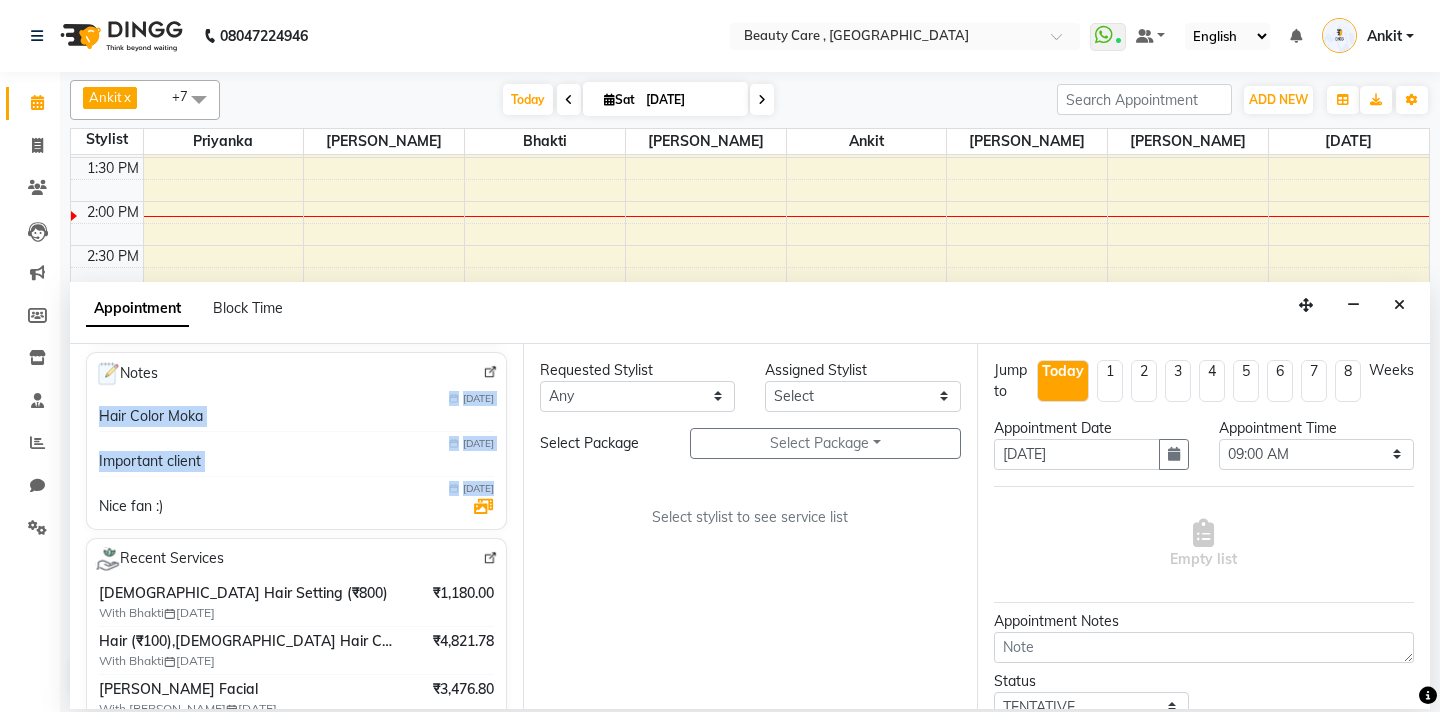 scroll, scrollTop: 304, scrollLeft: 0, axis: vertical 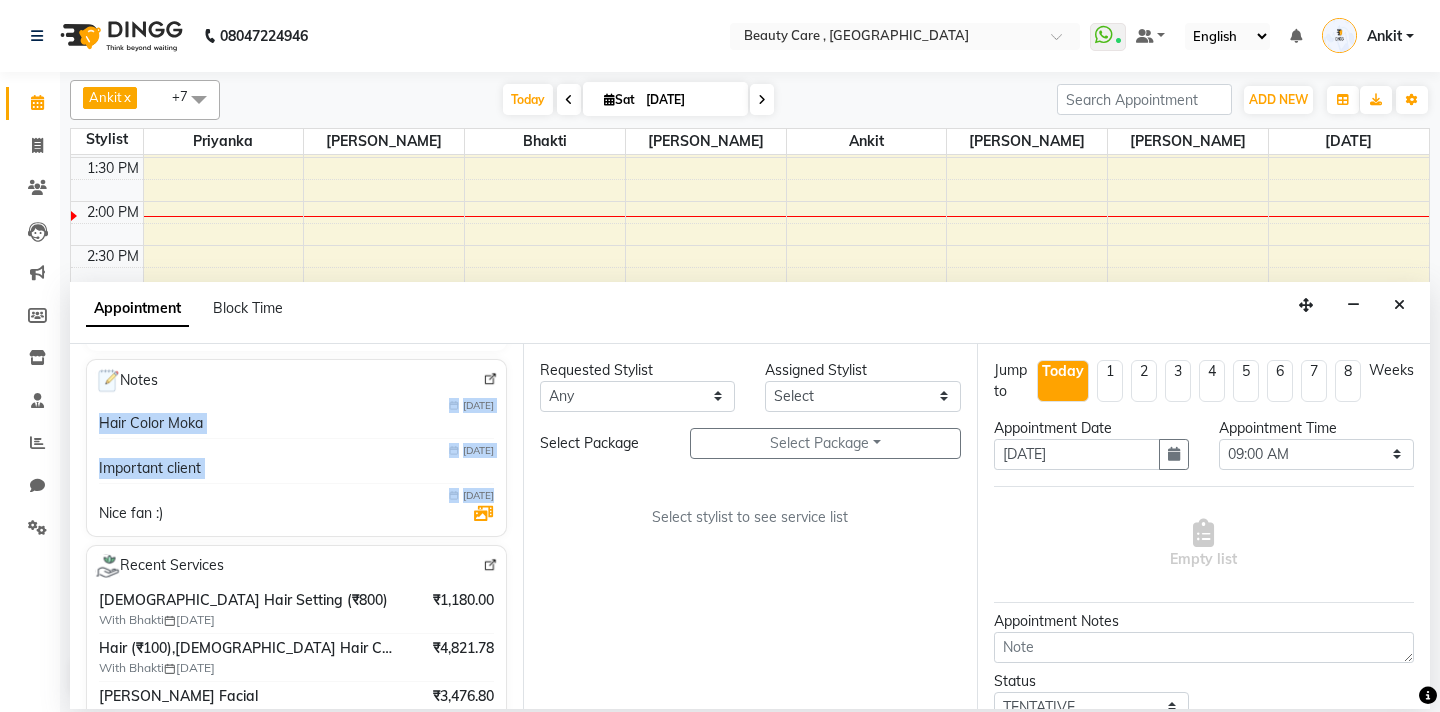 click on "31 May 2022" at bounding box center [296, 495] 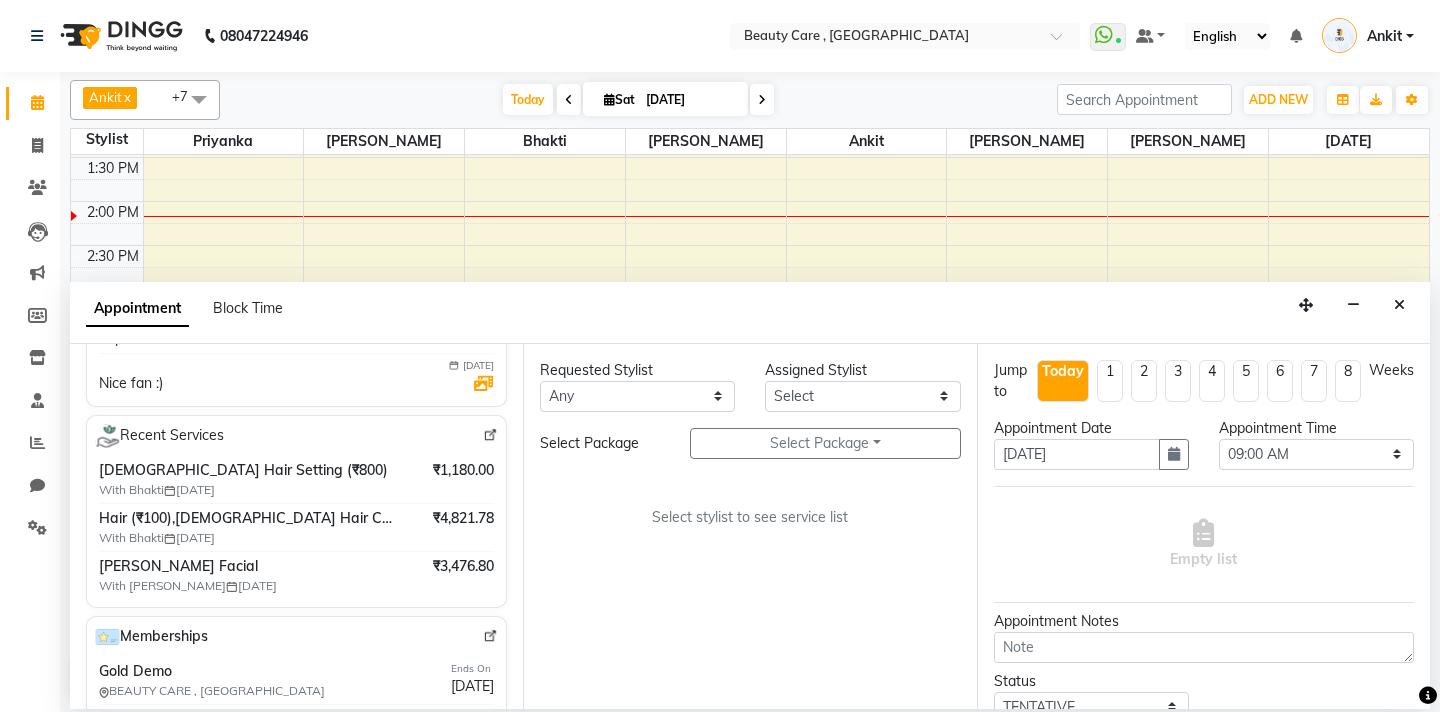 scroll, scrollTop: 453, scrollLeft: 0, axis: vertical 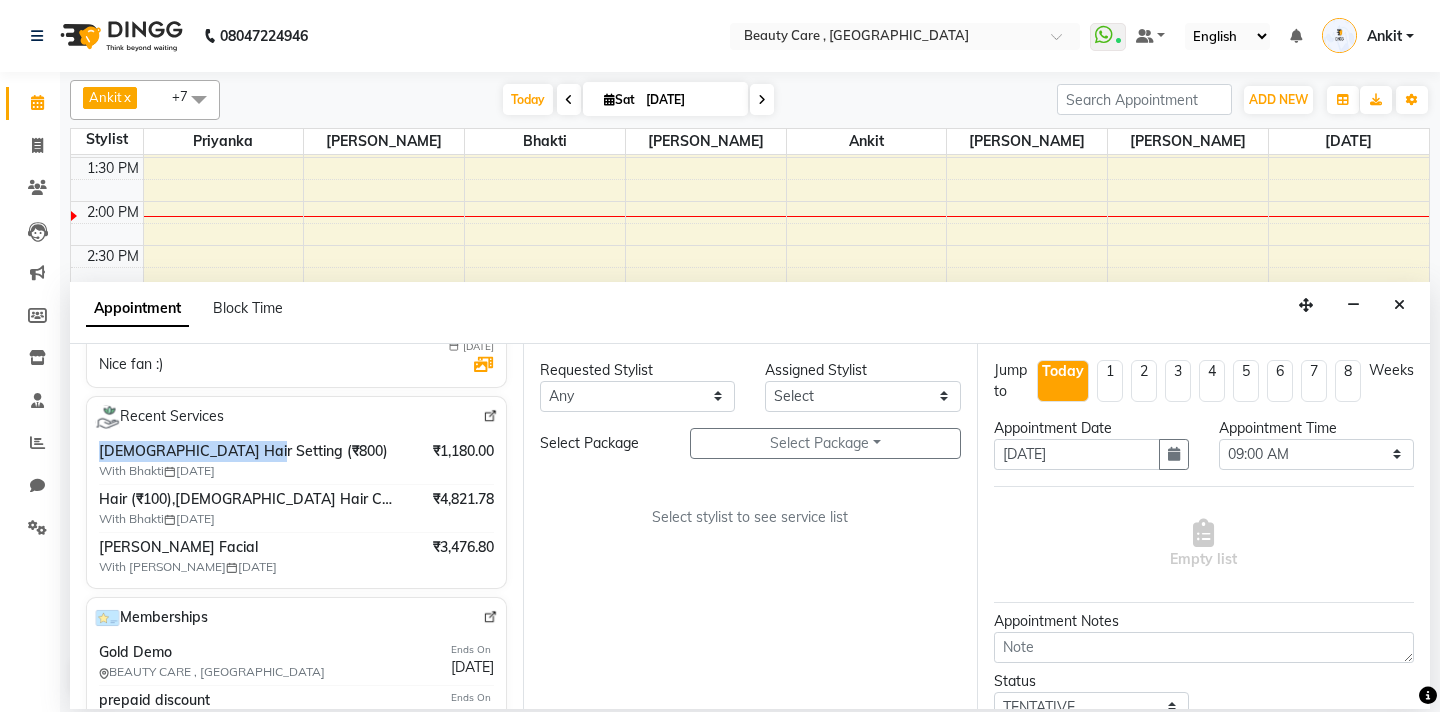 drag, startPoint x: 97, startPoint y: 449, endPoint x: 237, endPoint y: 450, distance: 140.00357 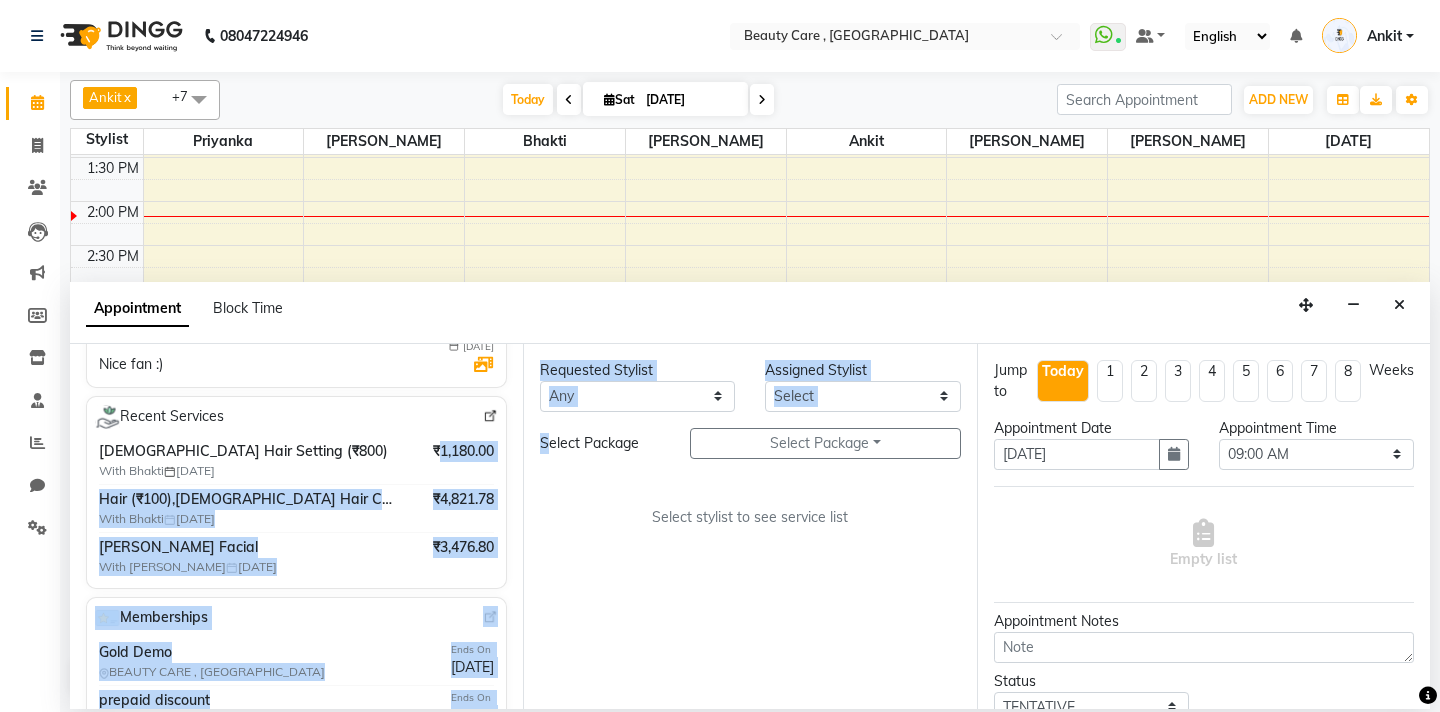 drag, startPoint x: 436, startPoint y: 452, endPoint x: 451, endPoint y: 452, distance: 15 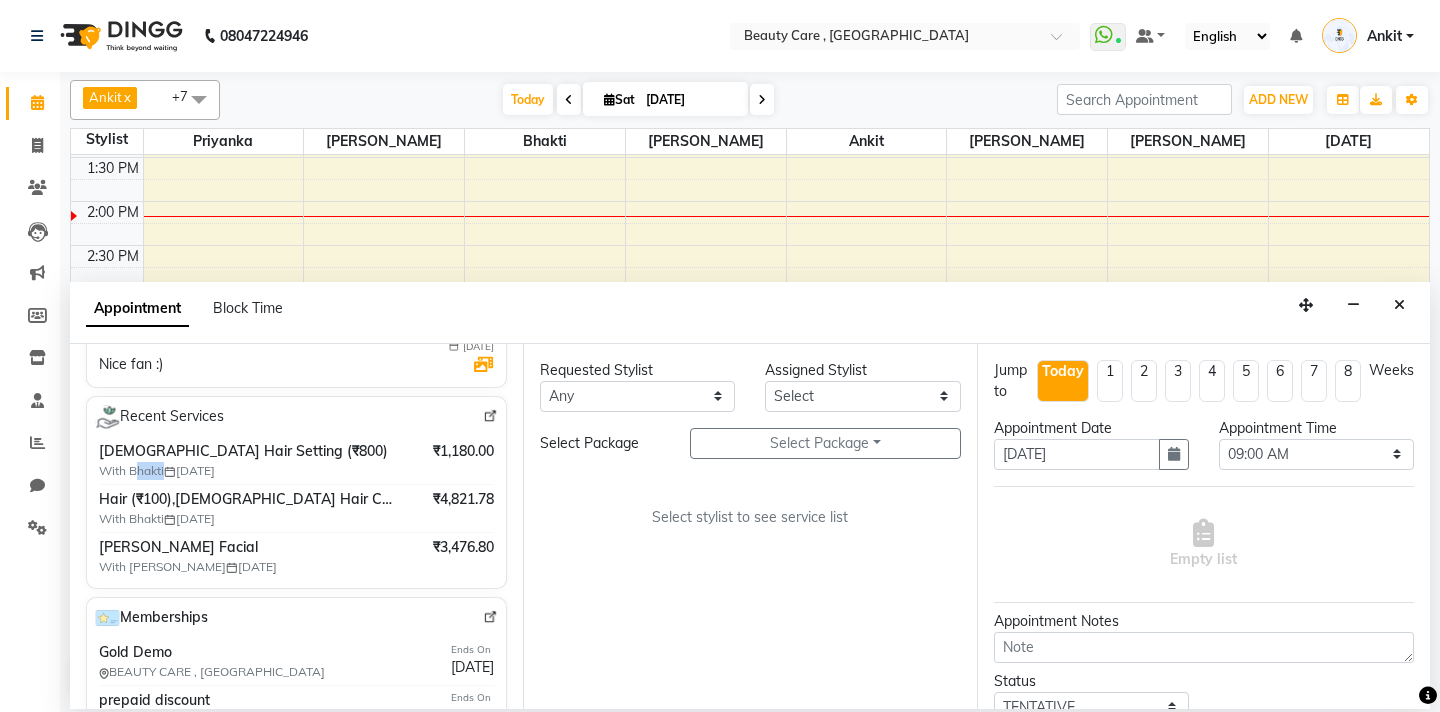 drag, startPoint x: 166, startPoint y: 472, endPoint x: 136, endPoint y: 468, distance: 30.265491 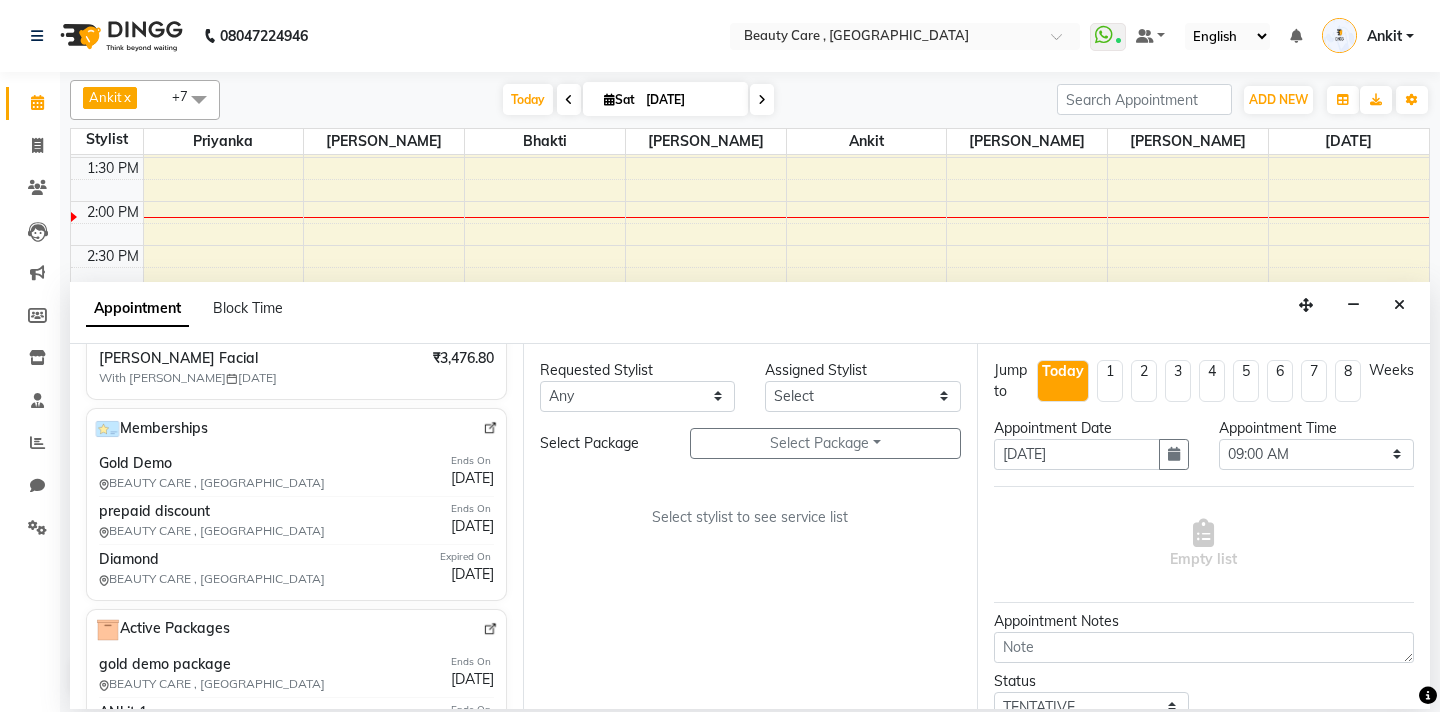 scroll, scrollTop: 636, scrollLeft: 0, axis: vertical 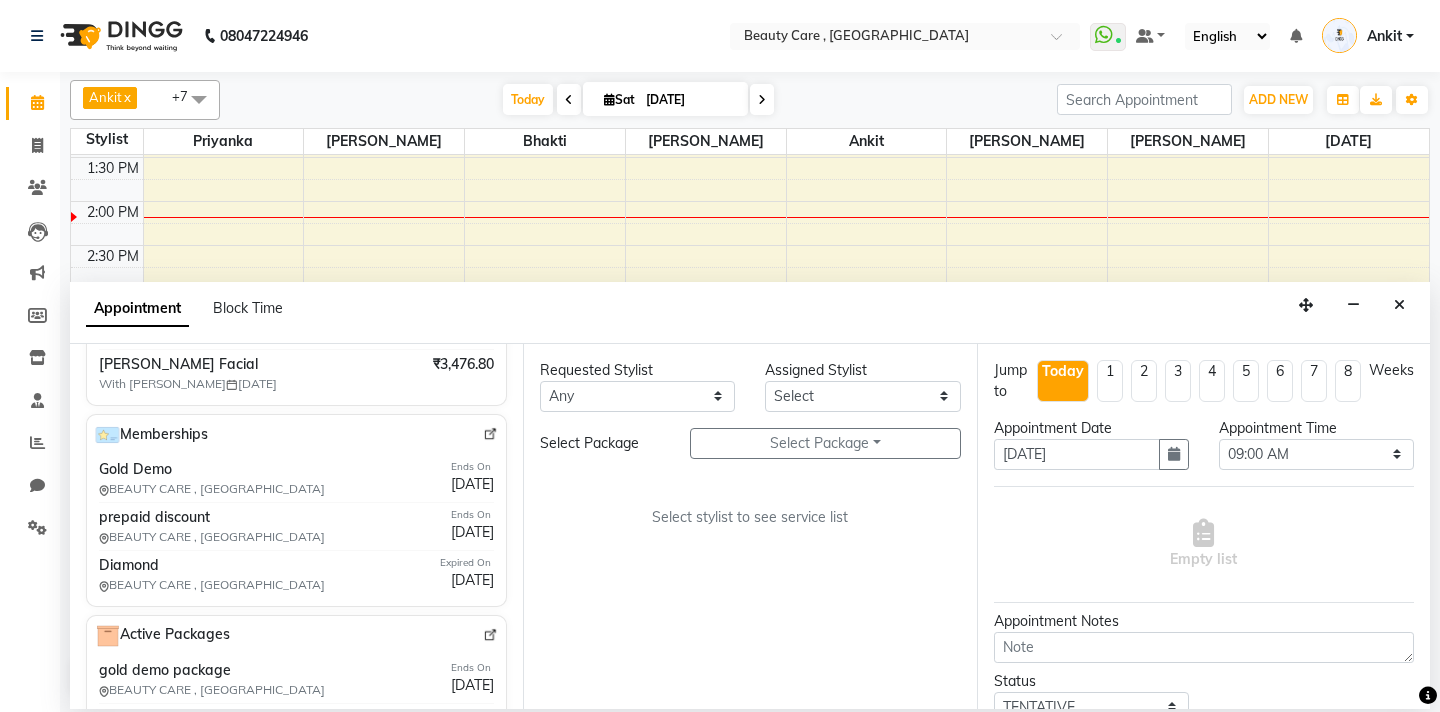 drag, startPoint x: 369, startPoint y: 481, endPoint x: 500, endPoint y: 487, distance: 131.13733 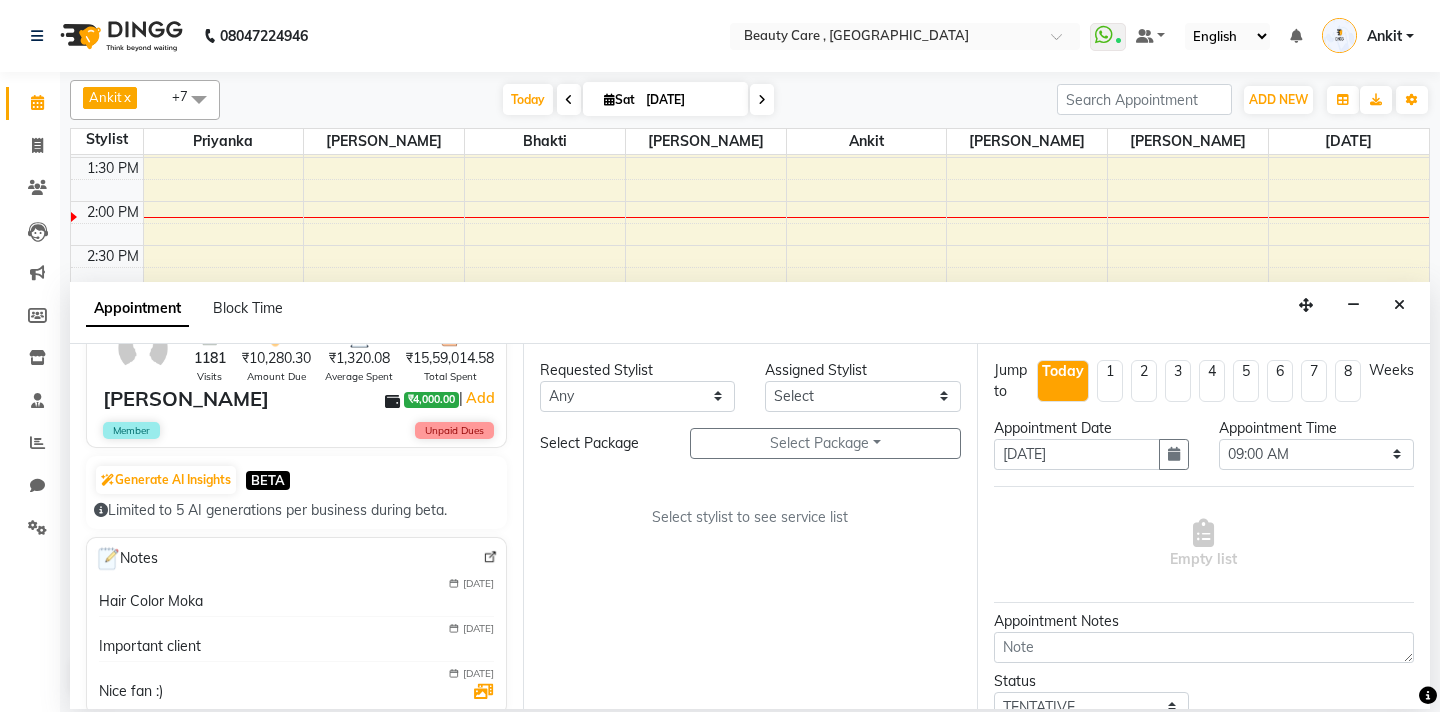 scroll, scrollTop: 143, scrollLeft: 0, axis: vertical 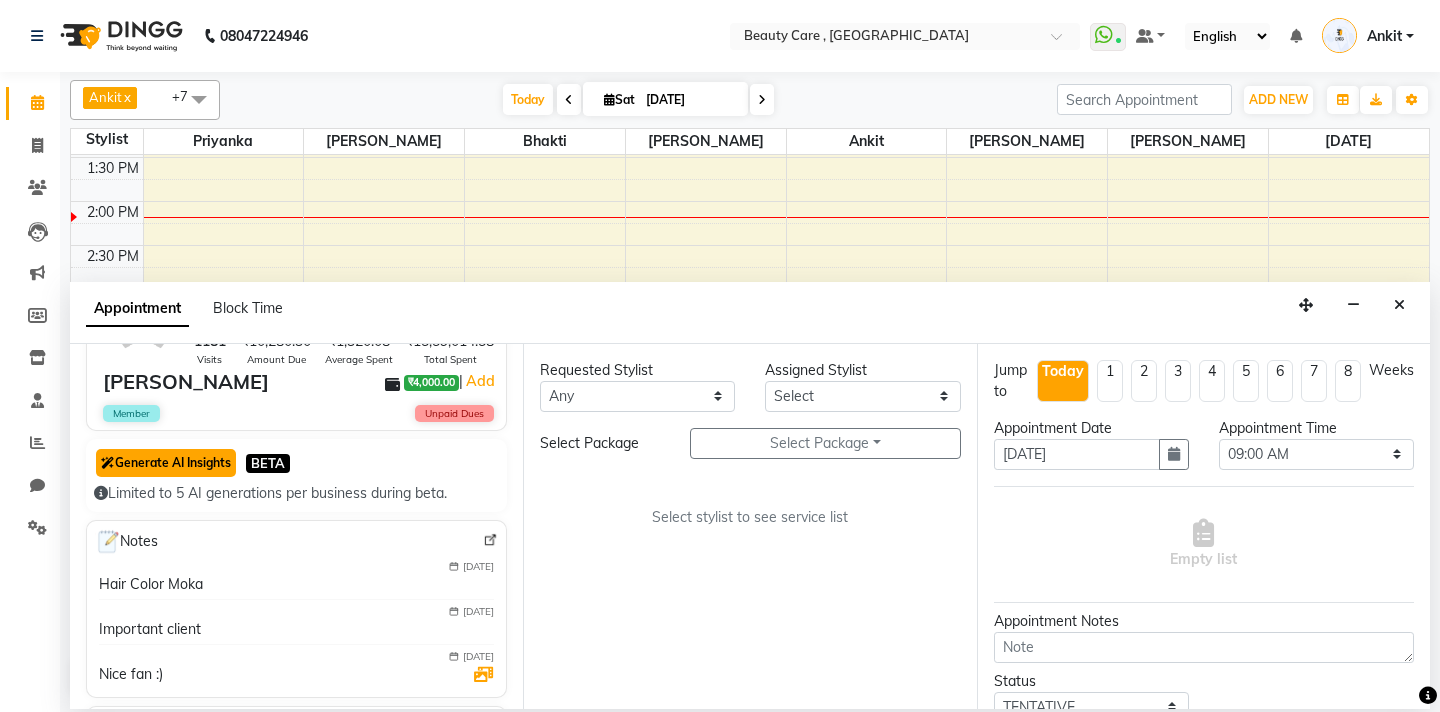 click on "Generate AI Insights" at bounding box center (166, 463) 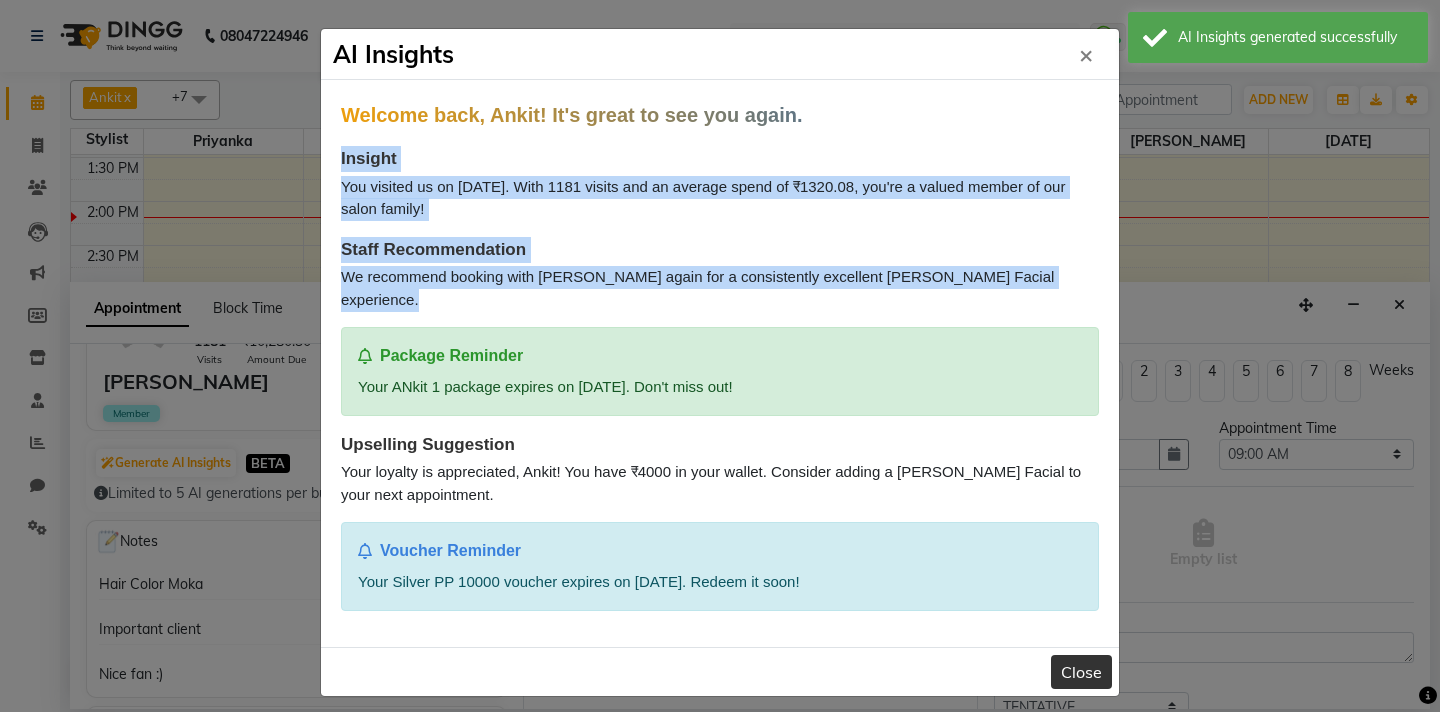 drag, startPoint x: 343, startPoint y: 157, endPoint x: 772, endPoint y: 304, distance: 453.48648 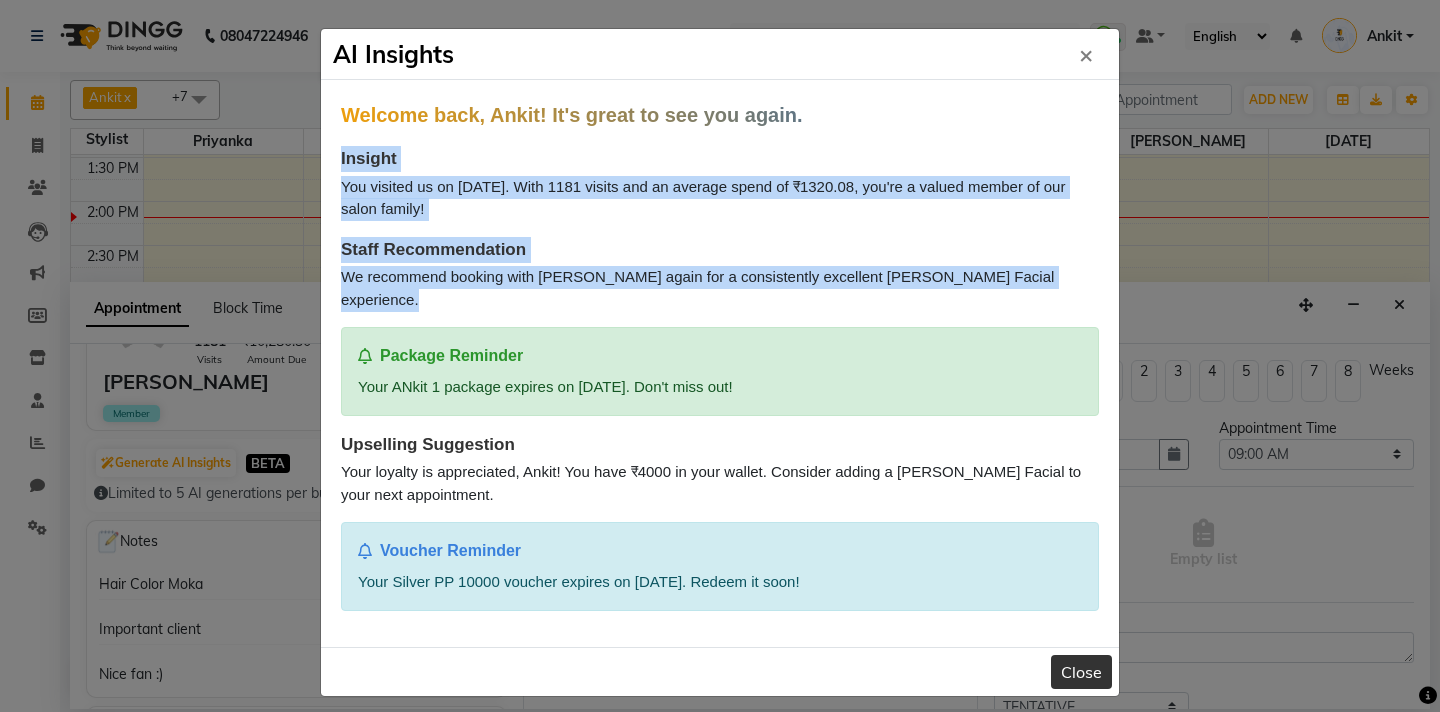 click on "You visited us on 2025-07-04. With 1181 visits and an average spend of ₹1320.08, you're a valued member of our salon family!" 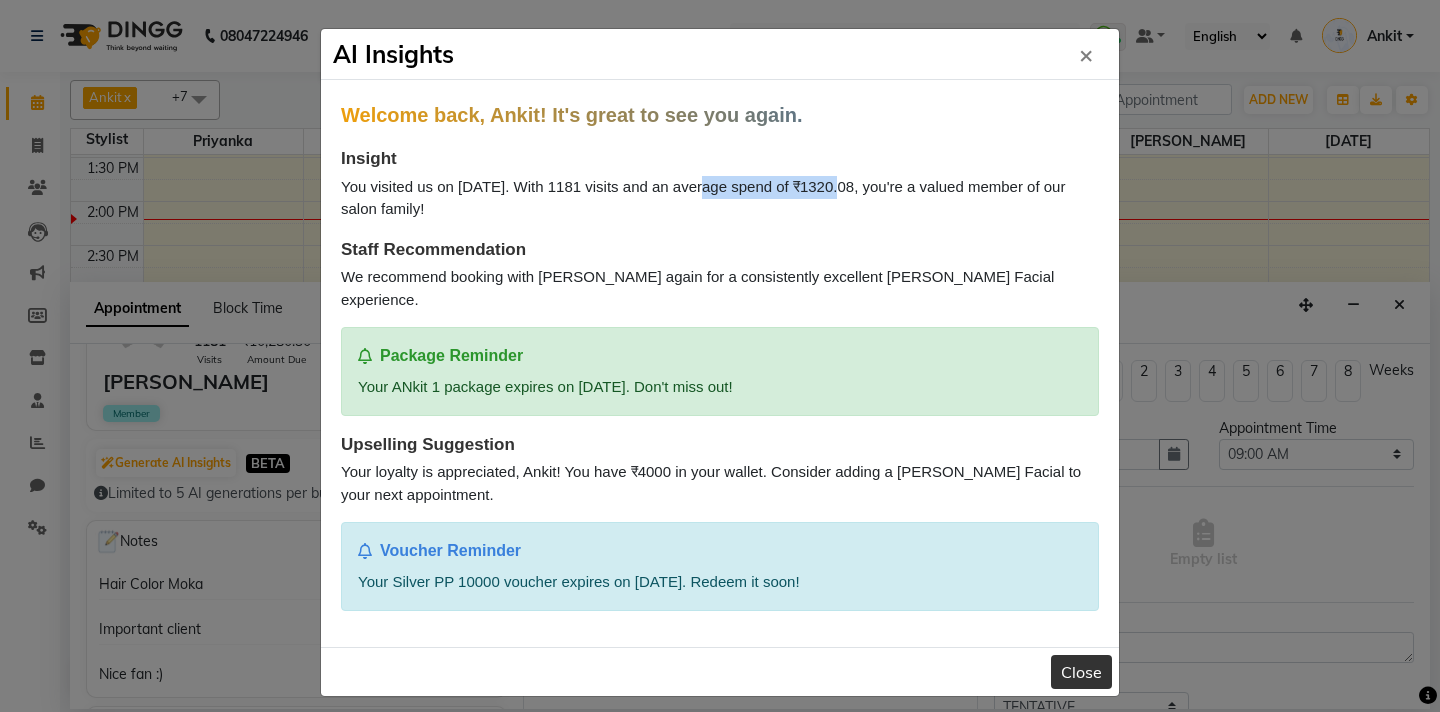 drag, startPoint x: 704, startPoint y: 197, endPoint x: 874, endPoint y: 200, distance: 170.02647 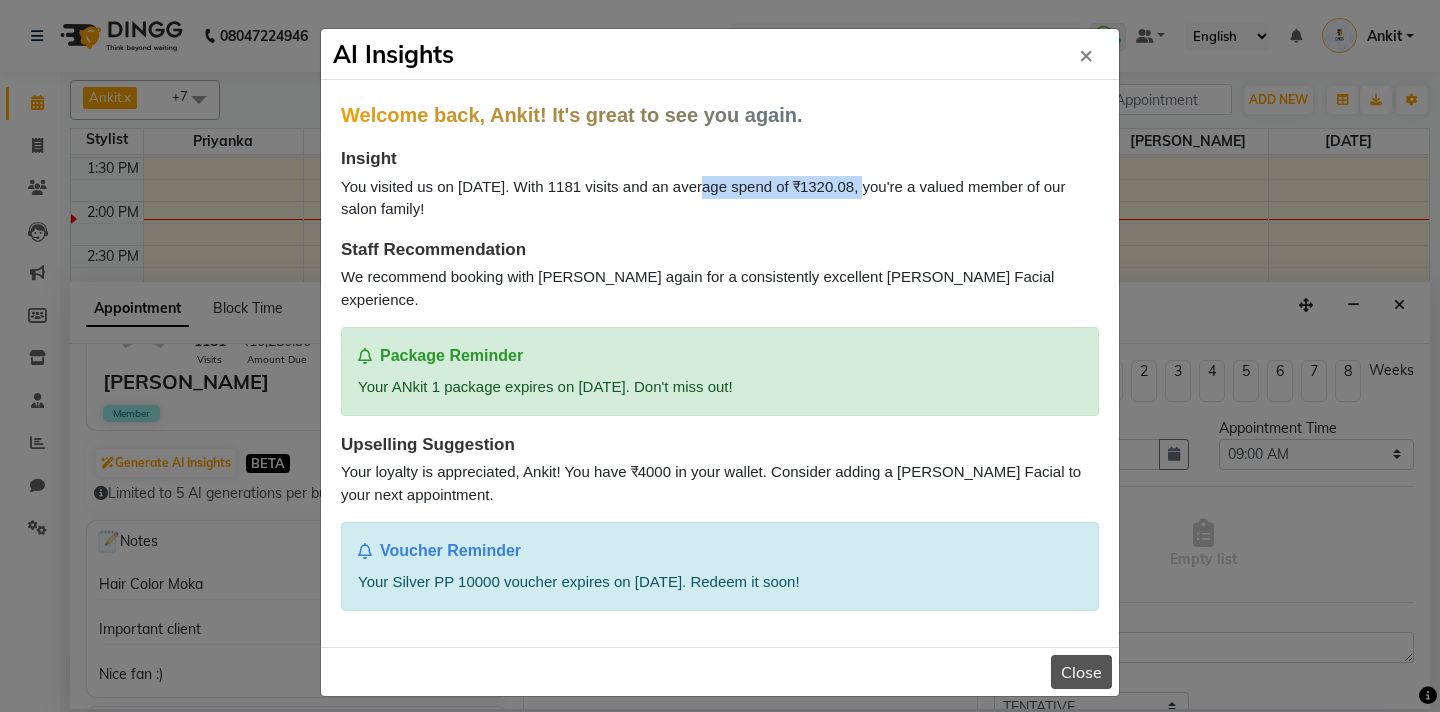 click on "Close" 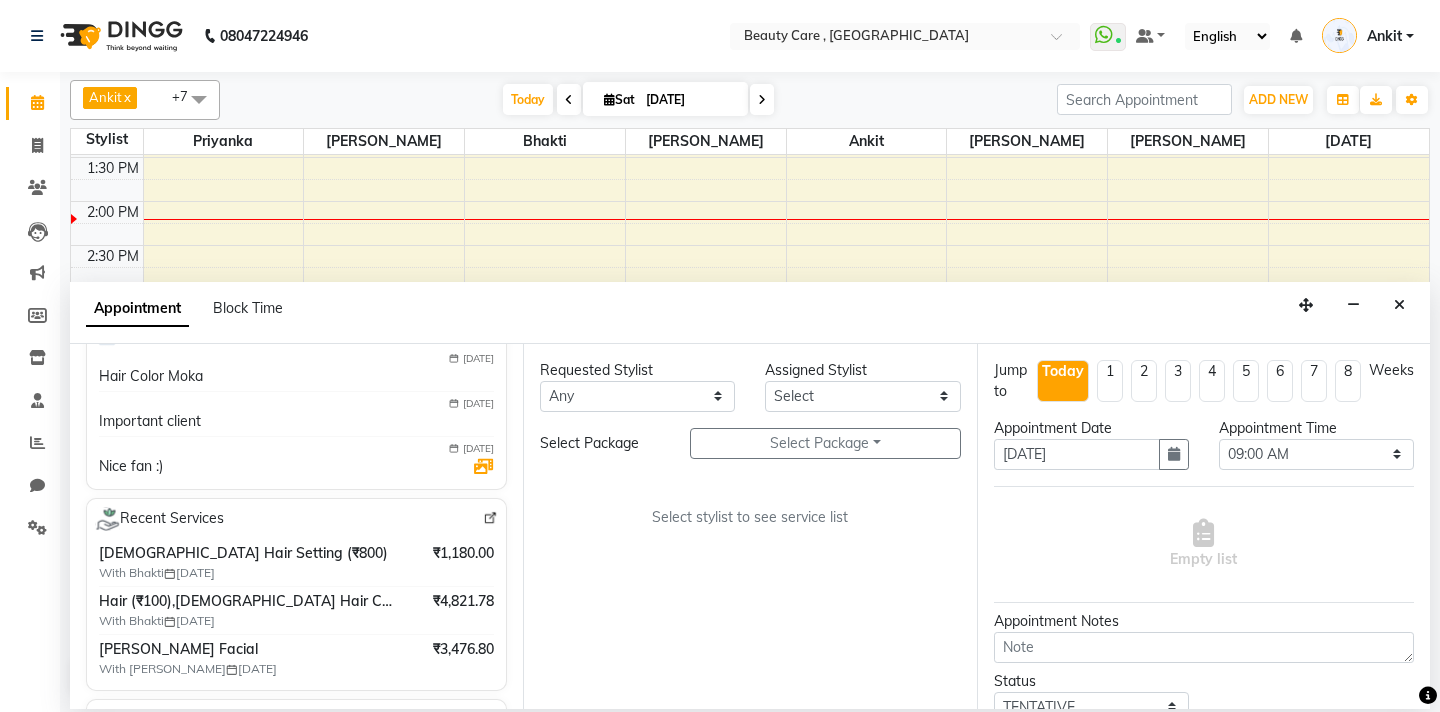 scroll, scrollTop: 0, scrollLeft: 0, axis: both 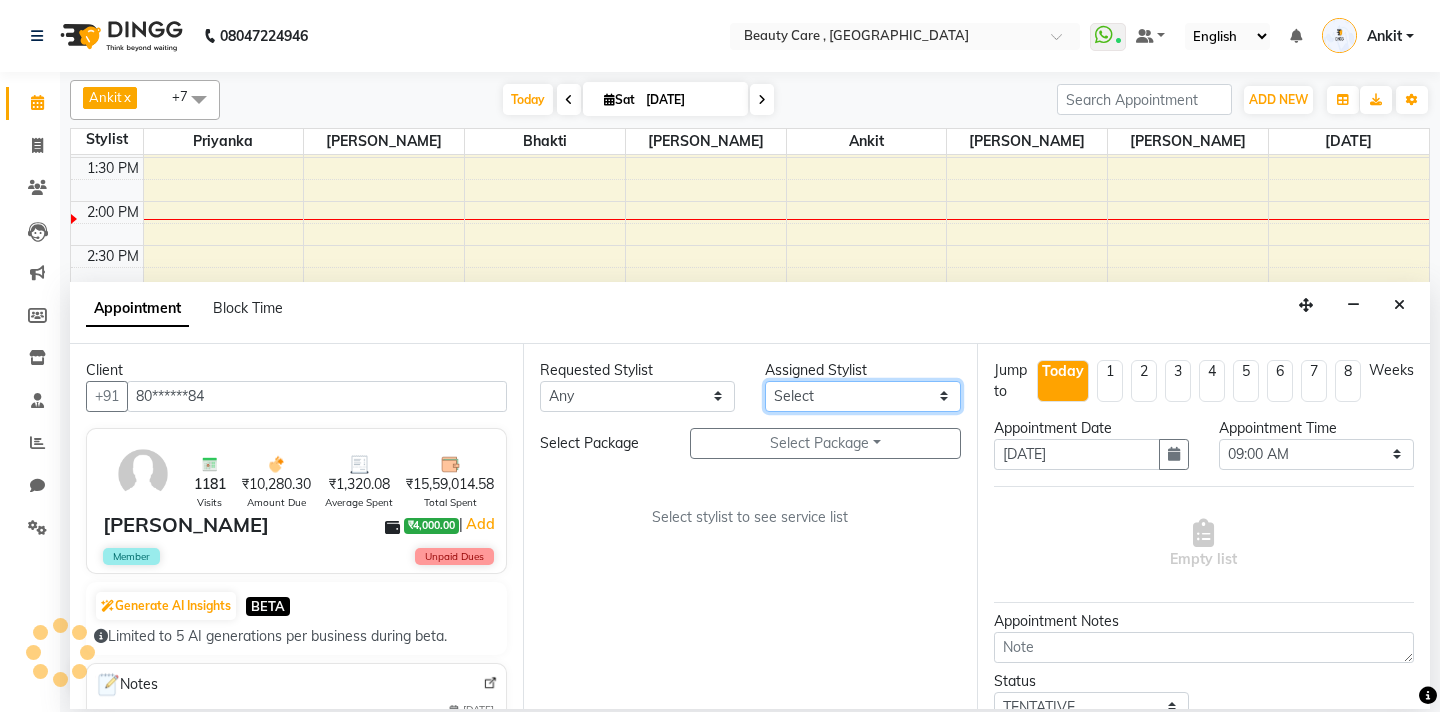 click on "Select Admin A Jagdish K Ankit Ashvin asif Bhakti bhavesh dhiraj DINGG Staff Disha Divyani Ganesh JAGDISH MANDEEP KAUR  Manual Test DND new staff Ninad  Omkar Priyanka QA Staff-1 ram Ross Geller Rupal Samyak Saraf shivam StaffForReports Sukanya sumit Sushmita test Test Staff Vidhi xyz sa" at bounding box center (862, 396) 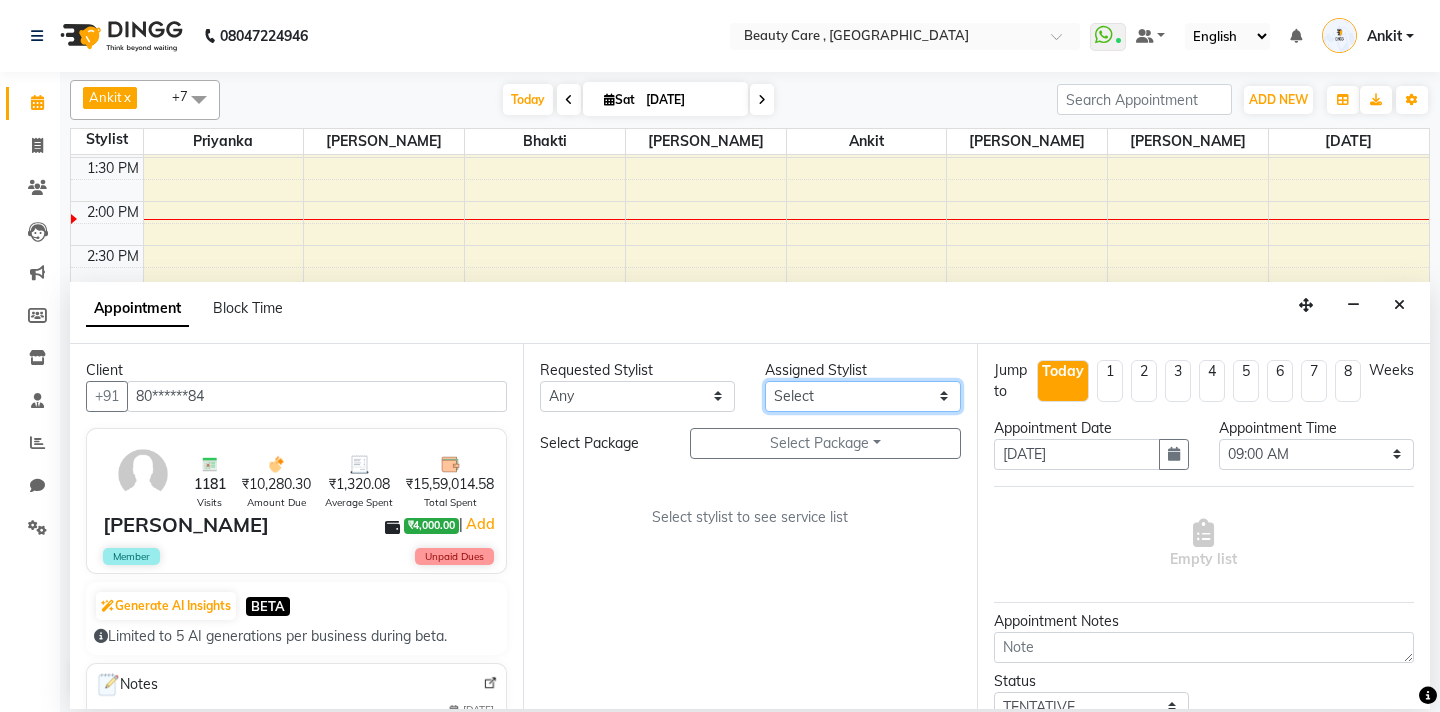 select on "15135" 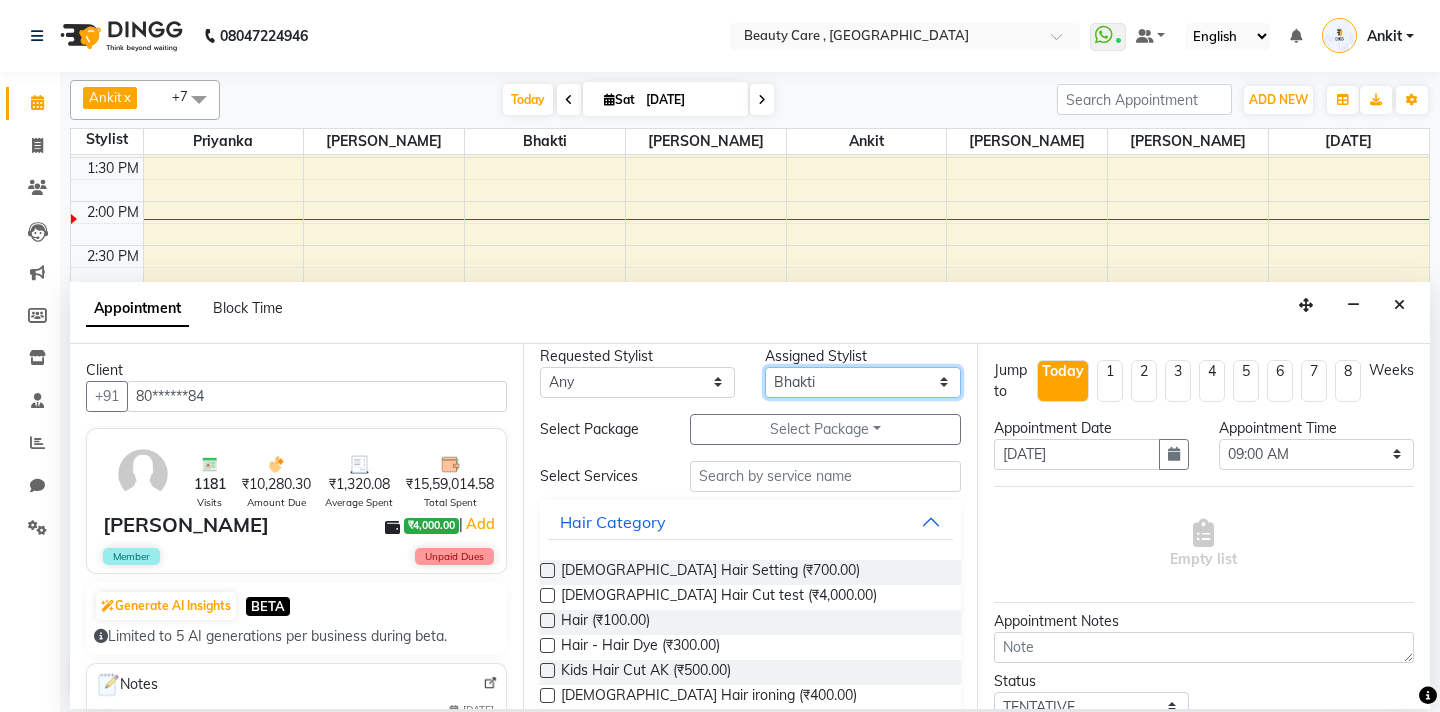 scroll, scrollTop: 0, scrollLeft: 0, axis: both 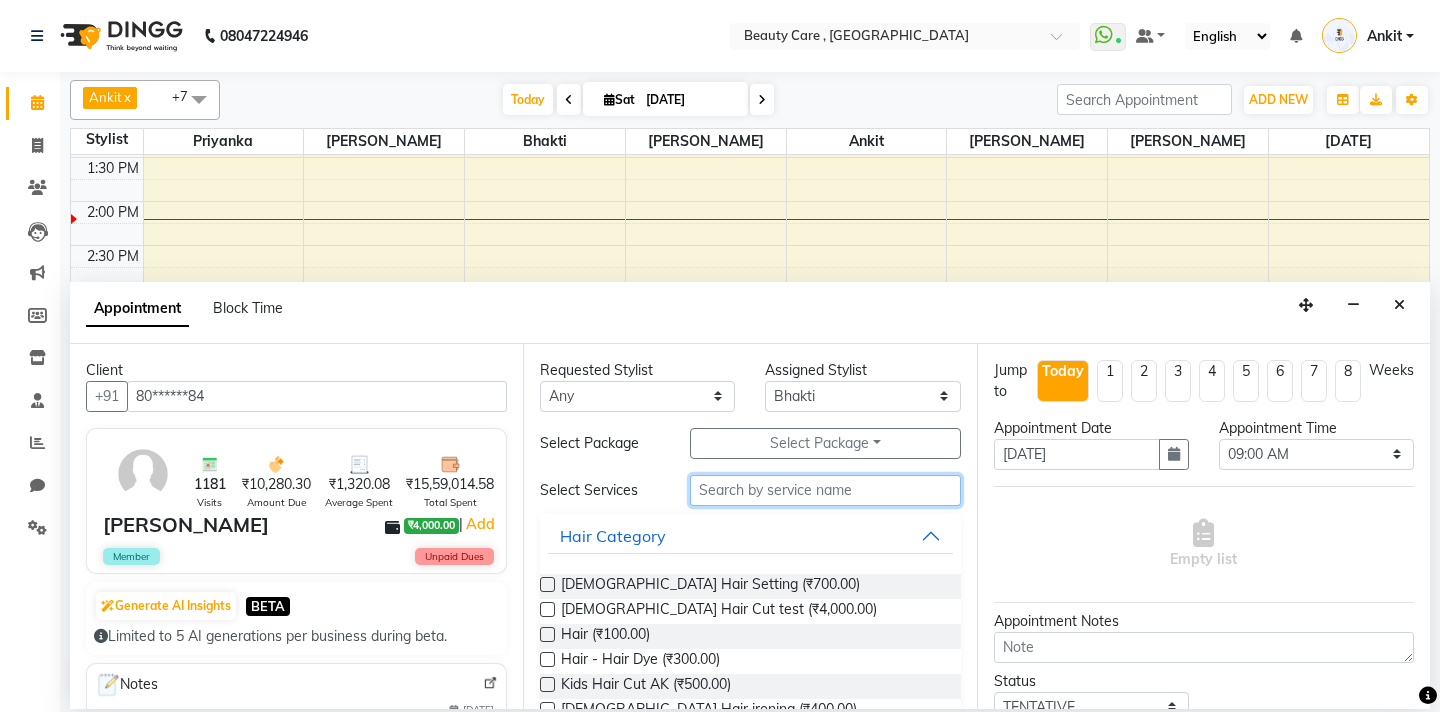 click at bounding box center [825, 490] 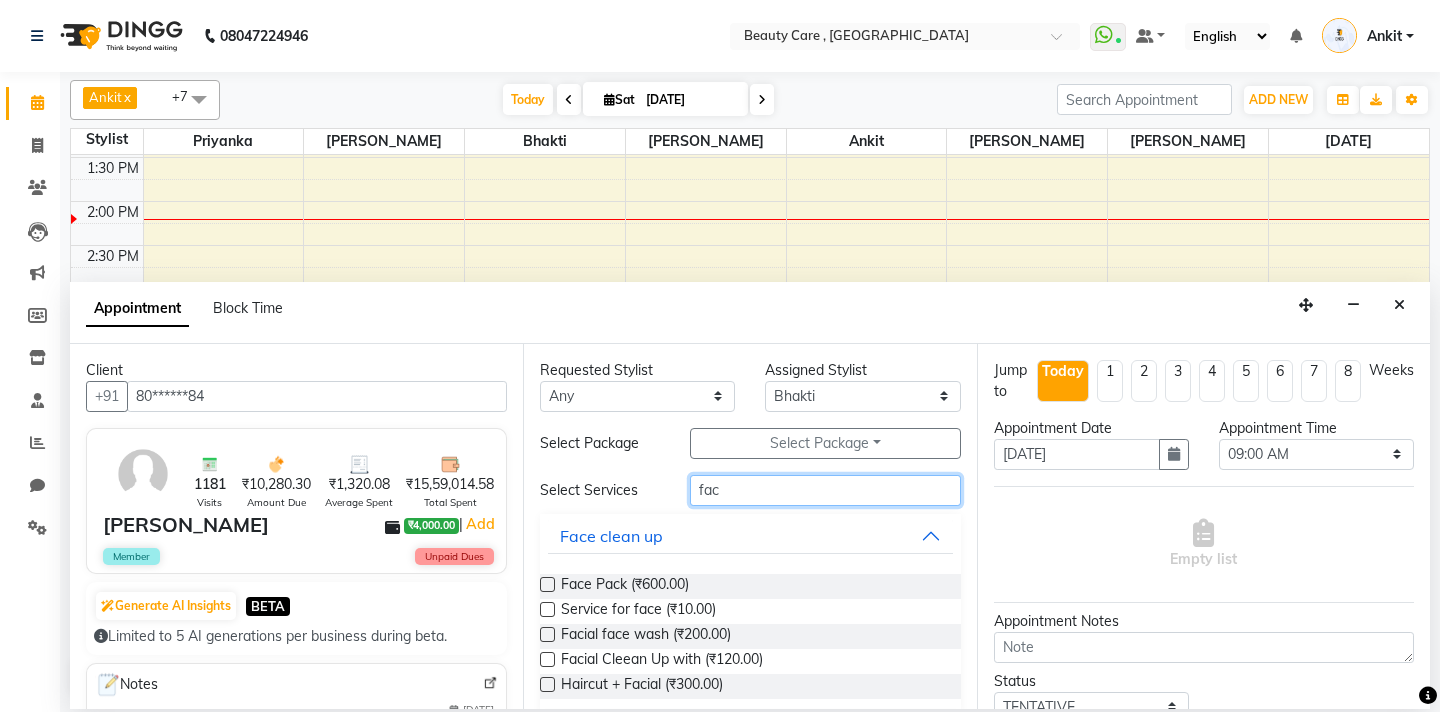 type on "fac" 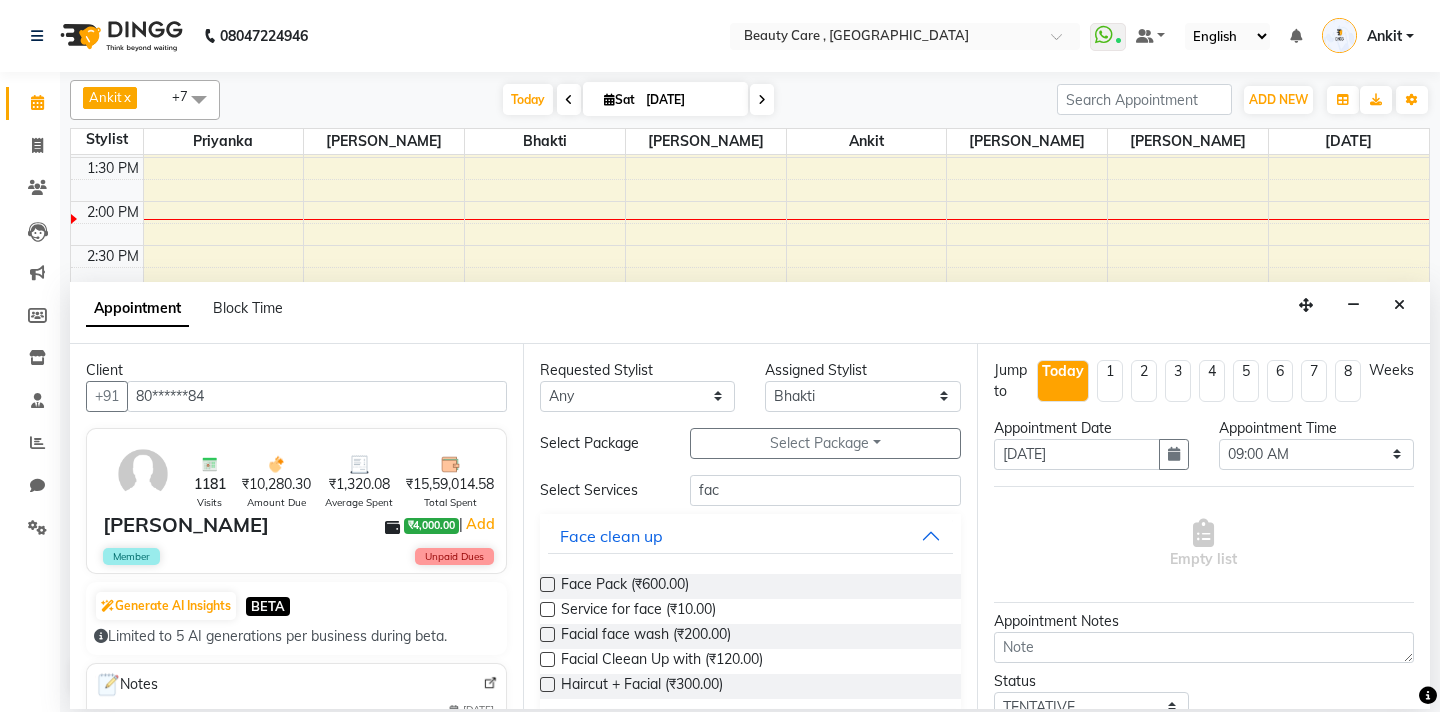 click at bounding box center [547, 584] 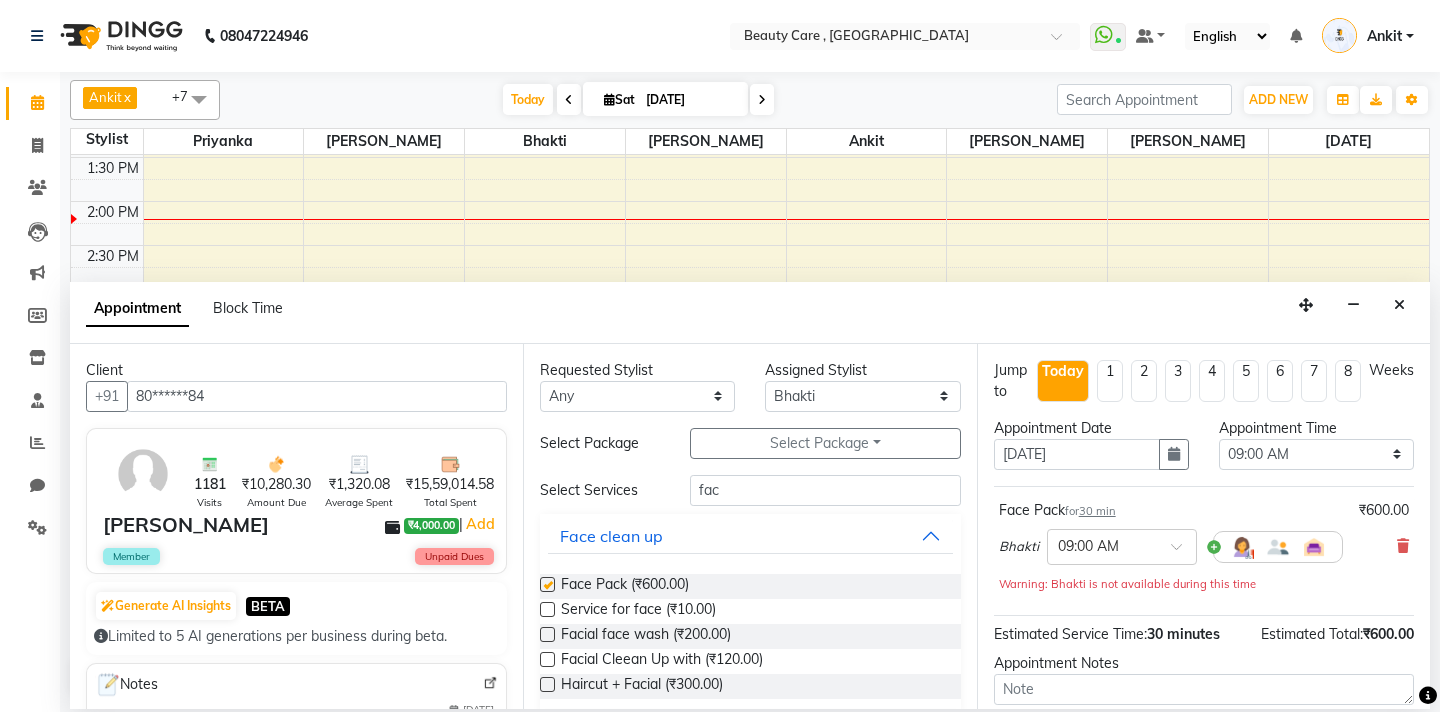 checkbox on "false" 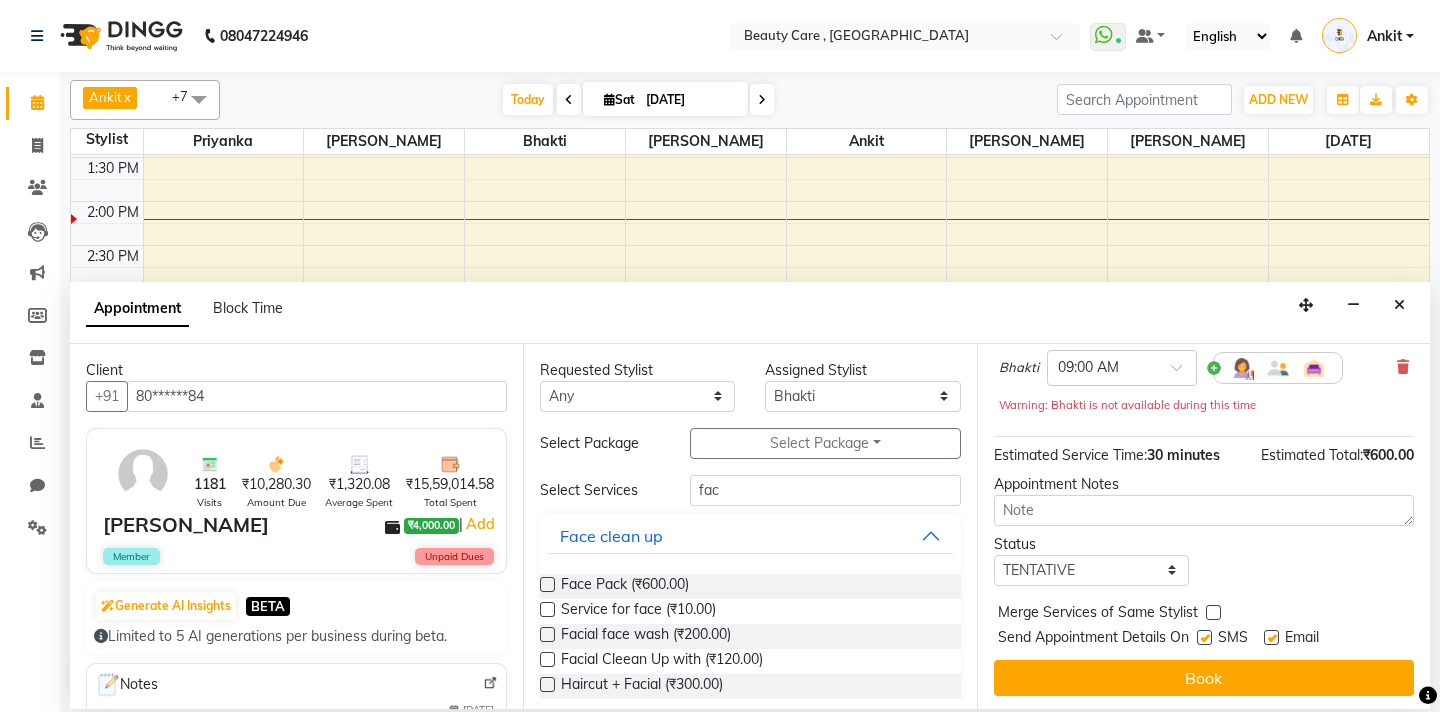 scroll, scrollTop: 182, scrollLeft: 0, axis: vertical 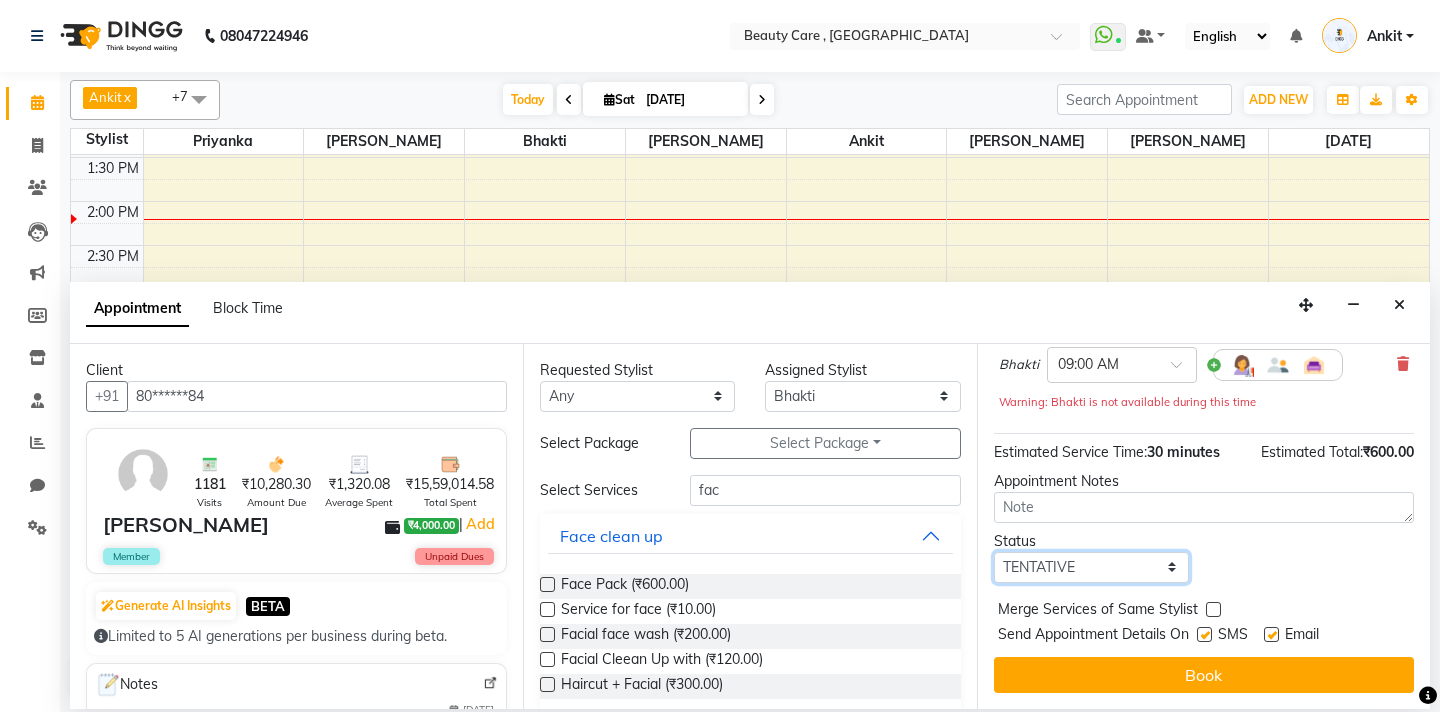 click on "Select TENTATIVE CONFIRM CHECK-IN UPCOMING" at bounding box center (1091, 567) 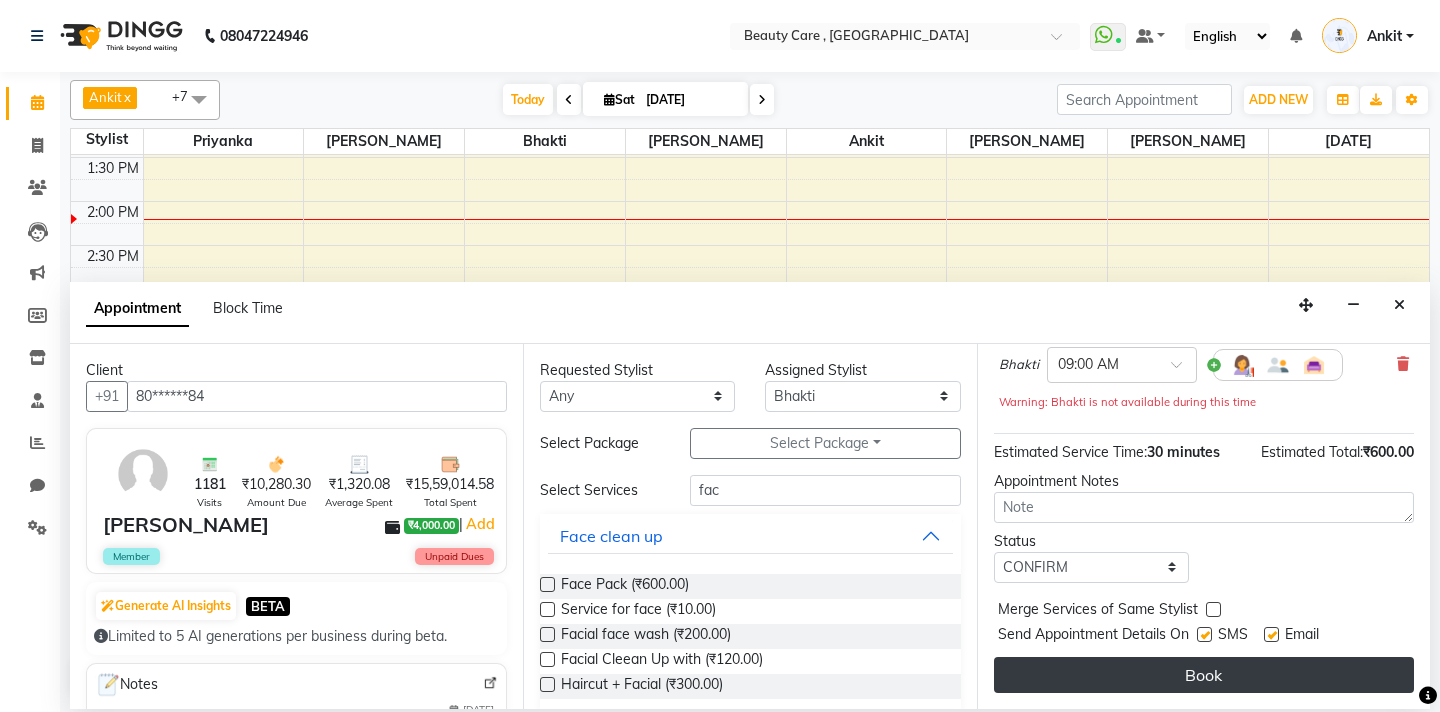 click on "Book" at bounding box center (1204, 675) 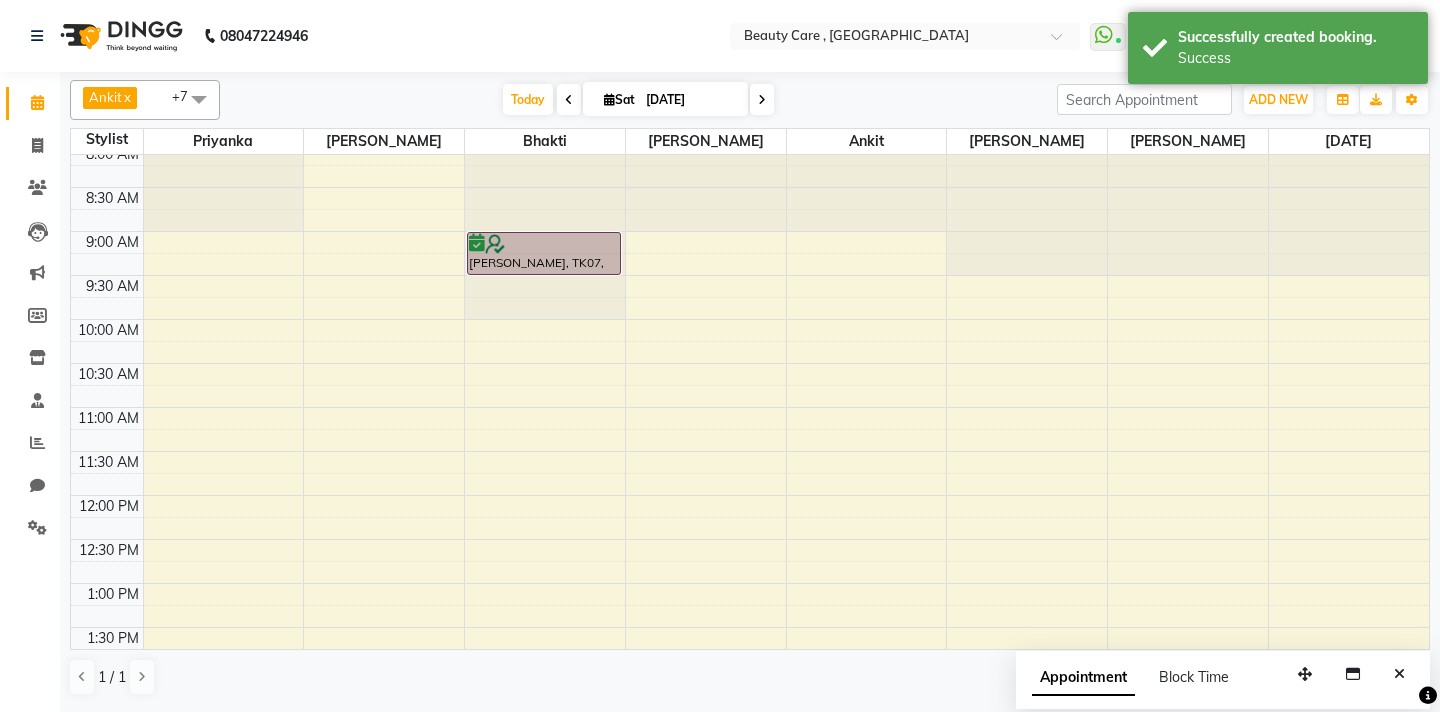 scroll, scrollTop: 0, scrollLeft: 0, axis: both 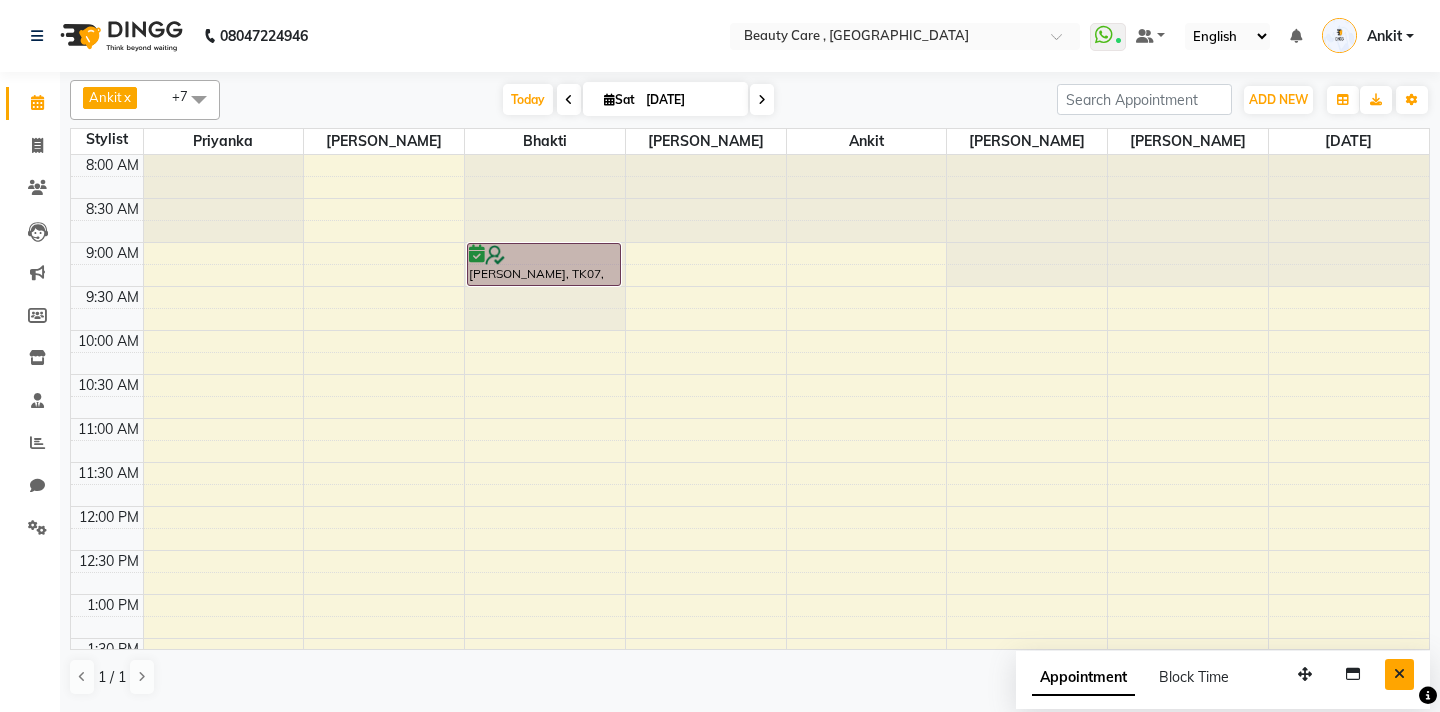 click at bounding box center [1399, 674] 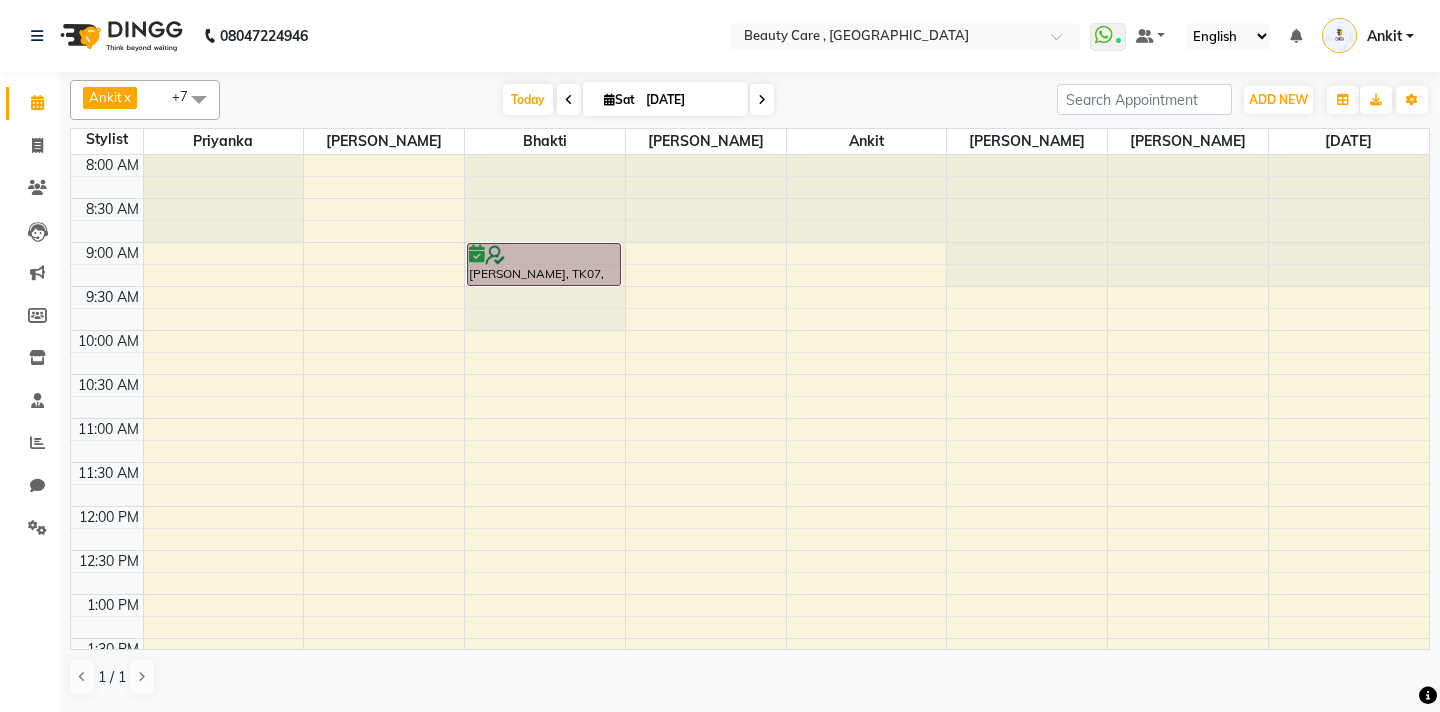 click on "1 / 1" at bounding box center [750, 677] 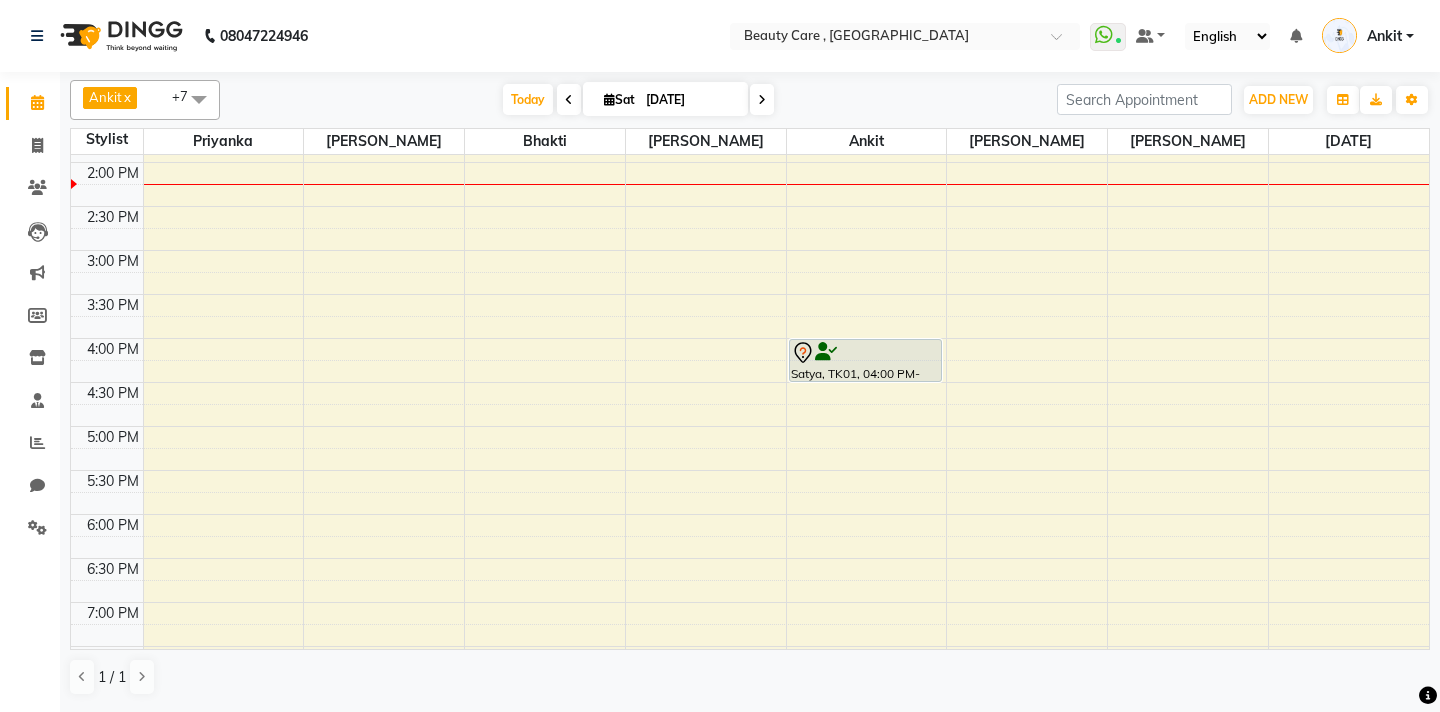 scroll, scrollTop: 519, scrollLeft: 0, axis: vertical 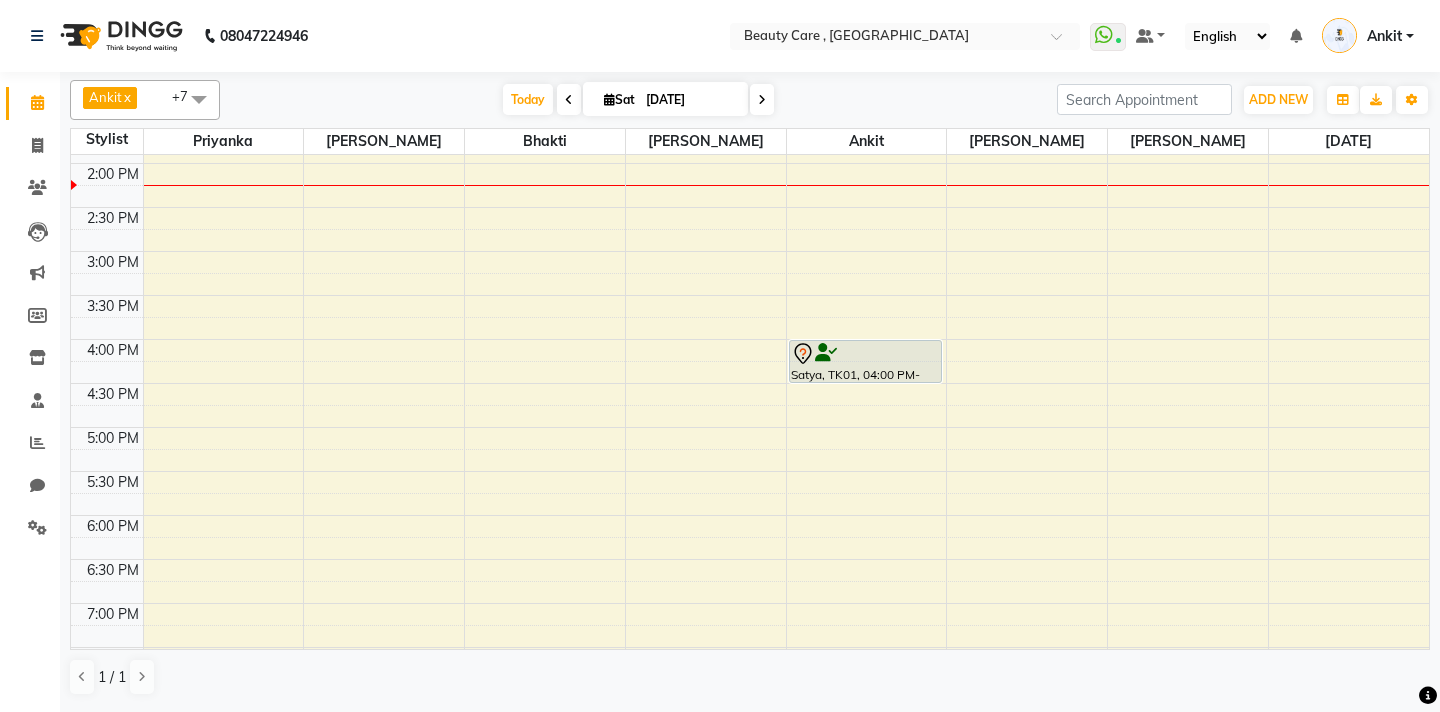 click on "8:00 AM 8:30 AM 9:00 AM 9:30 AM 10:00 AM 10:30 AM 11:00 AM 11:30 AM 12:00 PM 12:30 PM 1:00 PM 1:30 PM 2:00 PM 2:30 PM 3:00 PM 3:30 PM 4:00 PM 4:30 PM 5:00 PM 5:30 PM 6:00 PM 6:30 PM 7:00 PM 7:30 PM 8:00 PM 8:30 PM 9:00 PM 9:30 PM     Ankit Soni, TK07, 09:00 AM-09:30 AM, Face Pack             Satya, TK01, 04:00 PM-04:30 PM, Hair Cut" at bounding box center [750, 251] 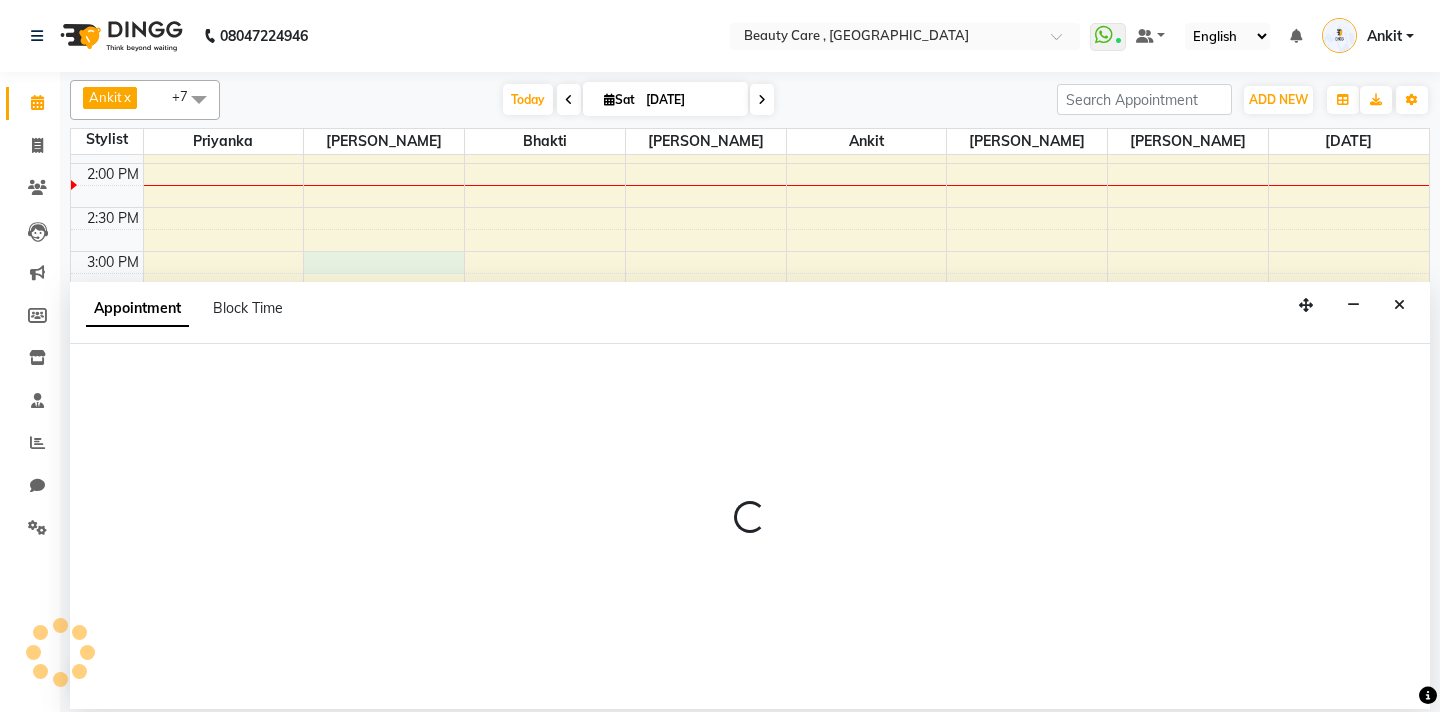 select on "1233" 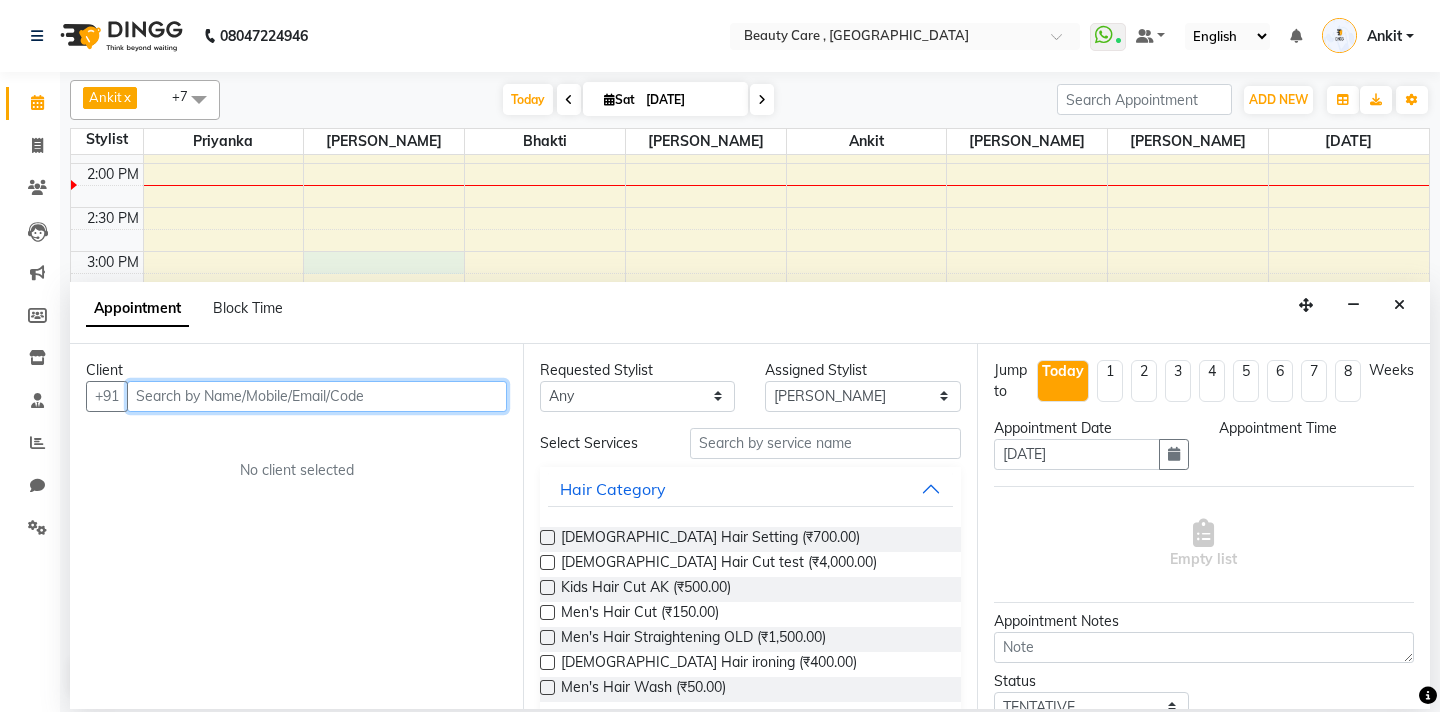select on "900" 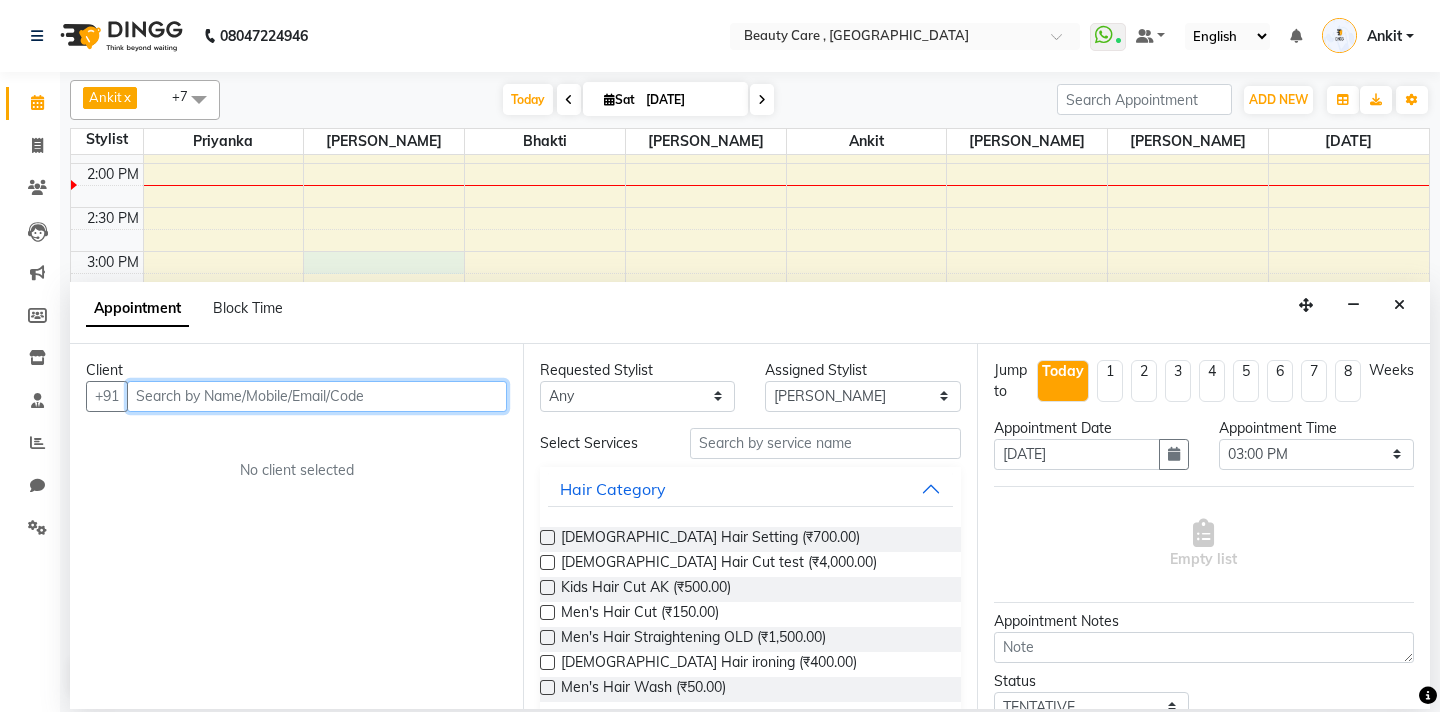 click at bounding box center (317, 396) 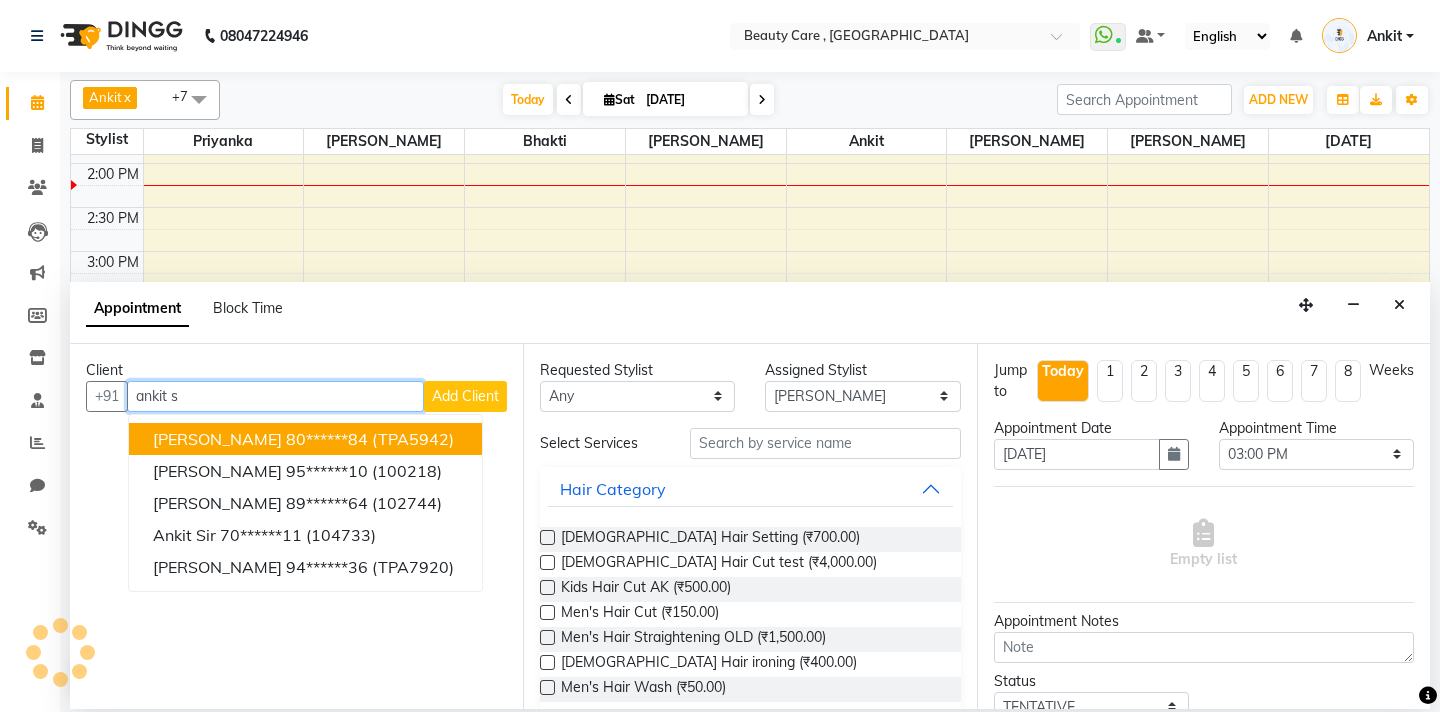 type on "ankit s" 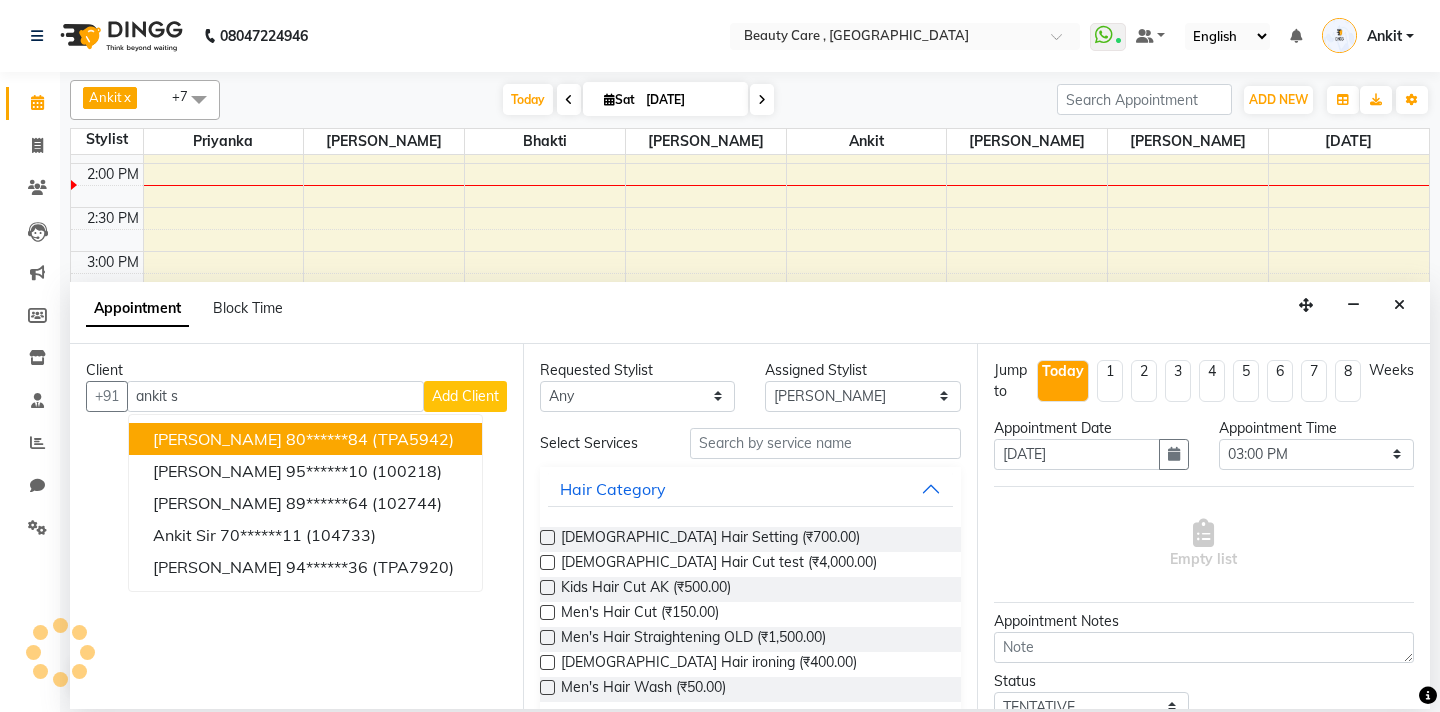 click on "Add Client" at bounding box center [465, 396] 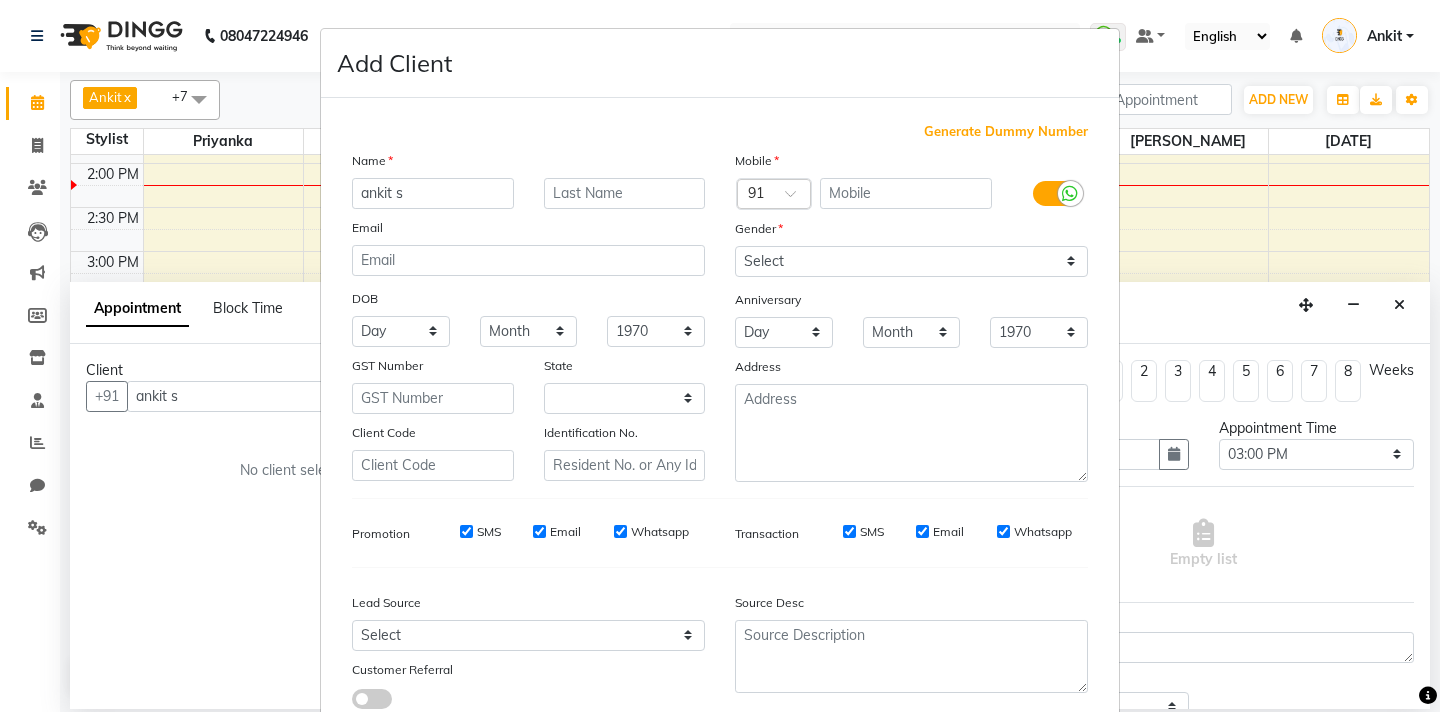 select on "22" 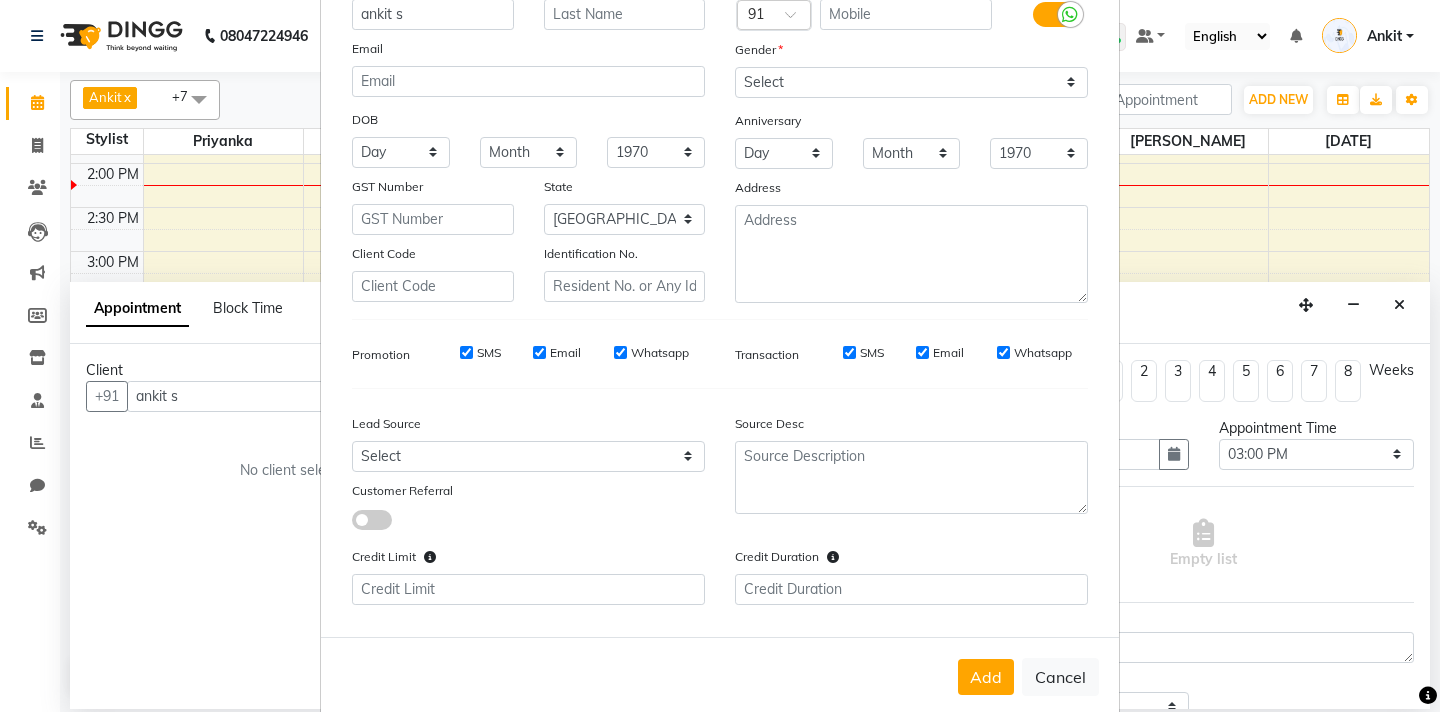 scroll, scrollTop: 212, scrollLeft: 0, axis: vertical 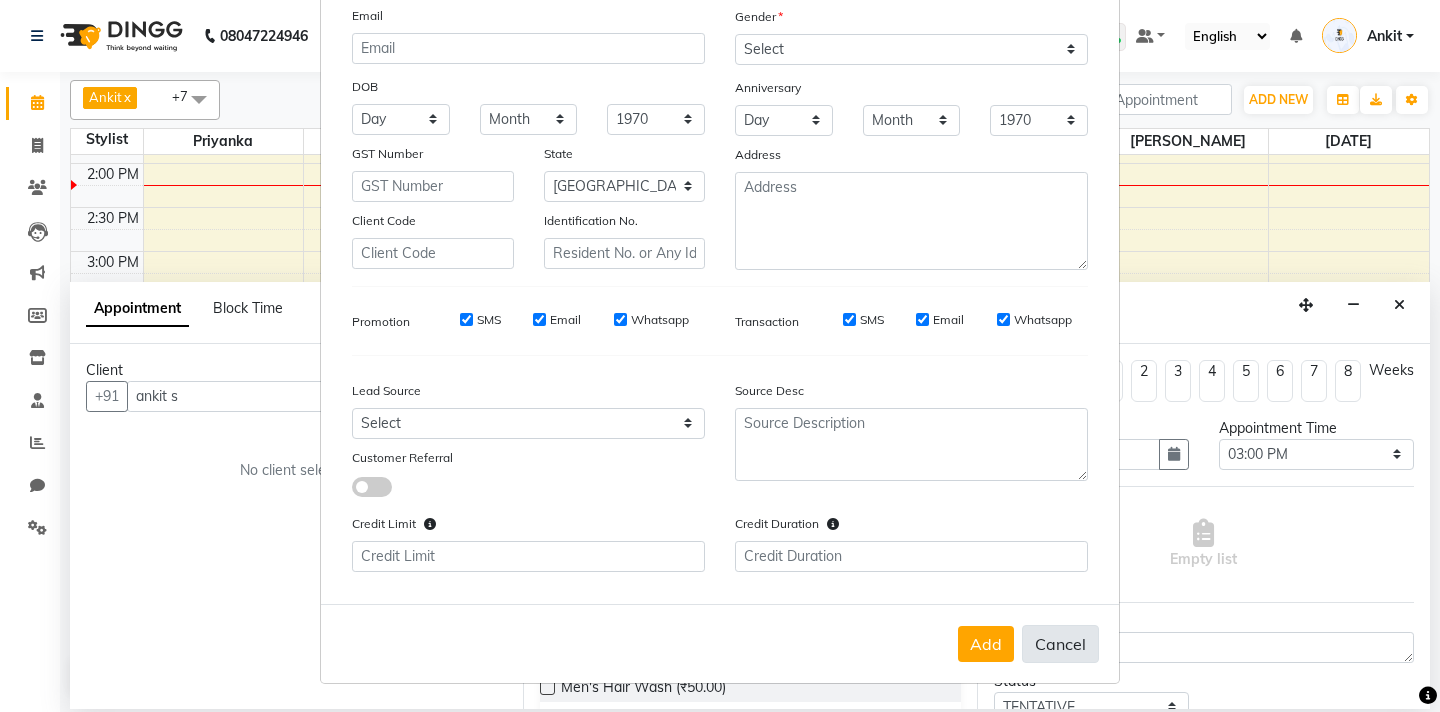 click on "Cancel" at bounding box center (1060, 644) 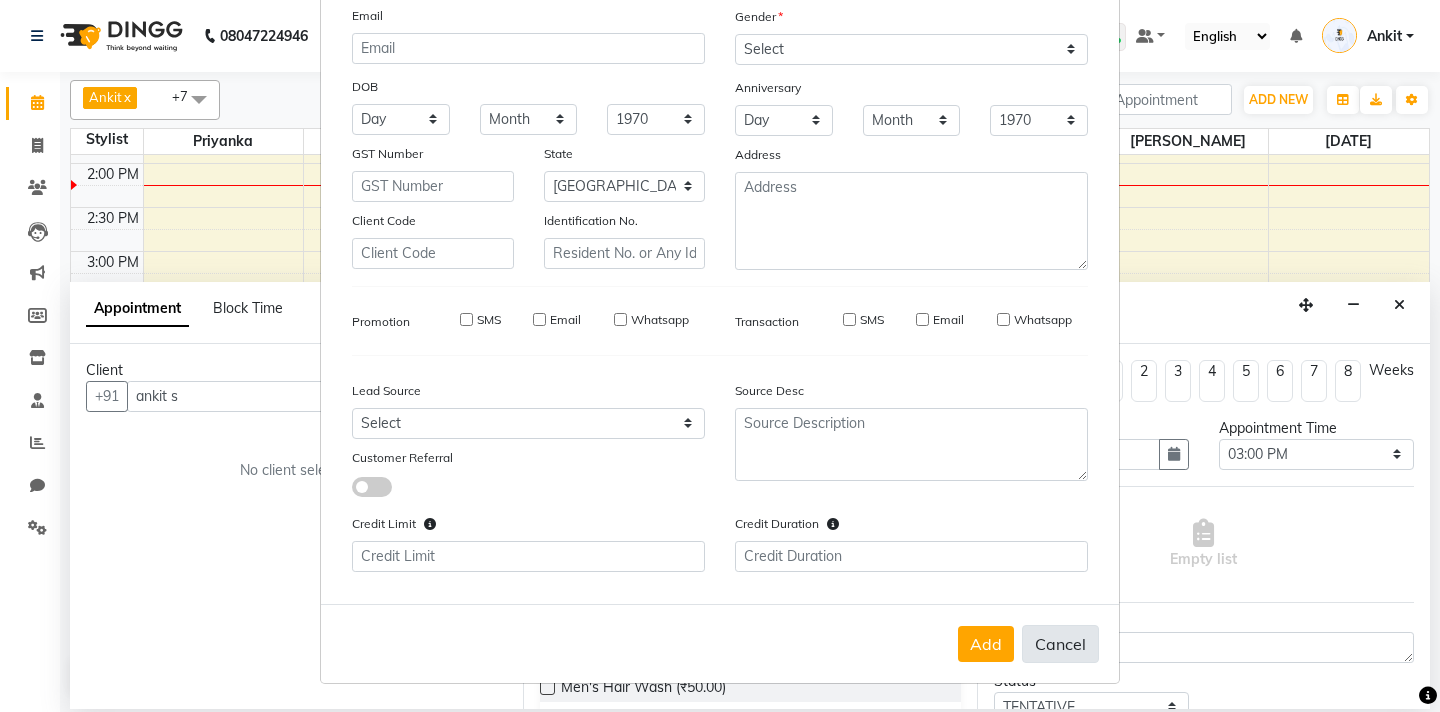 type 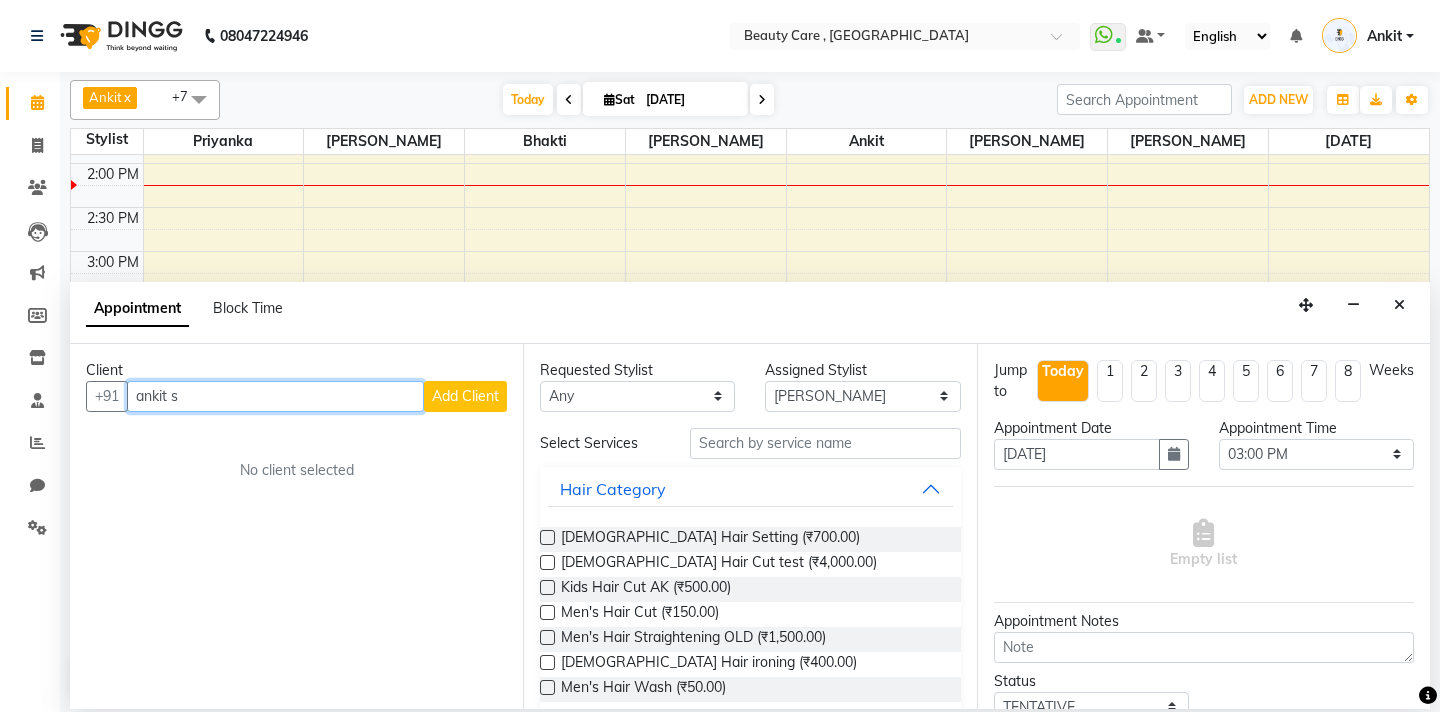 click on "ankit s" at bounding box center [275, 396] 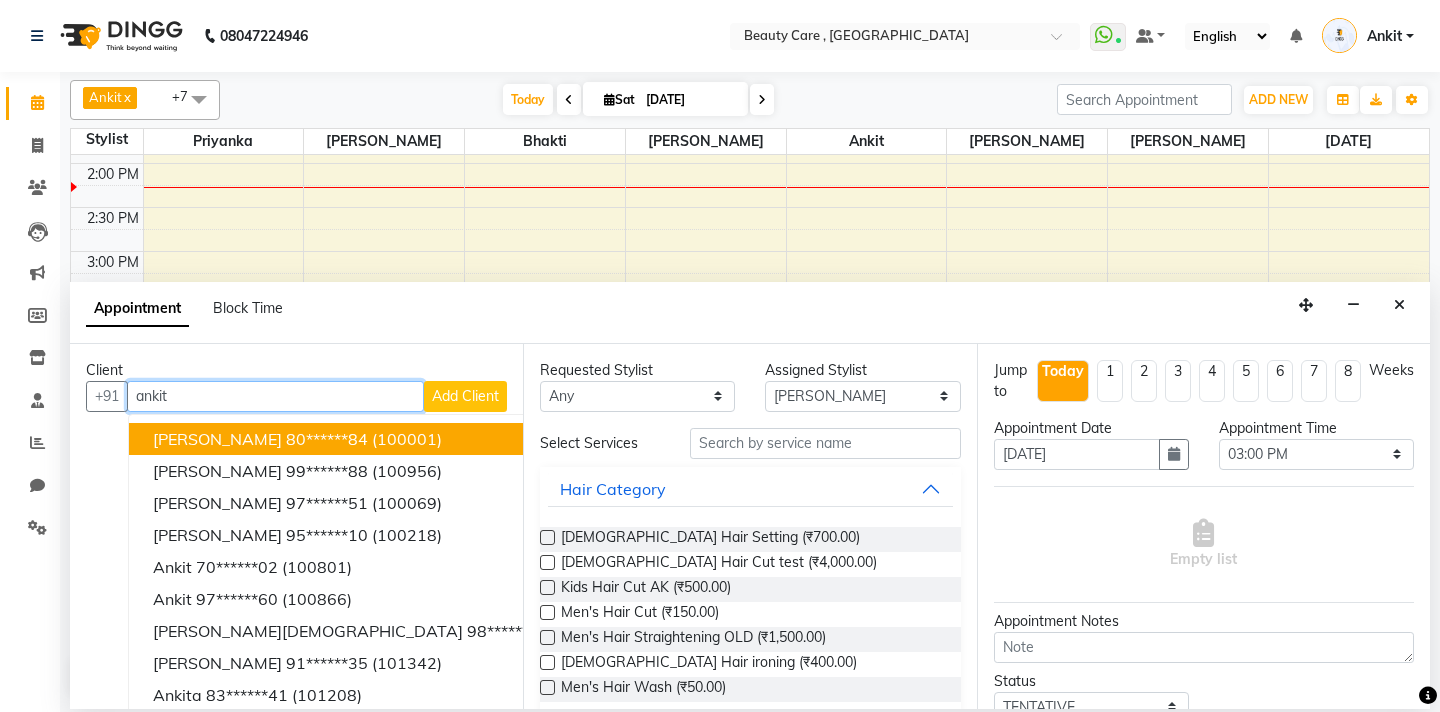 click on "80******84" at bounding box center [327, 439] 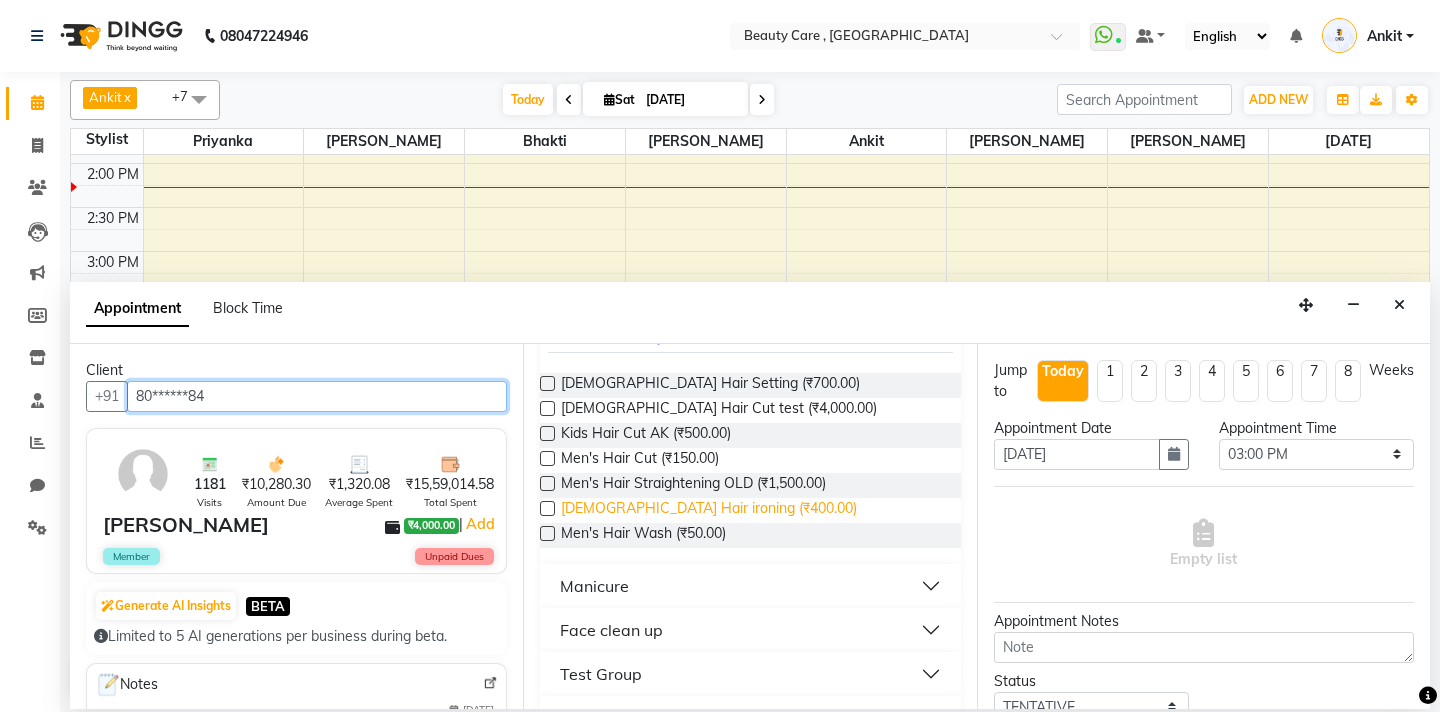 scroll, scrollTop: 210, scrollLeft: 0, axis: vertical 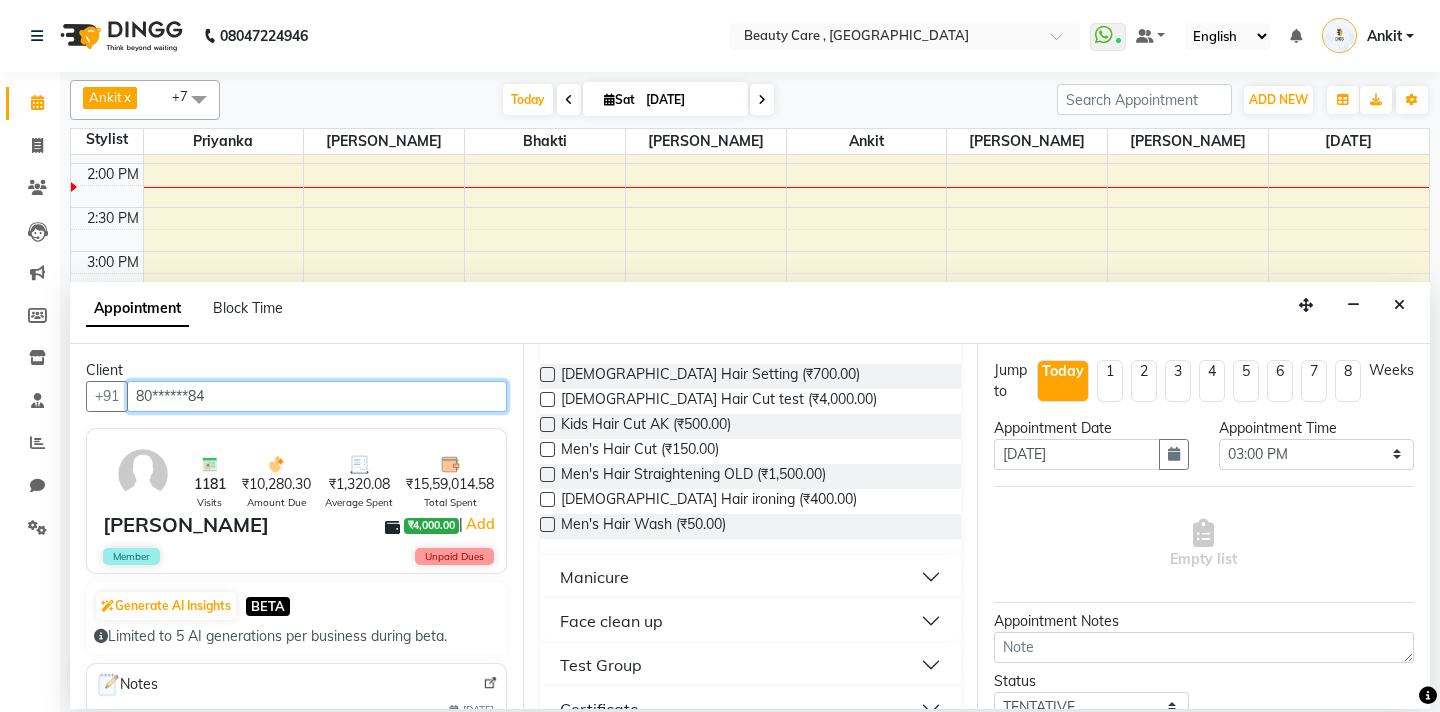 type on "80******84" 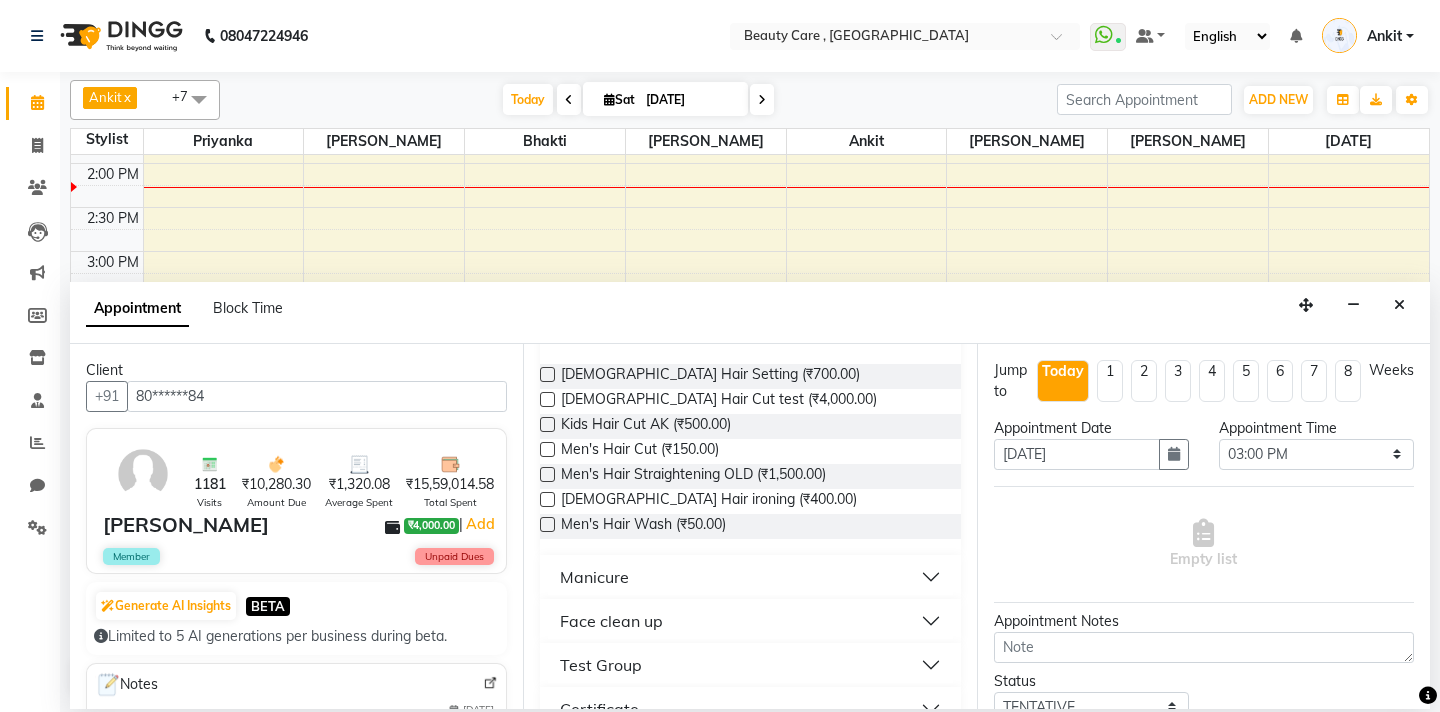 click at bounding box center (547, 449) 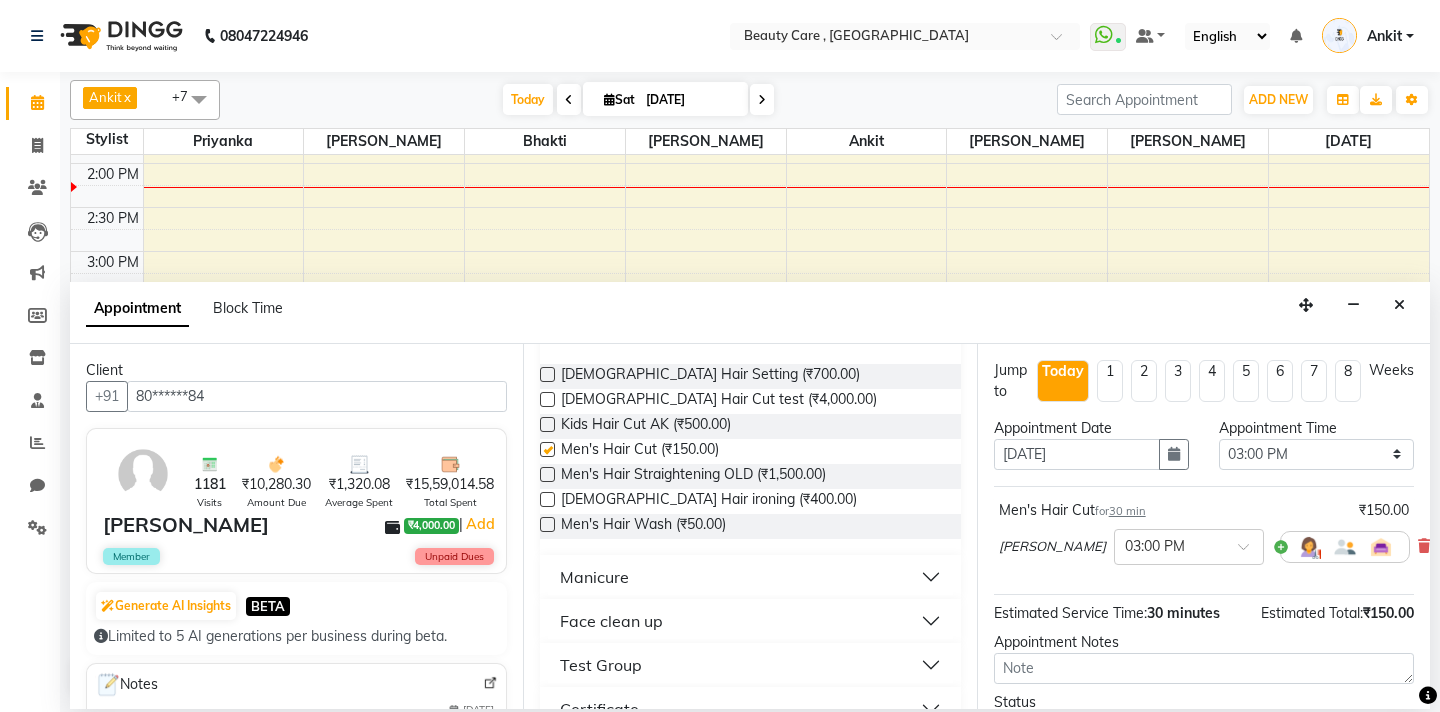checkbox on "false" 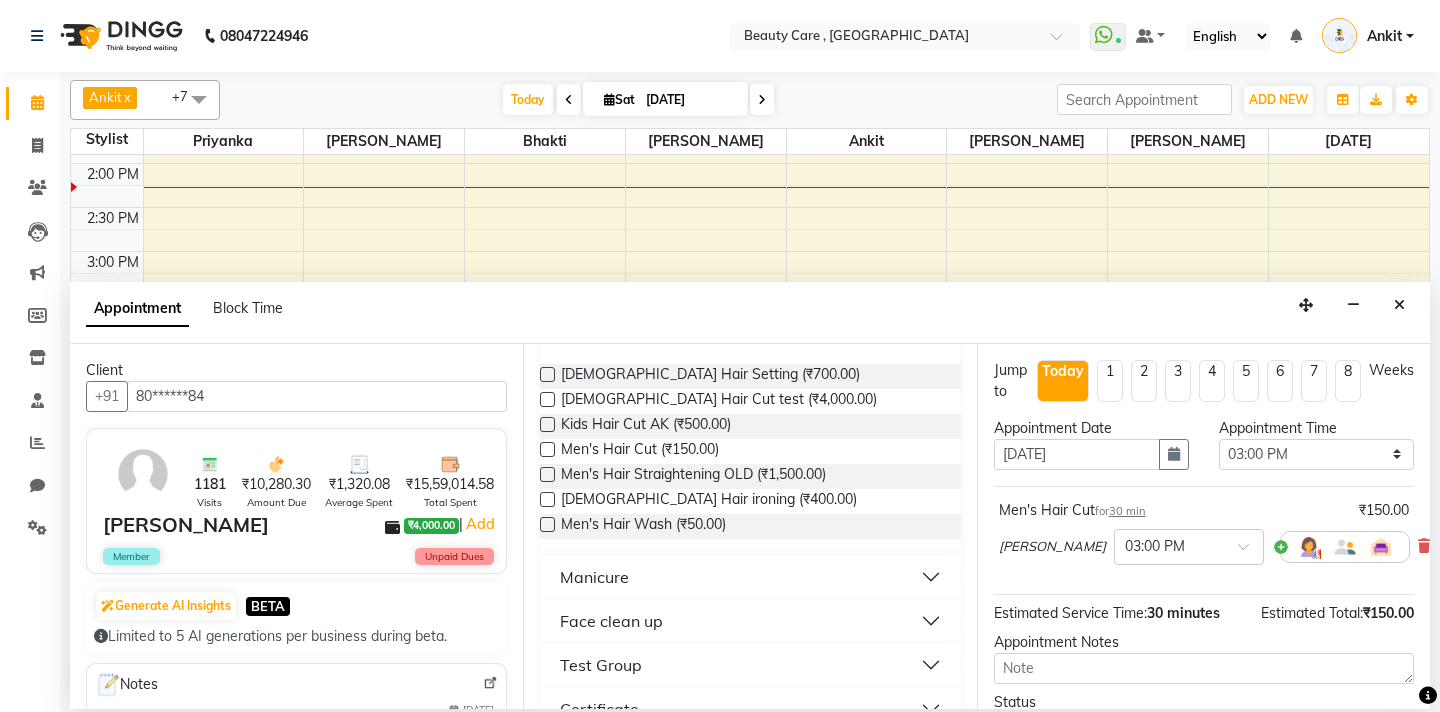 scroll, scrollTop: 161, scrollLeft: 0, axis: vertical 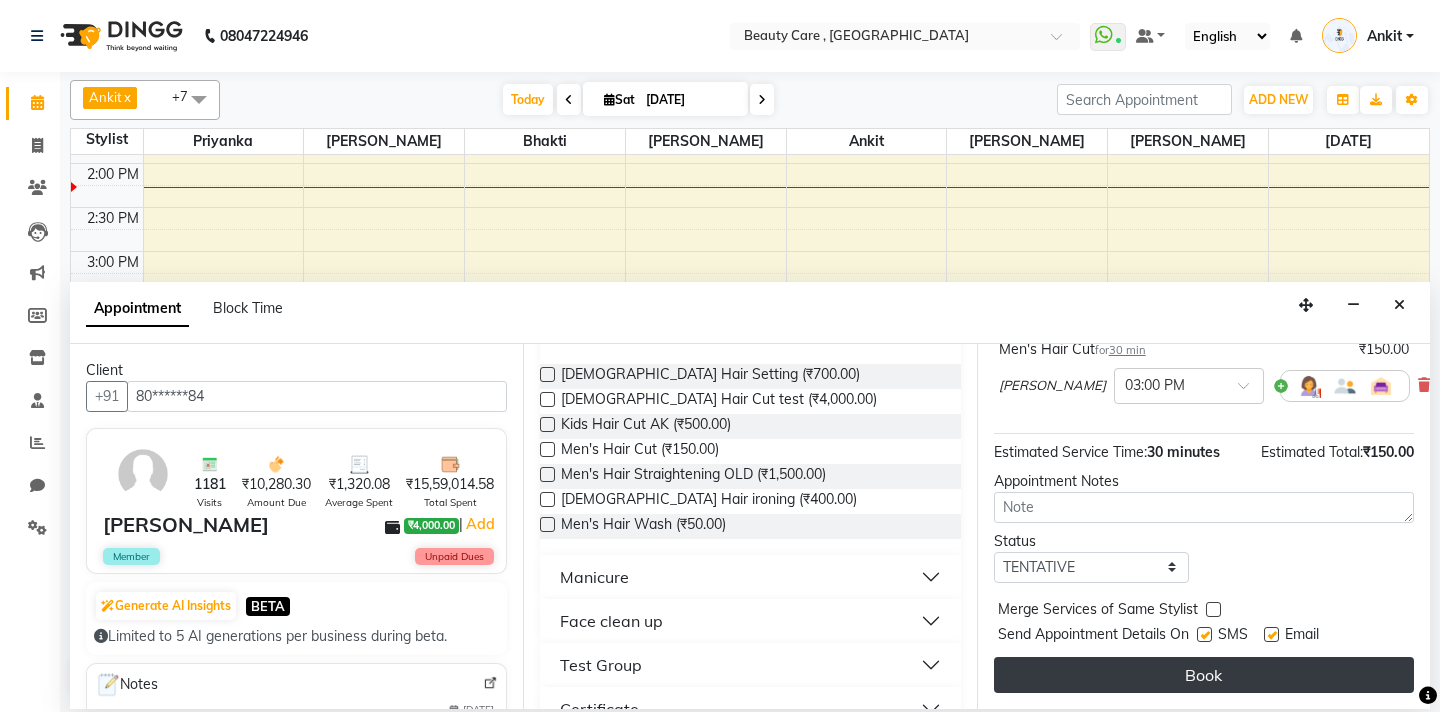 click on "Book" at bounding box center [1204, 675] 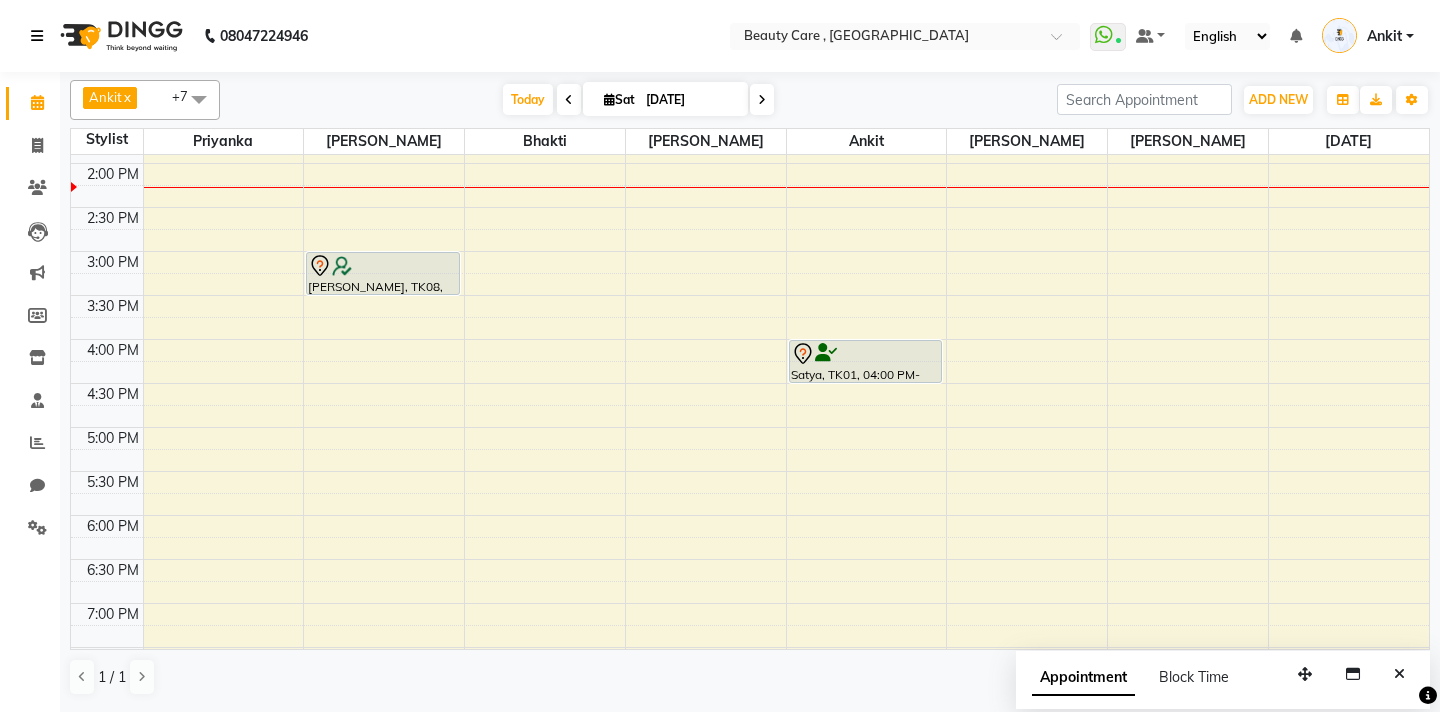 click at bounding box center (37, 36) 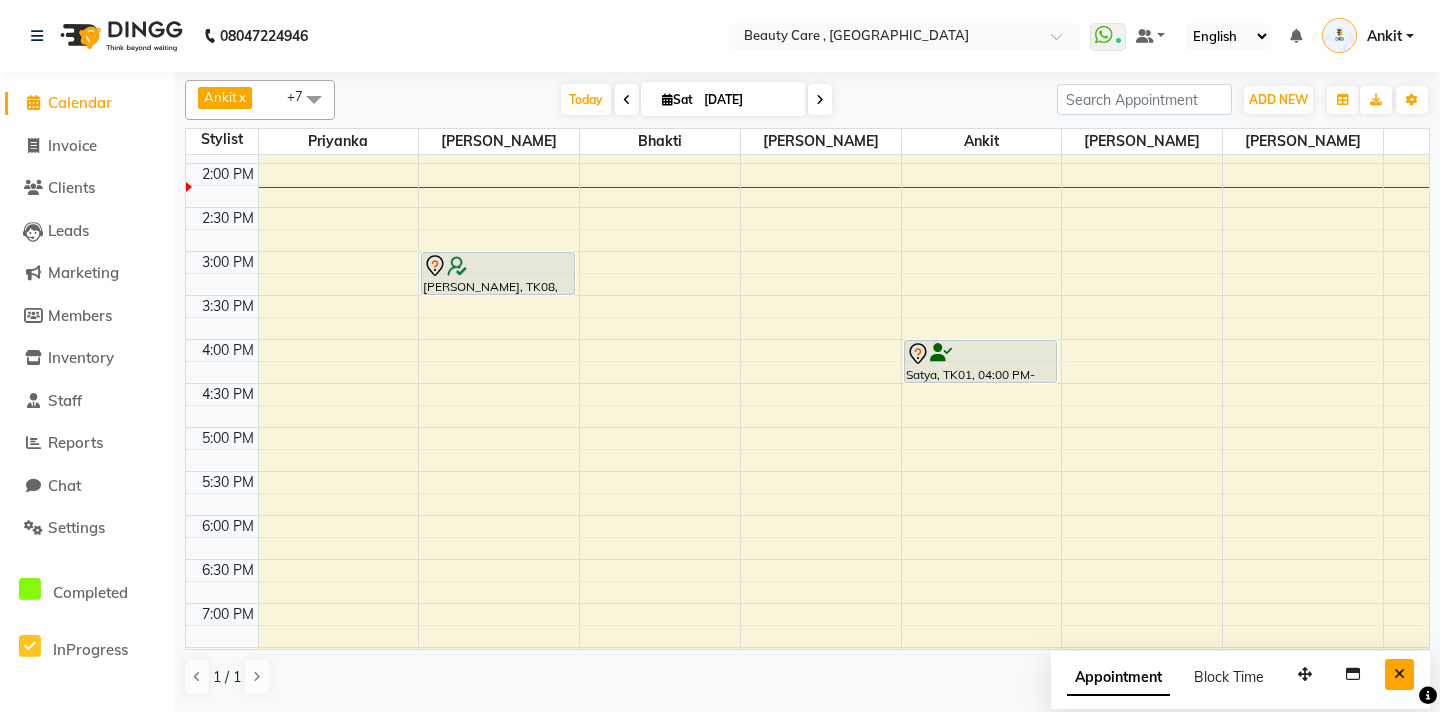 click at bounding box center (1399, 674) 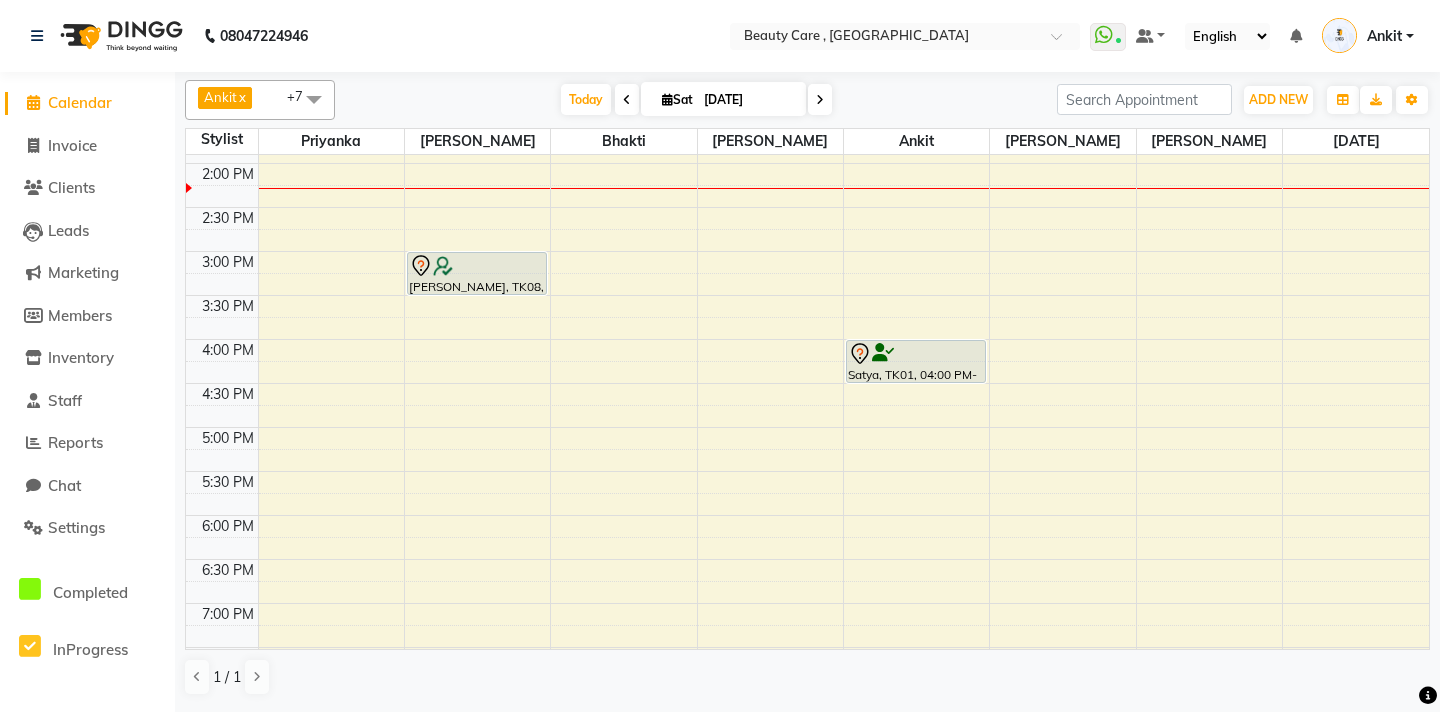 click on "8:00 AM 8:30 AM 9:00 AM 9:30 AM 10:00 AM 10:30 AM 11:00 AM 11:30 AM 12:00 PM 12:30 PM 1:00 PM 1:30 PM 2:00 PM 2:30 PM 3:00 PM 3:30 PM 4:00 PM 4:30 PM 5:00 PM 5:30 PM 6:00 PM 6:30 PM 7:00 PM 7:30 PM 8:00 PM 8:30 PM 9:00 PM 9:30 PM             Ankit Soni, TK08, 03:00 PM-03:30 PM, Men's Hair Cut     Ankit Soni, TK07, 09:00 AM-09:30 AM, Face Pack             Satya, TK01, 04:00 PM-04:30 PM, Hair Cut" at bounding box center [807, 251] 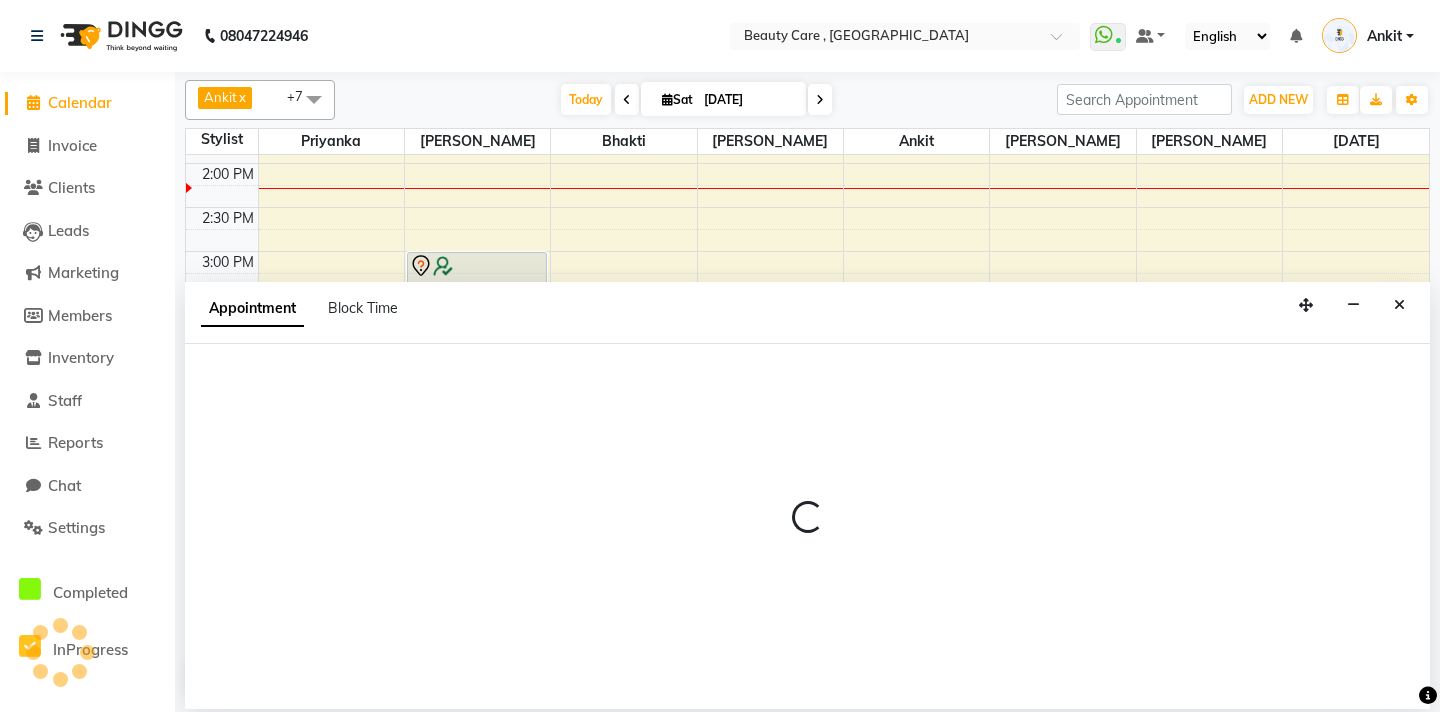 select on "tentative" 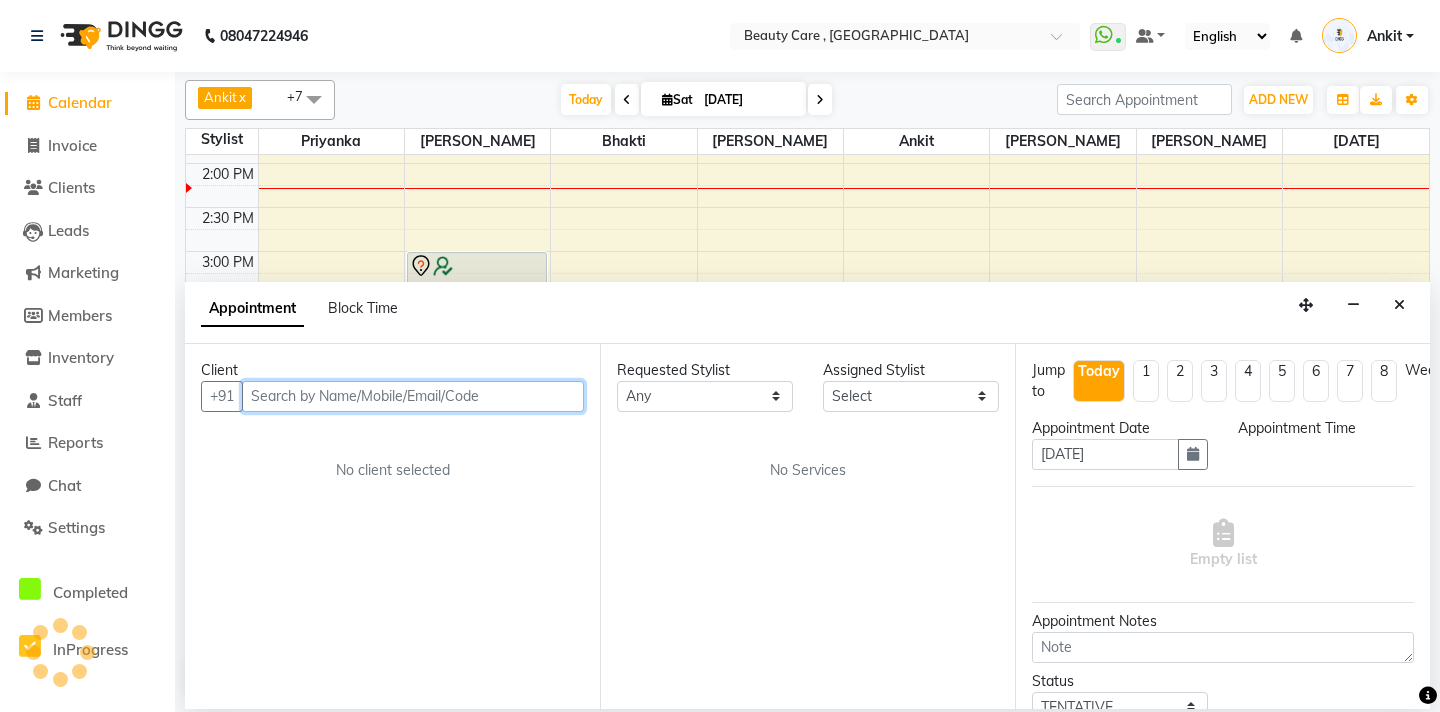 select on "960" 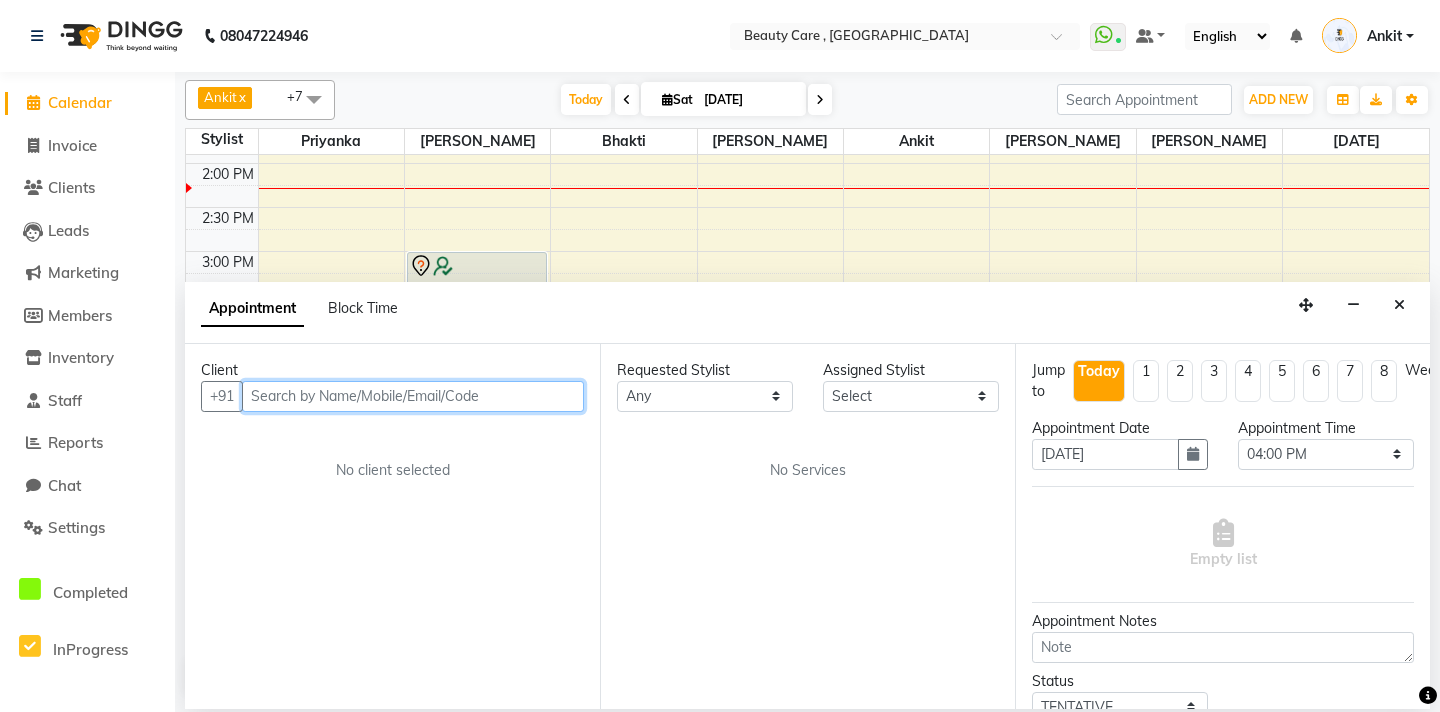 click at bounding box center (413, 396) 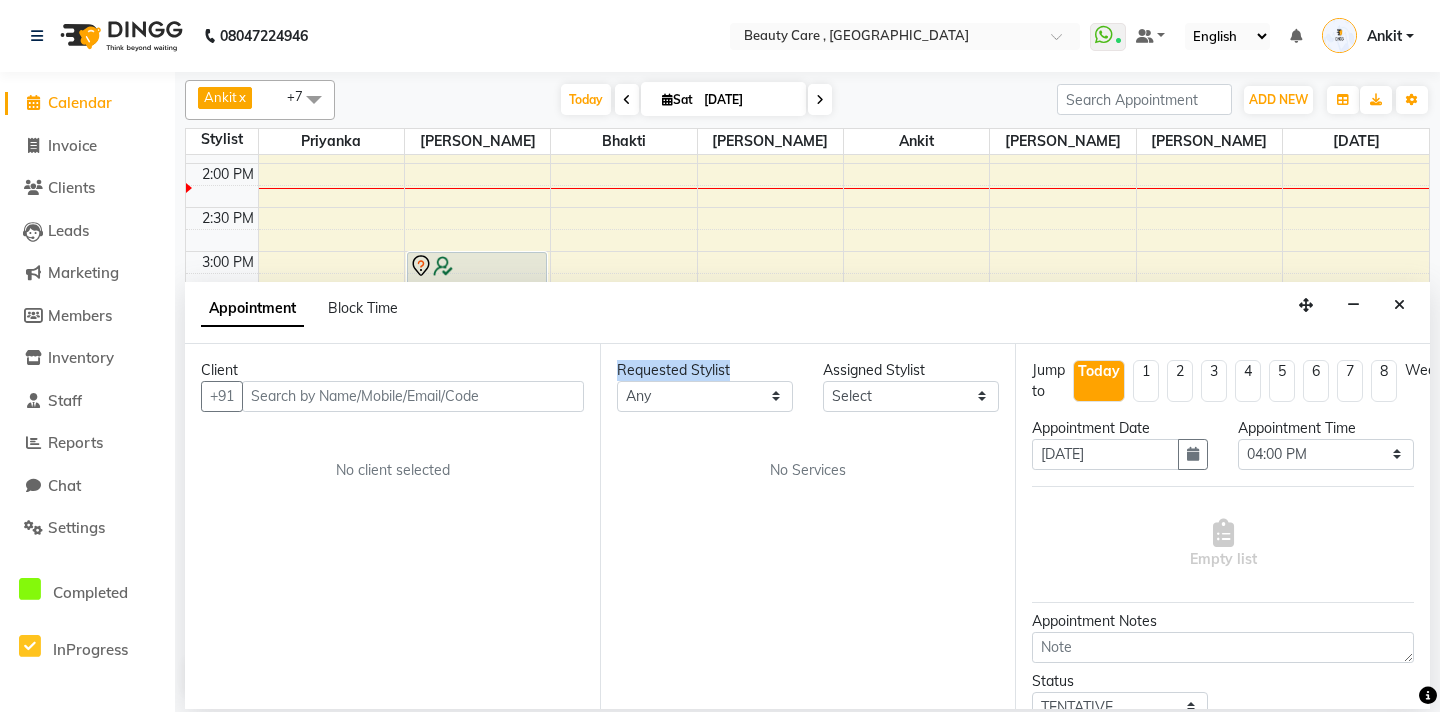 drag, startPoint x: 739, startPoint y: 369, endPoint x: 615, endPoint y: 372, distance: 124.036285 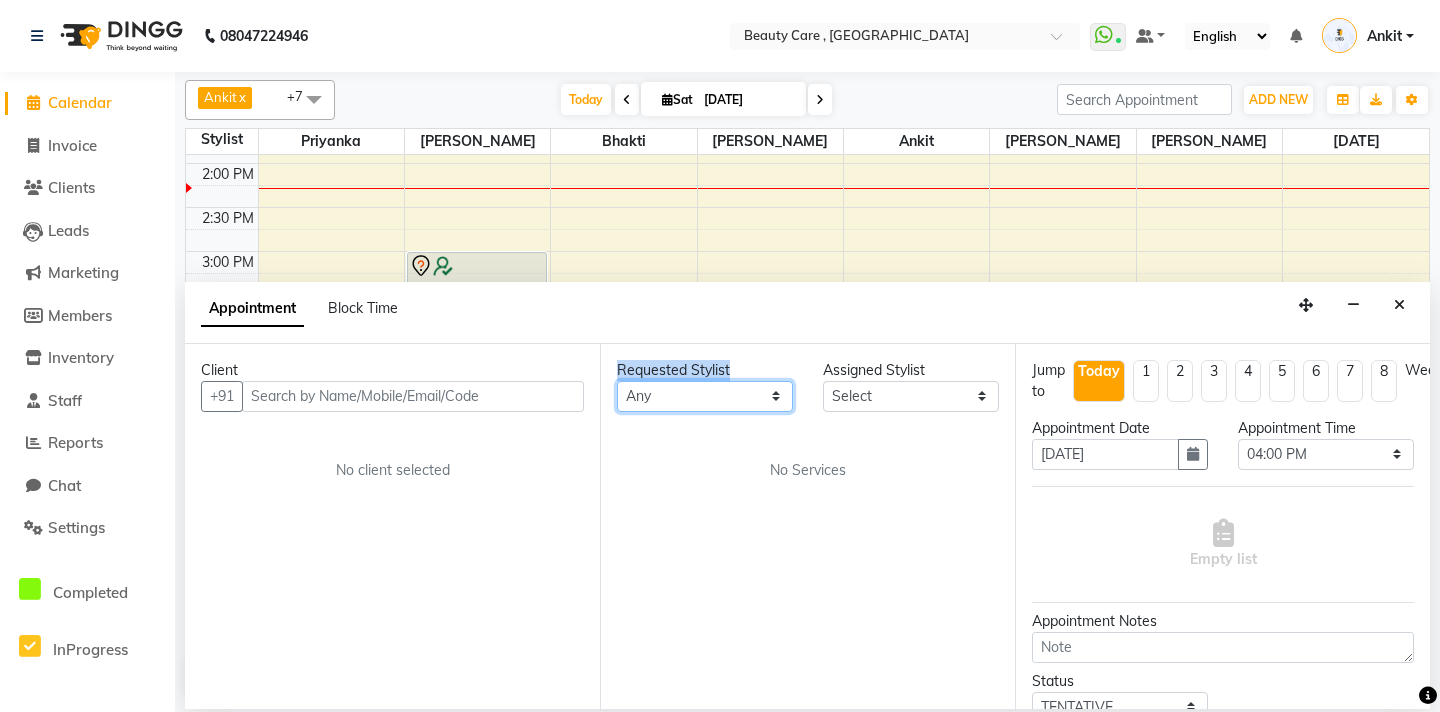 click on "Any" at bounding box center (705, 396) 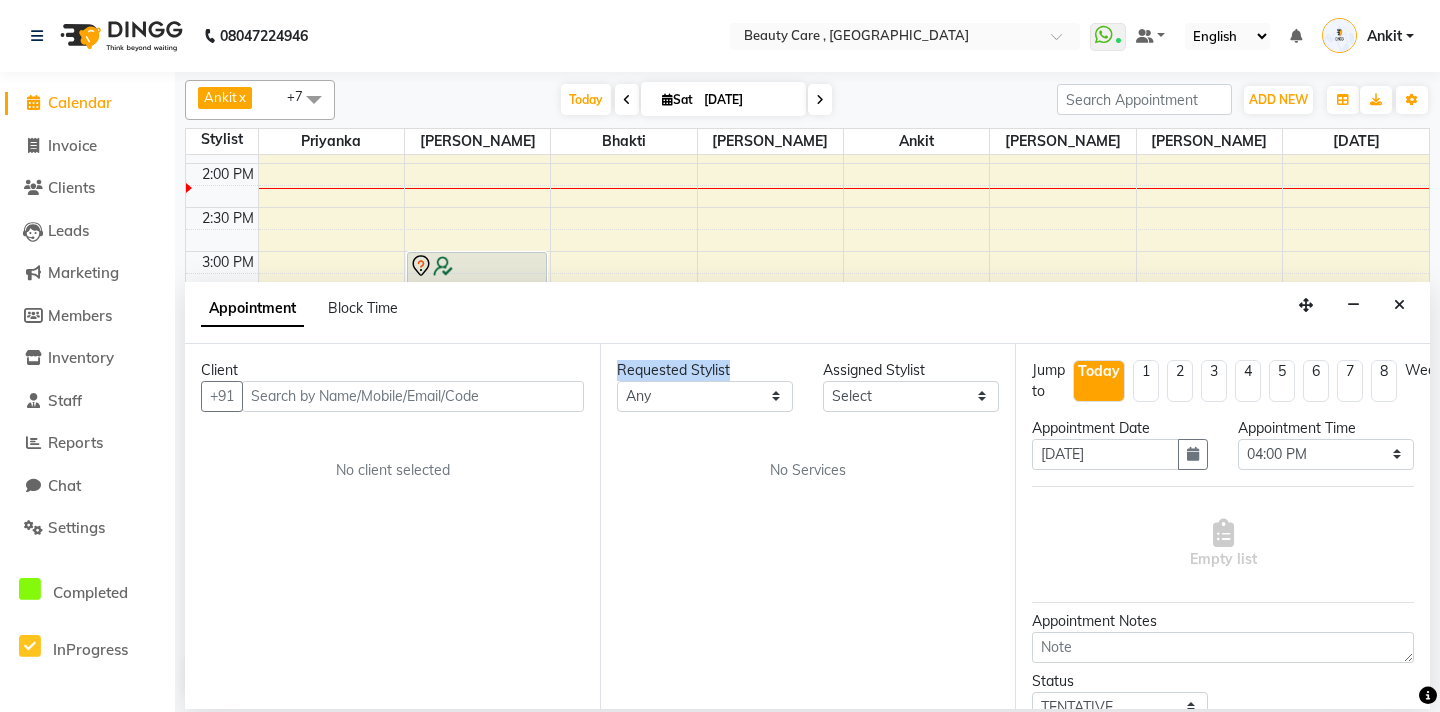 click at bounding box center (1399, 305) 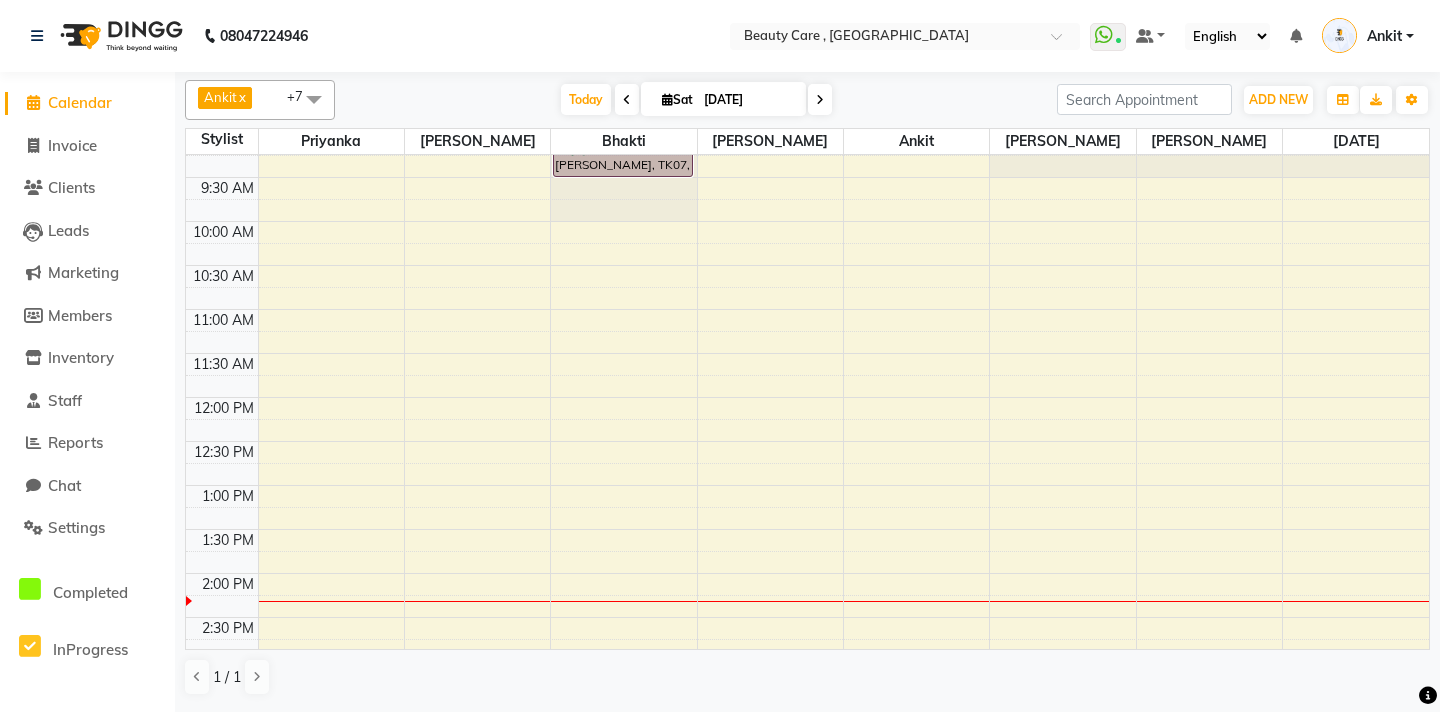 scroll, scrollTop: 0, scrollLeft: 0, axis: both 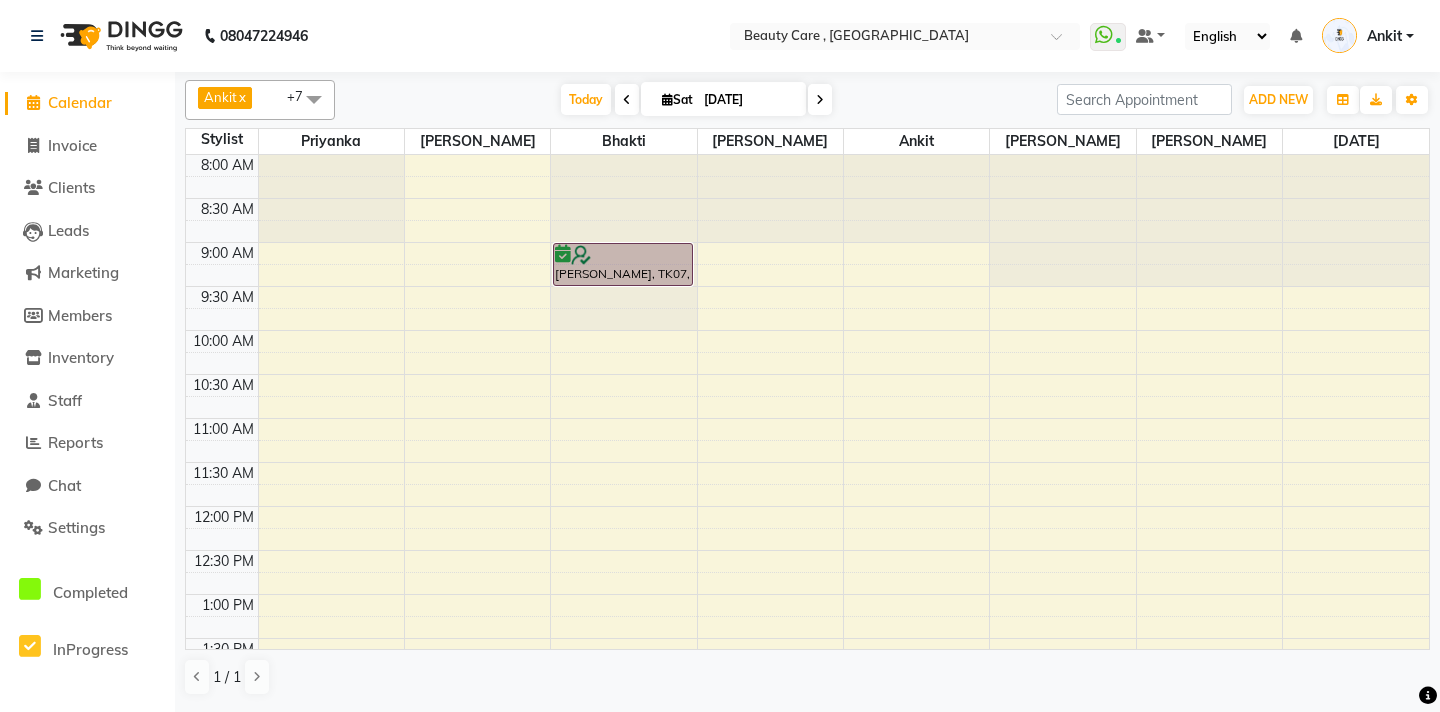 click at bounding box center [820, 100] 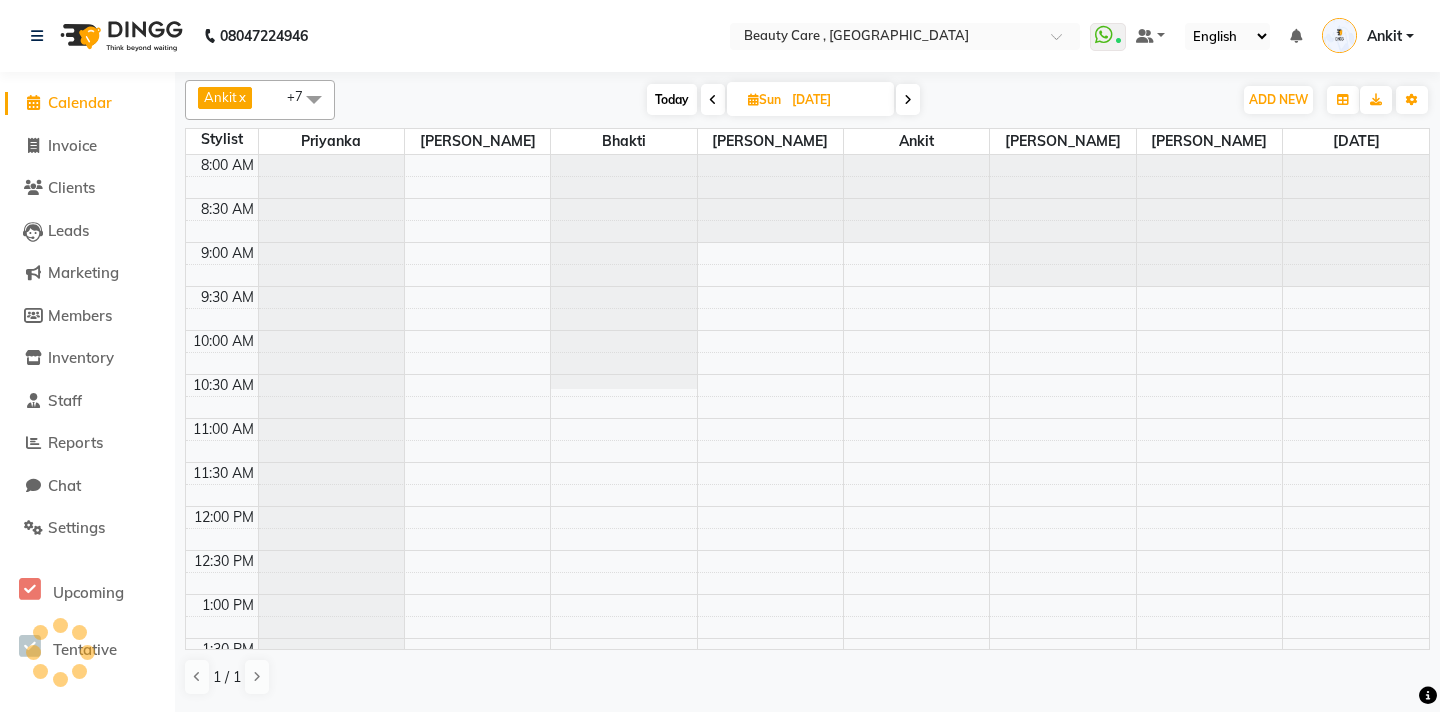 scroll, scrollTop: 529, scrollLeft: 0, axis: vertical 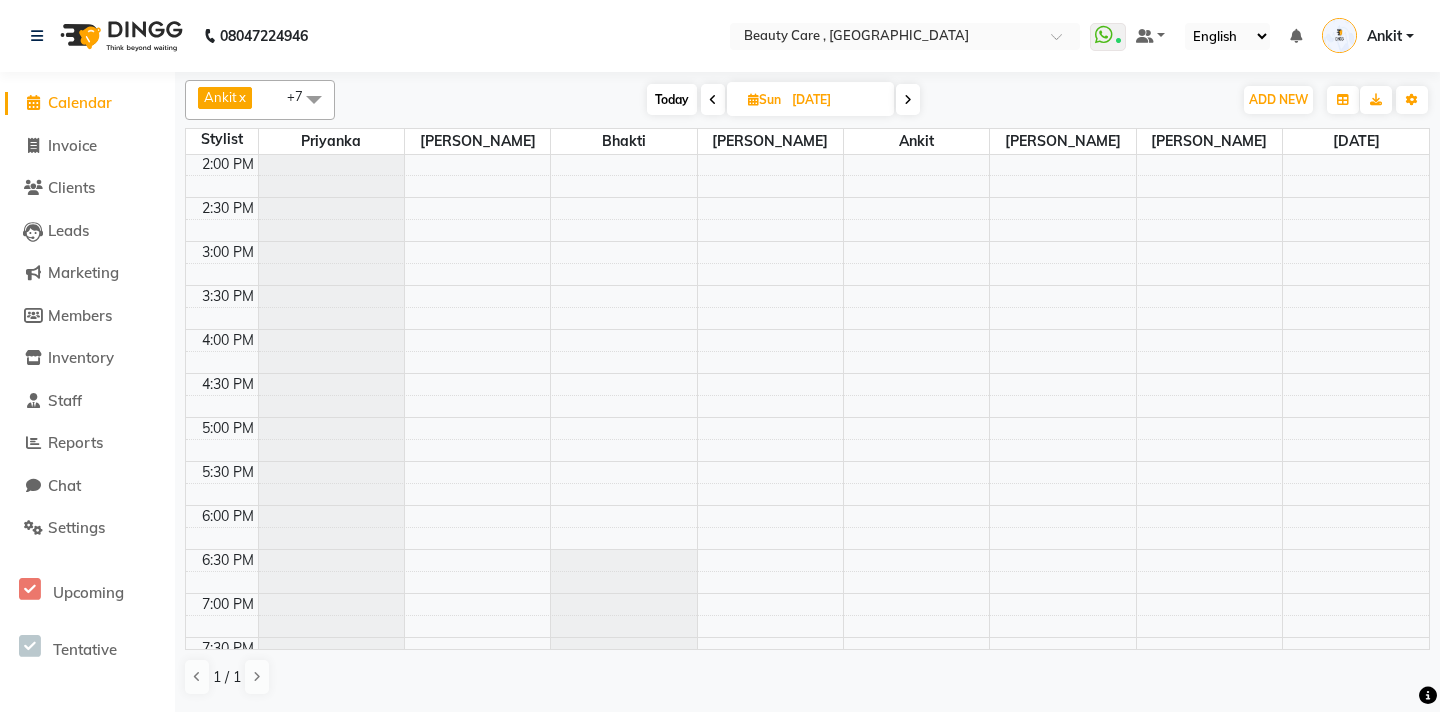 click at bounding box center [908, 99] 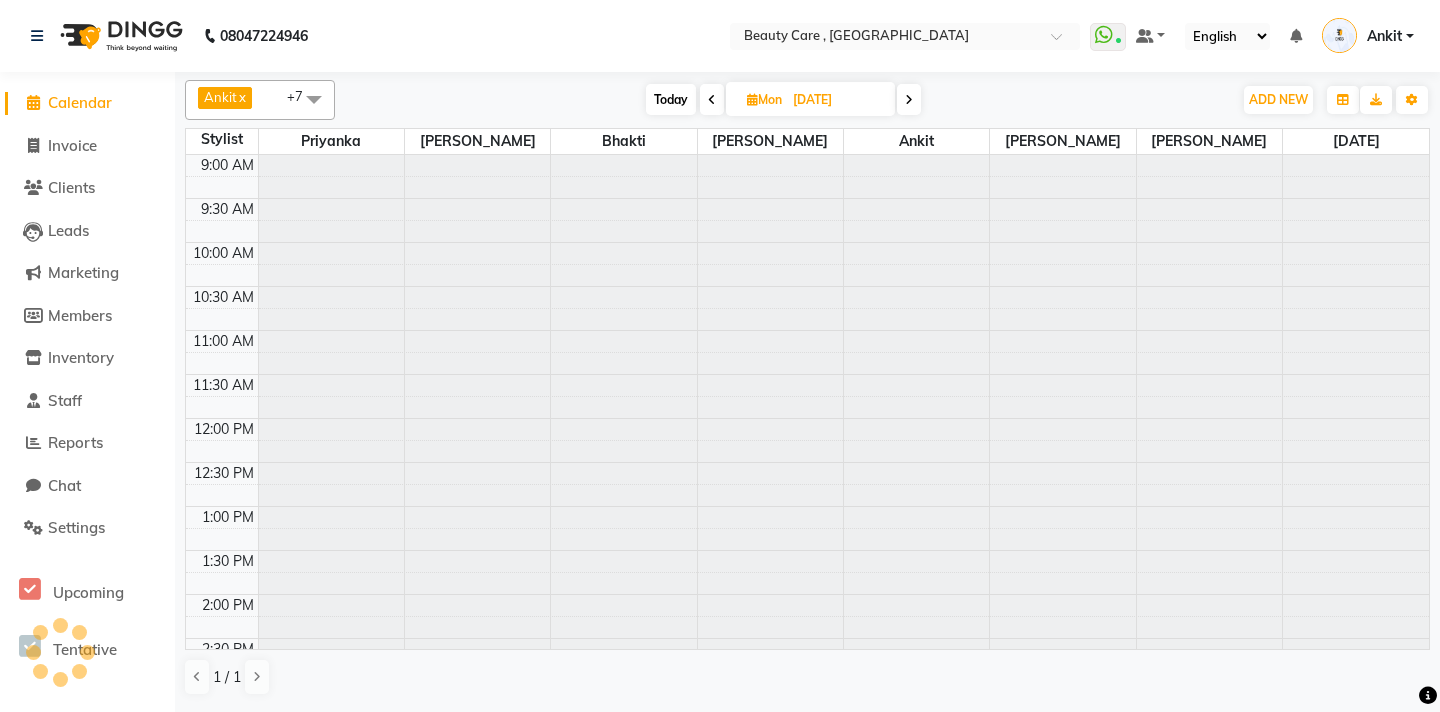 scroll, scrollTop: 441, scrollLeft: 0, axis: vertical 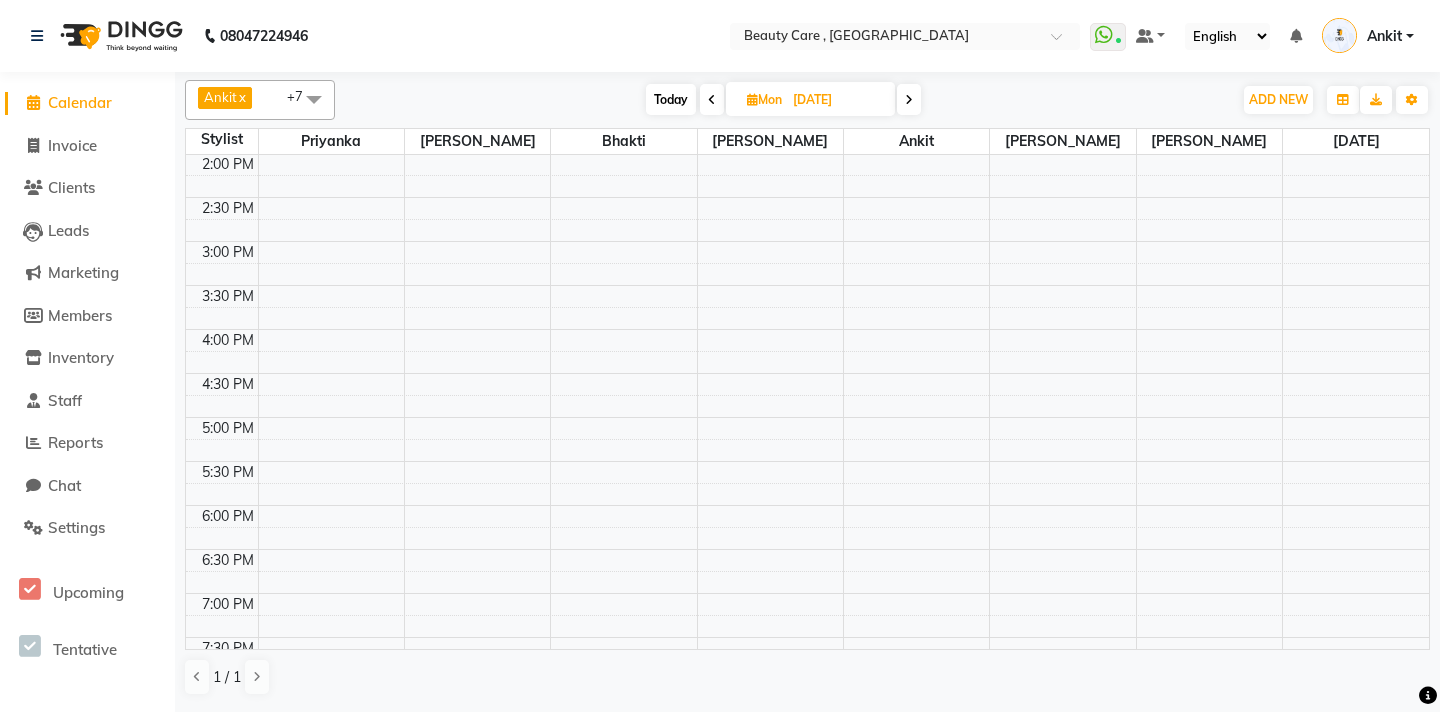click at bounding box center (909, 100) 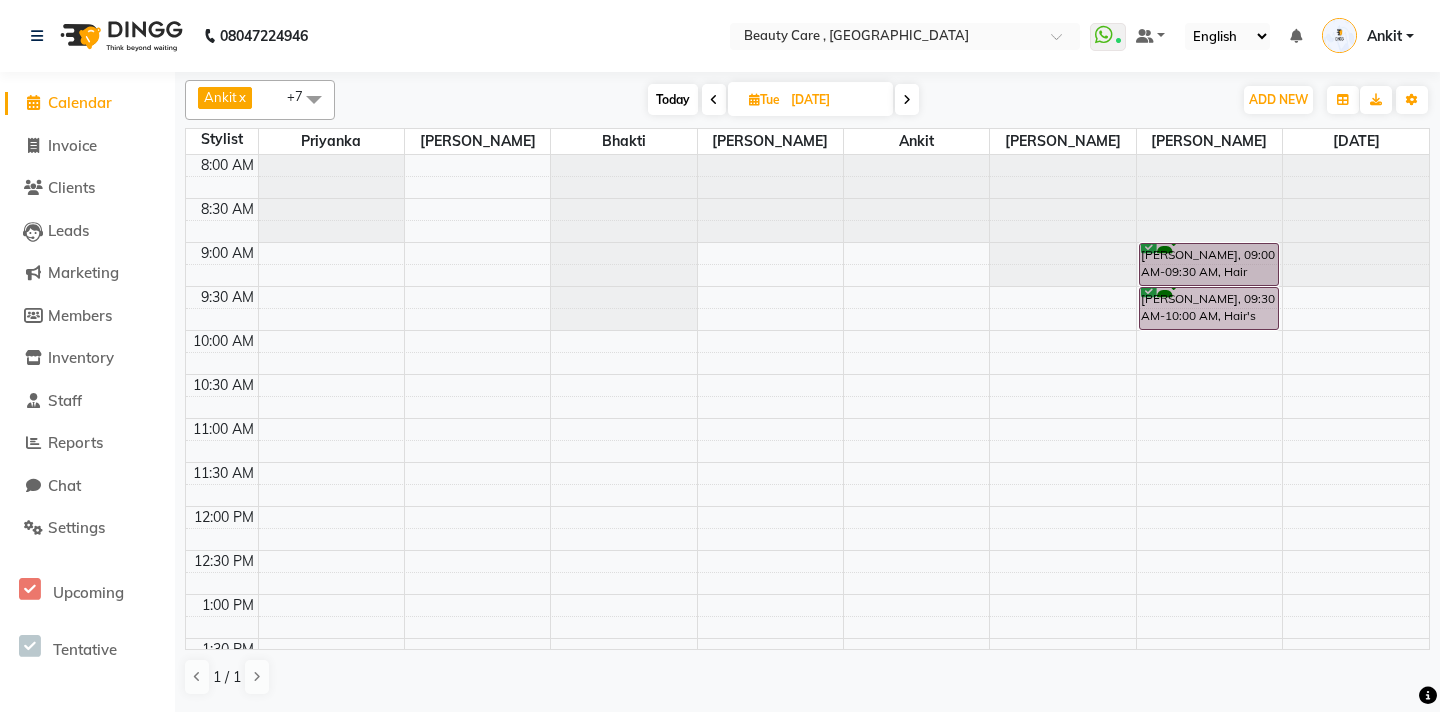 scroll, scrollTop: 529, scrollLeft: 0, axis: vertical 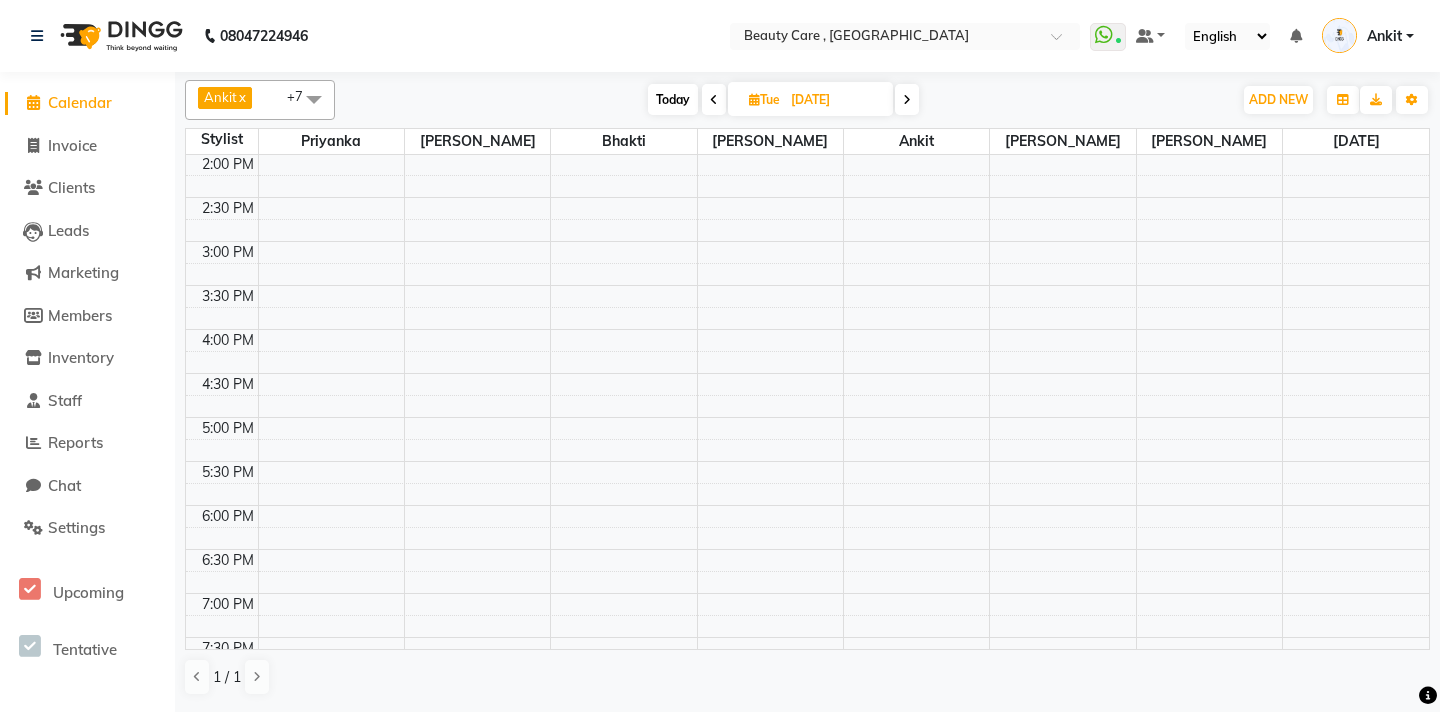 click on "Today" at bounding box center [673, 99] 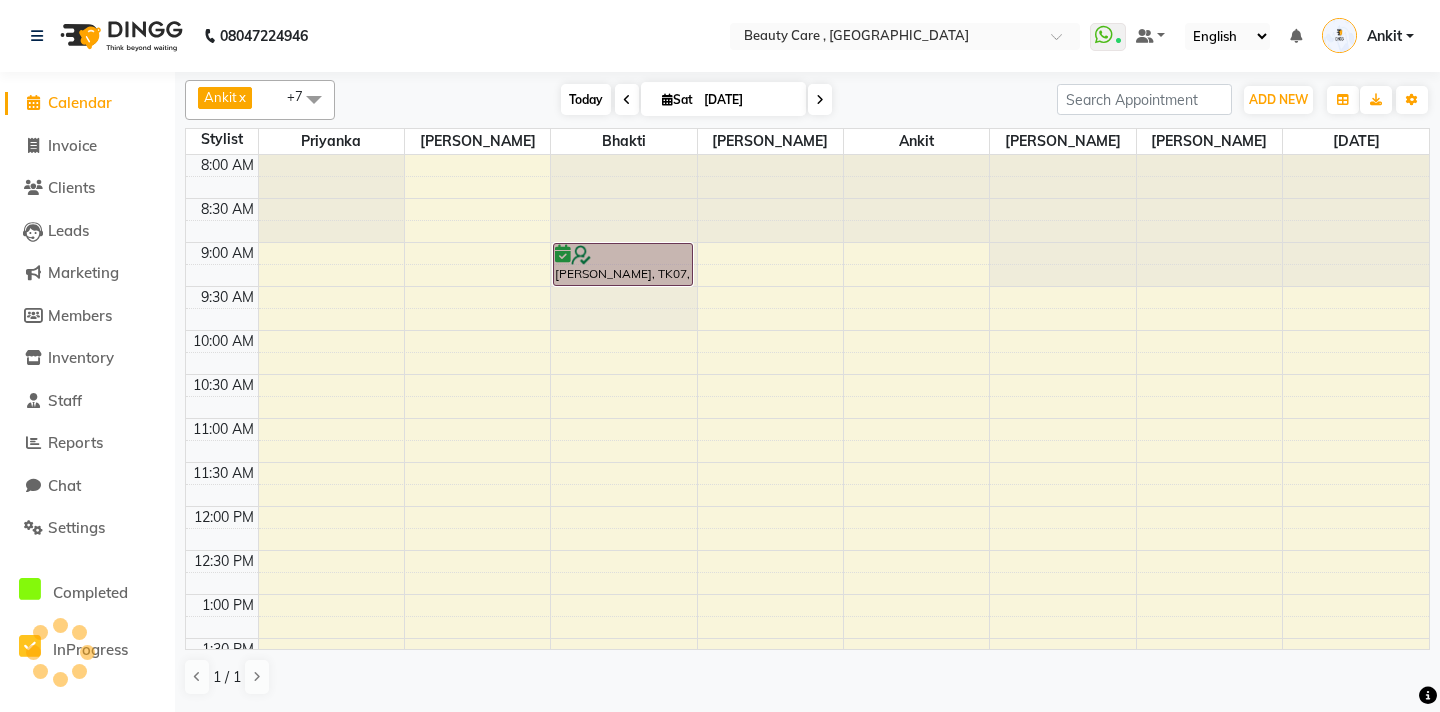 scroll, scrollTop: 529, scrollLeft: 0, axis: vertical 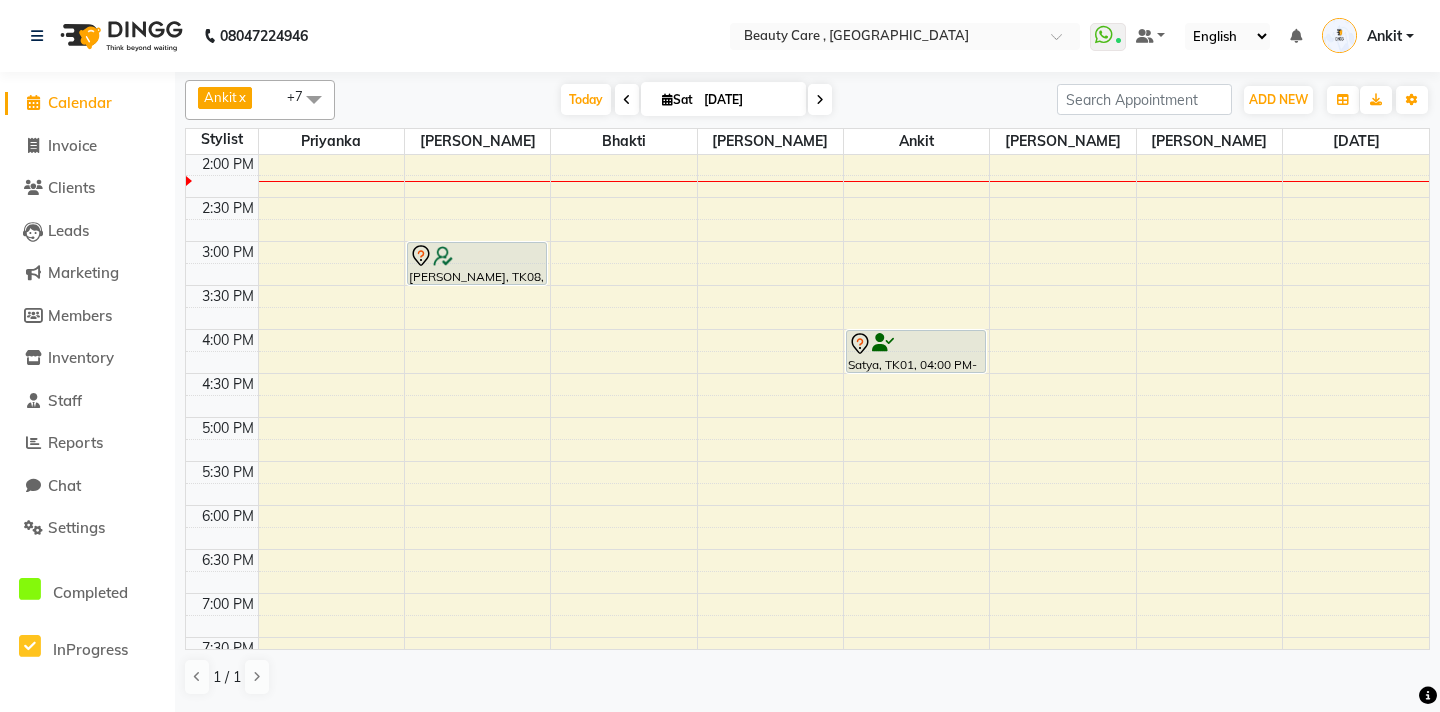 click on "Today  Sat 12 July 2025" at bounding box center (696, 100) 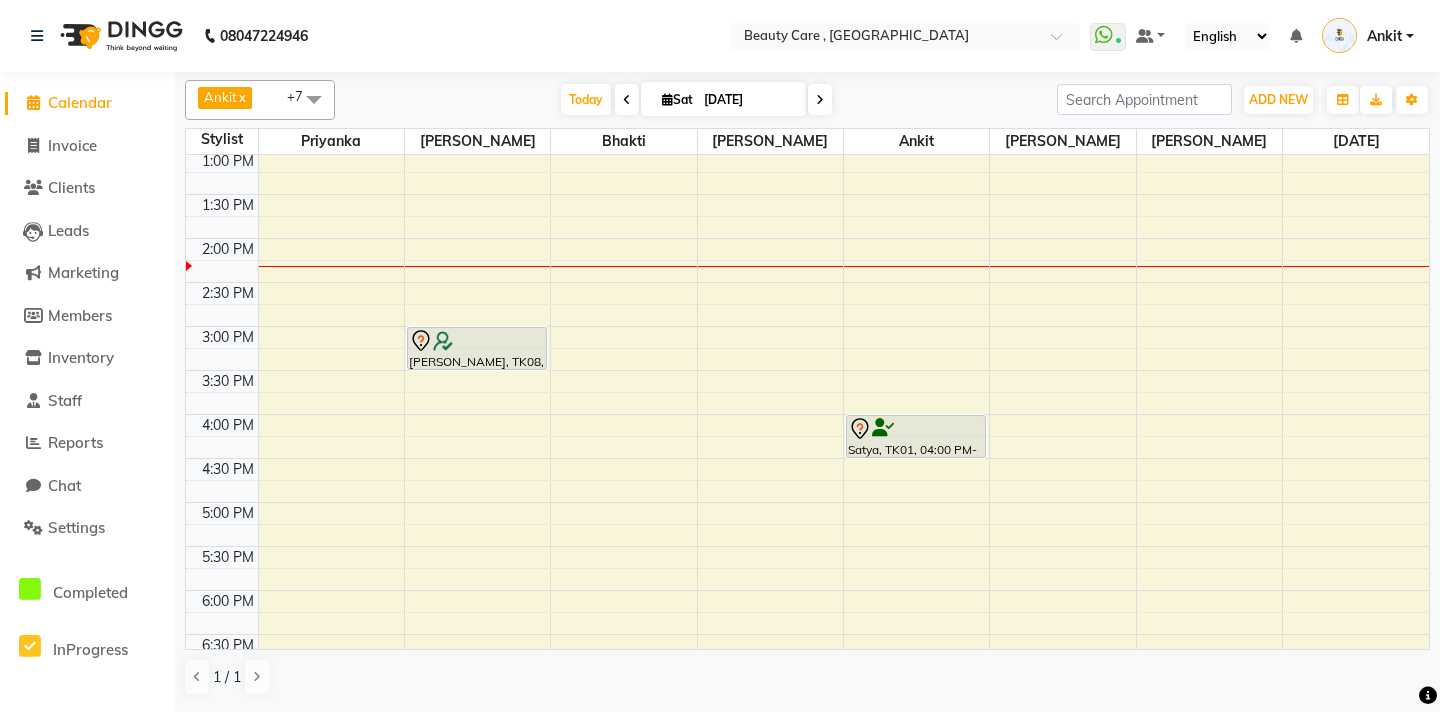 scroll, scrollTop: 449, scrollLeft: 0, axis: vertical 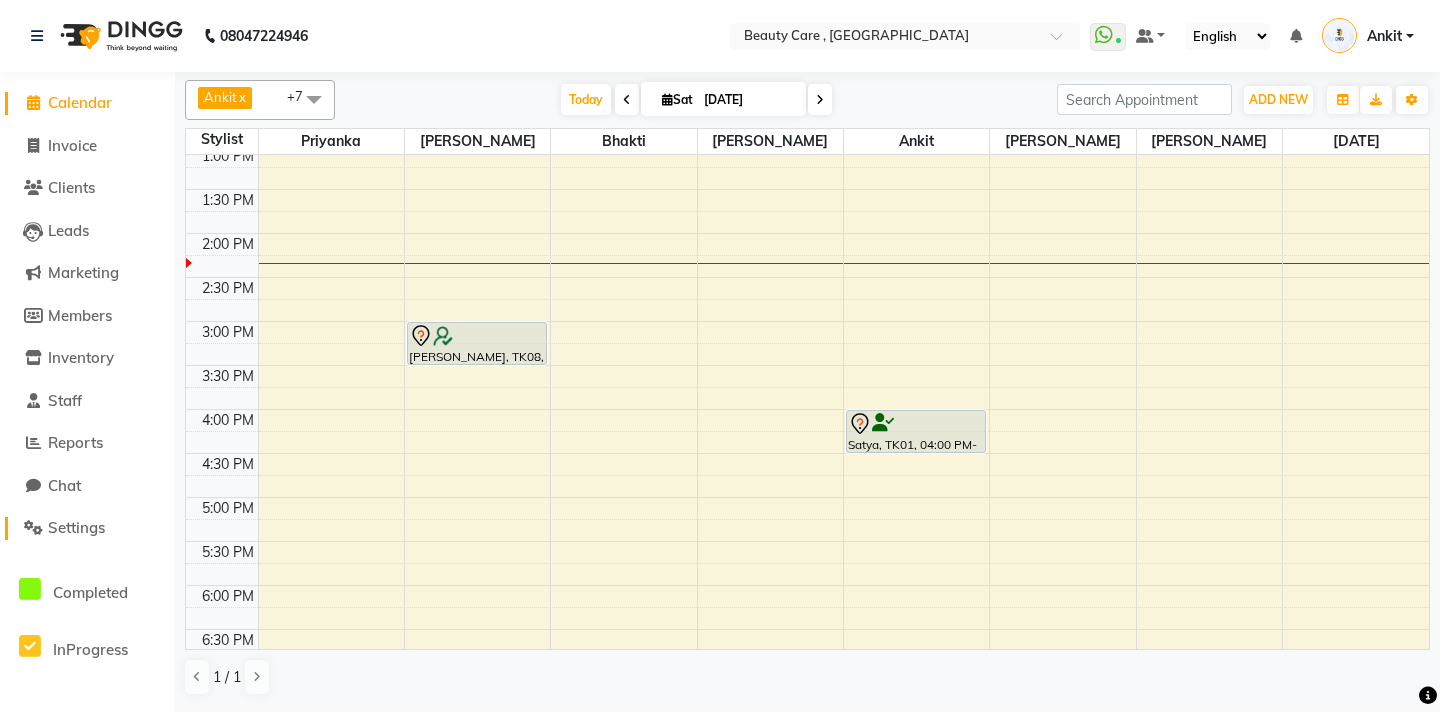 click on "Settings" 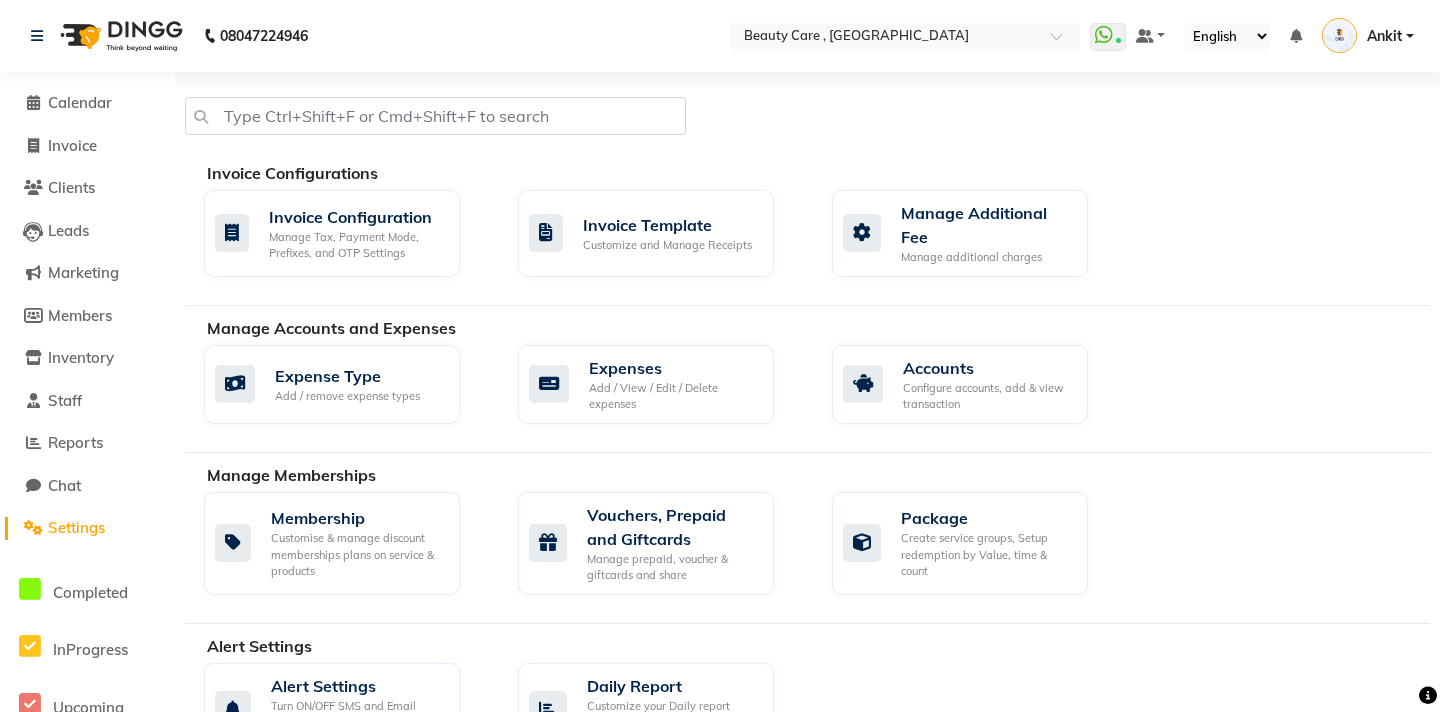 click on "Enable, integrate and manage your Online Bookings channels/links for your customers. Manage Digital Menu" 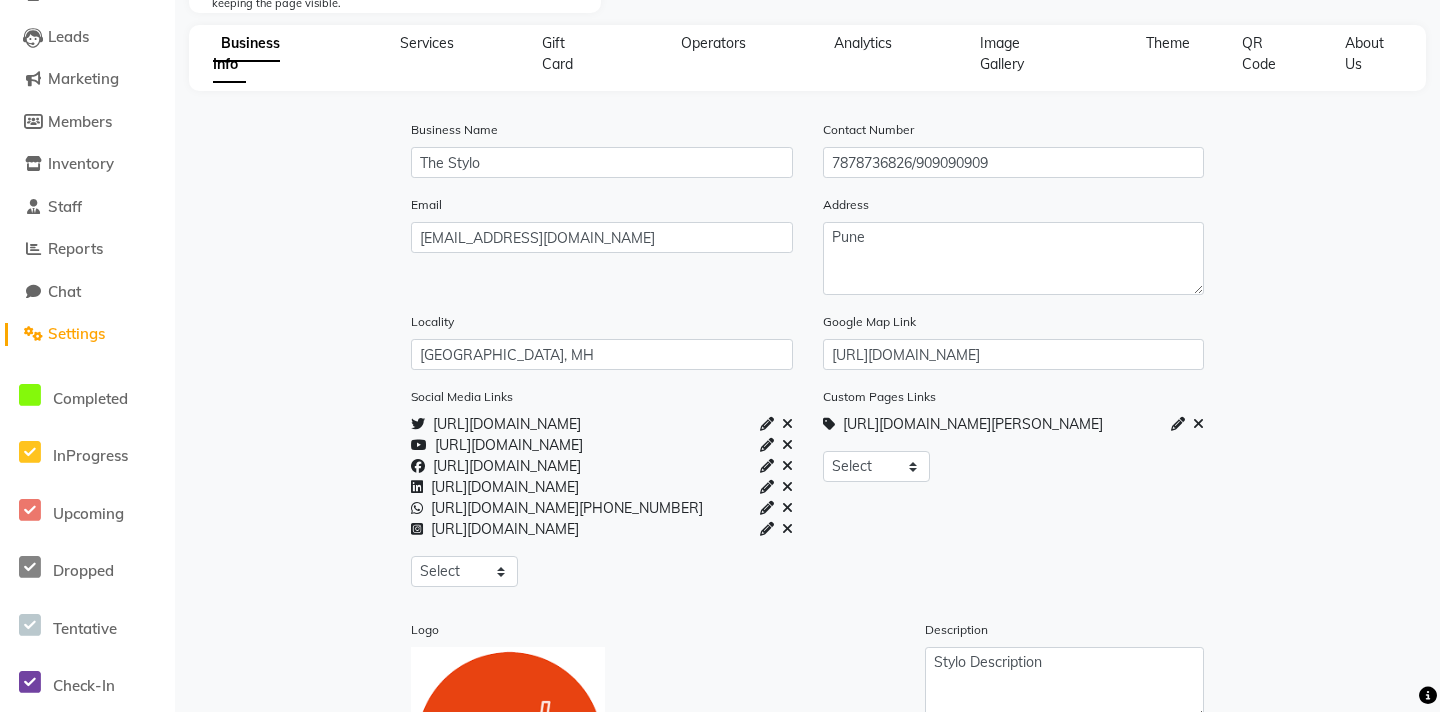 scroll, scrollTop: 52, scrollLeft: 0, axis: vertical 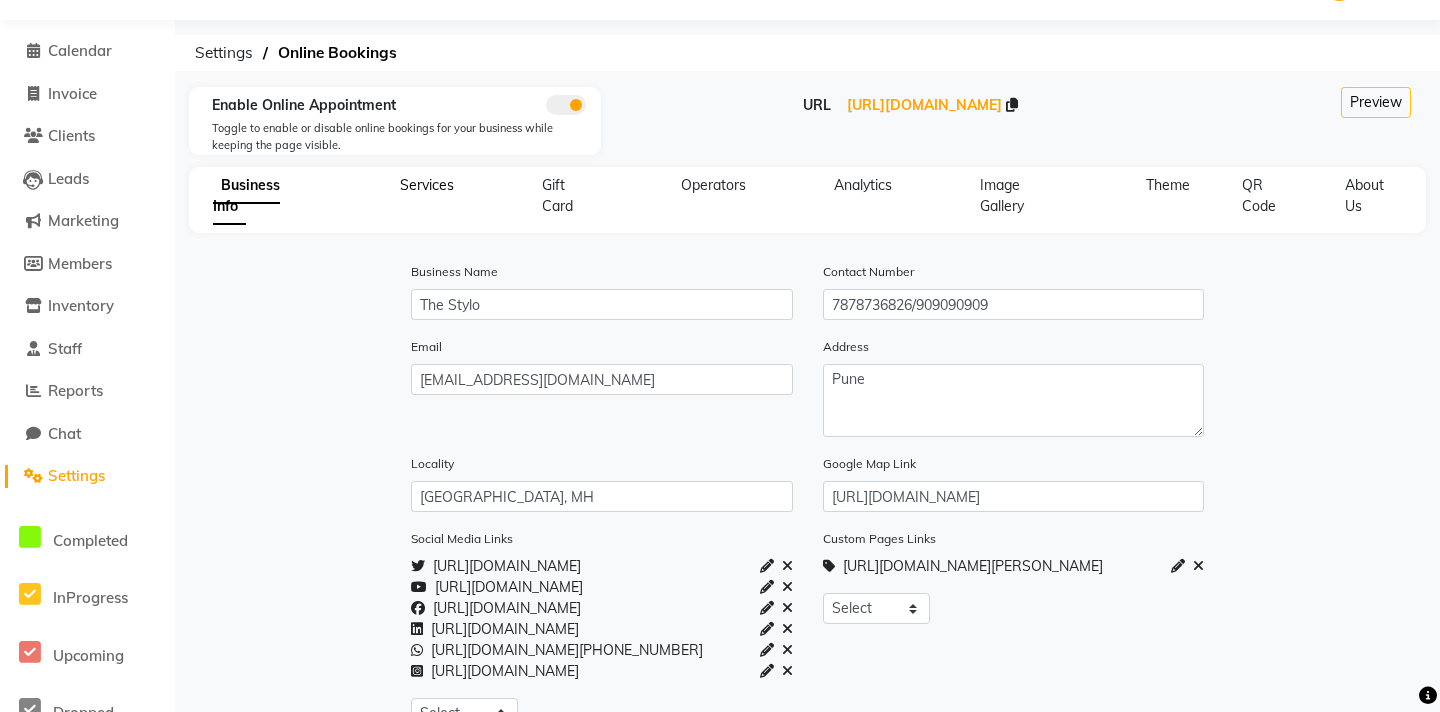 click on "Services" 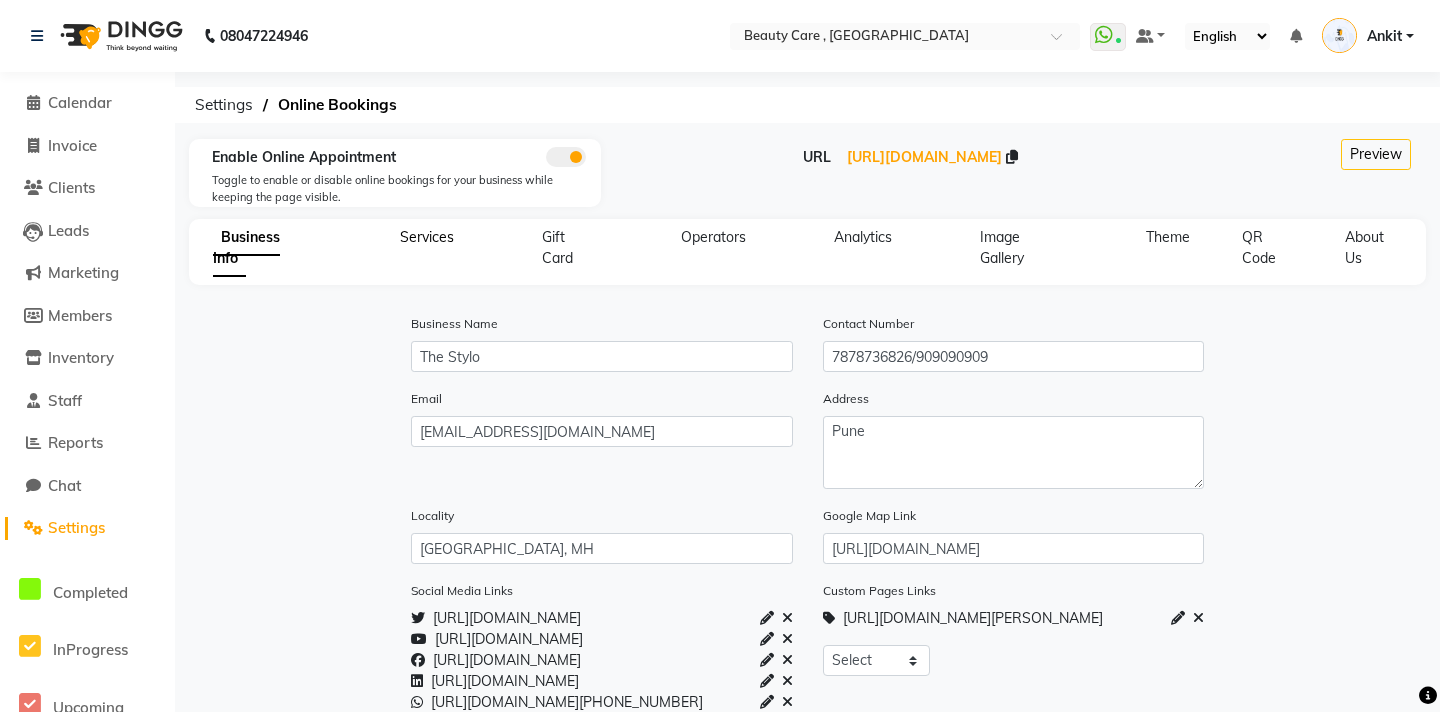 select on "15: 15" 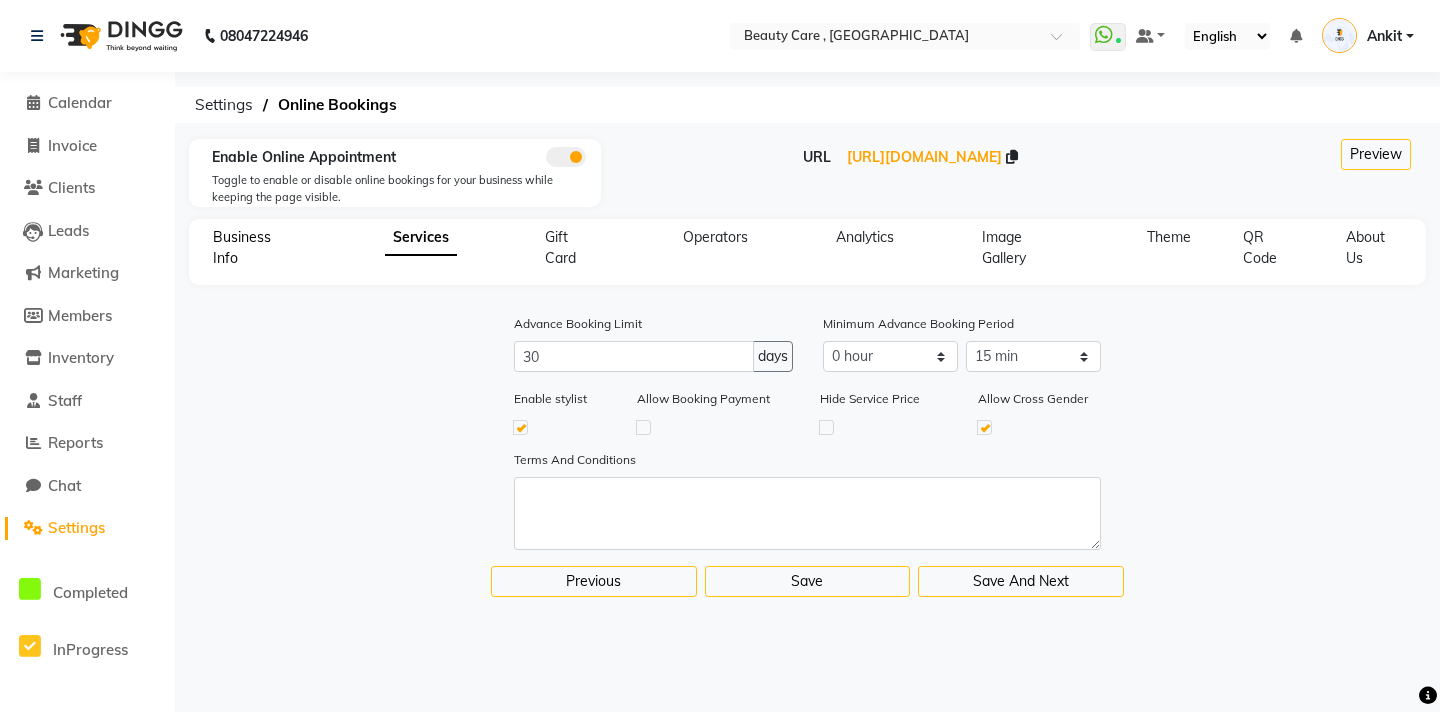 click on "Business Info" 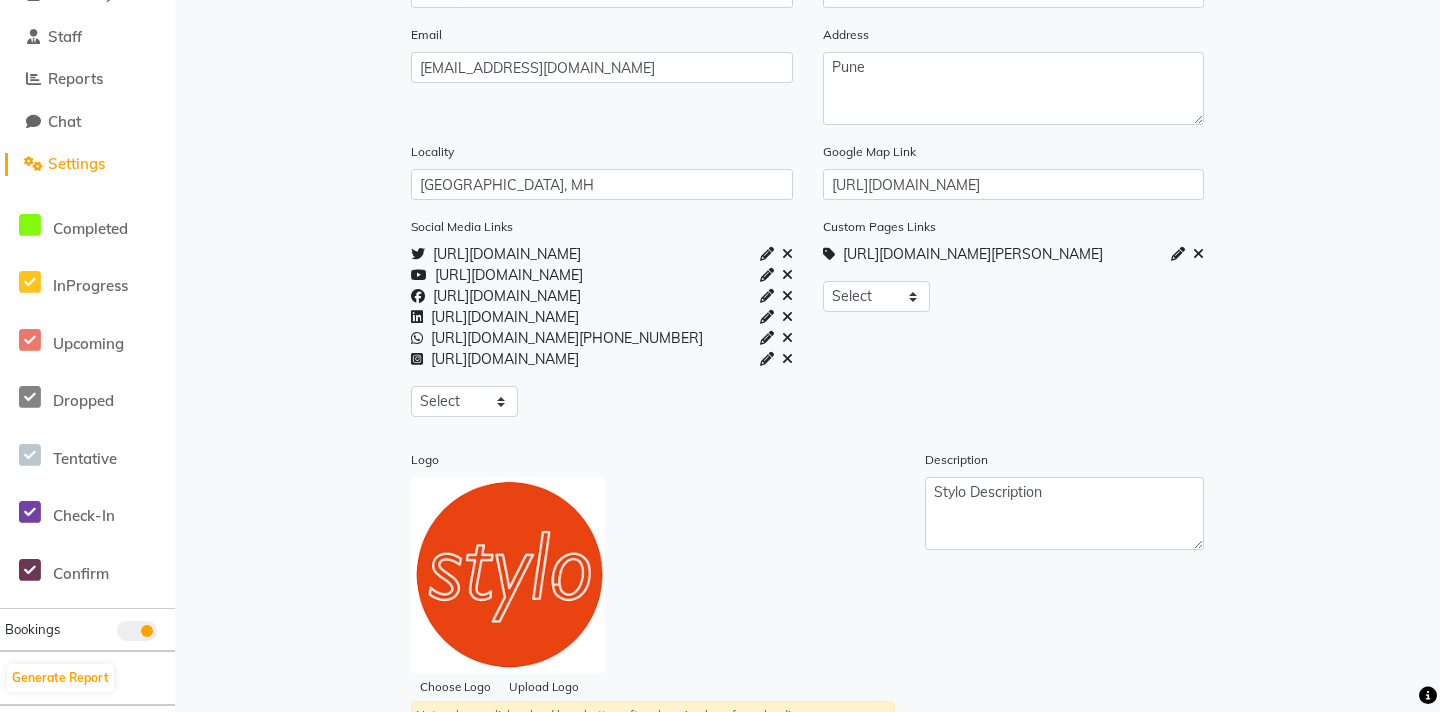 scroll, scrollTop: 403, scrollLeft: 0, axis: vertical 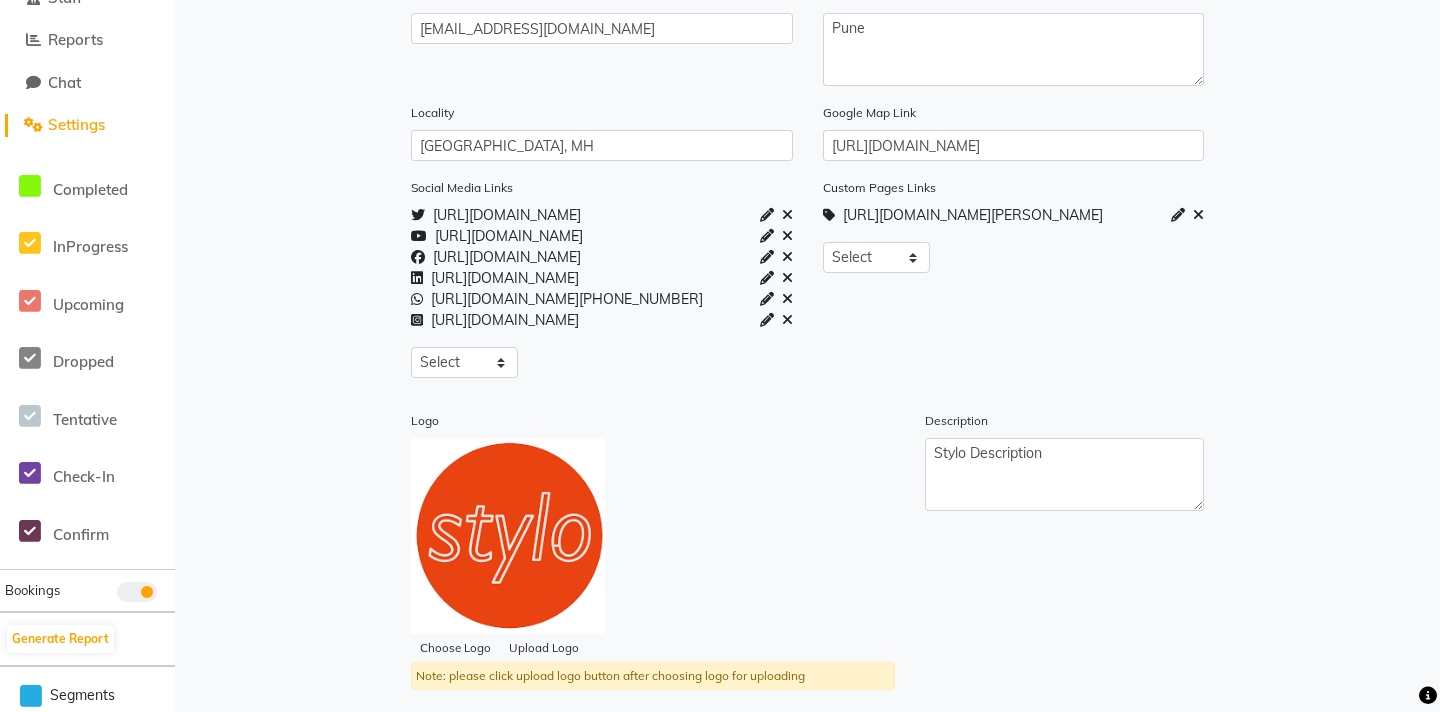 click on "https://www.timesprime.com/categories/fashion-lifestyle/geetanjali-membership" 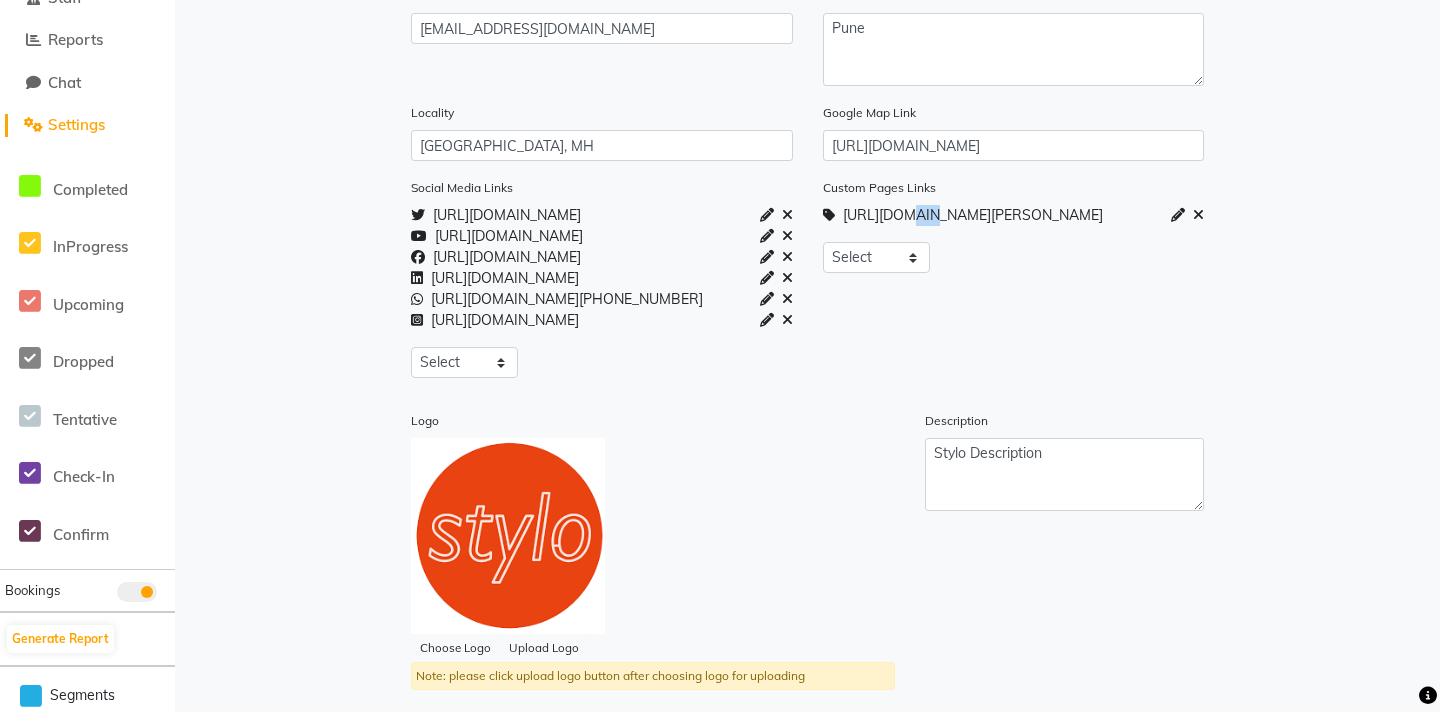 click on "https://www.timesprime.com/categories/fashion-lifestyle/geetanjali-membership" 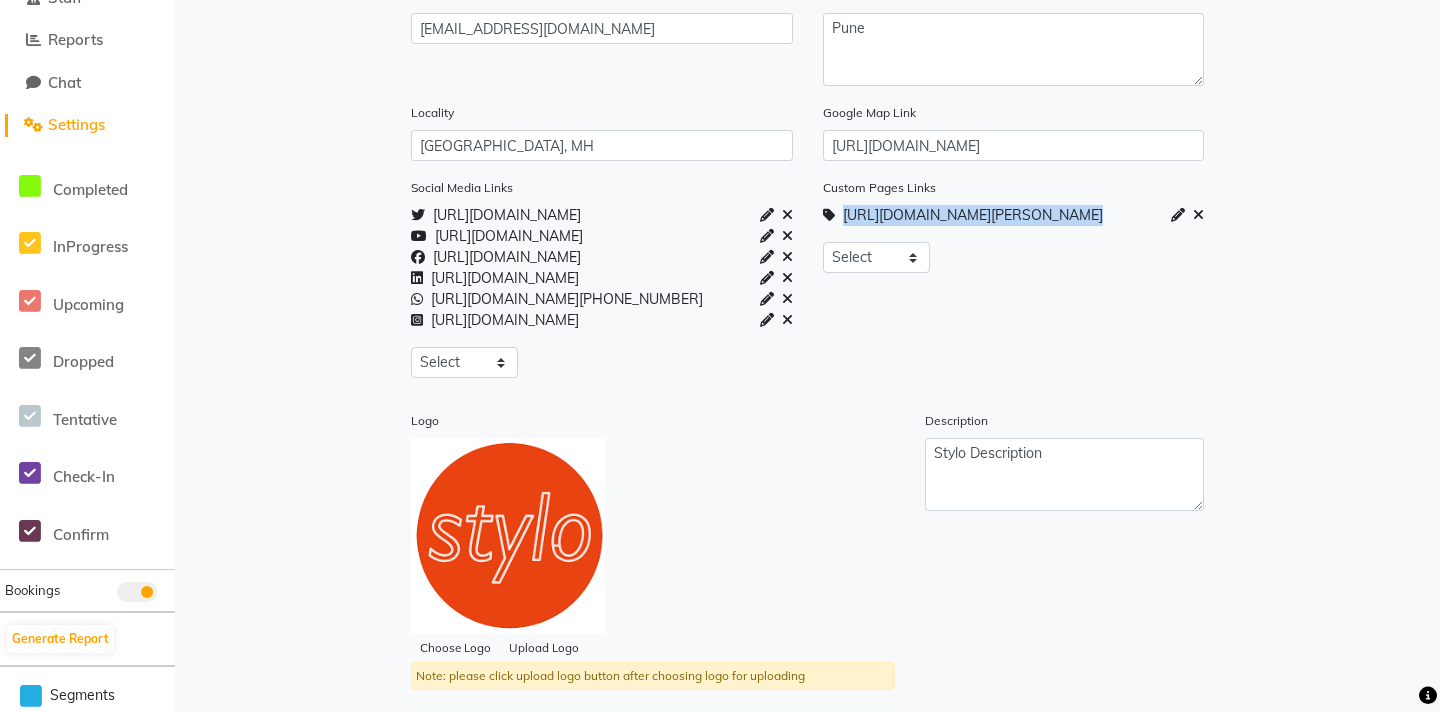 click on "https://www.timesprime.com/categories/fashion-lifestyle/geetanjali-membership" 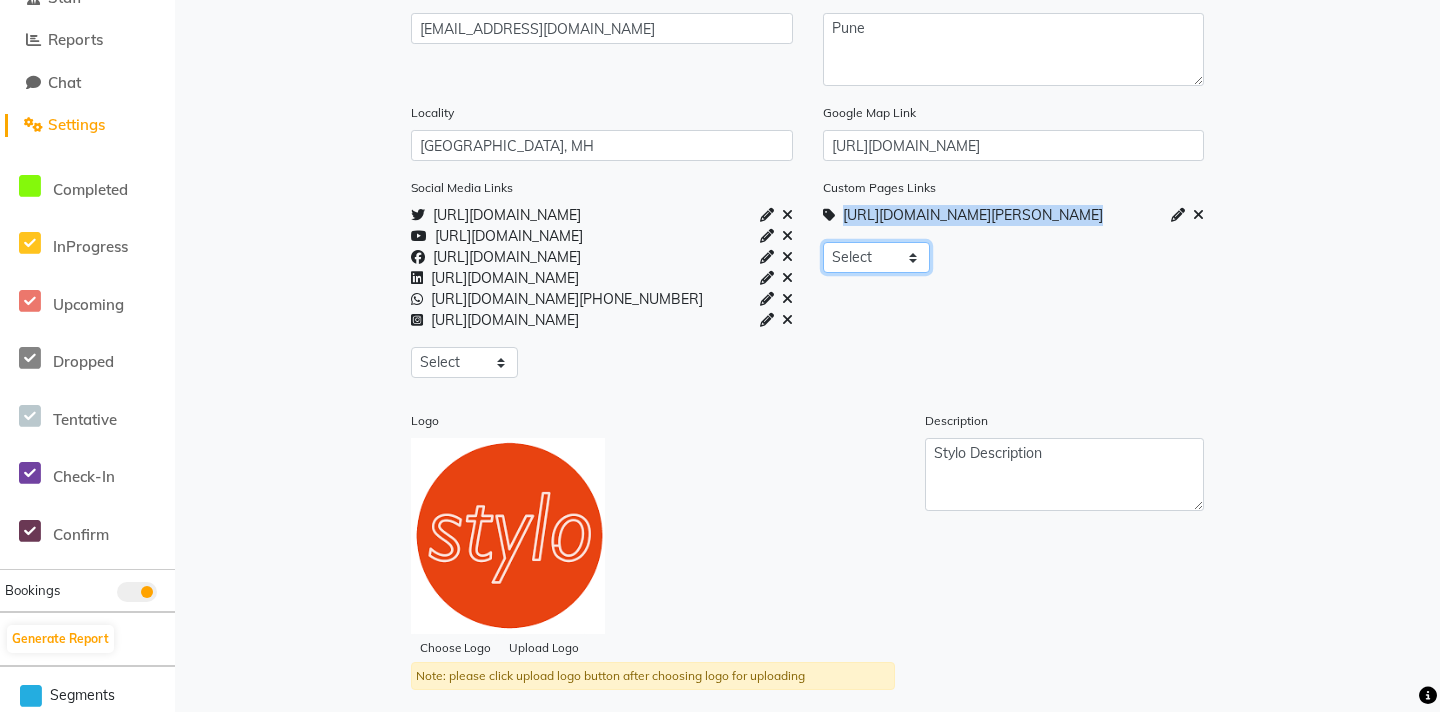 click on "Select About_us  Memberships  Products" 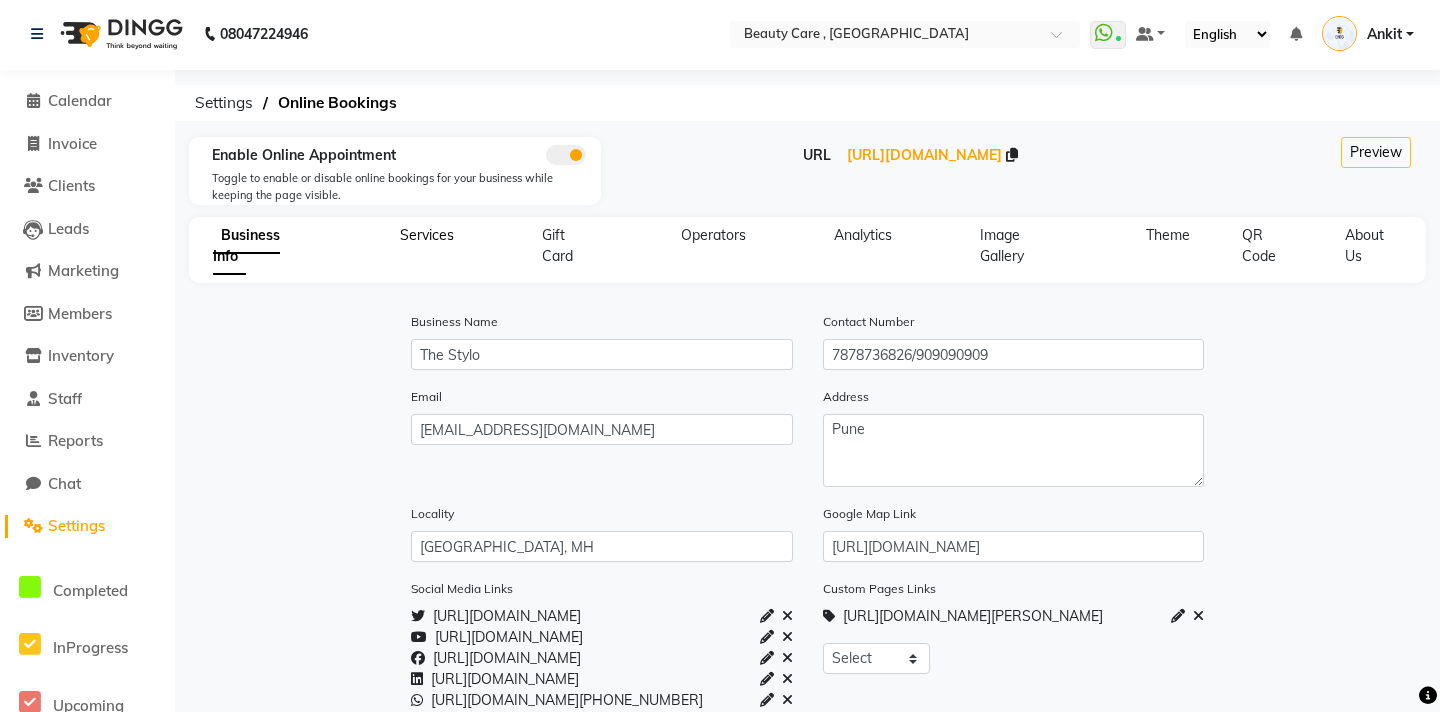 click on "Services" 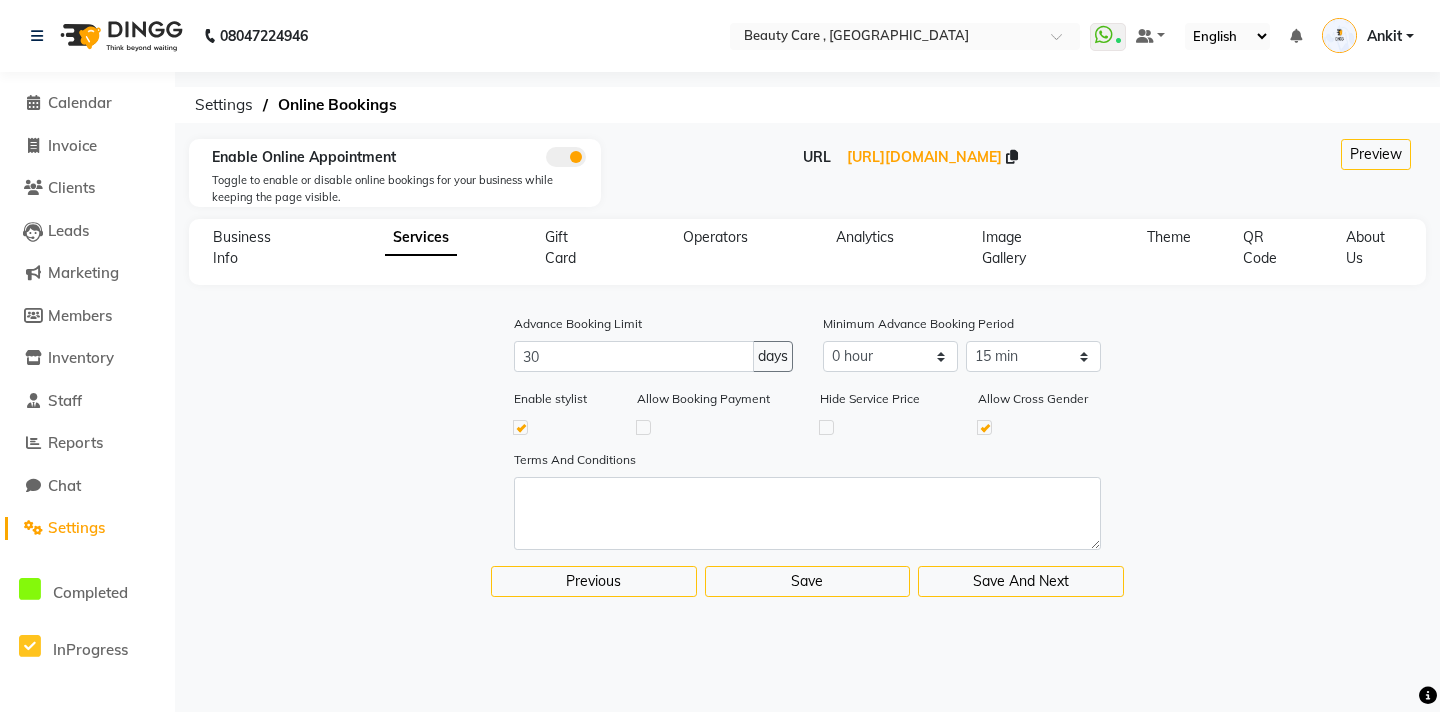 scroll, scrollTop: 0, scrollLeft: 0, axis: both 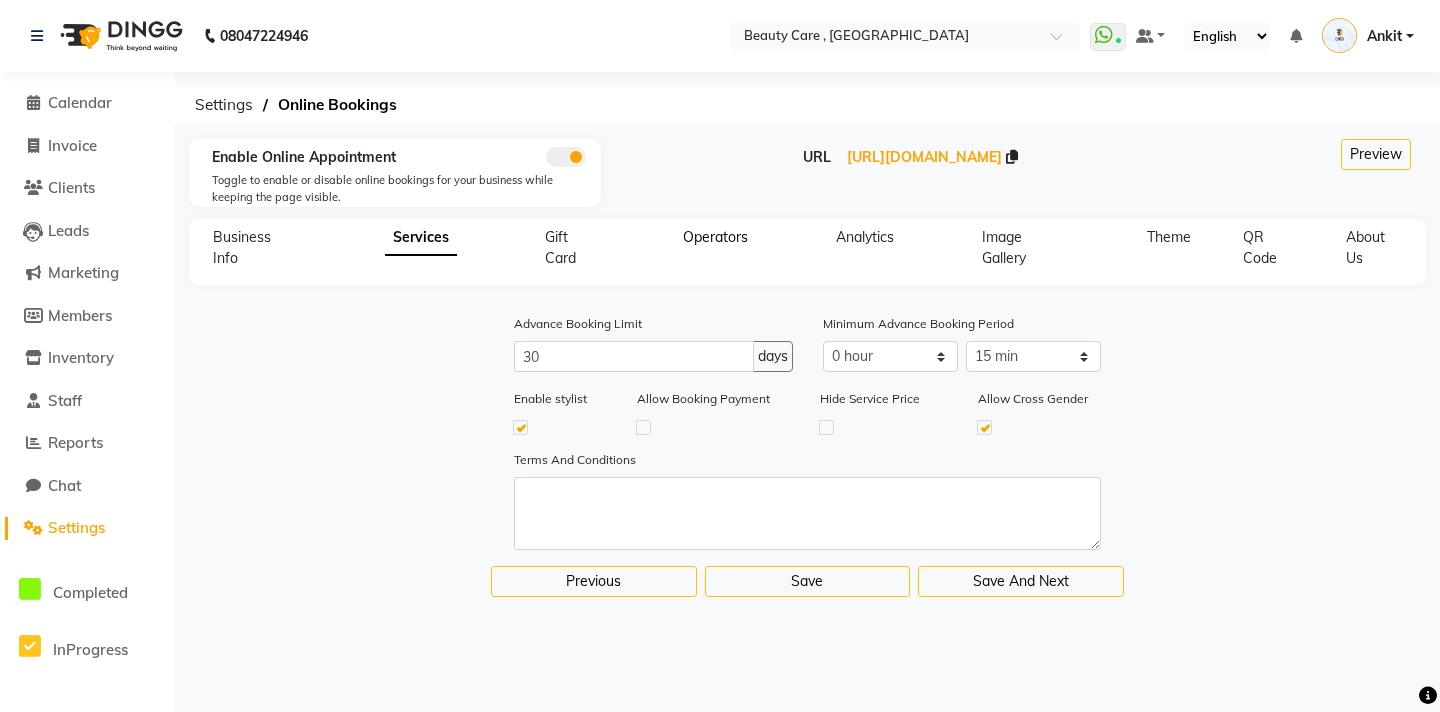 click on "Operators" 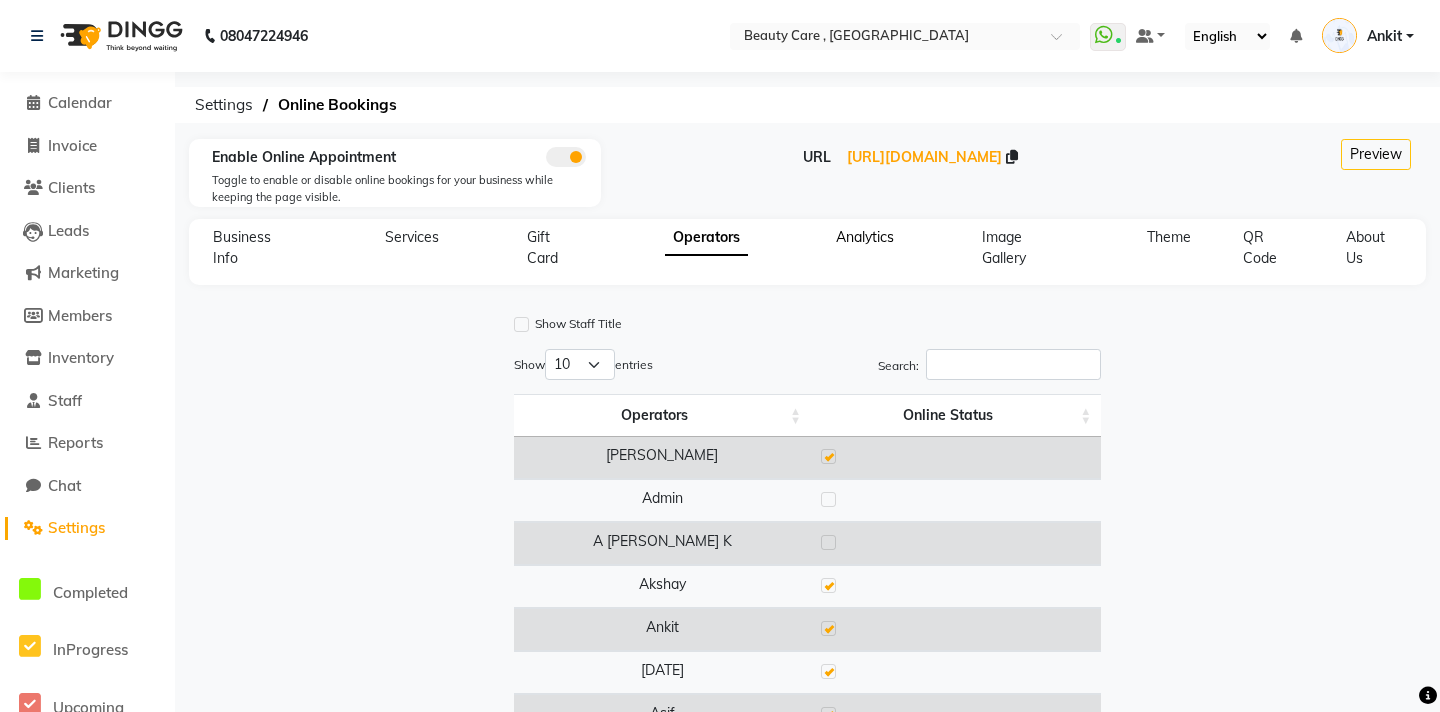 click on "Analytics" 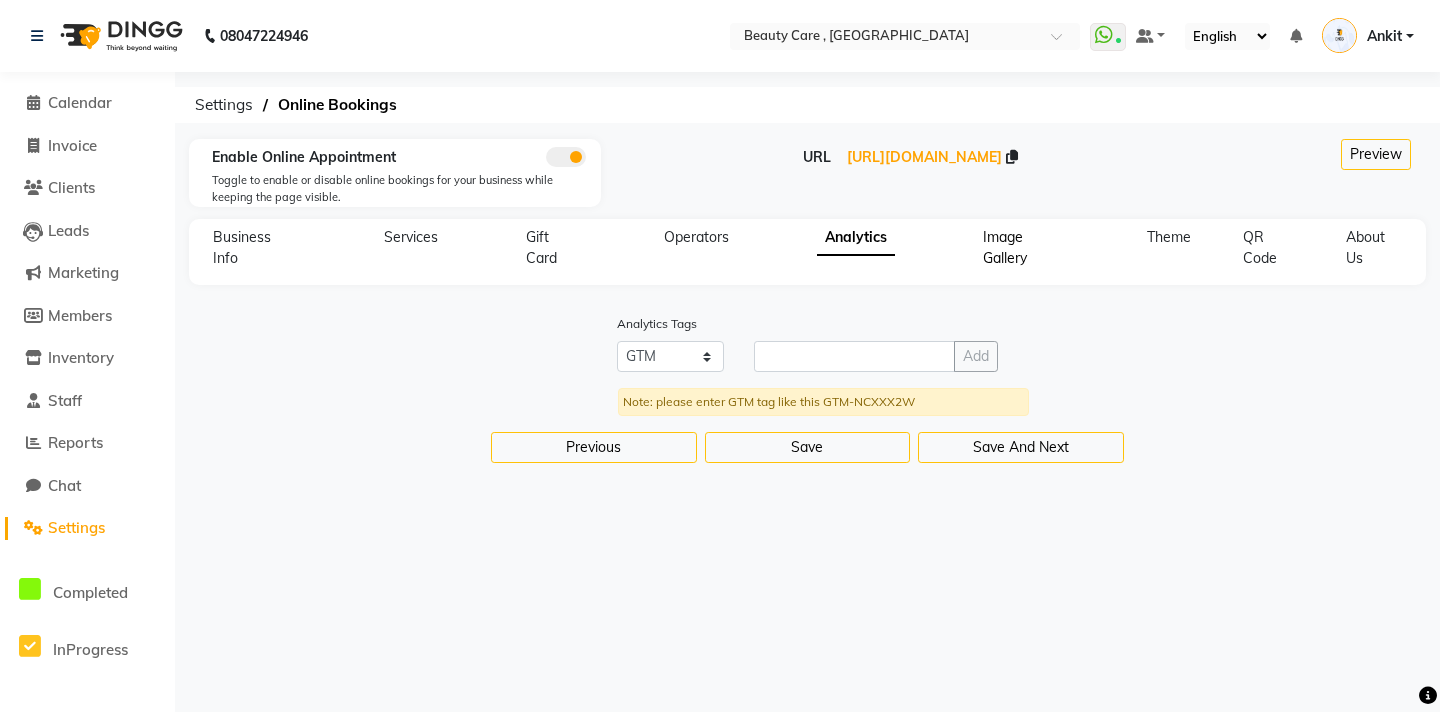 click on "Image Gallery" 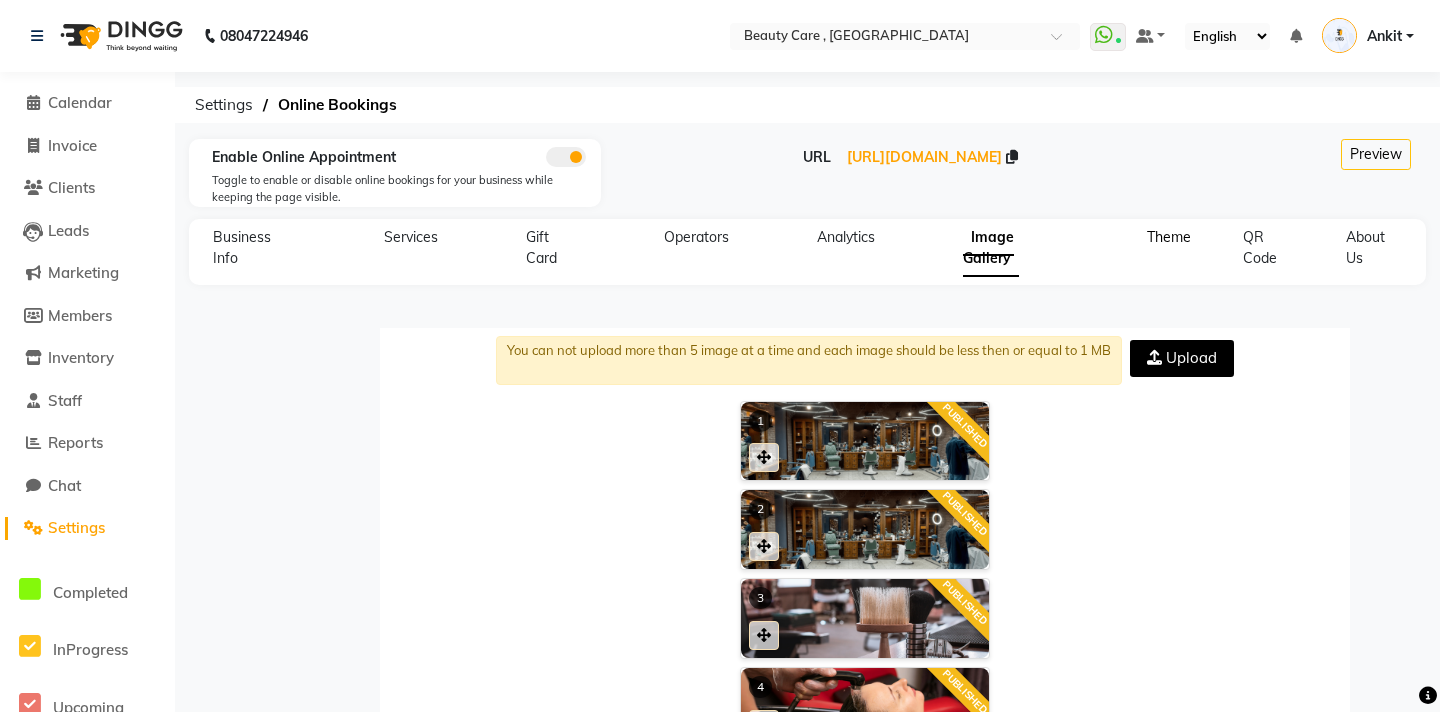 click on "Theme" 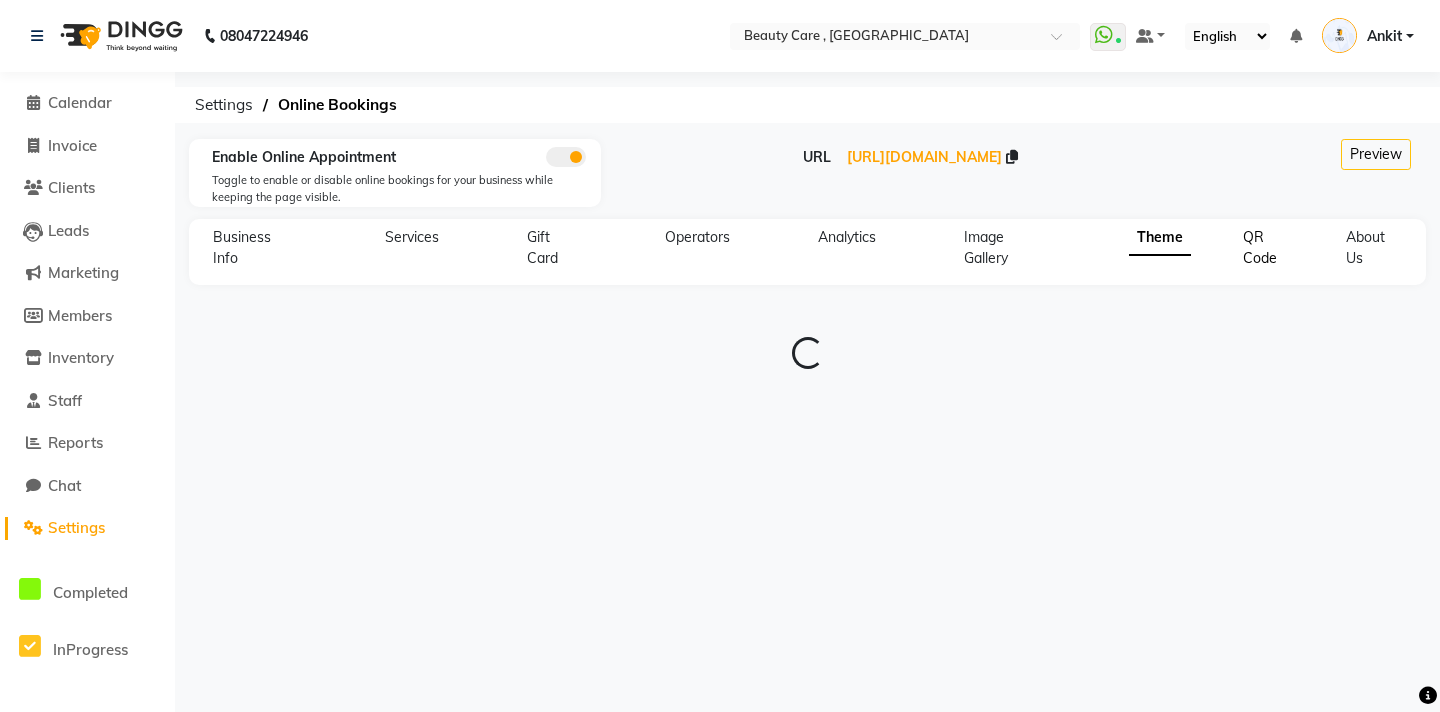 click on "QR Code" 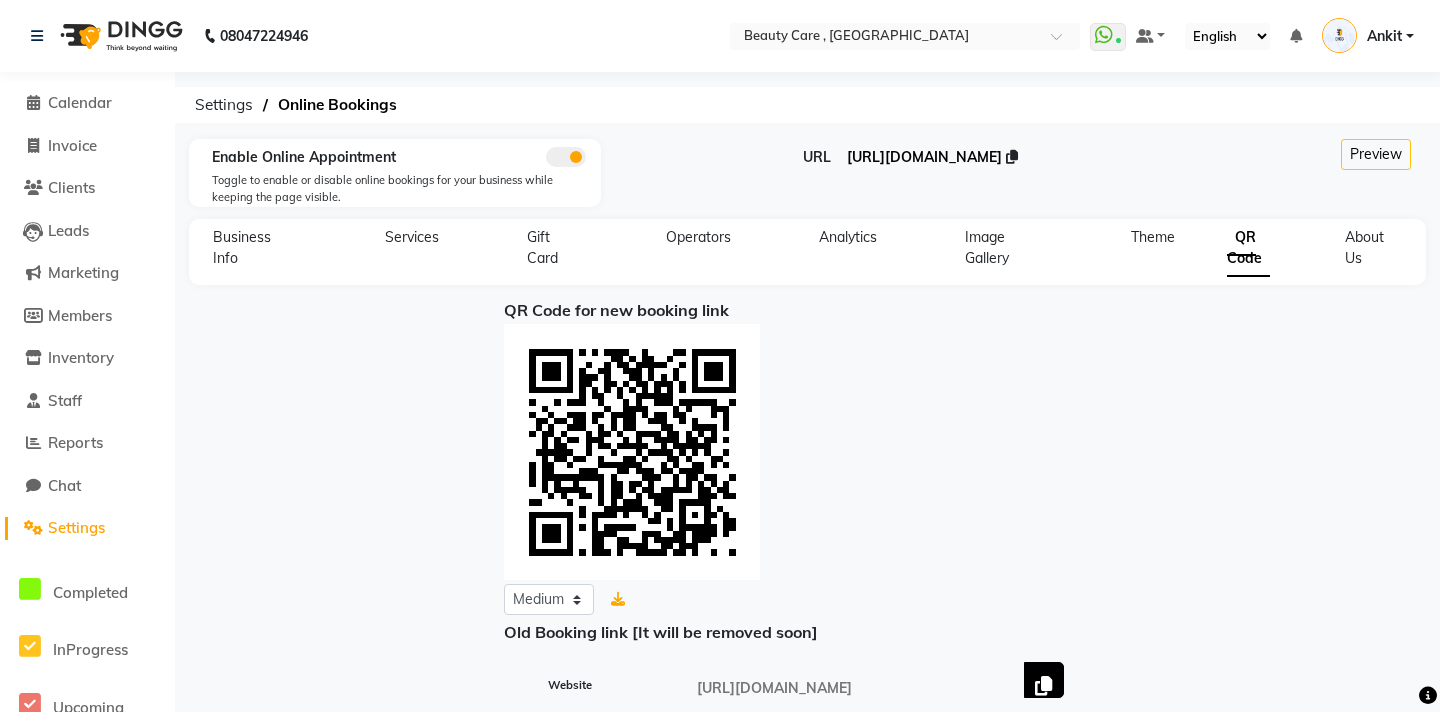 click on "https://dingg.app/booking/the-stylo-park-street" 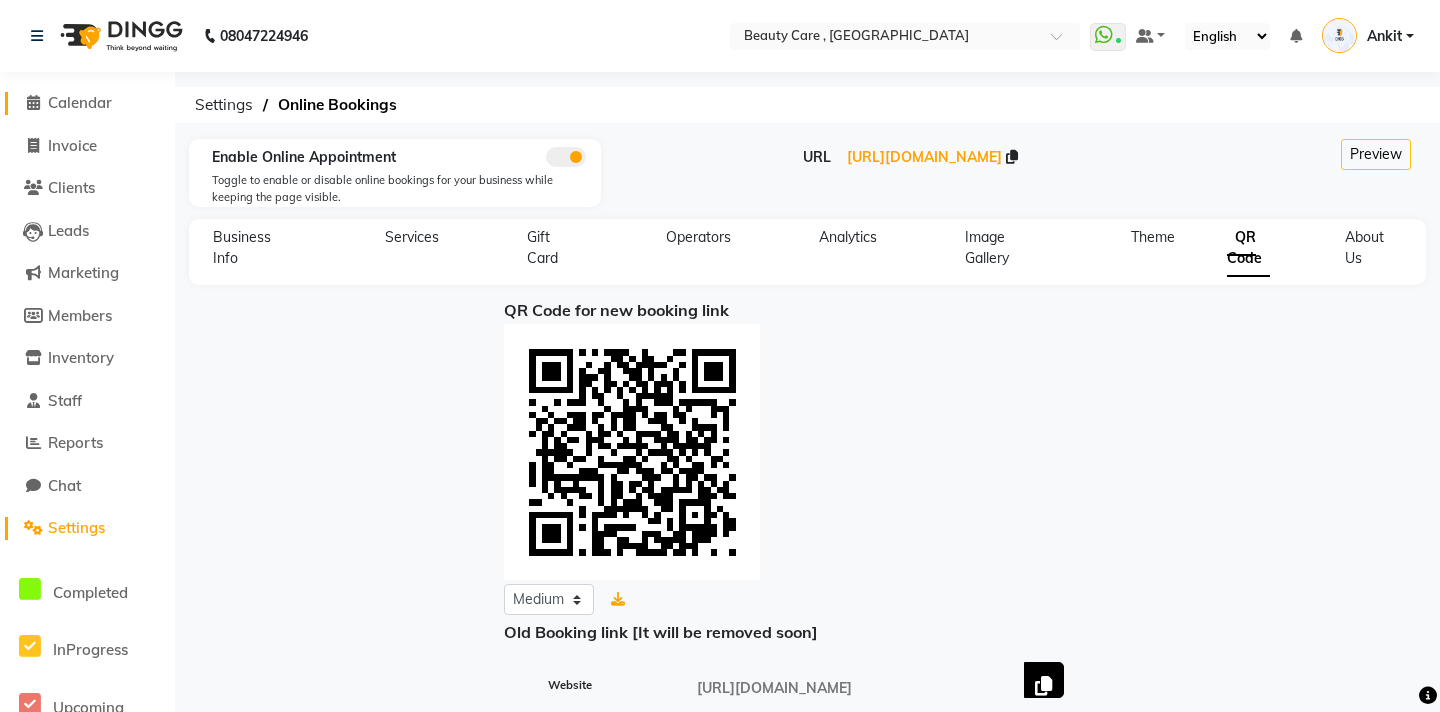 click on "Calendar" 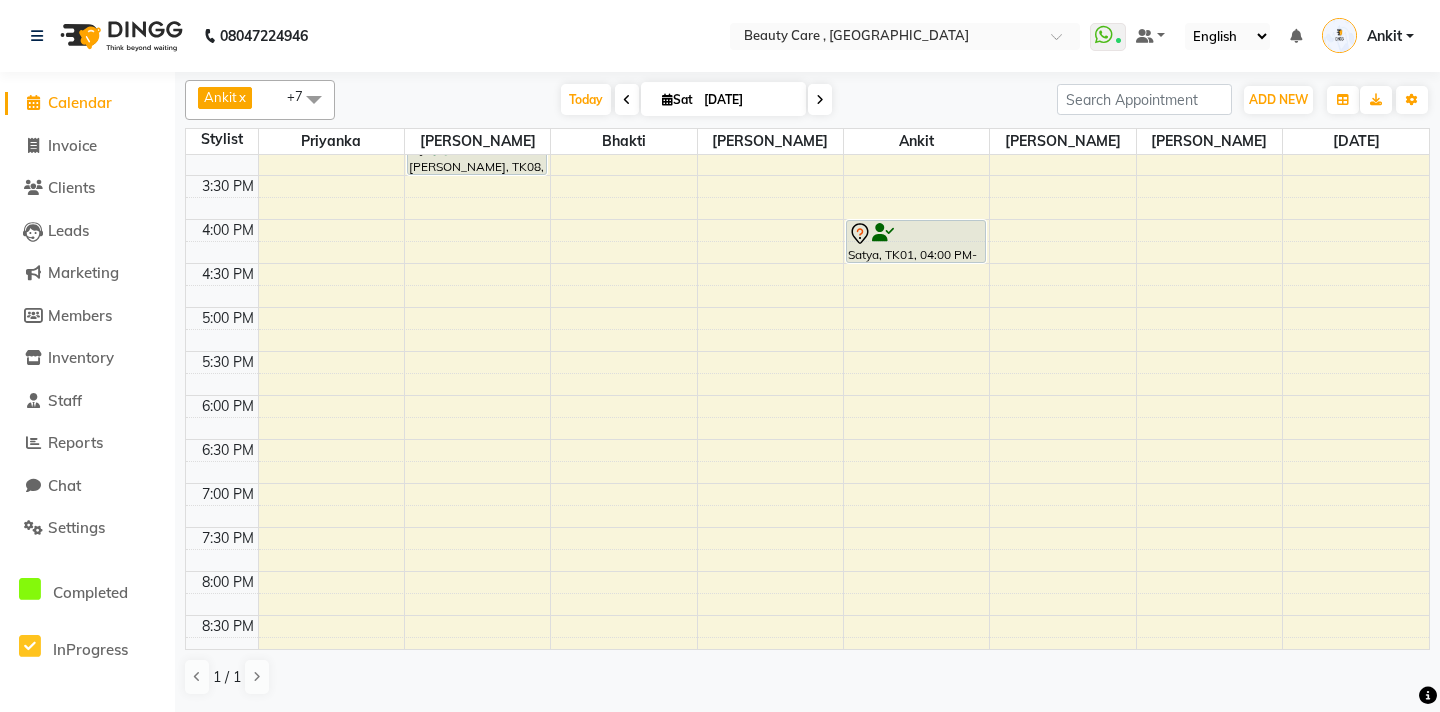 scroll, scrollTop: 564, scrollLeft: 0, axis: vertical 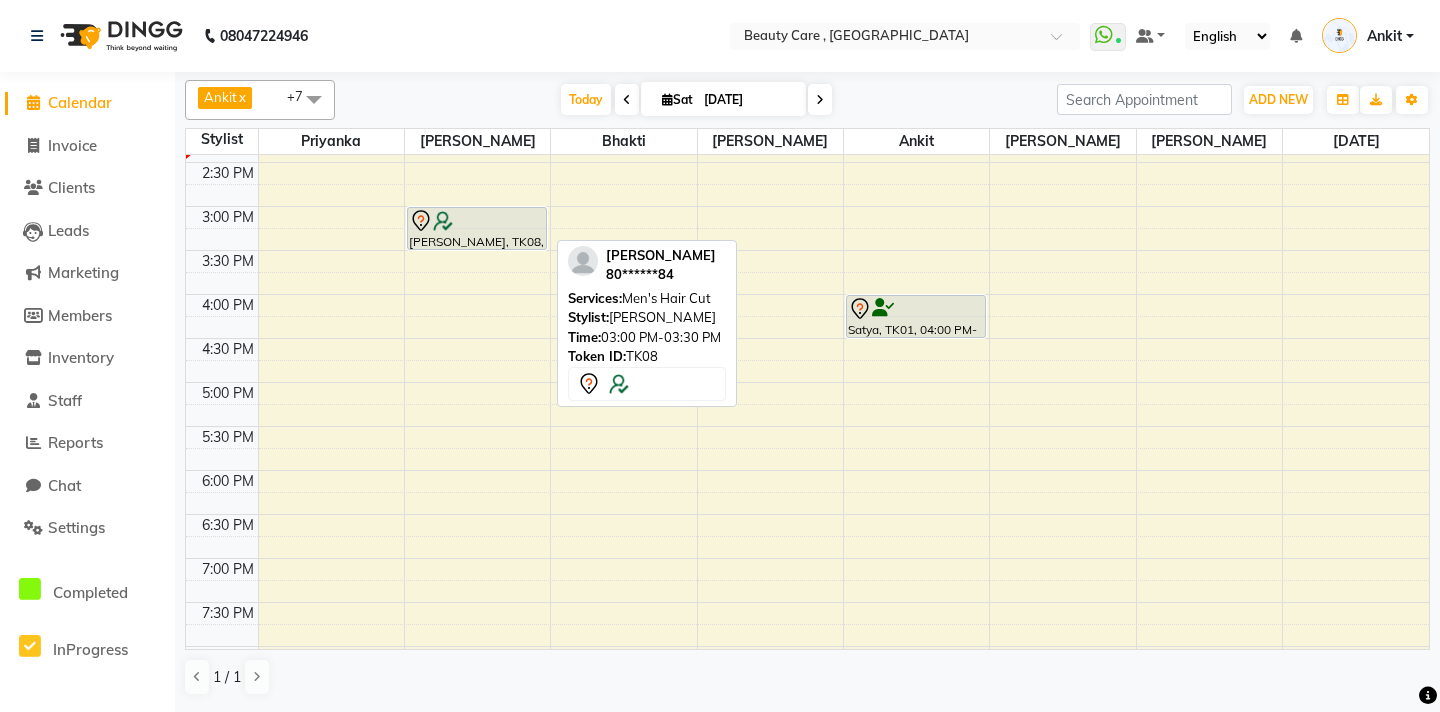 click on "Ankit Soni, TK08, 03:00 PM-03:30 PM, Men's Hair Cut" at bounding box center [477, 228] 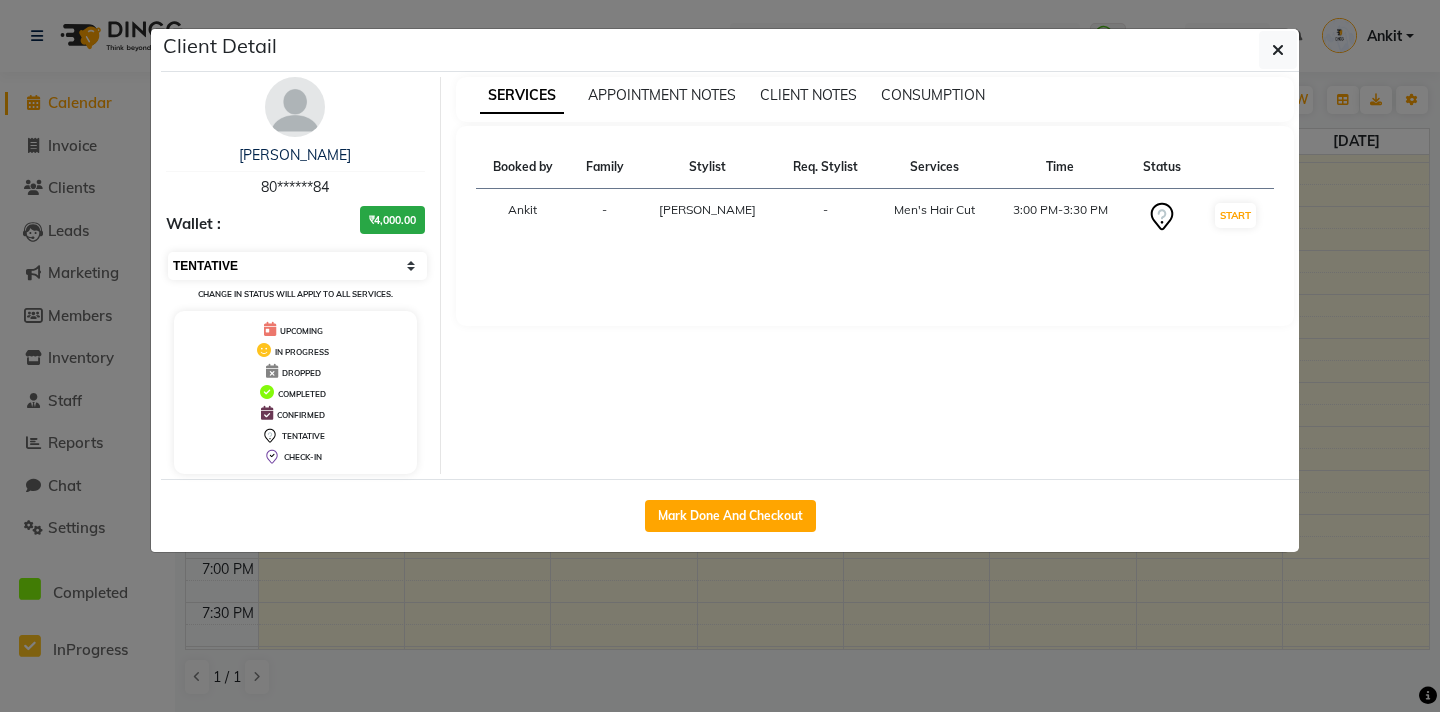 click on "Select IN SERVICE CONFIRMED TENTATIVE CHECK IN MARK DONE DROPPED UPCOMING" at bounding box center [297, 266] 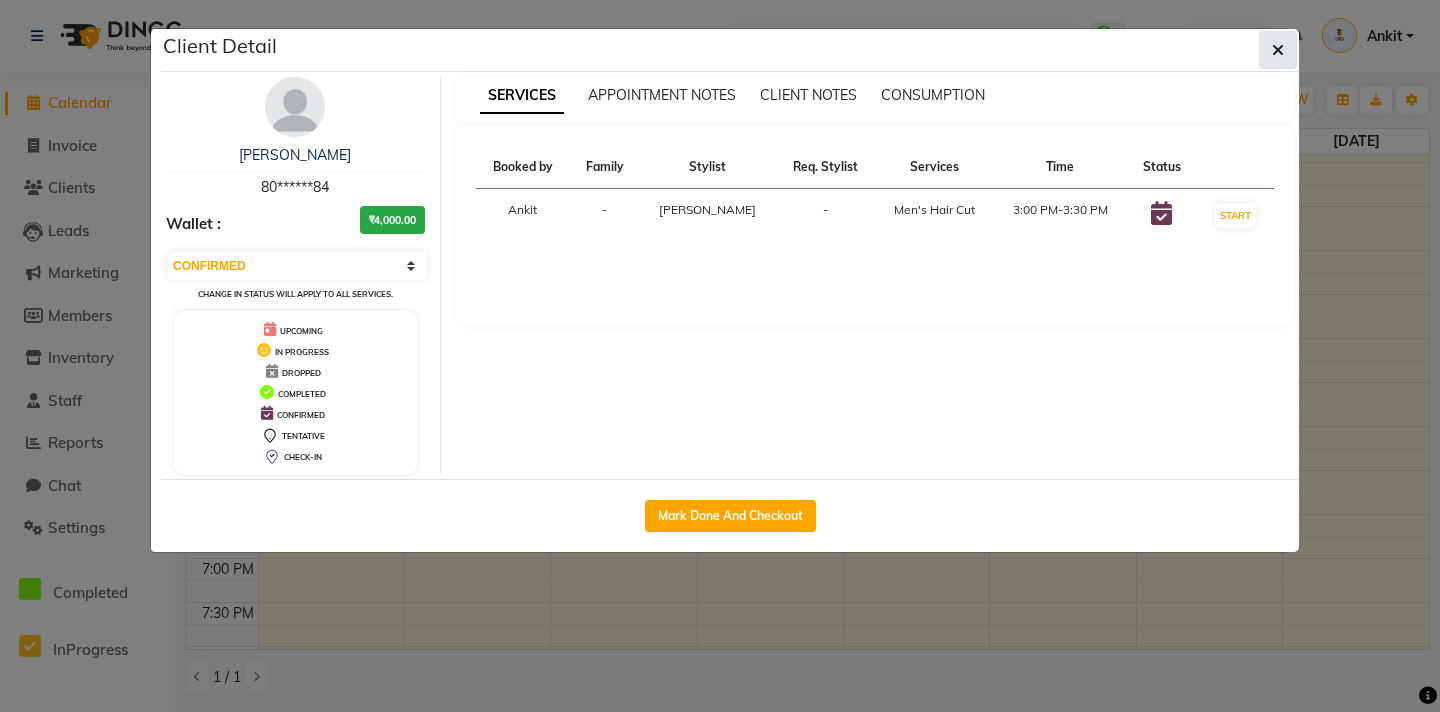 click 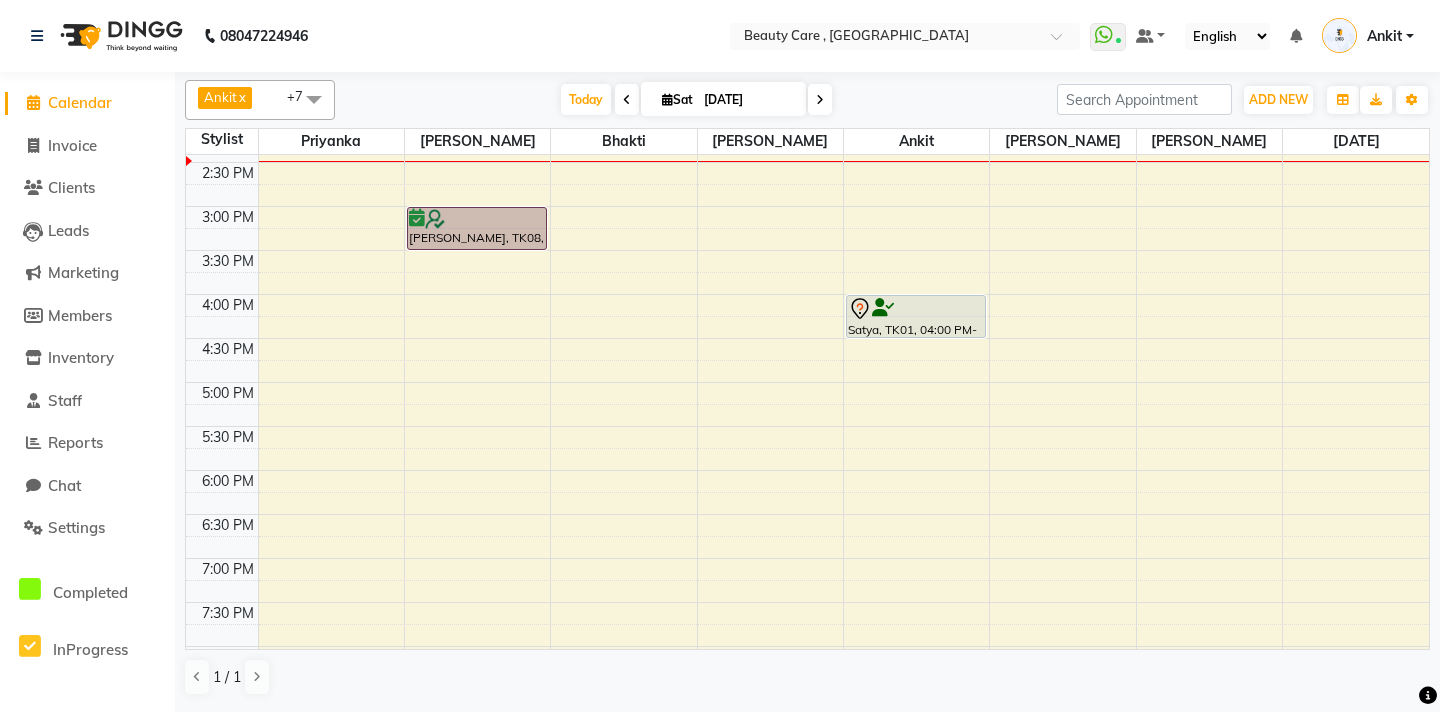 click on "08047224946 Select Location × Beauty Care , Kandivali East  WhatsApp Status  ✕ Status:  Connected Most Recent Message: 12 July 2025     01:45 PM Recent Service Activity: 12 July 2025     01:46 PM Default Panel My Panel English ENGLISH Español العربية मराठी हिंदी ગુજરાતી தமிழ் 中文 Notifications nothing to show Ankit Manage Profile Change Password Sign out  Version:3.15.4" 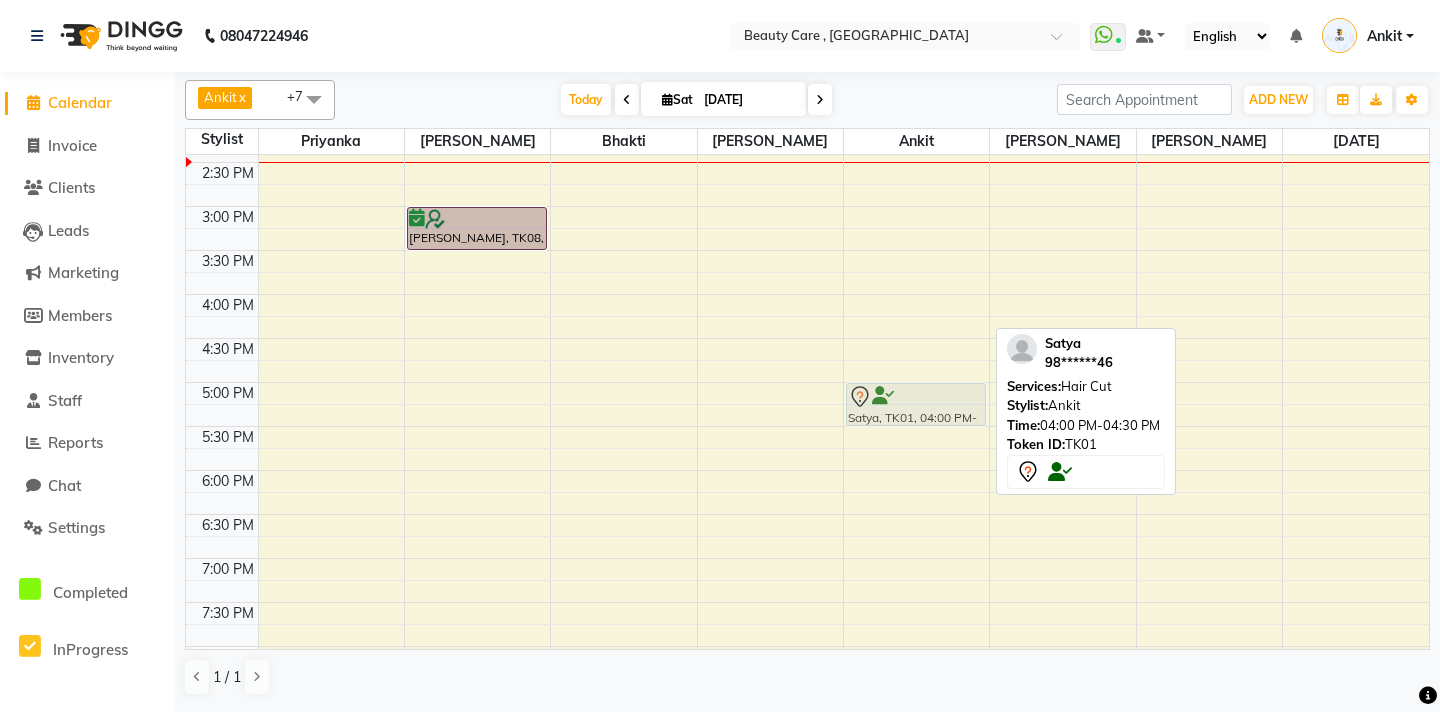 drag, startPoint x: 905, startPoint y: 316, endPoint x: 902, endPoint y: 403, distance: 87.05171 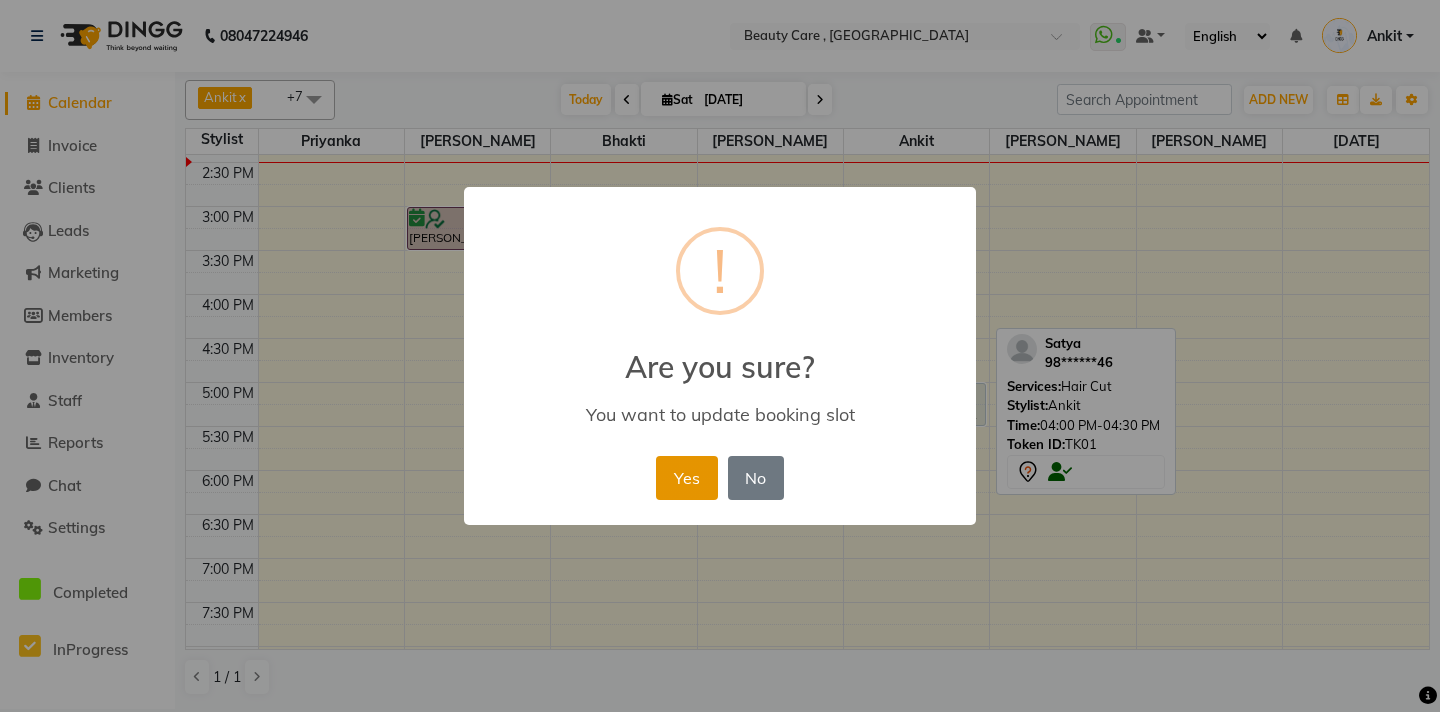 click on "Yes" at bounding box center [686, 478] 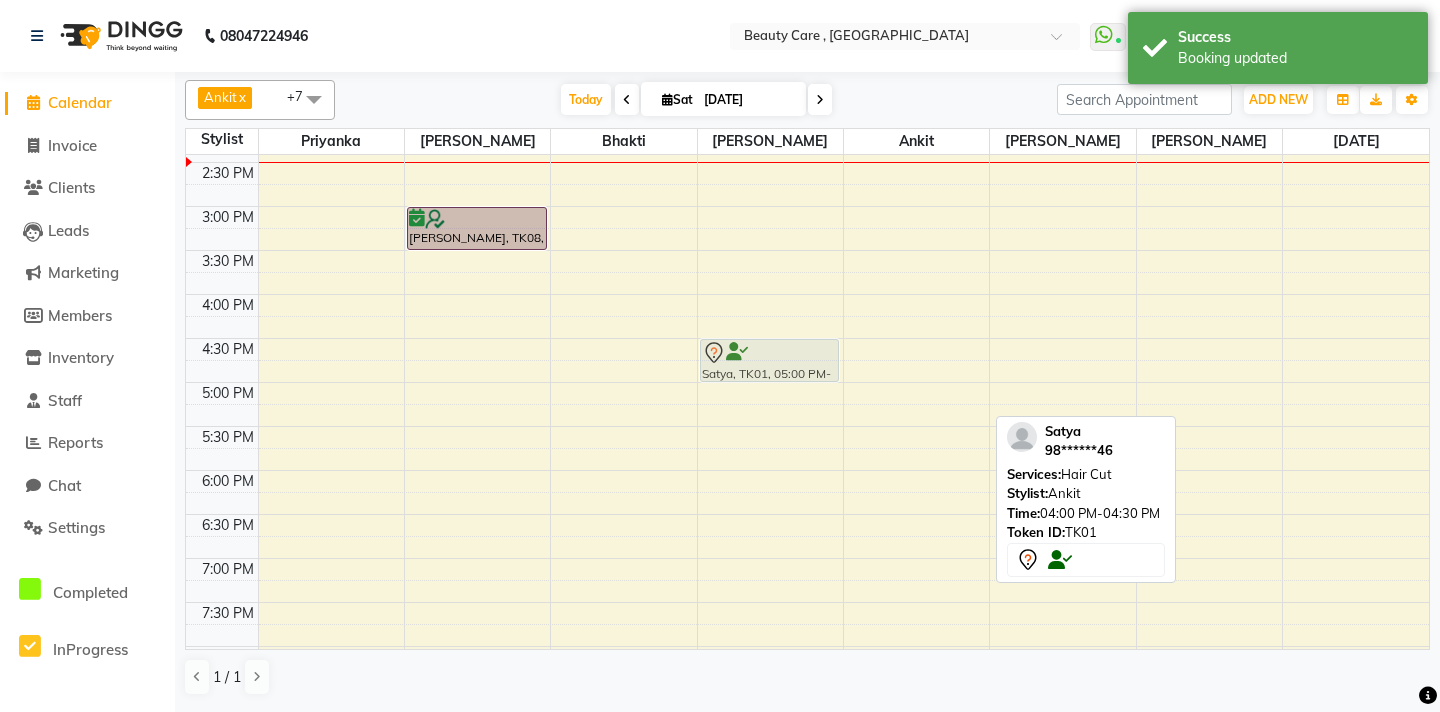drag, startPoint x: 914, startPoint y: 409, endPoint x: 768, endPoint y: 362, distance: 153.37862 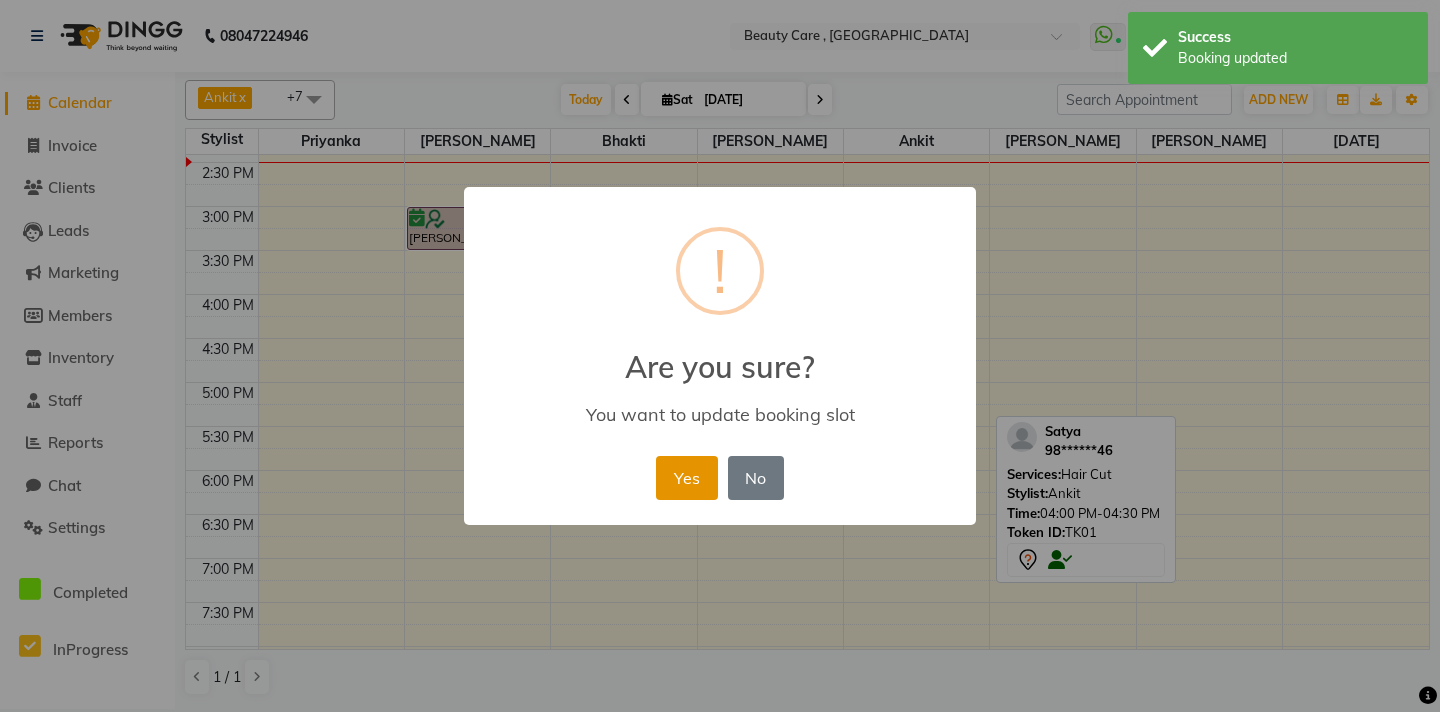 click on "Yes" at bounding box center (686, 478) 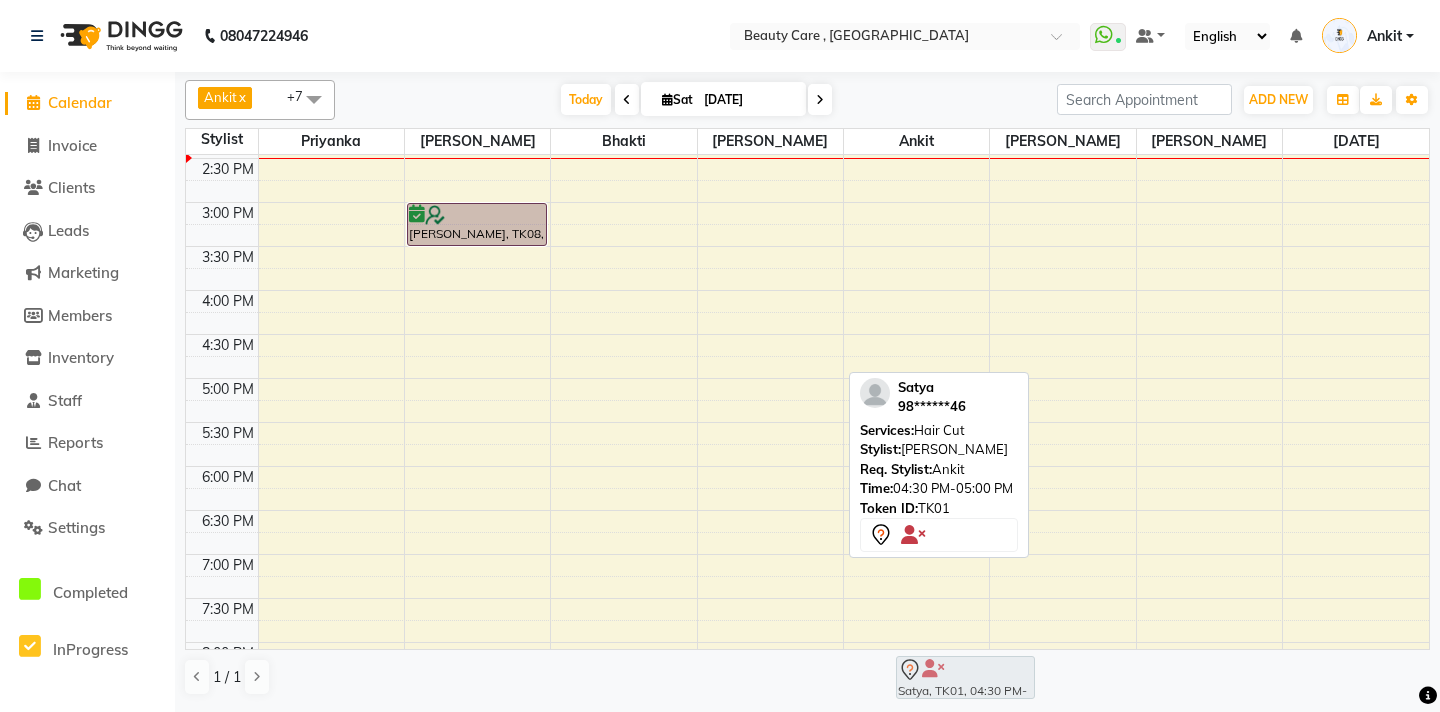 scroll, scrollTop: 568, scrollLeft: 0, axis: vertical 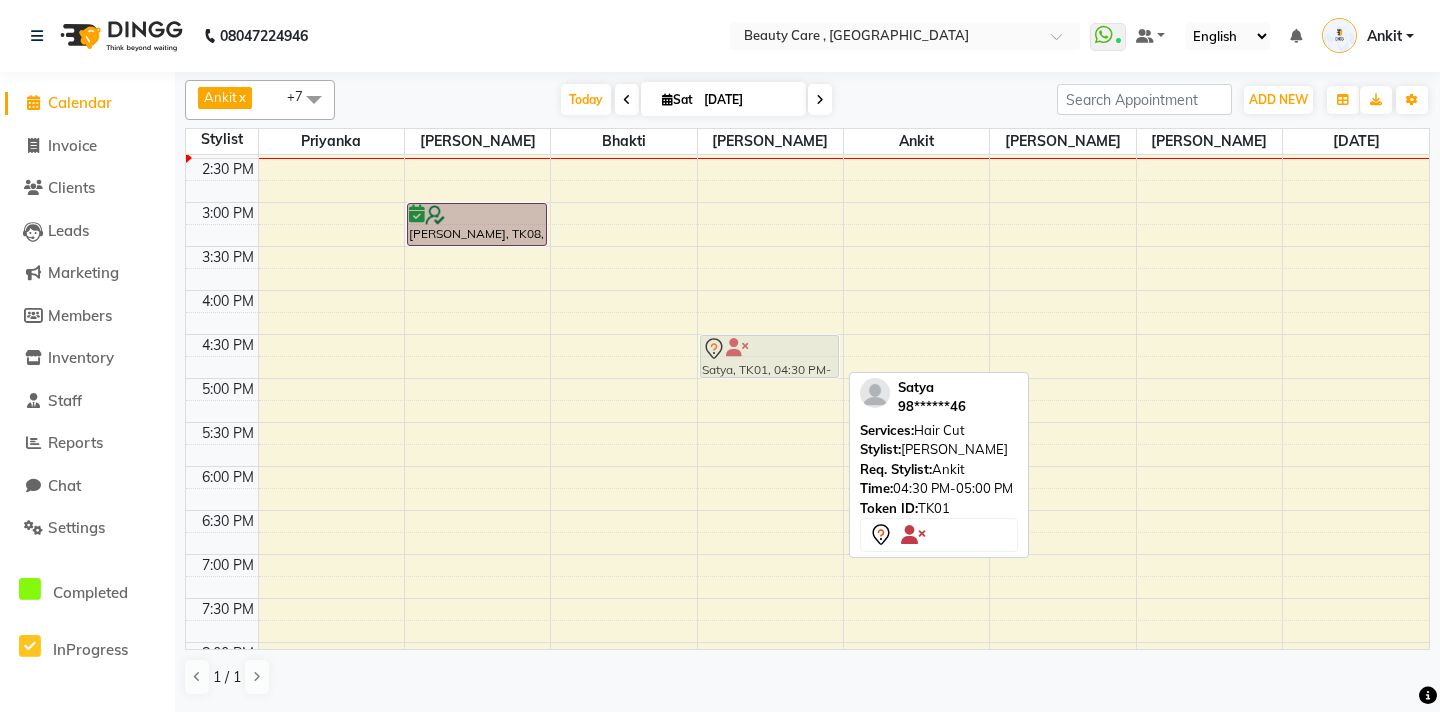 click on "Satya, TK01, 04:30 PM-05:00 PM, Hair Cut             Satya, TK01, 04:30 PM-05:00 PM, Hair Cut" at bounding box center [770, 202] 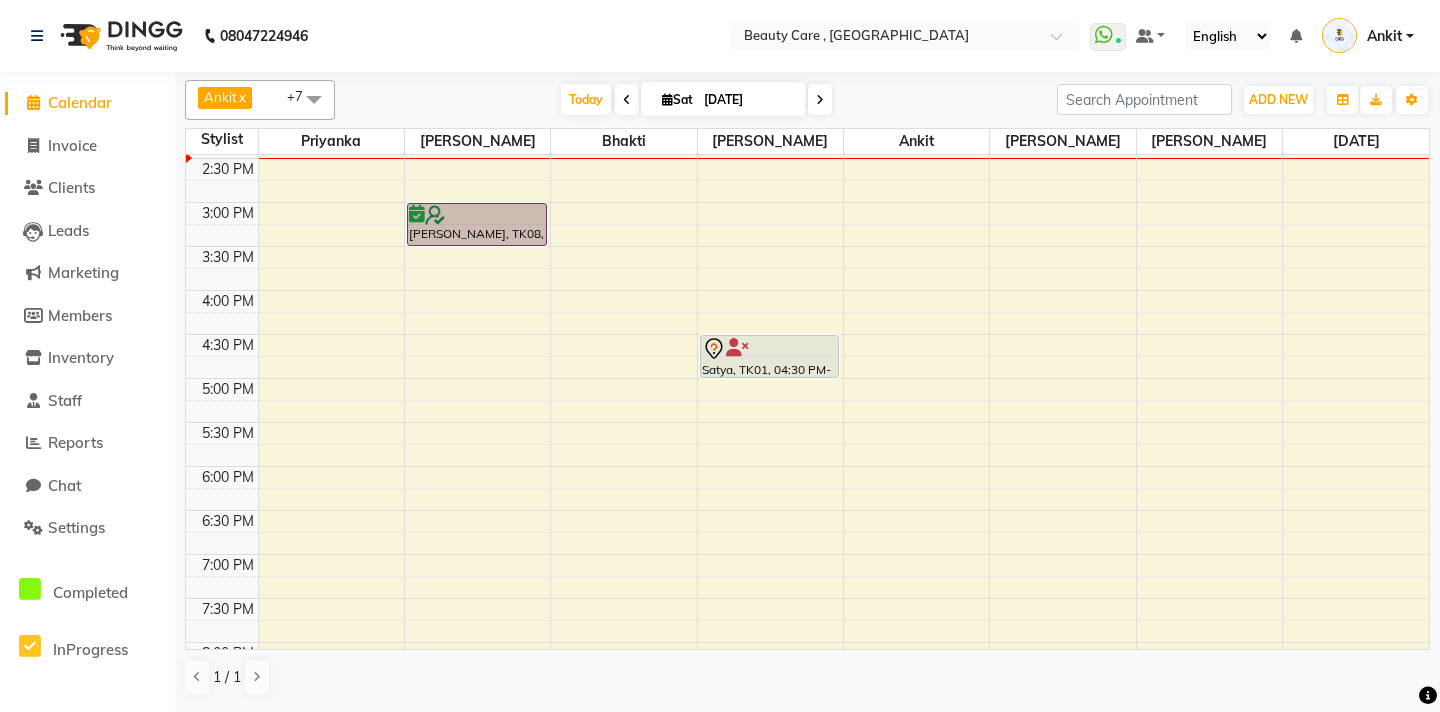 click on "08047224946 Select Location × Beauty Care , Kandivali East  WhatsApp Status  ✕ Status:  Connected Most Recent Message: 12 July 2025     01:45 PM Recent Service Activity: 12 July 2025     01:46 PM Default Panel My Panel English ENGLISH Español العربية मराठी हिंदी ગુજરાતી தமிழ் 中文 Notifications nothing to show Ankit Manage Profile Change Password Sign out  Version:3.15.4" 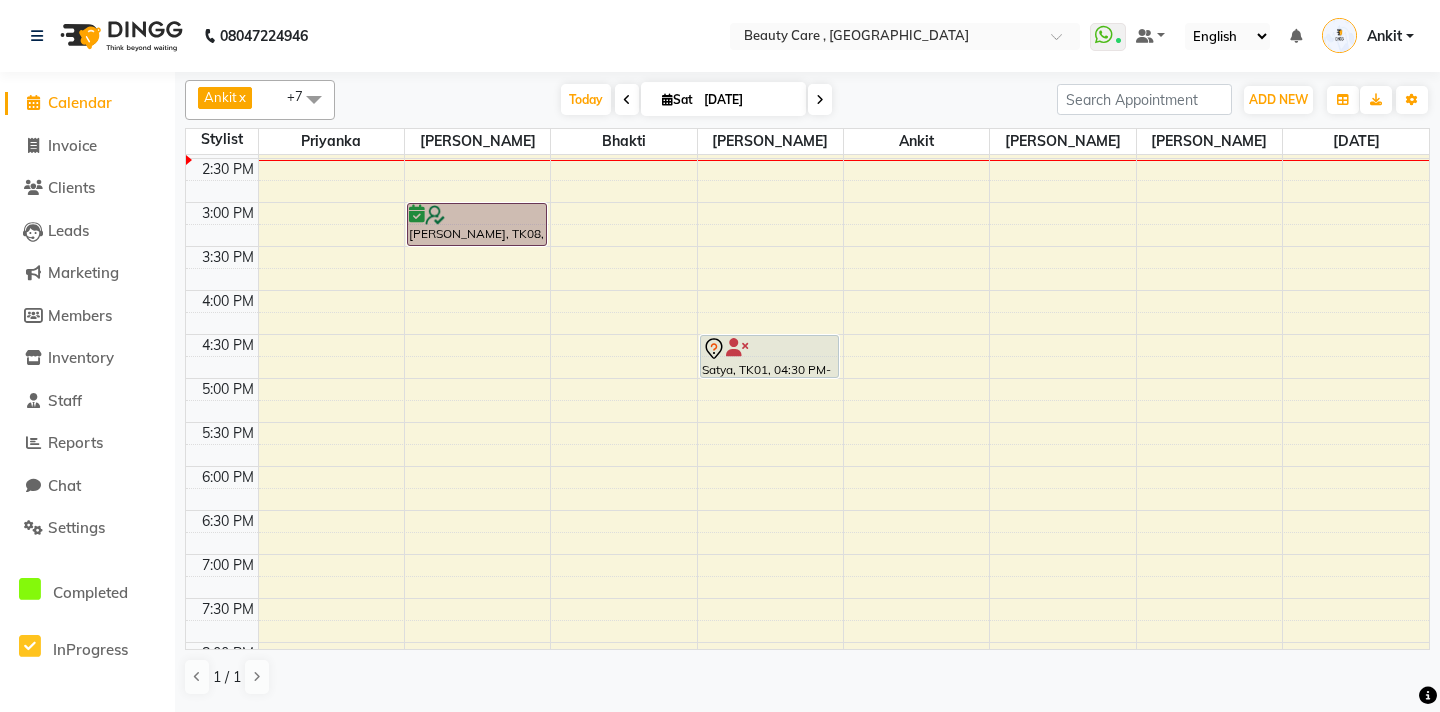 scroll, scrollTop: 515, scrollLeft: 0, axis: vertical 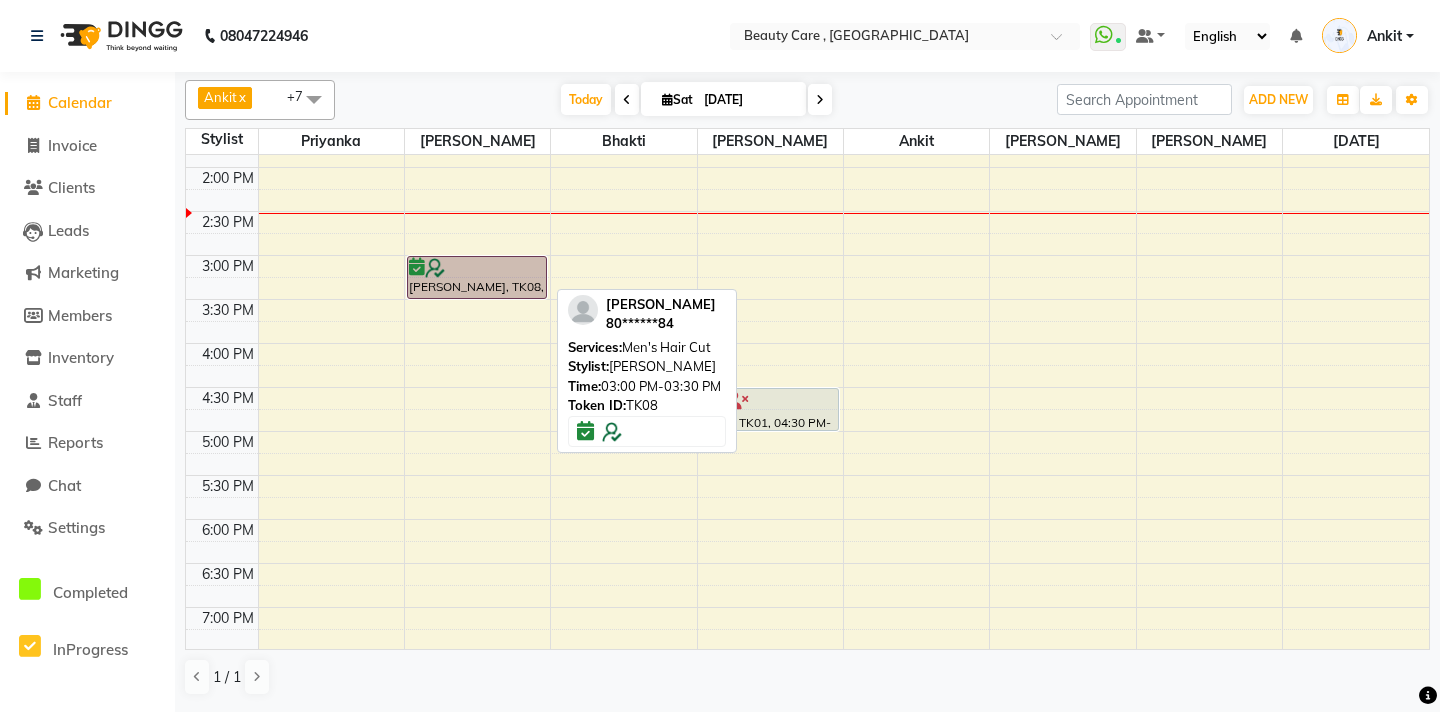 click on "Ankit Soni, TK08, 03:00 PM-03:30 PM, Men's Hair Cut" at bounding box center [477, 277] 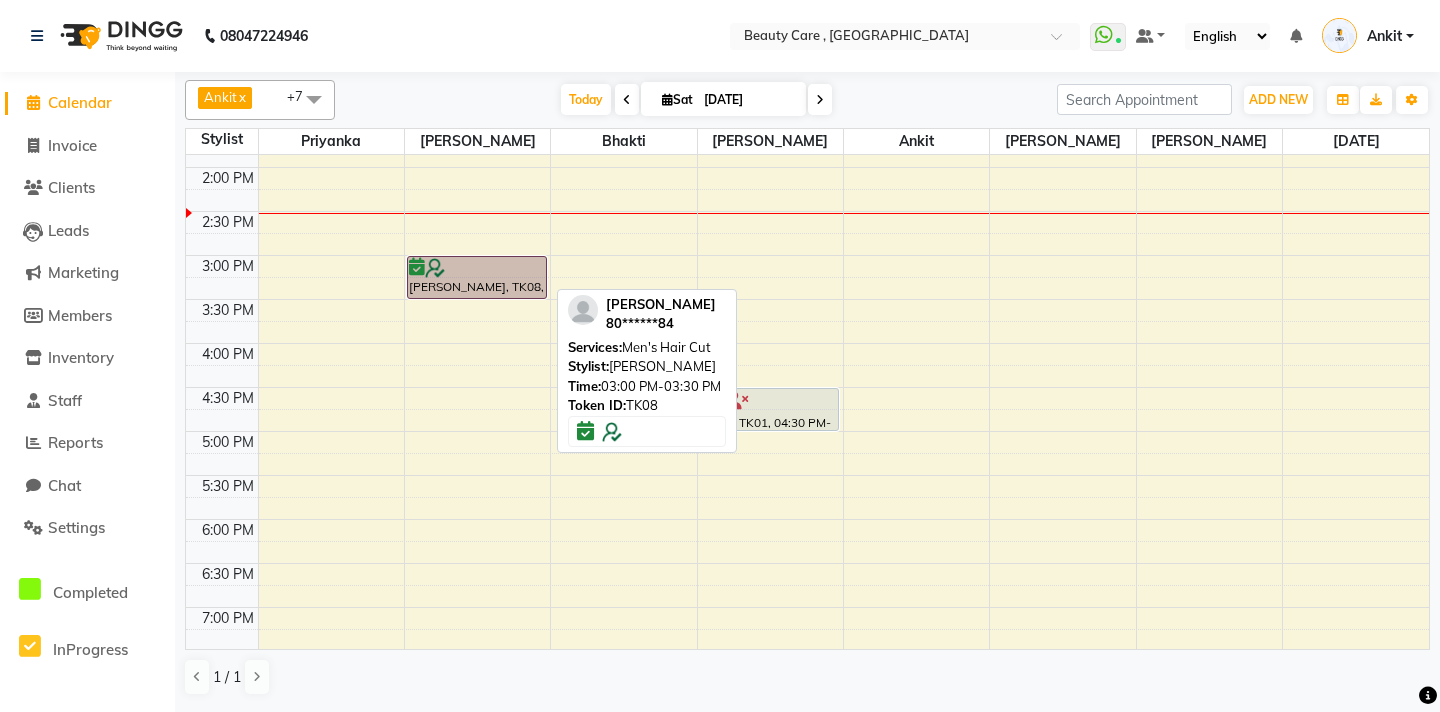 click at bounding box center (477, 268) 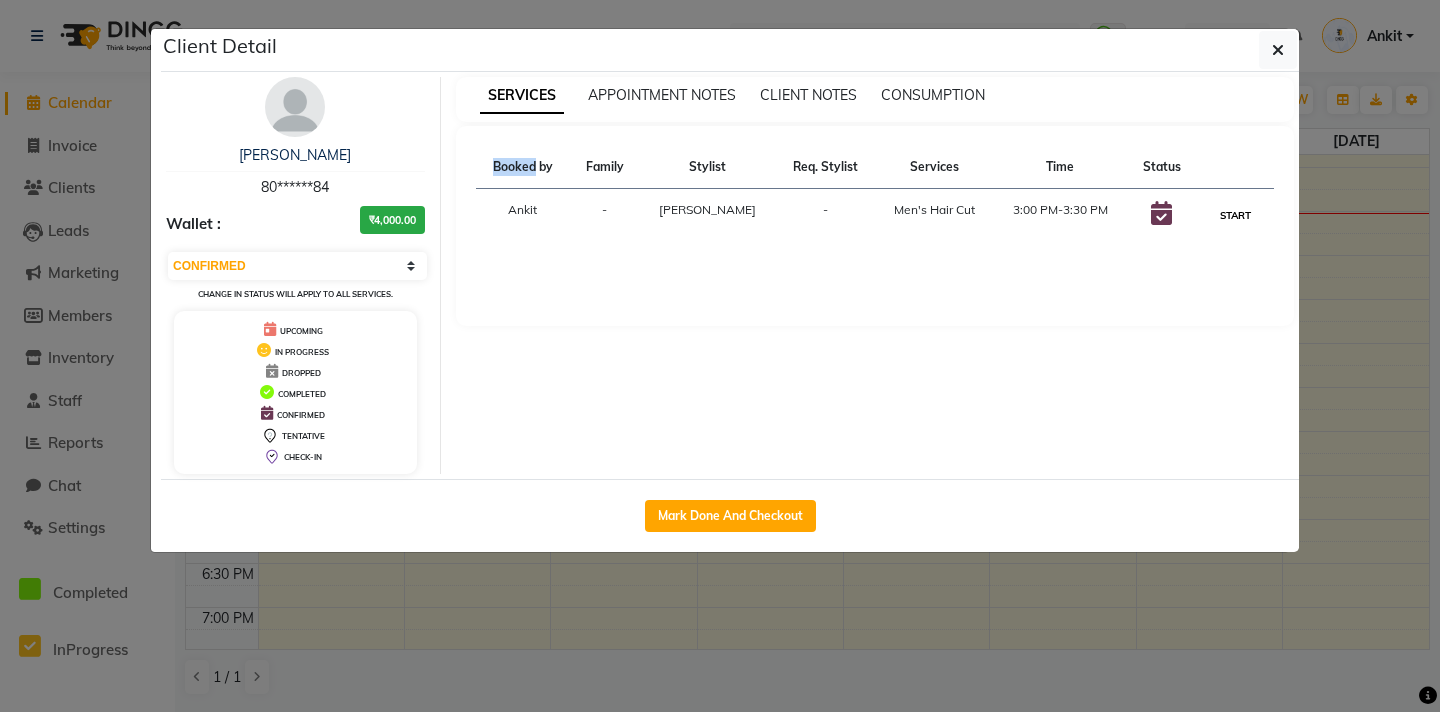 click on "START" at bounding box center [1235, 215] 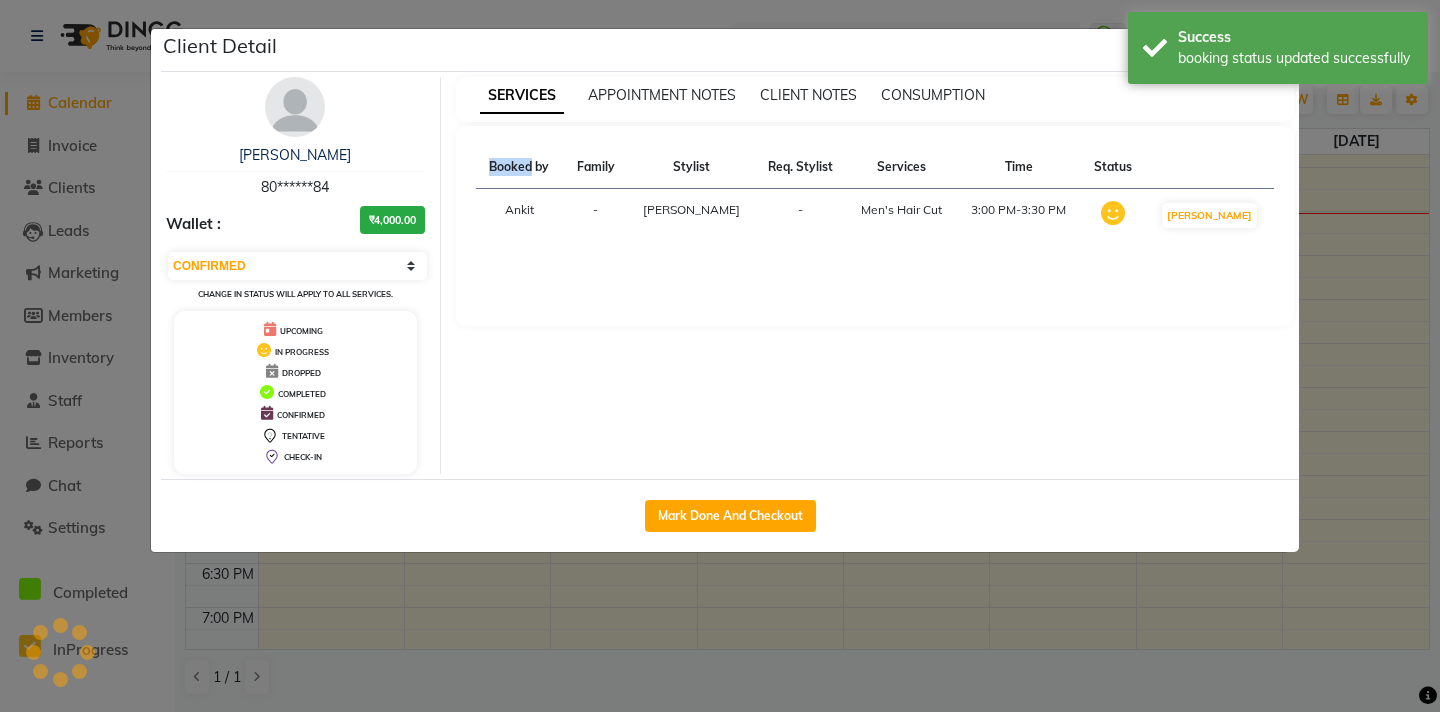 select on "1" 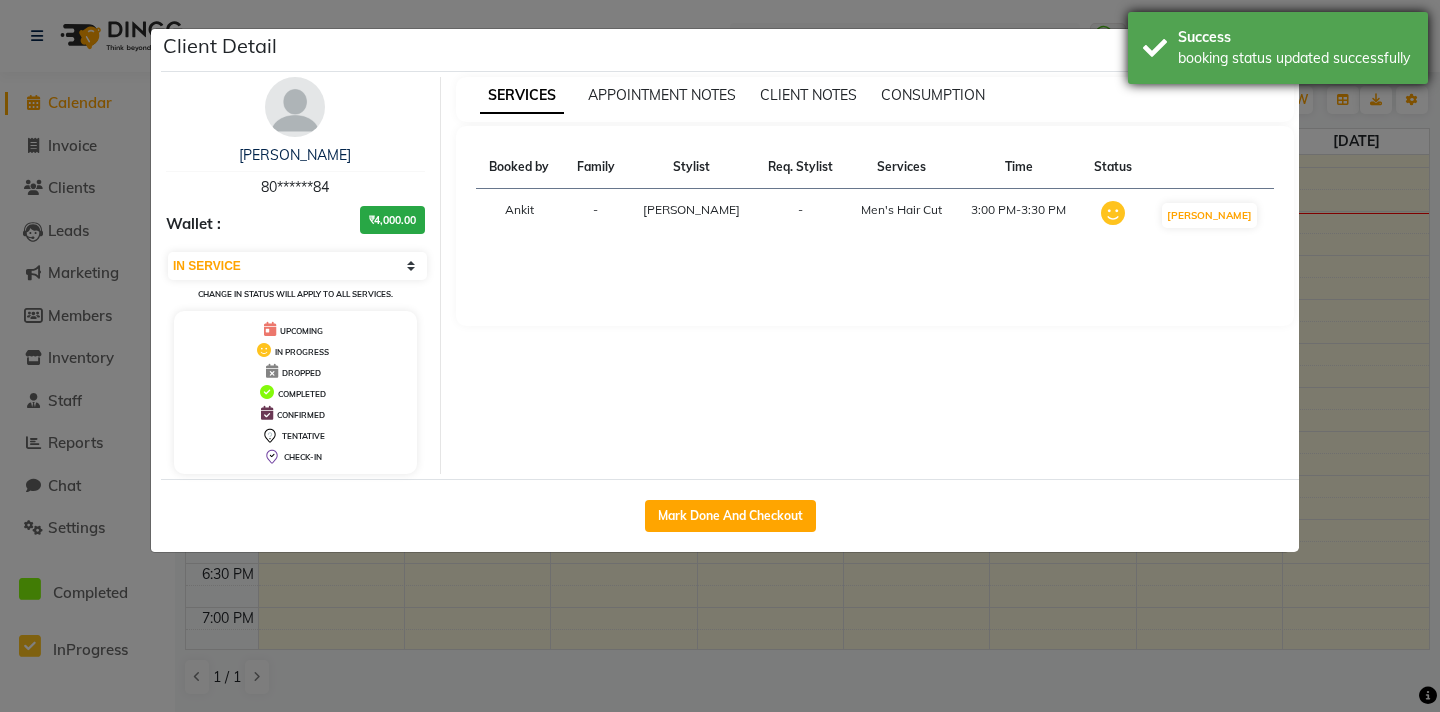 click on "Success" at bounding box center (1295, 37) 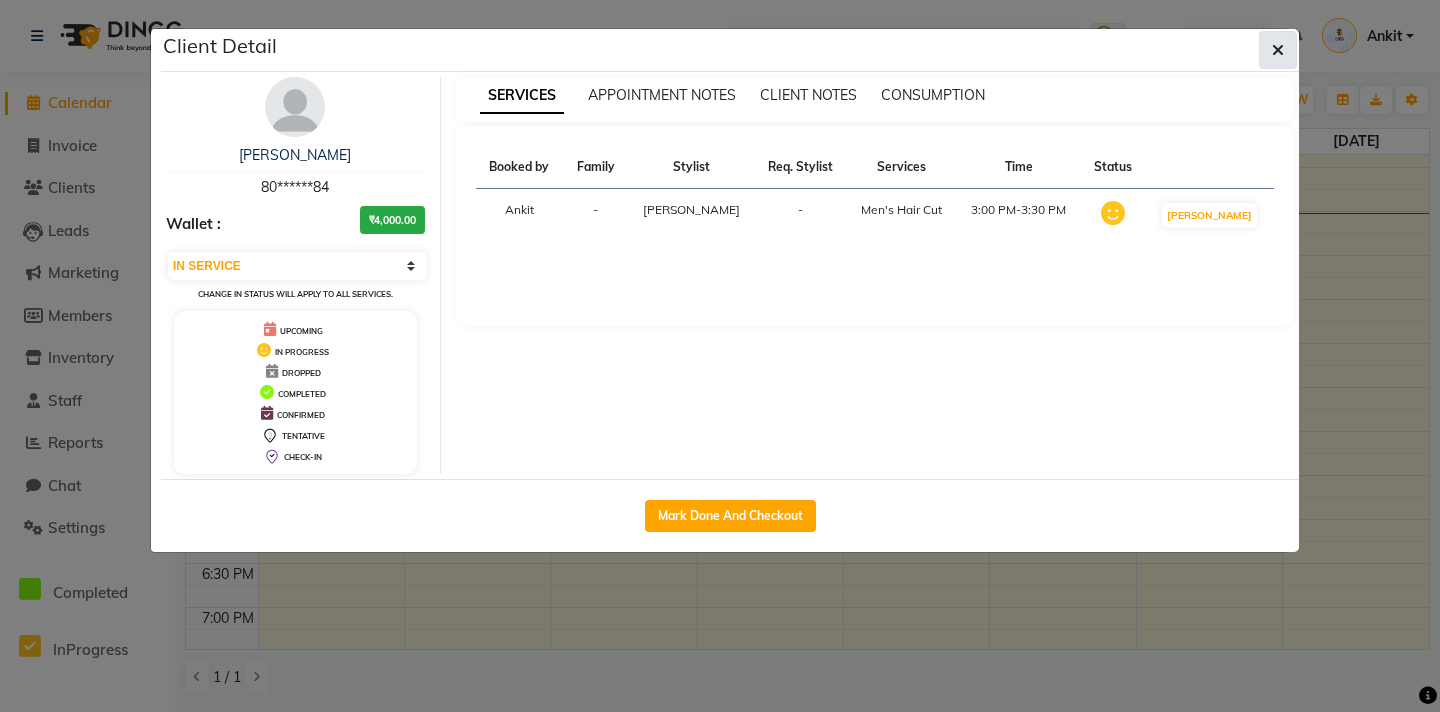 click 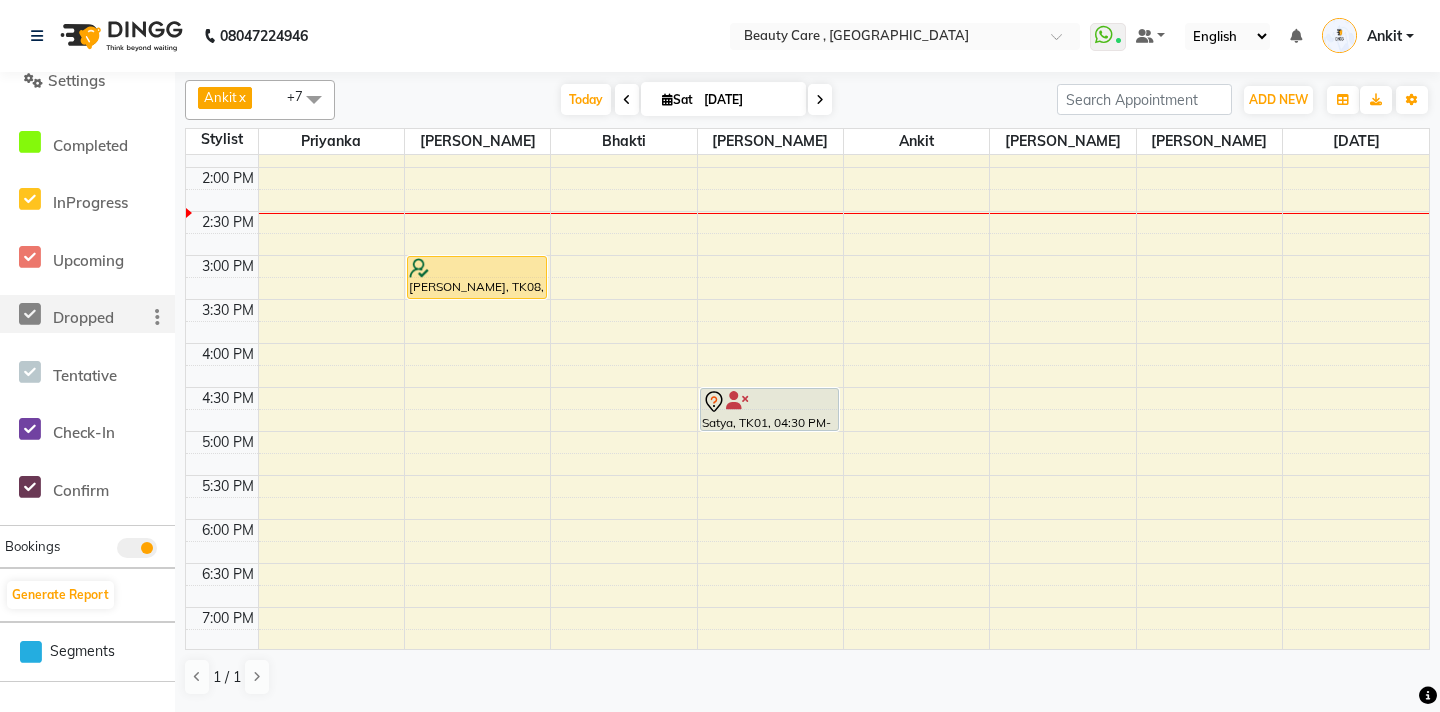 scroll, scrollTop: 435, scrollLeft: 0, axis: vertical 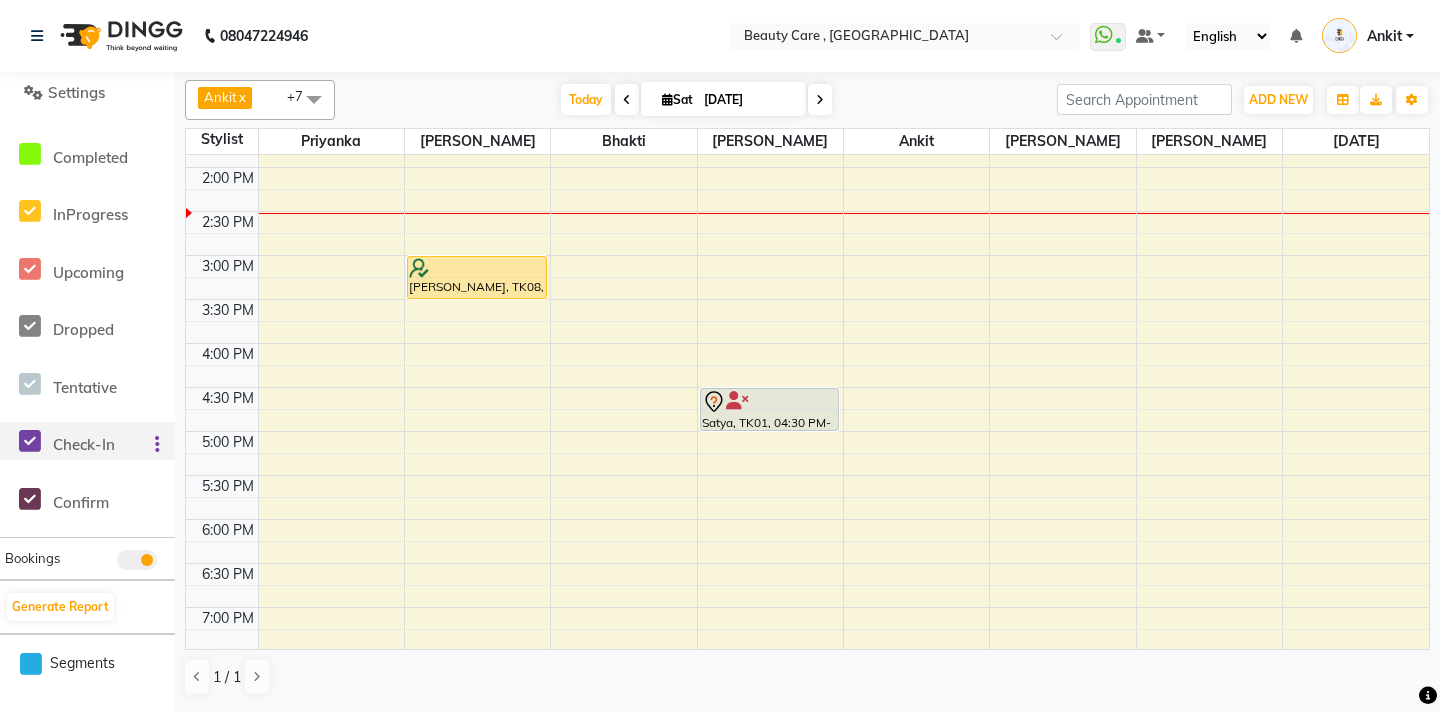 click 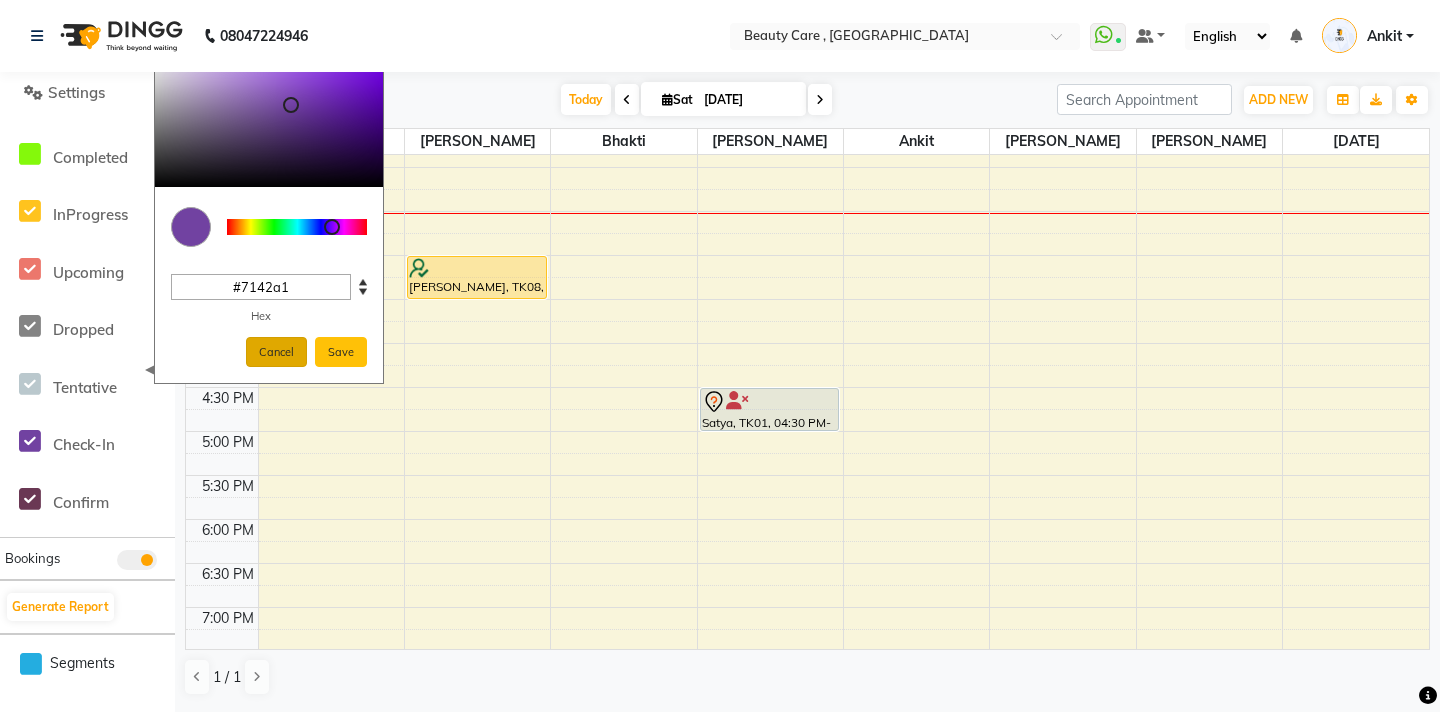 click on "Cancel" 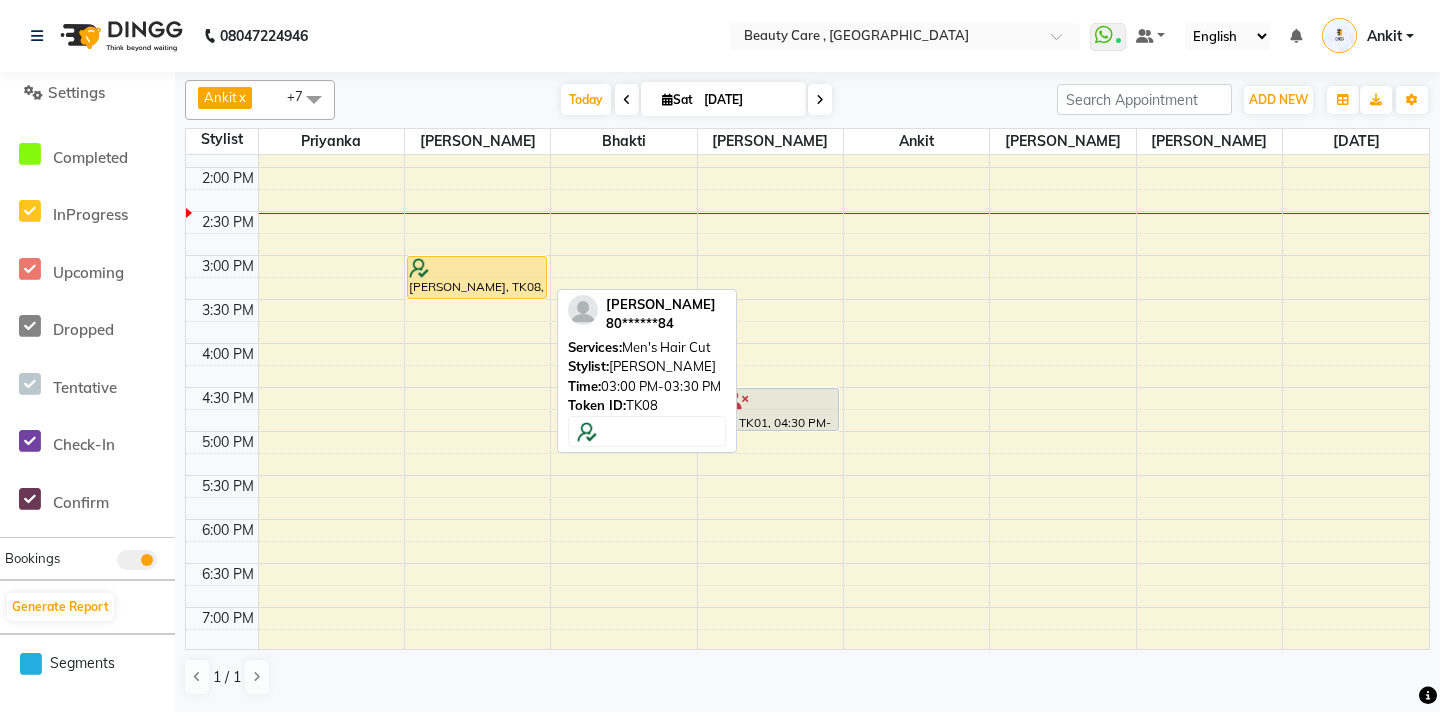click at bounding box center (477, 268) 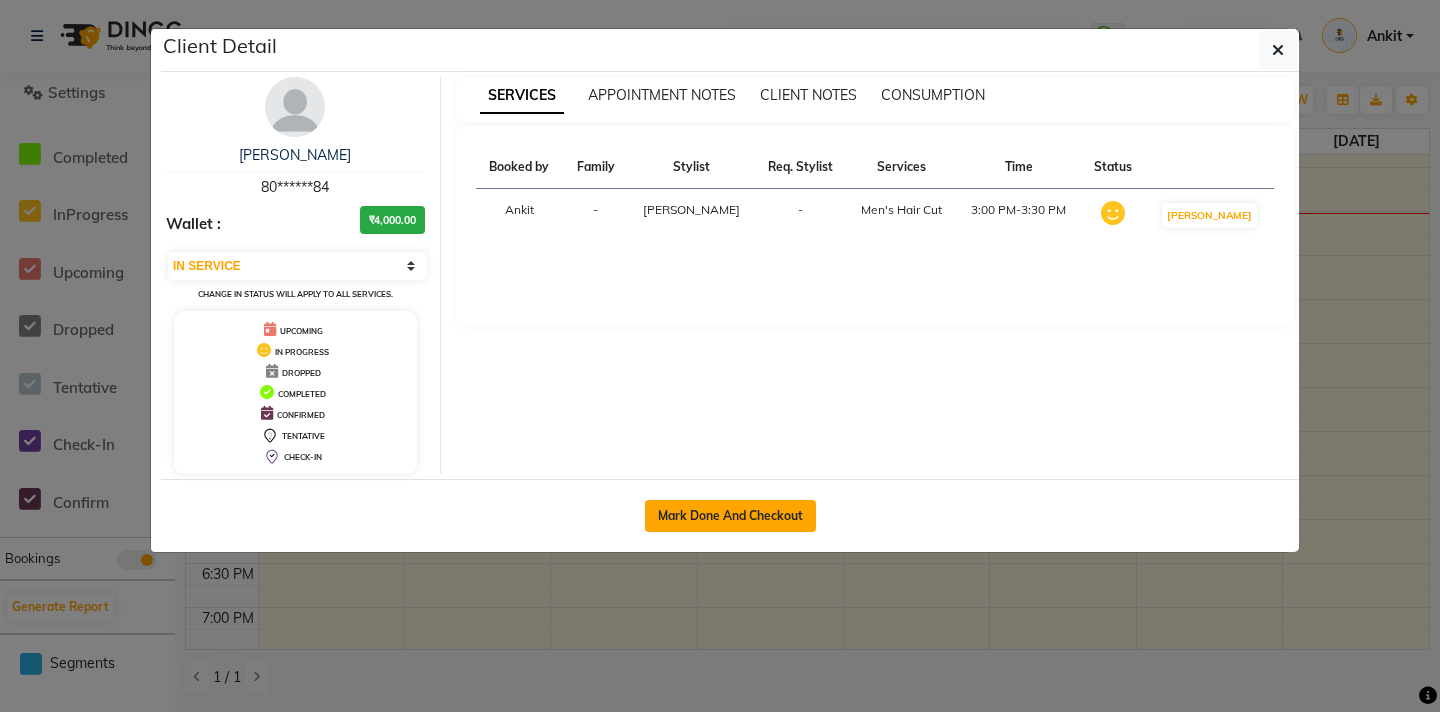 click on "Mark Done And Checkout" 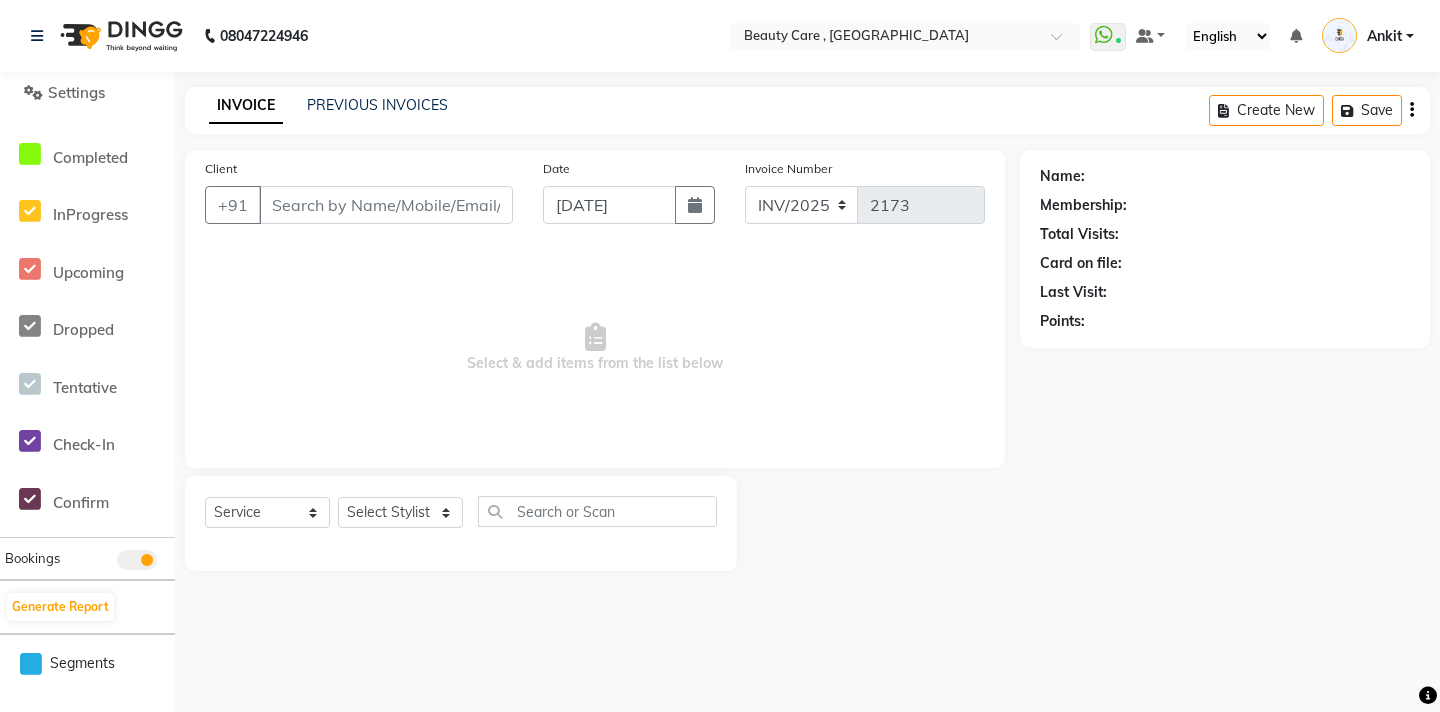 select on "15135" 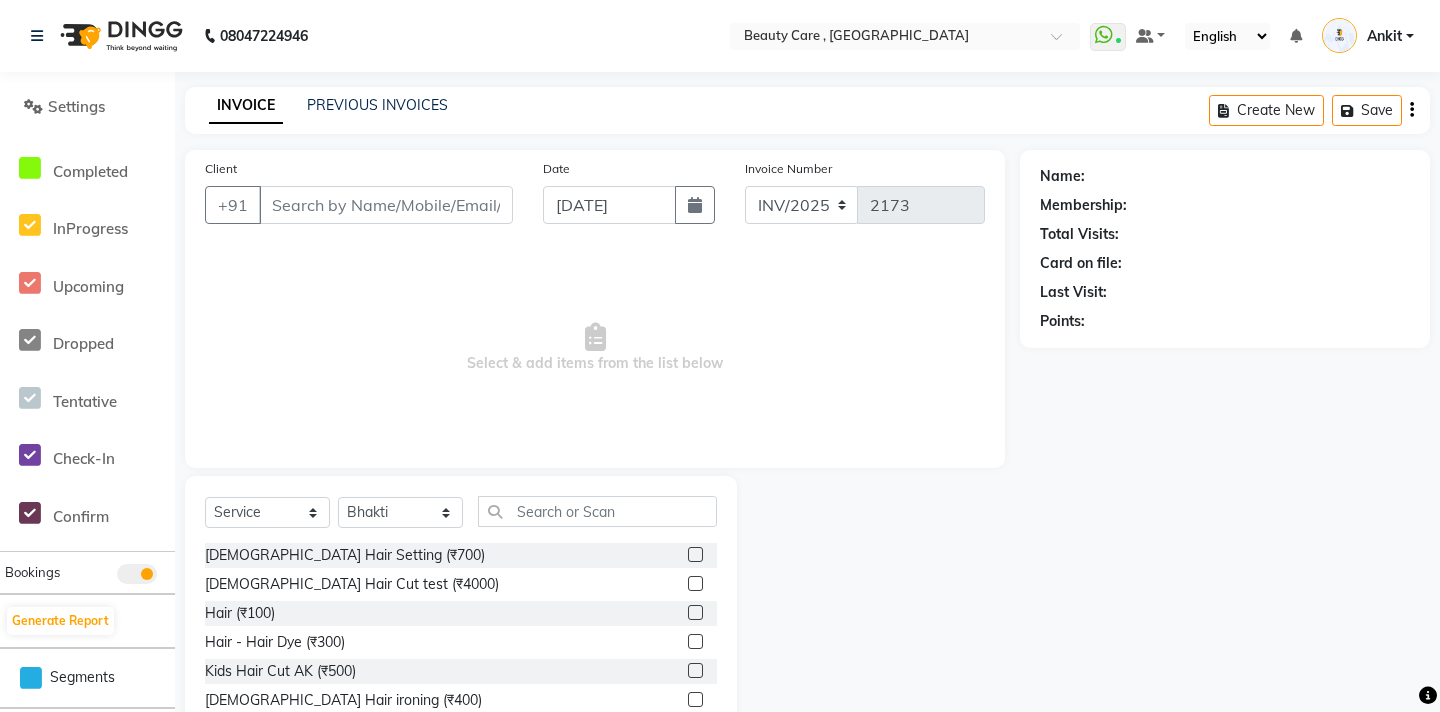 type on "80******84" 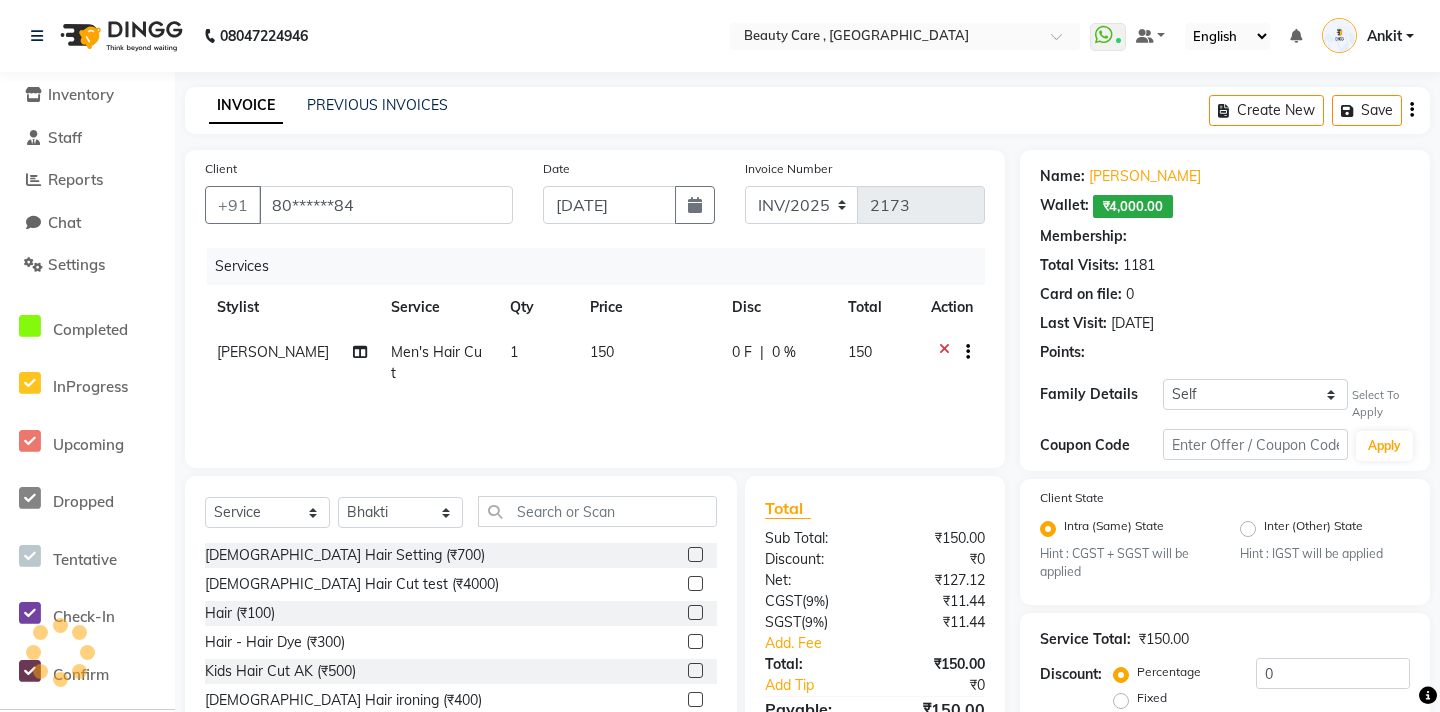 select on "2: Object" 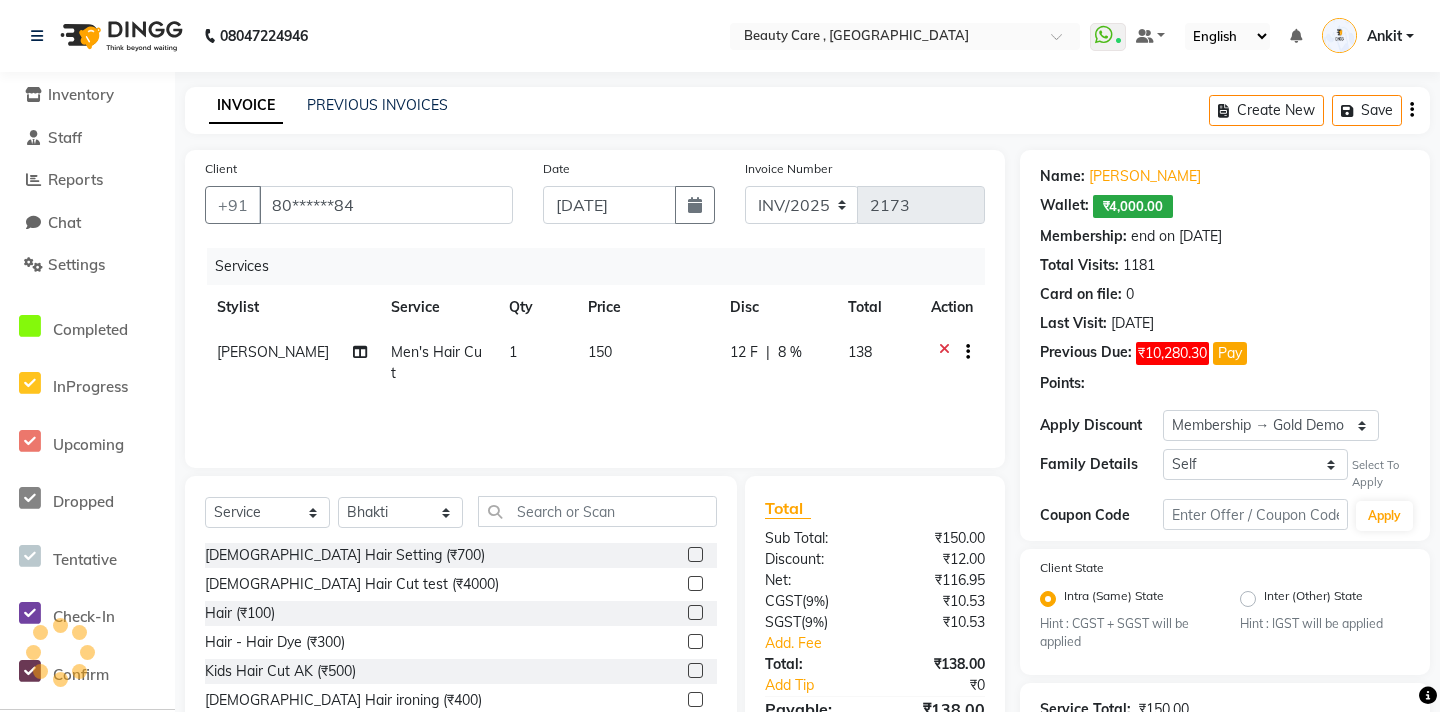 type on "8" 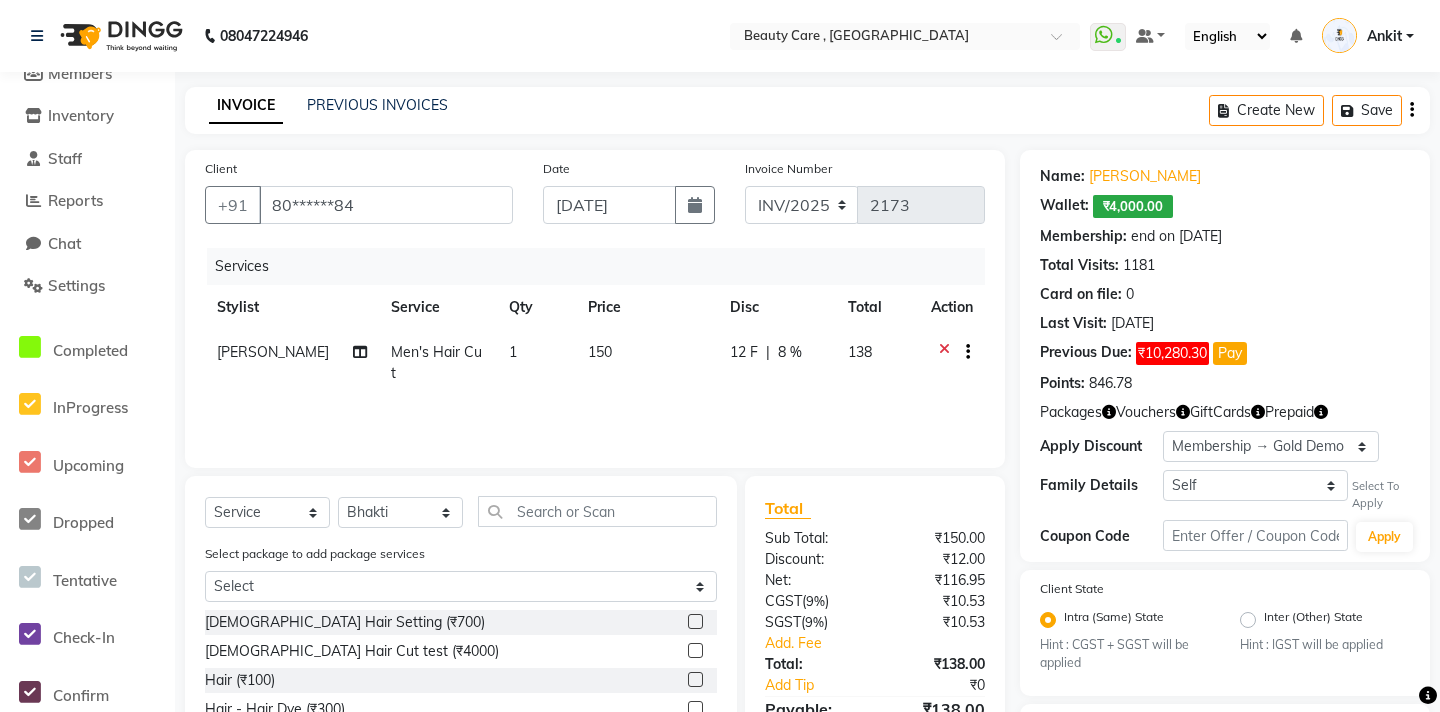 scroll, scrollTop: 242, scrollLeft: 0, axis: vertical 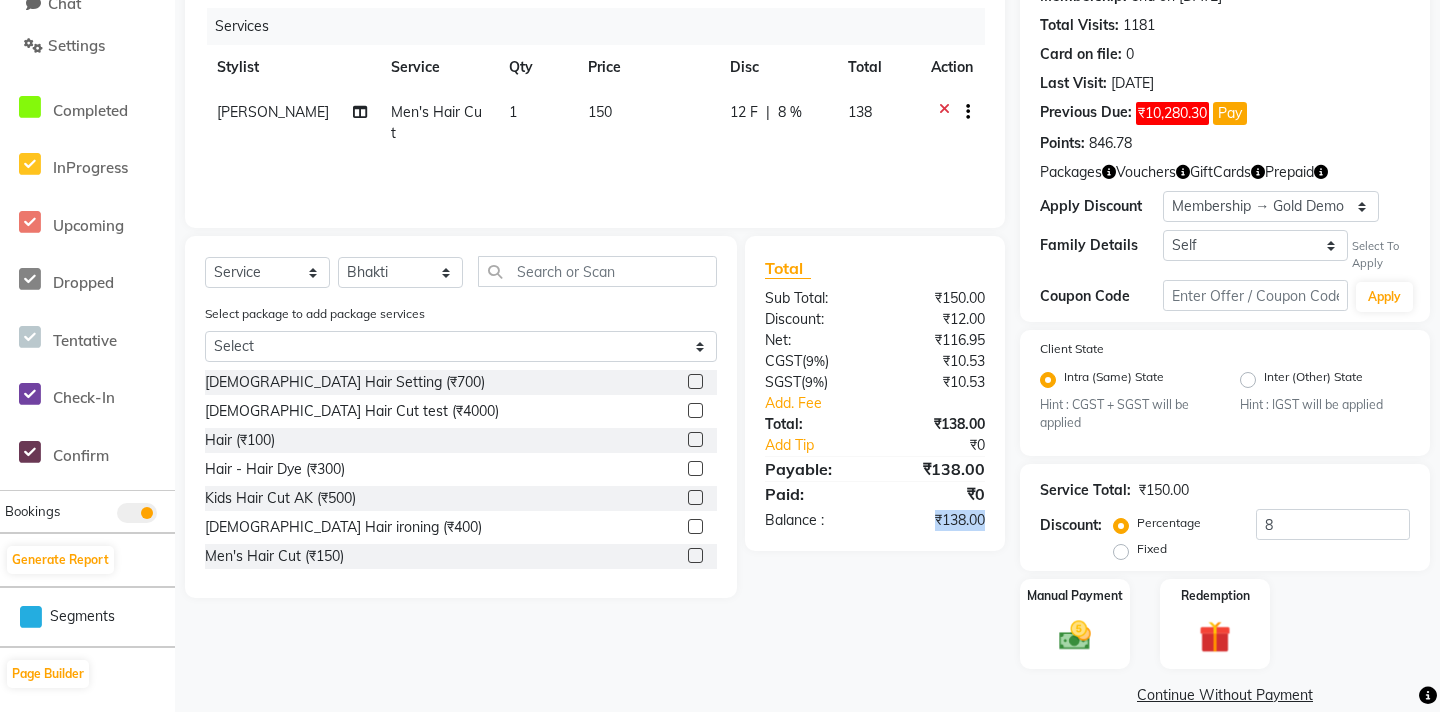 drag, startPoint x: 933, startPoint y: 518, endPoint x: 988, endPoint y: 518, distance: 55 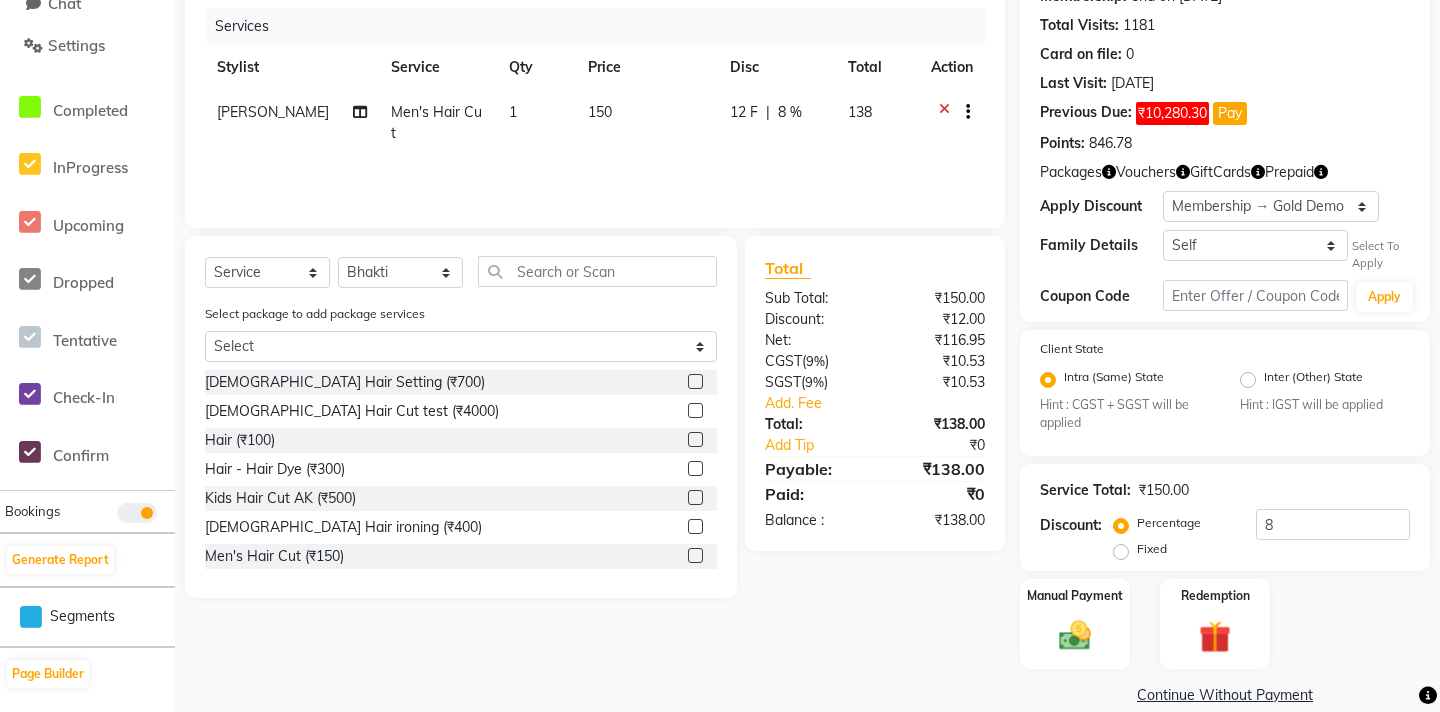 click 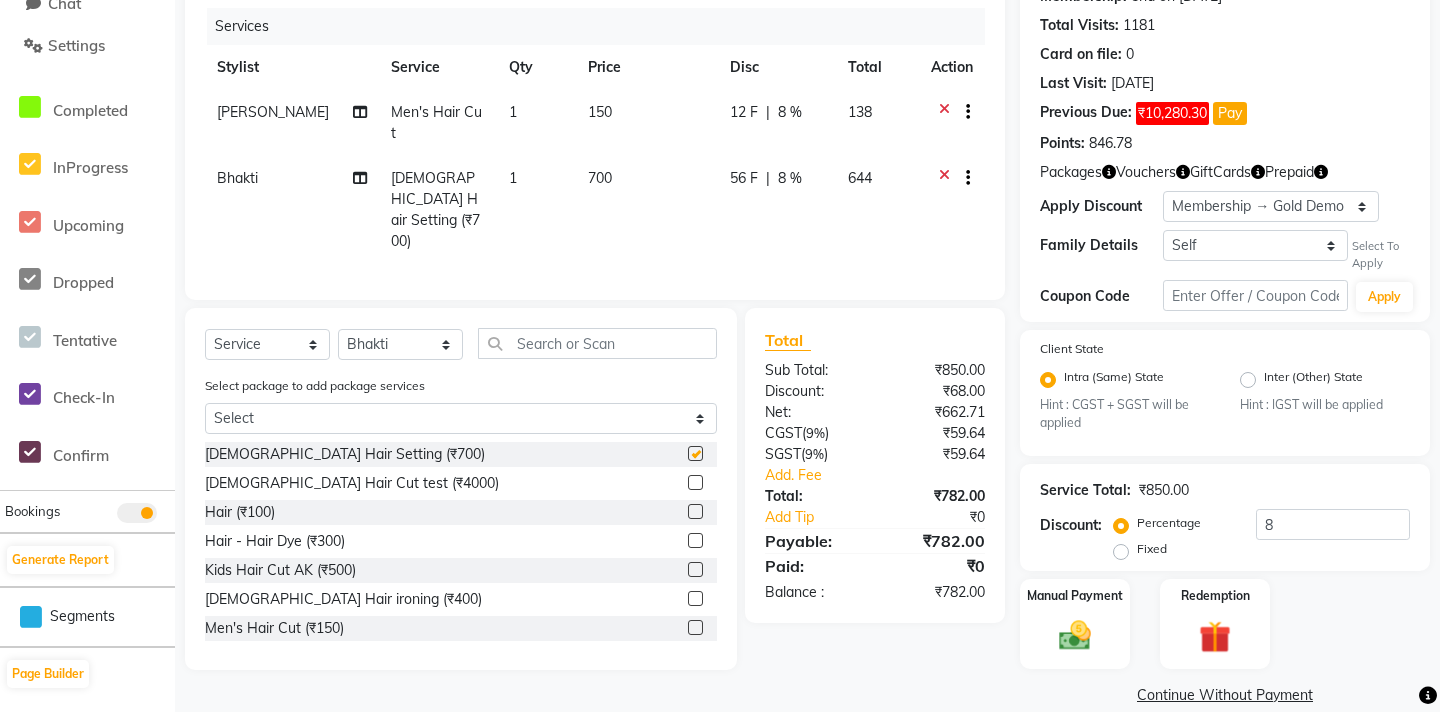 checkbox on "false" 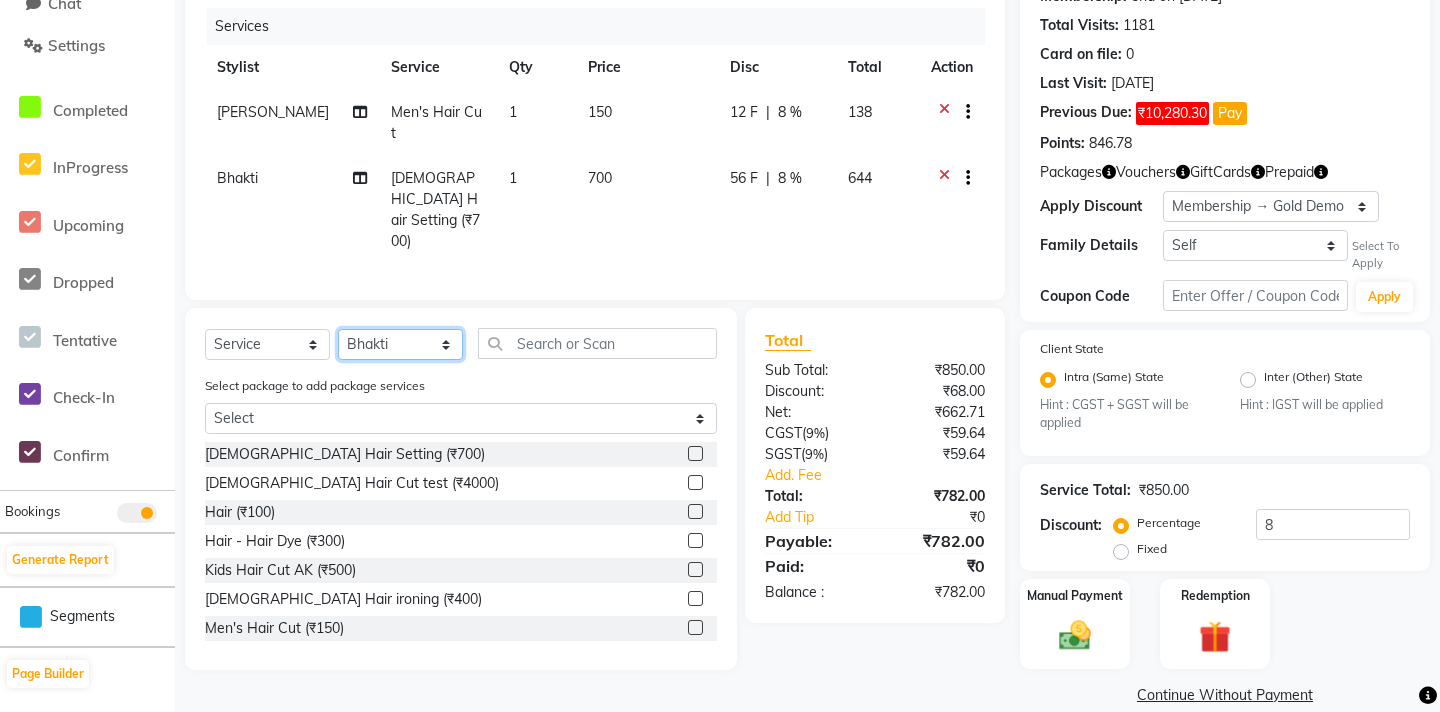 click on "Select Stylist AAAAA Admin A Jagdish K Ankit Ashvin asif Avinash Avneesh  Bhakti bhavesh Bikesh dhiraj DINGG Staff Disha Divyani Ganesh harsh JAGDISH kiran Komal Mahendra Vishwakarma MANDEEP KAUR  Manual Test DND Neeraj Rode new staff Ninad  Omkar play salon Prakash Pranav Pranil Praveen Priyanka QA Staff-1 Rahul ram Ross Geller Ruchi Rupal Samyak Saraf Sandhya Sanjeevni shivam StaffForReports staff-qa-1 staff-qa-2 staff-qa-3 Sukanya sumit Sumit Kadam Sushmita test Test Staff Vidhi xyz sa" 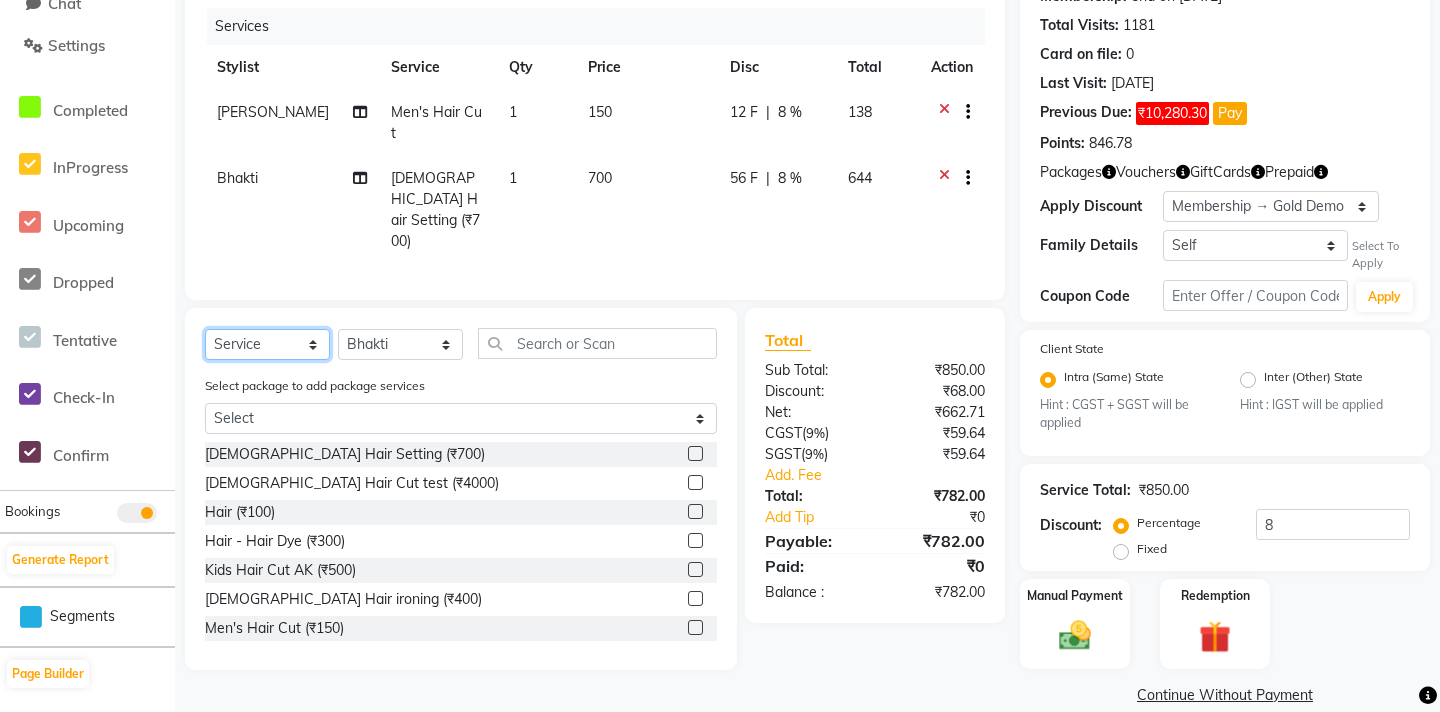 click on "Select  Service  Product  Membership  Package Voucher Prepaid Gift Card" 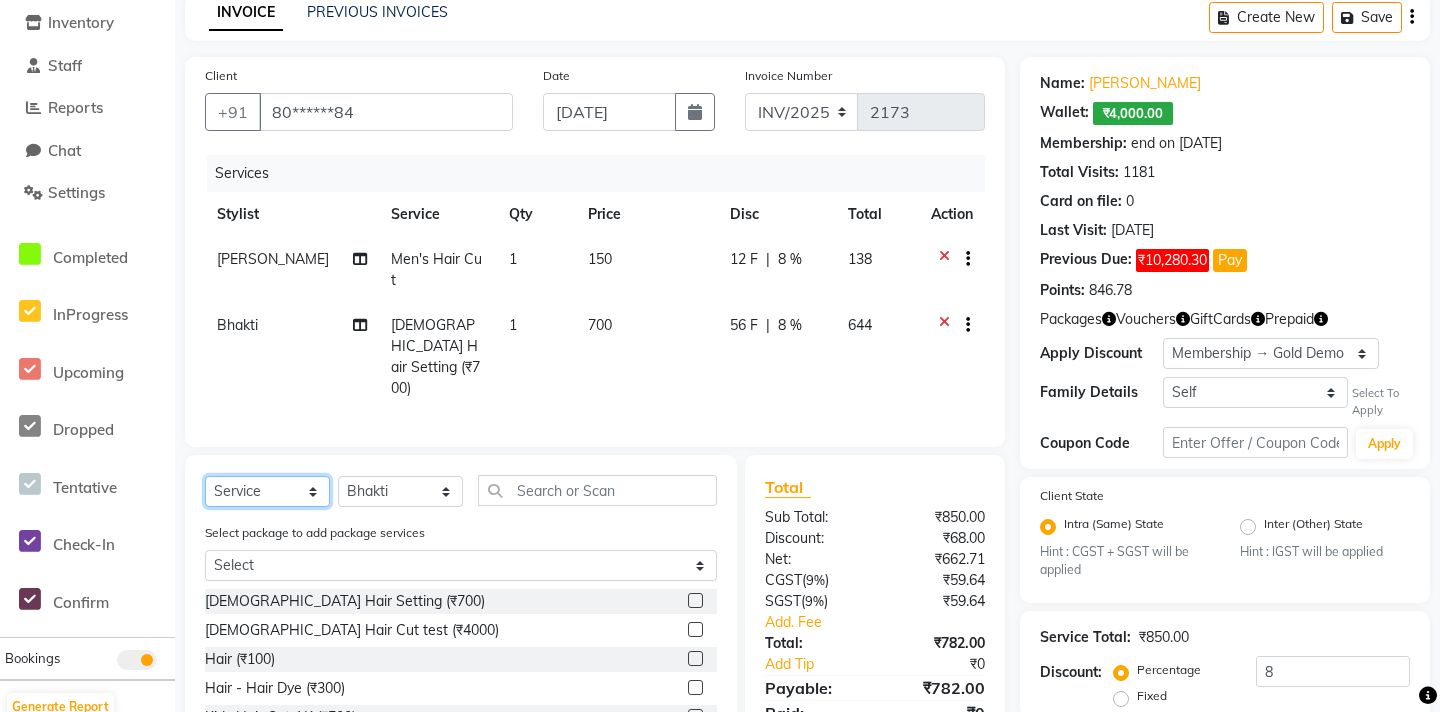 scroll, scrollTop: 0, scrollLeft: 0, axis: both 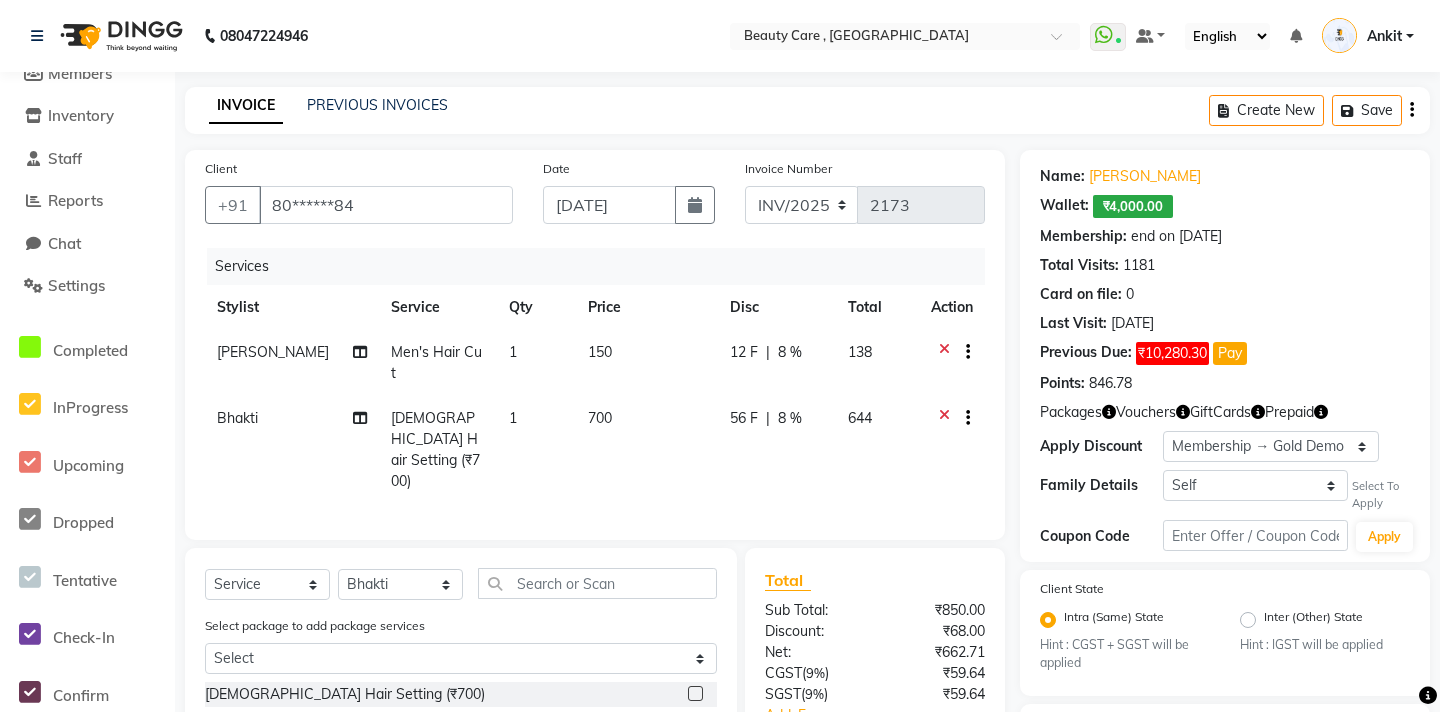 drag, startPoint x: 1132, startPoint y: 237, endPoint x: 1311, endPoint y: 237, distance: 179 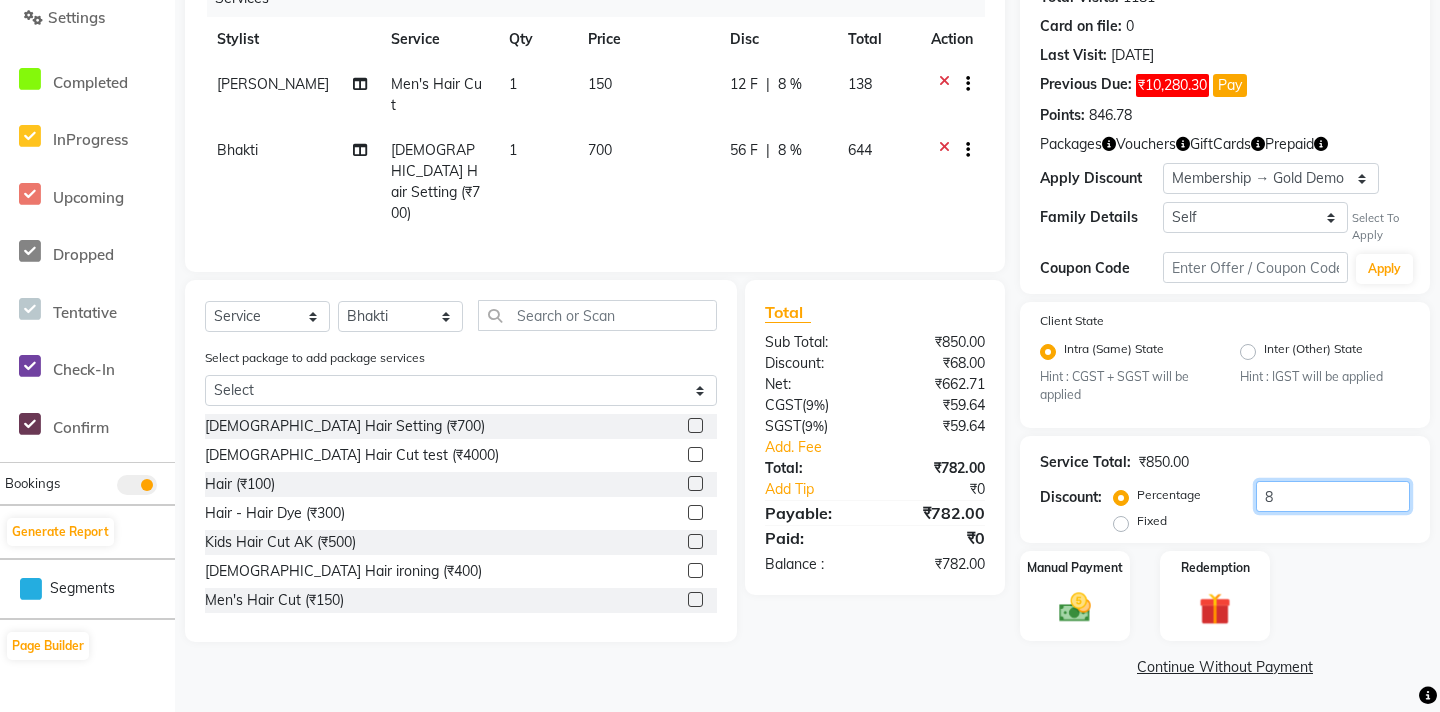click on "8" 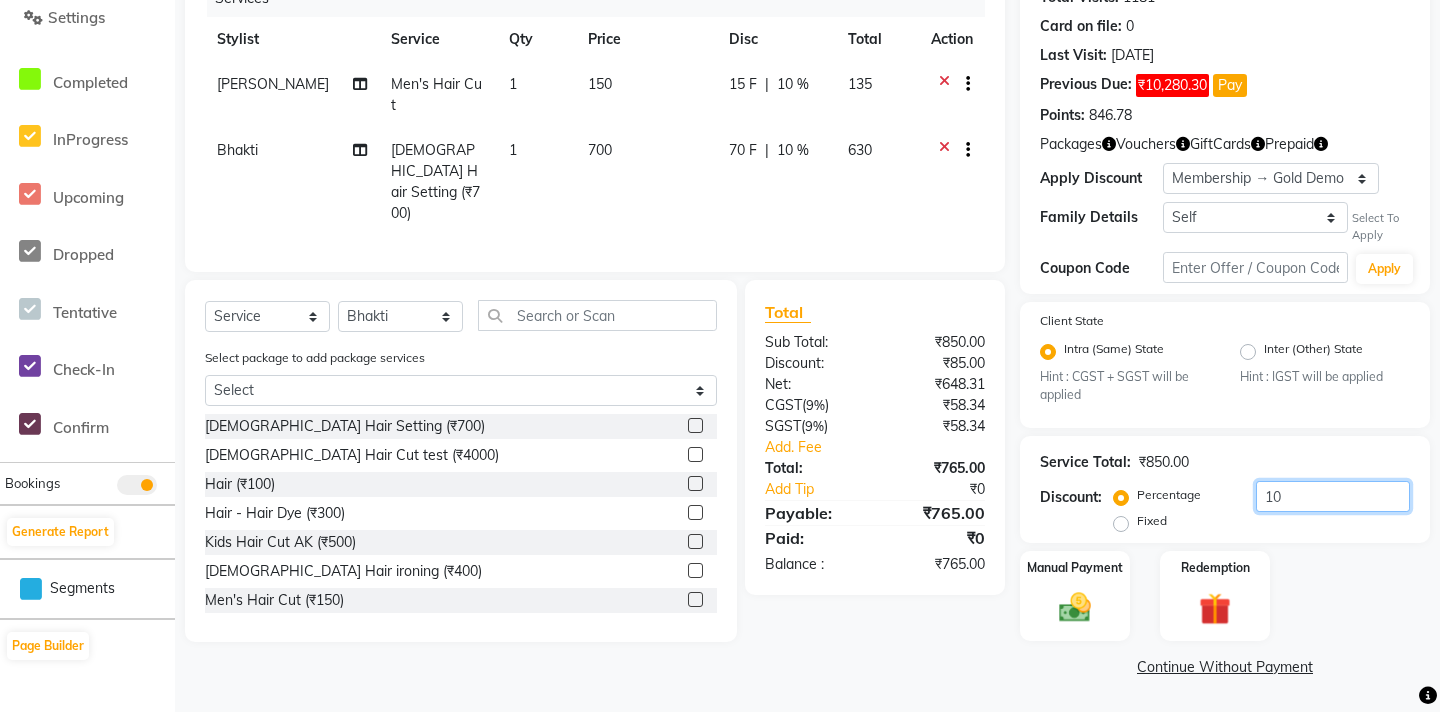 type on "1" 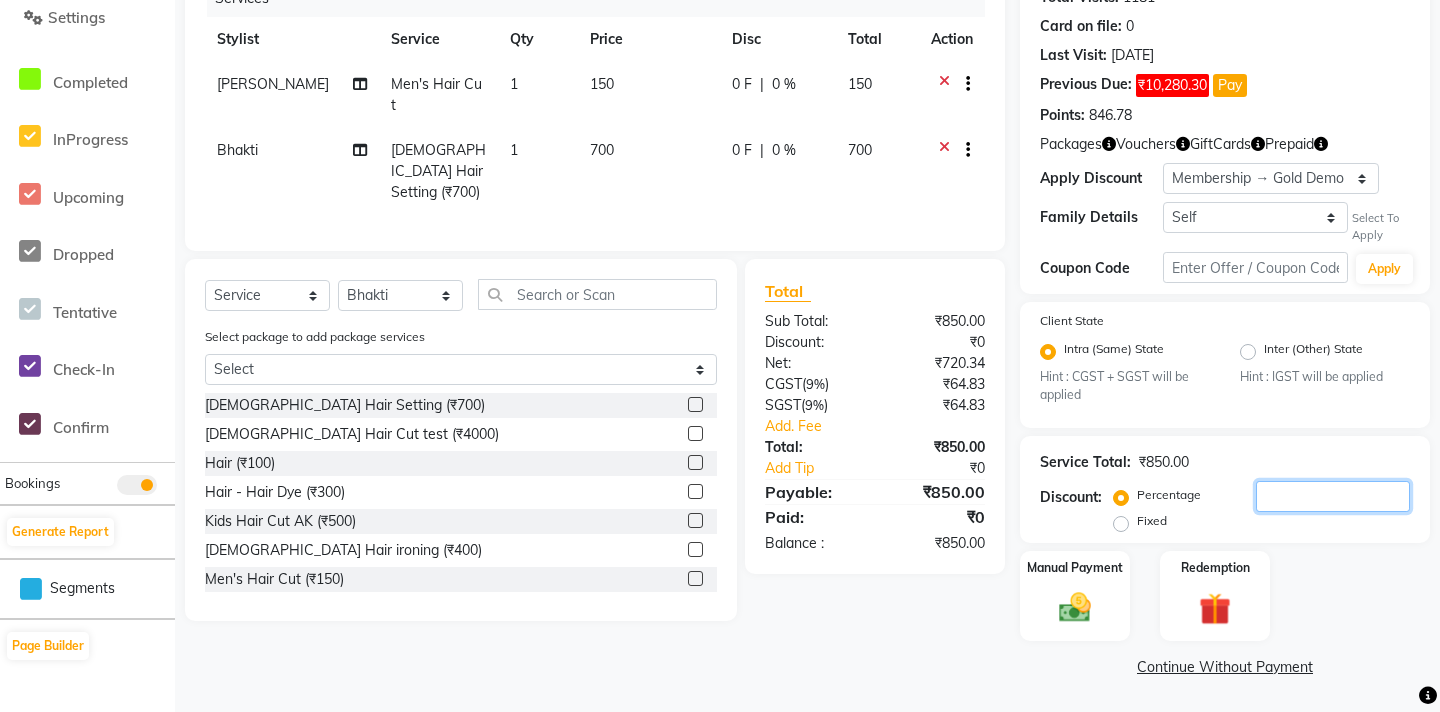 type 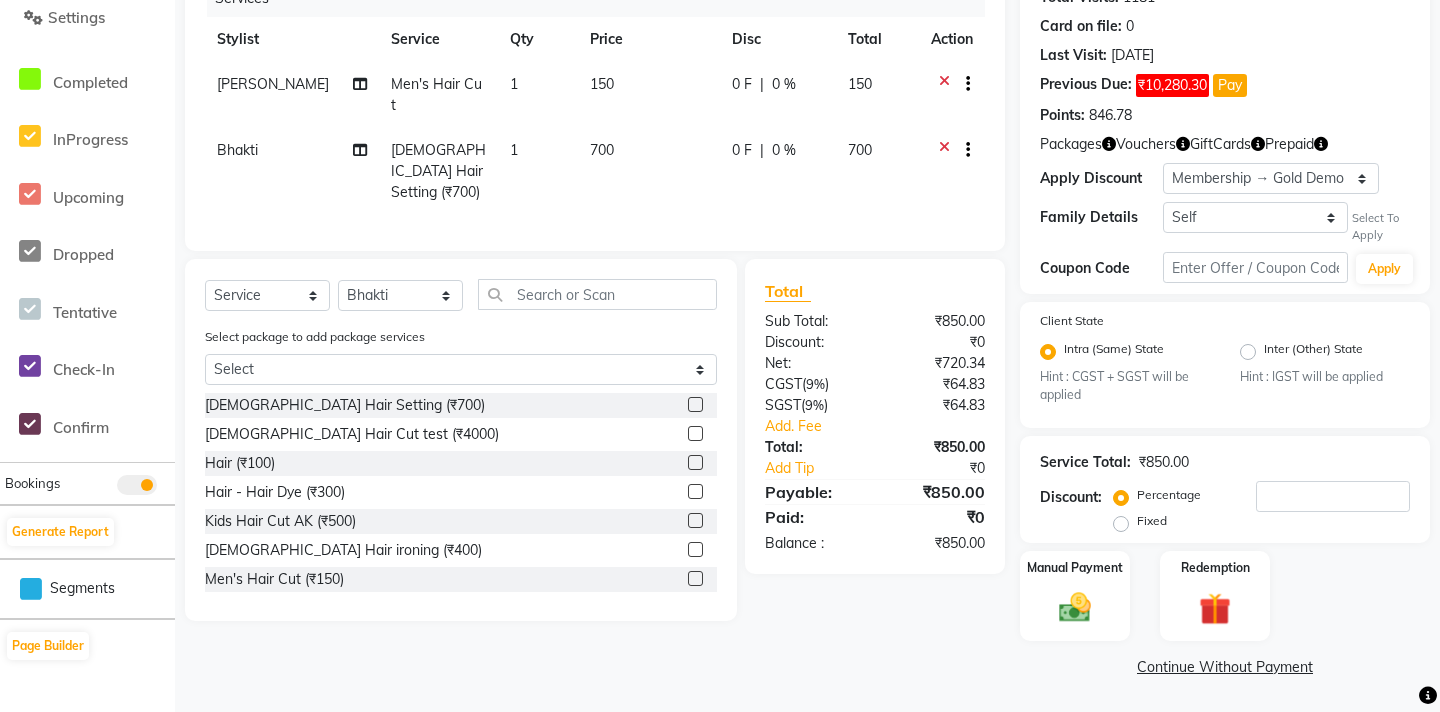 click on "Client +91 80******84 Date 12 July 2025 Invoice Number INV/2025 SER-25 2173 Services Stylist Service Qty Price Disc Total Action JAGDISH Men's Hair Cut 1 150 0 F | 0 % 150 Bhakti Ladies Hair Setting (₹700) 1 700 0 F | 0 % 700" 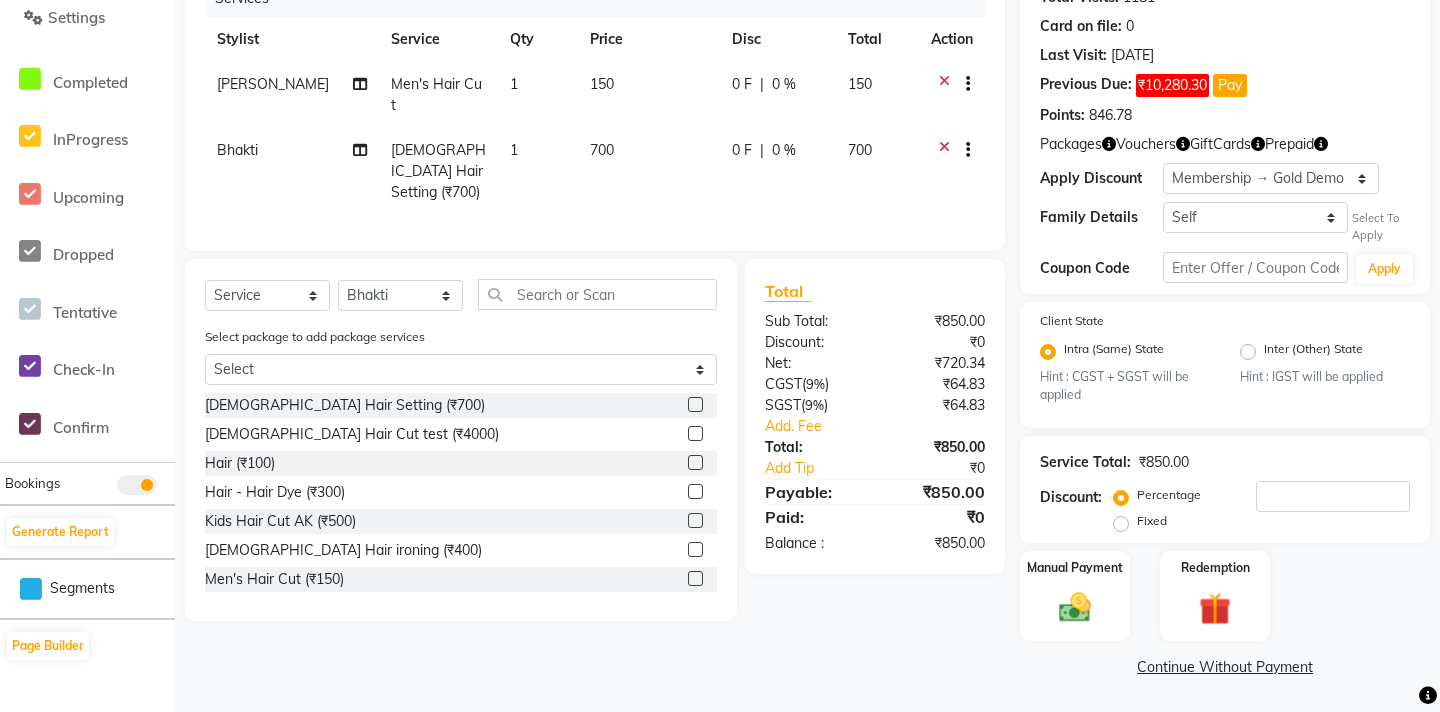 scroll, scrollTop: 135, scrollLeft: 0, axis: vertical 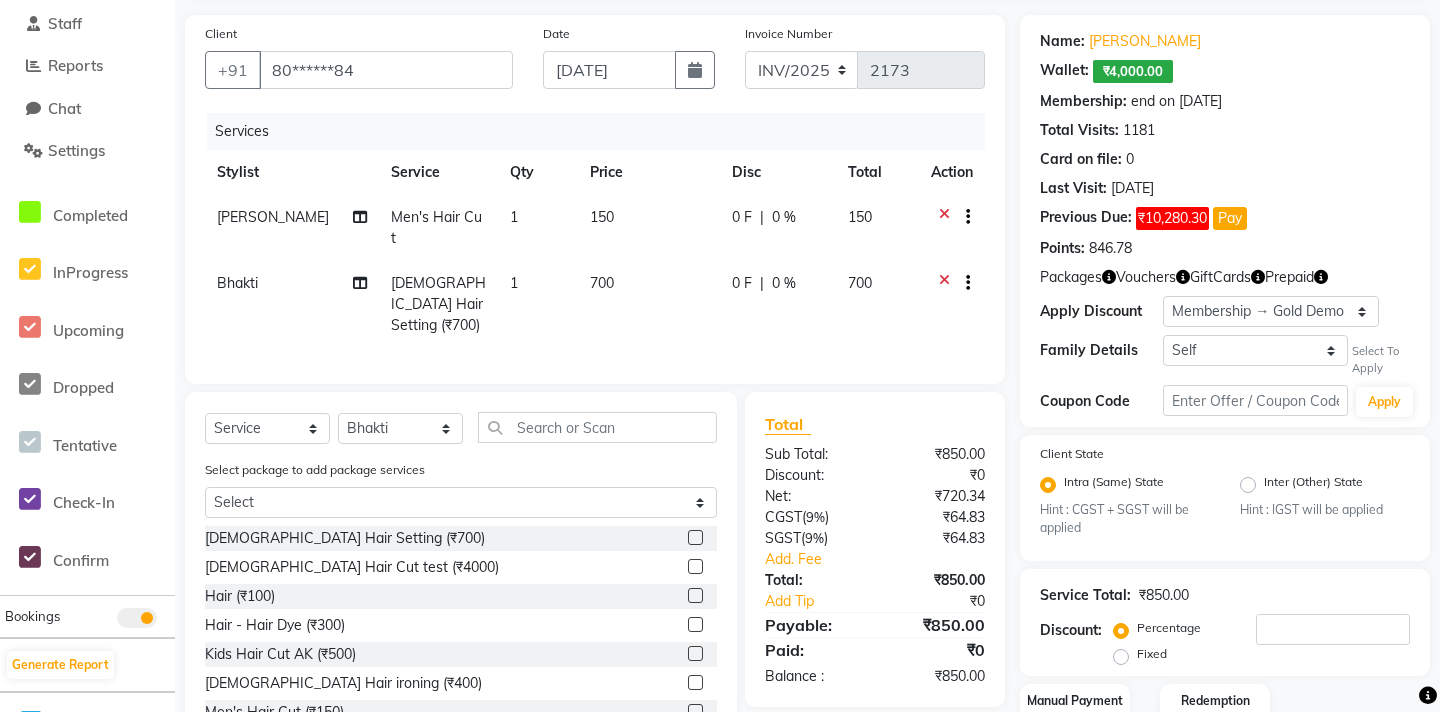 click on "0 %" 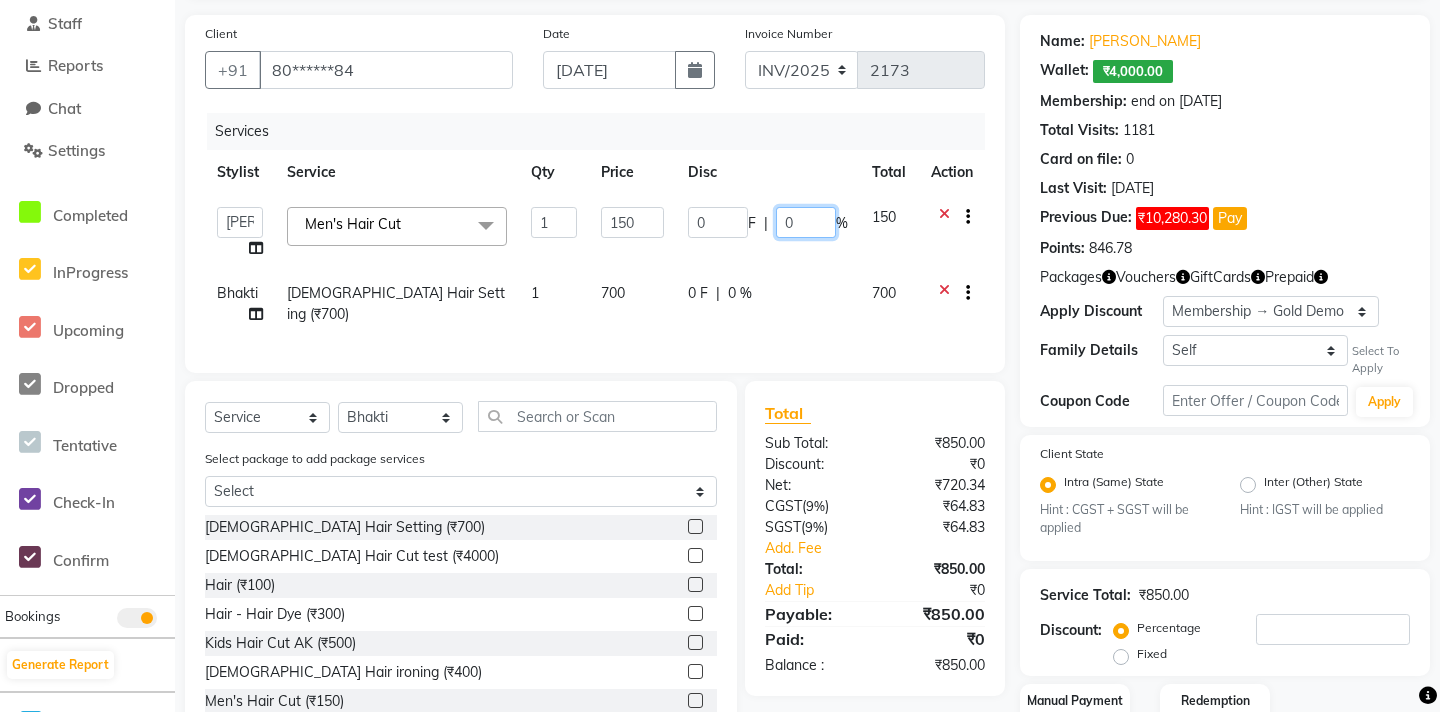 click on "0" 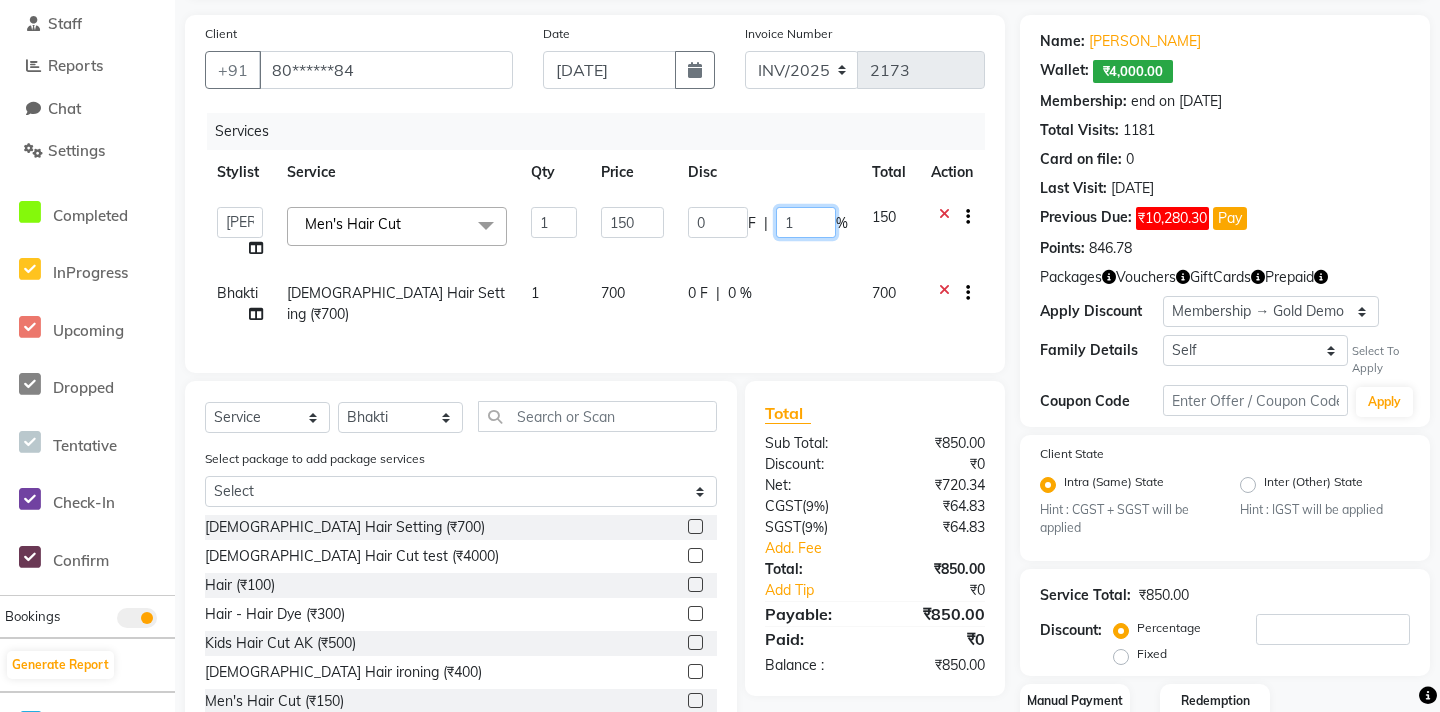 type on "10" 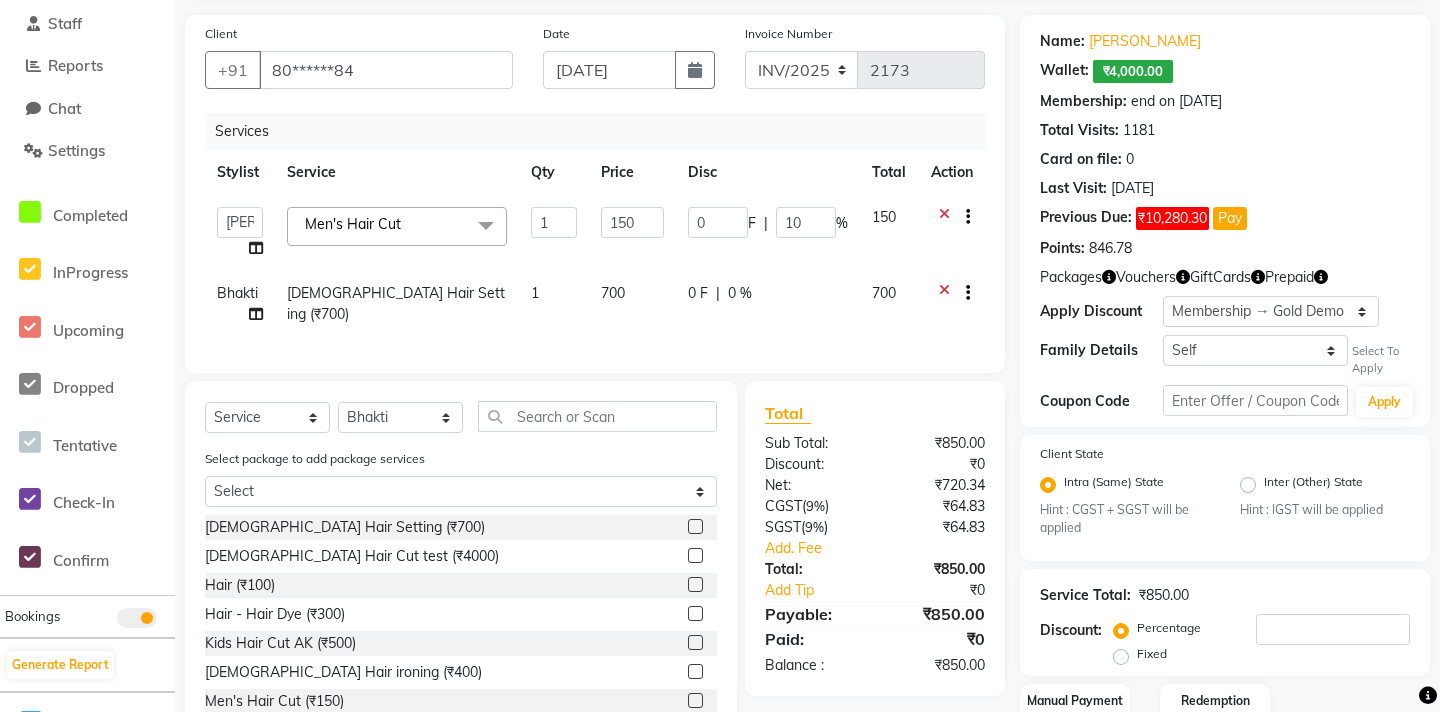 click on "Client +91 80******84 Date 12 July 2025 Invoice Number INV/2025 SER-25 2173 Services Stylist Service Qty Price Disc Total Action  AAAAA   Admin   A Jagdish K   Ankit   Ashvin   asif   Avinash   Avneesh    Bhakti   bhavesh   Bikesh   dhiraj   DINGG Staff   Disha   Divyani   Ganesh   harsh   JAGDISH   kiran   Komal   Mahendra Vishwakarma   MANDEEP KAUR    Manual Test DND   Neeraj Rode   new staff   Ninad    Omkar   play salon   Prakash   Pranav   Pranil   Praveen   Priyanka   QA Staff-1   Rahul   ram   Ross Geller   Ruchi   Rupal   Samyak Saraf   Sandhya   Sanjeevni   shivam   StaffForReports   staff-qa-1   staff-qa-2   staff-qa-3   Sukanya   sumit   Sumit Kadam   Sushmita   test   Test Staff   Vidhi   xyz sa  Men's Hair Cut  x Ladies Hair Setting (₹700) Ladies Hair Cut test (₹4000) Kids Hair Cut AK (₹500) Men's Hair Straightening OLD (₹1500) Men's Hair Cut (₹150) Ladies Hair ironing (₹400) Men's Hair Wash (₹50) Ladies Hair Straightening (₹7000) Service for face (₹10) Test1 25 (₹25) 1 150 0" 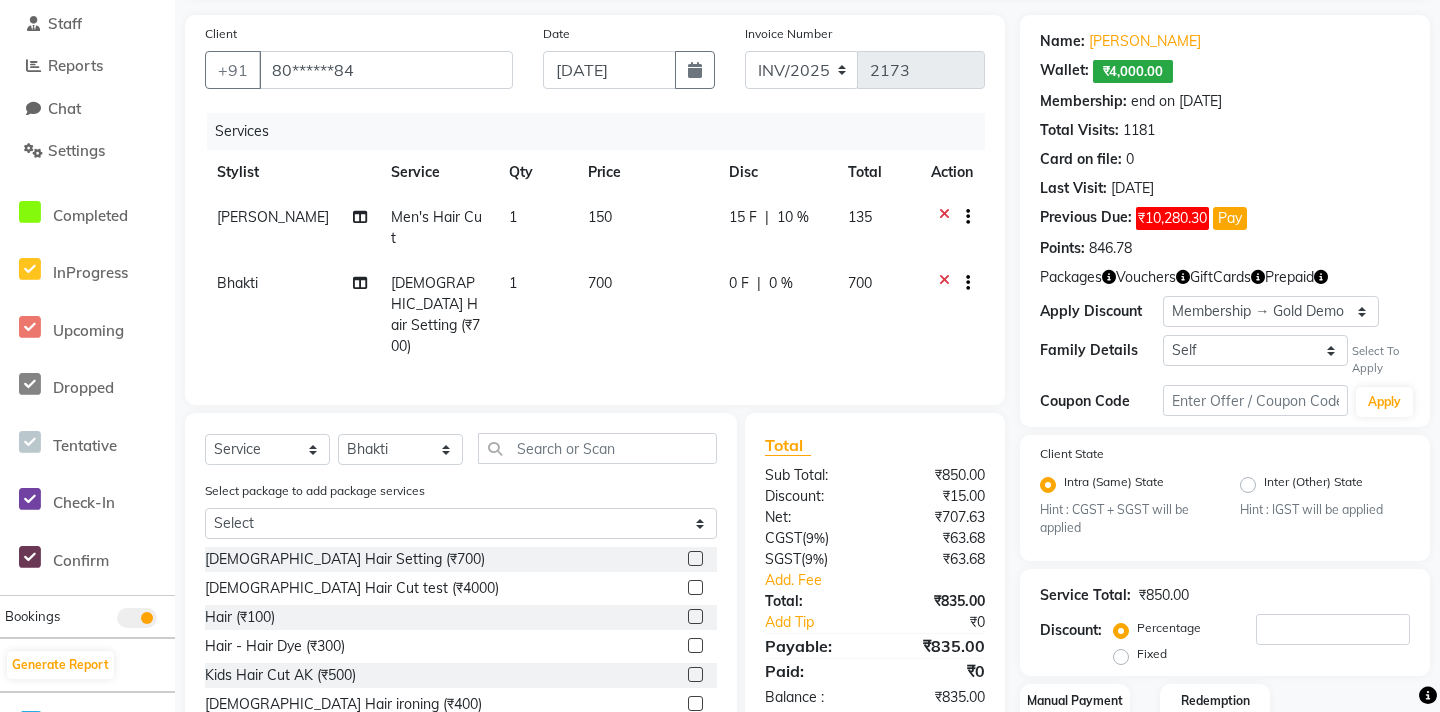 click on "10 %" 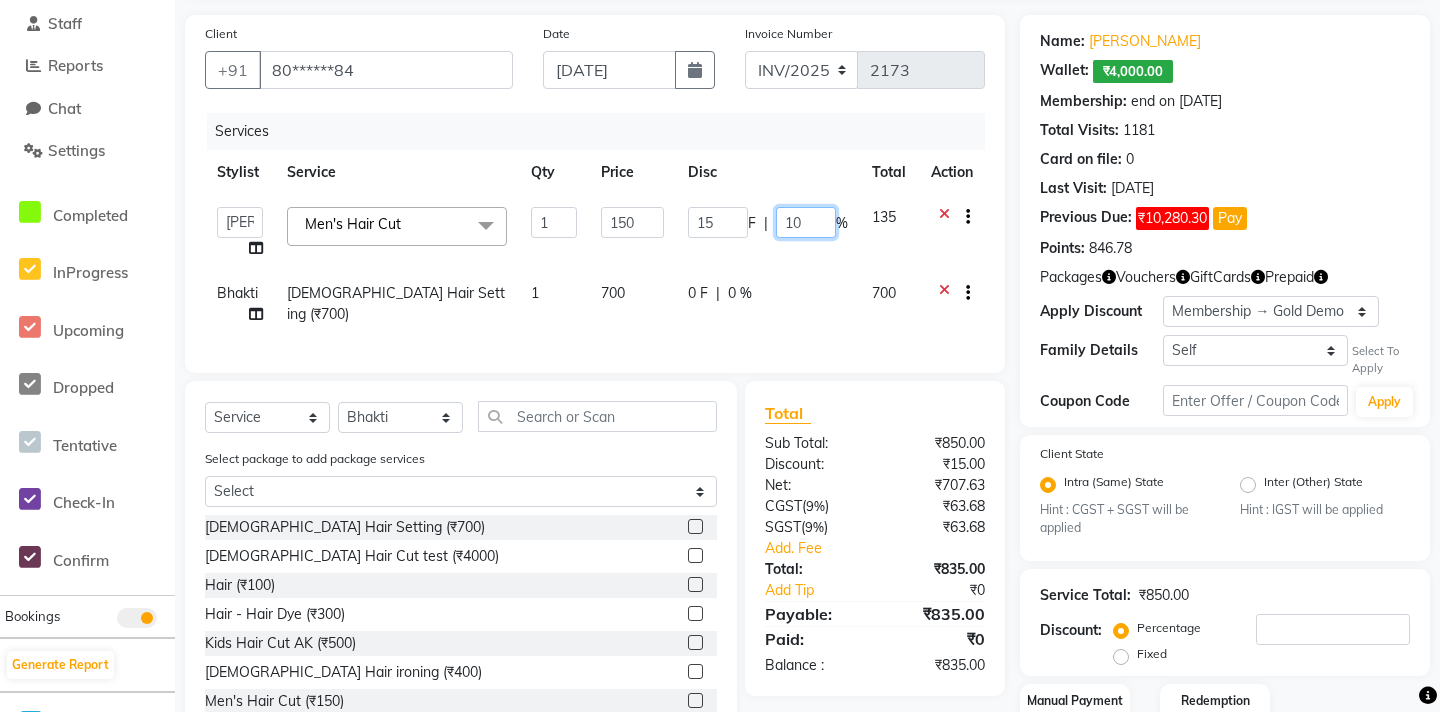 click on "10" 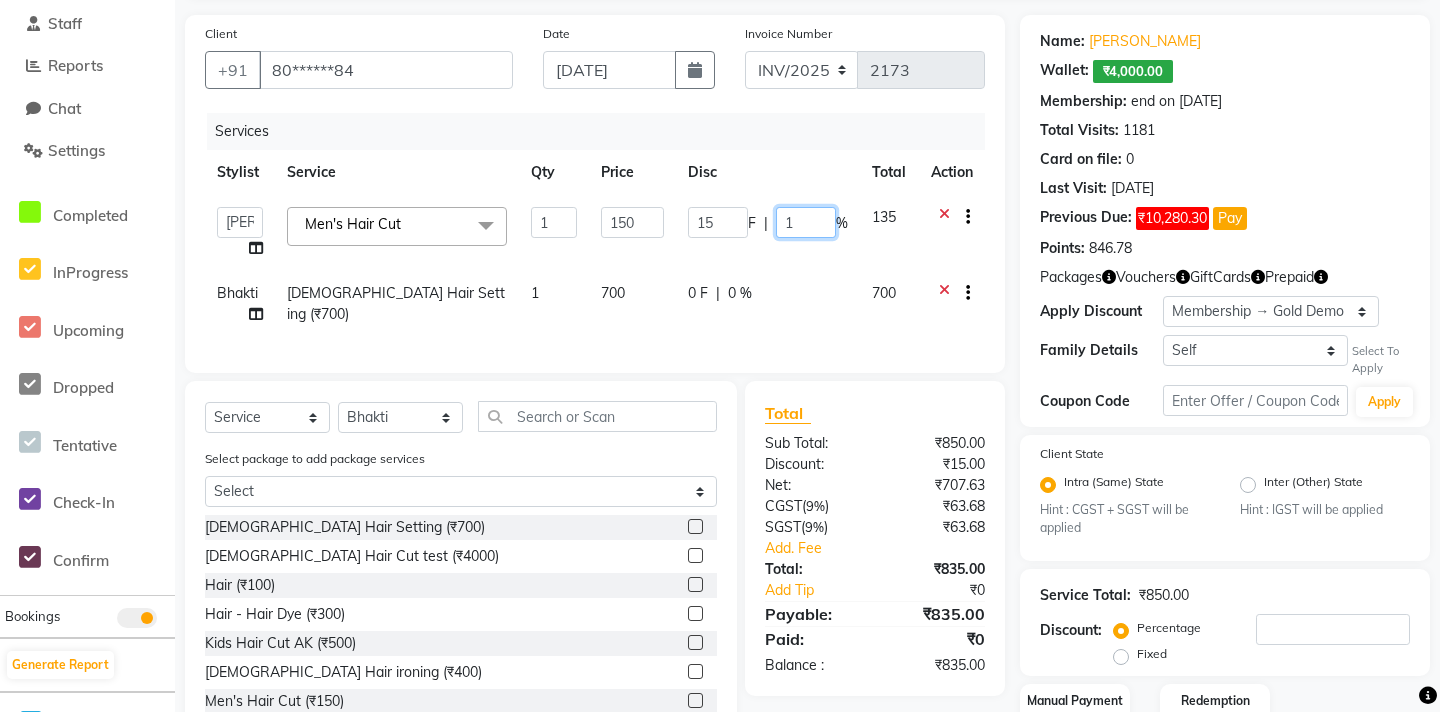 type on "15" 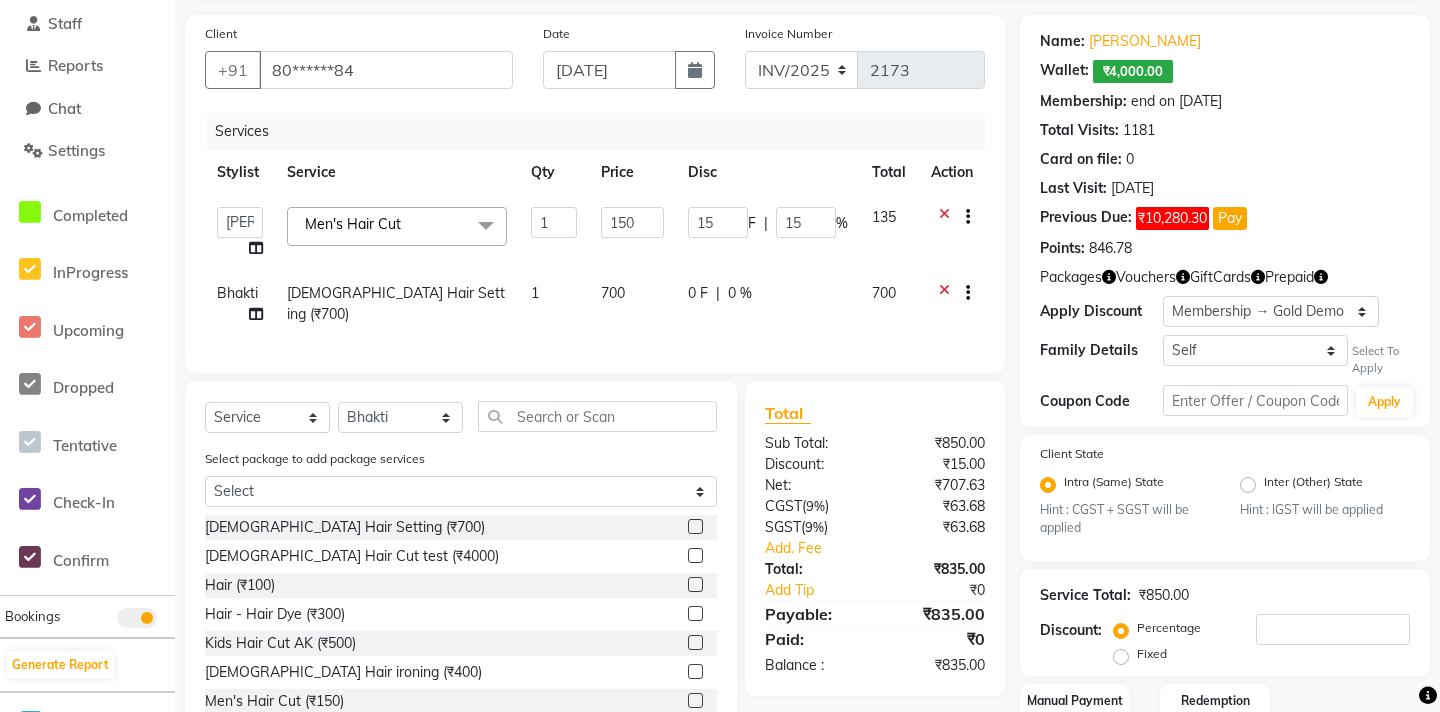 click on "Client +91 80******84 Date 12 July 2025 Invoice Number INV/2025 SER-25 2173 Services Stylist Service Qty Price Disc Total Action  AAAAA   Admin   A Jagdish K   Ankit   Ashvin   asif   Avinash   Avneesh    Bhakti   bhavesh   Bikesh   dhiraj   DINGG Staff   Disha   Divyani   Ganesh   harsh   JAGDISH   kiran   Komal   Mahendra Vishwakarma   MANDEEP KAUR    Manual Test DND   Neeraj Rode   new staff   Ninad    Omkar   play salon   Prakash   Pranav   Pranil   Praveen   Priyanka   QA Staff-1   Rahul   ram   Ross Geller   Ruchi   Rupal   Samyak Saraf   Sandhya   Sanjeevni   shivam   StaffForReports   staff-qa-1   staff-qa-2   staff-qa-3   Sukanya   sumit   Sumit Kadam   Sushmita   test   Test Staff   Vidhi   xyz sa  Men's Hair Cut  x Ladies Hair Setting (₹700) Ladies Hair Cut test (₹4000) Kids Hair Cut AK (₹500) Men's Hair Straightening OLD (₹1500) Men's Hair Cut (₹150) Ladies Hair ironing (₹400) Men's Hair Wash (₹50) Ladies Hair Straightening (₹7000) Service for face (₹10) Test1 25 (₹25) 1 150 F" 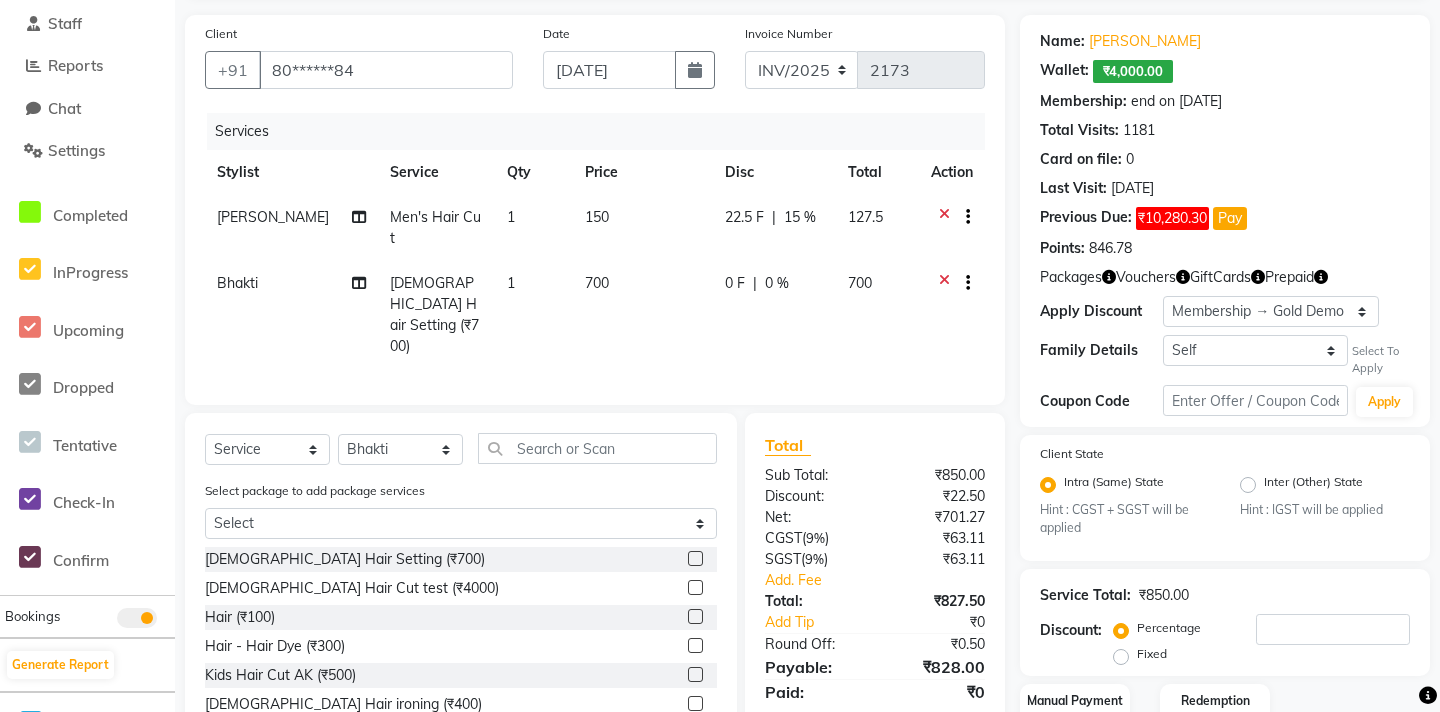 click on "700" 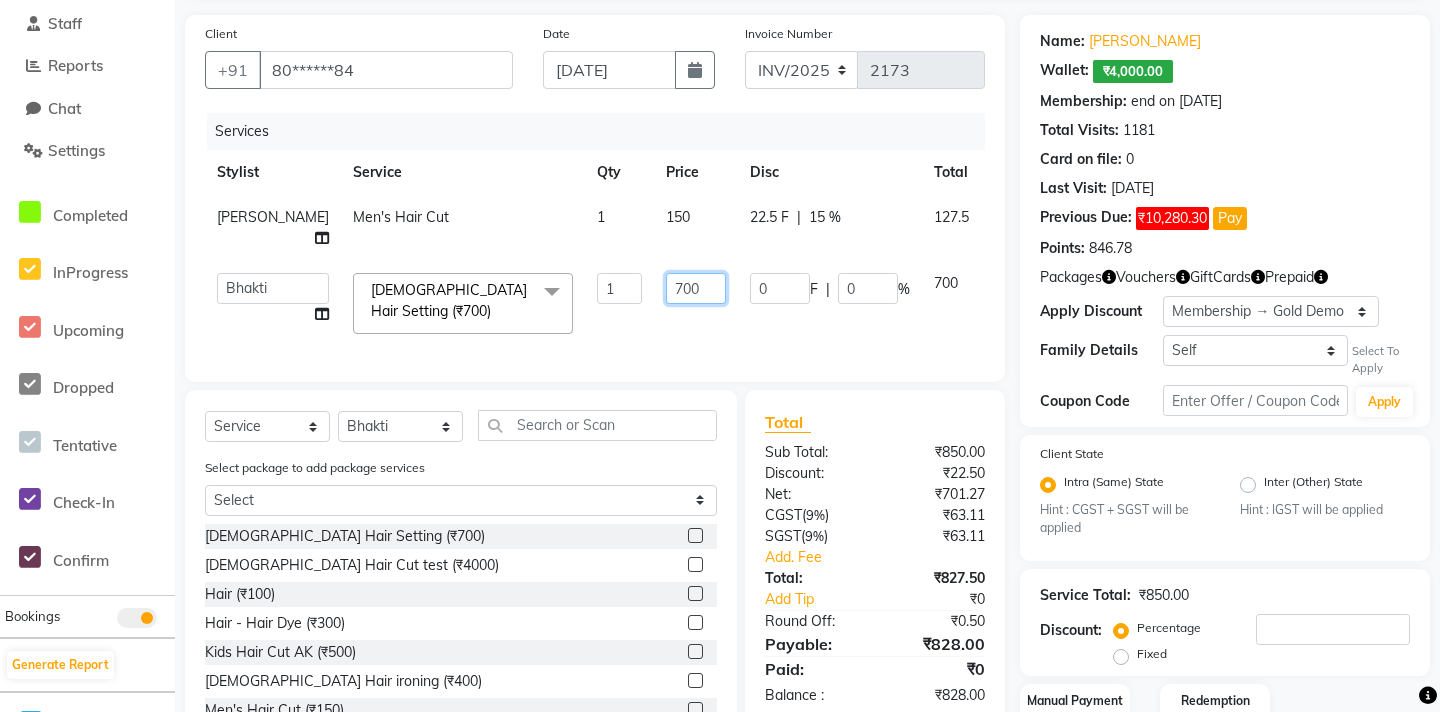 click on "700" 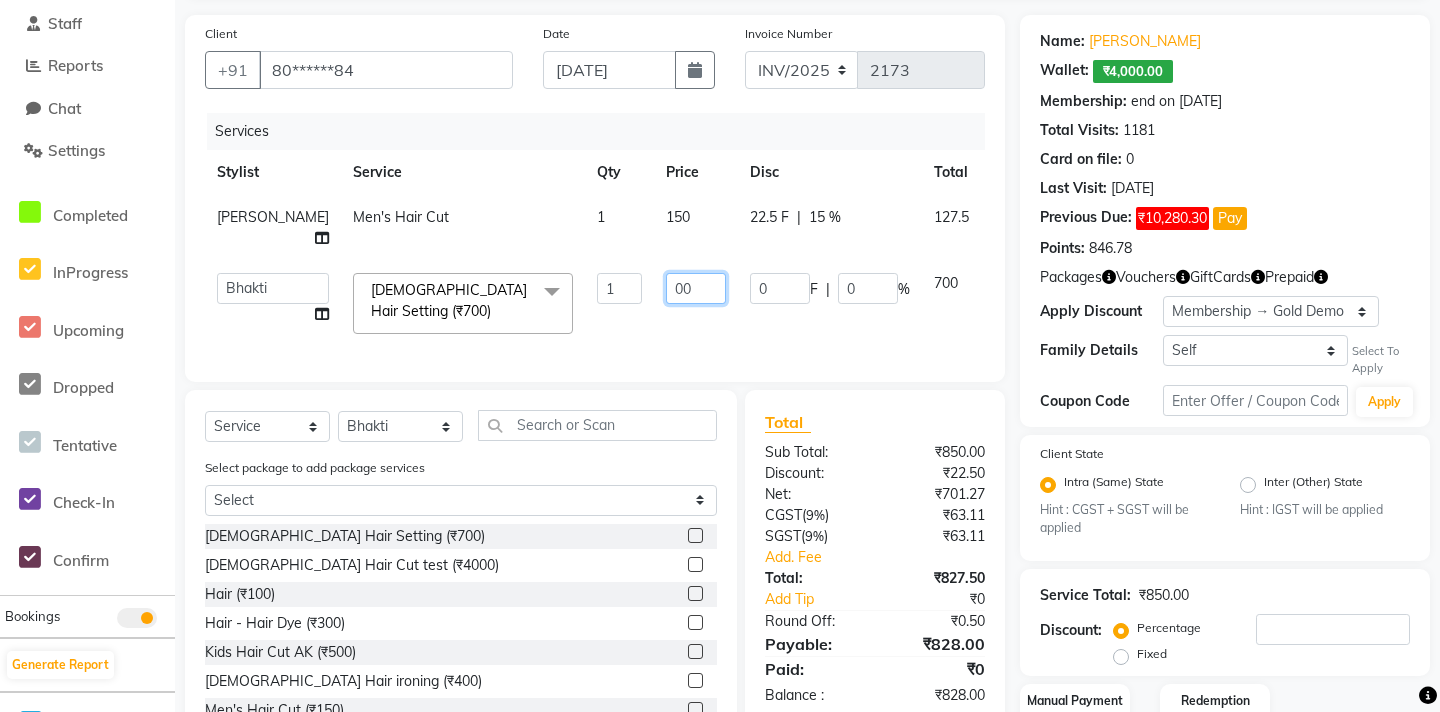 type on "800" 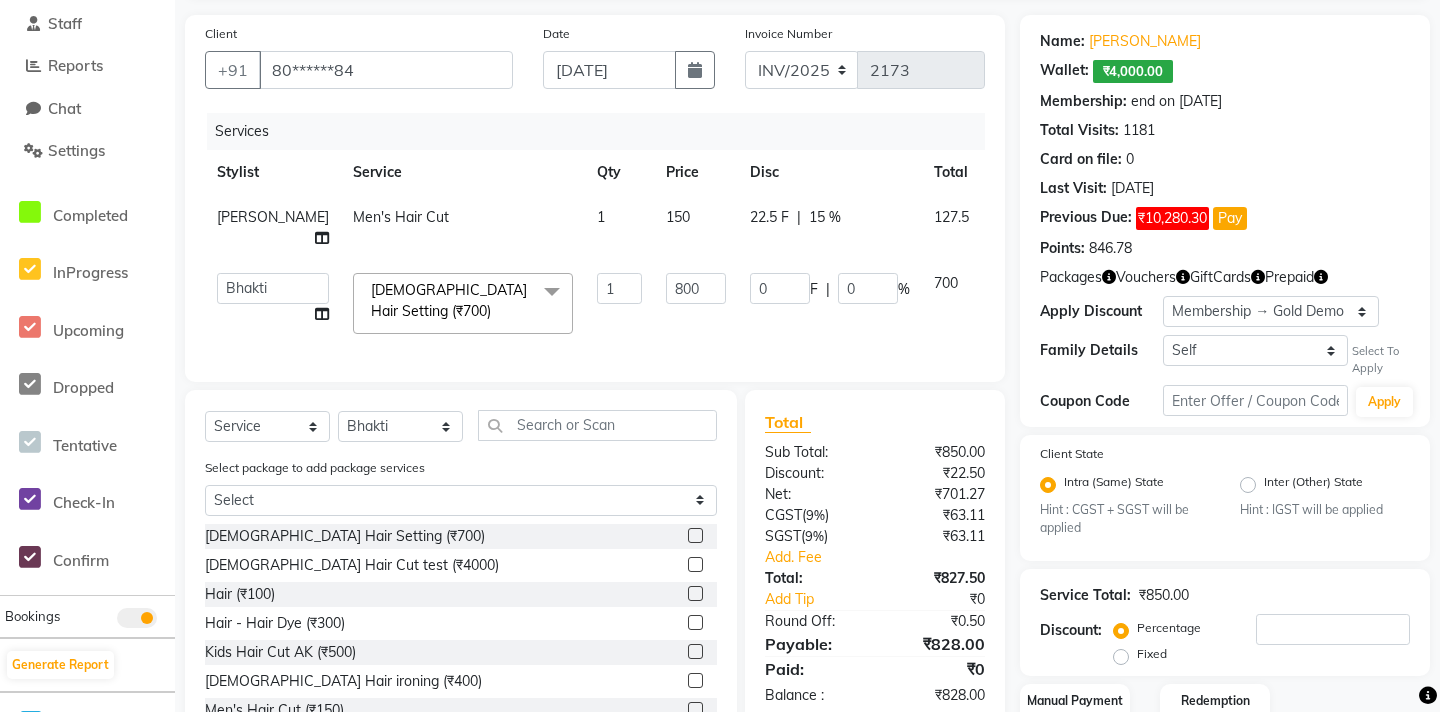 click on "Client +91 80******84 Date 12 July 2025 Invoice Number INV/2025 SER-25 2173 Services Stylist Service Qty Price Disc Total Action JAGDISH Men's Hair Cut 1 150 22.5 F | 15 % 127.5  AAAAA   Admin   A Jagdish K   Ankit   Ashvin   asif   Avinash   Avneesh    Bhakti   bhavesh   Bikesh   dhiraj   DINGG Staff   Disha   Divyani   Ganesh   harsh   JAGDISH   kiran   Komal   Mahendra Vishwakarma   MANDEEP KAUR    Manual Test DND   Neeraj Rode   new staff   Ninad    Omkar   play salon   Prakash   Pranav   Pranil   Praveen   Priyanka   QA Staff-1   Rahul   ram   Ross Geller   Ruchi   Rupal   Samyak Saraf   Sandhya   Sanjeevni   shivam   StaffForReports   staff-qa-1   staff-qa-2   staff-qa-3   Sukanya   sumit   Sumit Kadam   Sushmita   test   Test Staff   Vidhi   xyz sa  Ladies Hair Setting (₹700)  x Ladies Hair Setting (₹700) Ladies Hair Cut test (₹4000) Hair (₹100) Hair - Hair Dye (₹300) Kids Hair Cut AK (₹500) Ladies Hair ironing (₹400) Men's Hair Cut (₹150) Men's Hair Straightening OLD (₹1500) 1 800 0" 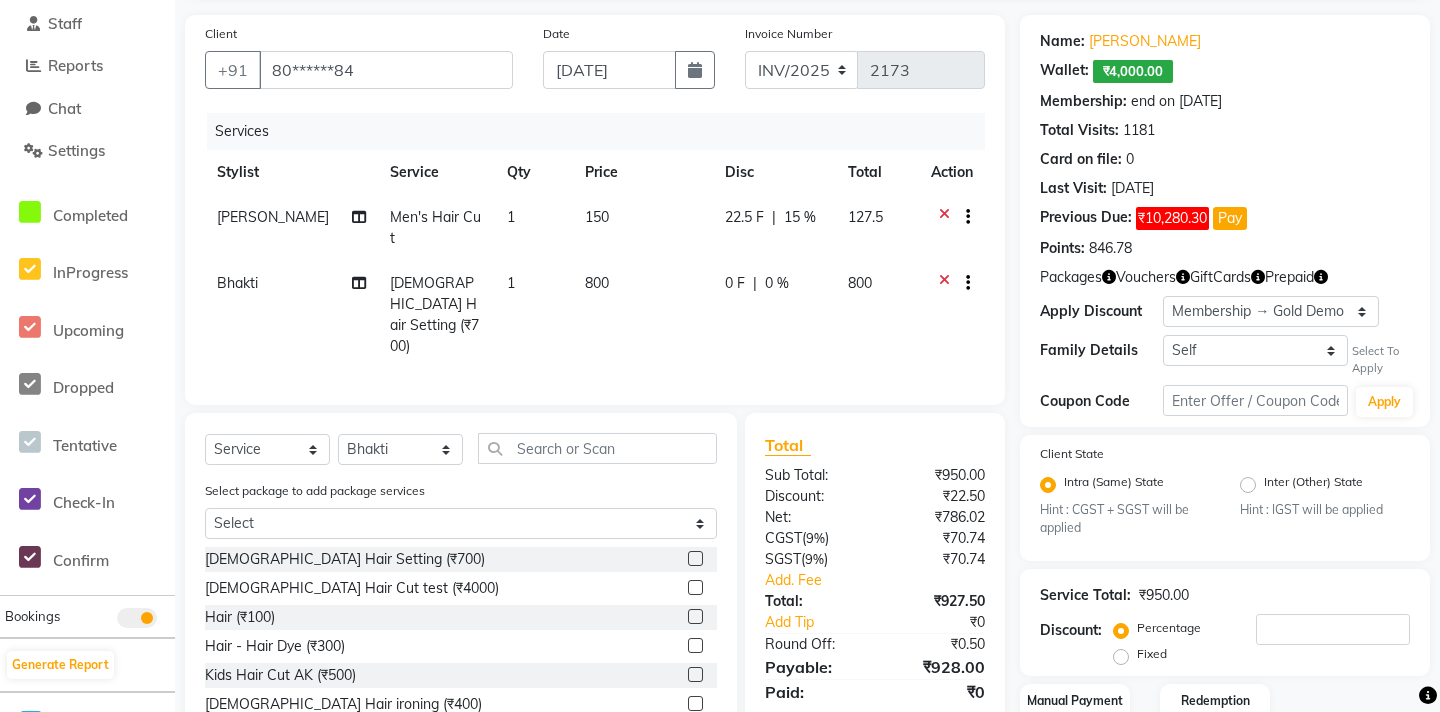 click on "Services Stylist Service Qty Price Disc Total Action JAGDISH Men's Hair Cut 1 150 22.5 F | 15 % 127.5 Bhakti Ladies Hair Setting (₹700) 1 800 0 F | 0 % 800" 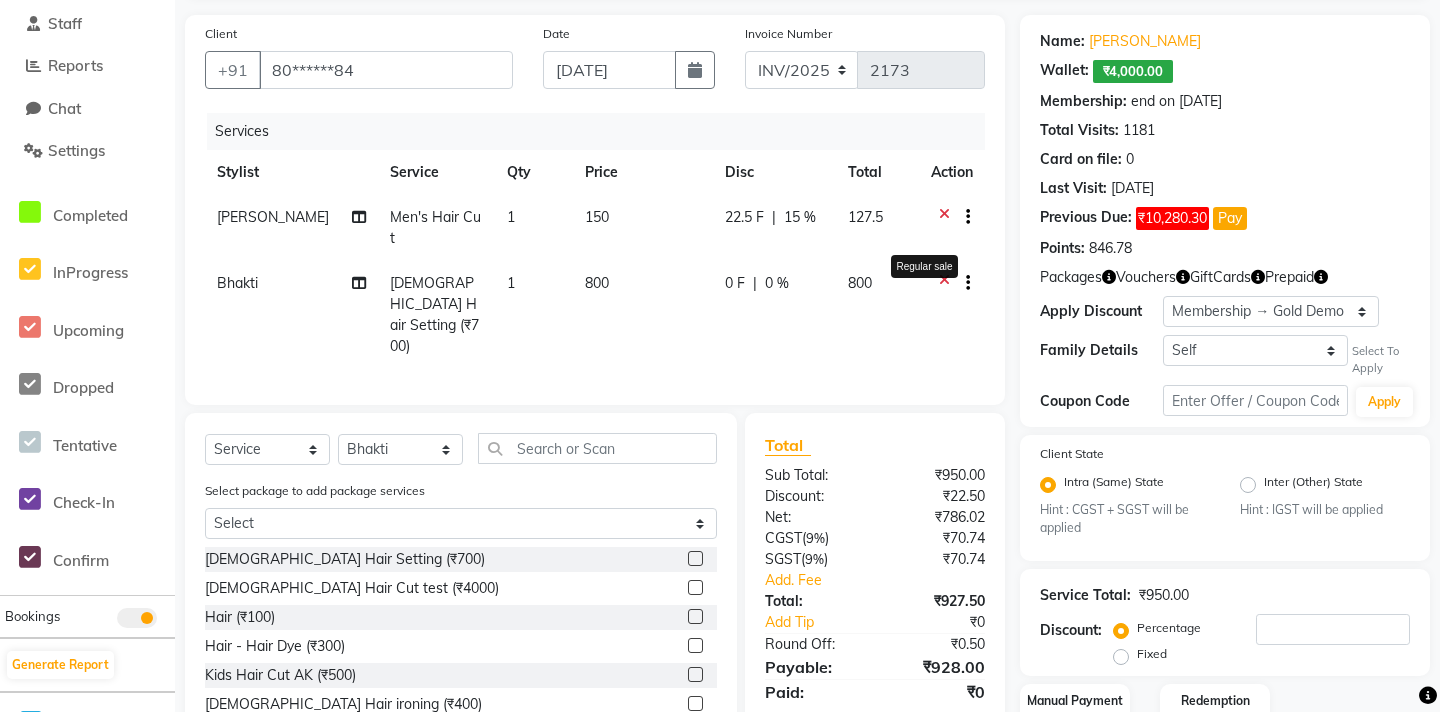 click 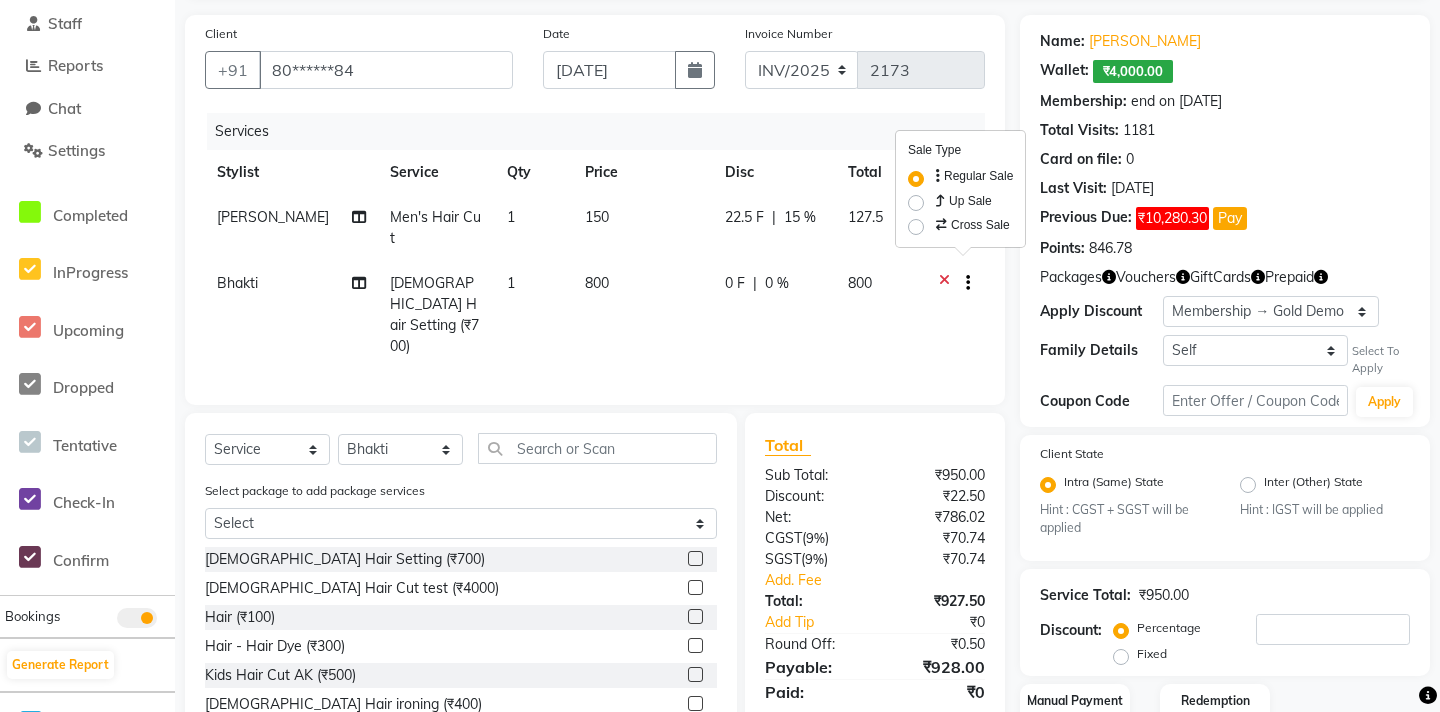 click on "Client +91 80******84 Date 12 July 2025 Invoice Number INV/2025 SER-25 2173 Services Stylist Service Qty Price Disc Total Action JAGDISH Men's Hair Cut 1 150 22.5 F | 15 % 127.5 Bhakti Ladies Hair Setting (₹700) 1 800 0 F | 0 % 800" 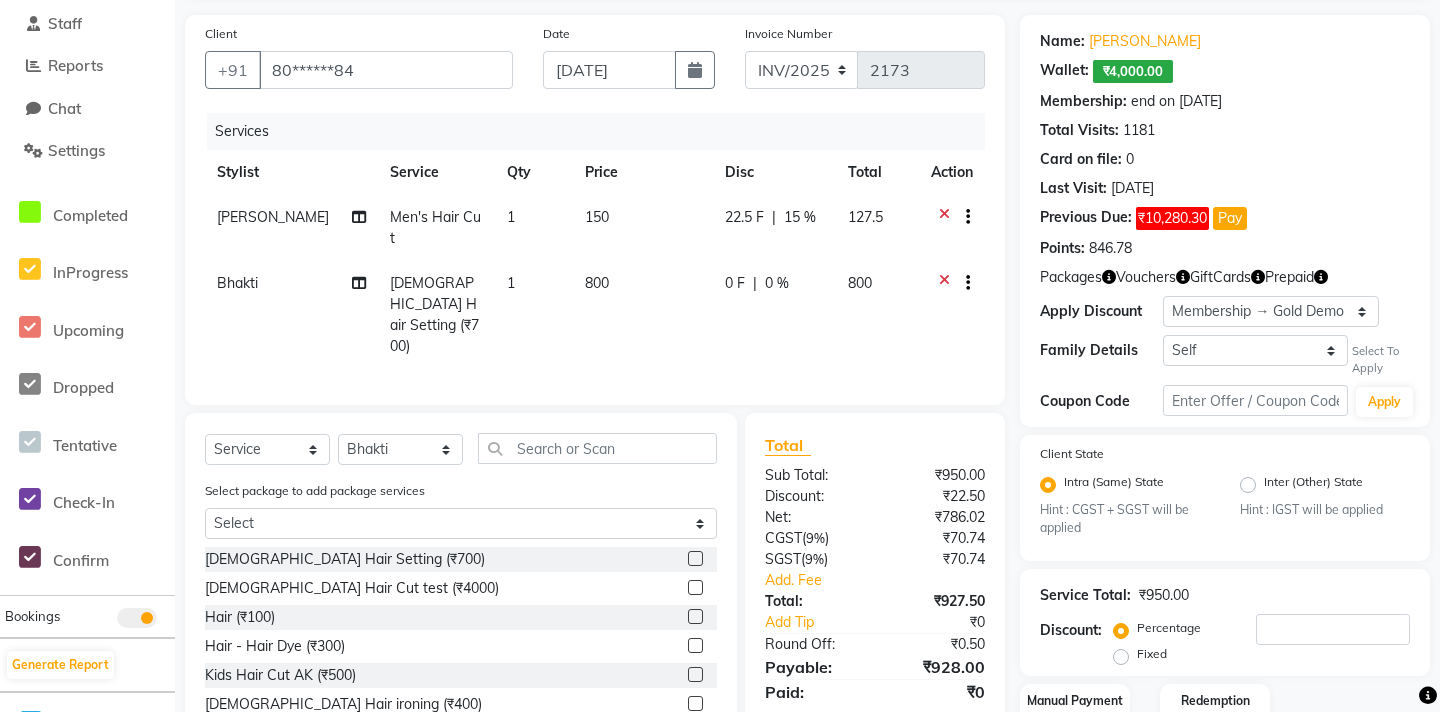 scroll, scrollTop: 268, scrollLeft: 0, axis: vertical 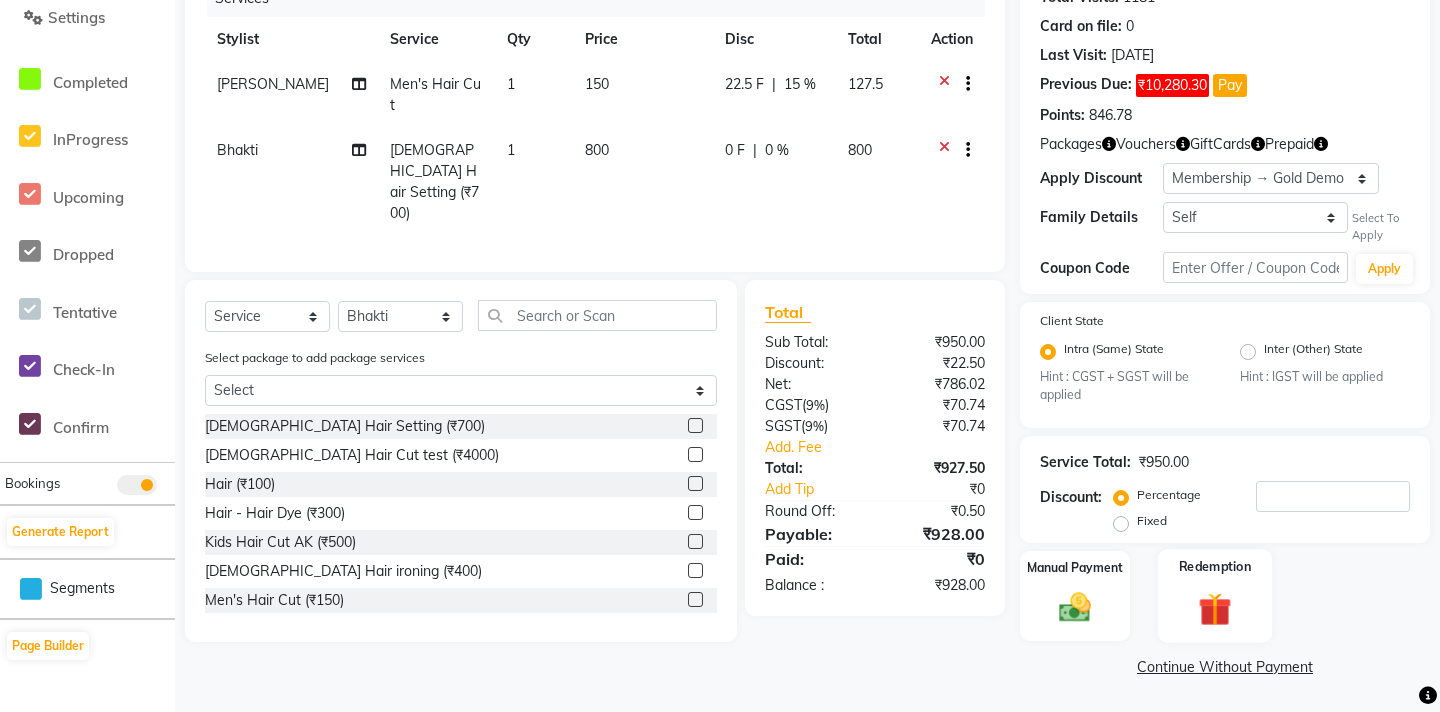 click 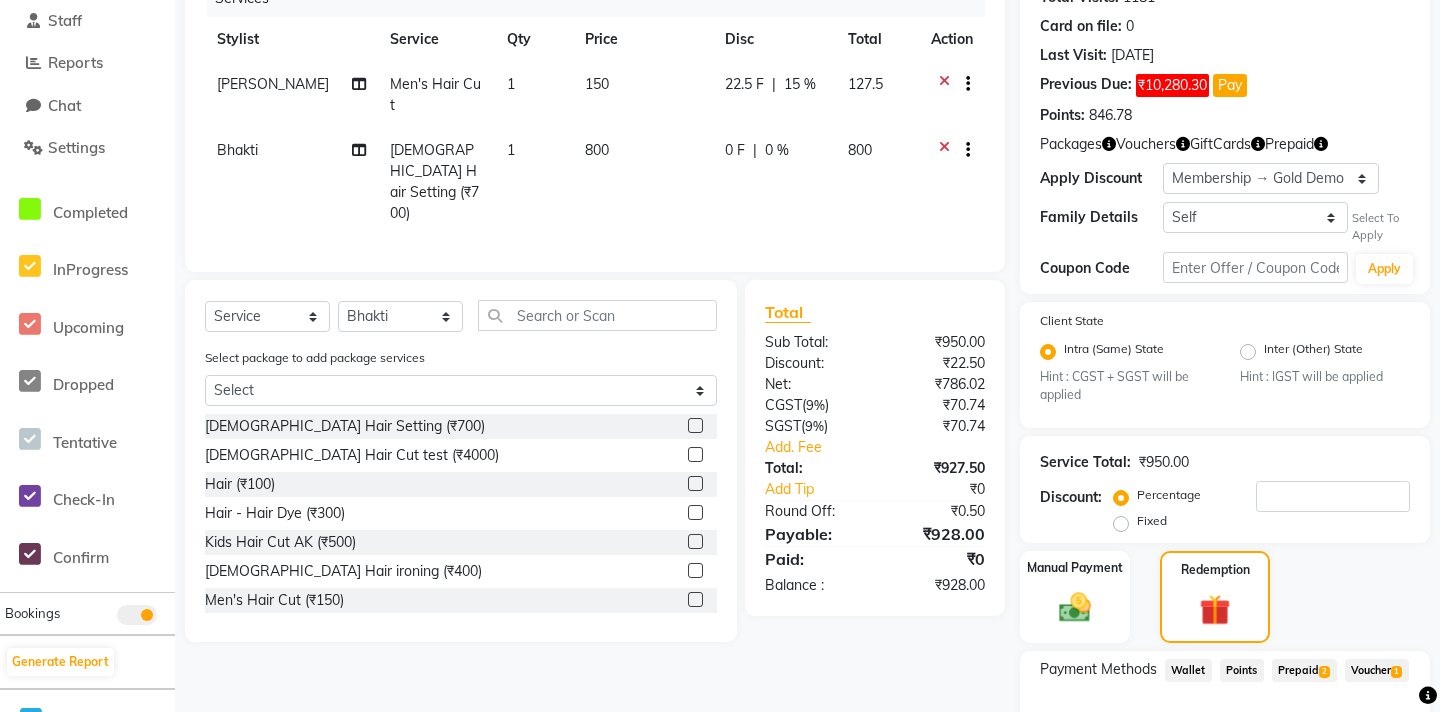 scroll, scrollTop: 112, scrollLeft: 0, axis: vertical 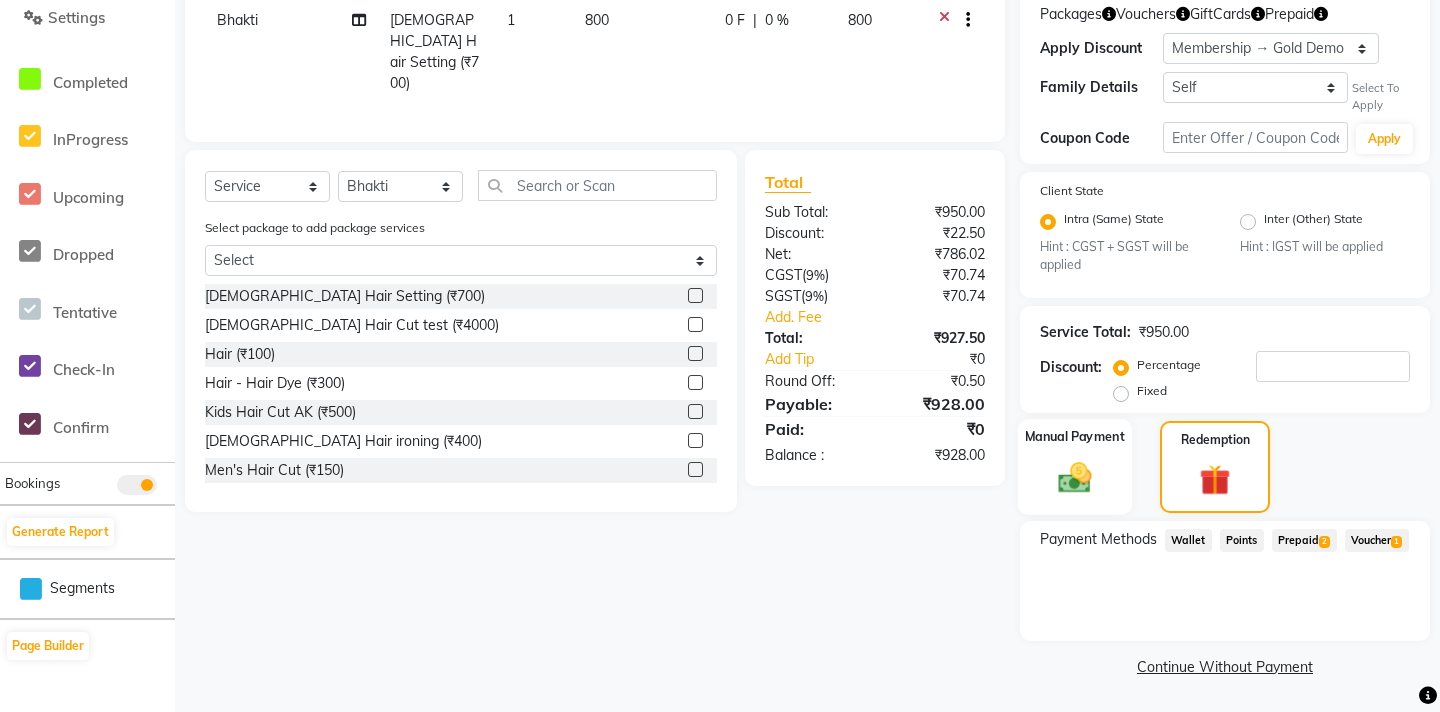click 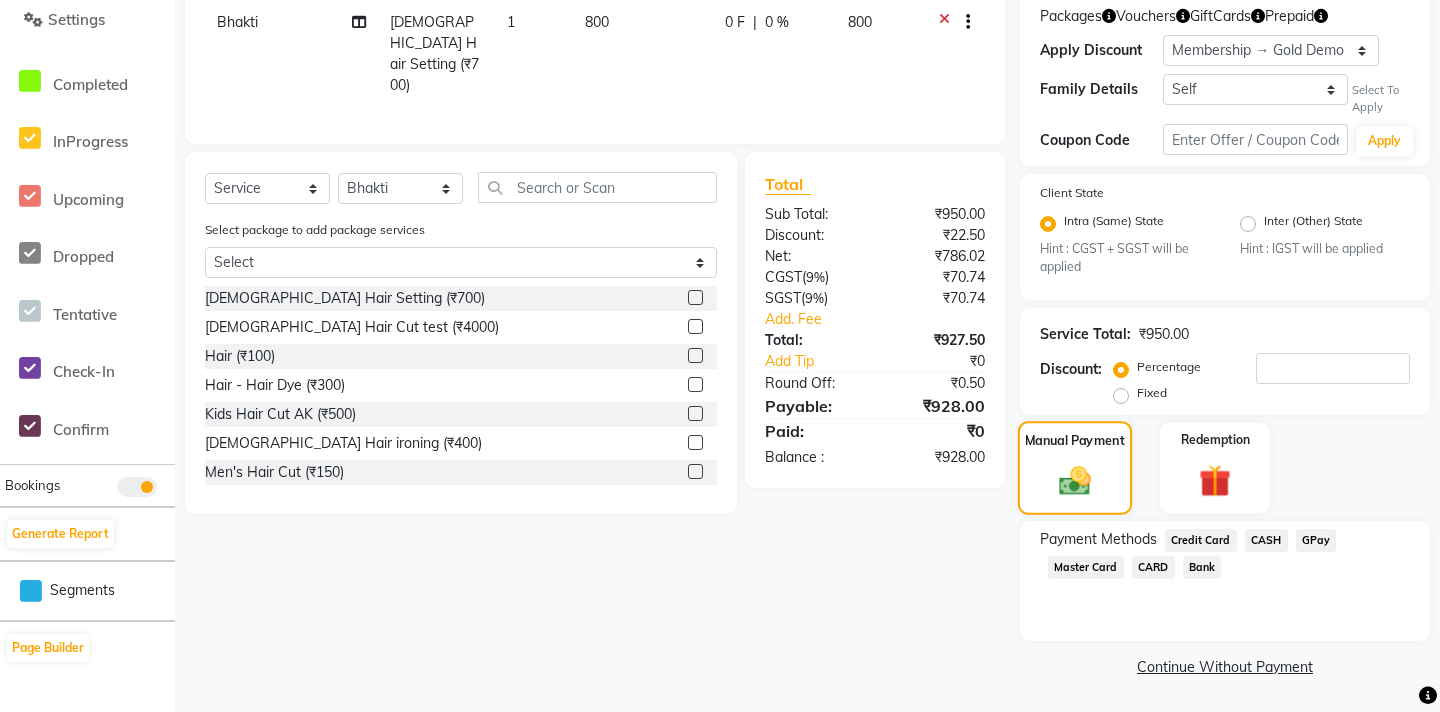 scroll, scrollTop: 396, scrollLeft: 0, axis: vertical 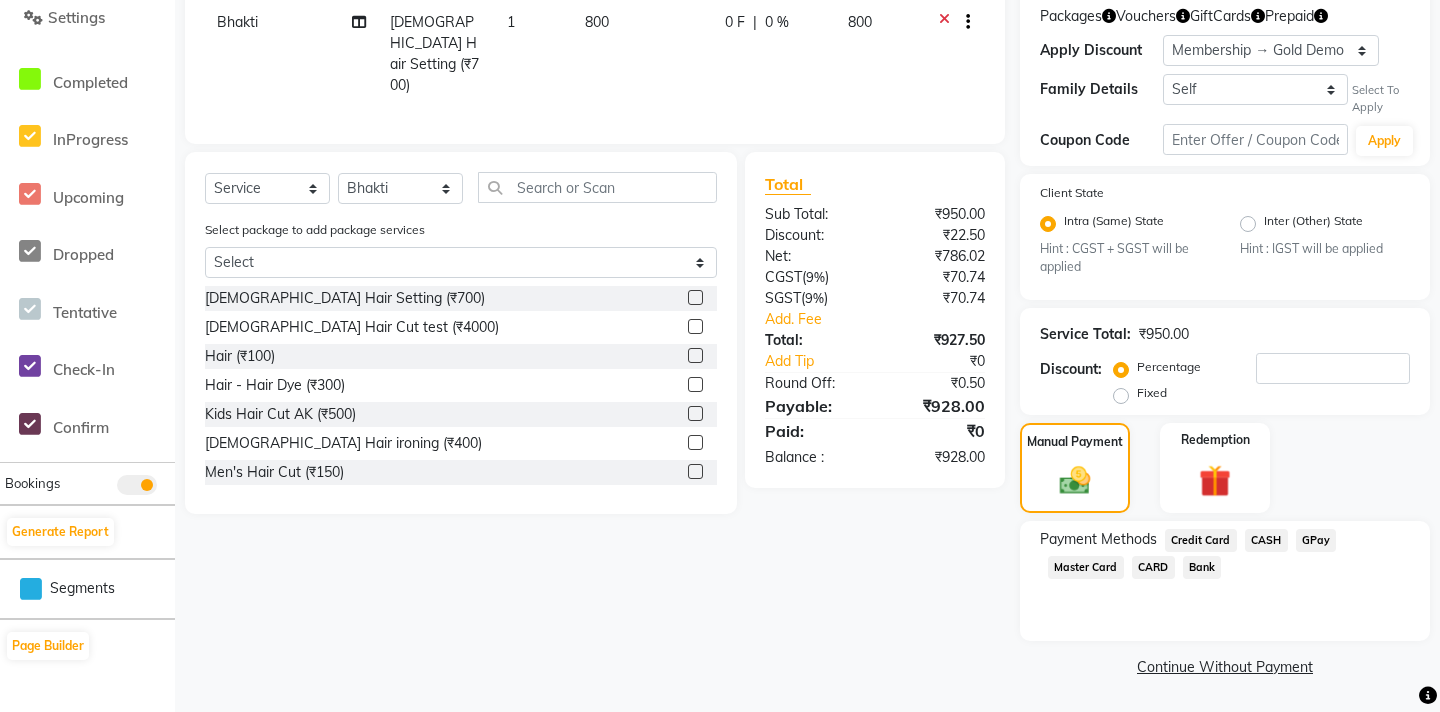 click on "GPay" 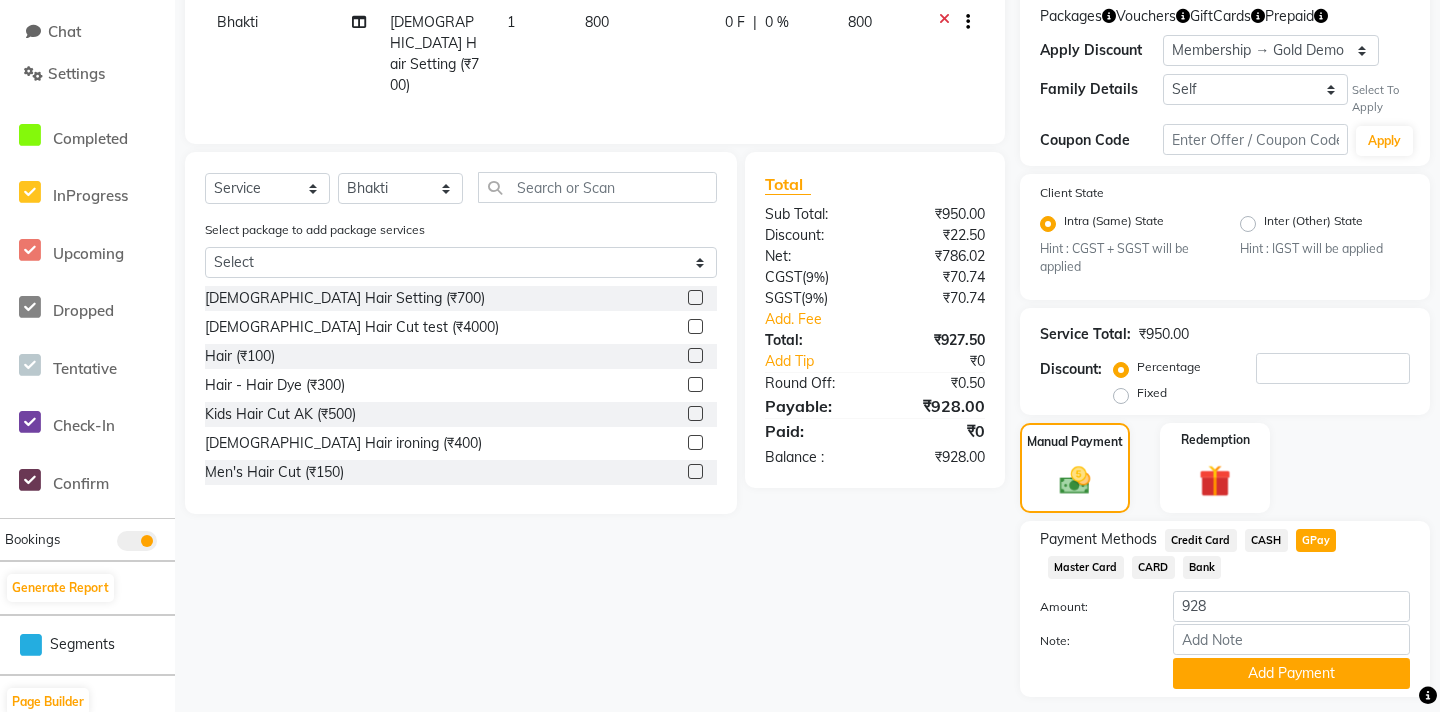 scroll, scrollTop: 452, scrollLeft: 0, axis: vertical 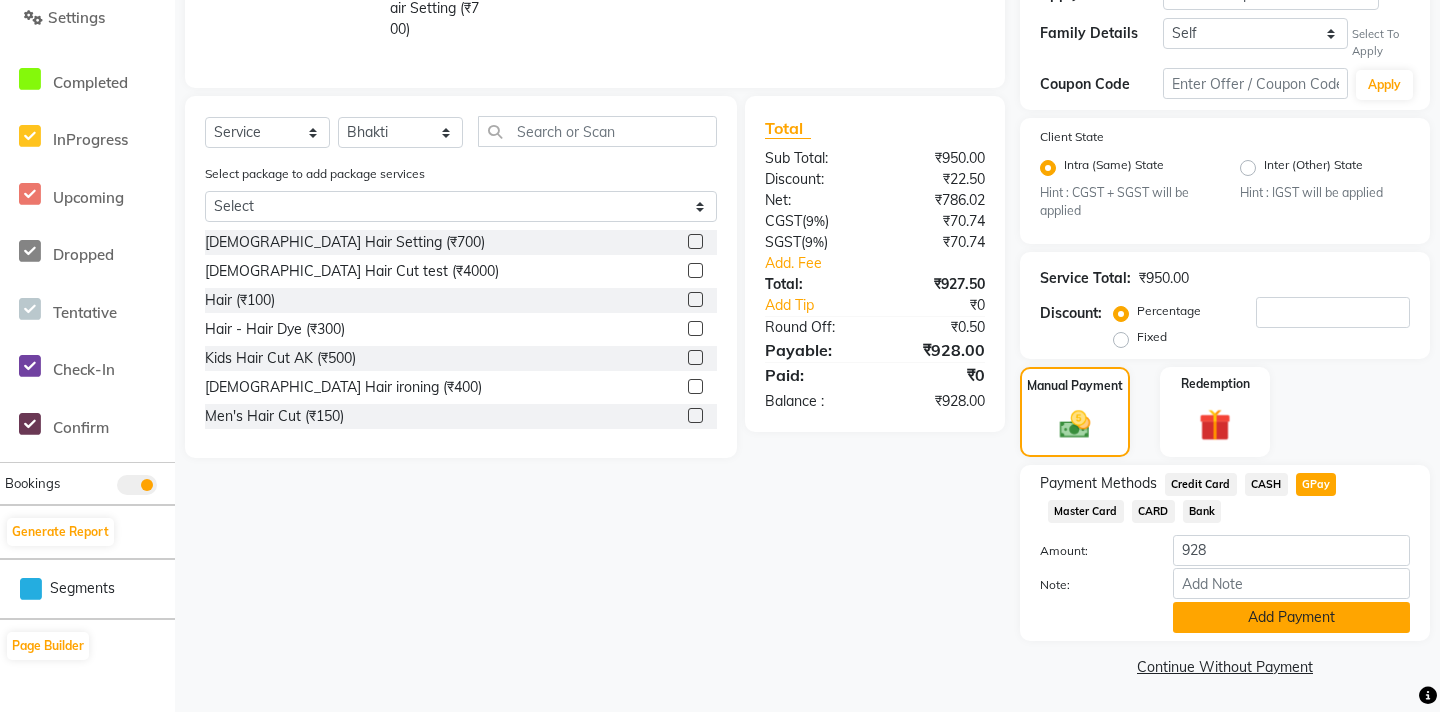 click on "Add Payment" 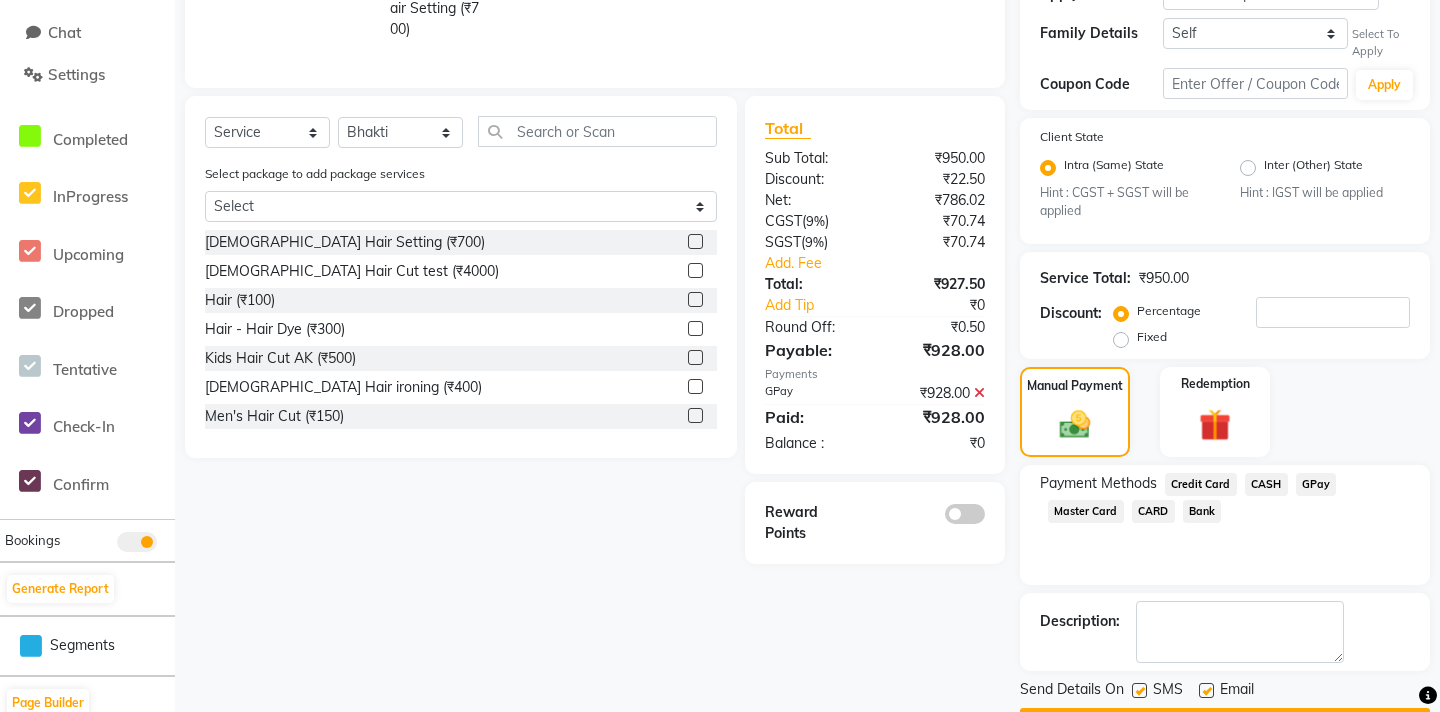 scroll, scrollTop: 509, scrollLeft: 0, axis: vertical 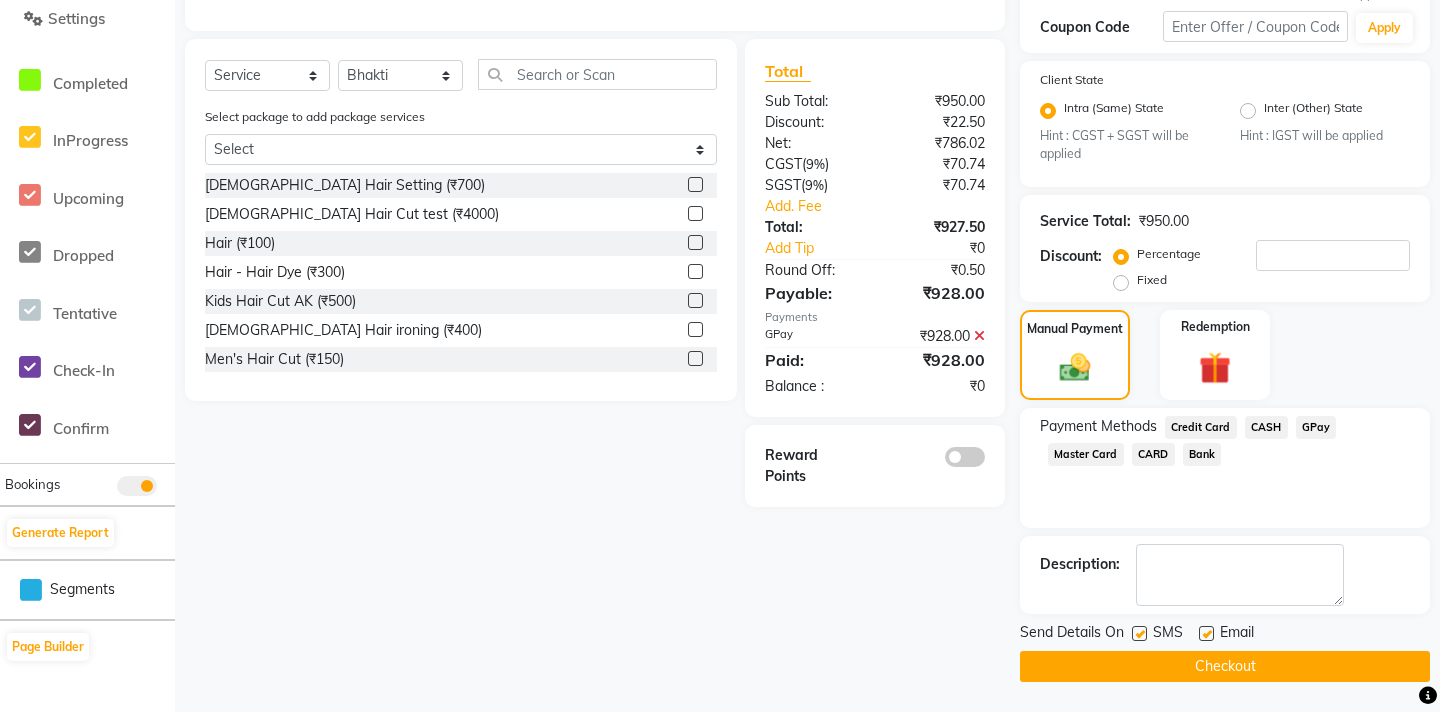 click on "Checkout" 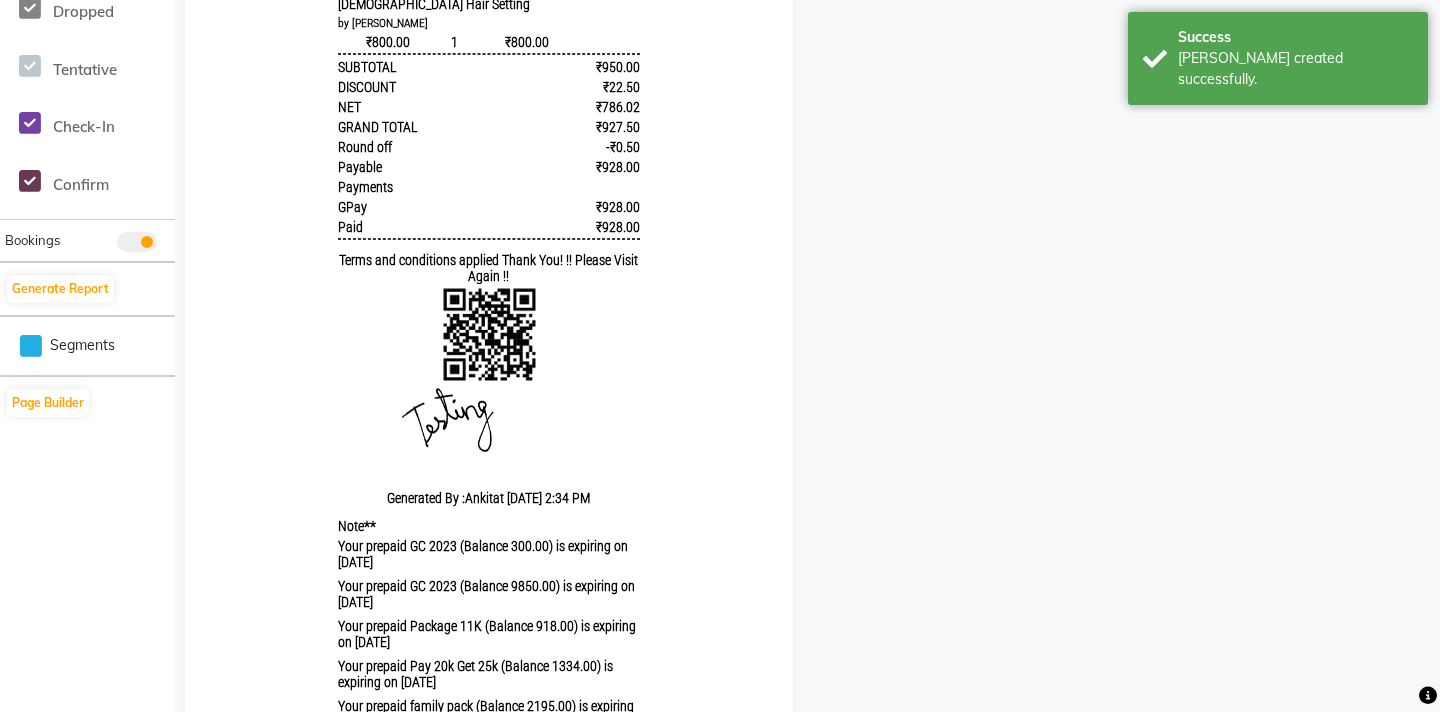 scroll, scrollTop: 1031, scrollLeft: 0, axis: vertical 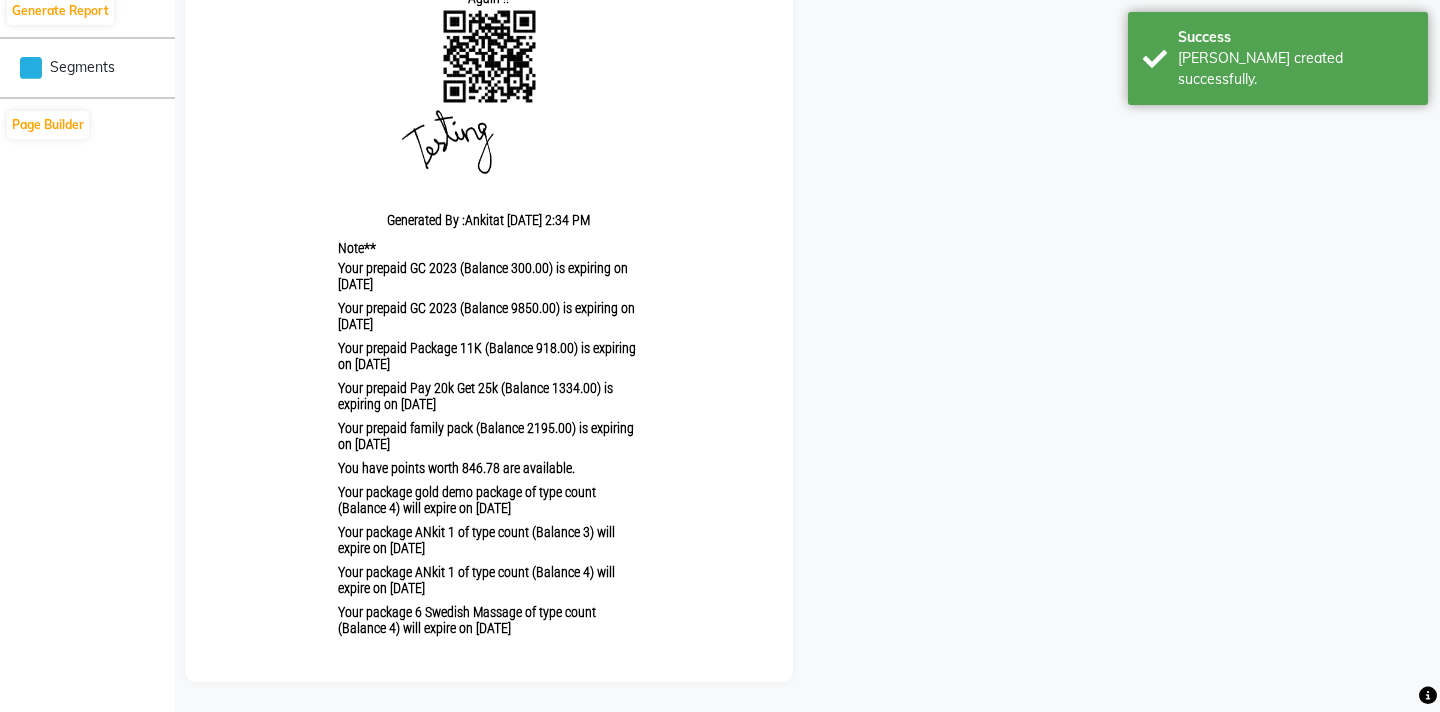 drag, startPoint x: 334, startPoint y: 252, endPoint x: 436, endPoint y: 281, distance: 106.04244 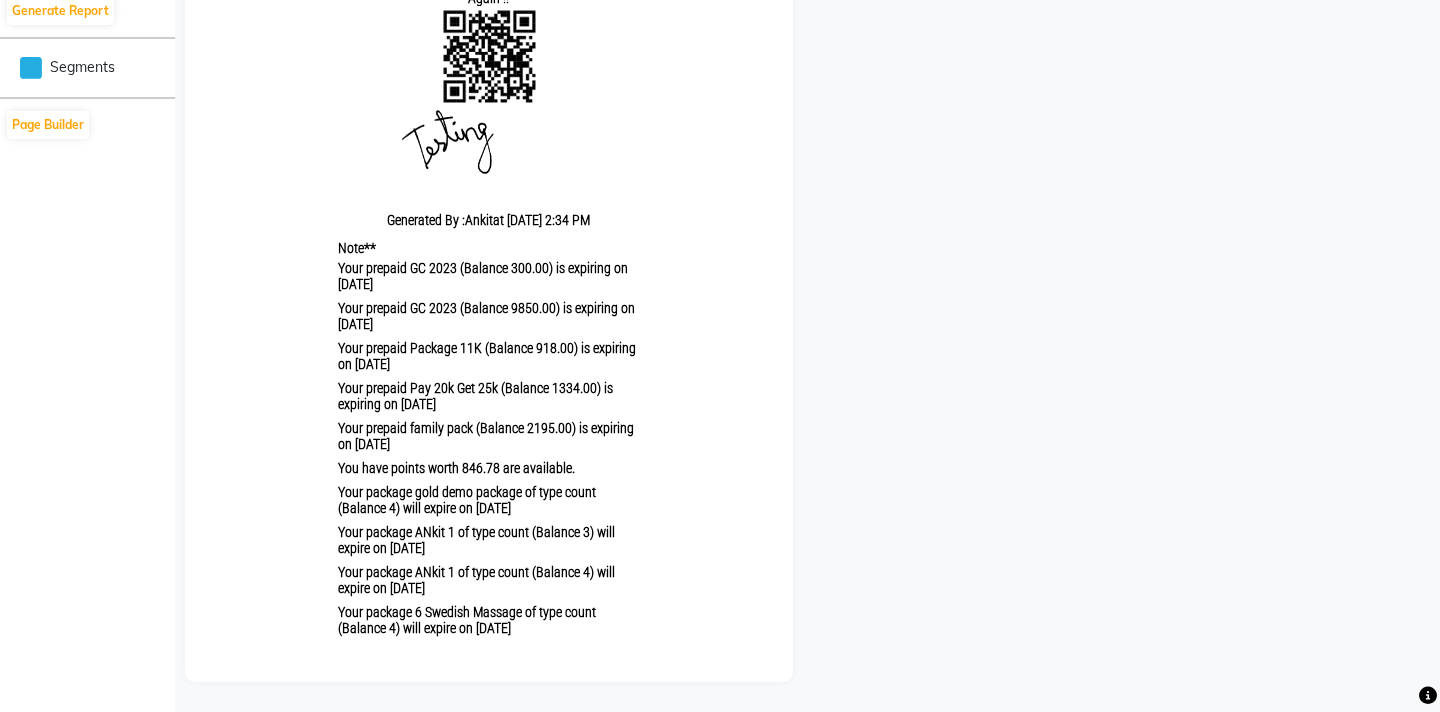 drag, startPoint x: 351, startPoint y: 299, endPoint x: 439, endPoint y: 324, distance: 91.48224 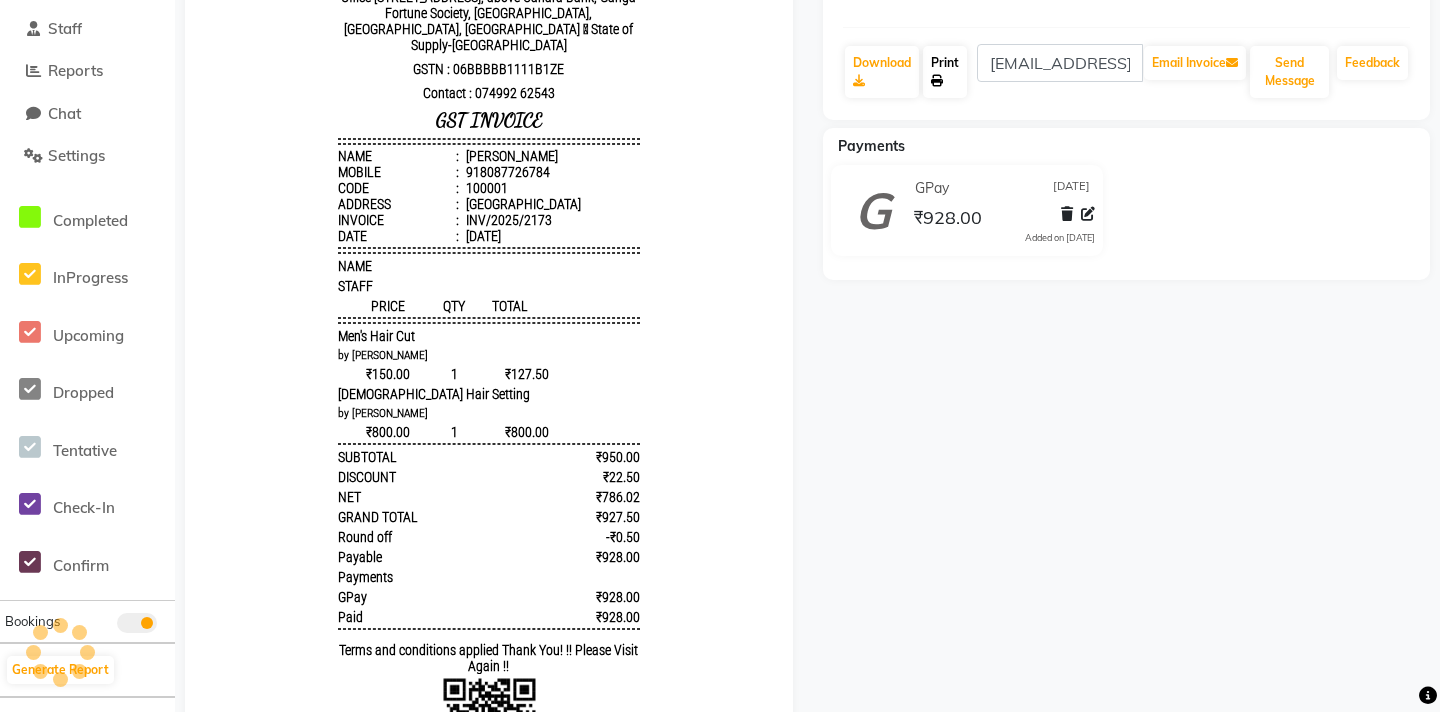 scroll, scrollTop: 0, scrollLeft: 0, axis: both 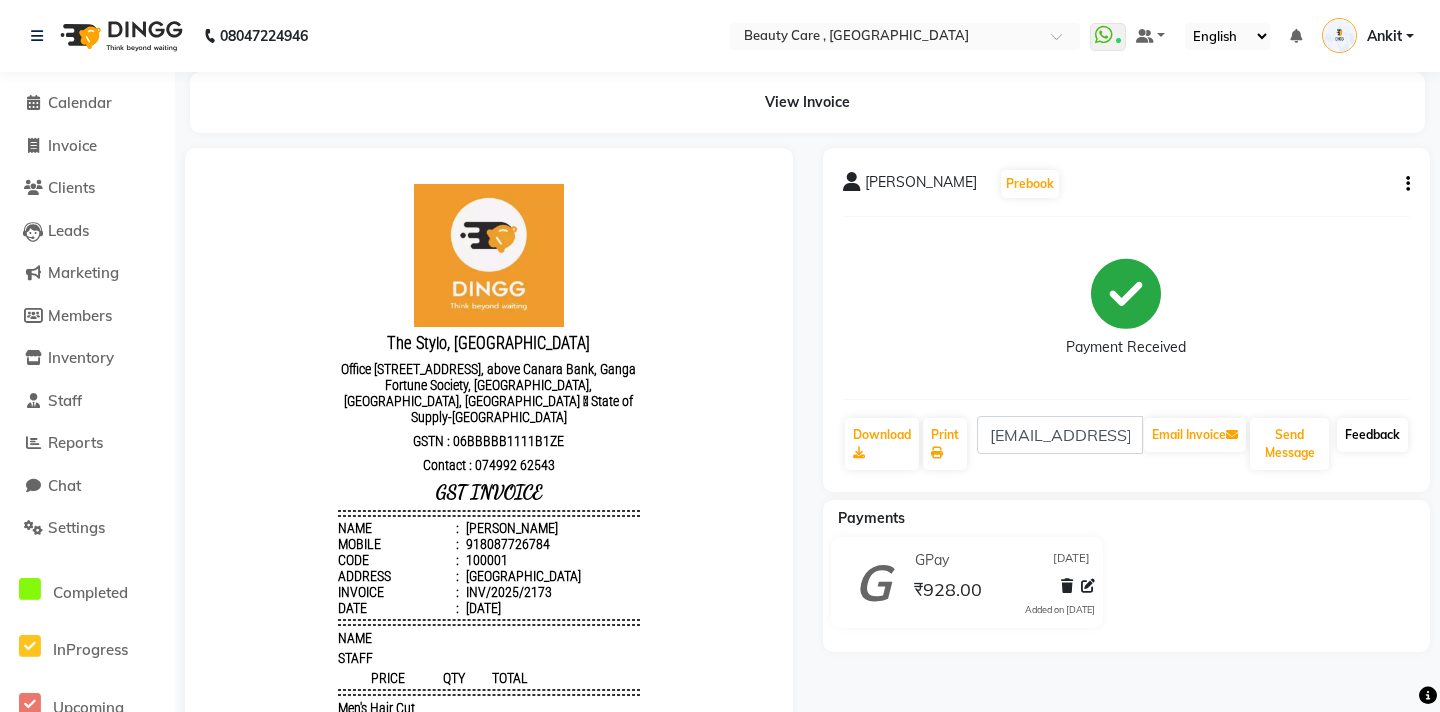 click on "Feedback" 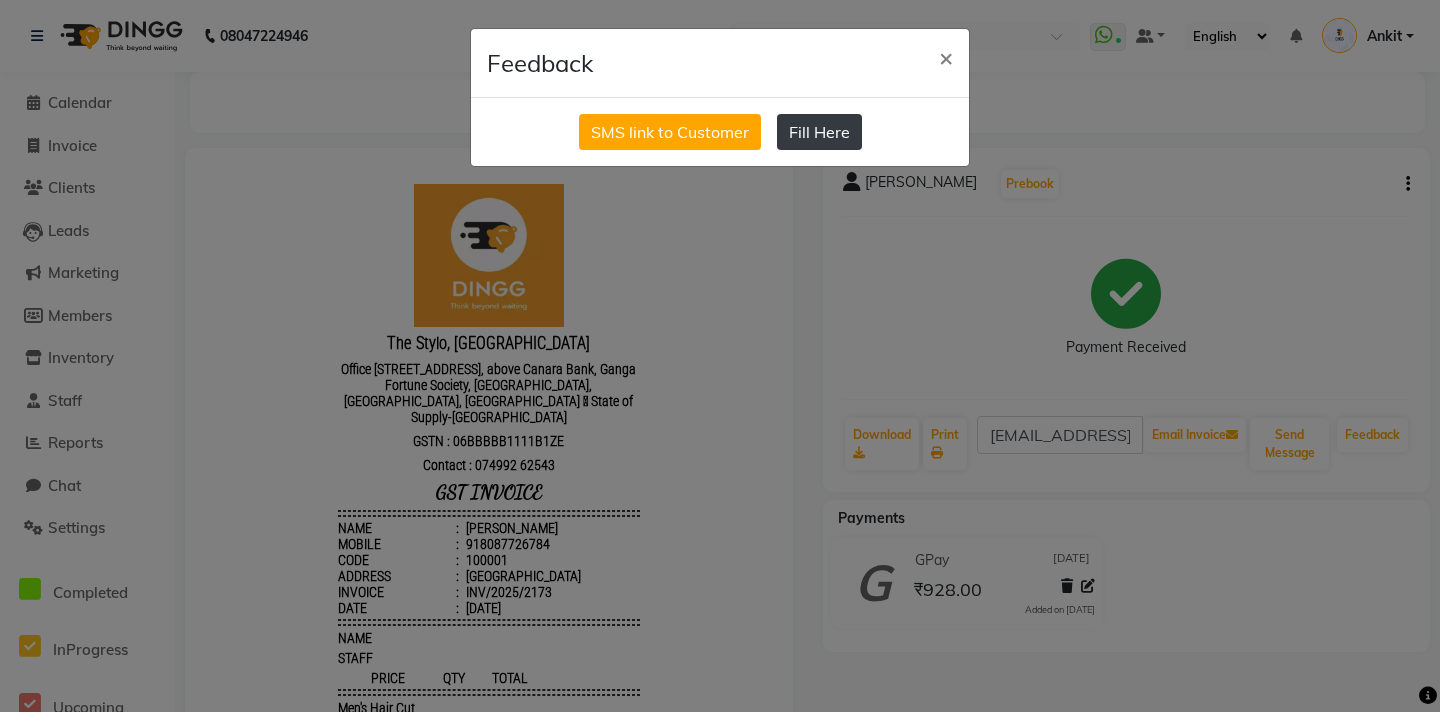 click on "Fill Here" 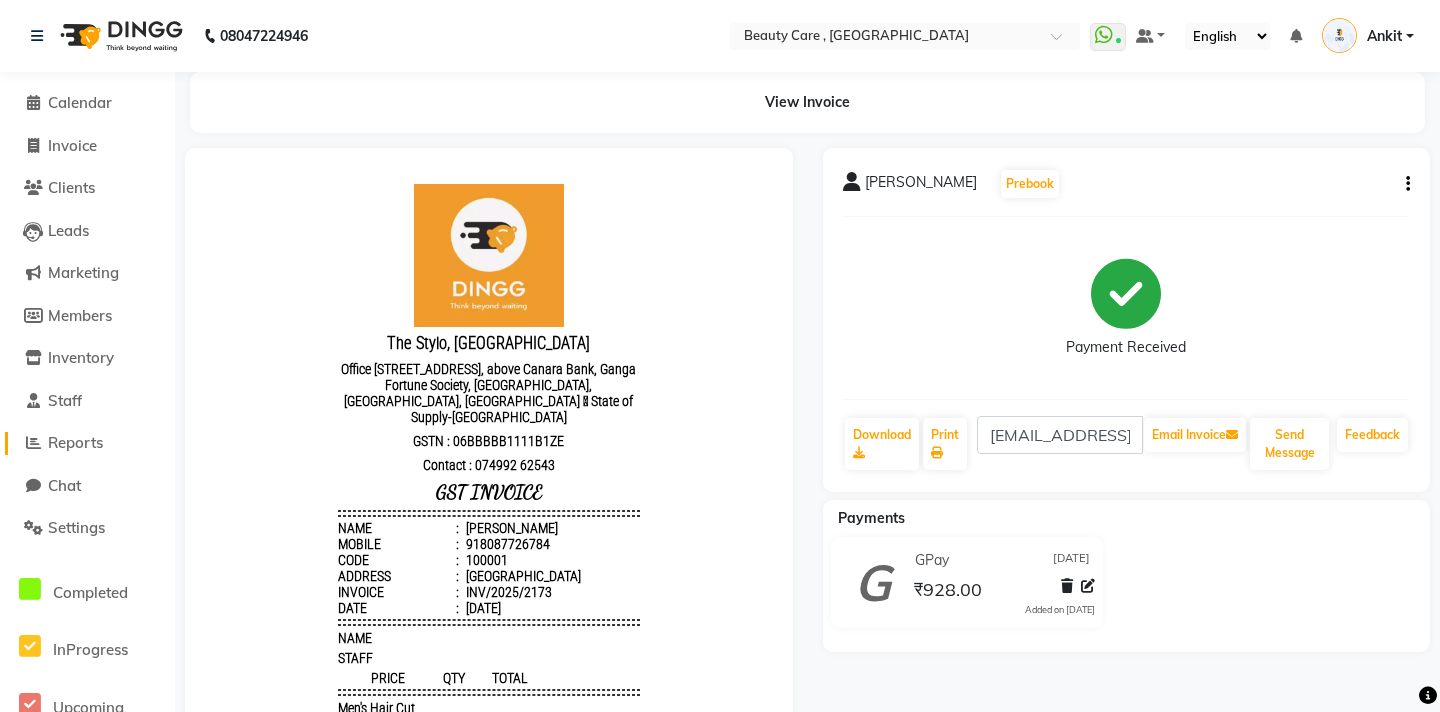 click on "Reports" 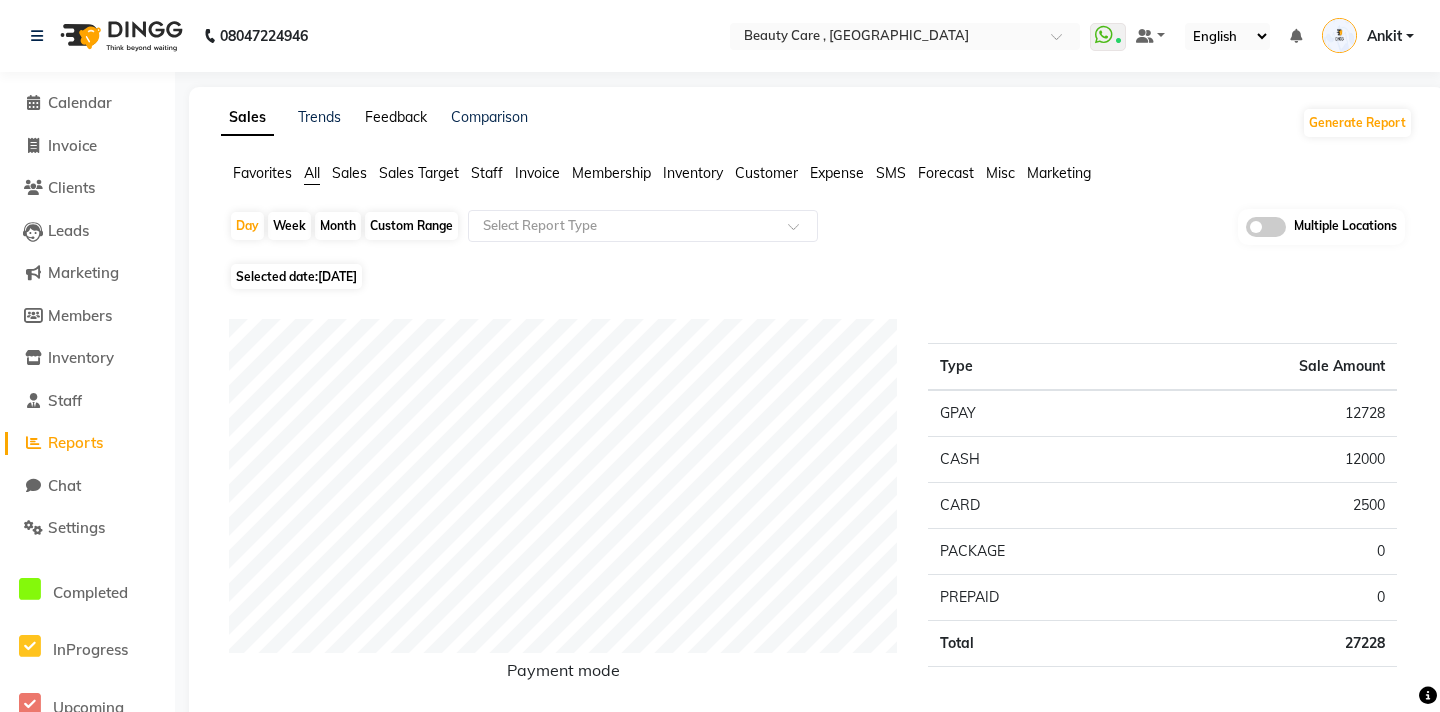 click on "Feedback" 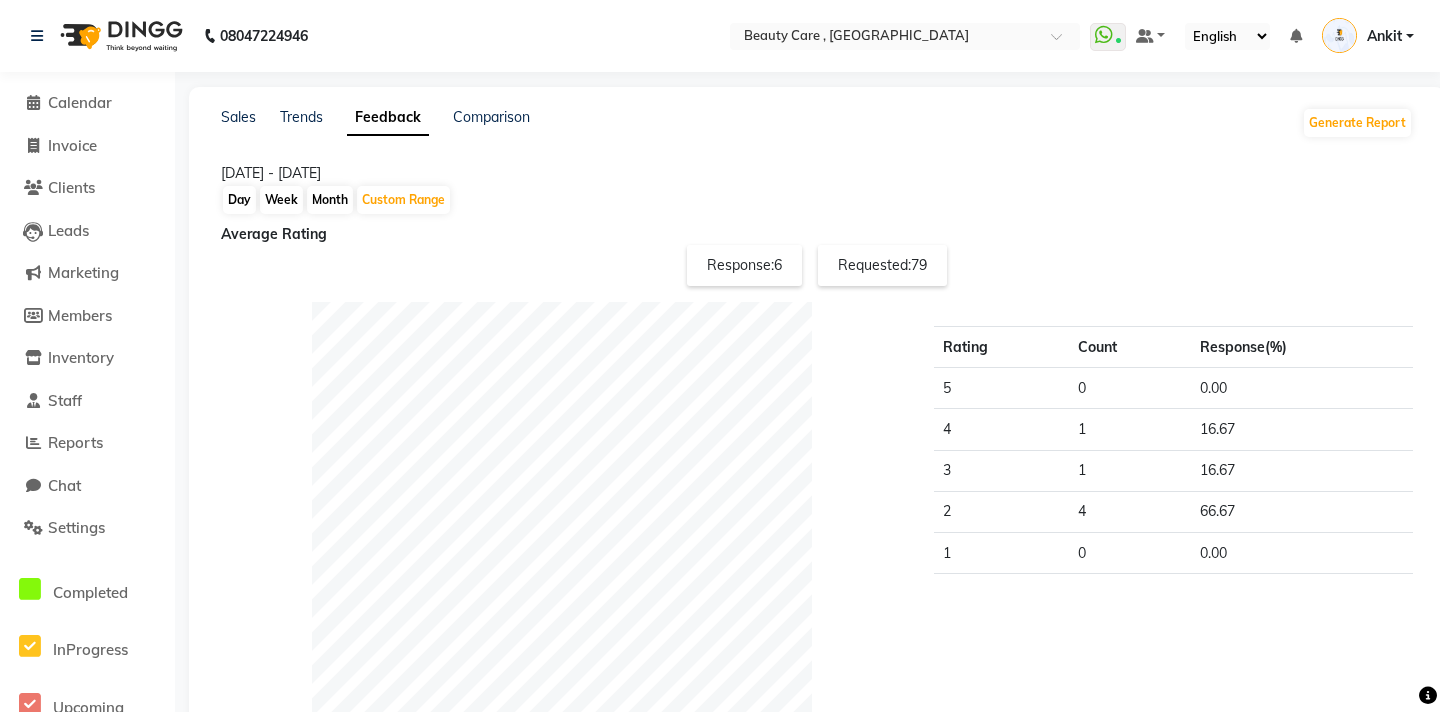 scroll, scrollTop: 173, scrollLeft: 0, axis: vertical 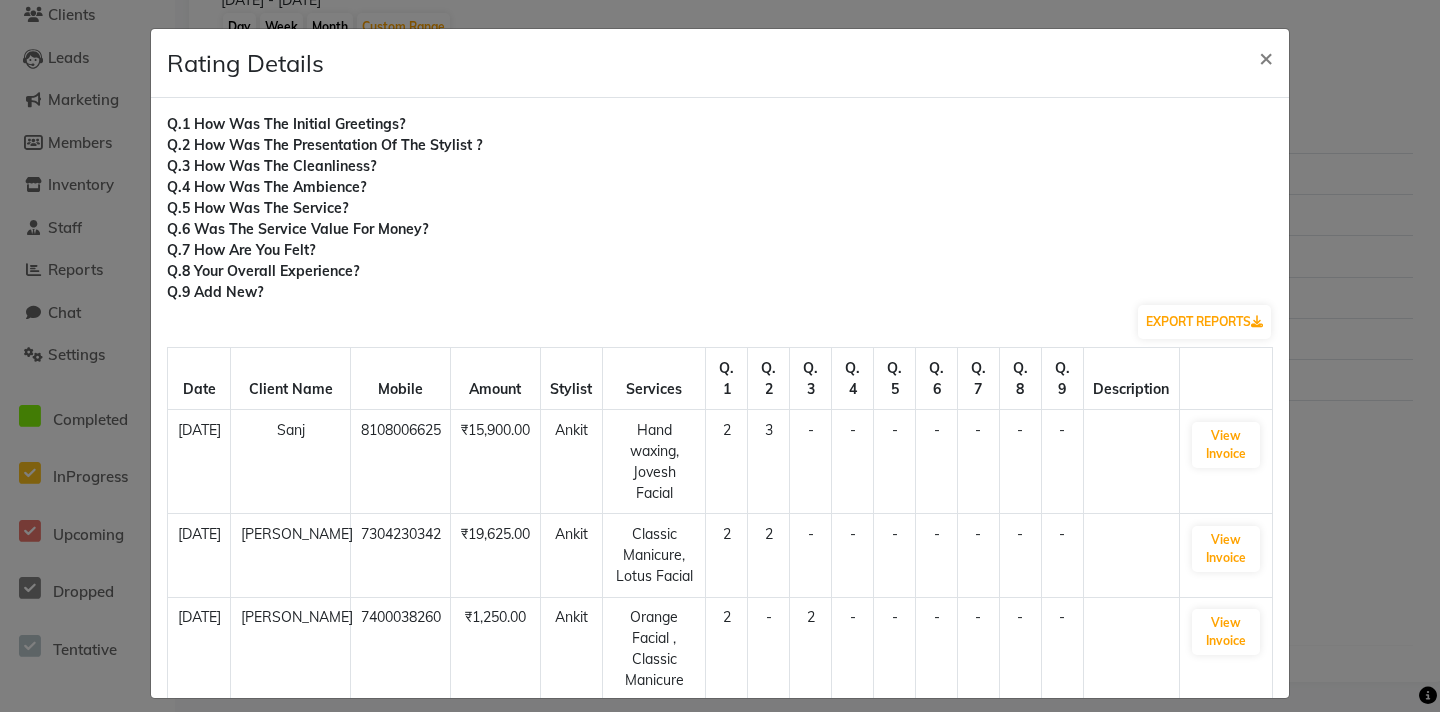 drag, startPoint x: 169, startPoint y: 118, endPoint x: 311, endPoint y: 285, distance: 219.20995 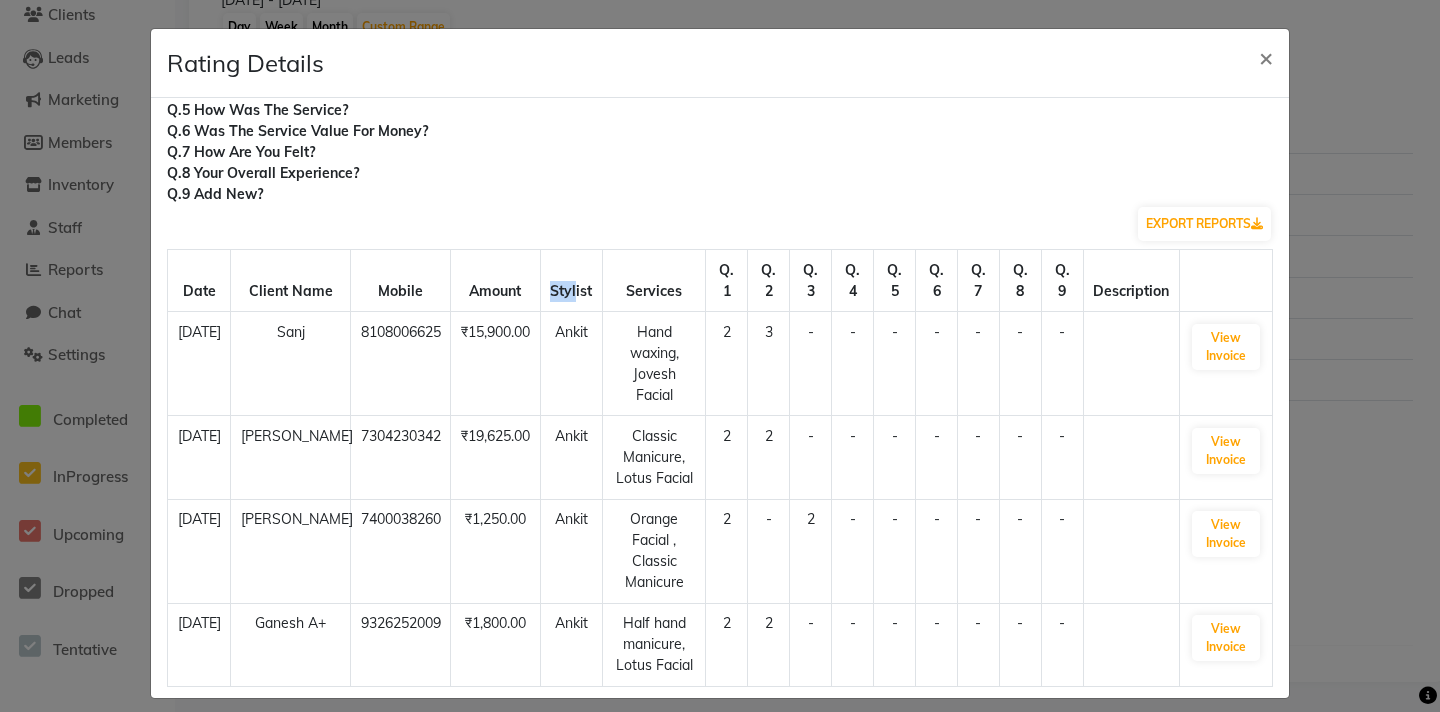 drag, startPoint x: 548, startPoint y: 287, endPoint x: 558, endPoint y: 290, distance: 10.440307 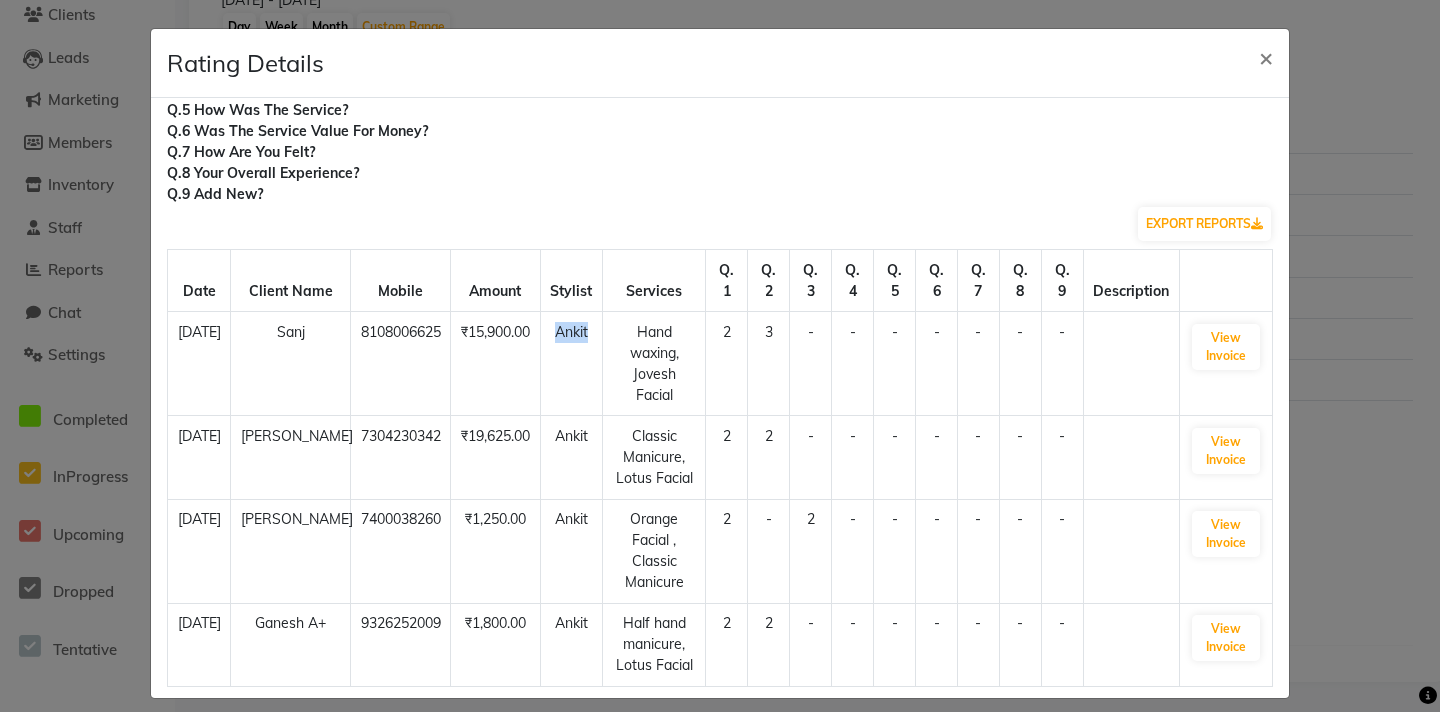 drag, startPoint x: 591, startPoint y: 327, endPoint x: 553, endPoint y: 343, distance: 41.231056 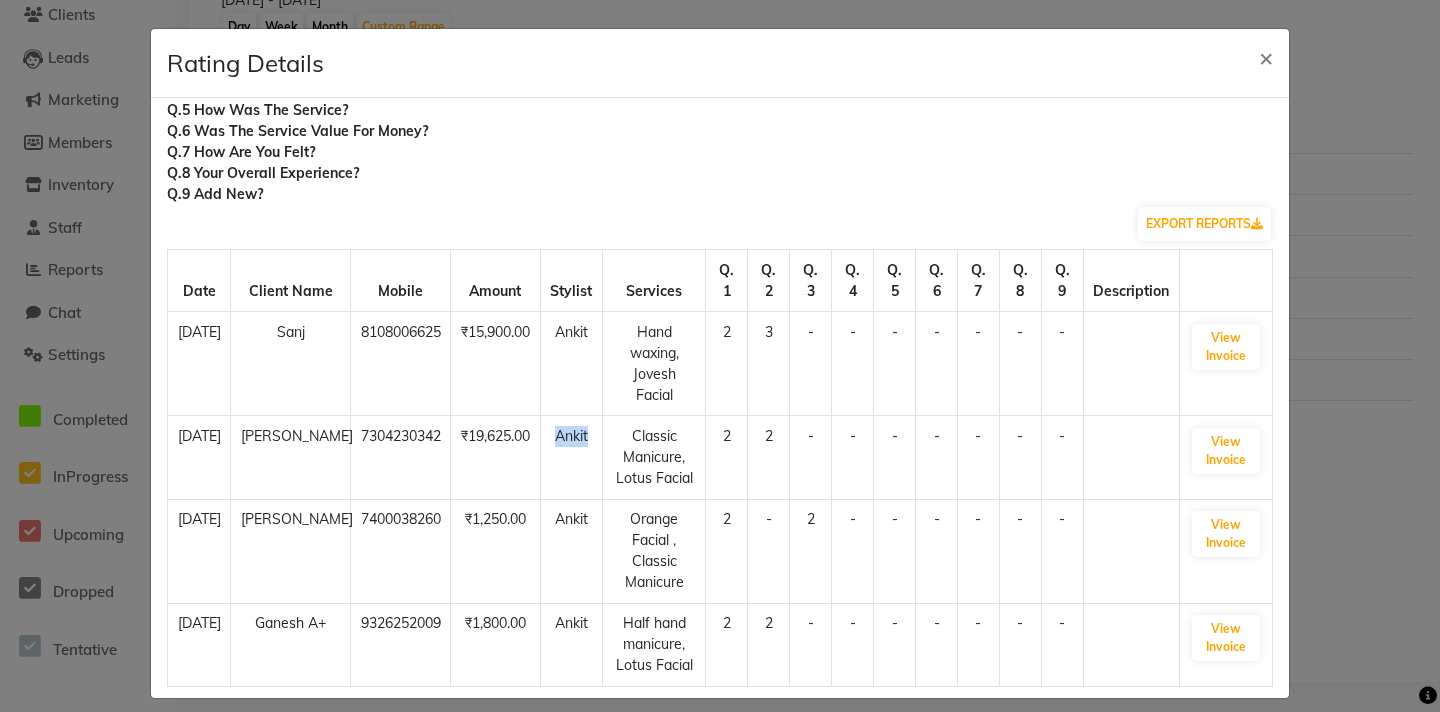 drag, startPoint x: 587, startPoint y: 424, endPoint x: 553, endPoint y: 421, distance: 34.132095 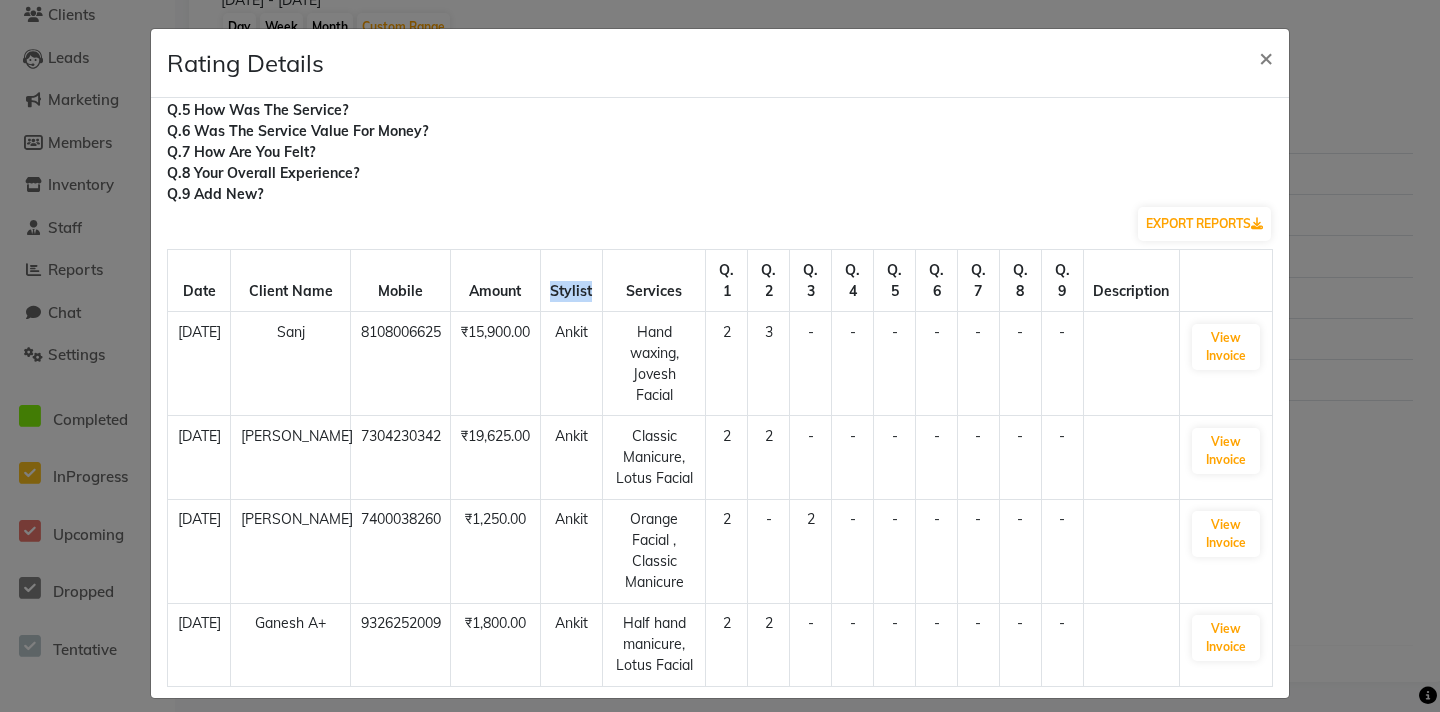 drag, startPoint x: 593, startPoint y: 292, endPoint x: 544, endPoint y: 290, distance: 49.0408 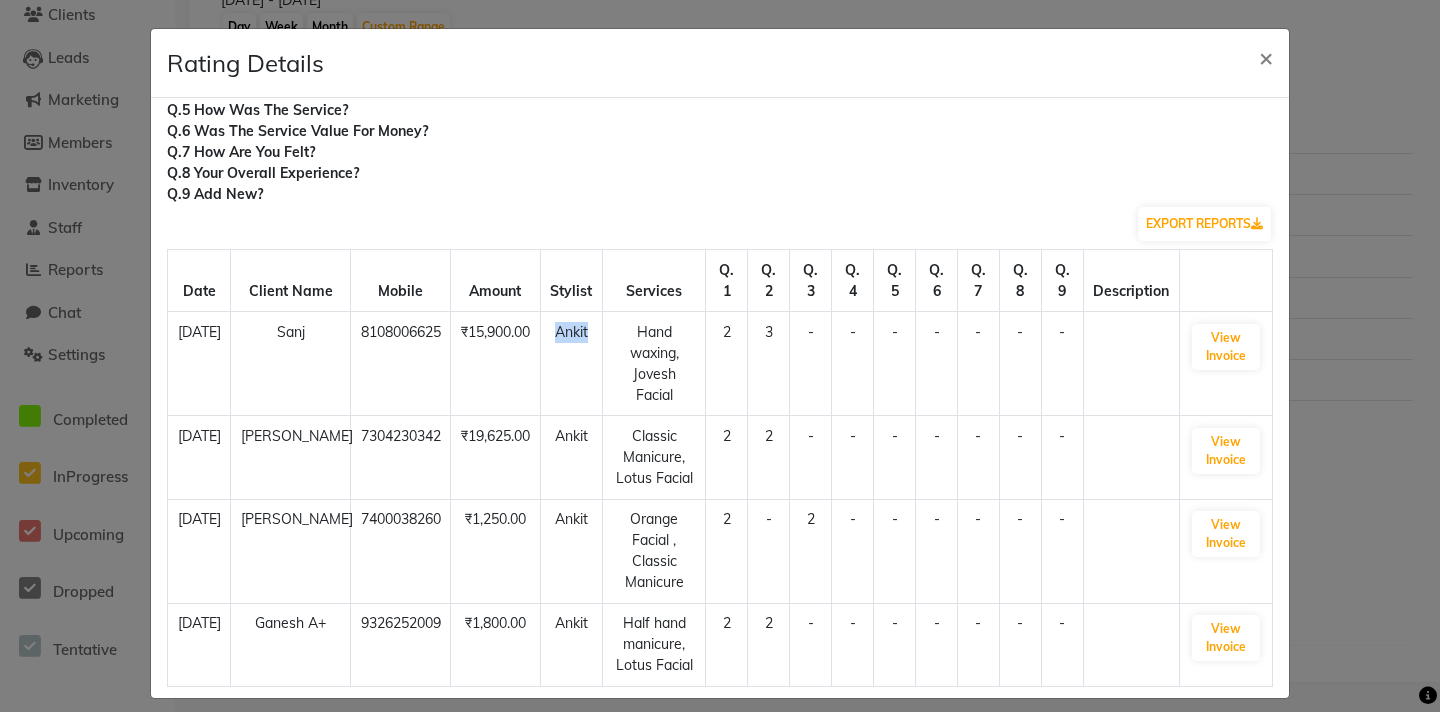 drag, startPoint x: 554, startPoint y: 324, endPoint x: 575, endPoint y: 398, distance: 76.922035 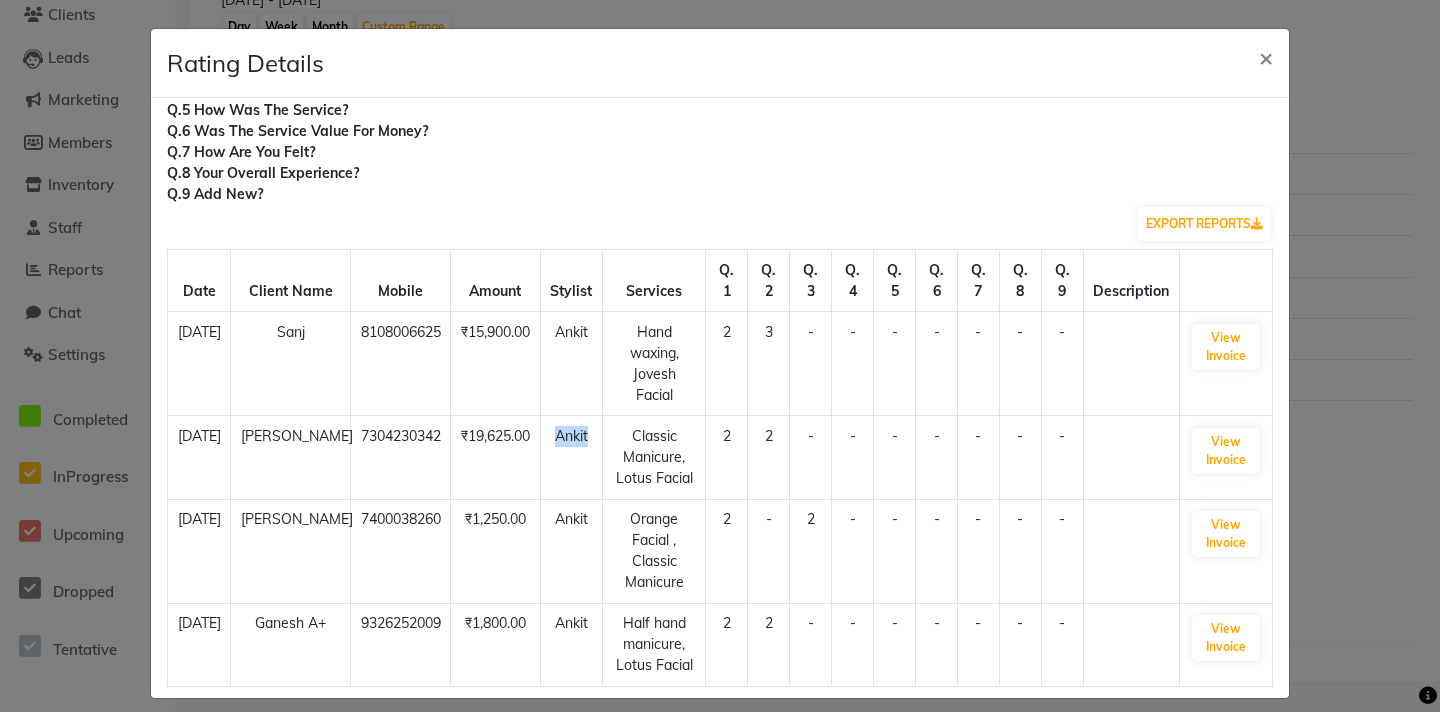 drag, startPoint x: 562, startPoint y: 425, endPoint x: 585, endPoint y: 438, distance: 26.41969 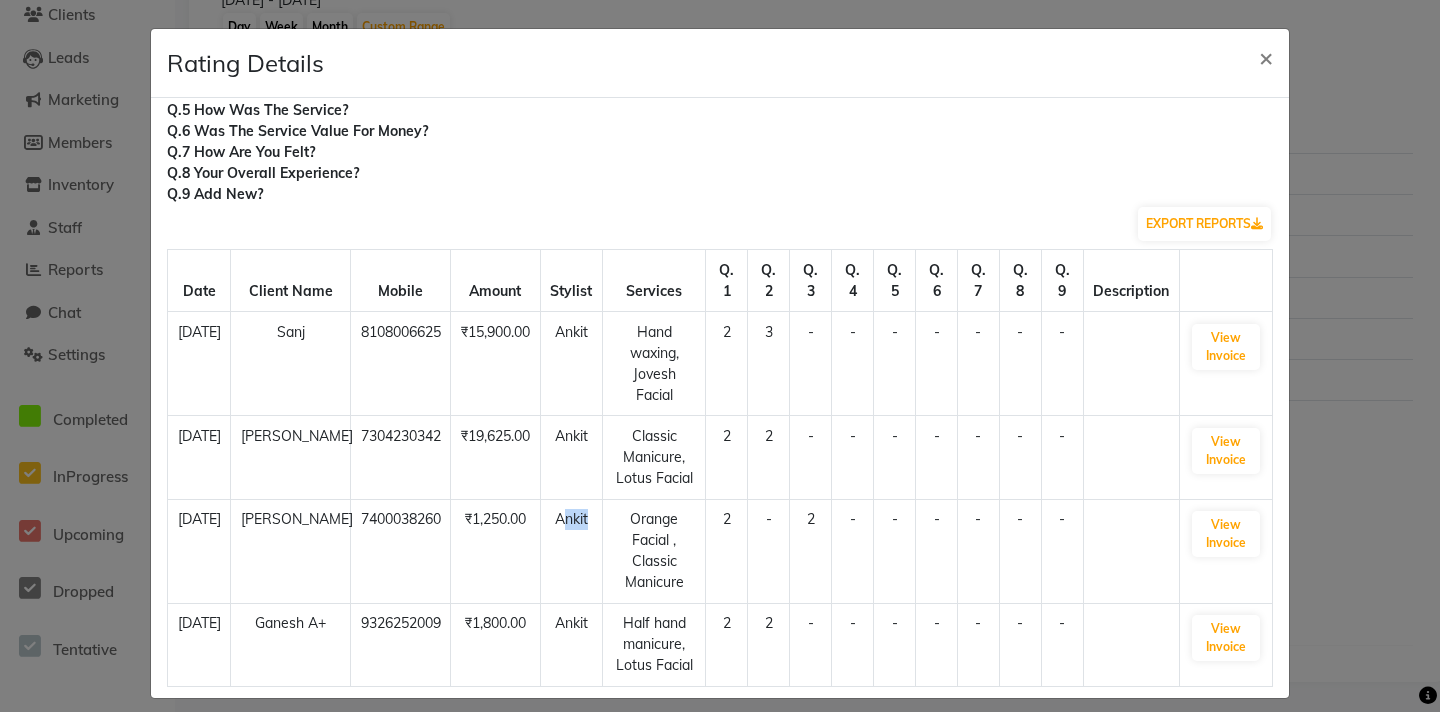 drag, startPoint x: 563, startPoint y: 491, endPoint x: 593, endPoint y: 519, distance: 41.036568 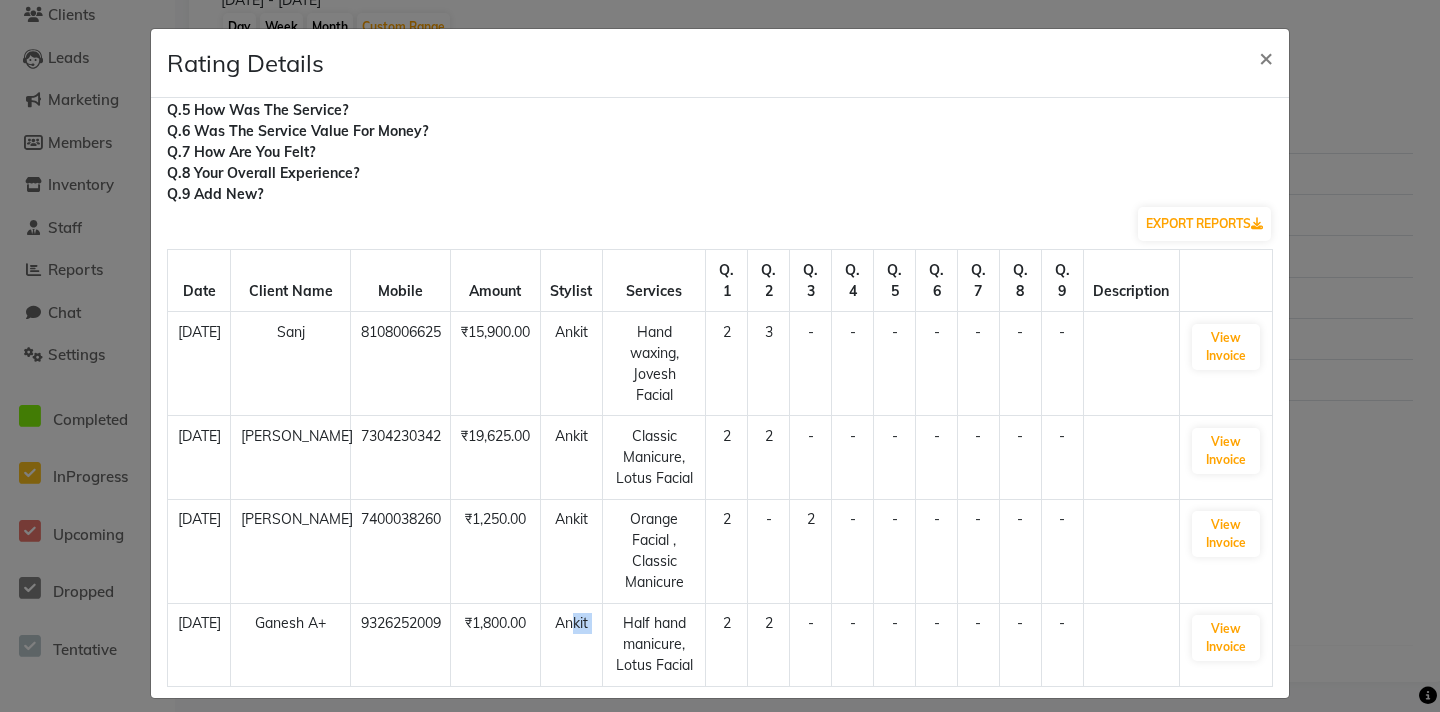 drag, startPoint x: 571, startPoint y: 600, endPoint x: 625, endPoint y: 613, distance: 55.542778 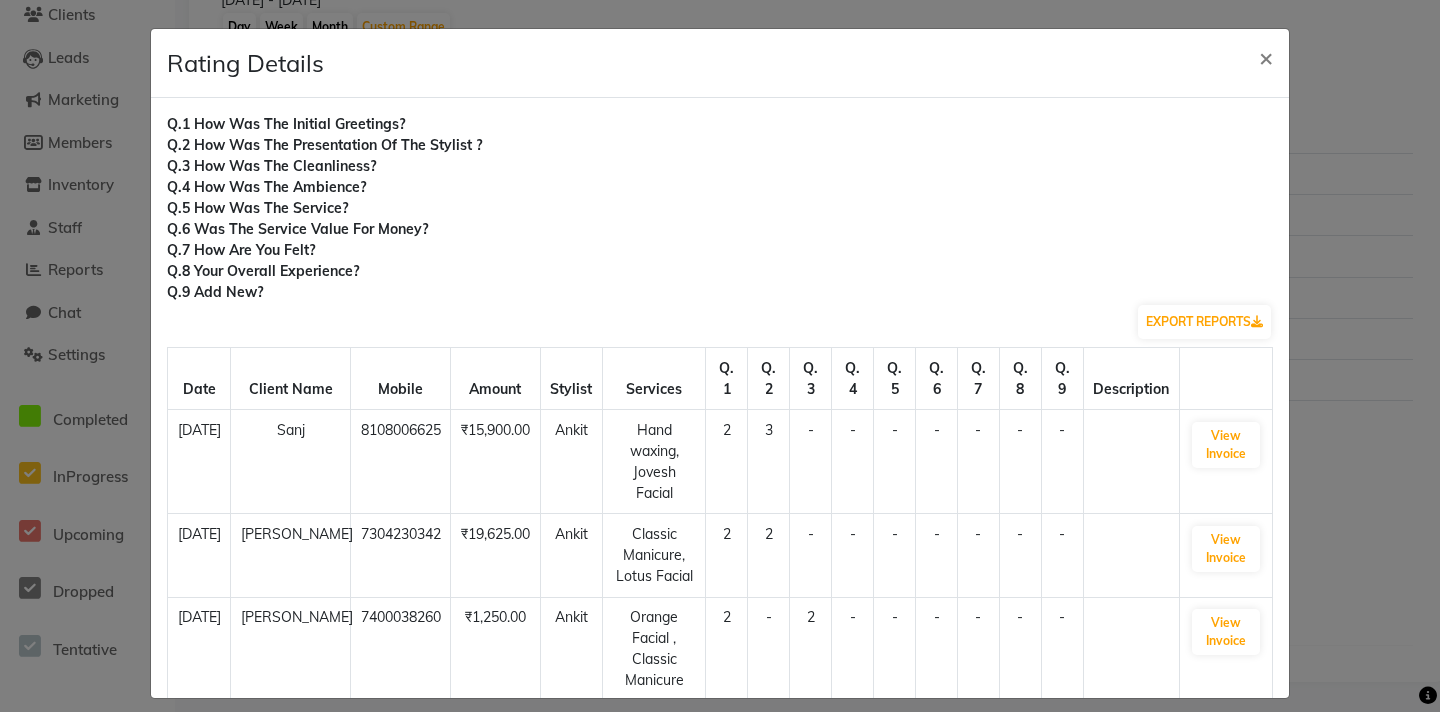click on "Q.6 Was the service value for money?" 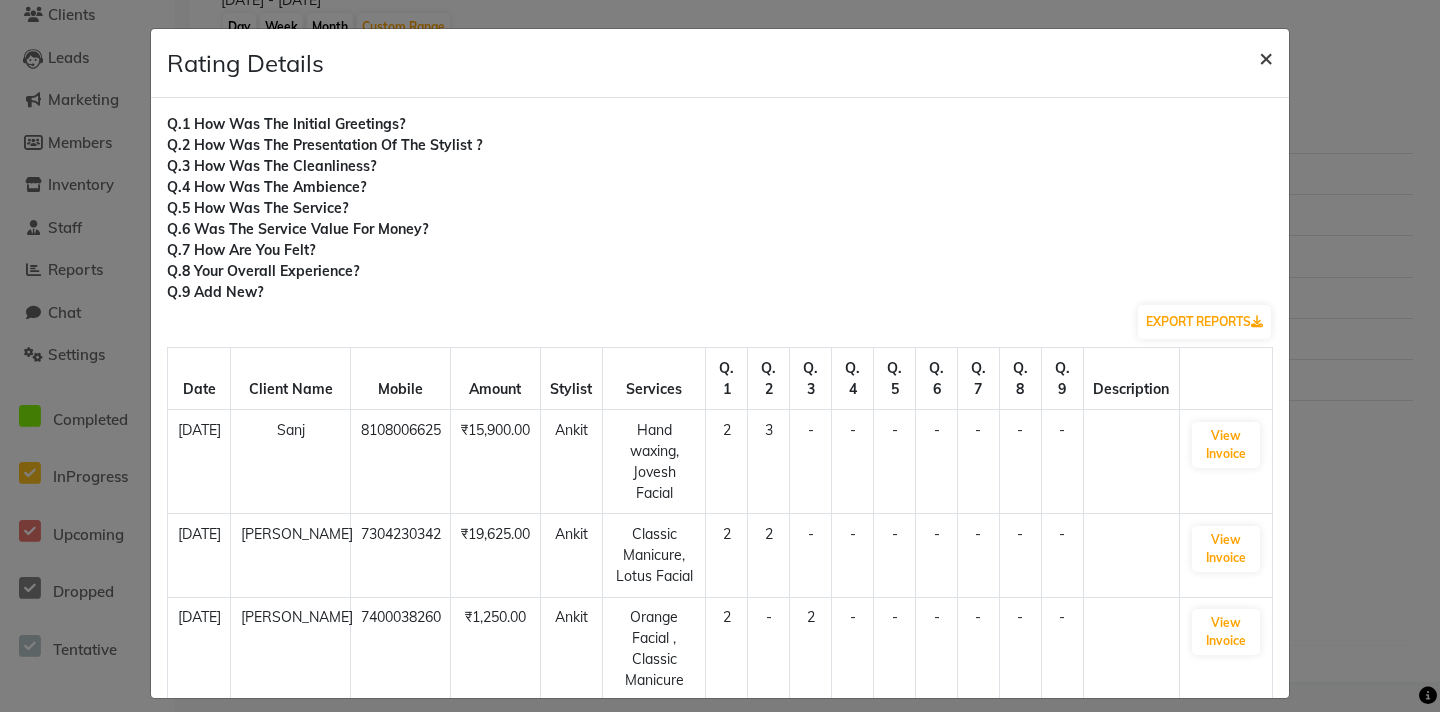 click on "×" 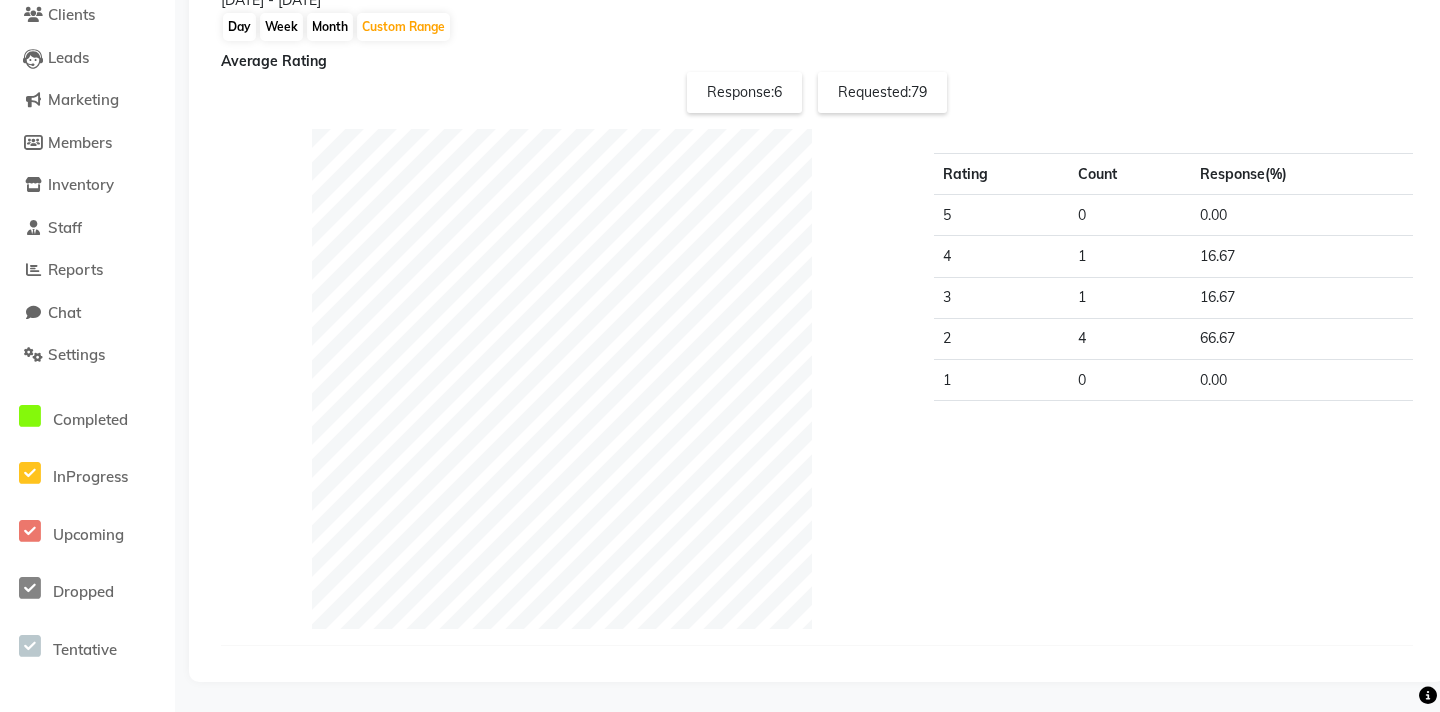 click on "Rating Count Response(%) 5 0 0.00 4 1 16.67 3 1 16.67 2 4 66.67 1 0 0.00" 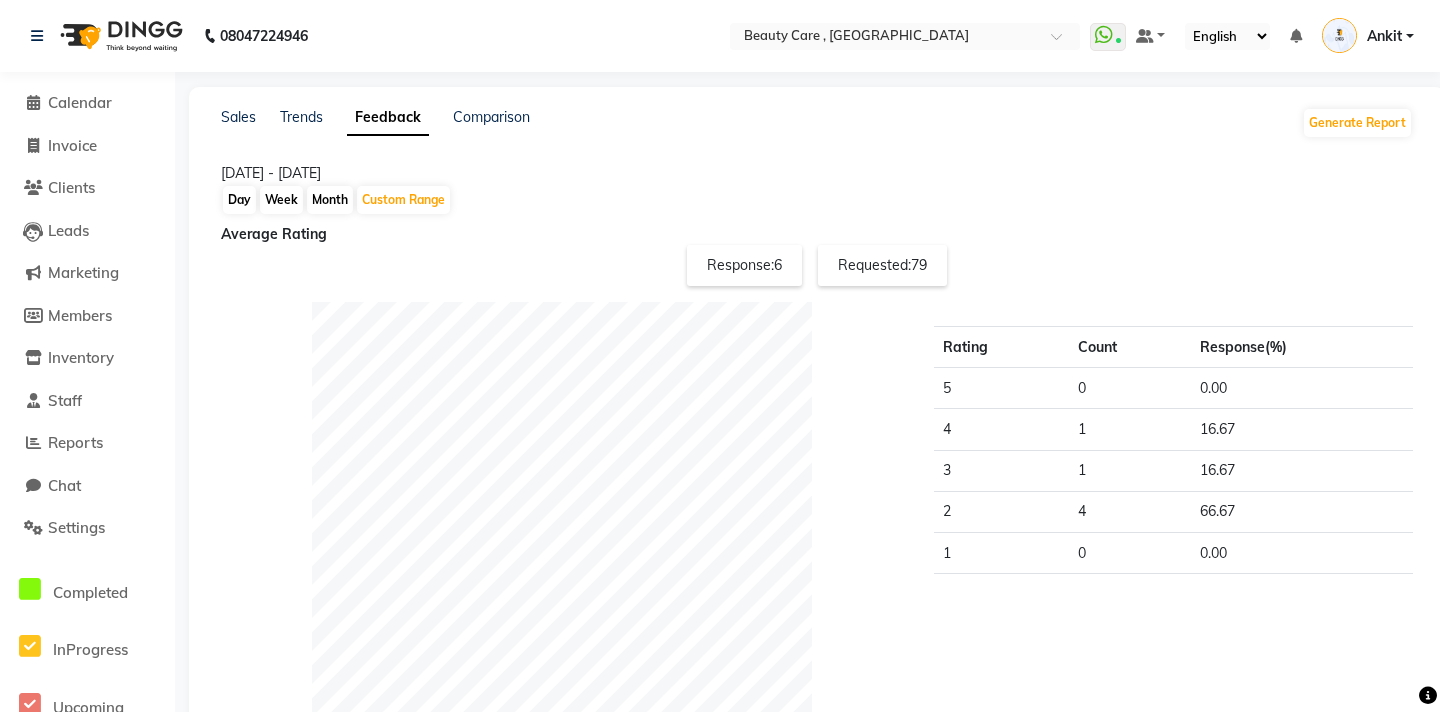 click on "Average Rating" 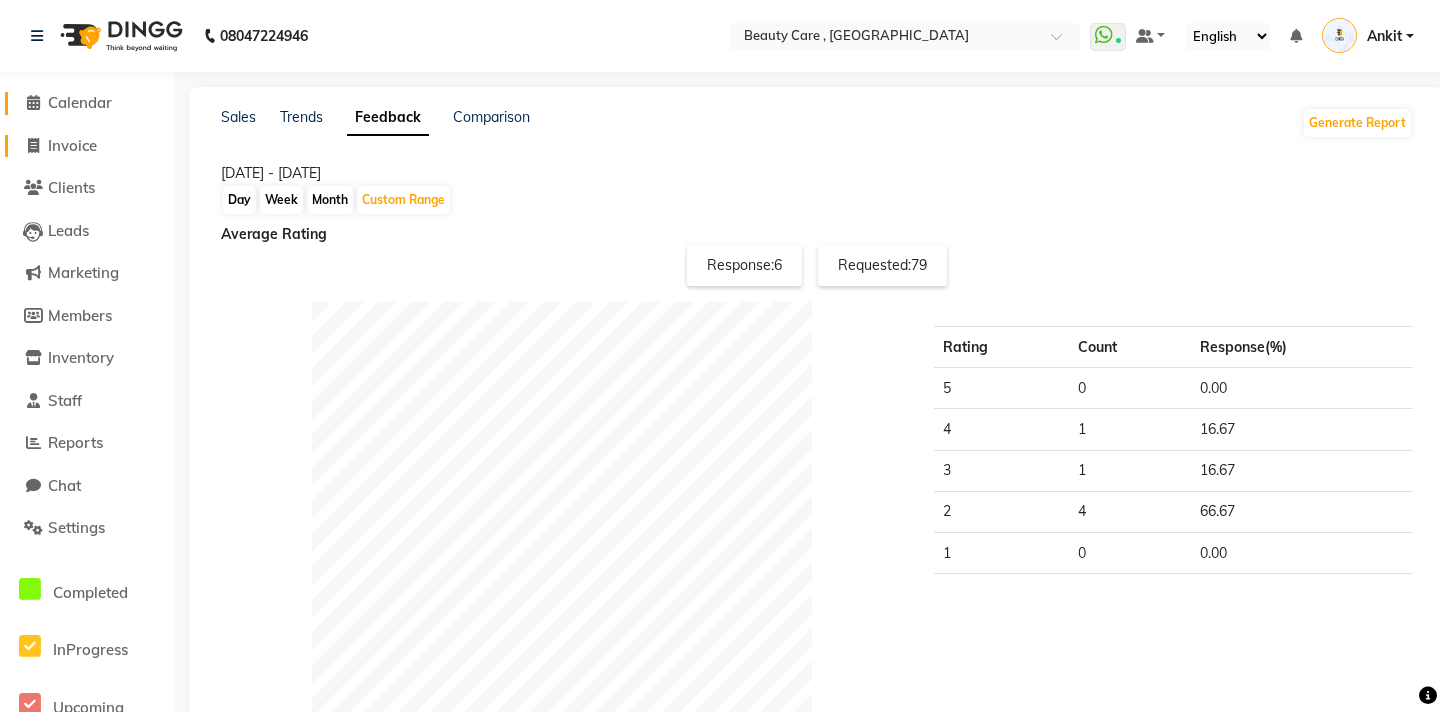 click on "Calendar" 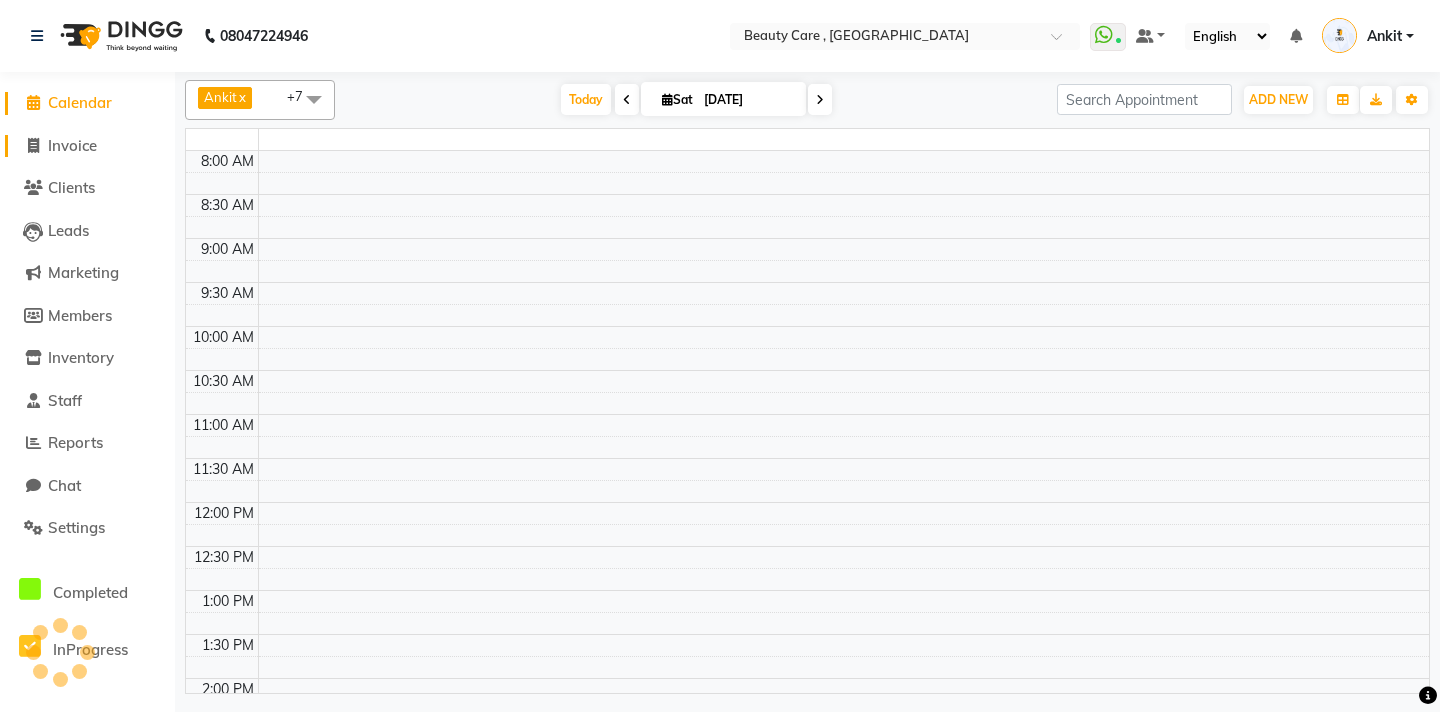 click on "Invoice" 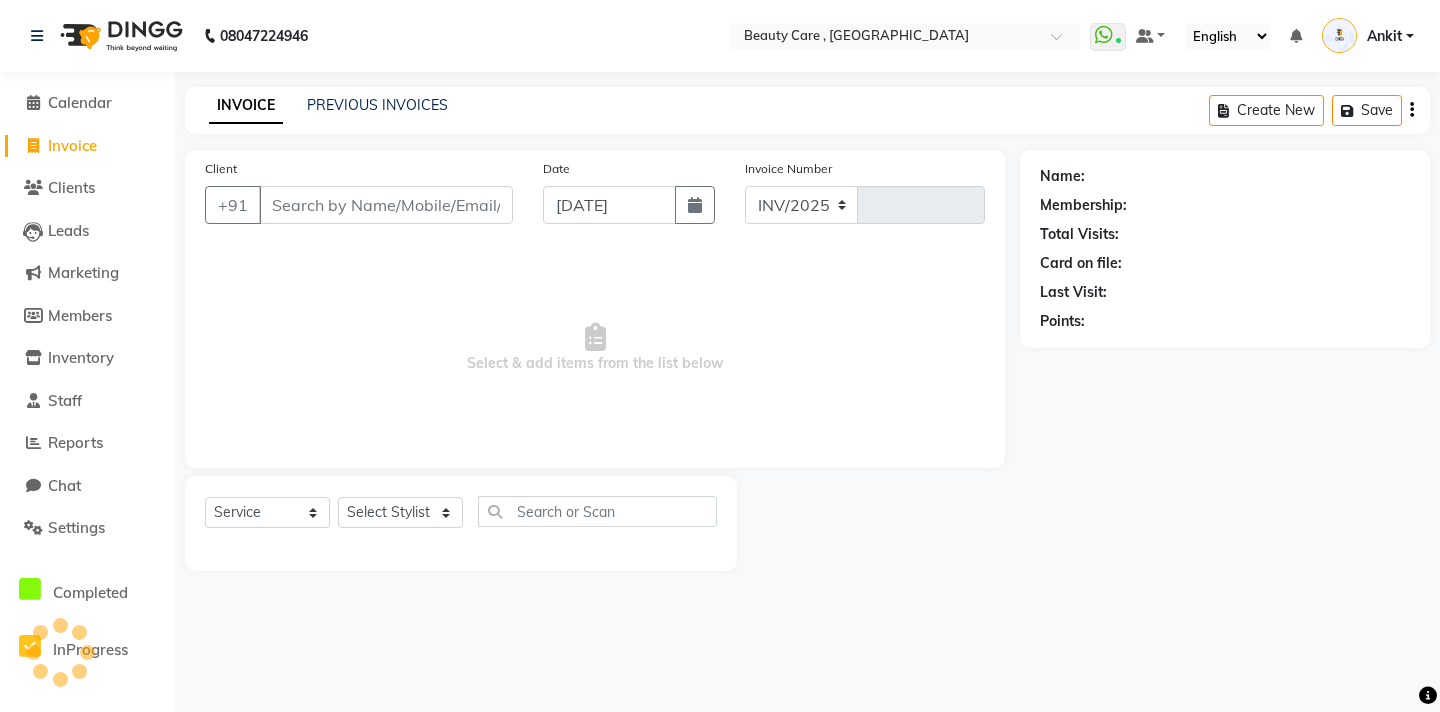select on "5646" 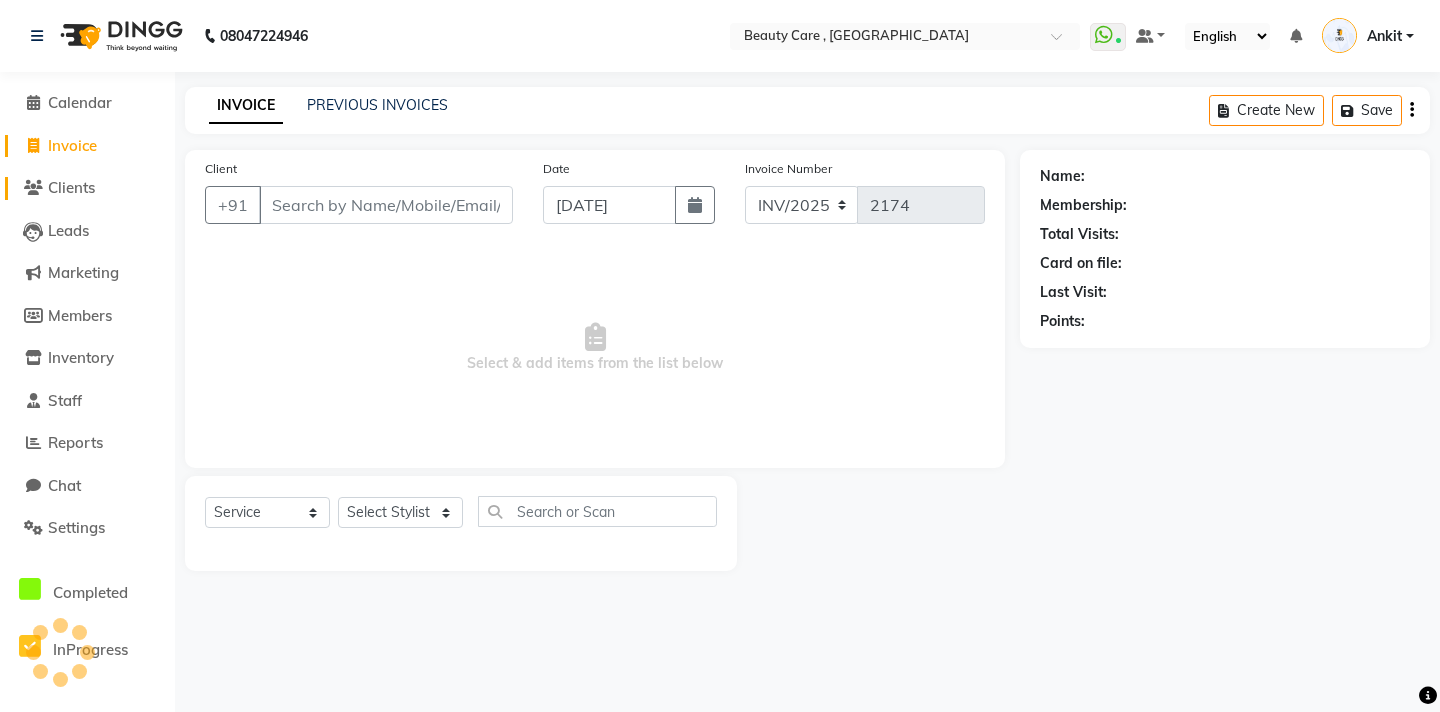 click on "Clients" 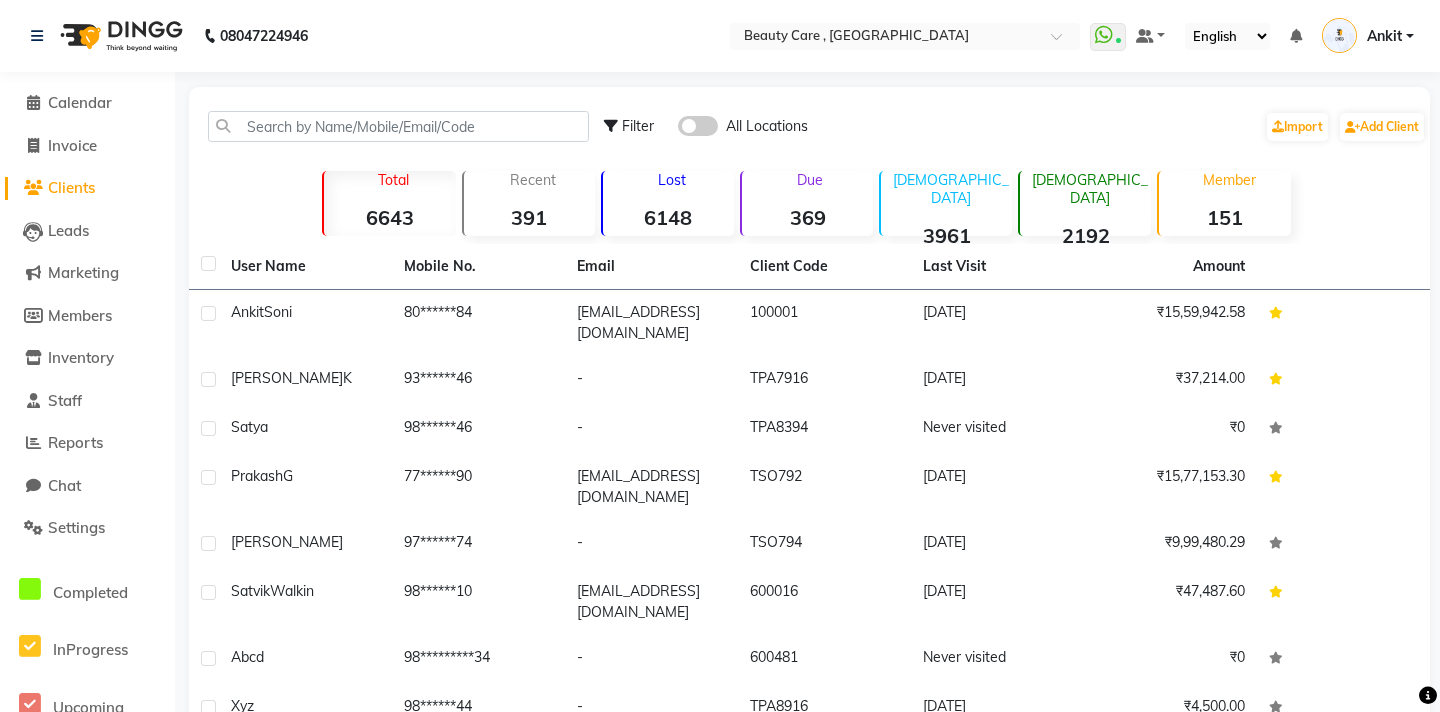 click on "6148" 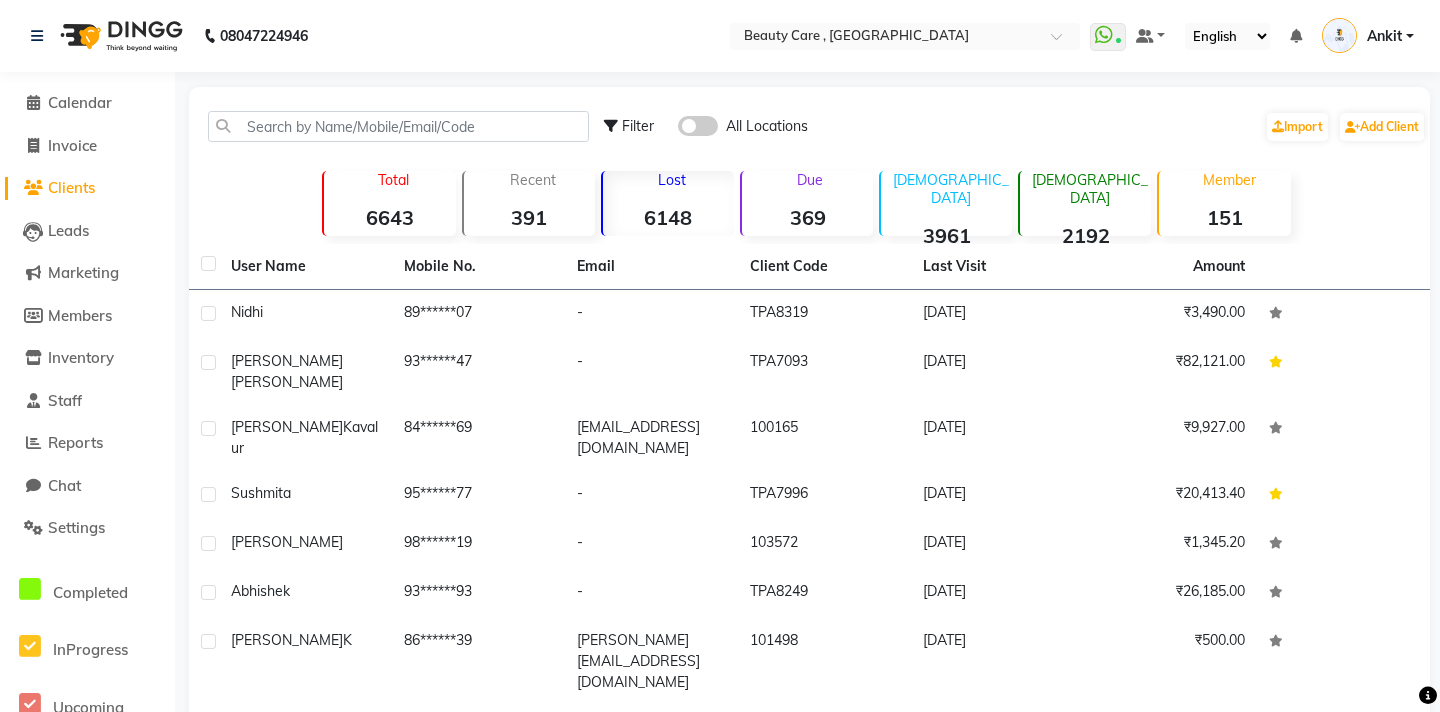 click on "6643" 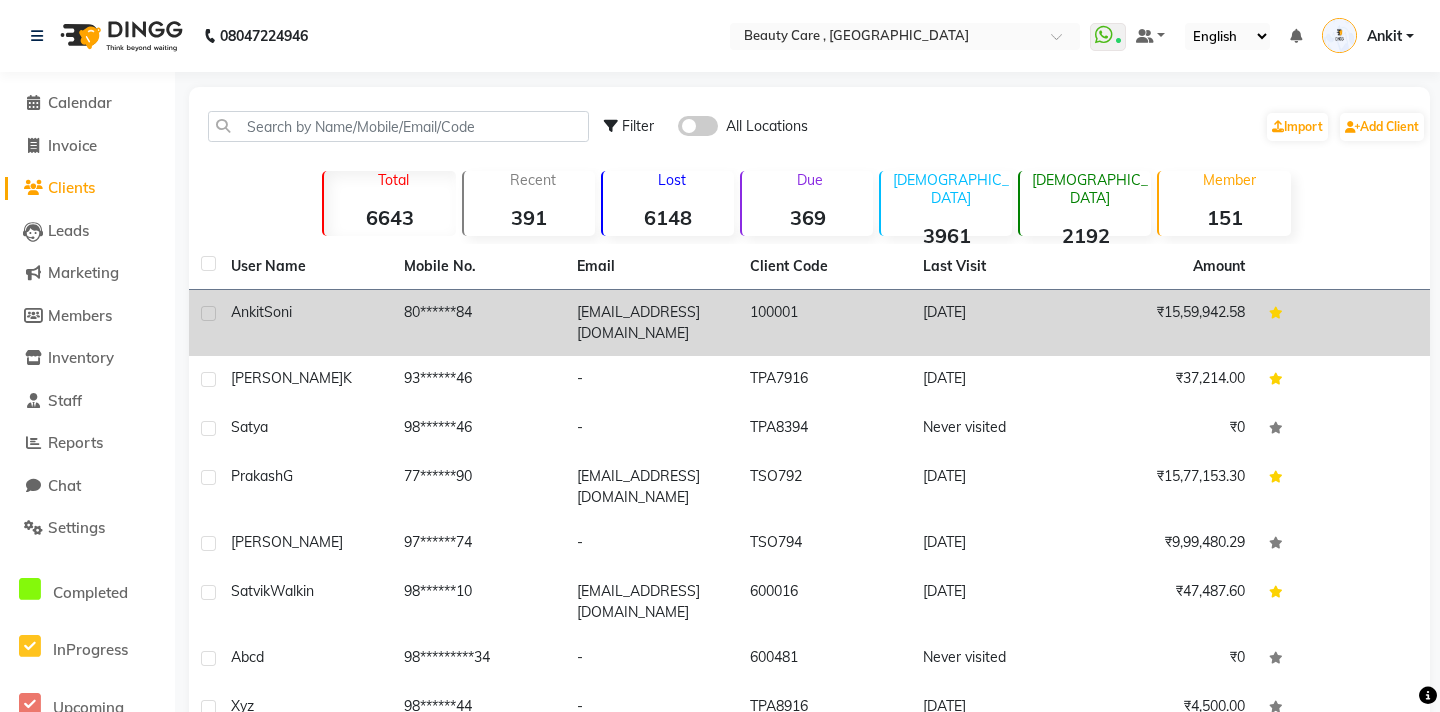 click on "Ankit" 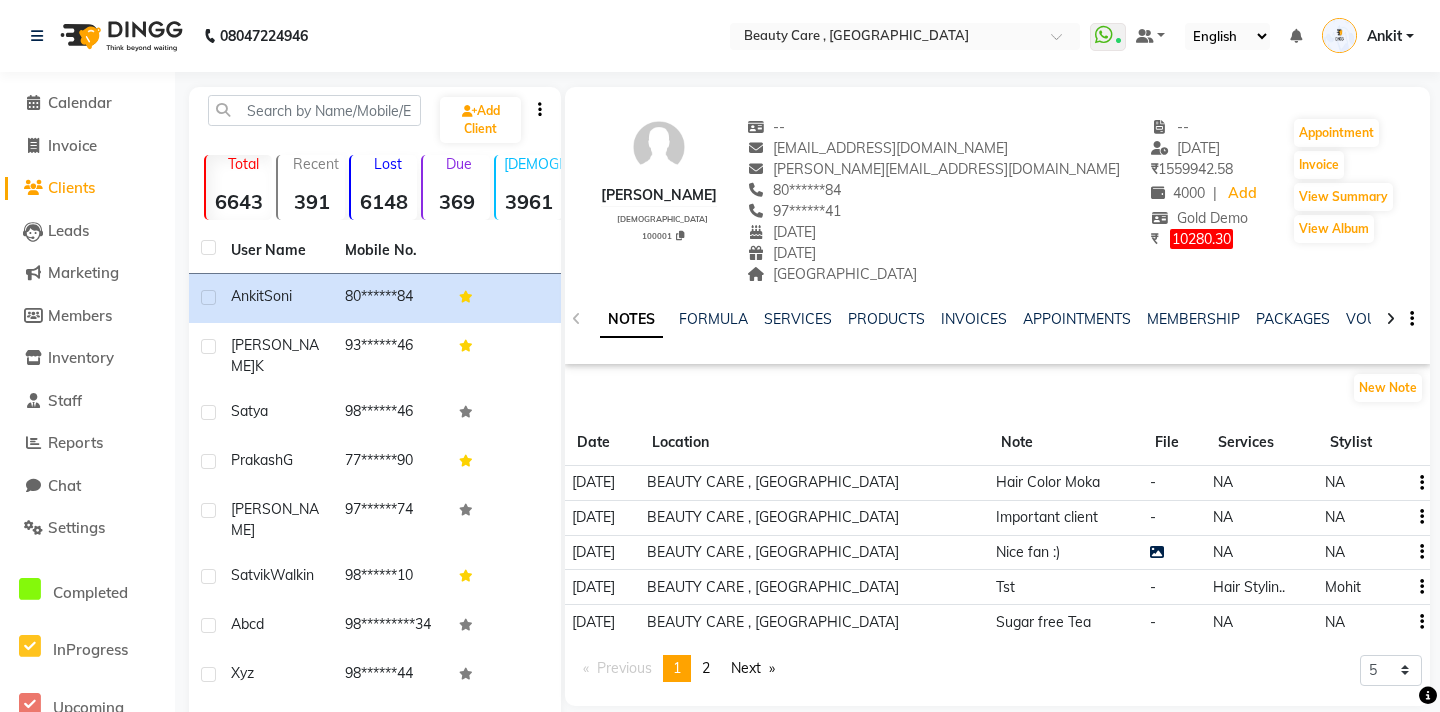 scroll, scrollTop: 107, scrollLeft: 0, axis: vertical 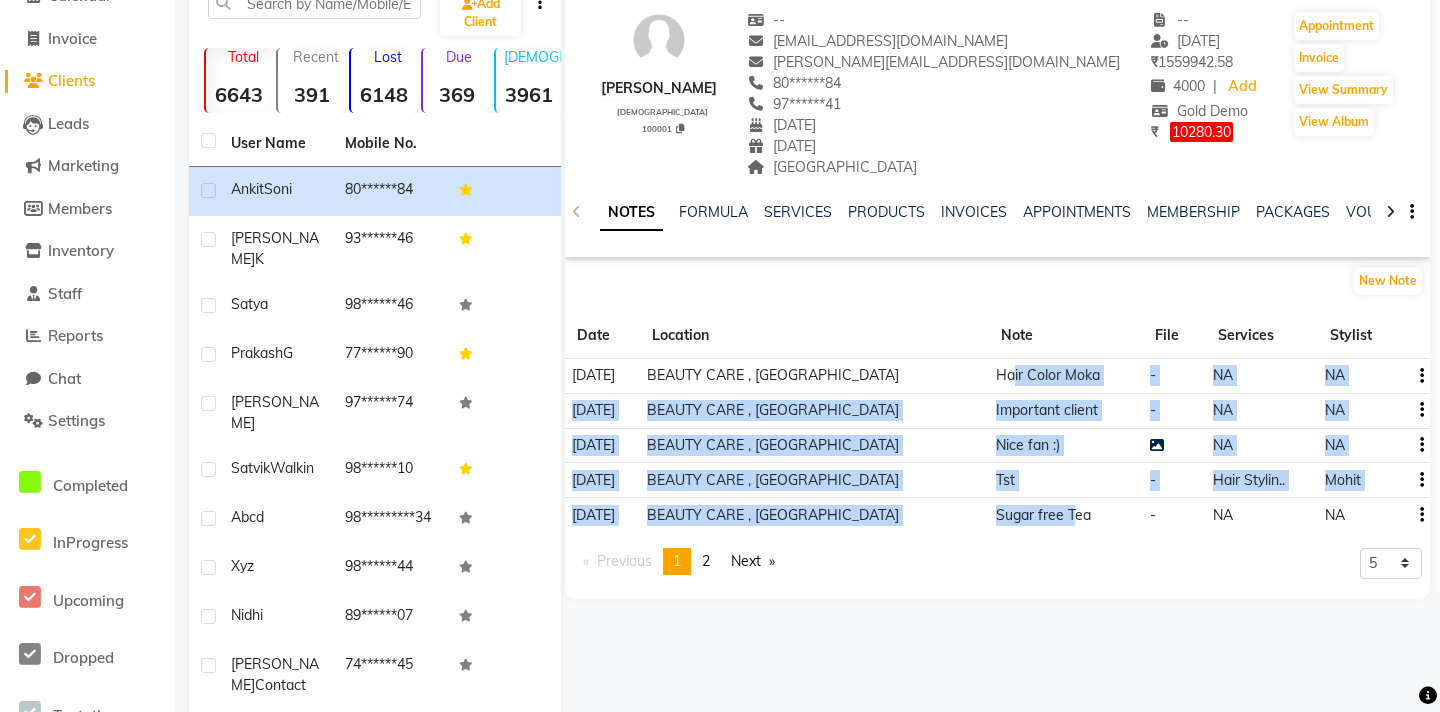 drag, startPoint x: 1009, startPoint y: 376, endPoint x: 1076, endPoint y: 535, distance: 172.53986 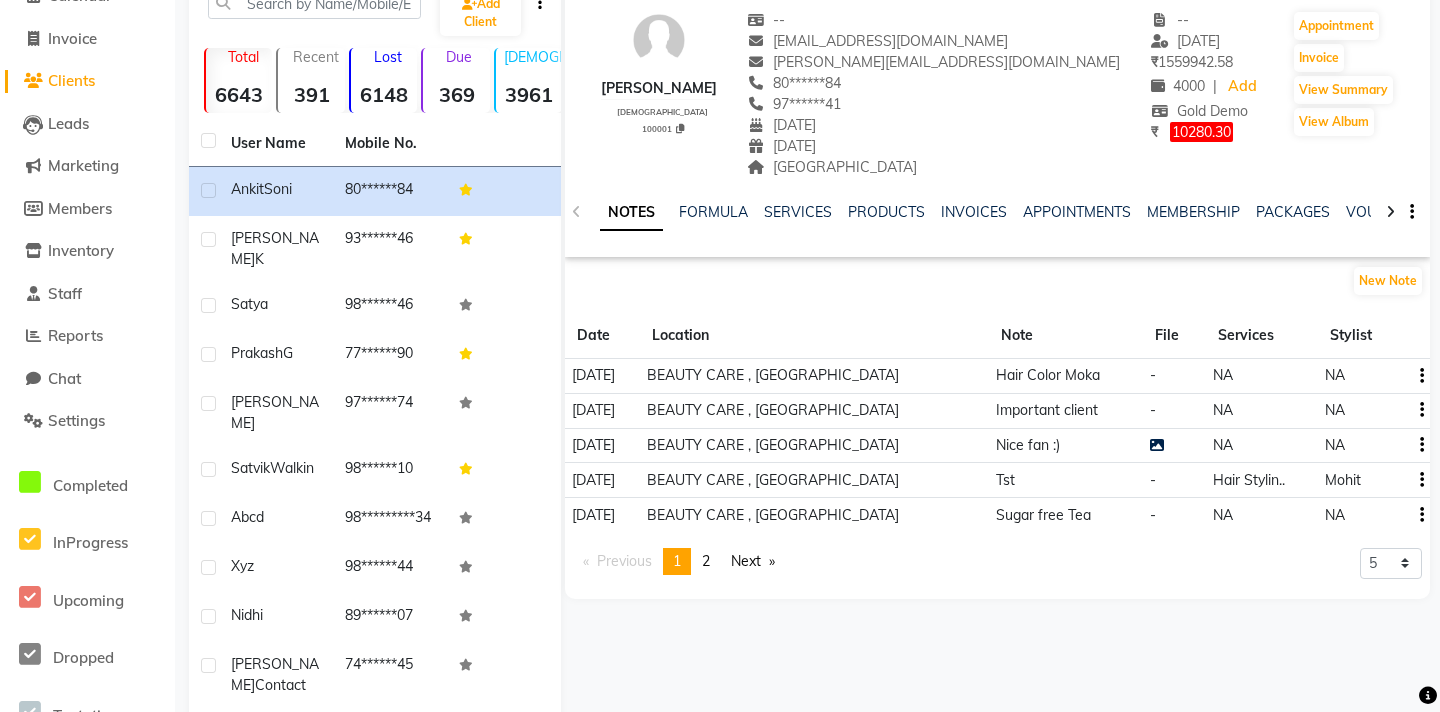 click on "Previous  page  1 / 2  You're on page  1 page  2  Next  page 5 10 50 100 500" 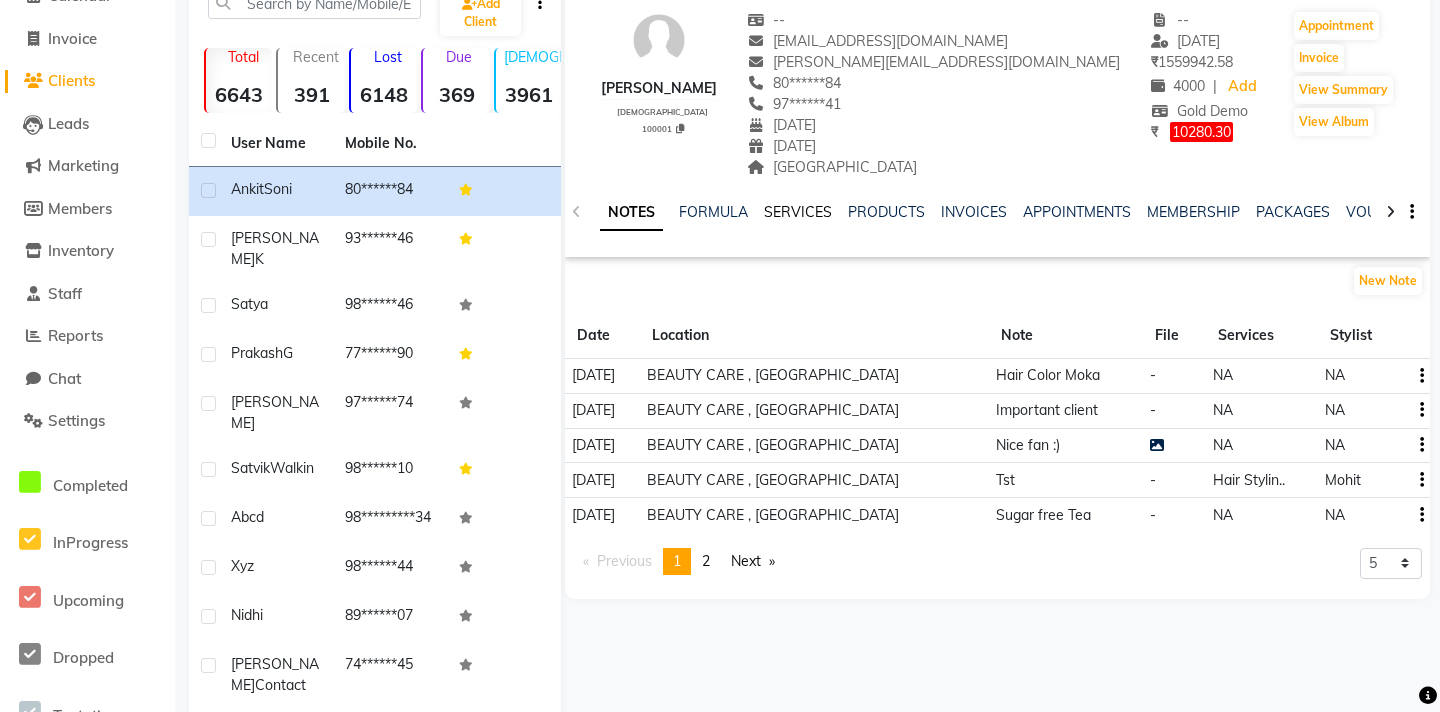 scroll, scrollTop: 0, scrollLeft: 0, axis: both 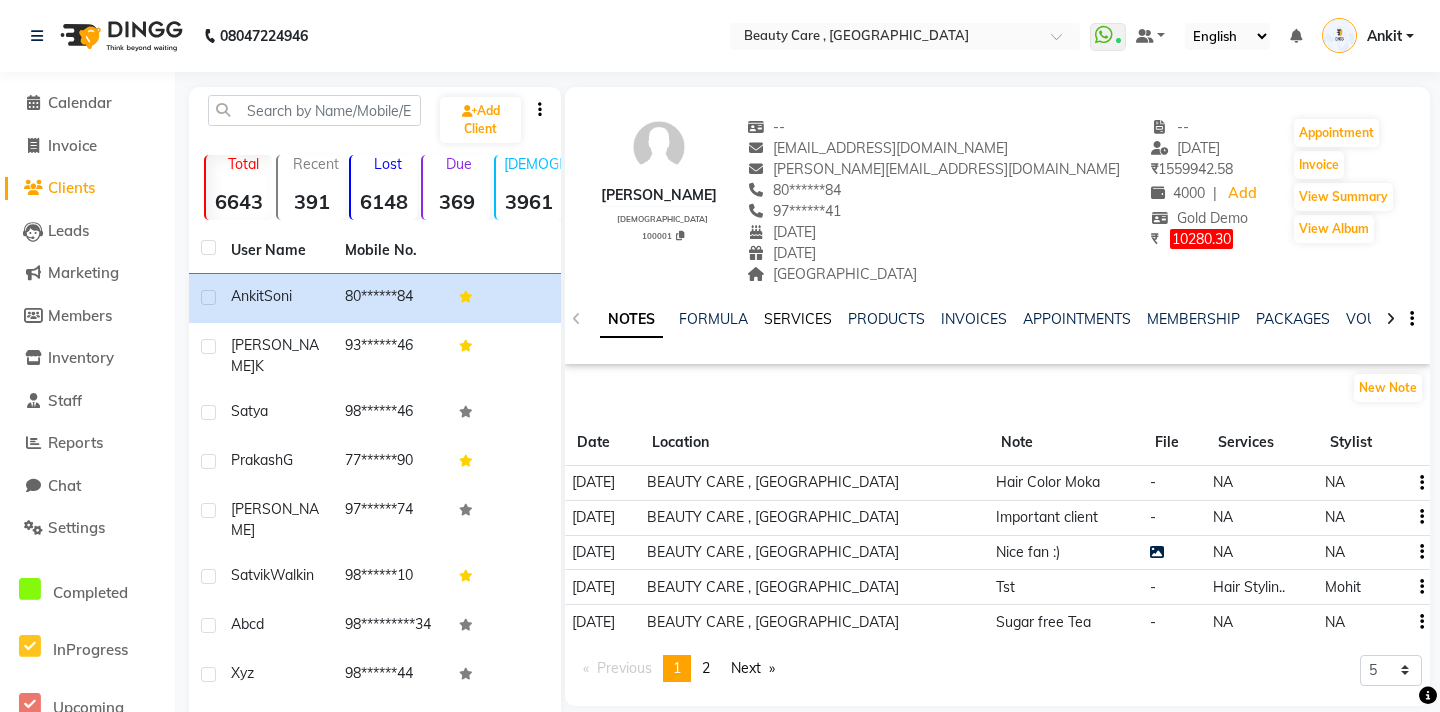 click on "SERVICES" 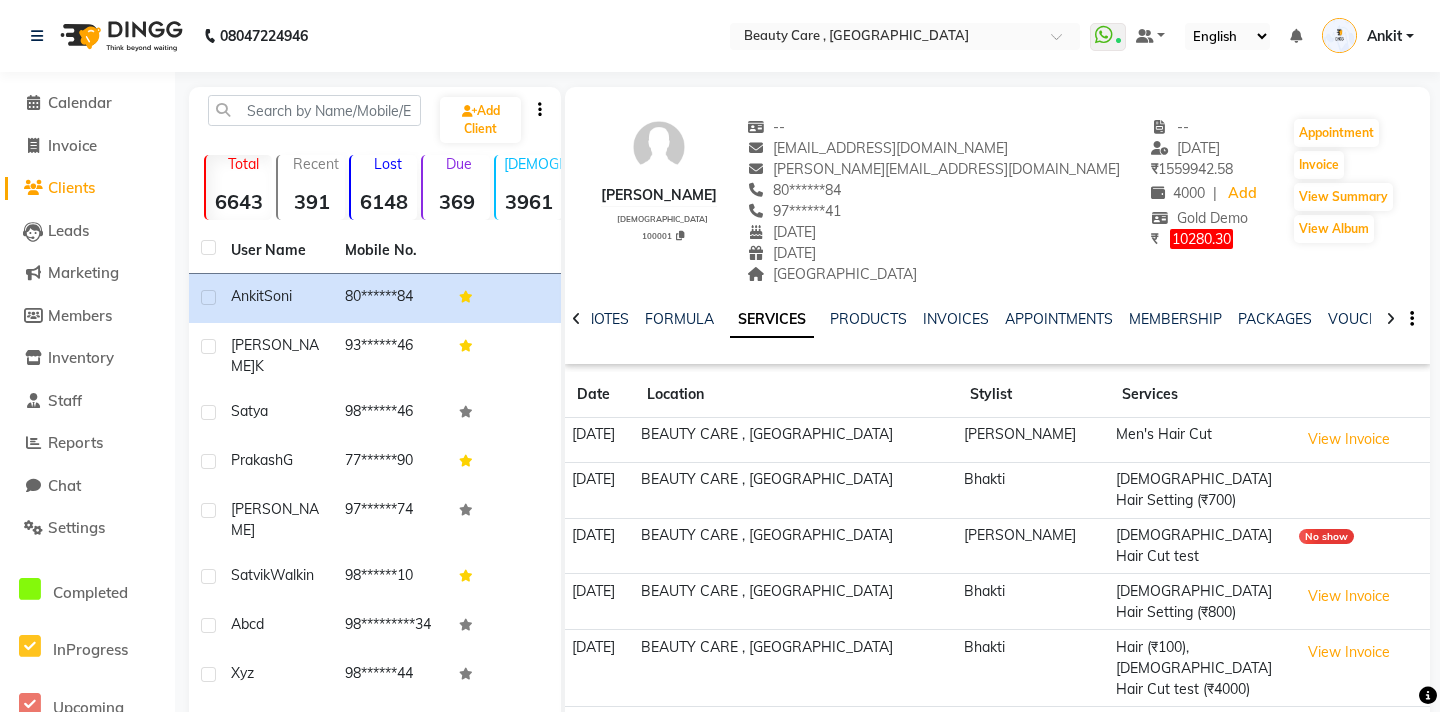 scroll, scrollTop: 95, scrollLeft: 0, axis: vertical 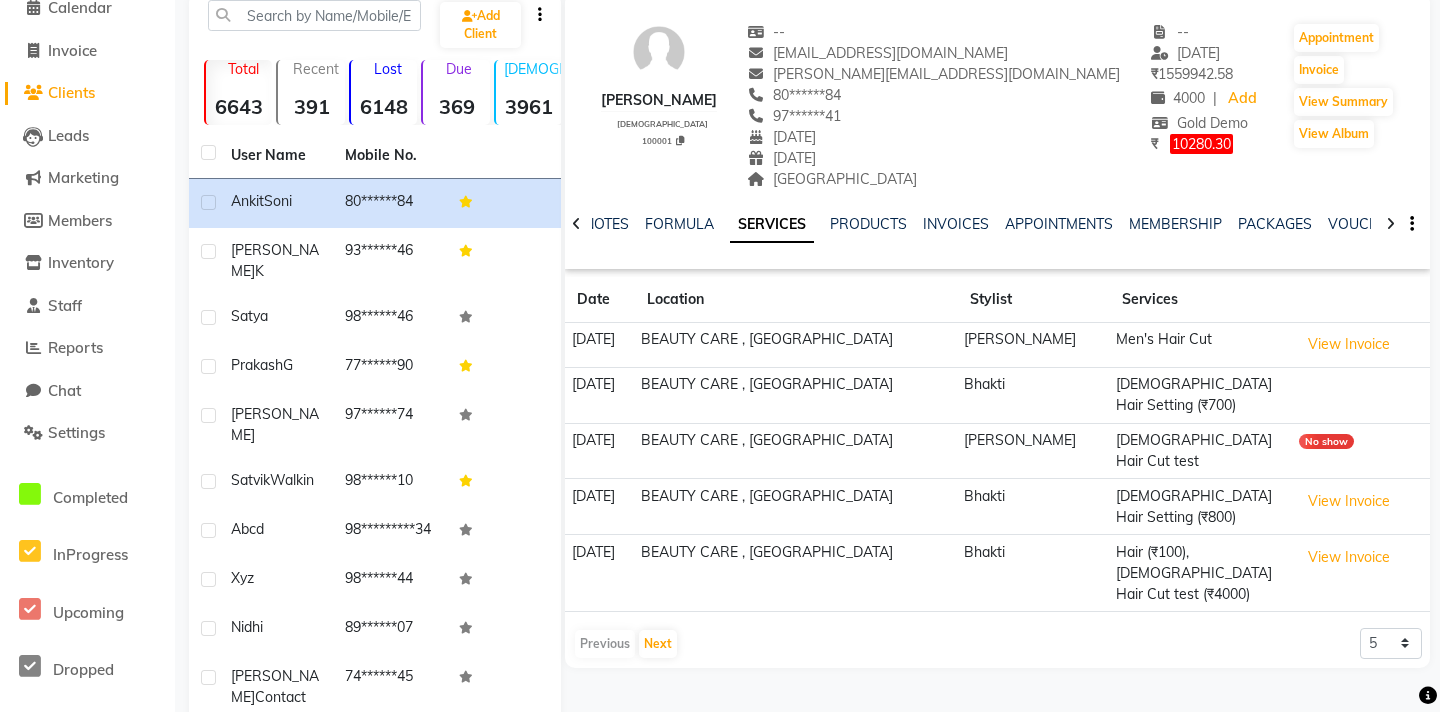 drag, startPoint x: 658, startPoint y: 420, endPoint x: 578, endPoint y: 416, distance: 80.09994 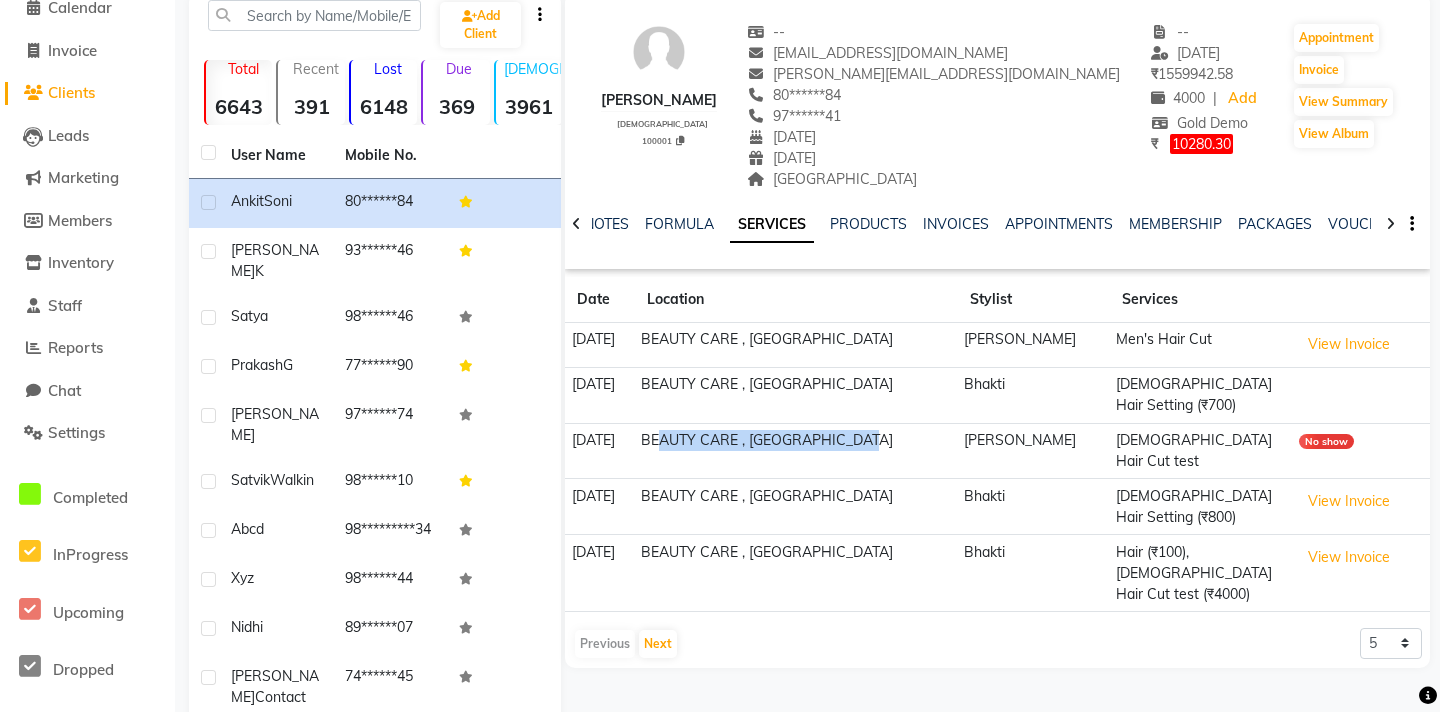 drag, startPoint x: 704, startPoint y: 420, endPoint x: 896, endPoint y: 424, distance: 192.04166 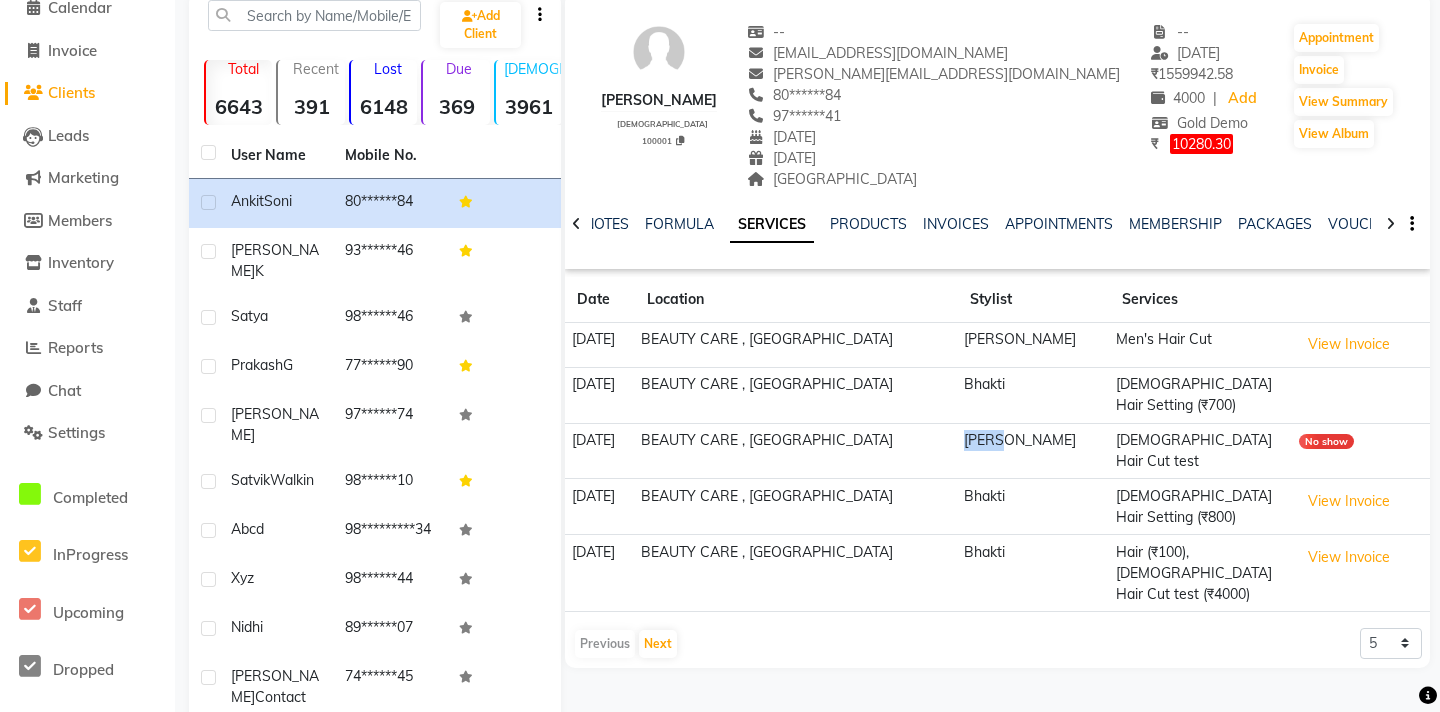 drag, startPoint x: 982, startPoint y: 418, endPoint x: 1025, endPoint y: 420, distance: 43.046486 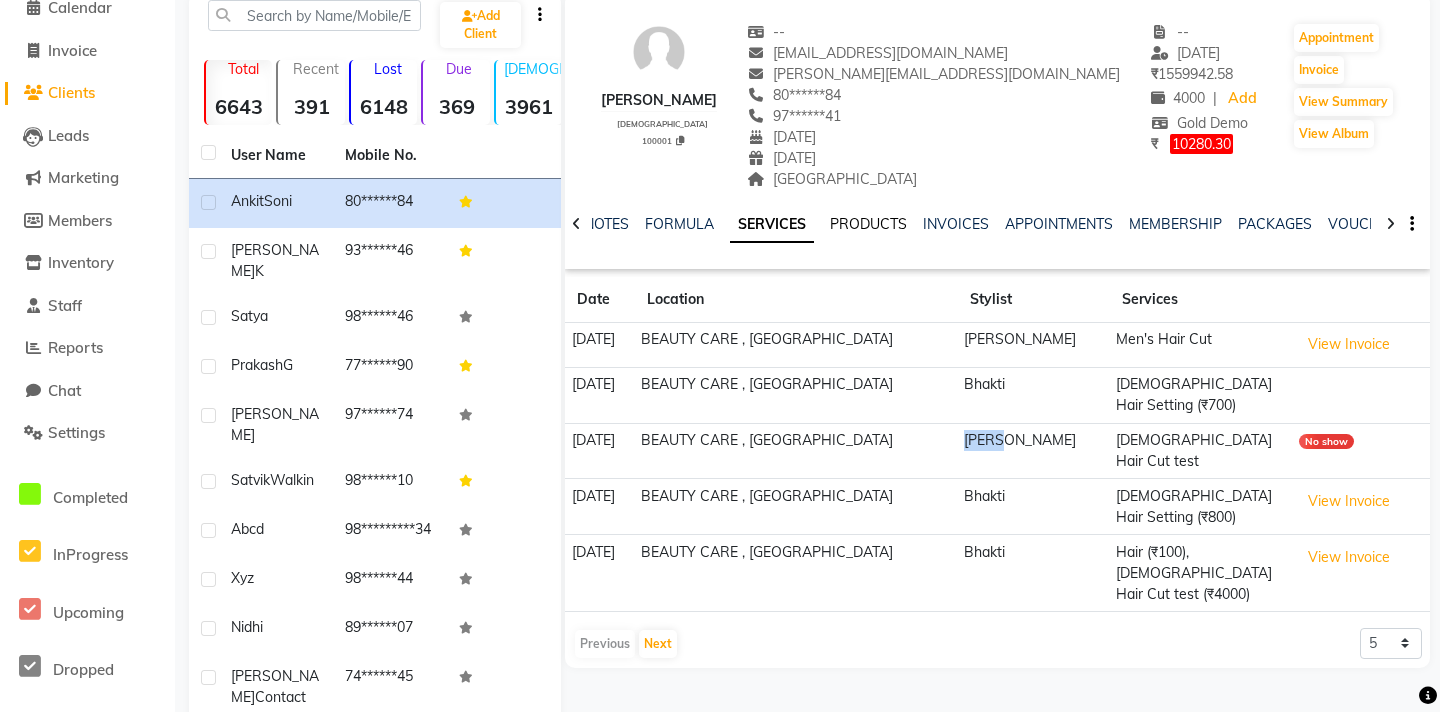 click on "PRODUCTS" 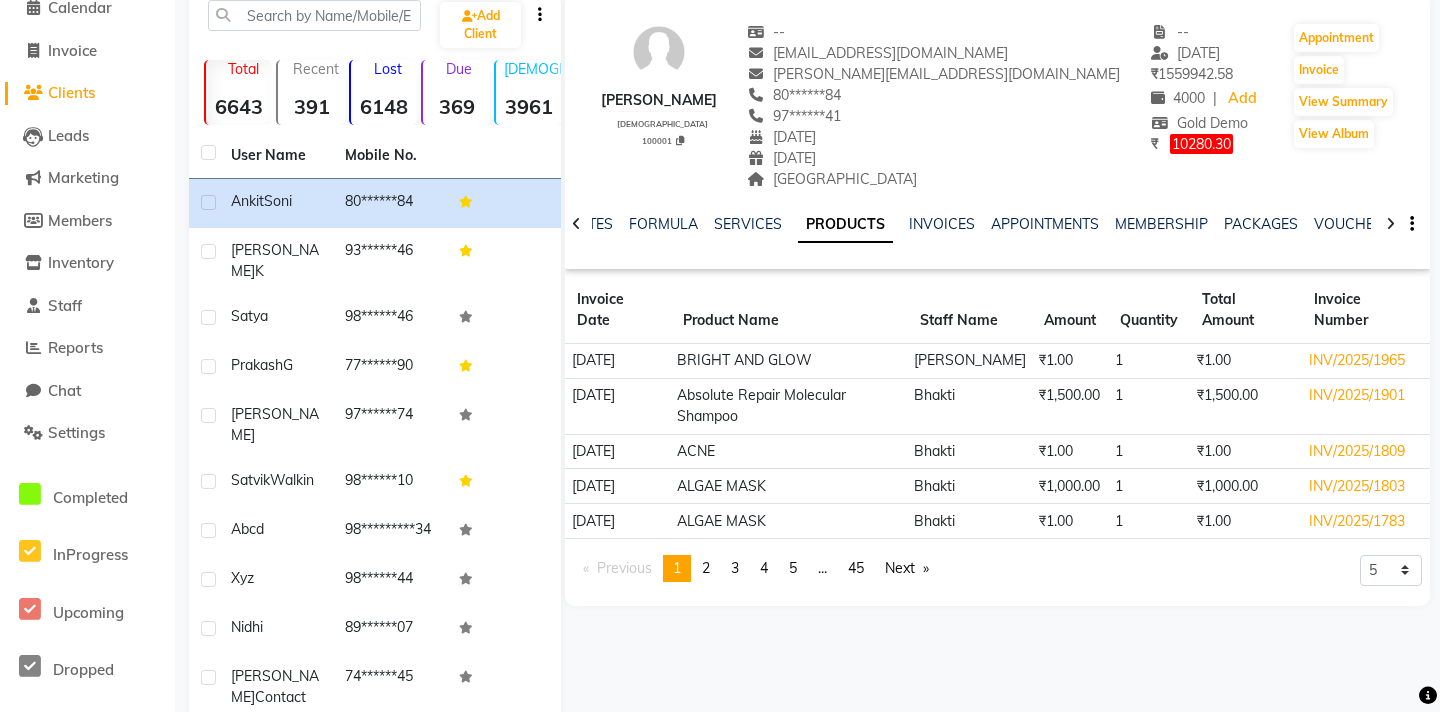 drag, startPoint x: 638, startPoint y: 335, endPoint x: 579, endPoint y: 335, distance: 59 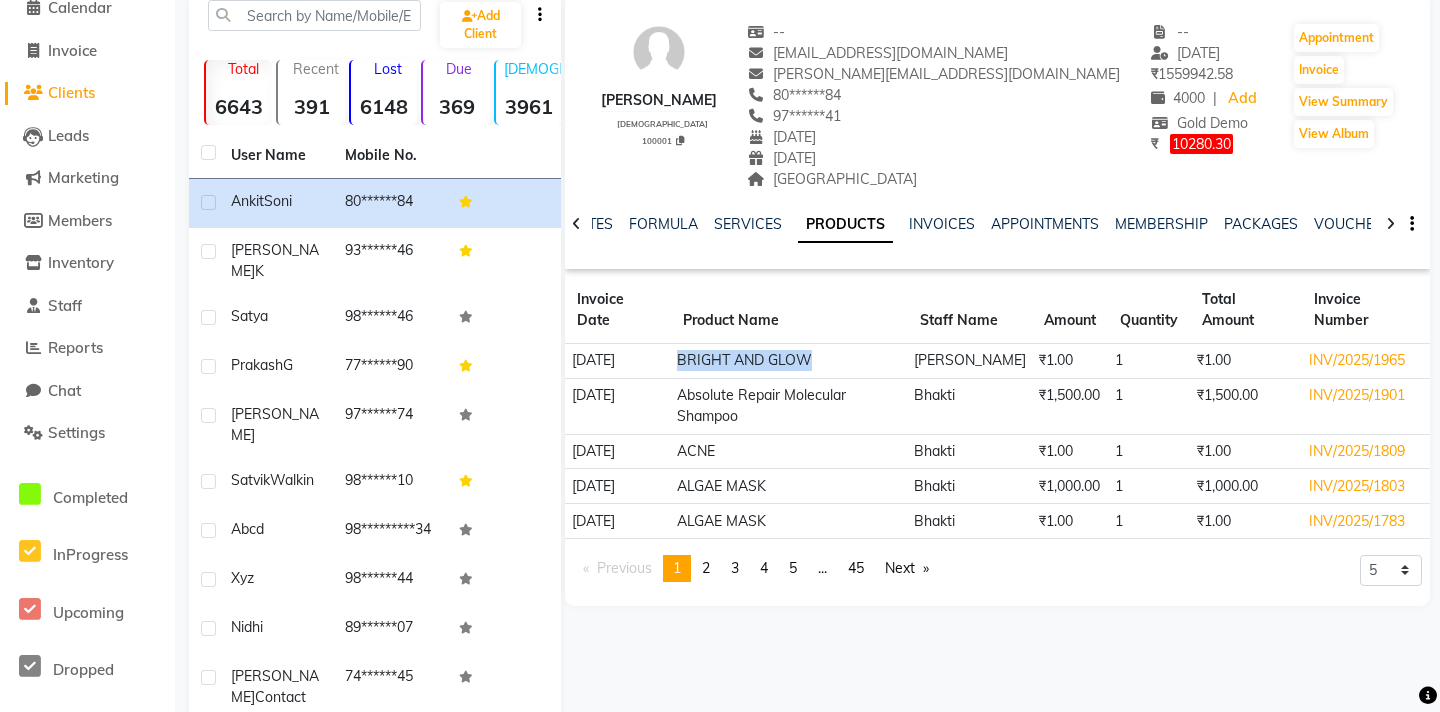 drag, startPoint x: 673, startPoint y: 332, endPoint x: 821, endPoint y: 341, distance: 148.27339 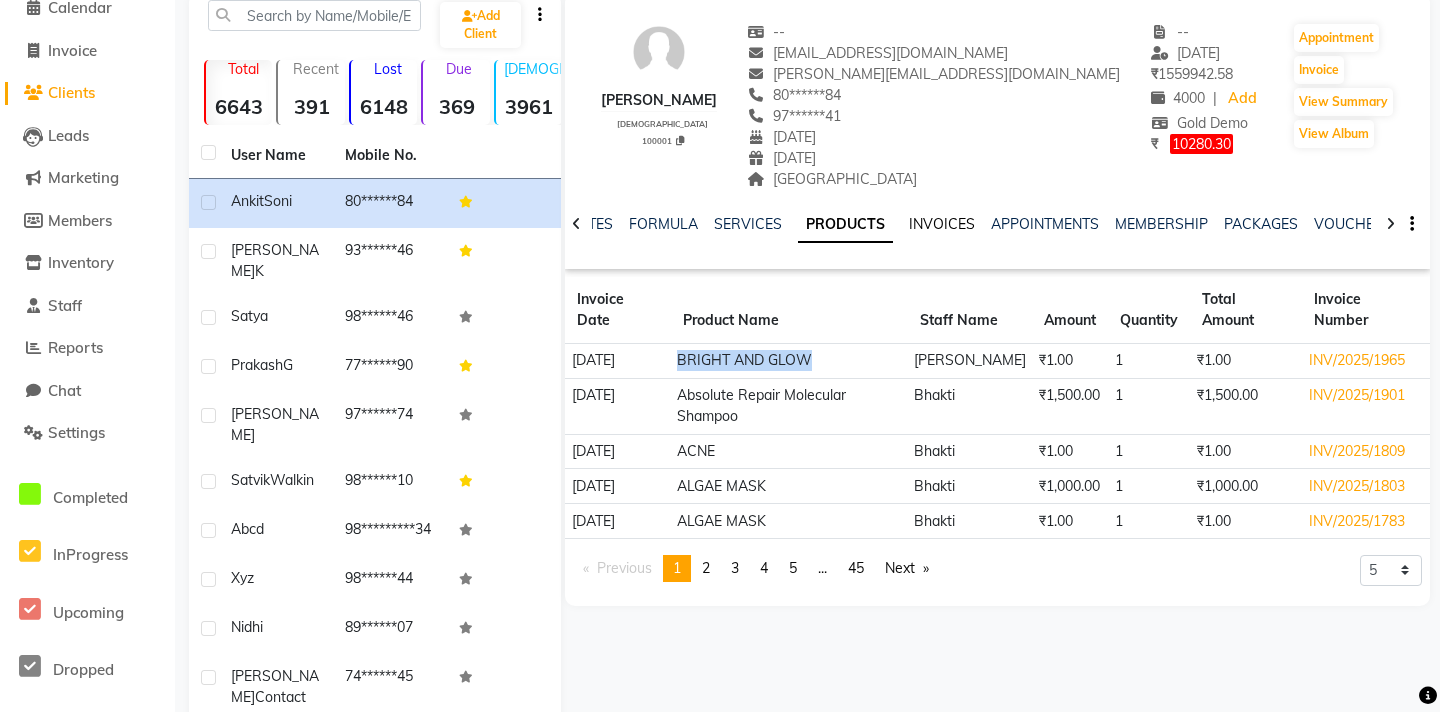 click on "INVOICES" 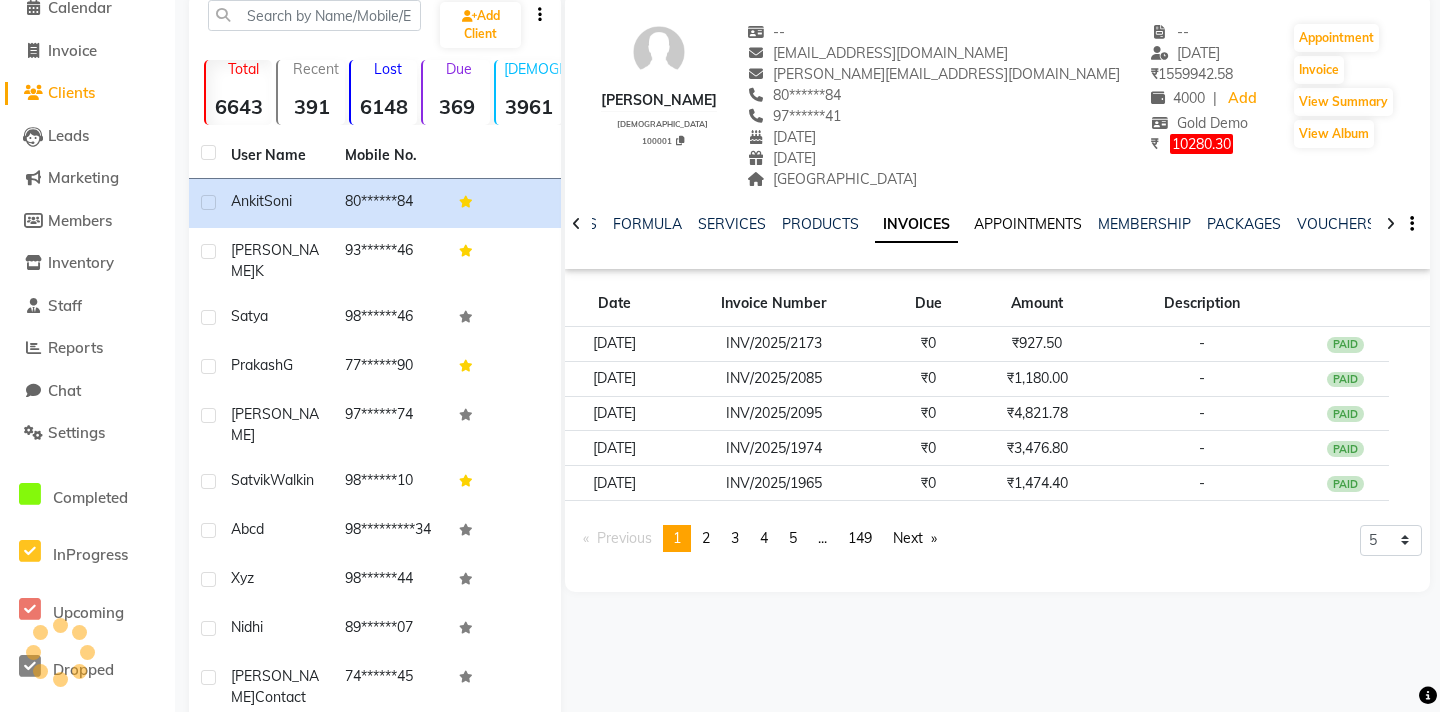 click on "APPOINTMENTS" 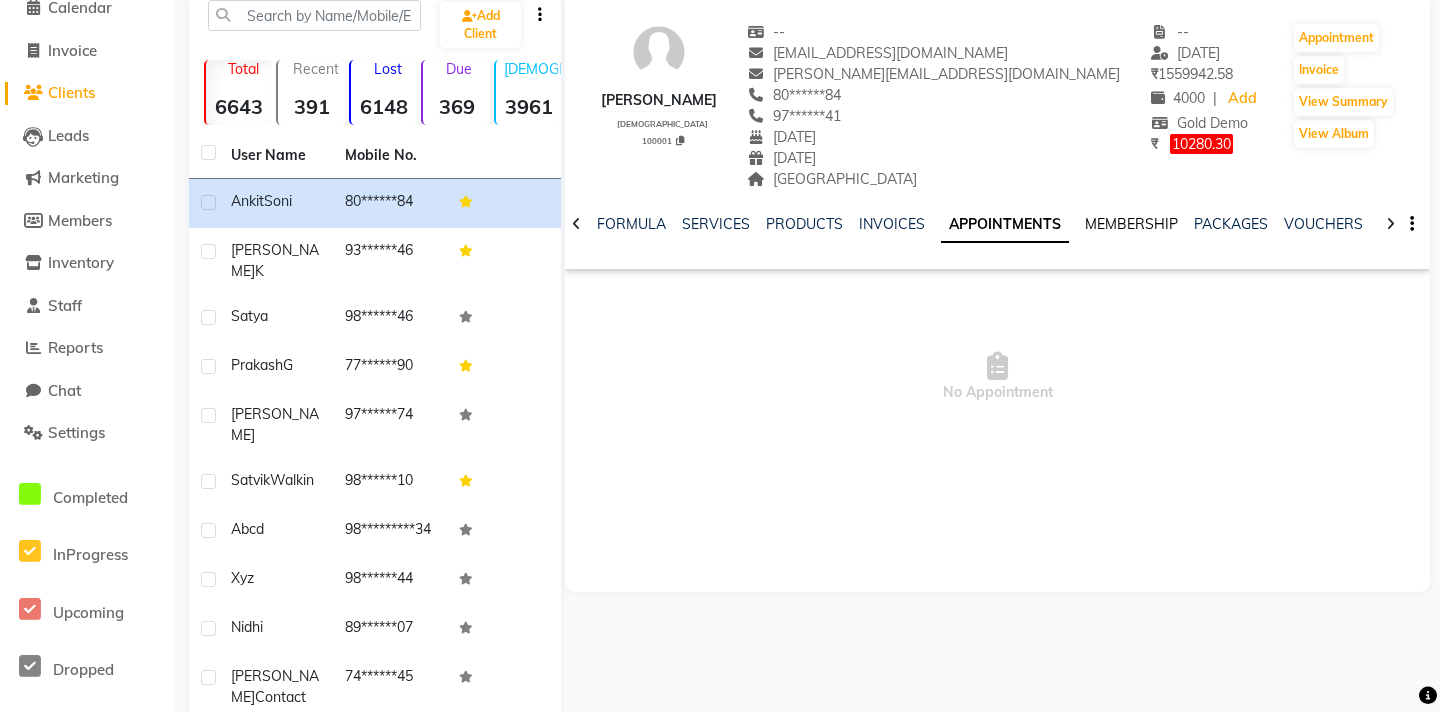click on "MEMBERSHIP" 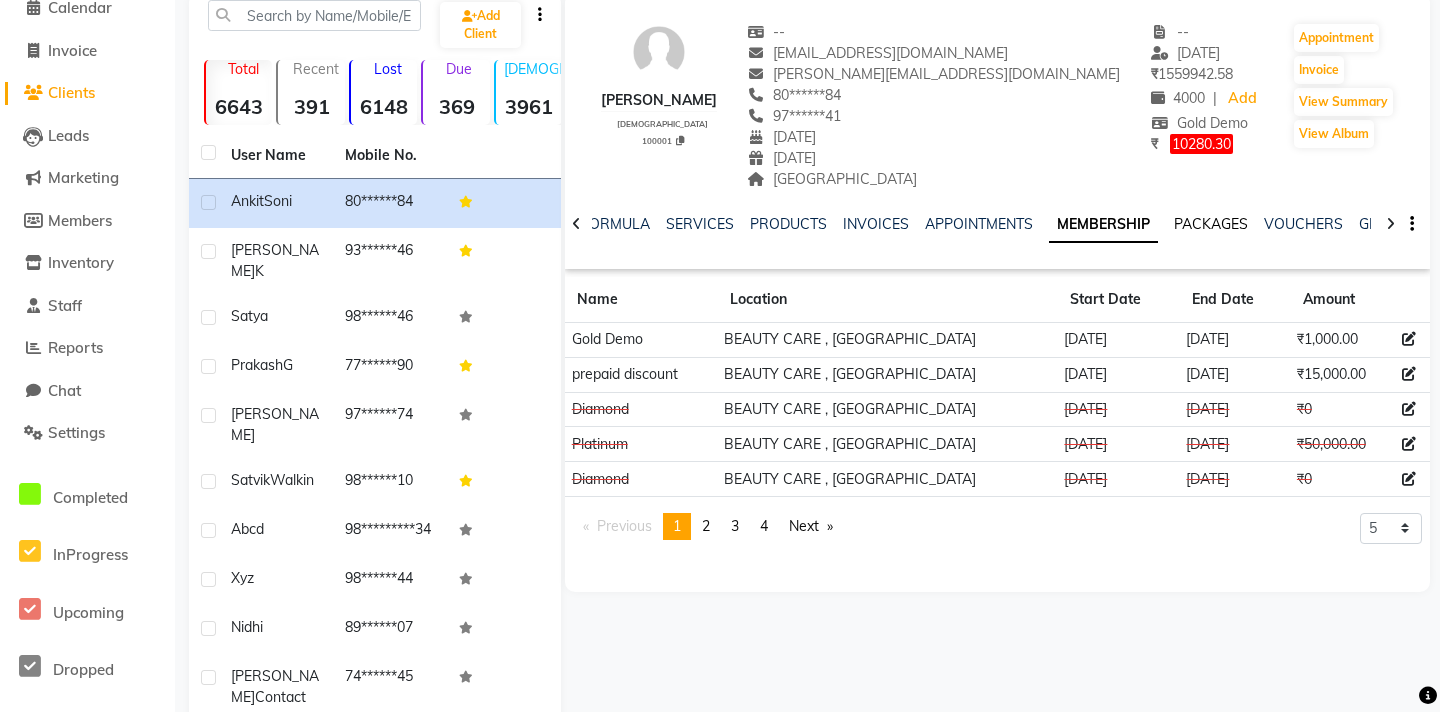 click on "PACKAGES" 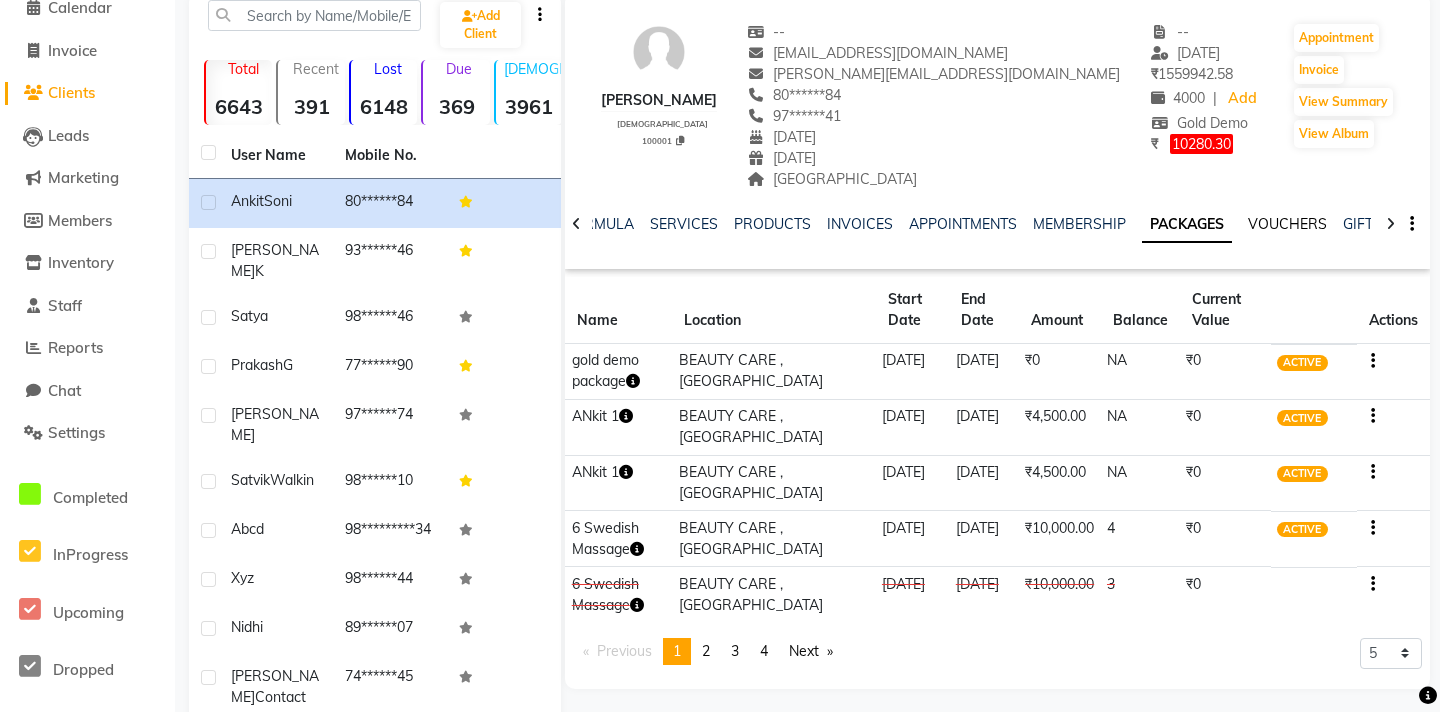 click on "VOUCHERS" 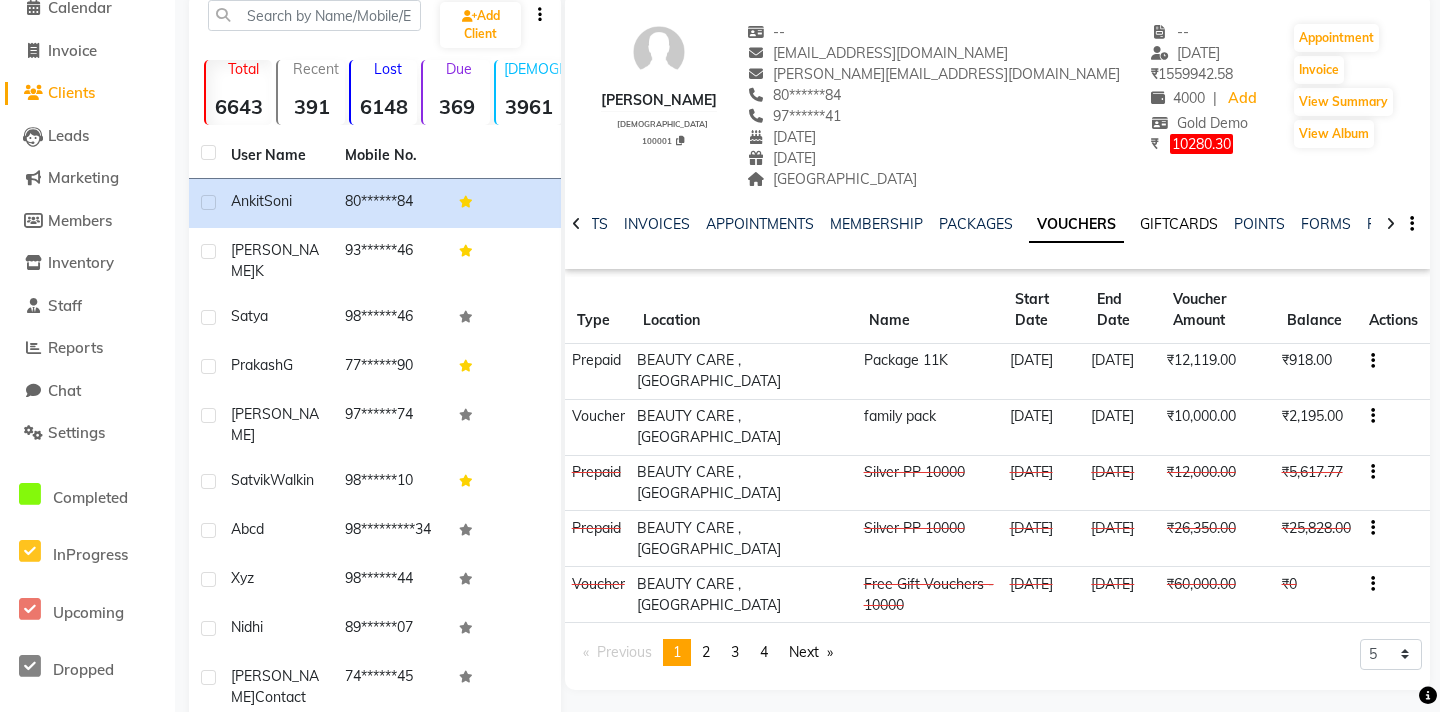 scroll, scrollTop: 0, scrollLeft: 212, axis: horizontal 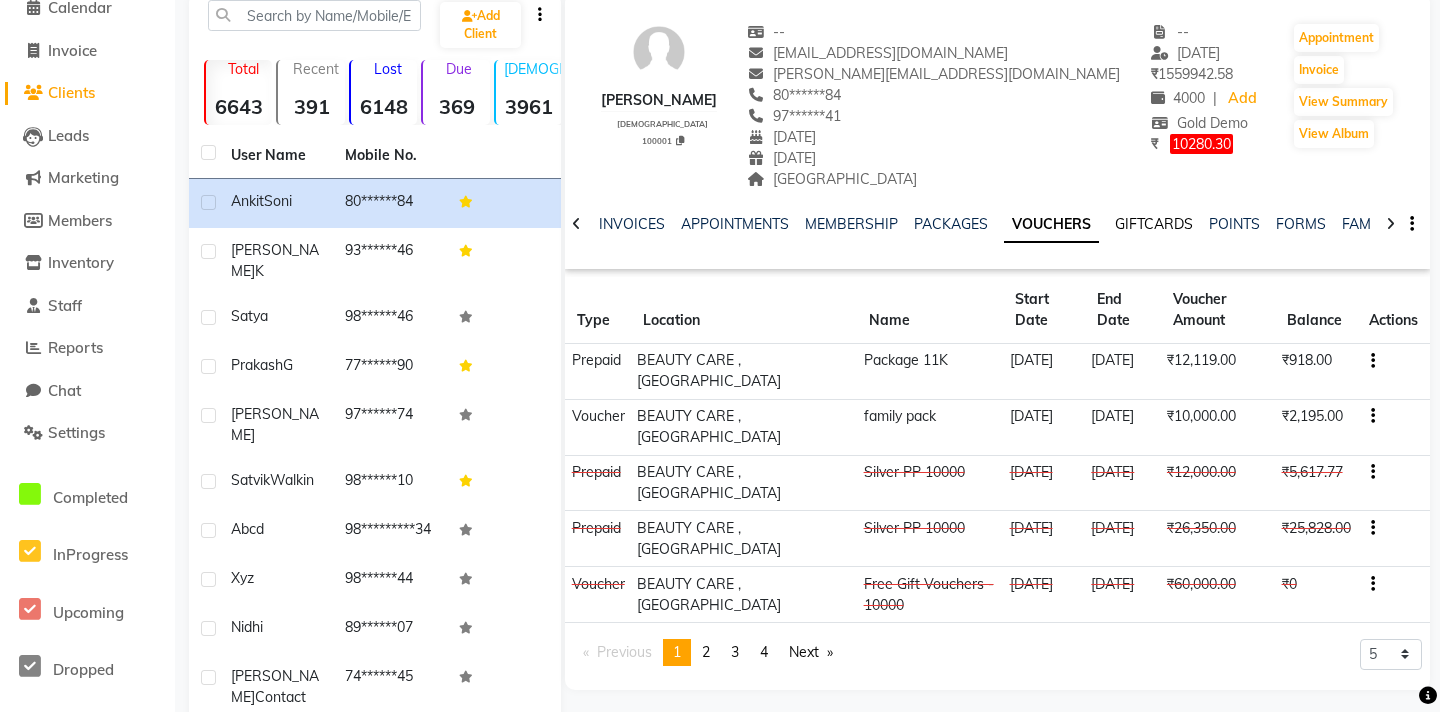 click on "GIFTCARDS" 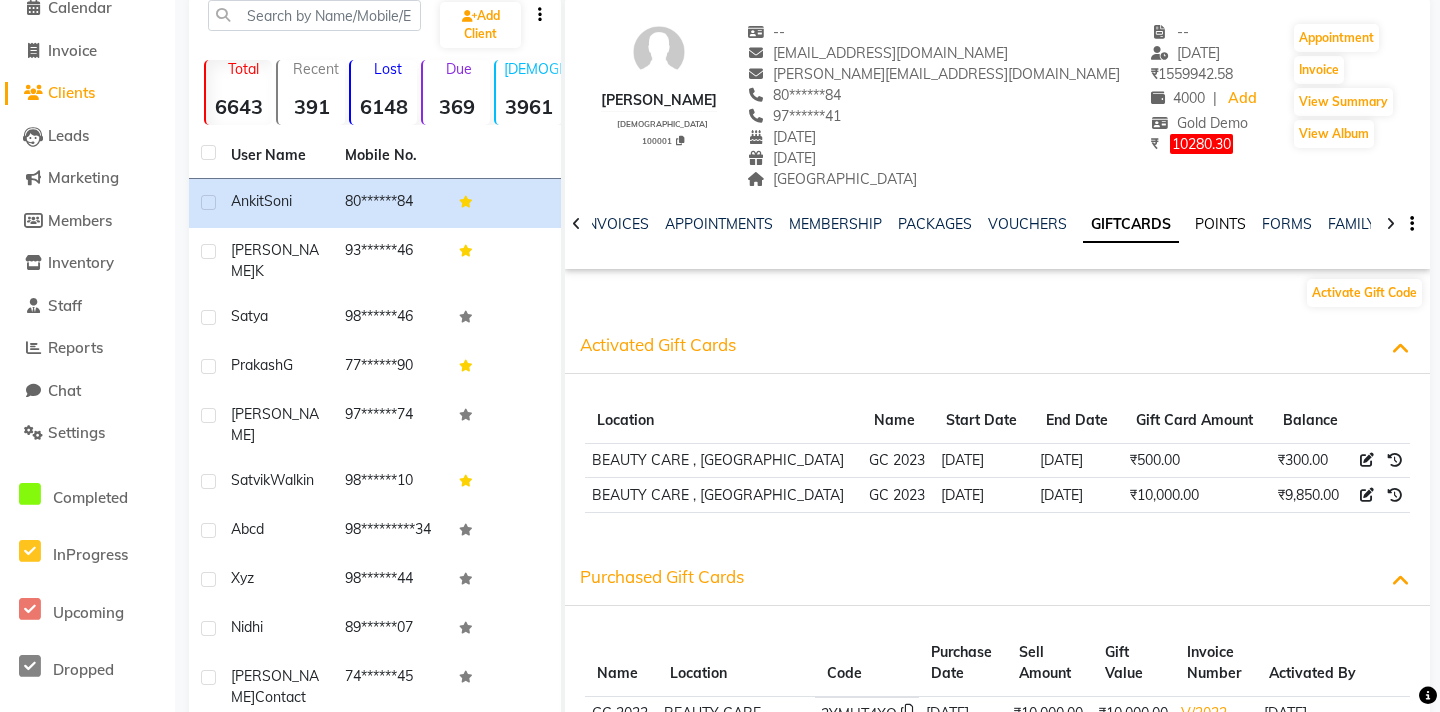 click on "POINTS" 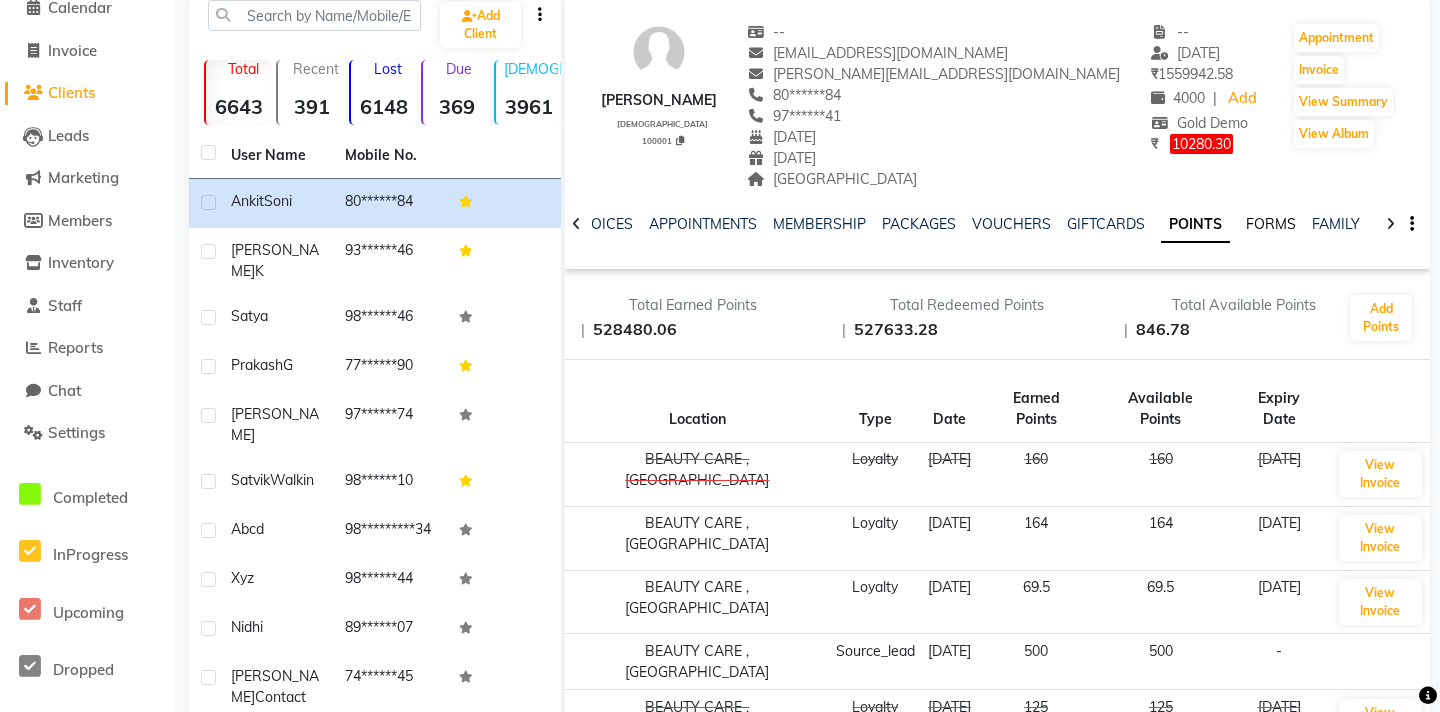 click on "FORMS" 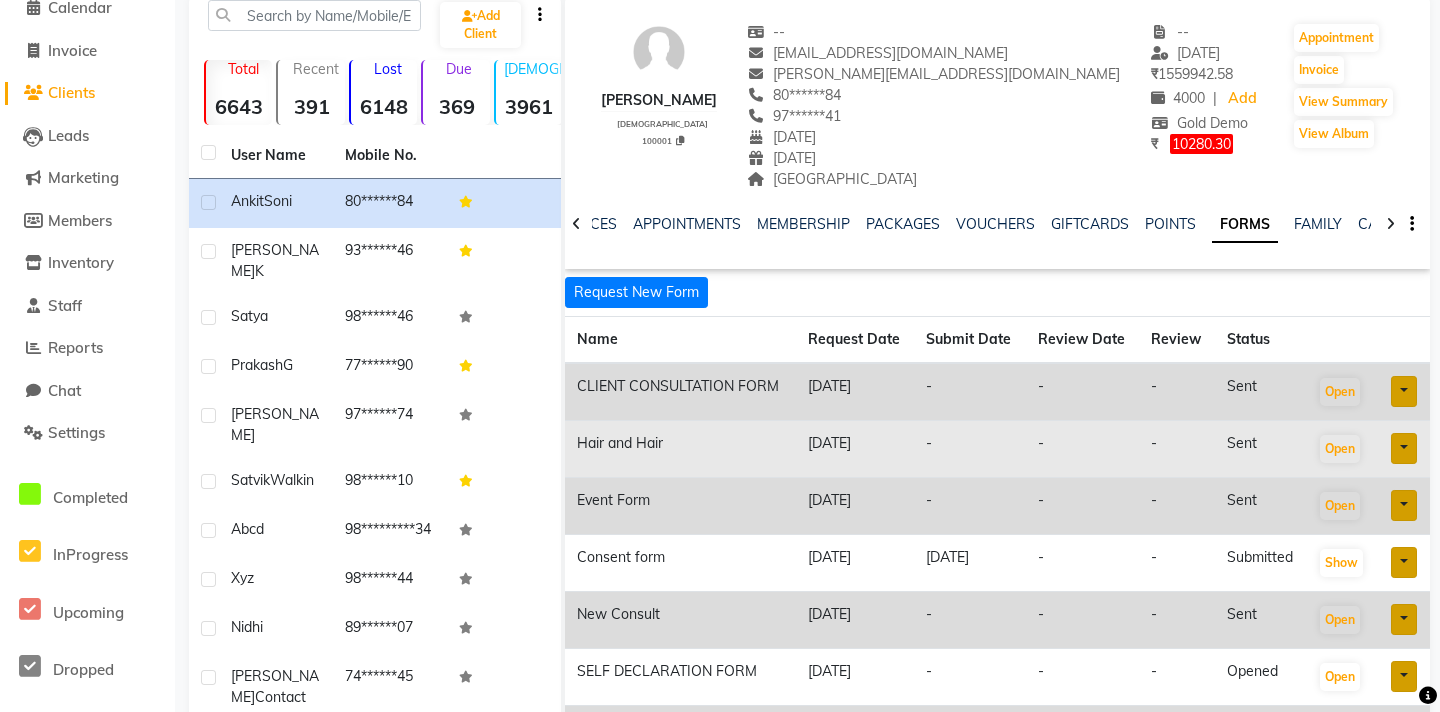 scroll, scrollTop: 282, scrollLeft: 0, axis: vertical 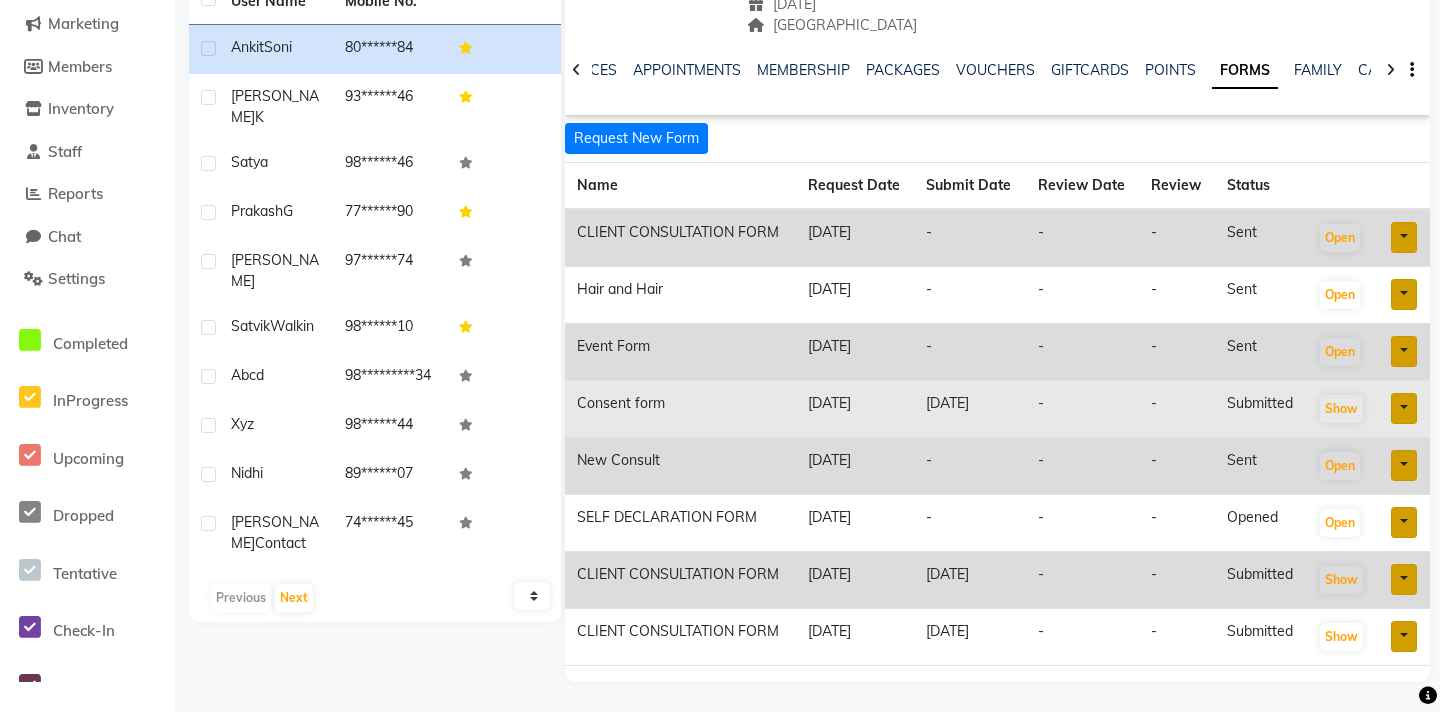 click on "Consent form" 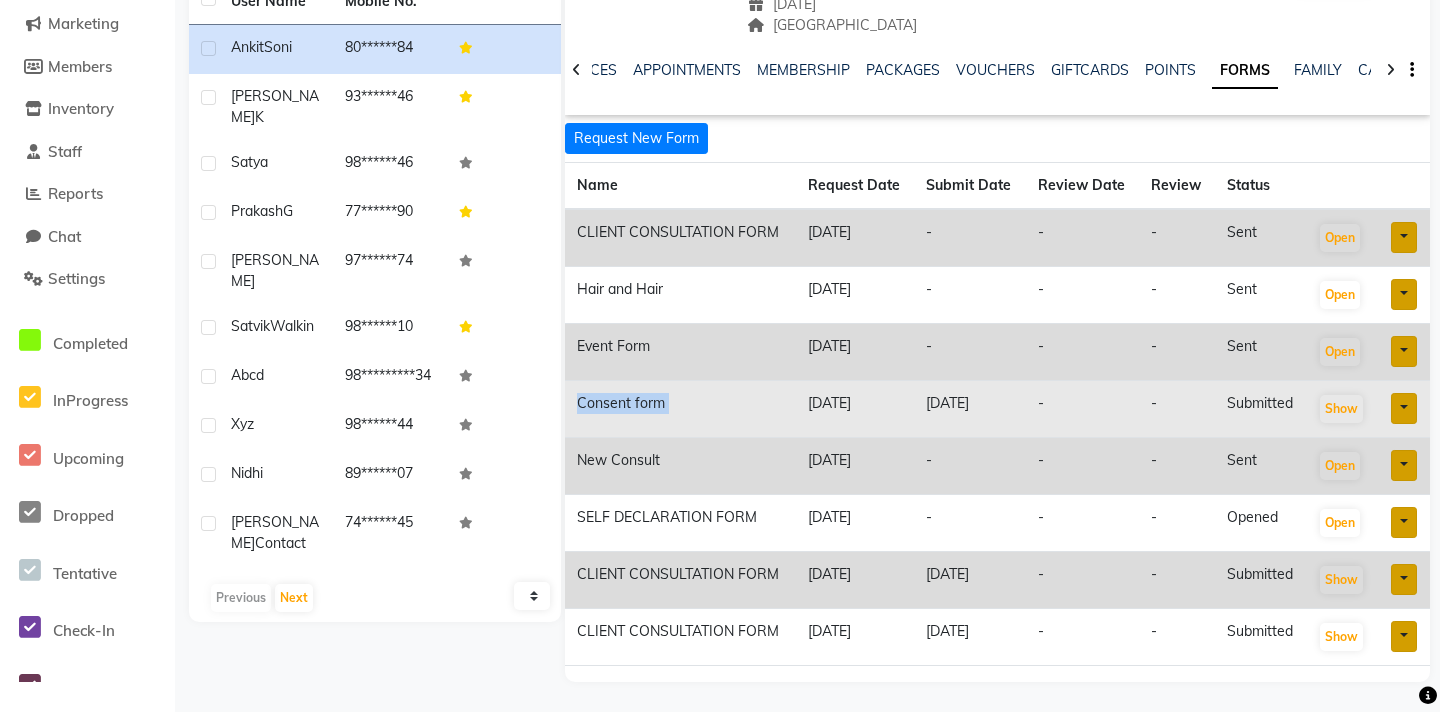 click on "Consent form" 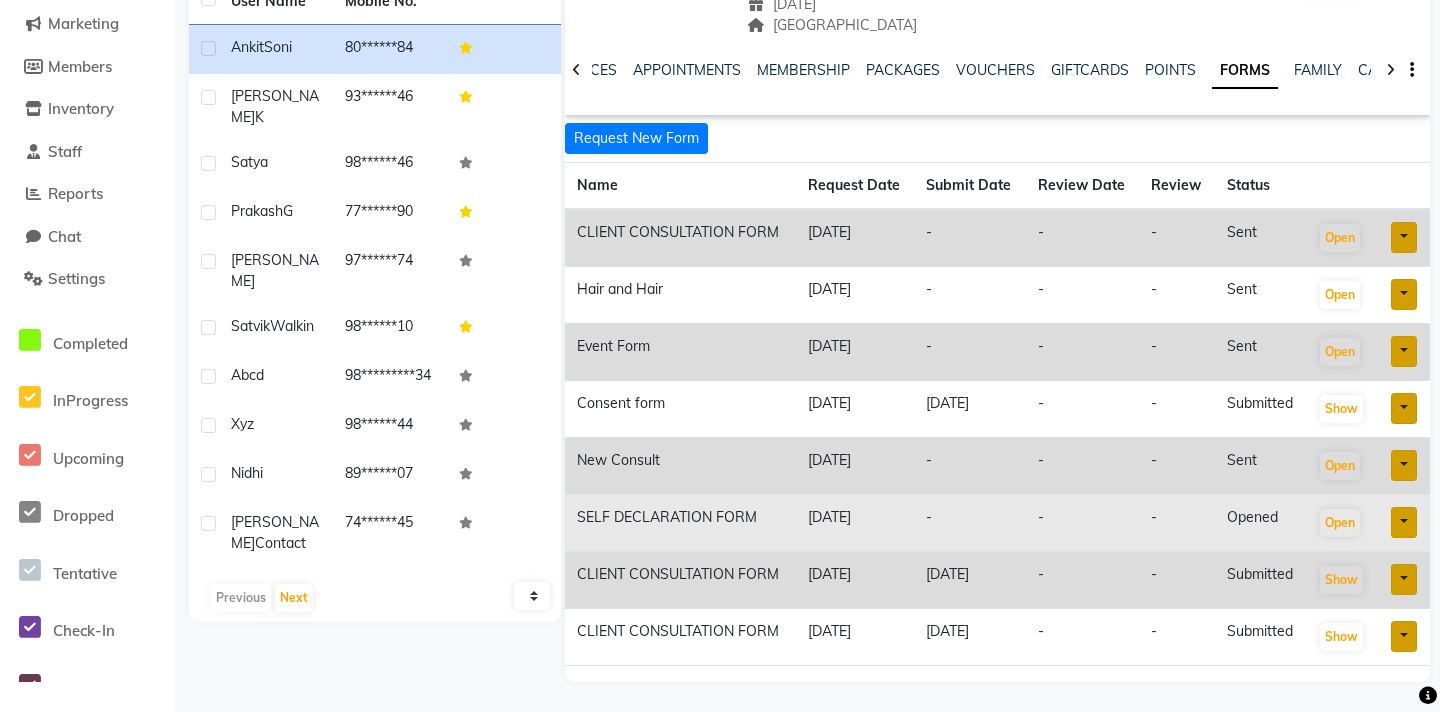 click on "SELF DECLARATION FORM" 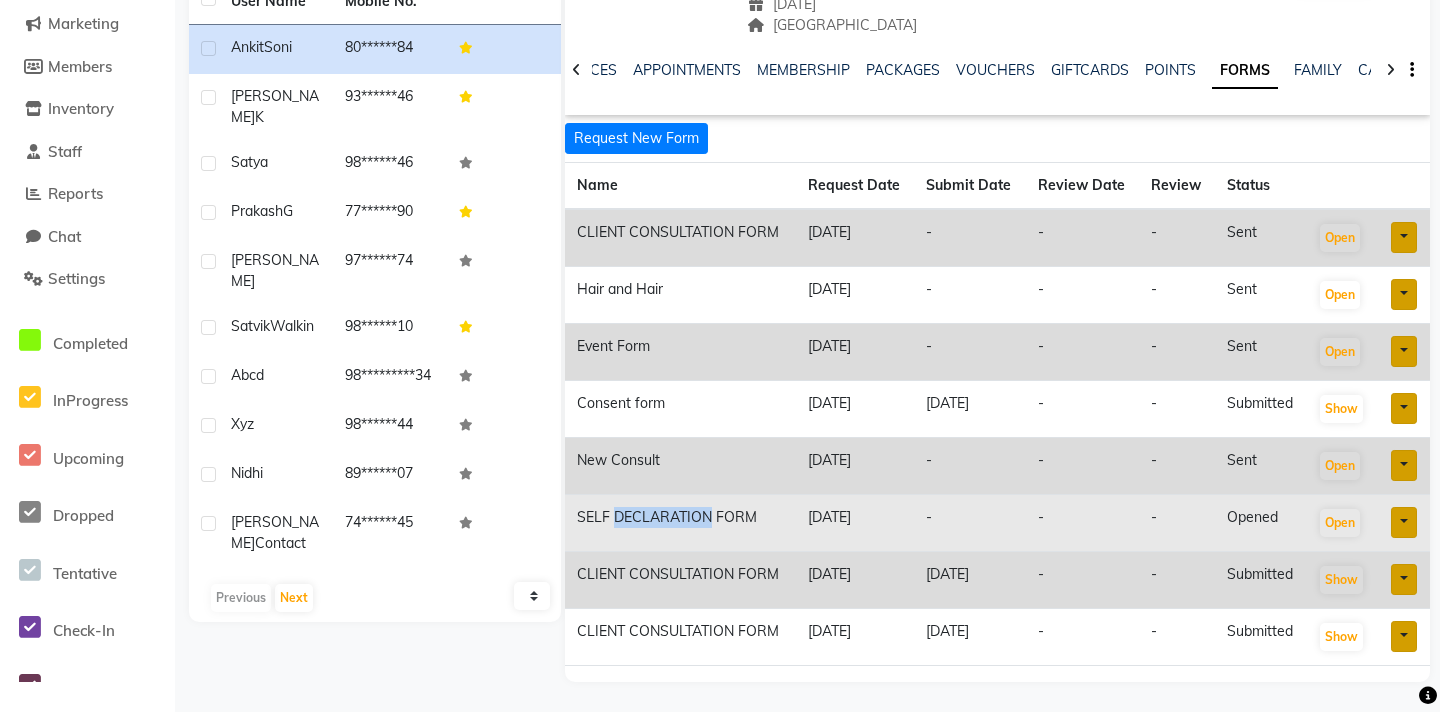 click on "SELF DECLARATION FORM" 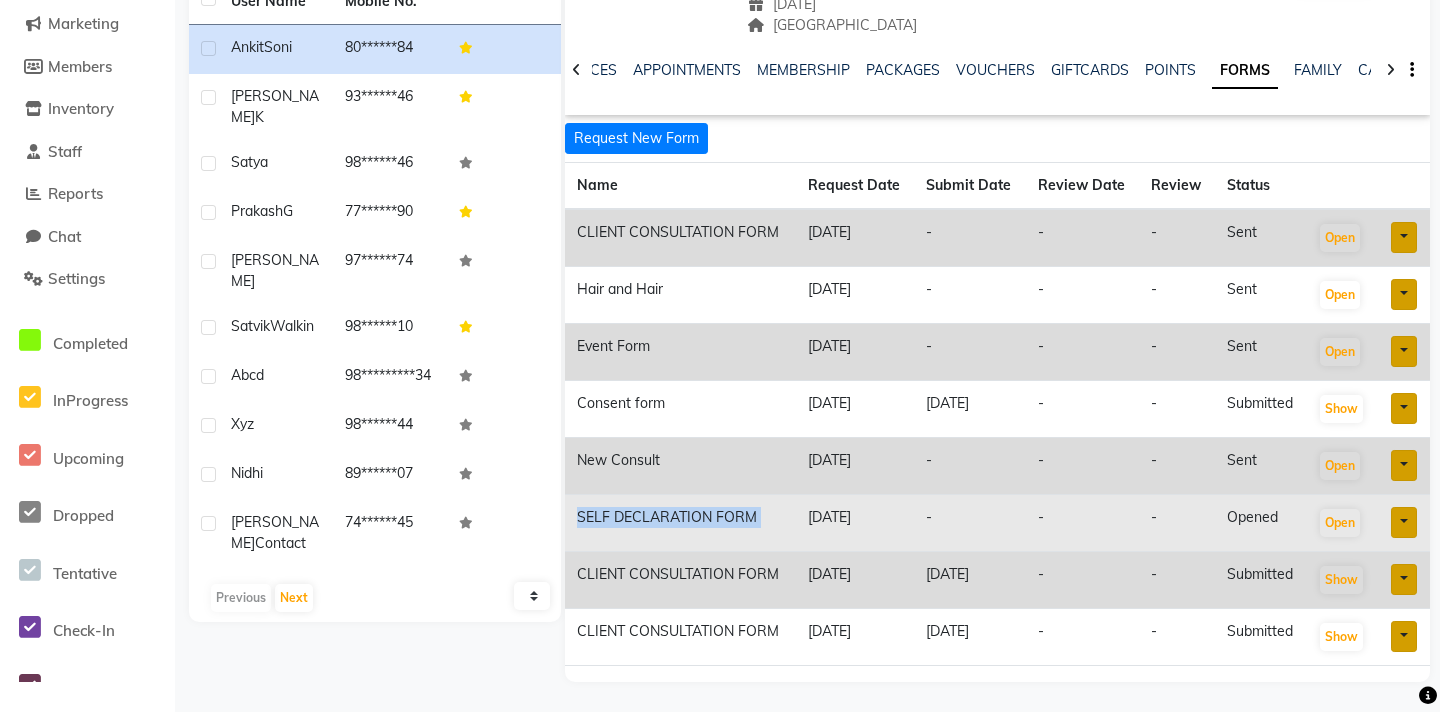 click on "SELF DECLARATION FORM" 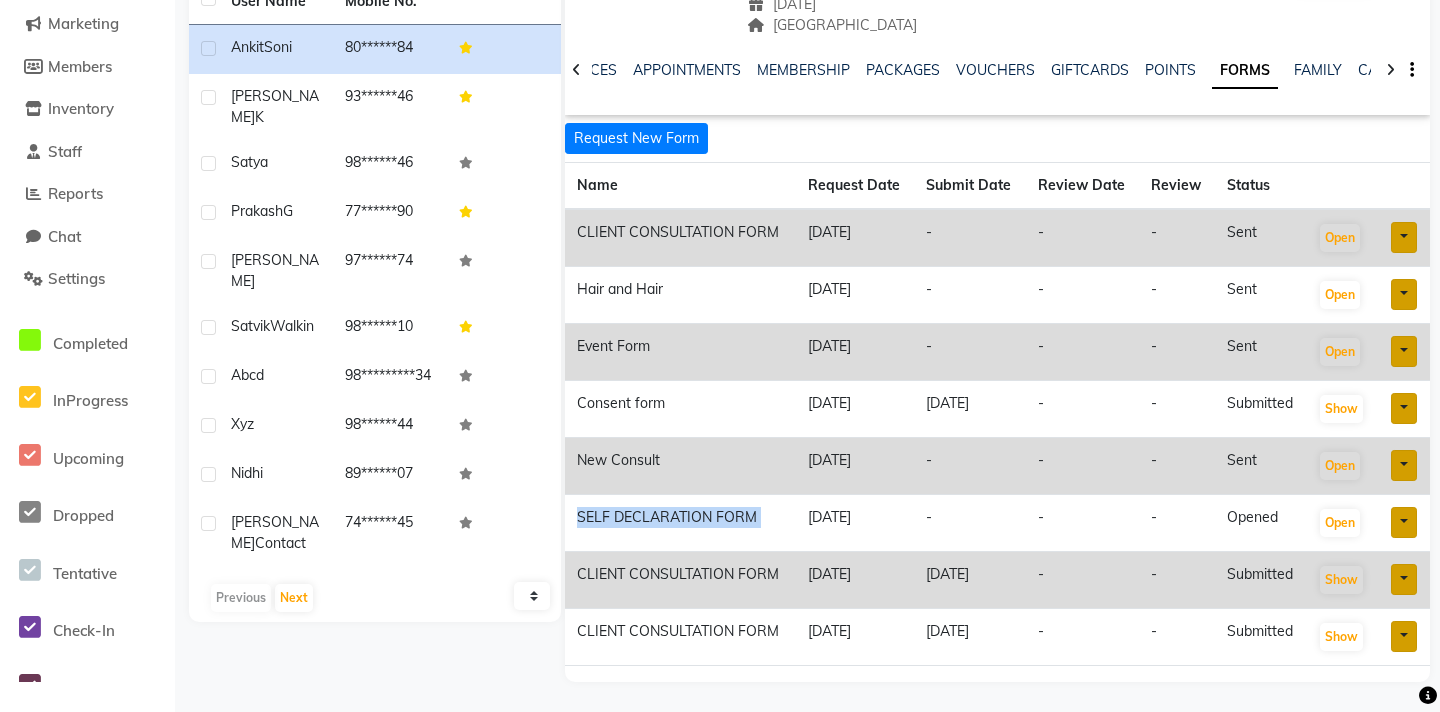scroll, scrollTop: 310, scrollLeft: 0, axis: vertical 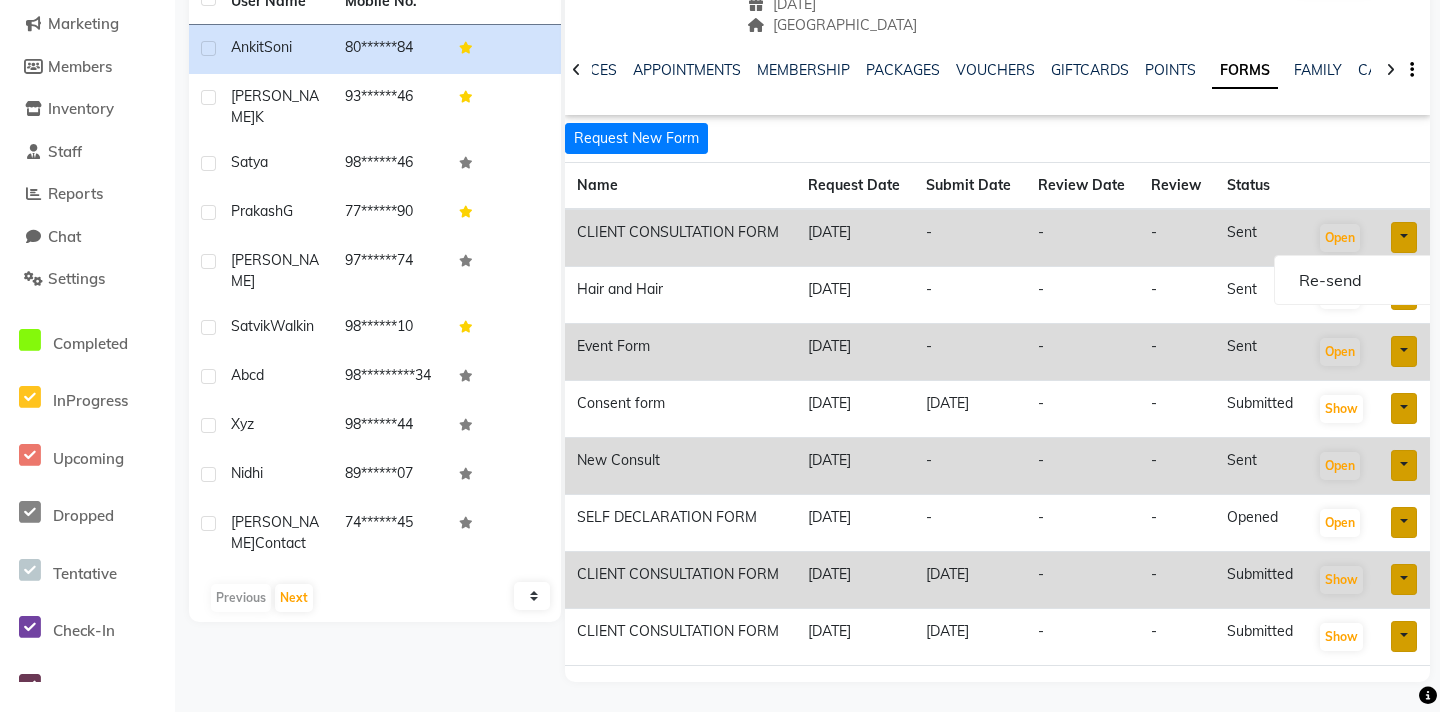 click 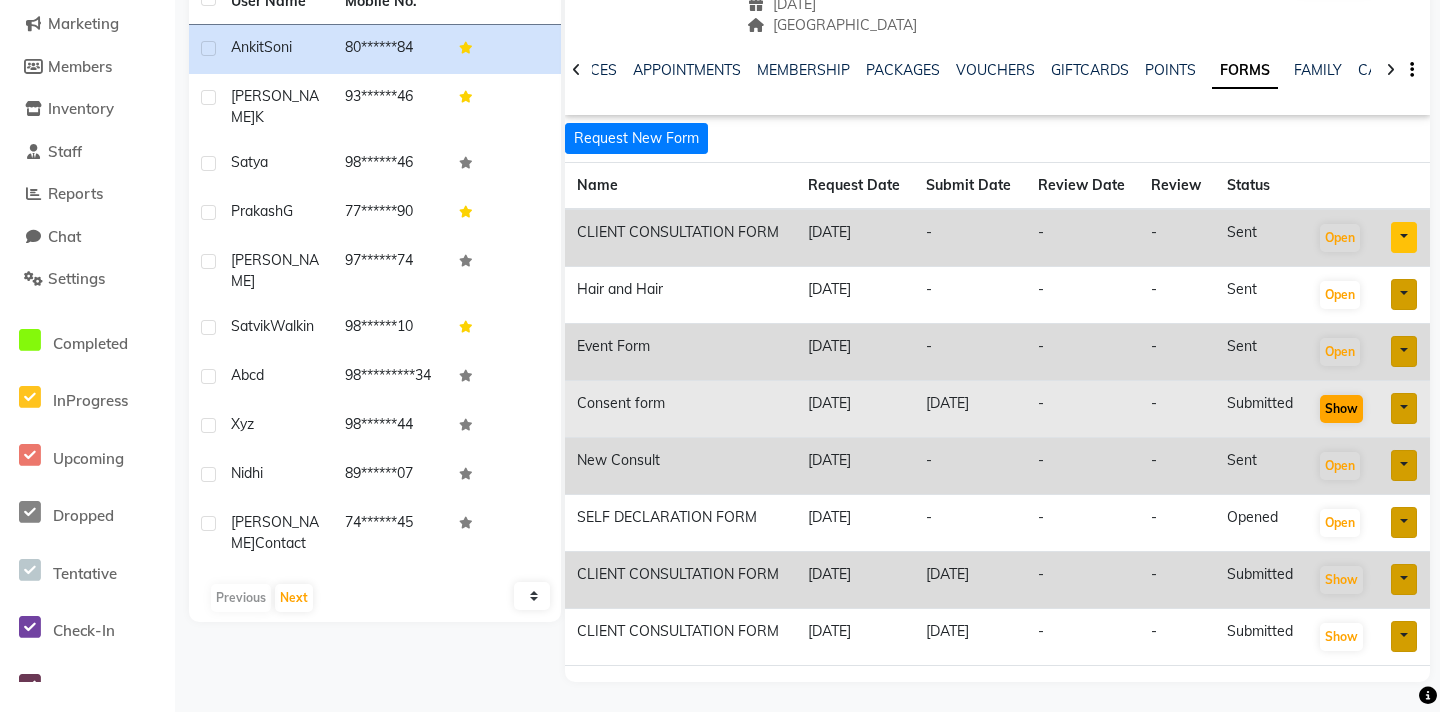 scroll, scrollTop: 310, scrollLeft: 0, axis: vertical 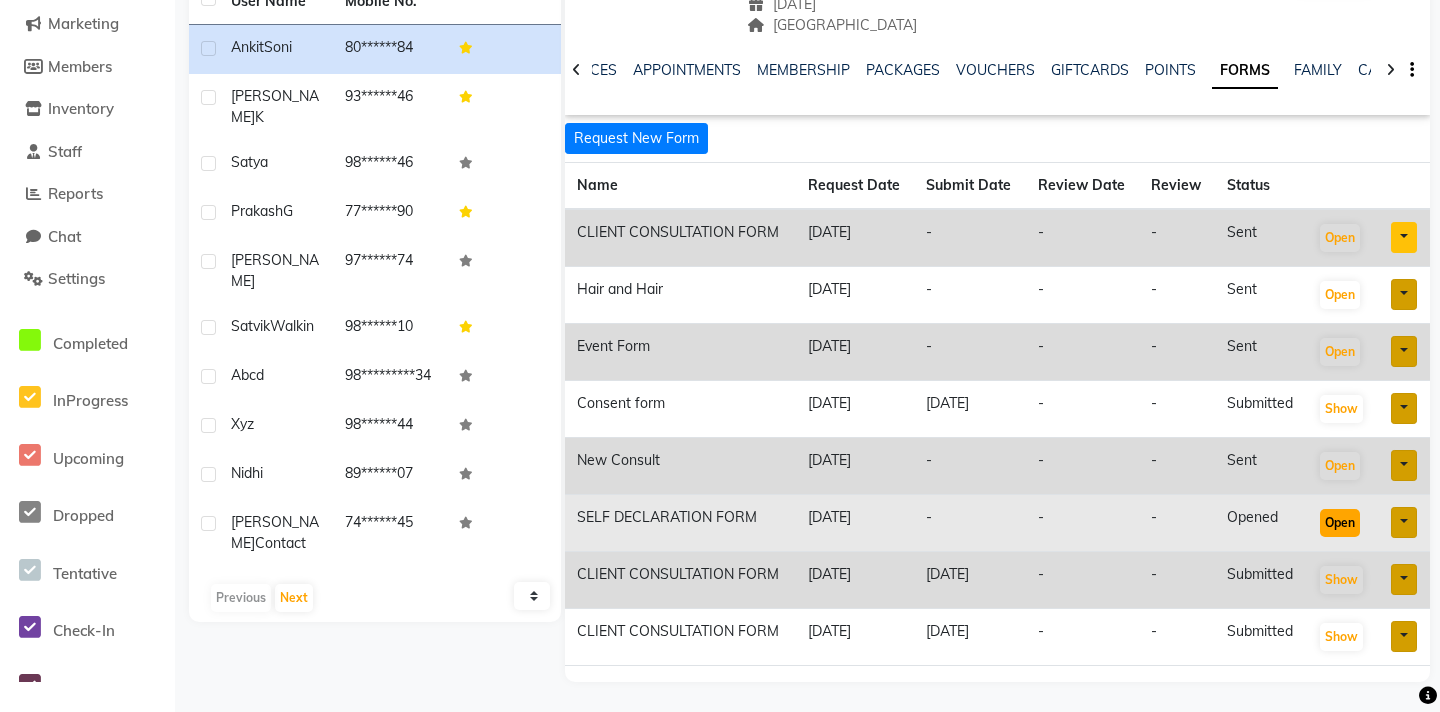 click on "Open" 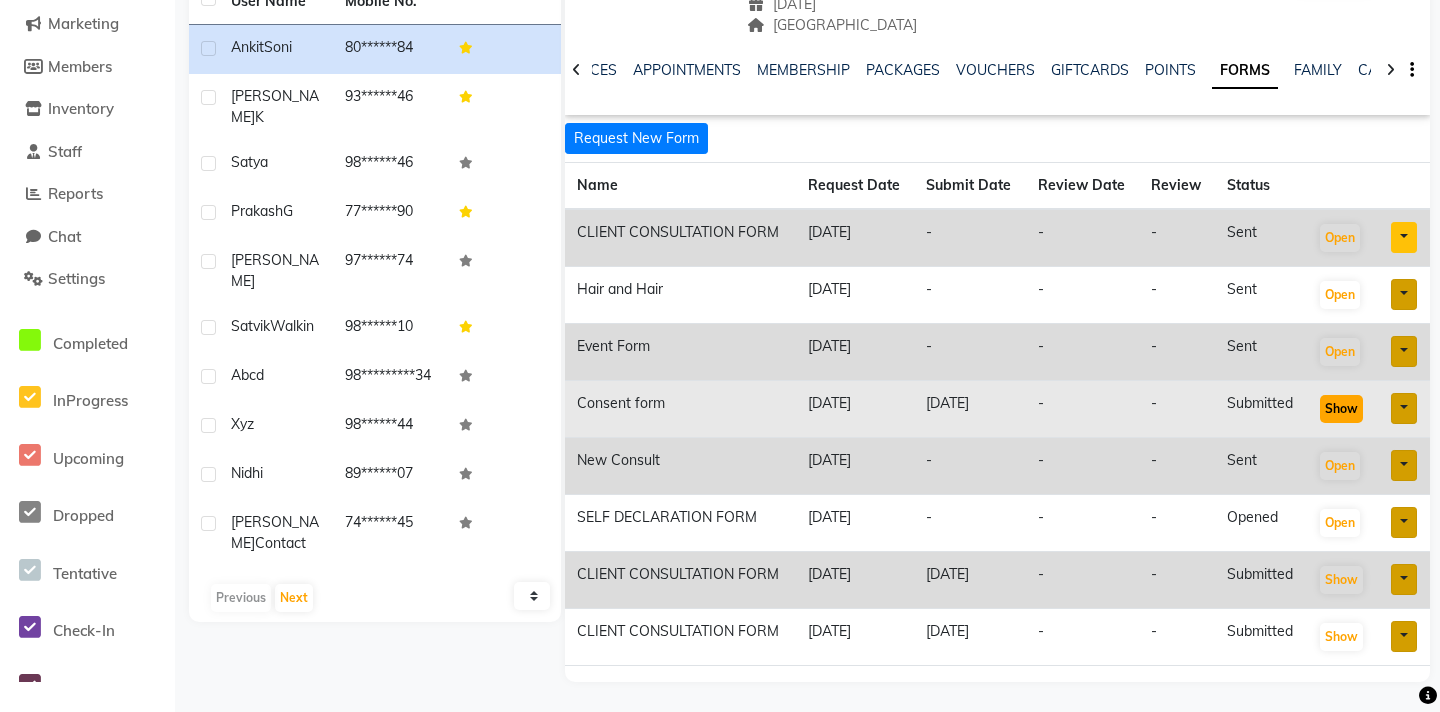 click on "Show" 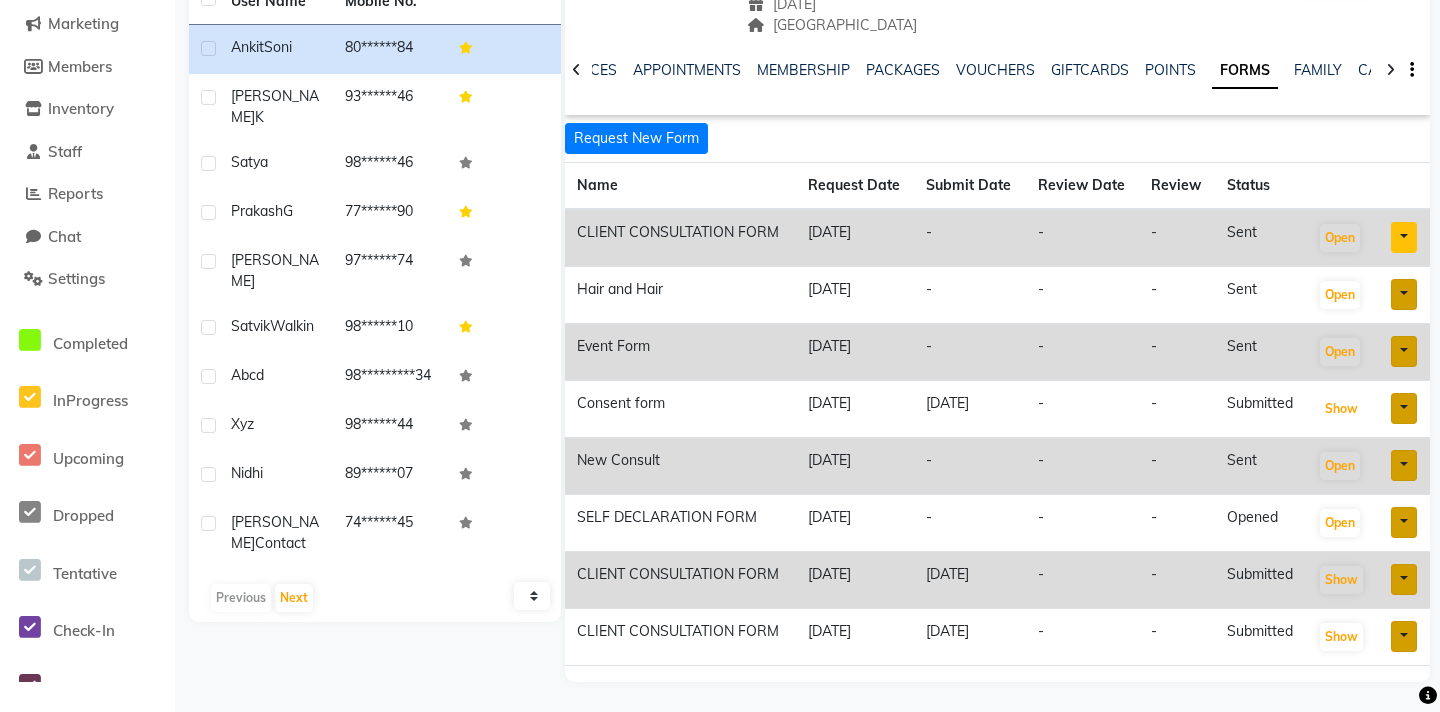 scroll, scrollTop: 0, scrollLeft: 0, axis: both 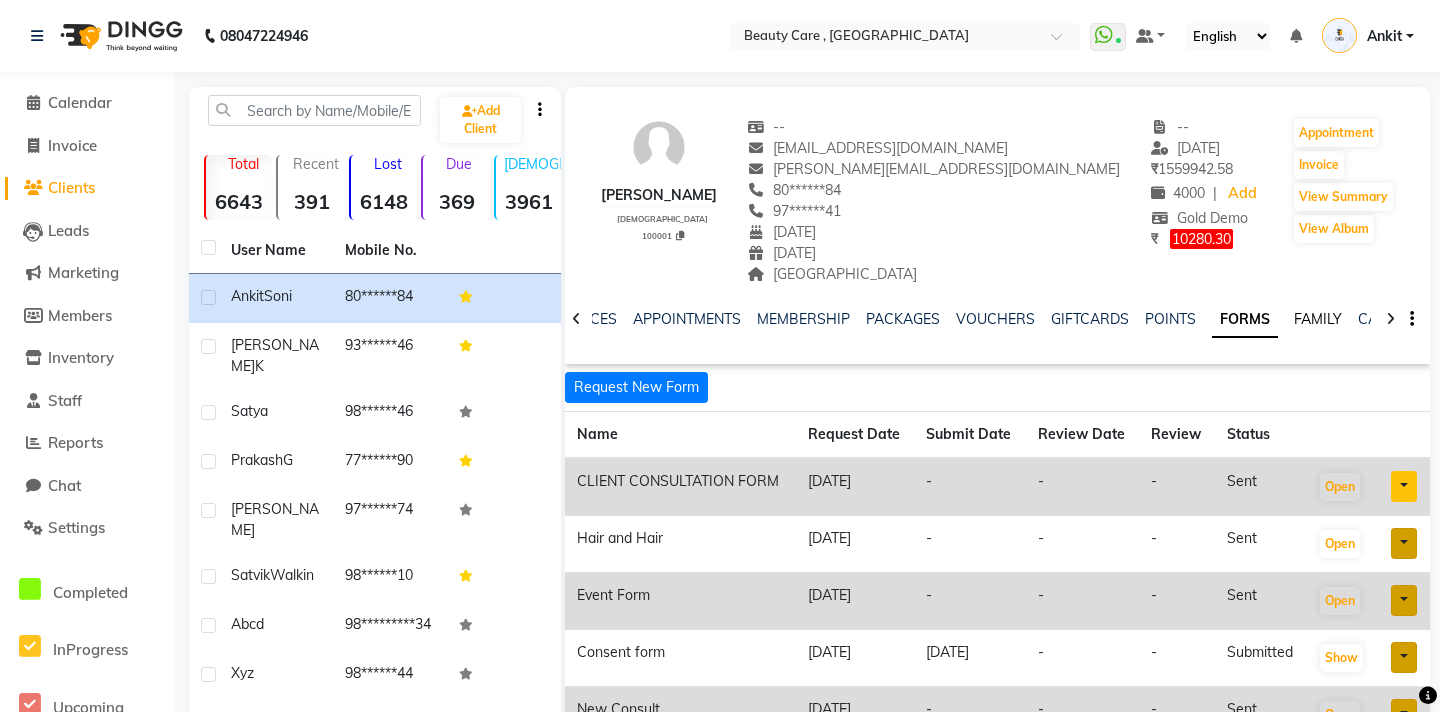 click on "FAMILY" 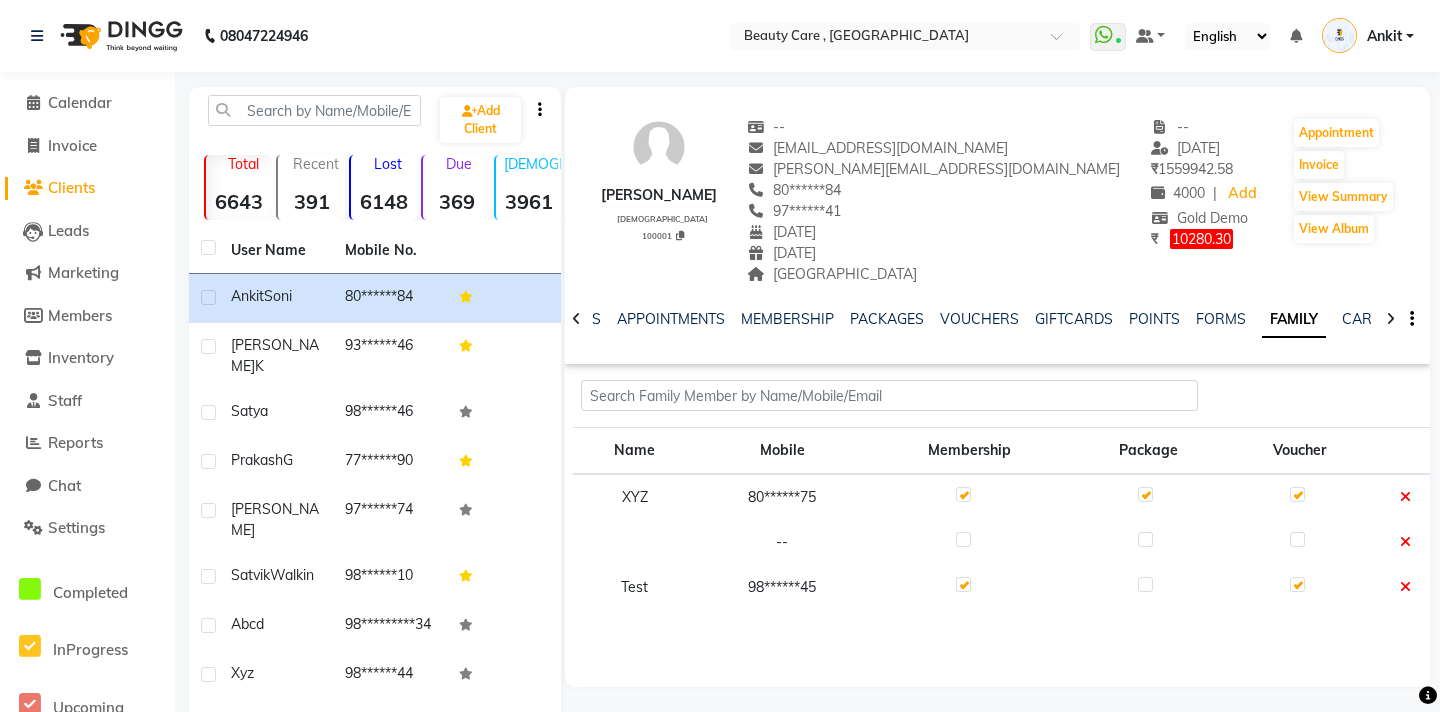 click 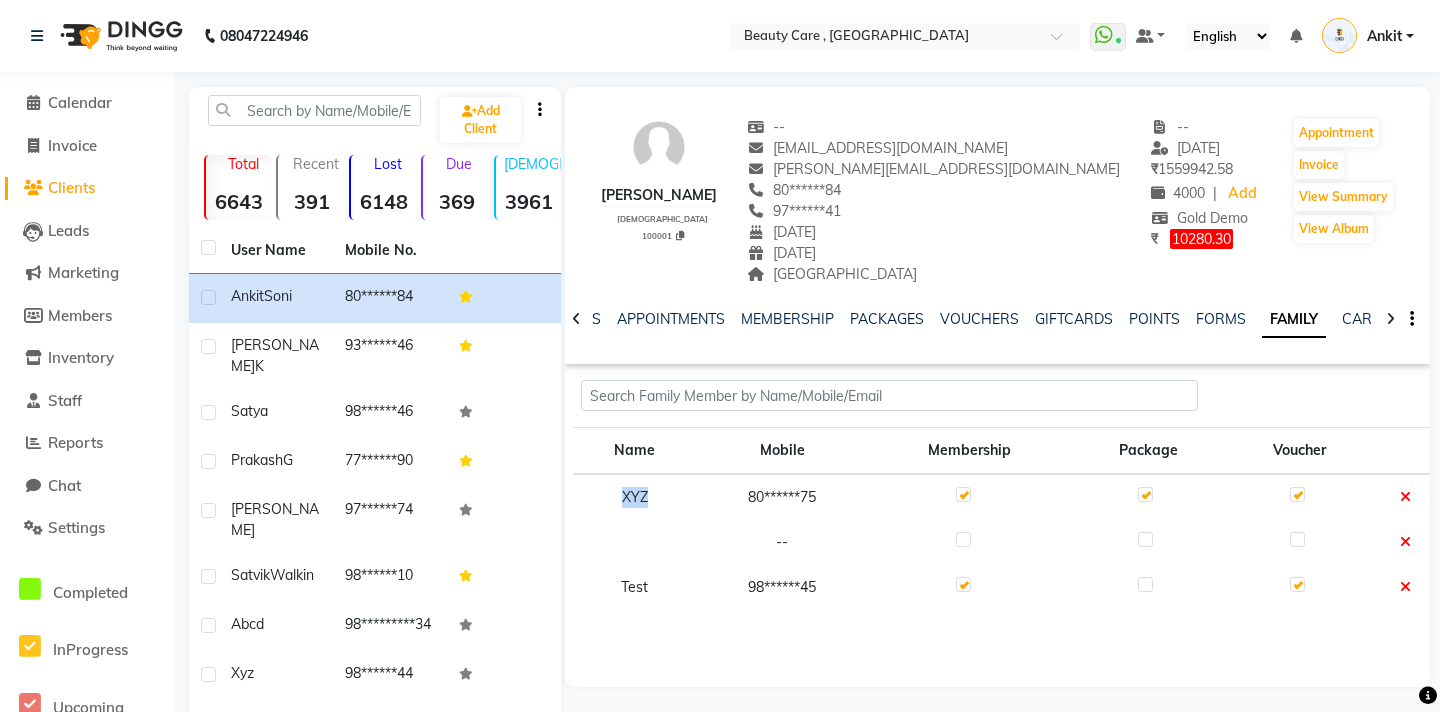 drag, startPoint x: 655, startPoint y: 497, endPoint x: 621, endPoint y: 497, distance: 34 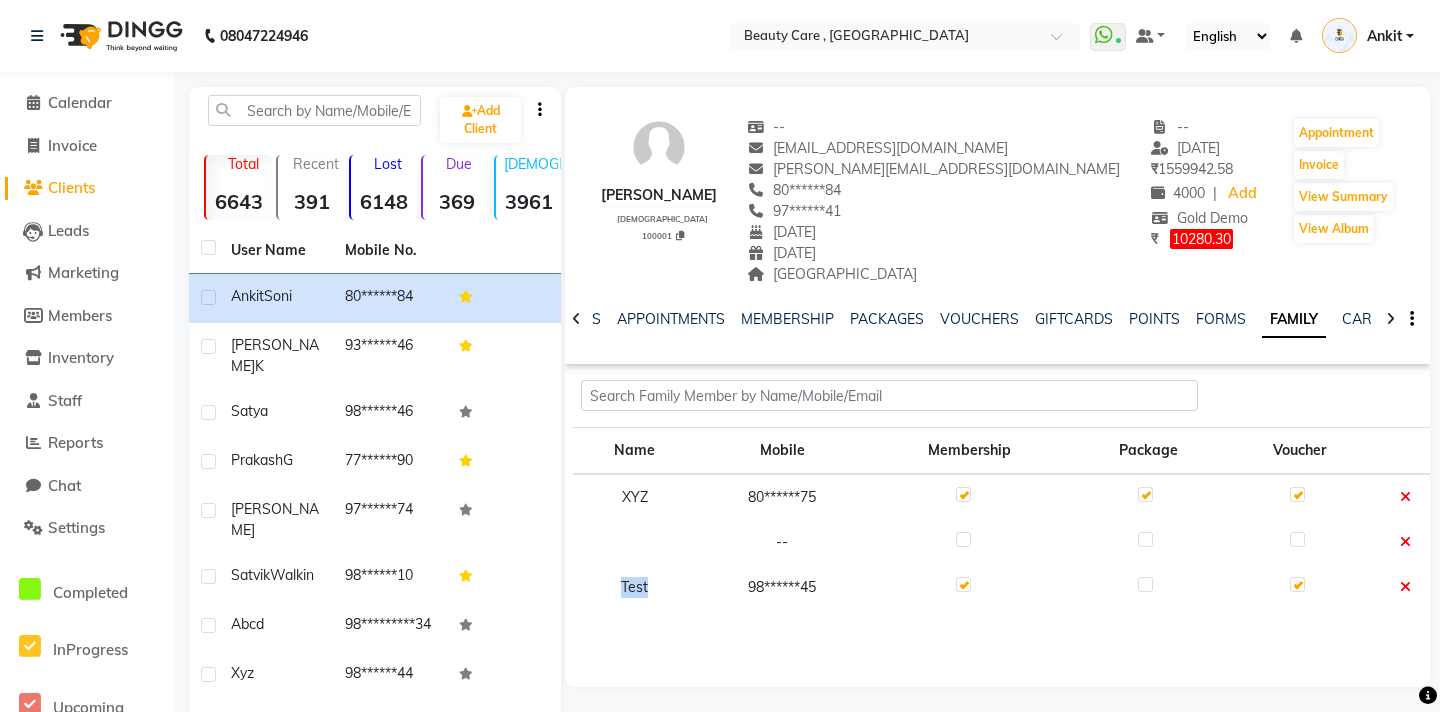 drag, startPoint x: 651, startPoint y: 587, endPoint x: 617, endPoint y: 587, distance: 34 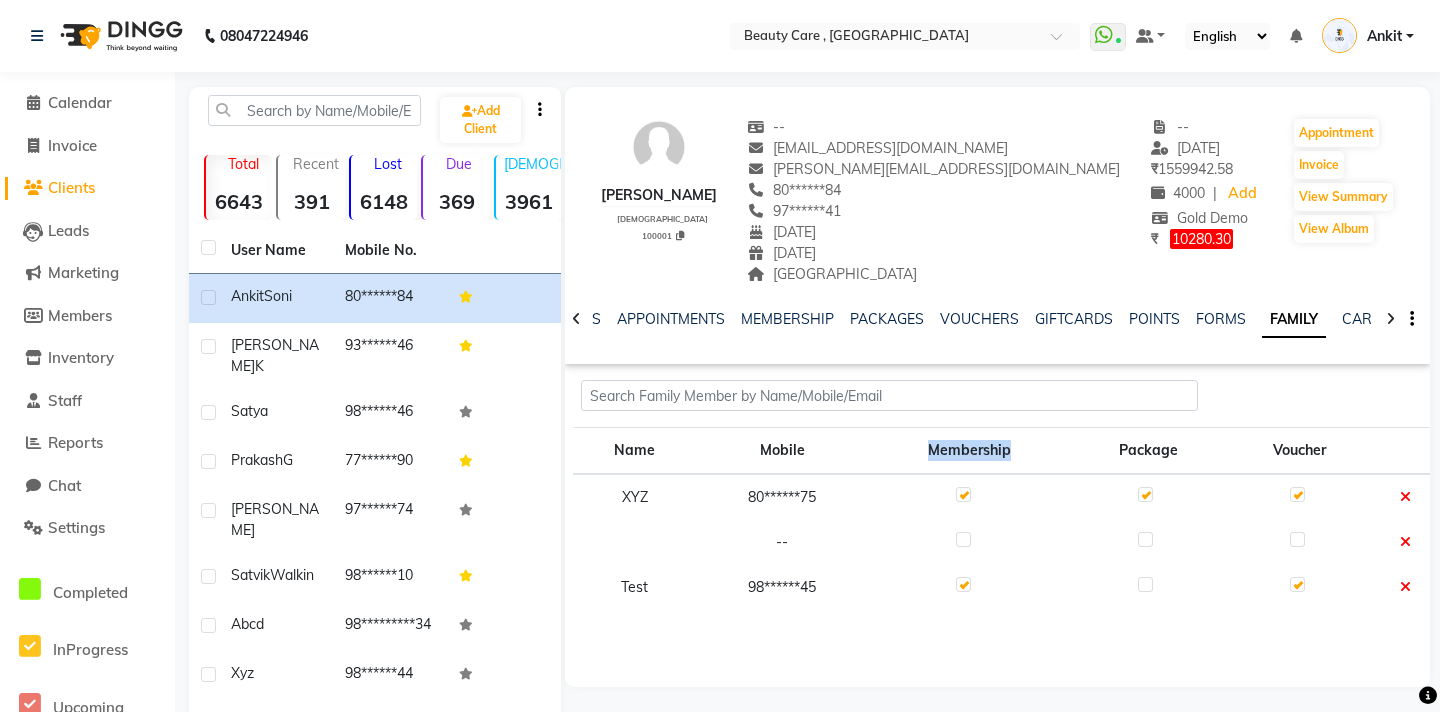 drag, startPoint x: 1040, startPoint y: 453, endPoint x: 930, endPoint y: 451, distance: 110.01818 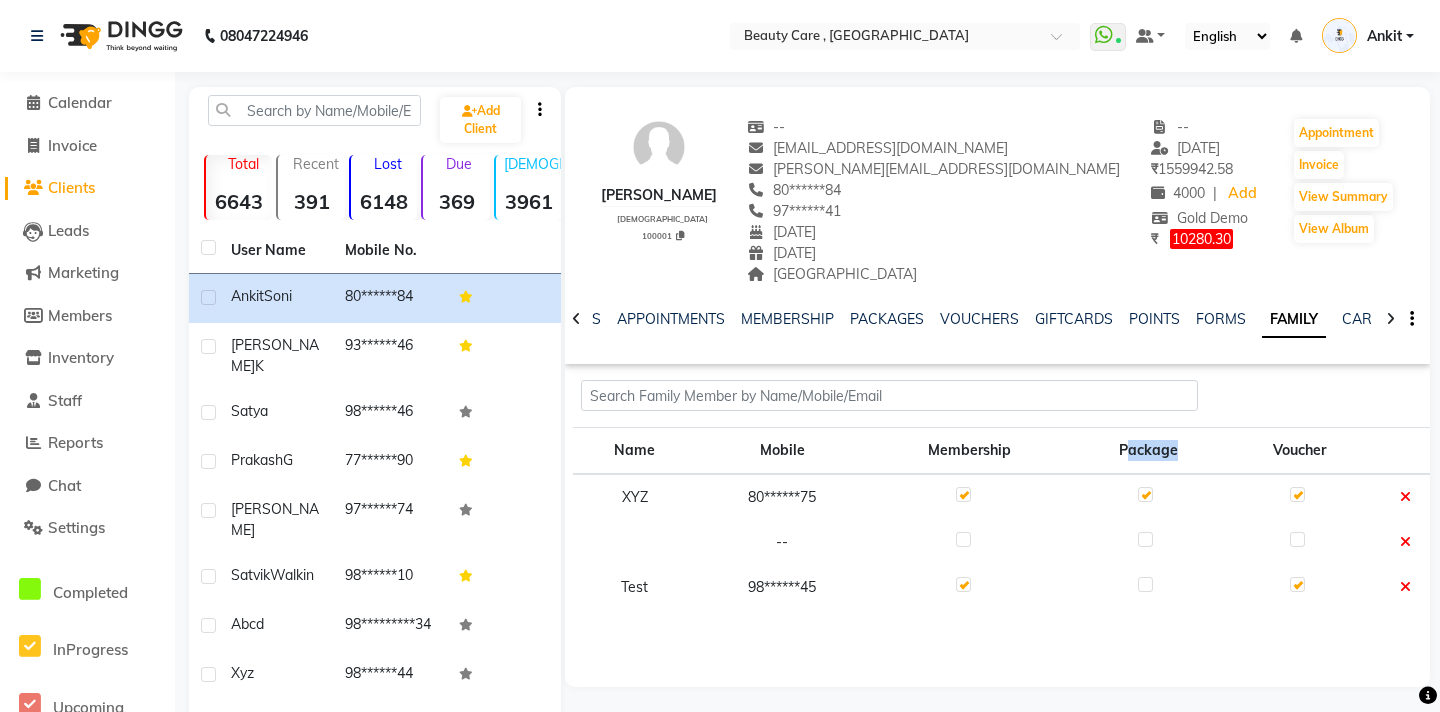 drag, startPoint x: 1177, startPoint y: 449, endPoint x: 1103, endPoint y: 449, distance: 74 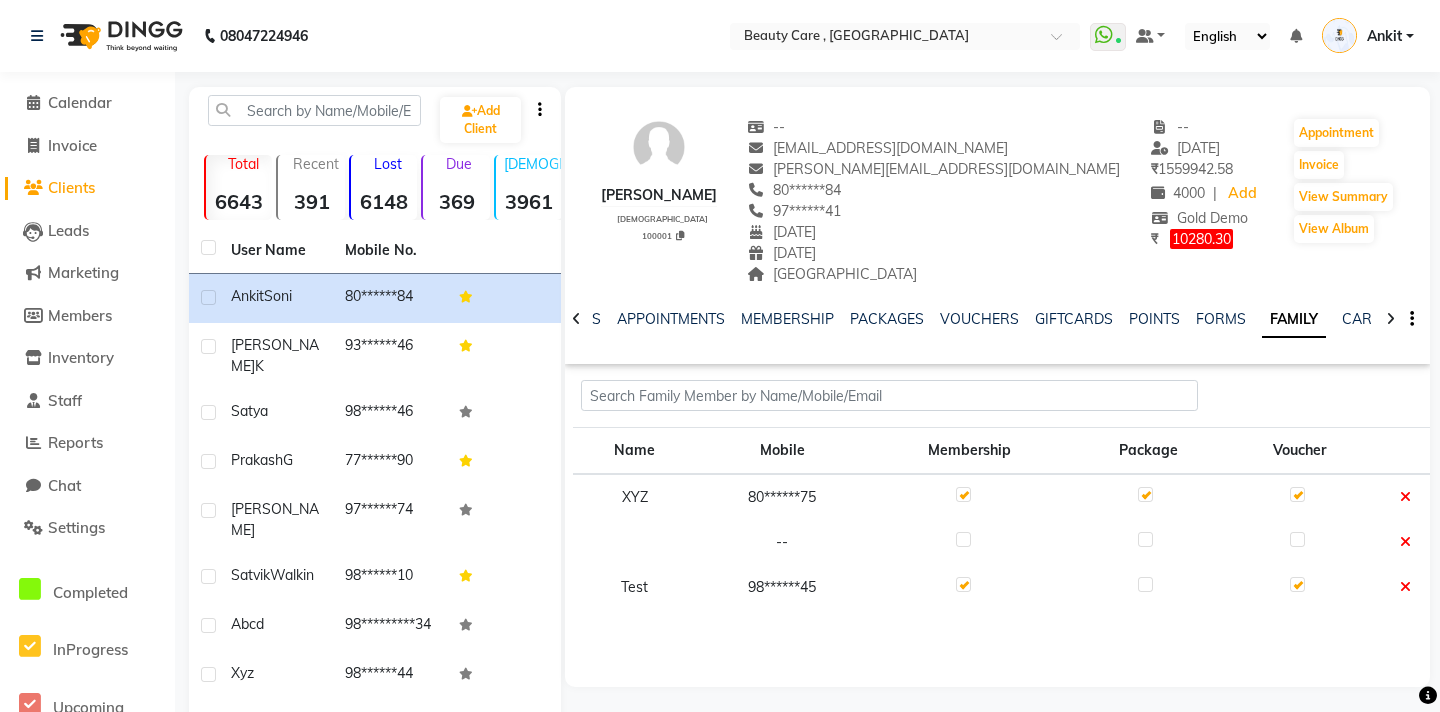 drag, startPoint x: 1335, startPoint y: 442, endPoint x: 1315, endPoint y: 442, distance: 20 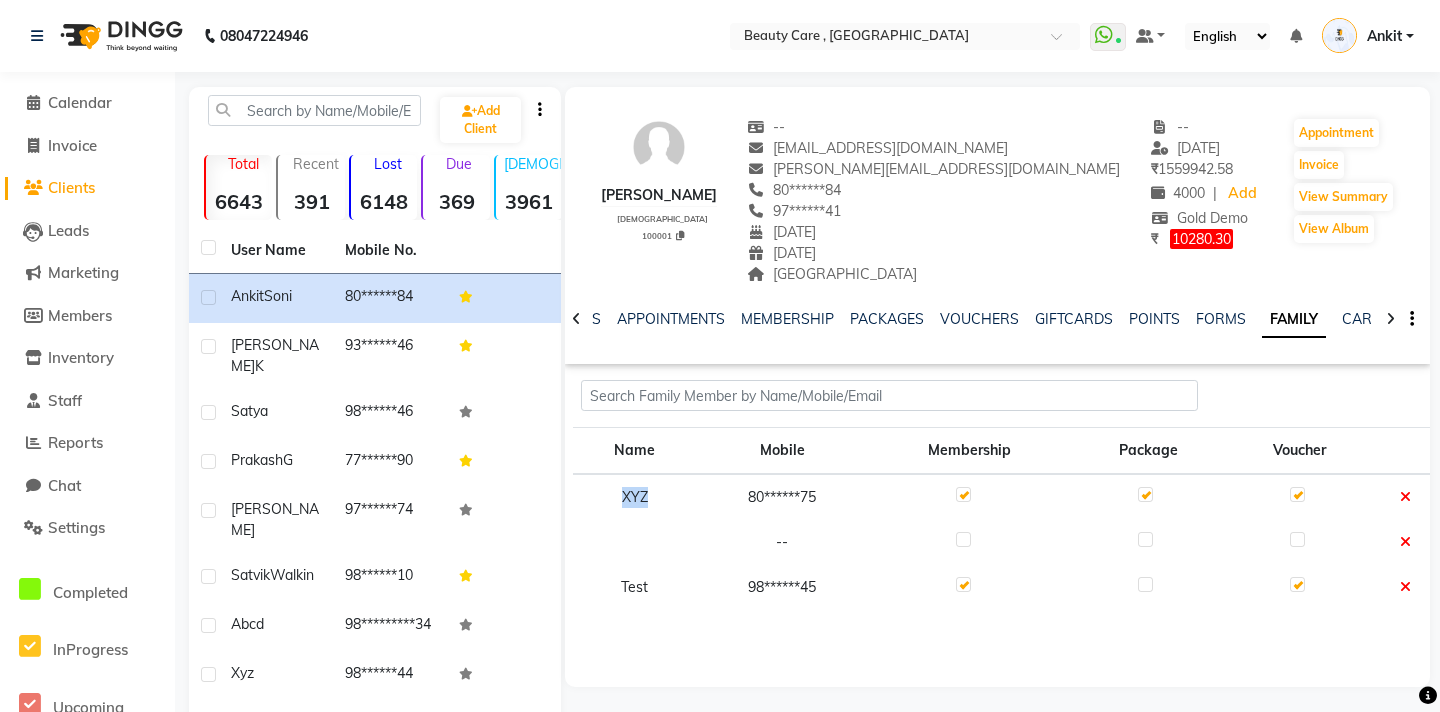 drag, startPoint x: 647, startPoint y: 494, endPoint x: 613, endPoint y: 494, distance: 34 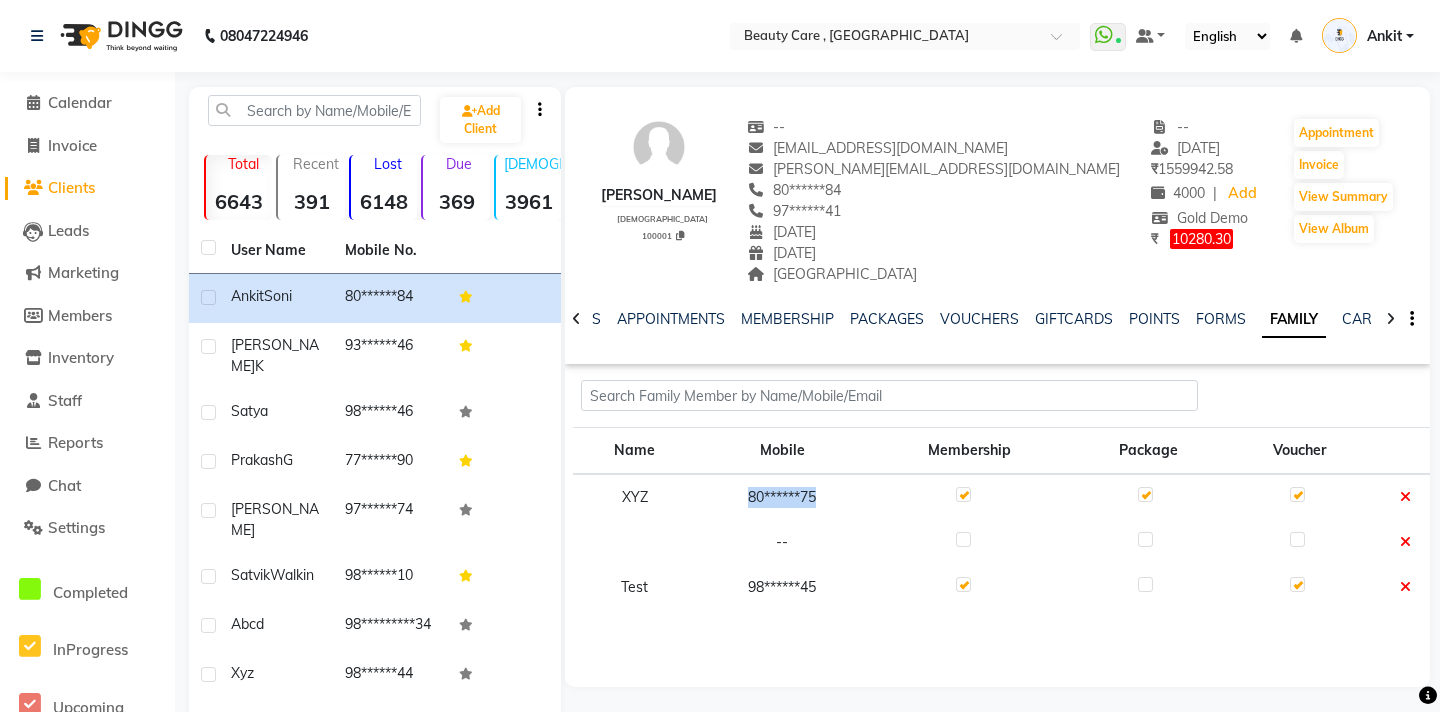 drag, startPoint x: 829, startPoint y: 496, endPoint x: 734, endPoint y: 497, distance: 95.005264 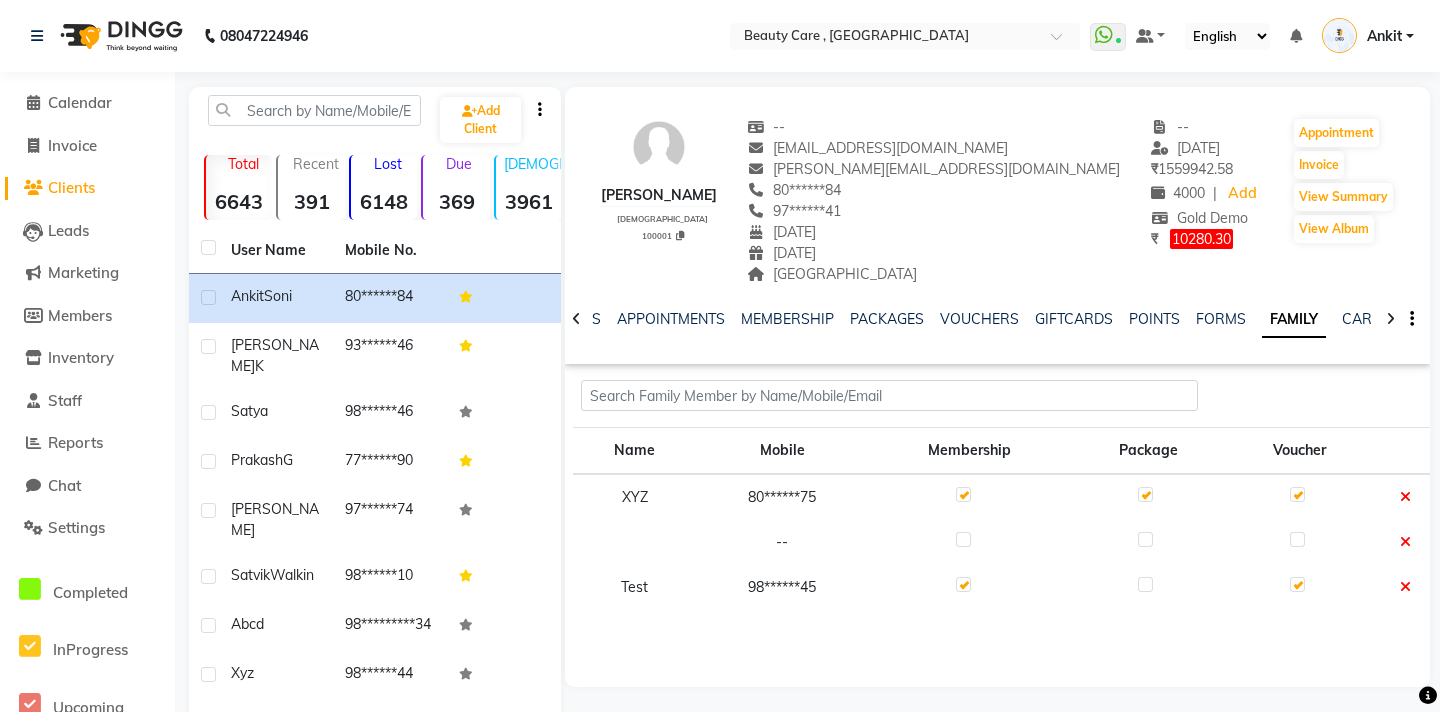 click 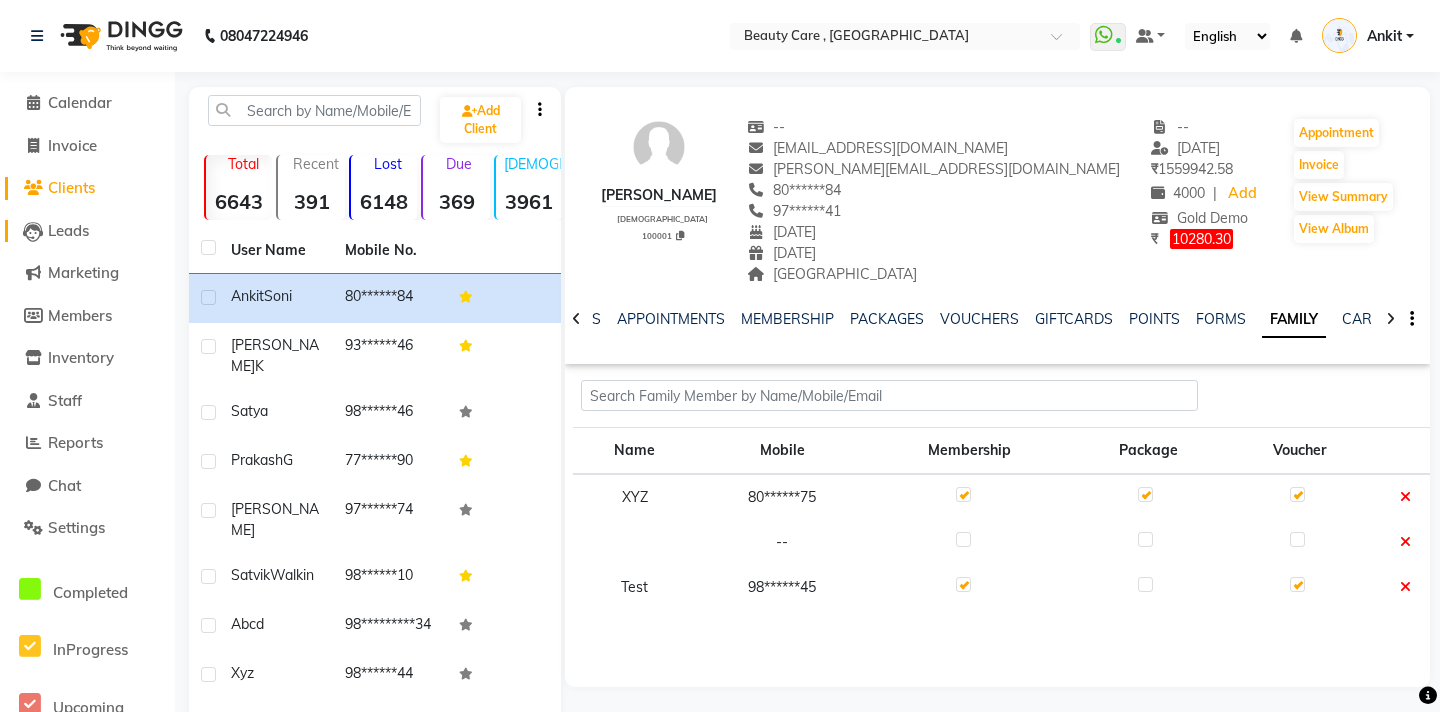 click on "Leads" 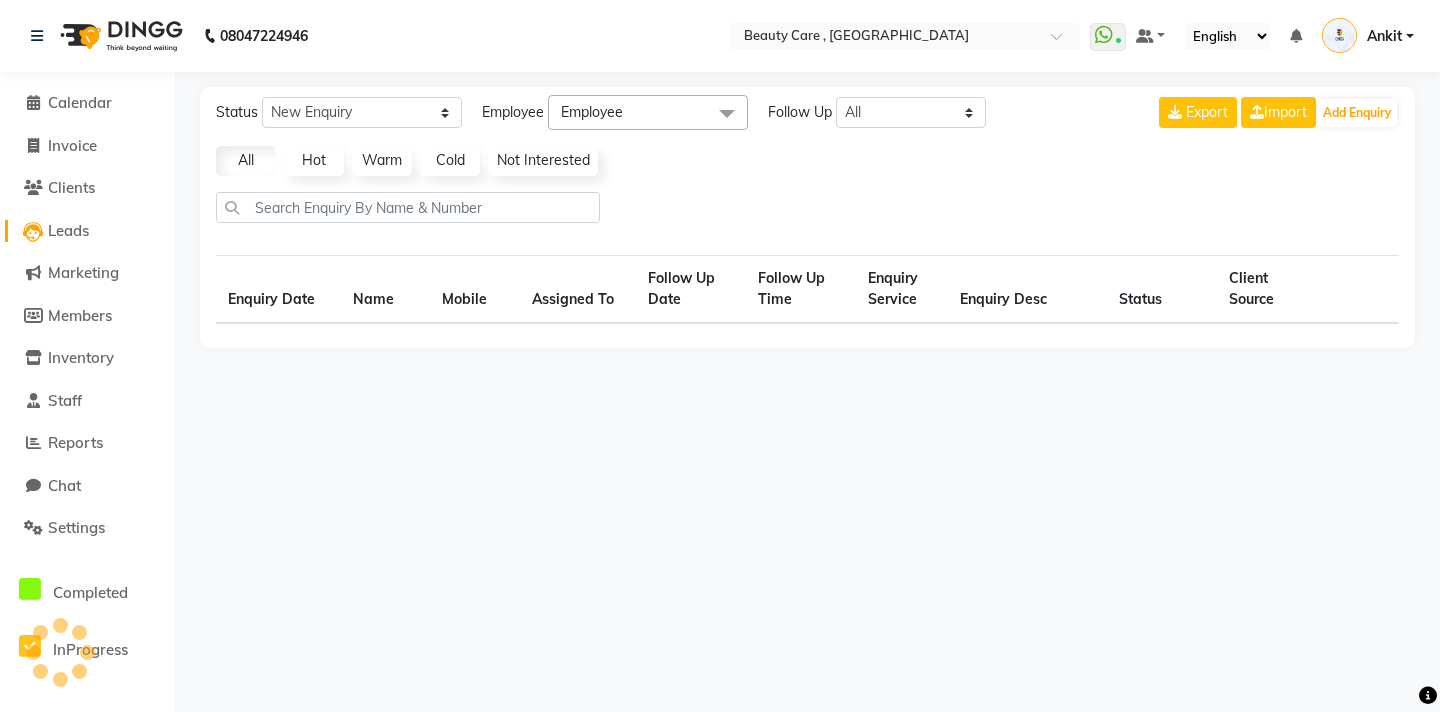 select on "10" 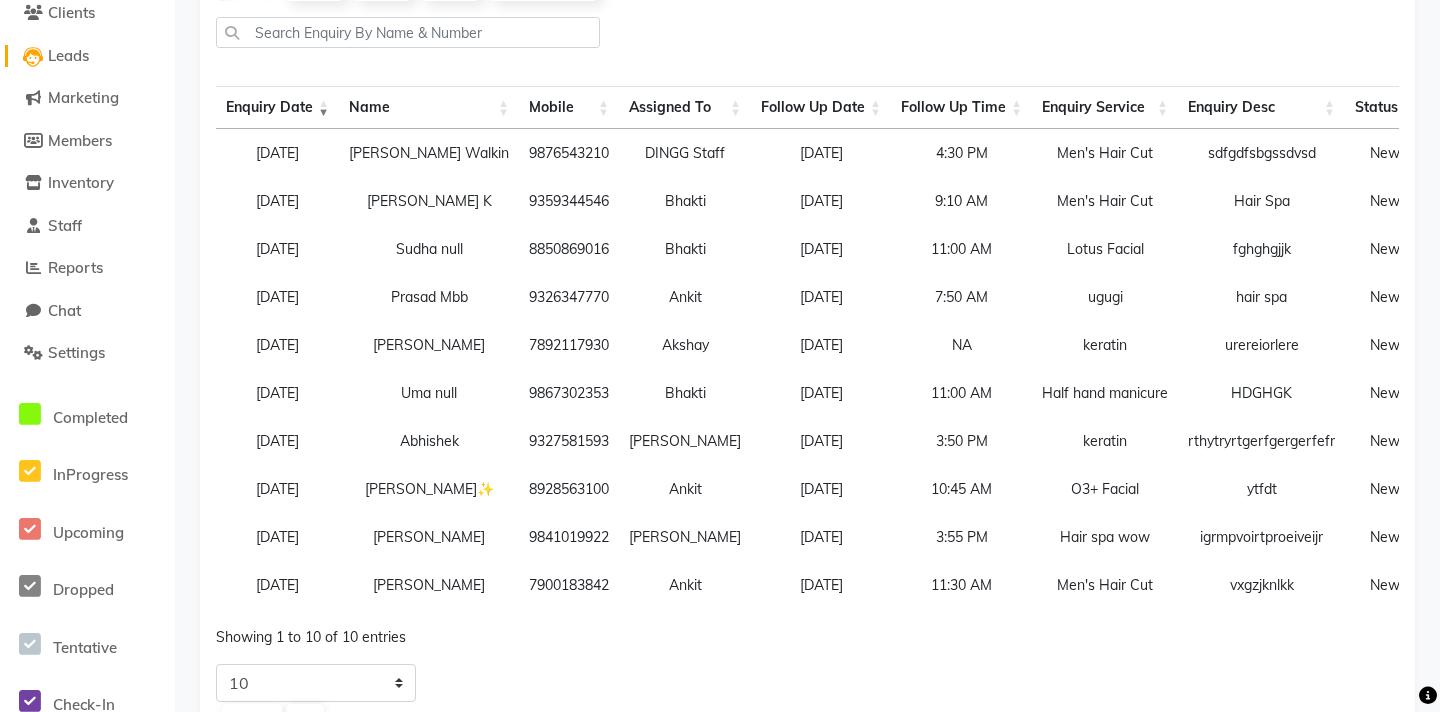 scroll, scrollTop: 0, scrollLeft: 0, axis: both 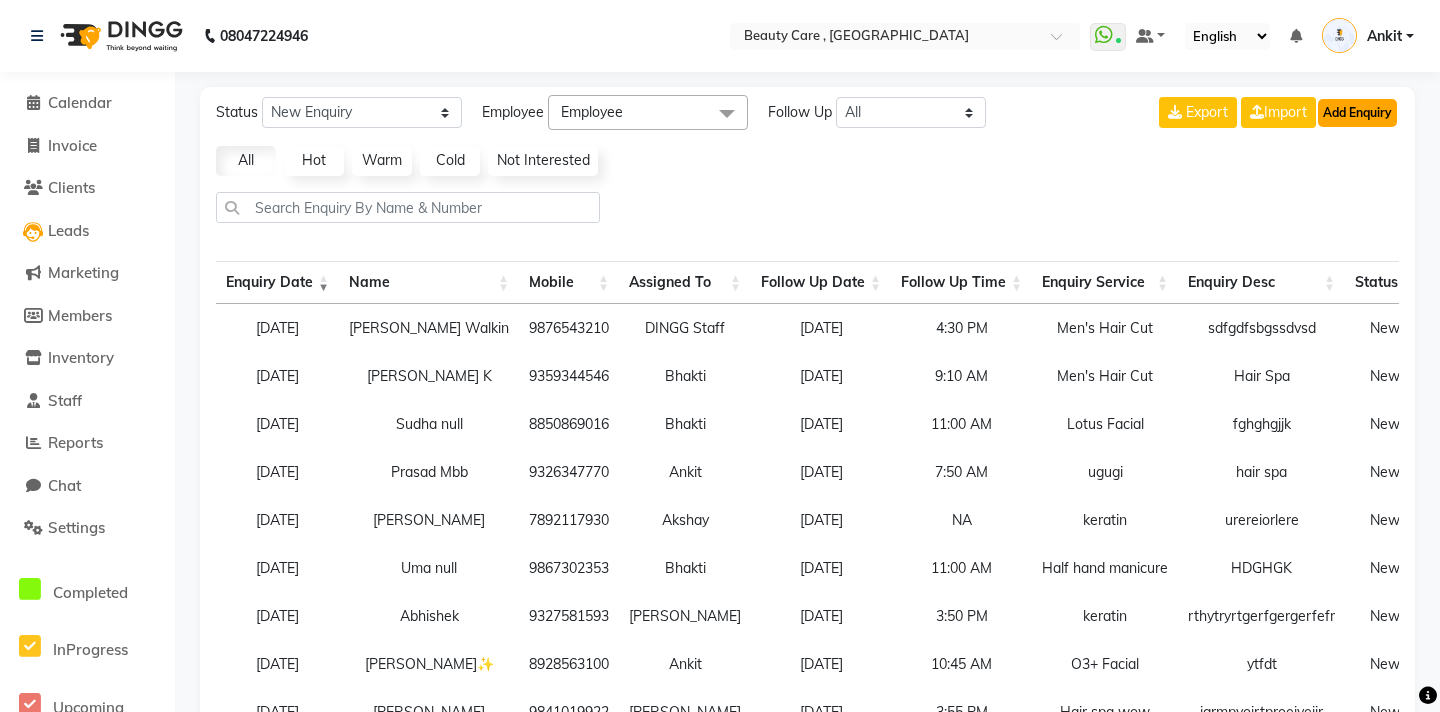click on "Add Enquiry" 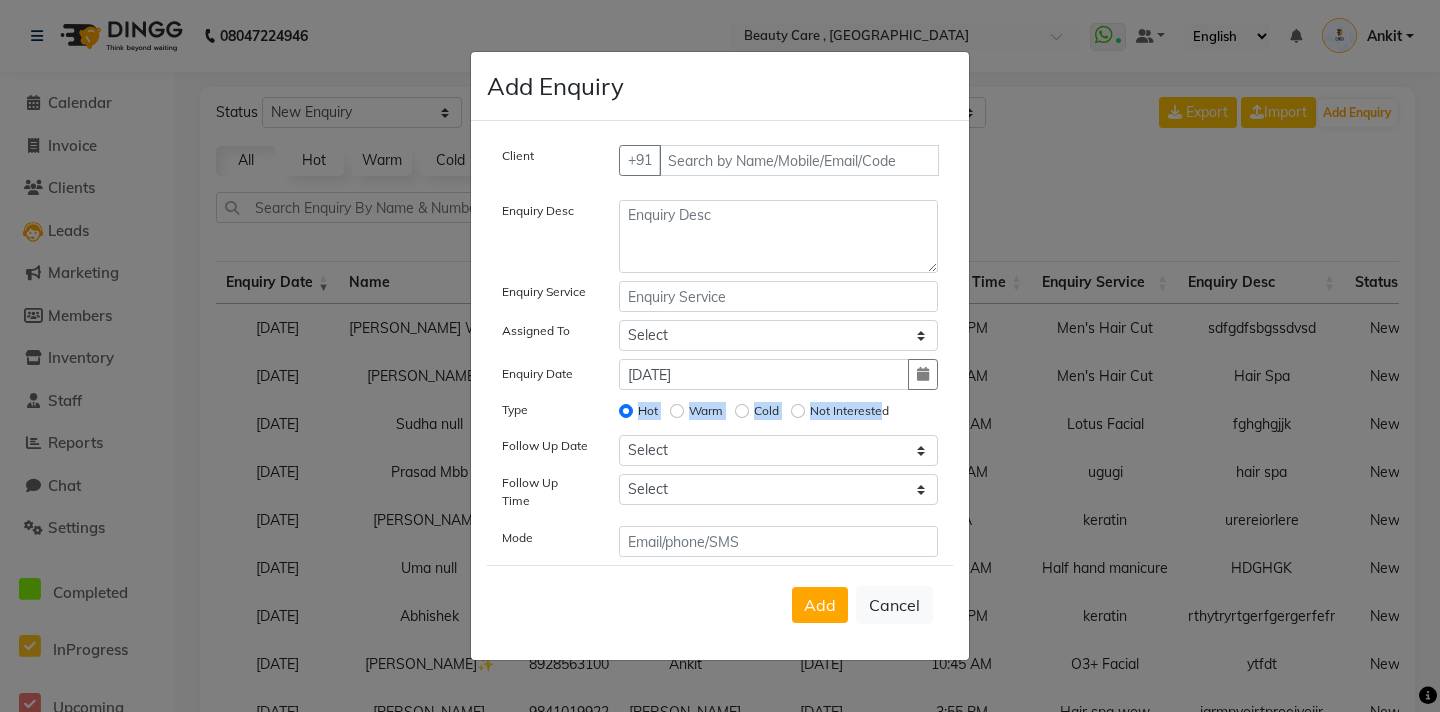 drag, startPoint x: 581, startPoint y: 414, endPoint x: 881, endPoint y: 420, distance: 300.06 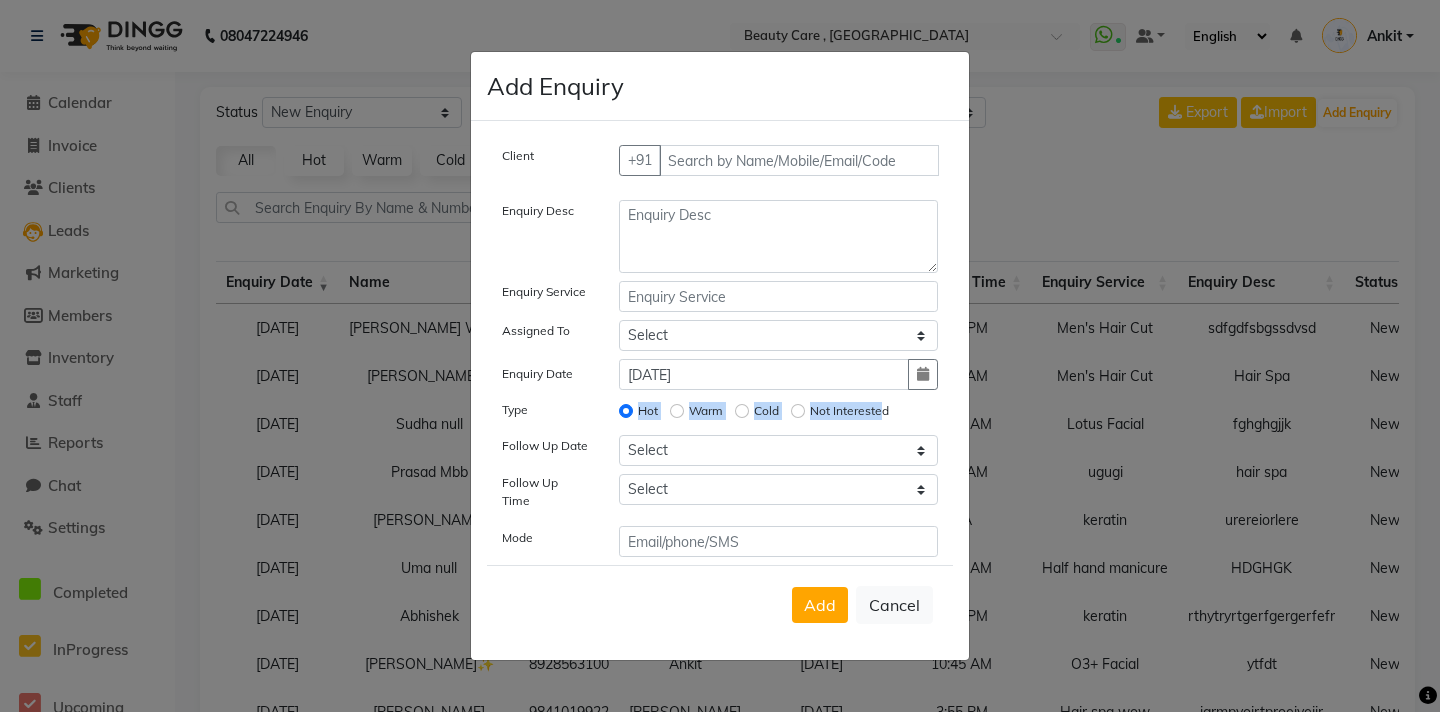 click on "Type" 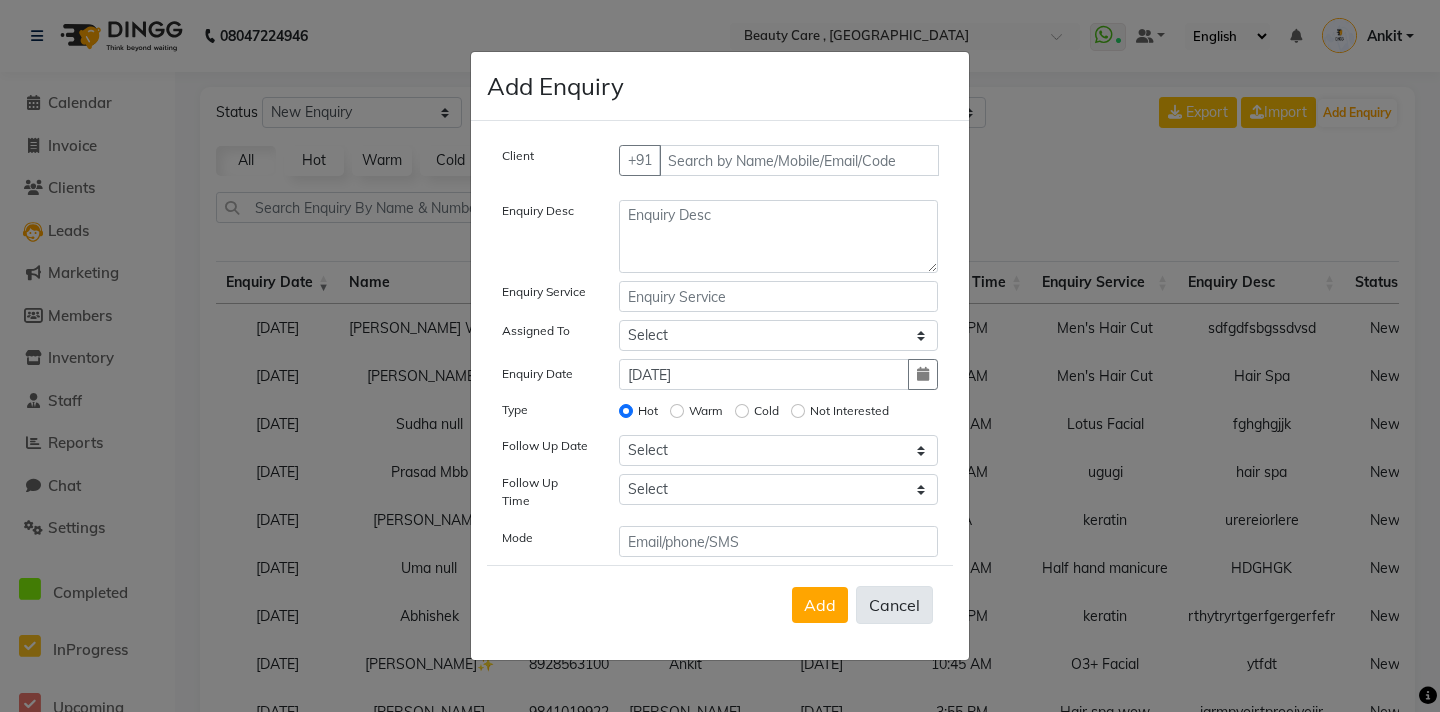 click on "Cancel" 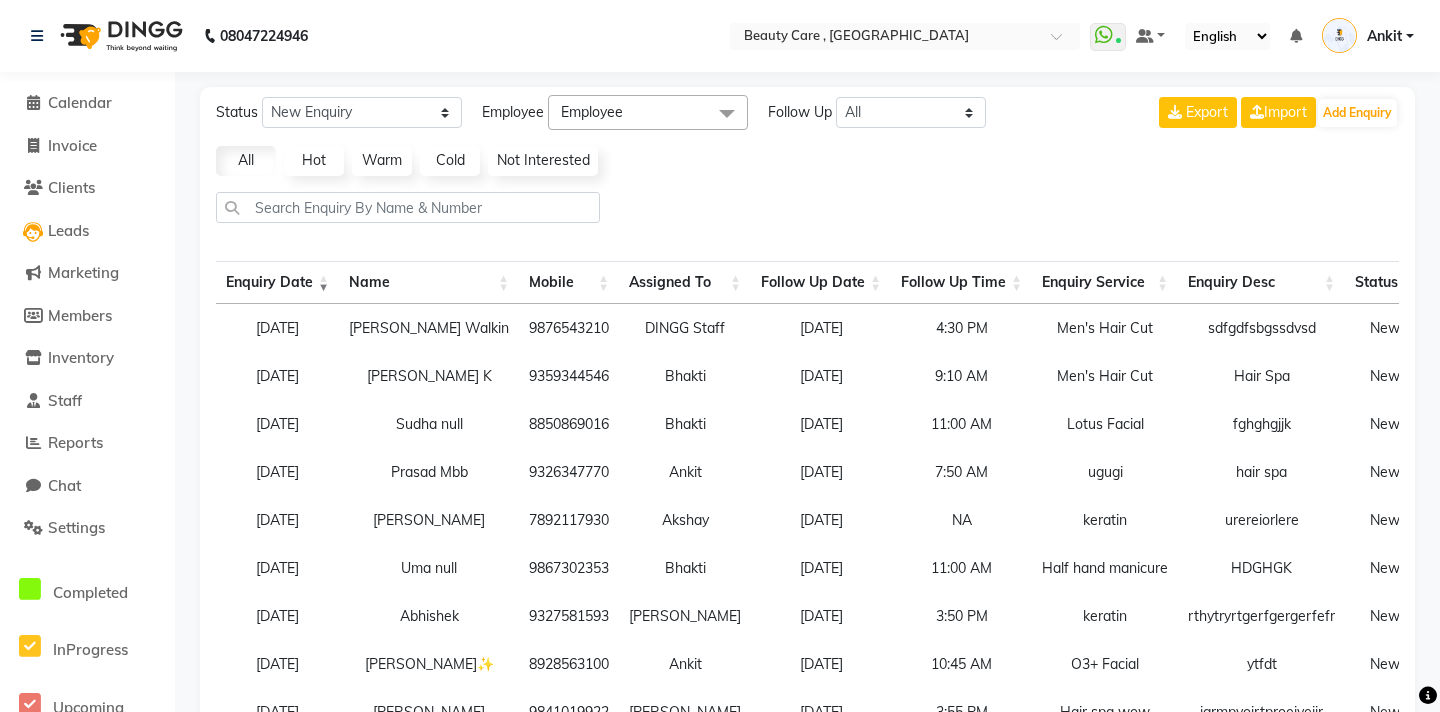 click on "Hot" 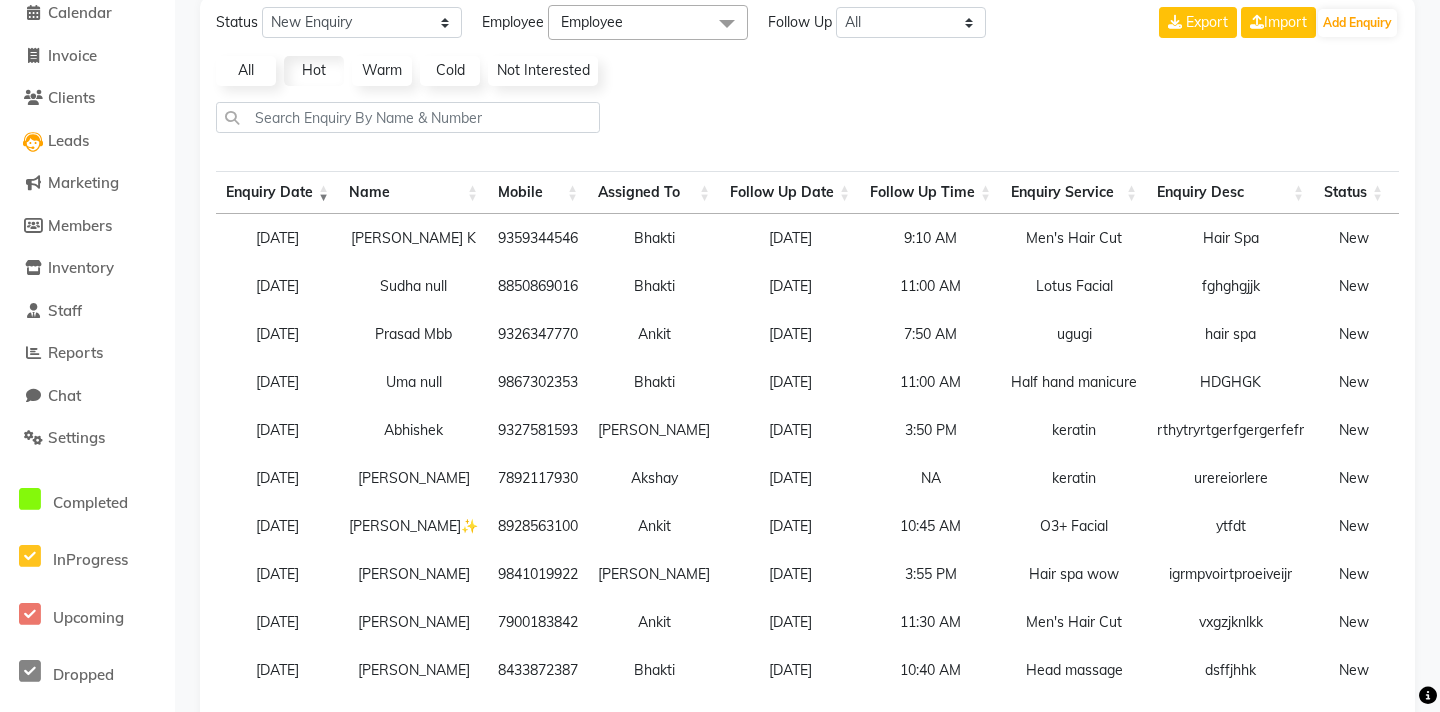 scroll, scrollTop: 0, scrollLeft: 0, axis: both 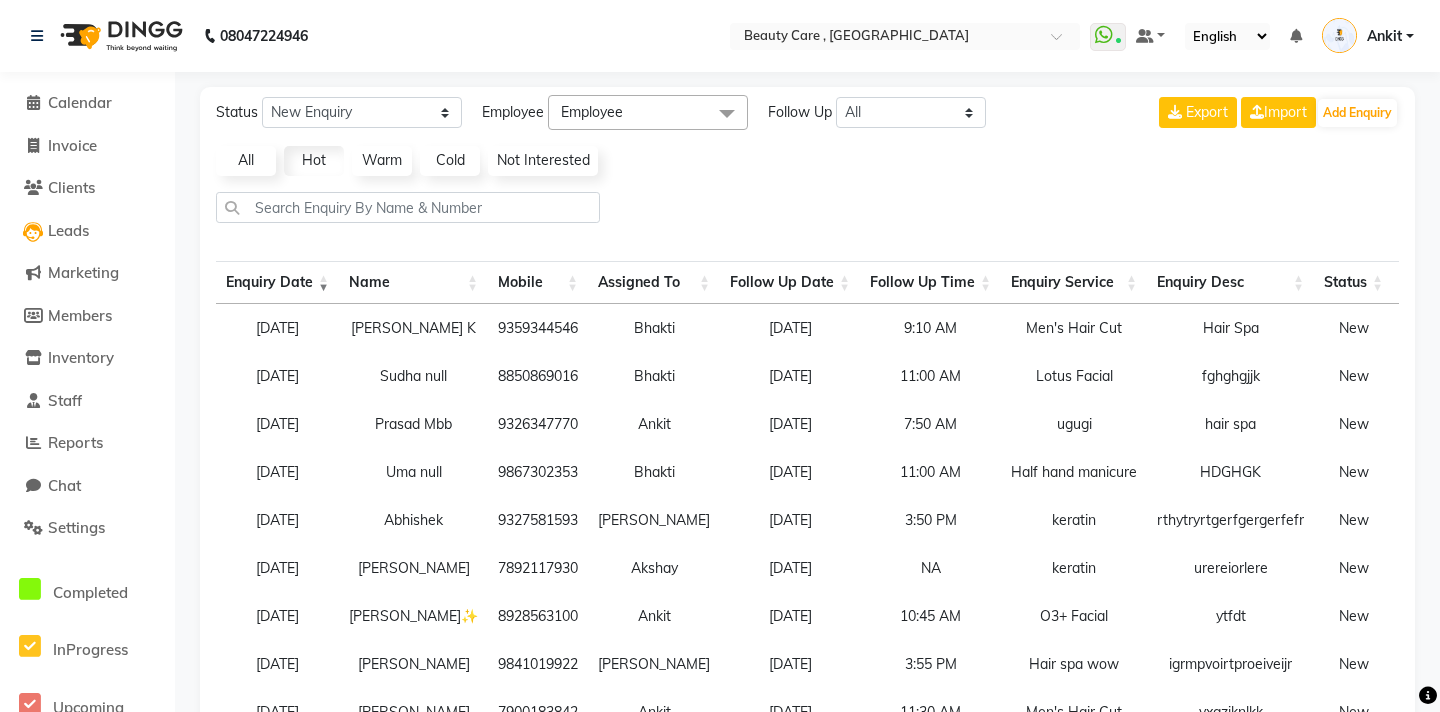click on "Warm" 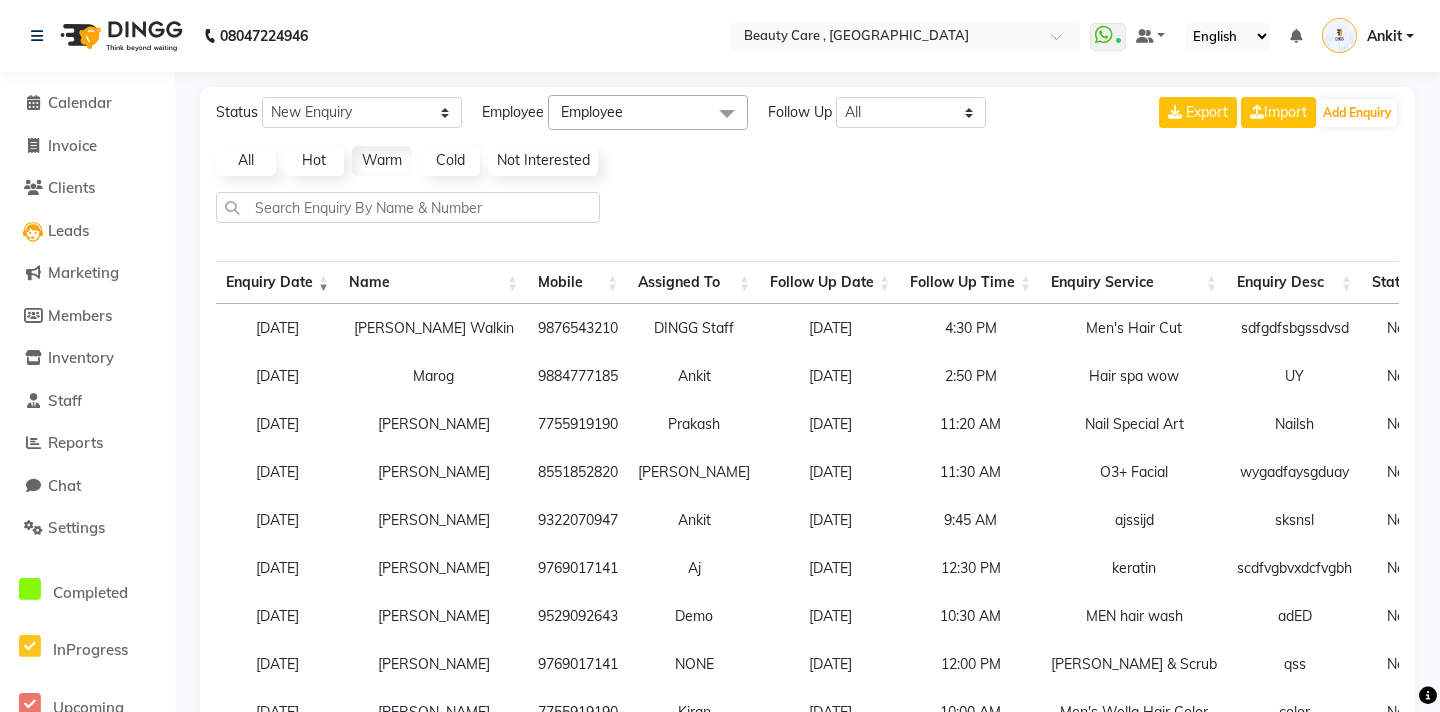 scroll, scrollTop: 0, scrollLeft: 398, axis: horizontal 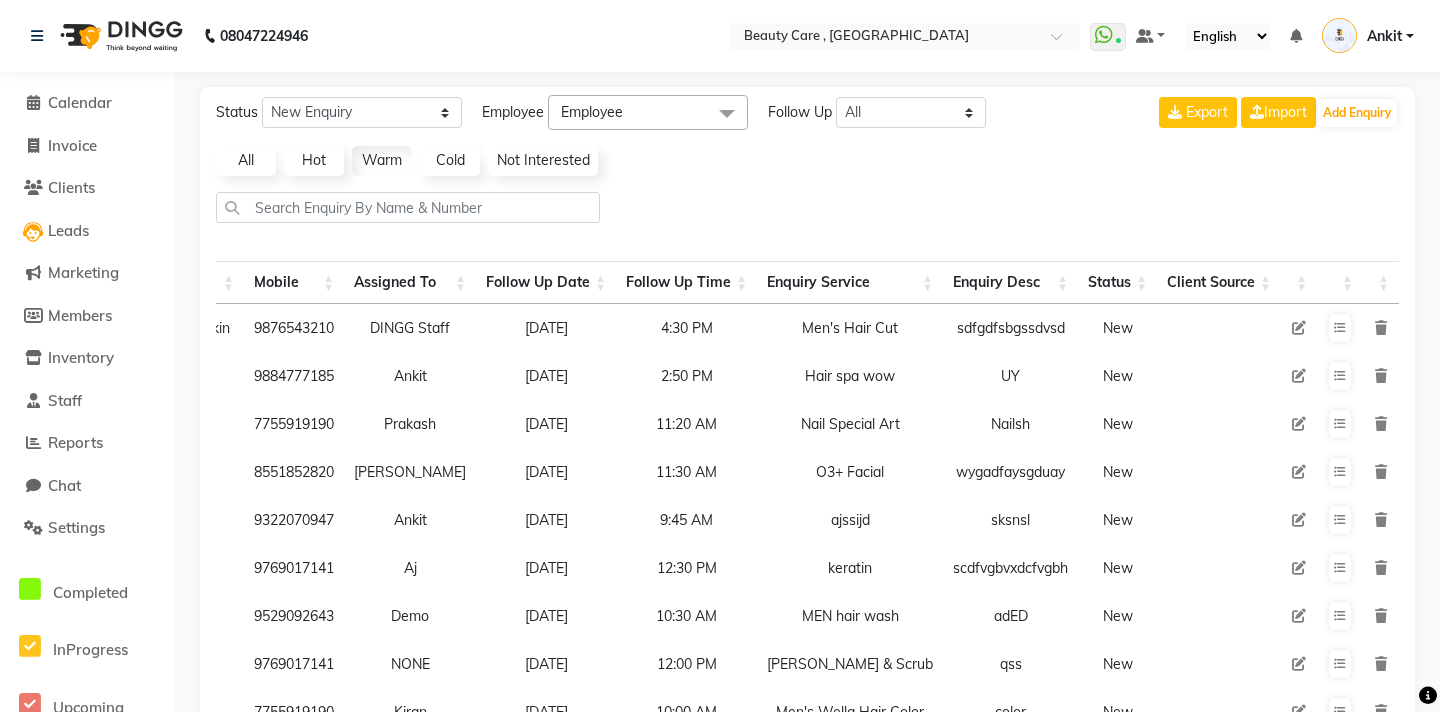 click at bounding box center [1299, 328] 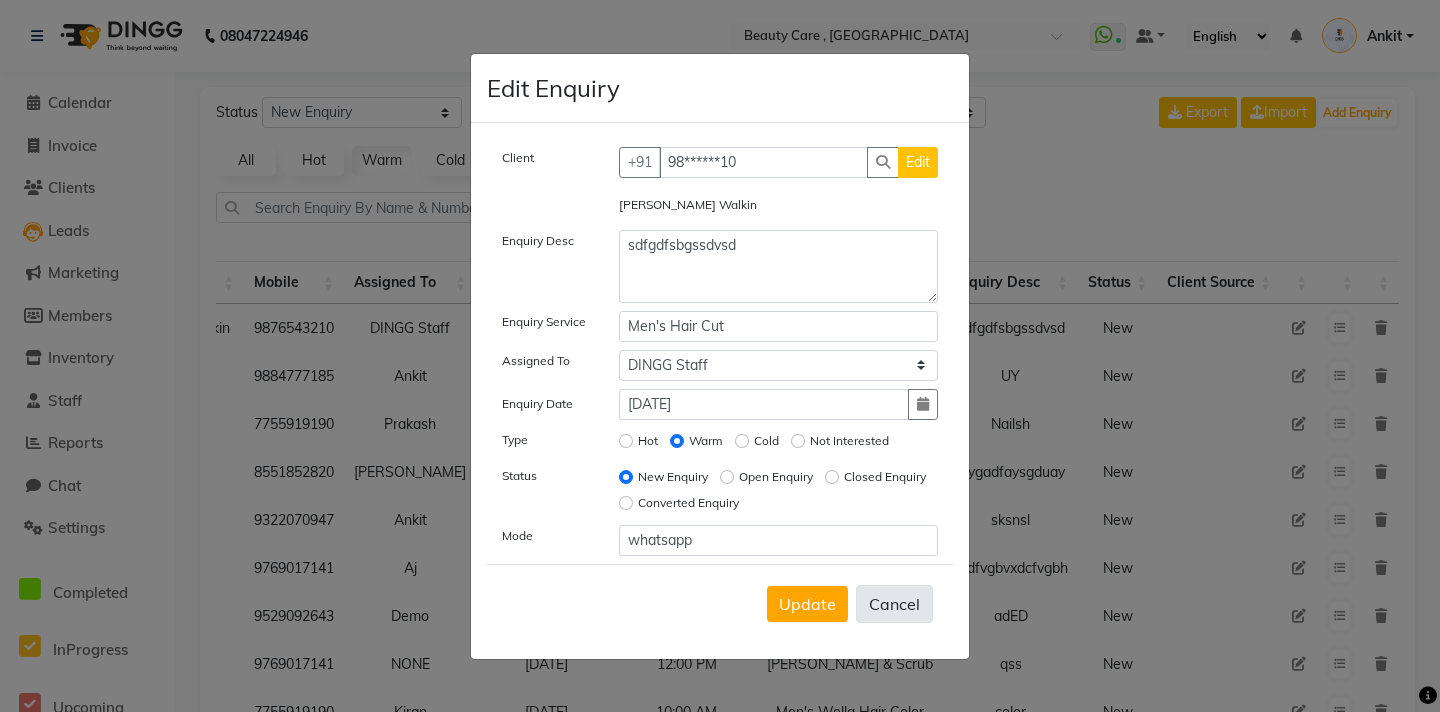 click on "Cancel" 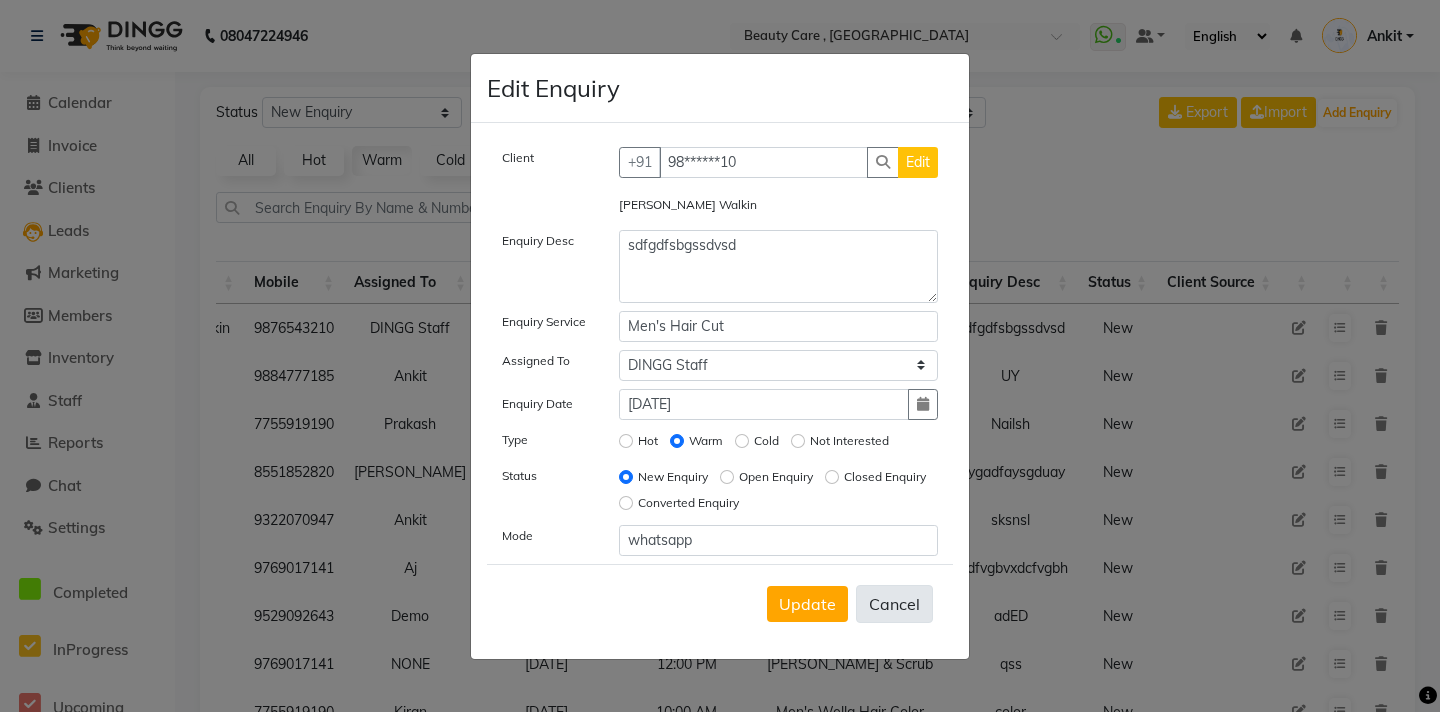 type 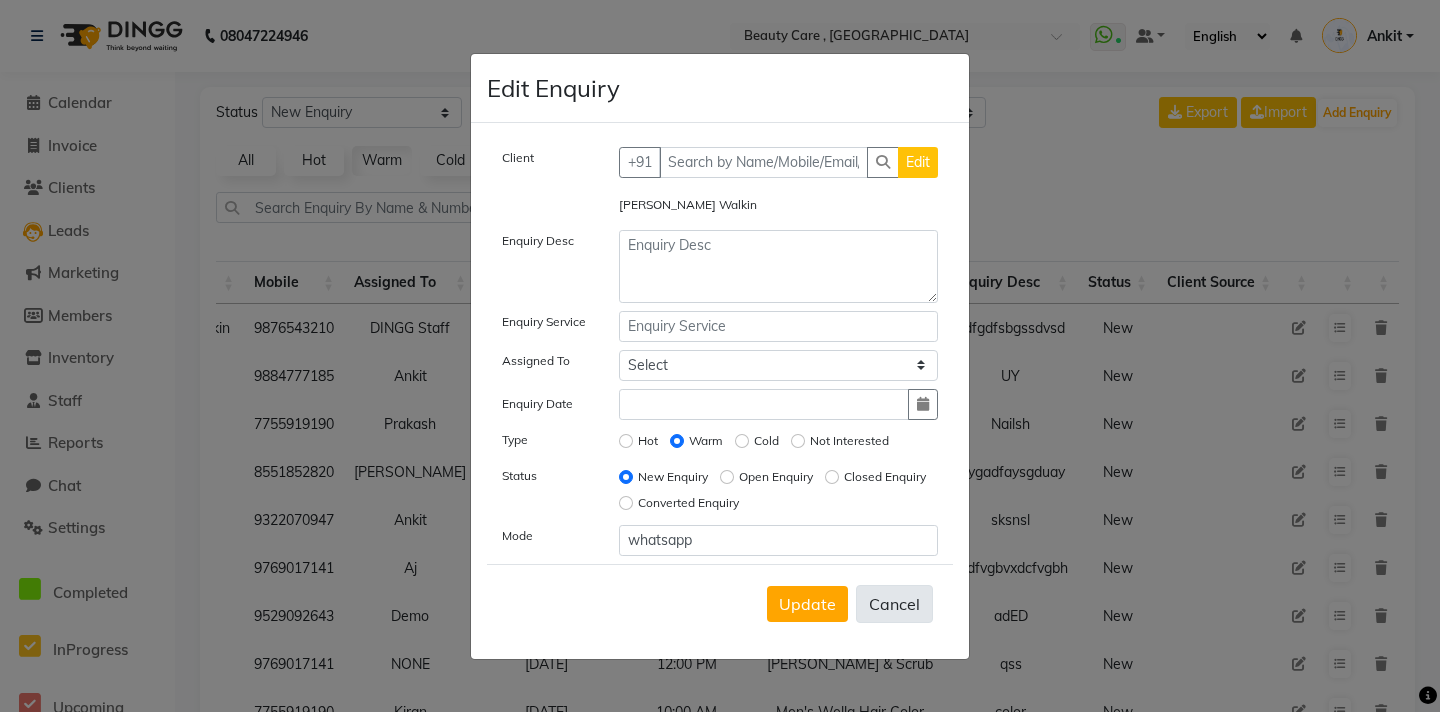 radio on "false" 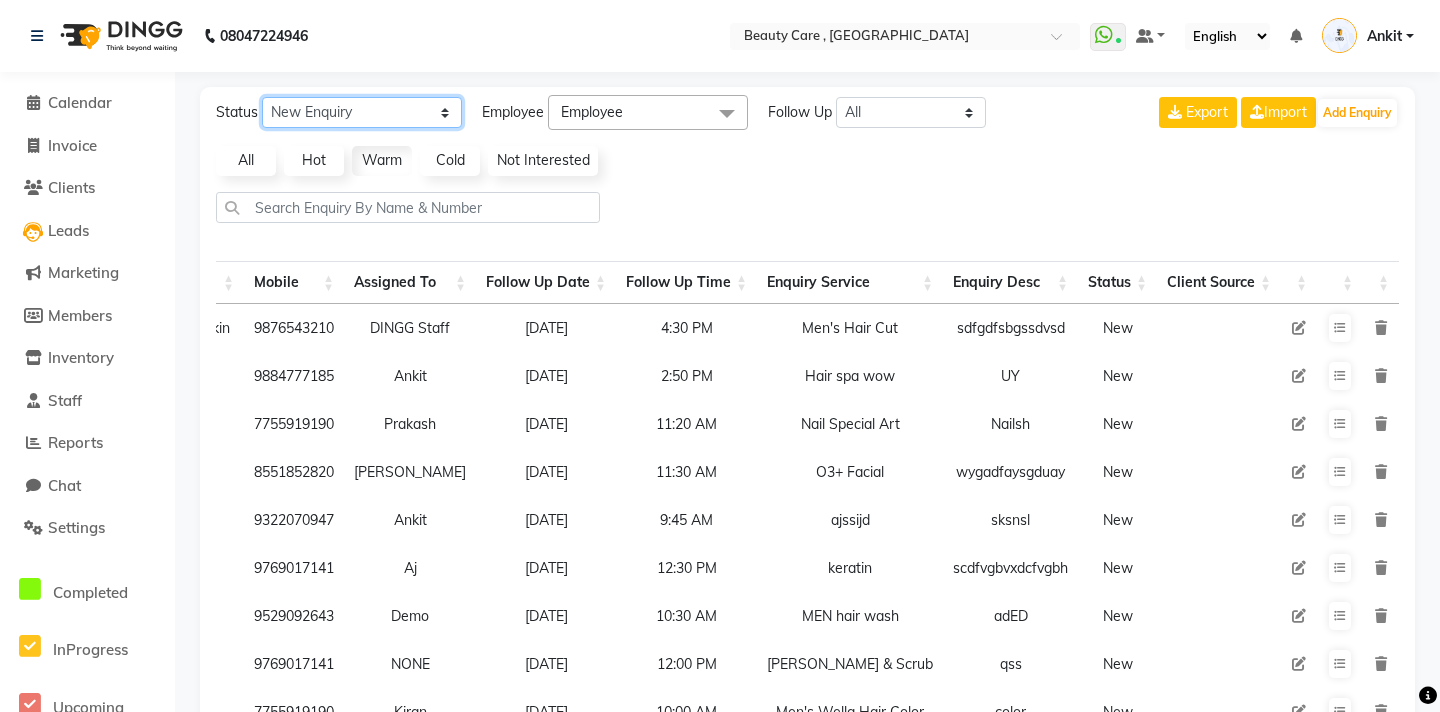 click on "New Enquiry Open Enquiry Converted Enquiry  All" 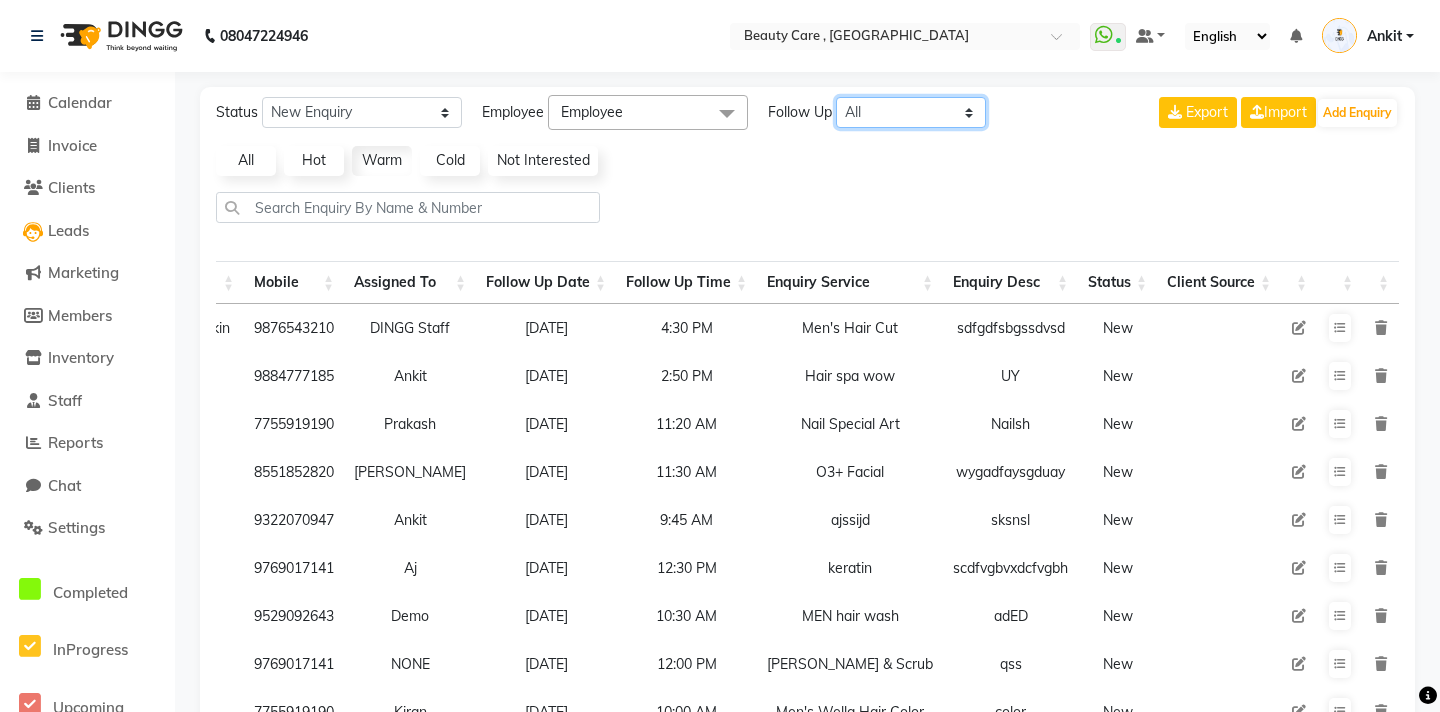 click on "All Today Tomorrow This Week This Month Custom" 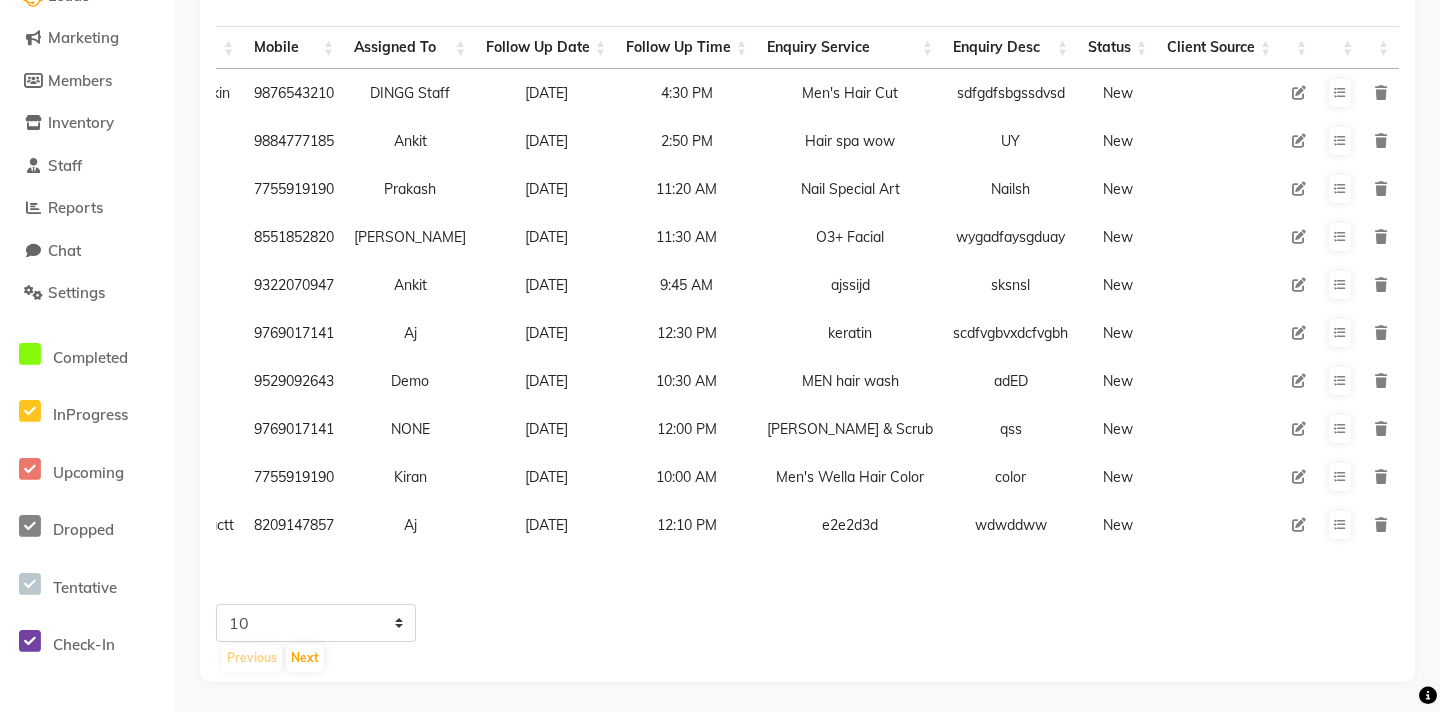 scroll, scrollTop: 0, scrollLeft: 0, axis: both 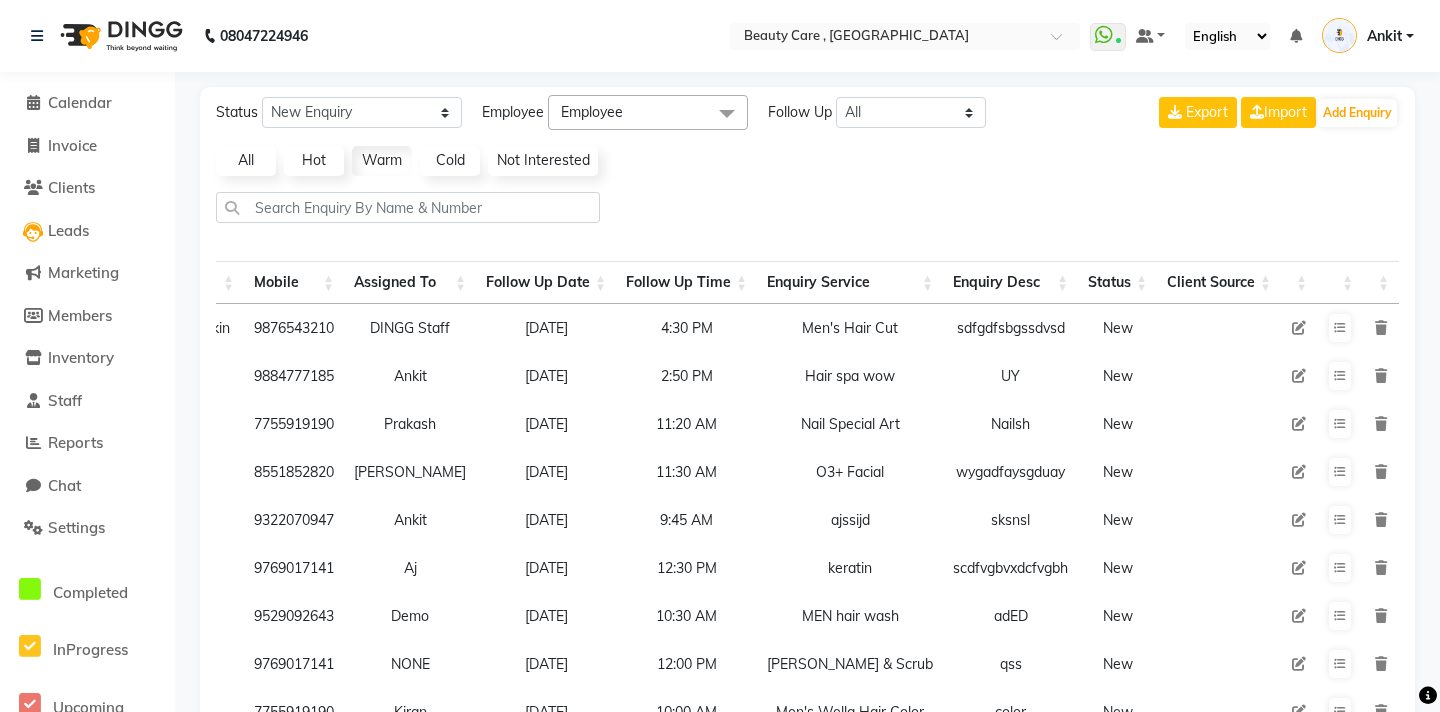 click on "Status New Enquiry Open Enquiry Converted Enquiry  All All New Open Converted Employee Employee Select All AAAAA Aayush Yadav Admin A Jagdish K Akshay Ankit Ashvin asif Avinash Avneesh  Bhakti bhavesh Bikesh dhiraj DINGG Staff Disha Divyani Ganesh harsh JAGDISH kiran Komal Lokesh Tanwar Mahendra Vishwakarma MANDEEP KAUR  Manual Test DND Neeraj Rode new staff Ninad  Omkar play salon Prakash Pranav Pranil Praveen Priyanka QA Staff-1 Rahul ram Ross Geller Ruchi Rupal Samyak Saraf Sandhya Sanjeevni shivam StaffForReports staff-qa-1 staff-qa-2 staff-qa-3 Sukanya sumit Sumit Kadam Sushmita test Test Staff Vidhi xyz sa Follow Up All Today Tomorrow This Week This Month Custom NONE TODAY TOMORROW MONTH Export  Import  Add Enquiry All Hot Warm Cold  Not Interested  Enquiry Date Name Mobile  Assigned To  Follow Up Date Follow Up Time  Enquiry Service  Enquiry Desc Status Client Source 12 July 2025 Satvik Walkin   9876543210  DINGG Staff 15 July 2025 4:30 PM  Men's Hair Cut  sdfgdfsbgssdvsd  New 11 February 2025 Marog  5" 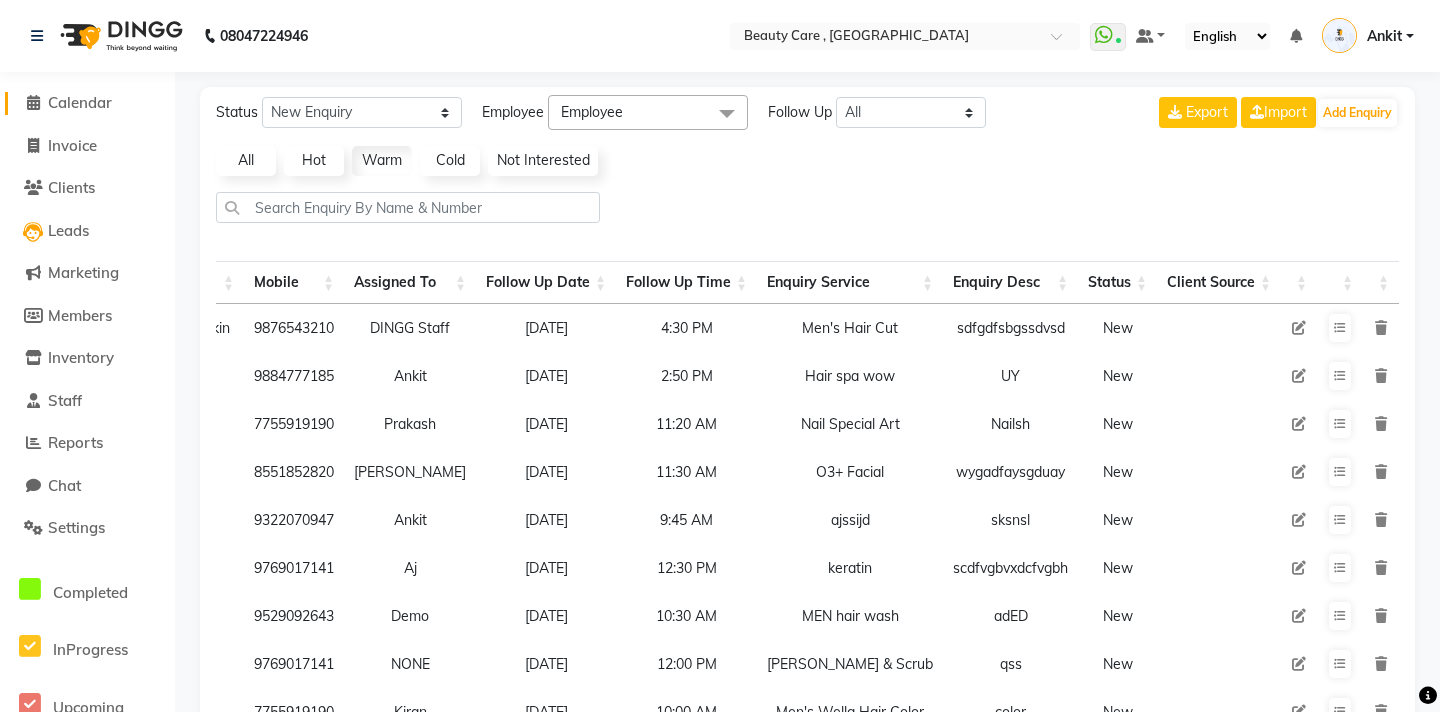 click on "Calendar" 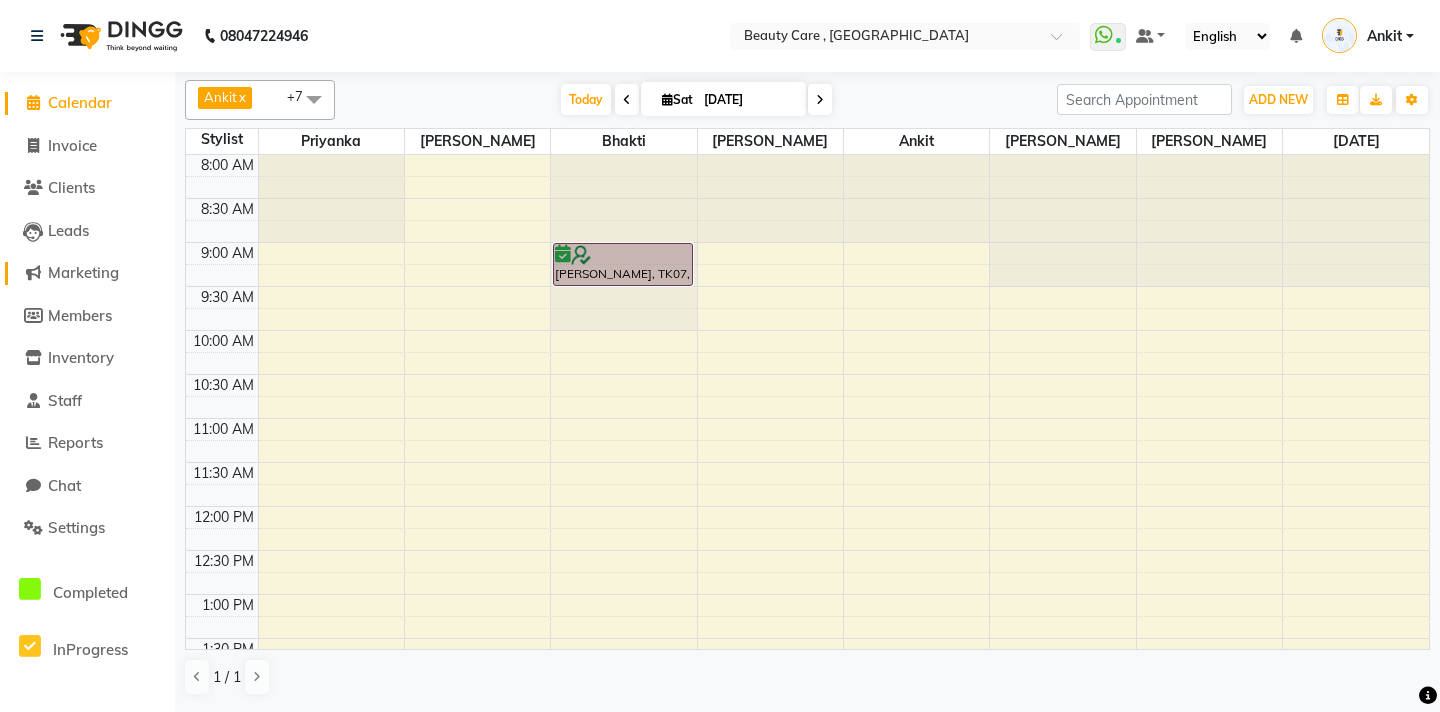 click on "Marketing" 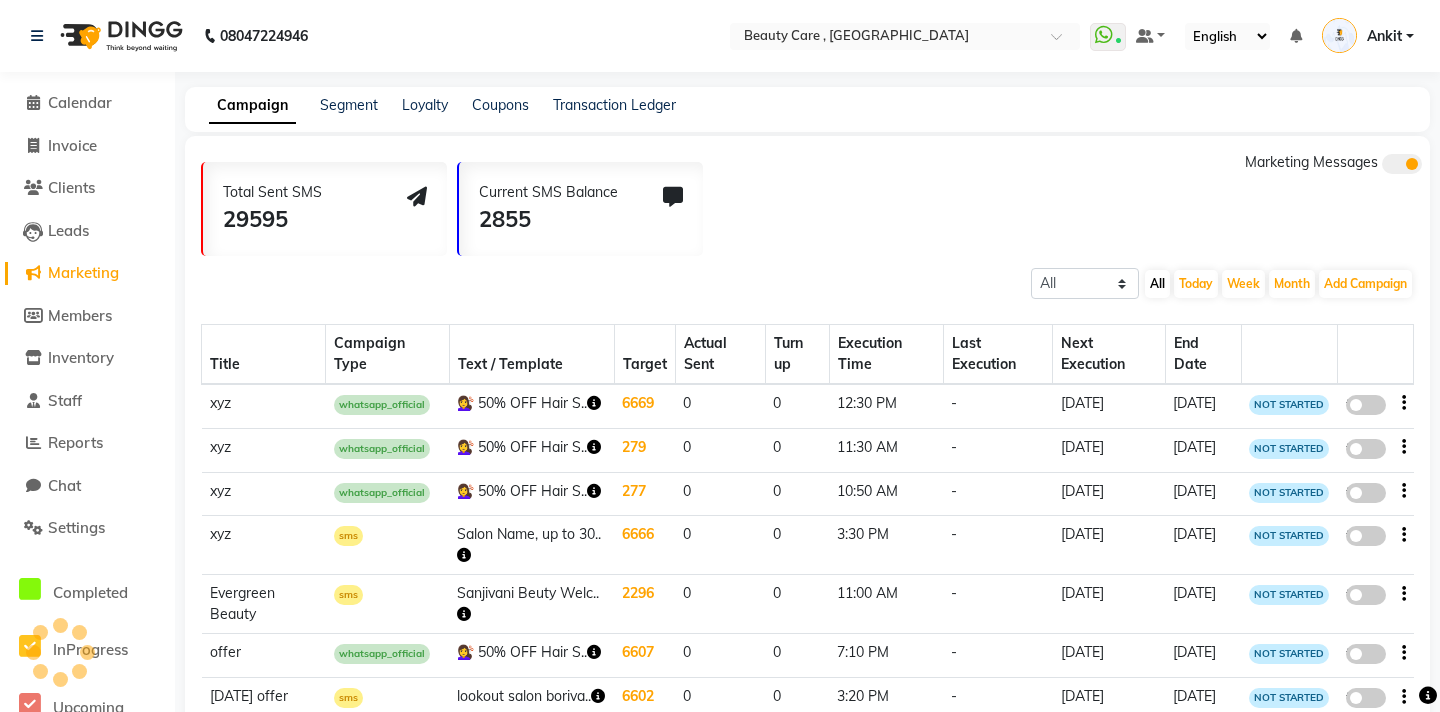 click on "Total Sent SMS 29595 Current SMS Balance 2855 Marketing Messages" 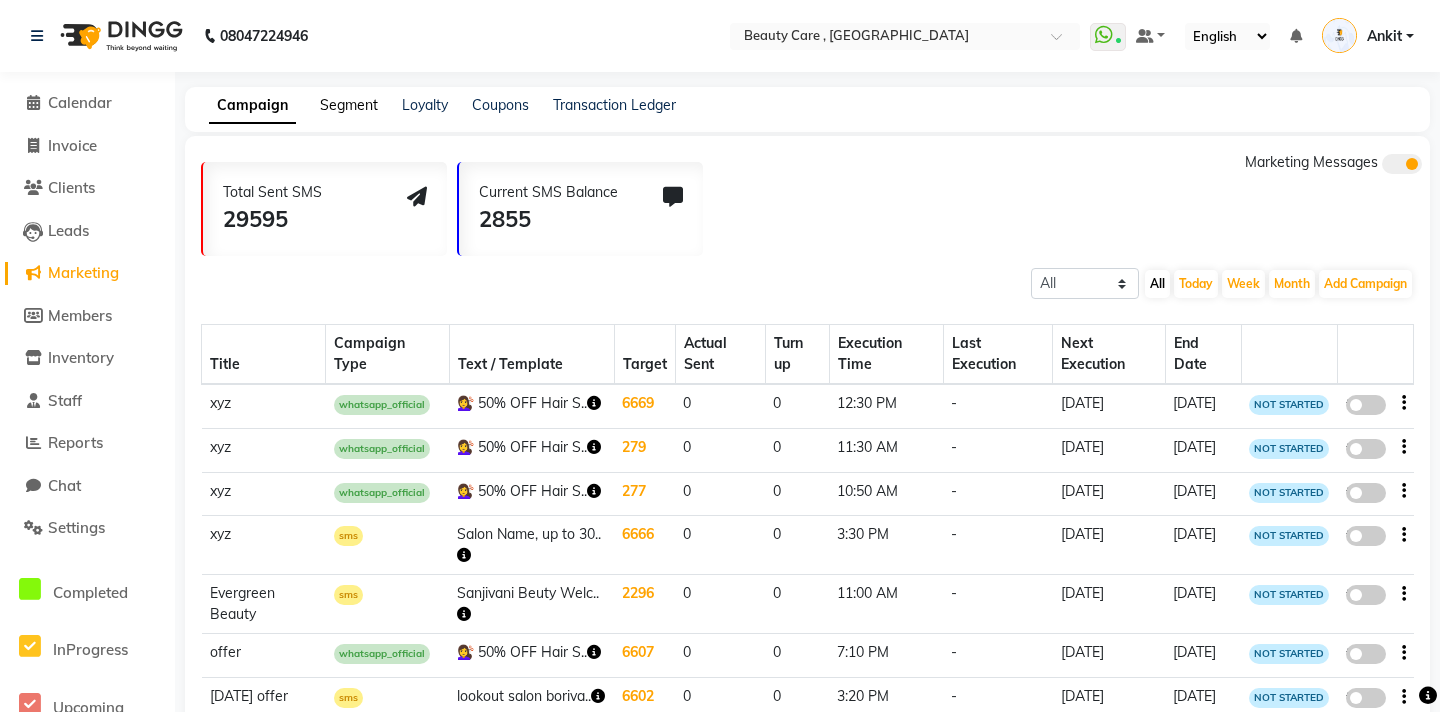 click on "Segment" 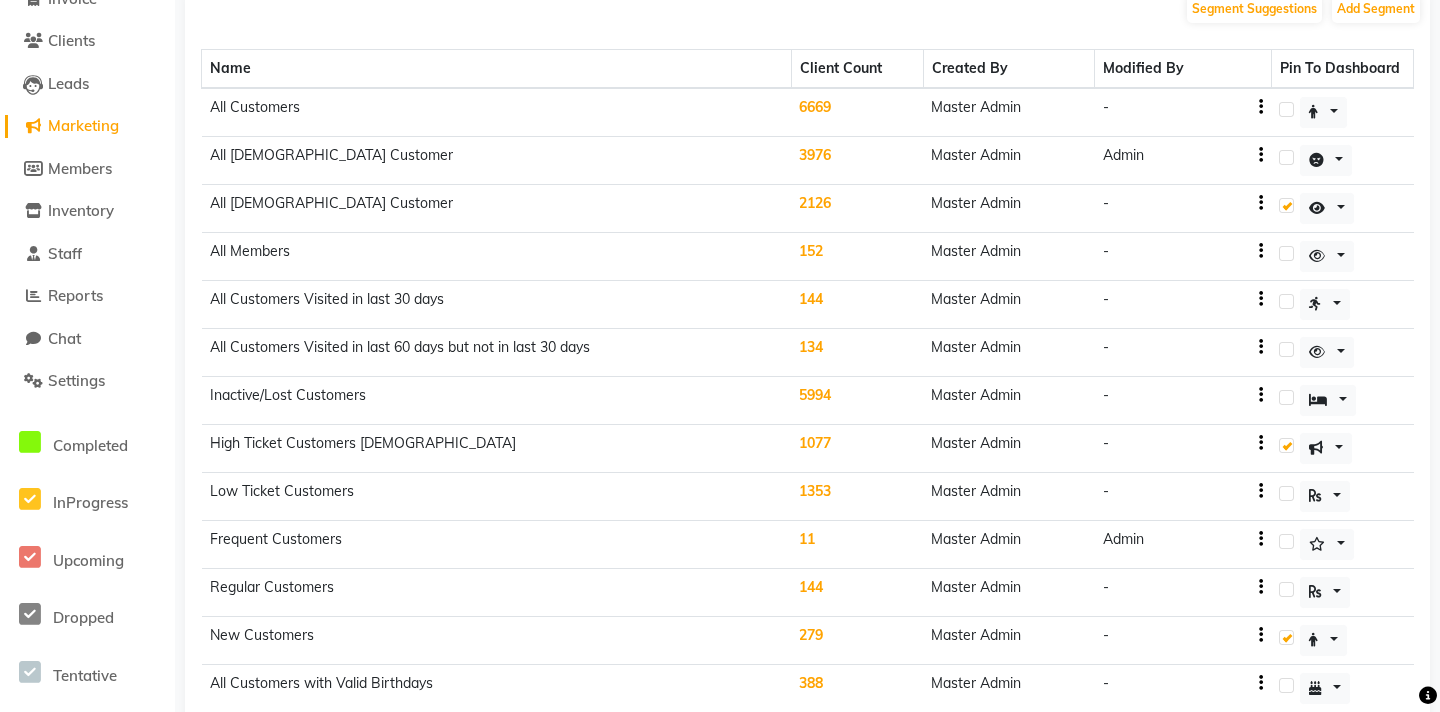 scroll, scrollTop: 246, scrollLeft: 0, axis: vertical 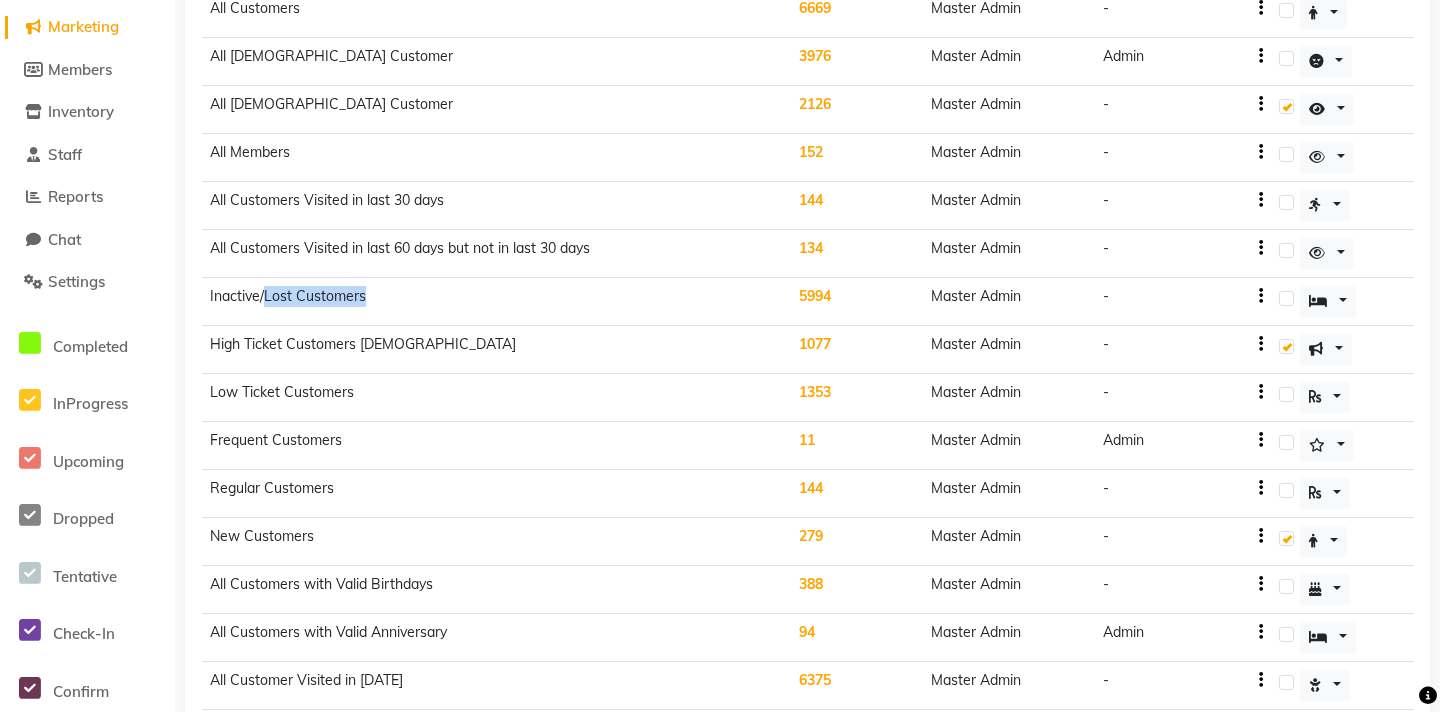 drag, startPoint x: 266, startPoint y: 297, endPoint x: 389, endPoint y: 296, distance: 123.00407 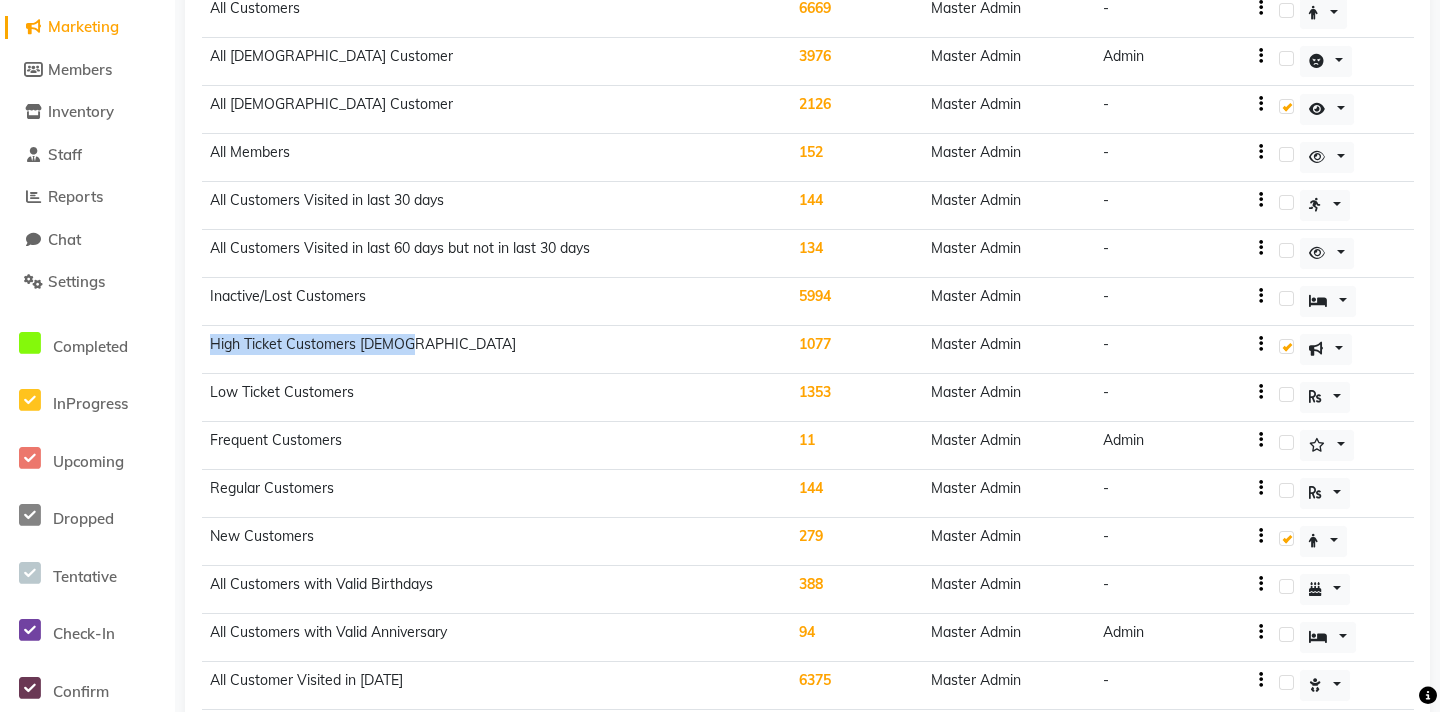 drag, startPoint x: 207, startPoint y: 345, endPoint x: 412, endPoint y: 361, distance: 205.62344 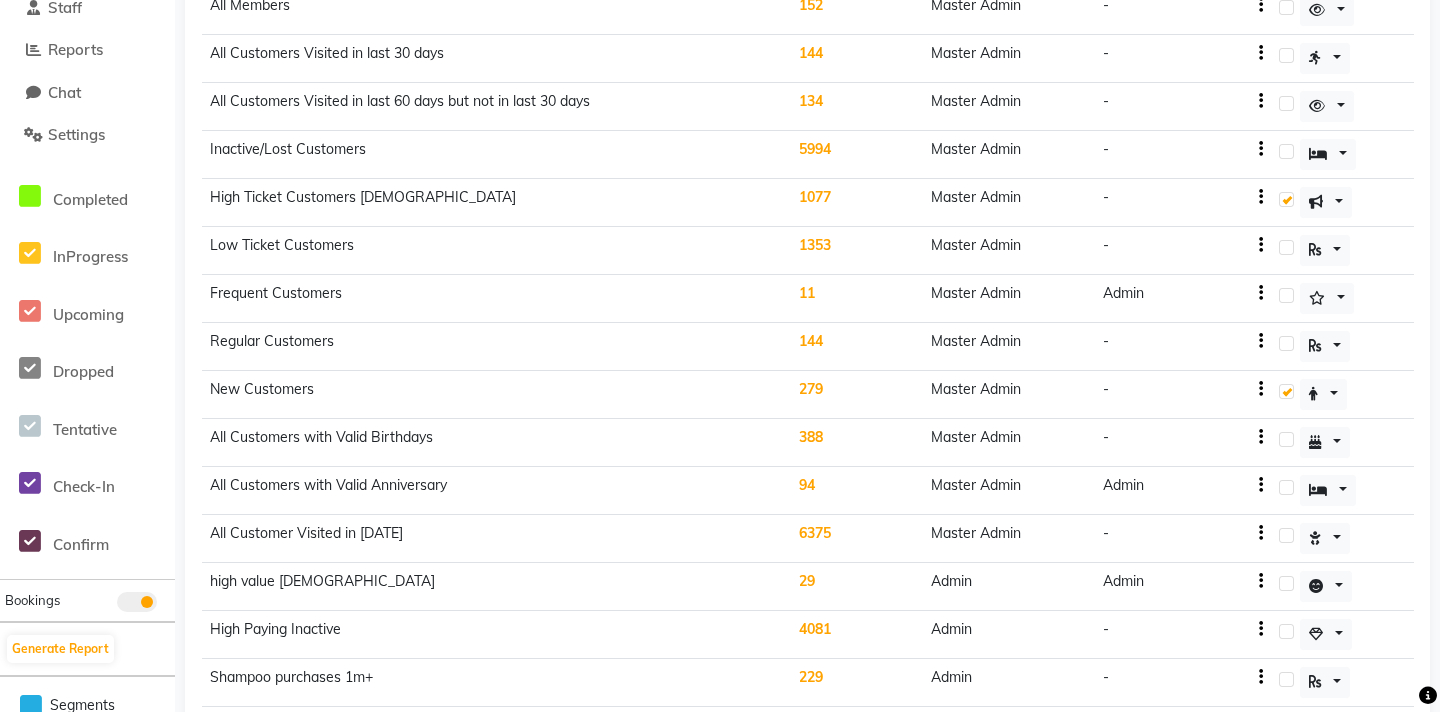 click on "New Customers" 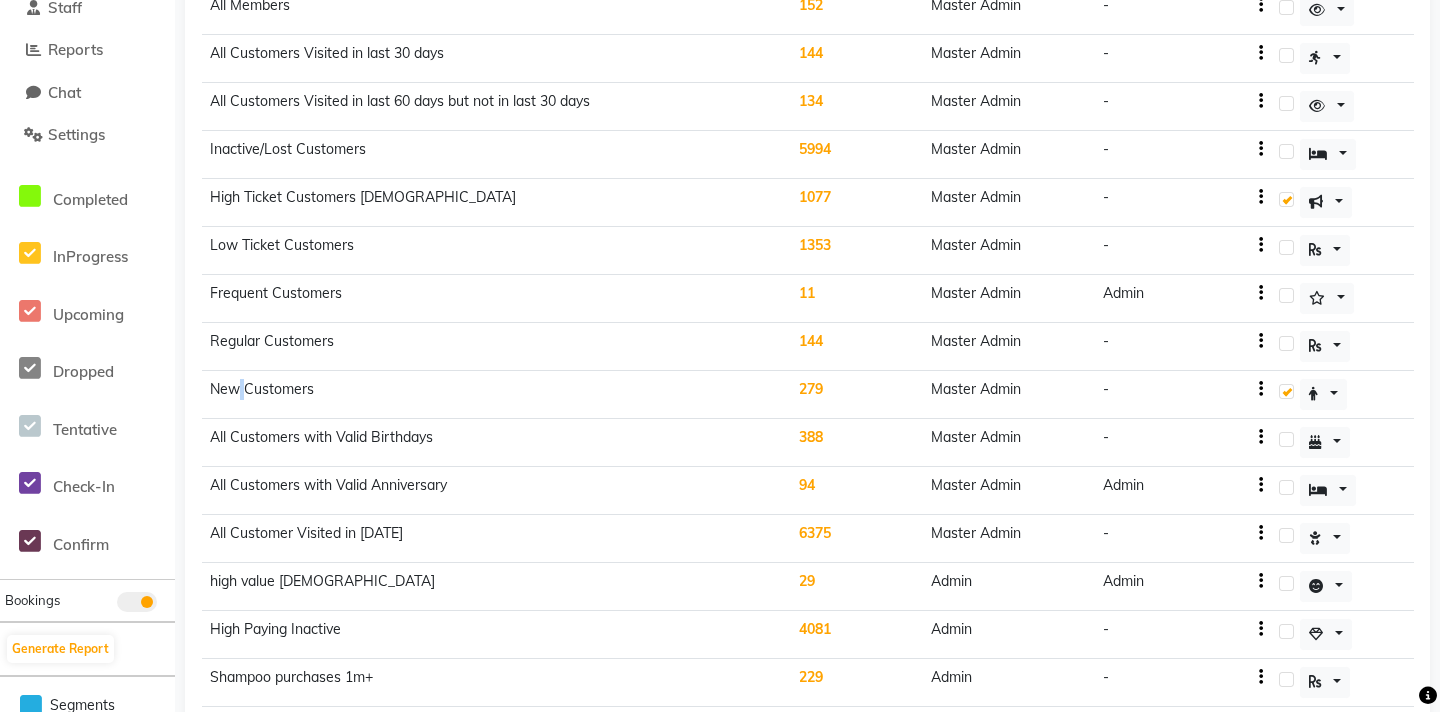 click on "New Customers" 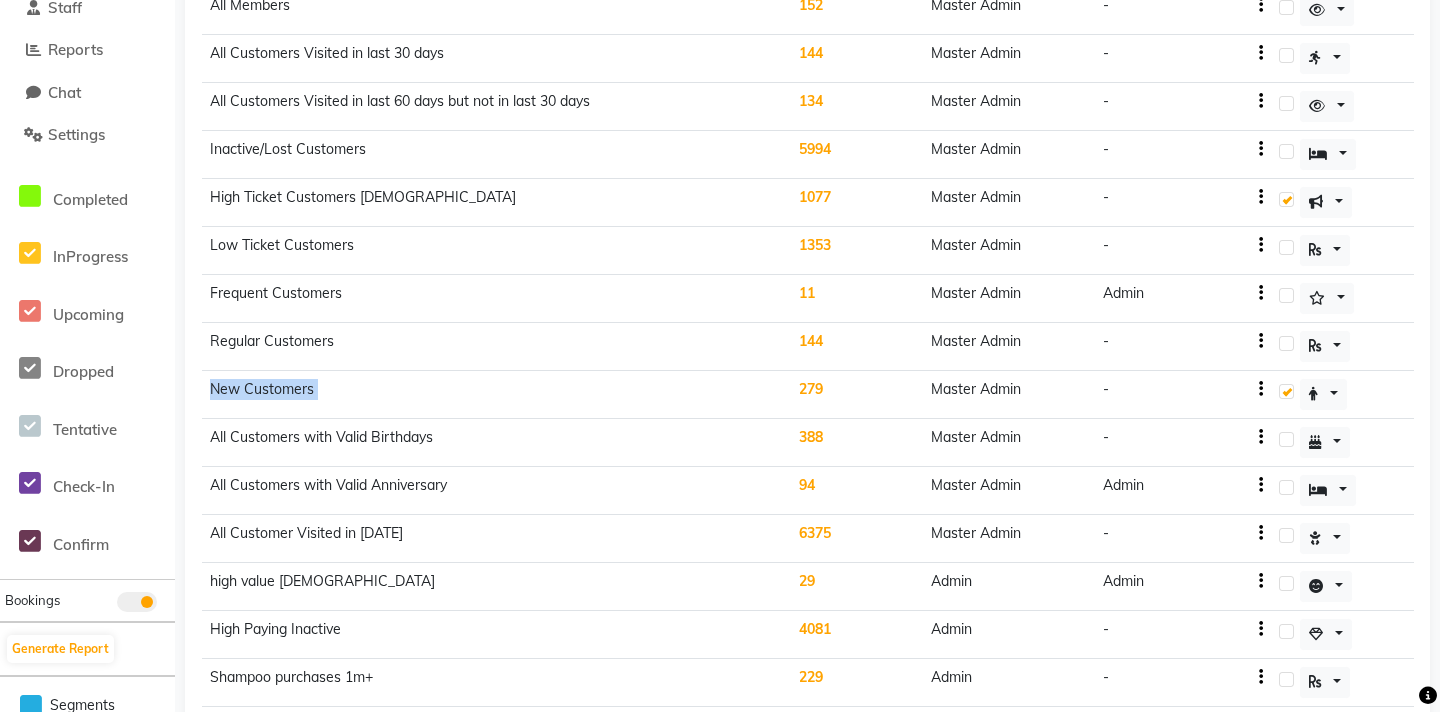 click on "New Customers" 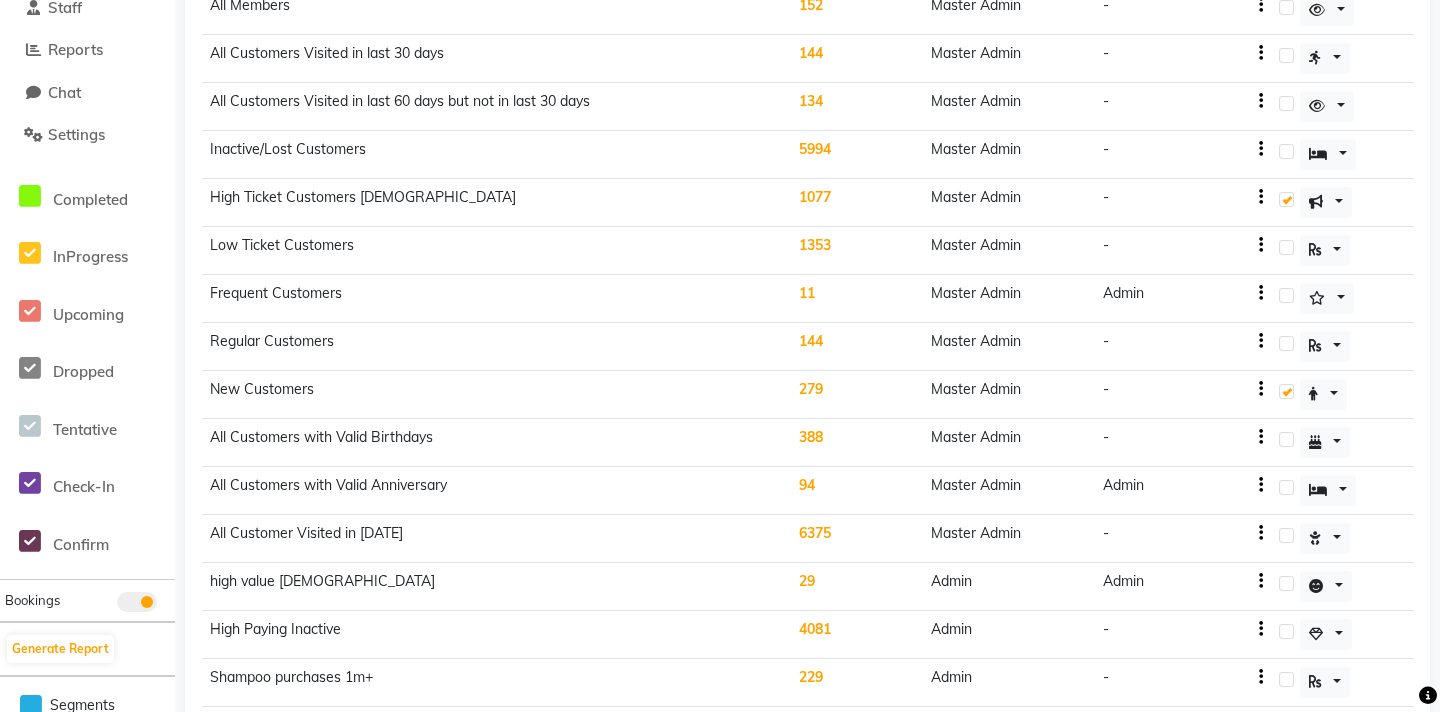 click on "Regular Customers" 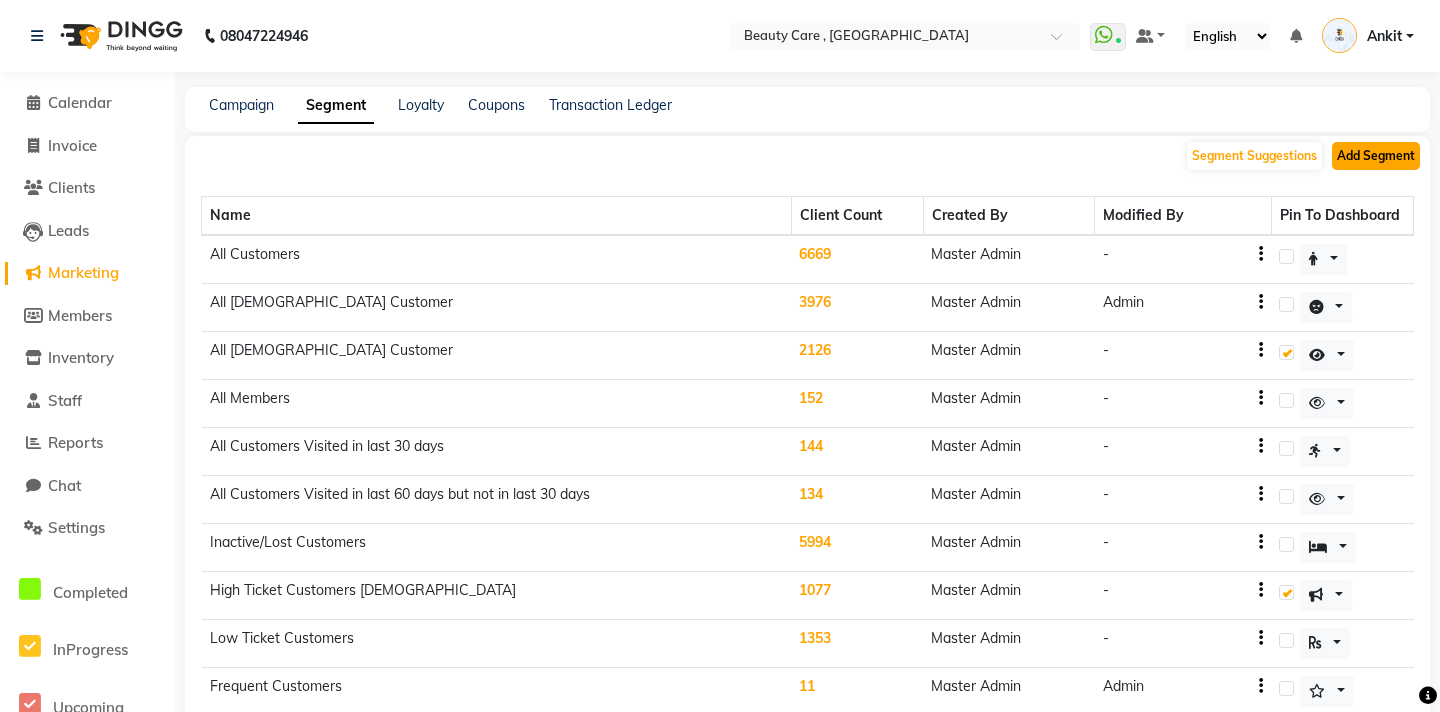 click on "Add Segment" 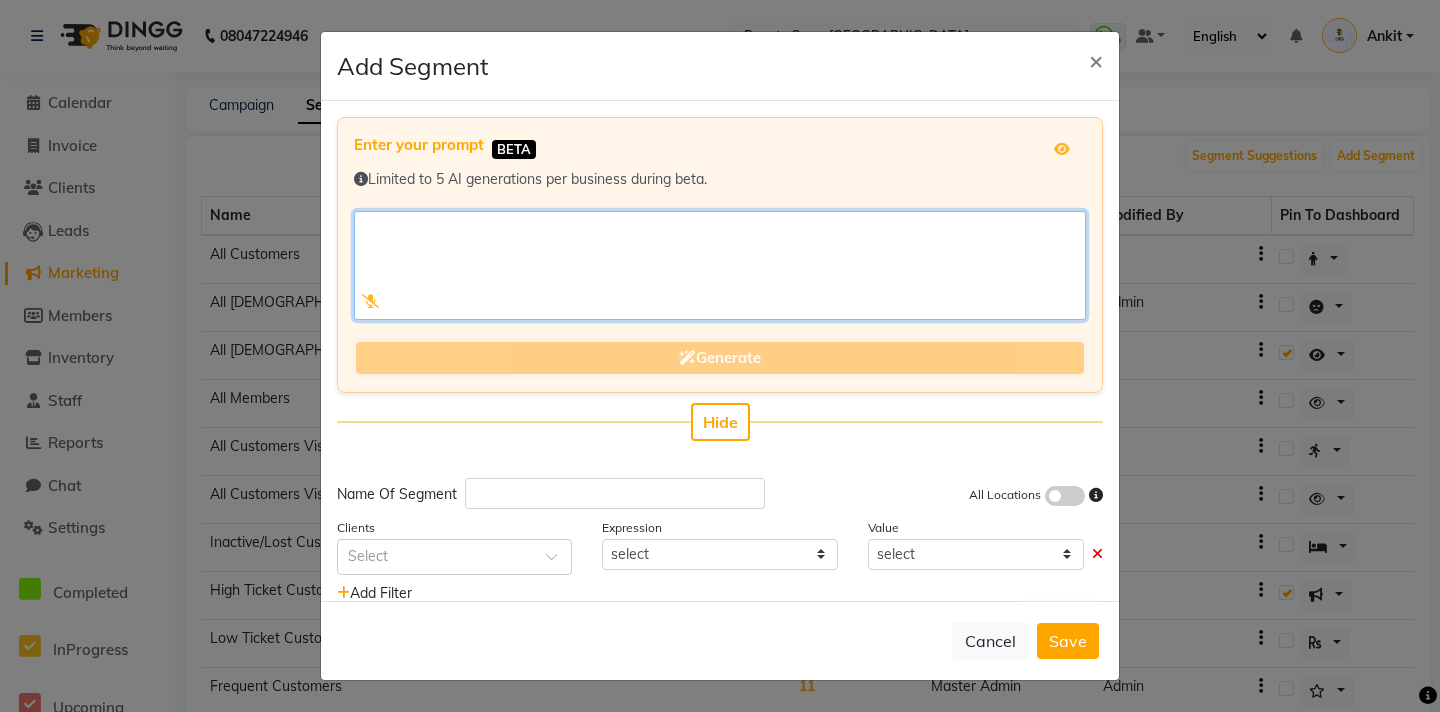 click 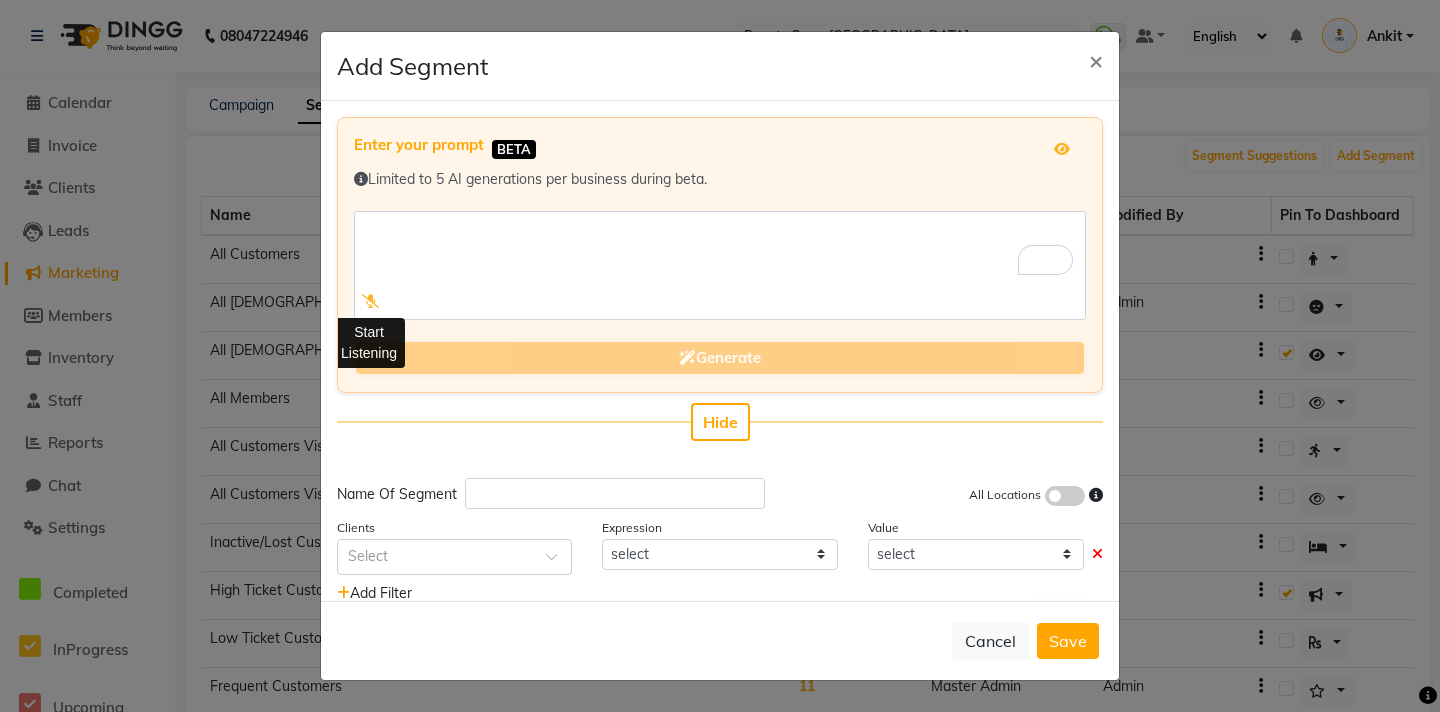 click 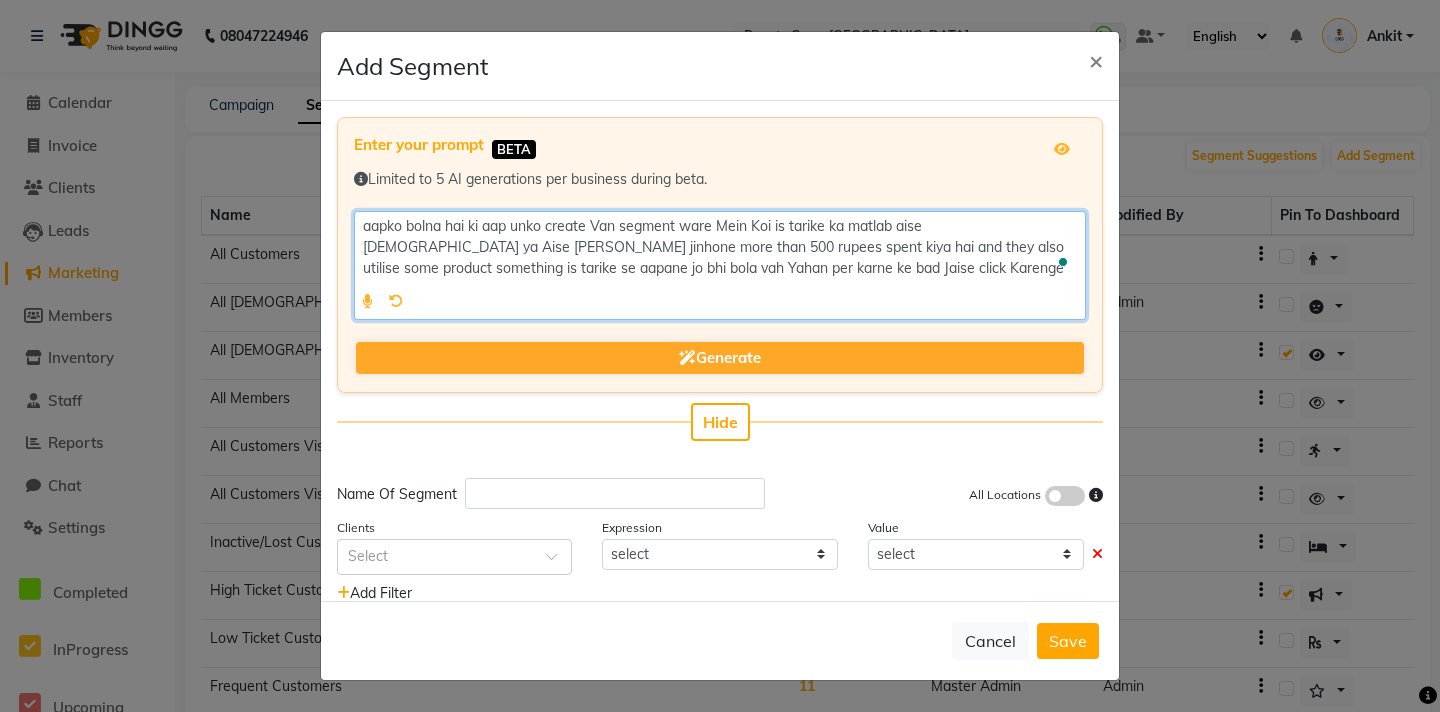 scroll, scrollTop: 51, scrollLeft: 0, axis: vertical 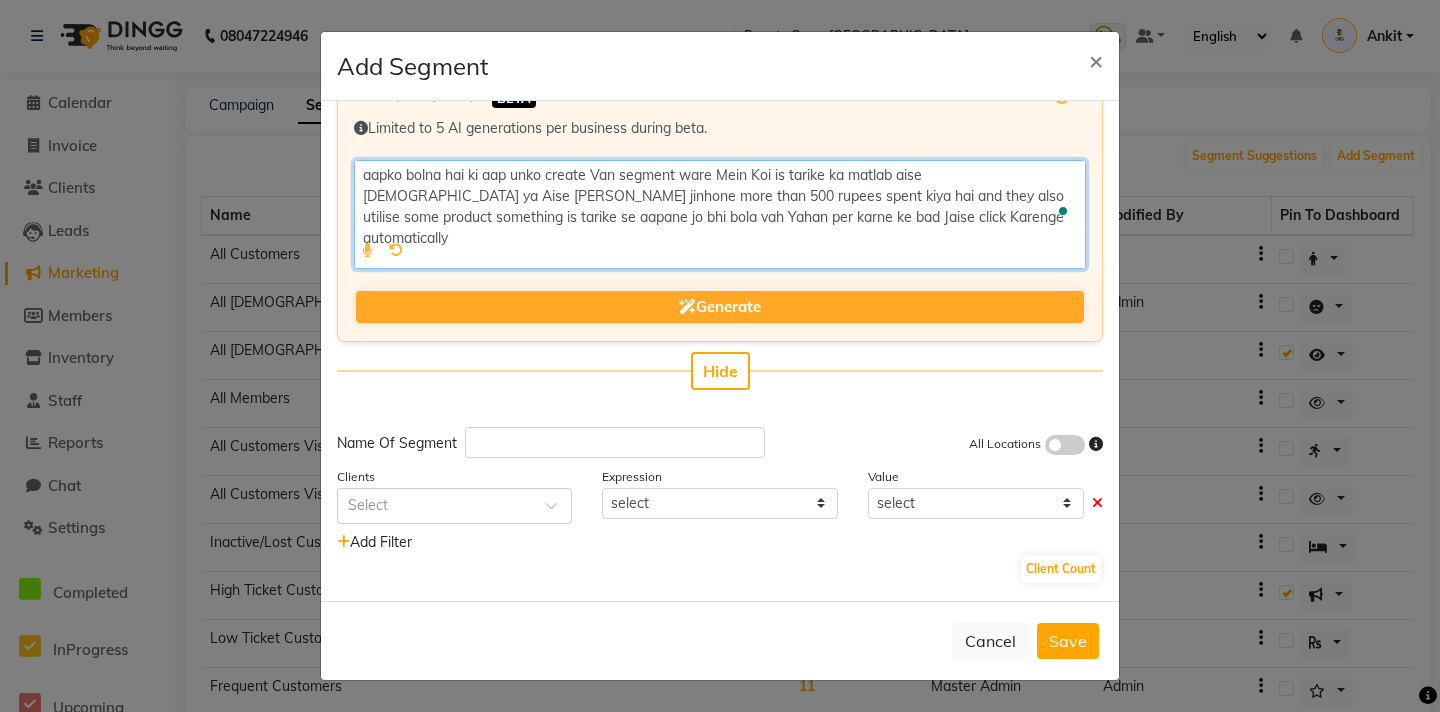 type on "aapko bolna hai ki aap unko create Van segment ware Mein Koi is tarike ka matlab aise female ya Aise Mel jinhone more than 500 rupees spent kiya hai and they also utilise some product something is tarike se aapane jo bhi bola vah Yahan per karne ke bad Jaise click Karenge automatic" 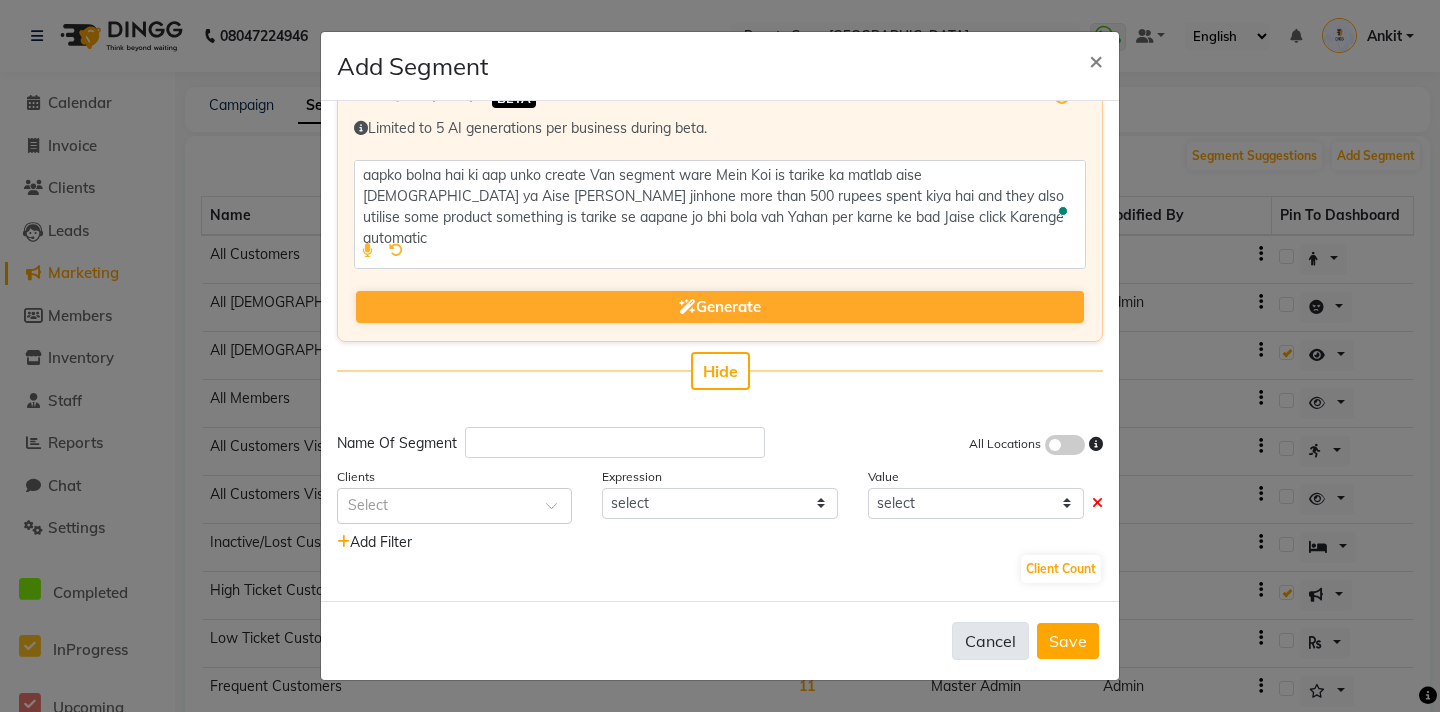 click on "Cancel" 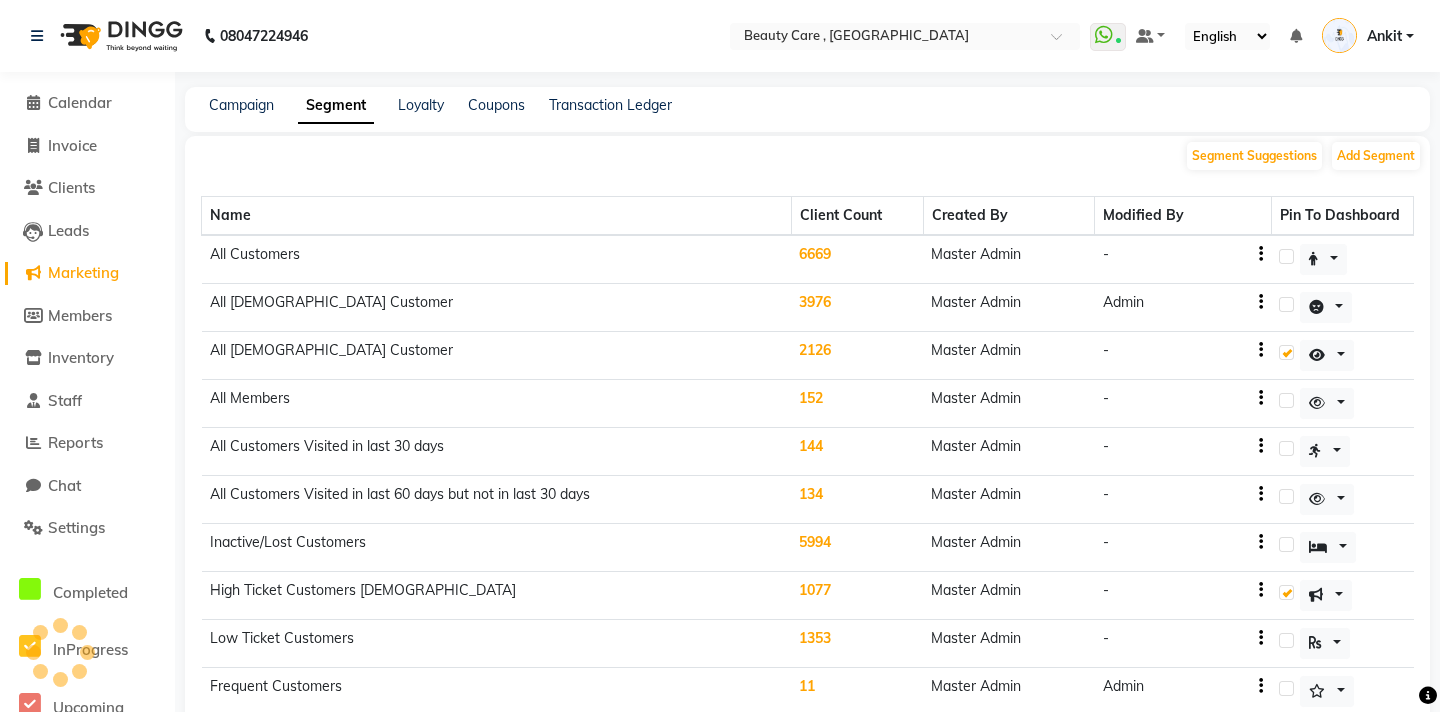 click on "Segment Suggestions Add Segment" 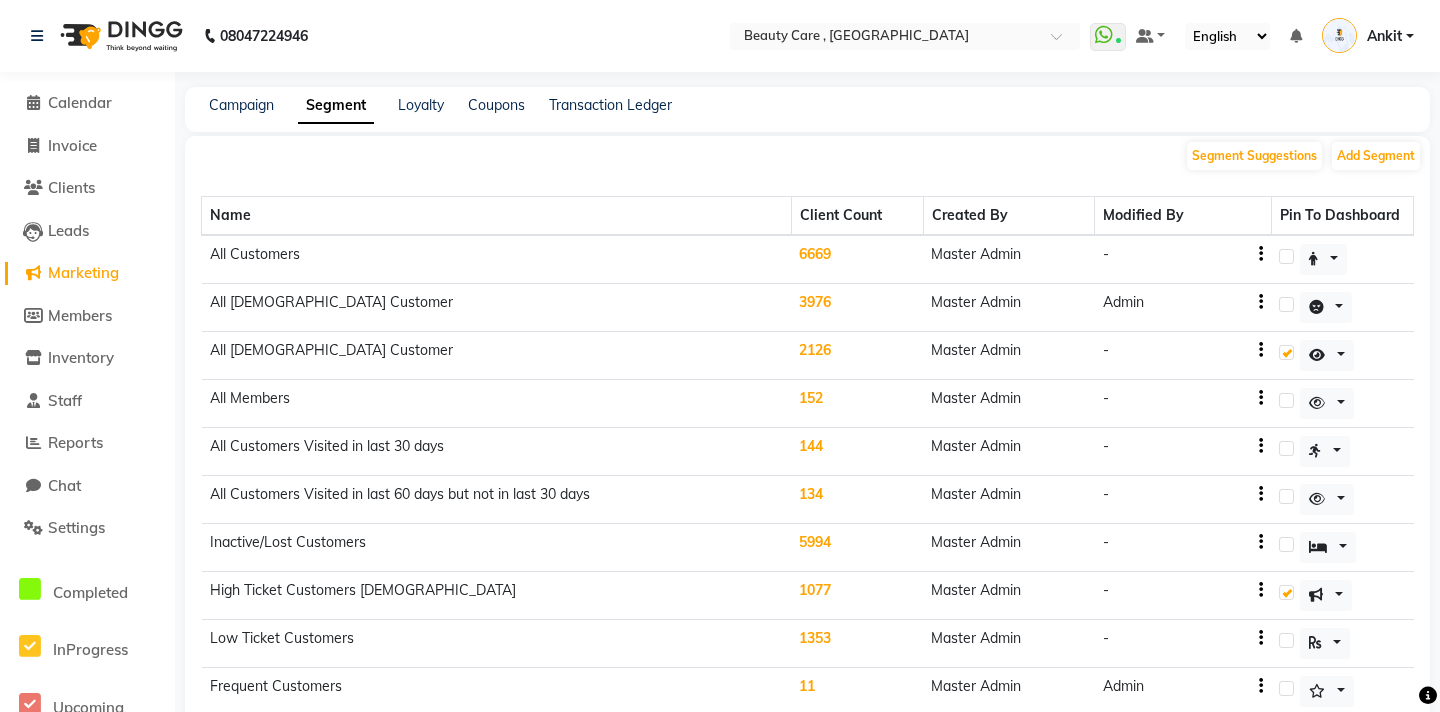 click on "Segment Suggestions Add Segment" 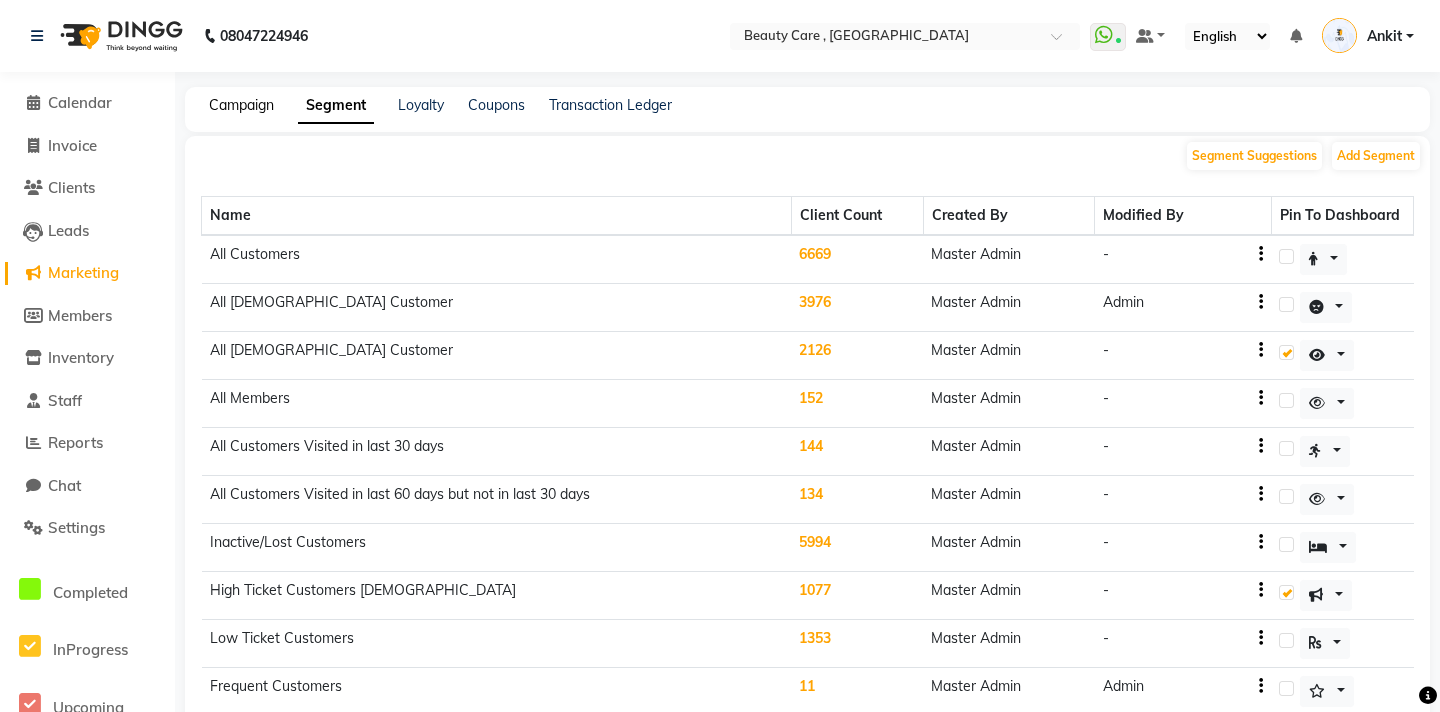 click on "Campaign" 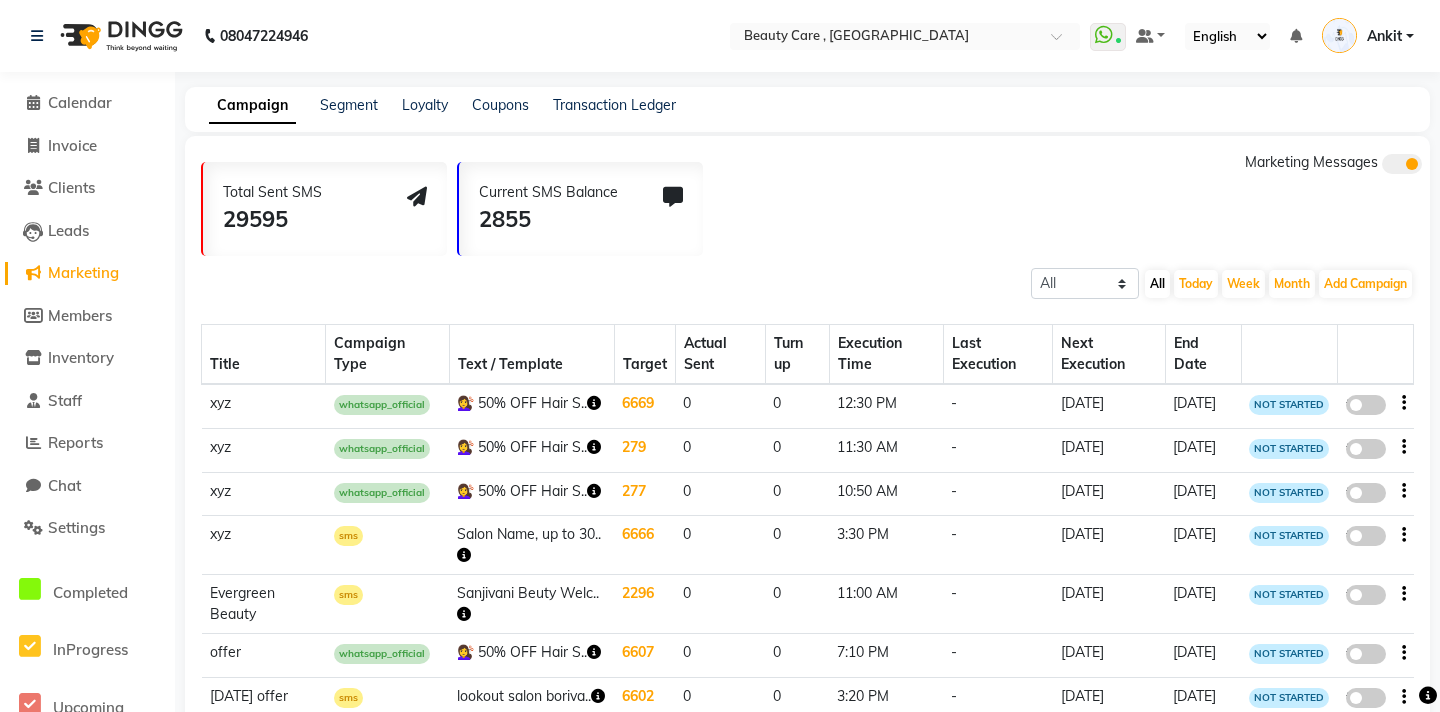 scroll, scrollTop: 244, scrollLeft: 0, axis: vertical 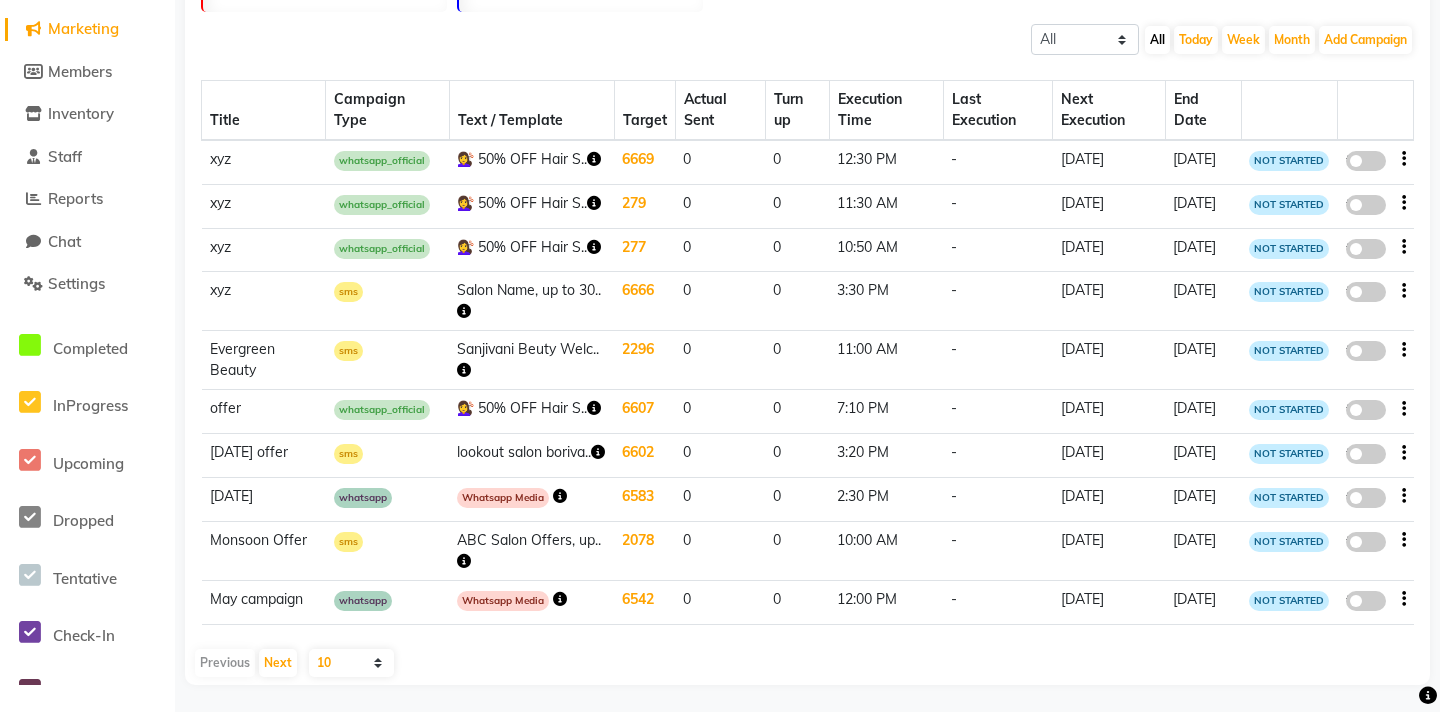 click 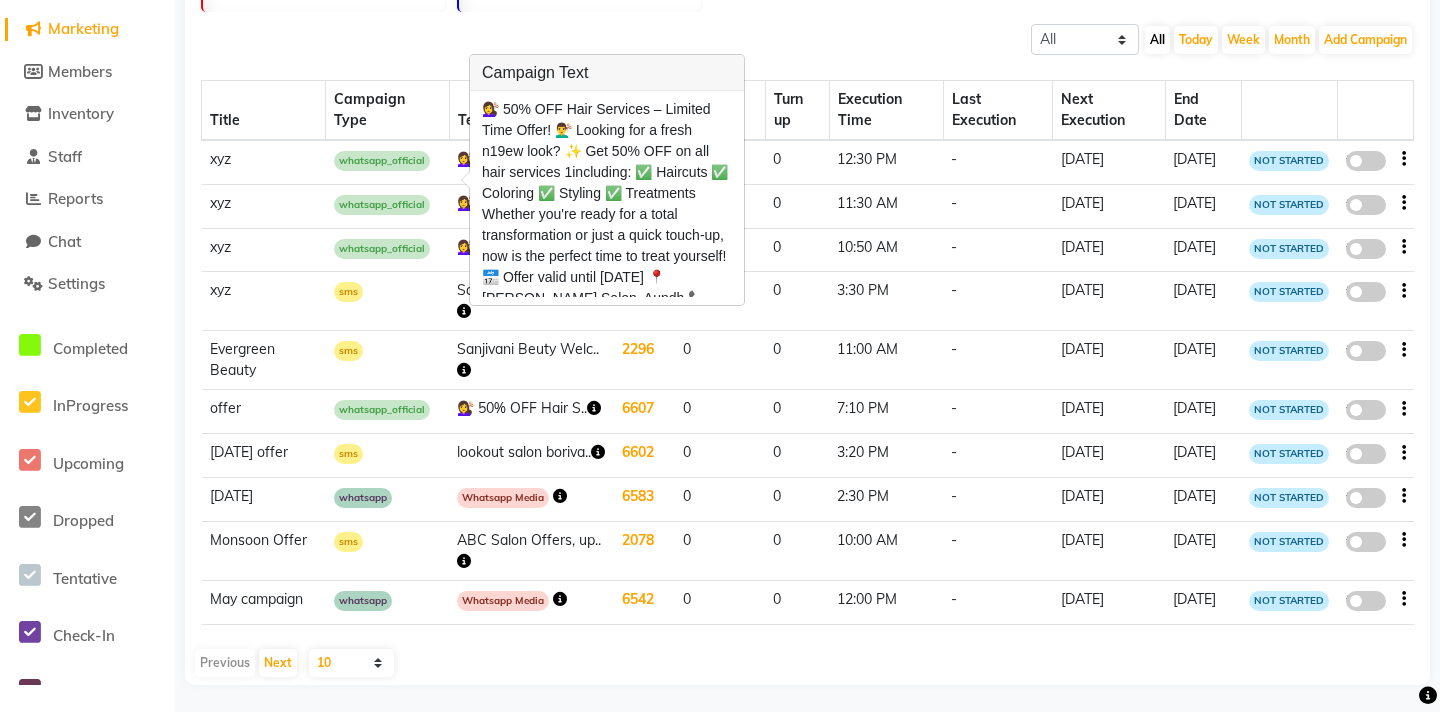 click on "All Scheduled Completed All Today Week Month  Add Campaign  SMS Campaign Email Campaign WhatsApp (Direct) WhatsApp (Official API)" 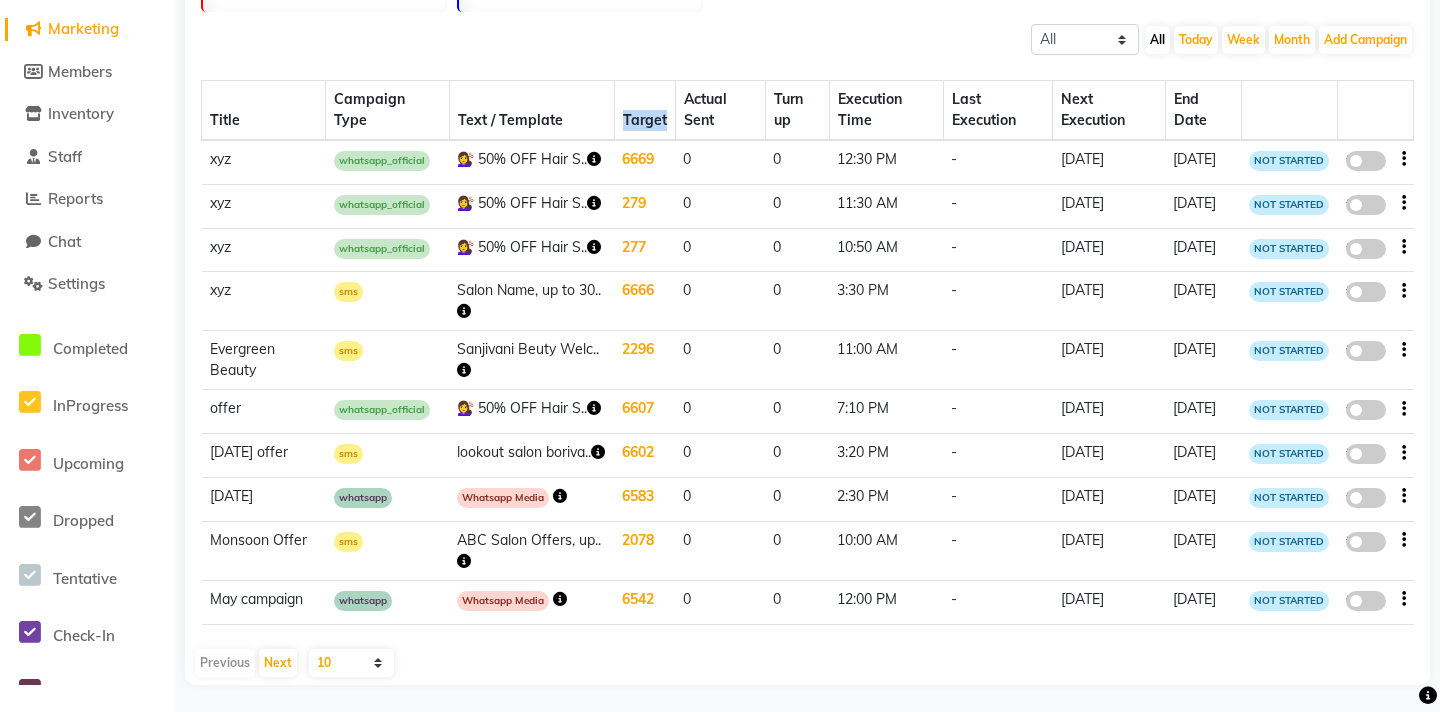 drag, startPoint x: 658, startPoint y: 120, endPoint x: 610, endPoint y: 119, distance: 48.010414 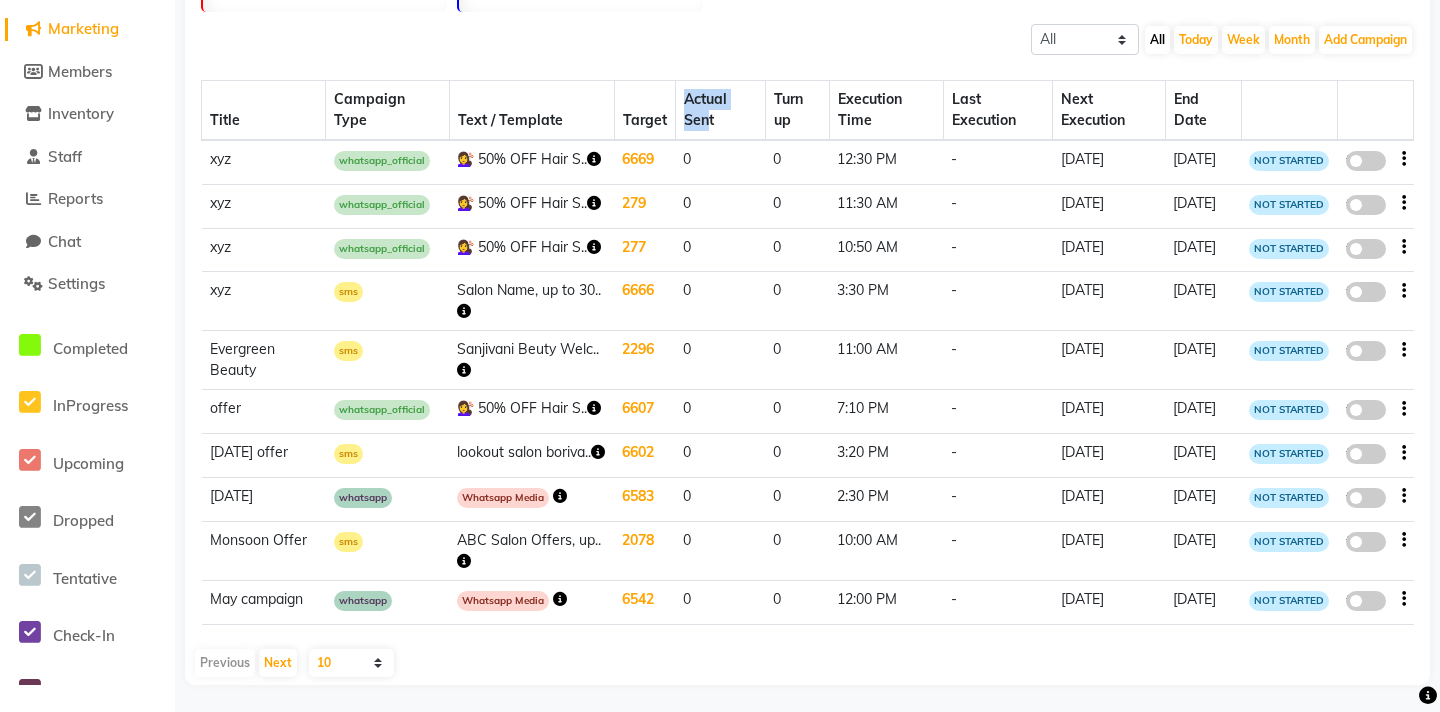 drag, startPoint x: 698, startPoint y: 127, endPoint x: 670, endPoint y: 96, distance: 41.773197 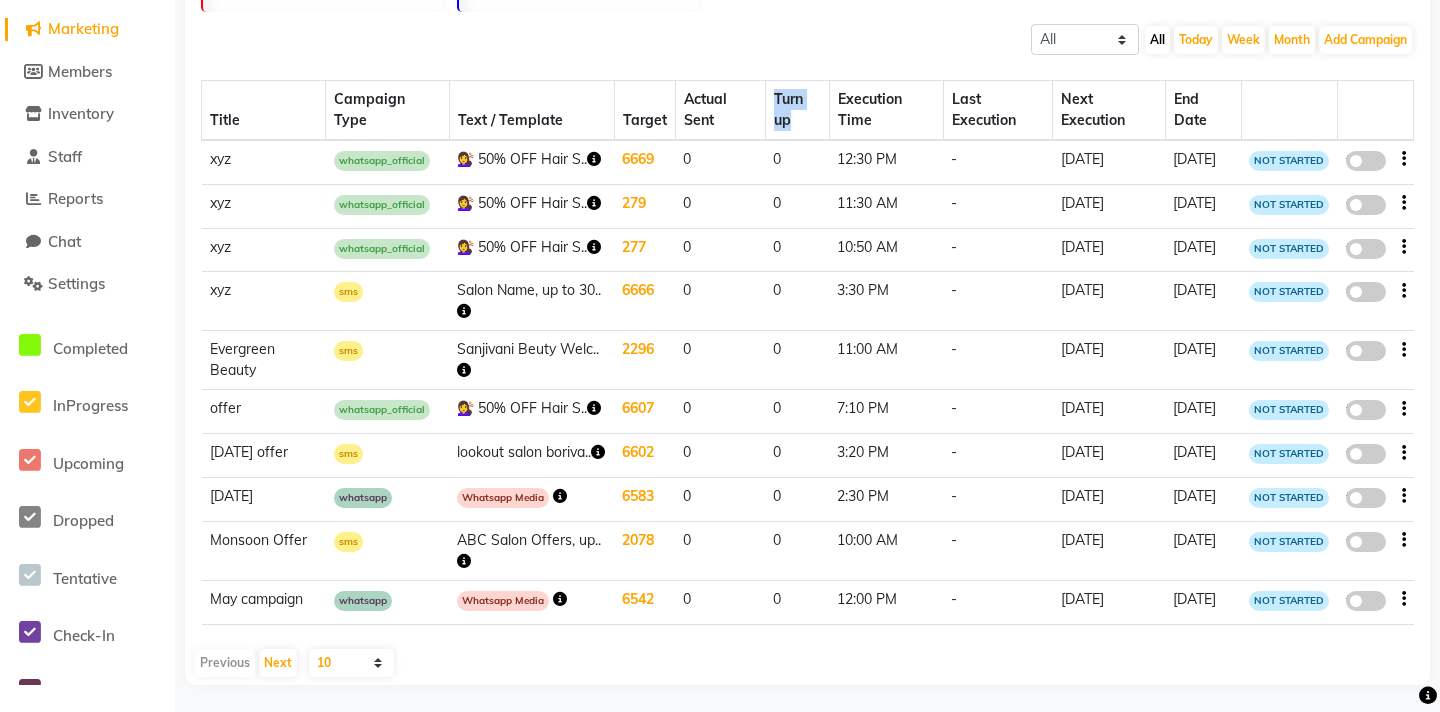 drag, startPoint x: 777, startPoint y: 125, endPoint x: 755, endPoint y: 99, distance: 34.058773 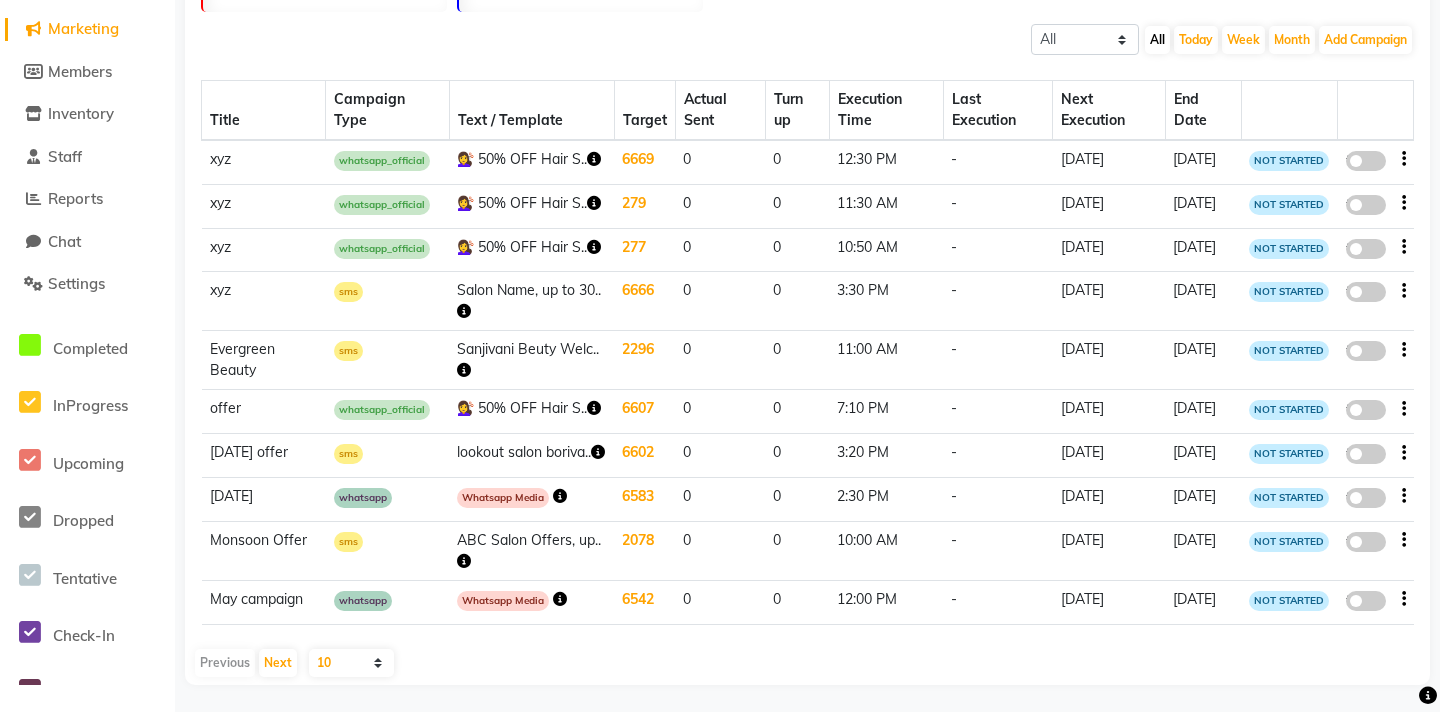 click on "All Scheduled Completed All Today Week Month  Add Campaign  SMS Campaign Email Campaign WhatsApp (Direct) WhatsApp (Official API)" 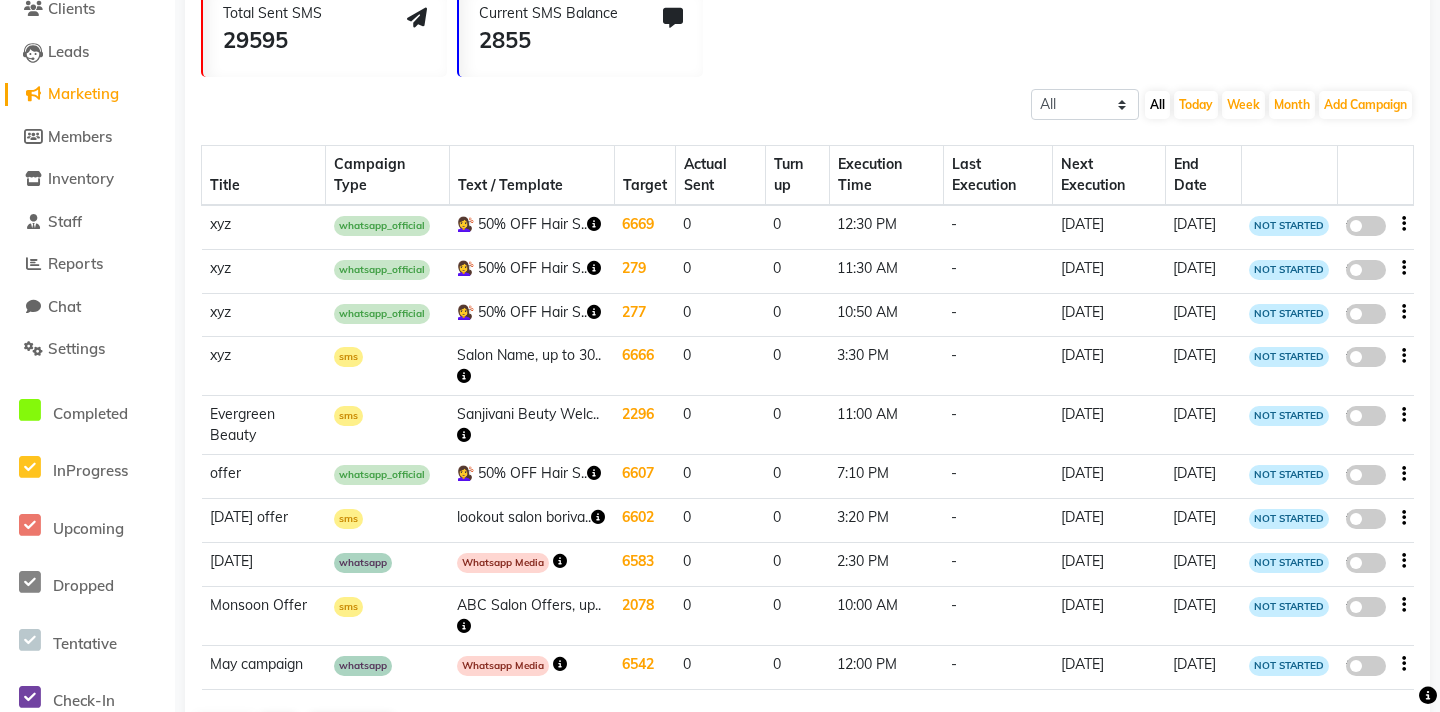scroll, scrollTop: 161, scrollLeft: 0, axis: vertical 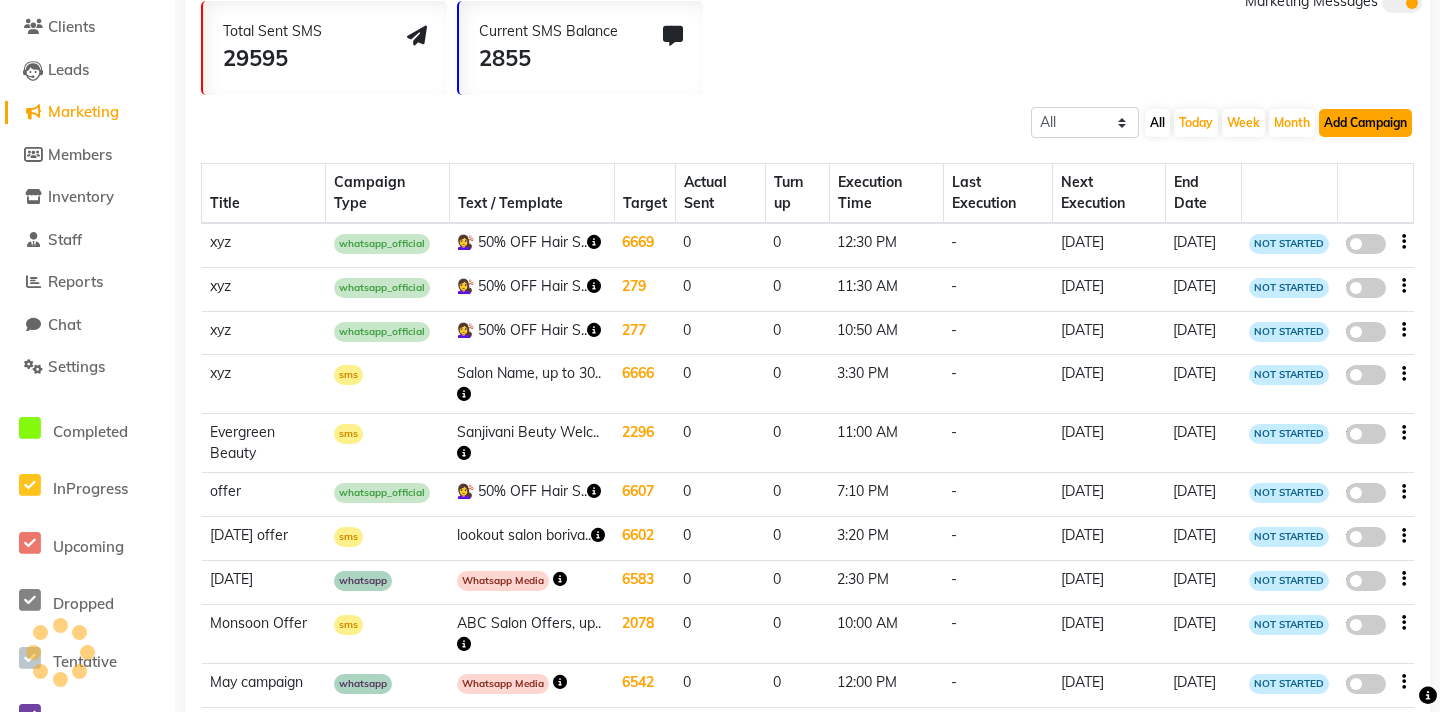 click on "Add Campaign" at bounding box center [1365, 123] 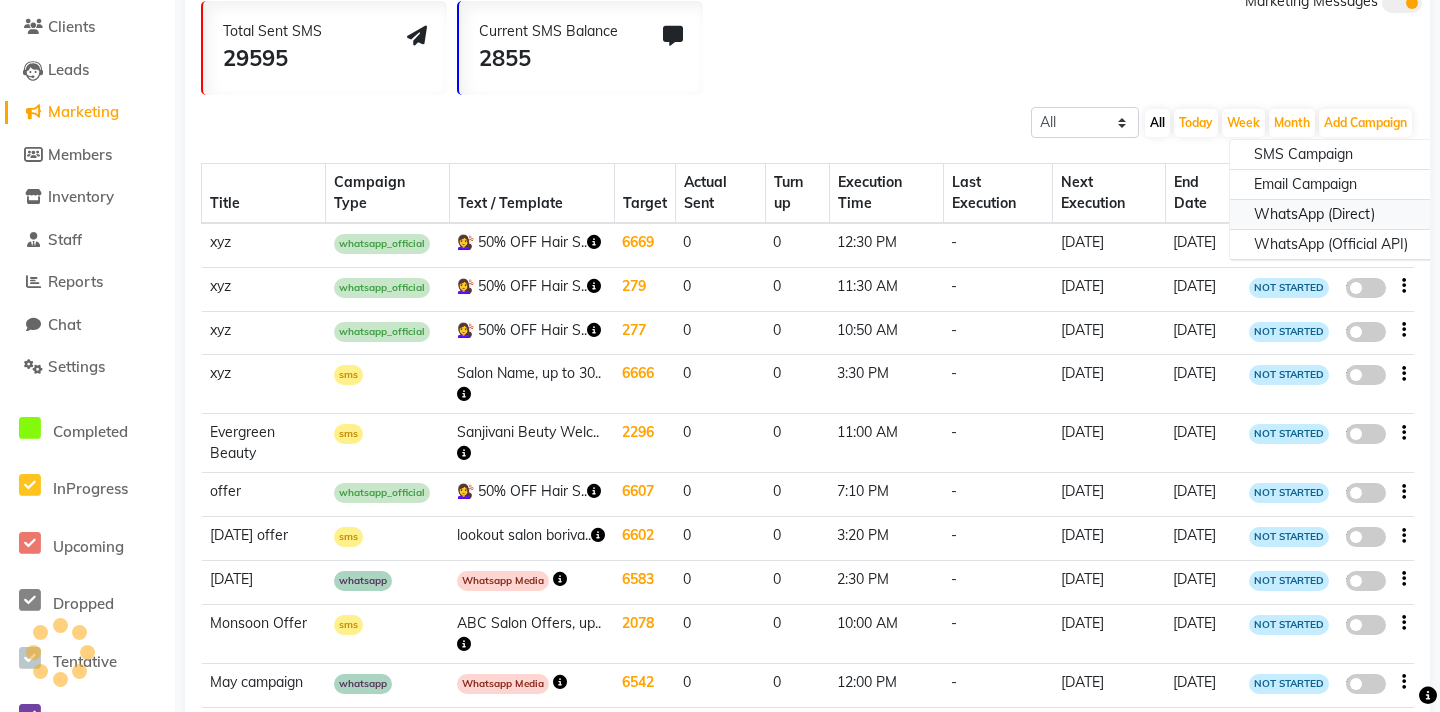 click on "WhatsApp (Direct)" 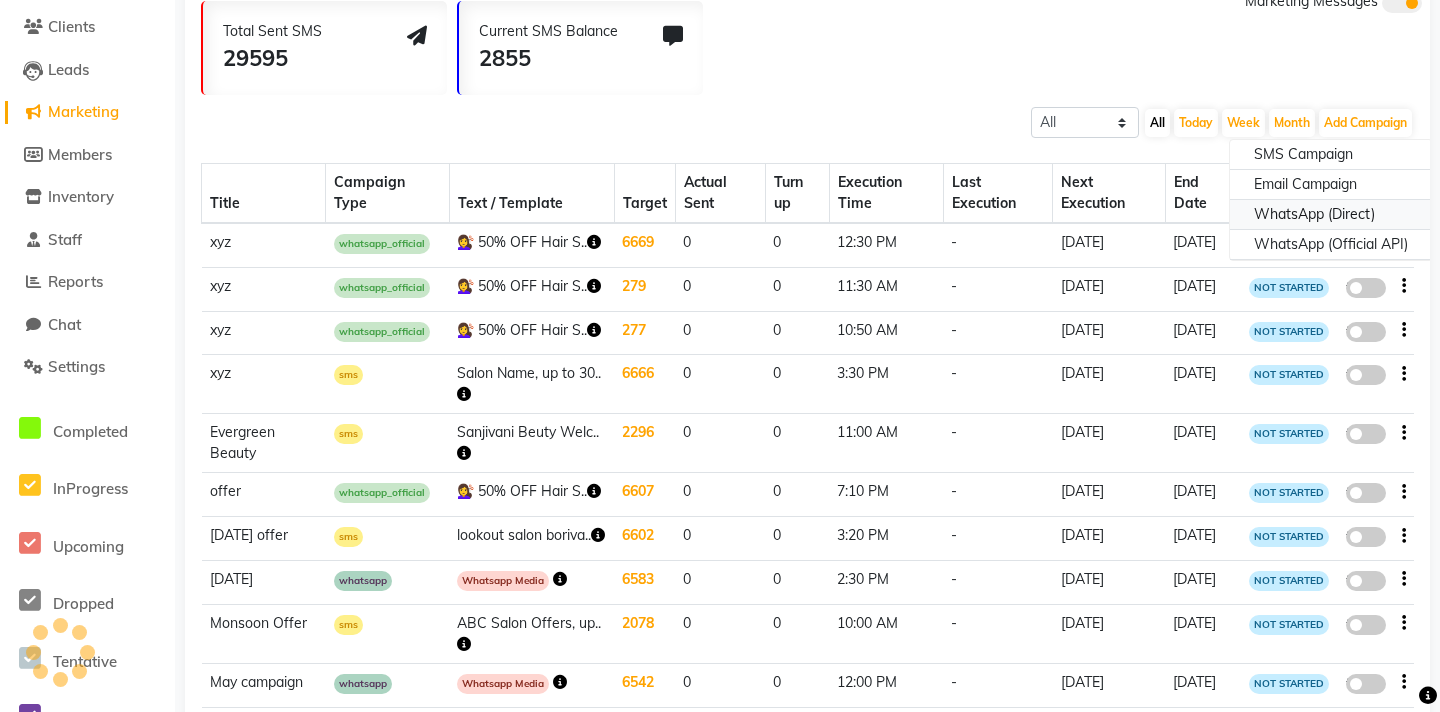 select on "2" 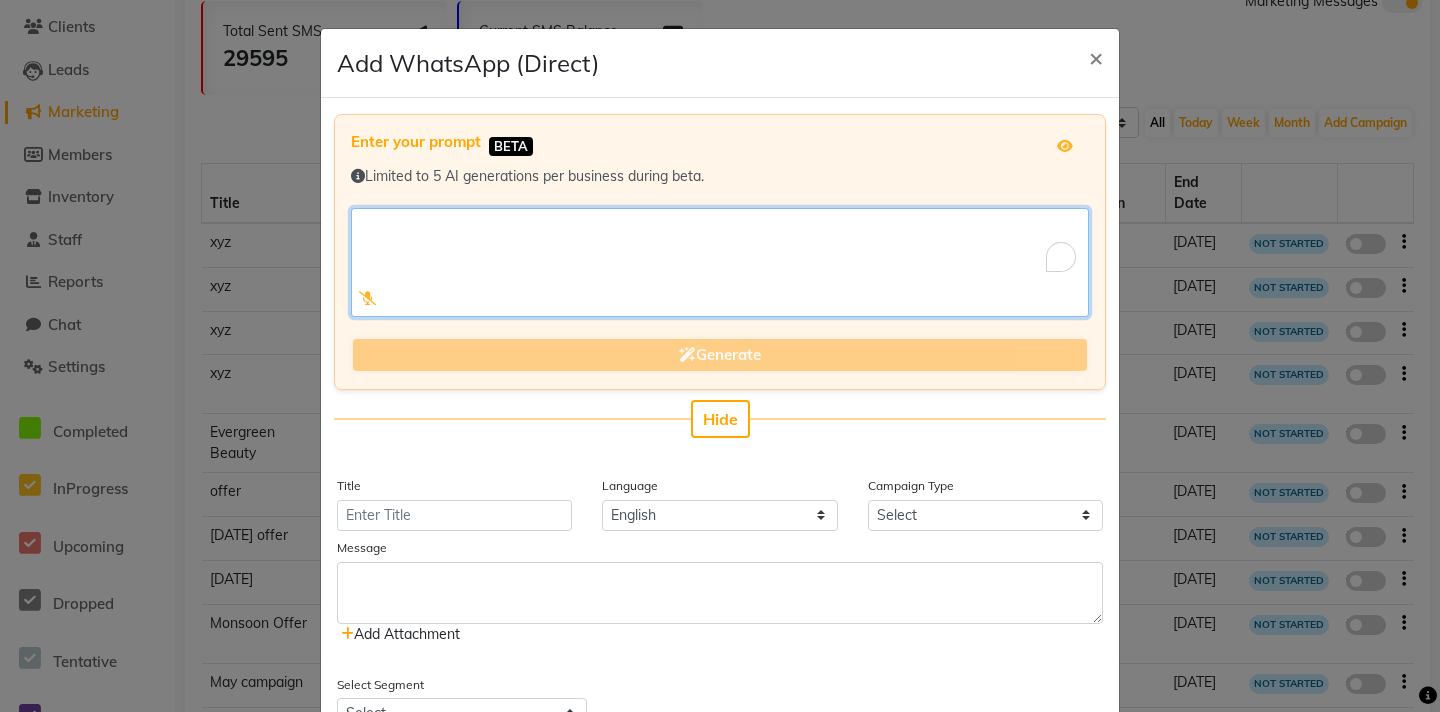 click 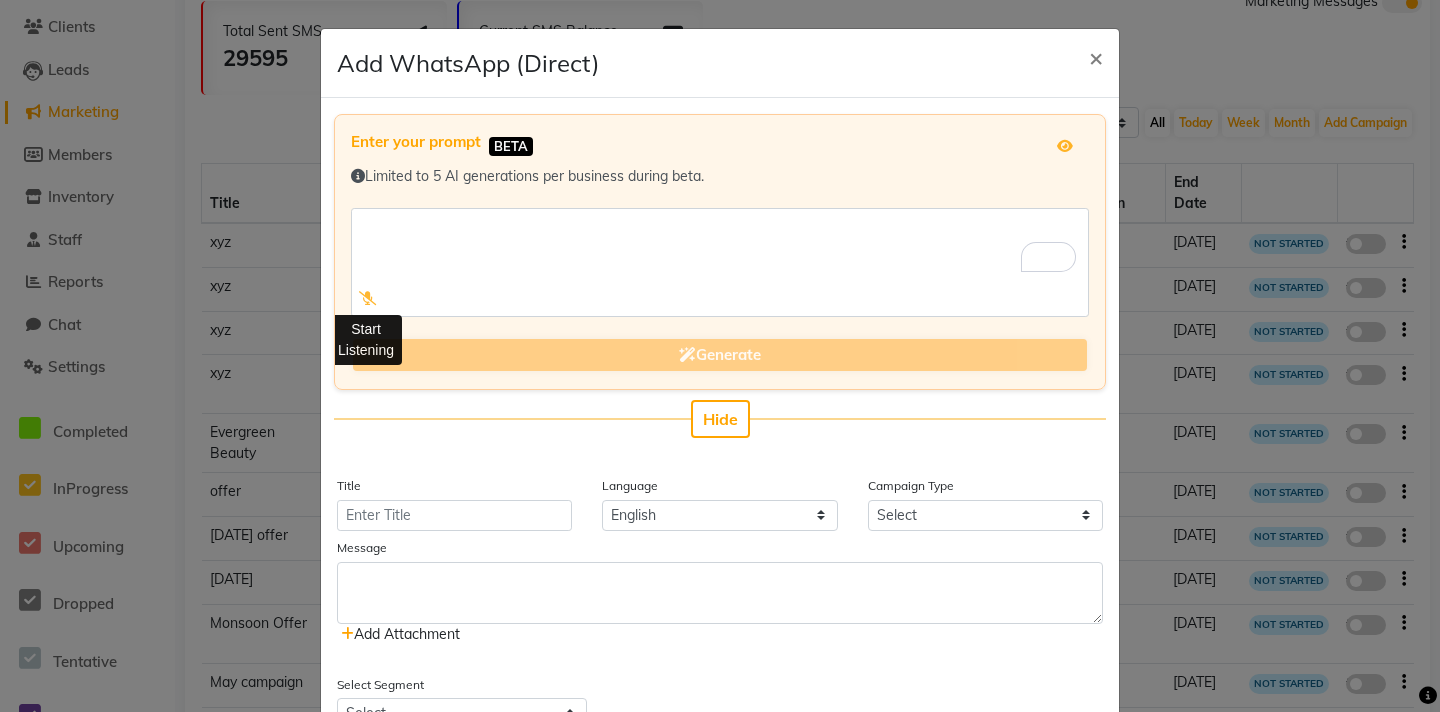 click 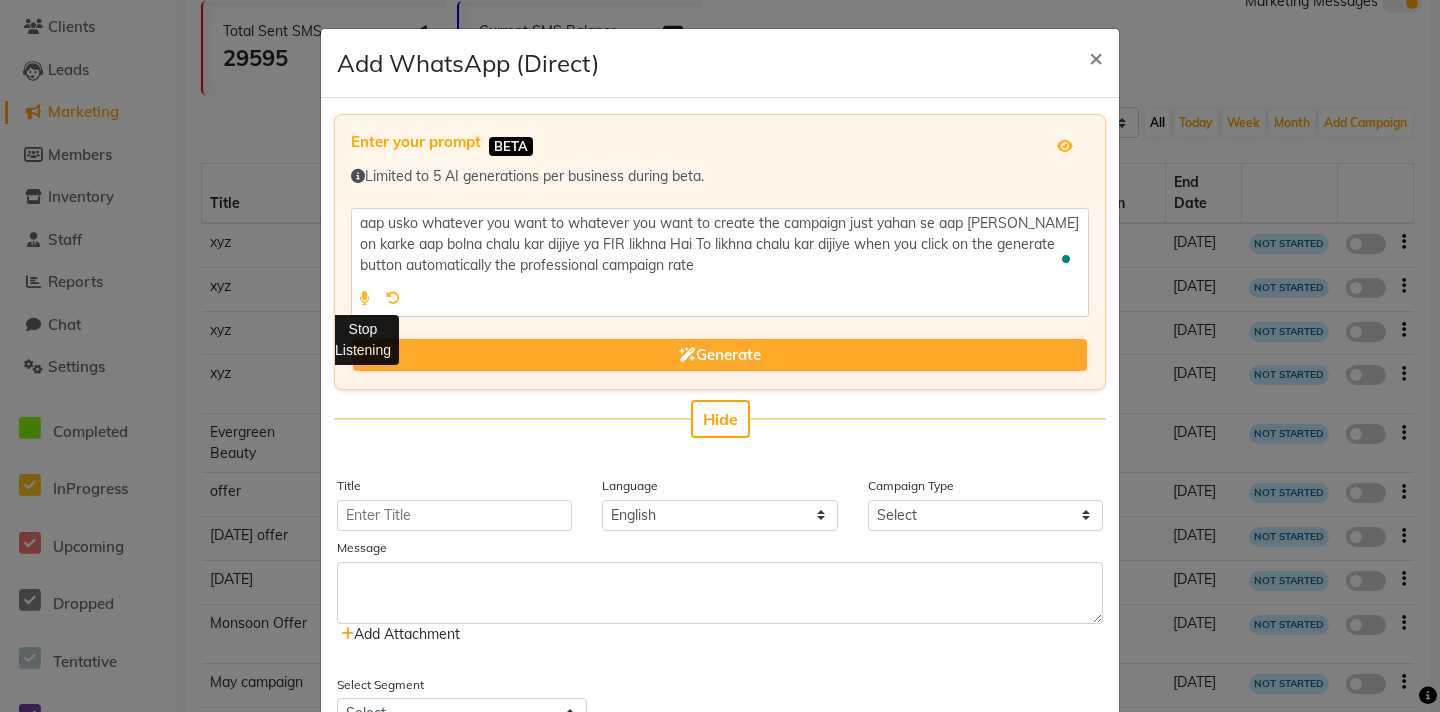 click 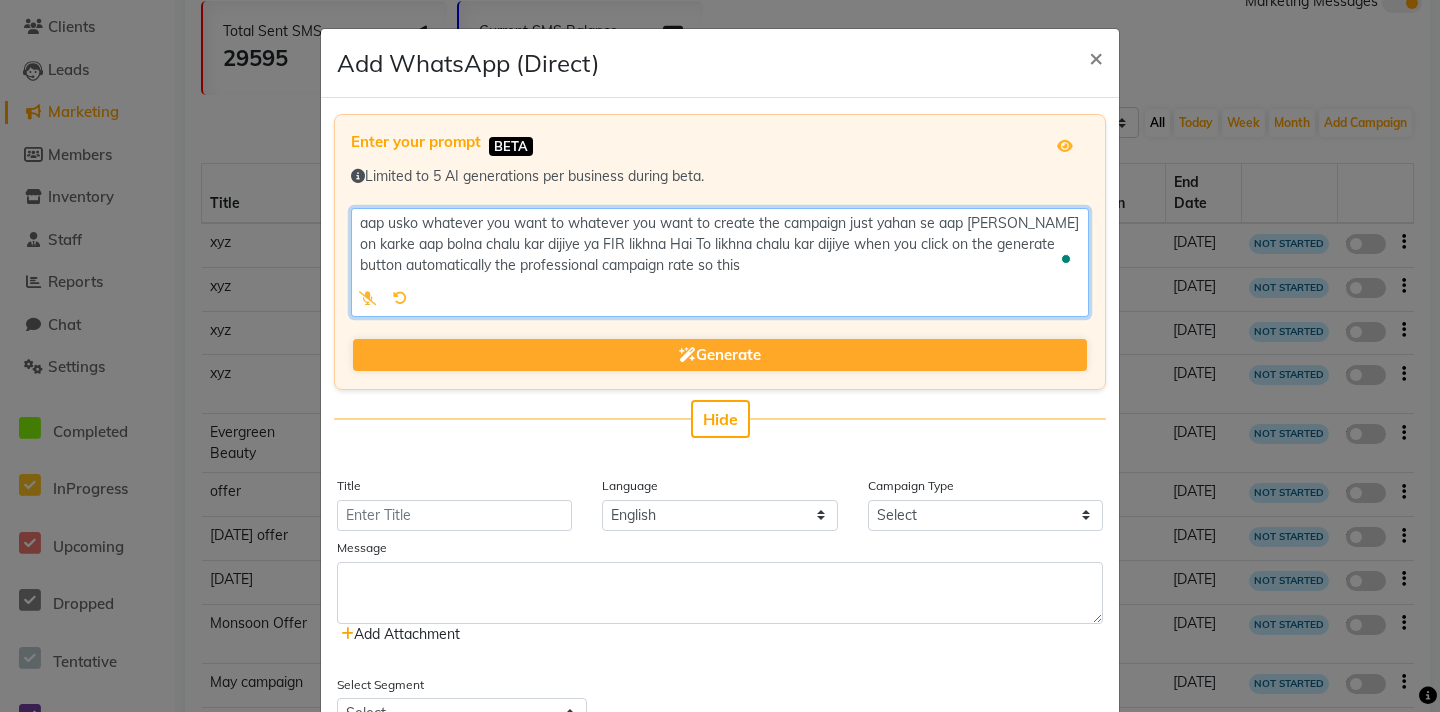 type on "aap usko whatever you want to whatever you want to create the campaign just yahan se aap isko mike on karke aap bolna chalu kar dijiye ya FIR likhna Hai To likhna chalu kar dijiye when you click on the generate button automatically the professional campaign rate so this is" 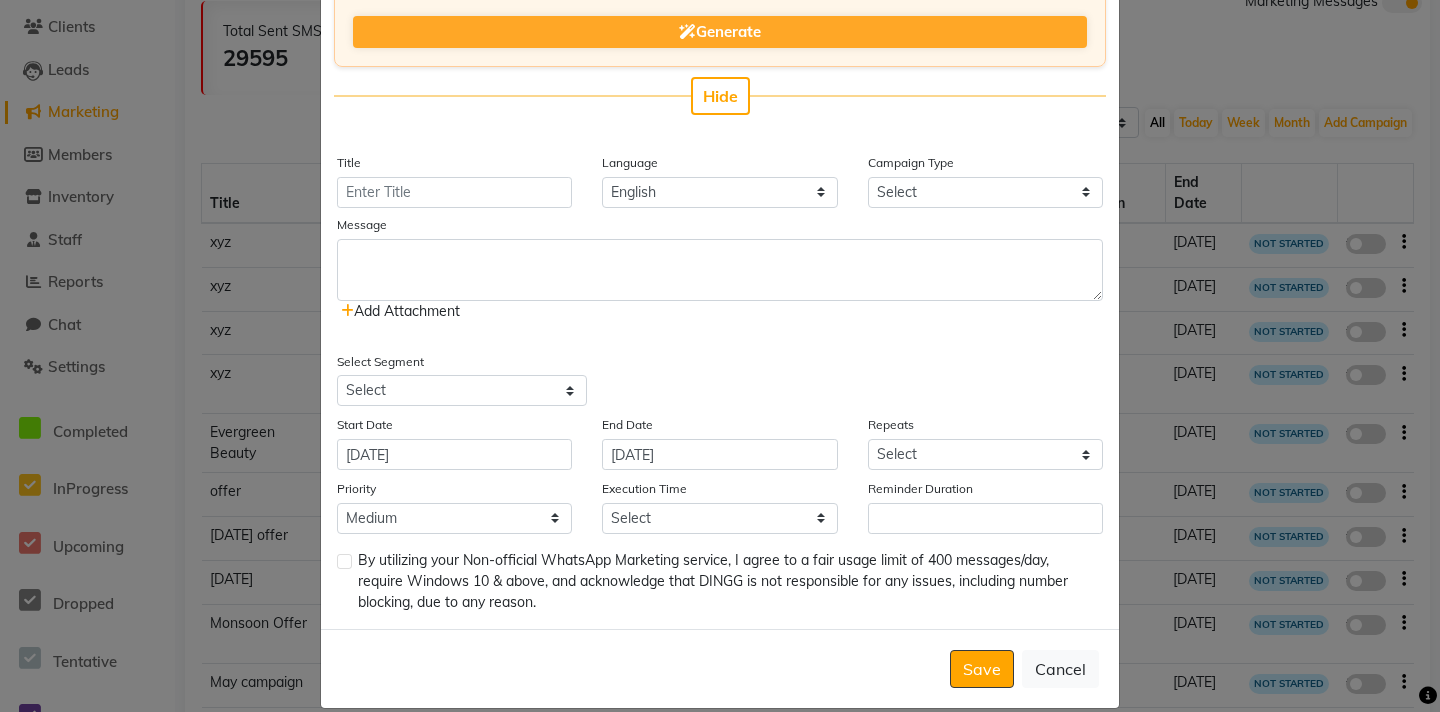 scroll, scrollTop: 348, scrollLeft: 0, axis: vertical 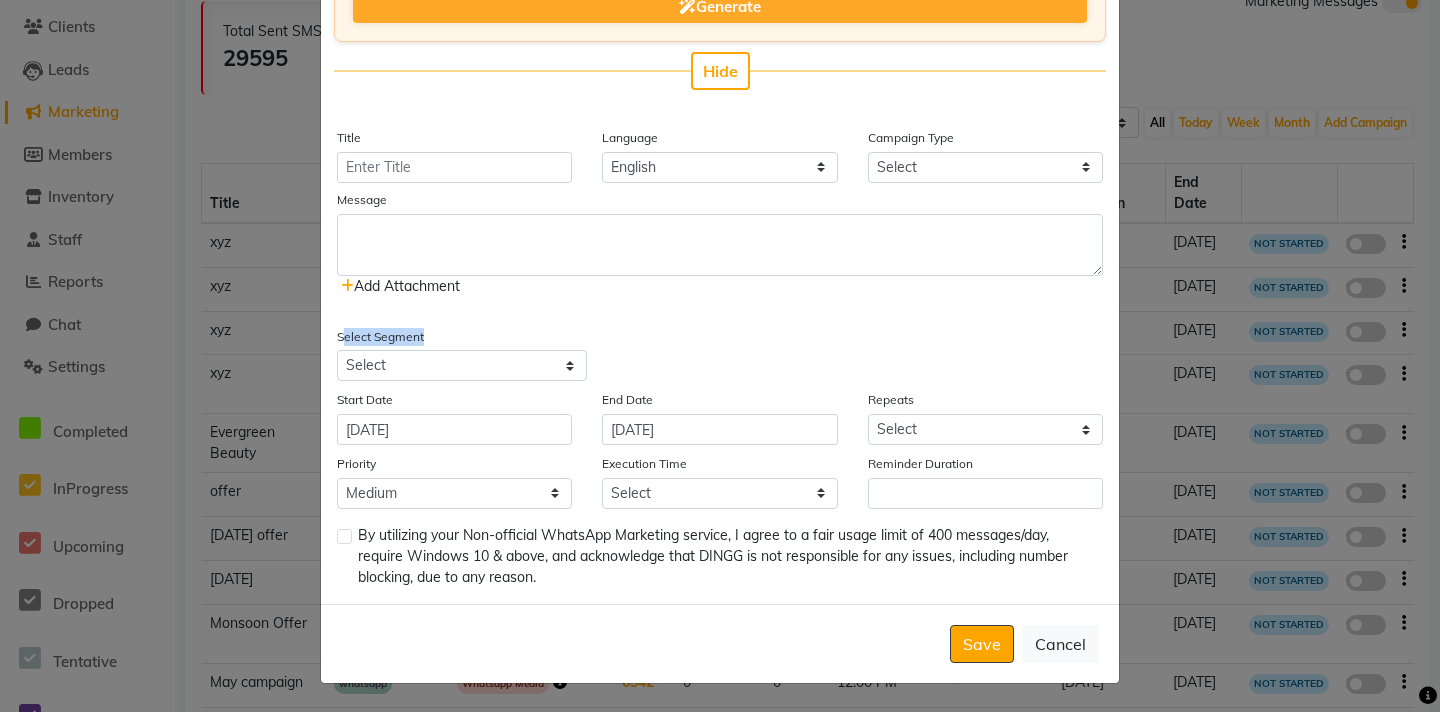 drag, startPoint x: 432, startPoint y: 334, endPoint x: 340, endPoint y: 336, distance: 92.021736 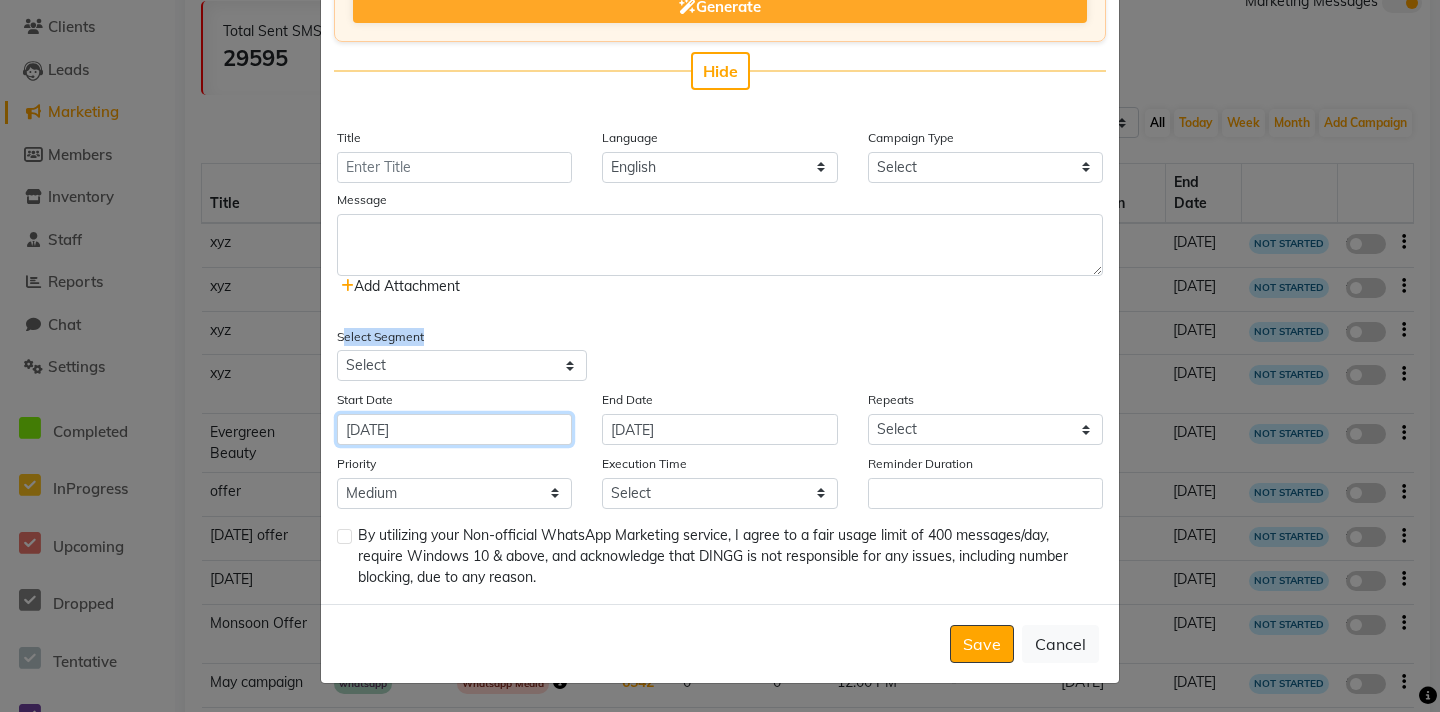 click on "[DATE]" 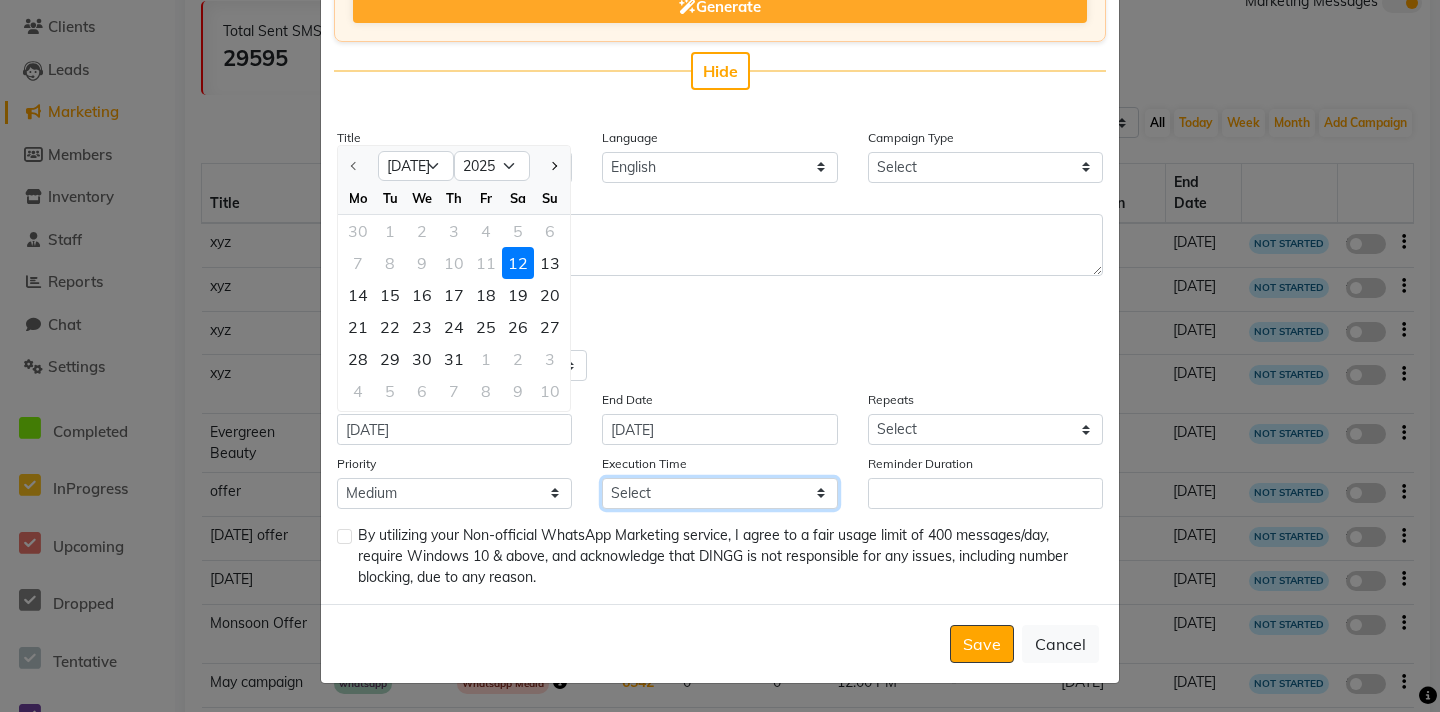 click on "Select 09:00 AM 09:10 AM 09:20 AM 09:30 AM 09:40 AM 09:50 AM 10:00 AM 10:10 AM 10:20 AM 10:30 AM 10:40 AM 10:50 AM 11:00 AM 11:10 AM 11:20 AM 11:30 AM 11:40 AM 11:50 AM 12:00 PM 12:10 PM 12:20 PM 12:30 PM 12:40 PM 12:50 PM 01:00 PM 01:10 PM 01:20 PM 01:30 PM 01:40 PM 01:50 PM 02:00 PM 02:10 PM 02:20 PM 02:30 PM 02:40 PM 02:50 PM 03:00 PM 03:10 PM 03:20 PM 03:30 PM 03:40 PM 03:50 PM 04:00 PM 04:10 PM 04:20 PM 04:30 PM 04:40 PM 04:50 PM 05:00 PM 05:10 PM 05:20 PM 05:30 PM 05:40 PM 05:50 PM 06:00 PM 06:10 PM 06:20 PM 06:30 PM 06:40 PM 06:50 PM 07:00 PM 07:10 PM 07:20 PM 07:30 PM 07:40 PM 07:50 PM 08:00 PM 08:10 PM 08:20 PM 08:30 PM 08:40 PM 08:50 PM 09:00 PM 09:10 PM 09:20 PM 09:30 PM 09:40 PM 09:50 PM" at bounding box center (719, 493) 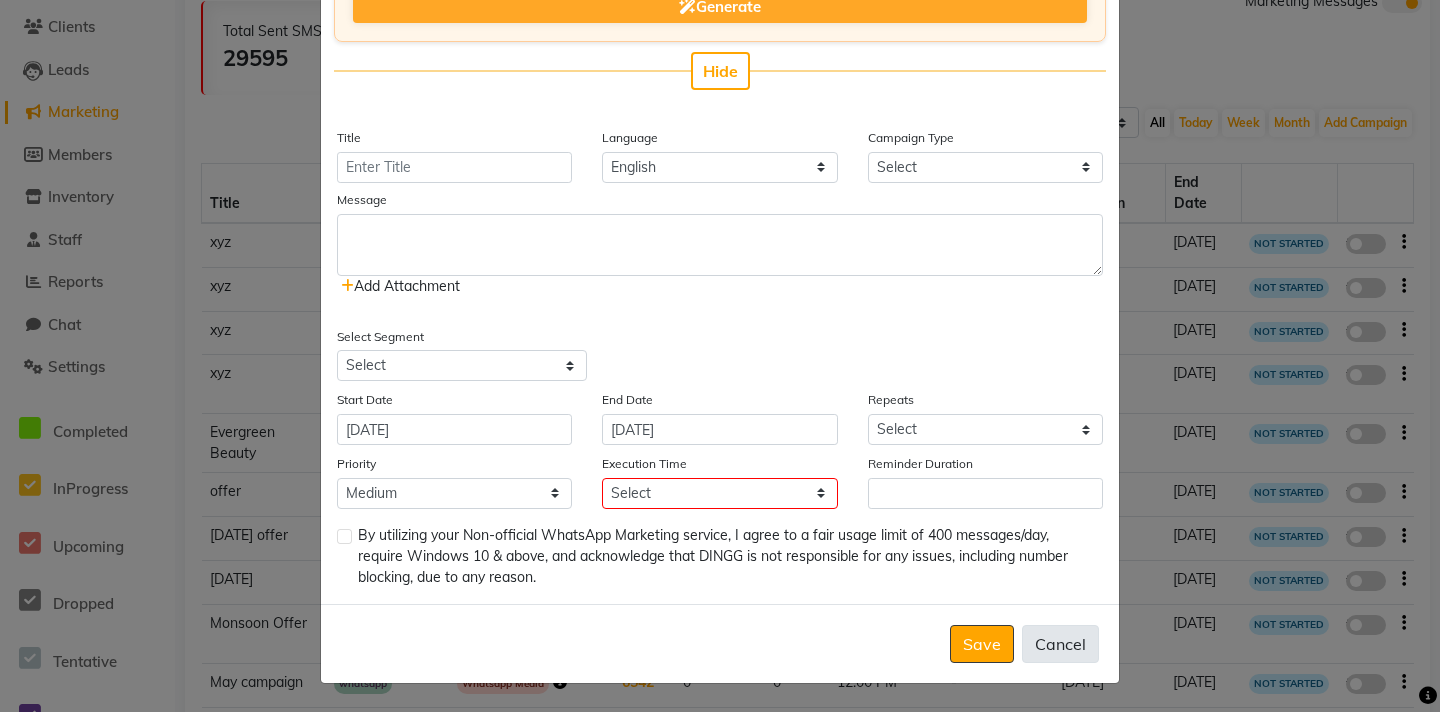 click on "Cancel" 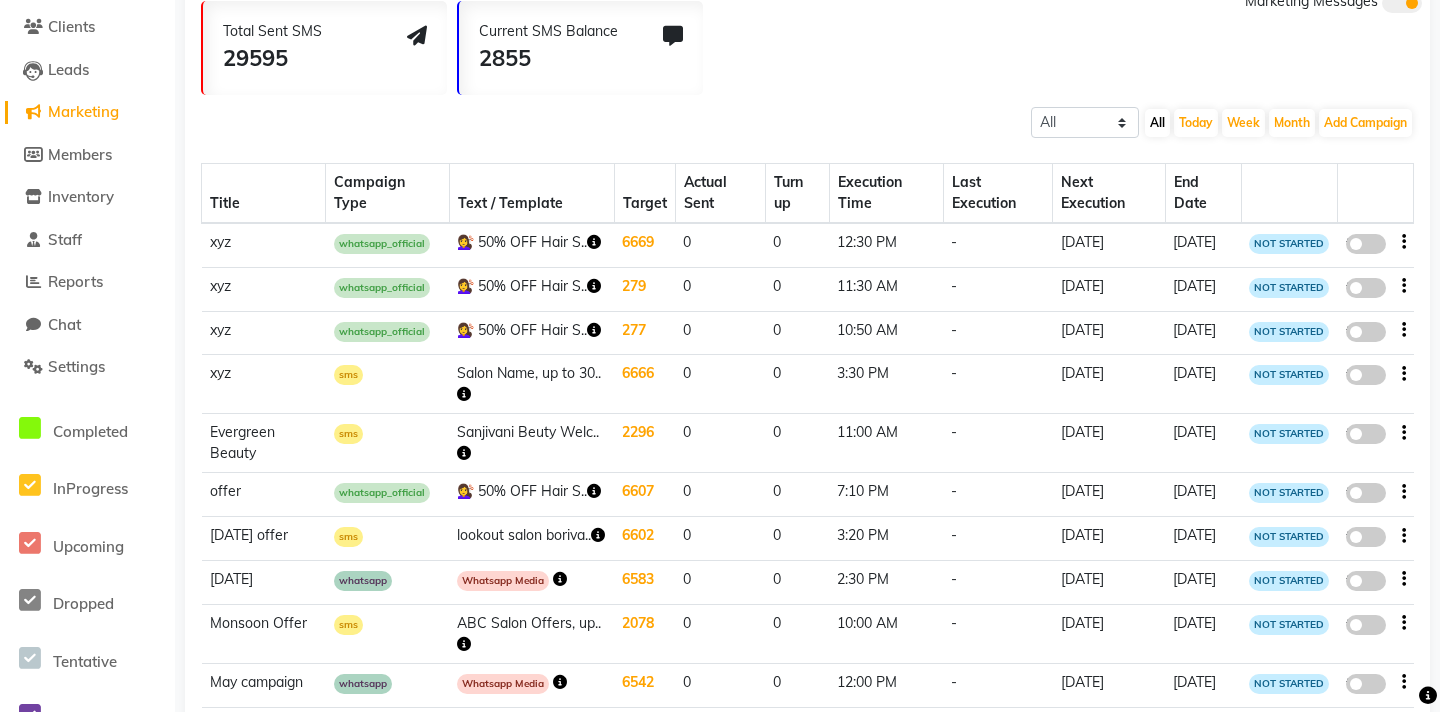 scroll, scrollTop: 0, scrollLeft: 0, axis: both 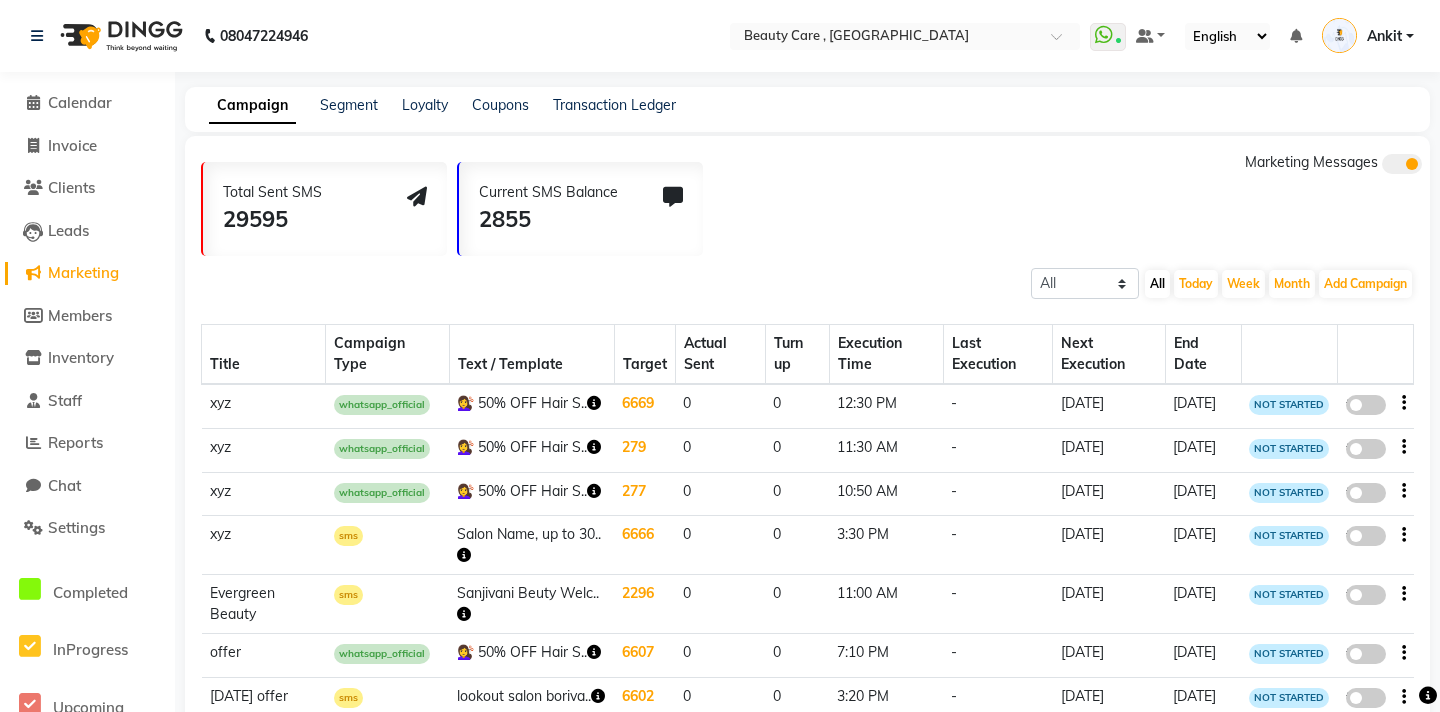 click on "Total Sent SMS 29595 Current SMS Balance 2855 Marketing Messages" 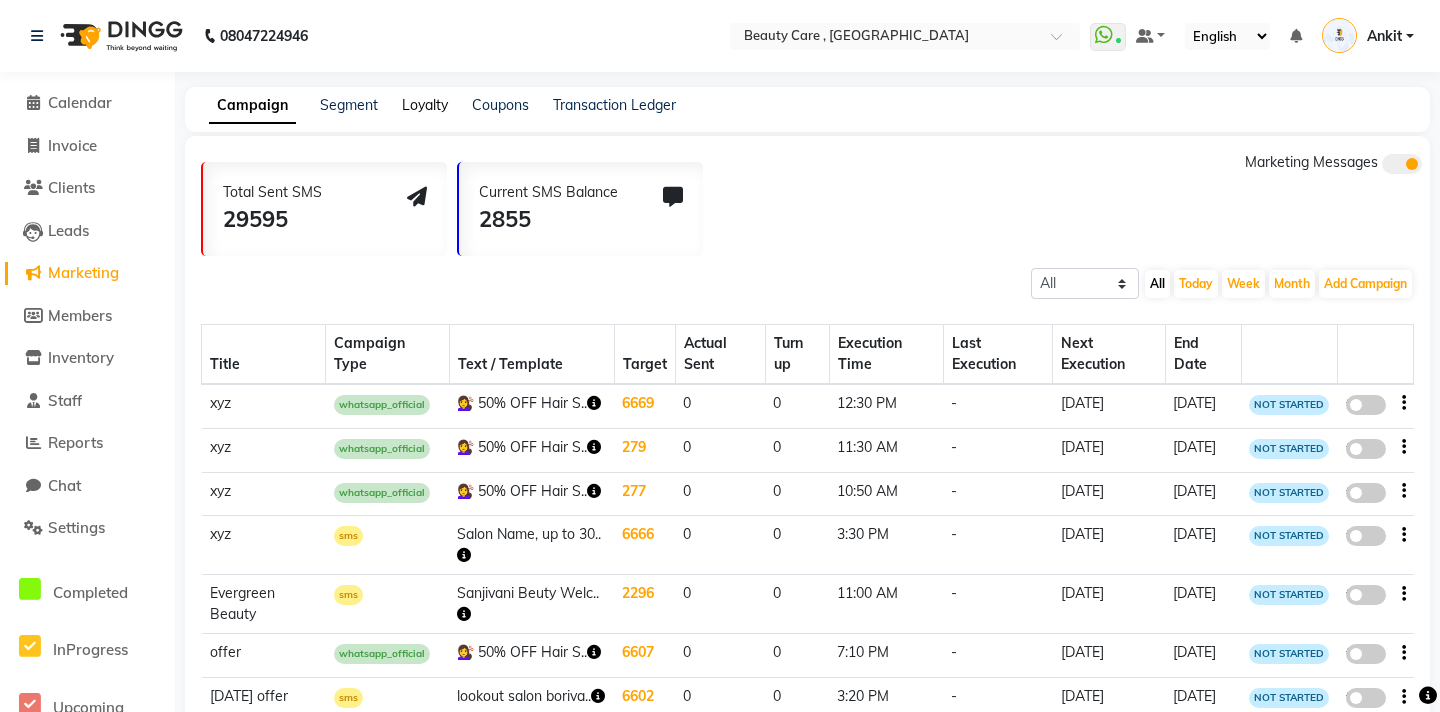 click on "Loyalty" 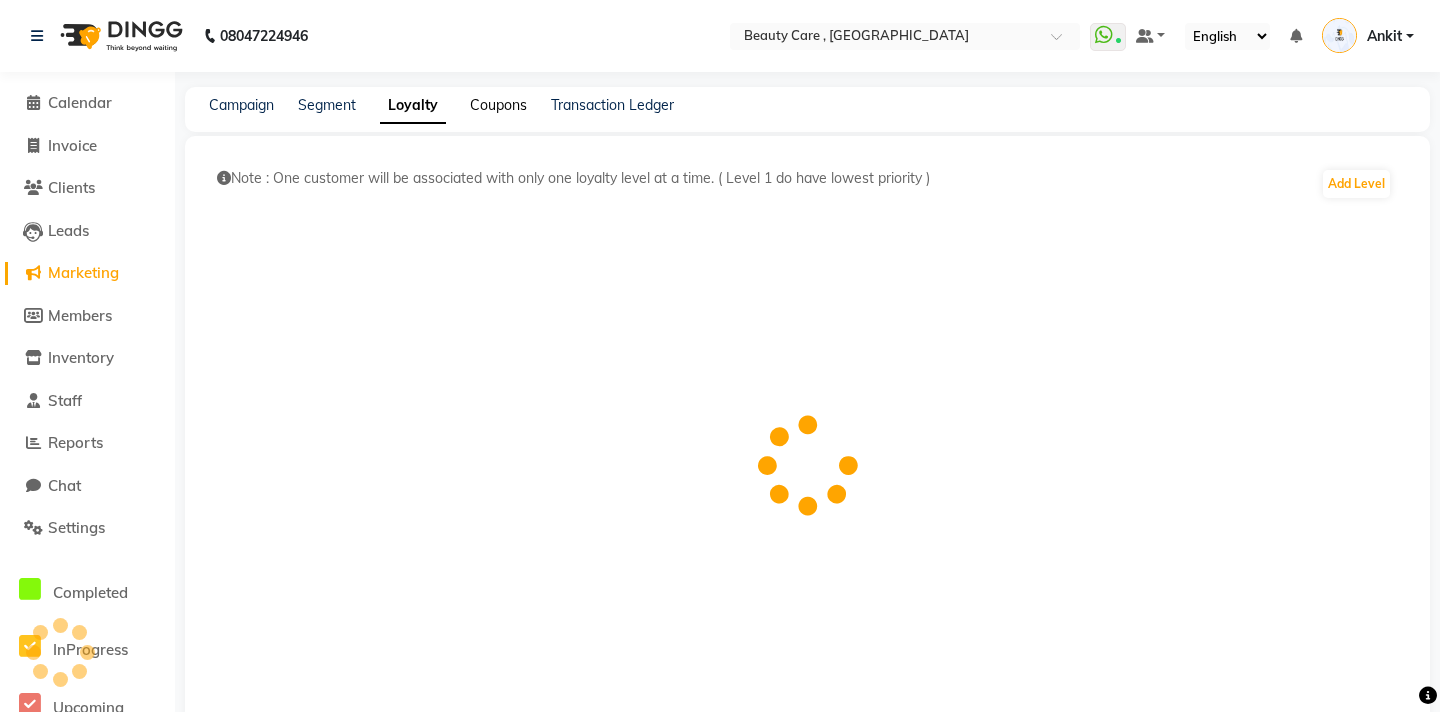 click on "Coupons" 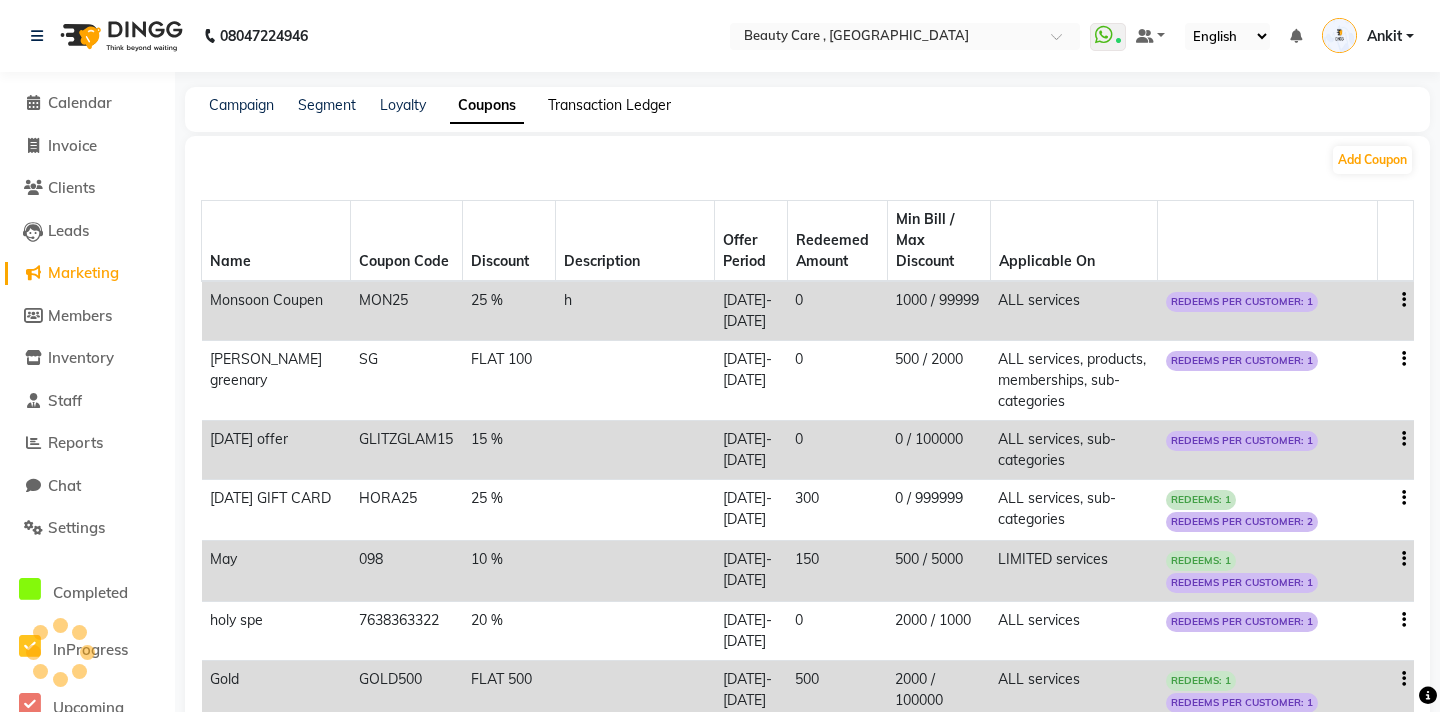 click on "Transaction Ledger" 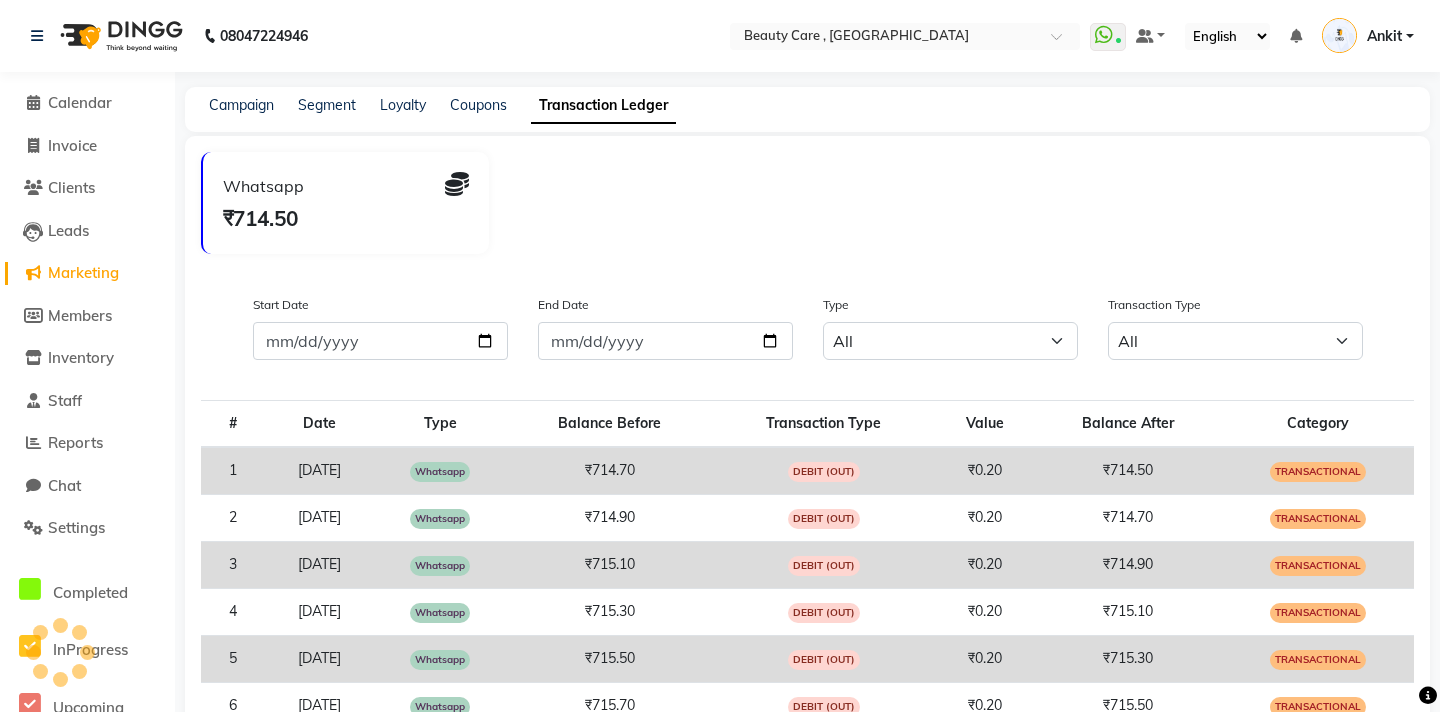 click on "Whatsapp   ₹714.50" 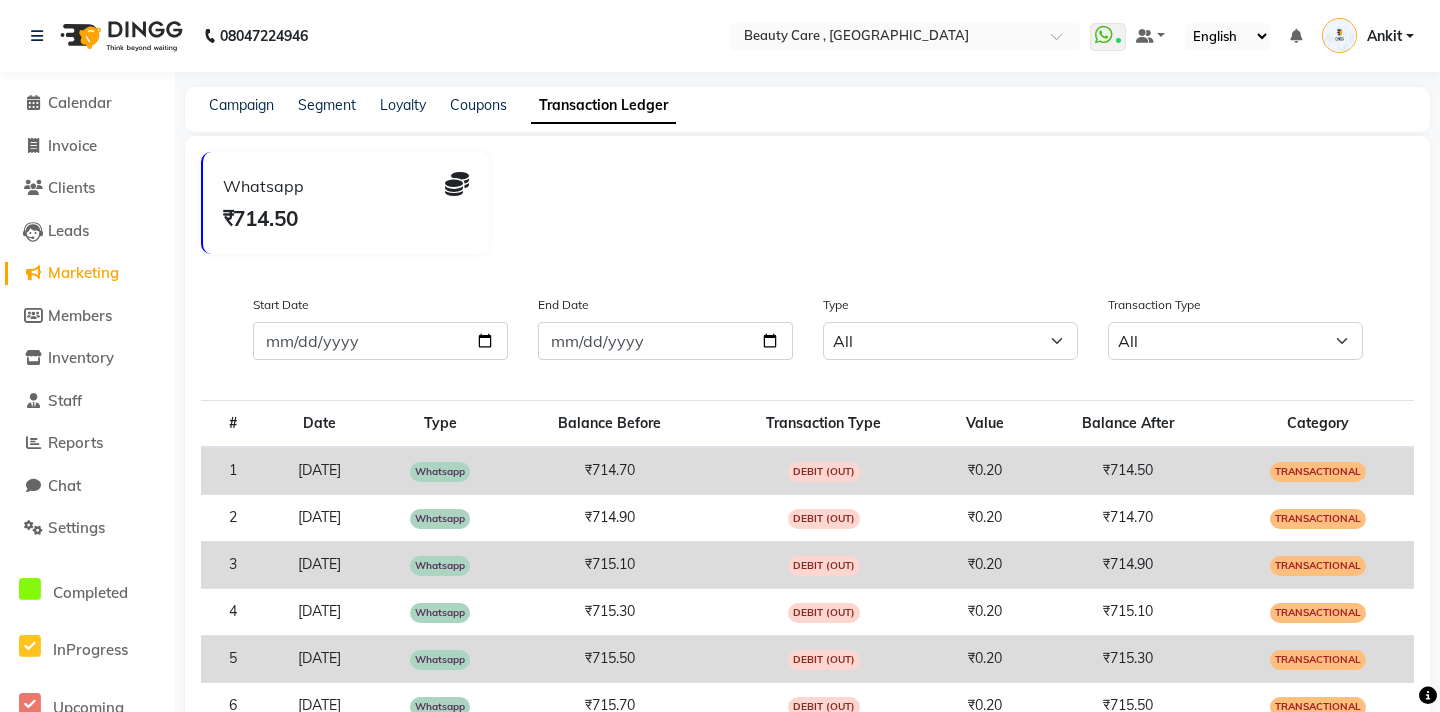 click on "Whatsapp   ₹714.50" 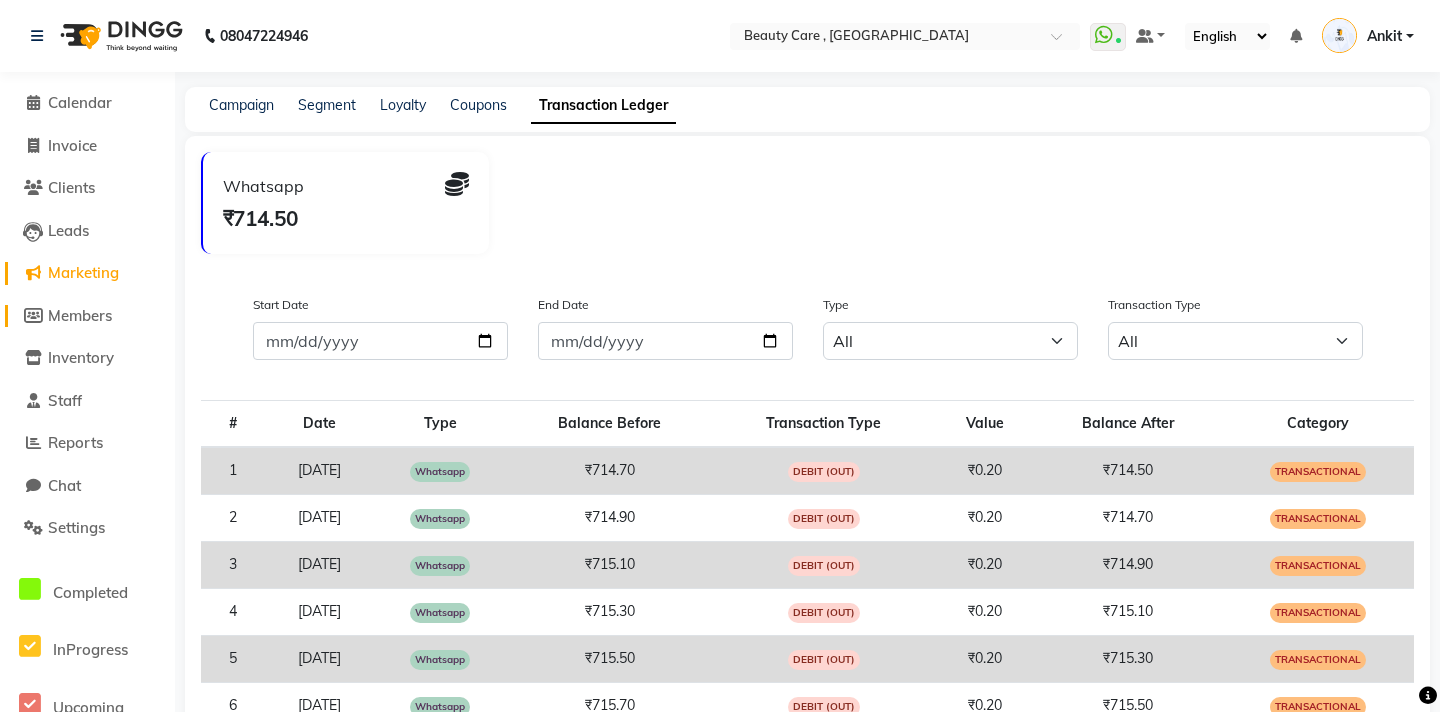 click on "Members" 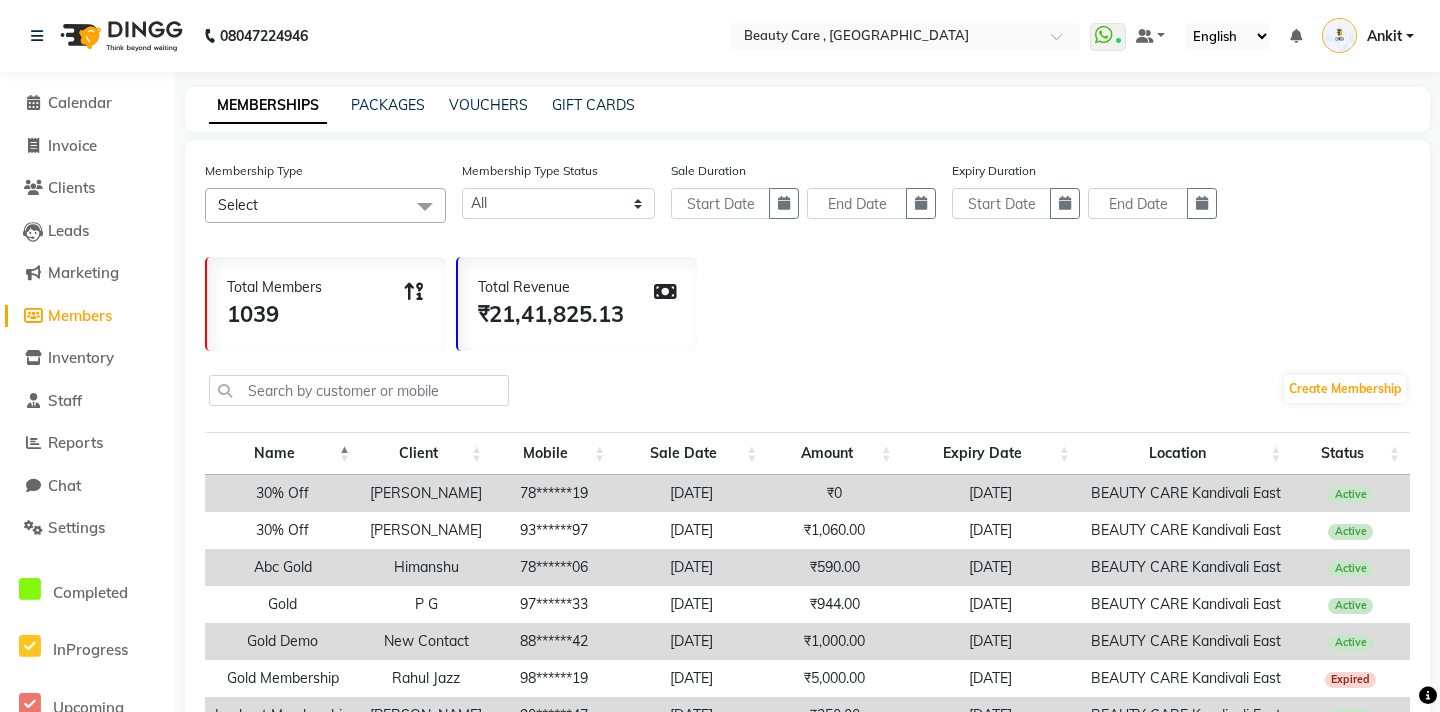 scroll, scrollTop: 102, scrollLeft: 0, axis: vertical 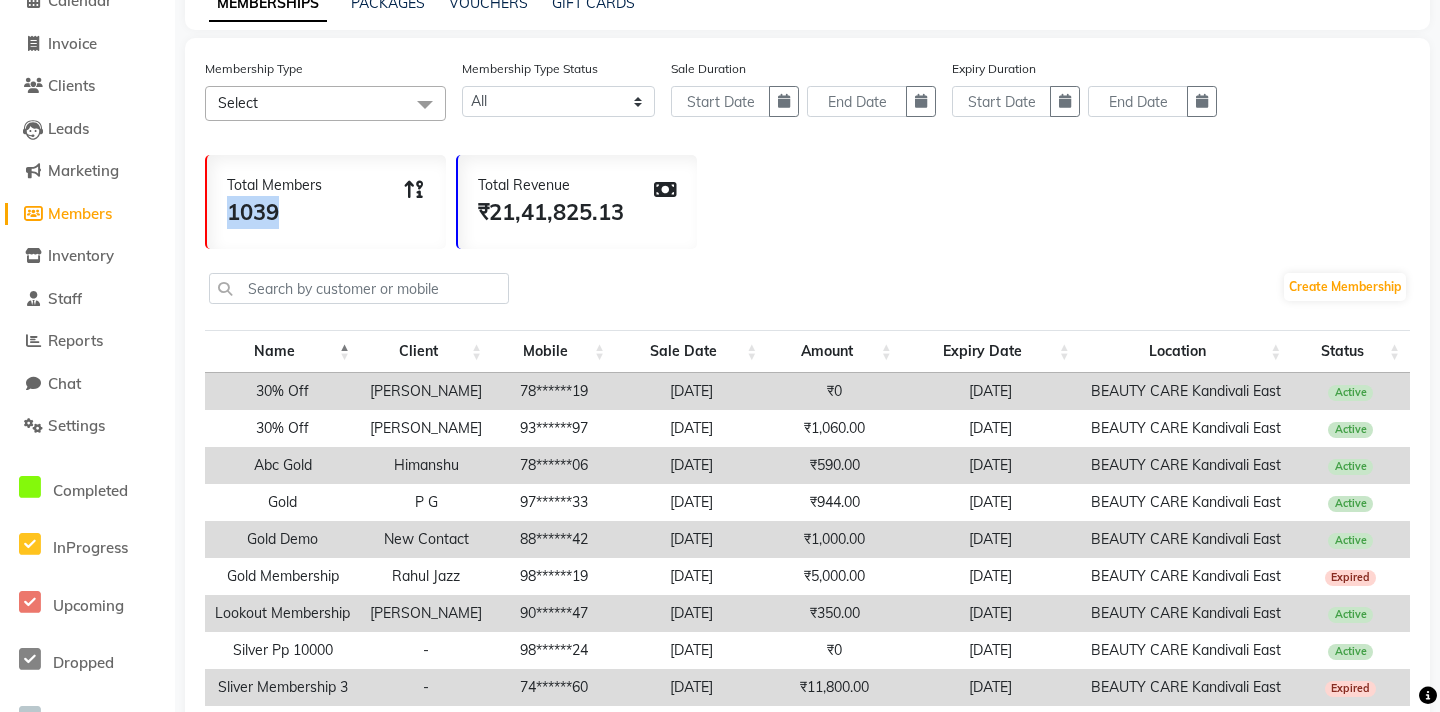 drag, startPoint x: 216, startPoint y: 212, endPoint x: 298, endPoint y: 211, distance: 82.006096 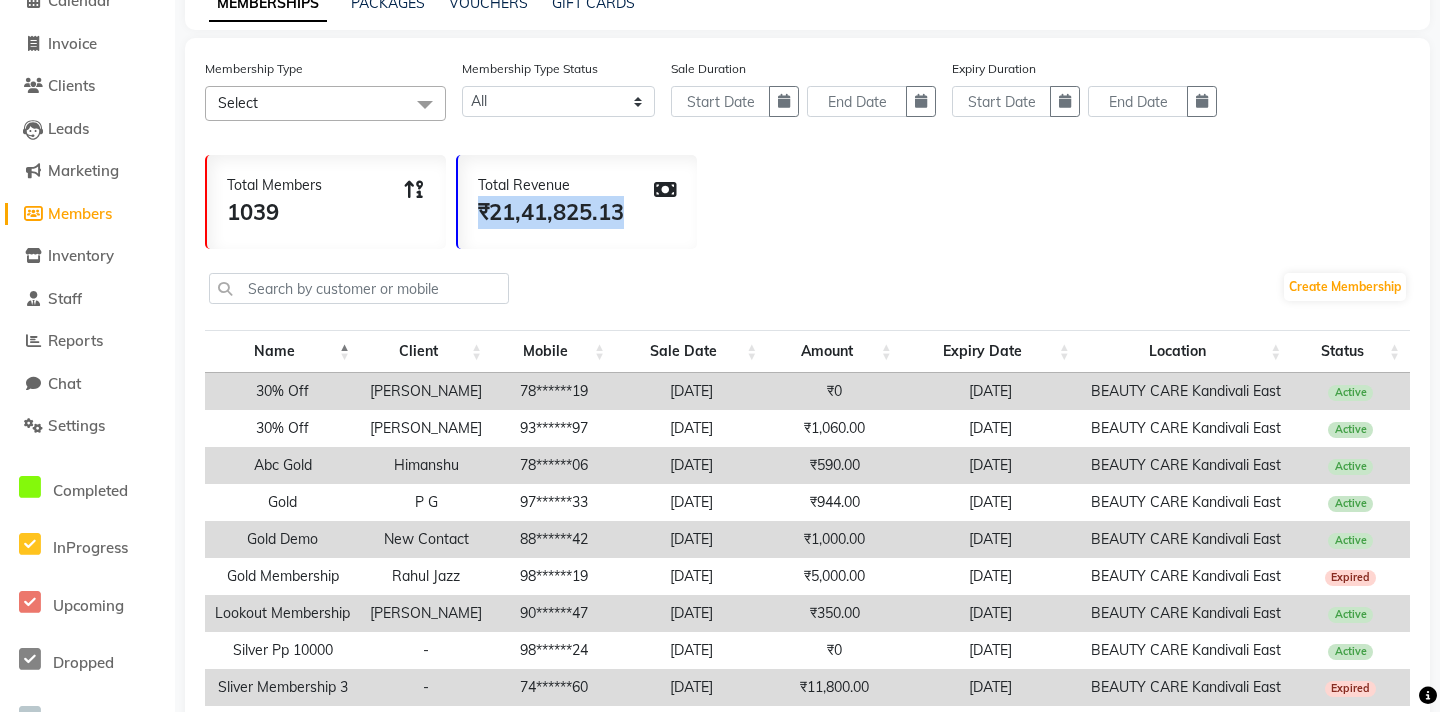 drag, startPoint x: 470, startPoint y: 210, endPoint x: 645, endPoint y: 207, distance: 175.02571 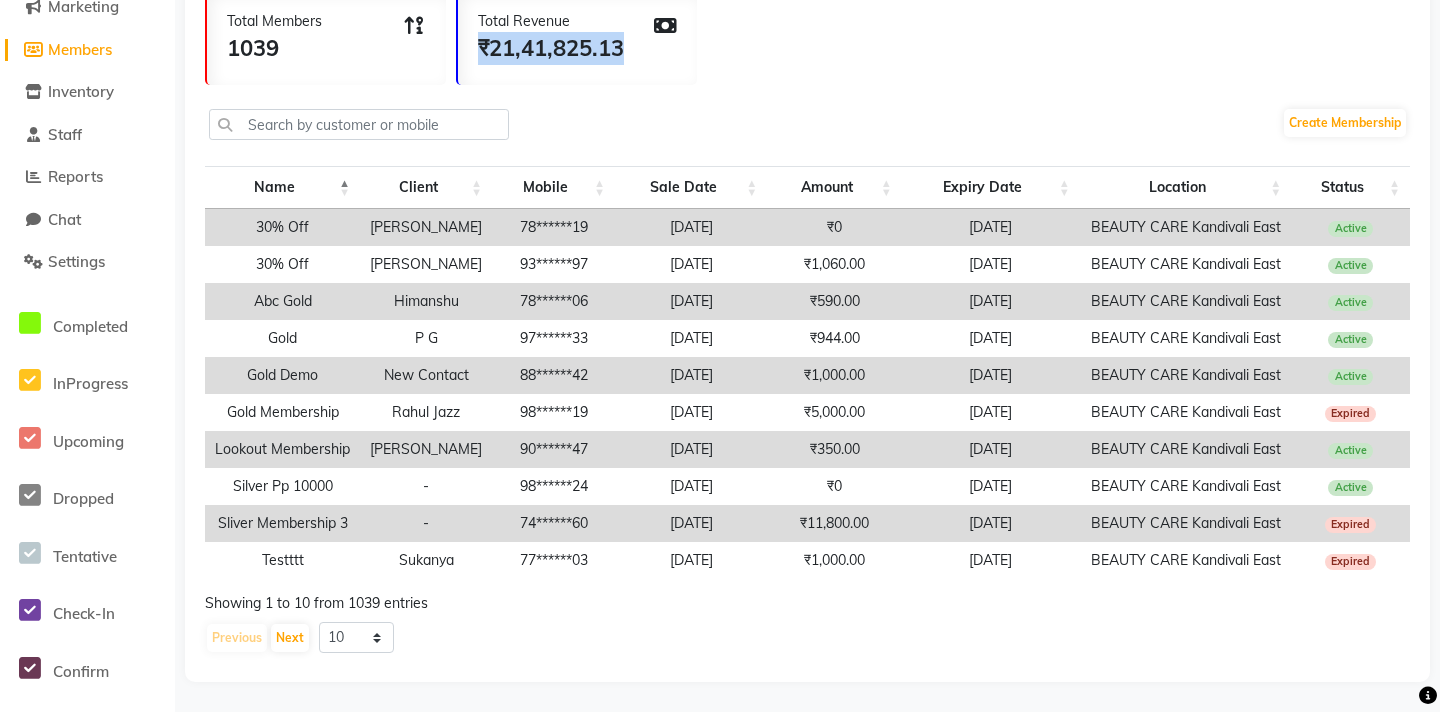 scroll, scrollTop: 0, scrollLeft: 15, axis: horizontal 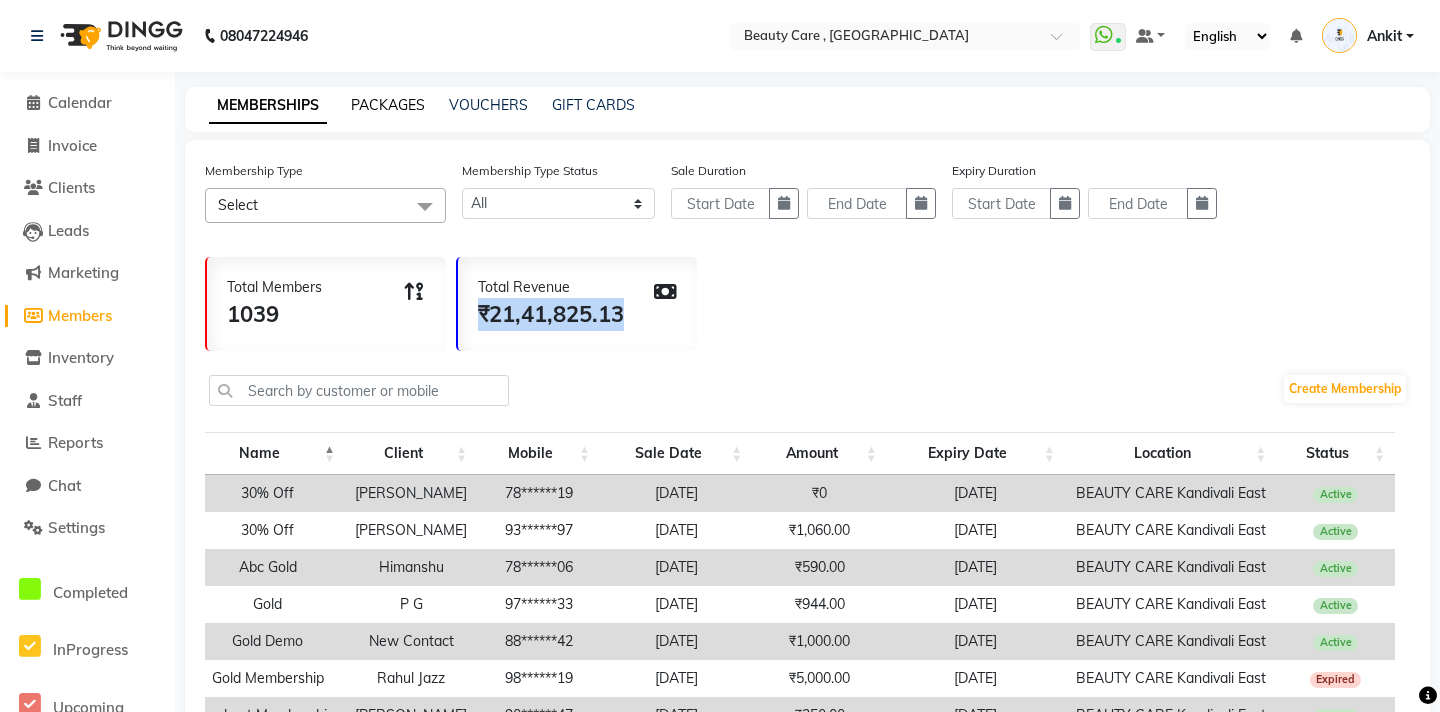 click on "PACKAGES" 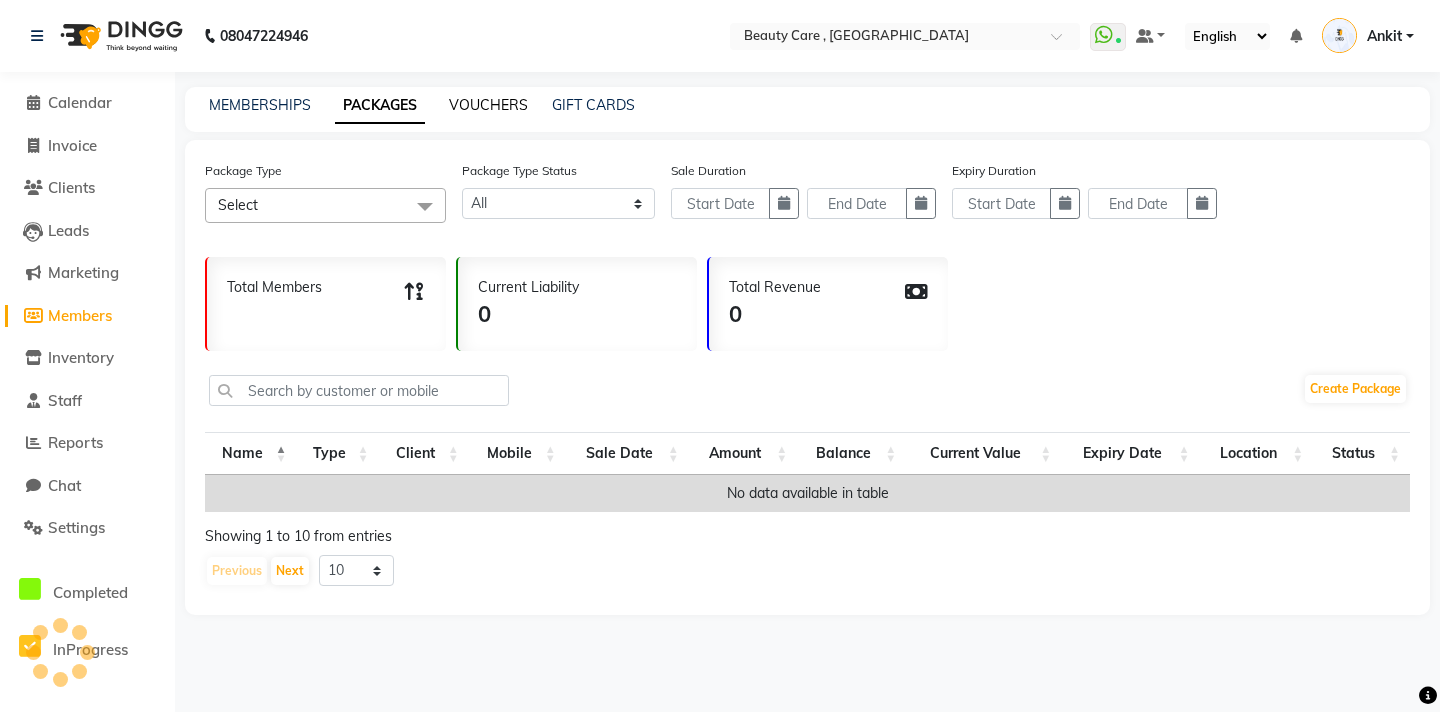click on "VOUCHERS" 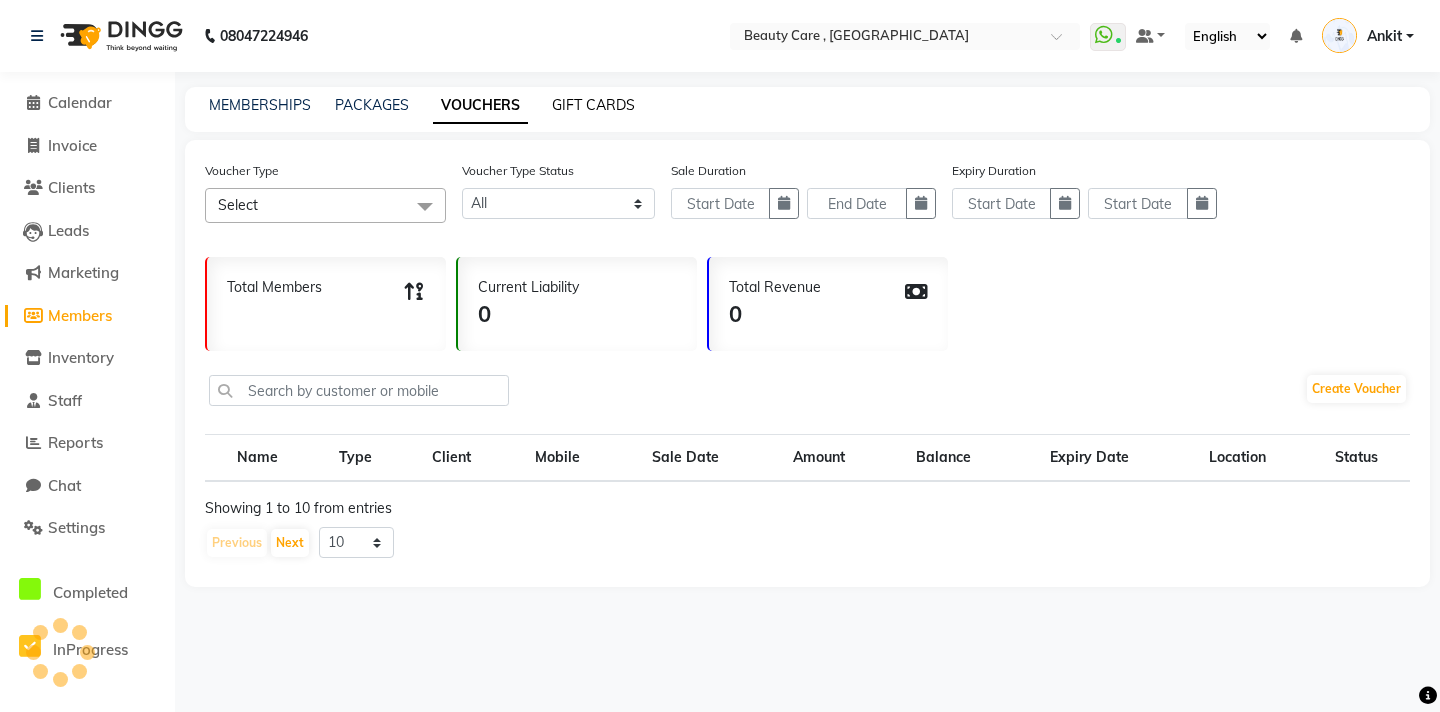click on "GIFT CARDS" 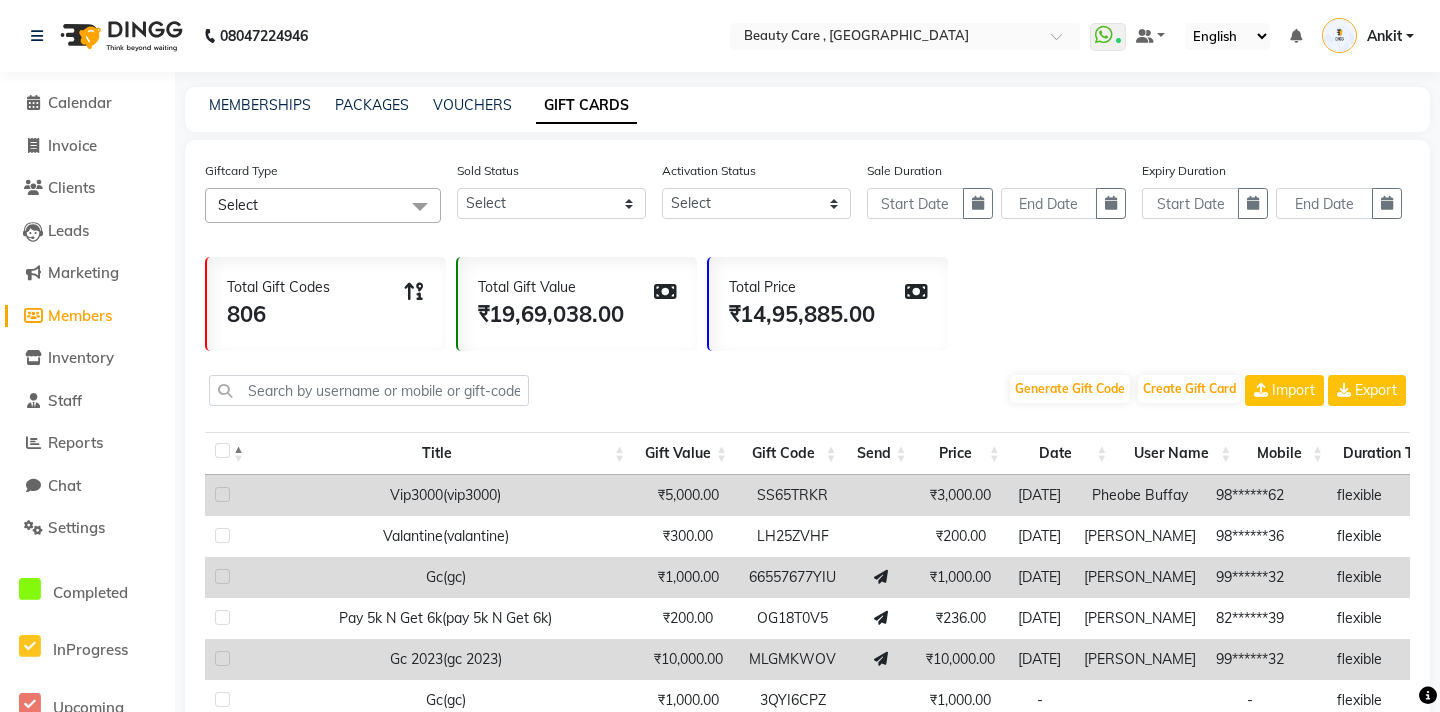 click on "Total Gift Codes 806 Total Gift Value ₹19,69,038.00 Total Price ₹14,95,885.00" 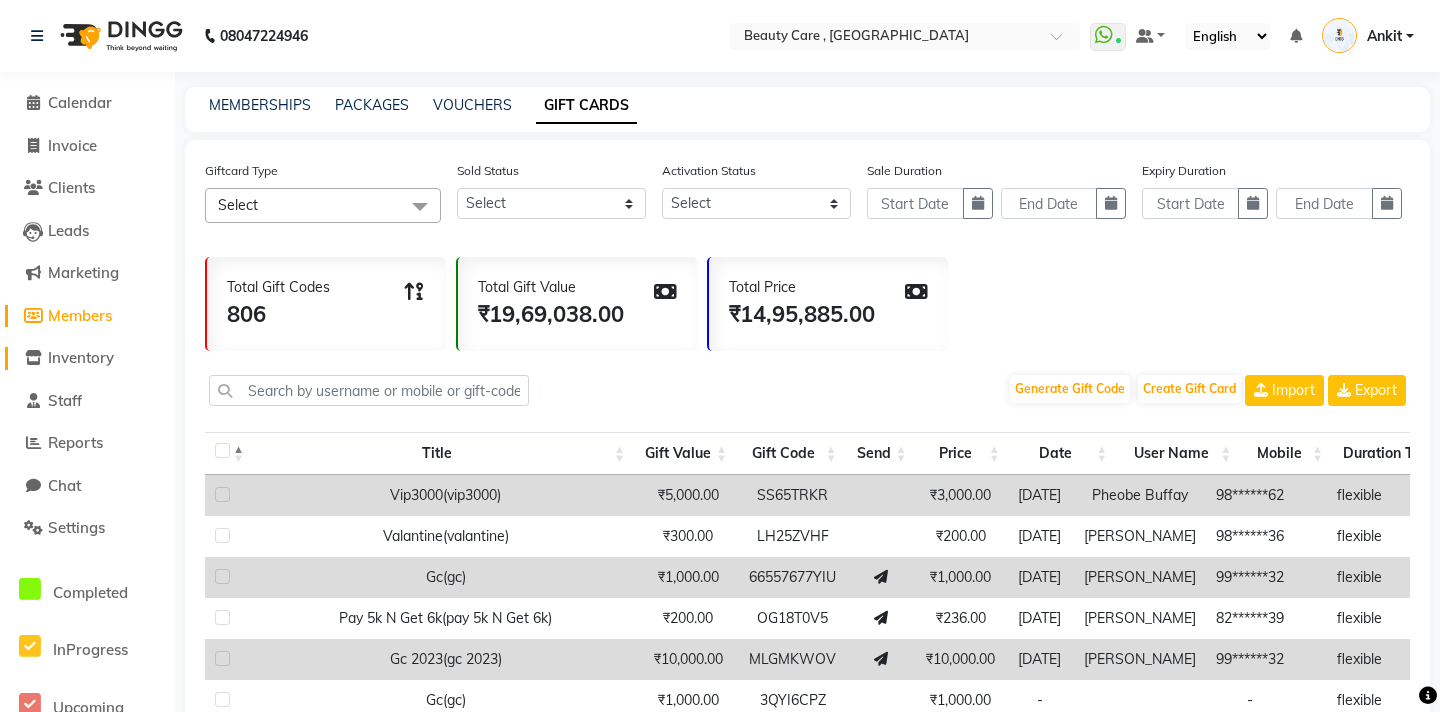 click on "Inventory" 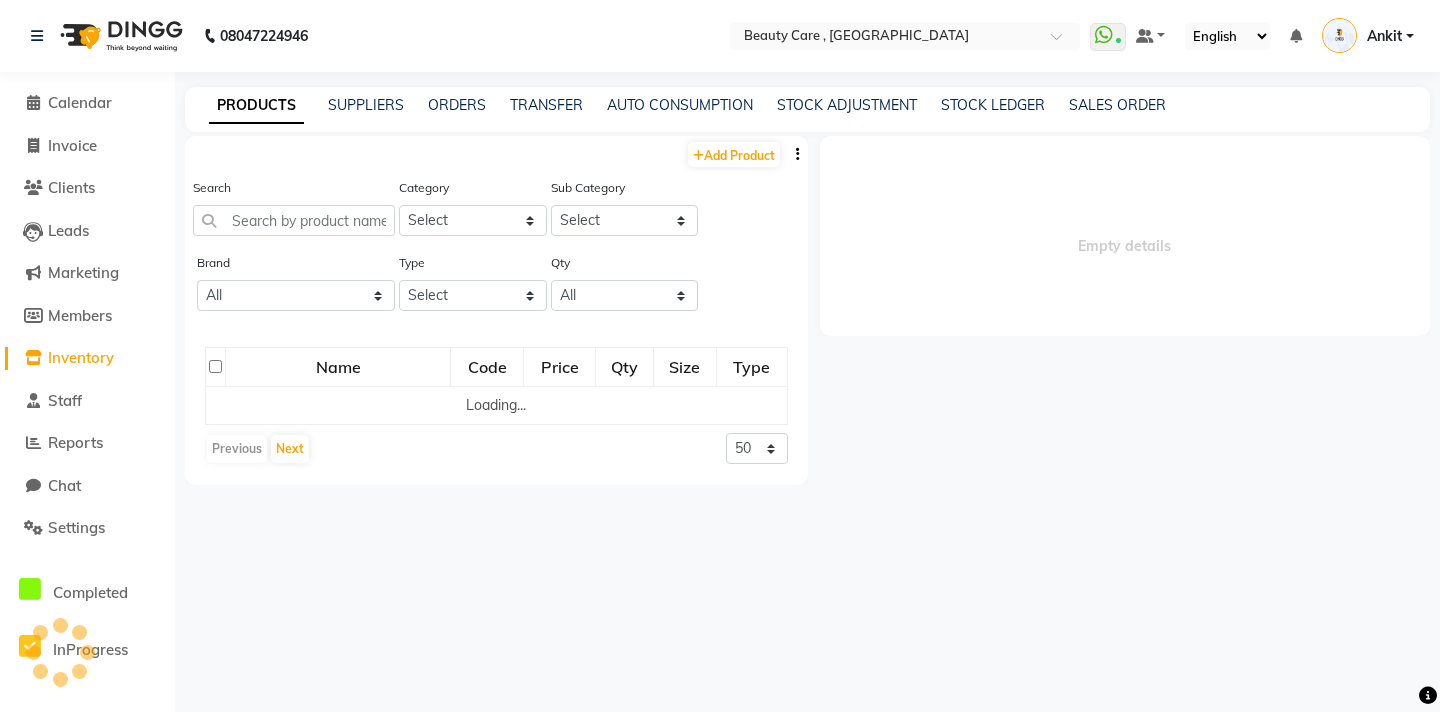 select 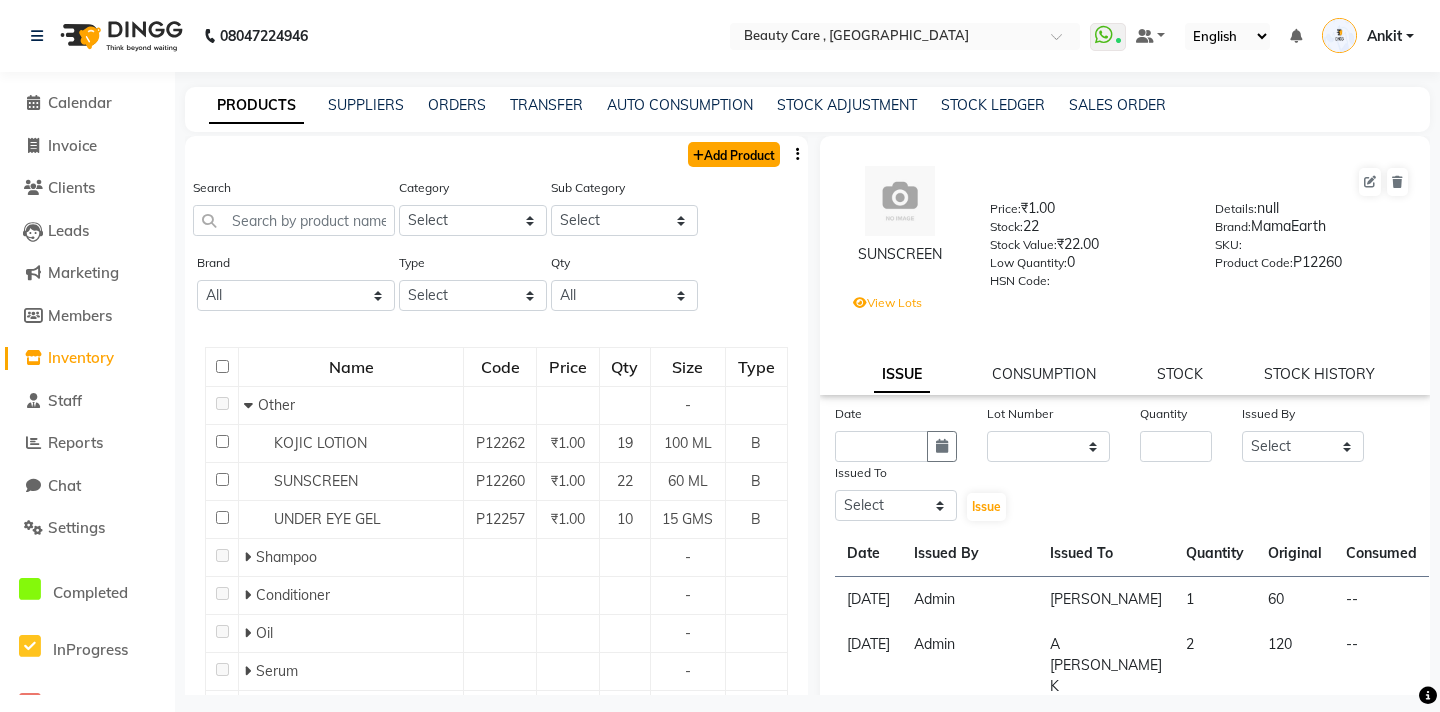 click on "Add Product" 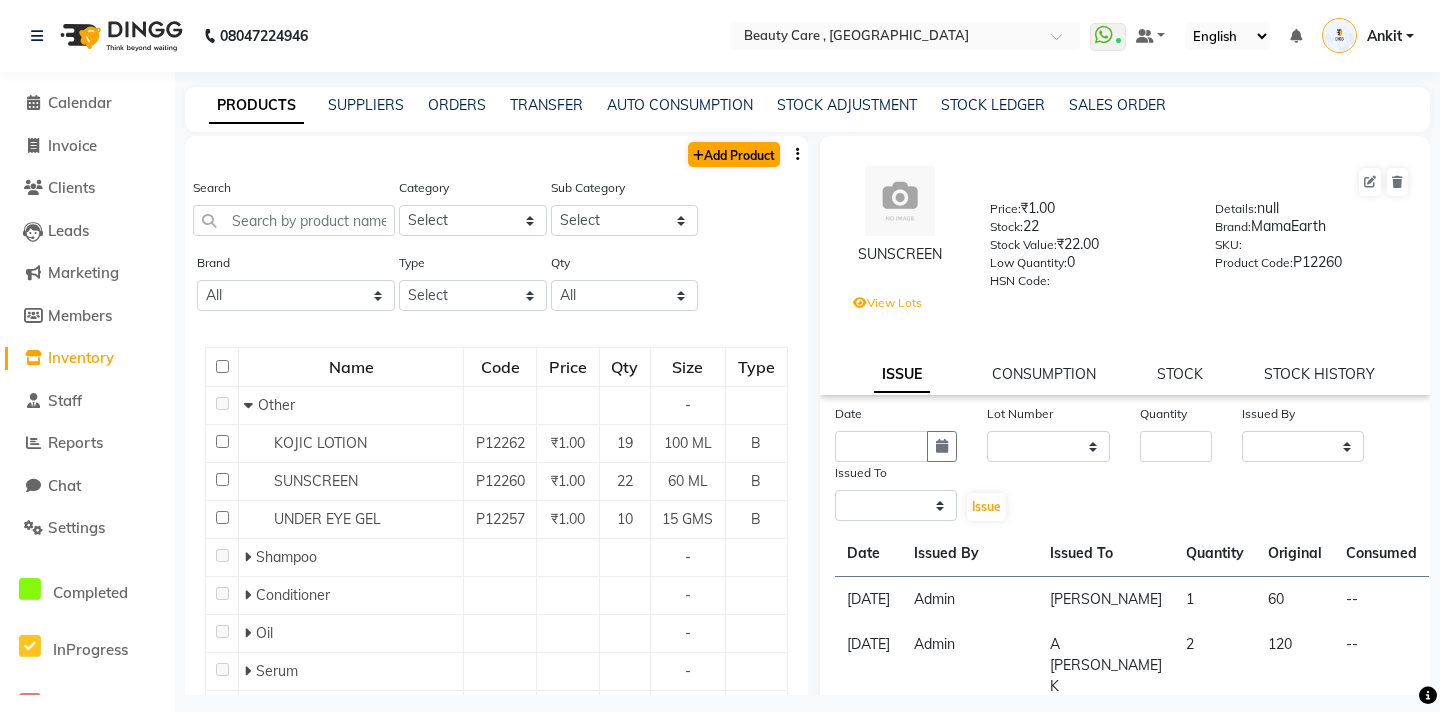 select on "true" 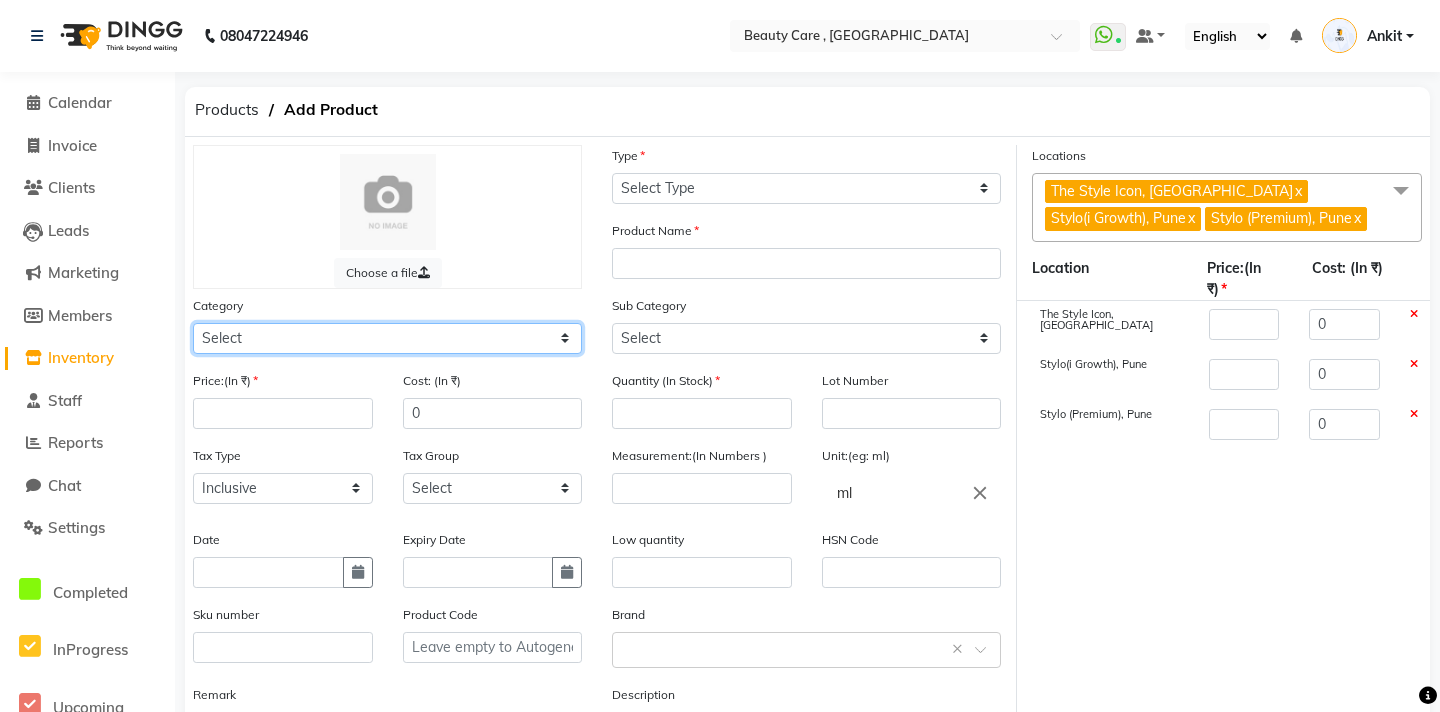 click on "Select Hair Personal Care Appliances Makeup Skin Beard Waxing Disposable Threading Hands and Feet Beauty Planet Botox Cadiveu Casmara Cheryls Loreal Olaplex Hair Only Test Demo Housekeeping Nail Makeup Nails Sales Veh Booking Amt Hair..Lorial Hair..Schwarzkopf B\Other XYZ AK57 Test  MORFOSE Food hair face wash test-qa-category Other" 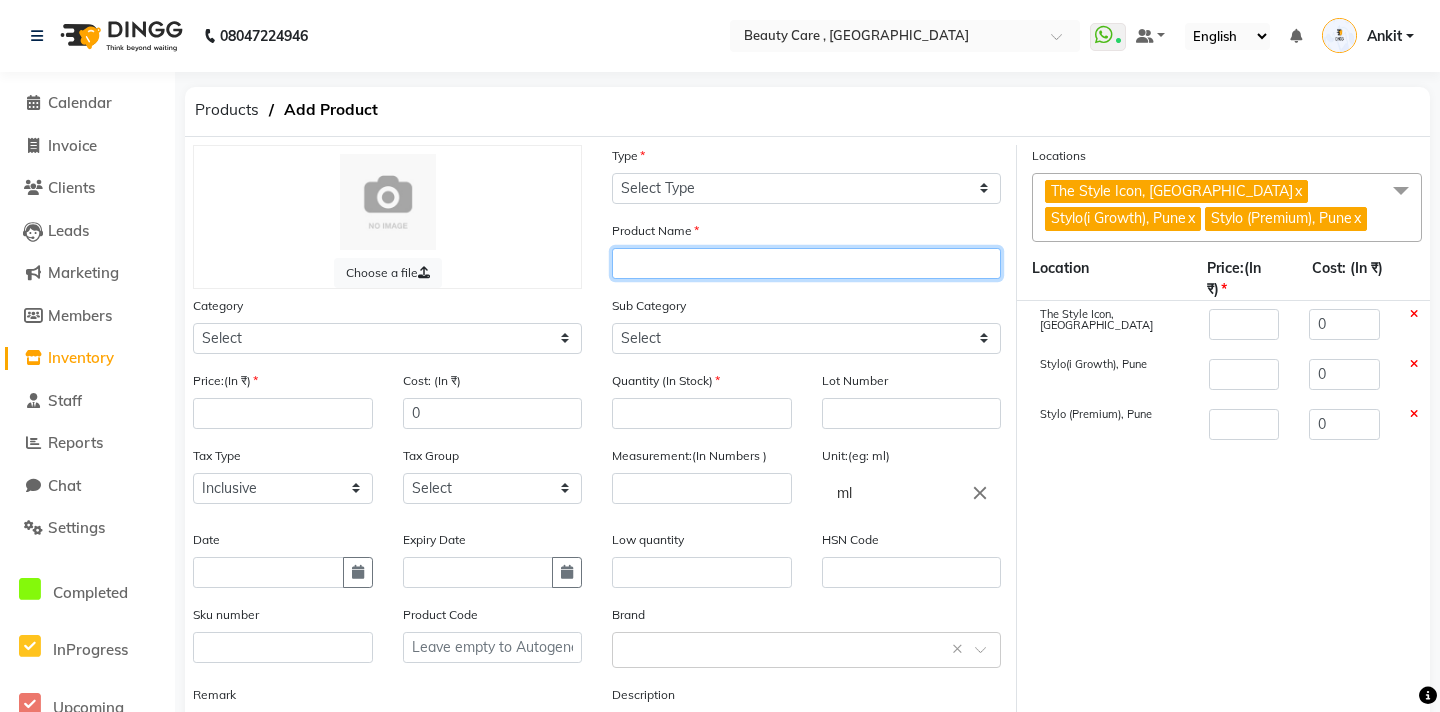 click 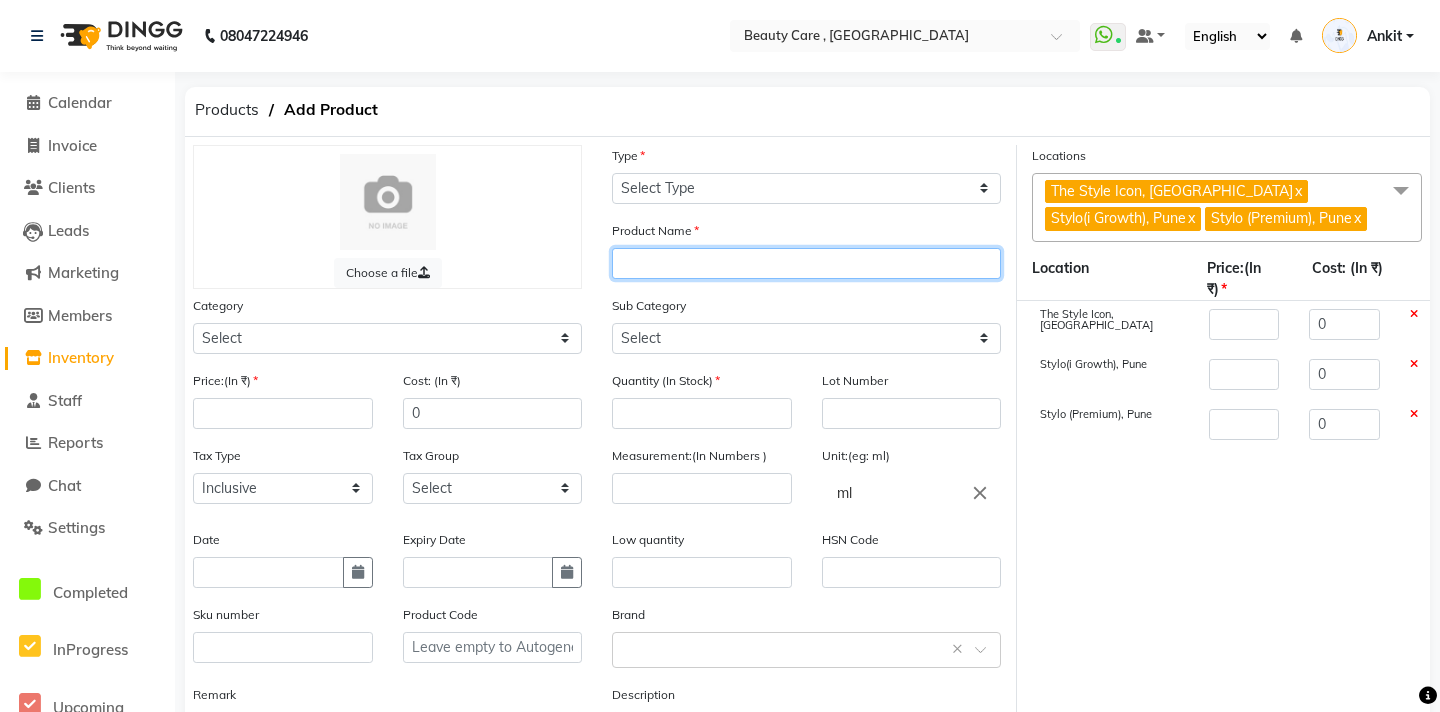 scroll, scrollTop: 131, scrollLeft: 0, axis: vertical 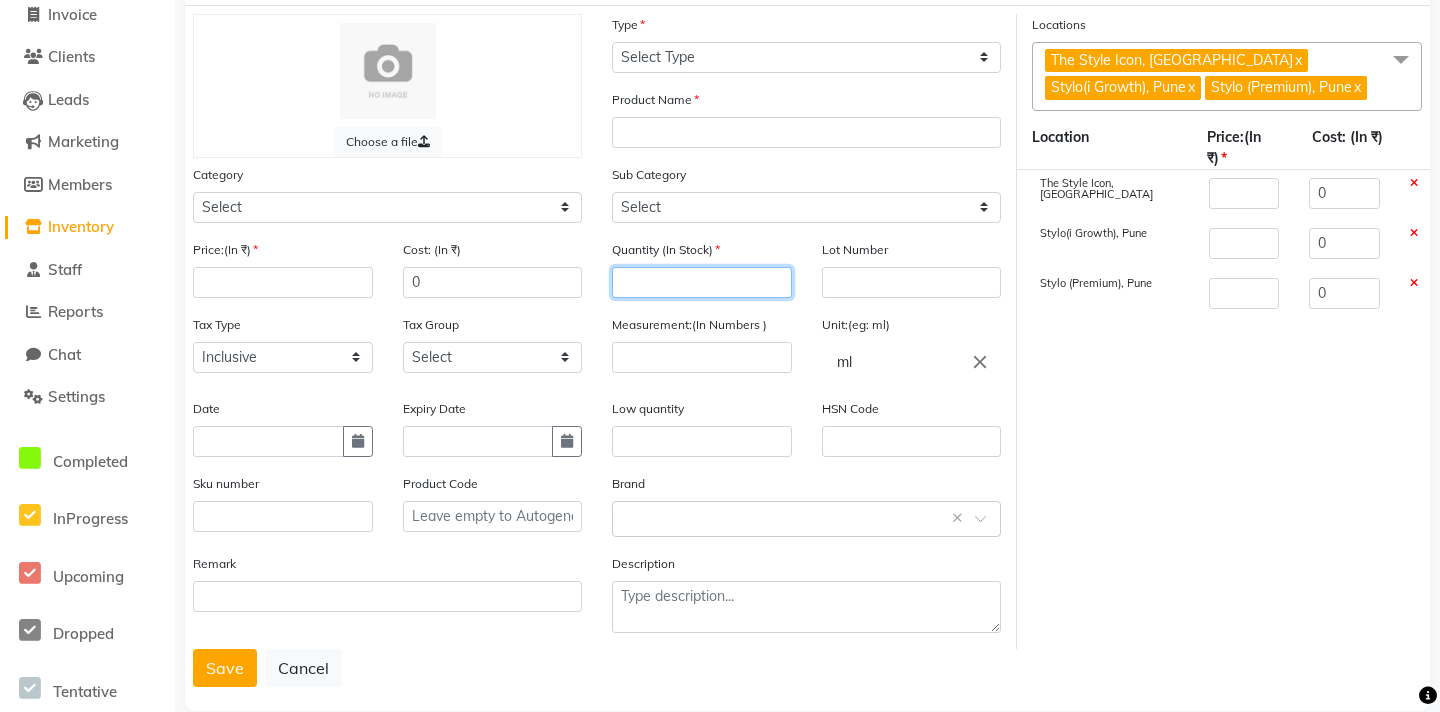 click 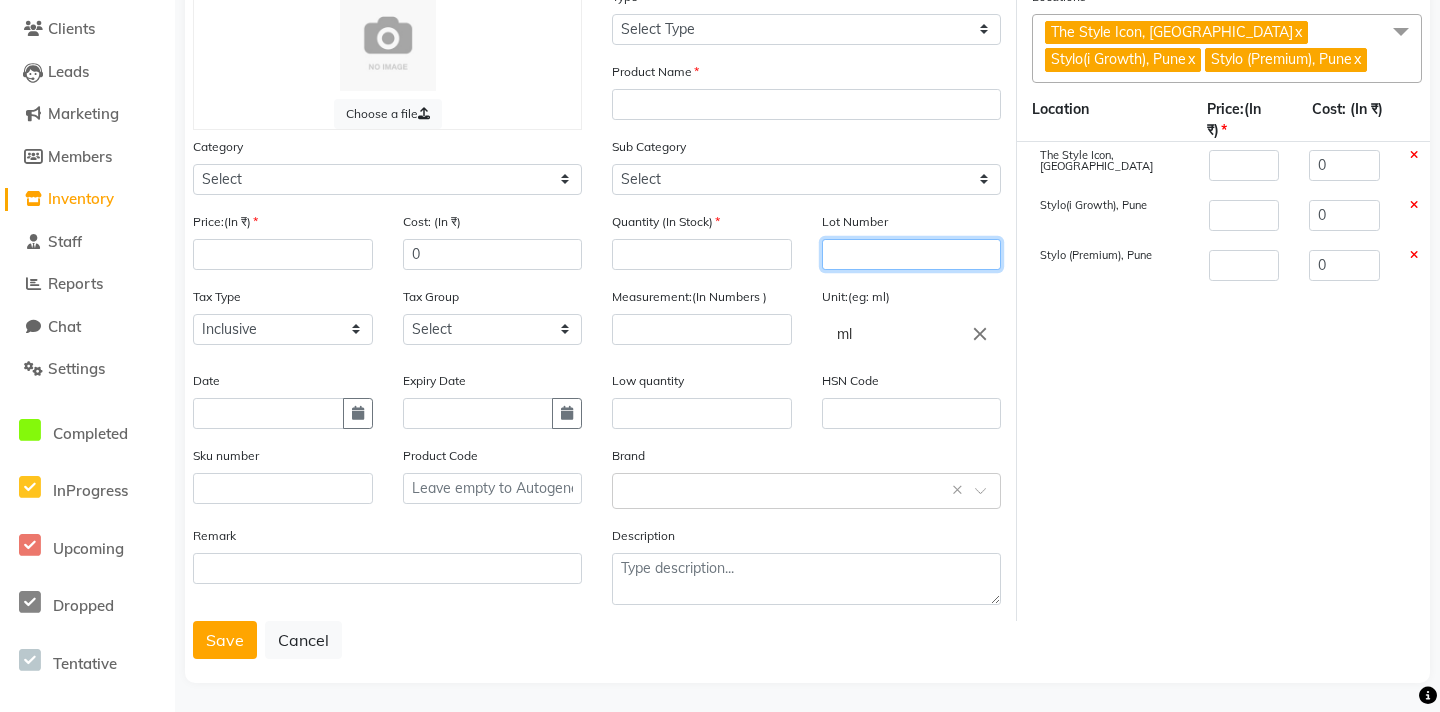 click 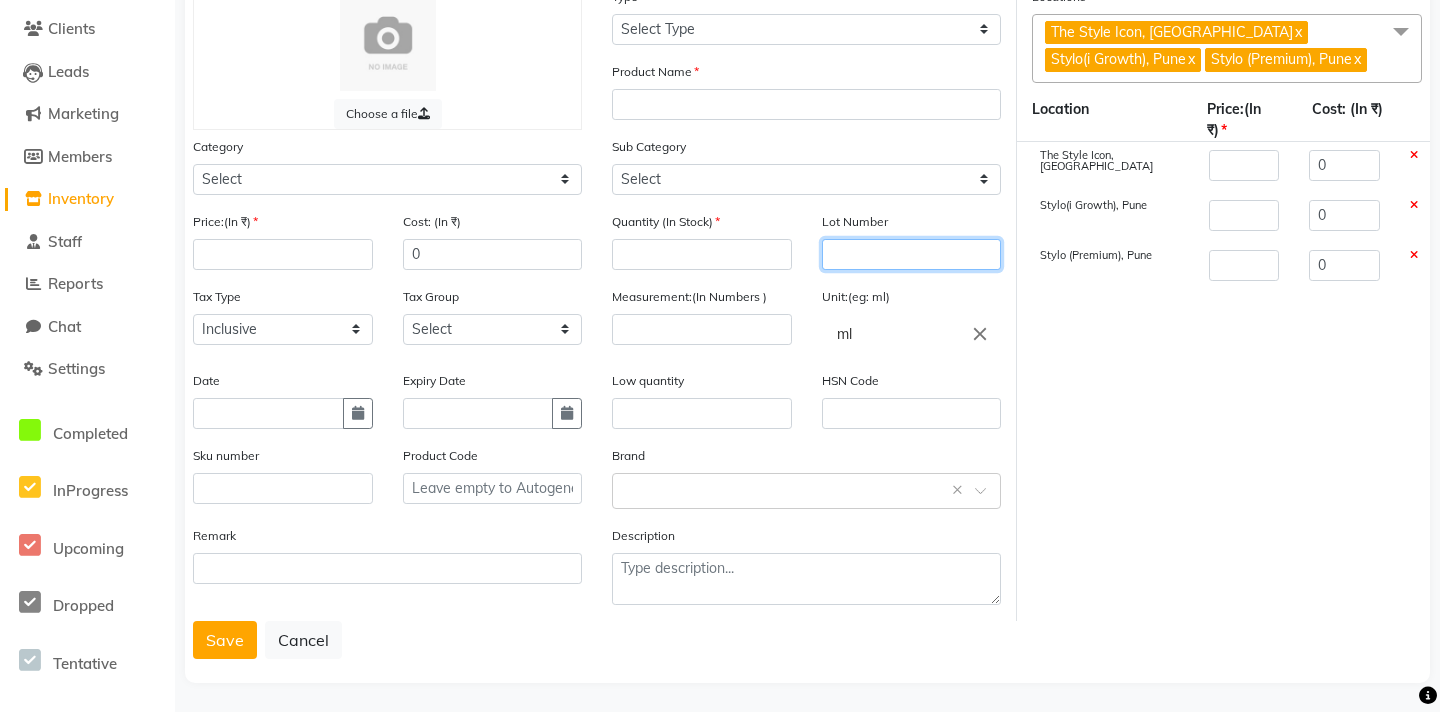 scroll, scrollTop: 164, scrollLeft: 0, axis: vertical 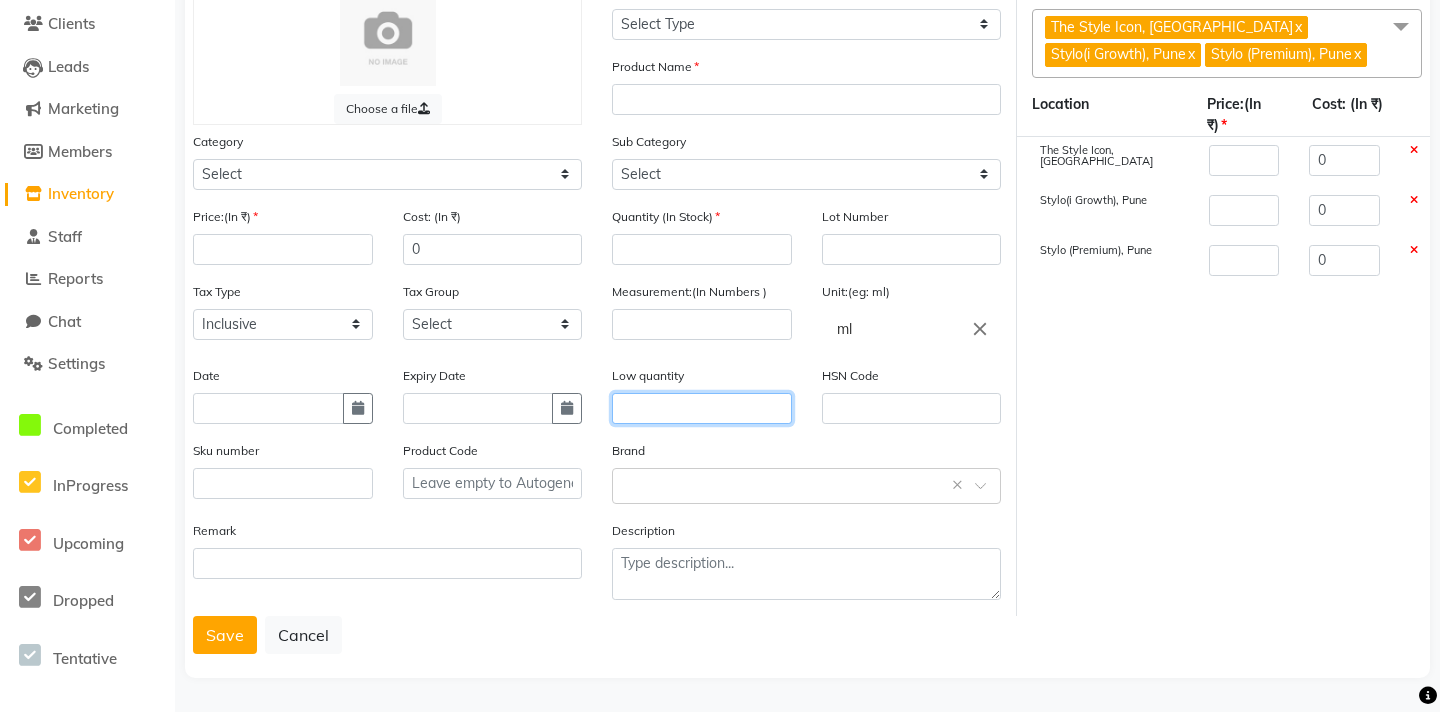 click 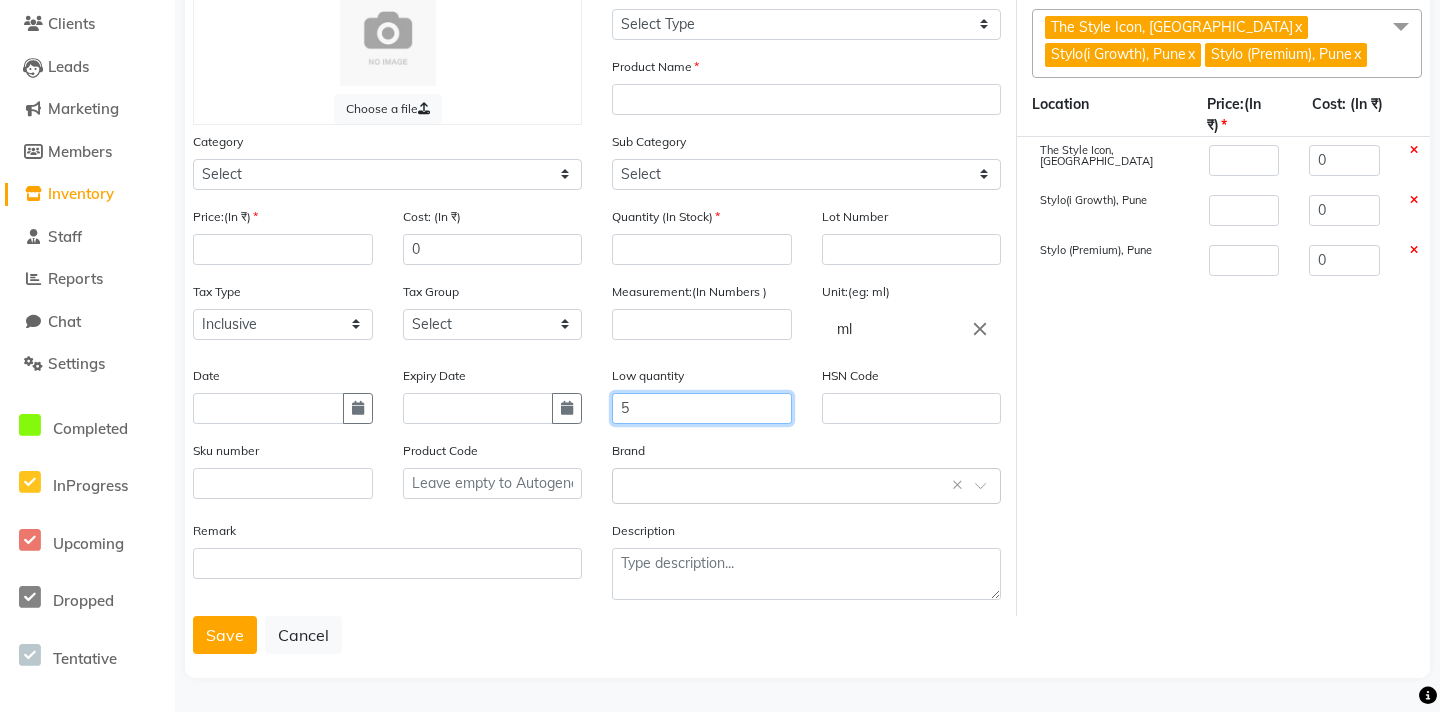 type on "5" 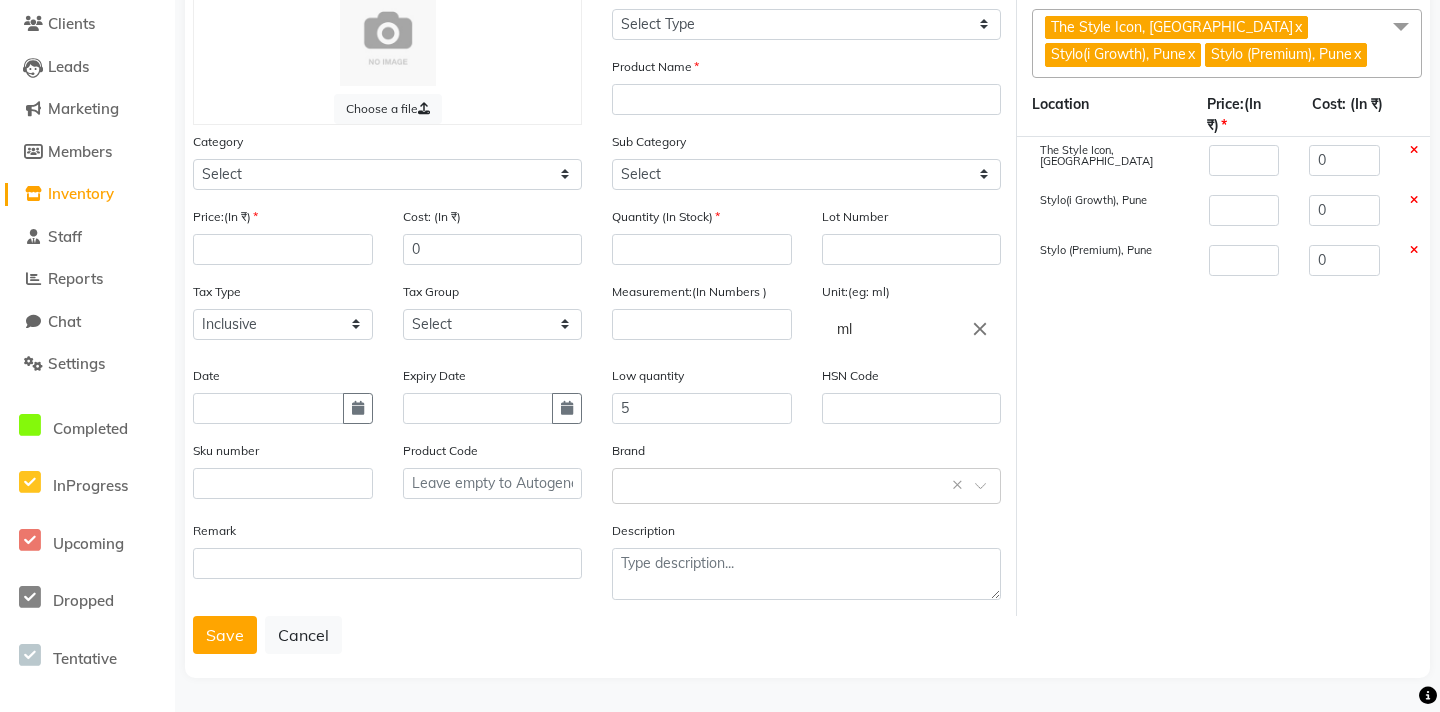 click on "Brand Select brand or add custom brand    ×" 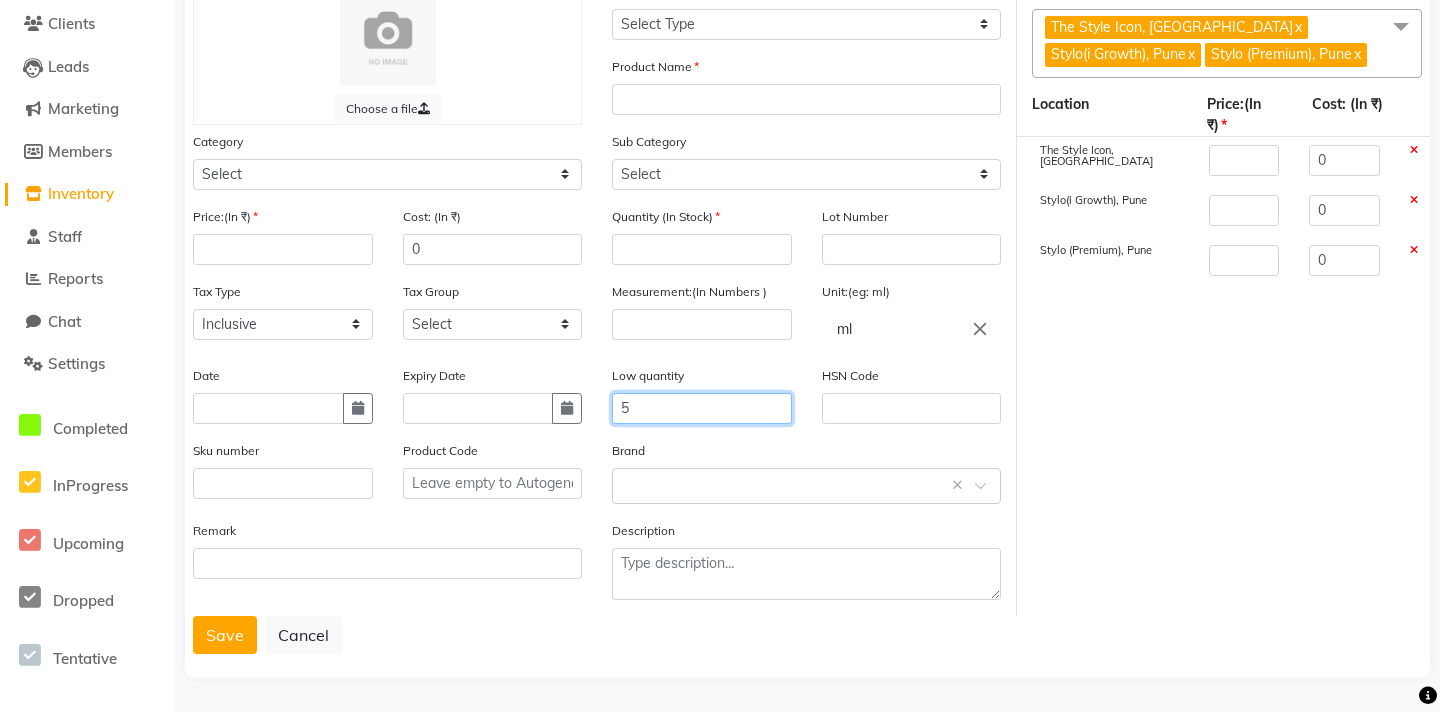 drag, startPoint x: 641, startPoint y: 411, endPoint x: 609, endPoint y: 407, distance: 32.24903 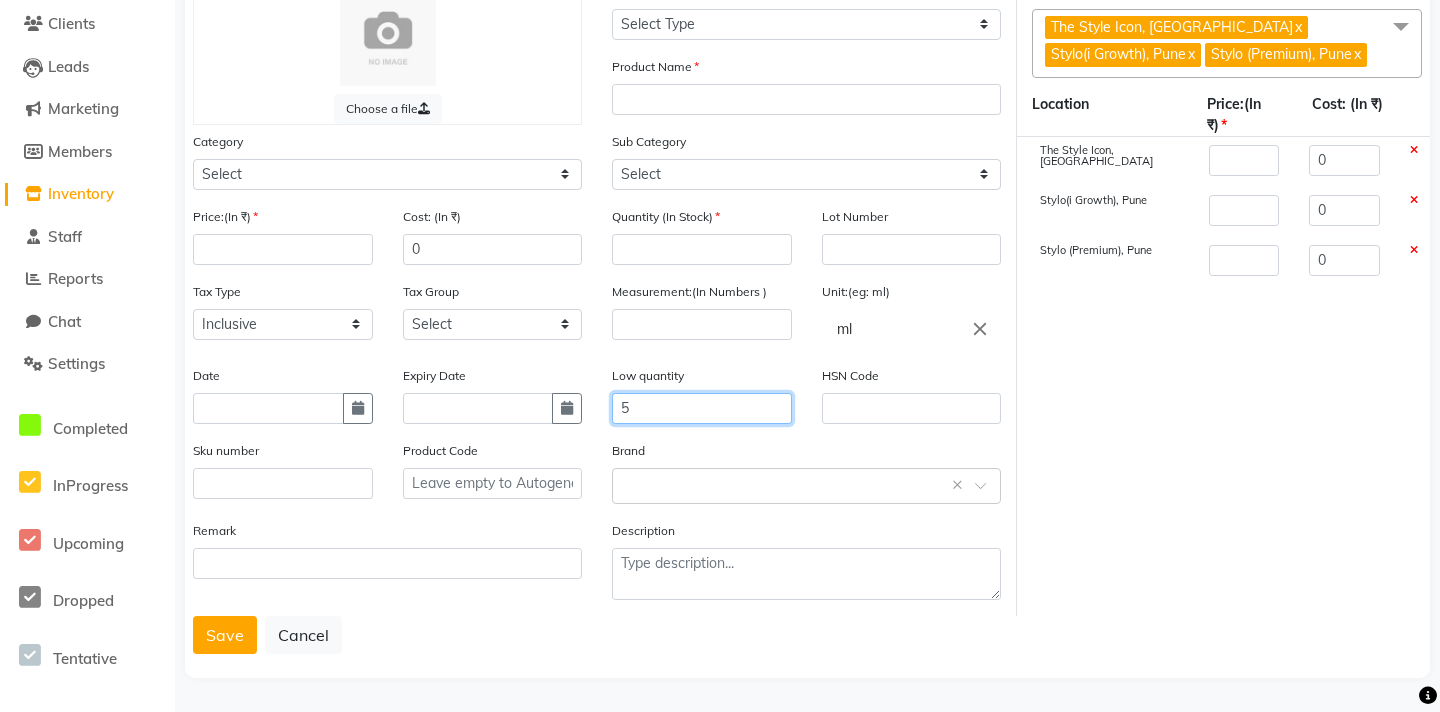 click on "Low quantity 5" 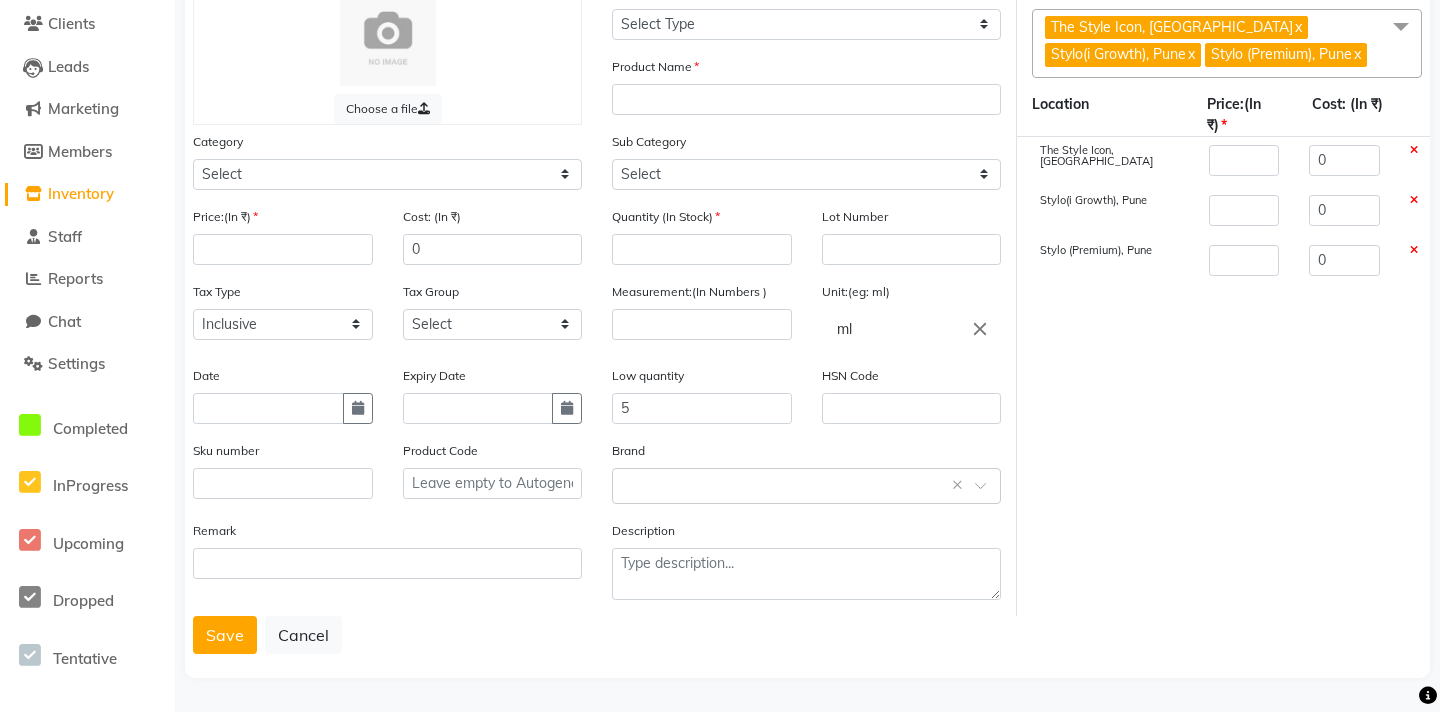 click on "Locations The Style Icon, South Delhi  x Stylo(i Growth), Pune  x Stylo (Premium), Pune  x UnSelect All The Style Icon, South Delhi Stylo(i Growth), Pune Stylo (Premium), Pune Location Price:(In ₹) Cost: (In ₹) The Style Icon, South Delhi 0 Stylo(i Growth), Pune 0 Stylo (Premium), Pune 0" 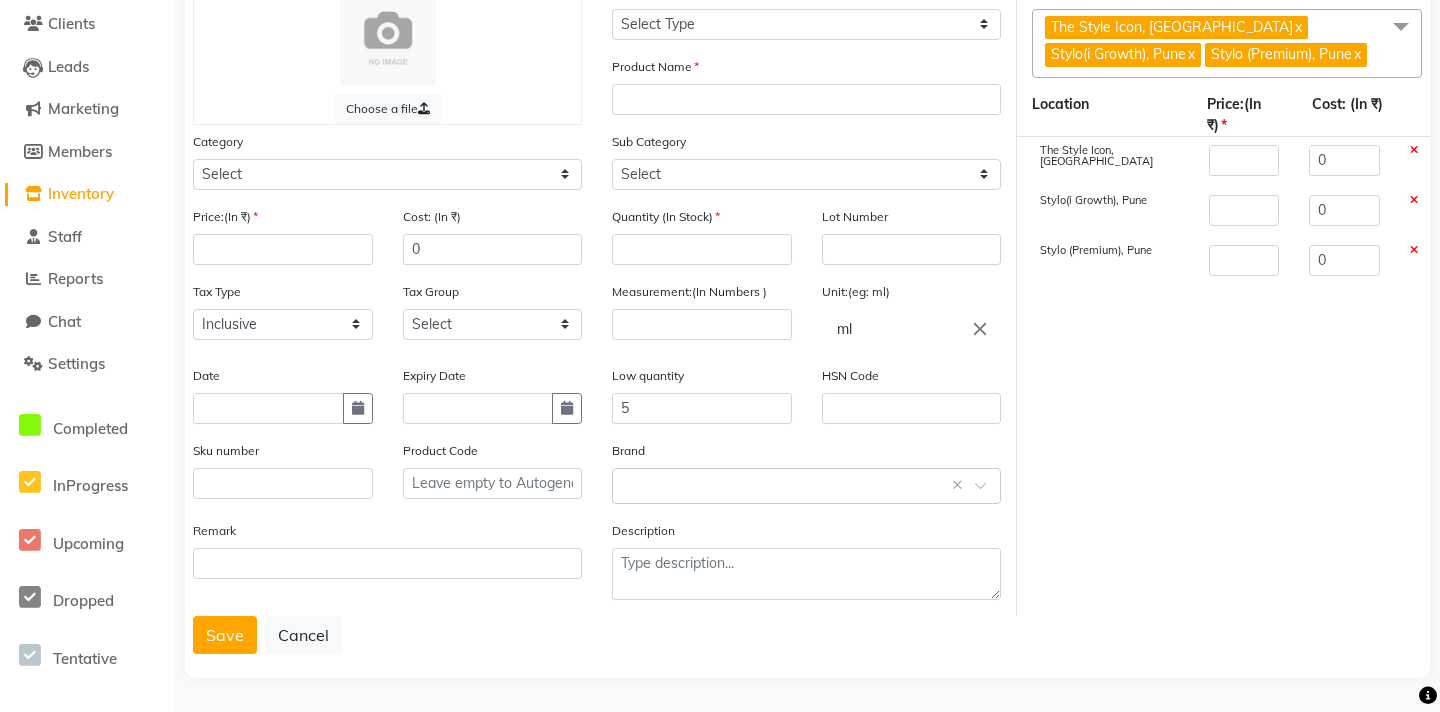 scroll, scrollTop: 0, scrollLeft: 0, axis: both 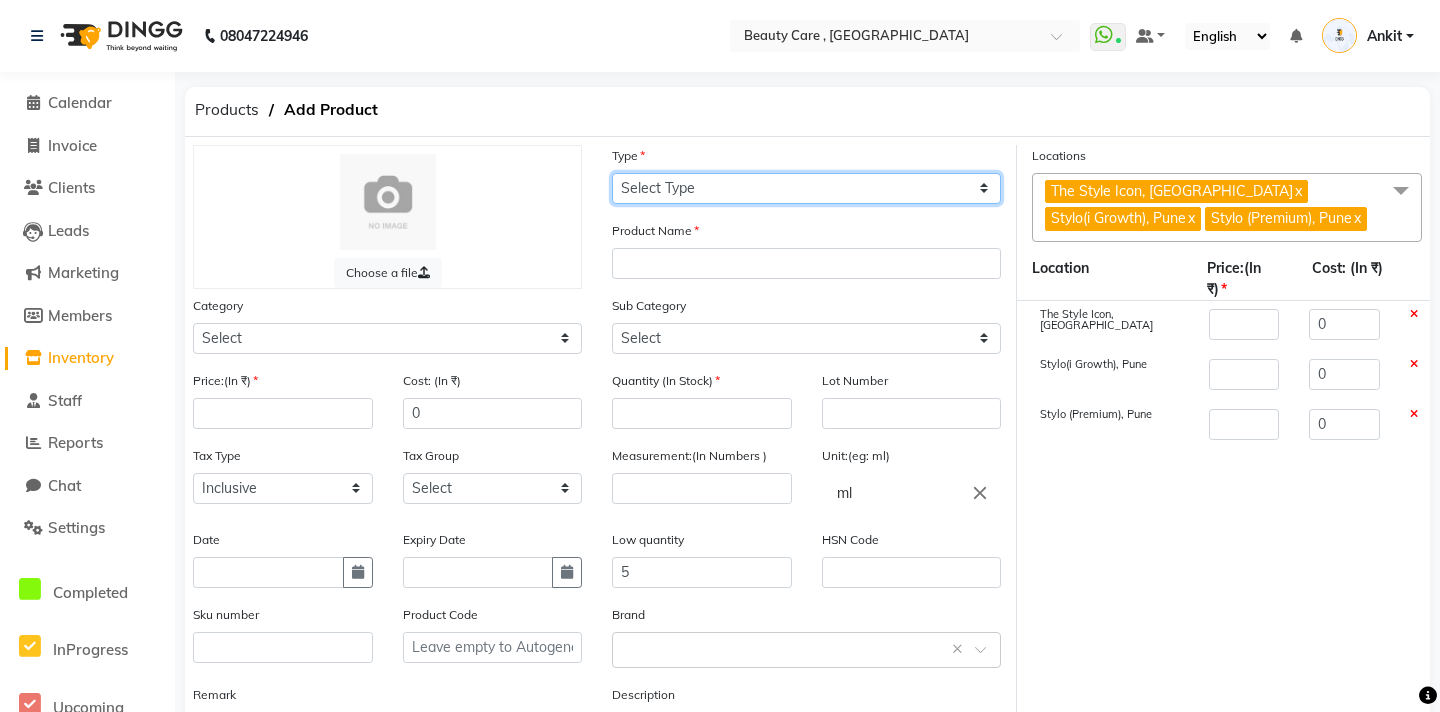 click on "Select Type Both Retail Consumable" 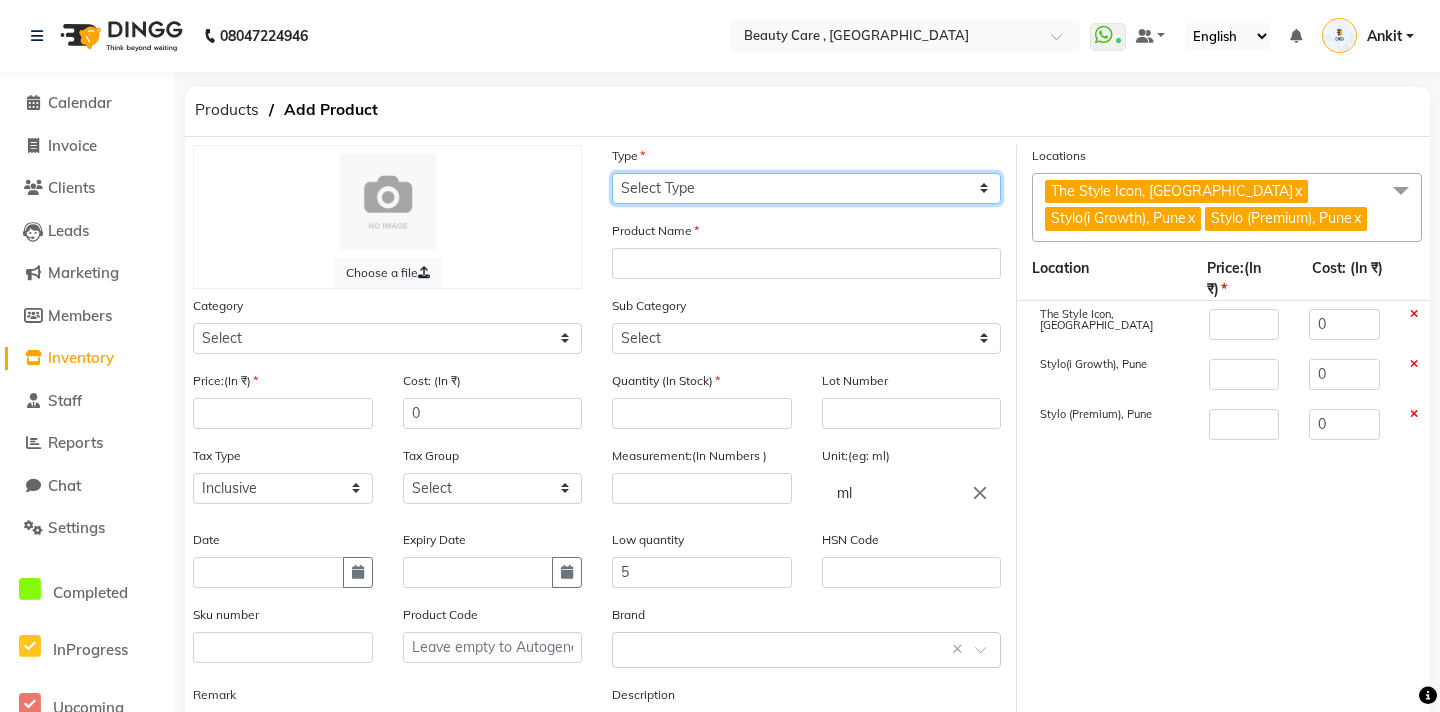 scroll, scrollTop: 56, scrollLeft: 0, axis: vertical 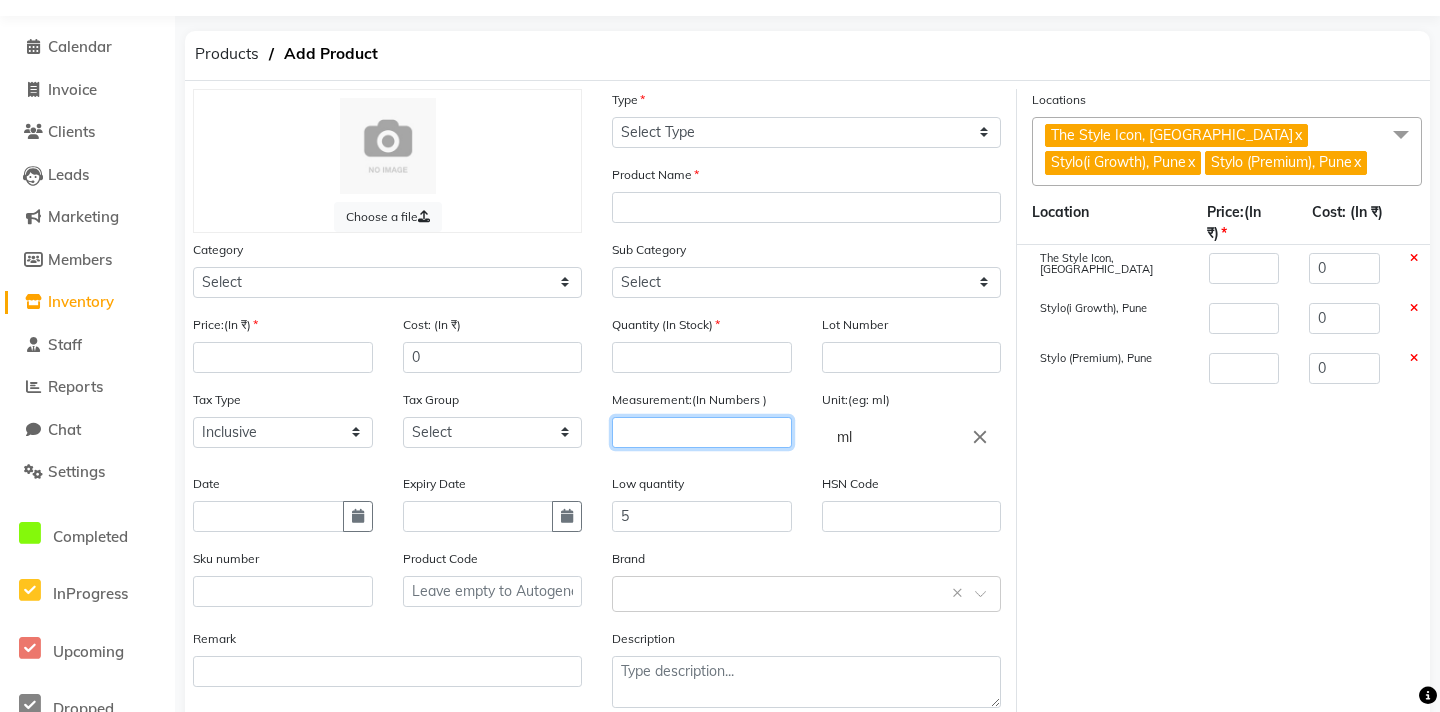 click 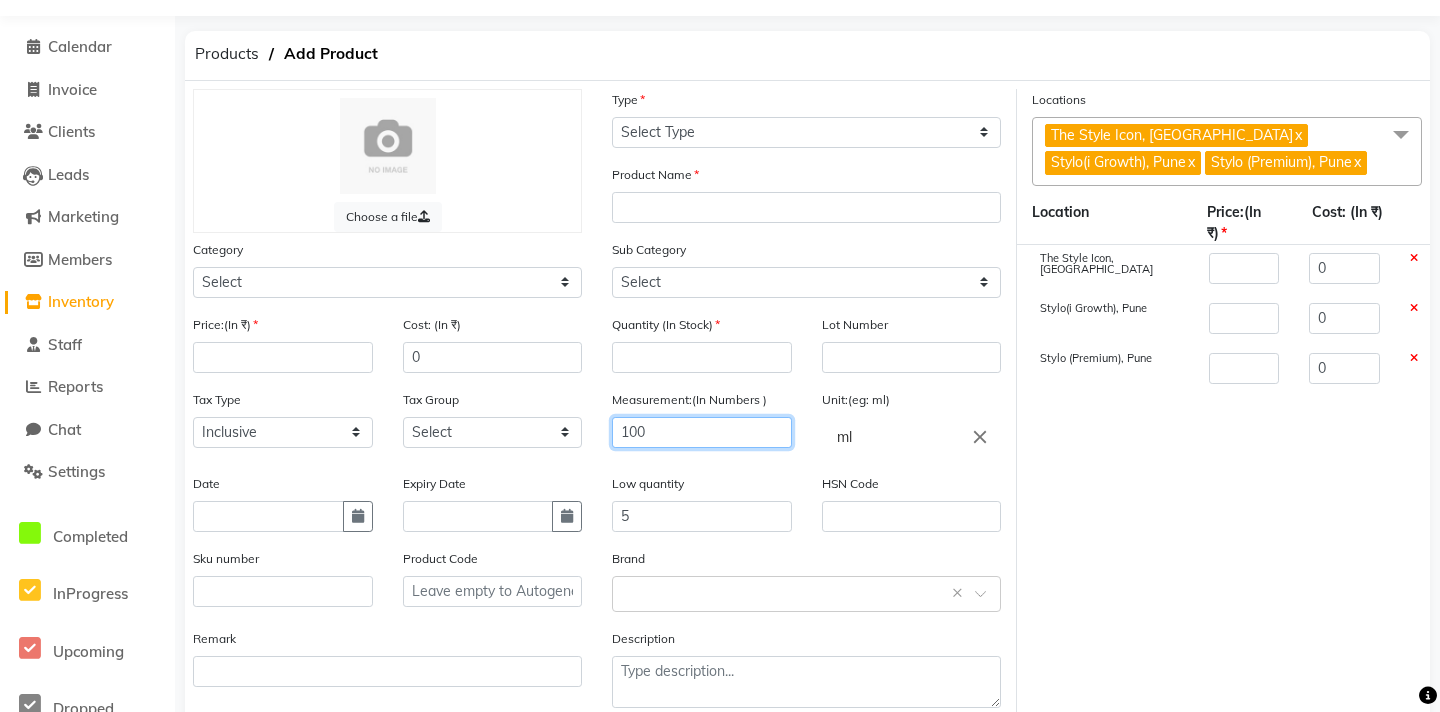type on "100" 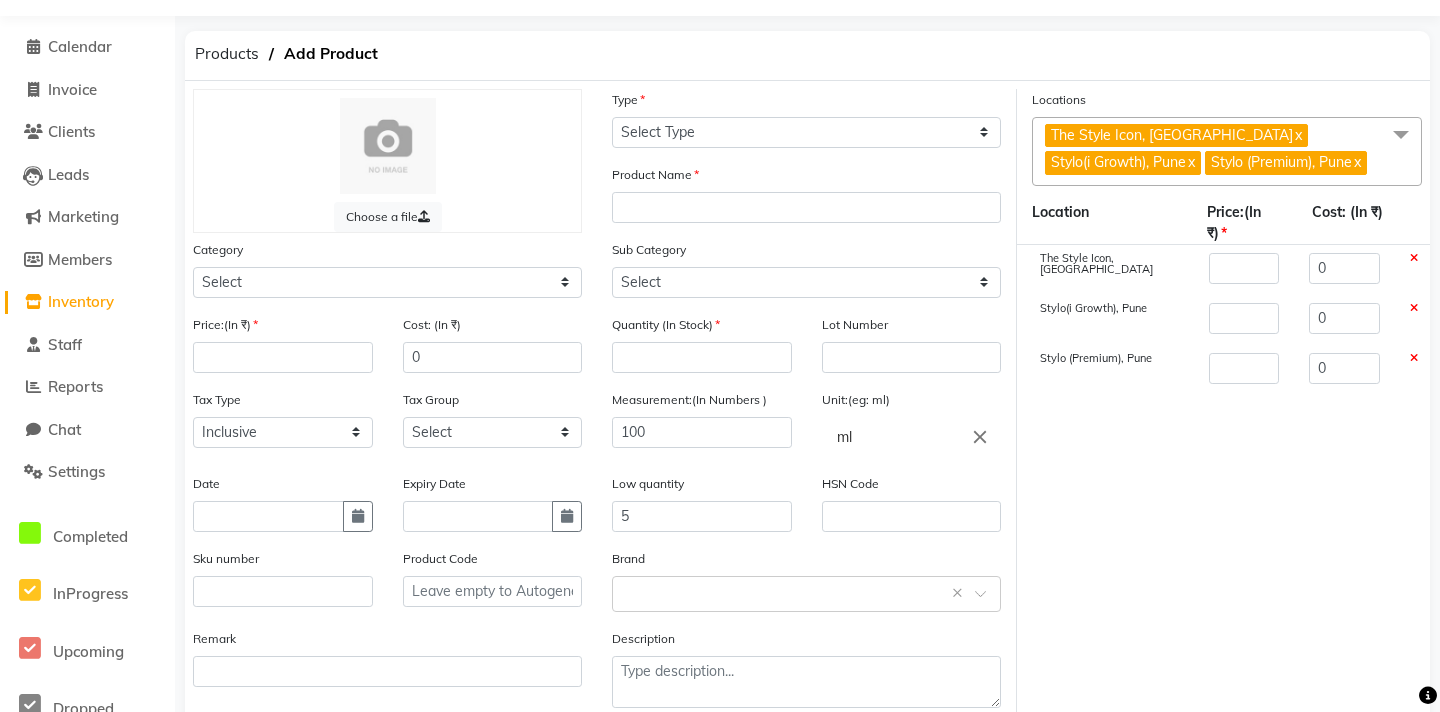 click on "Low quantity 5" 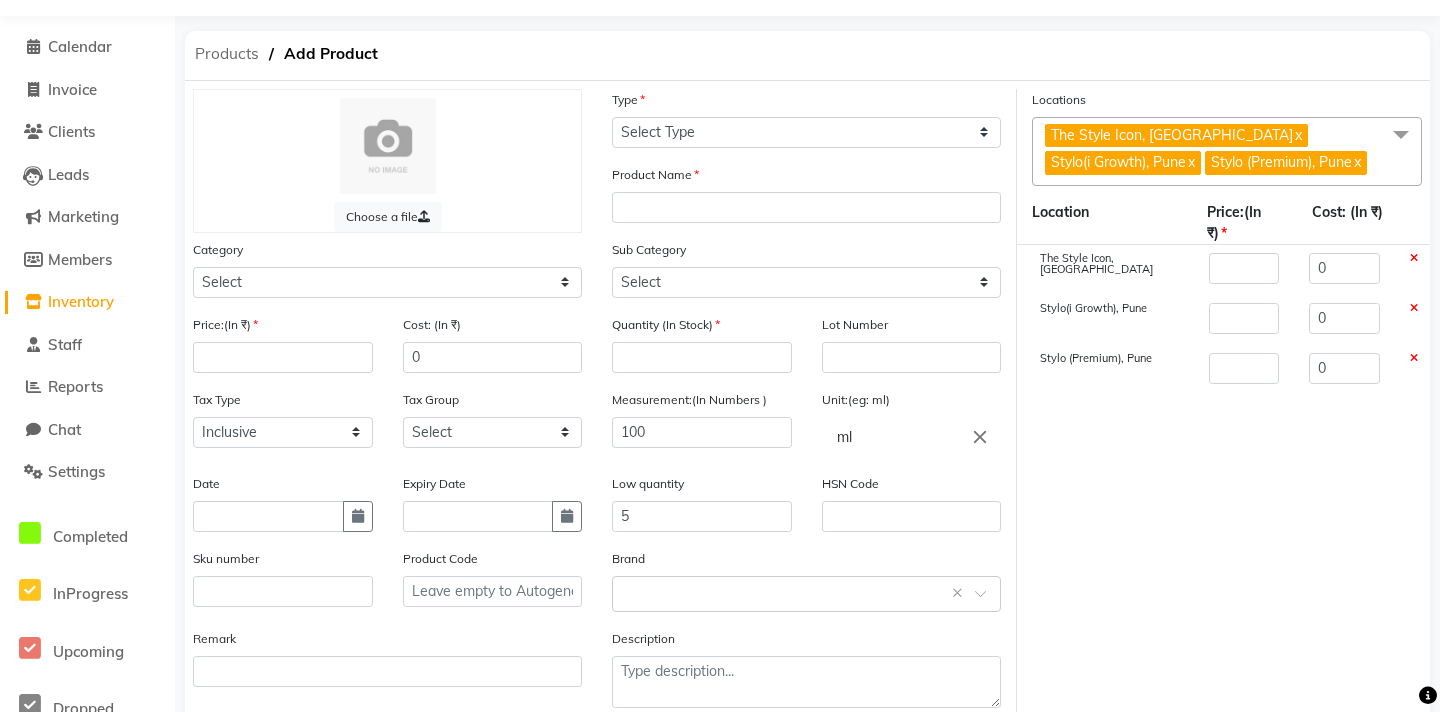 click on "Products" 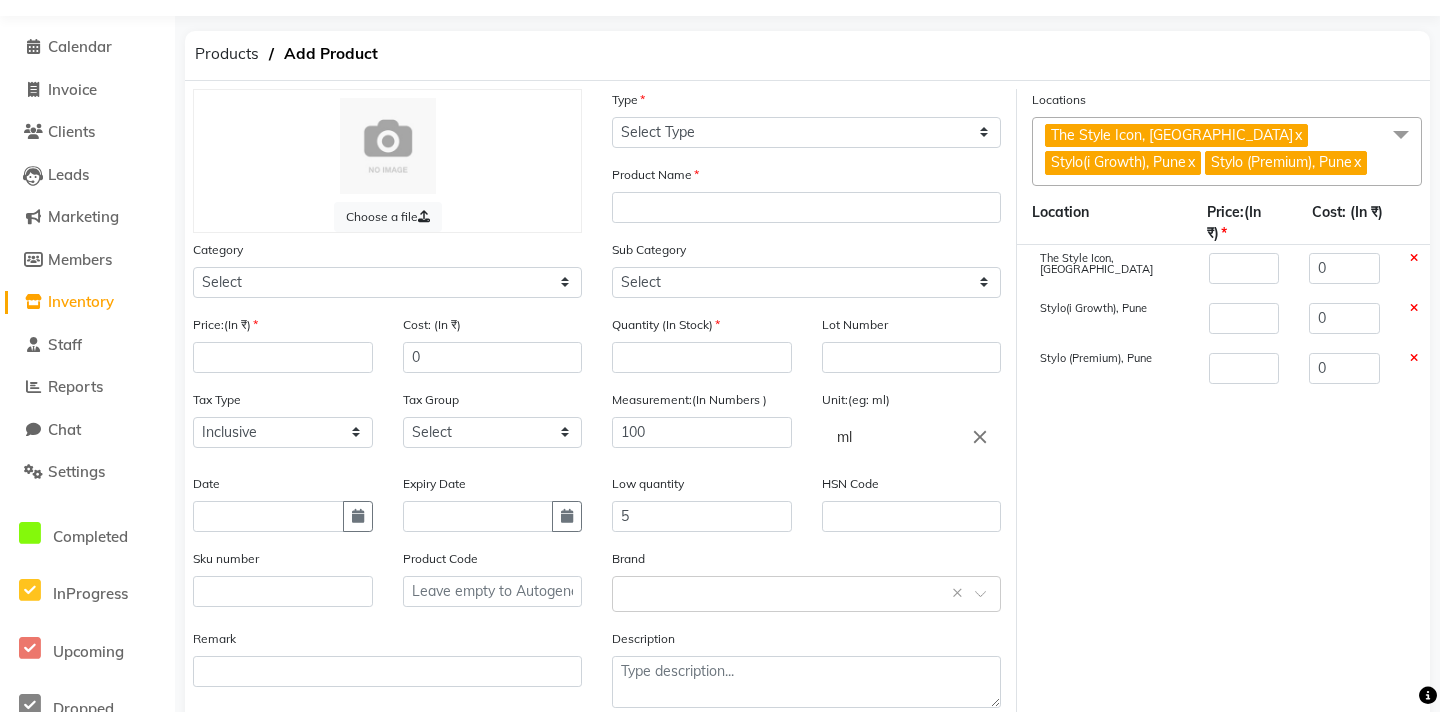 click on "08047224946" 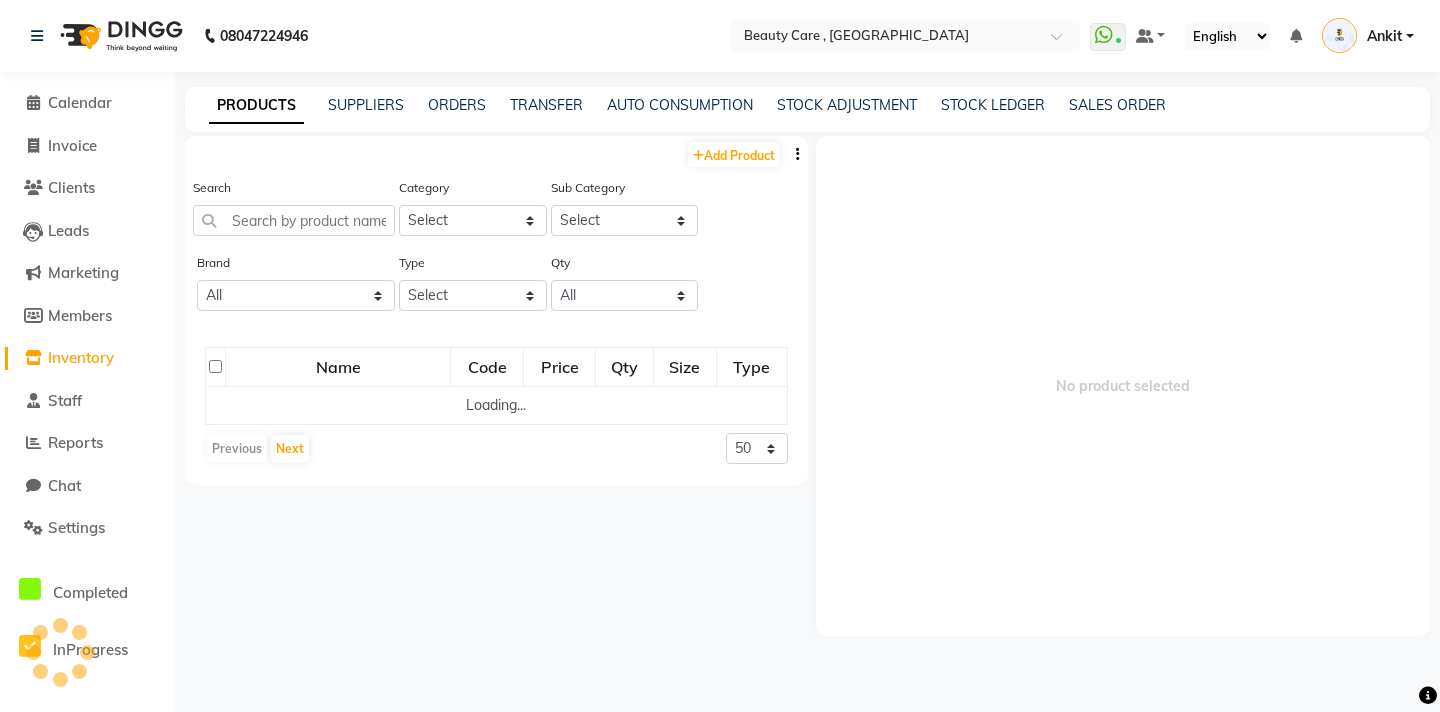 scroll, scrollTop: 0, scrollLeft: 0, axis: both 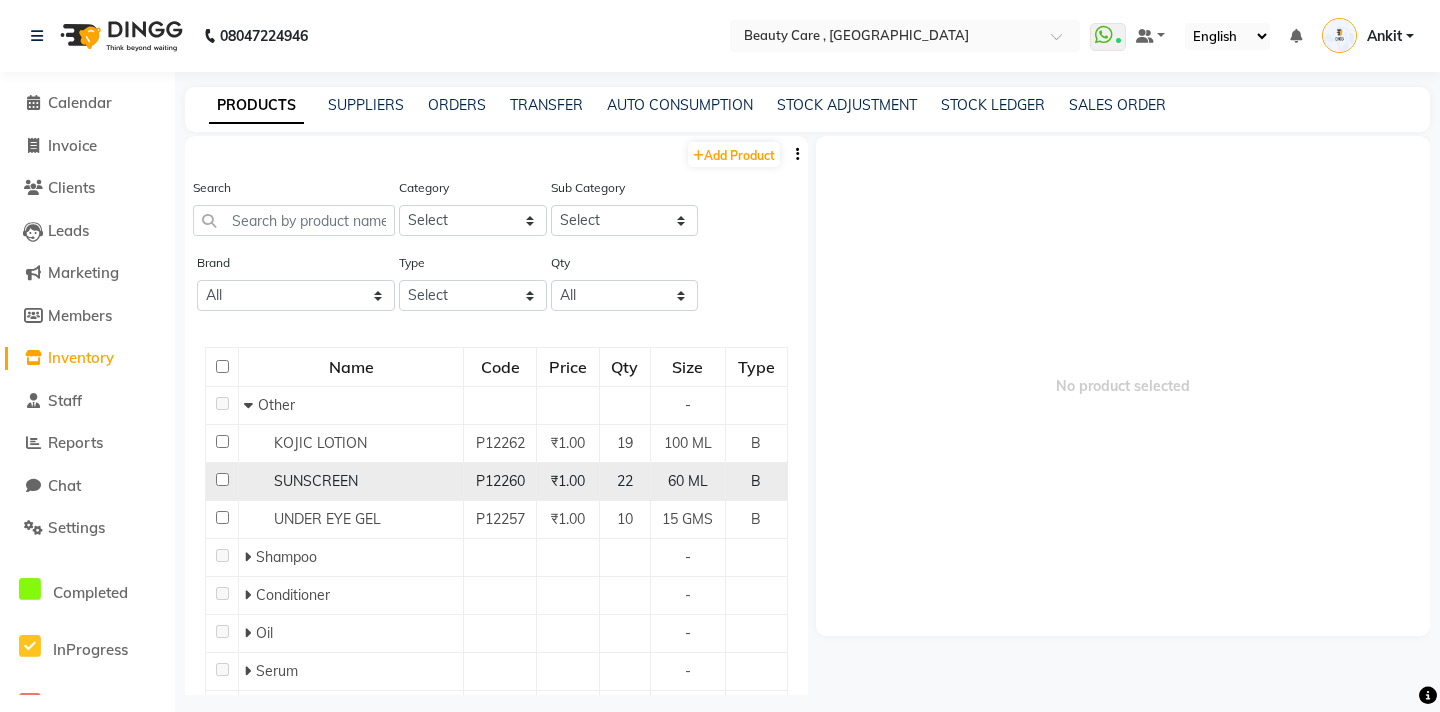 click on "SUNSCREEN" 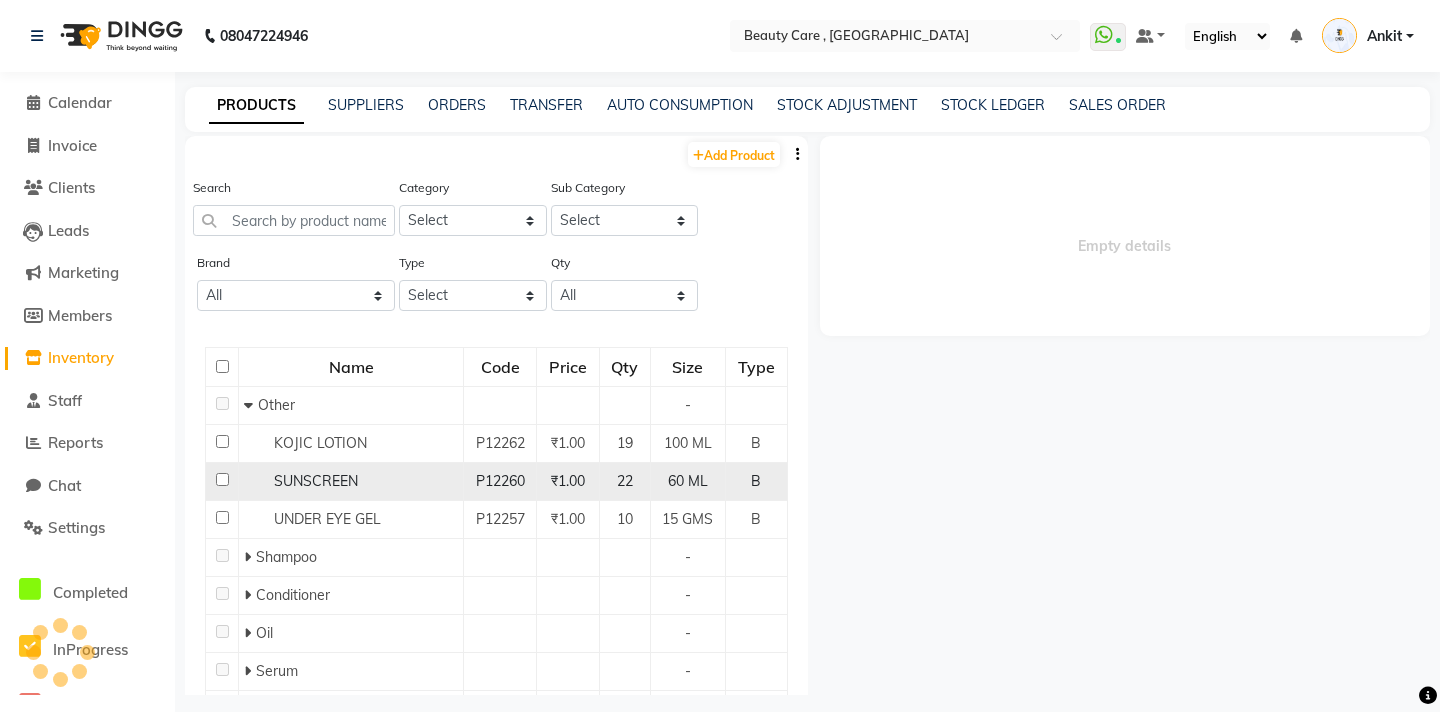 select 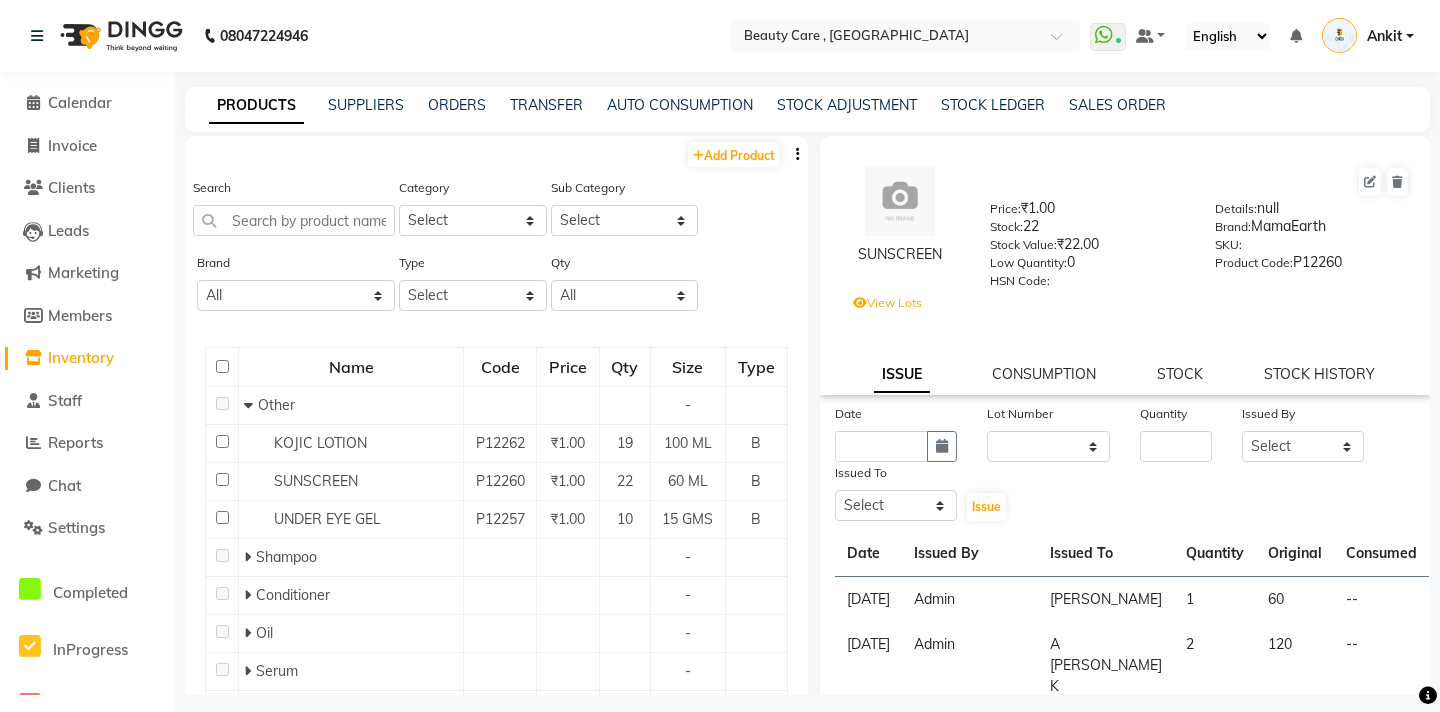 drag, startPoint x: 1067, startPoint y: 210, endPoint x: 1025, endPoint y: 207, distance: 42.107006 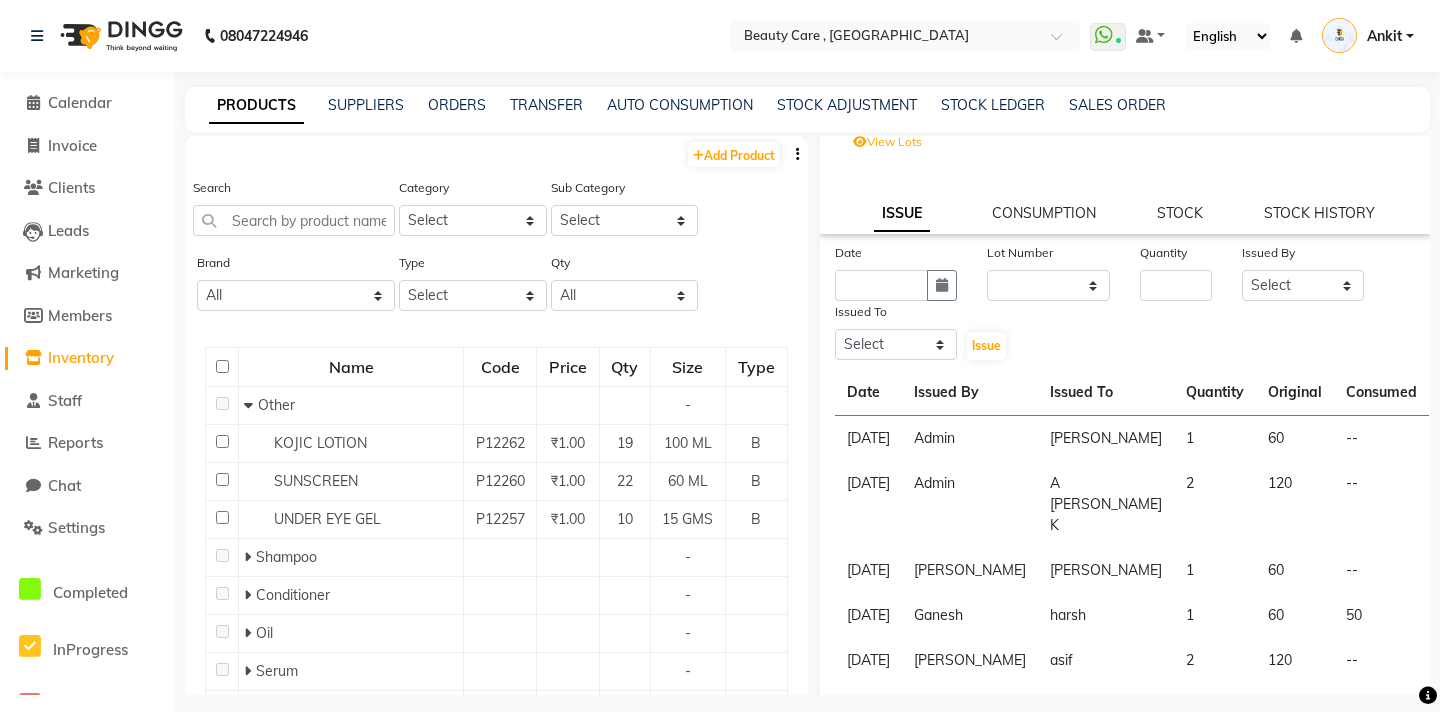 scroll, scrollTop: 168, scrollLeft: 0, axis: vertical 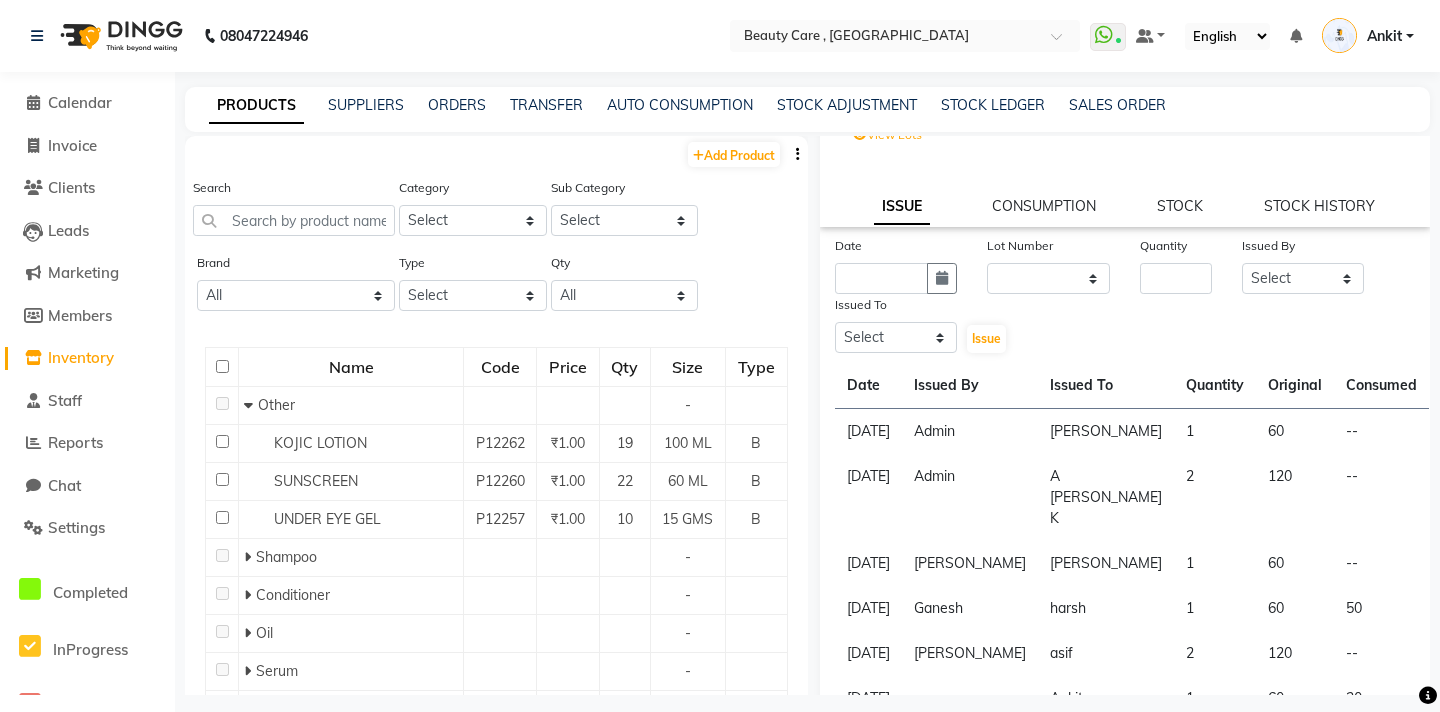 click on "Date Lot Number None  / 2028-06-01 Quantity Issued By Select AAAAA Admin A Jagdish K Ankit Ashvin asif Avinash Avneesh  Bhakti bhavesh Bikesh dhiraj DINGG Staff Disha Divyani Ganesh harsh JAGDISH kiran Komal Mahendra Vishwakarma MANDEEP KAUR  Manual Test DND Neeraj Rode new staff Ninad  Omkar play salon Prakash Pranav Pranil Praveen Priyanka QA Staff-1 Rahul ram Ross Geller Ruchi Rupal Samyak Saraf Sandhya Sanjeevni shivam StaffForReports staff-qa-1 staff-qa-2 staff-qa-3 Sukanya sumit Sumit Kadam Sushmita test Test Staff Vidhi xyz sa Issued To Select AAAAA Admin A Jagdish K Ankit Ashvin asif Avinash Avneesh  Bhakti bhavesh Bikesh dhiraj DINGG Staff Disha Divyani Ganesh harsh JAGDISH kiran Komal Mahendra Vishwakarma MANDEEP KAUR  Manual Test DND Neeraj Rode new staff Ninad  Omkar play salon Prakash Pranav Pranil Praveen Priyanka QA Staff-1 Rahul ram Ross Geller Ruchi Rupal Samyak Saraf Sandhya Sanjeevni shivam StaffForReports staff-qa-1 staff-qa-2 staff-qa-3 Sukanya sumit Sumit Kadam Sushmita test Test Staff" 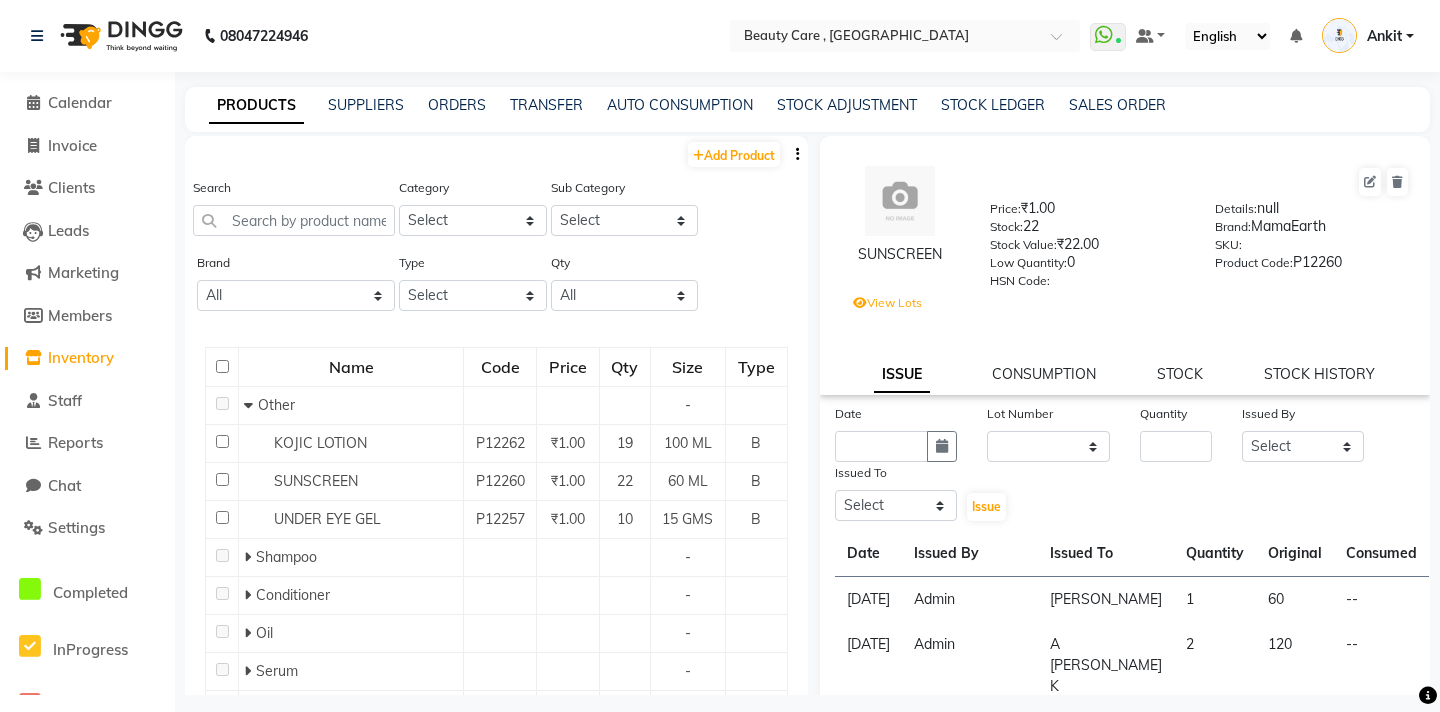 drag, startPoint x: 1044, startPoint y: 230, endPoint x: 1017, endPoint y: 227, distance: 27.166155 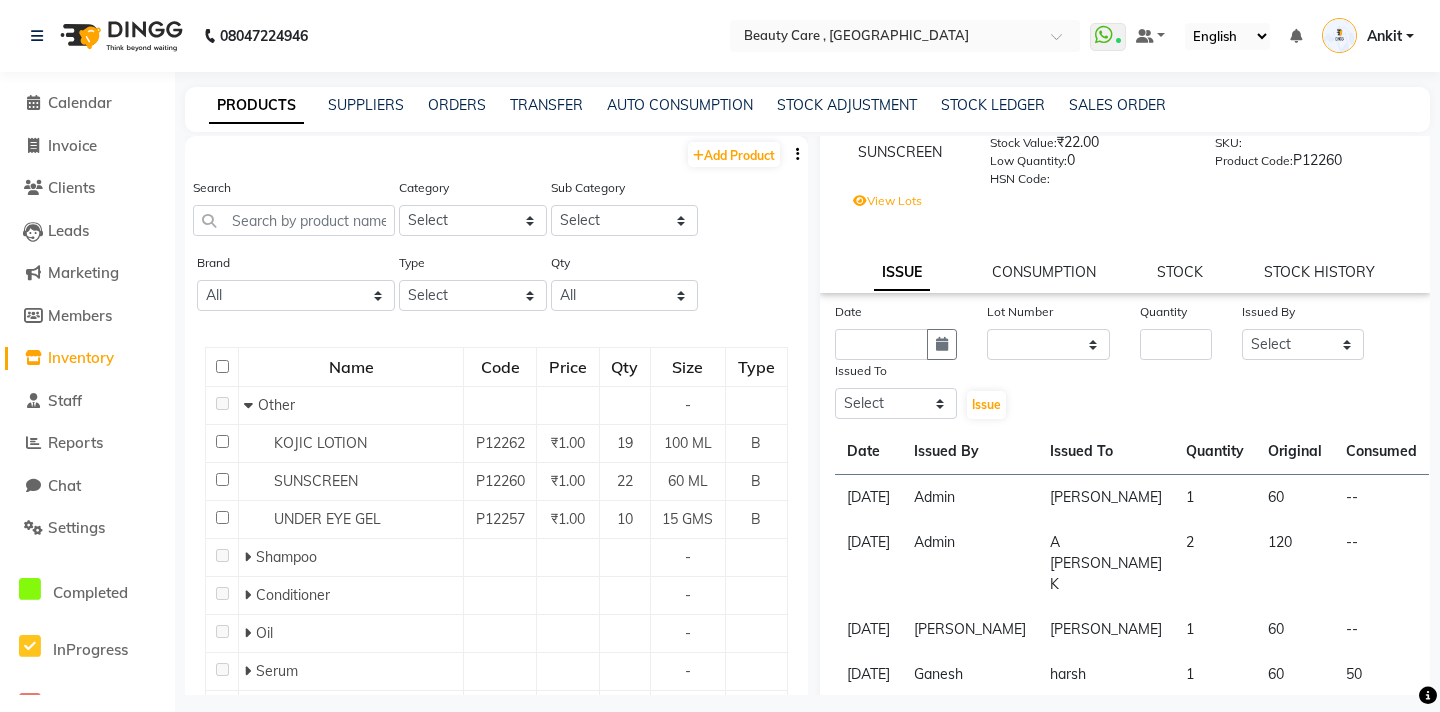 scroll, scrollTop: 105, scrollLeft: 0, axis: vertical 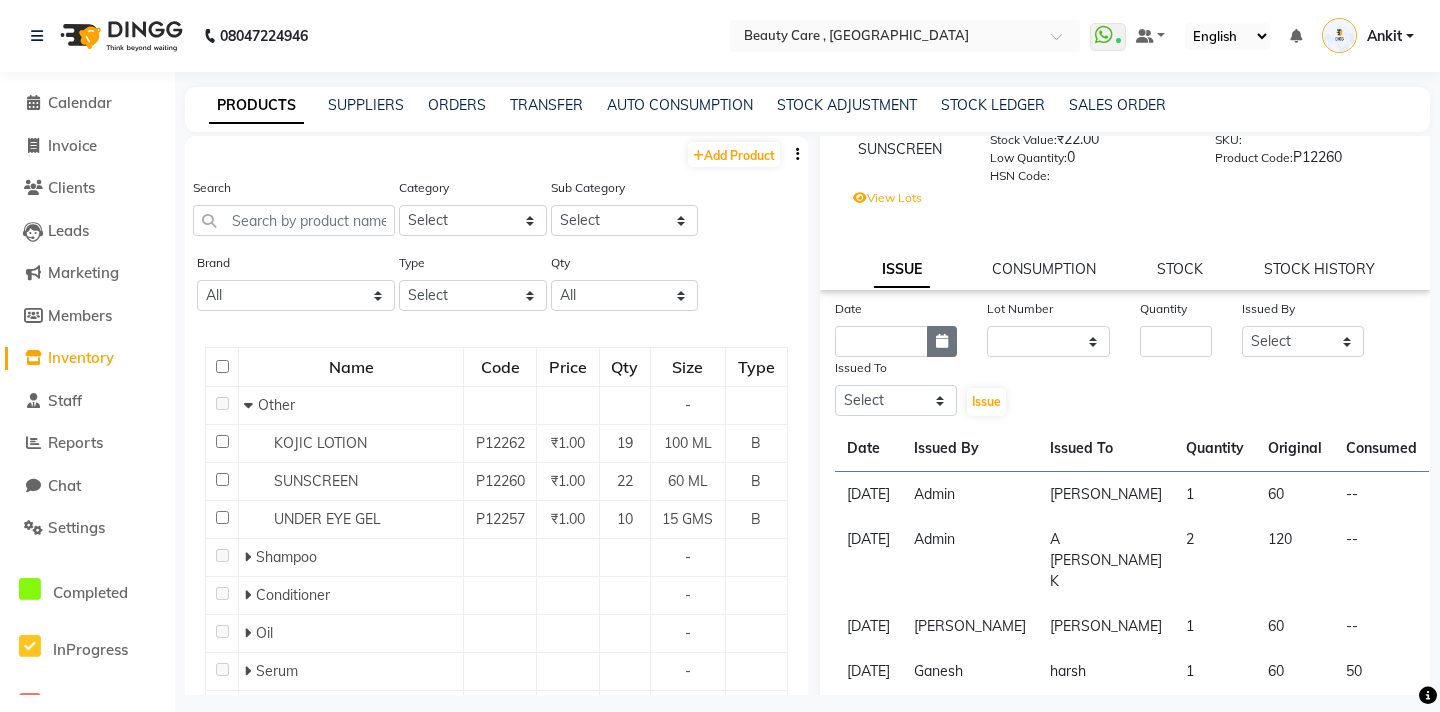 click 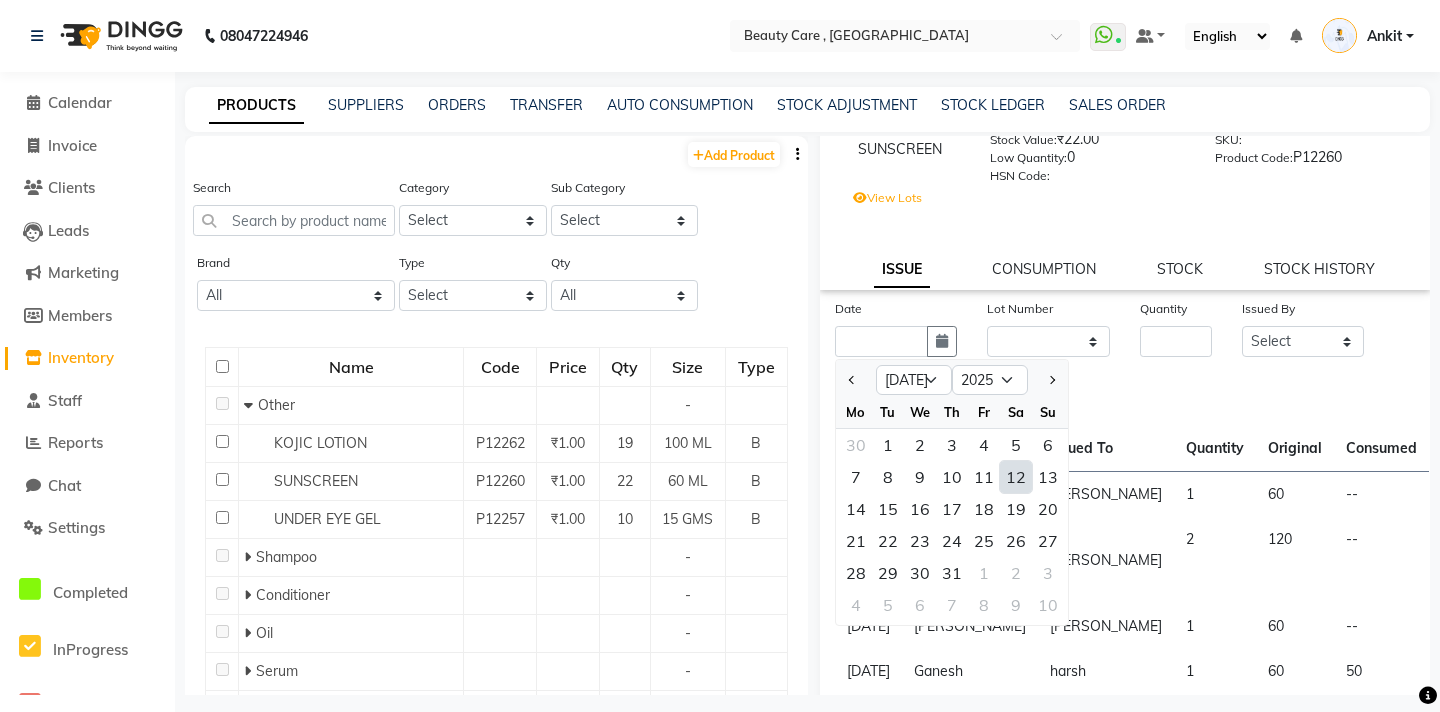 click on "12" 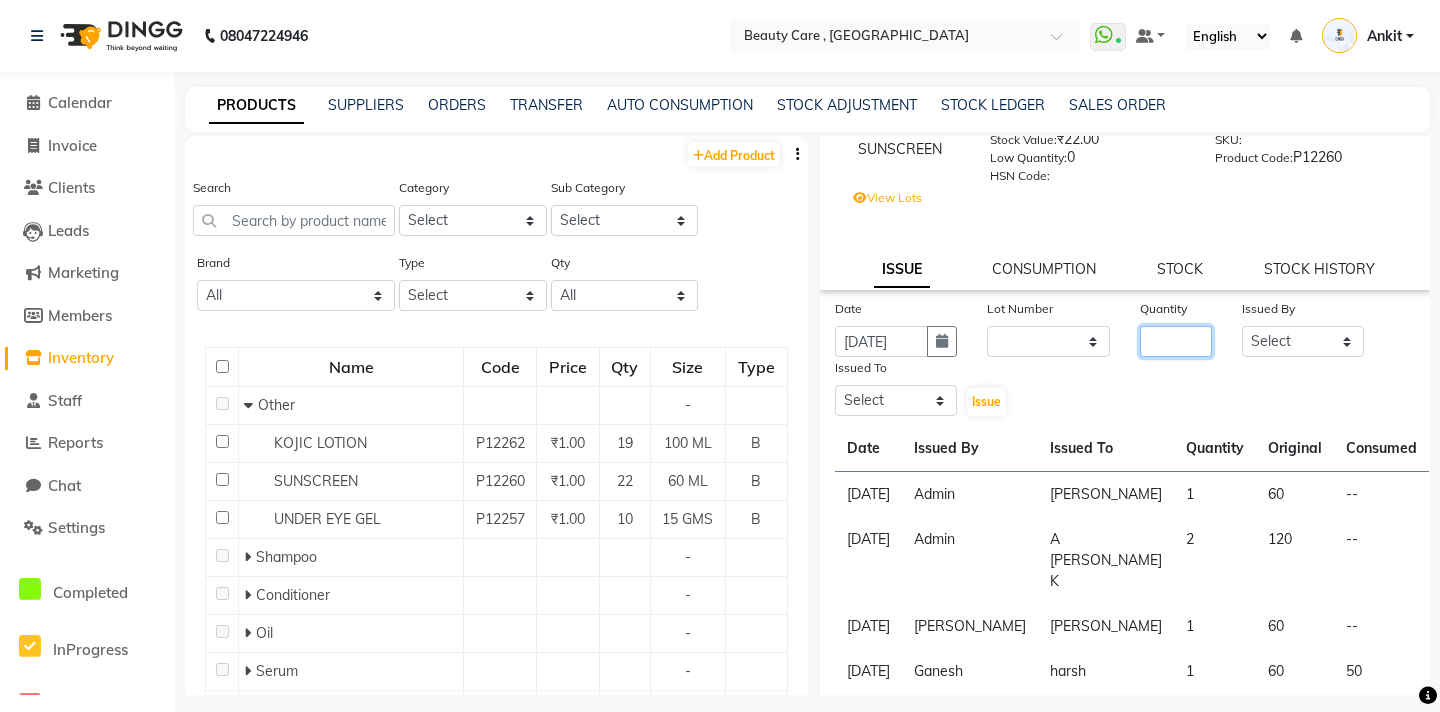 click 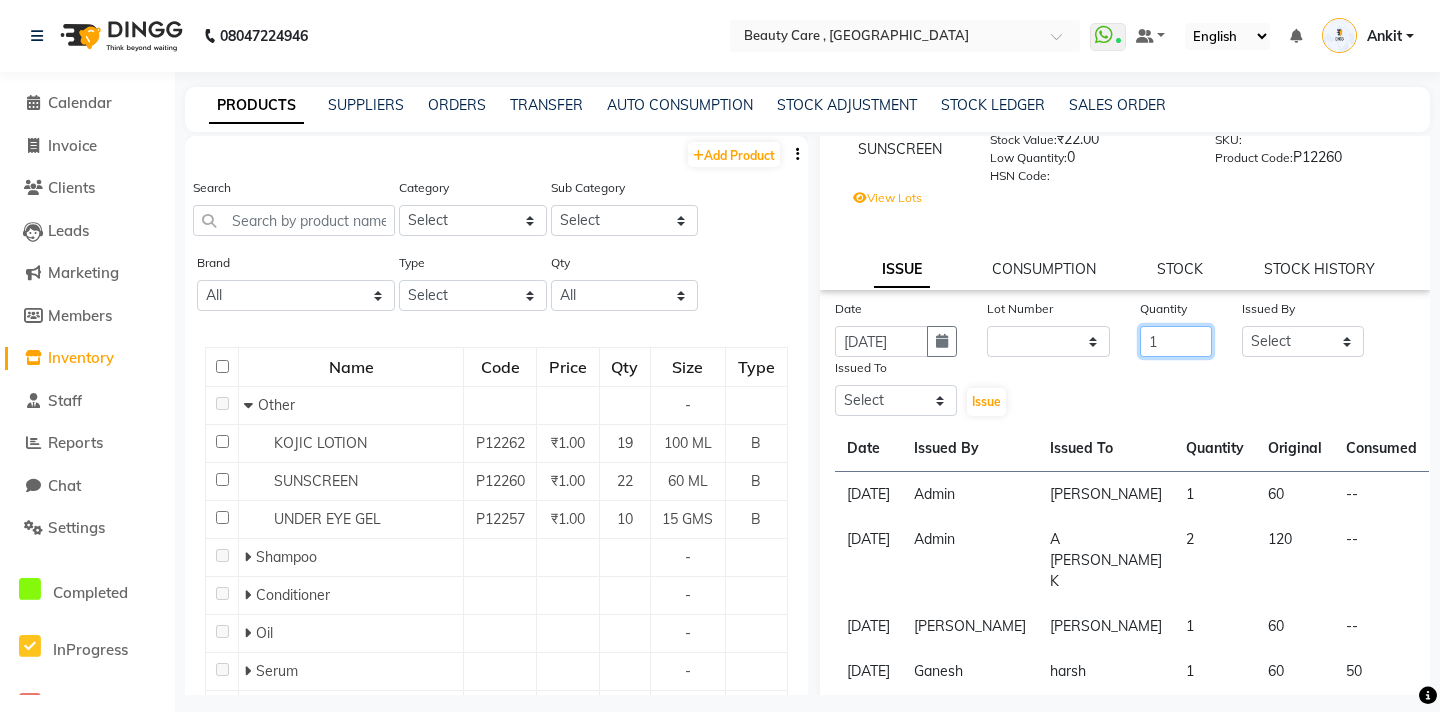 type on "1" 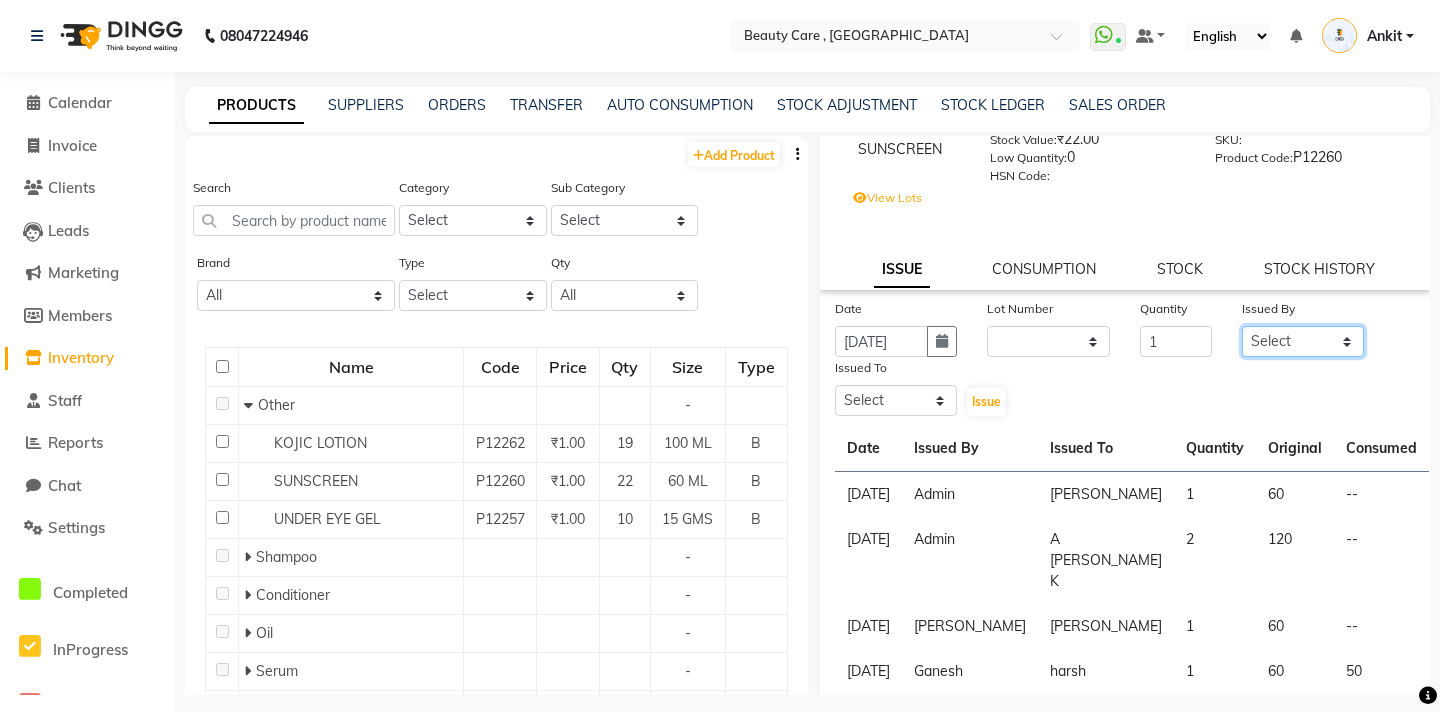 click on "Select AAAAA Admin A Jagdish K Ankit Ashvin asif Avinash Avneesh  Bhakti bhavesh Bikesh dhiraj DINGG Staff Disha Divyani Ganesh harsh JAGDISH kiran Komal Mahendra Vishwakarma MANDEEP KAUR  Manual Test DND Neeraj Rode new staff Ninad  Omkar play salon Prakash Pranav Pranil Praveen Priyanka QA Staff-1 Rahul ram Ross Geller Ruchi Rupal Samyak Saraf Sandhya Sanjeevni shivam StaffForReports staff-qa-1 staff-qa-2 staff-qa-3 Sukanya sumit Sumit Kadam Sushmita test Test Staff Vidhi xyz sa" 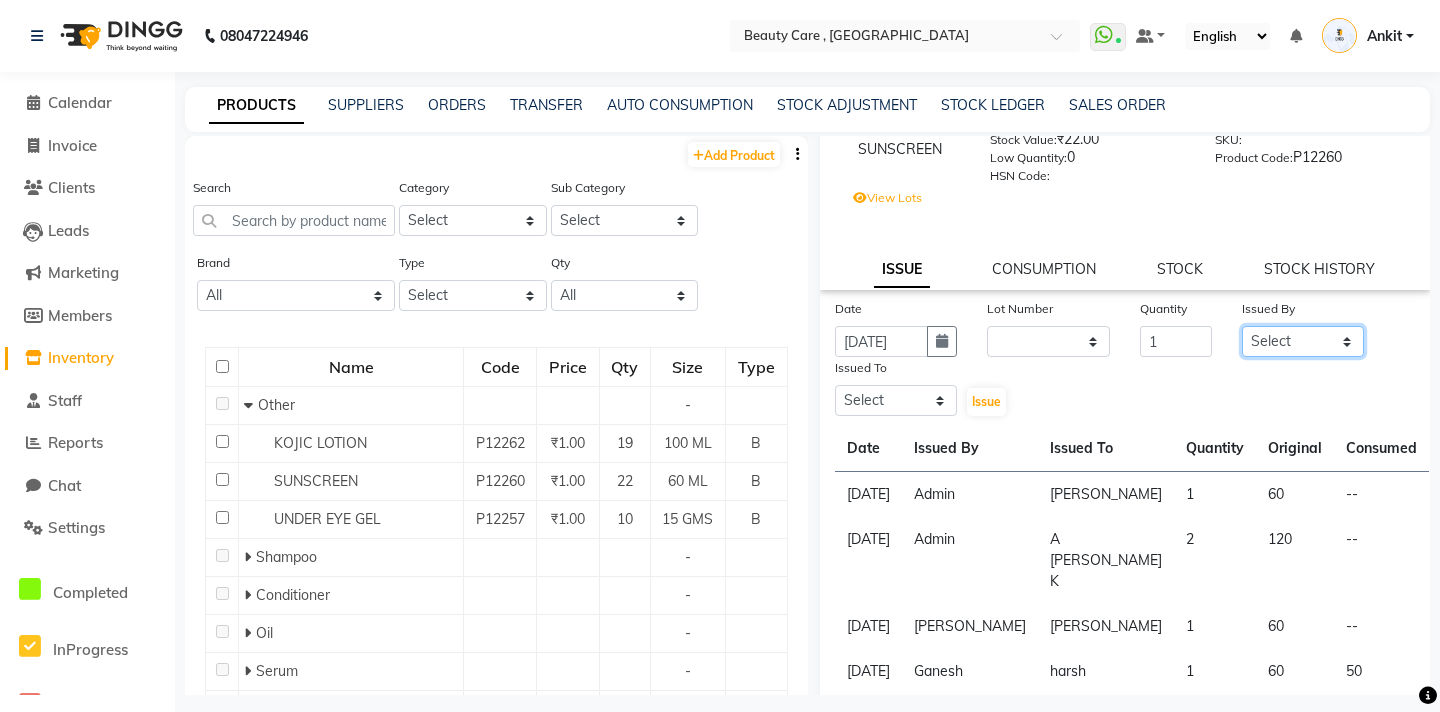 select on "71732" 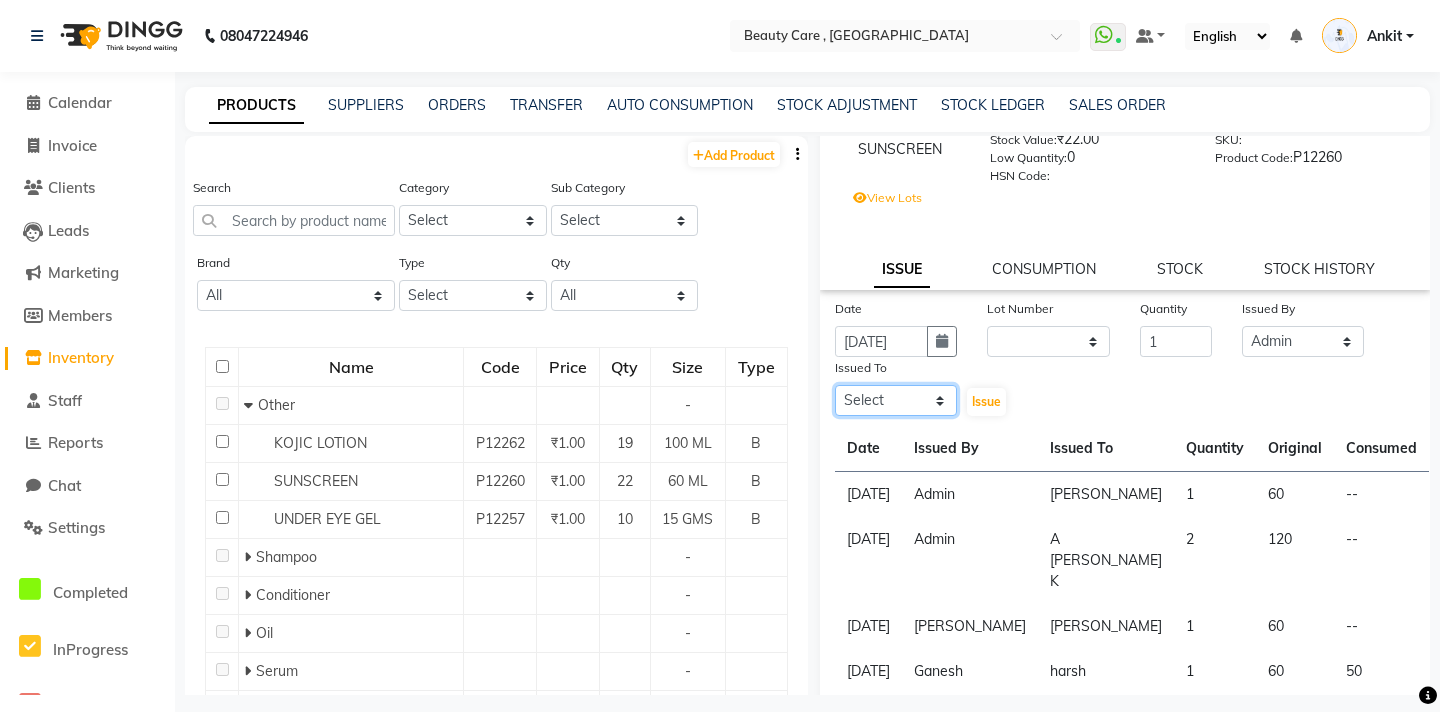 click on "Select AAAAA Admin A Jagdish K Ankit Ashvin asif Avinash Avneesh  Bhakti bhavesh Bikesh dhiraj DINGG Staff Disha Divyani Ganesh harsh JAGDISH kiran Komal Mahendra Vishwakarma MANDEEP KAUR  Manual Test DND Neeraj Rode new staff Ninad  Omkar play salon Prakash Pranav Pranil Praveen Priyanka QA Staff-1 Rahul ram Ross Geller Ruchi Rupal Samyak Saraf Sandhya Sanjeevni shivam StaffForReports staff-qa-1 staff-qa-2 staff-qa-3 Sukanya sumit Sumit Kadam Sushmita test Test Staff Vidhi xyz sa" 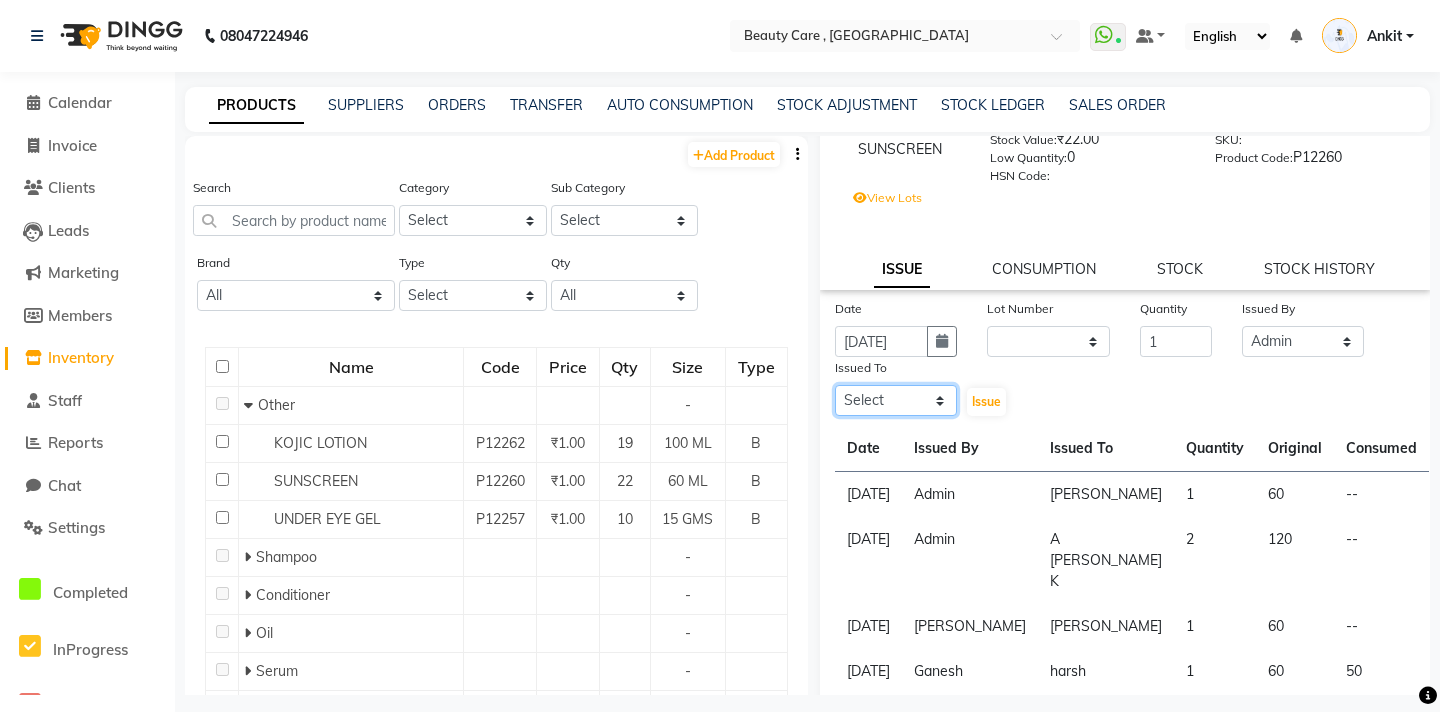 select on "35489" 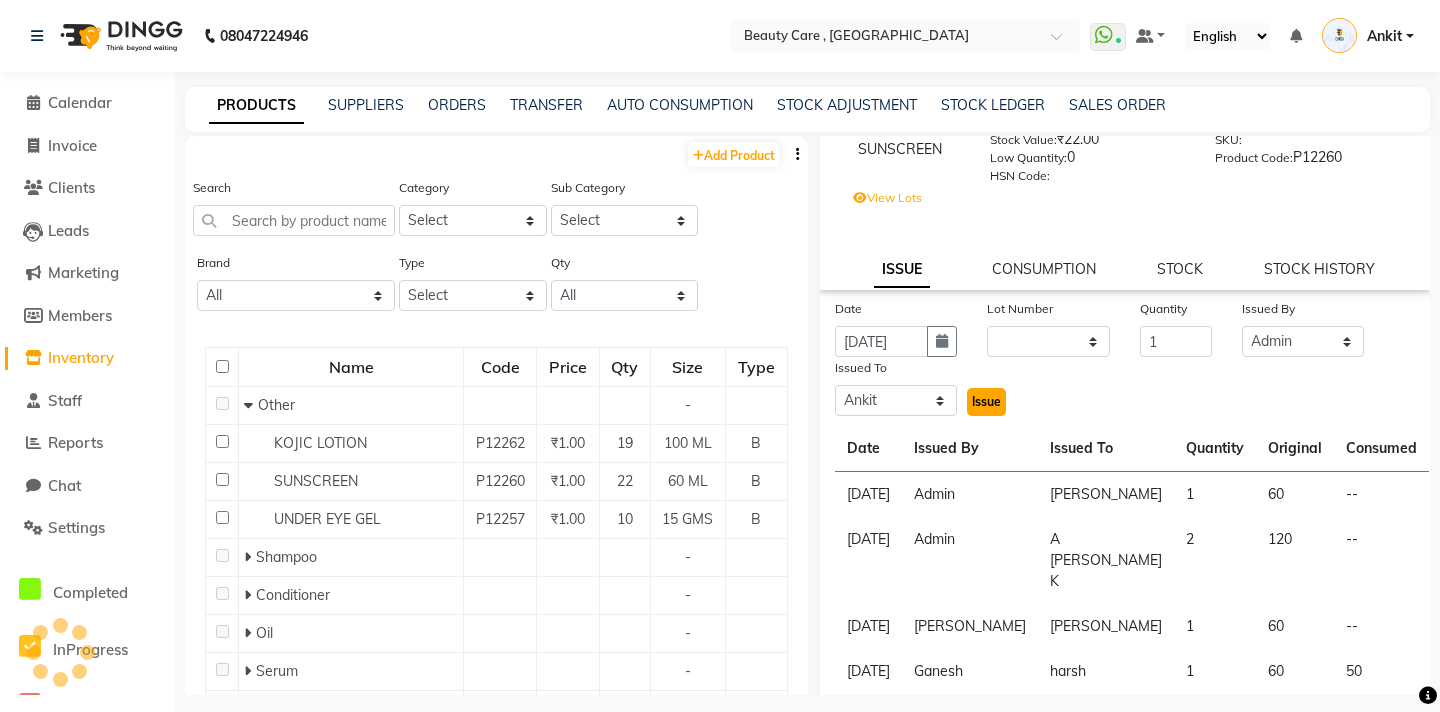 click on "Issue" 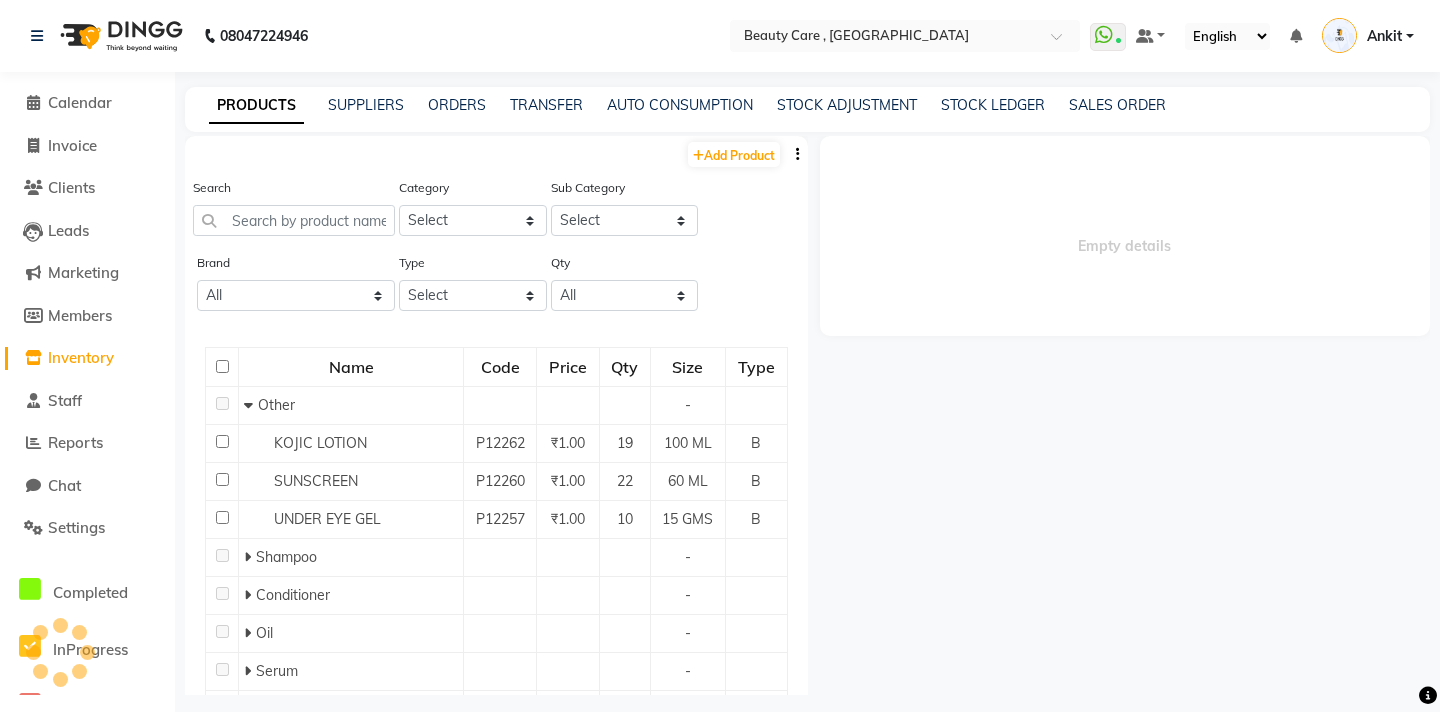 select 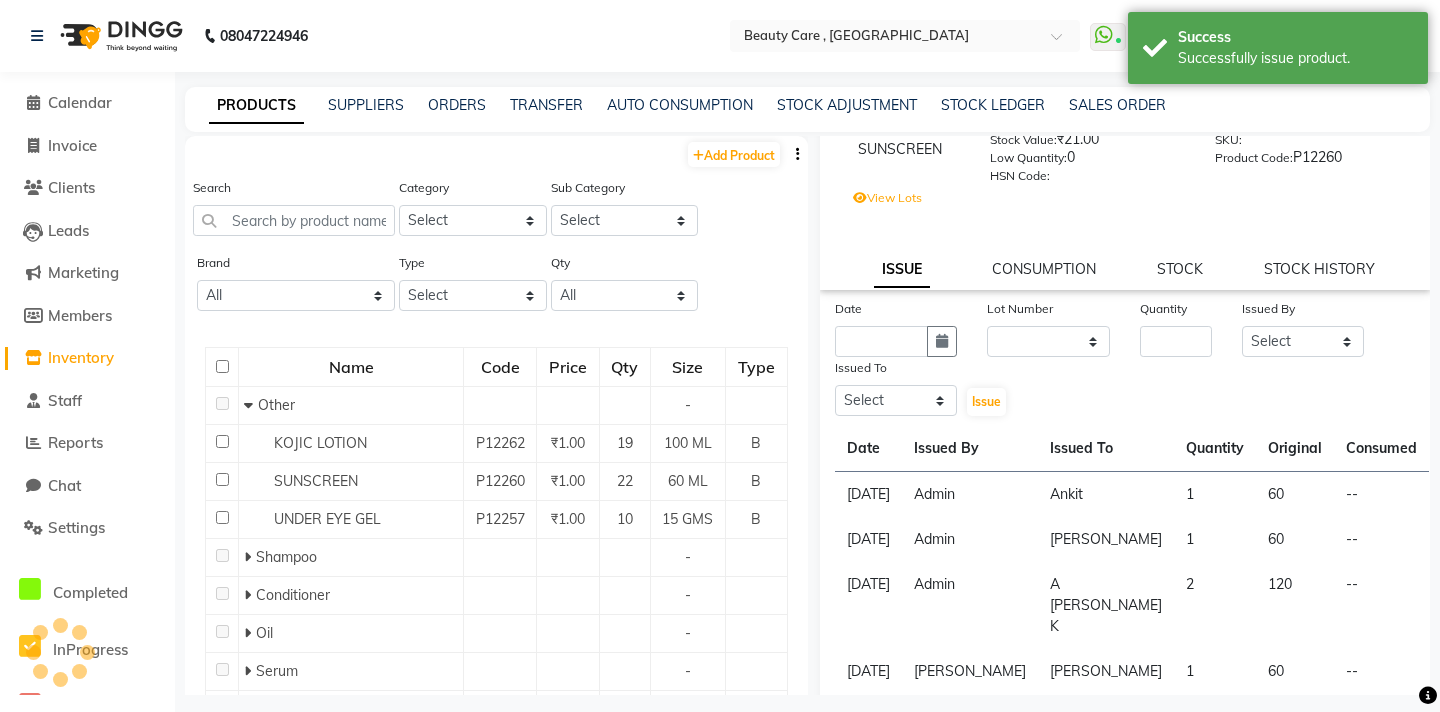 scroll, scrollTop: 0, scrollLeft: 0, axis: both 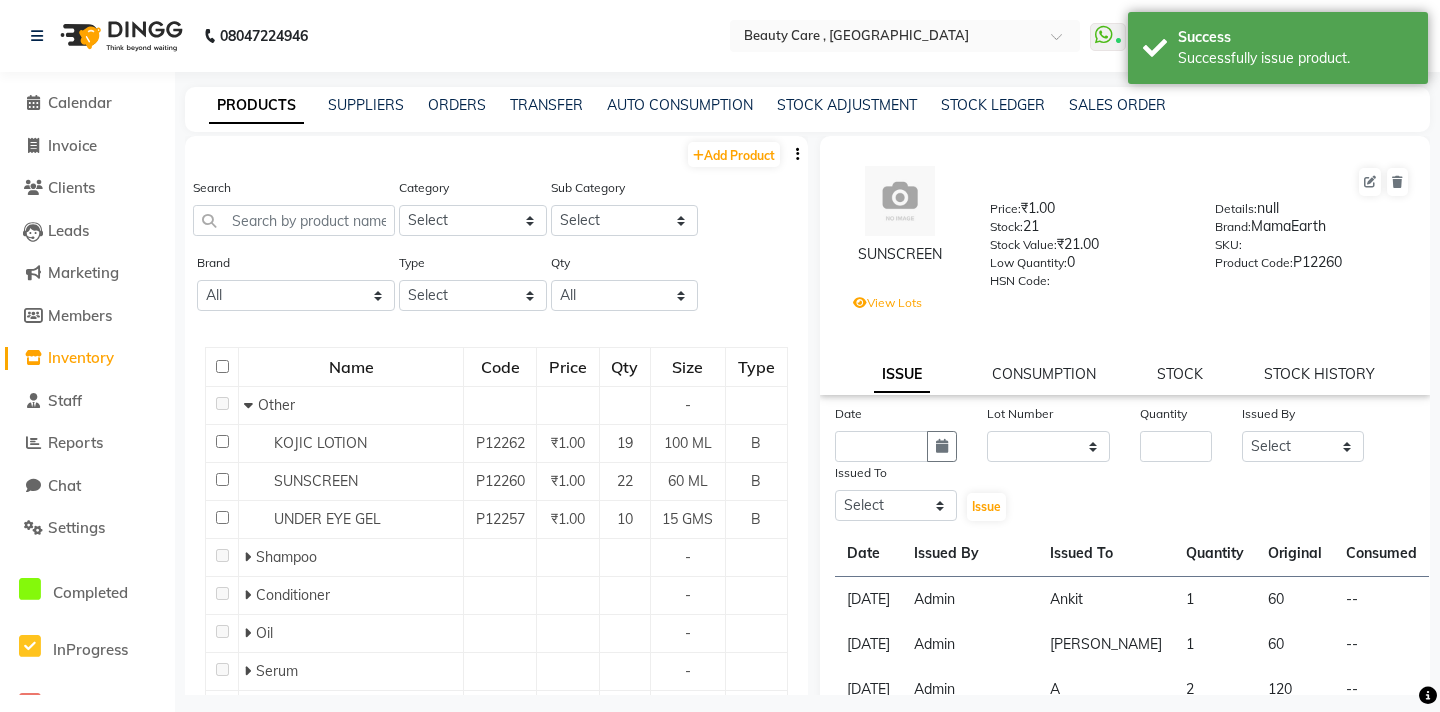 drag, startPoint x: 1044, startPoint y: 228, endPoint x: 1019, endPoint y: 262, distance: 42.201897 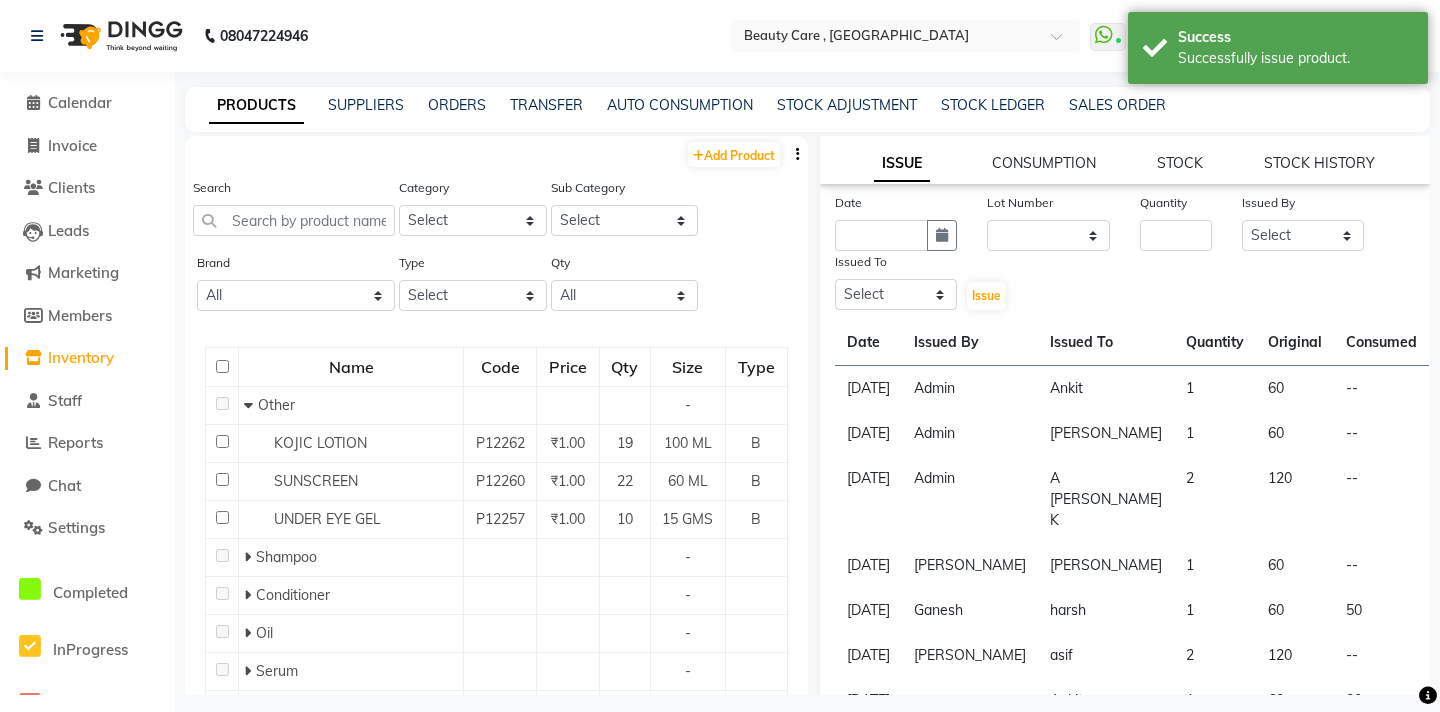 scroll, scrollTop: 213, scrollLeft: 0, axis: vertical 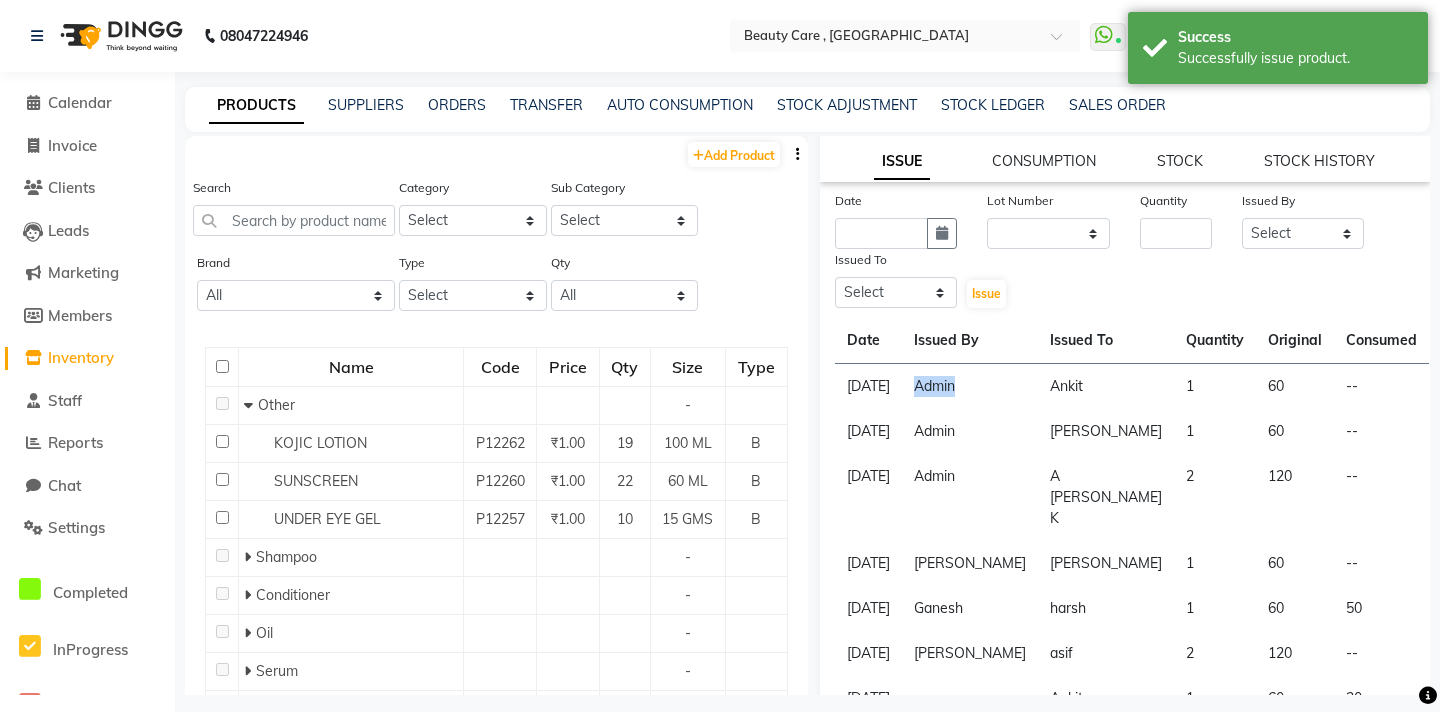 drag, startPoint x: 967, startPoint y: 384, endPoint x: 1017, endPoint y: 384, distance: 50 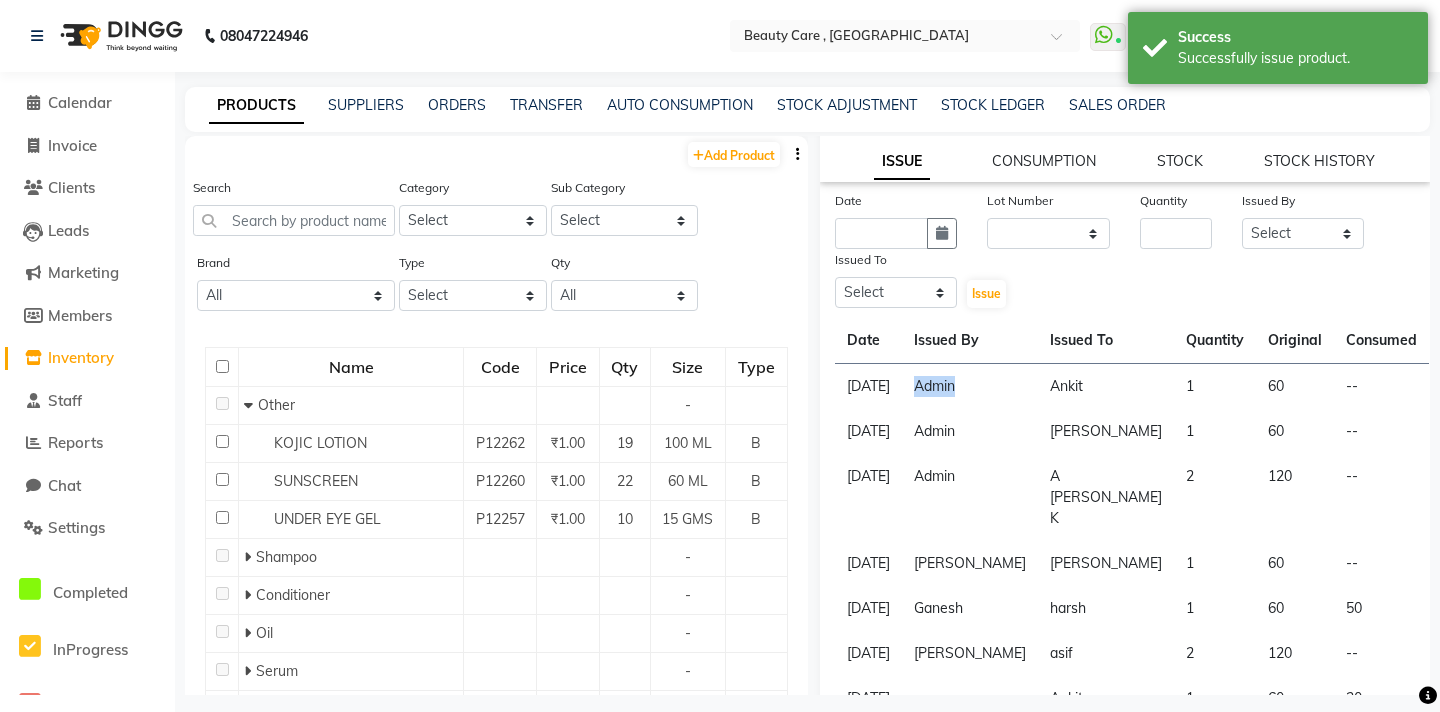 drag, startPoint x: 1276, startPoint y: 384, endPoint x: 1234, endPoint y: 390, distance: 42.426407 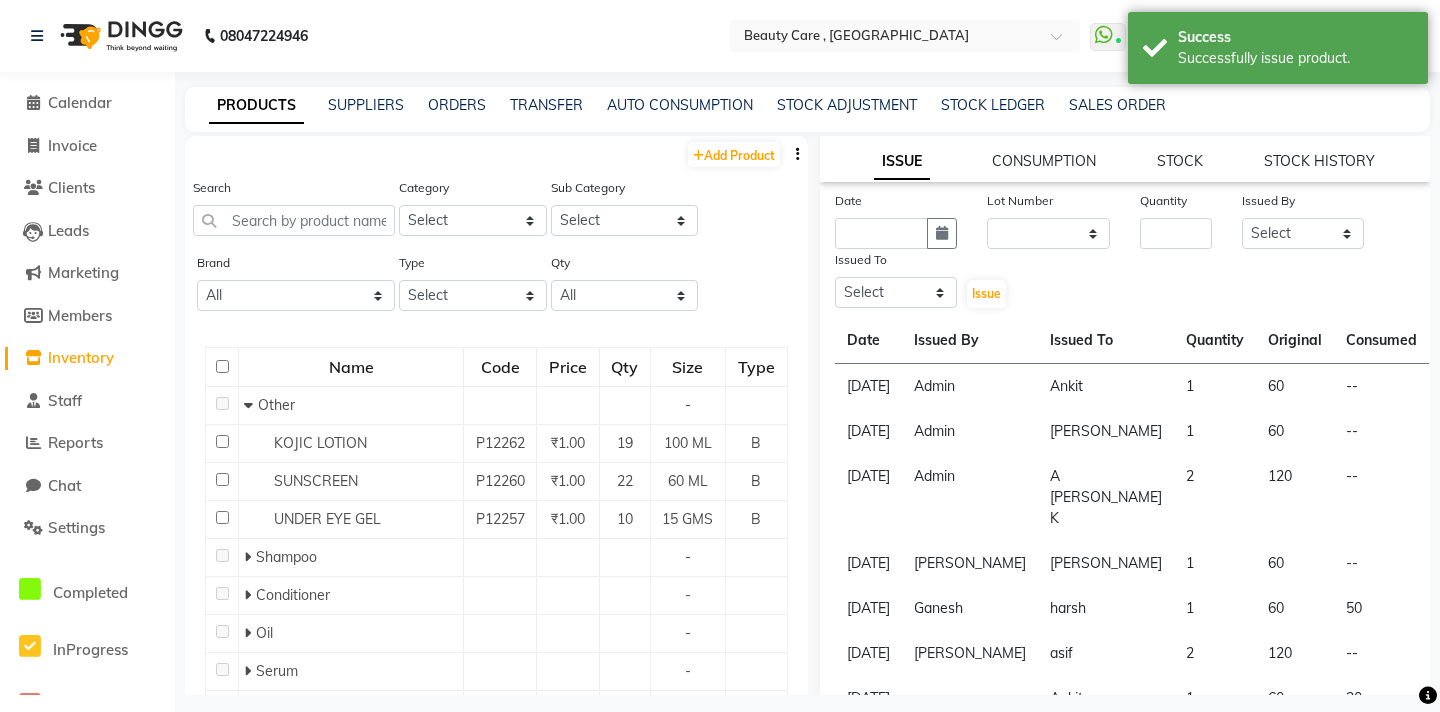 click on "Date Lot Number None  / 2028-06-01 Quantity Issued By Select AAAAA Admin A Jagdish K Ankit Ashvin asif Avinash Avneesh  Bhakti bhavesh Bikesh dhiraj DINGG Staff Disha Divyani Ganesh harsh JAGDISH kiran Komal Mahendra Vishwakarma MANDEEP KAUR  Manual Test DND Neeraj Rode new staff Ninad  Omkar play salon Prakash Pranav Pranil Praveen Priyanka QA Staff-1 Rahul ram Ross Geller Ruchi Rupal Samyak Saraf Sandhya Sanjeevni shivam StaffForReports staff-qa-1 staff-qa-2 staff-qa-3 Sukanya sumit Sumit Kadam Sushmita test Test Staff Vidhi xyz sa Issued To Select AAAAA Admin A Jagdish K Ankit Ashvin asif Avinash Avneesh  Bhakti bhavesh Bikesh dhiraj DINGG Staff Disha Divyani Ganesh harsh JAGDISH kiran Komal Mahendra Vishwakarma MANDEEP KAUR  Manual Test DND Neeraj Rode new staff Ninad  Omkar play salon Prakash Pranav Pranil Praveen Priyanka QA Staff-1 Rahul ram Ross Geller Ruchi Rupal Samyak Saraf Sandhya Sanjeevni shivam StaffForReports staff-qa-1 staff-qa-2 staff-qa-3 Sukanya sumit Sumit Kadam Sushmita test Test Staff" 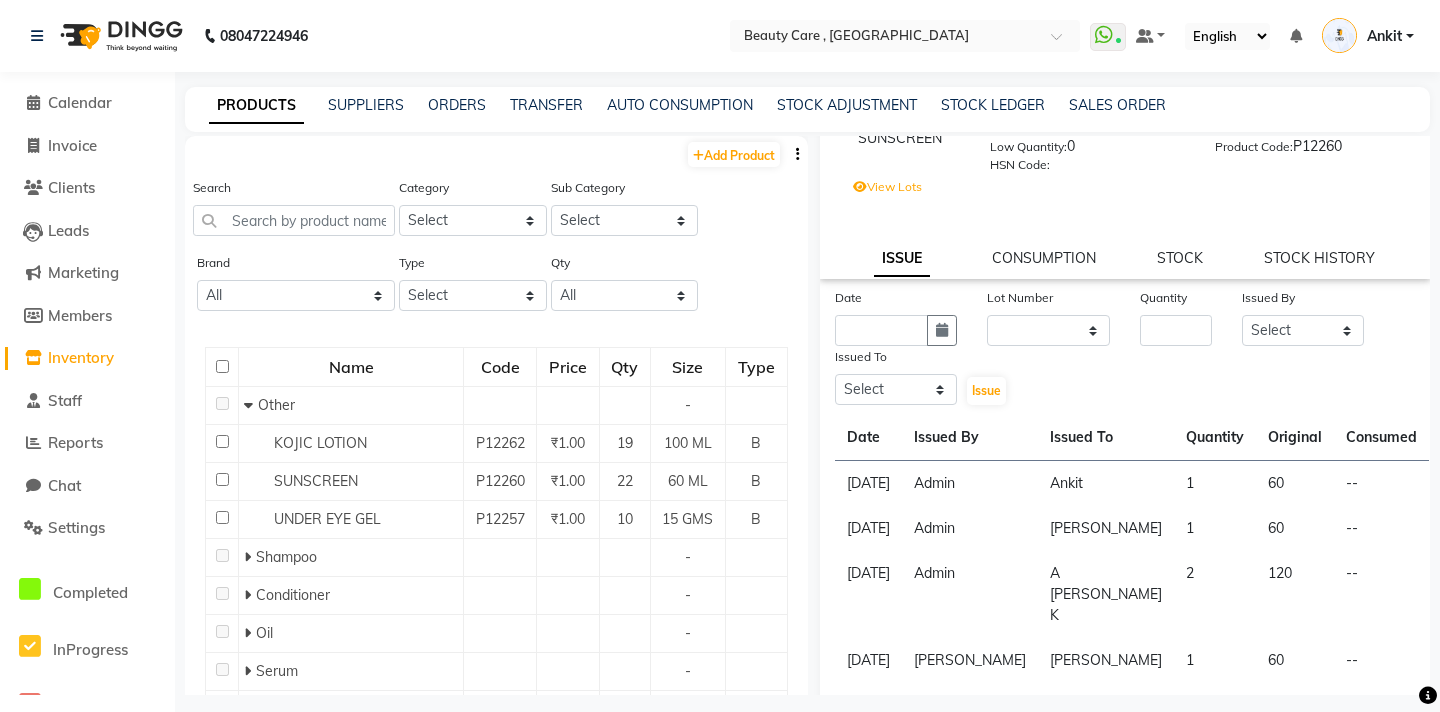 scroll, scrollTop: 110, scrollLeft: 0, axis: vertical 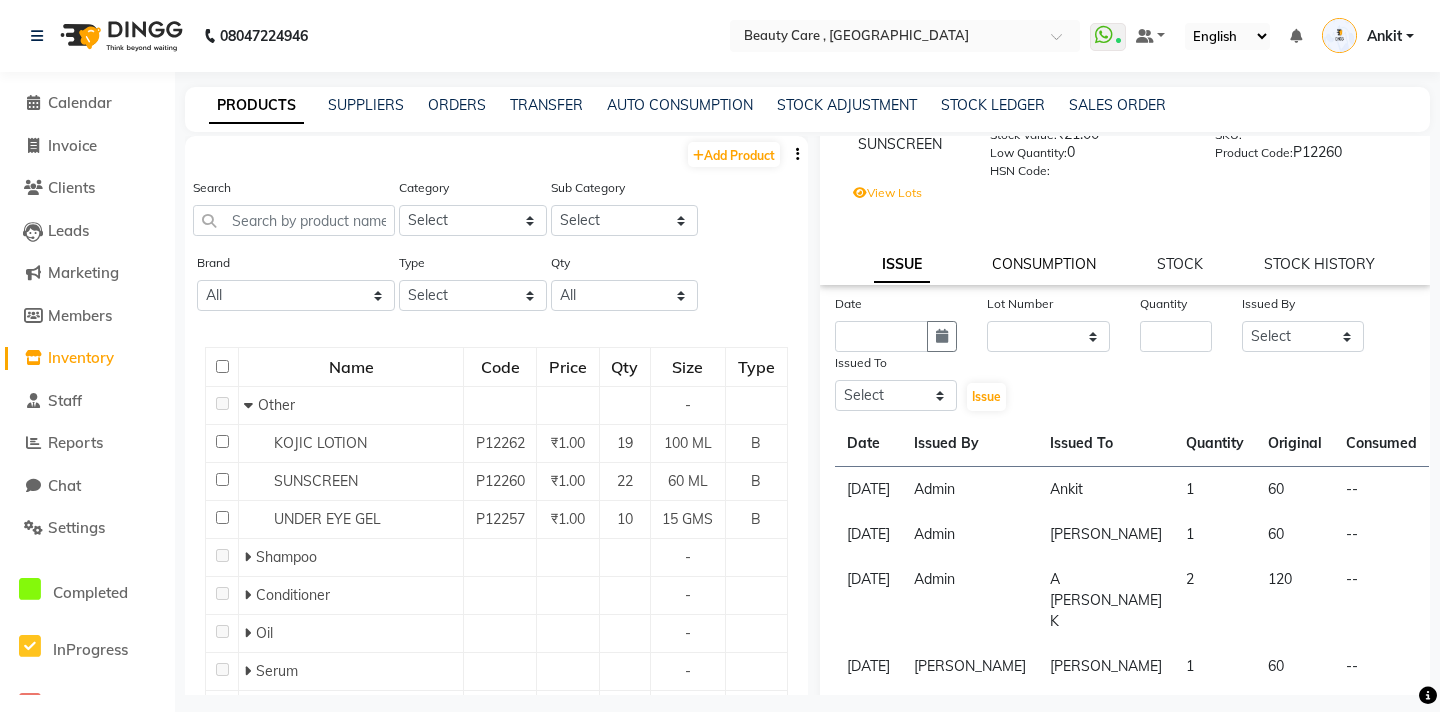 click on "CONSUMPTION" 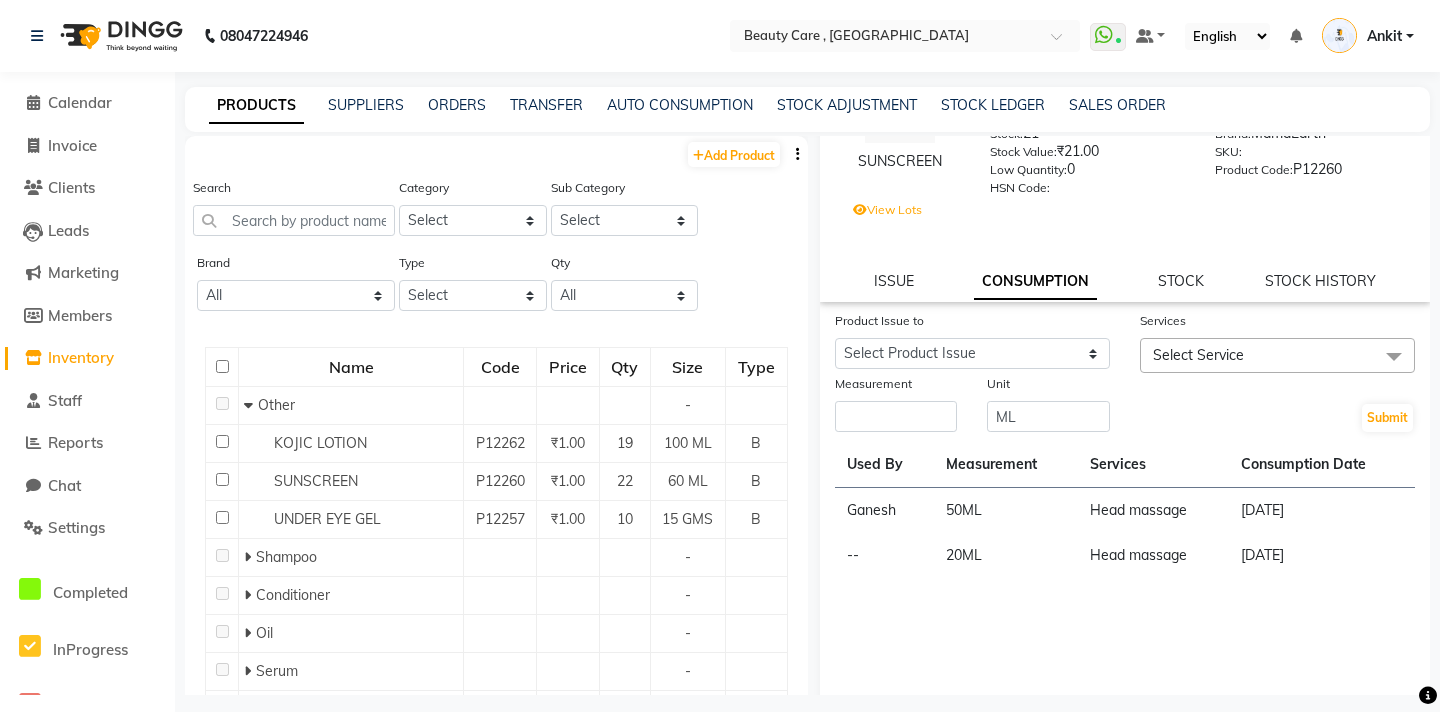 scroll, scrollTop: 95, scrollLeft: 0, axis: vertical 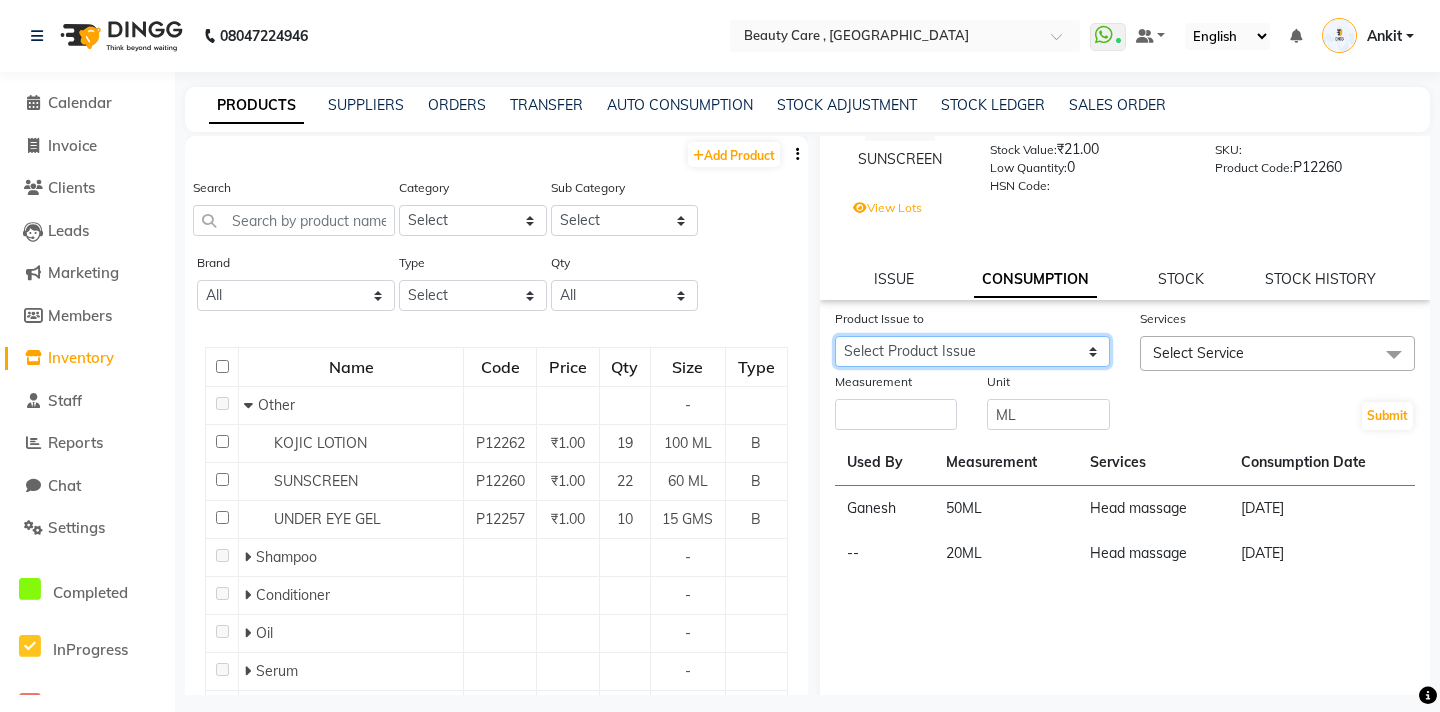 click on "Select Product Issue 2025-07-12, Issued to: Ankit, Balance: 60 2025-07-07, Issued to: Bikesh, Balance: 60 2025-07-02, Issued to: A Jagdish K, Balance: 120 2025-07-02, Issued to: Bikesh, Balance: 60 2025-06-26, Issued to: harsh, Balance: 10 2025-06-25, Issued to: asif, Balance: 120 2025-06-23, Issued to: Ankit, Balance: 40" 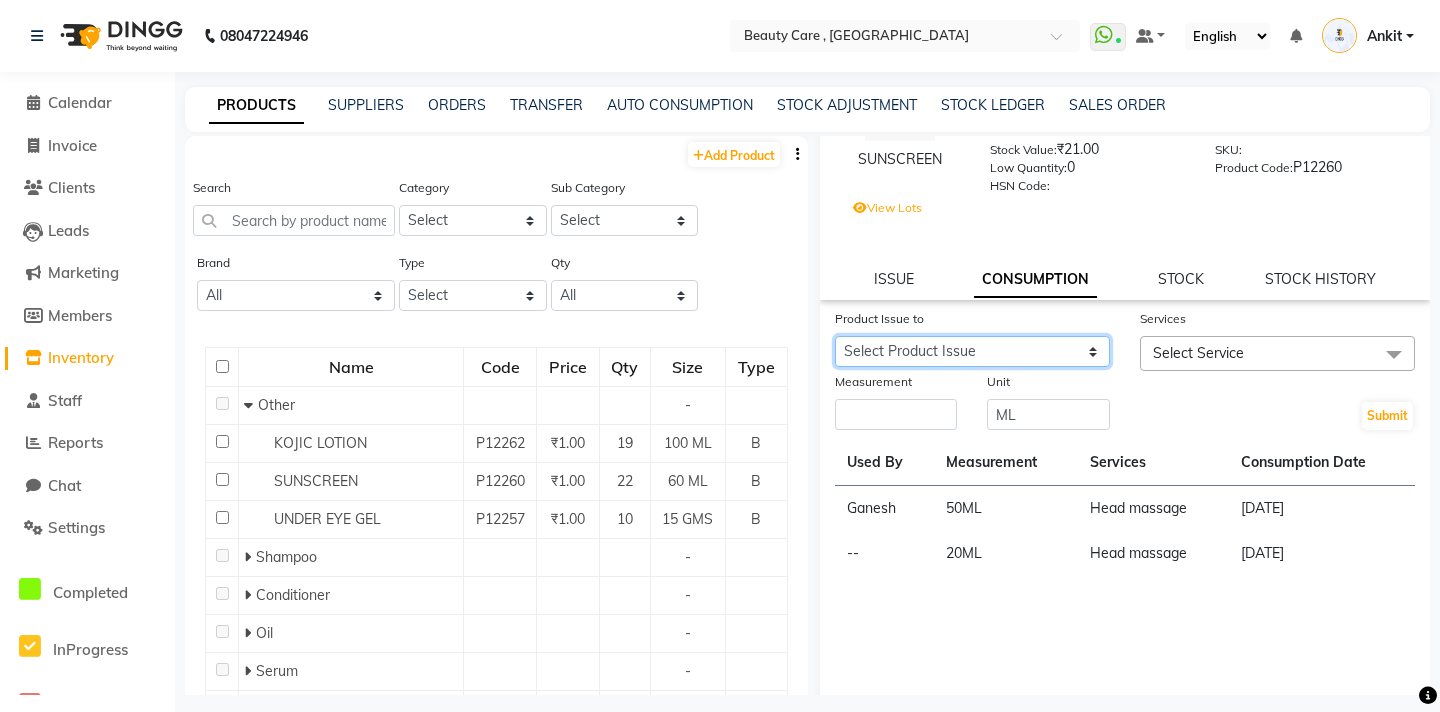 select on "1069371" 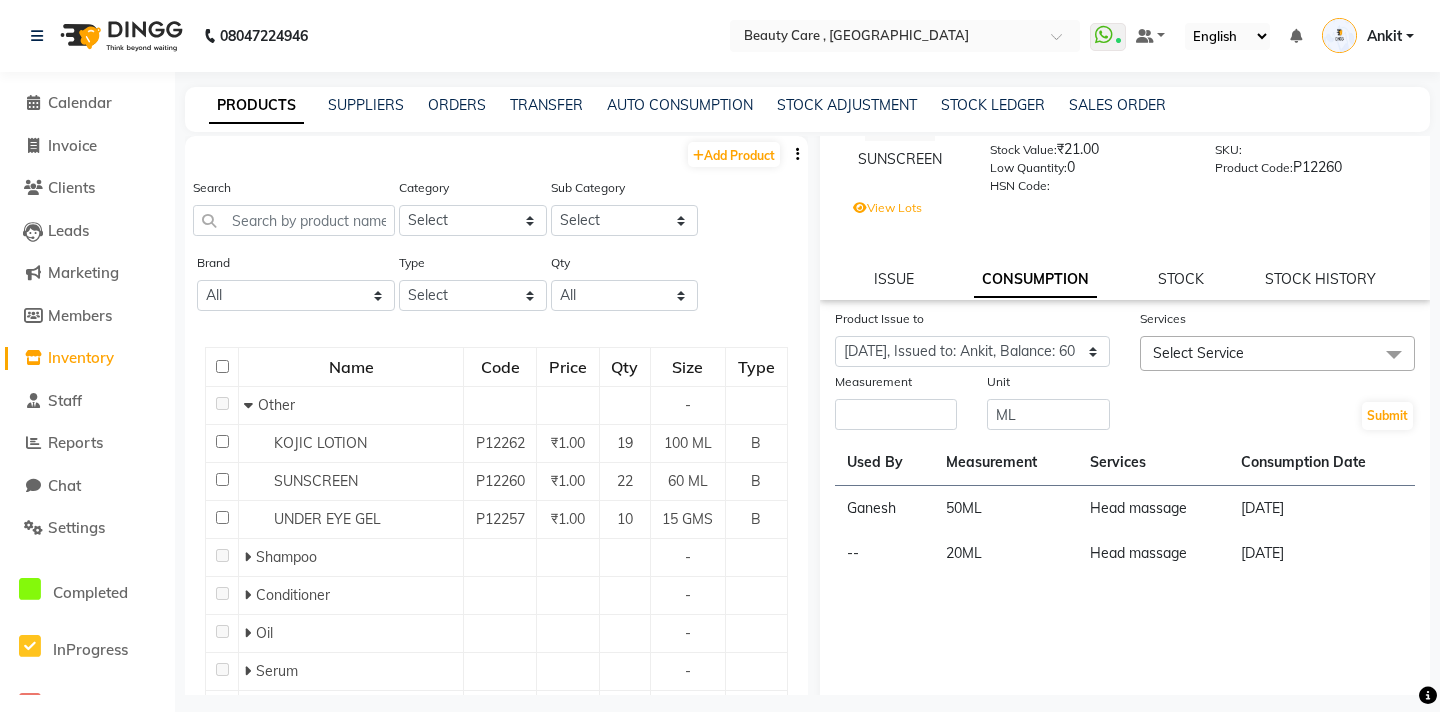 click on "Select Service" 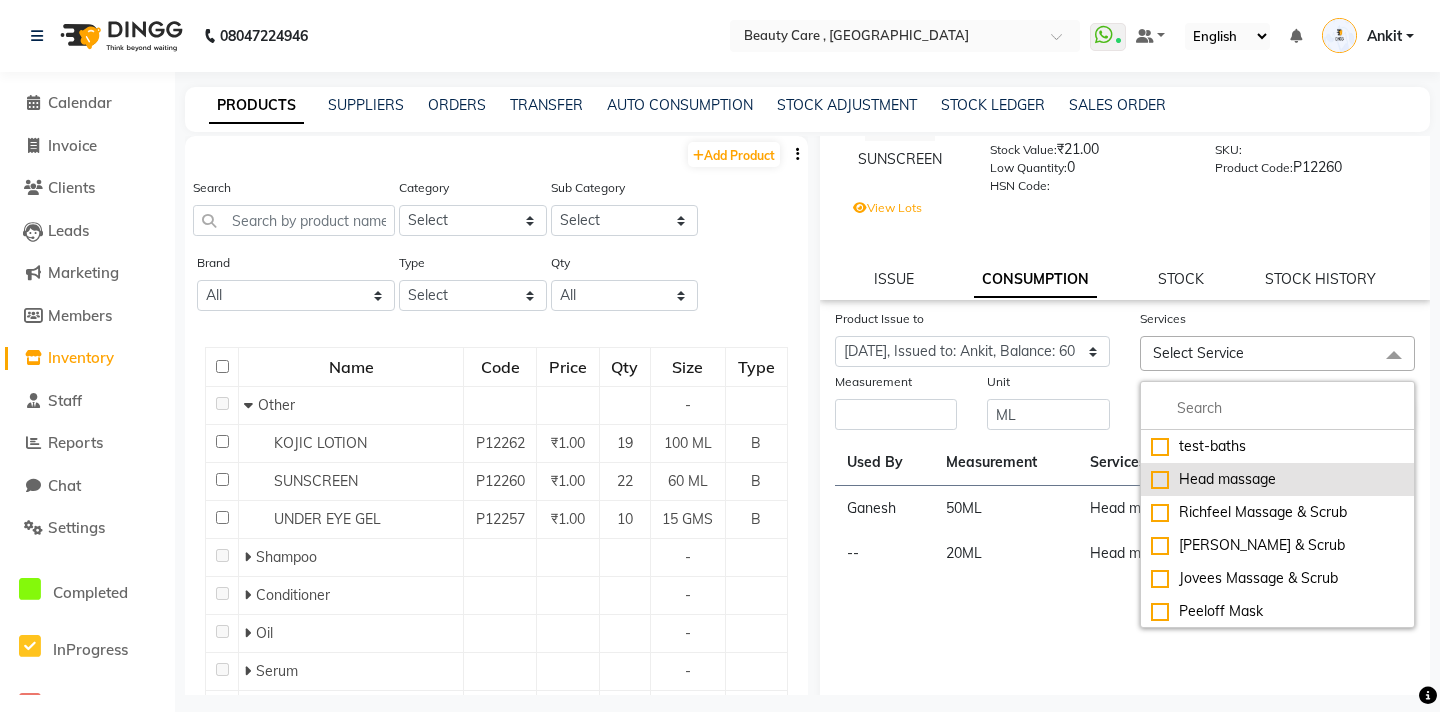 click on "Head massage" 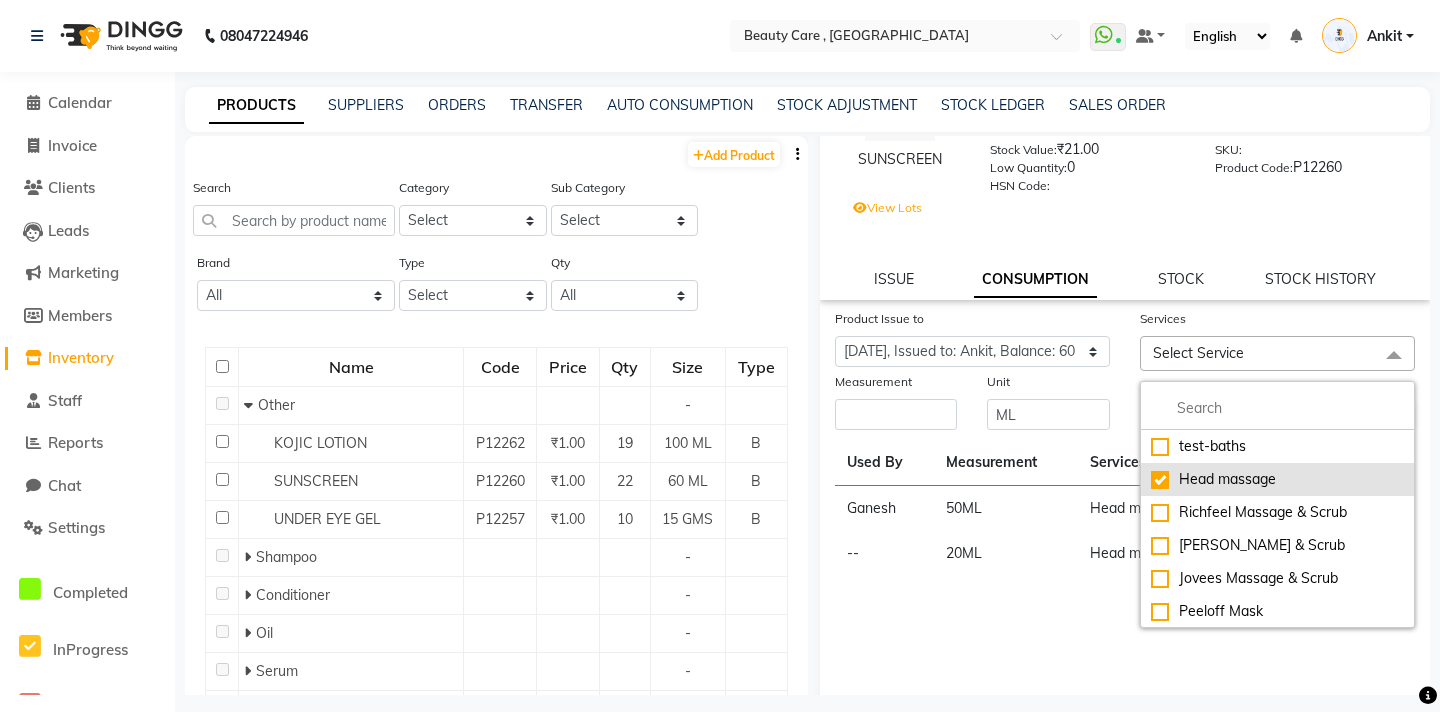 checkbox on "true" 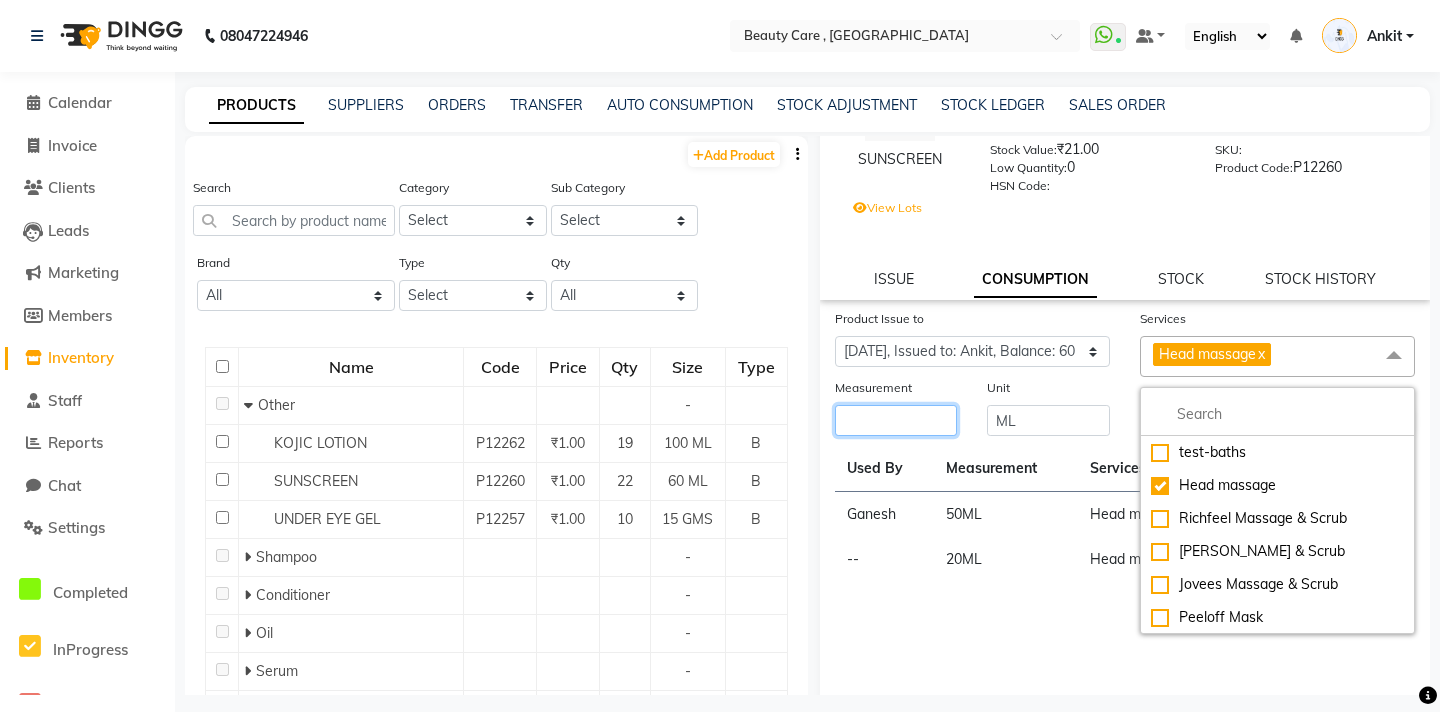 click 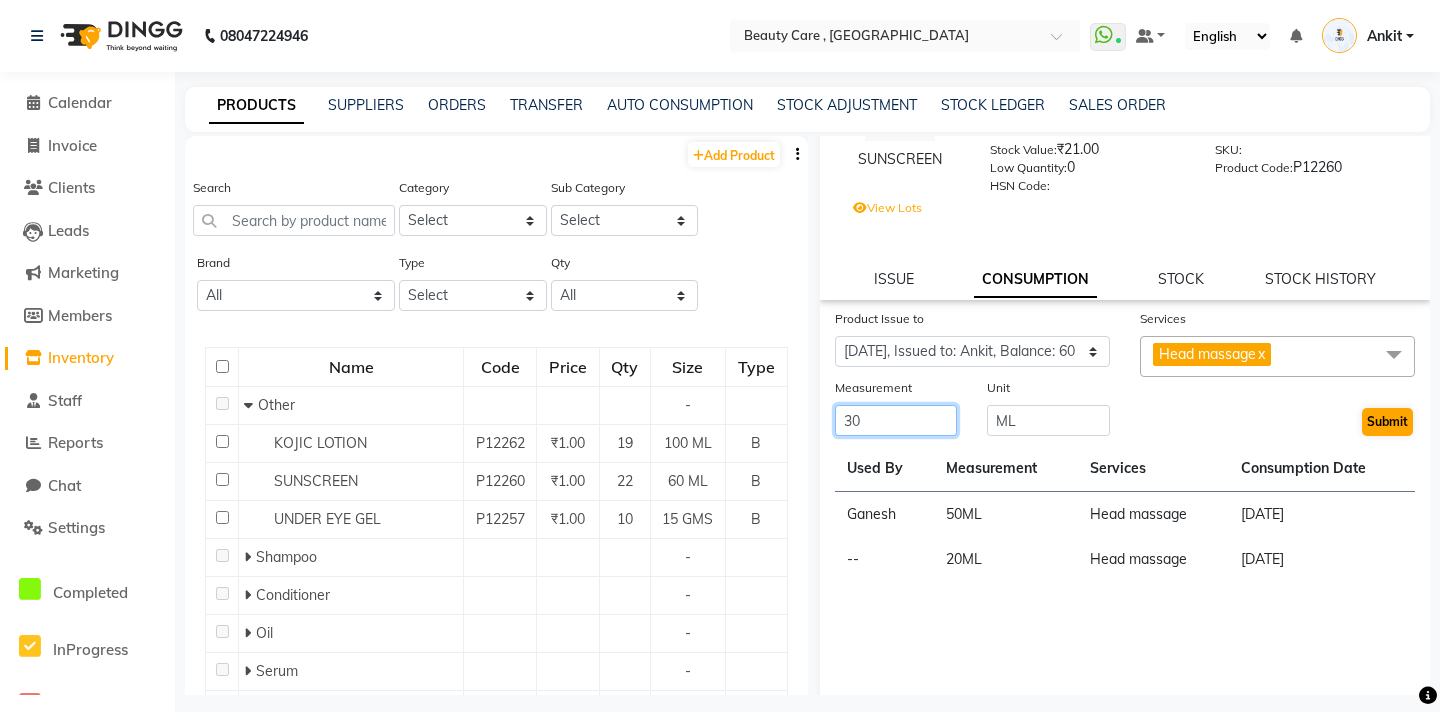 type on "30" 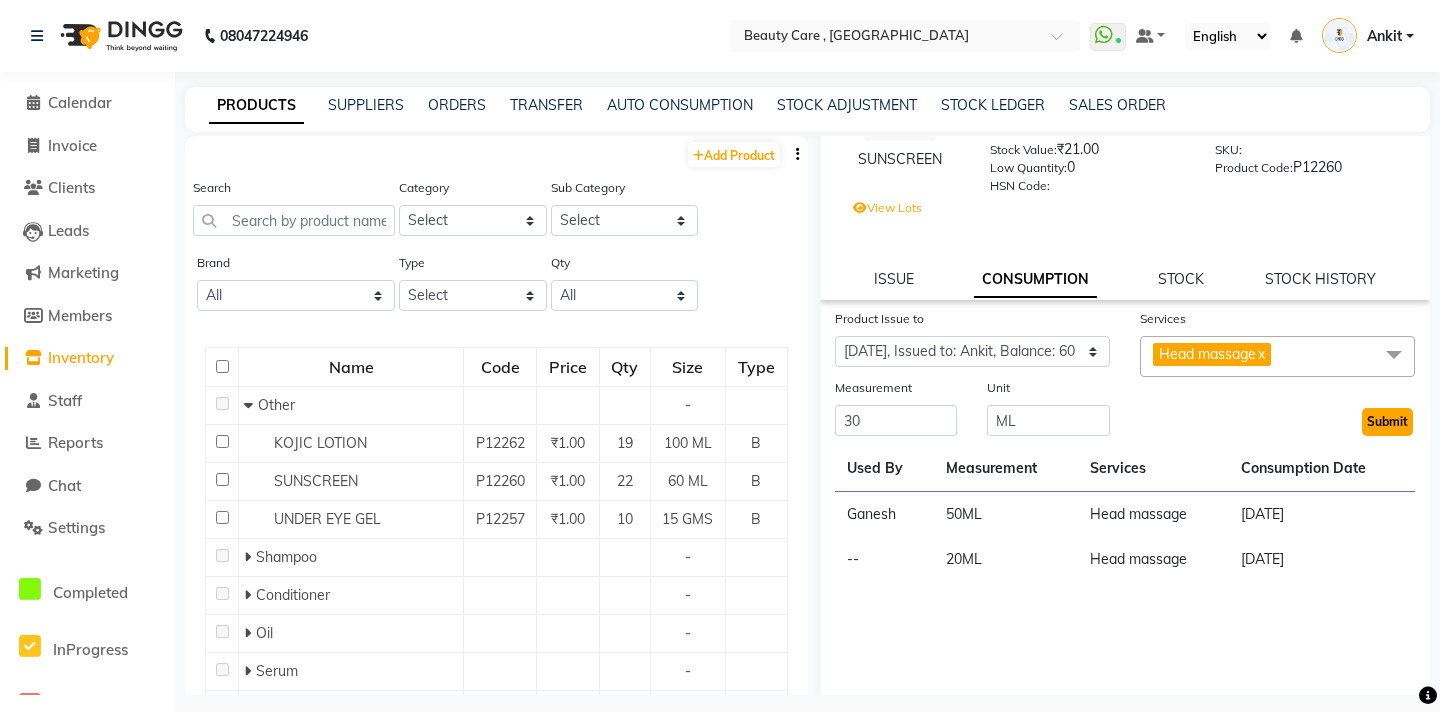 click on "Submit" 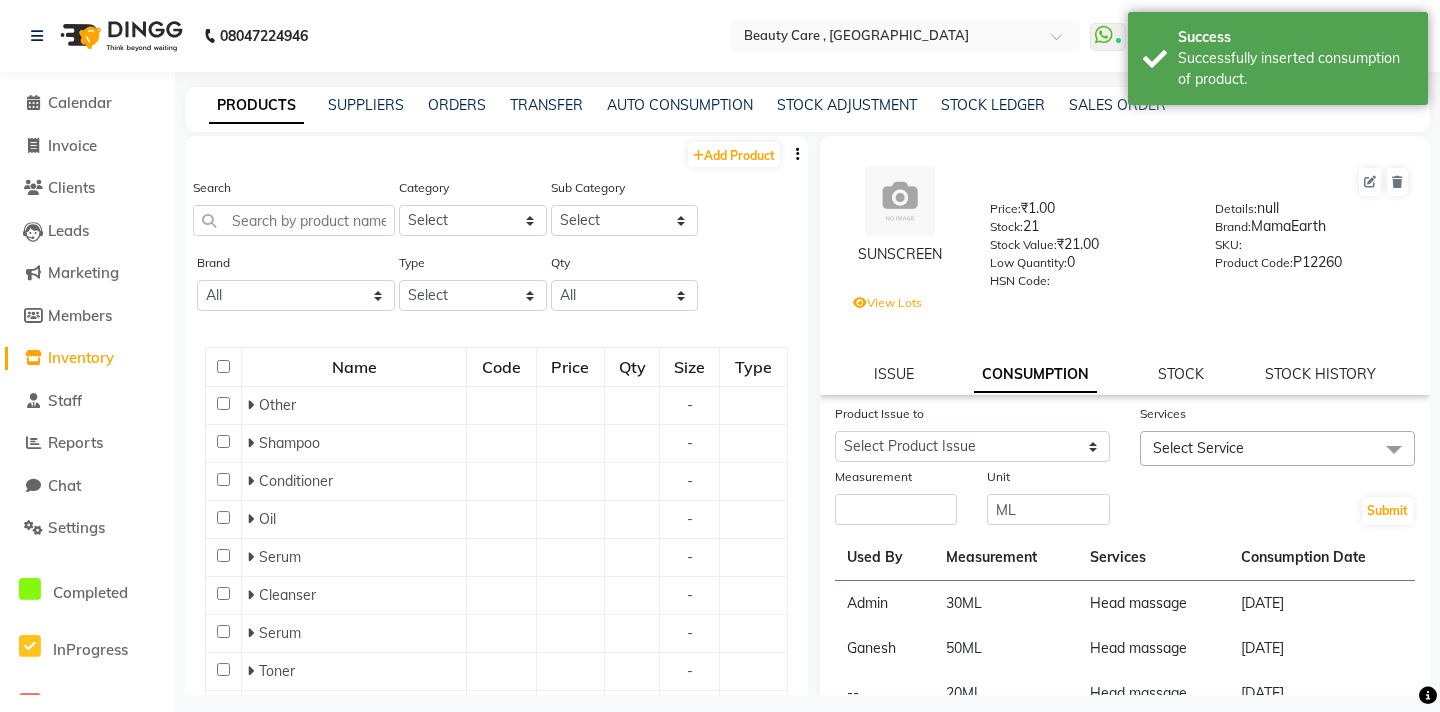 scroll, scrollTop: 108, scrollLeft: 0, axis: vertical 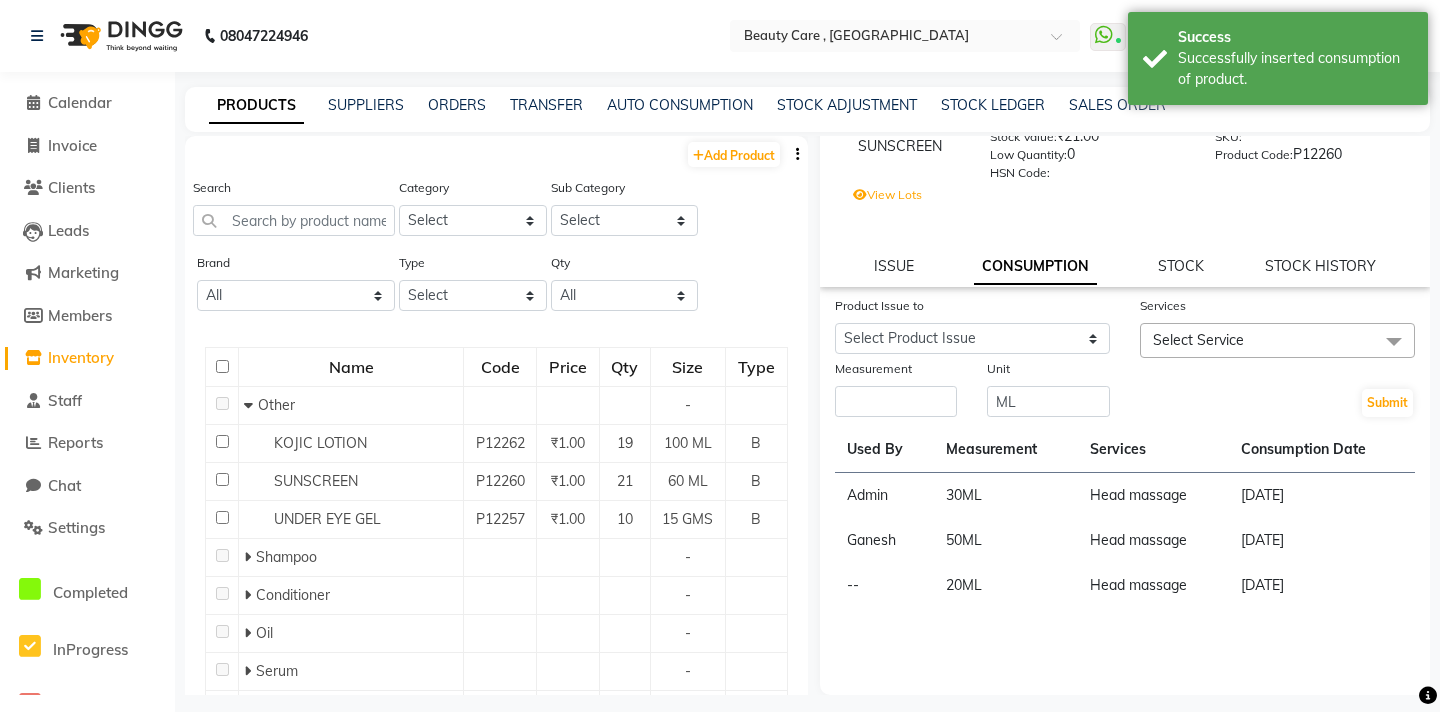 drag, startPoint x: 877, startPoint y: 492, endPoint x: 1332, endPoint y: 493, distance: 455.0011 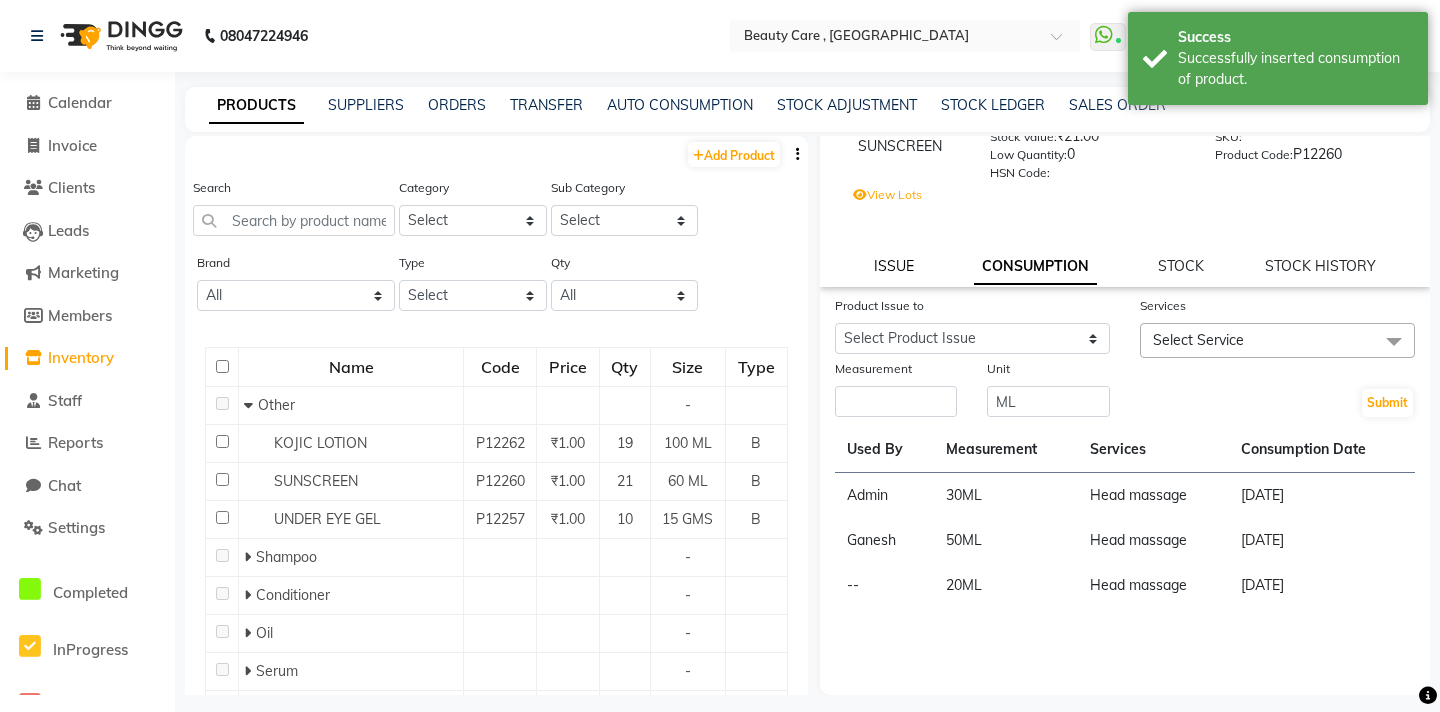 click on "ISSUE" 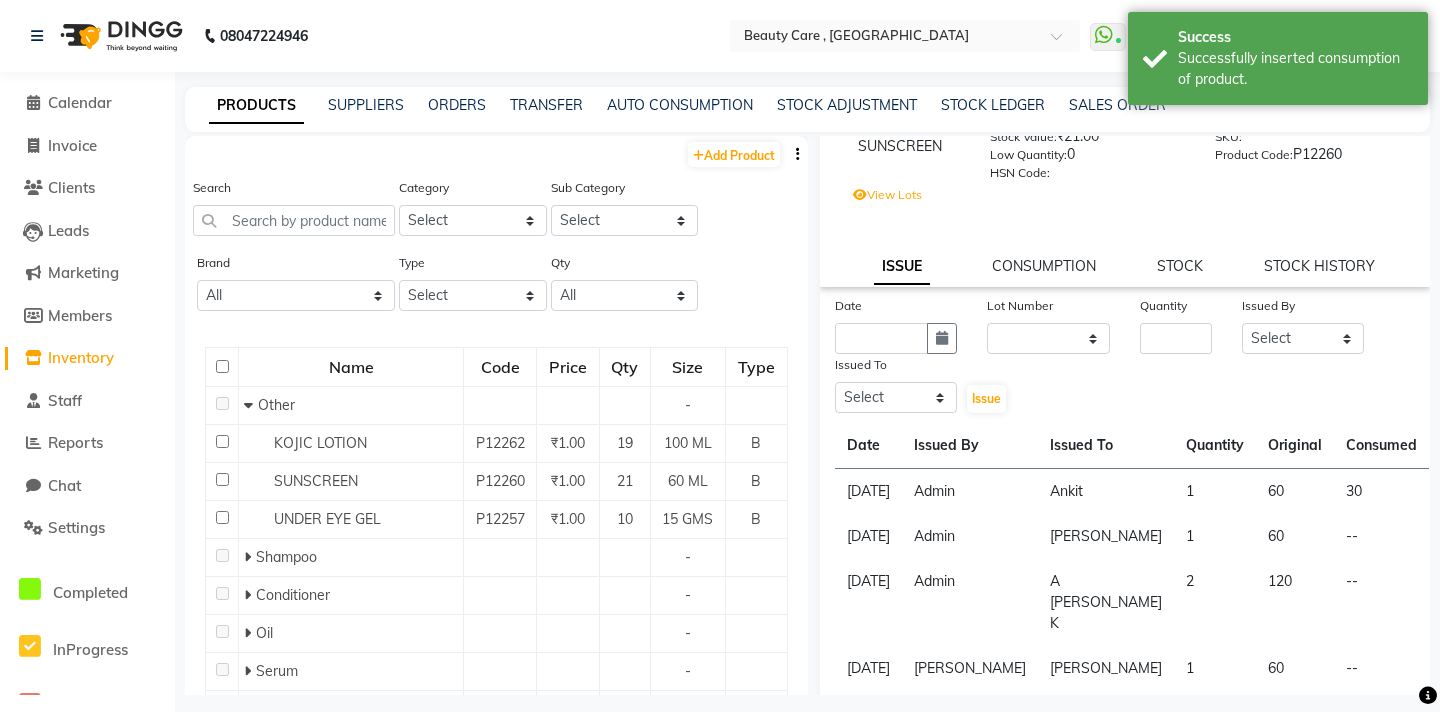 drag, startPoint x: 1270, startPoint y: 488, endPoint x: 1240, endPoint y: 491, distance: 30.149628 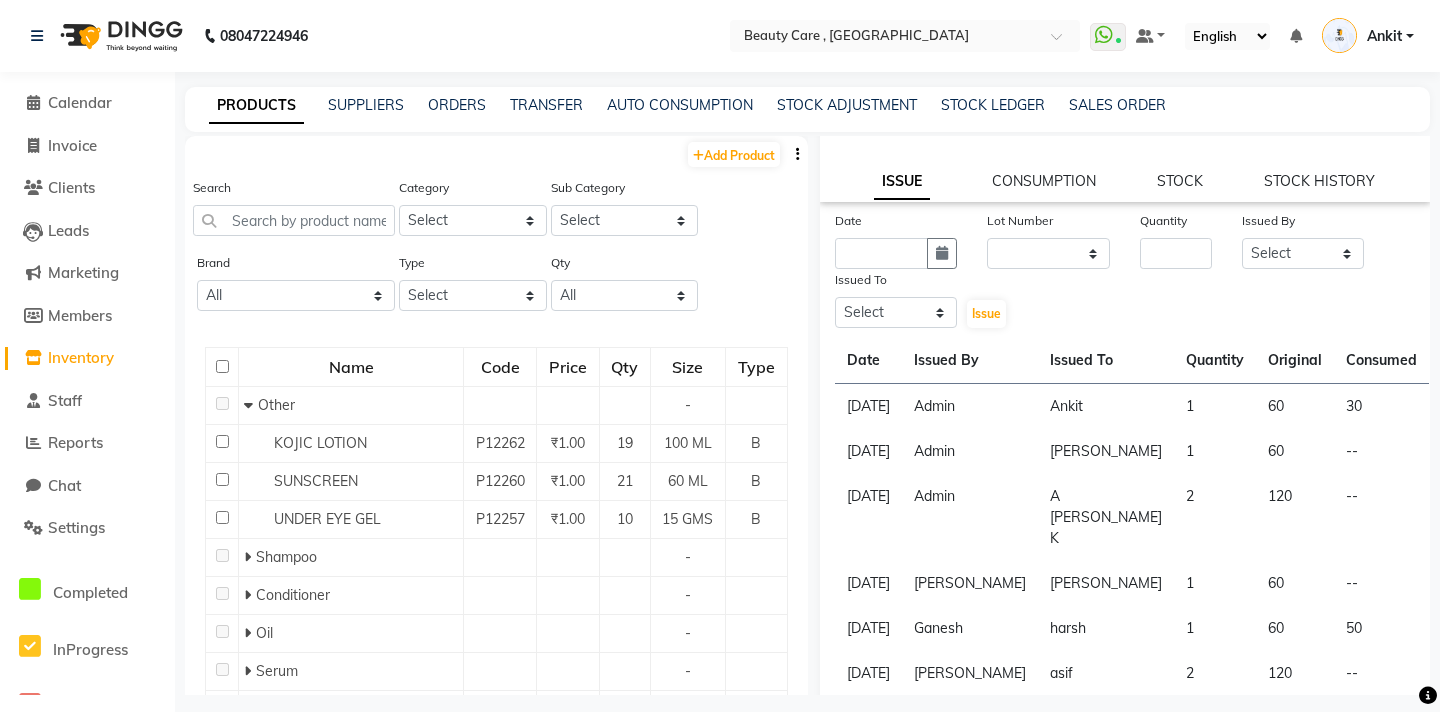 scroll, scrollTop: 213, scrollLeft: 0, axis: vertical 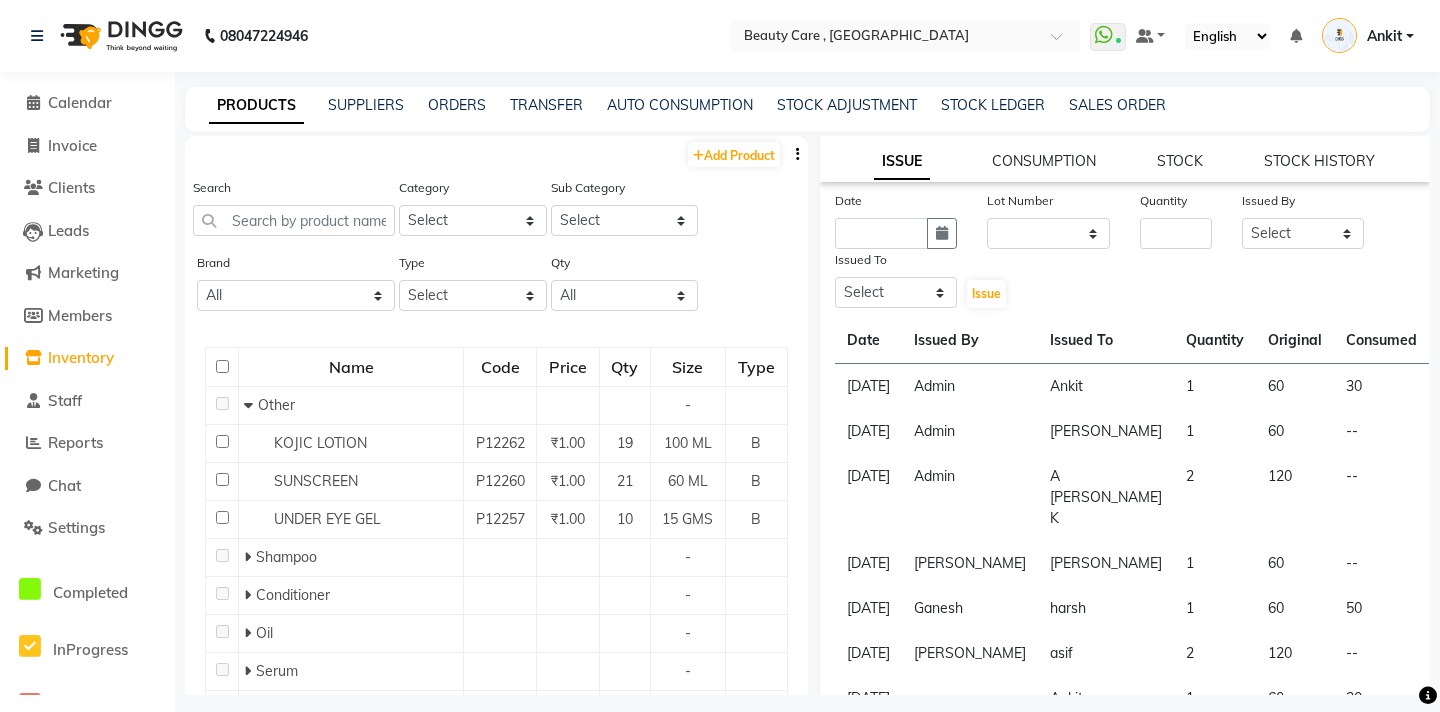 click on "50" 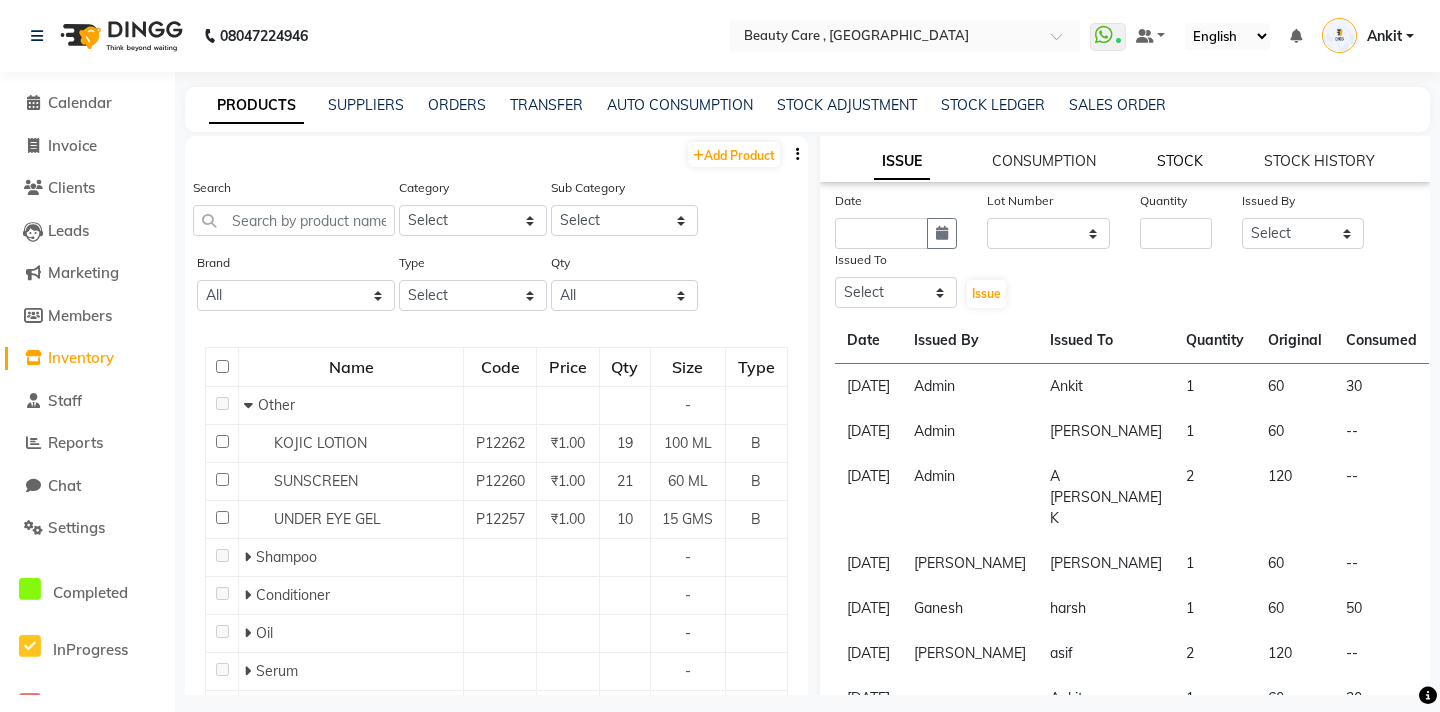 click on "STOCK" 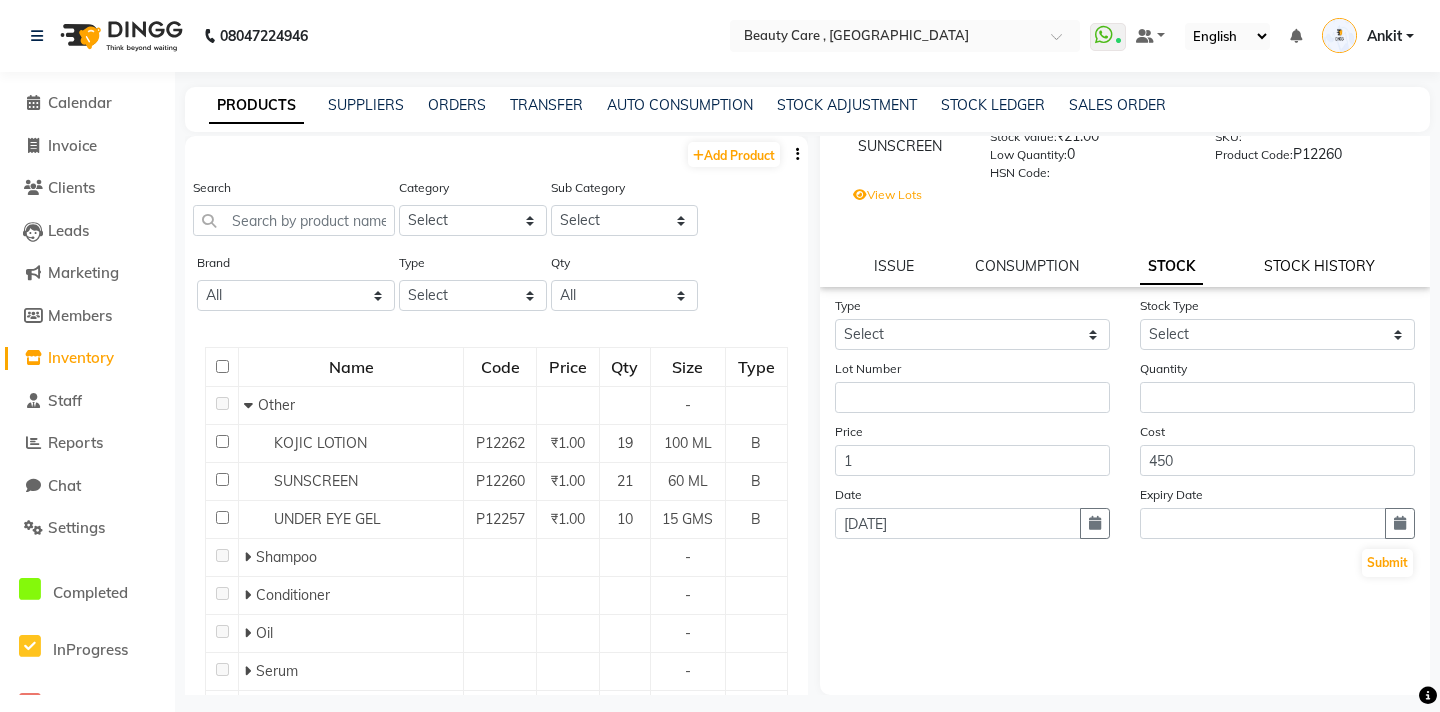 click on "STOCK HISTORY" 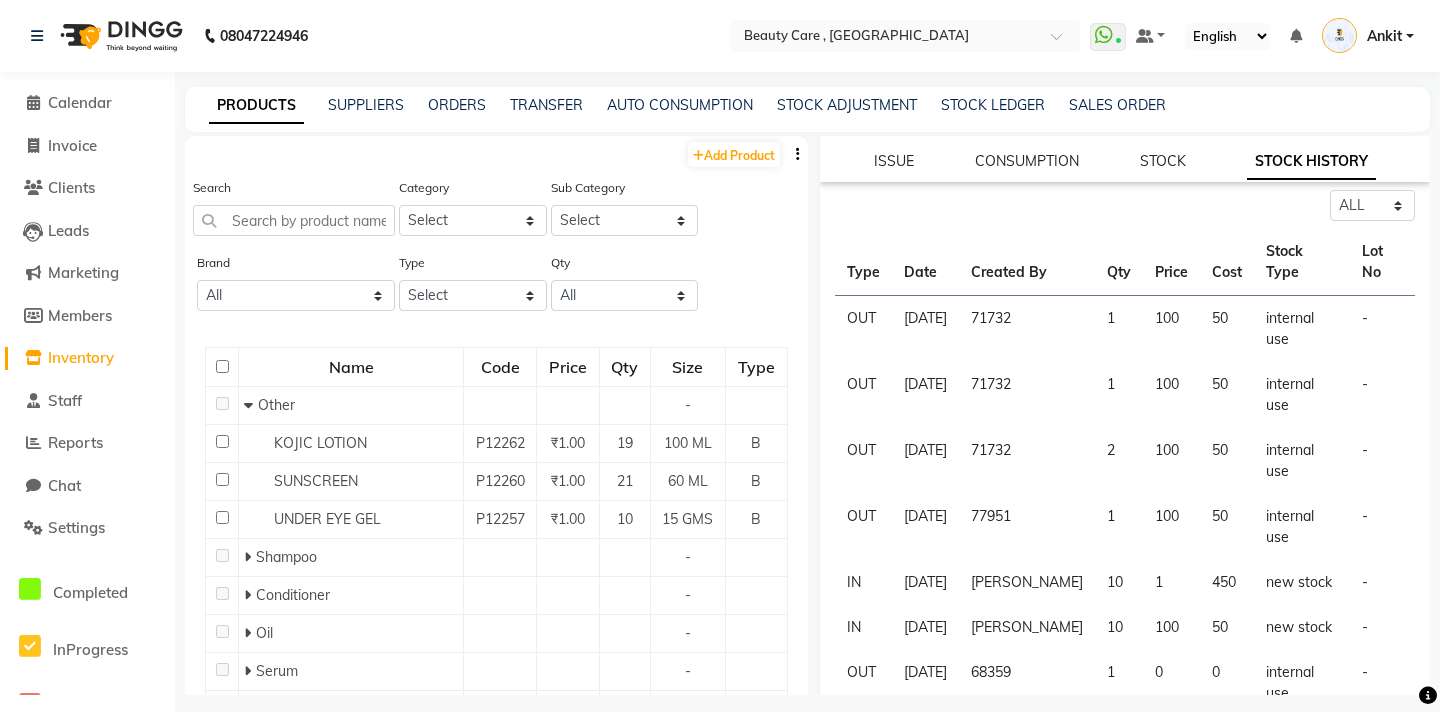 scroll, scrollTop: 0, scrollLeft: 0, axis: both 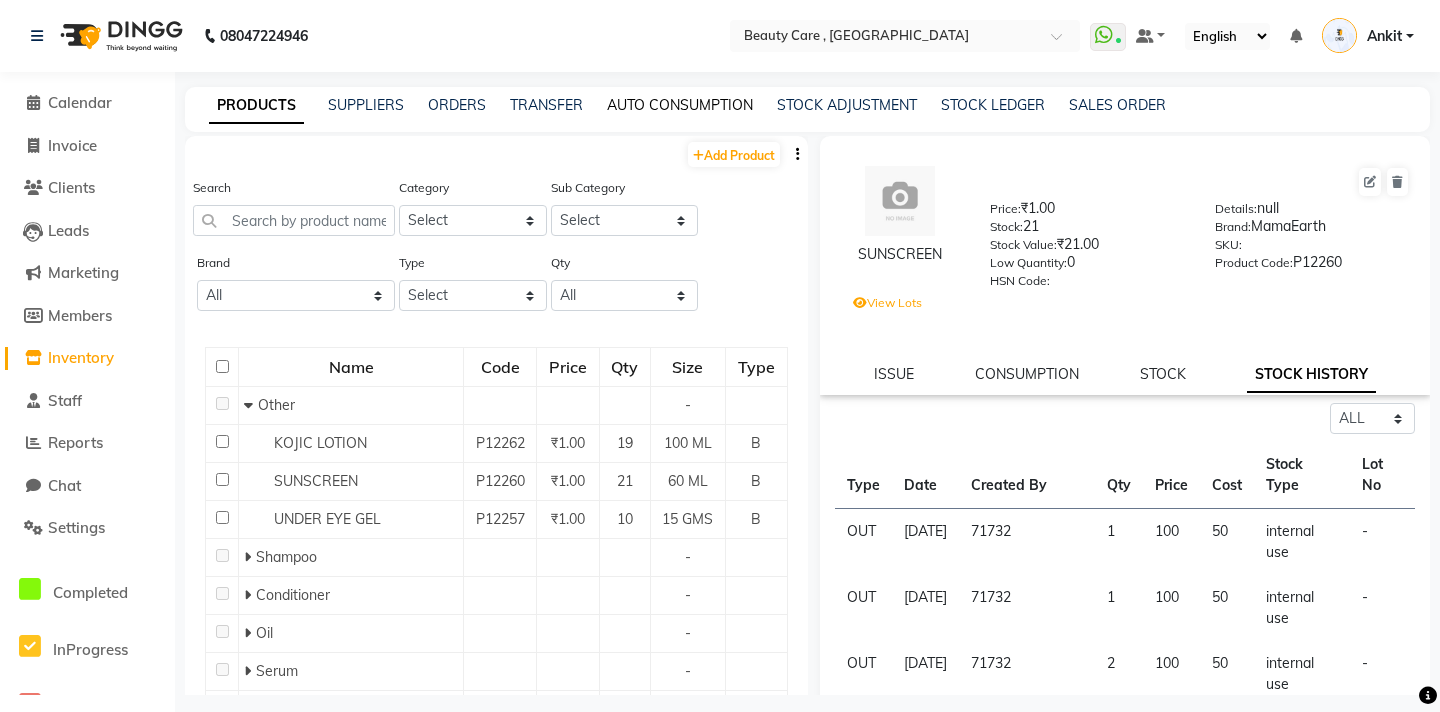 click on "AUTO CONSUMPTION" 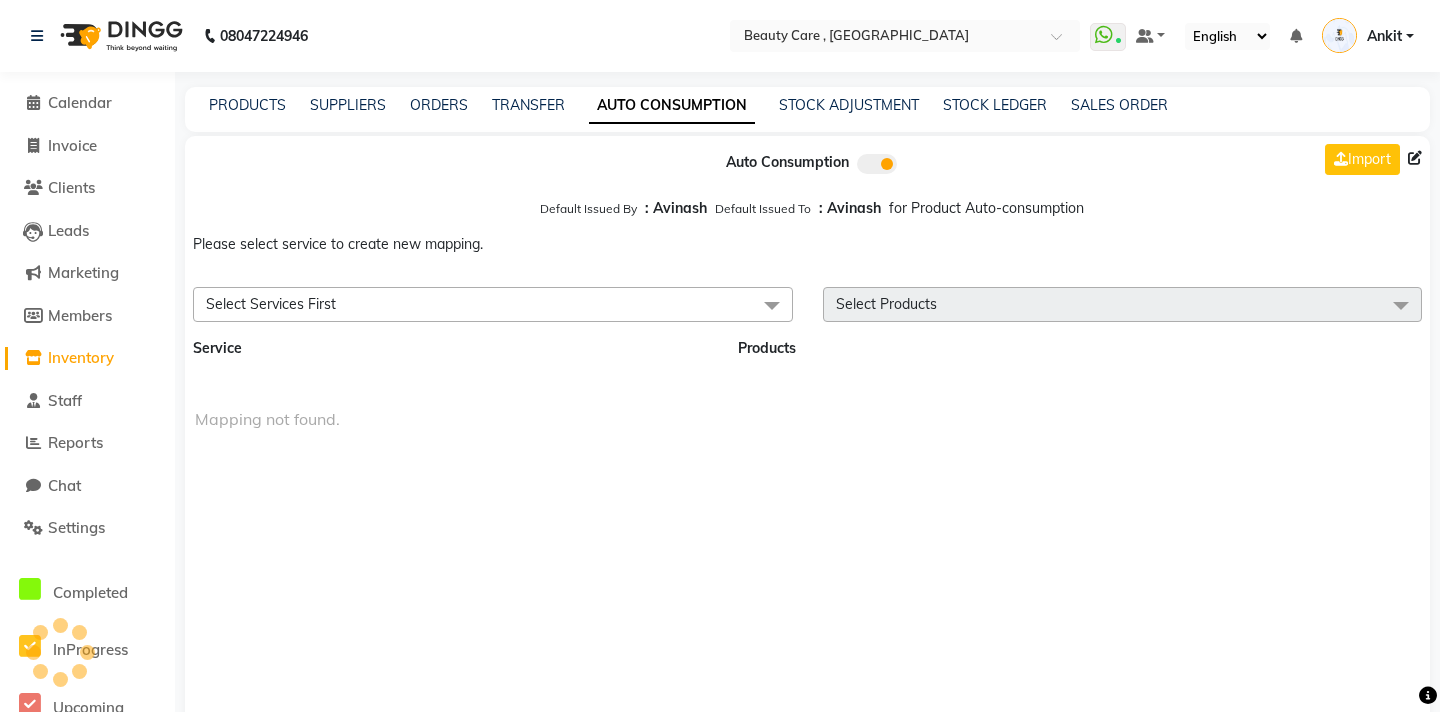 click at bounding box center (382, 163) 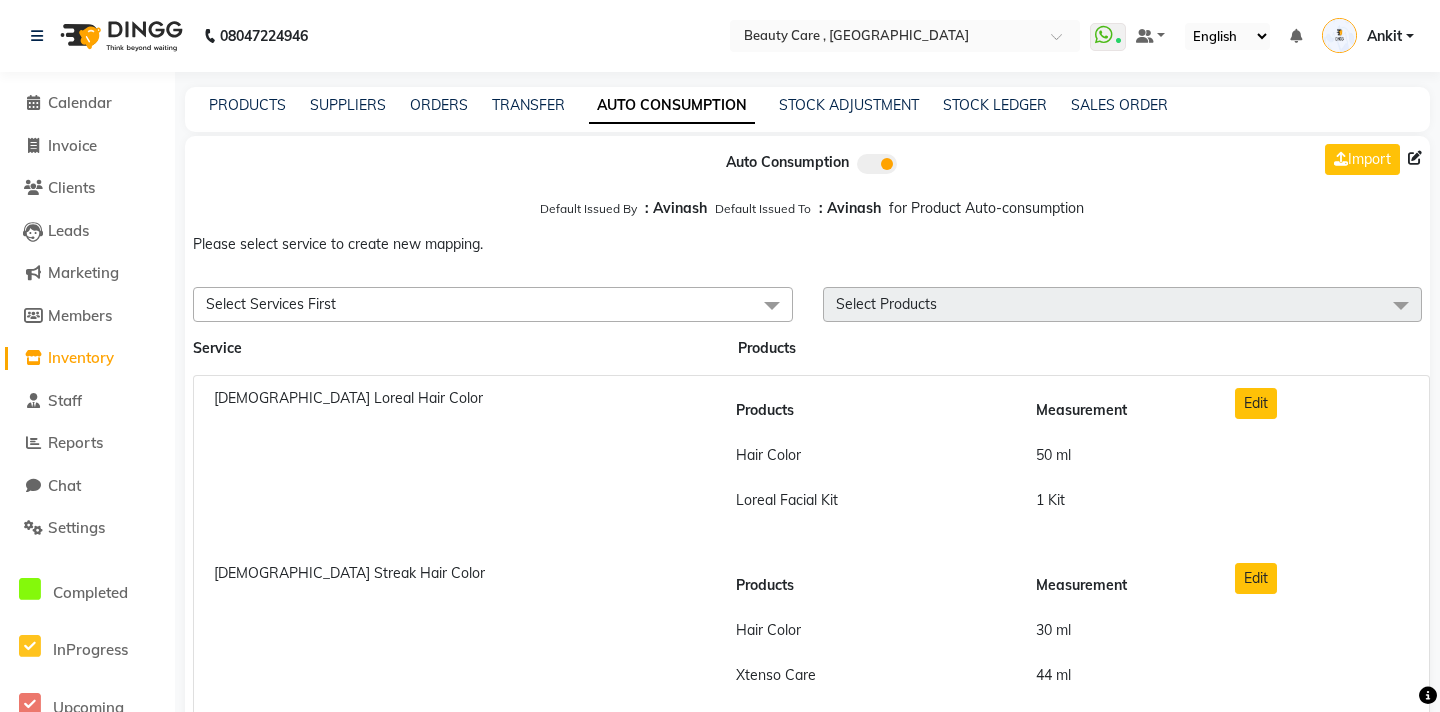 scroll, scrollTop: 152, scrollLeft: 0, axis: vertical 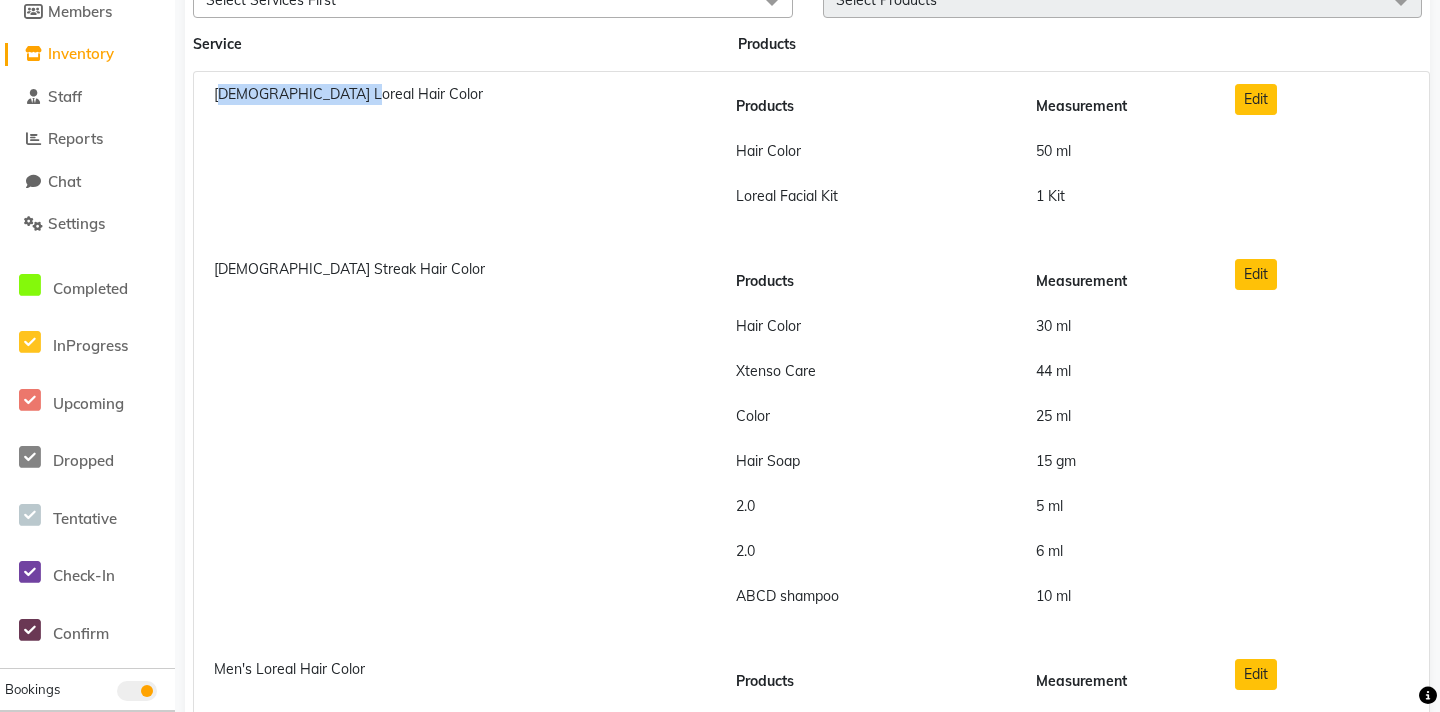 drag, startPoint x: 297, startPoint y: 92, endPoint x: 347, endPoint y: 94, distance: 50.039986 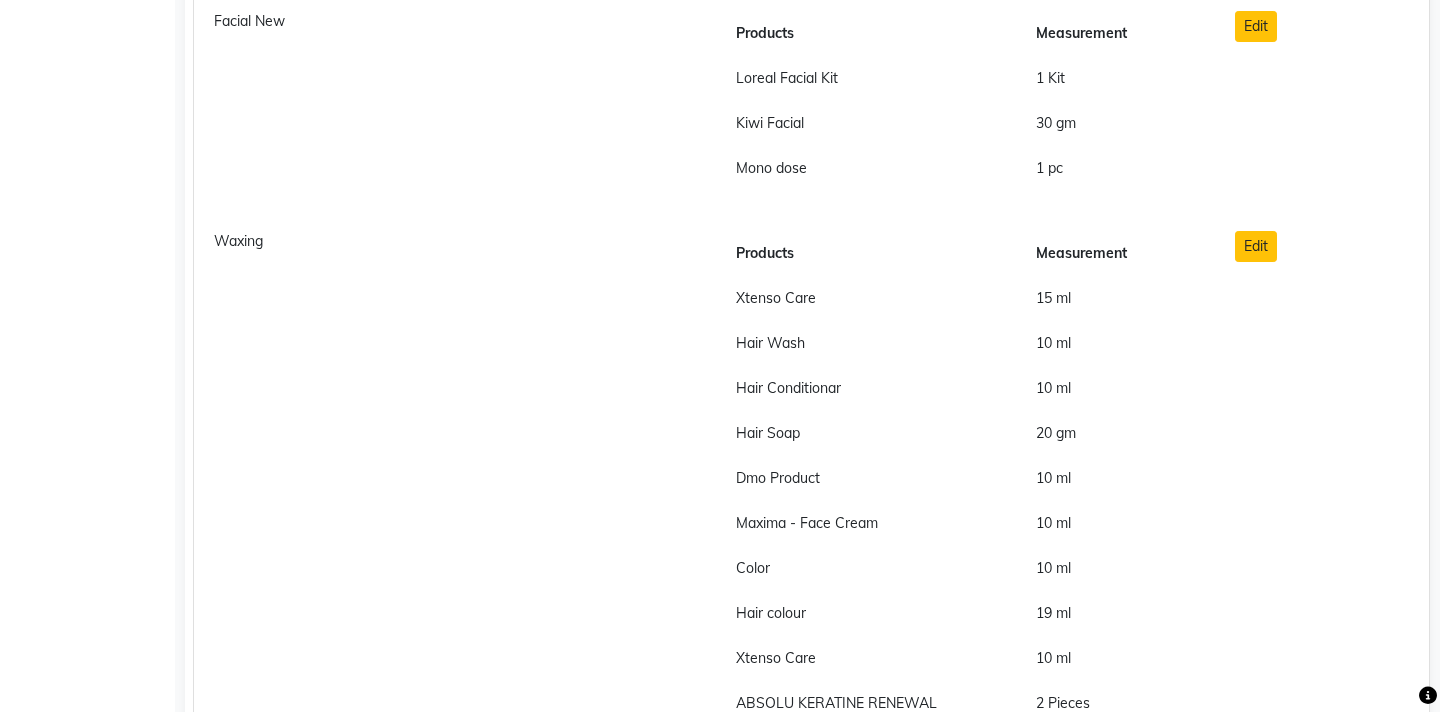 scroll, scrollTop: 2007, scrollLeft: 0, axis: vertical 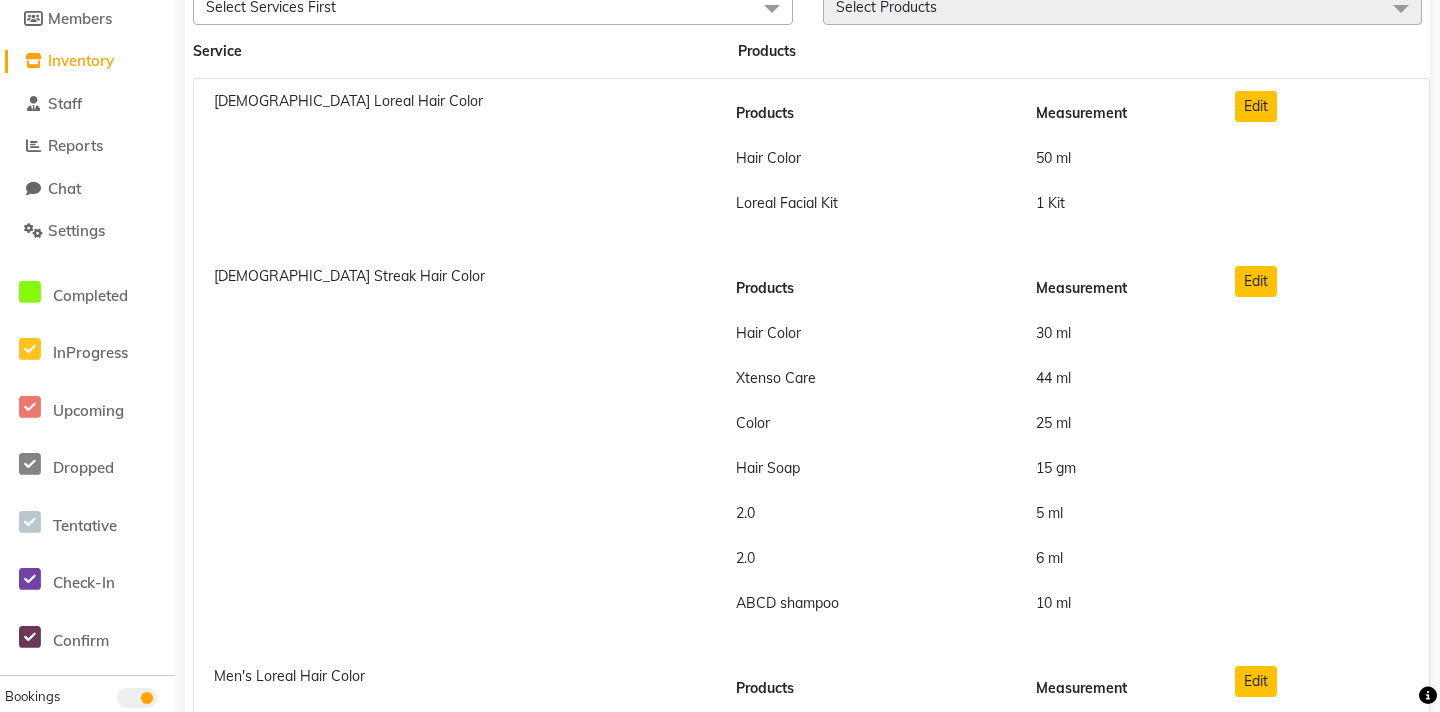 drag, startPoint x: 262, startPoint y: 272, endPoint x: 382, endPoint y: 287, distance: 120.93387 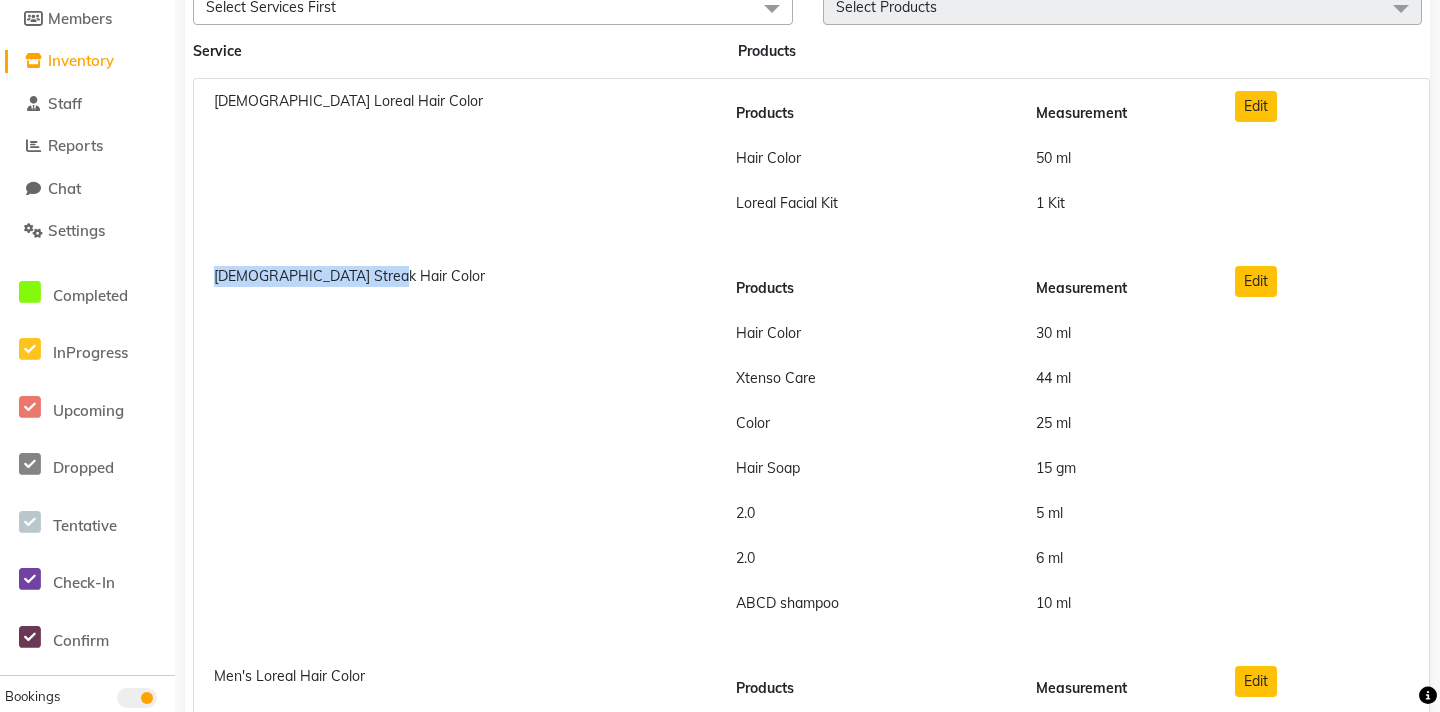 drag, startPoint x: 370, startPoint y: 269, endPoint x: 214, endPoint y: 275, distance: 156.11534 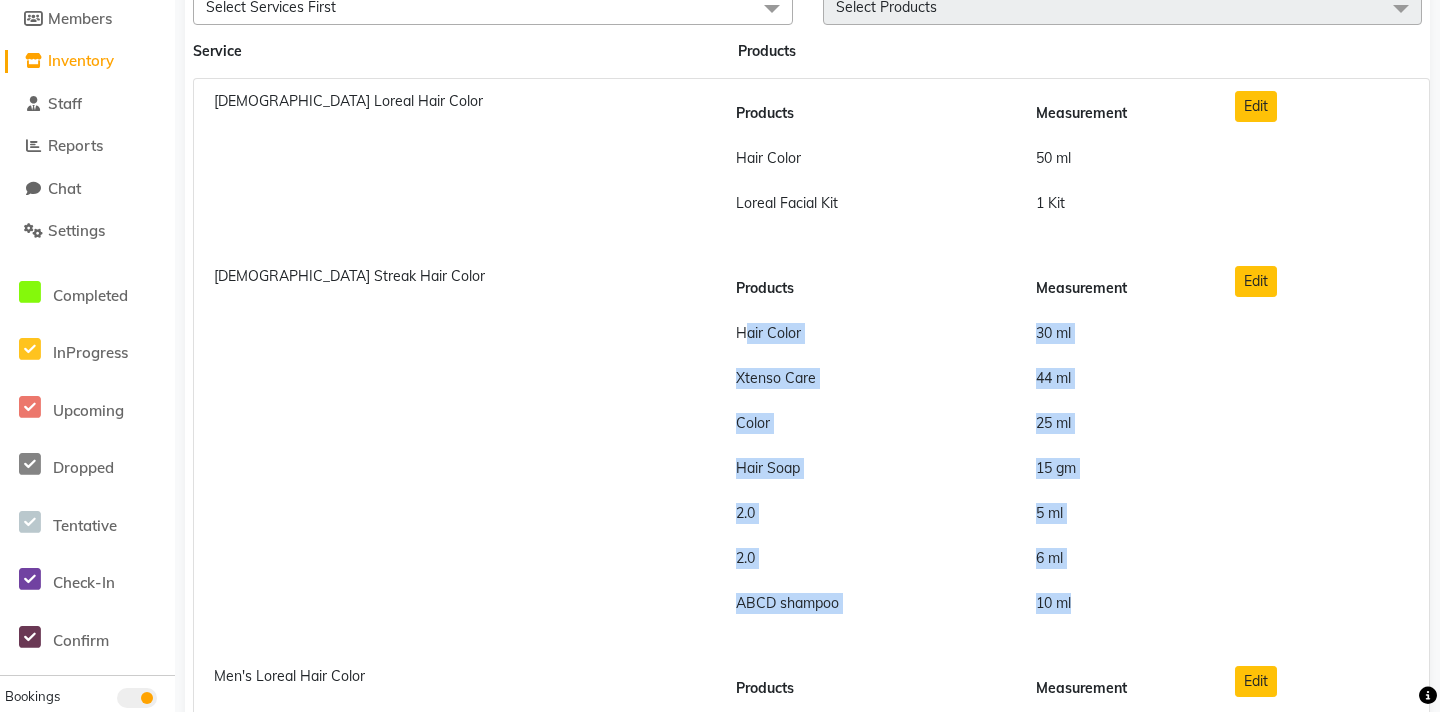 drag, startPoint x: 741, startPoint y: 331, endPoint x: 1108, endPoint y: 611, distance: 461.61563 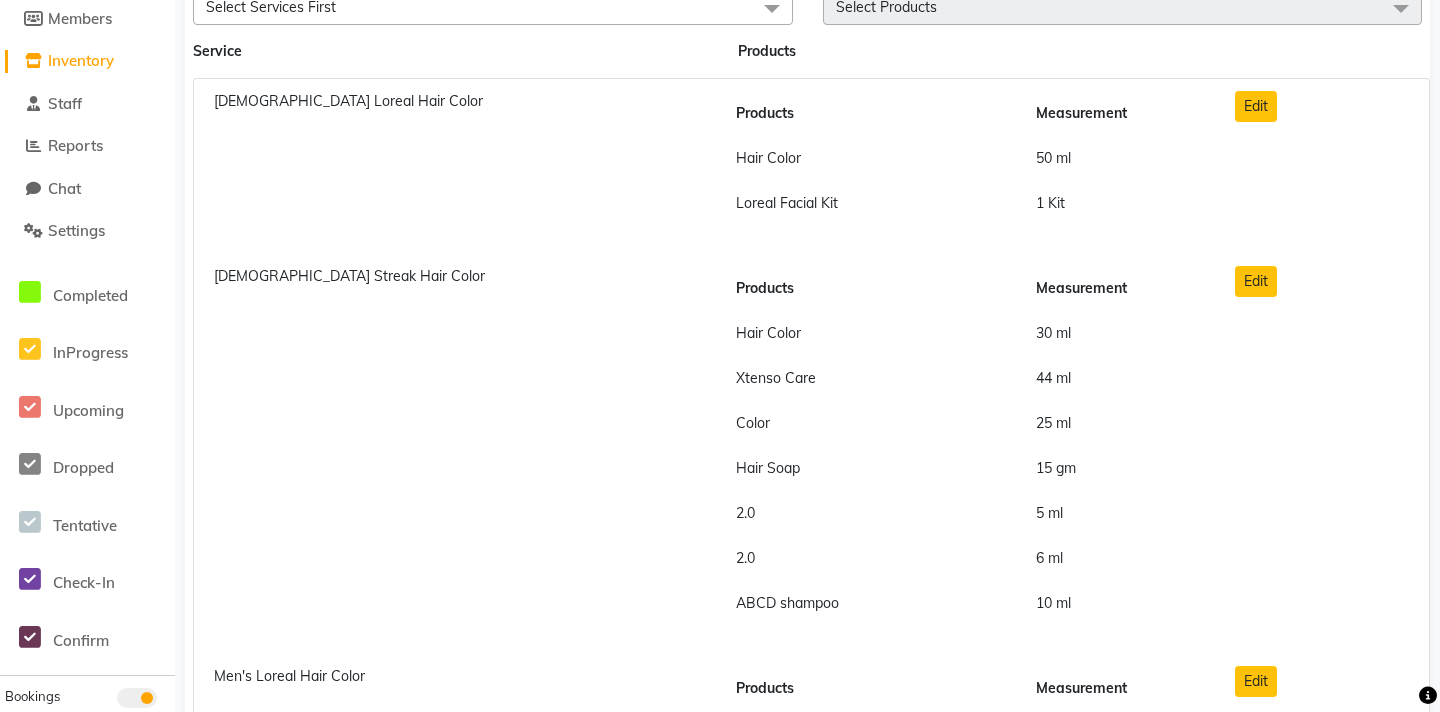 click on "Edit" at bounding box center [1322, 454] 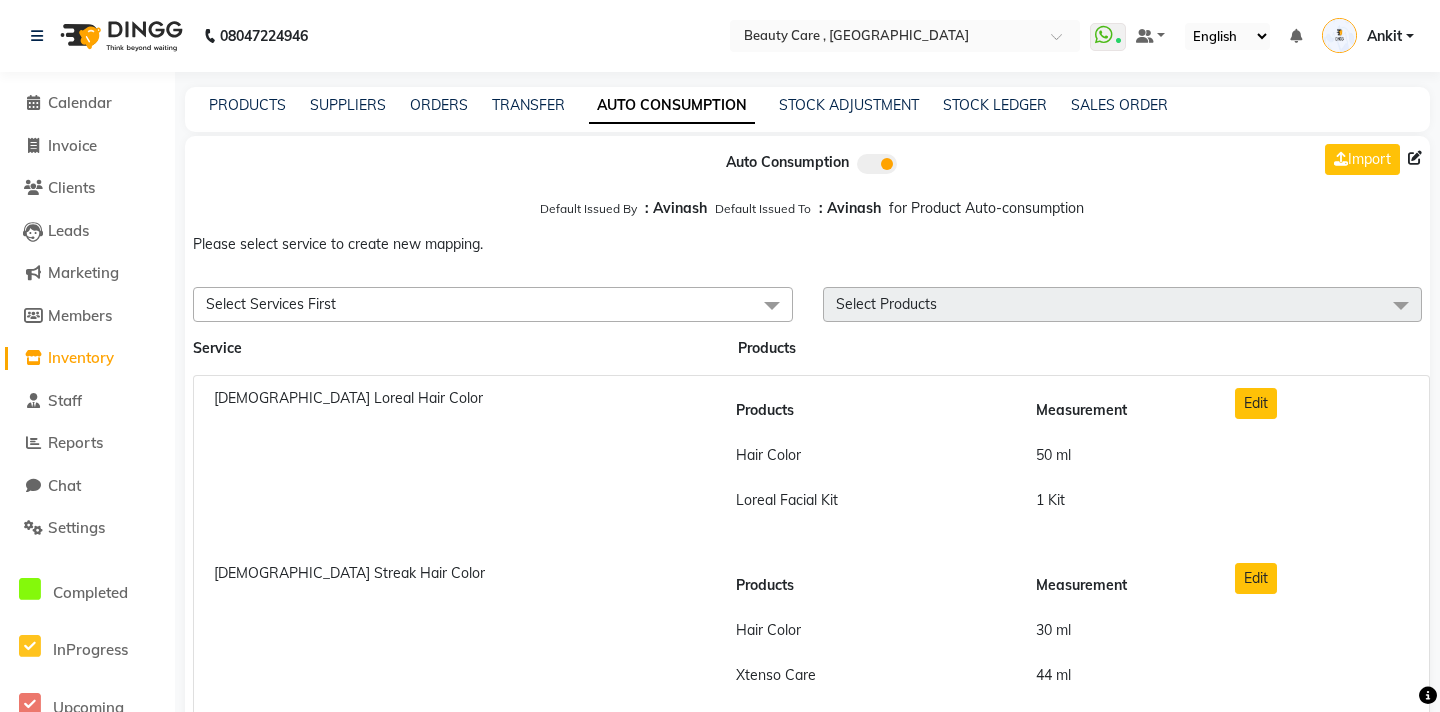 click on "Default Issued By  : Avinash Default Issued To  : Avinash  for Product Auto-consumption" at bounding box center (807, 208) 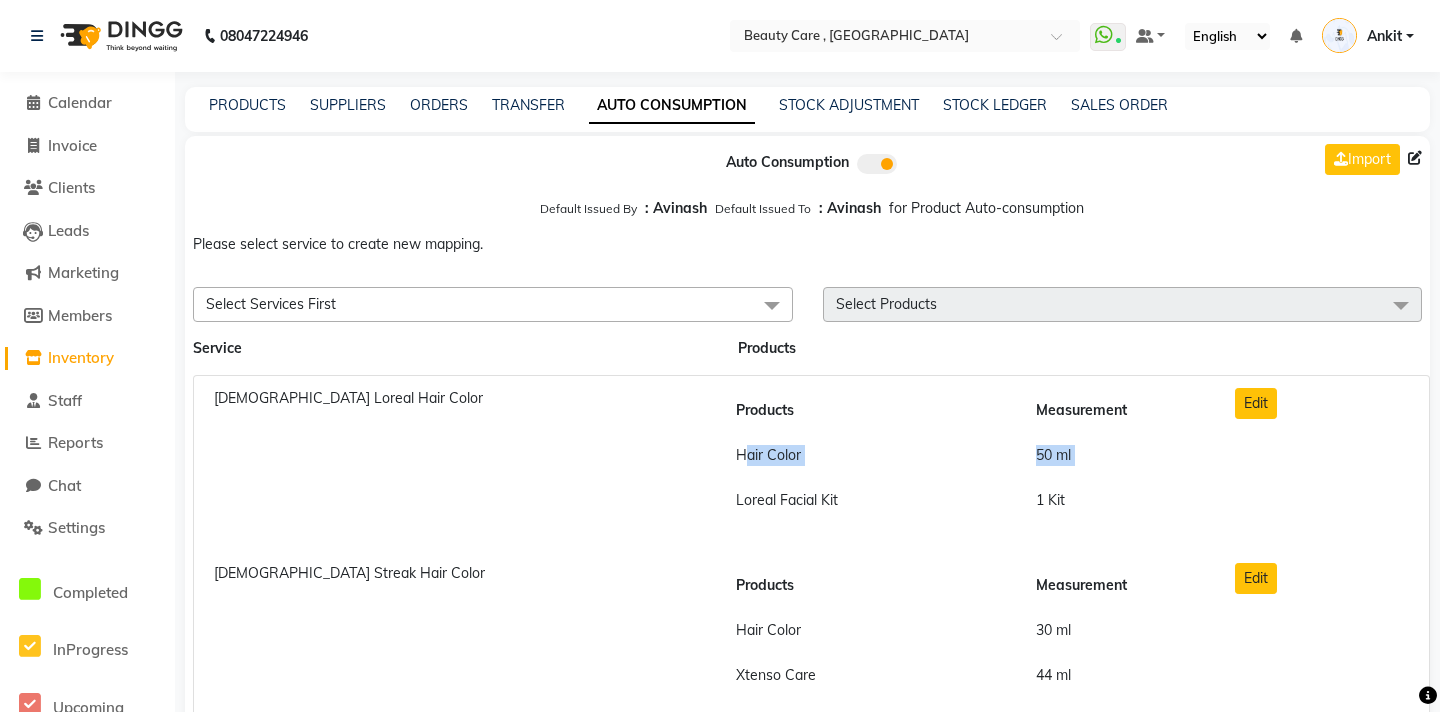 drag, startPoint x: 733, startPoint y: 453, endPoint x: 797, endPoint y: 512, distance: 87.04597 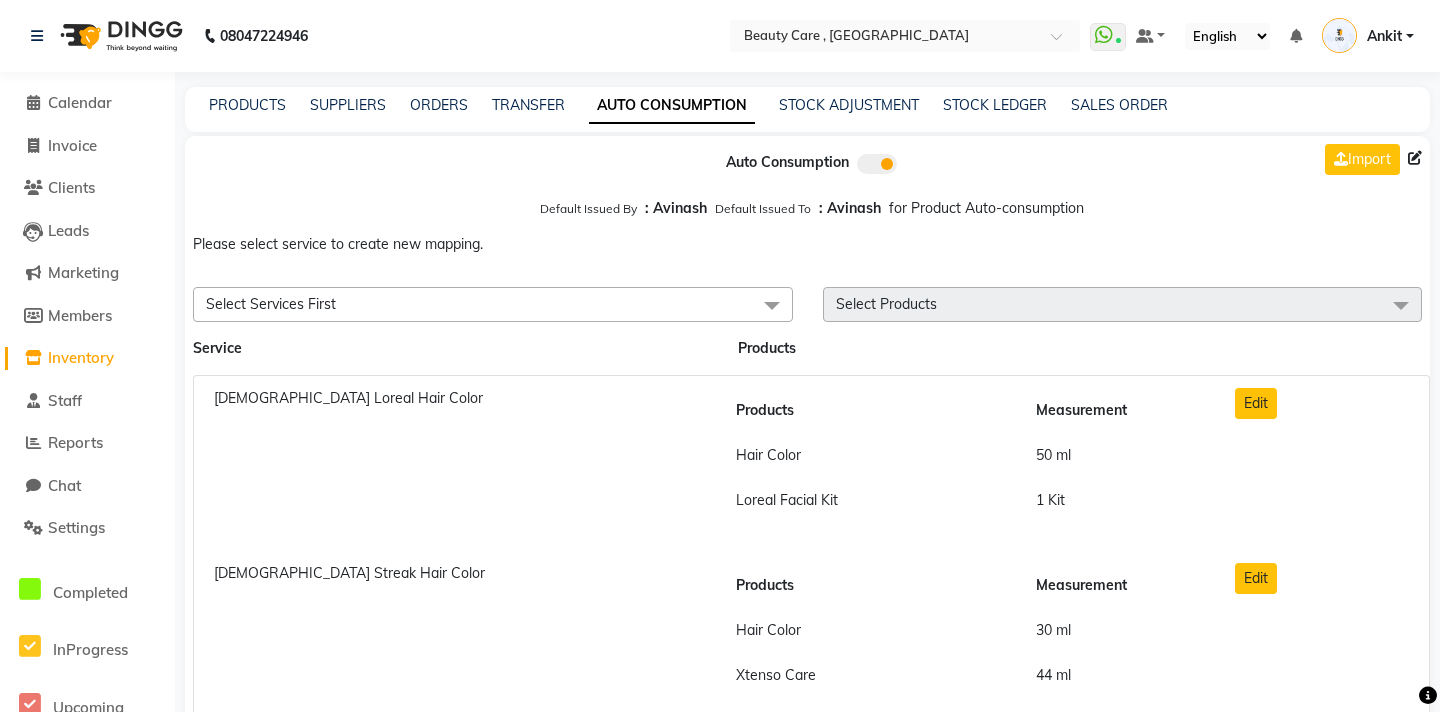 click on "Loreal Facial Kit" at bounding box center [874, 500] 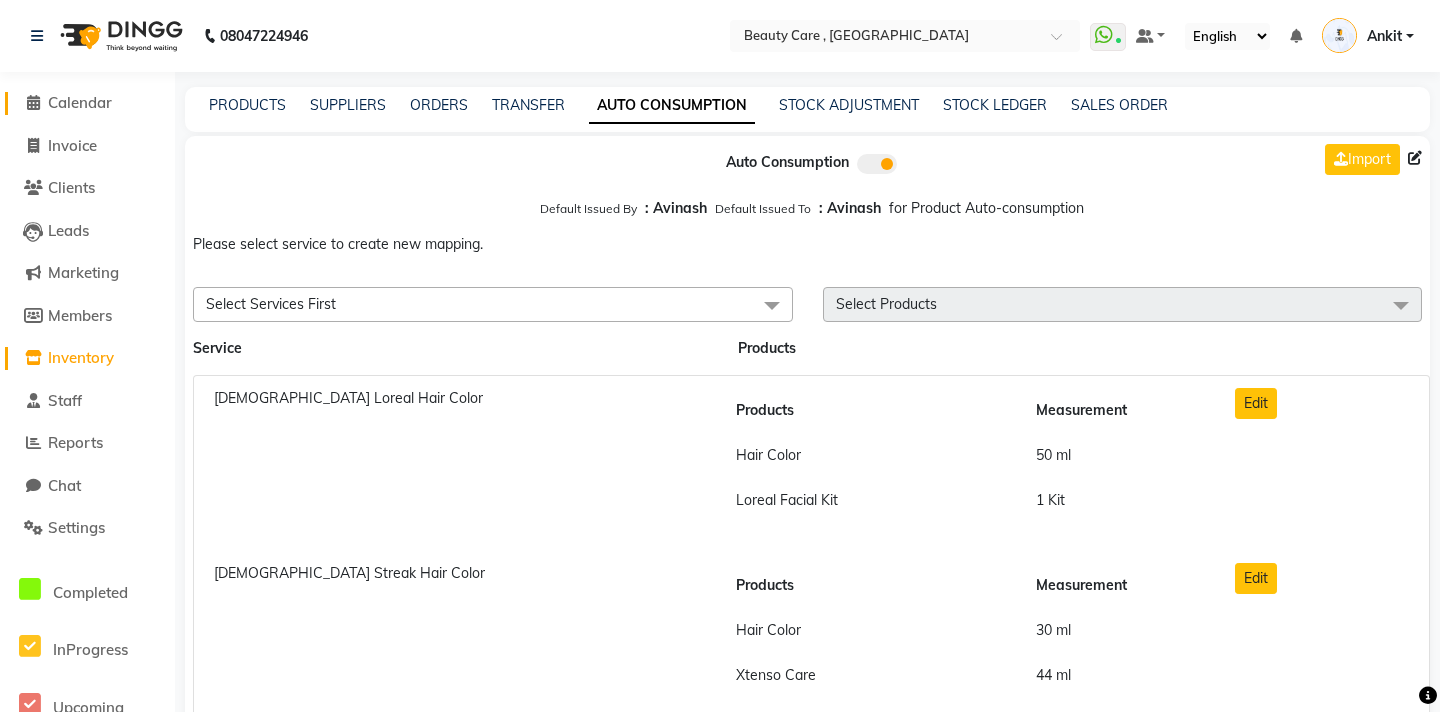 click on "Calendar" 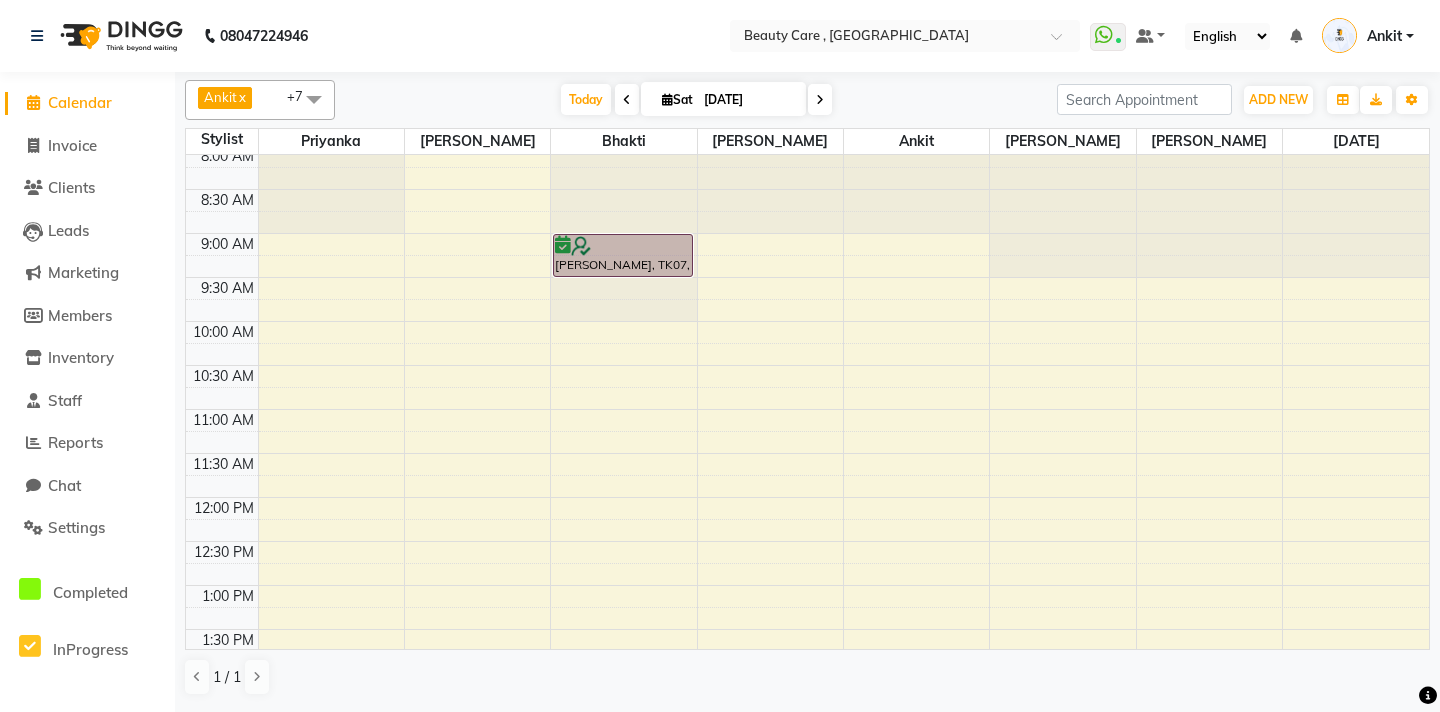 scroll, scrollTop: 10, scrollLeft: 0, axis: vertical 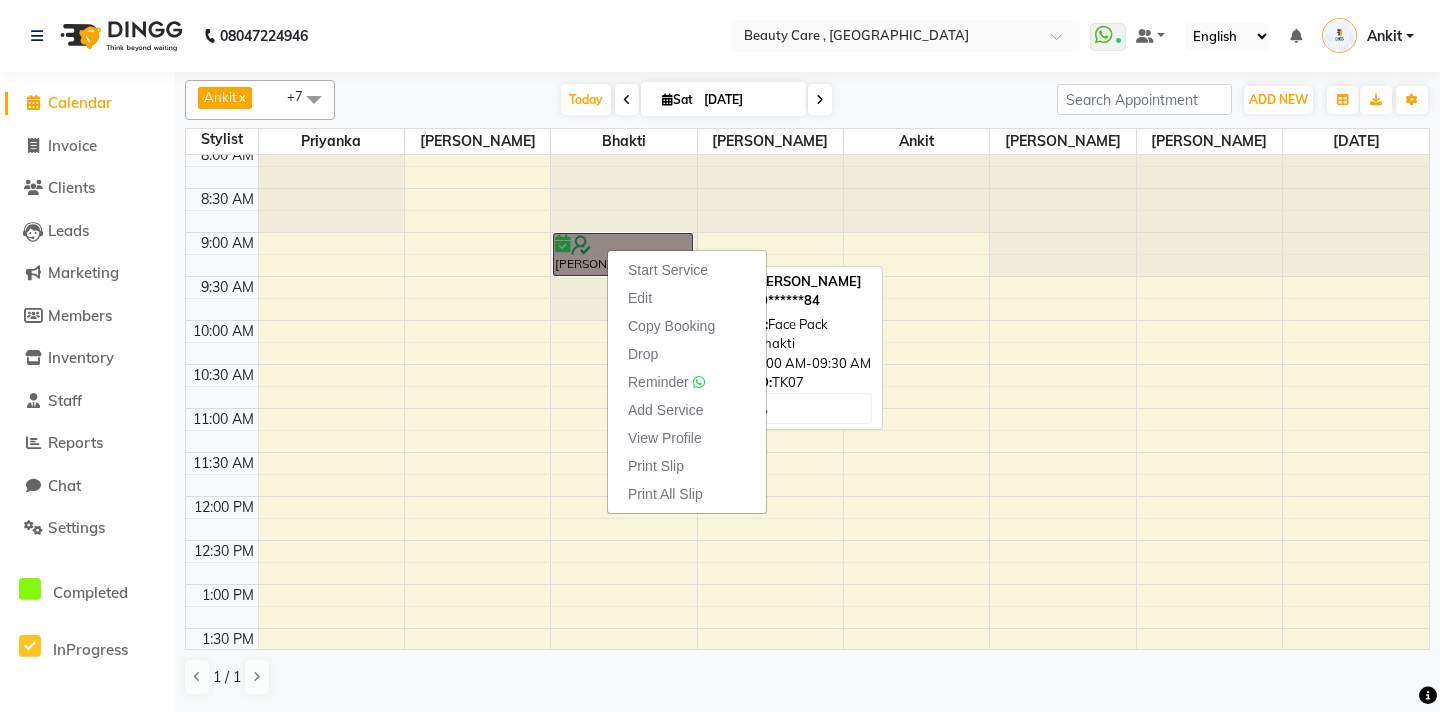 click on "Ankit Soni, TK07, 09:00 AM-09:30 AM, Face Pack" at bounding box center [623, 254] 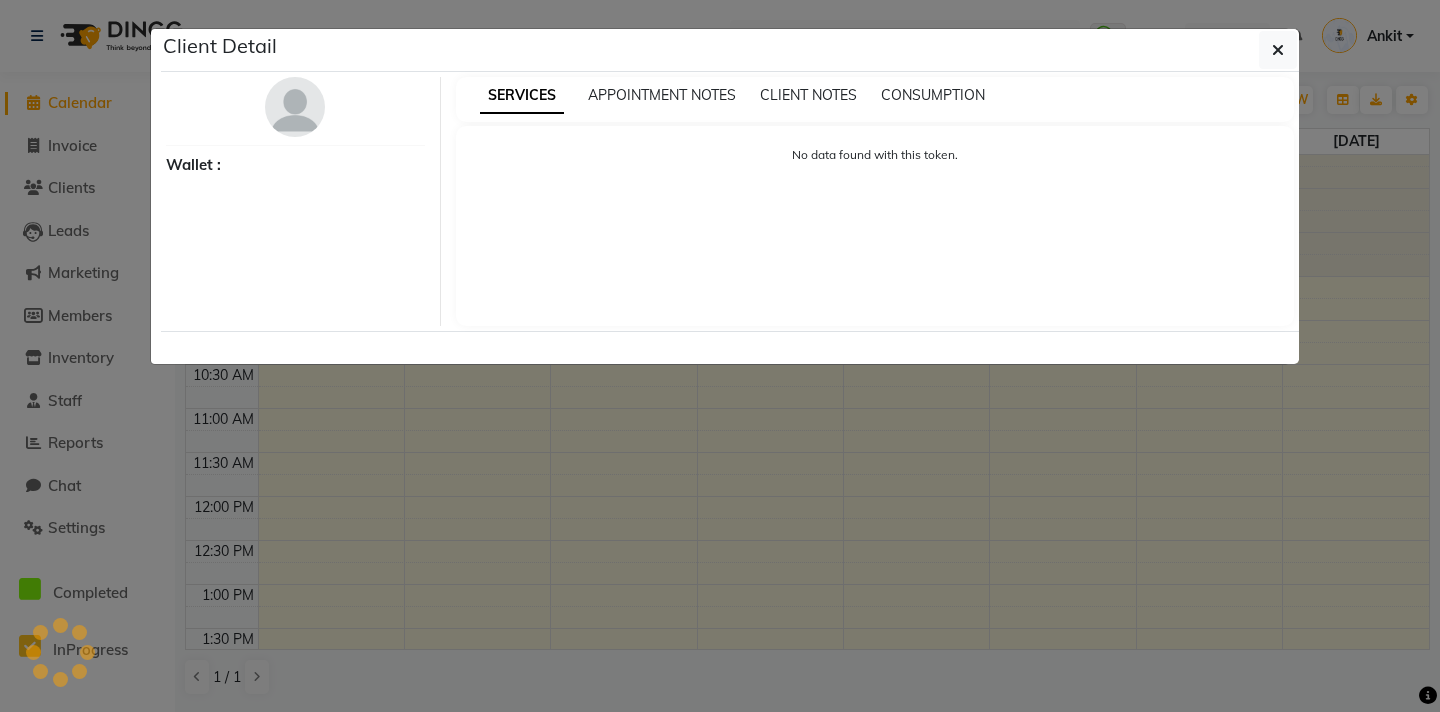select on "6" 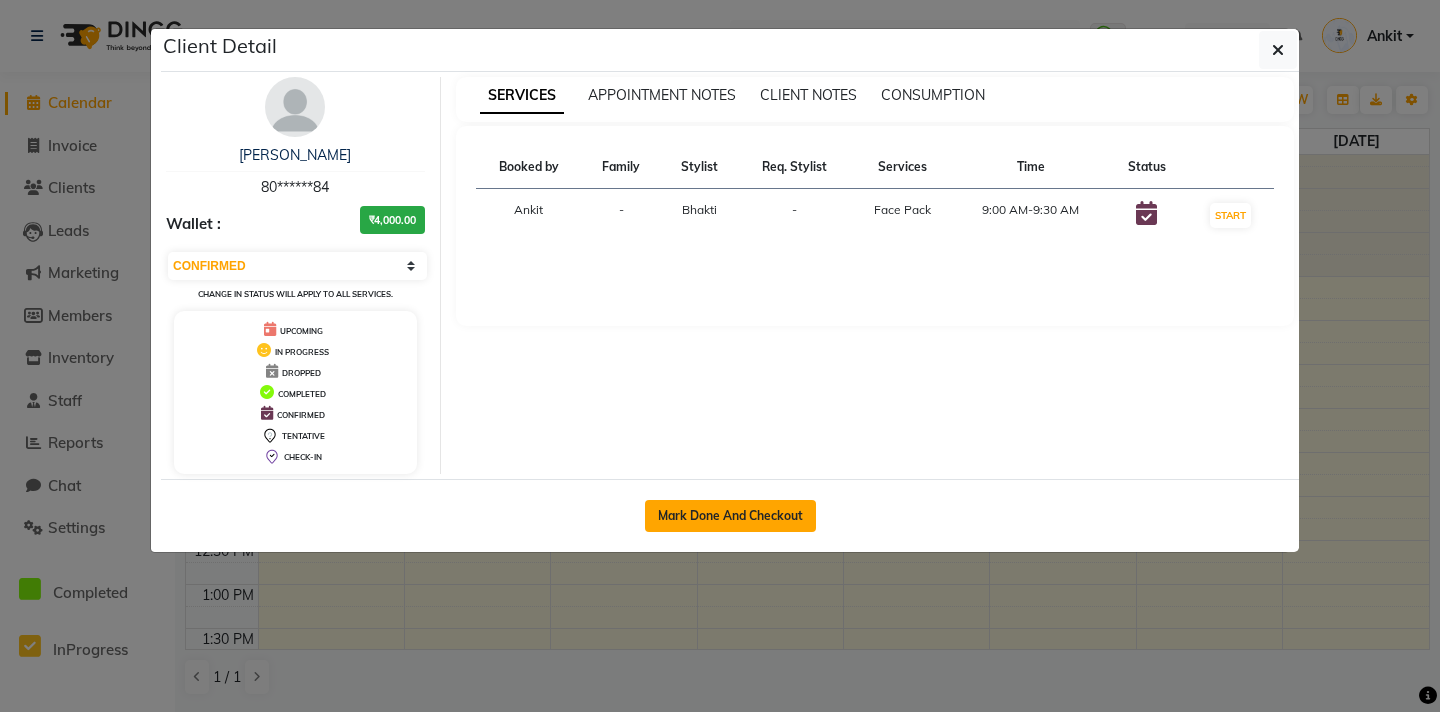 click on "Mark Done And Checkout" 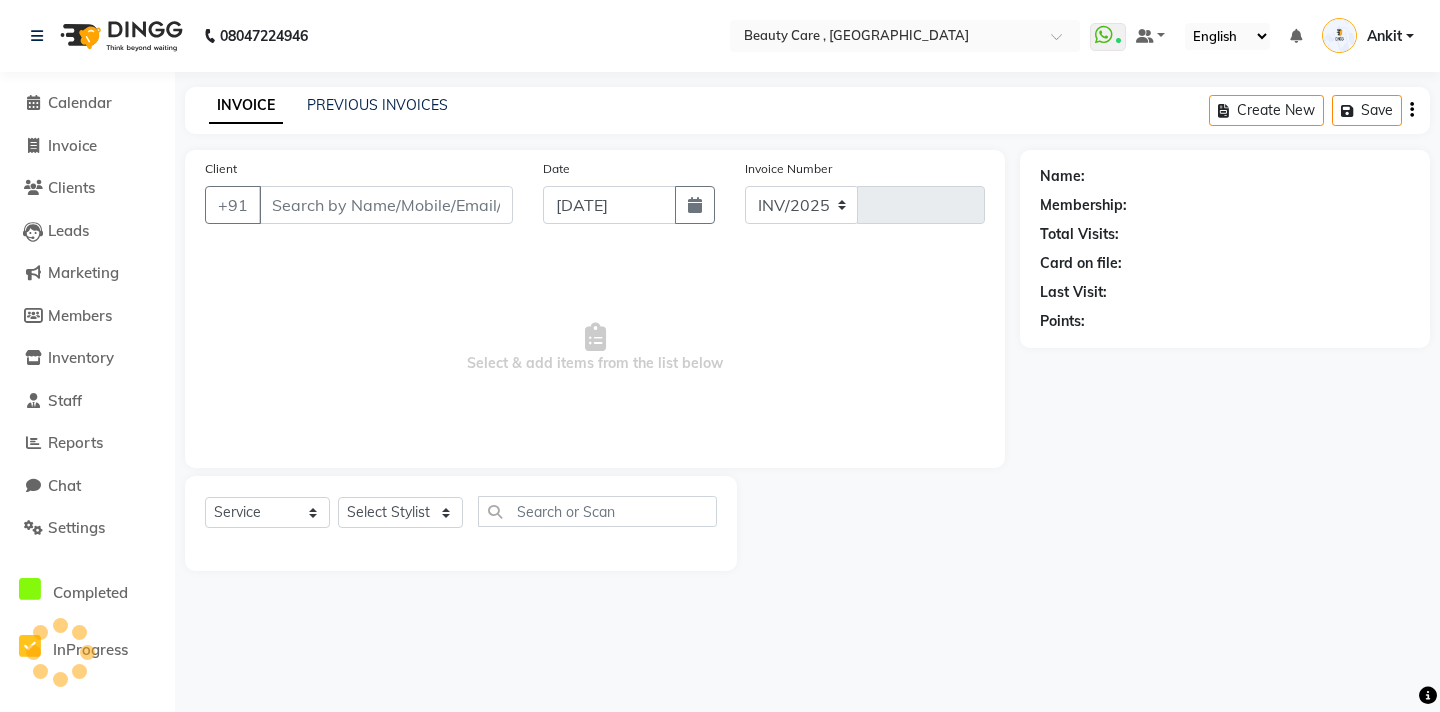 select on "5646" 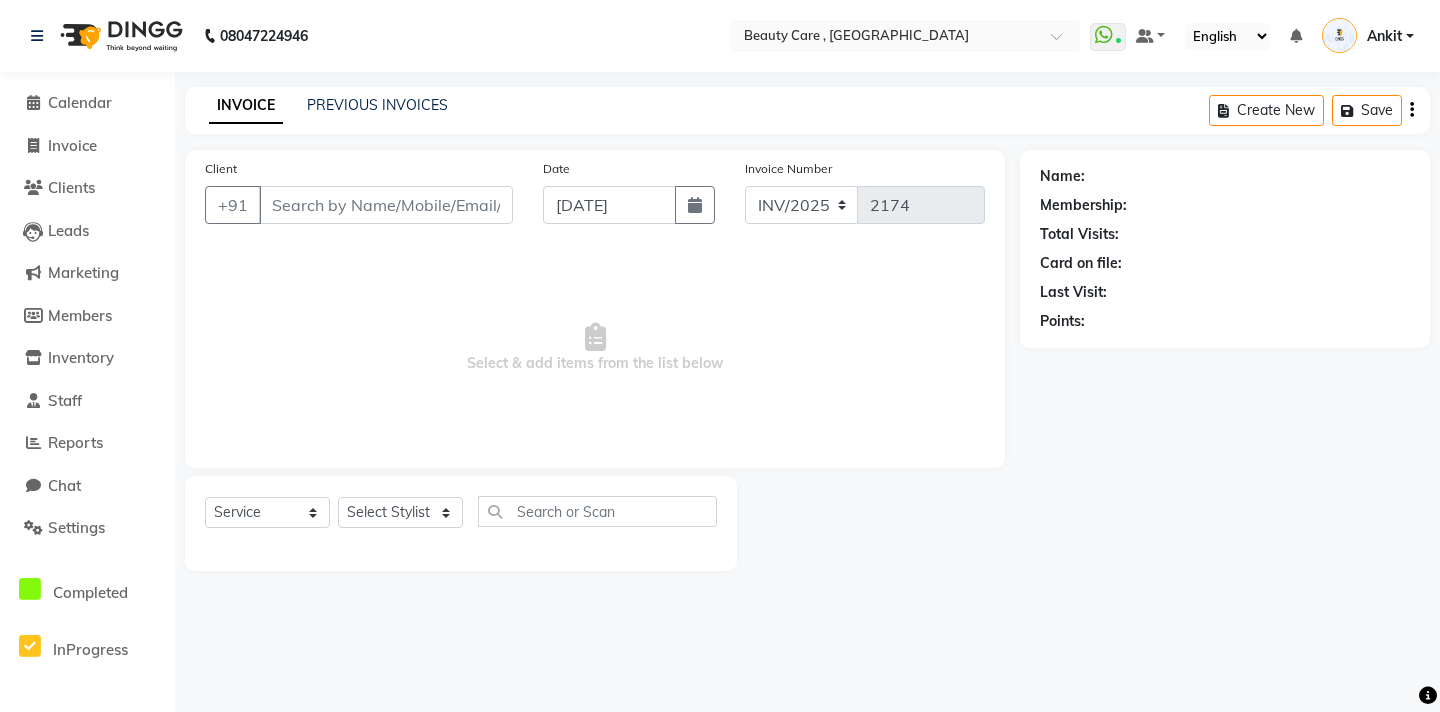 type on "80******84" 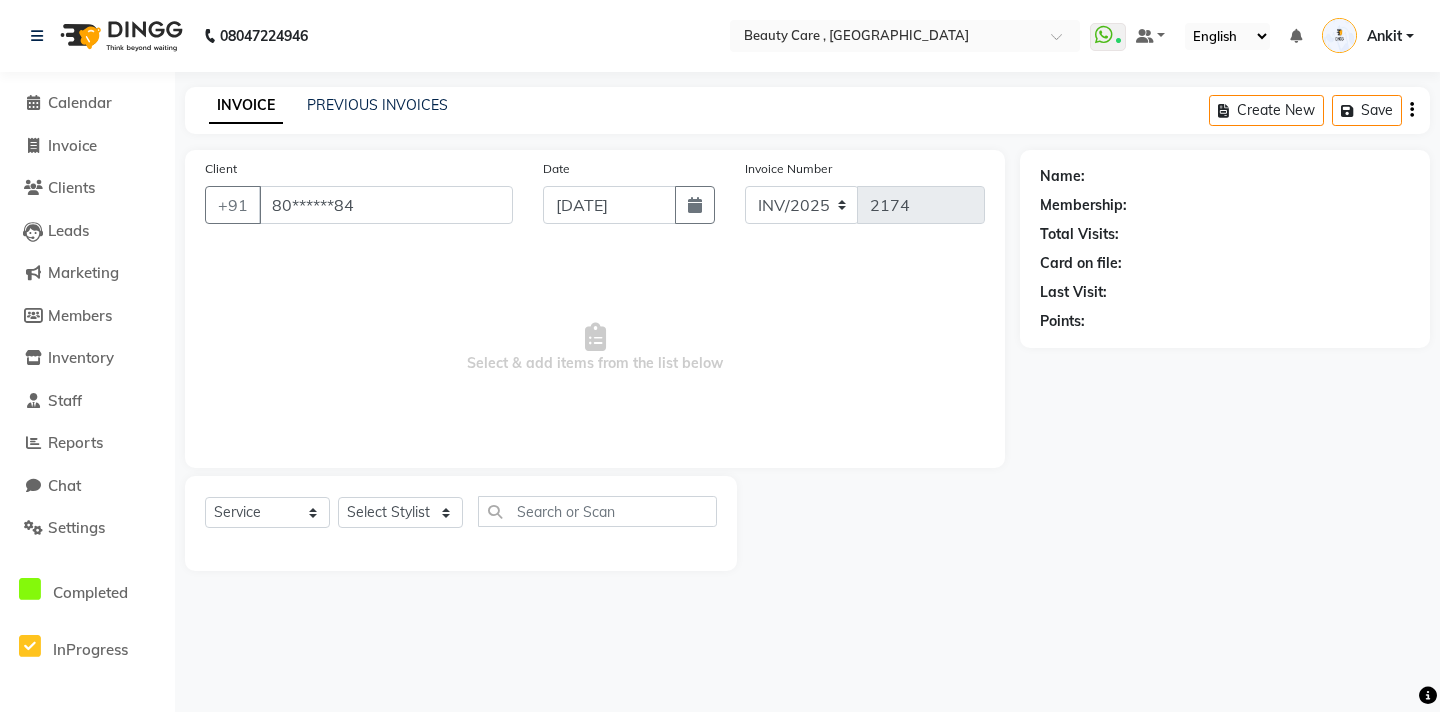 select on "15135" 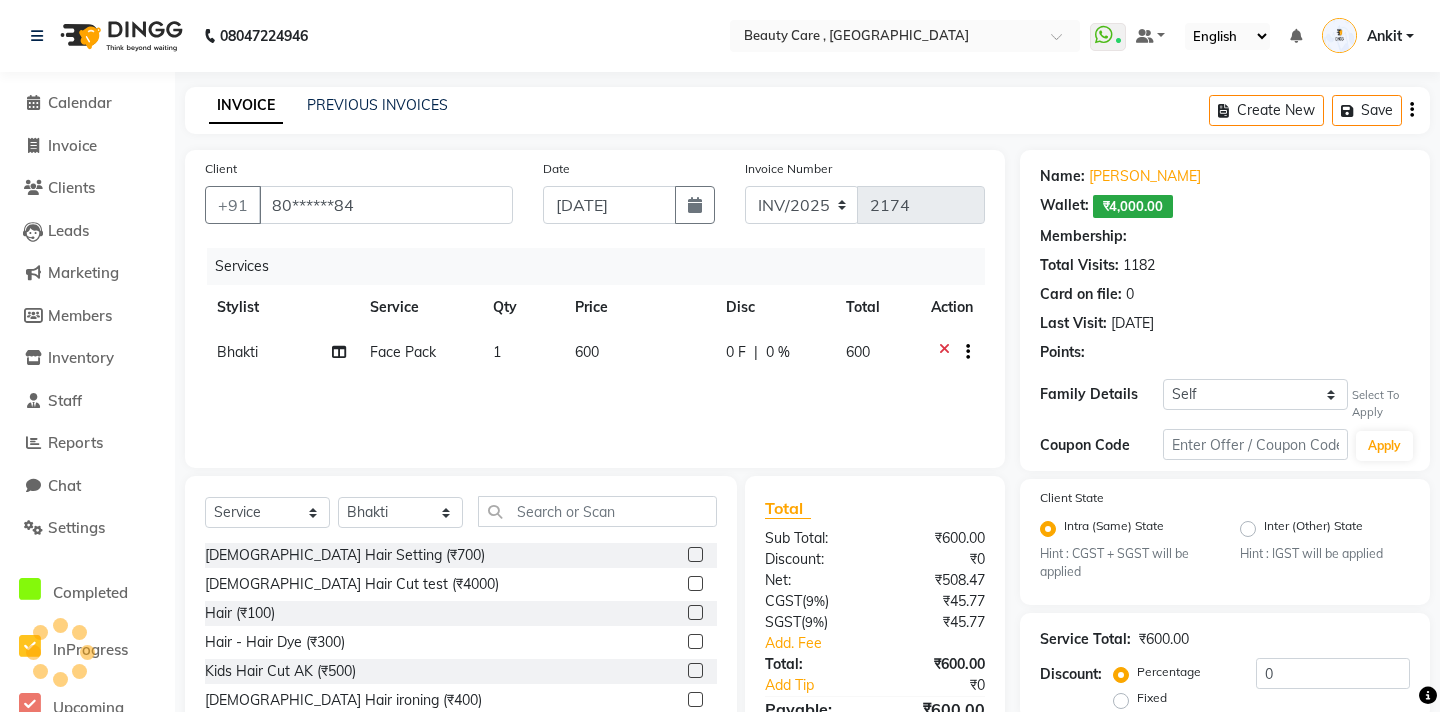 select on "2: Object" 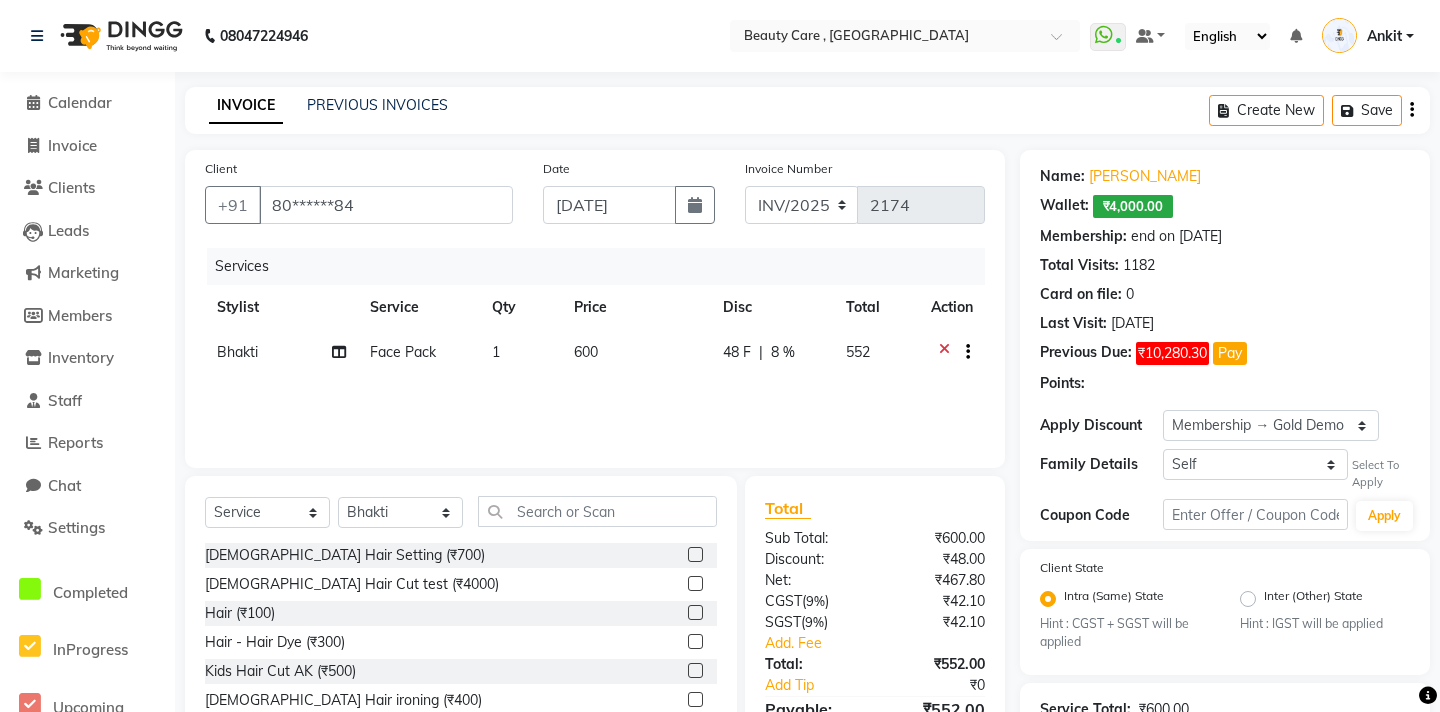 click on "Manual Payment" 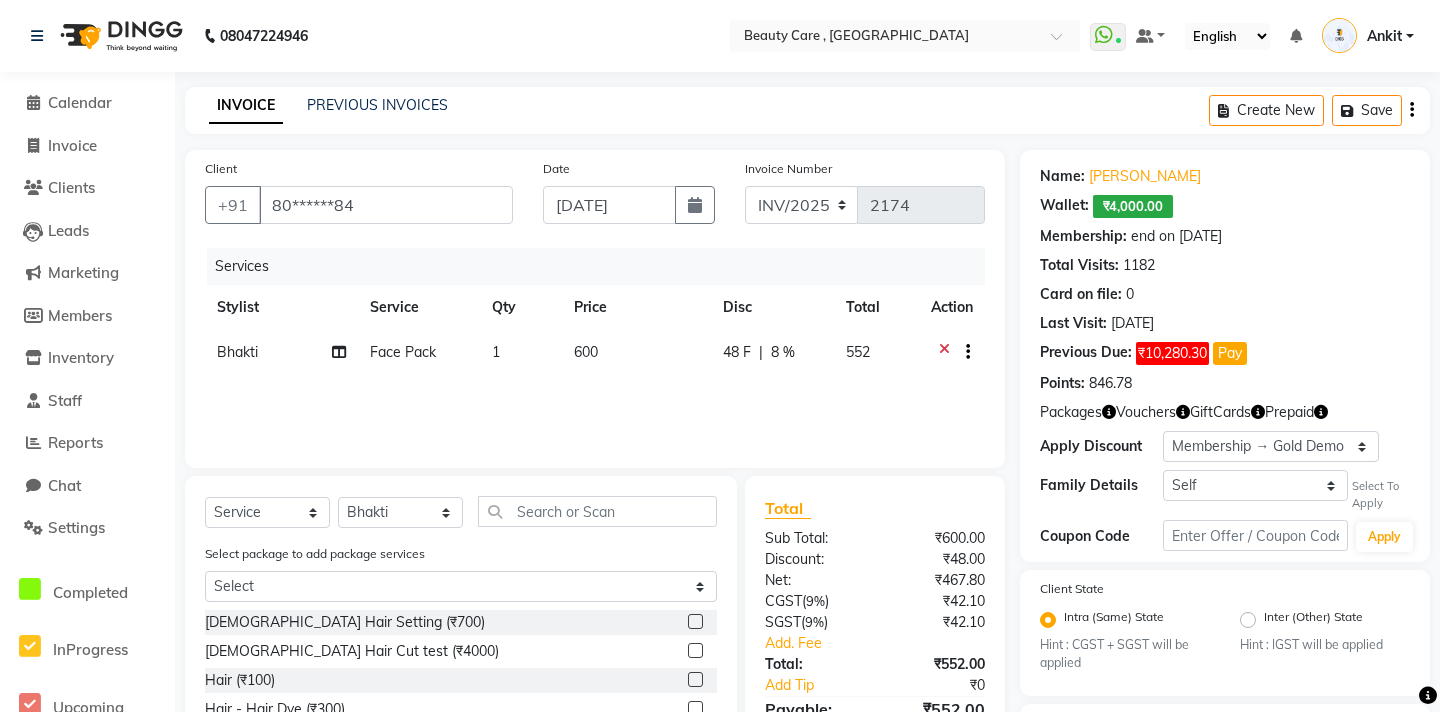 type on "8" 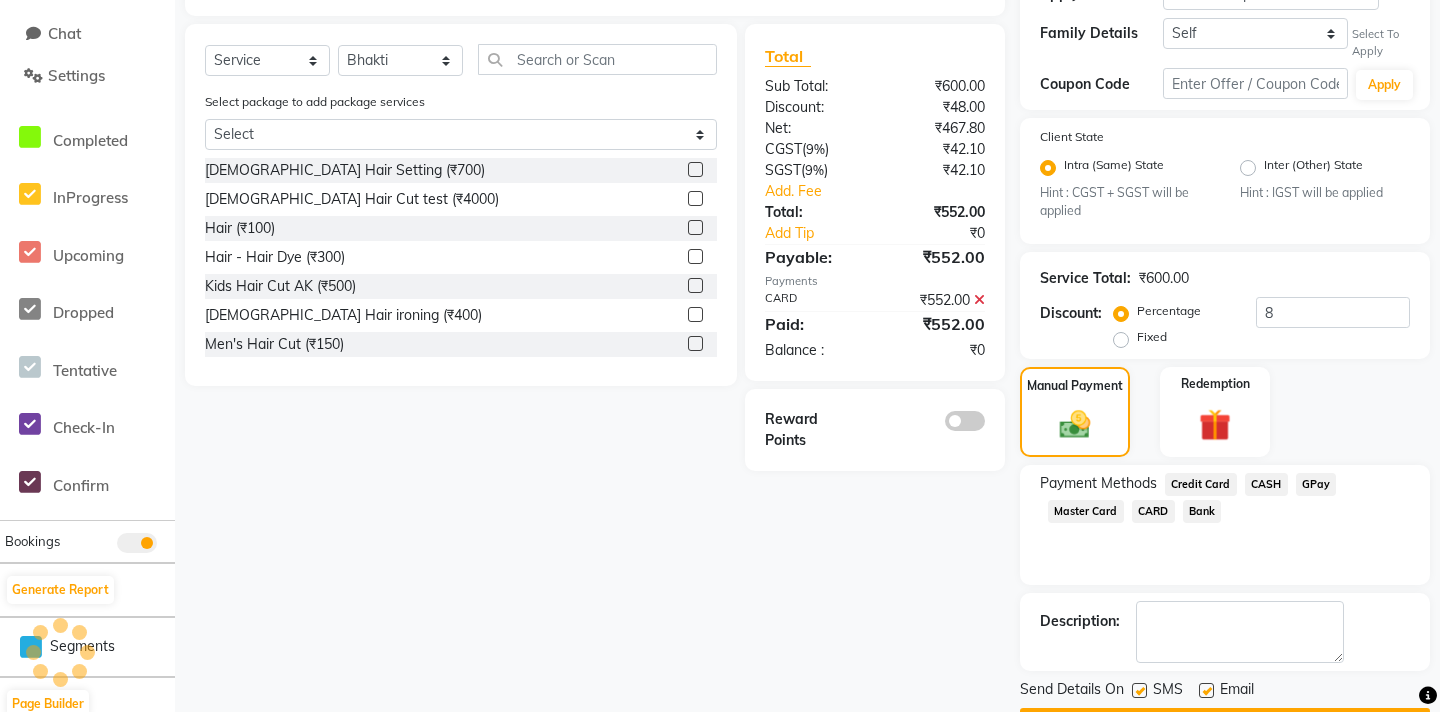 click on "Send Details On SMS Email  Checkout" 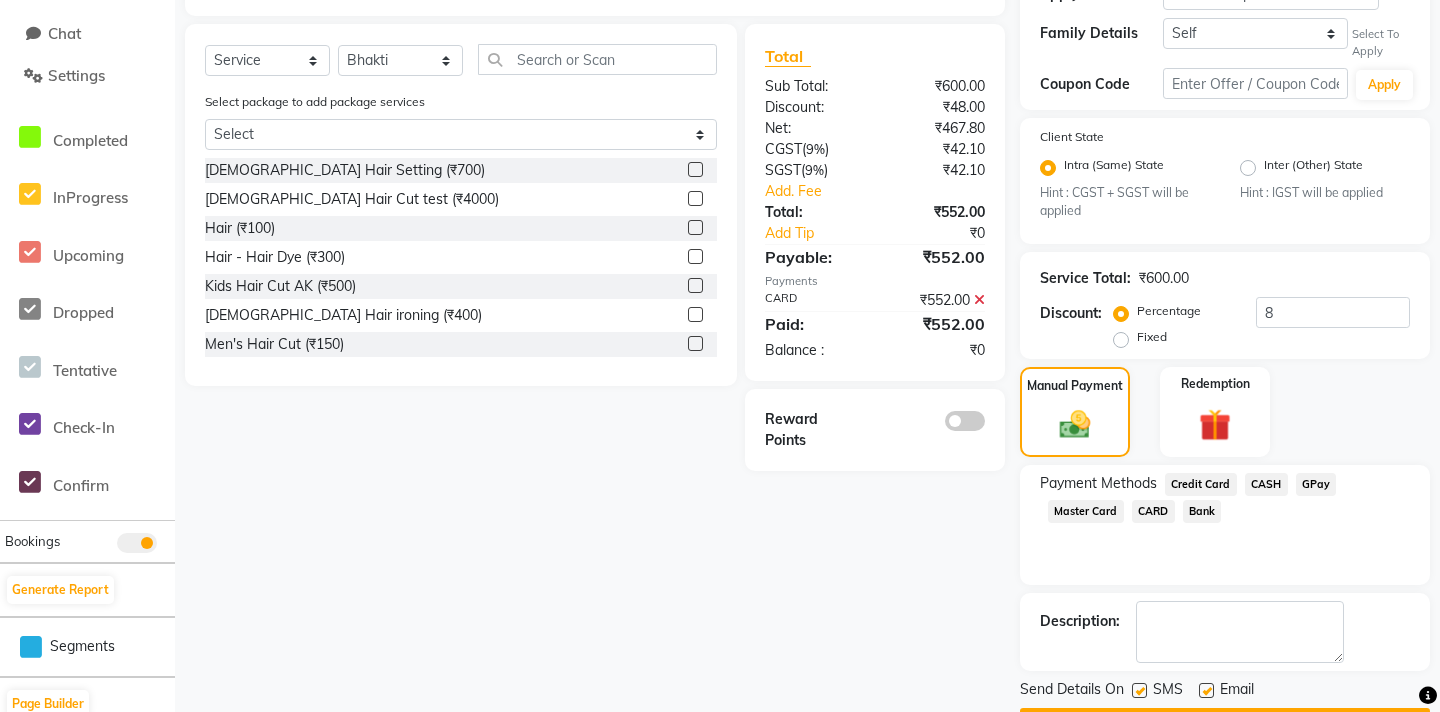 scroll, scrollTop: 509, scrollLeft: 0, axis: vertical 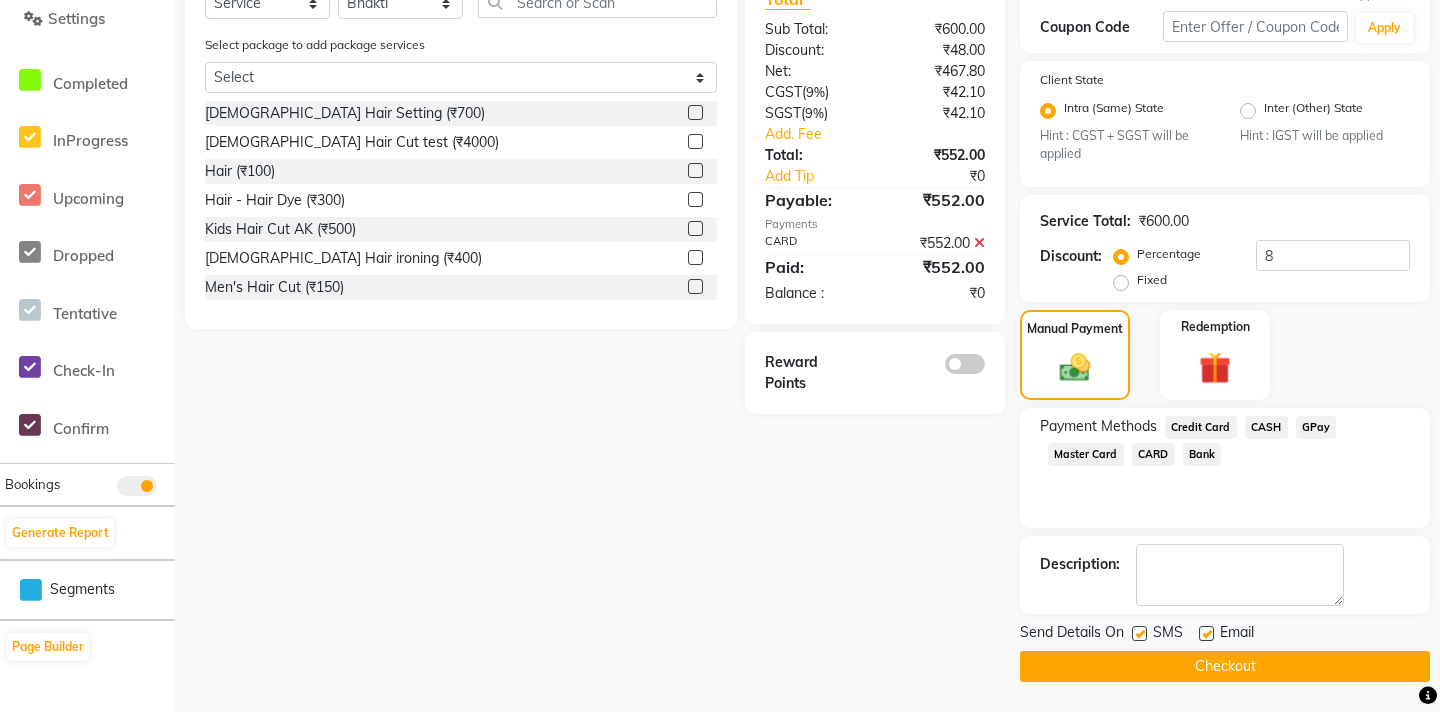click on "Checkout" 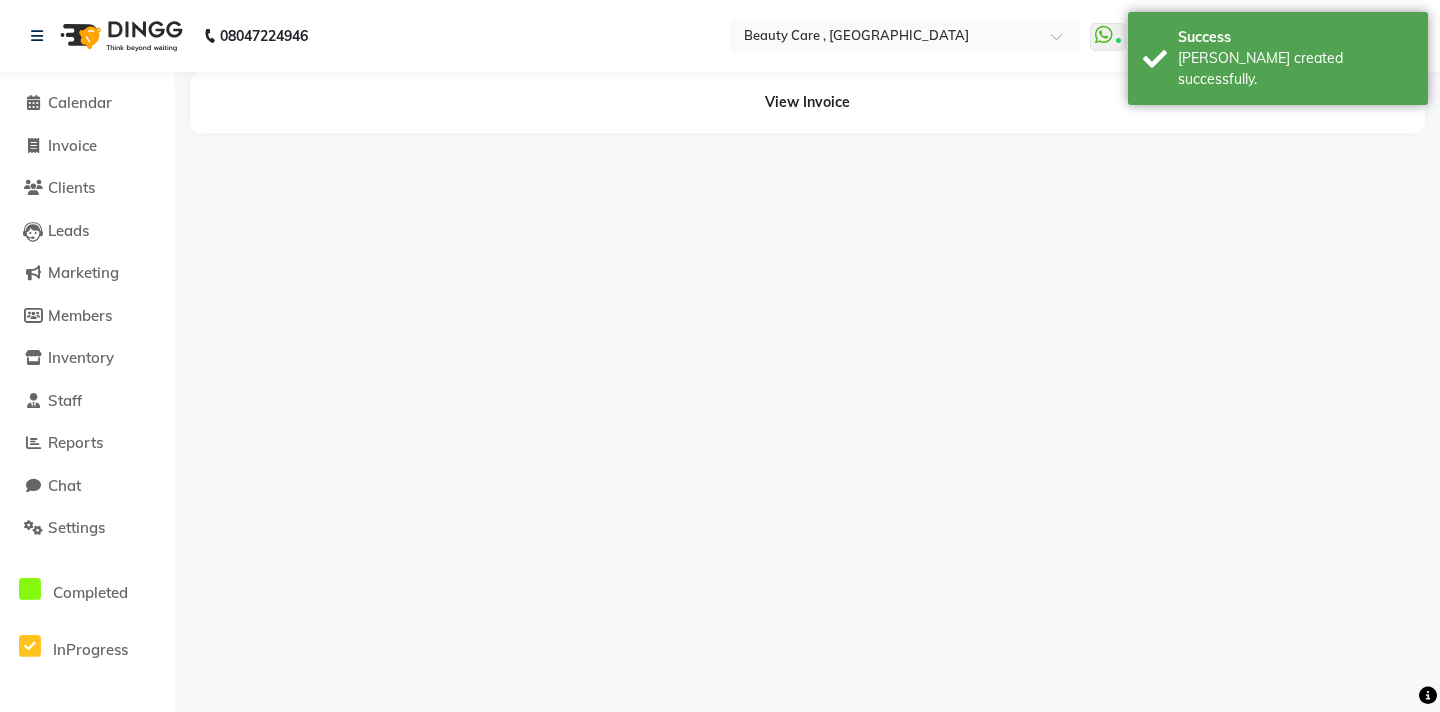 scroll, scrollTop: 0, scrollLeft: 0, axis: both 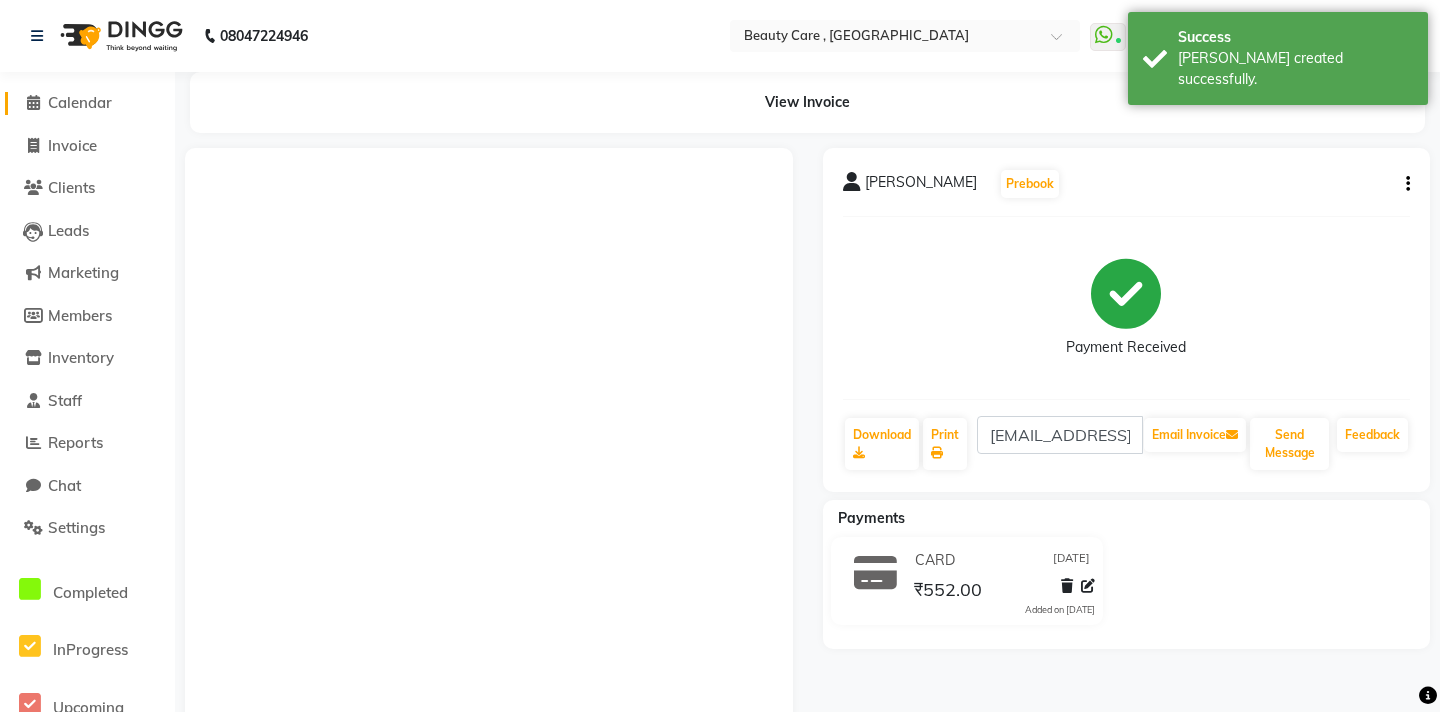 click on "Calendar" 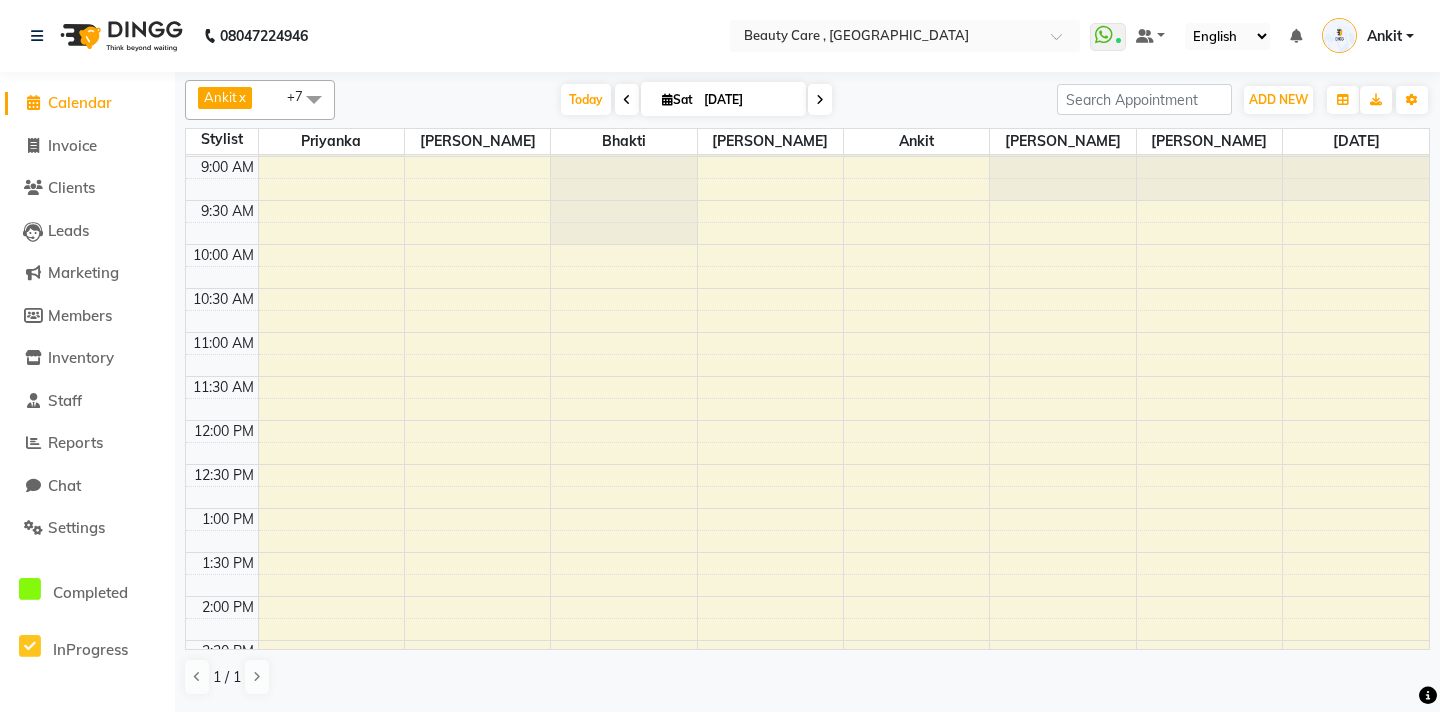 scroll, scrollTop: 0, scrollLeft: 0, axis: both 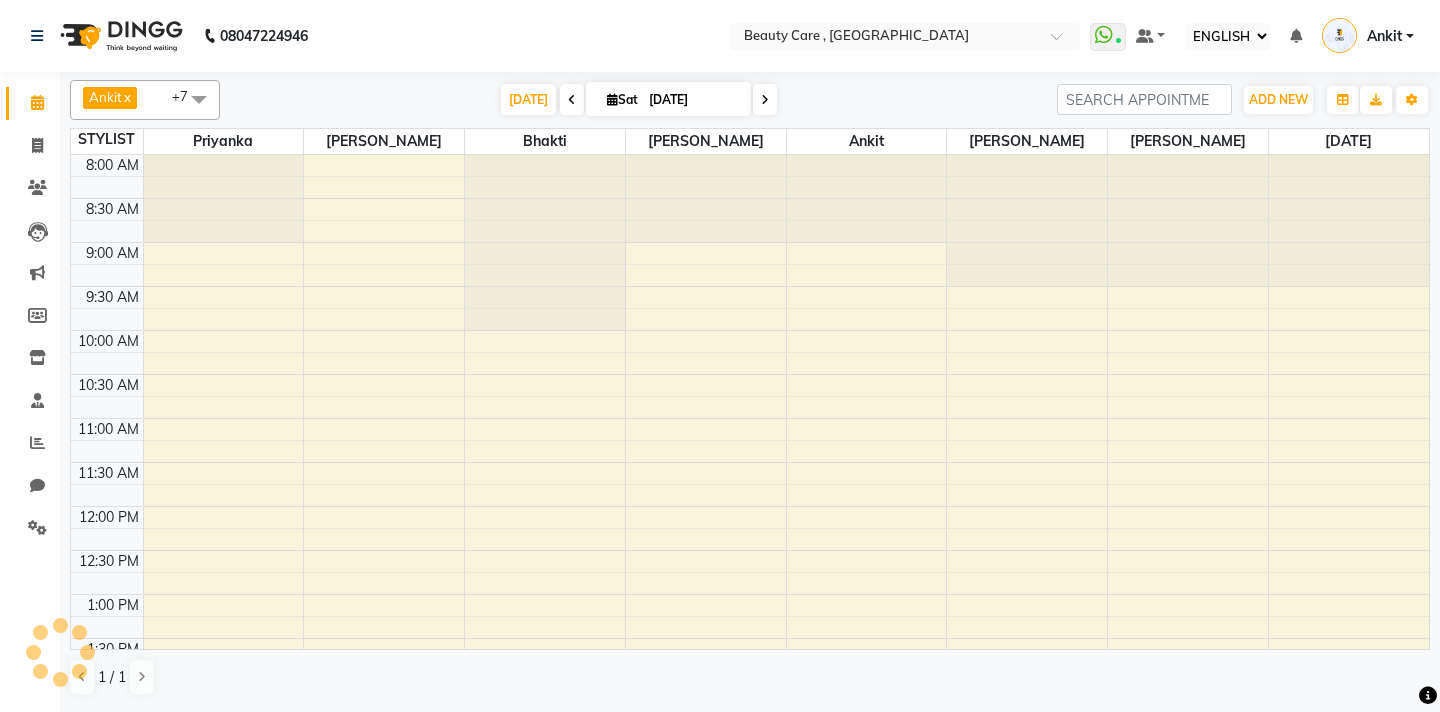 select on "ec" 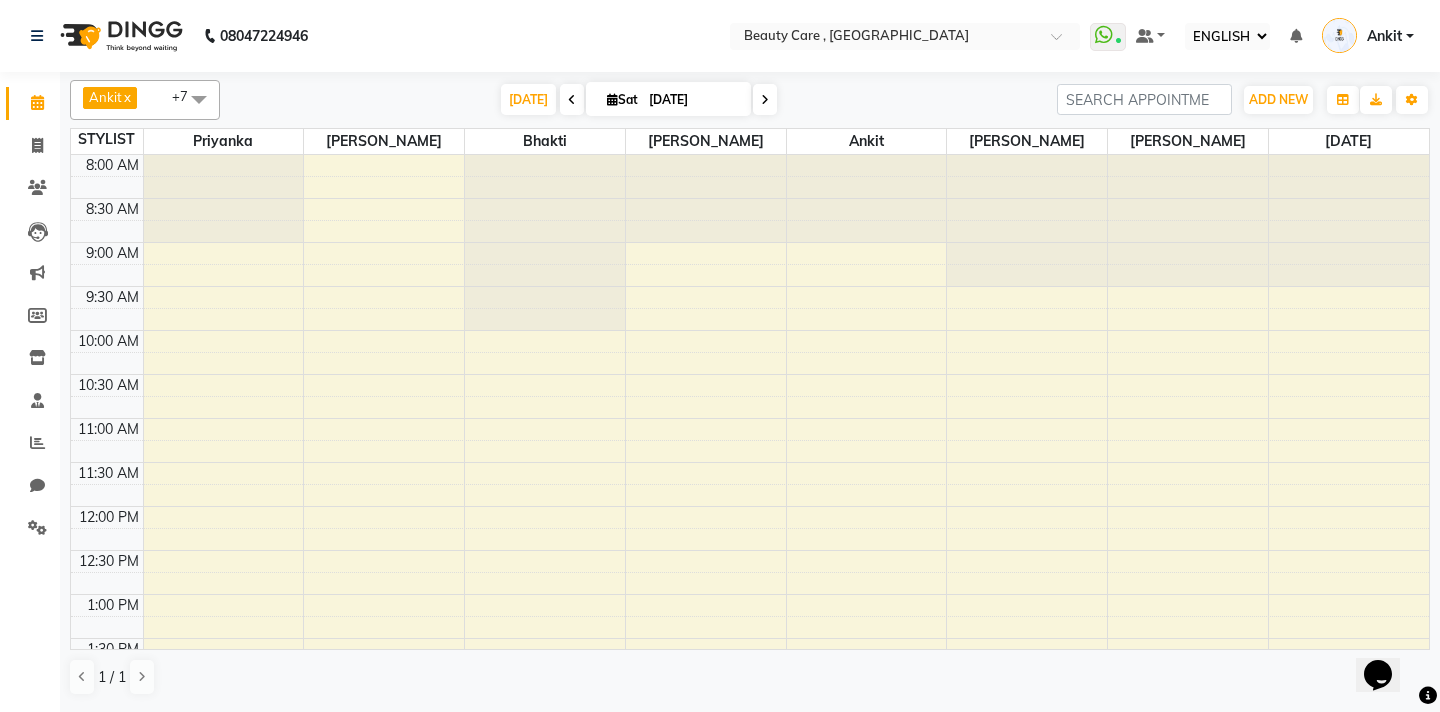 scroll, scrollTop: 0, scrollLeft: 0, axis: both 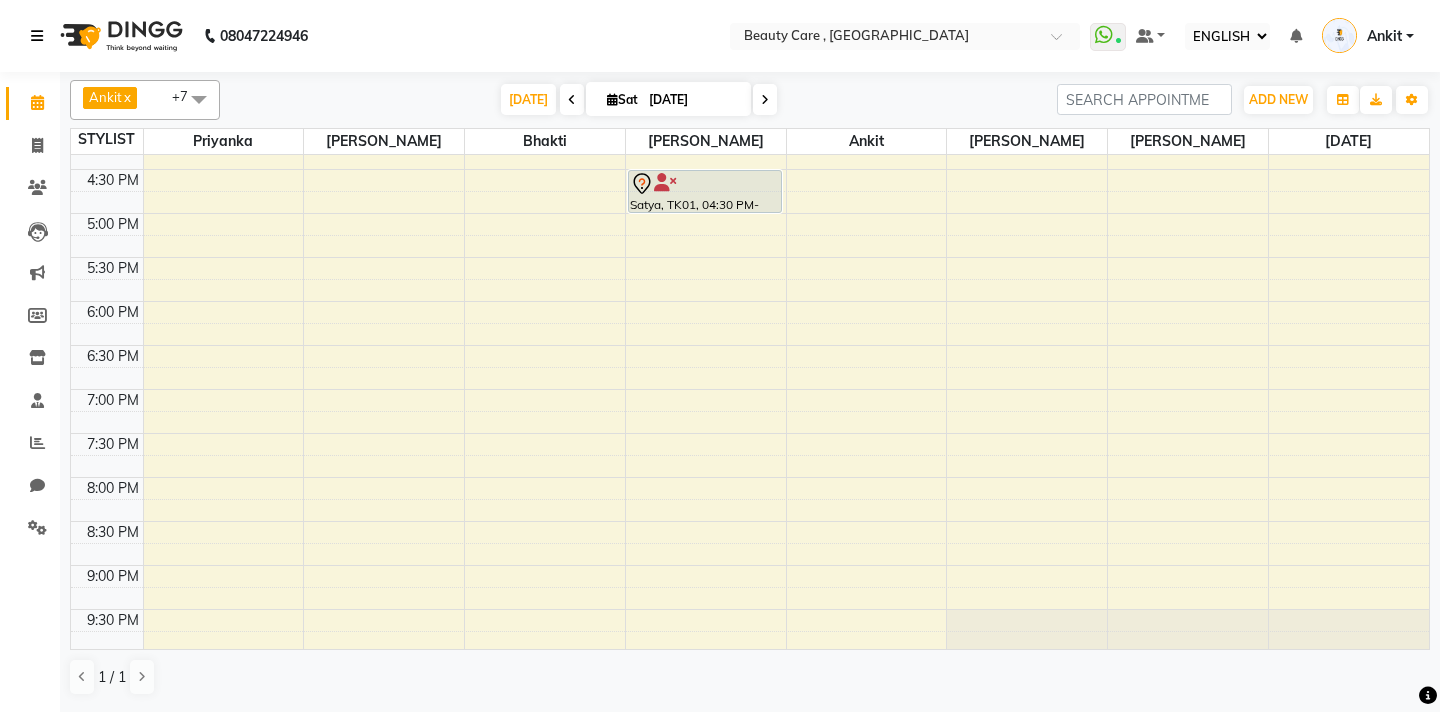 click at bounding box center (37, 36) 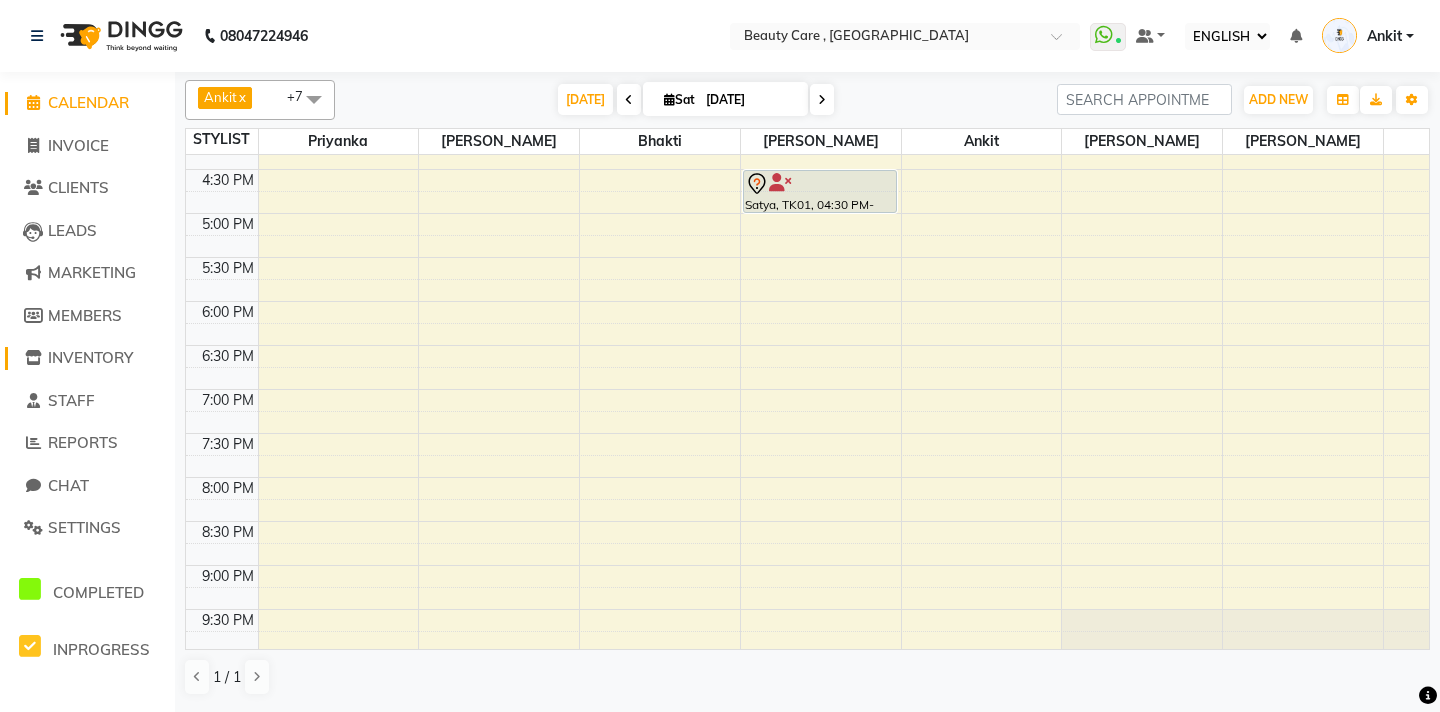 click on "INVENTORY" 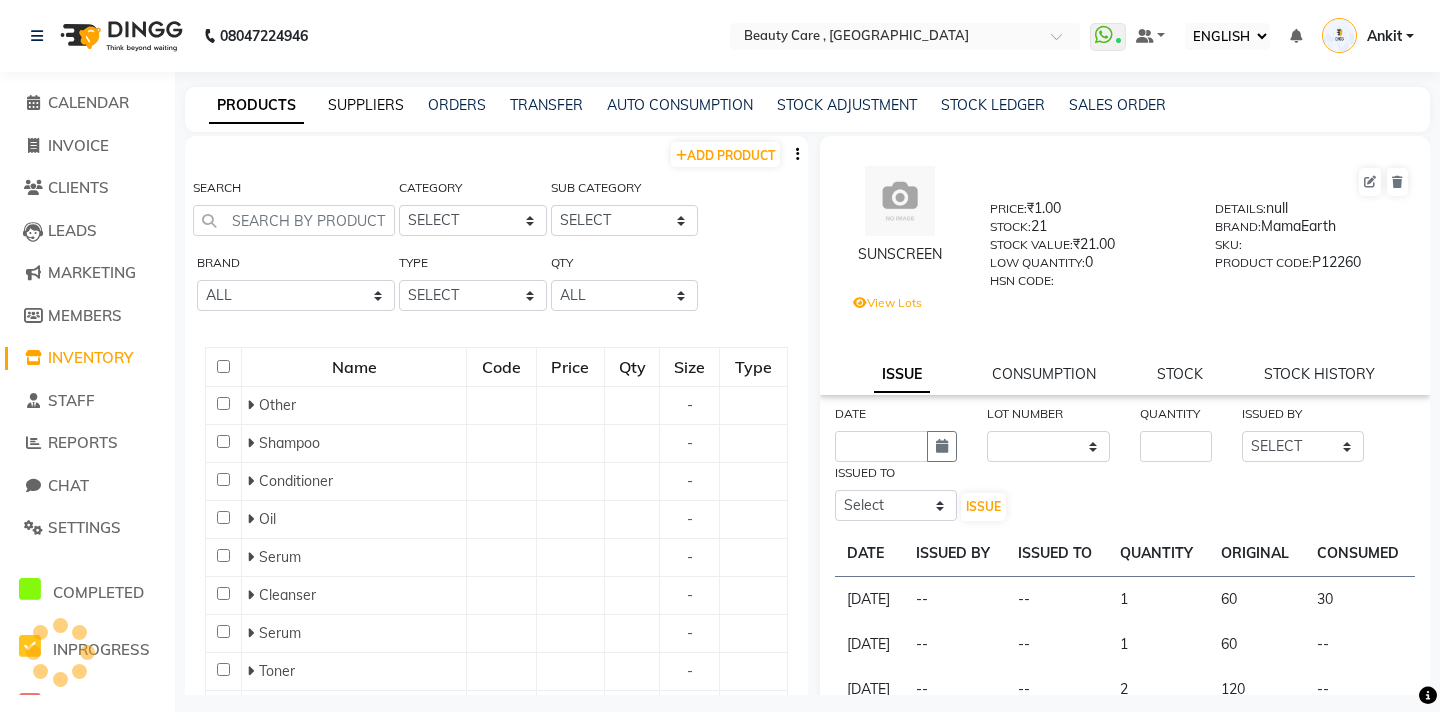 click on "SUPPLIERS" 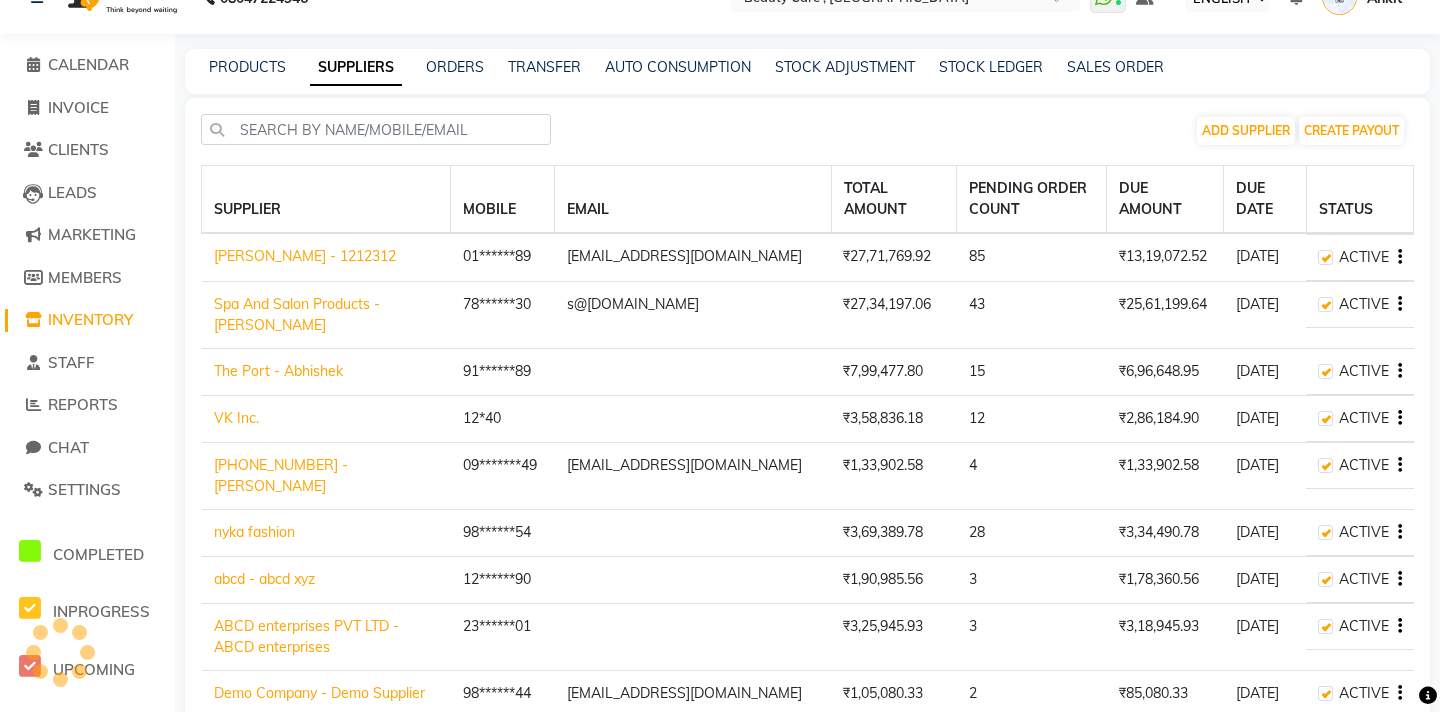 scroll, scrollTop: 0, scrollLeft: 0, axis: both 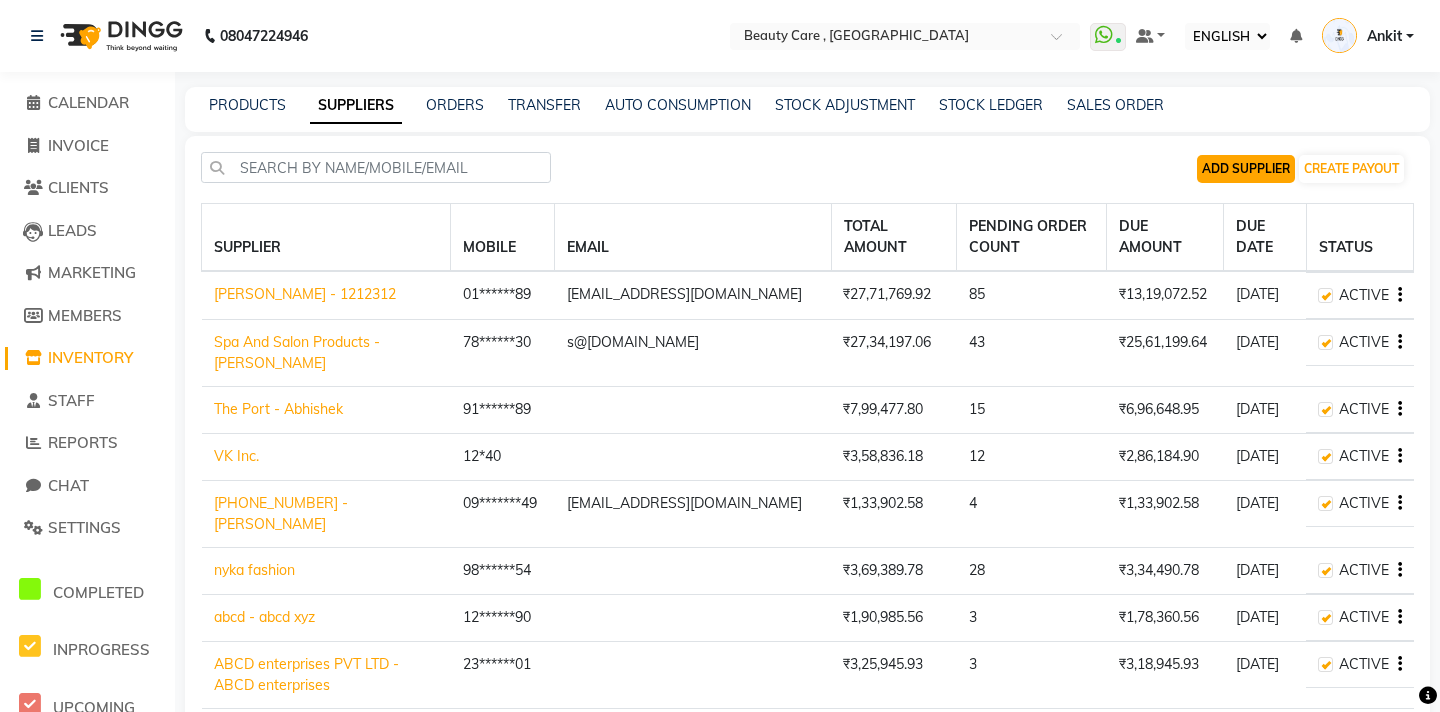 click on "ADD SUPPLIER" 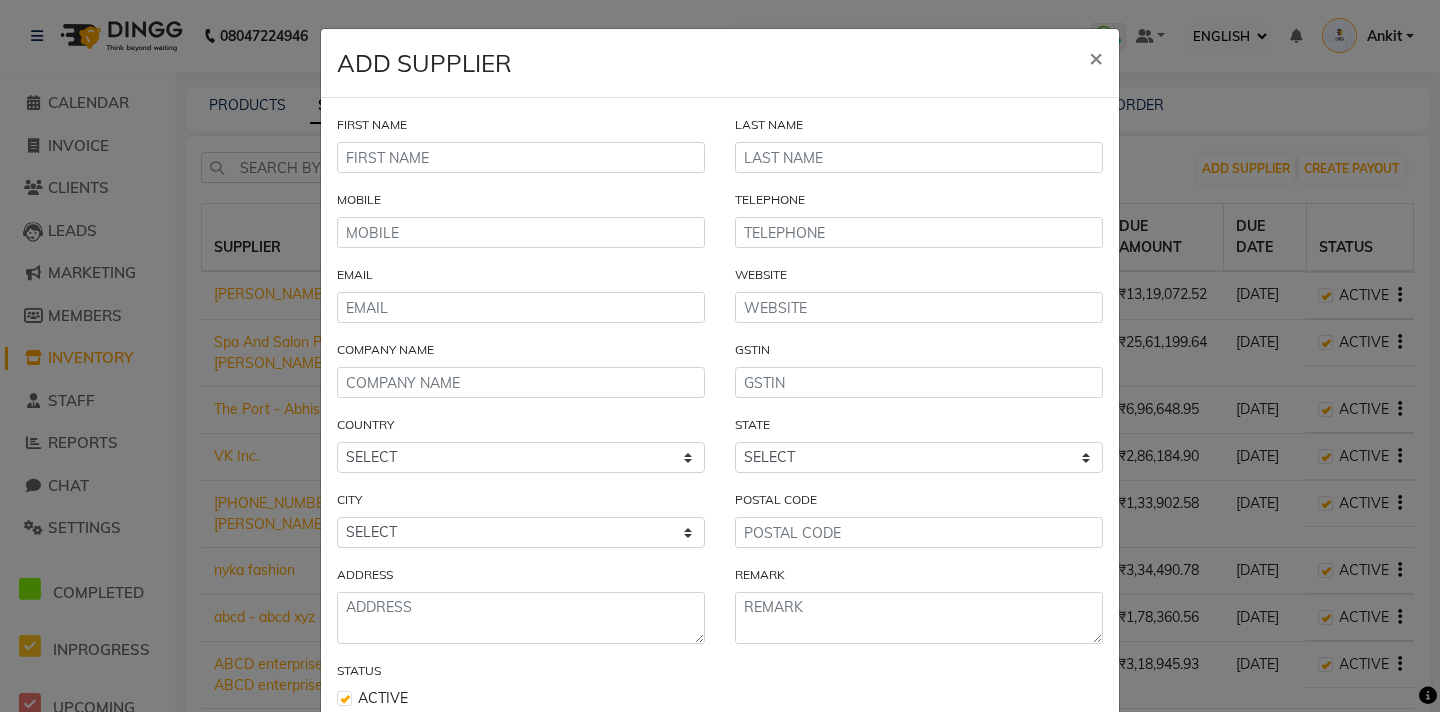 scroll, scrollTop: 121, scrollLeft: 0, axis: vertical 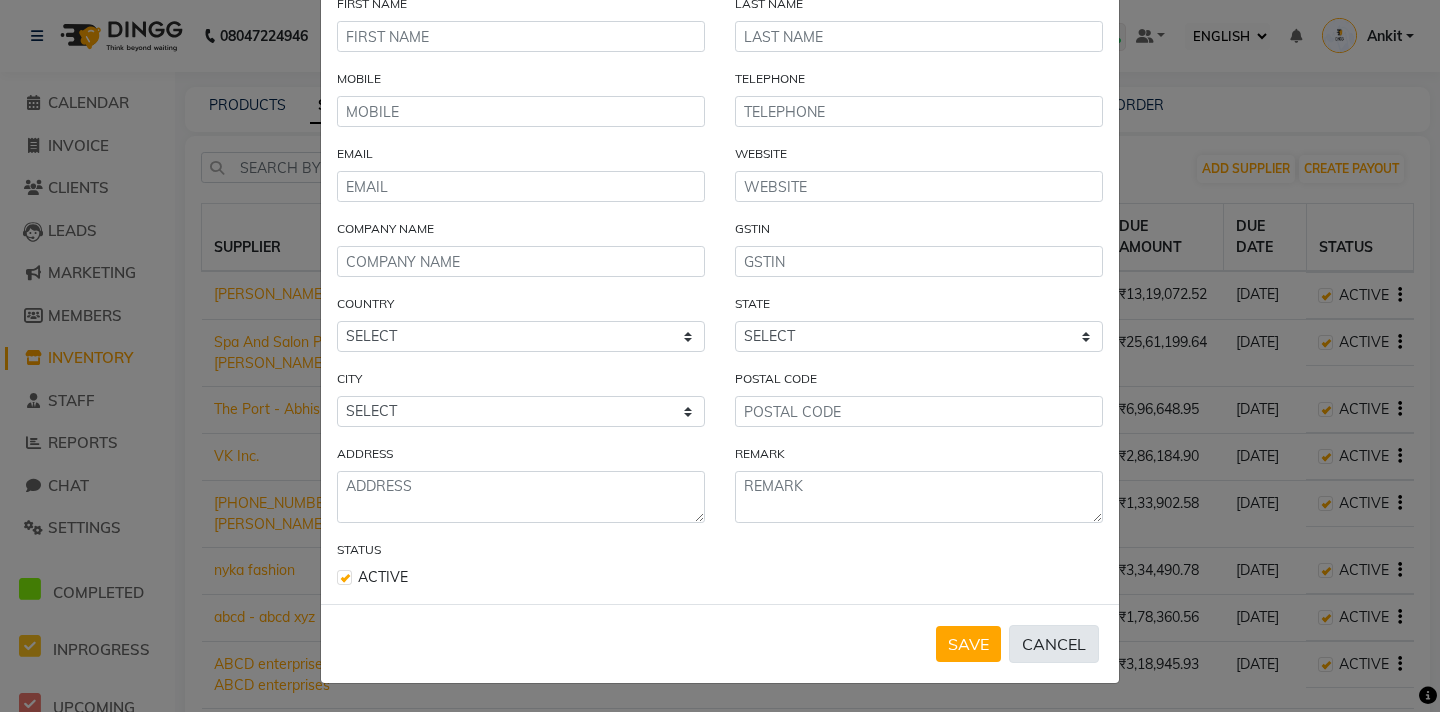 click on "CANCEL" 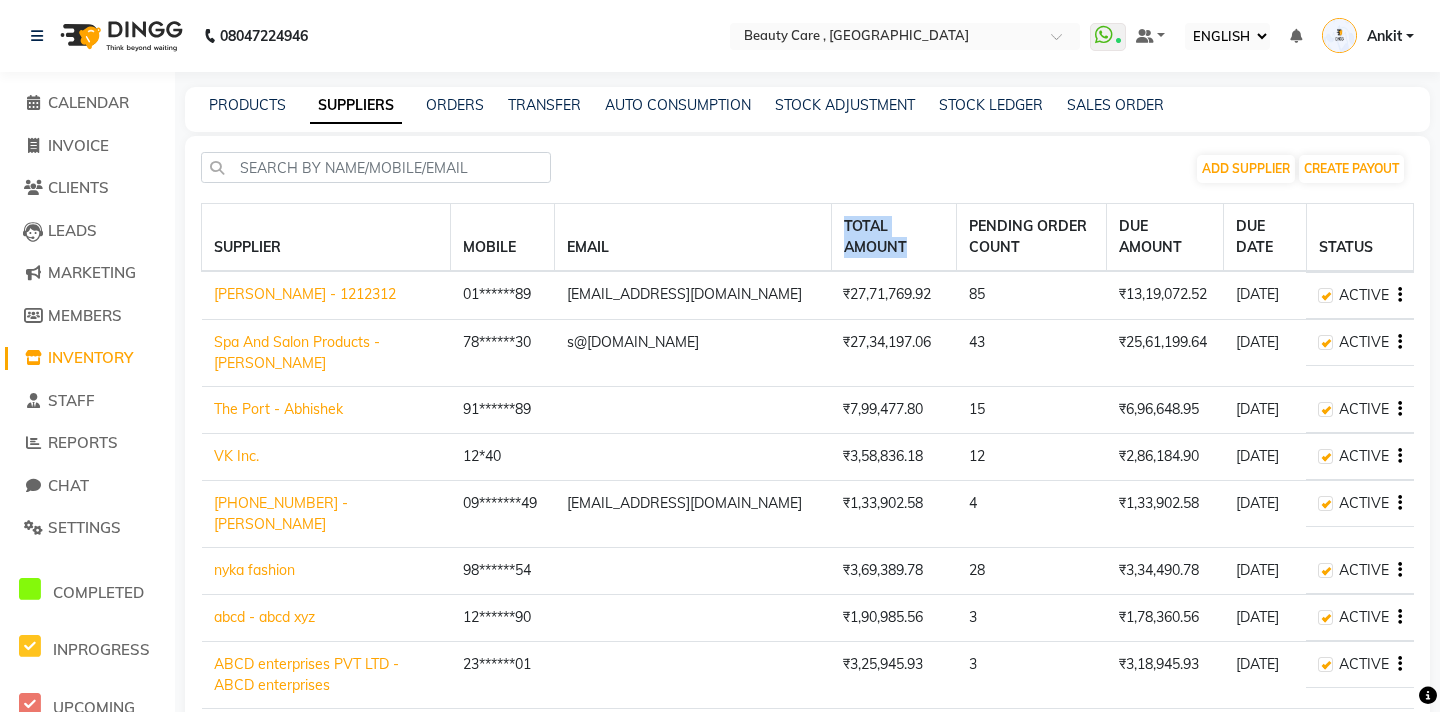 drag, startPoint x: 835, startPoint y: 252, endPoint x: 772, endPoint y: 212, distance: 74.62573 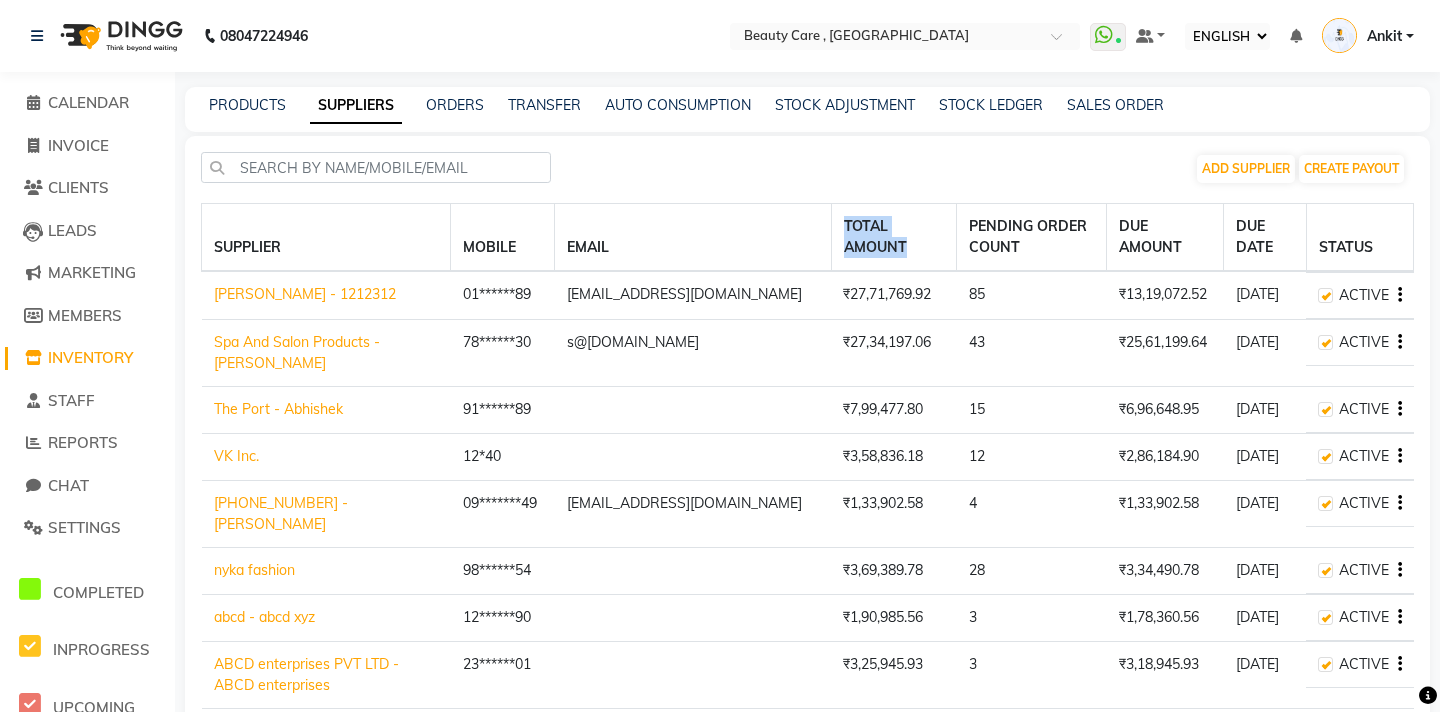 drag, startPoint x: 862, startPoint y: 293, endPoint x: 786, endPoint y: 297, distance: 76.105194 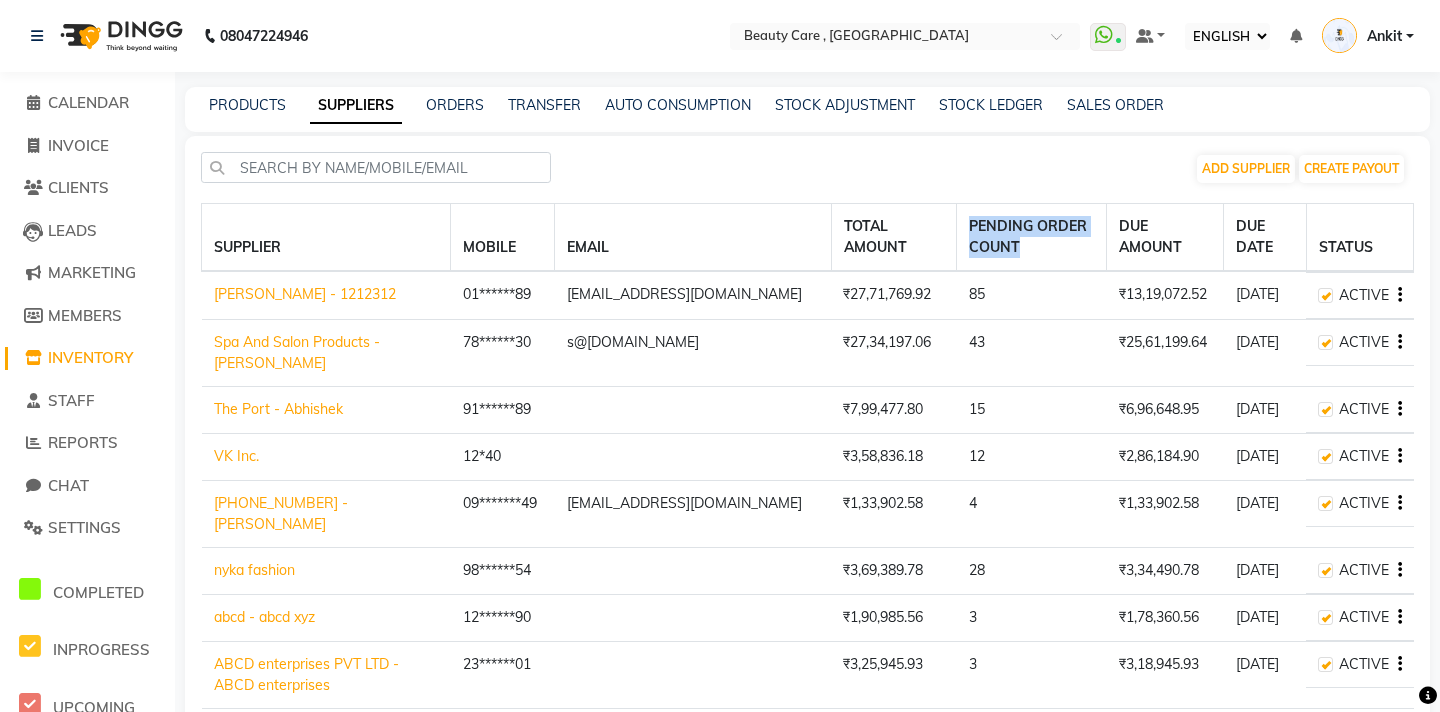 drag, startPoint x: 949, startPoint y: 257, endPoint x: 897, endPoint y: 226, distance: 60.53924 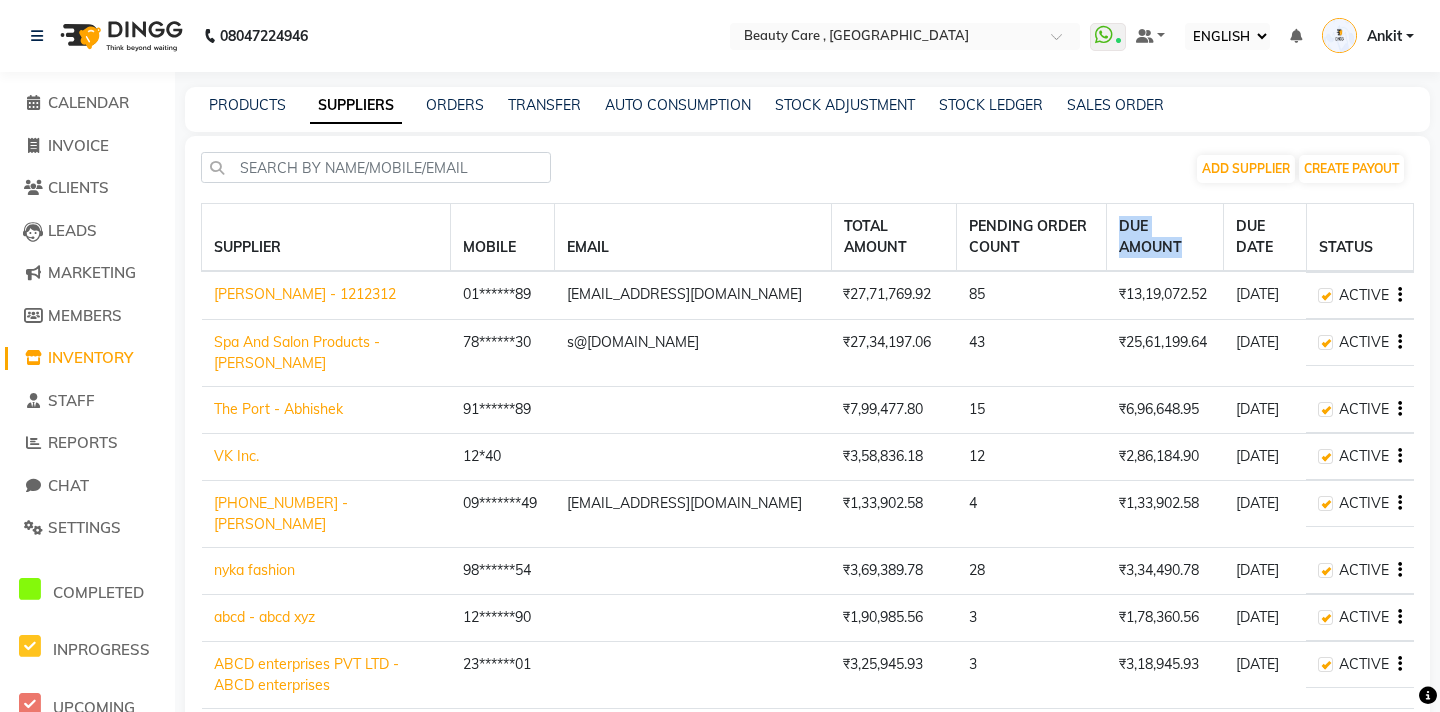 drag, startPoint x: 1126, startPoint y: 245, endPoint x: 1060, endPoint y: 226, distance: 68.68042 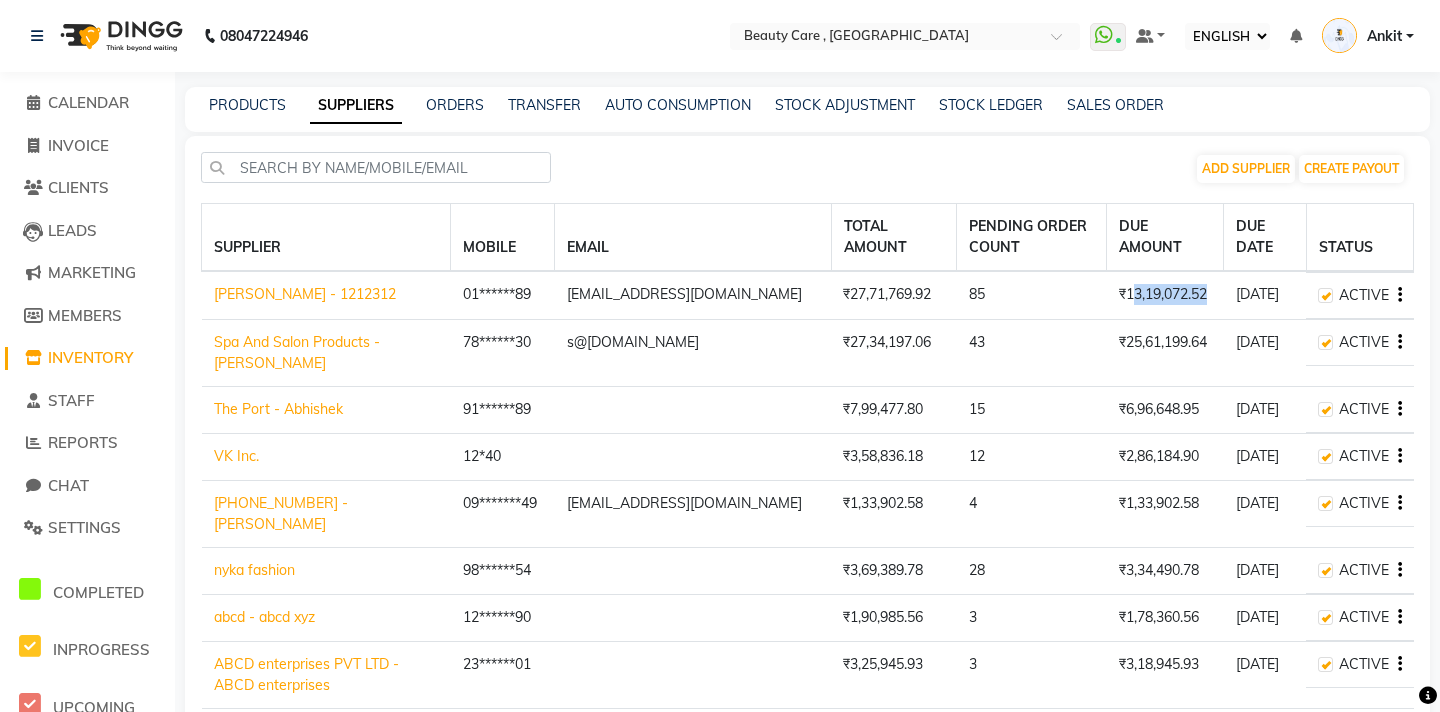 drag, startPoint x: 1072, startPoint y: 297, endPoint x: 1153, endPoint y: 298, distance: 81.00617 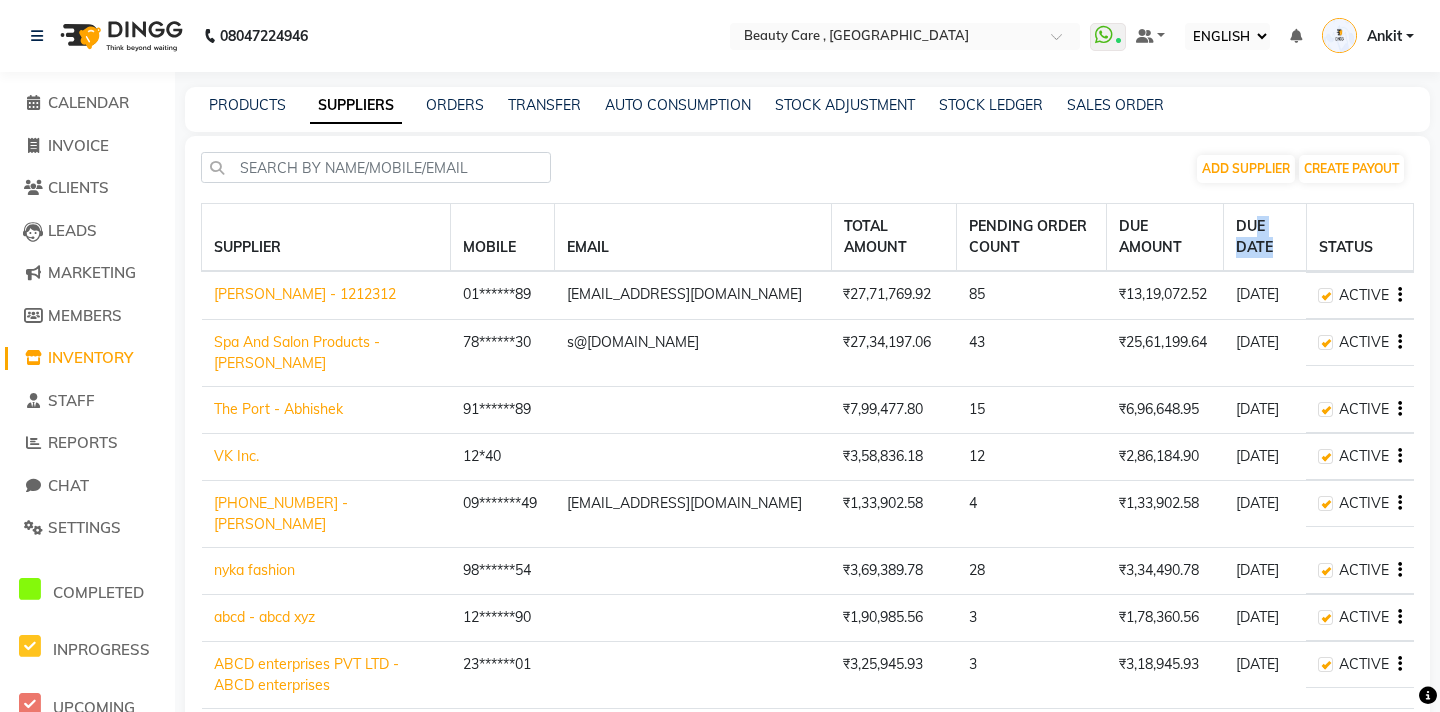 drag, startPoint x: 1266, startPoint y: 245, endPoint x: 1203, endPoint y: 283, distance: 73.57309 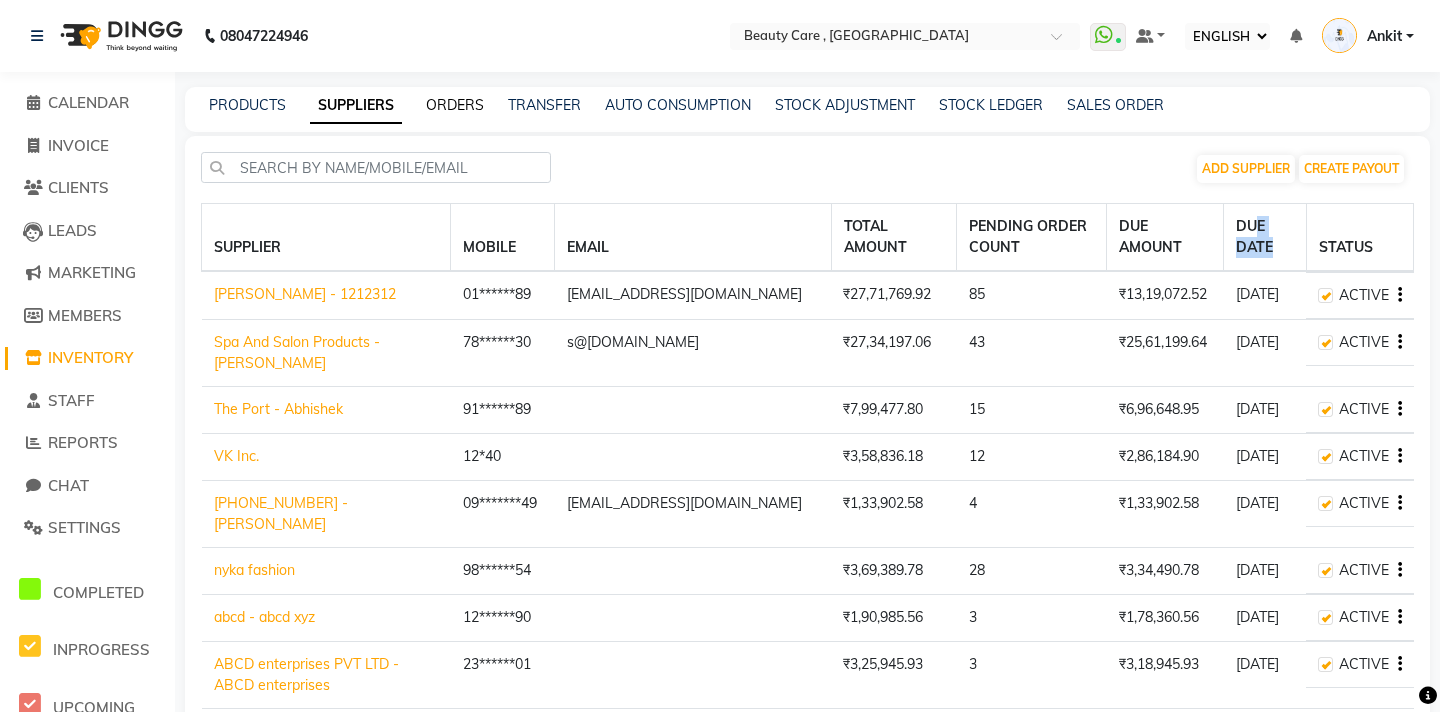 click on "ORDERS" 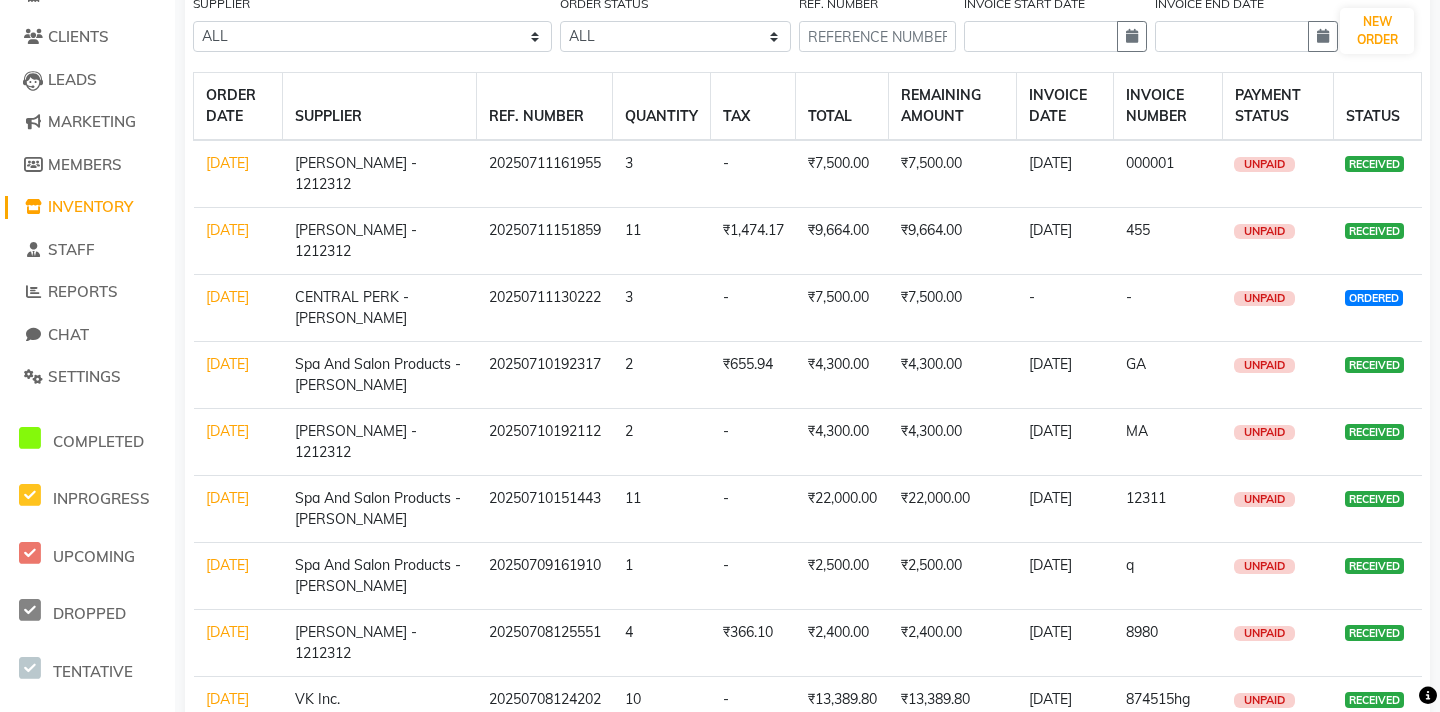 scroll, scrollTop: 0, scrollLeft: 0, axis: both 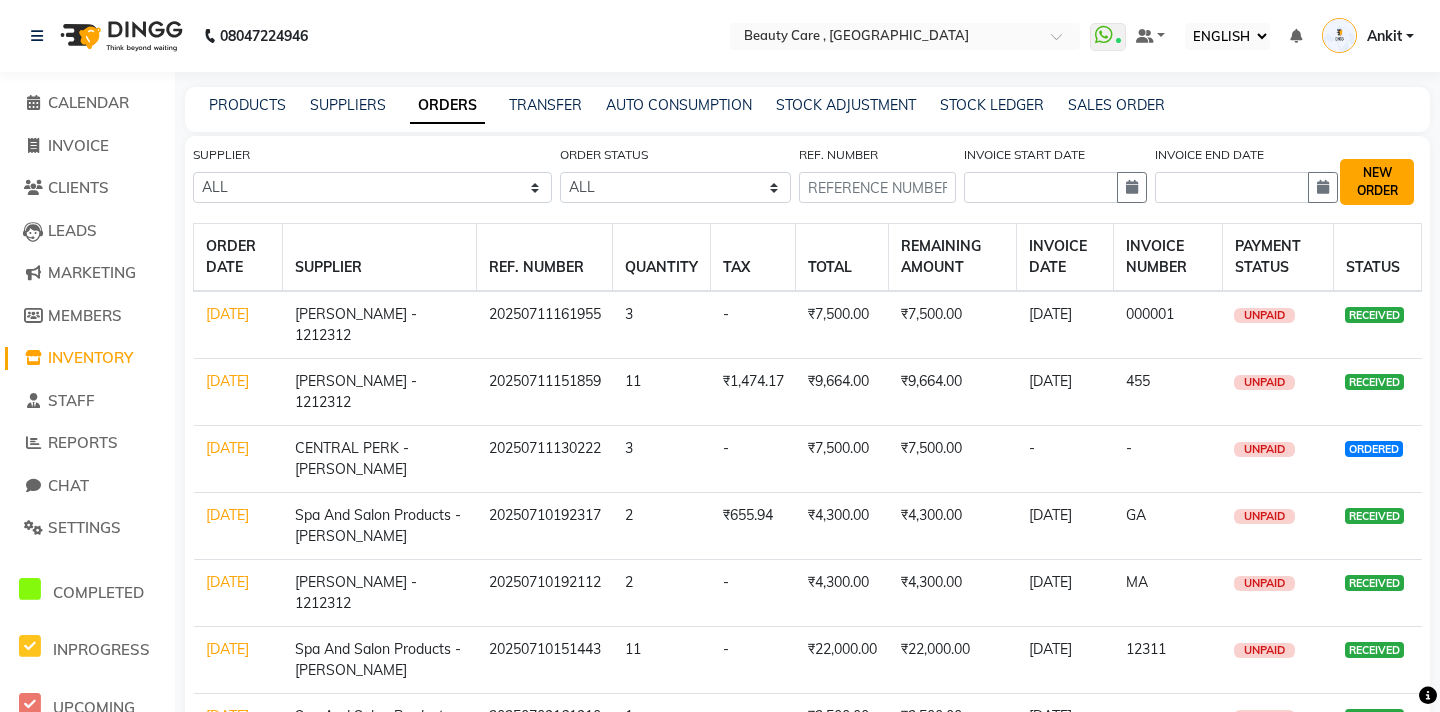 click on "NEW ORDER" 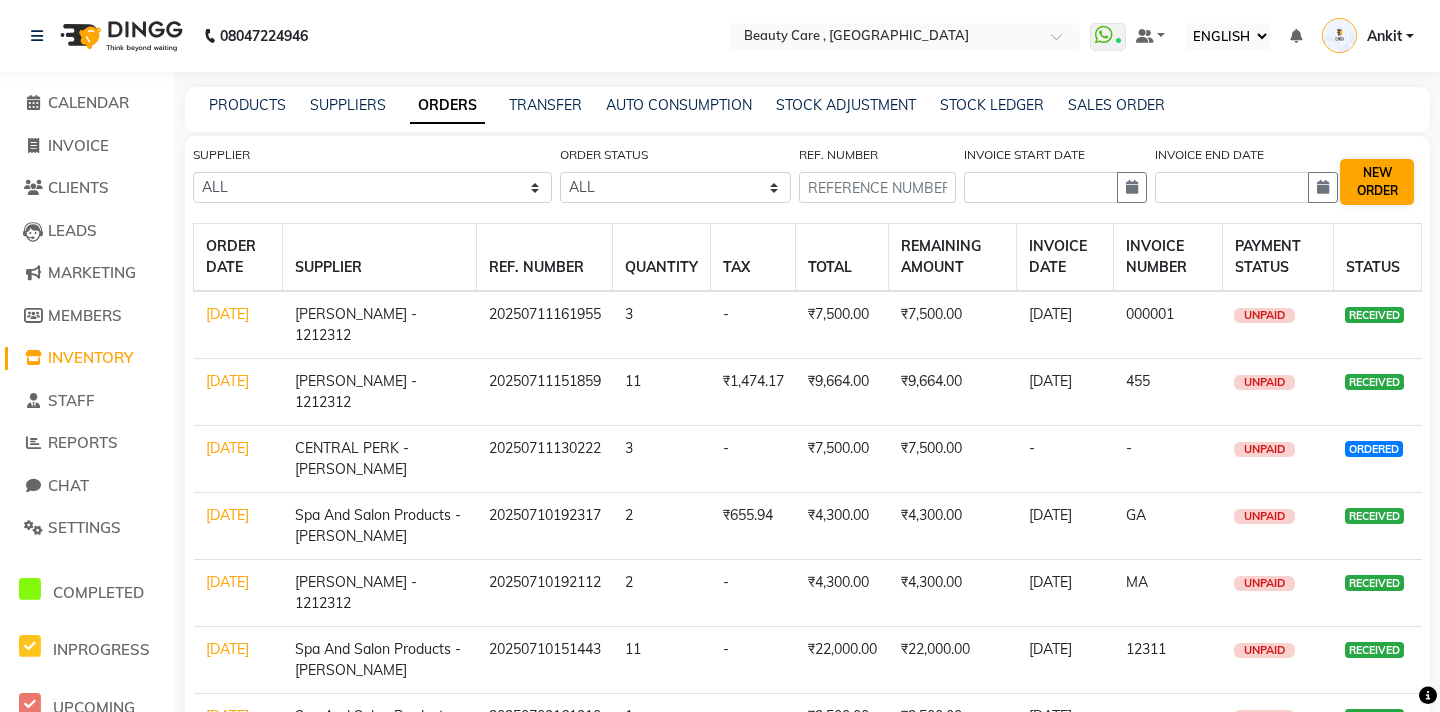 select on "true" 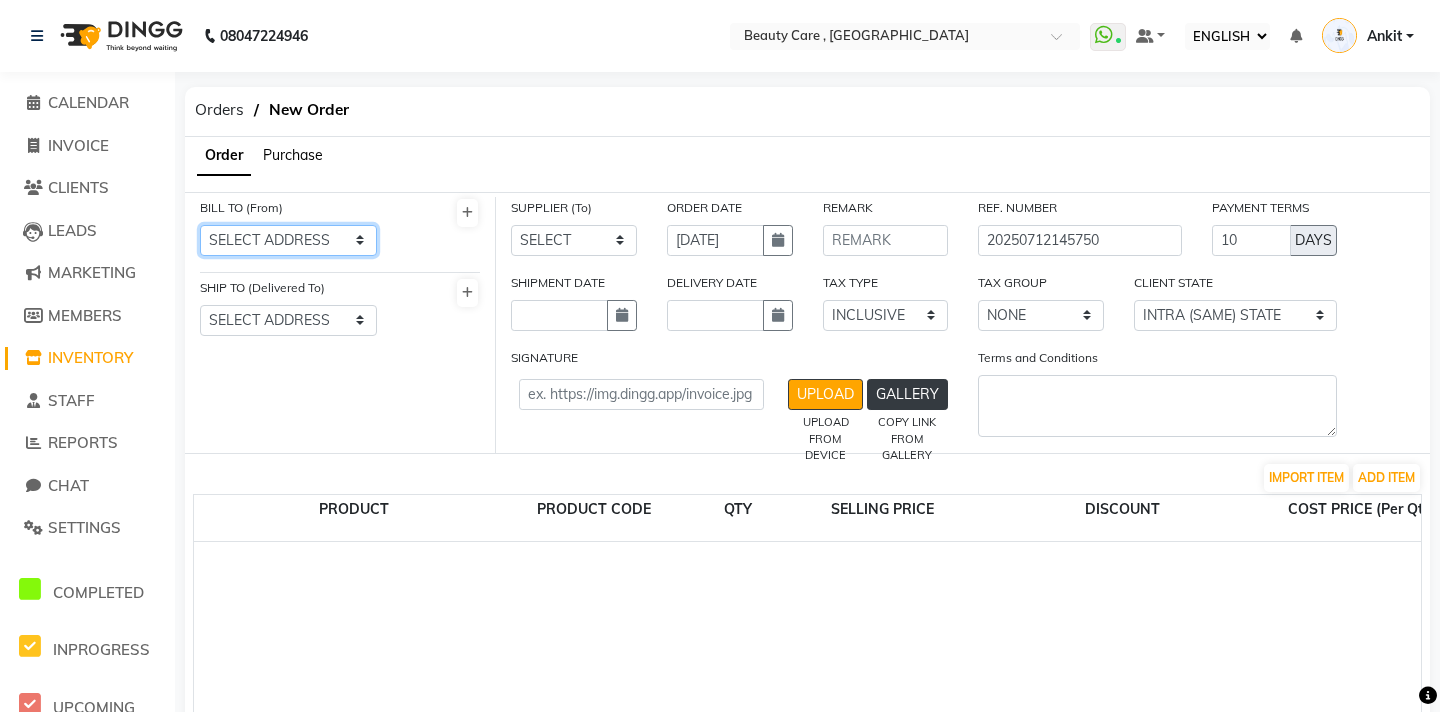 click on "SELECT ADDRESS  Stylo
Office [GEOGRAPHIC_DATA][PERSON_NAME] Pune   abc   [PERSON_NAME] (Home)   home   shop   Demo Test   d   home   Pune2   abcde   purchase   shop ,[GEOGRAPHIC_DATA][PERSON_NAME] 5   avbnvhg,[GEOGRAPHIC_DATA],[GEOGRAPHIC_DATA] 1    Agonda Traders, Dwarka   jh   [GEOGRAPHIC_DATA]   [GEOGRAPHIC_DATA]   [GEOGRAPHIC_DATA]   [GEOGRAPHIC_DATA]   [GEOGRAPHIC_DATA]   [GEOGRAPHIC_DATA]   Testing [GEOGRAPHIC_DATA]   [GEOGRAPHIC_DATA]   [GEOGRAPHIC_DATA]   [GEOGRAPHIC_DATA], [GEOGRAPHIC_DATA]" 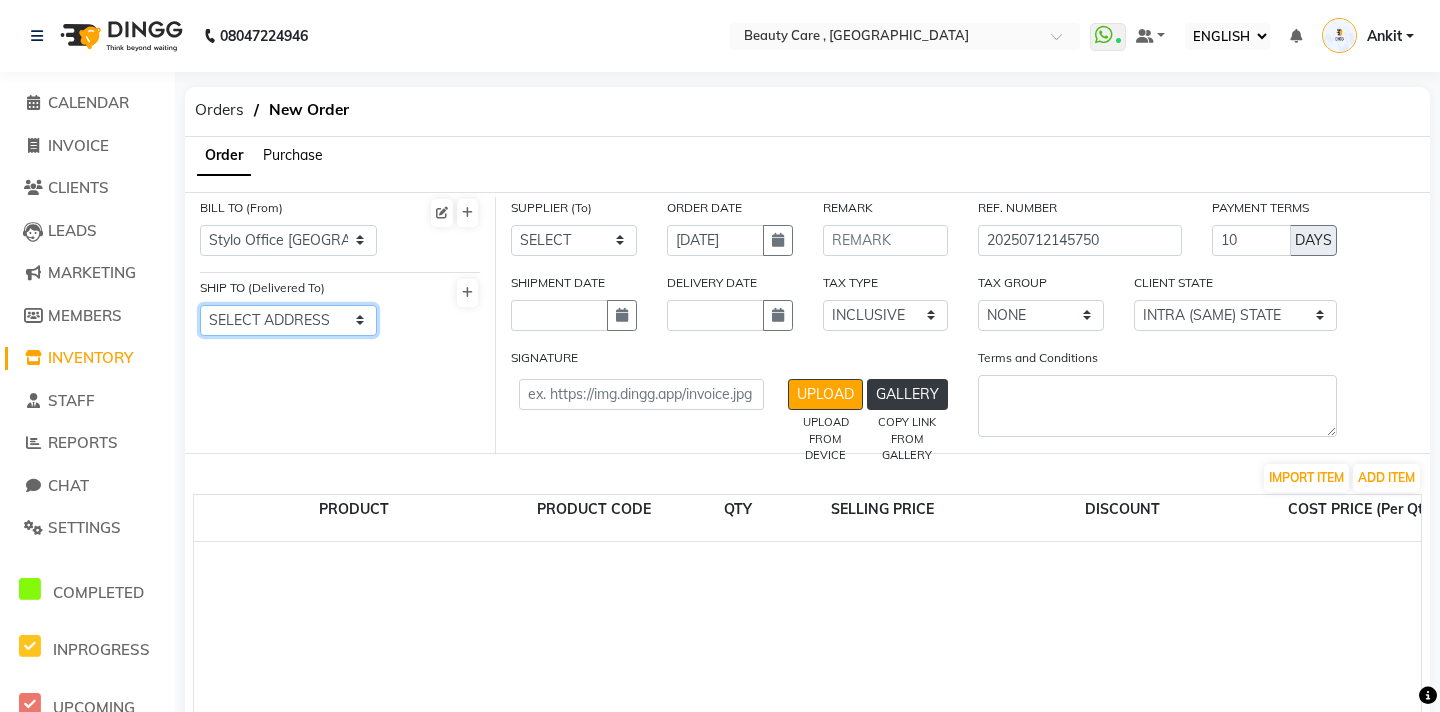 click on "SELECT ADDRESS  Stylo
Office [GEOGRAPHIC_DATA][PERSON_NAME], Pune   [PERSON_NAME] (shop) Pune   shop   Pune   shop   seferf   [GEOGRAPHIC_DATA]   [GEOGRAPHIC_DATA] 1   [GEOGRAPHIC_DATA]   [GEOGRAPHIC_DATA]   Testing Error   [GEOGRAPHIC_DATA]   [GEOGRAPHIC_DATA]   [GEOGRAPHIC_DATA]" 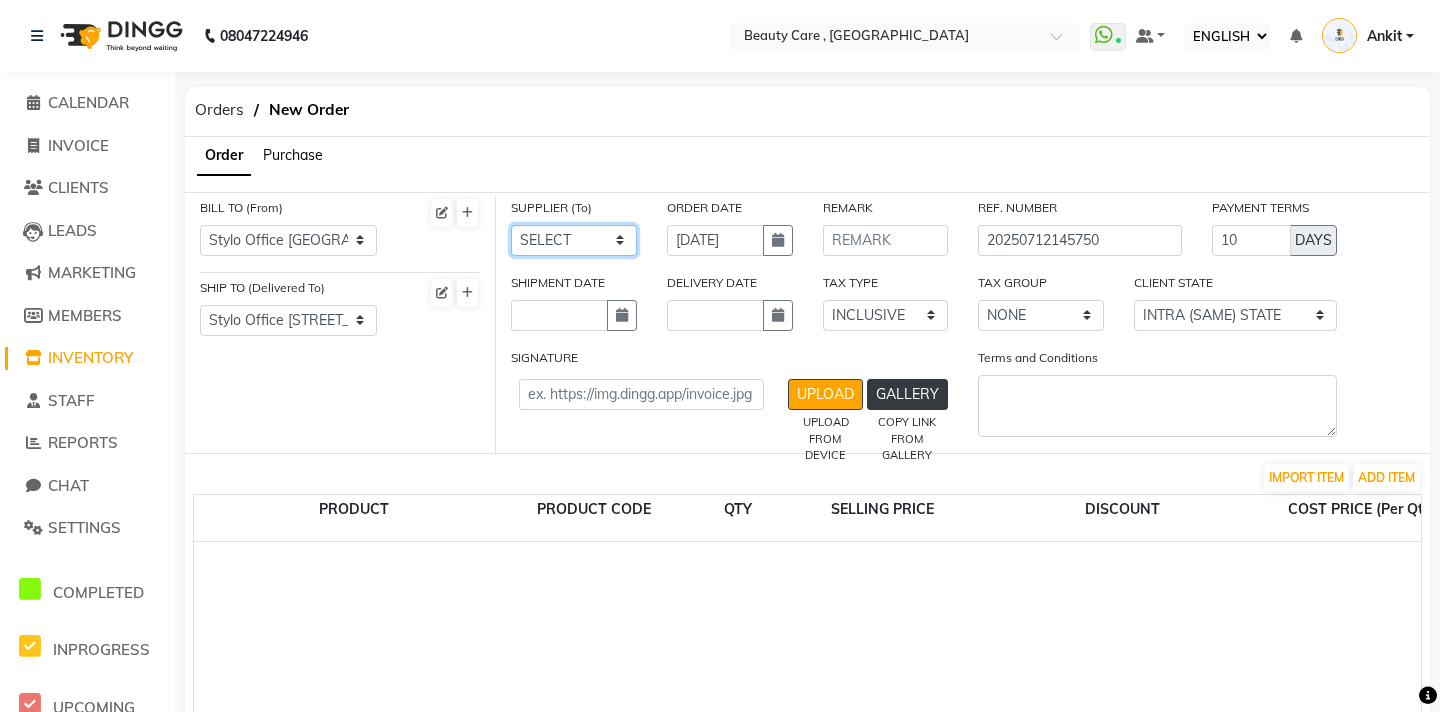 click on "SELECT [PERSON_NAME] - 1212312 Spa And Salon Products  - [PERSON_NAME] The Port - Abhishek  VK Inc. [PHONE_NUMBER] - [PERSON_NAME] nyka fashion abcd - abcd xyz ABCD enterprises PVT LTD - ABCD enterprises Demo Company - Demo Supplier ABCD Enterprise - ABCD JSM Enterprise - JSM A Jolly Enterprises - Akshay P [PERSON_NAME] demo 123 - demo 123 demo 123 test [PERSON_NAME] Supplier [PERSON_NAME] M Dummy  - Dummy  Stylo XYZ  Blowout xyz June xyz Supplier goodlook - R KUMAR ABC - Vitrue Salon Taj International - [PERSON_NAME] nshfka sdhdh [PERSON_NAME] K Test Supplier [PERSON_NAME] Ltd Amazon CENTRAL PERK - [PERSON_NAME]" 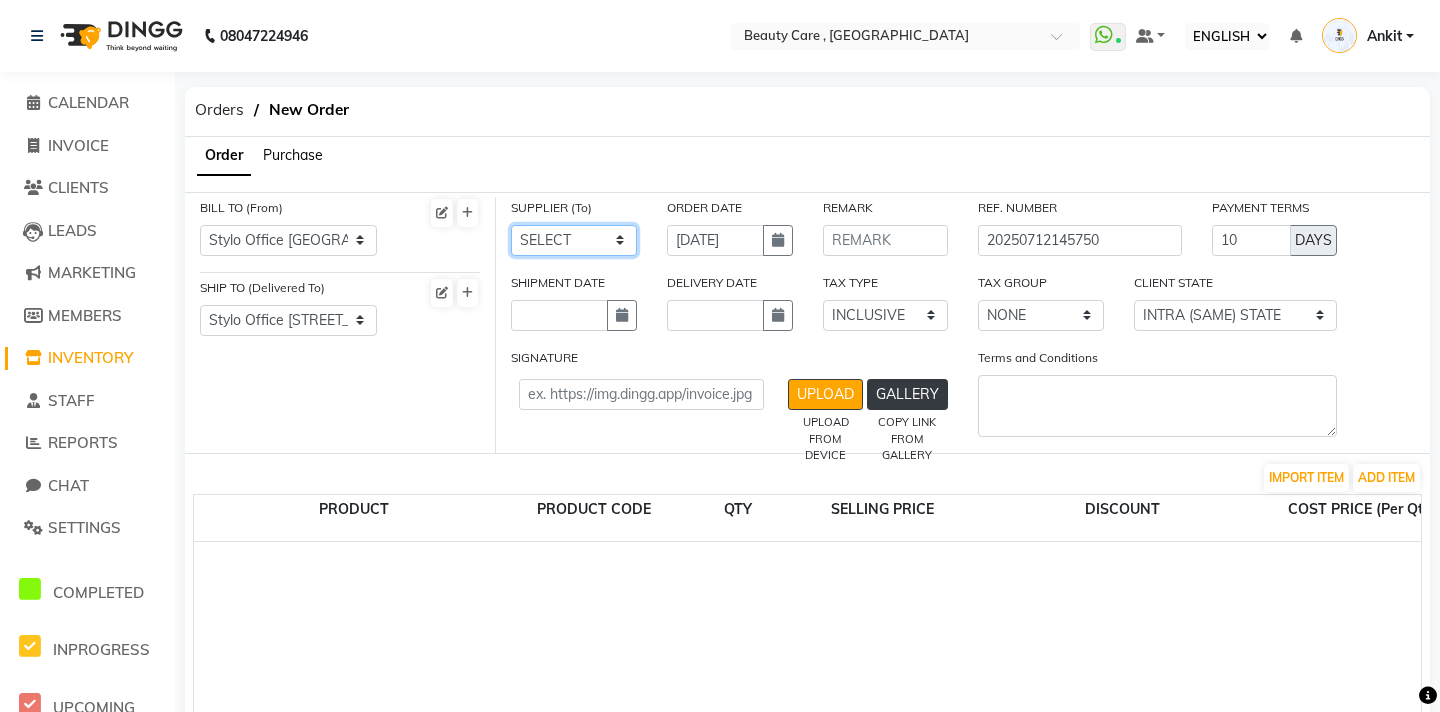 click on "SELECT [PERSON_NAME] - 1212312 Spa And Salon Products  - [PERSON_NAME] The Port - Abhishek  VK Inc. [PHONE_NUMBER] - [PERSON_NAME] nyka fashion abcd - abcd xyz ABCD enterprises PVT LTD - ABCD enterprises Demo Company - Demo Supplier ABCD Enterprise - ABCD JSM Enterprise - JSM A Jolly Enterprises - Akshay P [PERSON_NAME] demo 123 - demo 123 demo 123 test [PERSON_NAME] Supplier [PERSON_NAME] M Dummy  - Dummy  Stylo XYZ  Blowout xyz June xyz Supplier goodlook - R KUMAR ABC - Vitrue Salon Taj International - [PERSON_NAME] nshfka sdhdh [PERSON_NAME] K Test Supplier [PERSON_NAME] Ltd Amazon CENTRAL PERK - [PERSON_NAME]" 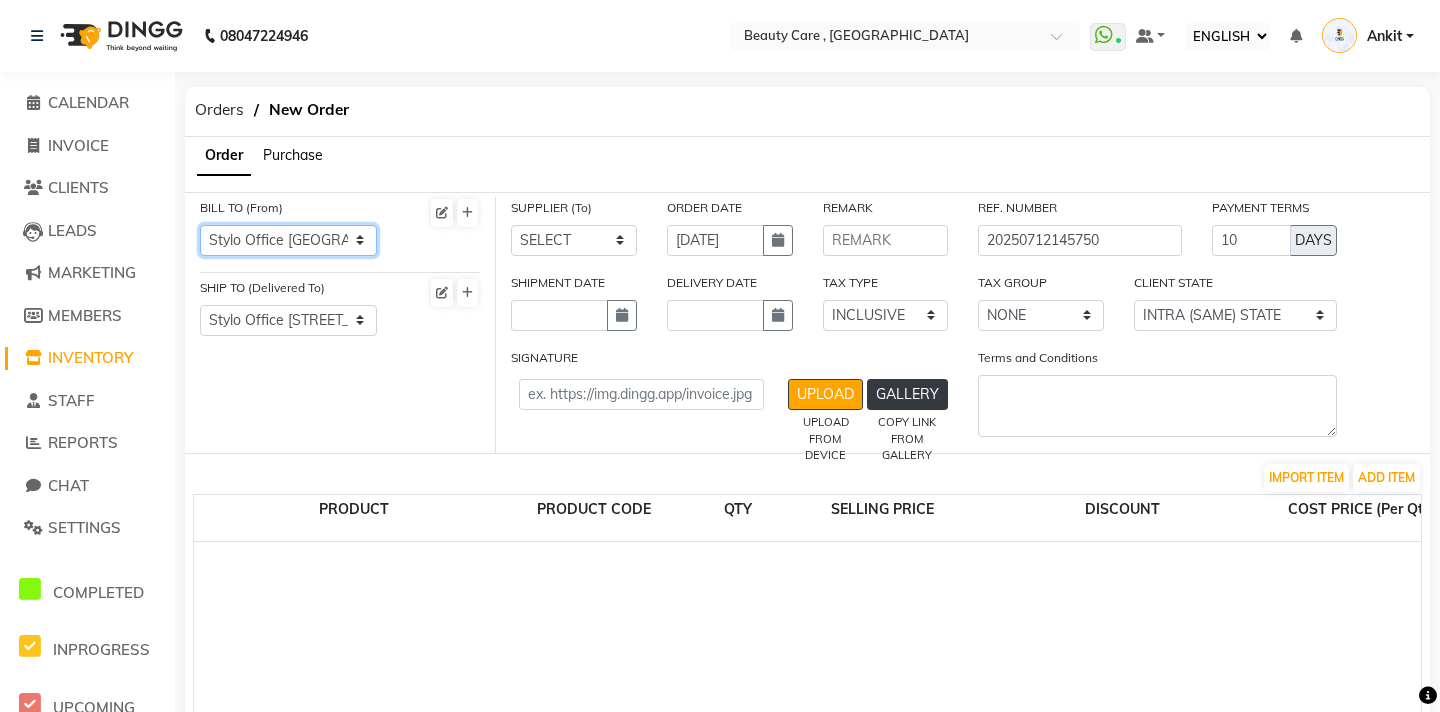 click on "SELECT ADDRESS  Stylo
Office [GEOGRAPHIC_DATA][PERSON_NAME] Pune   abc   [PERSON_NAME] (Home)   home   shop   Demo Test   d   home   Pune2   abcde   purchase   shop ,[GEOGRAPHIC_DATA][PERSON_NAME] 5   avbnvhg,[GEOGRAPHIC_DATA],[GEOGRAPHIC_DATA] 1    Agonda Traders, Dwarka   jh   [GEOGRAPHIC_DATA]   [GEOGRAPHIC_DATA]   [GEOGRAPHIC_DATA]   [GEOGRAPHIC_DATA]   [GEOGRAPHIC_DATA]   [GEOGRAPHIC_DATA]   Testing [GEOGRAPHIC_DATA]   [GEOGRAPHIC_DATA]   [GEOGRAPHIC_DATA]   [GEOGRAPHIC_DATA], [GEOGRAPHIC_DATA]" 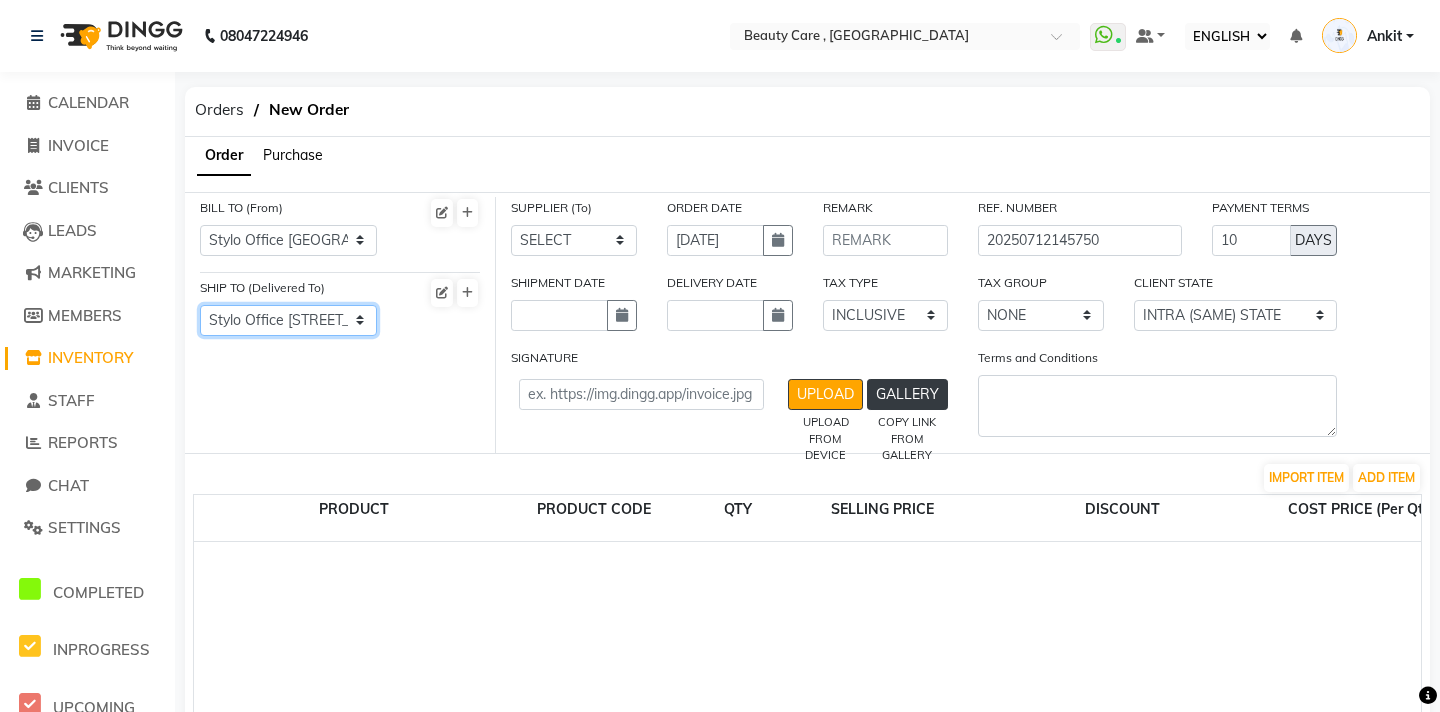 click on "SELECT ADDRESS  Stylo
Office [GEOGRAPHIC_DATA][PERSON_NAME], Pune   [PERSON_NAME] (shop) Pune   shop   Pune   shop   seferf   [GEOGRAPHIC_DATA]   [GEOGRAPHIC_DATA] 1   [GEOGRAPHIC_DATA]   [GEOGRAPHIC_DATA]   Testing Error   [GEOGRAPHIC_DATA]   [GEOGRAPHIC_DATA]   [GEOGRAPHIC_DATA]" 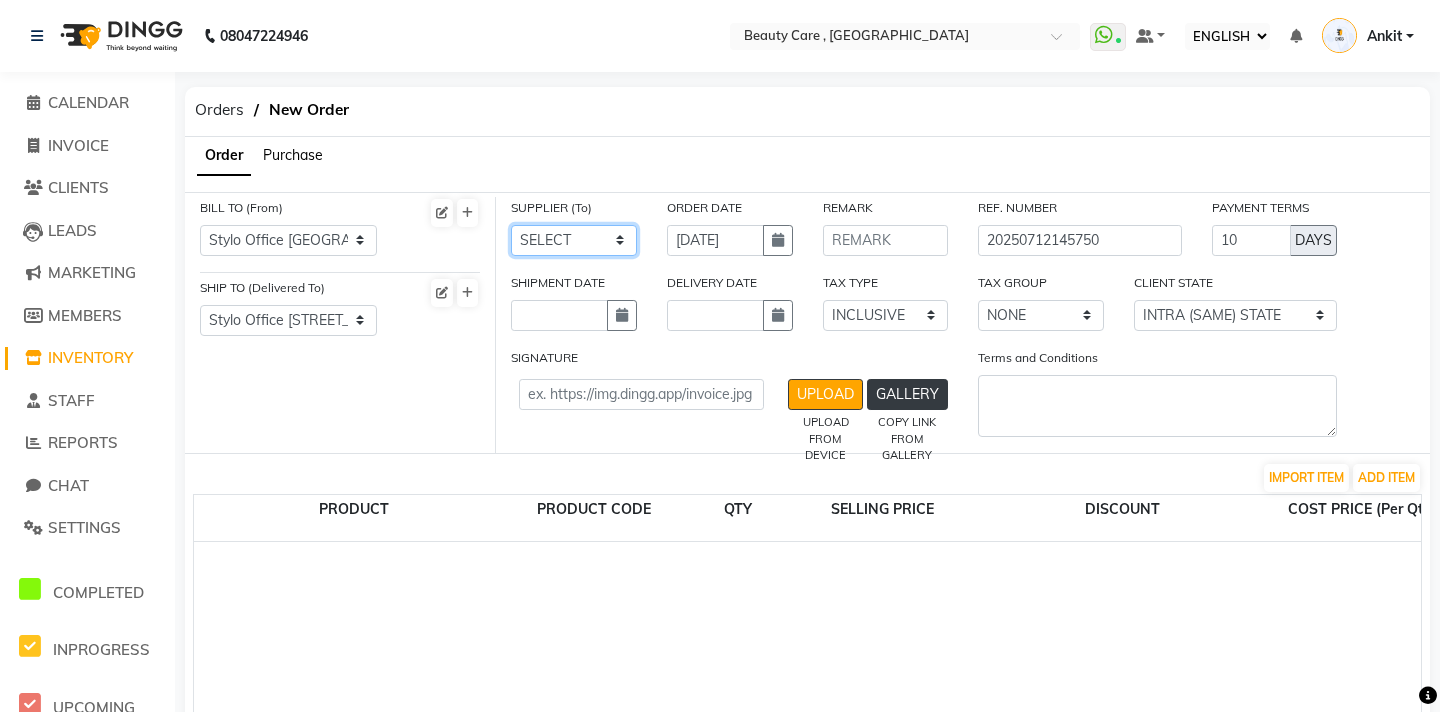 click on "SELECT [PERSON_NAME] - 1212312 Spa And Salon Products  - [PERSON_NAME] The Port - Abhishek  VK Inc. [PHONE_NUMBER] - [PERSON_NAME] nyka fashion abcd - abcd xyz ABCD enterprises PVT LTD - ABCD enterprises Demo Company - Demo Supplier ABCD Enterprise - ABCD JSM Enterprise - JSM A Jolly Enterprises - Akshay P [PERSON_NAME] demo 123 - demo 123 demo 123 test [PERSON_NAME] Supplier [PERSON_NAME] M Dummy  - Dummy  Stylo XYZ  Blowout xyz June xyz Supplier goodlook - R KUMAR ABC - Vitrue Salon Taj International - [PERSON_NAME] nshfka sdhdh [PERSON_NAME] K Test Supplier [PERSON_NAME] Ltd Amazon CENTRAL PERK - [PERSON_NAME]" 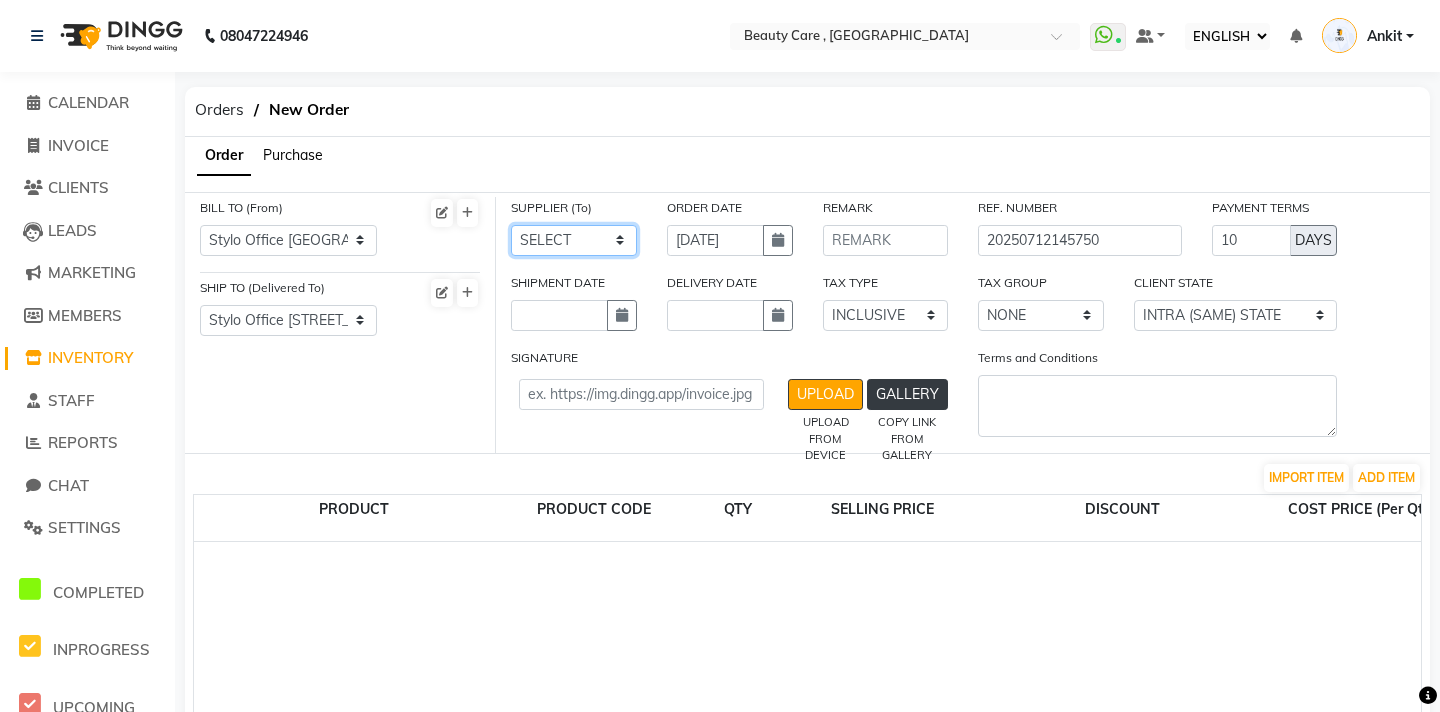 select on "718" 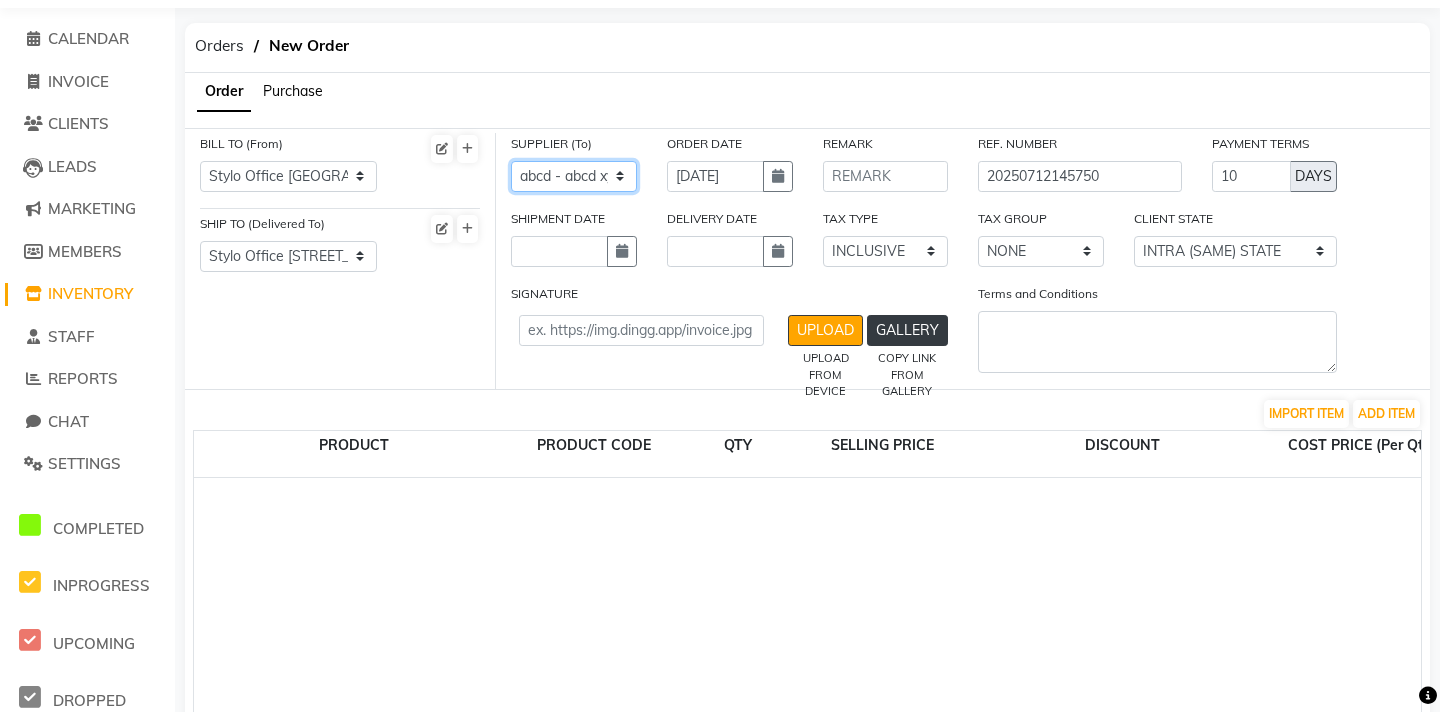 scroll, scrollTop: 65, scrollLeft: 0, axis: vertical 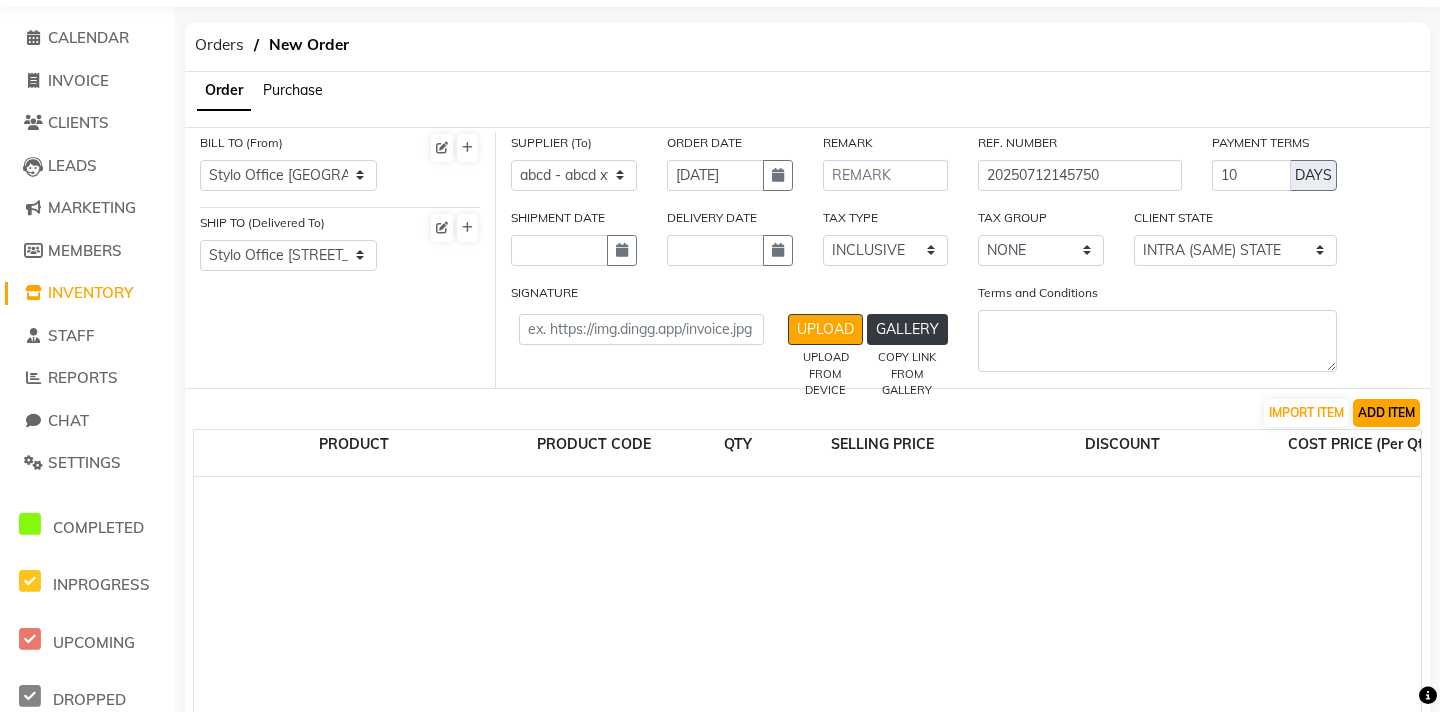 click on "ADD ITEM" 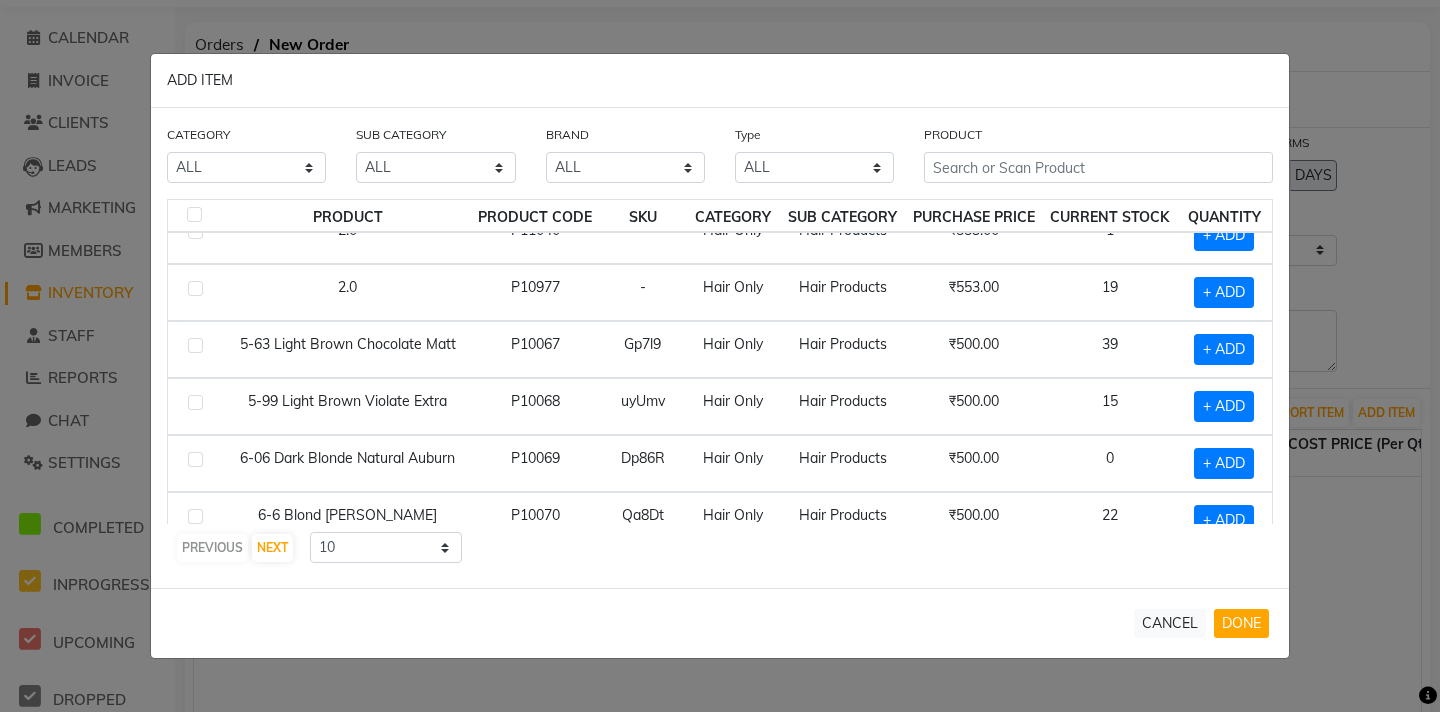 scroll, scrollTop: 281, scrollLeft: 0, axis: vertical 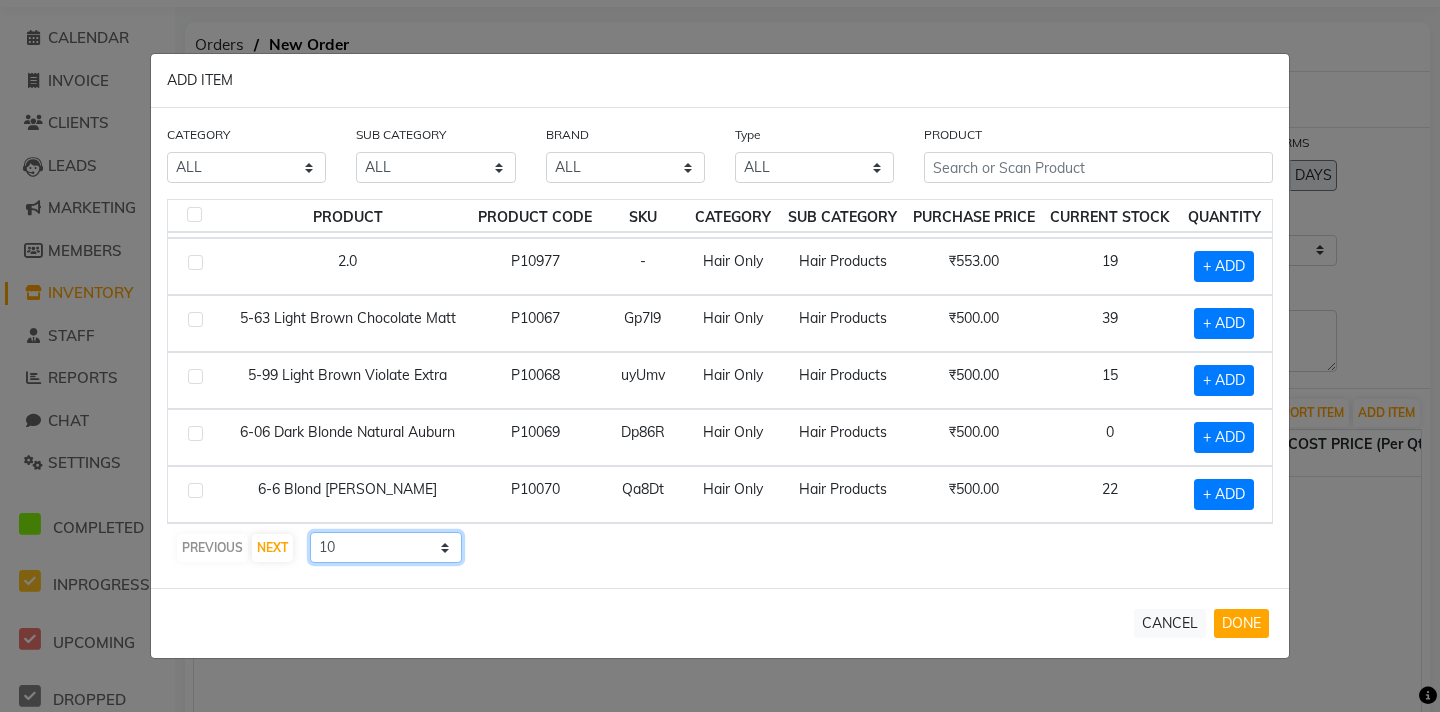 click on "10 50 100" 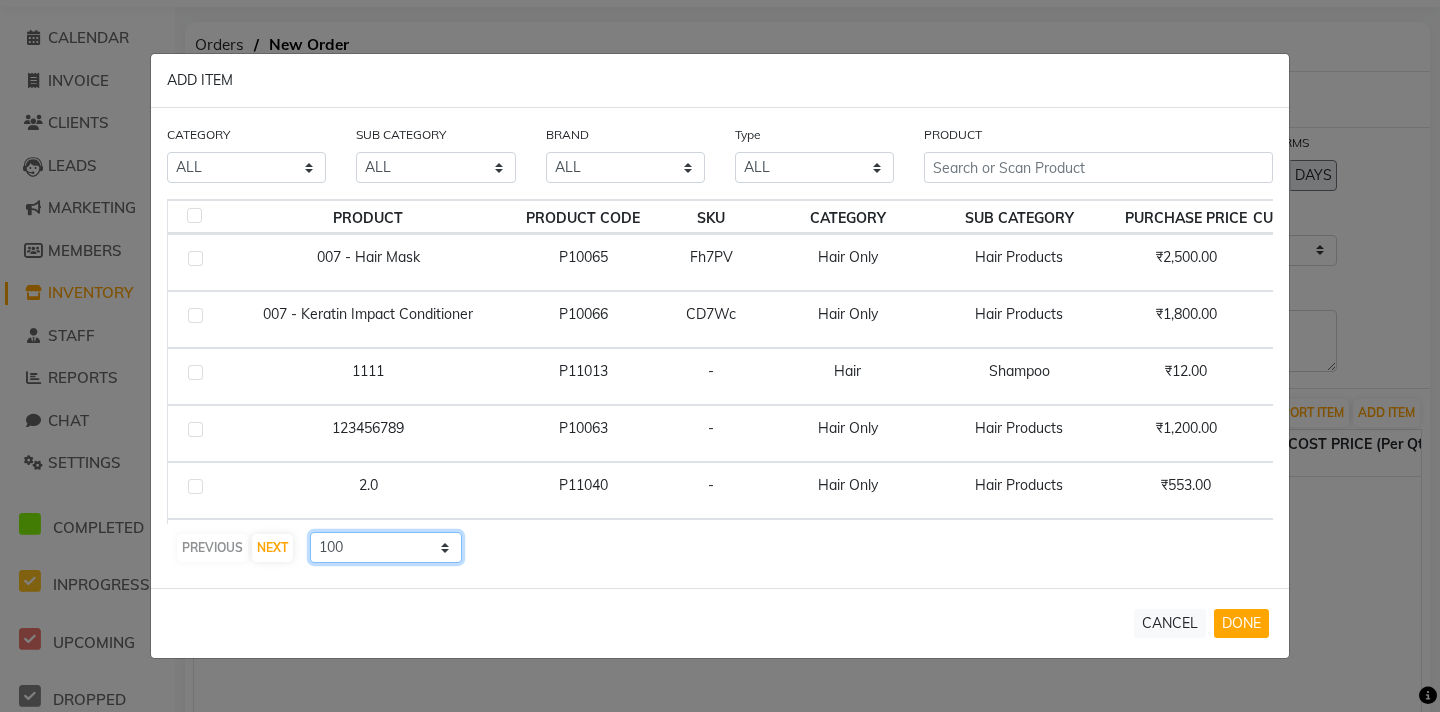 scroll, scrollTop: 0, scrollLeft: 75, axis: horizontal 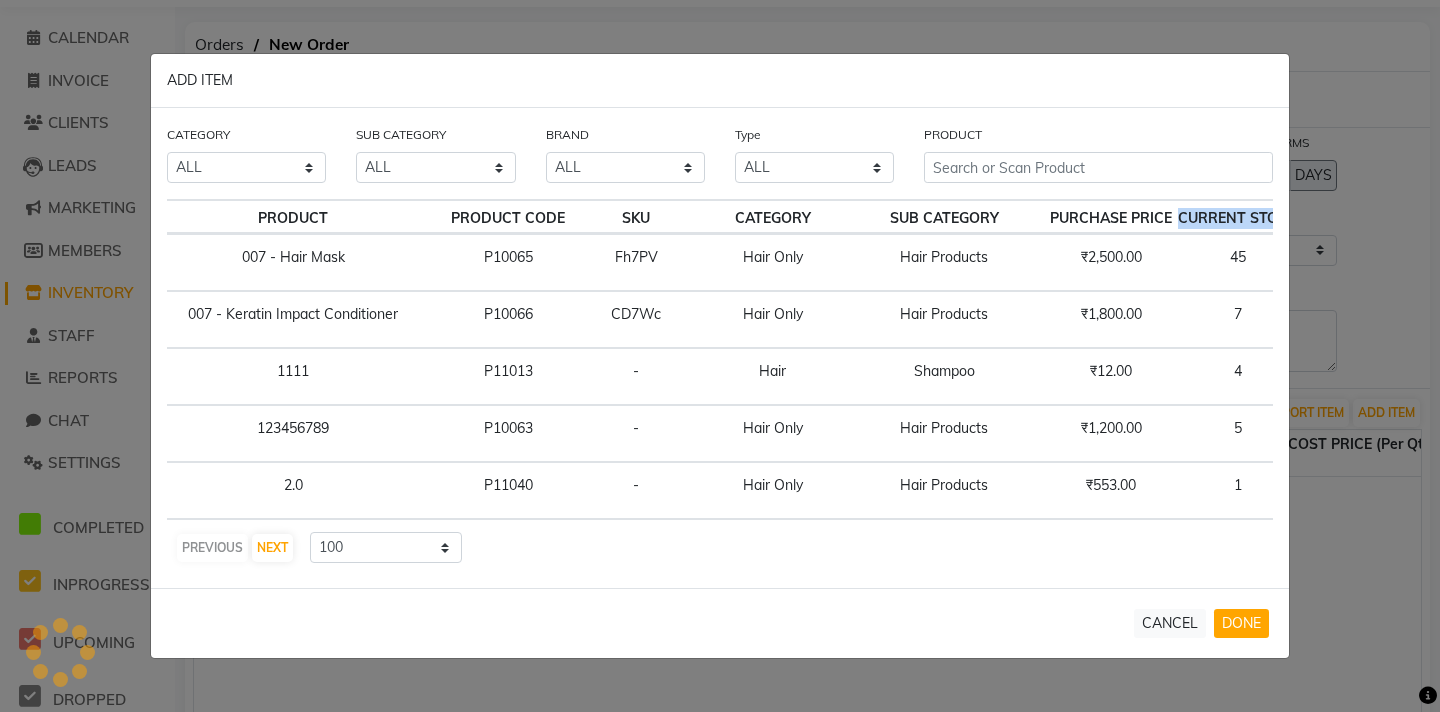 drag, startPoint x: 1181, startPoint y: 218, endPoint x: 1063, endPoint y: 219, distance: 118.004234 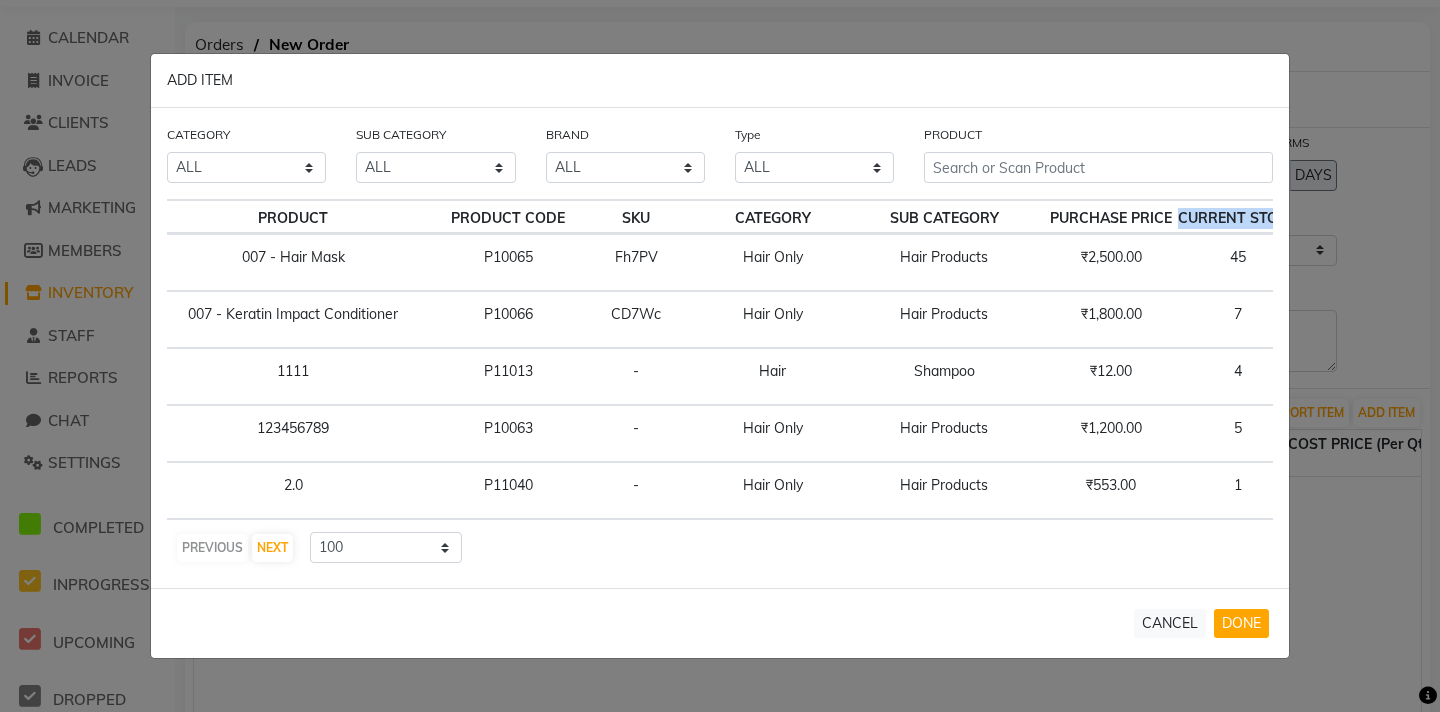 drag, startPoint x: 1140, startPoint y: 252, endPoint x: 1110, endPoint y: 259, distance: 30.805843 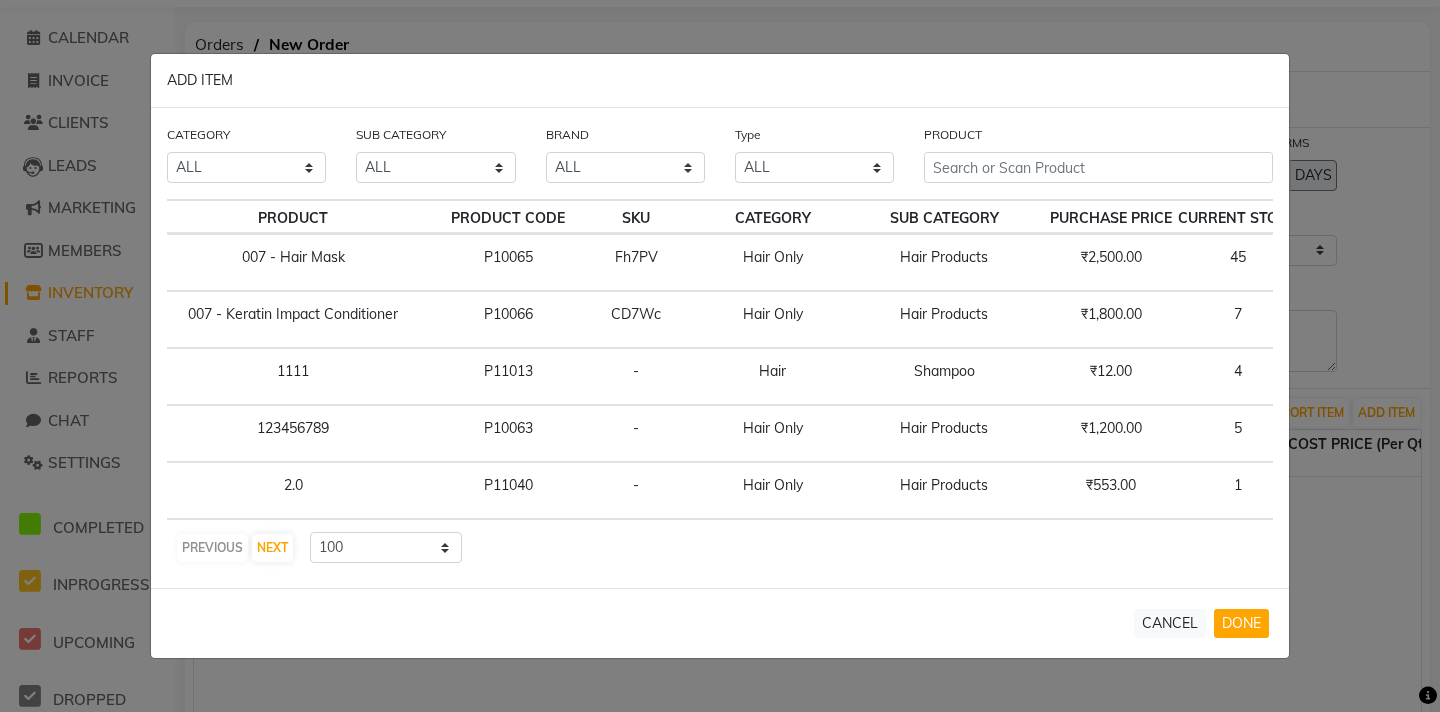 drag, startPoint x: 1136, startPoint y: 257, endPoint x: 1108, endPoint y: 258, distance: 28.01785 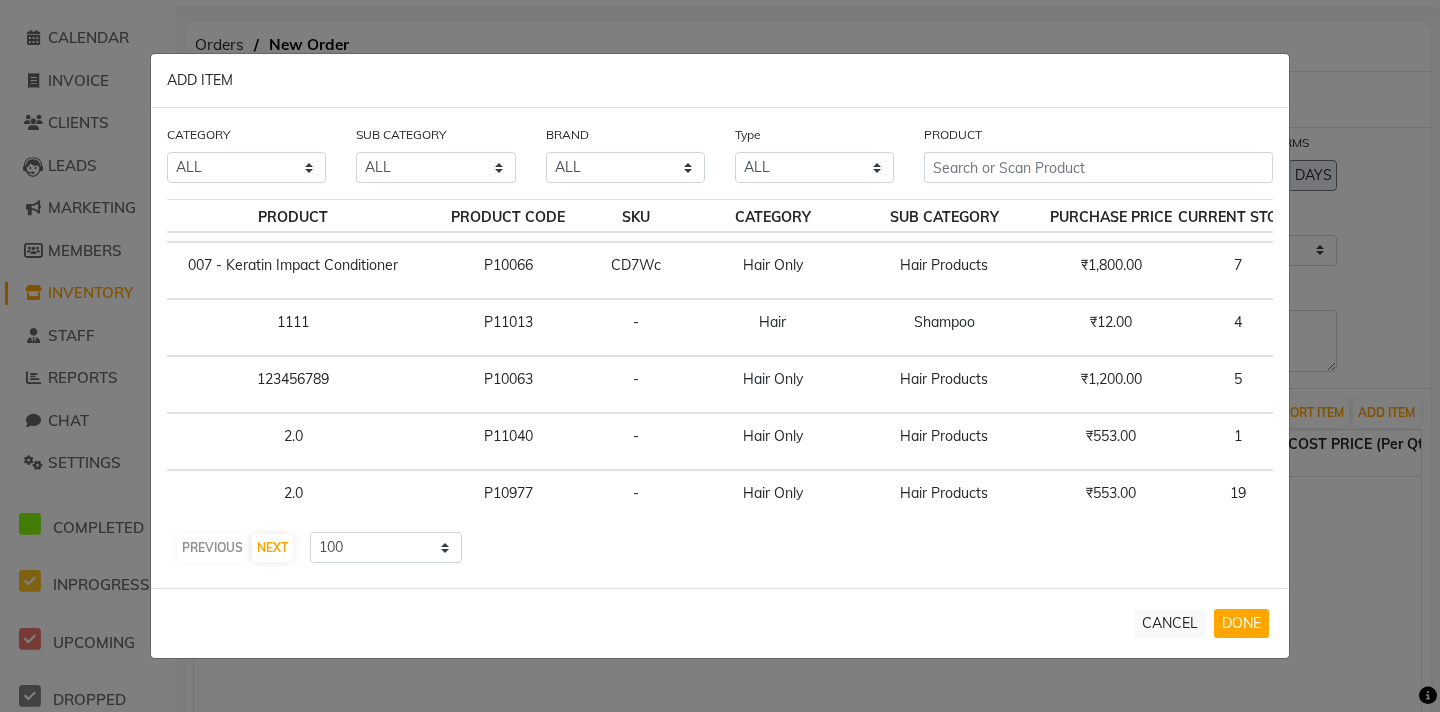 click on "+ ADD" 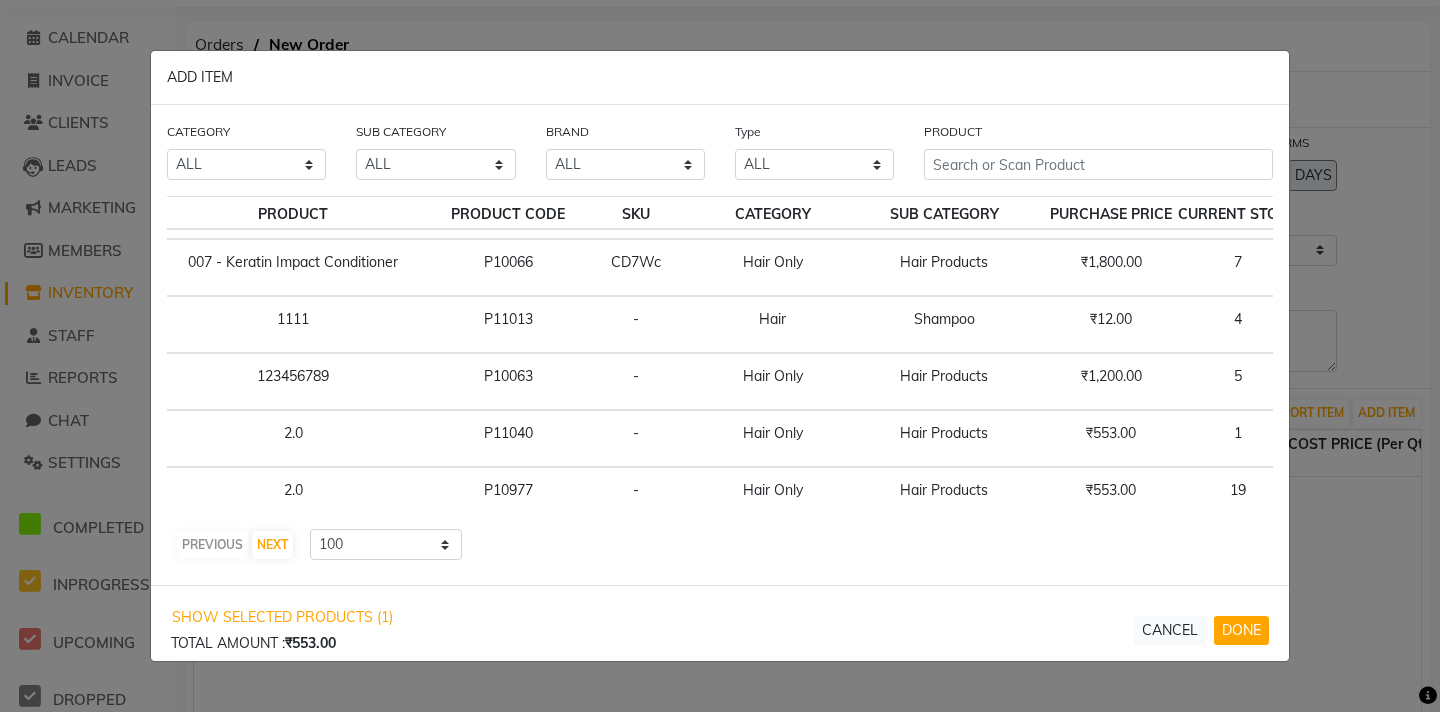 click on "1" 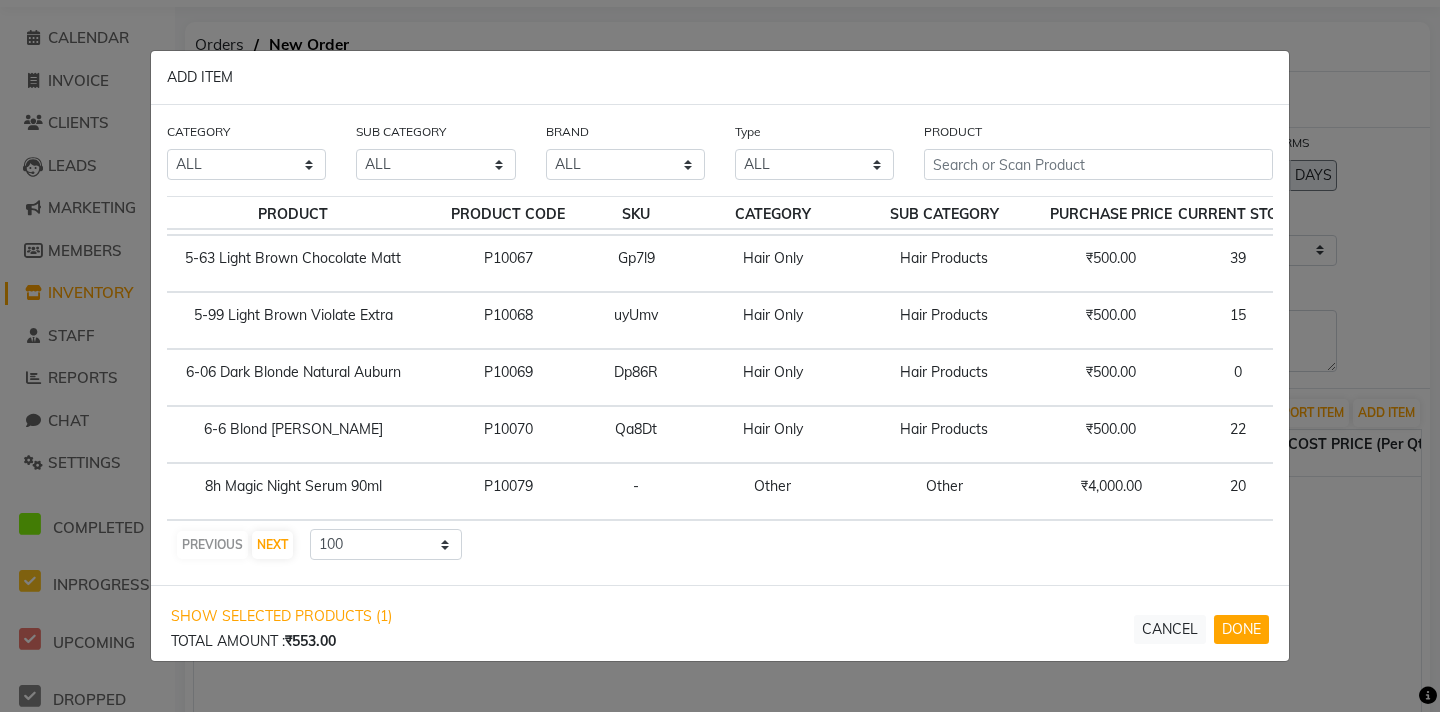 scroll, scrollTop: 341, scrollLeft: 75, axis: both 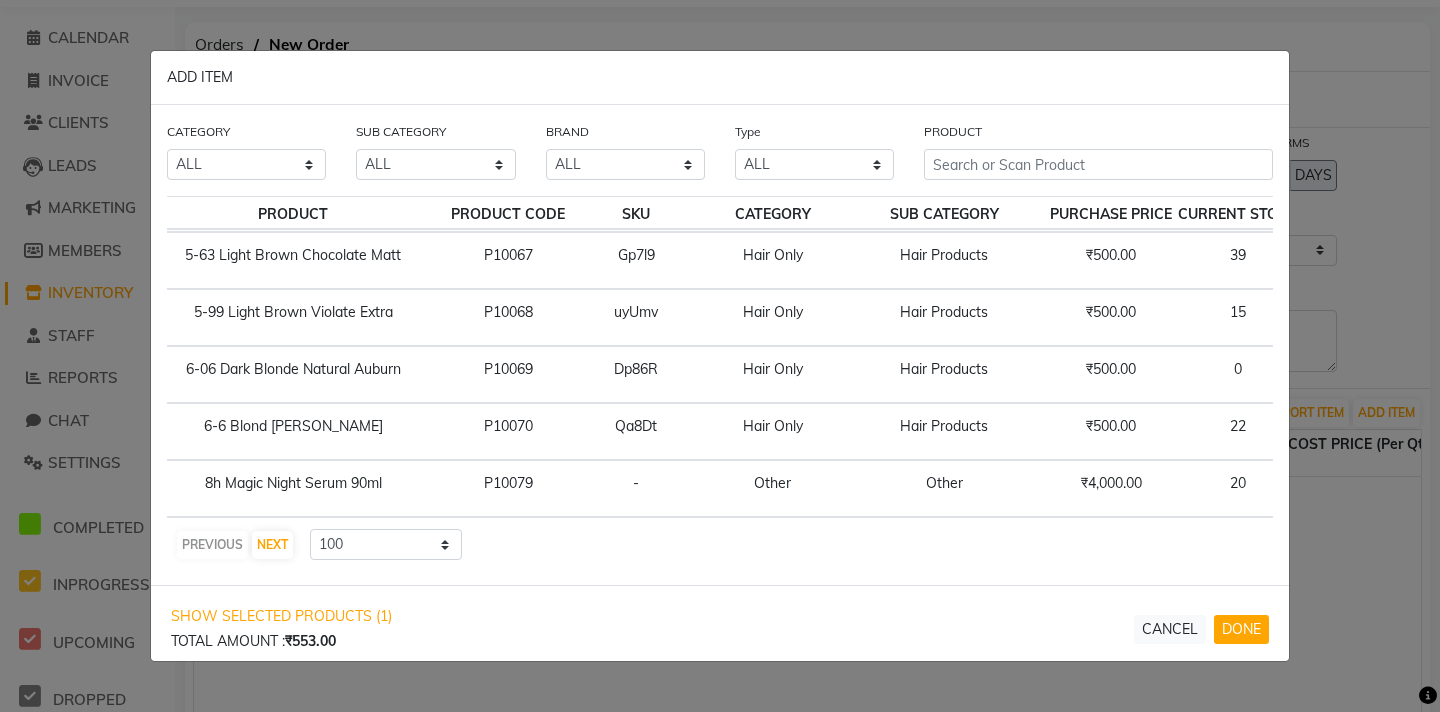 type on "10" 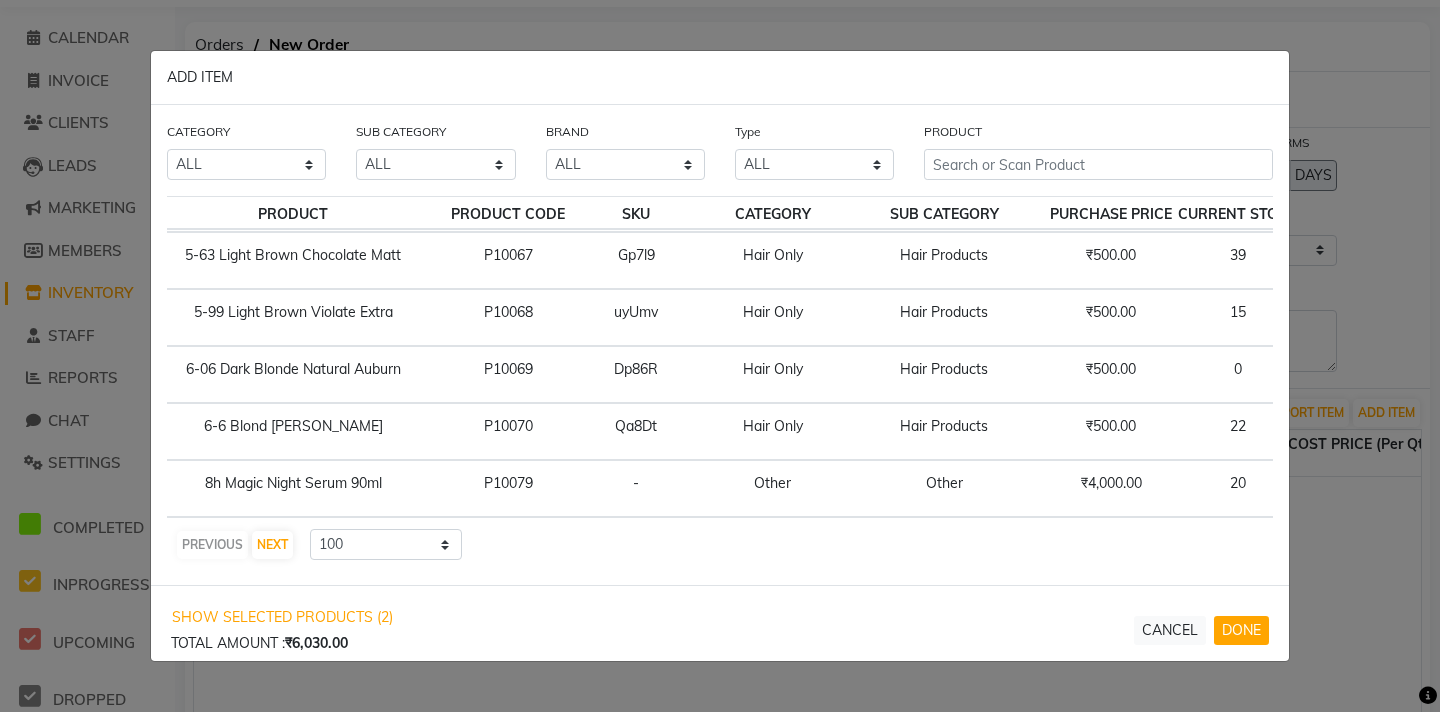 scroll, scrollTop: 0, scrollLeft: 0, axis: both 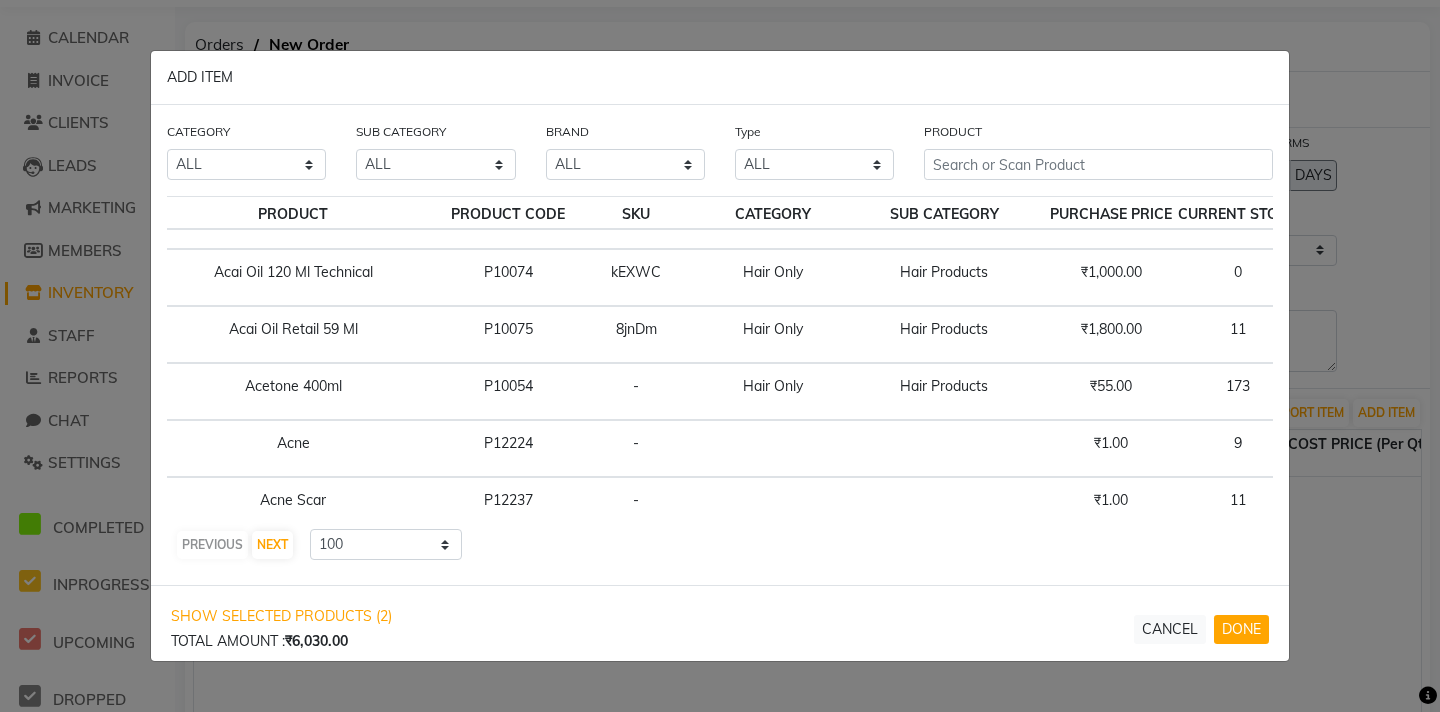 type on "5" 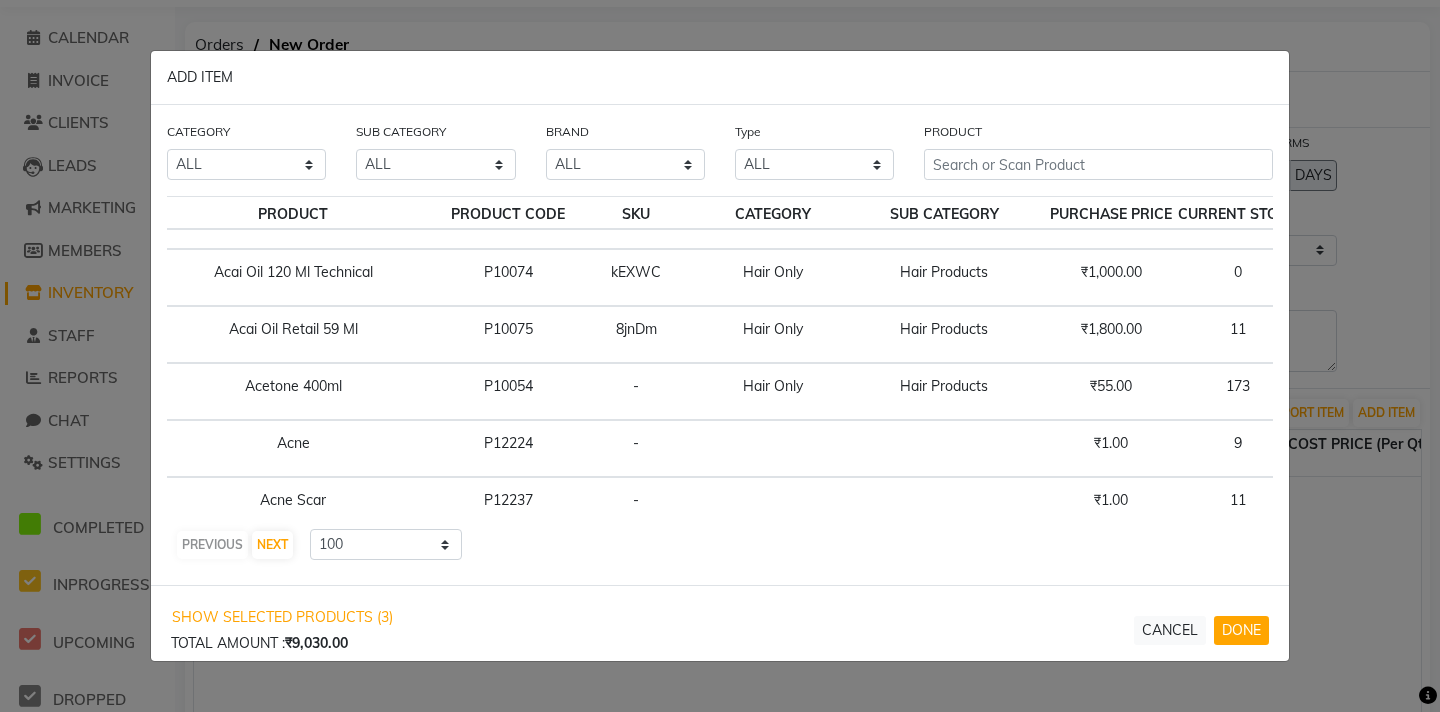 click on "1" 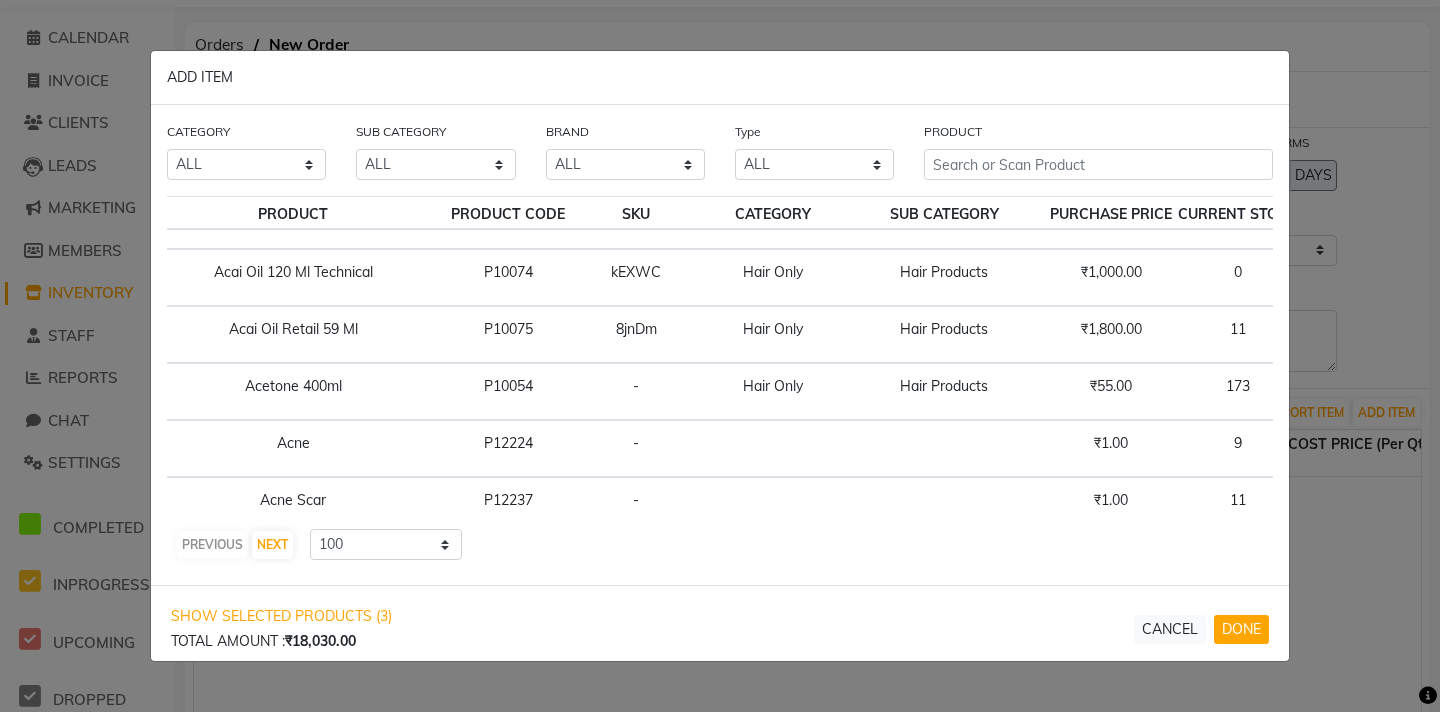 scroll, scrollTop: 0, scrollLeft: 0, axis: both 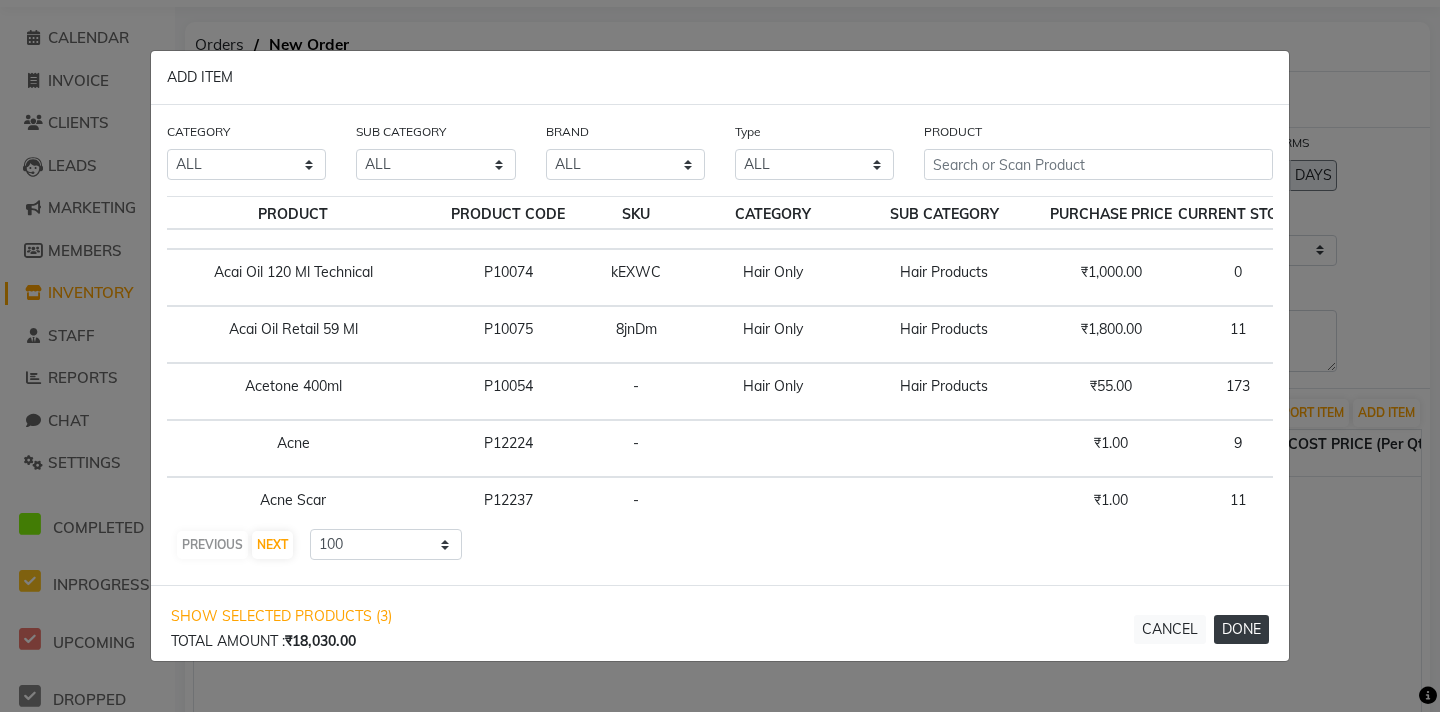 click on "DONE" 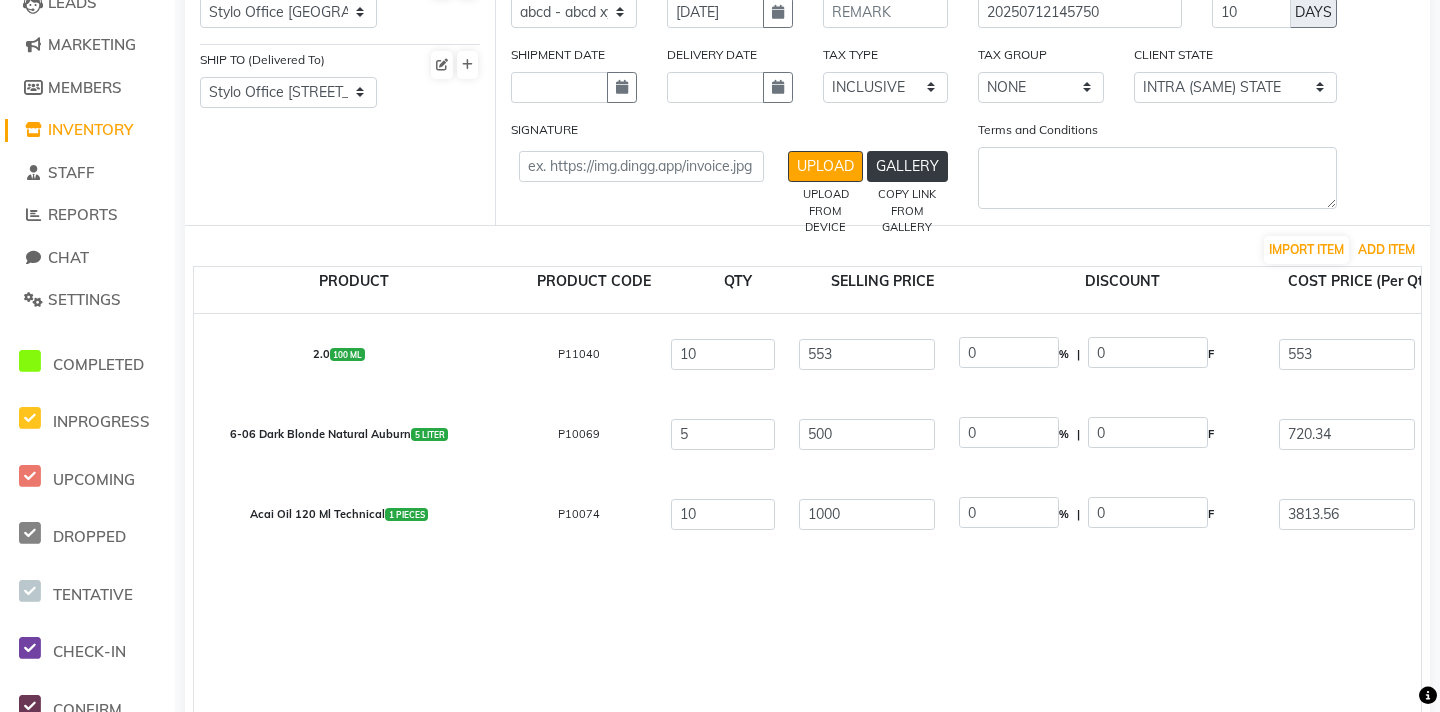 scroll, scrollTop: 246, scrollLeft: 0, axis: vertical 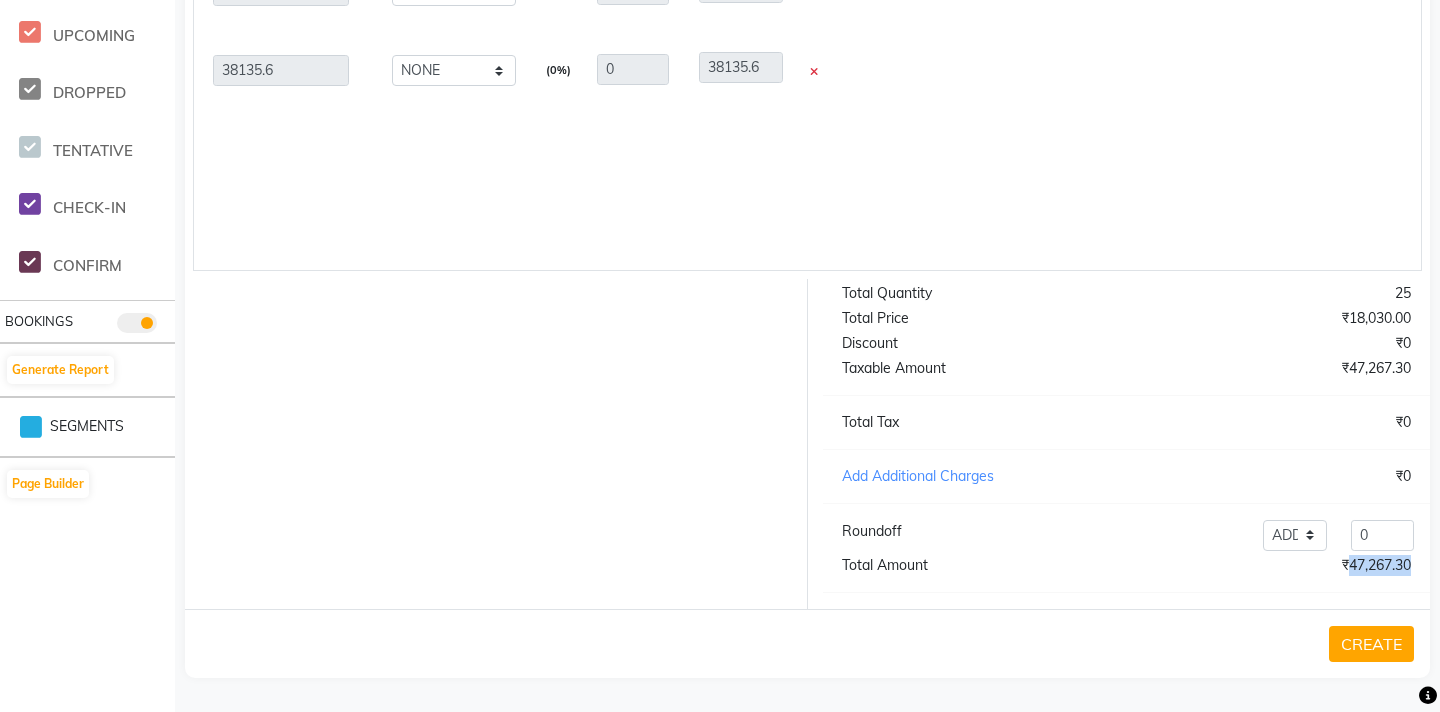 drag, startPoint x: 1399, startPoint y: 568, endPoint x: 1330, endPoint y: 567, distance: 69.00725 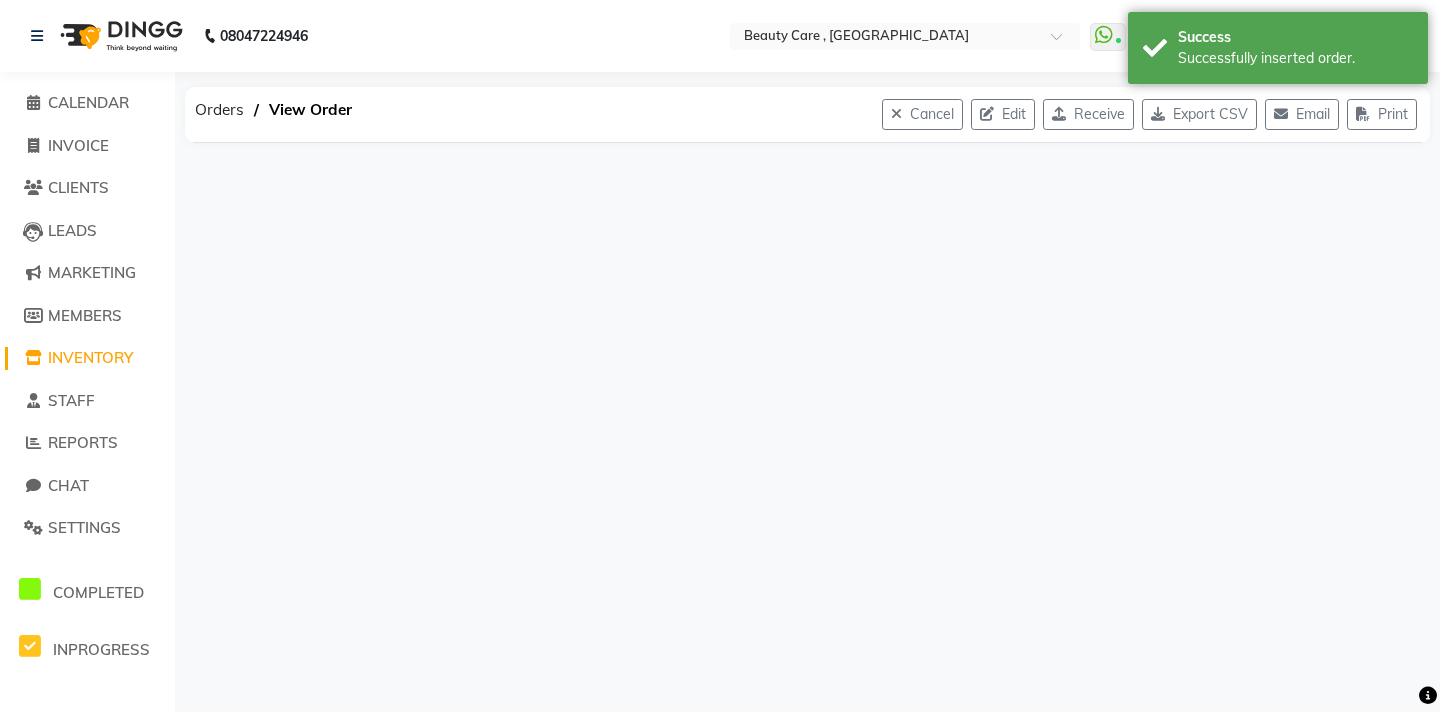 scroll, scrollTop: 0, scrollLeft: 0, axis: both 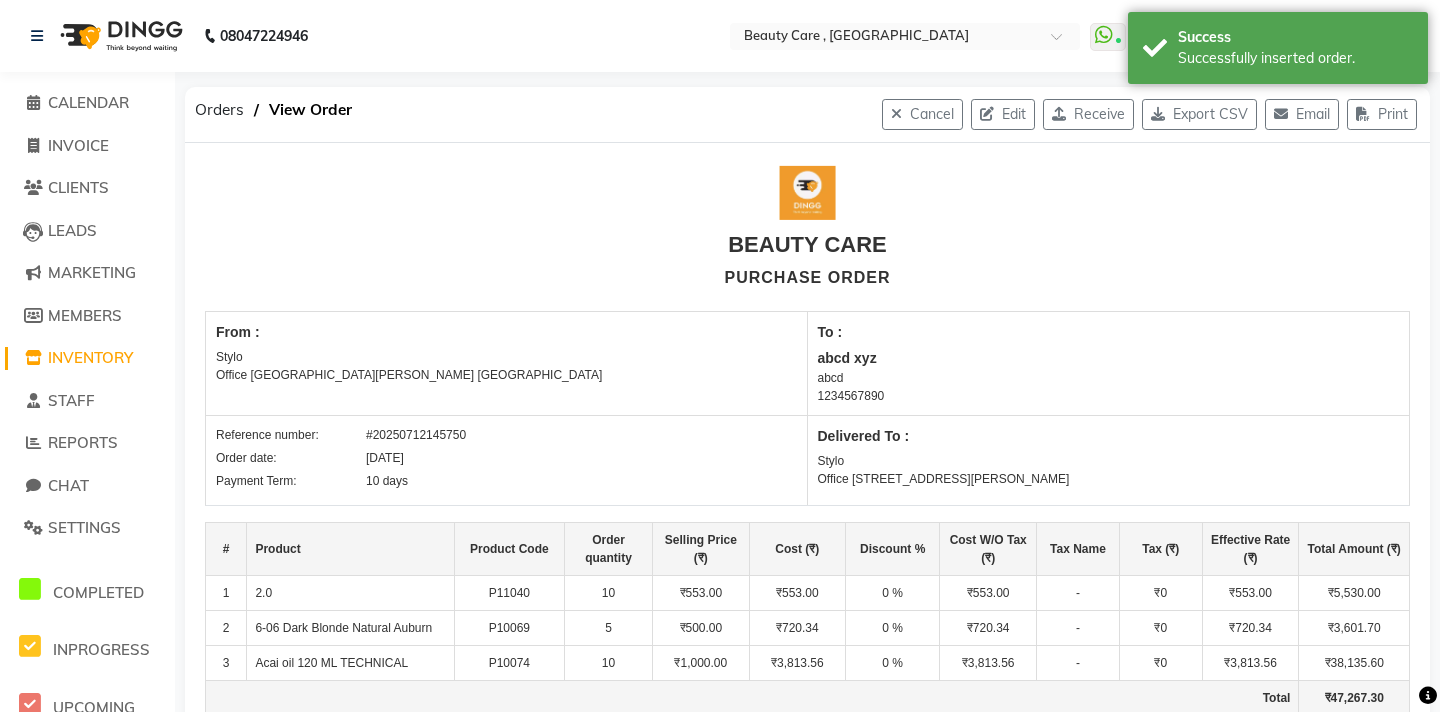 drag, startPoint x: 728, startPoint y: 239, endPoint x: 886, endPoint y: 305, distance: 171.23083 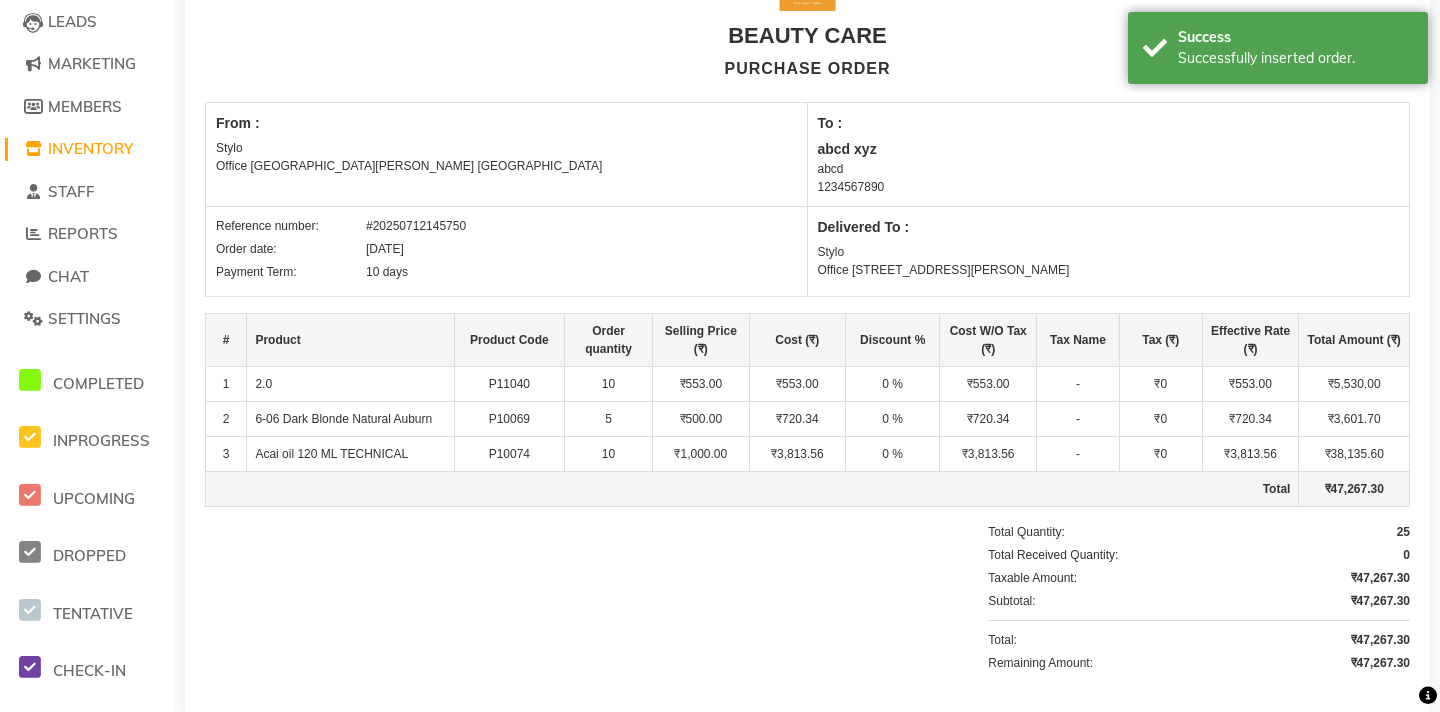 click 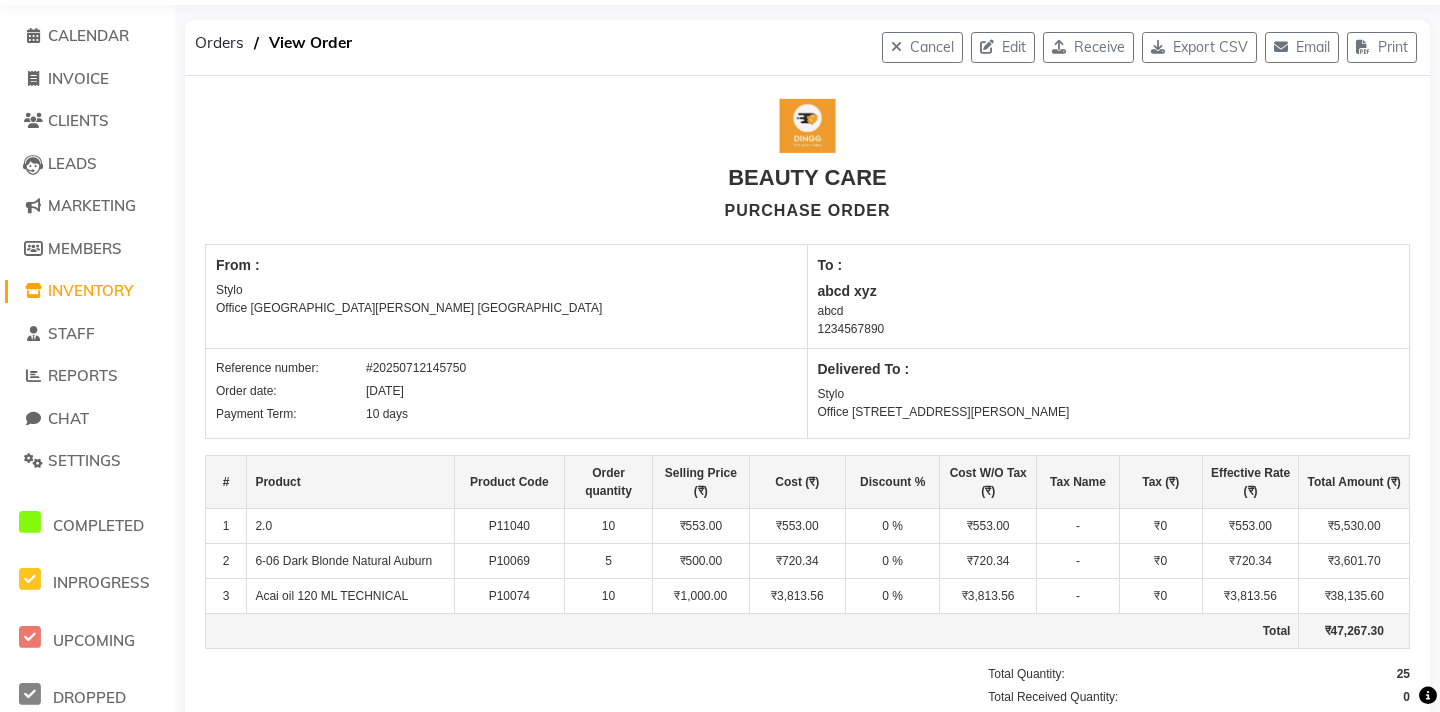 scroll, scrollTop: 0, scrollLeft: 0, axis: both 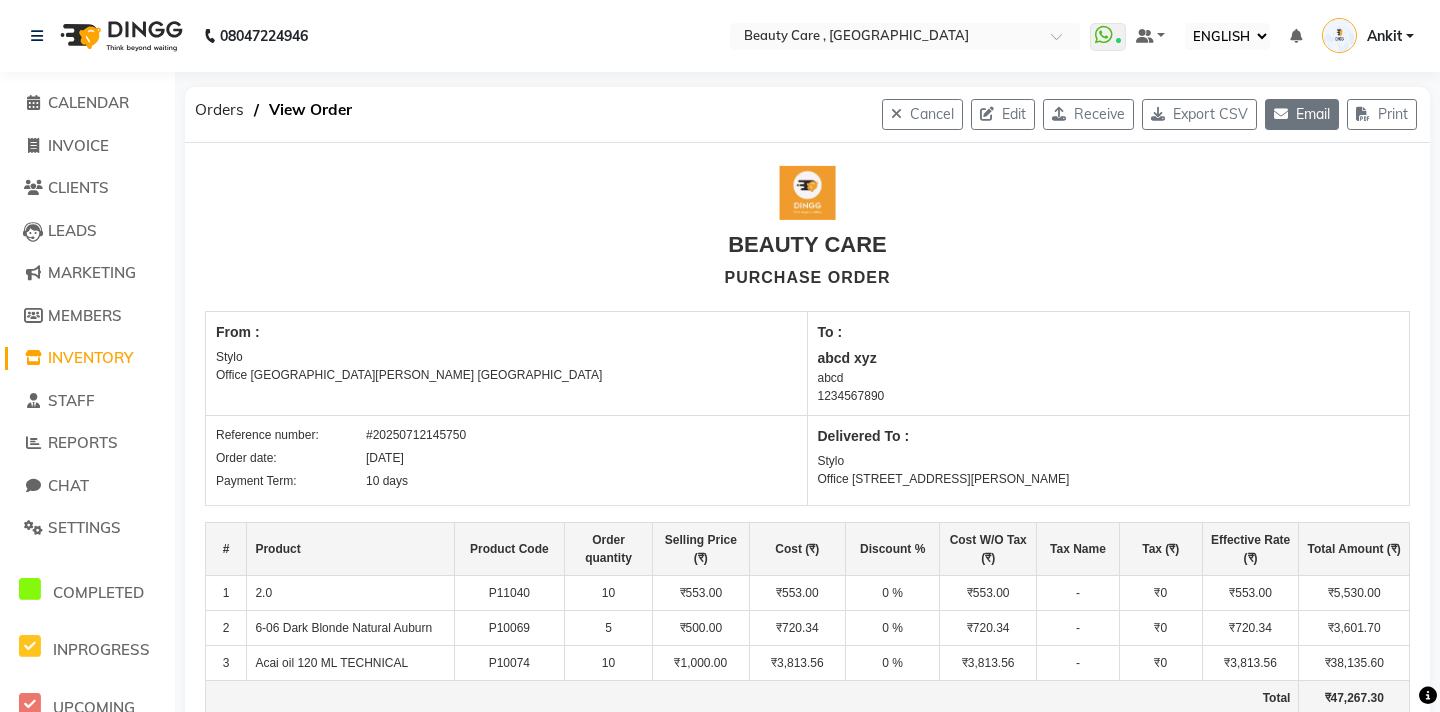 click on "Email" 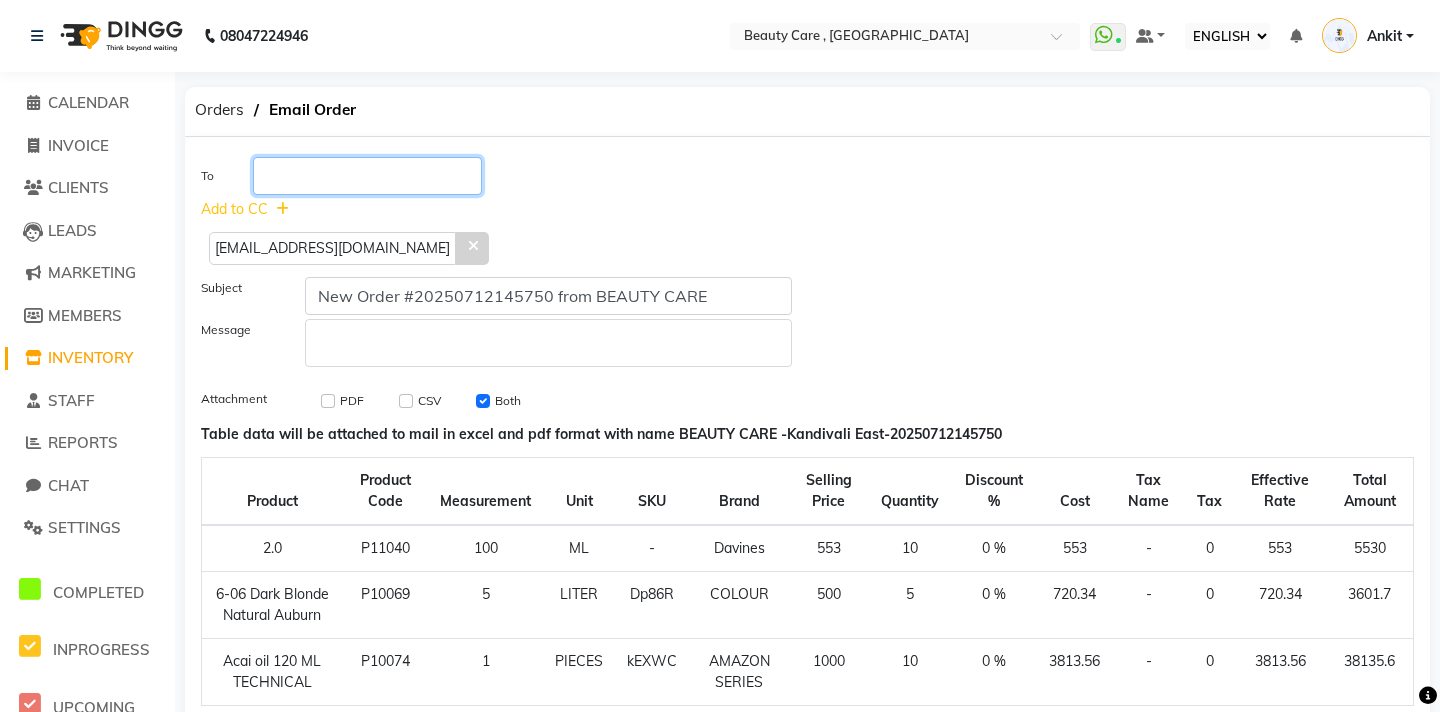 click 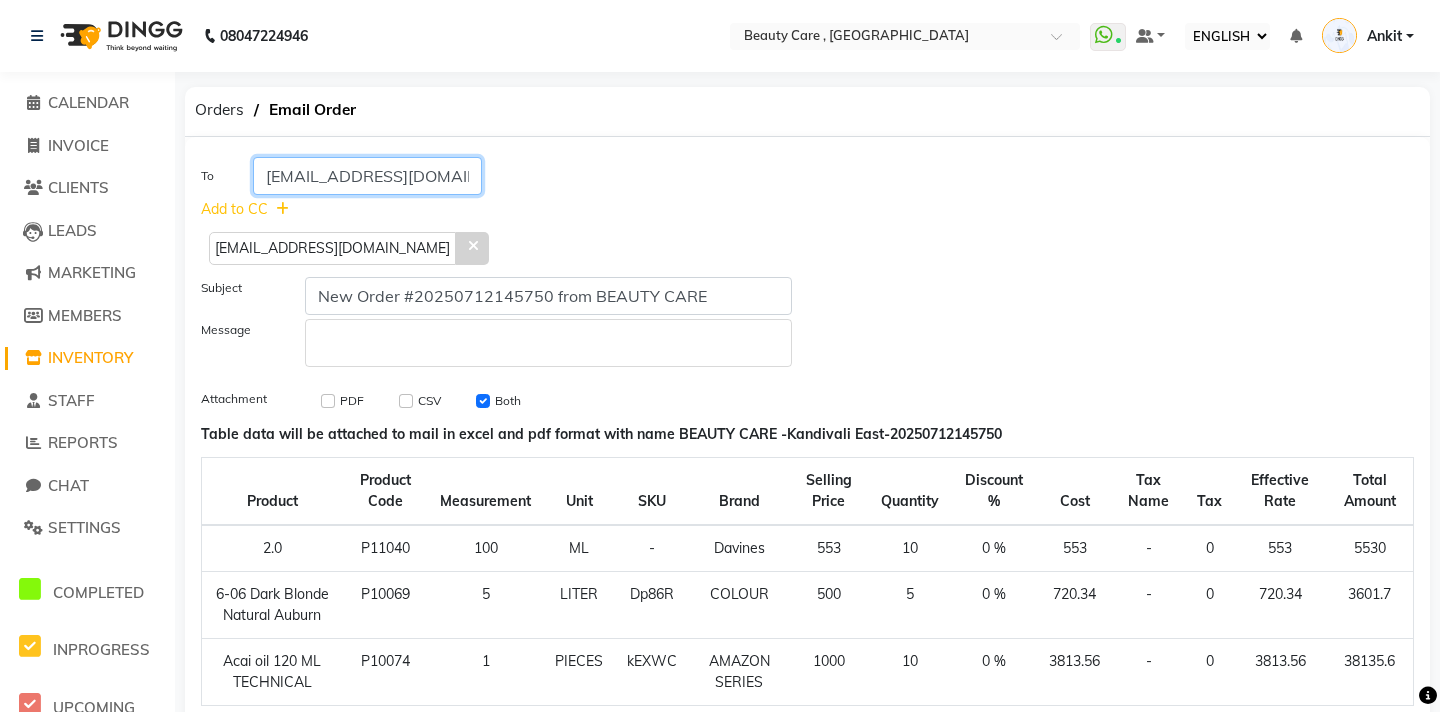 type on "ankit@dingg.app" 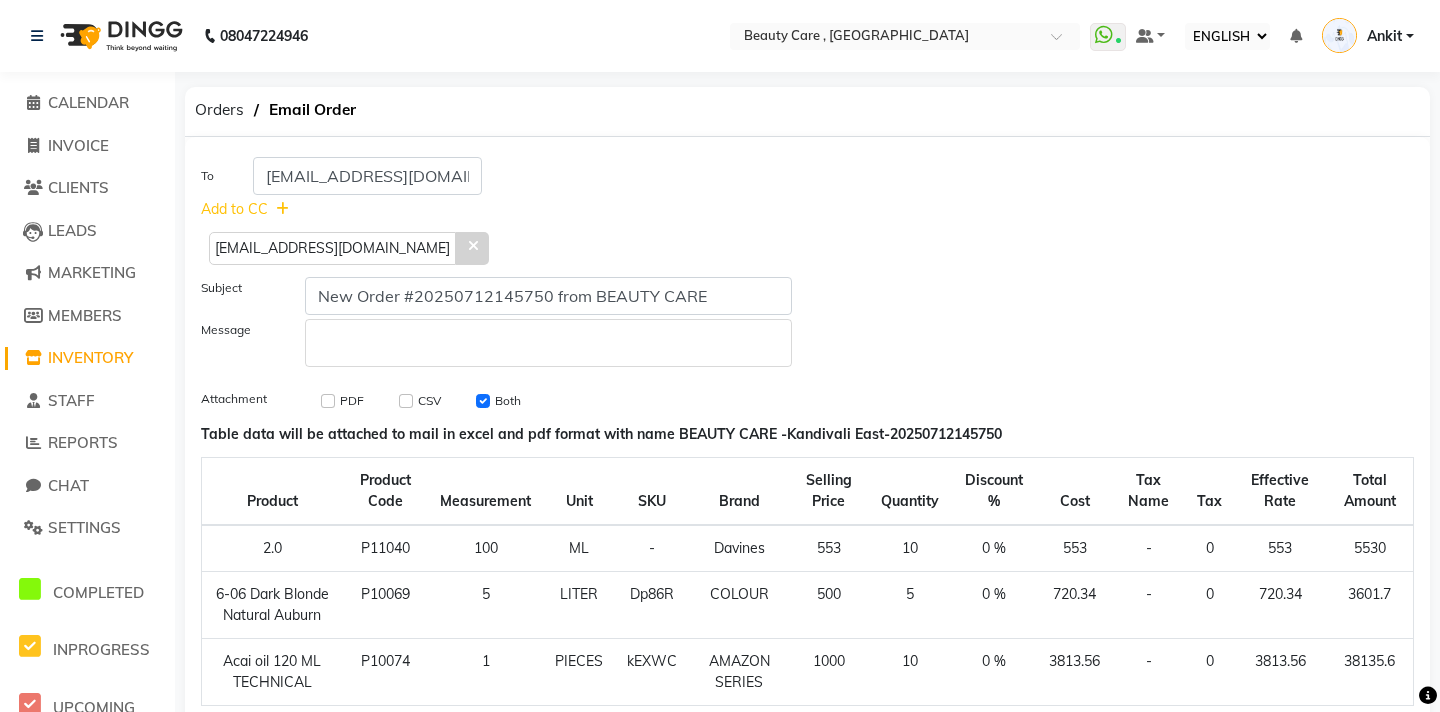 click 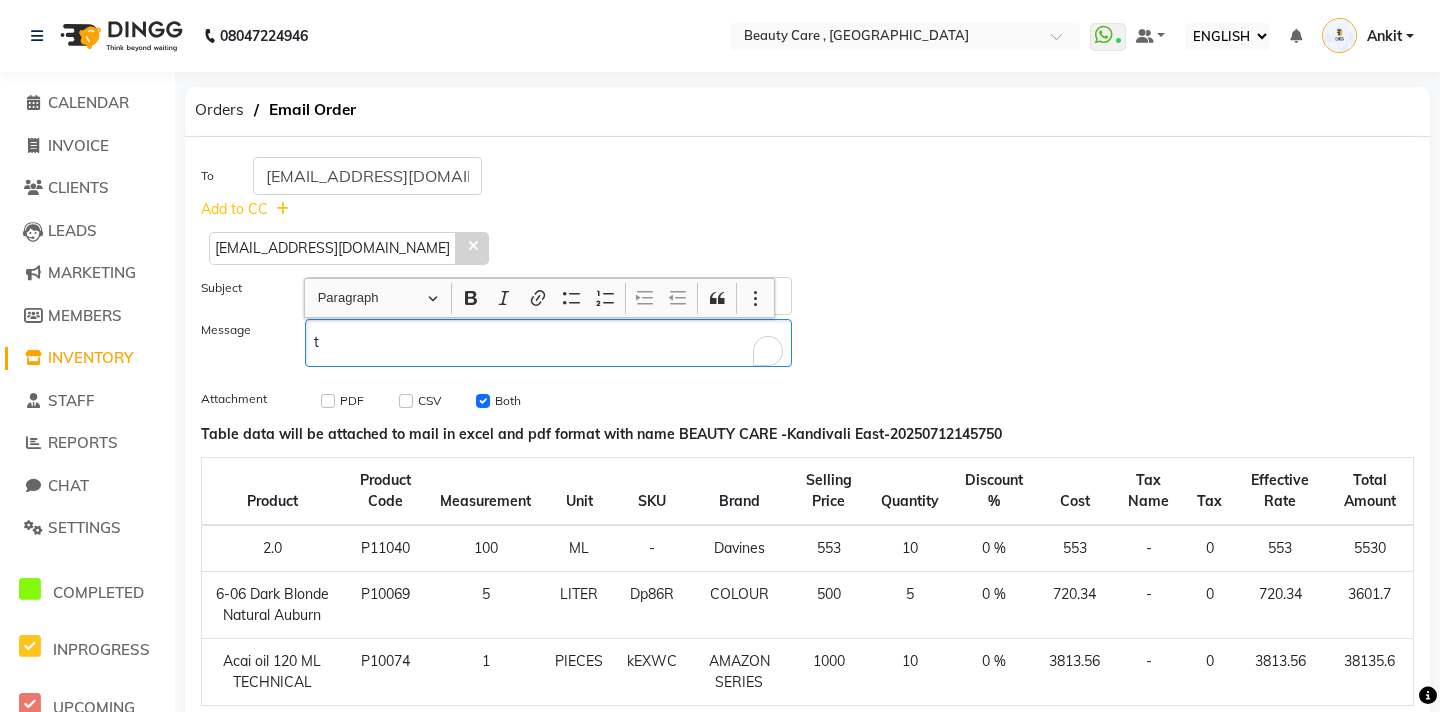 type 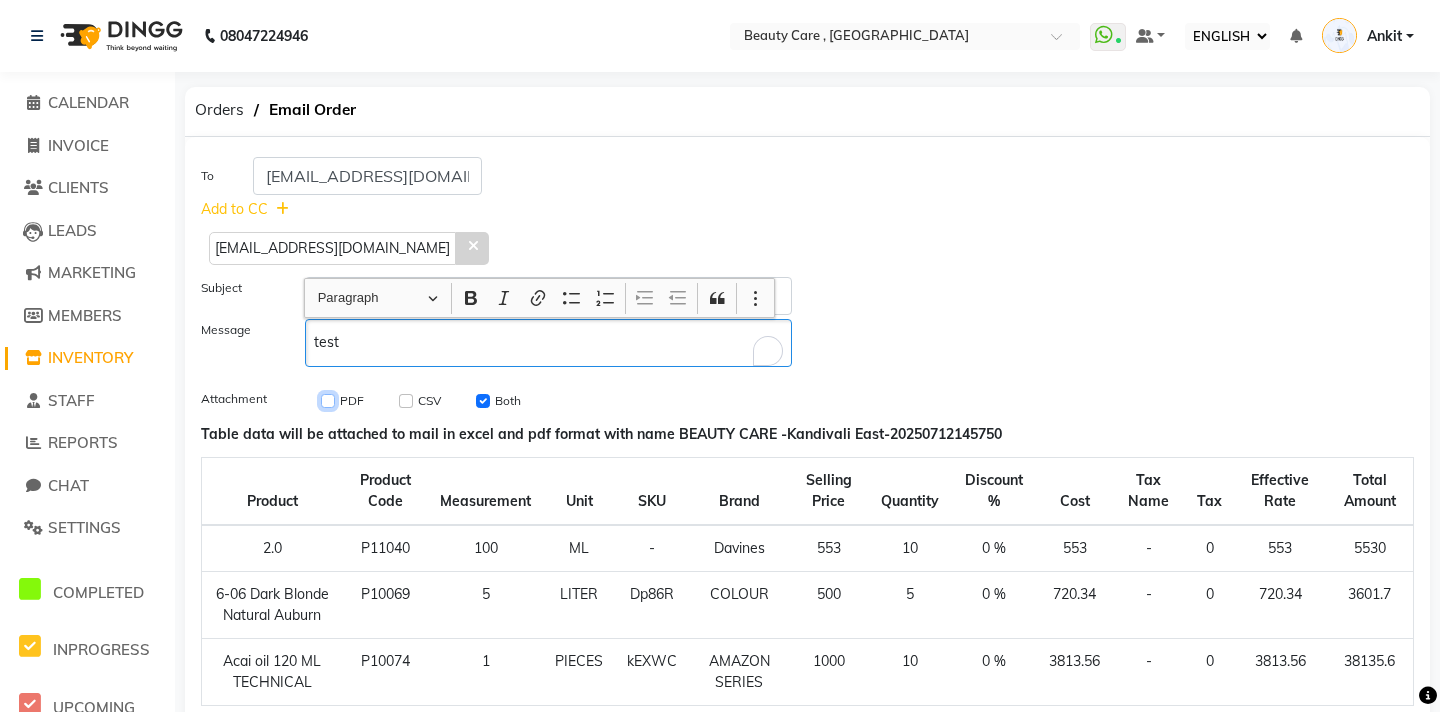 click 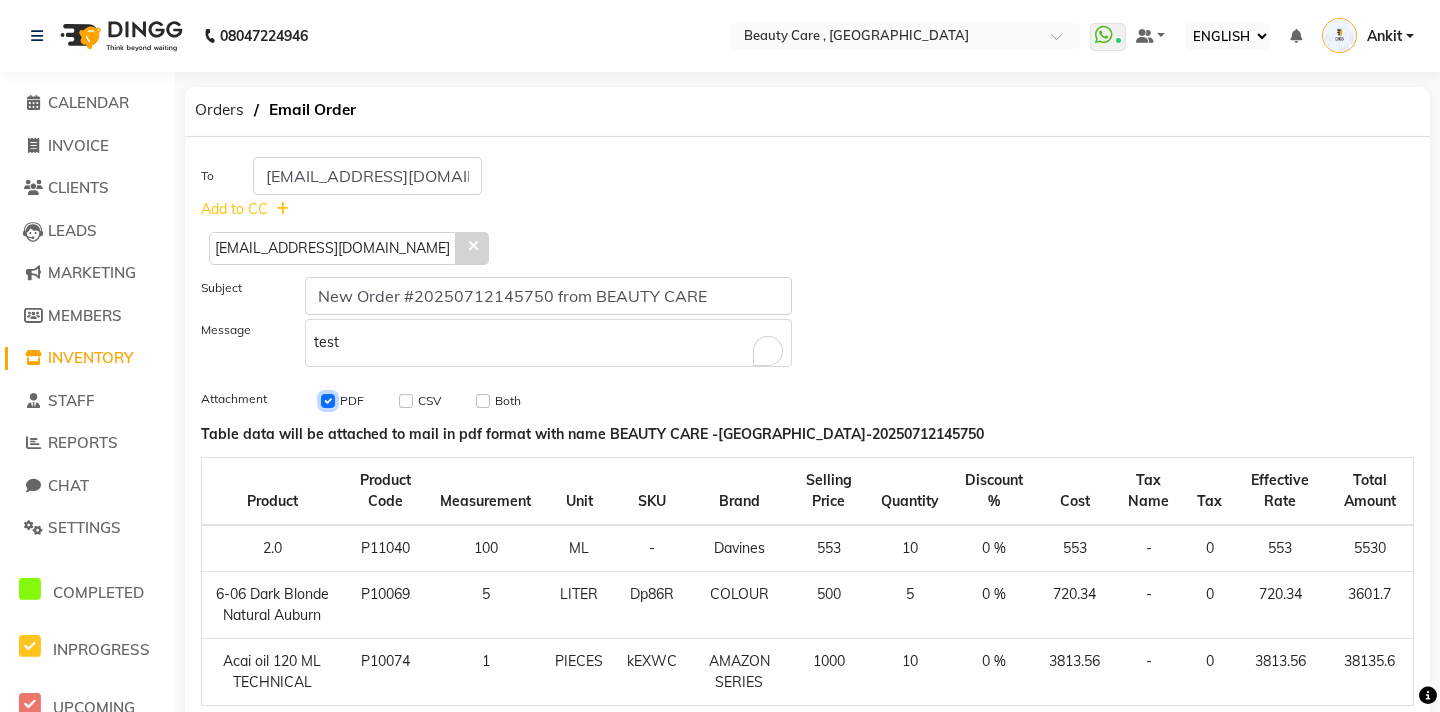 checkbox on "false" 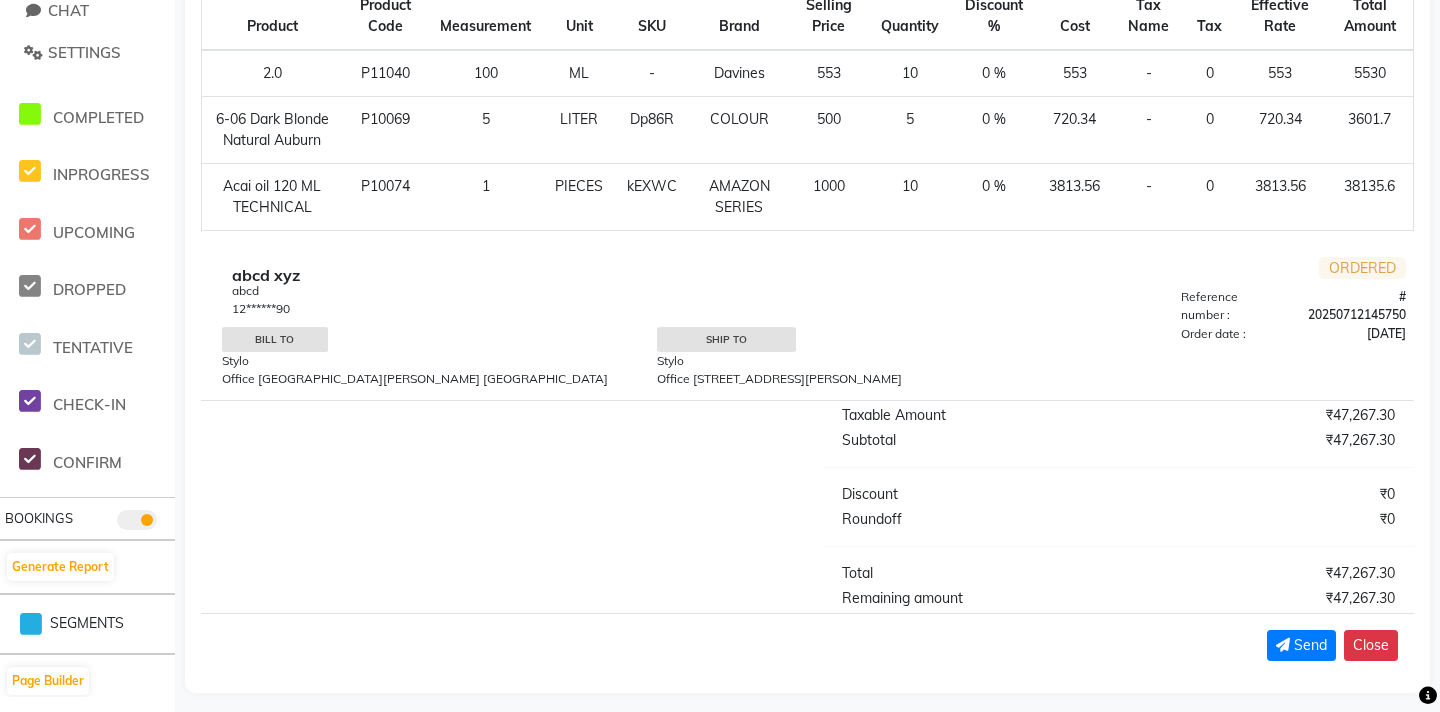 scroll, scrollTop: 490, scrollLeft: 0, axis: vertical 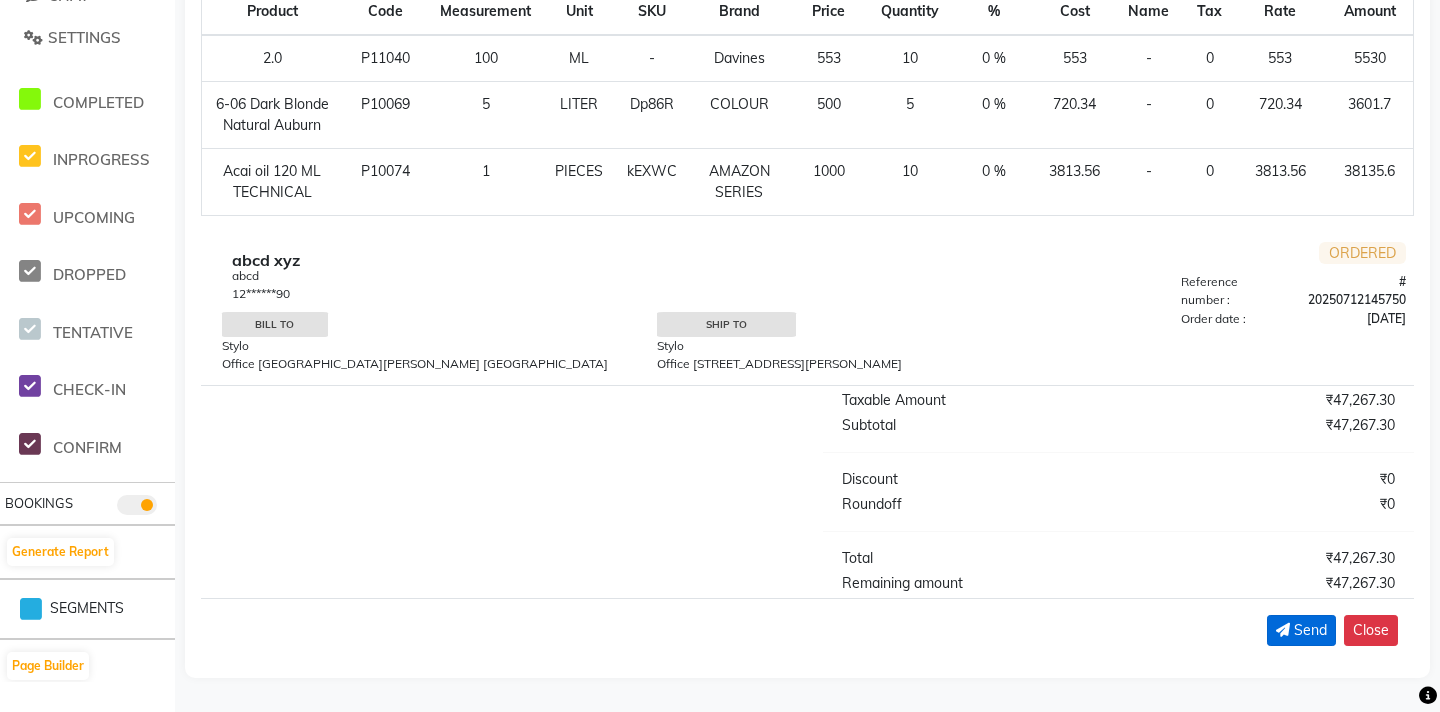 click on "Send" 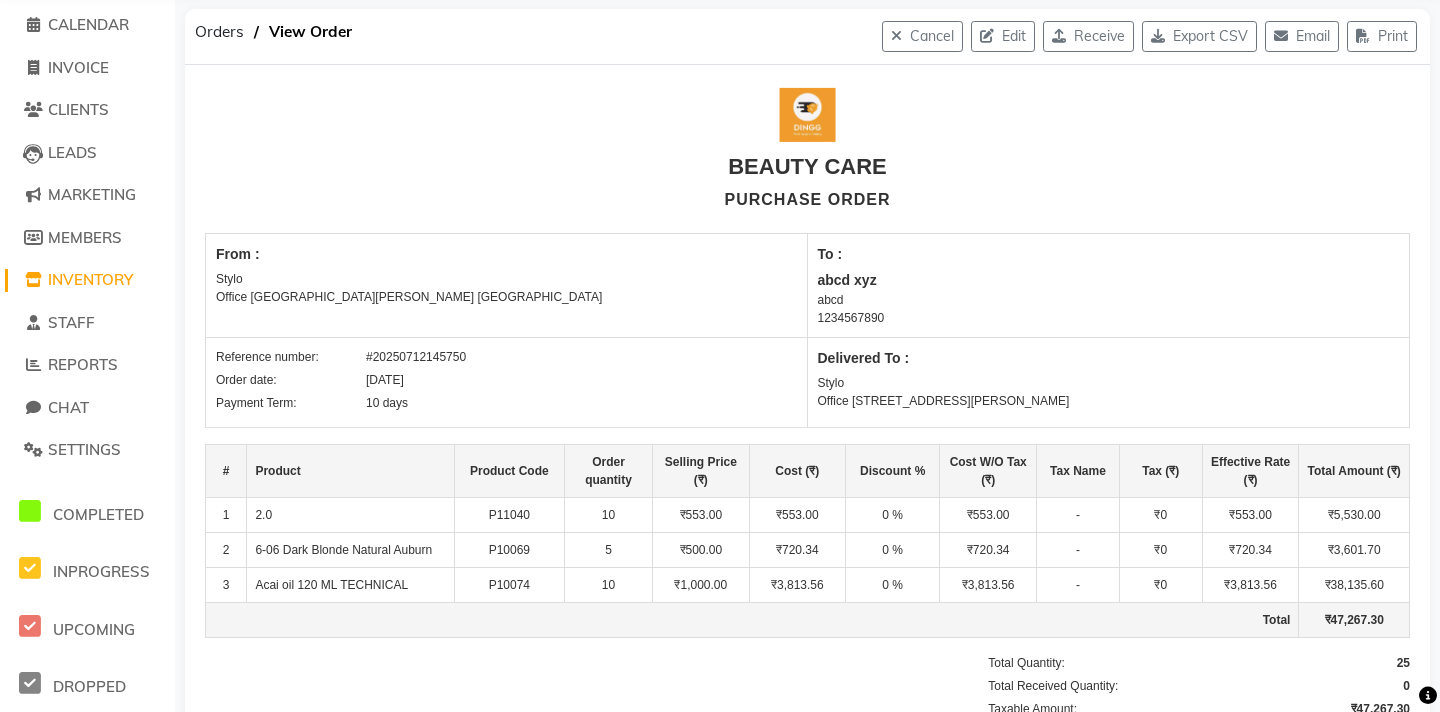scroll, scrollTop: 0, scrollLeft: 0, axis: both 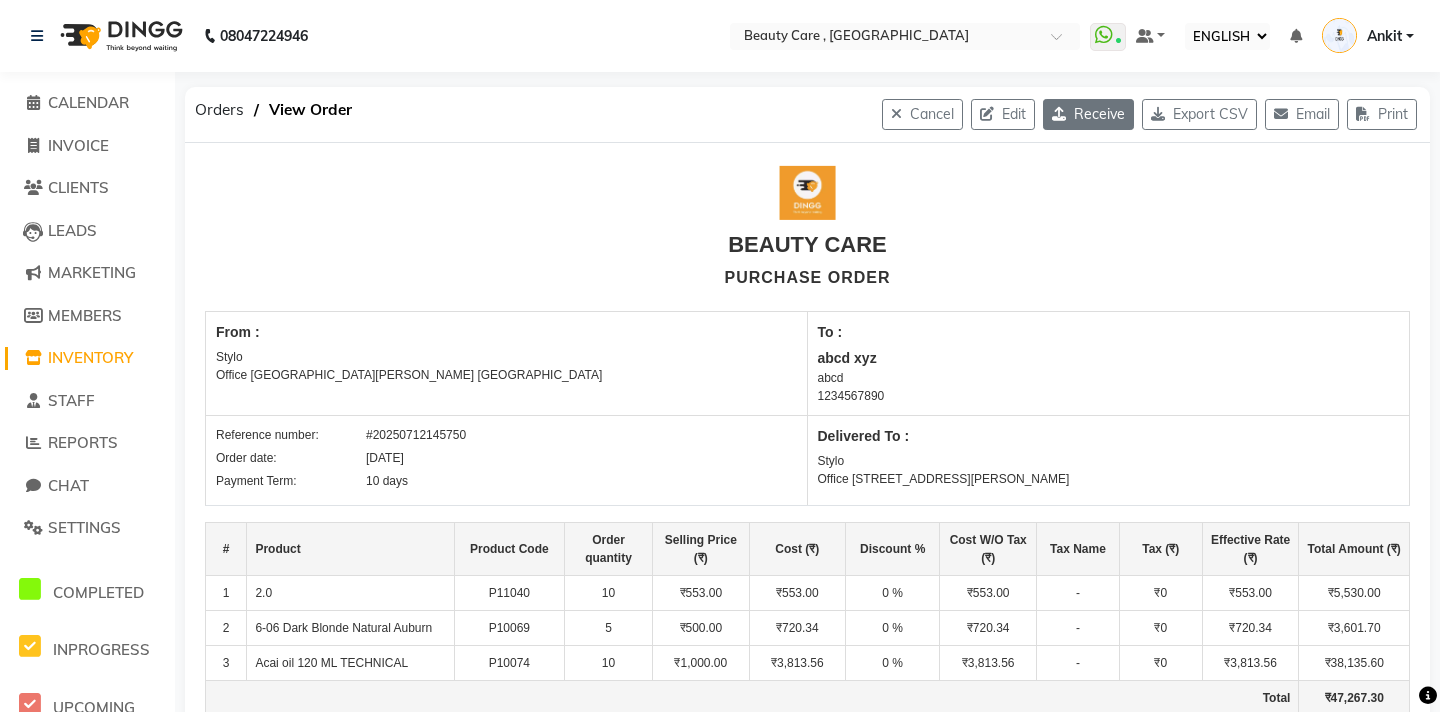 click on "Receive" 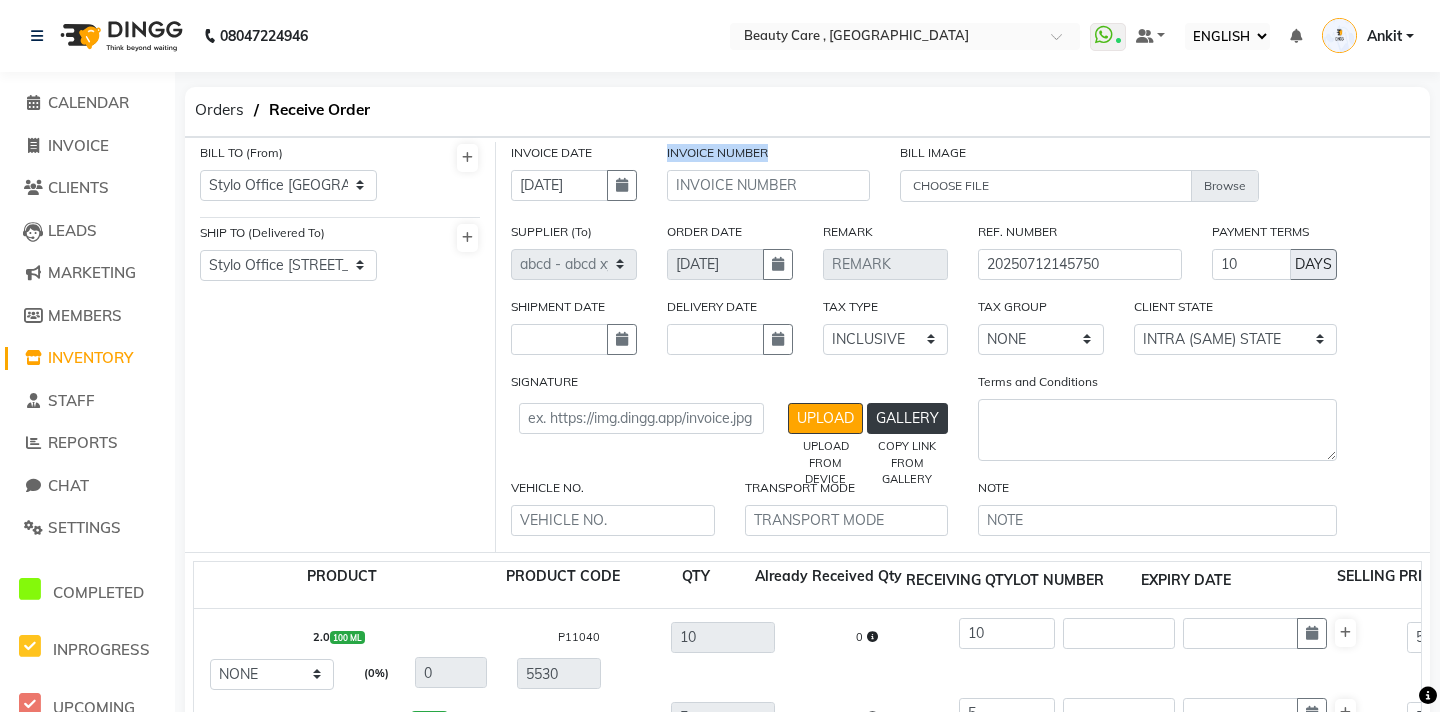 drag, startPoint x: 776, startPoint y: 148, endPoint x: 663, endPoint y: 150, distance: 113.0177 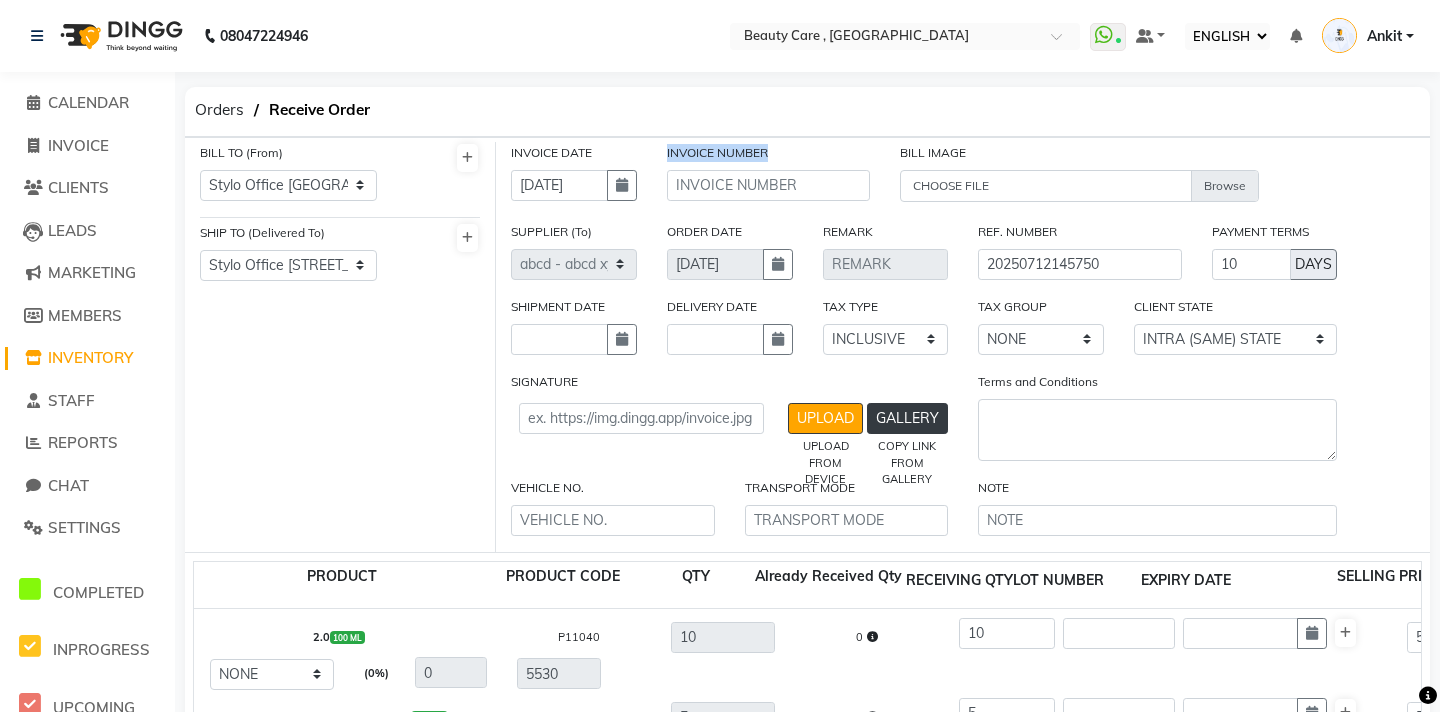 click on "INVOICE NUMBER" 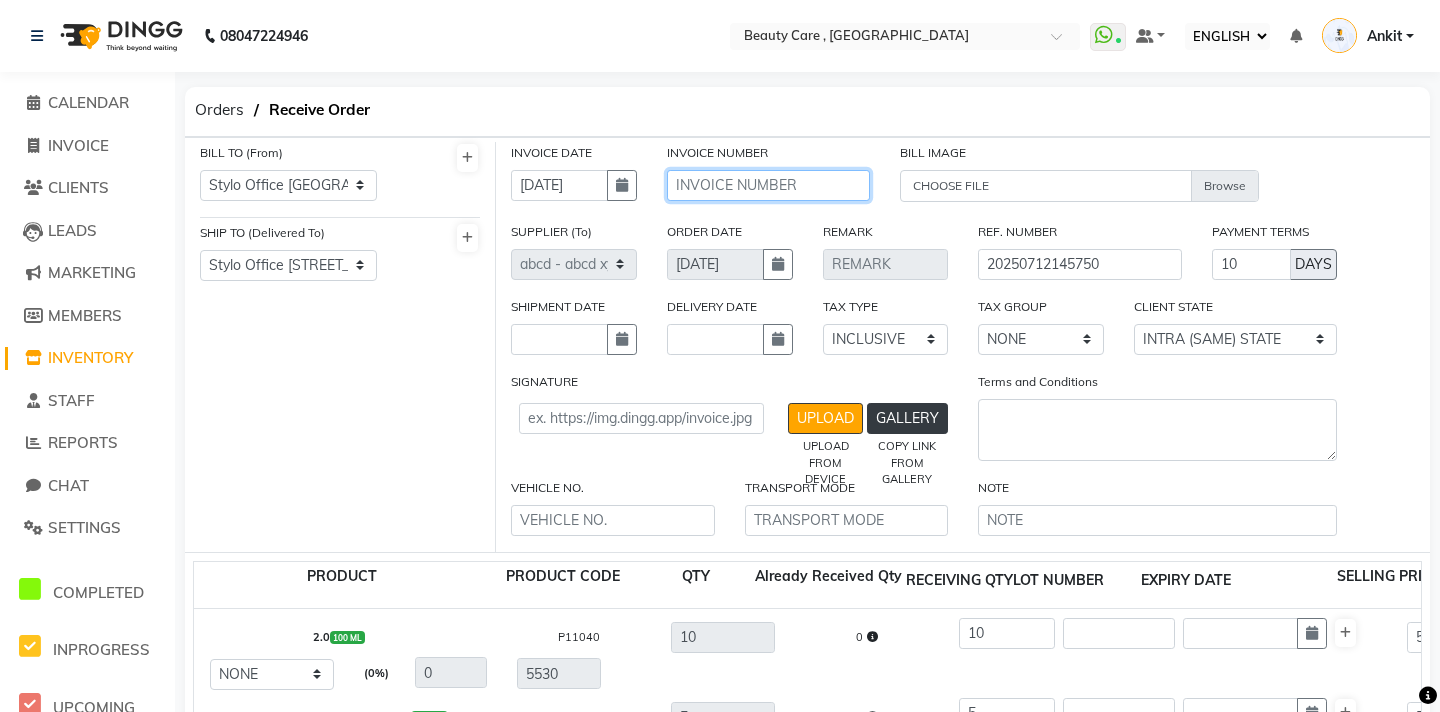 click 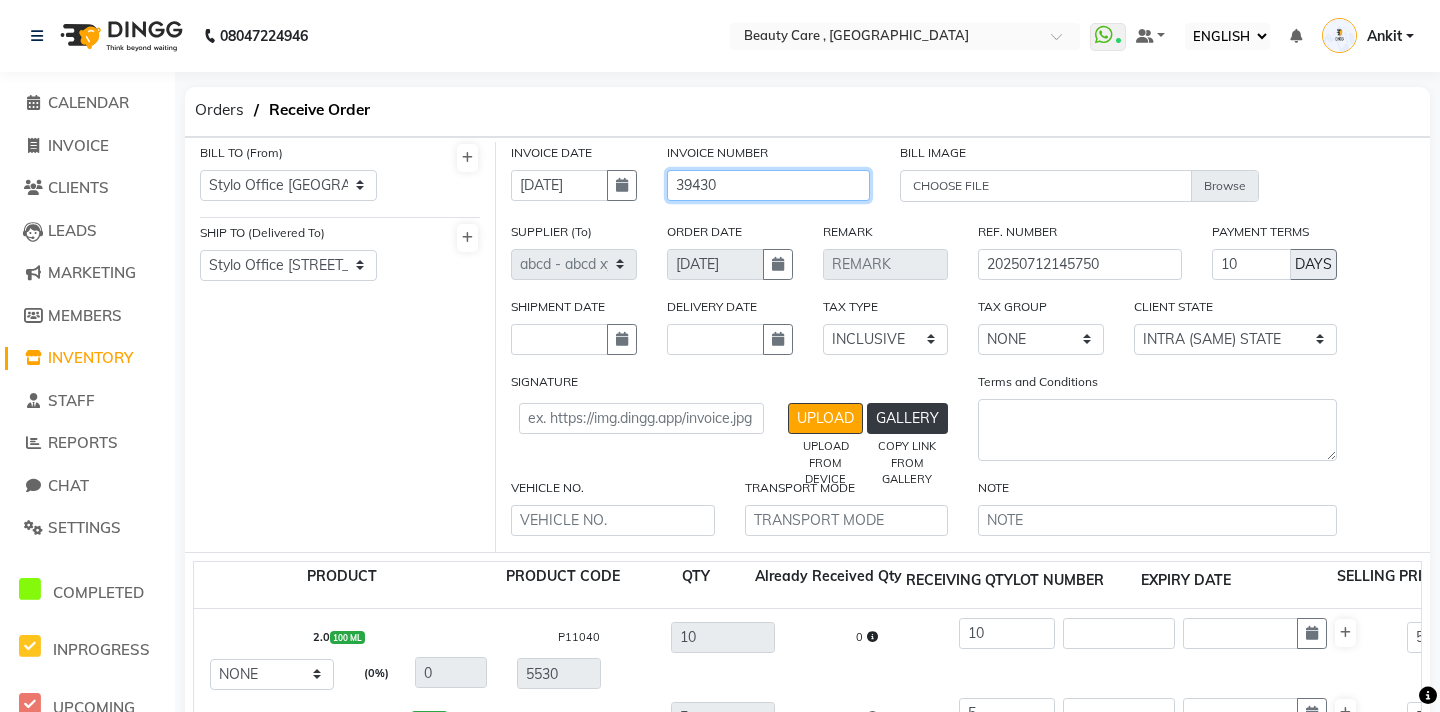 type on "39430" 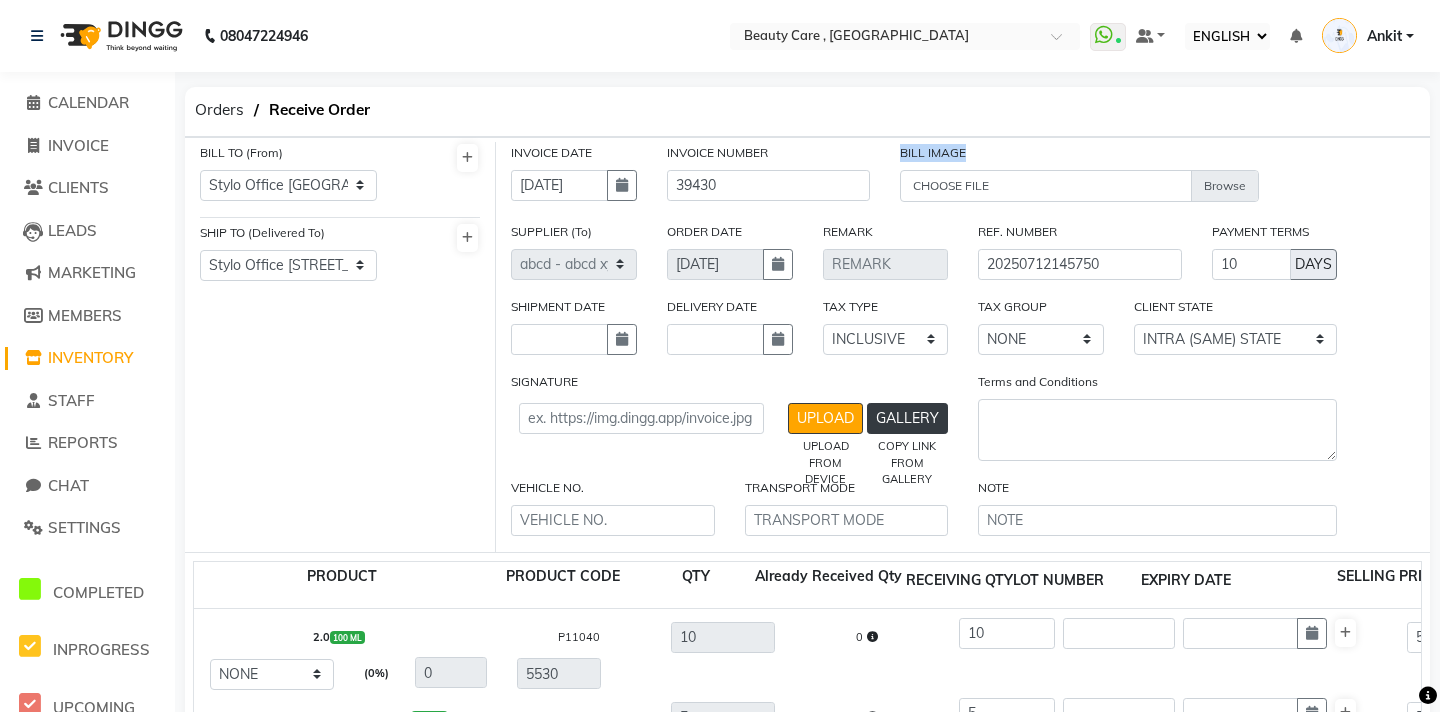 drag, startPoint x: 972, startPoint y: 147, endPoint x: 897, endPoint y: 148, distance: 75.00667 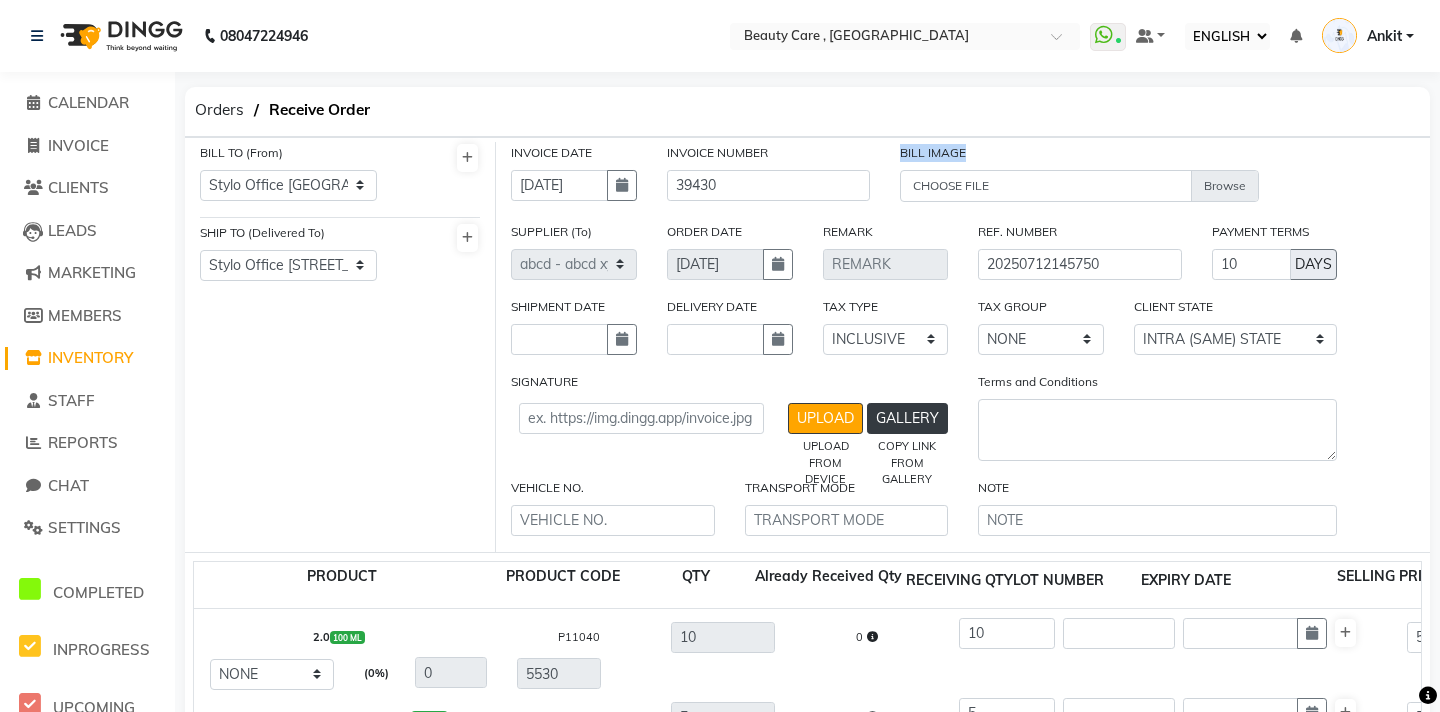 click on "BILL IMAGE CHOOSE FILE" 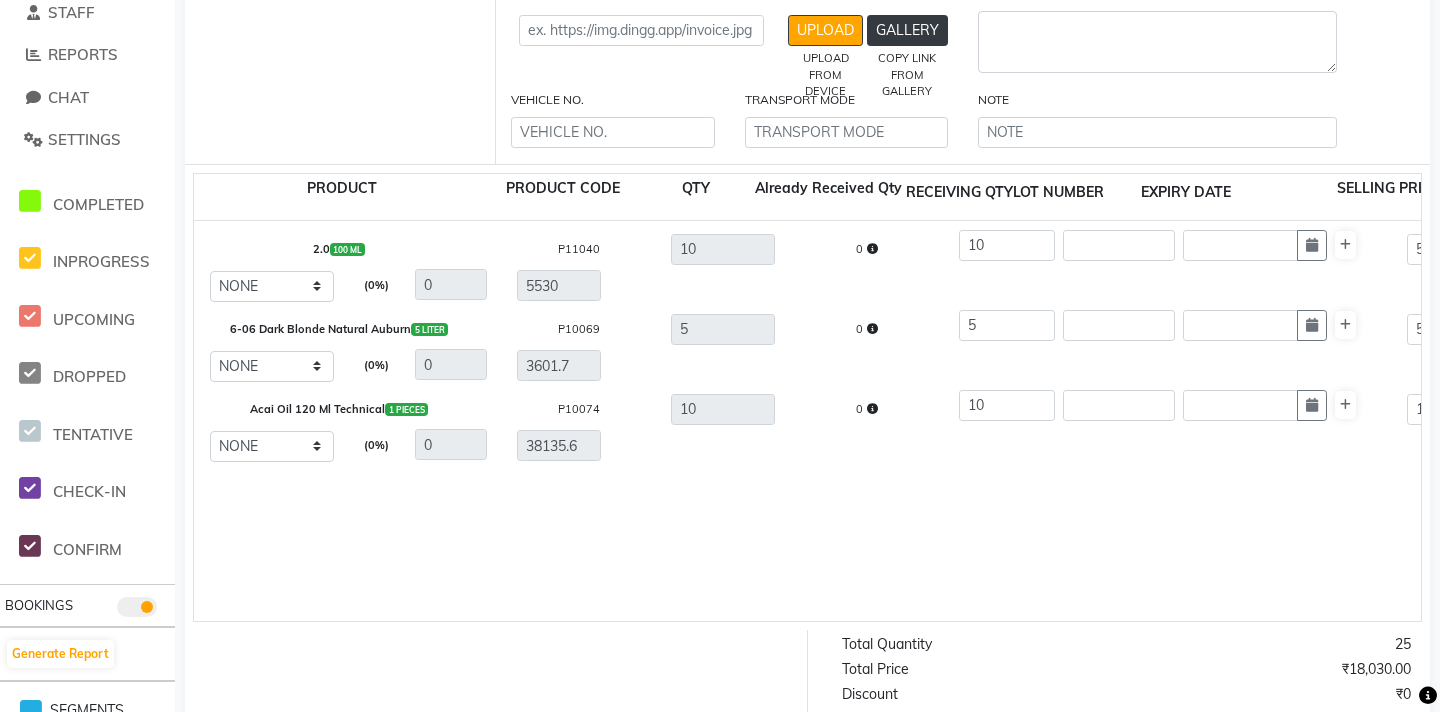scroll, scrollTop: 391, scrollLeft: 0, axis: vertical 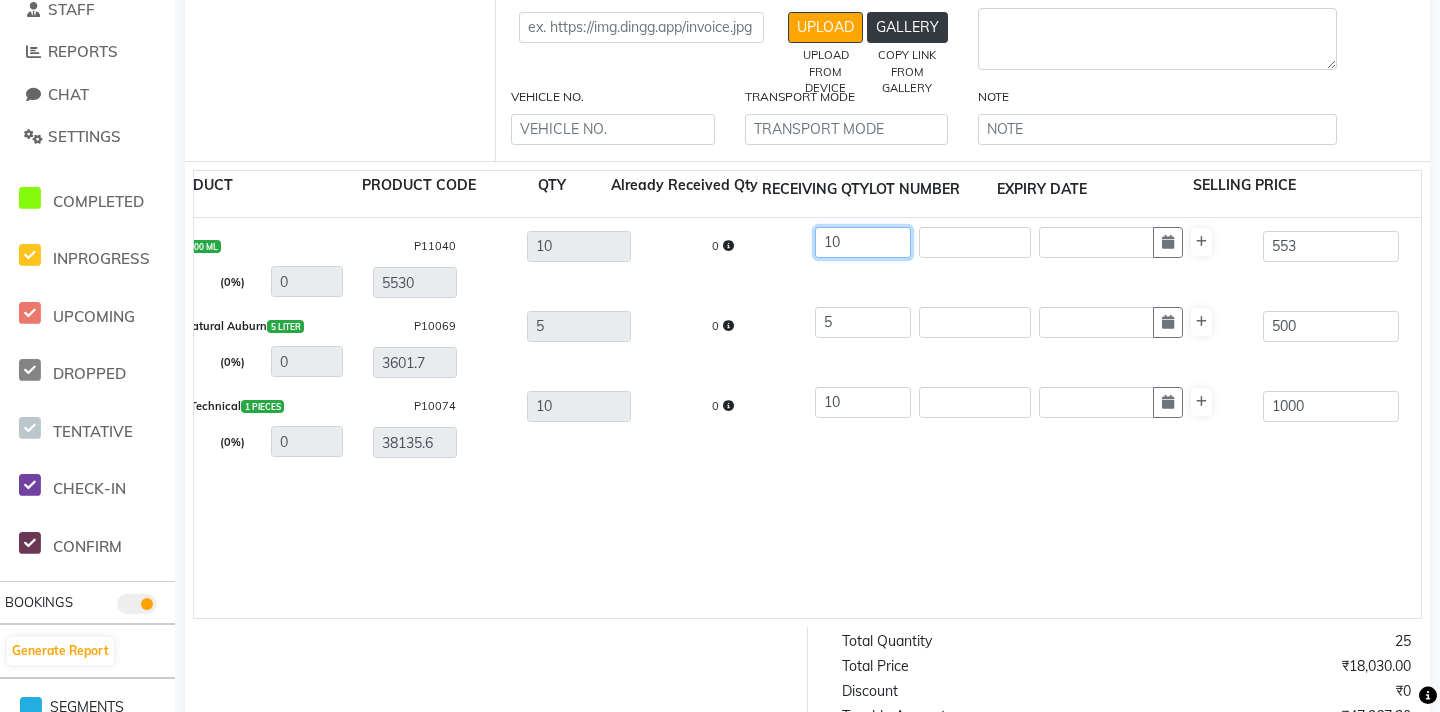 click on "10" 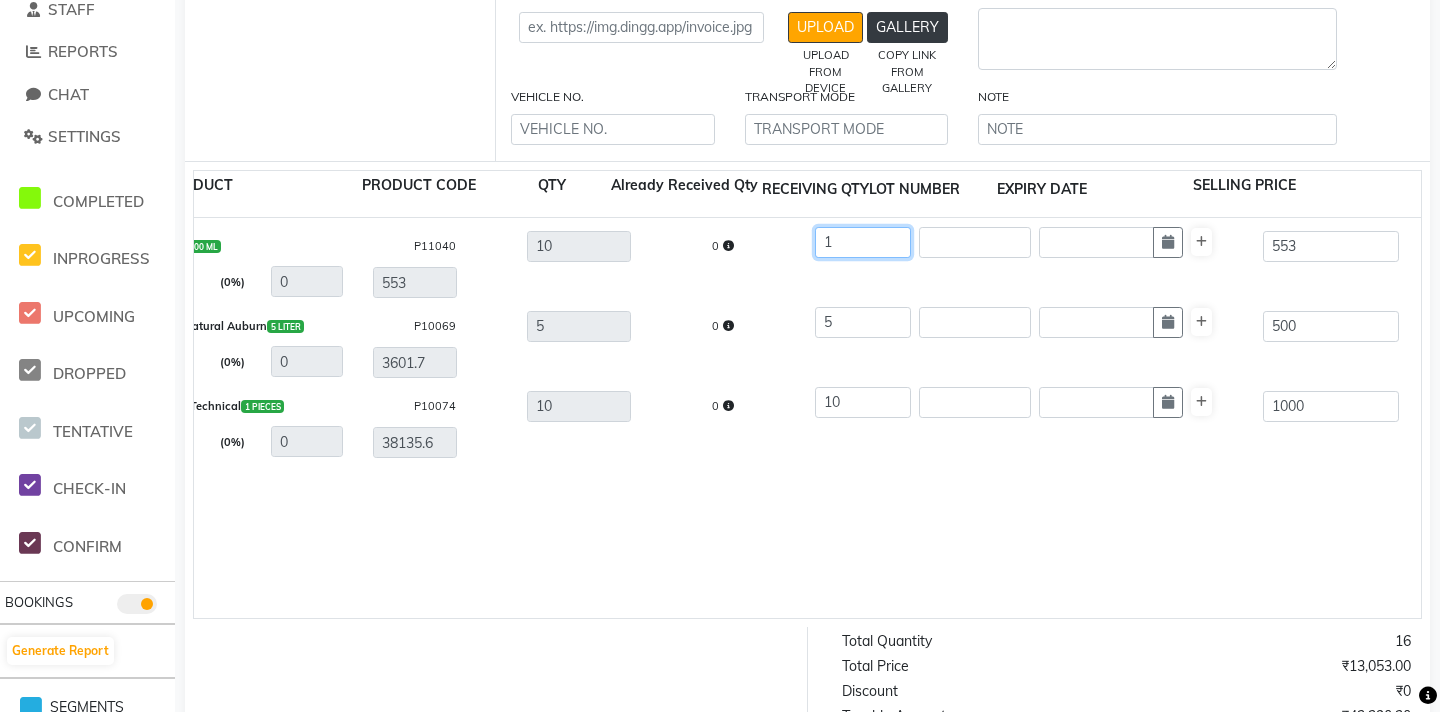 type 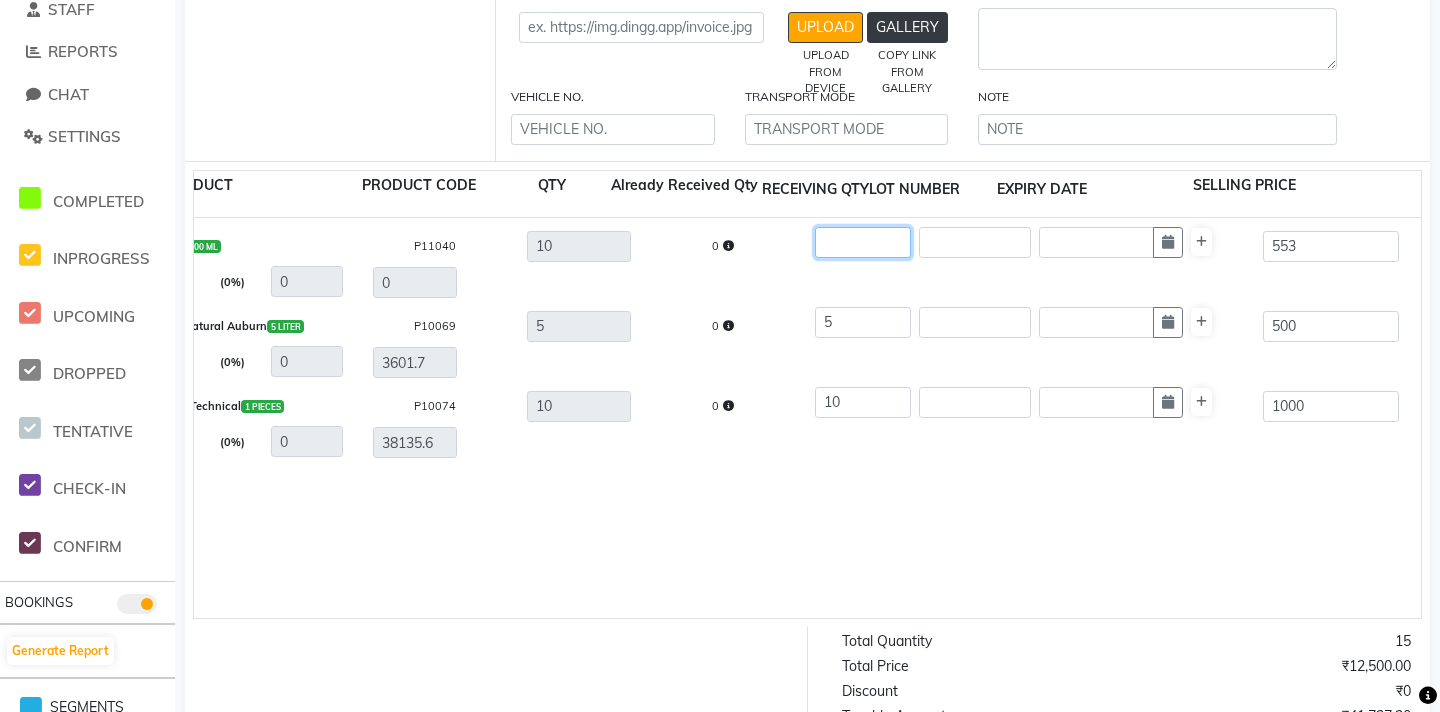 type on "9" 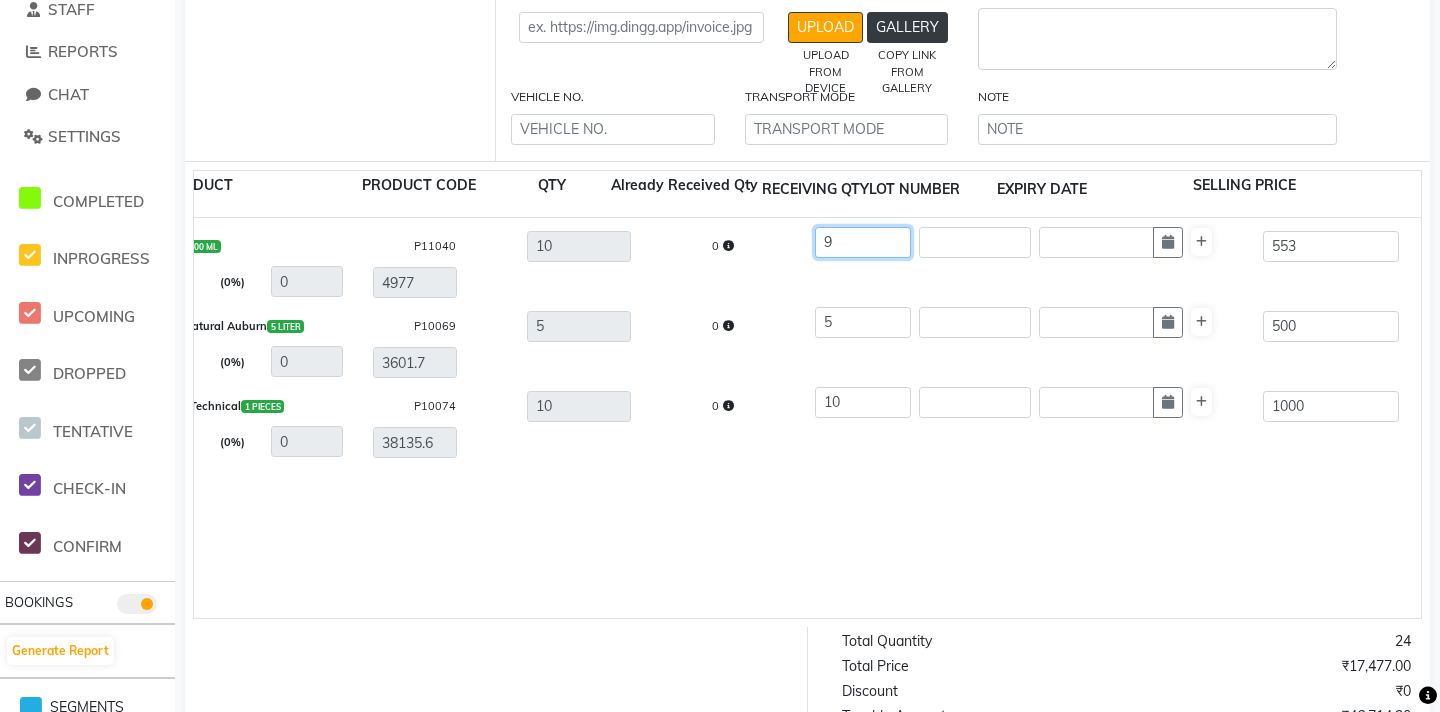 type on "9" 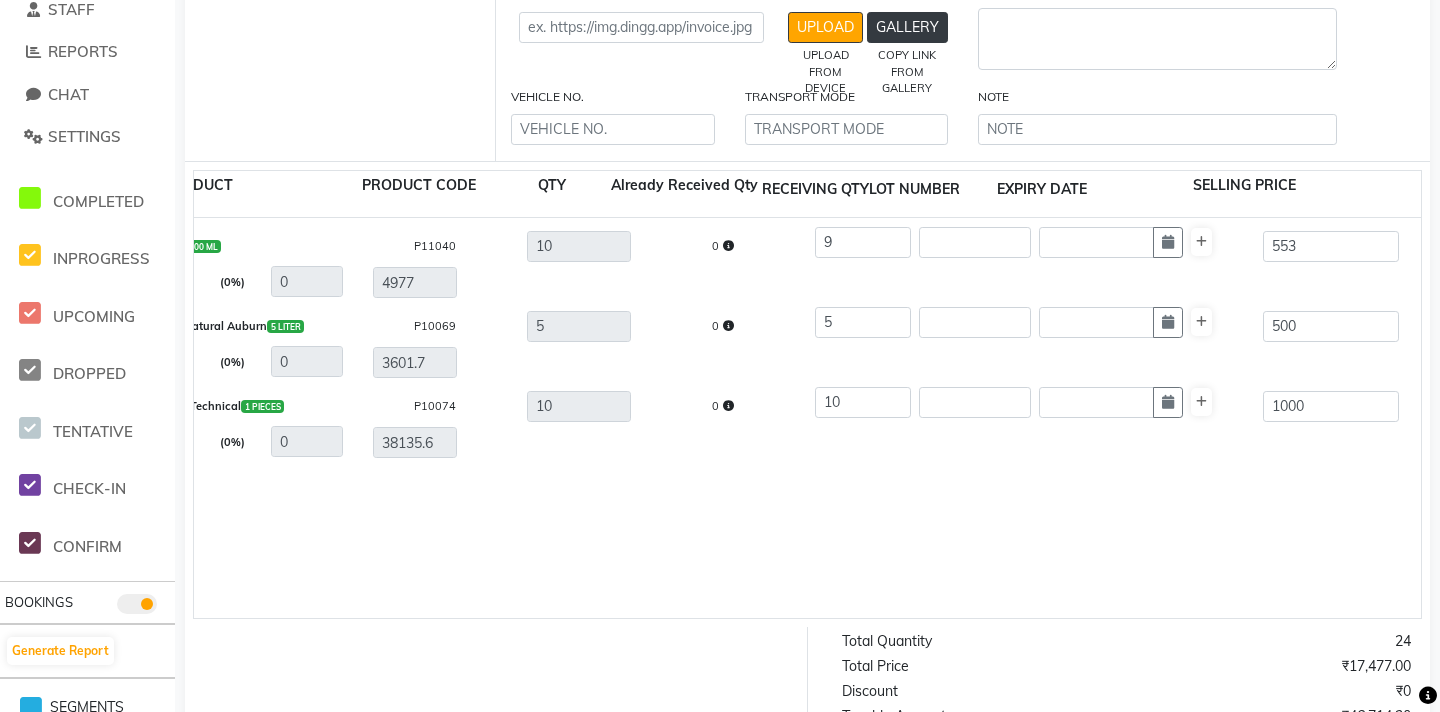 click on "2.0  100 ML  P11040  10  0  9 553 0 % | 0 F 553 553 4977 NONE GST NEW duhduh Low wastage disposal V1 VAT GST0 GST1 CGST cafe gst GST  (0%)  0 4977  6-06 Dark Blonde Natural Auburn  5 LITER  P10069  5  0  5 500 0 % | 0 F 720.34 720.34 3601.7 NONE GST NEW duhduh Low wastage disposal V1 VAT GST0 GST1 CGST cafe gst GST  (0%)  0 3601.7  Acai Oil 120 Ml Technical  1 PIECES  P10074  10  0  10 1000 0 % | 0 F 3813.56 3813.56 38135.6 NONE GST NEW duhduh Low wastage disposal V1 VAT GST0 GST1 CGST cafe gst GST  (0%)  0 38135.6" 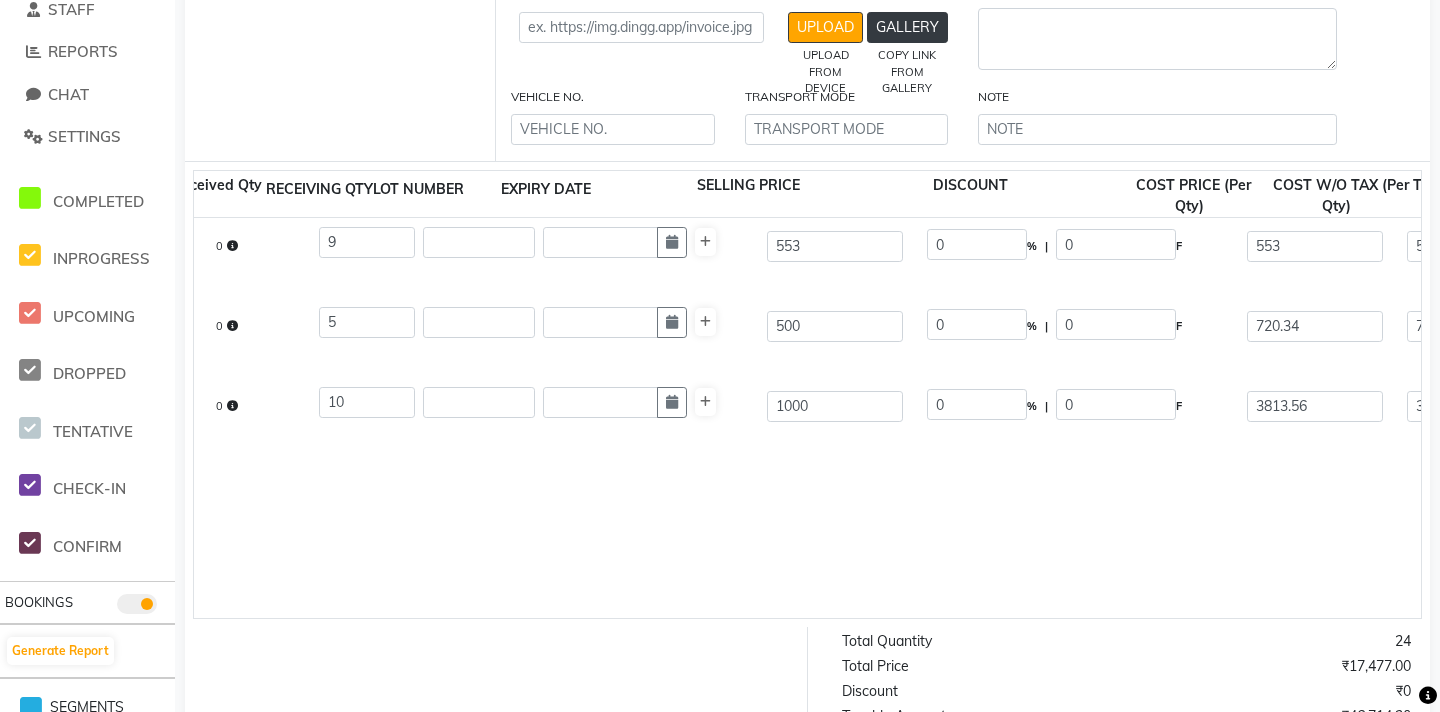 scroll, scrollTop: 0, scrollLeft: 1131, axis: horizontal 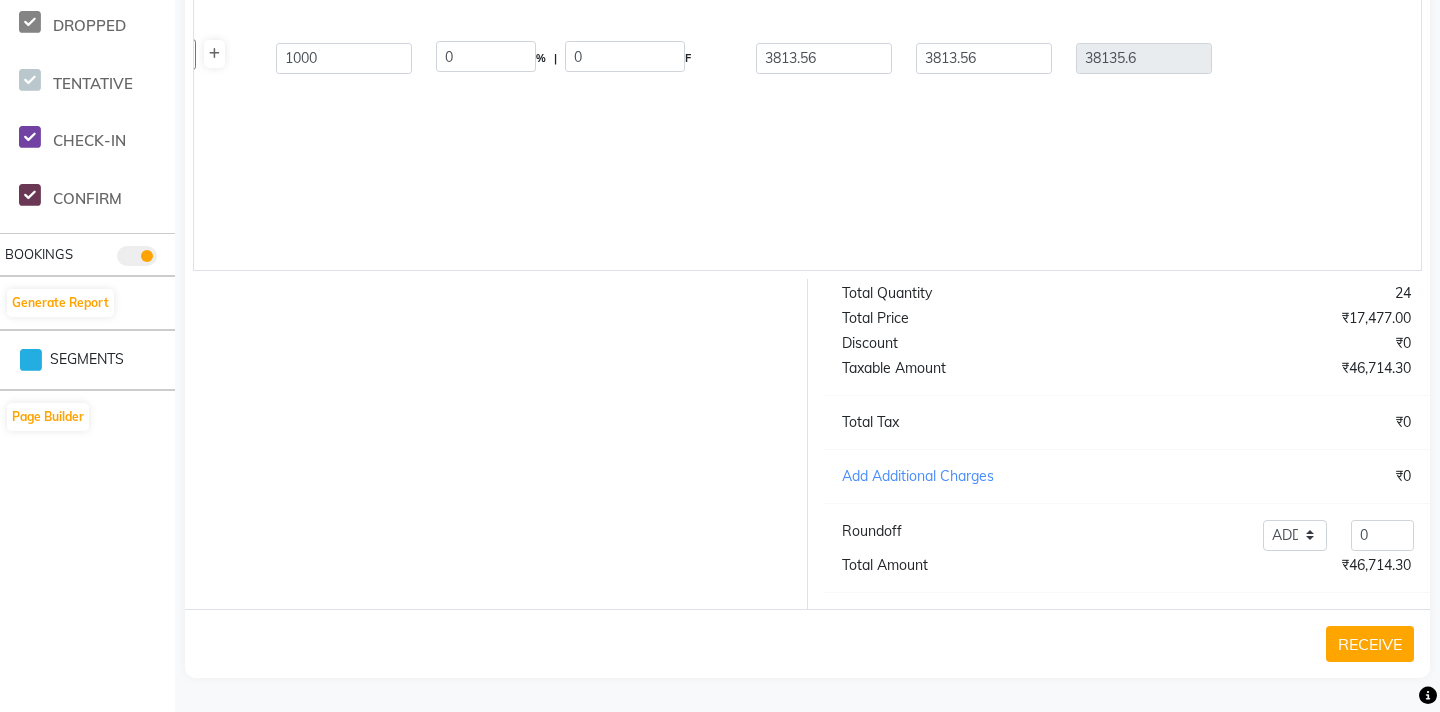 click on "RECEIVE" 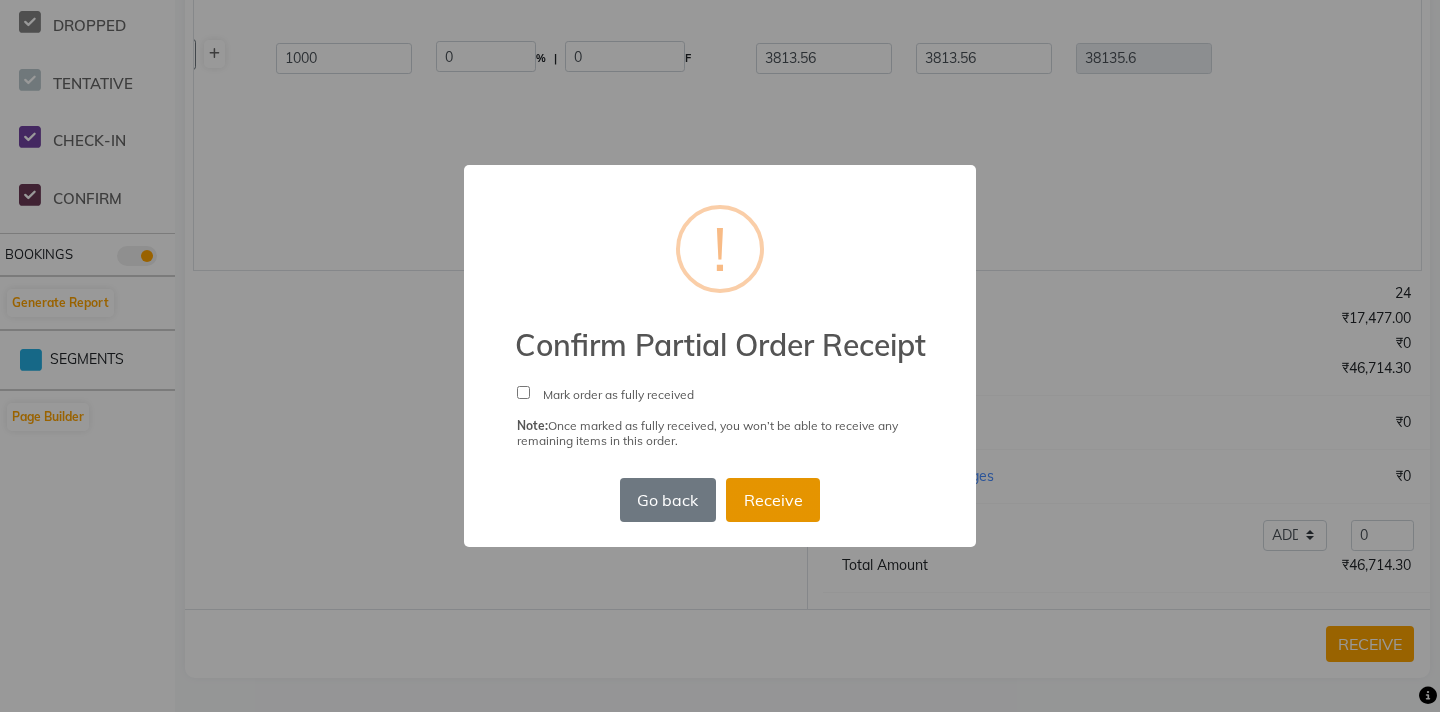 click on "Receive" at bounding box center [773, 500] 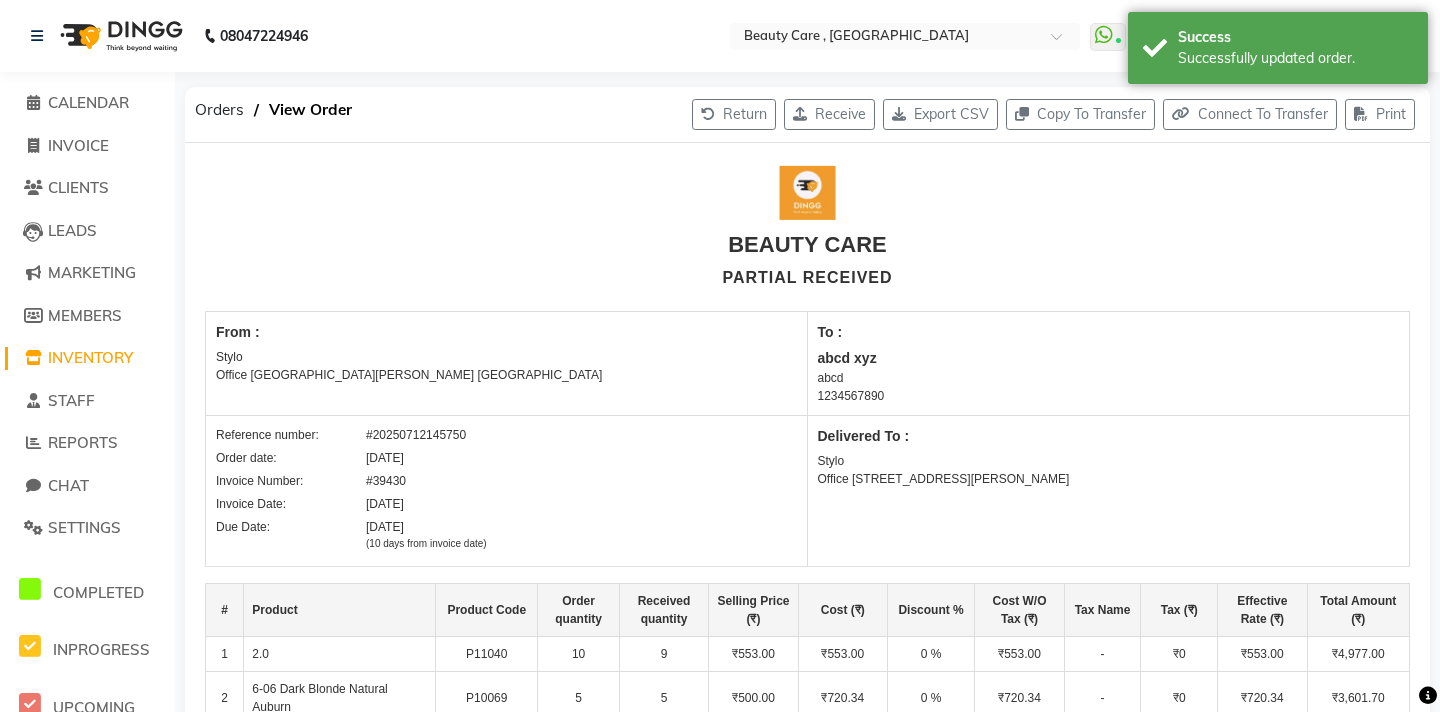 scroll, scrollTop: 297, scrollLeft: 0, axis: vertical 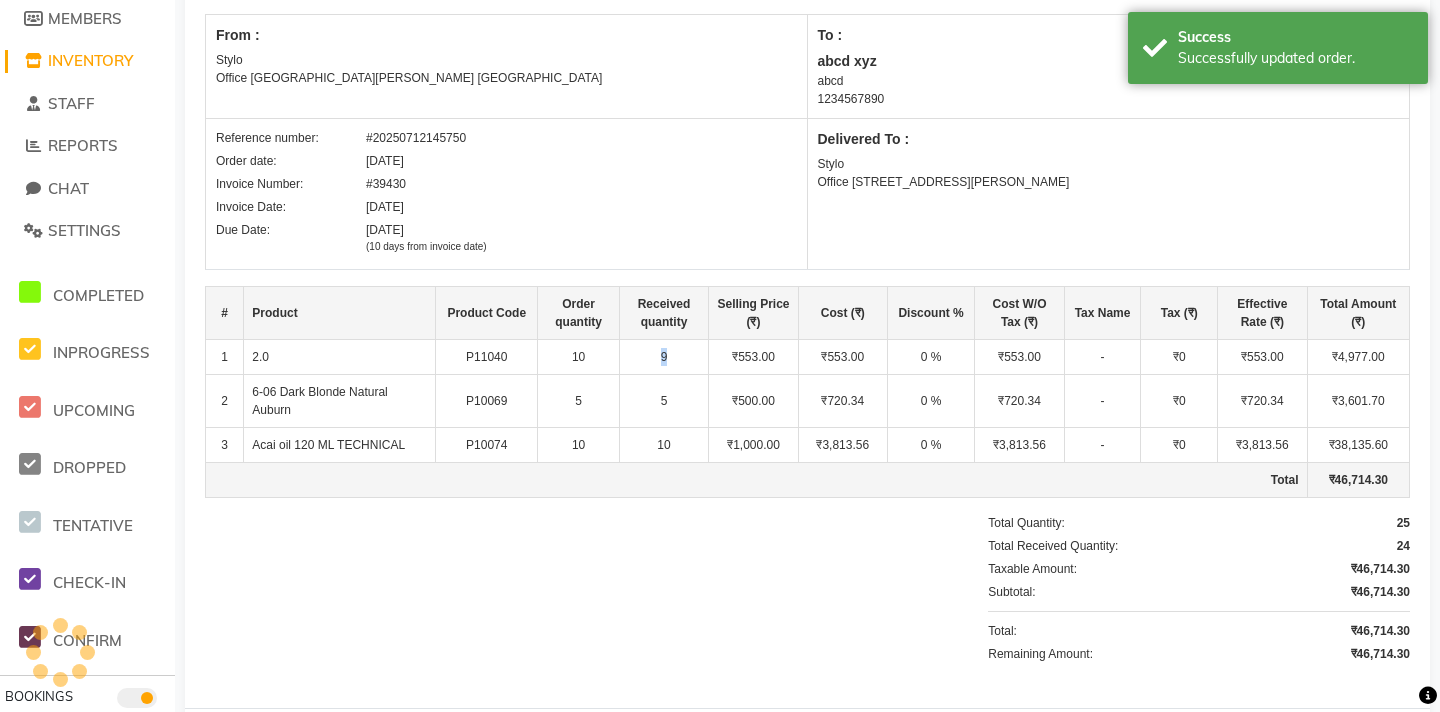 drag, startPoint x: 679, startPoint y: 355, endPoint x: 653, endPoint y: 355, distance: 26 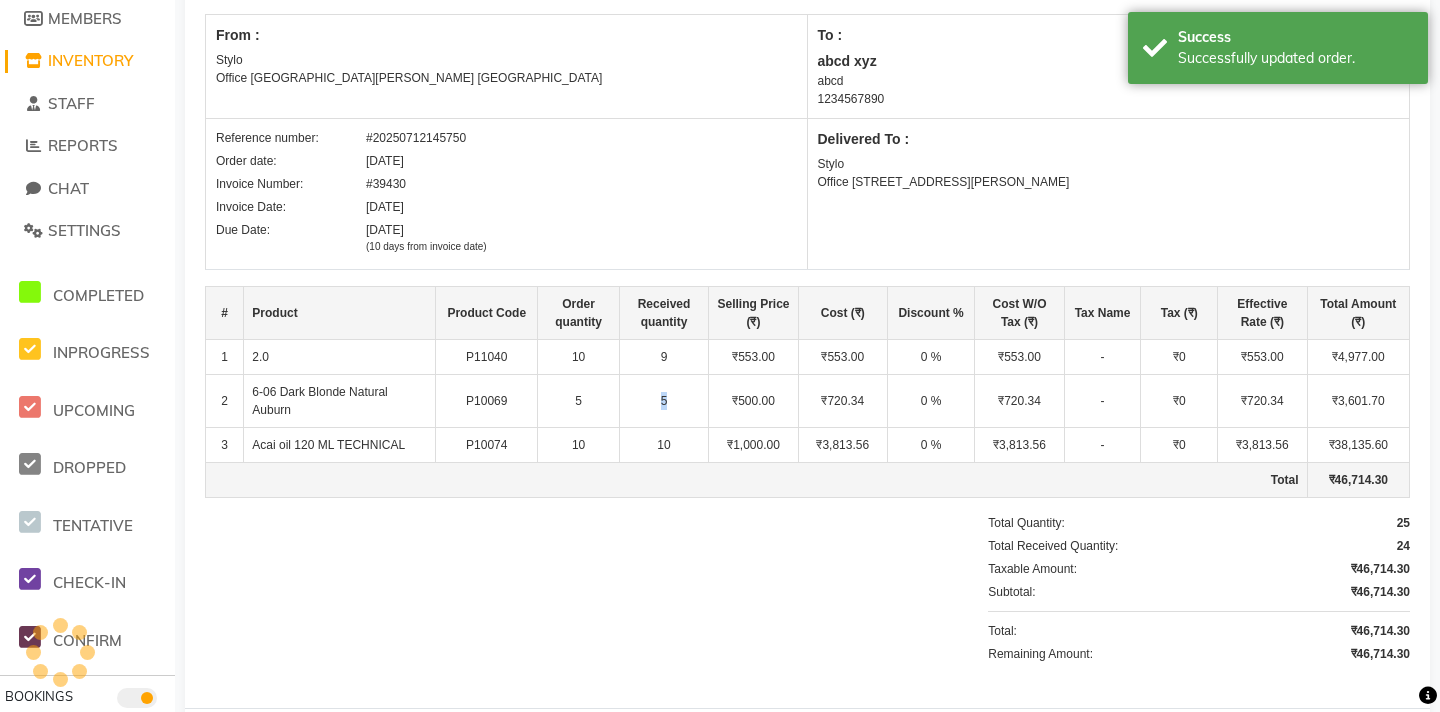 drag, startPoint x: 669, startPoint y: 394, endPoint x: 658, endPoint y: 394, distance: 11 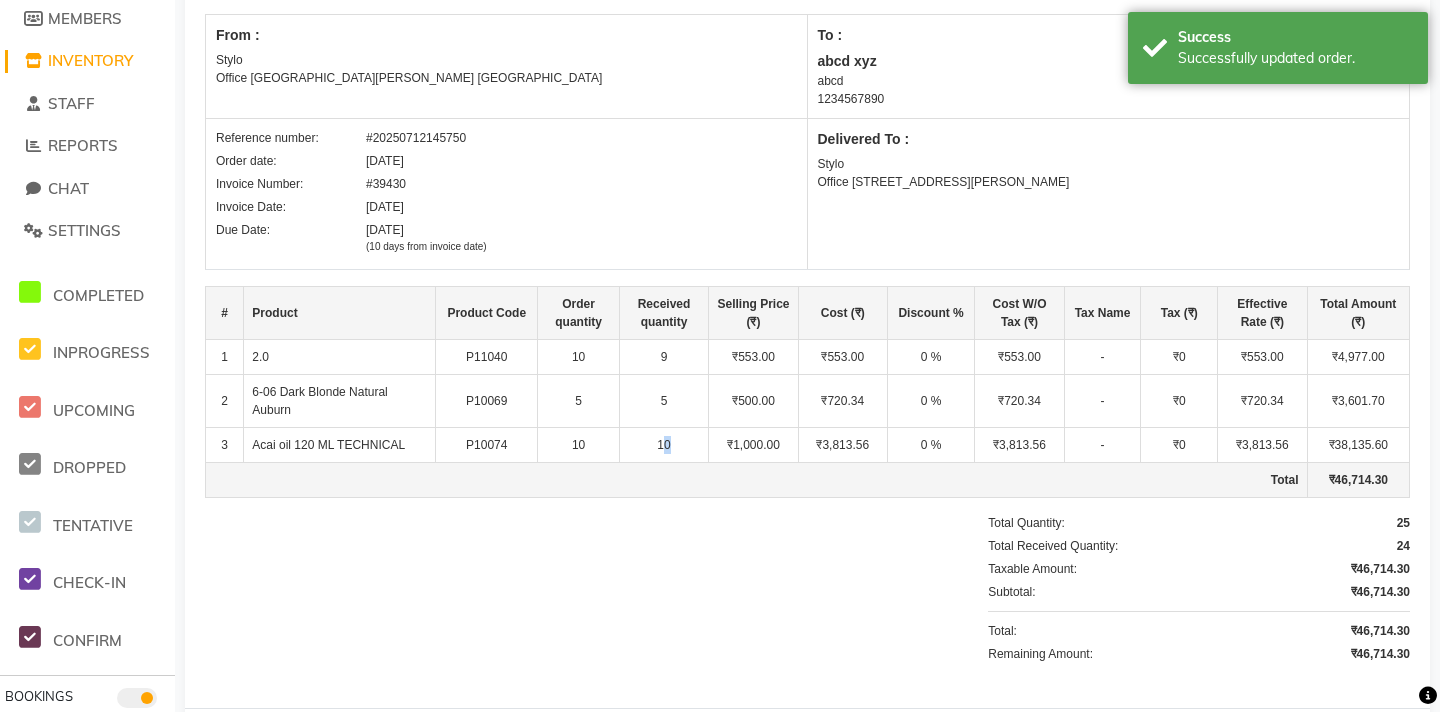click on "10" 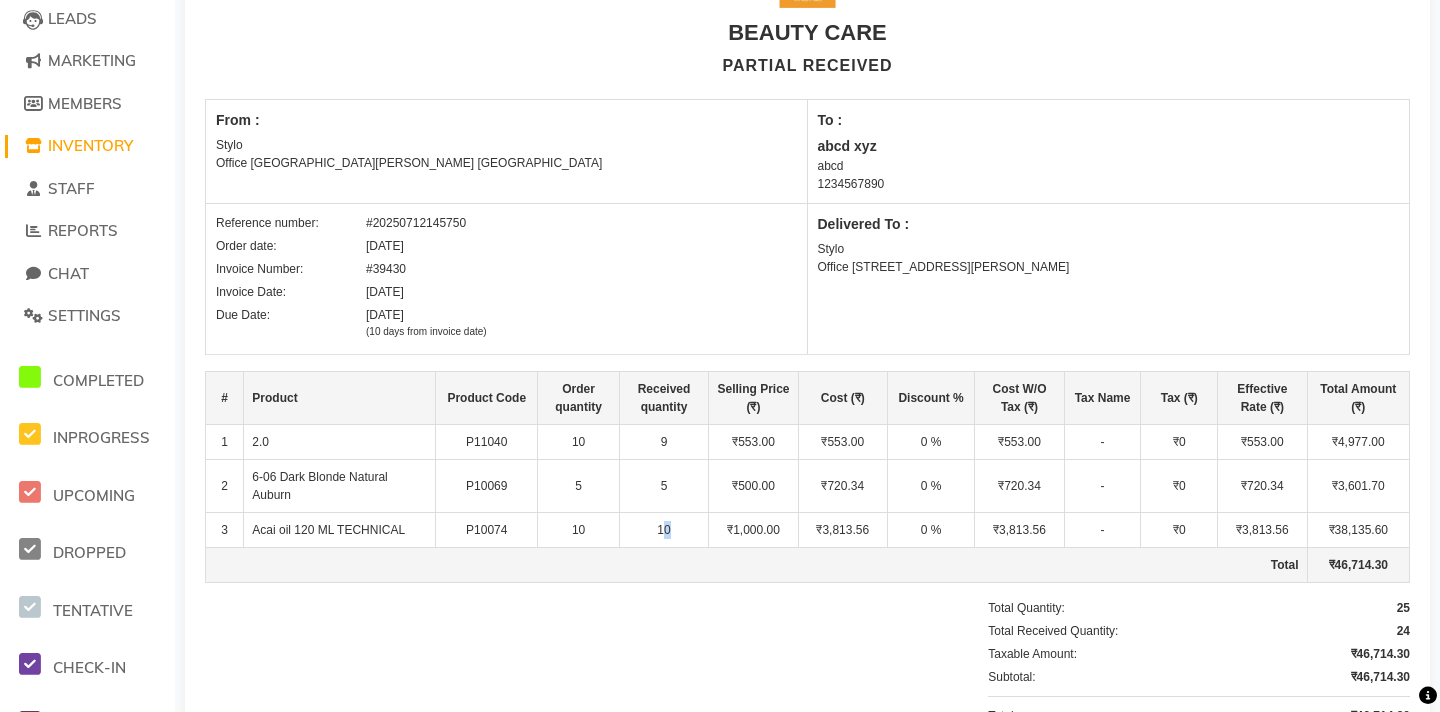 scroll, scrollTop: 502, scrollLeft: 0, axis: vertical 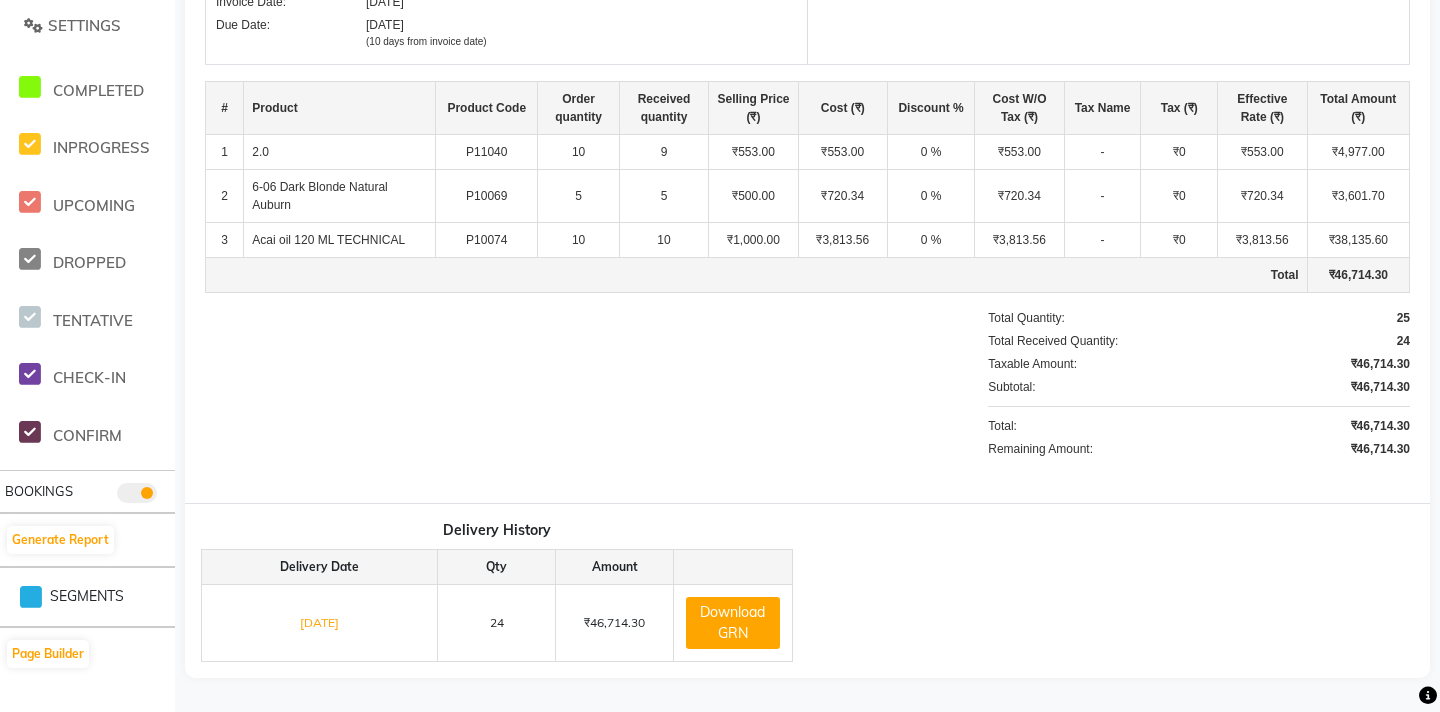 click 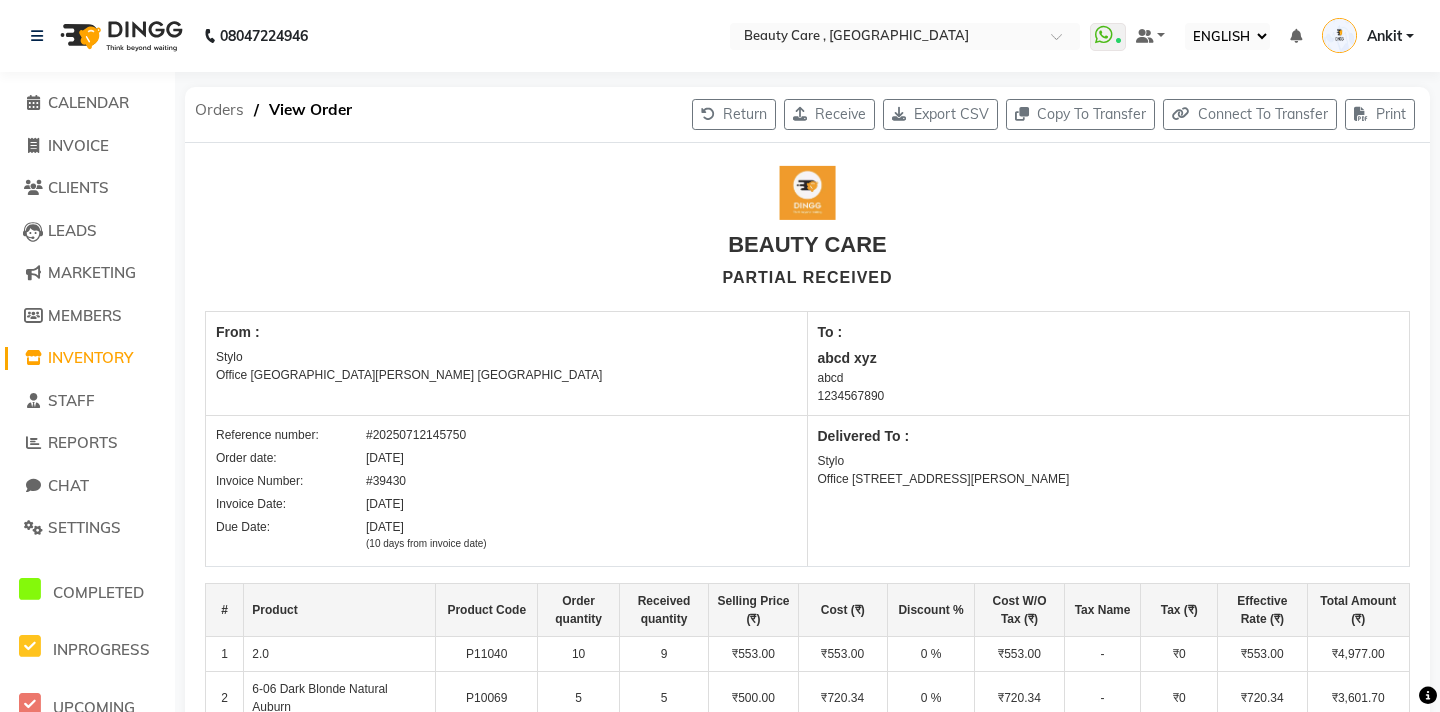 click on "Orders" 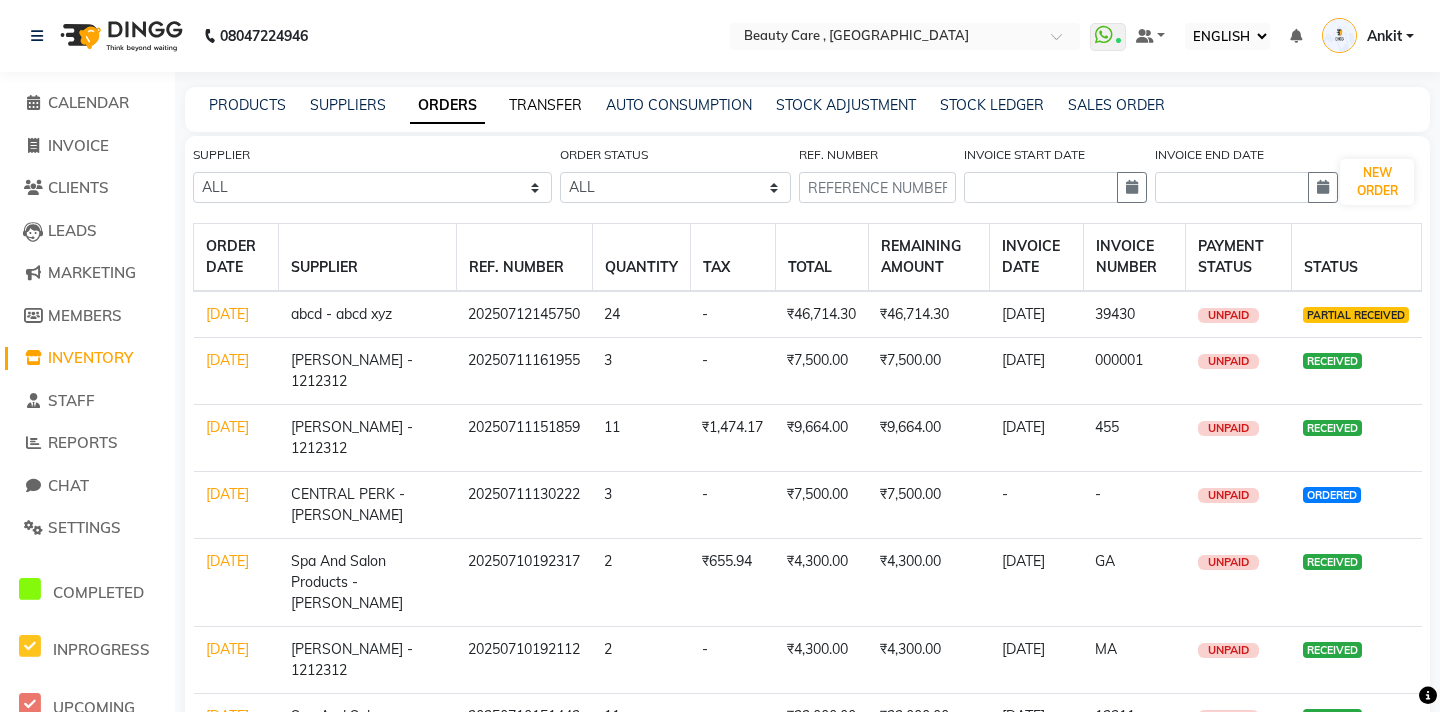click on "TRANSFER" 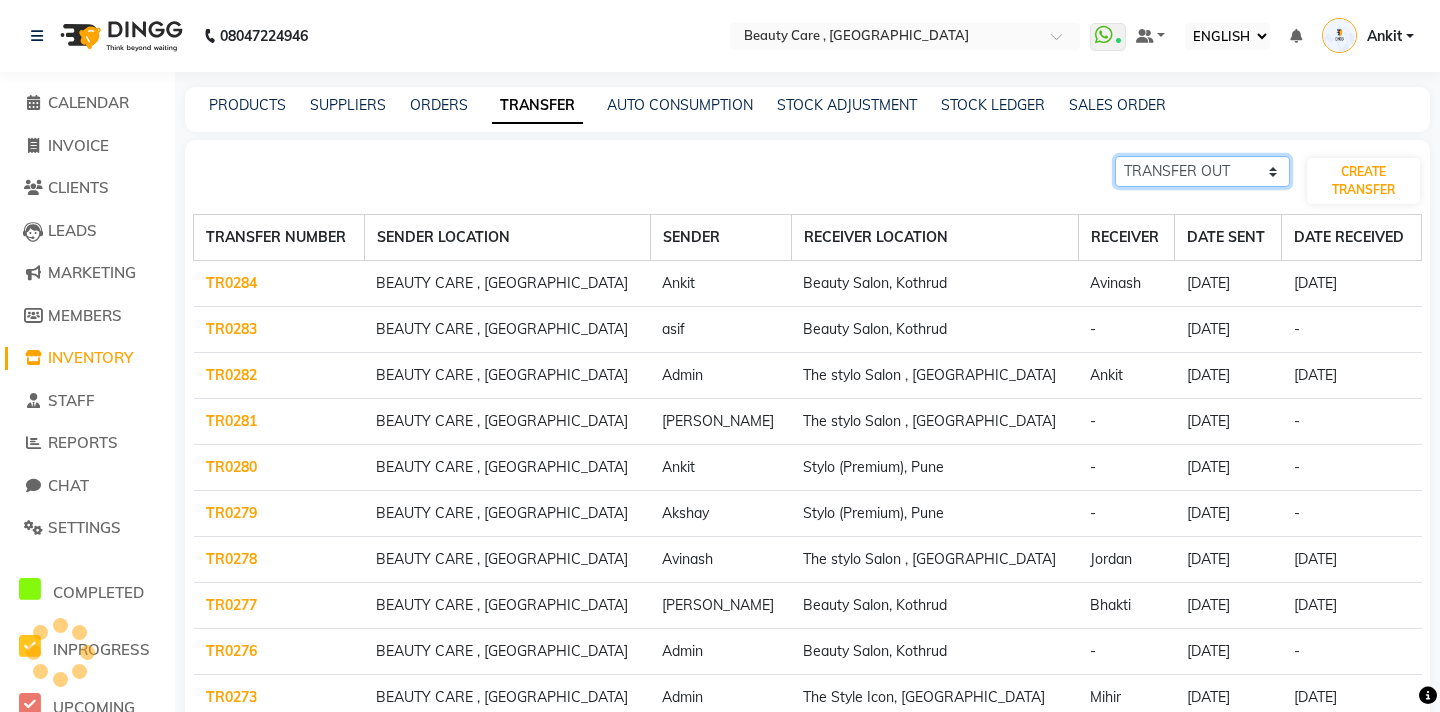 click on "TRANSFER IN TRANSFER OUT" 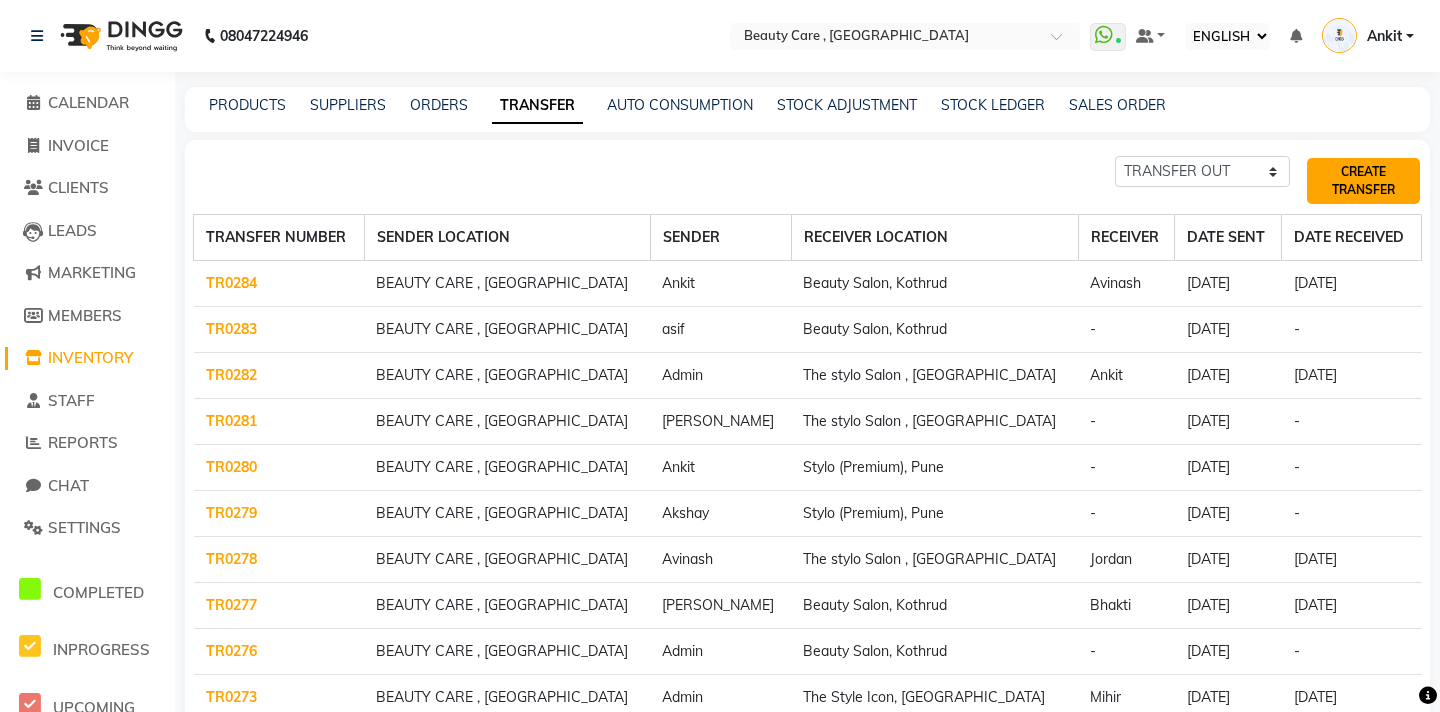 click on "CREATE TRANSFER" 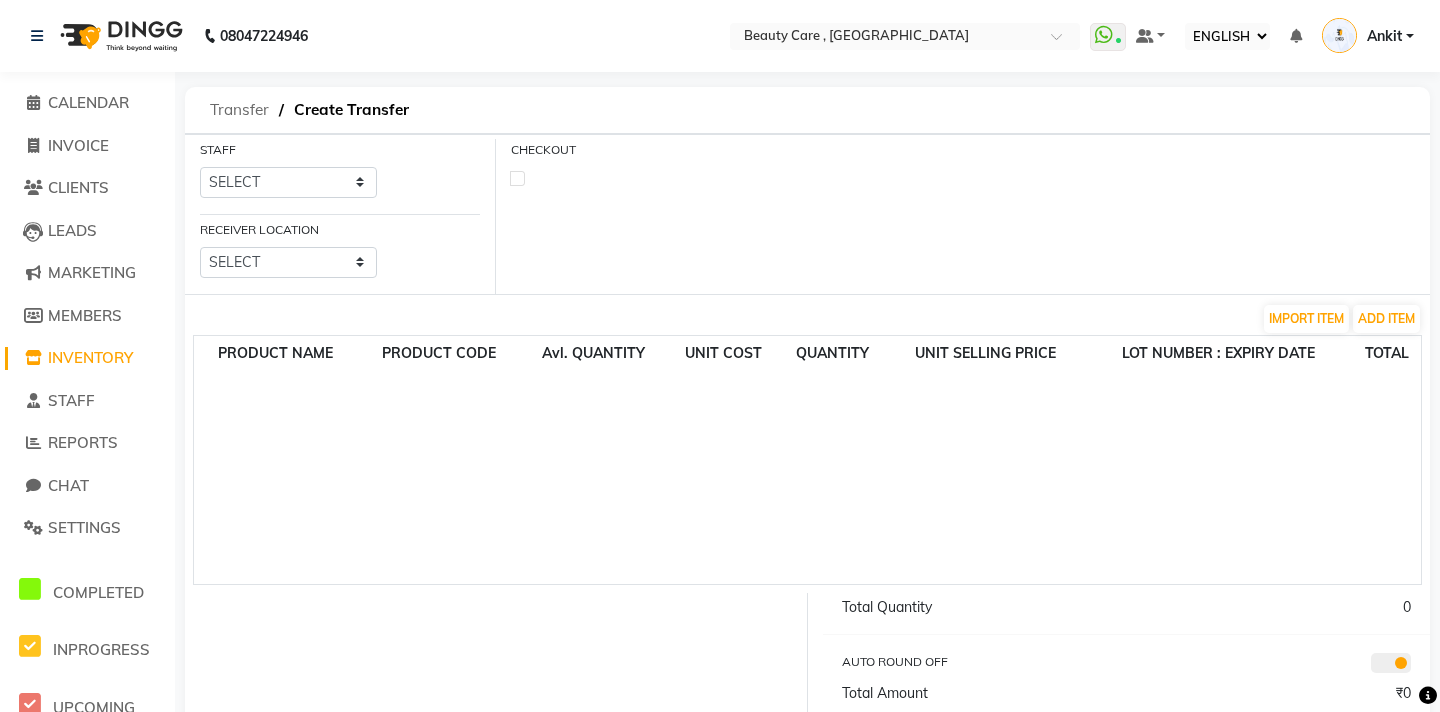 click on "Transfer" 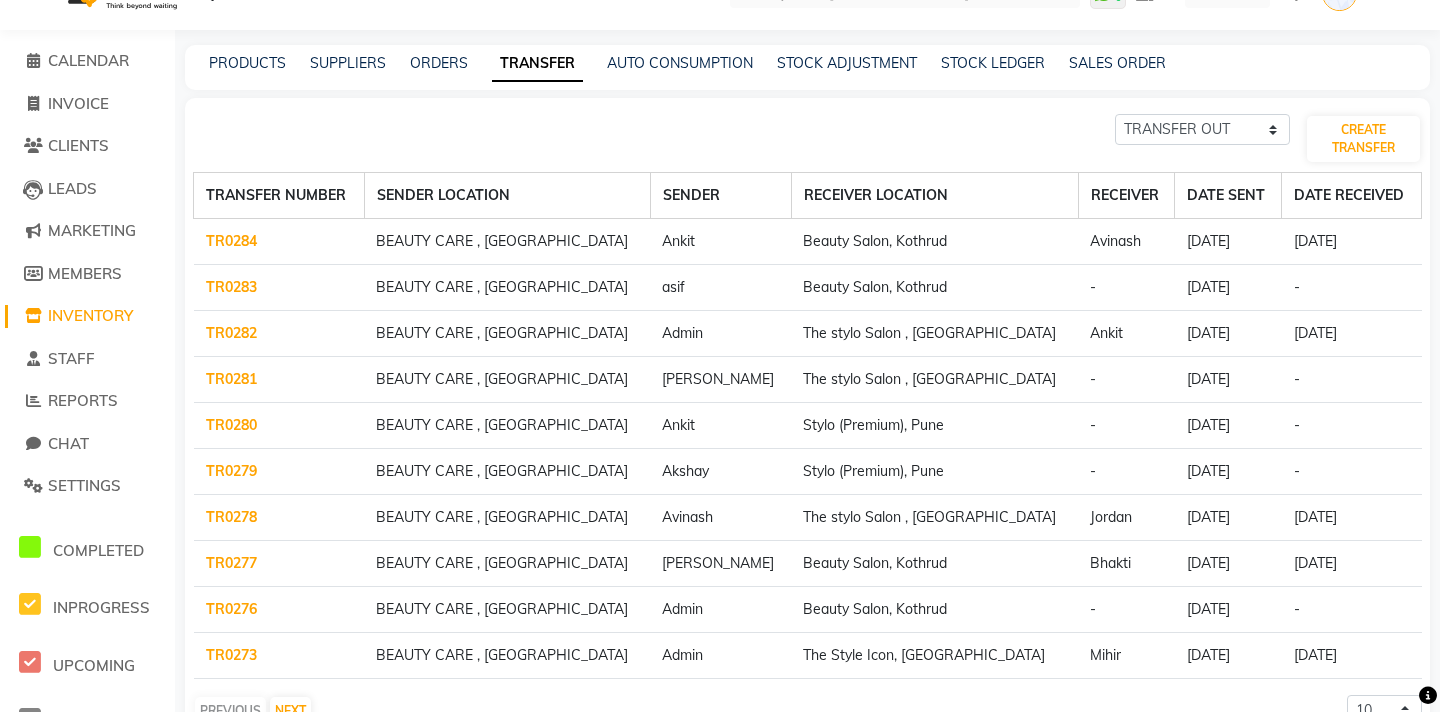 scroll, scrollTop: 0, scrollLeft: 0, axis: both 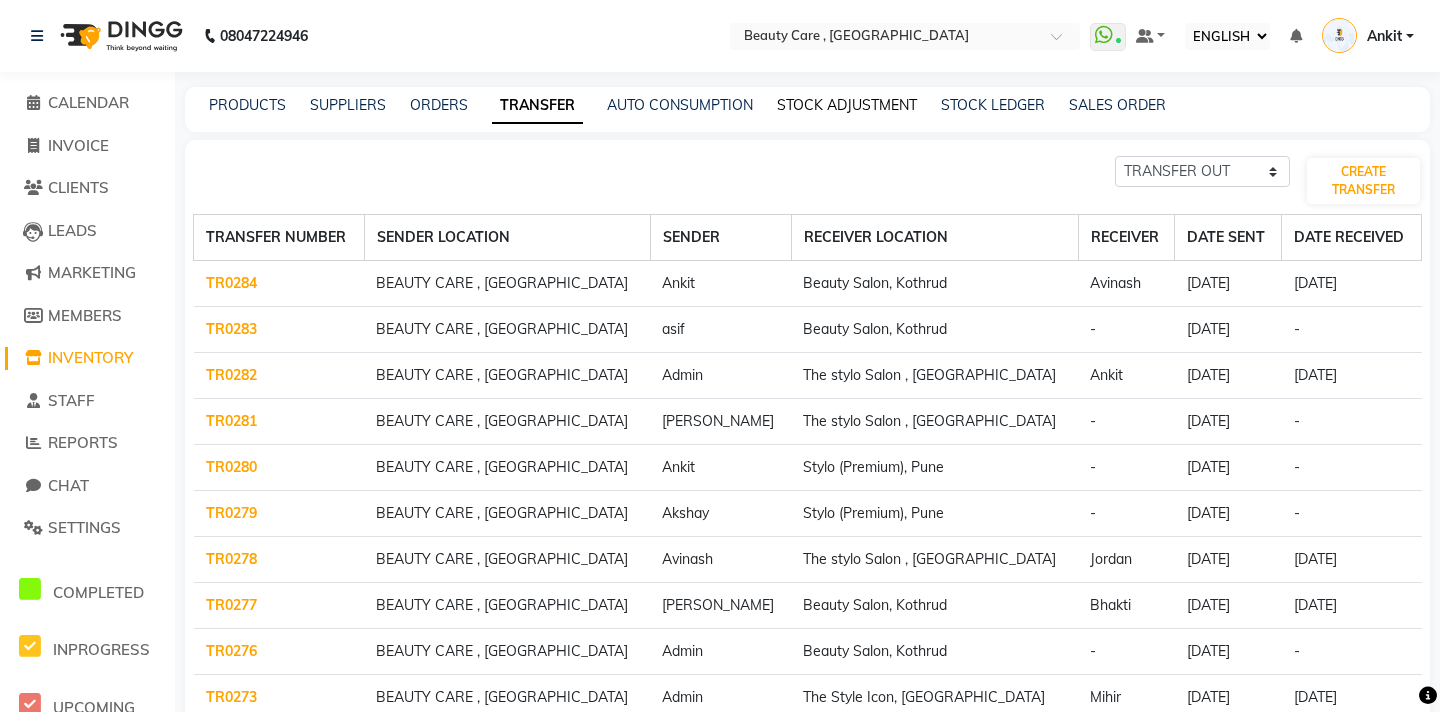click on "STOCK ADJUSTMENT" 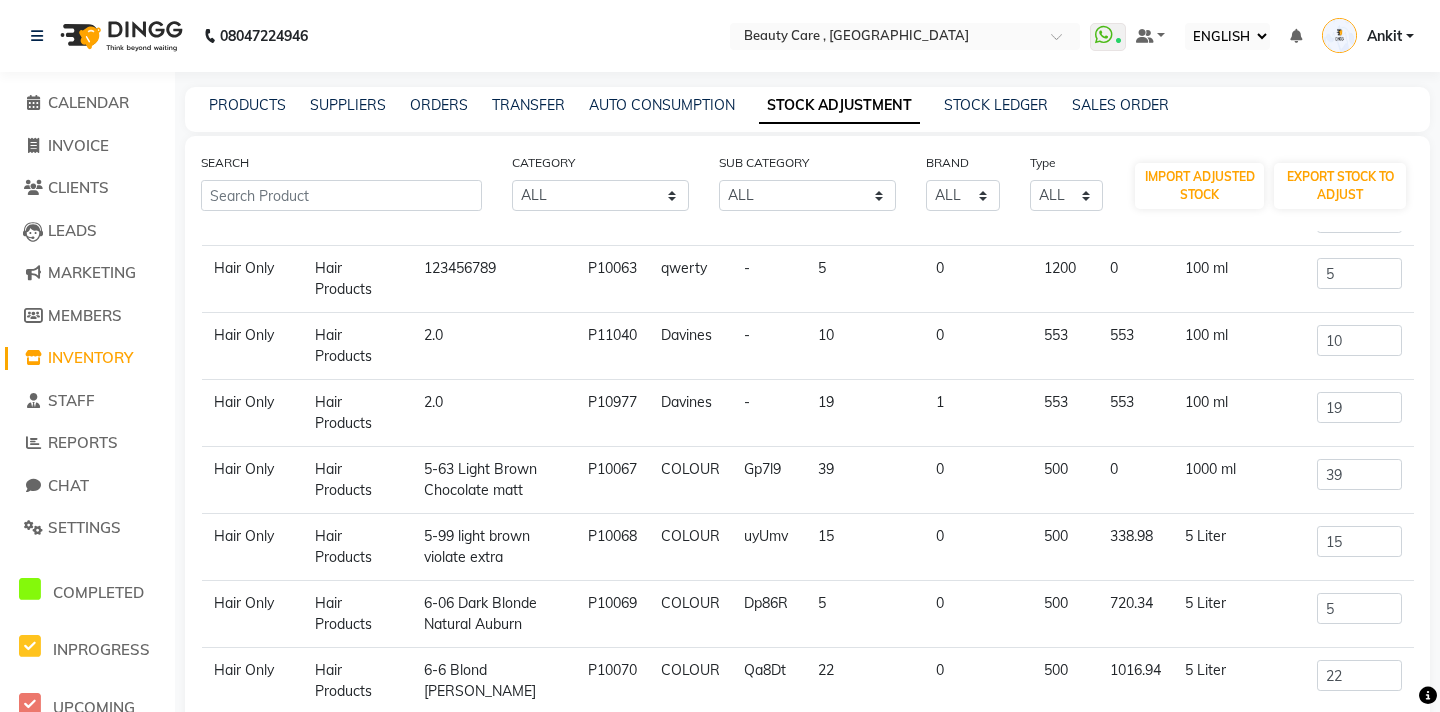 scroll, scrollTop: 0, scrollLeft: 0, axis: both 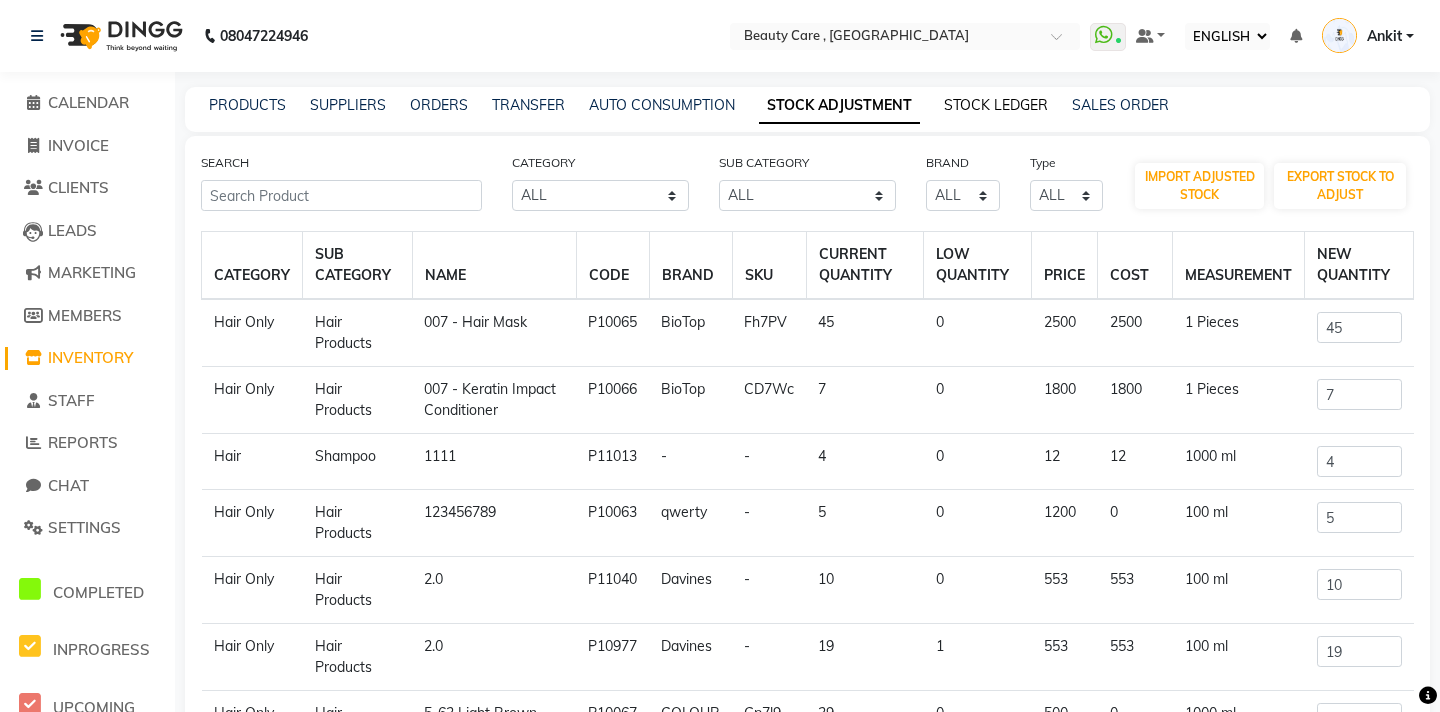 click on "STOCK LEDGER" 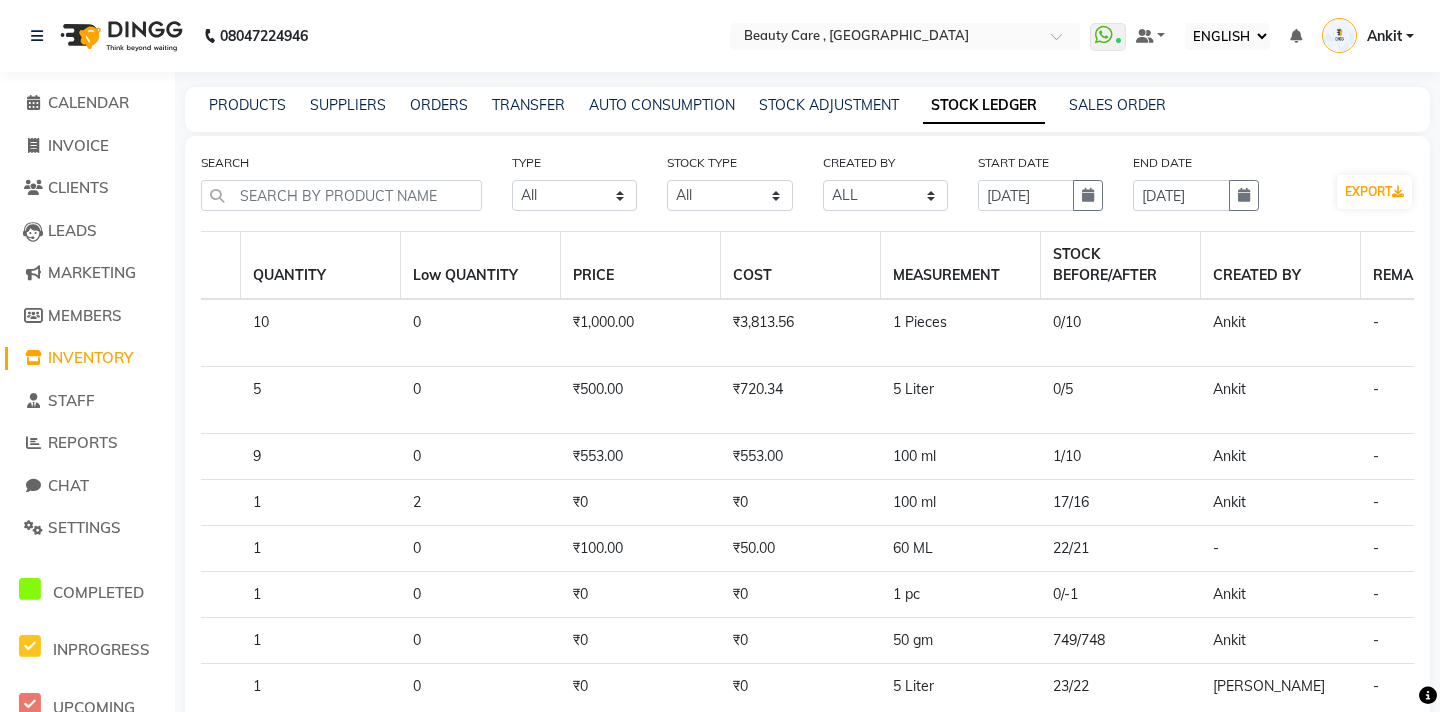 scroll, scrollTop: 0, scrollLeft: 1812, axis: horizontal 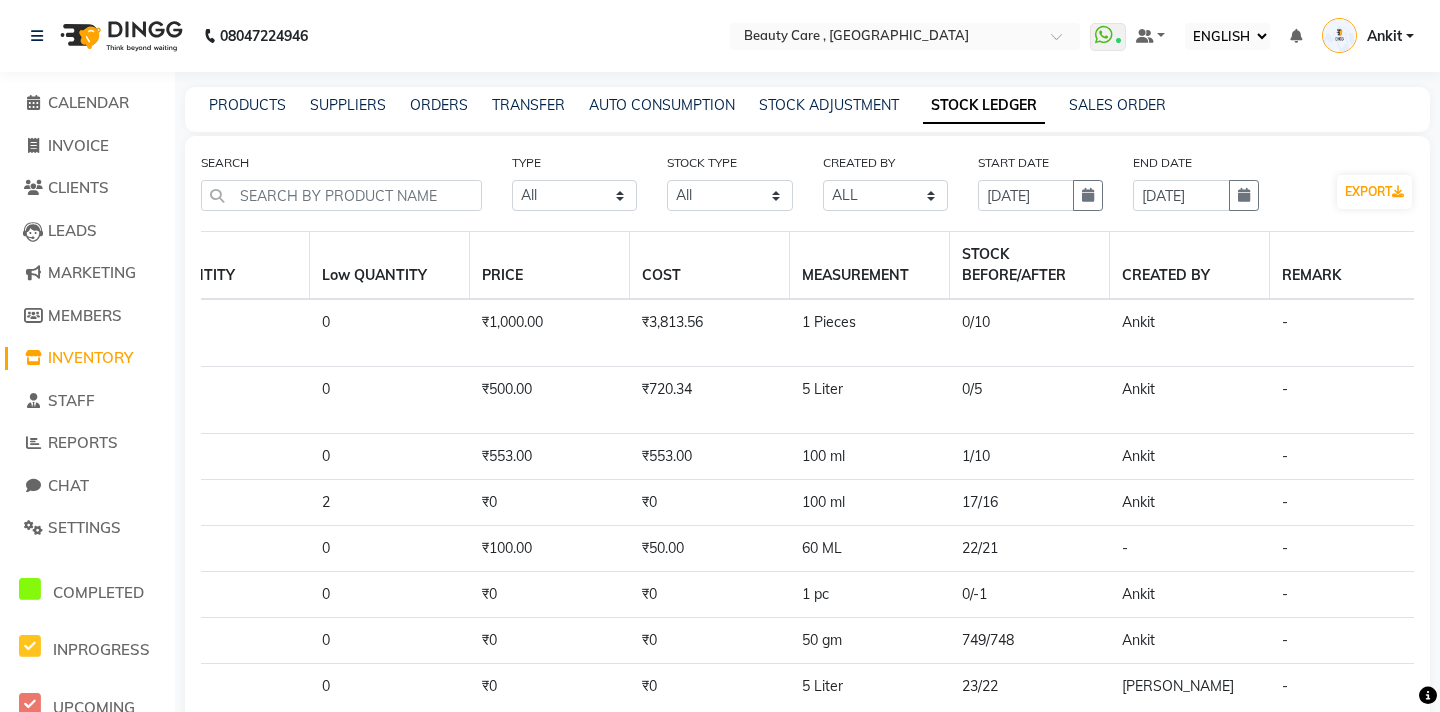 drag, startPoint x: 997, startPoint y: 321, endPoint x: 955, endPoint y: 321, distance: 42 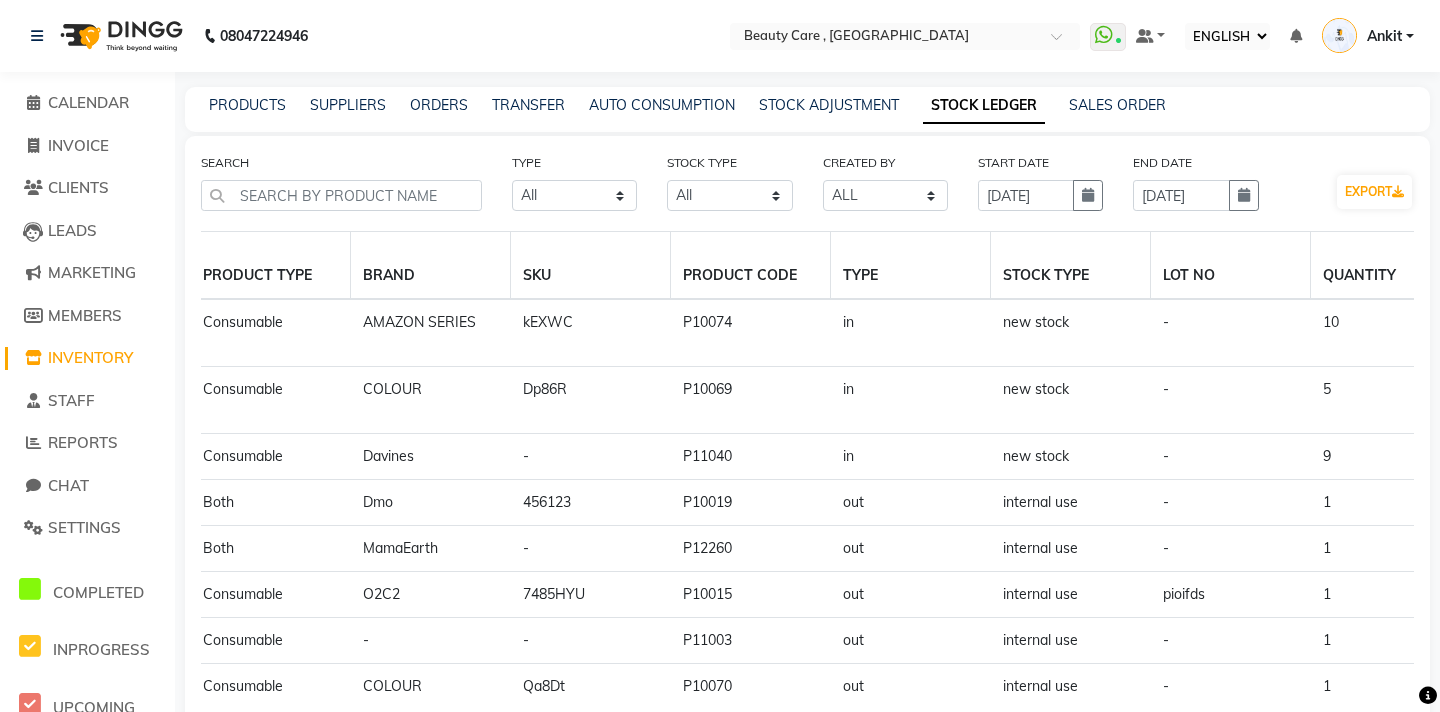 scroll, scrollTop: 0, scrollLeft: 0, axis: both 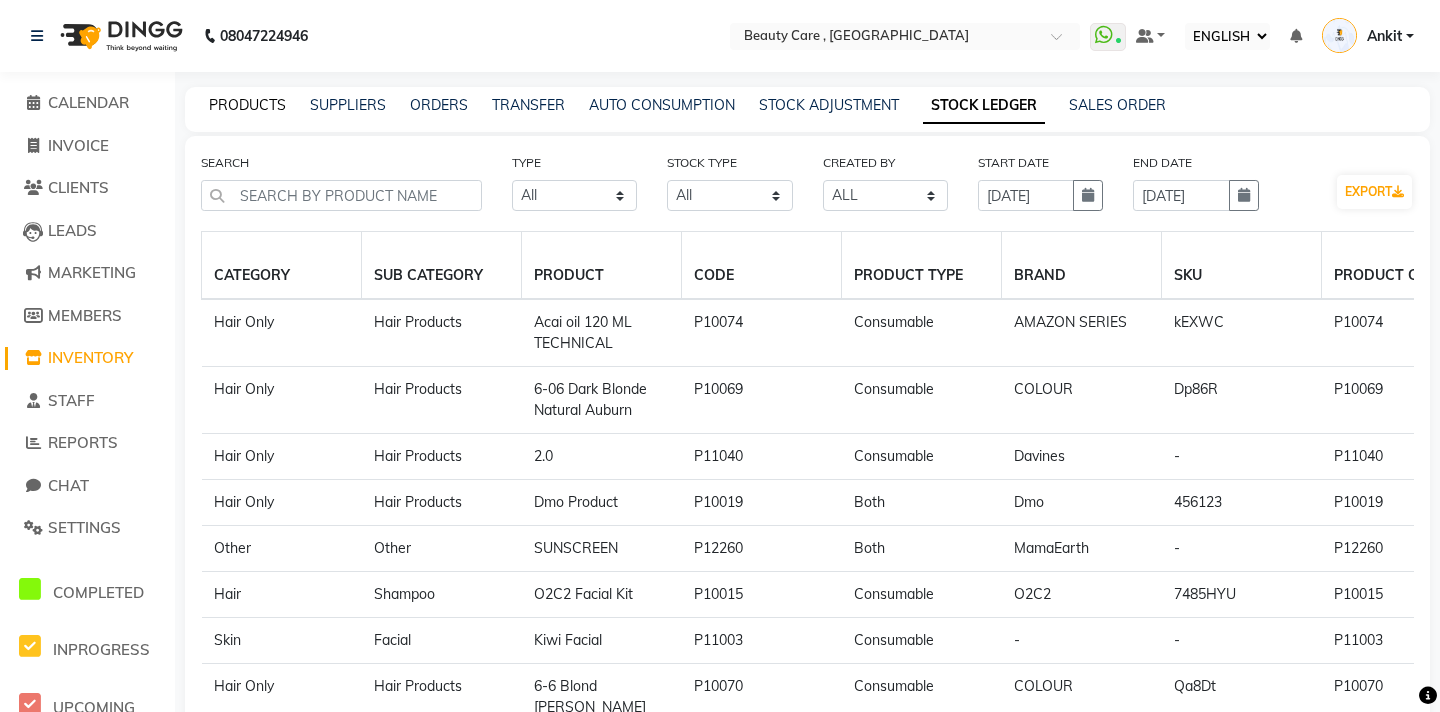 click on "PRODUCTS" 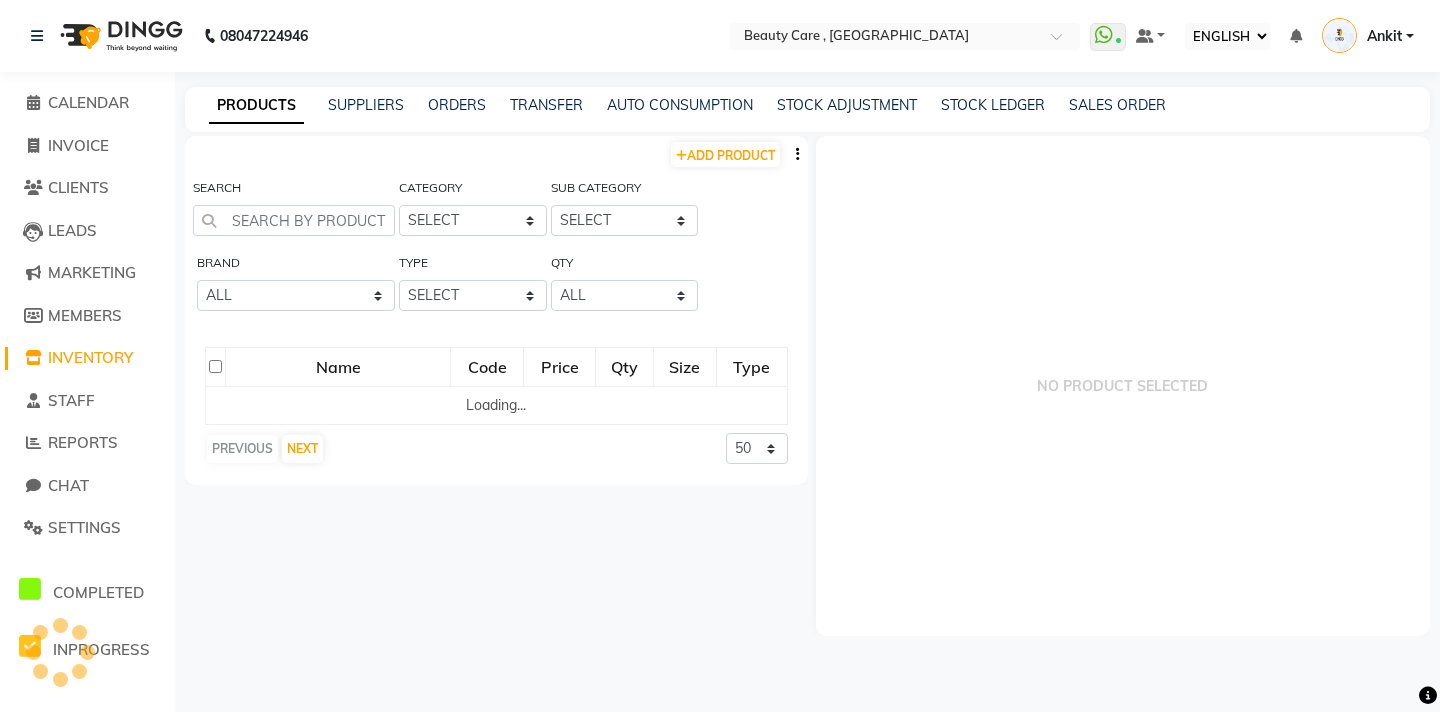 click on "BRAND ALL Aaa Abcd Al Hair Shampoo Amazon Series Asdf Bbbb Bd Biotop Brandroot Brand's Brand Cccc Cheryl's Colour Davines De Fabulous Dermalogica D-fab Dingg Dmo Dove Fresh Garnier Gillete Gk Global Gypsy Hf Himalayala Ihgufydtsr Jeanot Kanpeki Kemon K;ljm Krone Lakem Lakme Lkijuhygtfd Lor Loreal L'oreal Lorel Lorial Lotus Louygyh Lux Maddy's Mahendra Mamaearth Maxima Mk Mme None Null O2c2 O3 O3+ Organica Philips Pouio Qwerty Rene Furterer Richfeel Samsung Saveth Savlon Schwarzkopf Streak Test Batch 01 Urban Valenti Virtue Wella Wow X.m,mnbv Xyz Yuthika Z Zxcvbn TYPE SELECT BOTH RETAIL CONSUMABLE QTY ALL LOW Out Of Stock" 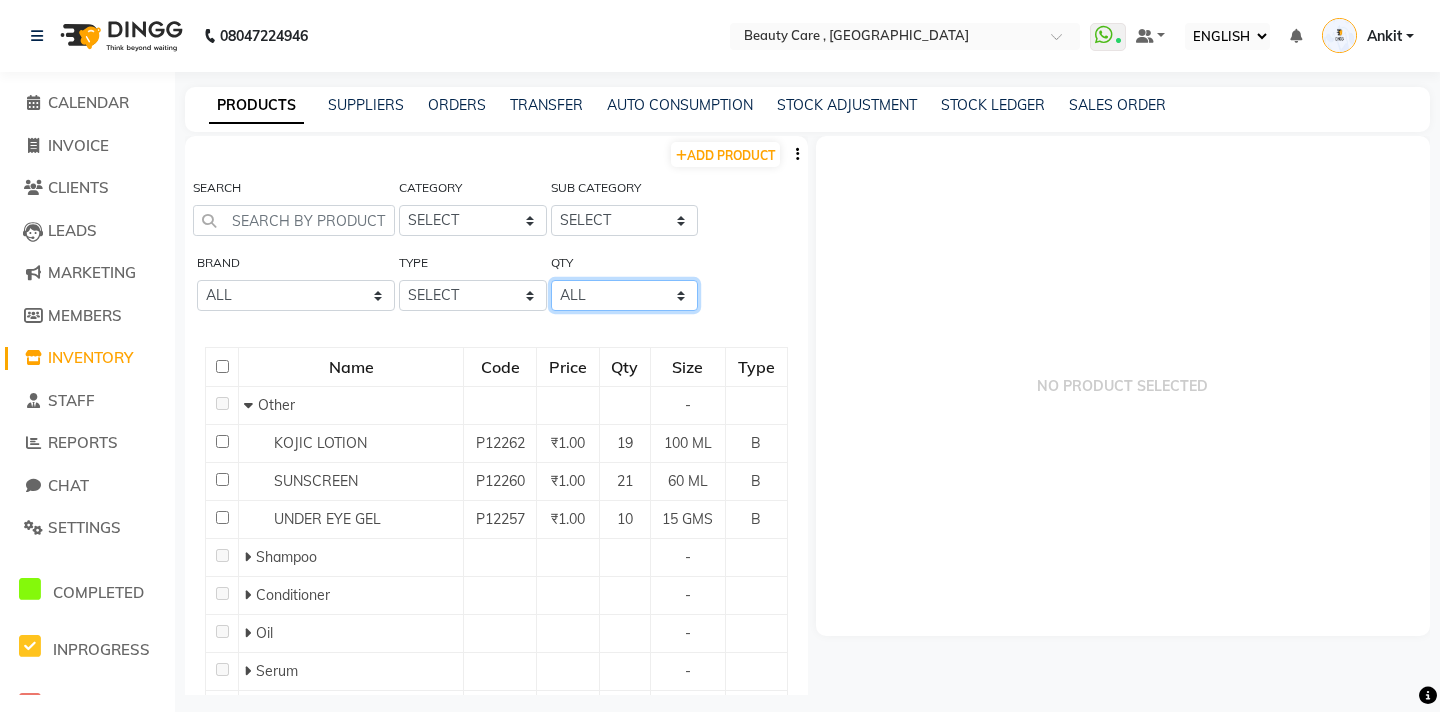 click on "ALL LOW Out Of Stock" 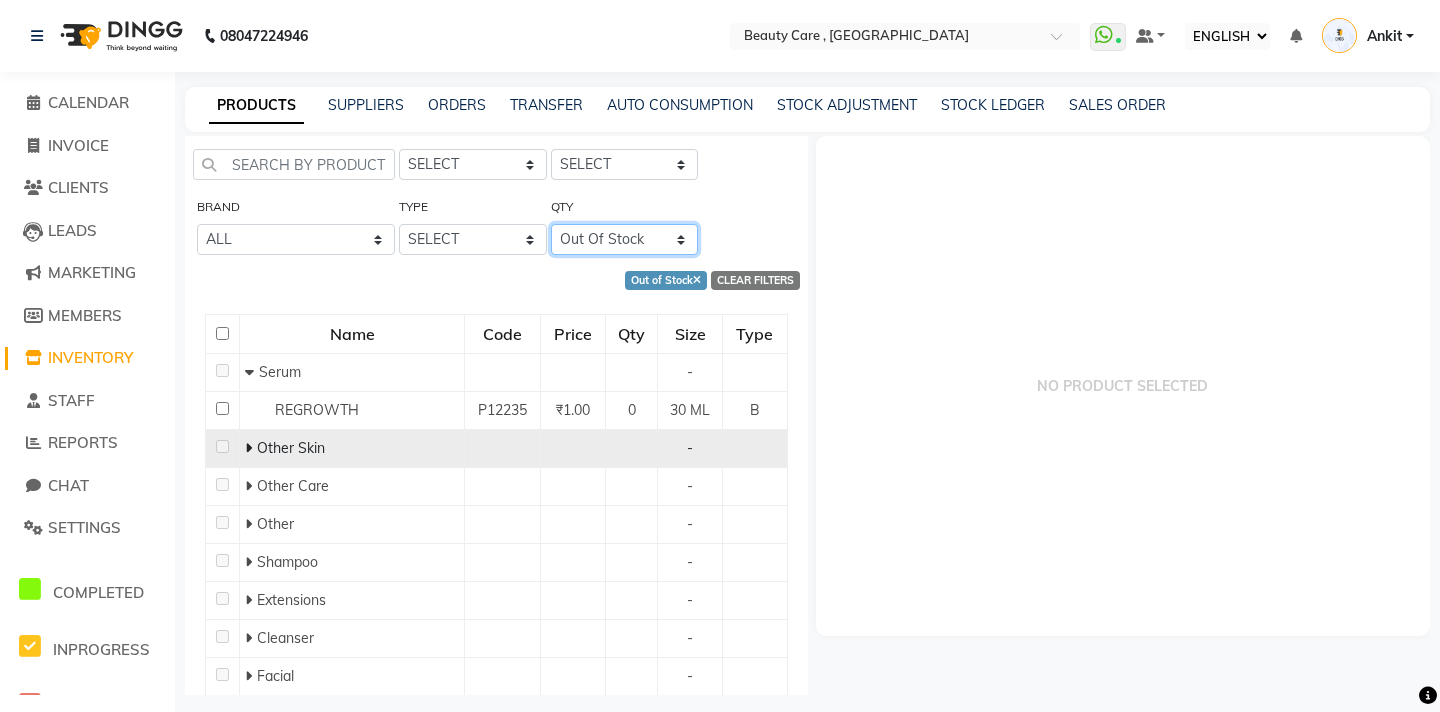 scroll, scrollTop: 90, scrollLeft: 0, axis: vertical 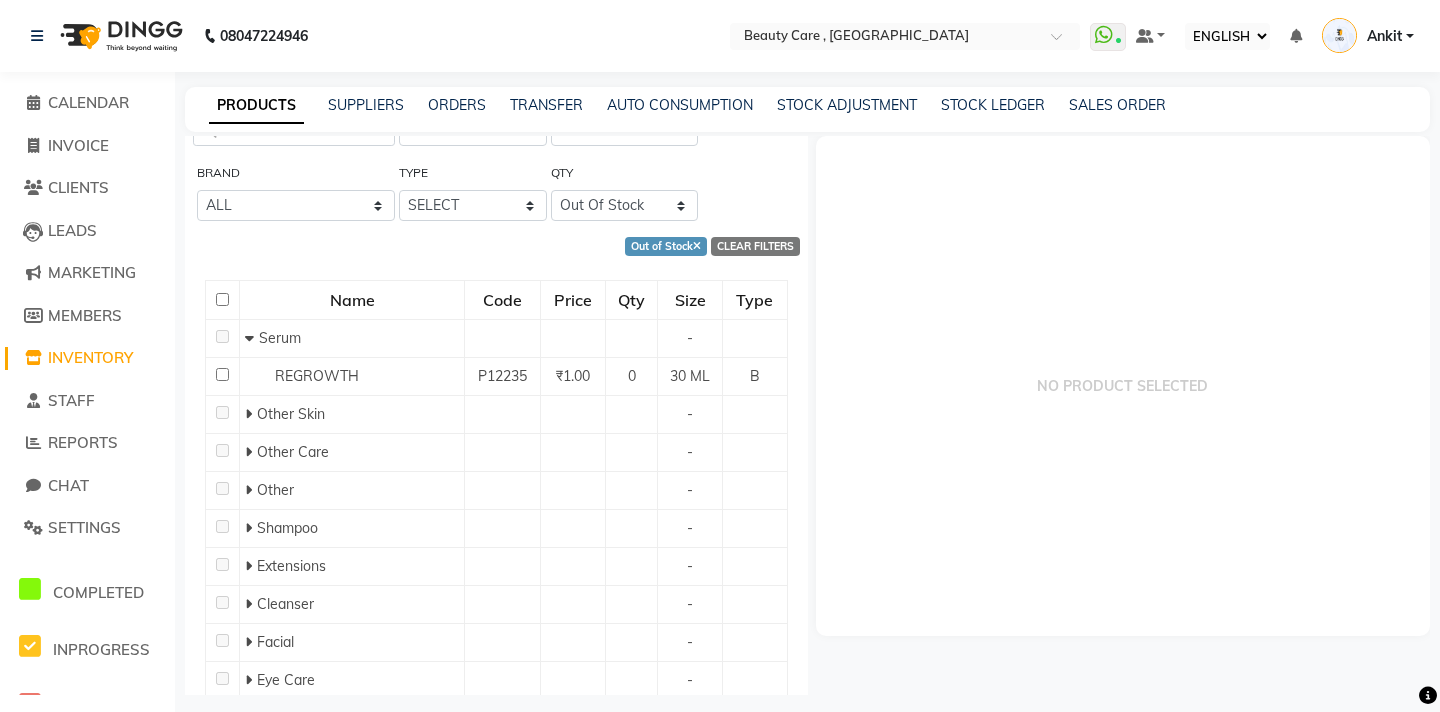 click 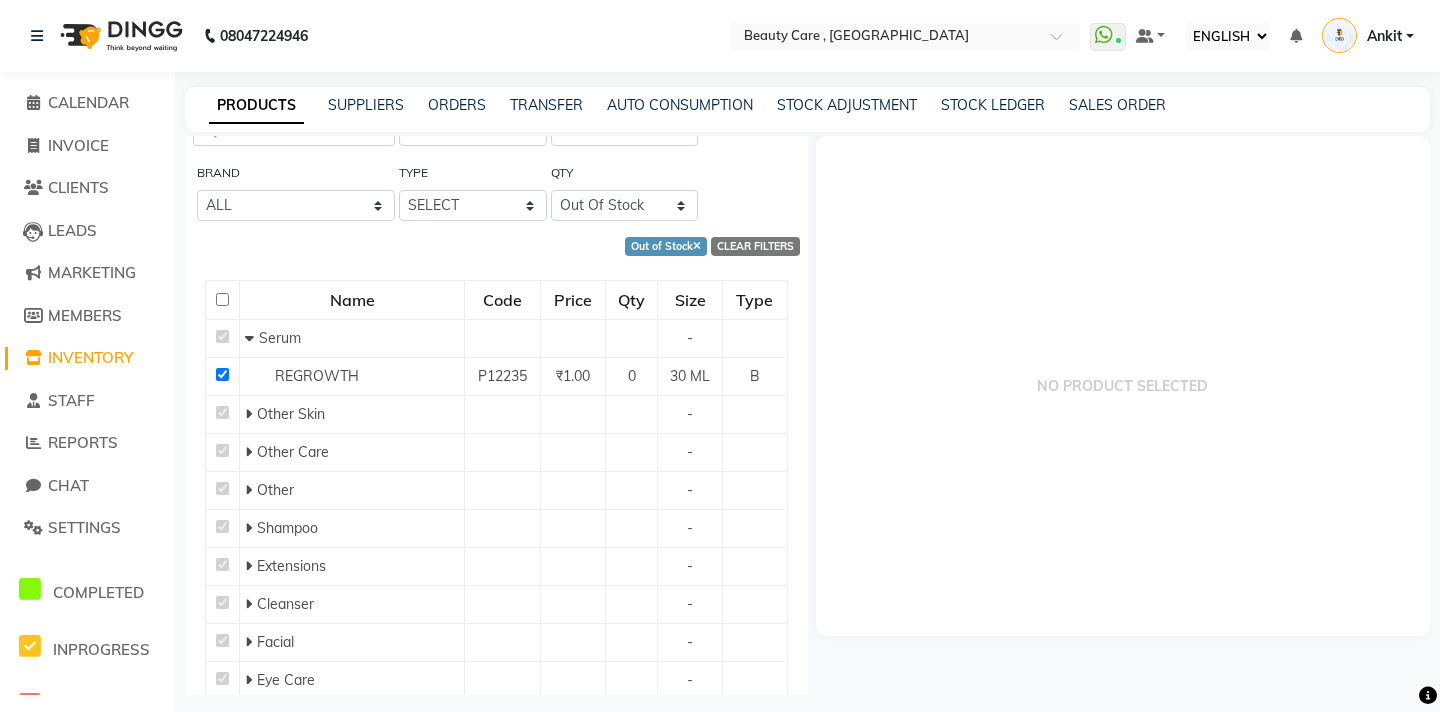 checkbox on "true" 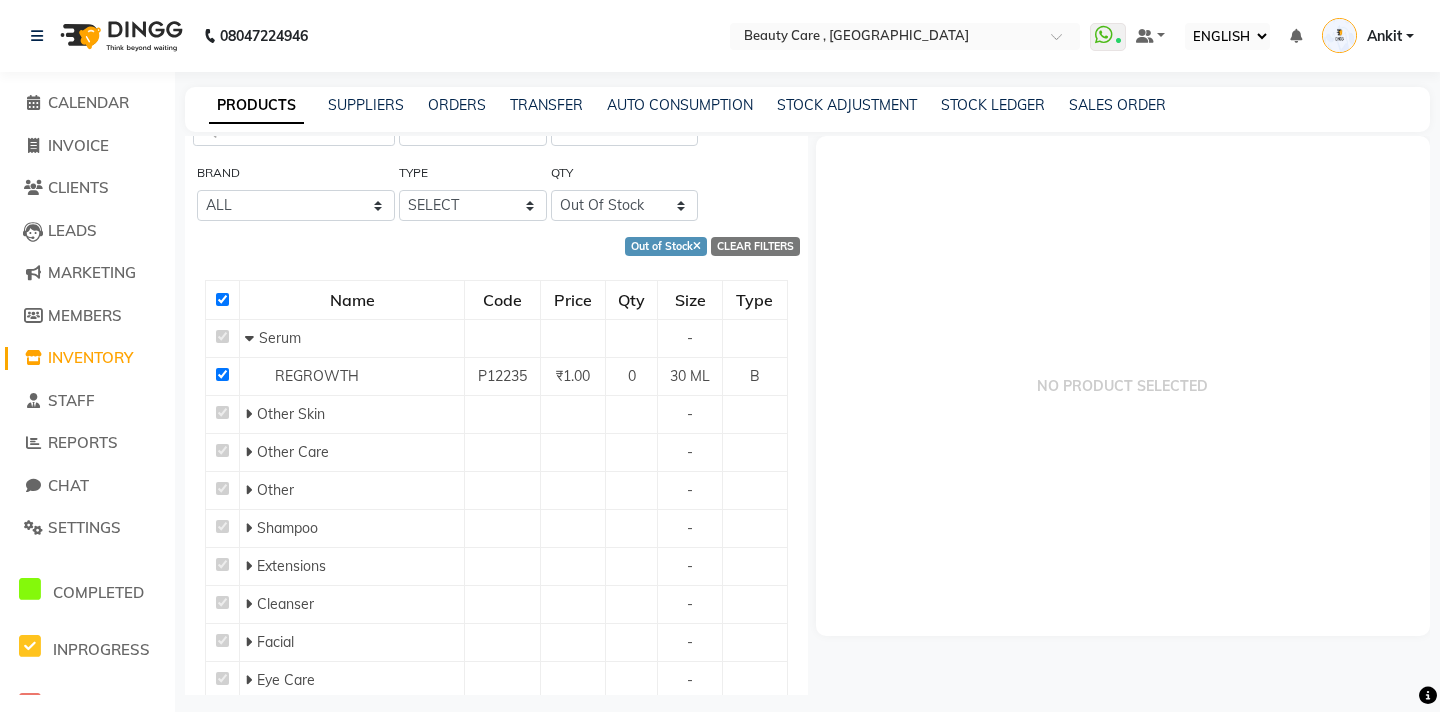 checkbox on "true" 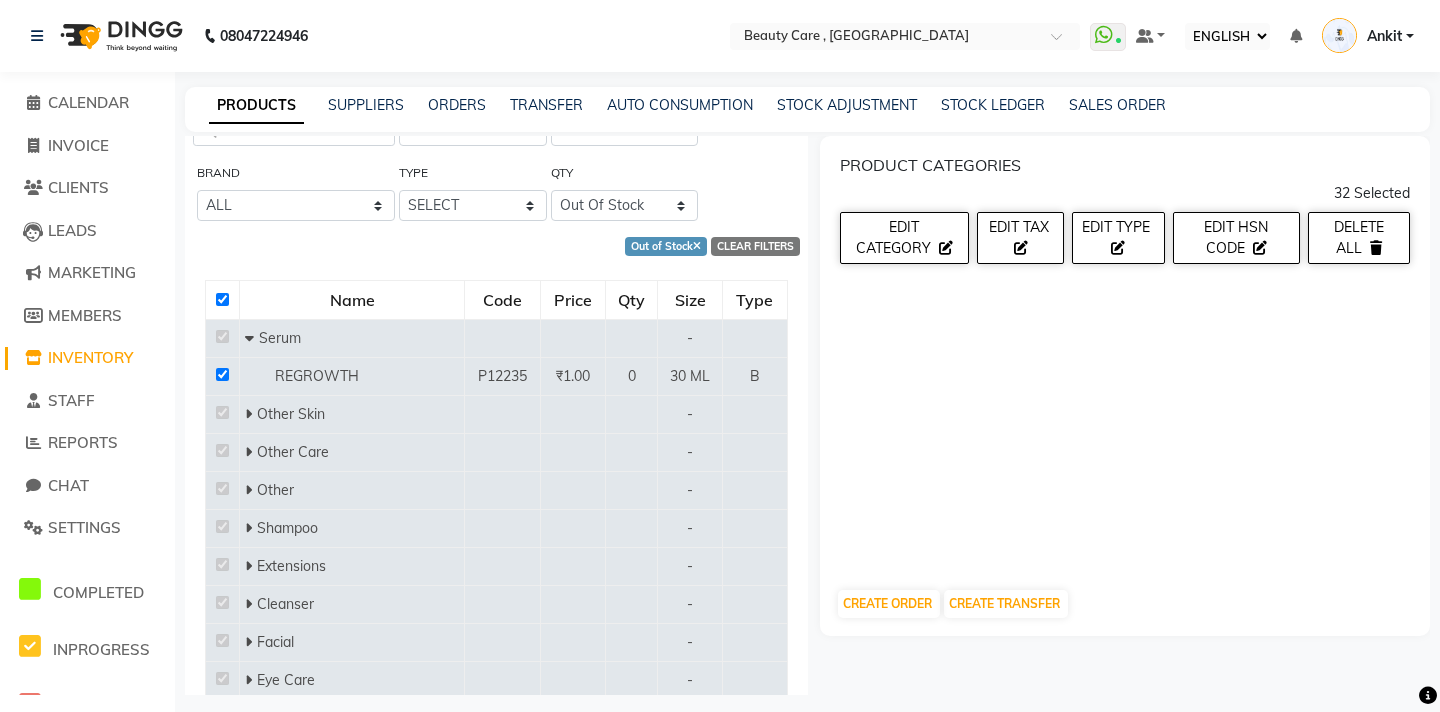 scroll, scrollTop: 13, scrollLeft: 0, axis: vertical 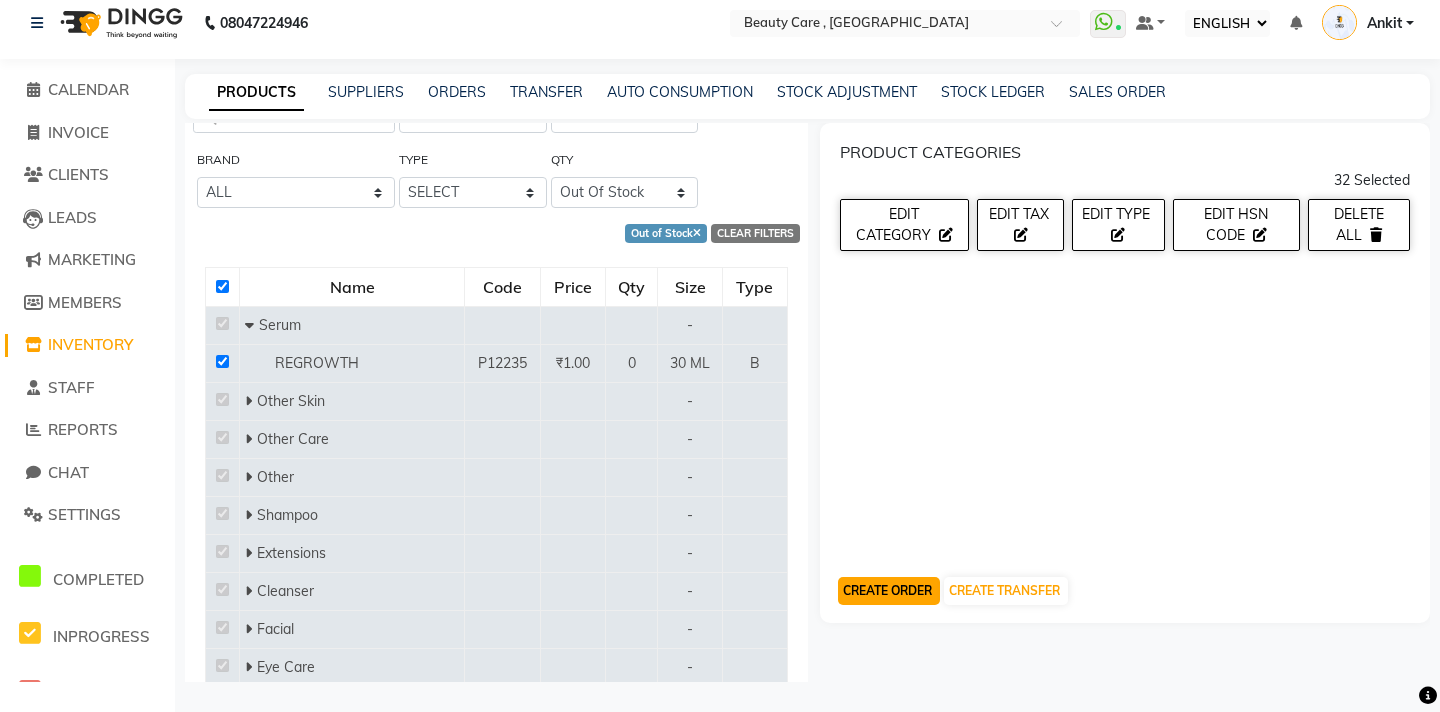 click on "CREATE ORDER" 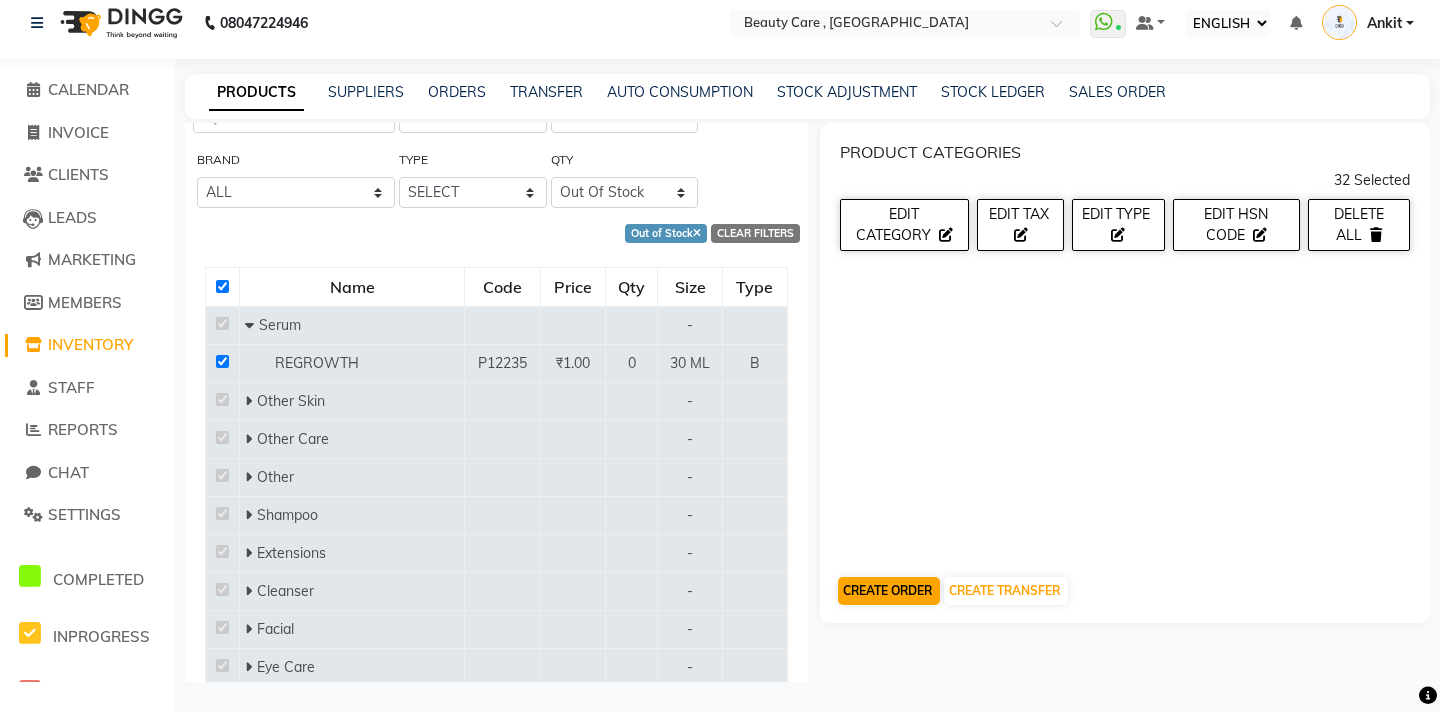 select on "true" 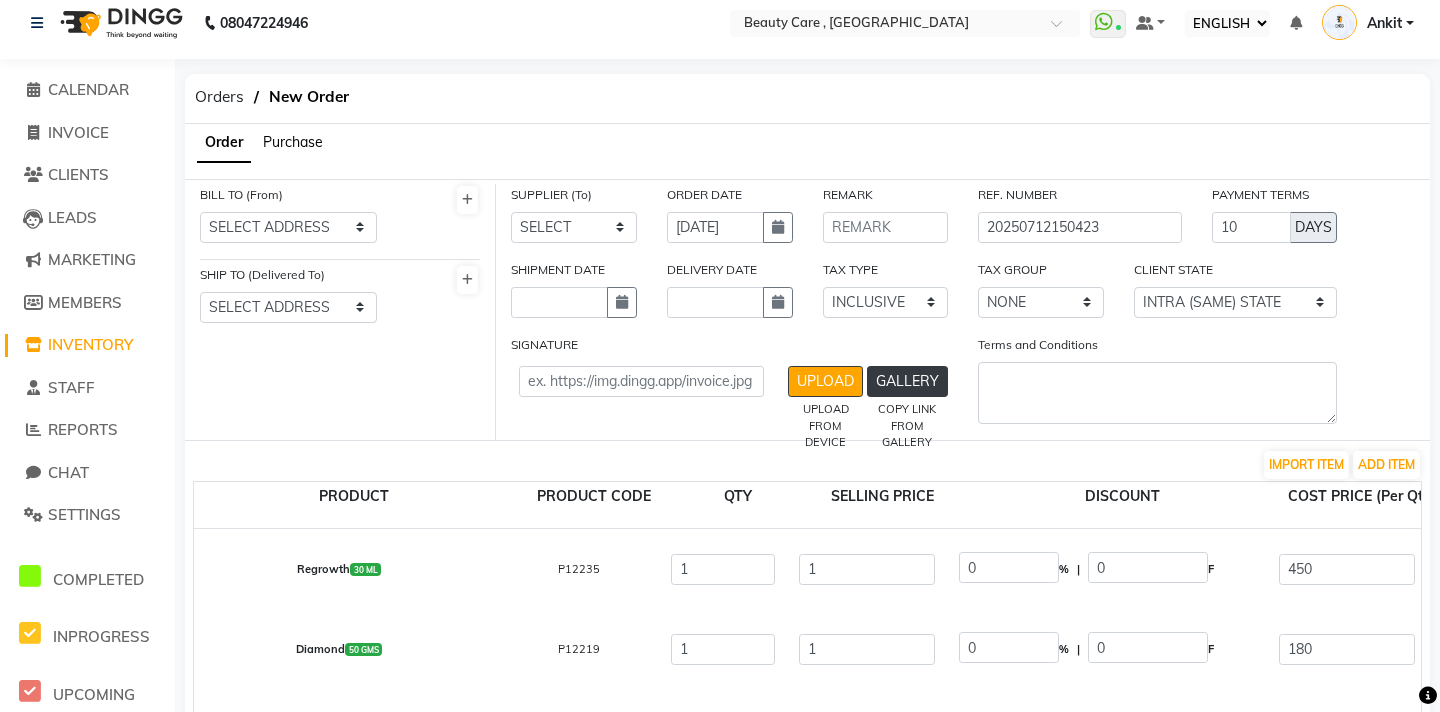 scroll, scrollTop: 374, scrollLeft: 0, axis: vertical 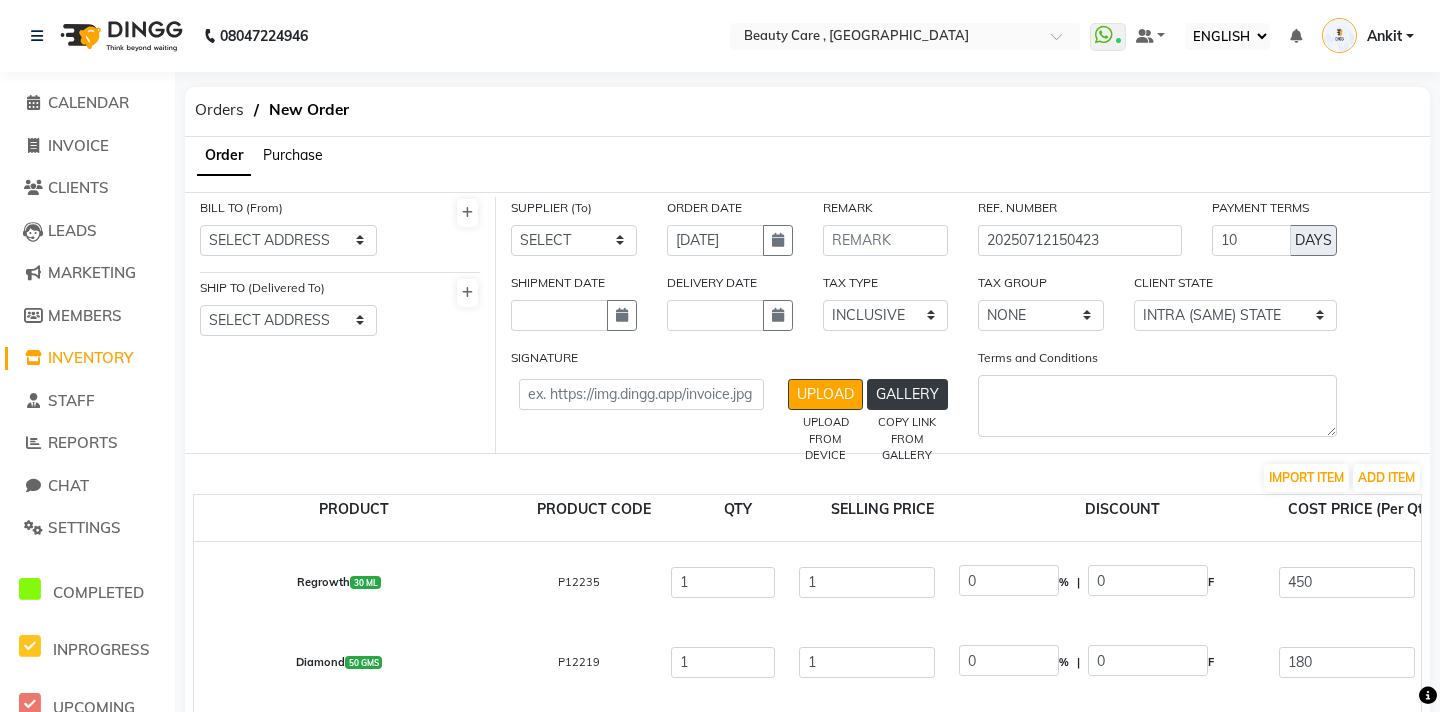 click on "BILL TO (From) SELECT ADDRESS  Stylo
Office 5, Koregoan Park Pune   abc   Amit Deshmukh (Home)   home   shop   Demo Test   d   home   Pune2   abcde   purchase   shop ,2 Kp Lane 5   avbnvhg,kjhl,kj   Shop 1    Agonda Traders, Dwarka   jh   Pune   pune   j p nagar   Lohegaon   Pune   Mauritius   Pune   mumbai   Testing Error   Pune   Pune   ABCD Street   Aksa, Goa  SHIP TO (Delivered To) SELECT ADDRESS  Stylo
Office 5, Koregoan Park, Pune   Amit Deshmukh (shop) Pune   shop   Pune   shop   seferf   mumbai   Pune   Shop 1   jljljljk   Pune   Lohegaon   Pune   pune   Testing Error   pune   Mumbai   Pune   XYZ Road   Aksa, Goa" 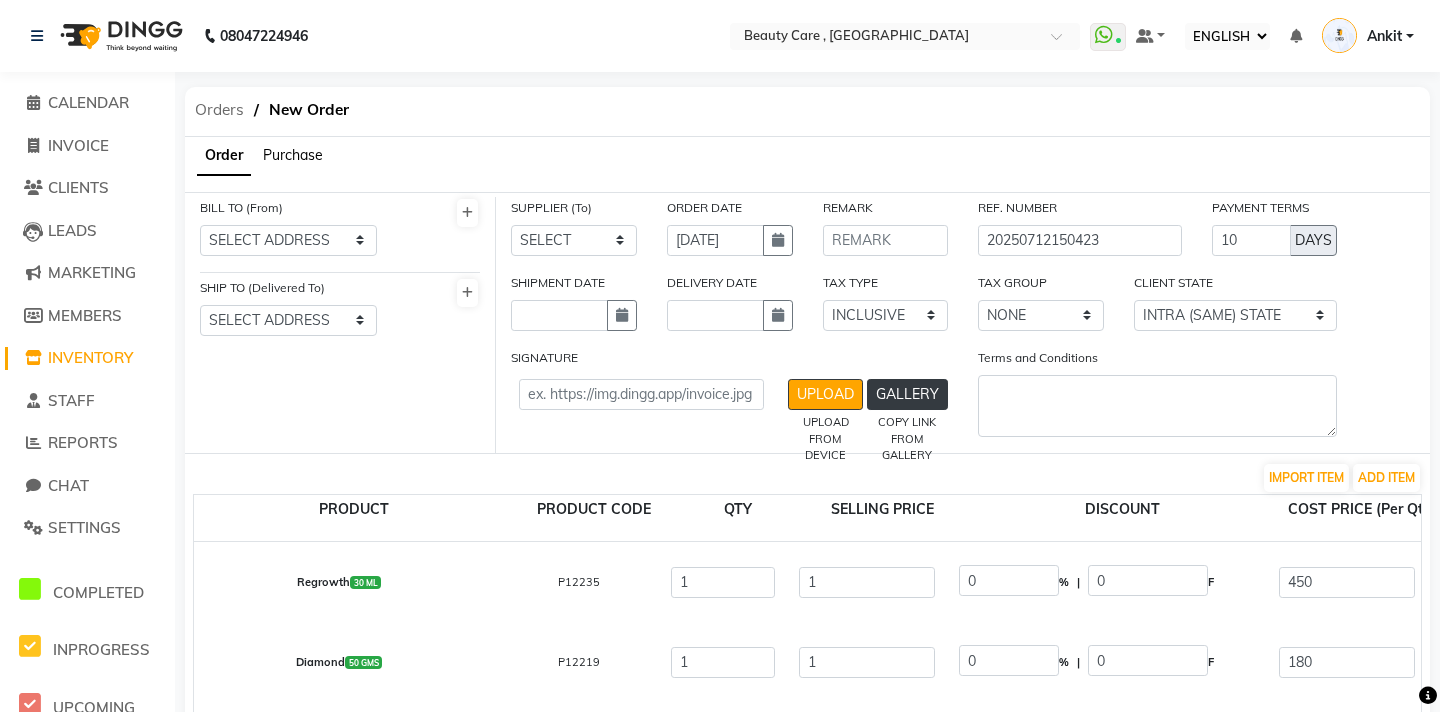 click on "Orders" 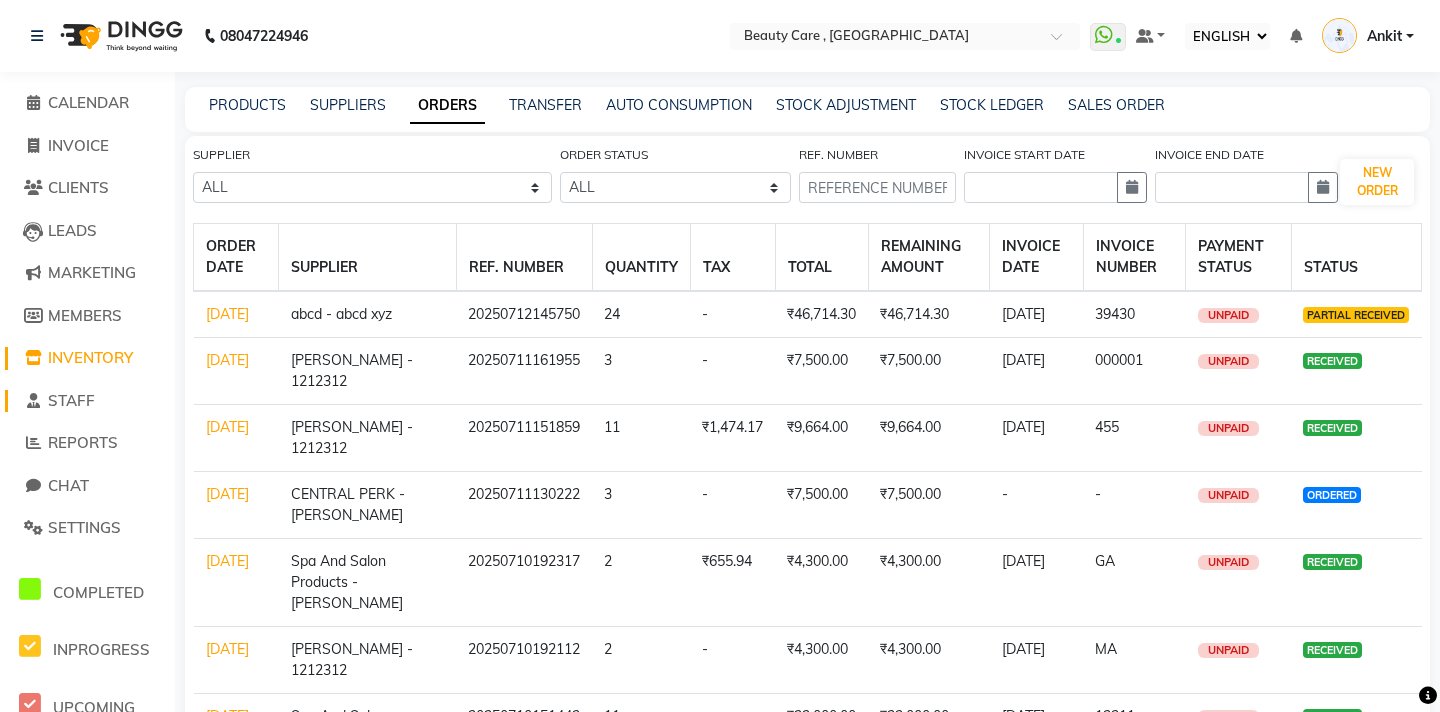 click on "STAFF" 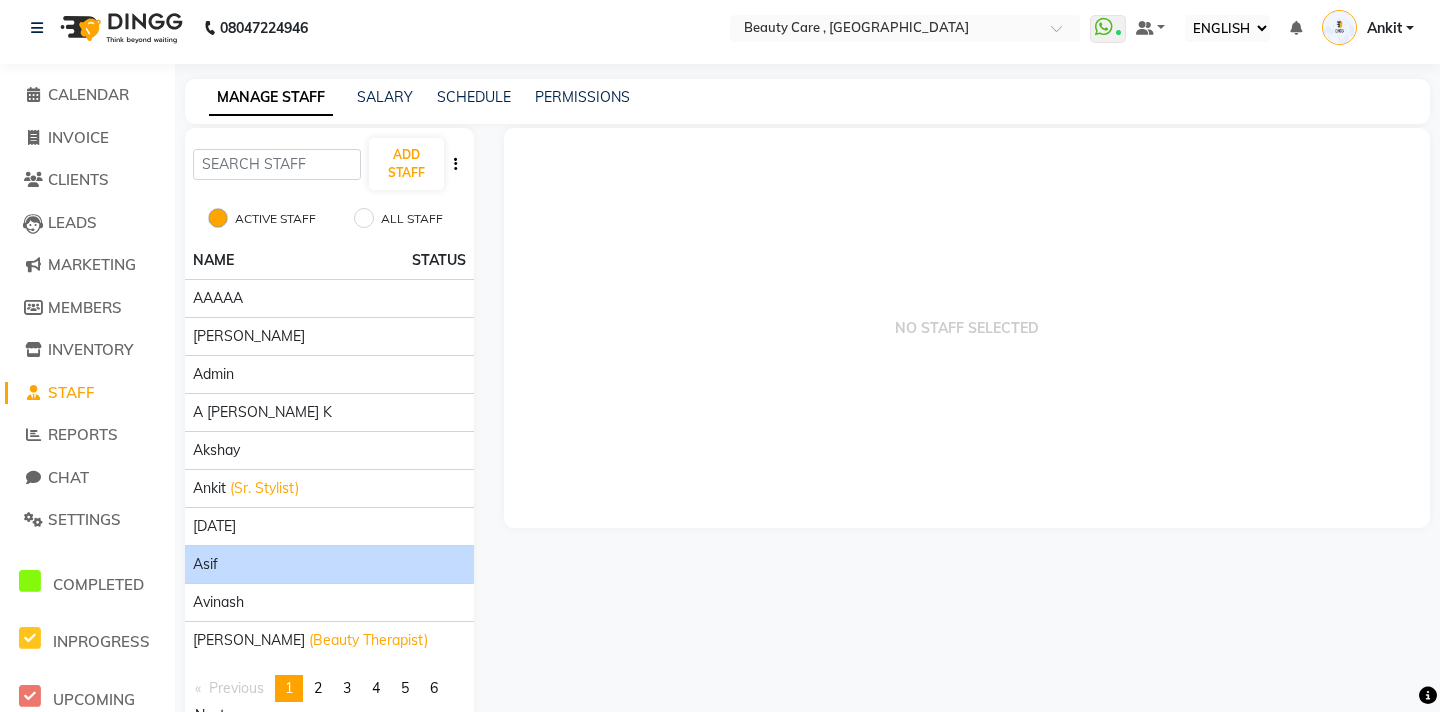 scroll, scrollTop: 0, scrollLeft: 0, axis: both 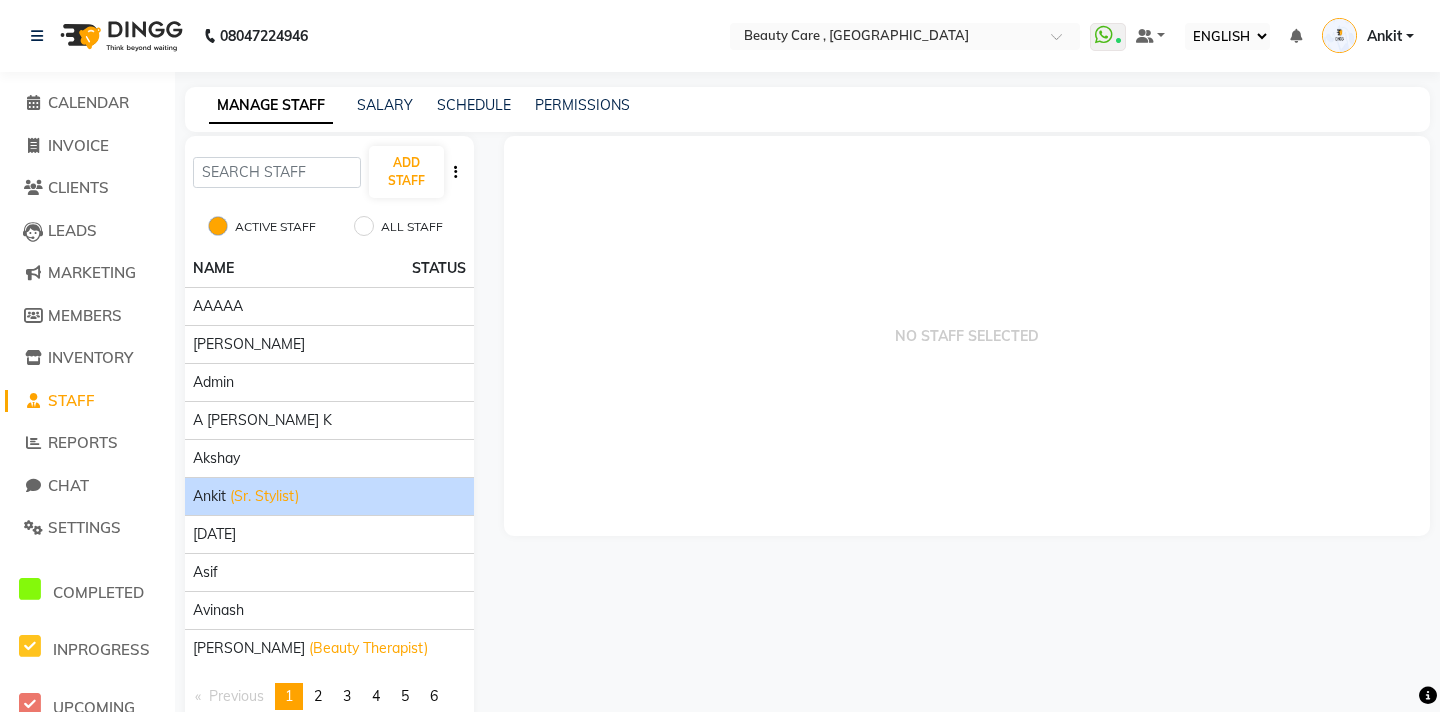 click on "Ankit (Sr. Stylist)" 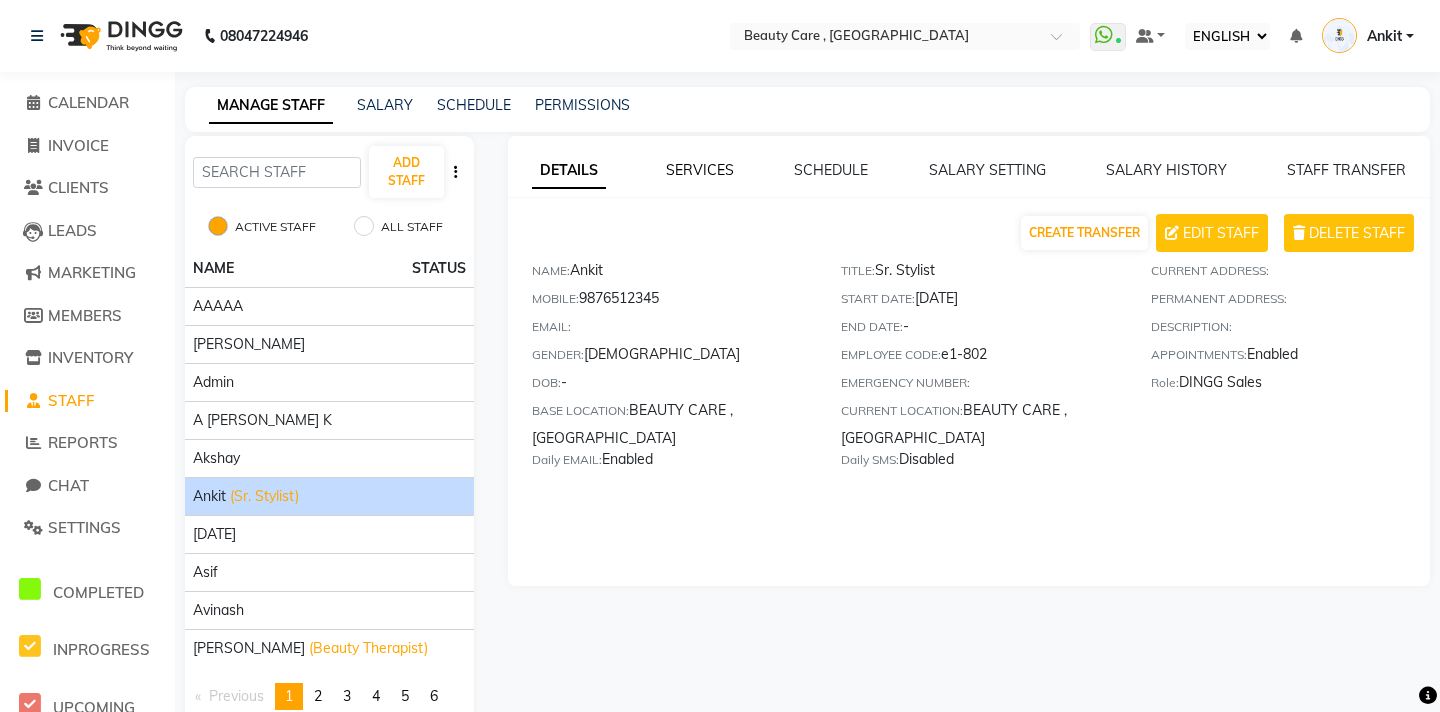 click on "SERVICES" 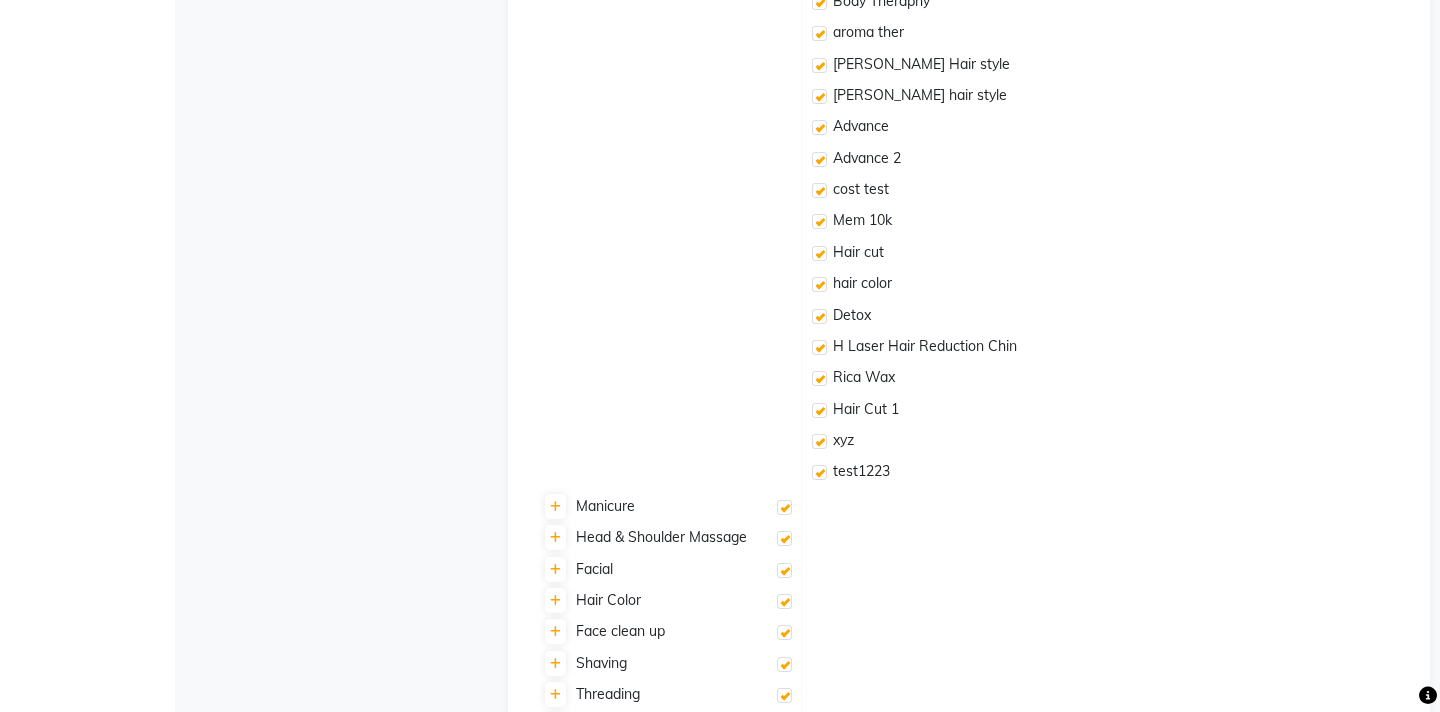 scroll, scrollTop: 0, scrollLeft: 0, axis: both 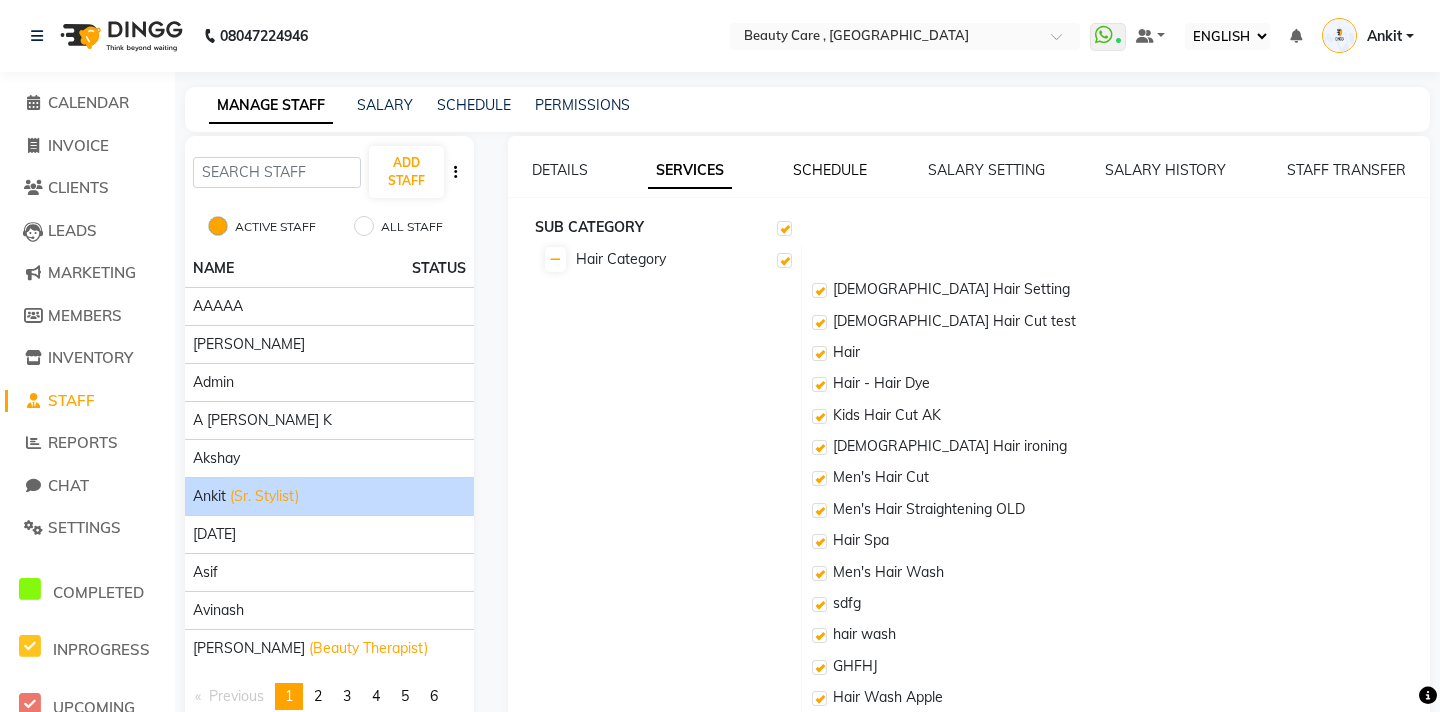 click on "SCHEDULE" 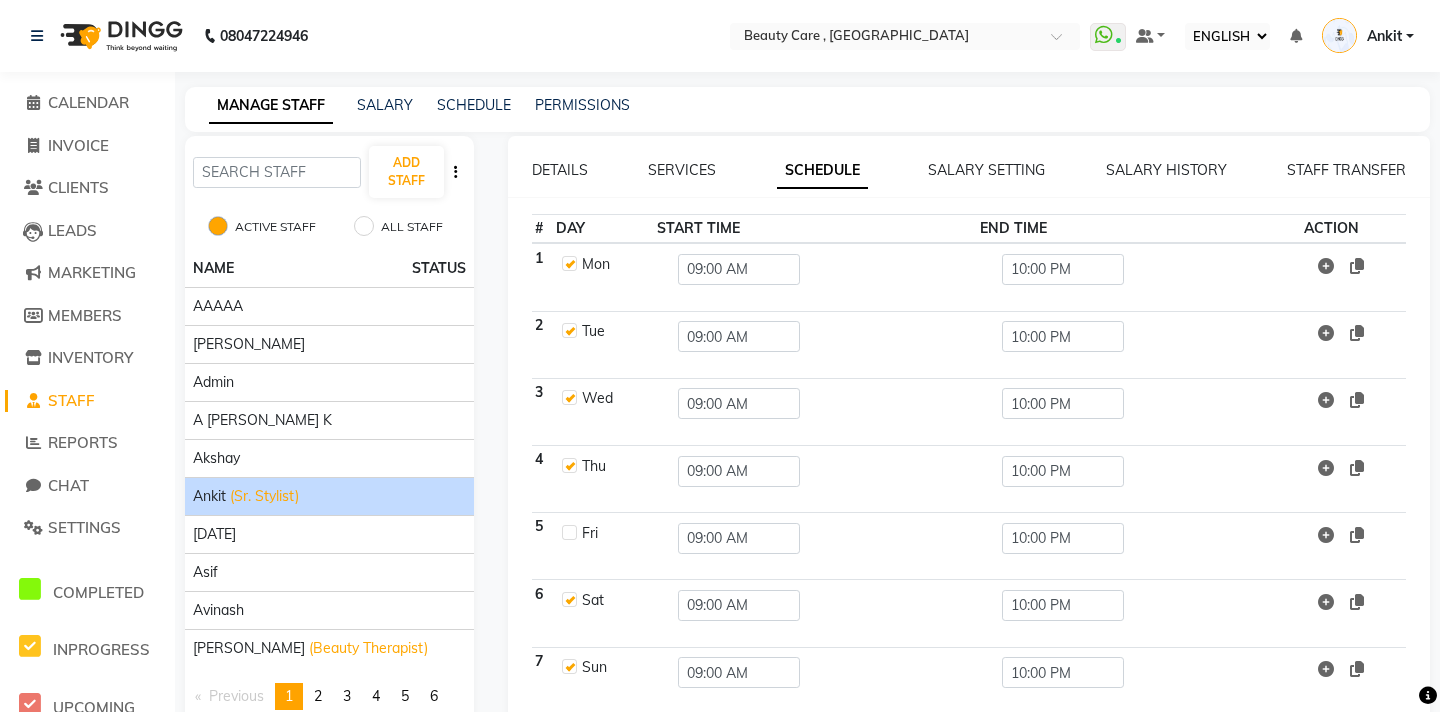 scroll, scrollTop: 87, scrollLeft: 0, axis: vertical 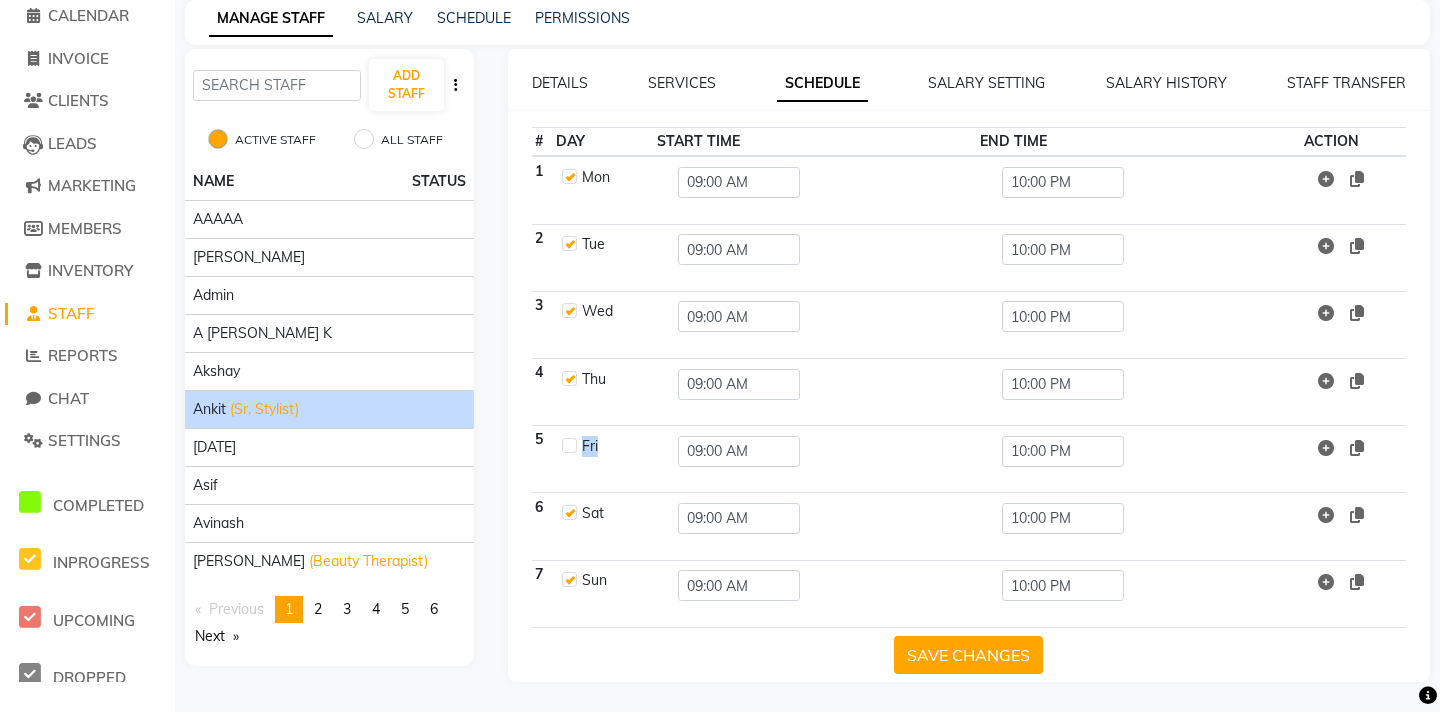 drag, startPoint x: 618, startPoint y: 440, endPoint x: 569, endPoint y: 447, distance: 49.497475 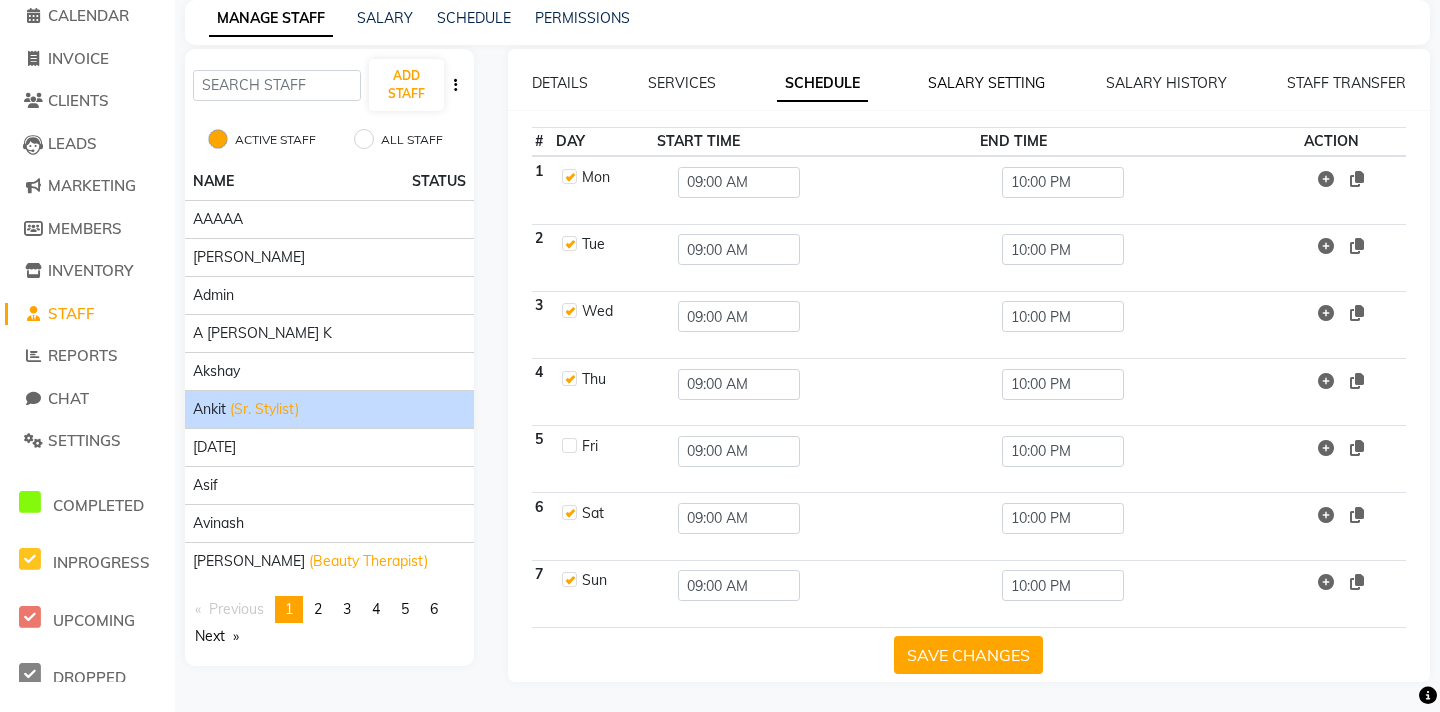 click on "SALARY SETTING" 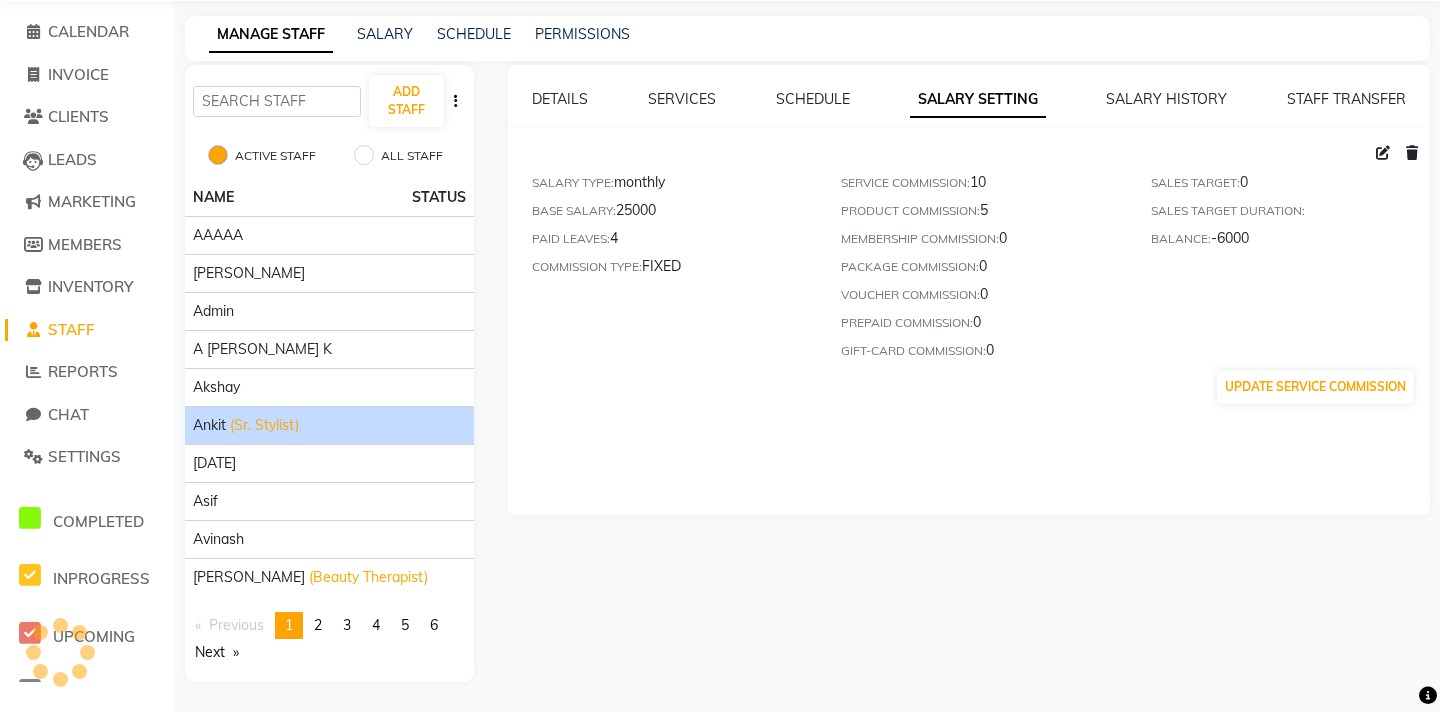 scroll, scrollTop: 71, scrollLeft: 0, axis: vertical 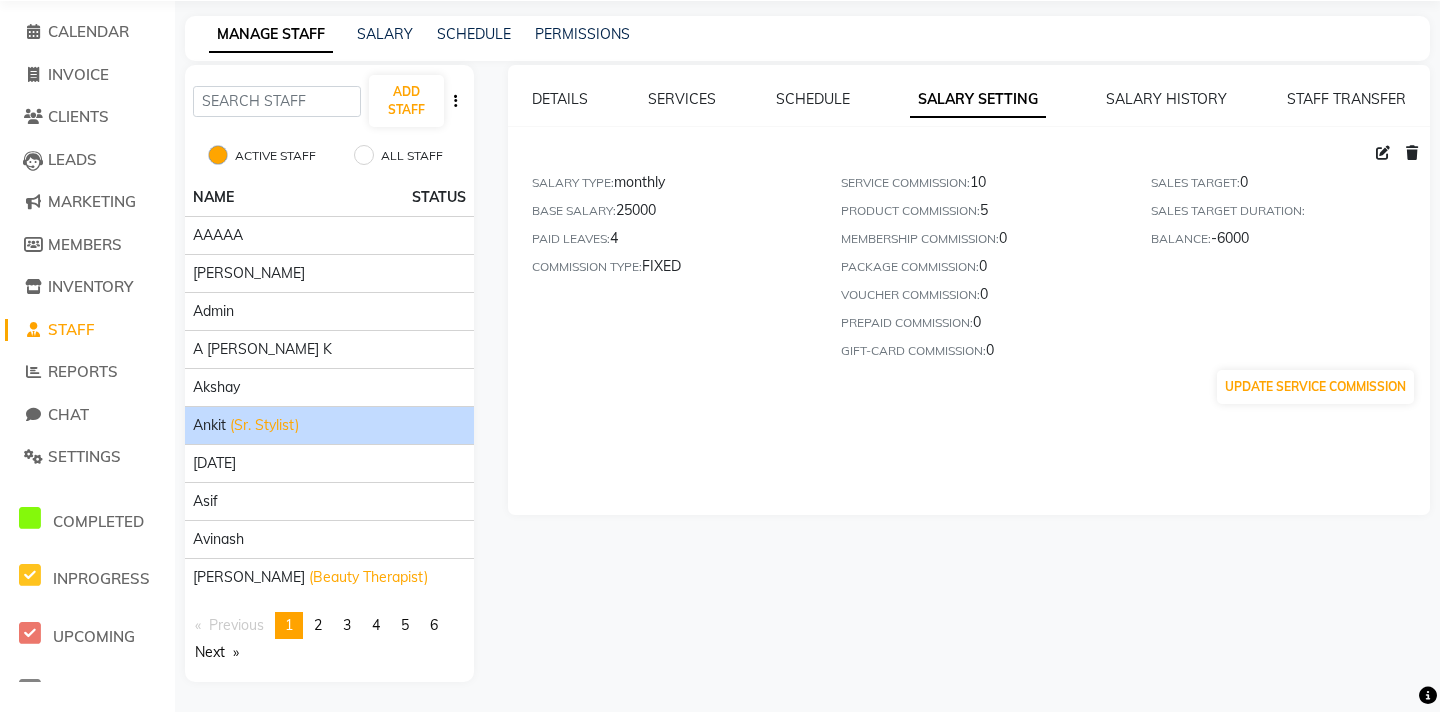 click on "SALARY TYPE:   monthly" 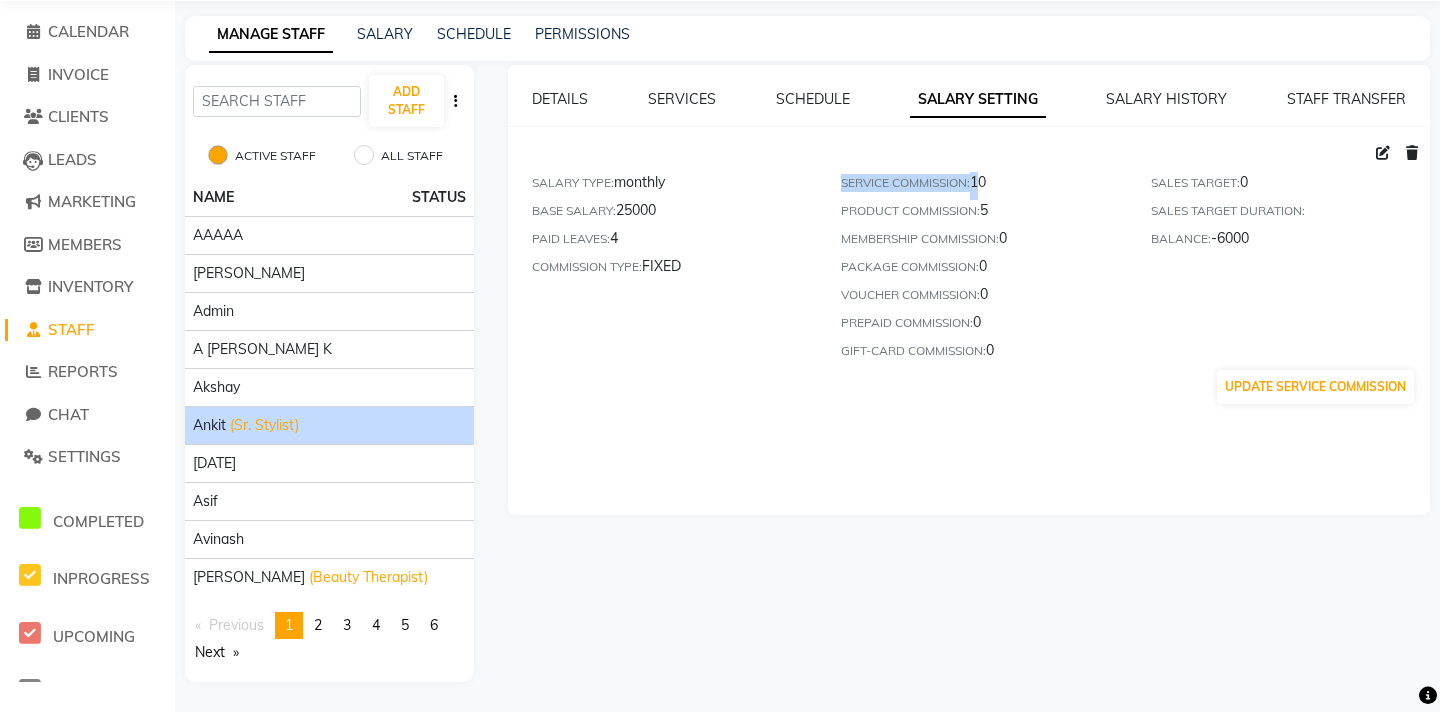 drag, startPoint x: 843, startPoint y: 181, endPoint x: 1010, endPoint y: 181, distance: 167 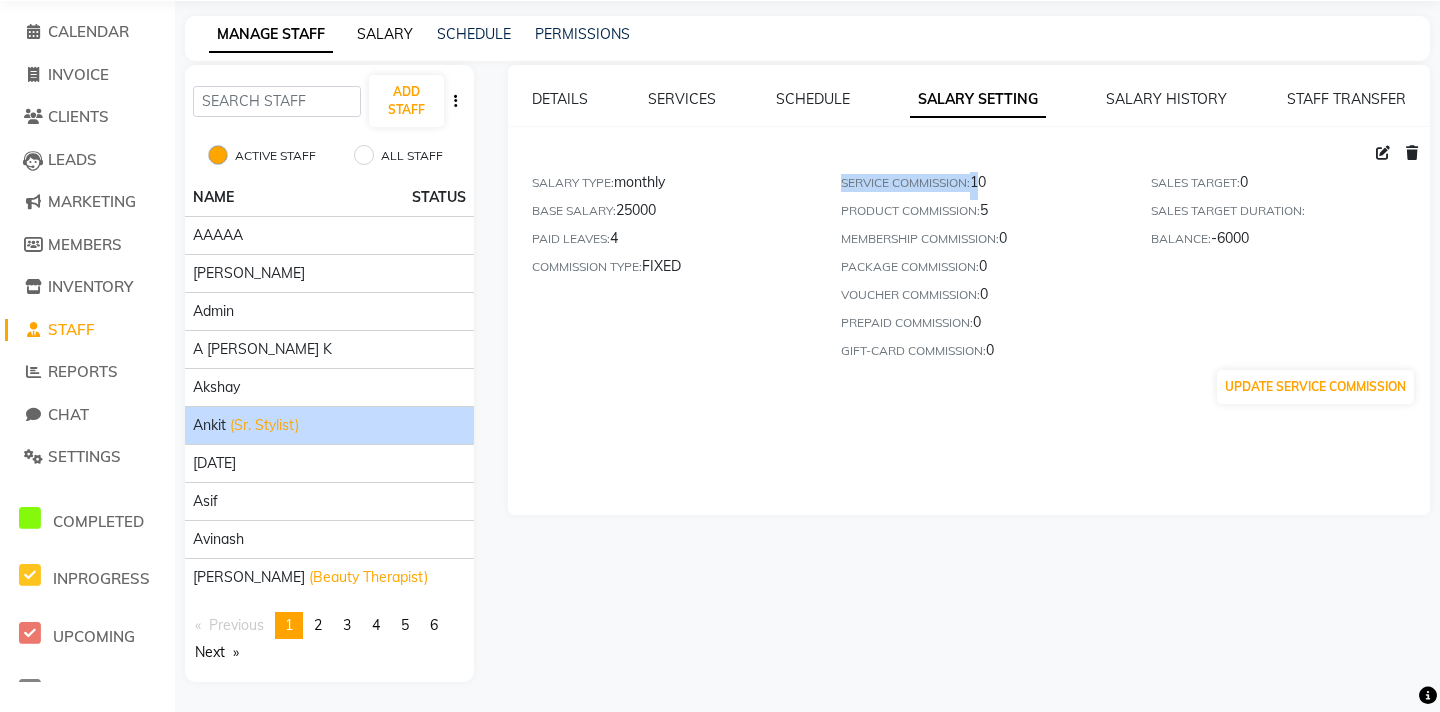 click on "SALARY" 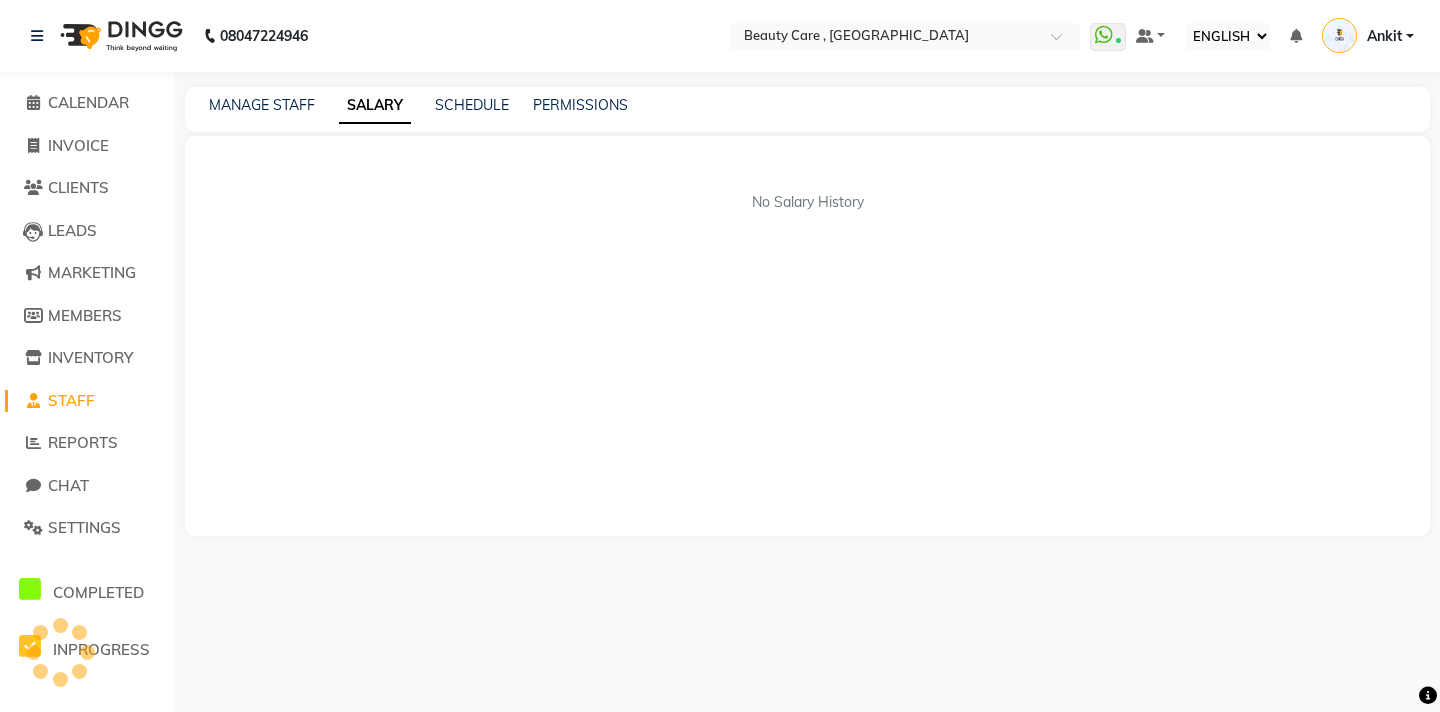 scroll, scrollTop: 0, scrollLeft: 0, axis: both 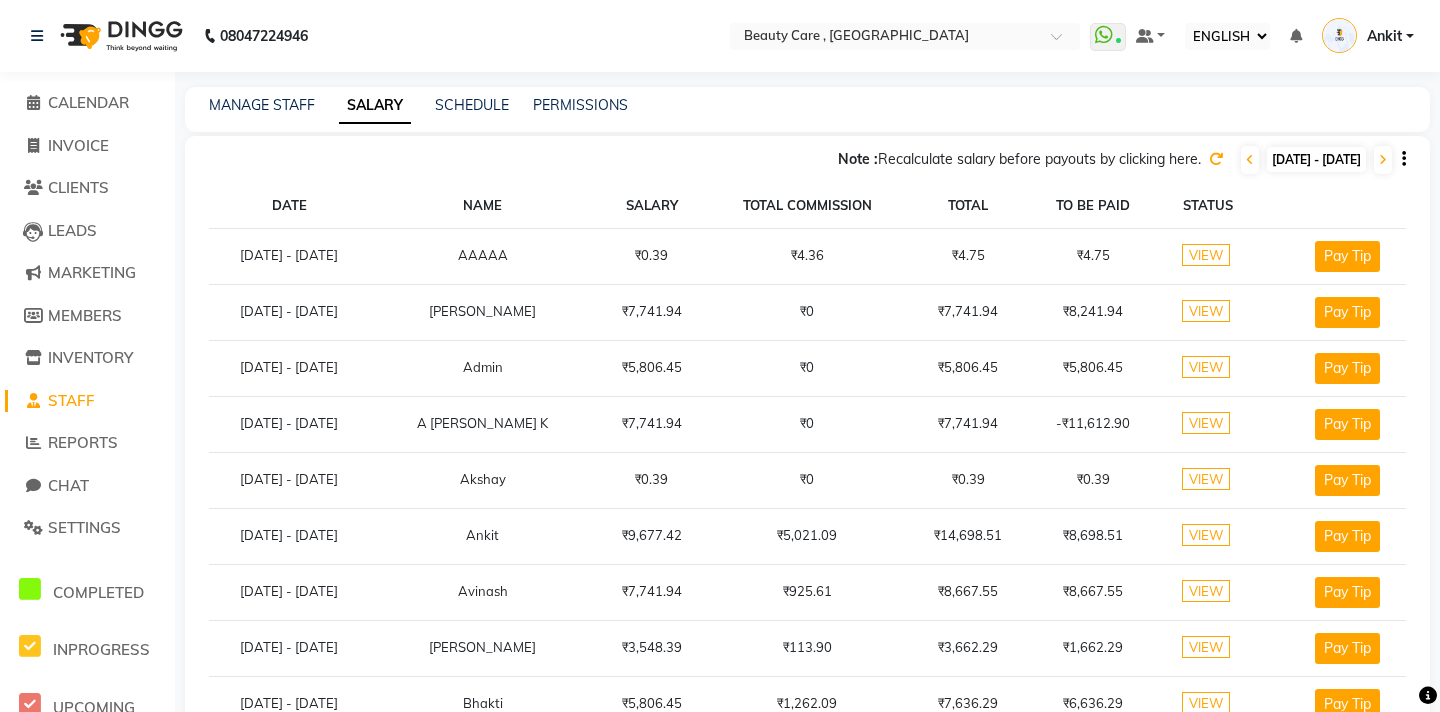drag, startPoint x: 675, startPoint y: 252, endPoint x: 638, endPoint y: 252, distance: 37 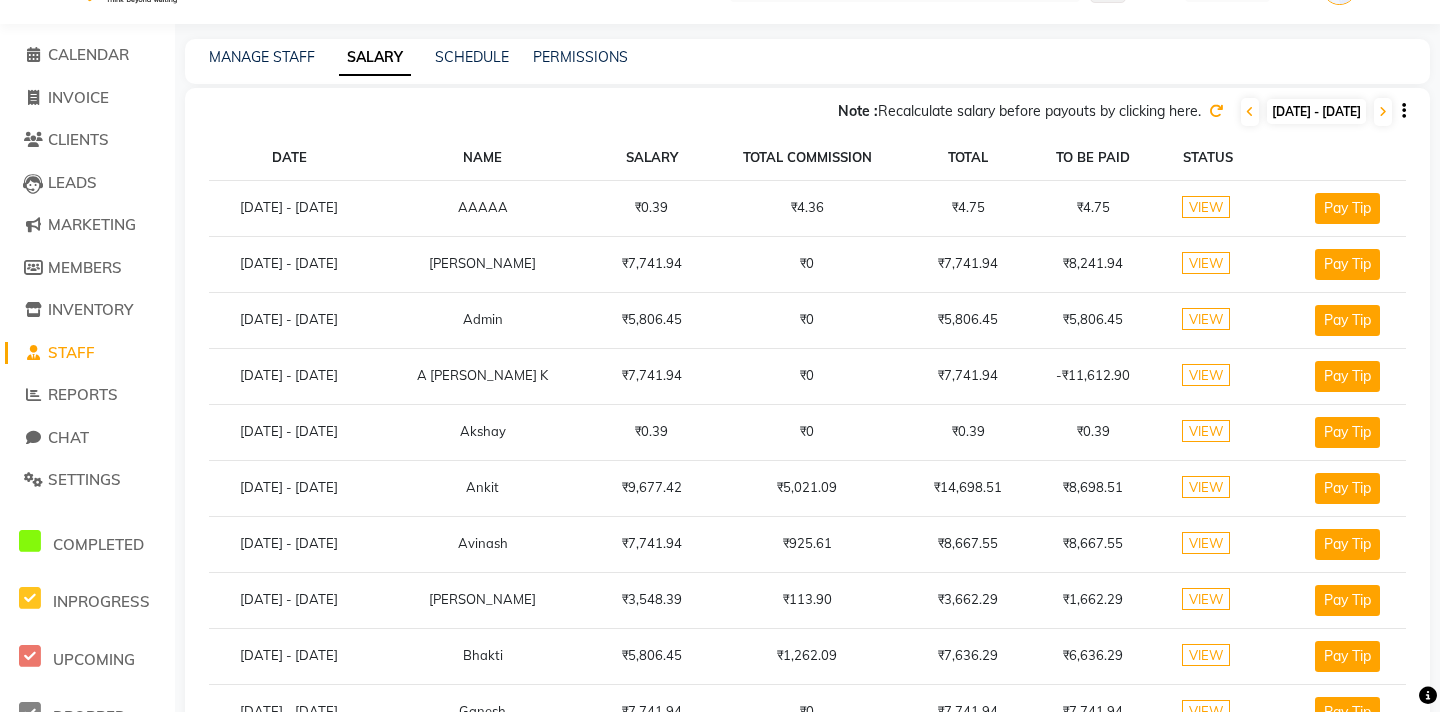 scroll, scrollTop: 14, scrollLeft: 0, axis: vertical 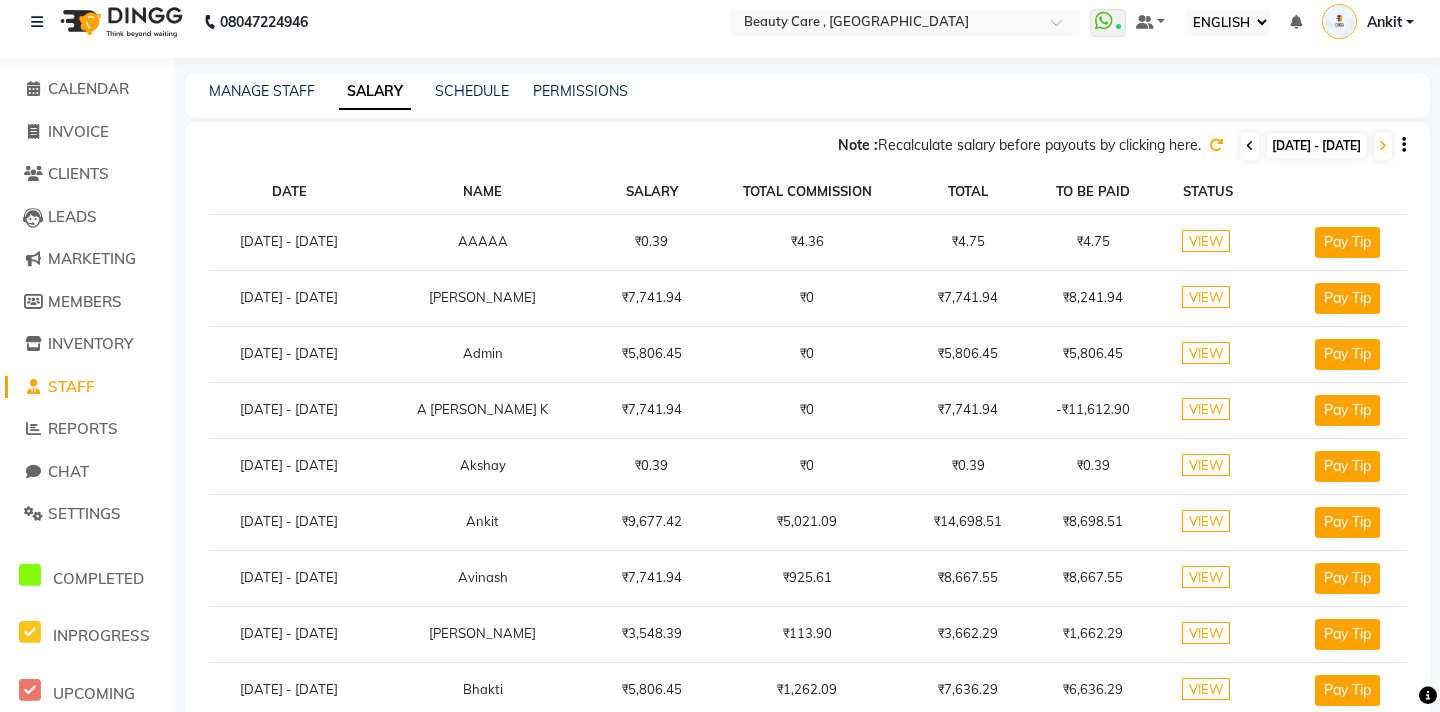click 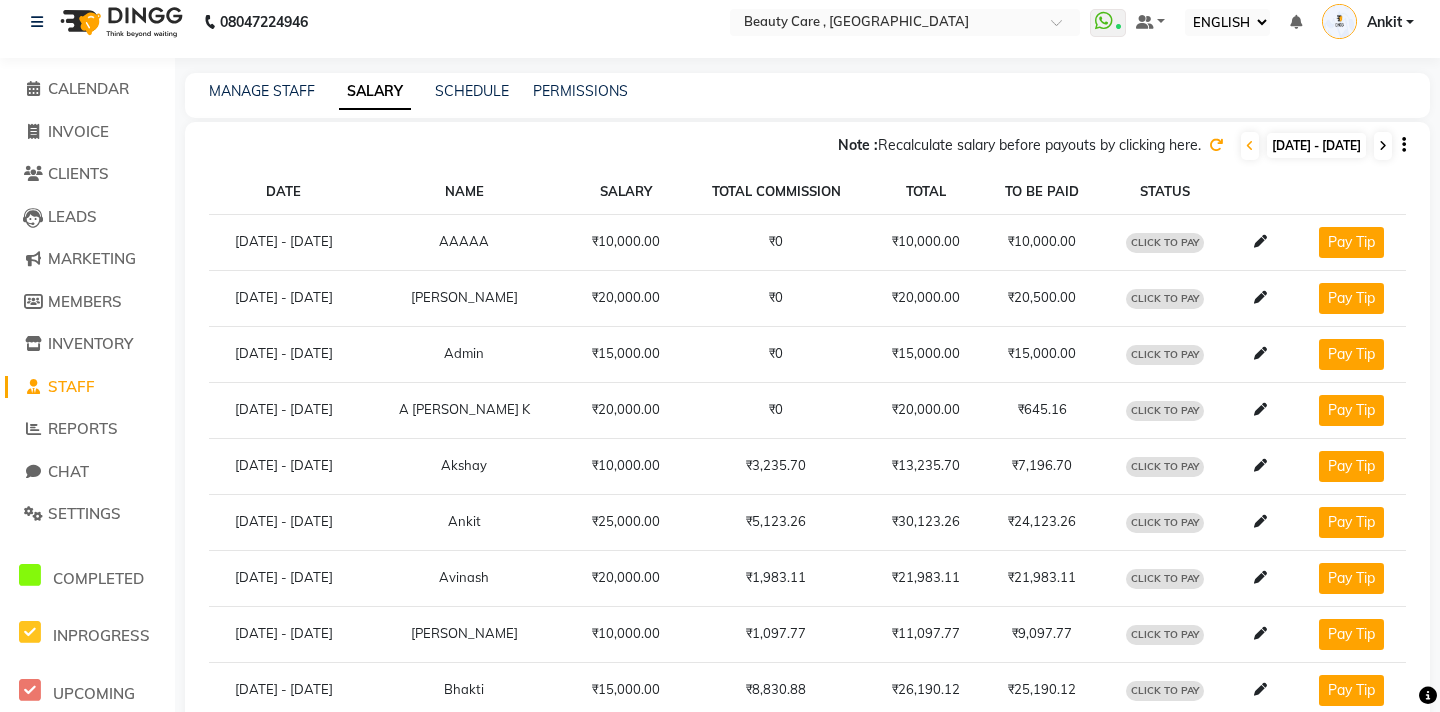 click 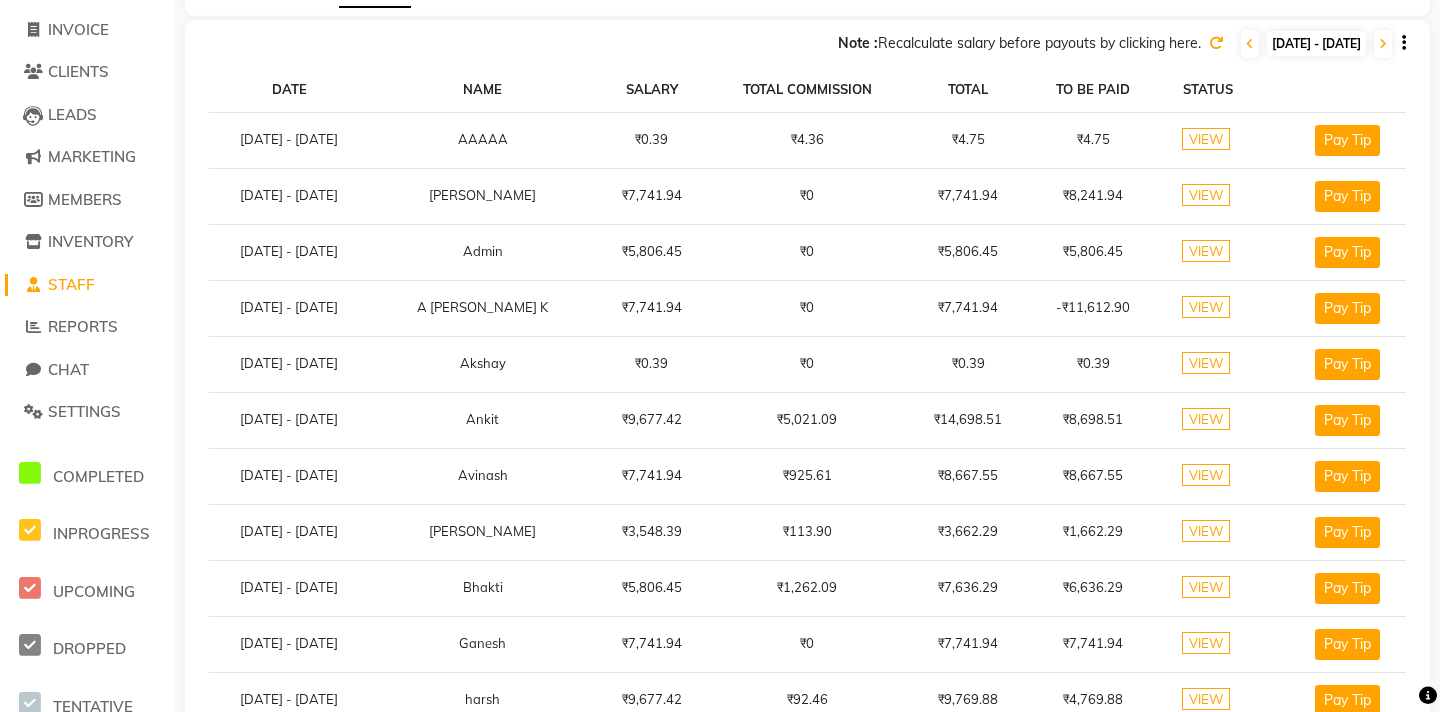 scroll, scrollTop: 121, scrollLeft: 0, axis: vertical 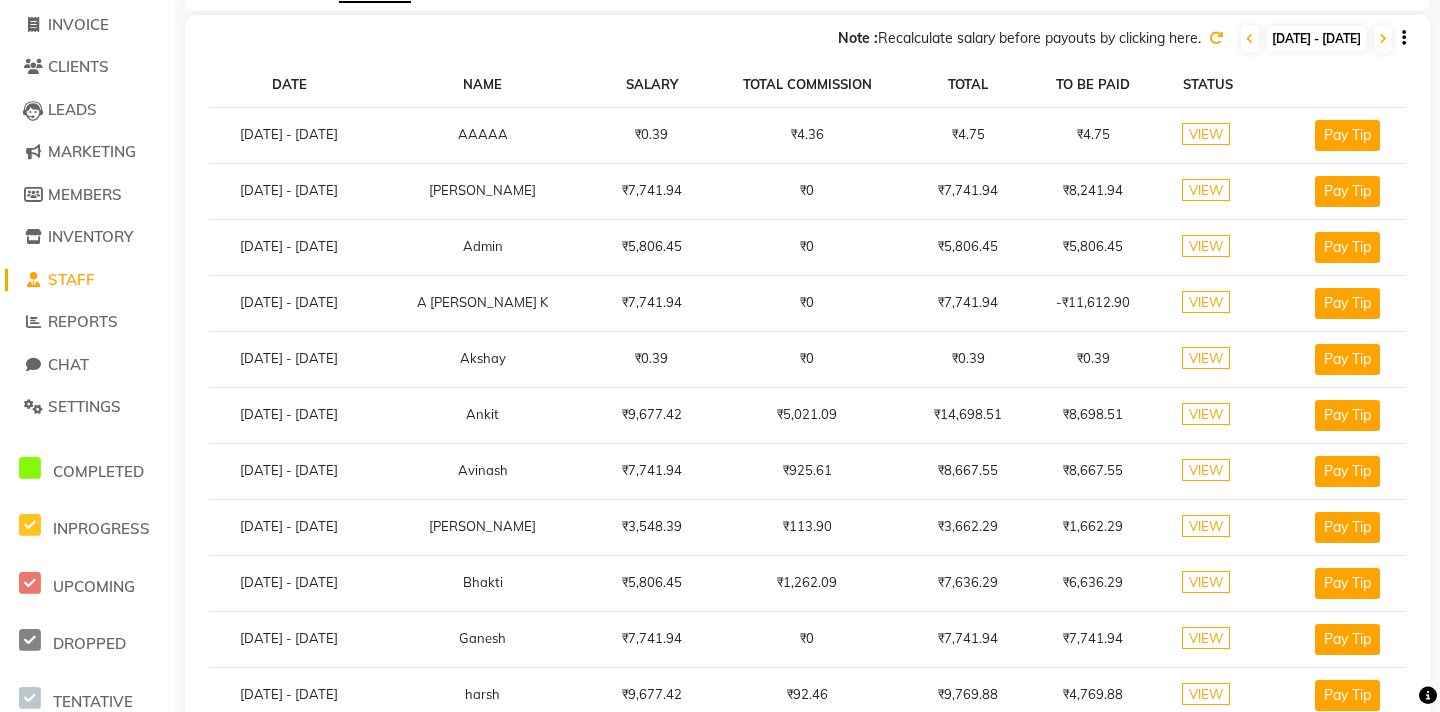 click on "VIEW" 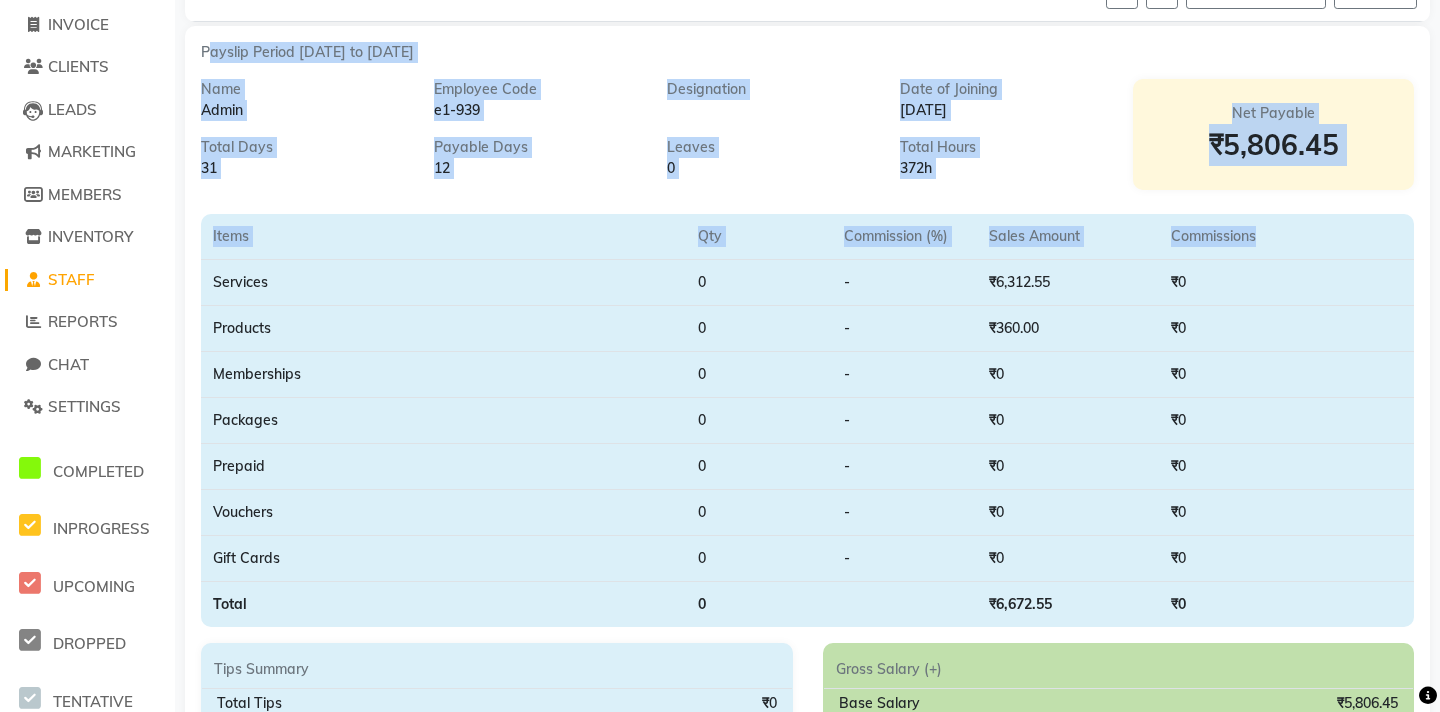drag, startPoint x: 207, startPoint y: 48, endPoint x: 1196, endPoint y: 236, distance: 1006.70996 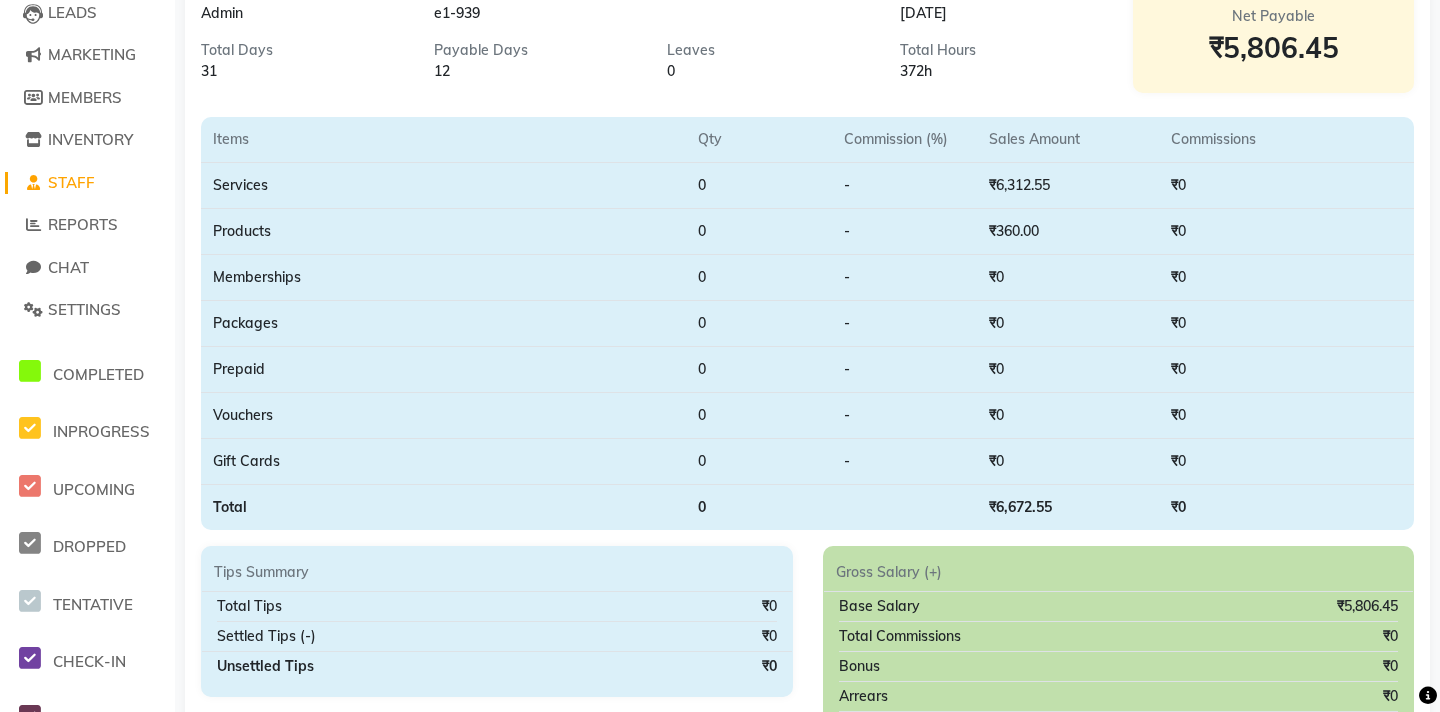 scroll, scrollTop: 220, scrollLeft: 0, axis: vertical 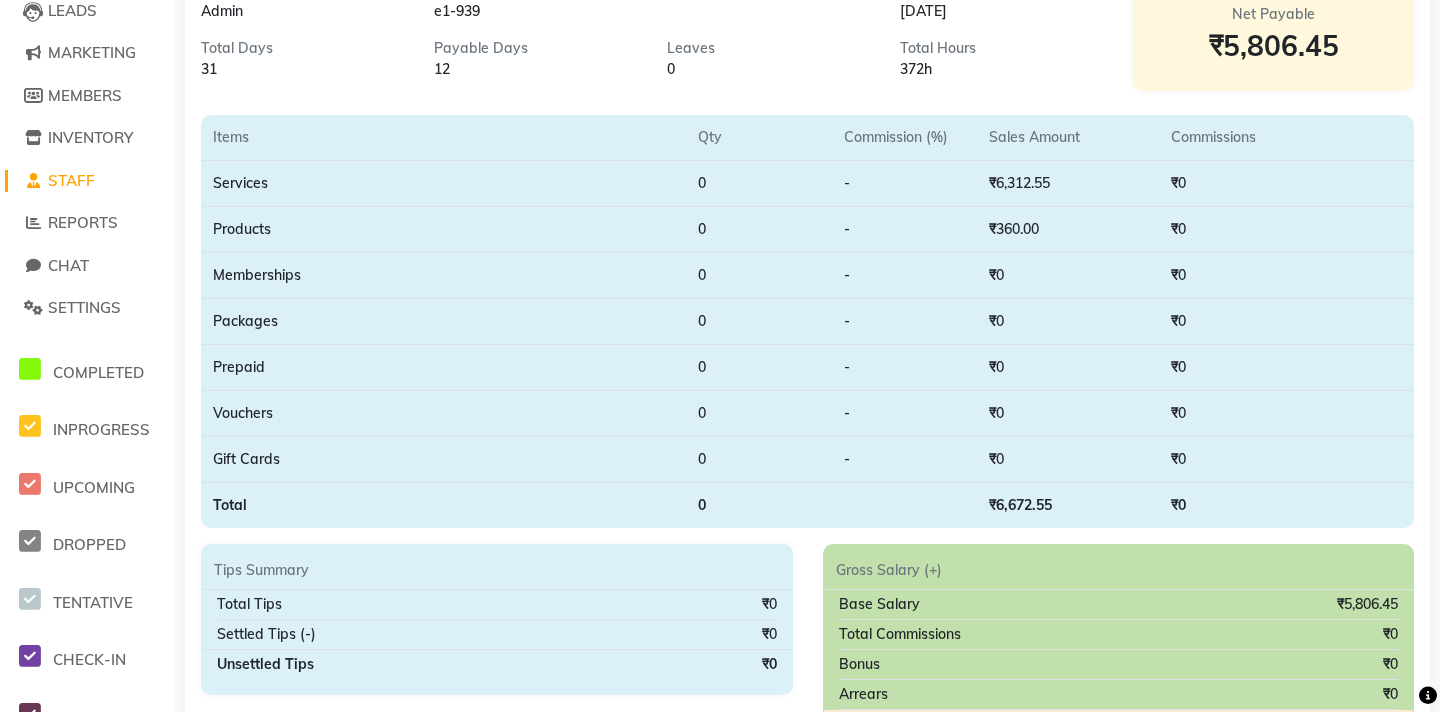 click on "₹6,312.55" 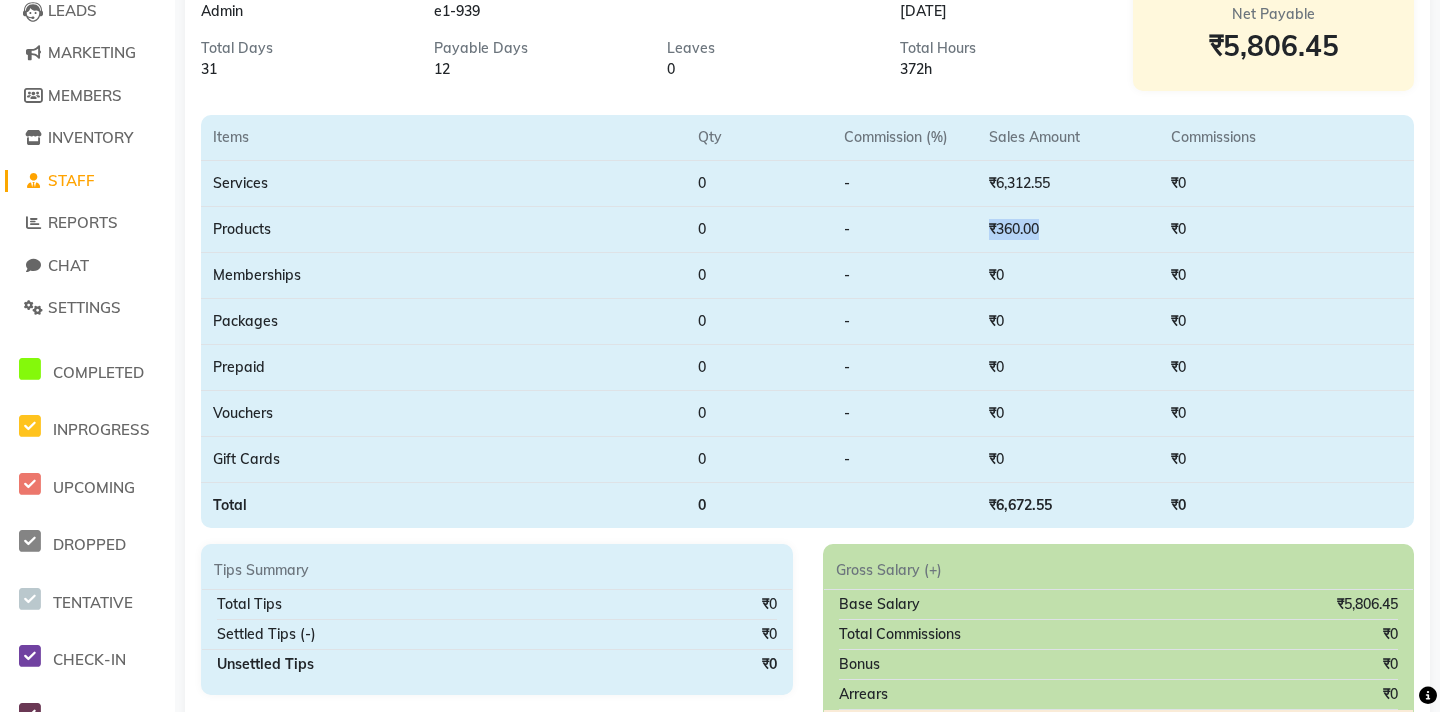 drag, startPoint x: 1052, startPoint y: 229, endPoint x: 987, endPoint y: 231, distance: 65.03076 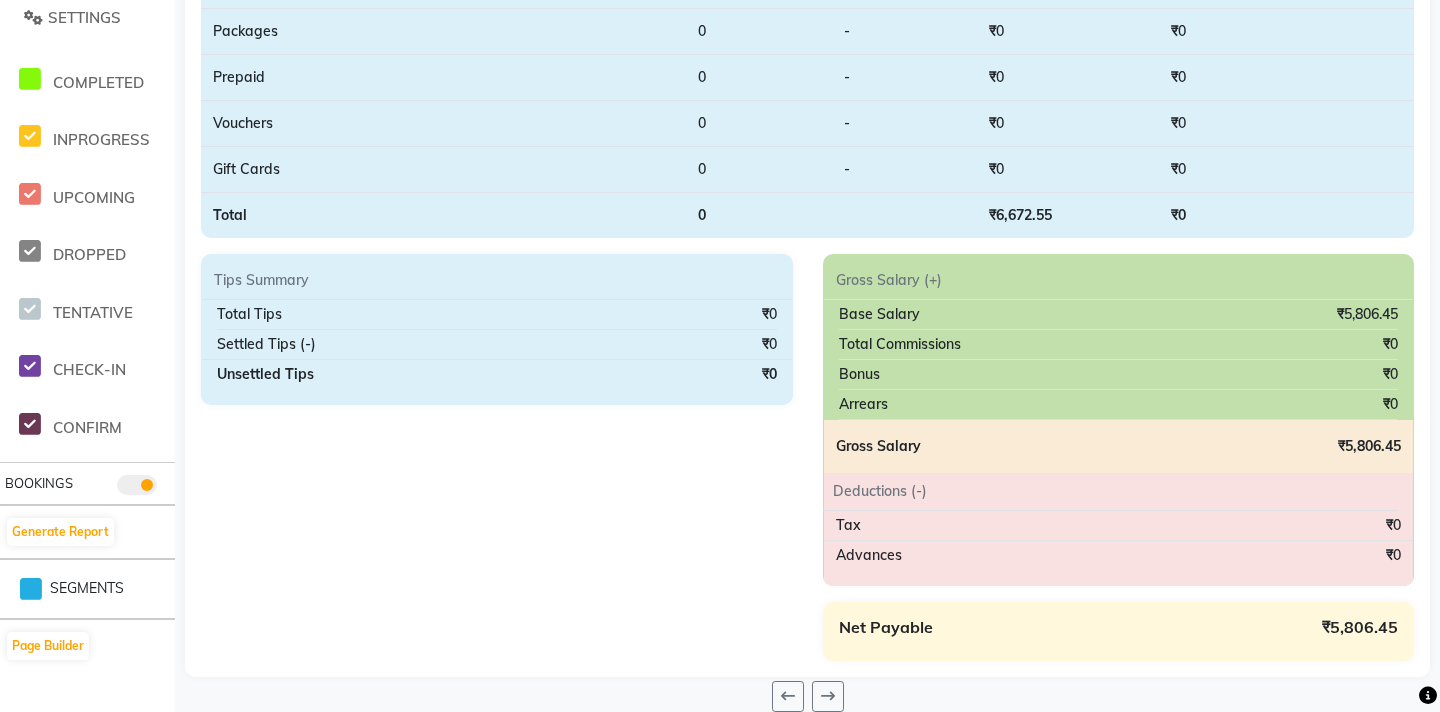 scroll, scrollTop: 540, scrollLeft: 0, axis: vertical 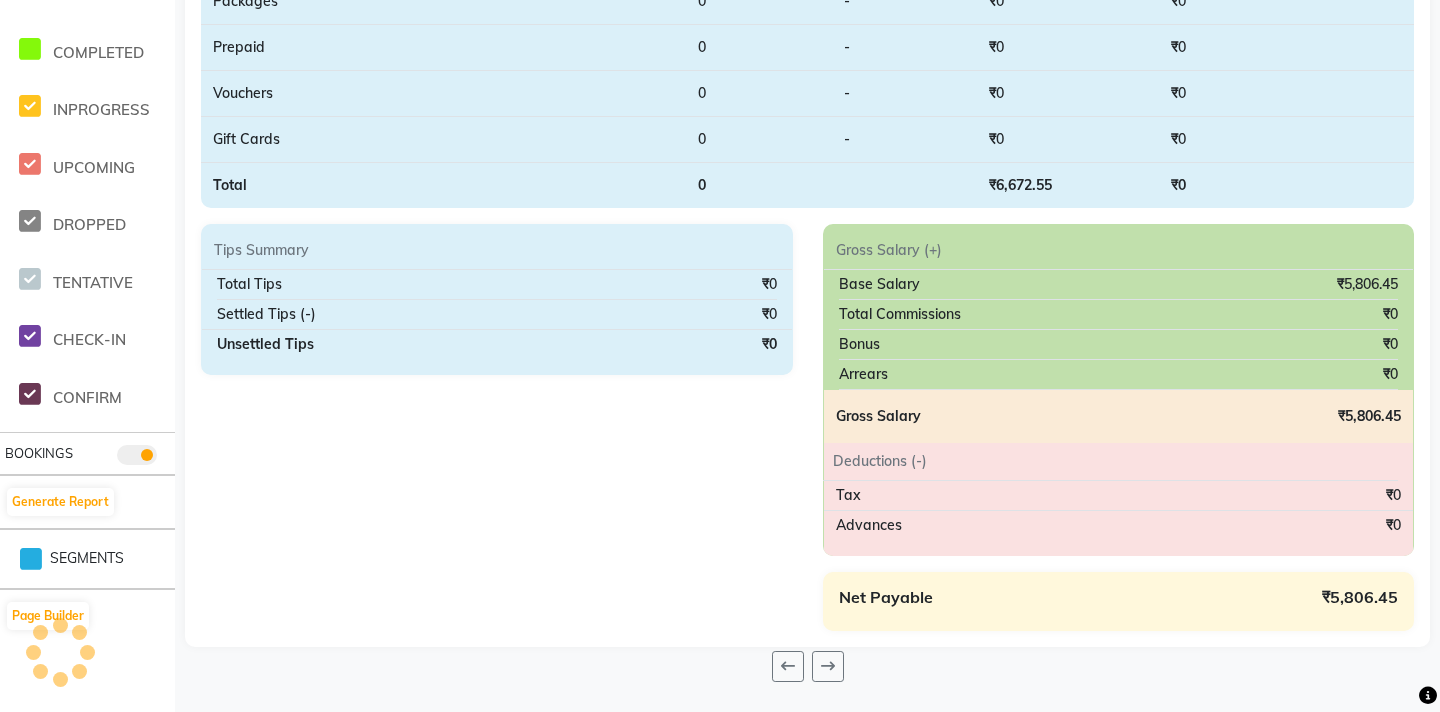 click on "Tips Summary Total Tips ₹0 Settled Tips (-) ₹0 Unsettled Tips ₹0" at bounding box center [497, 427] 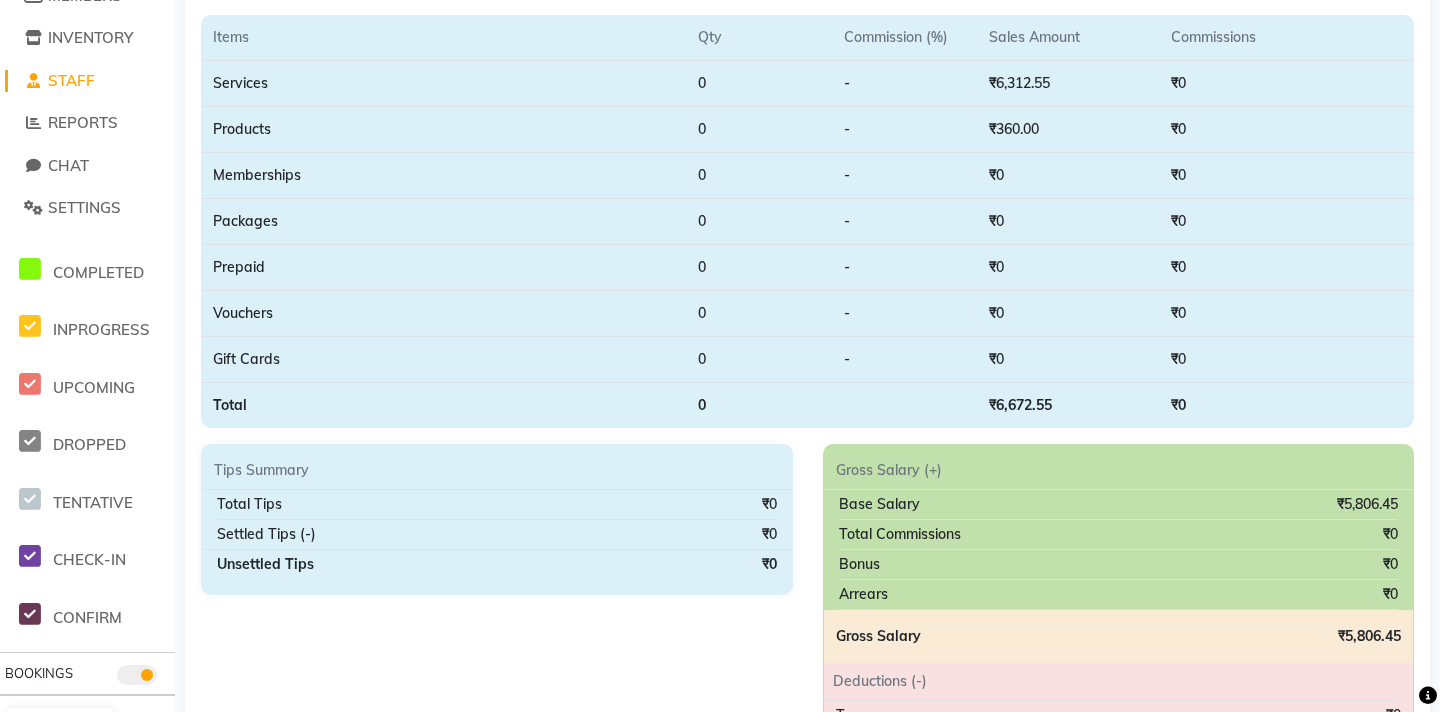 scroll, scrollTop: 0, scrollLeft: 0, axis: both 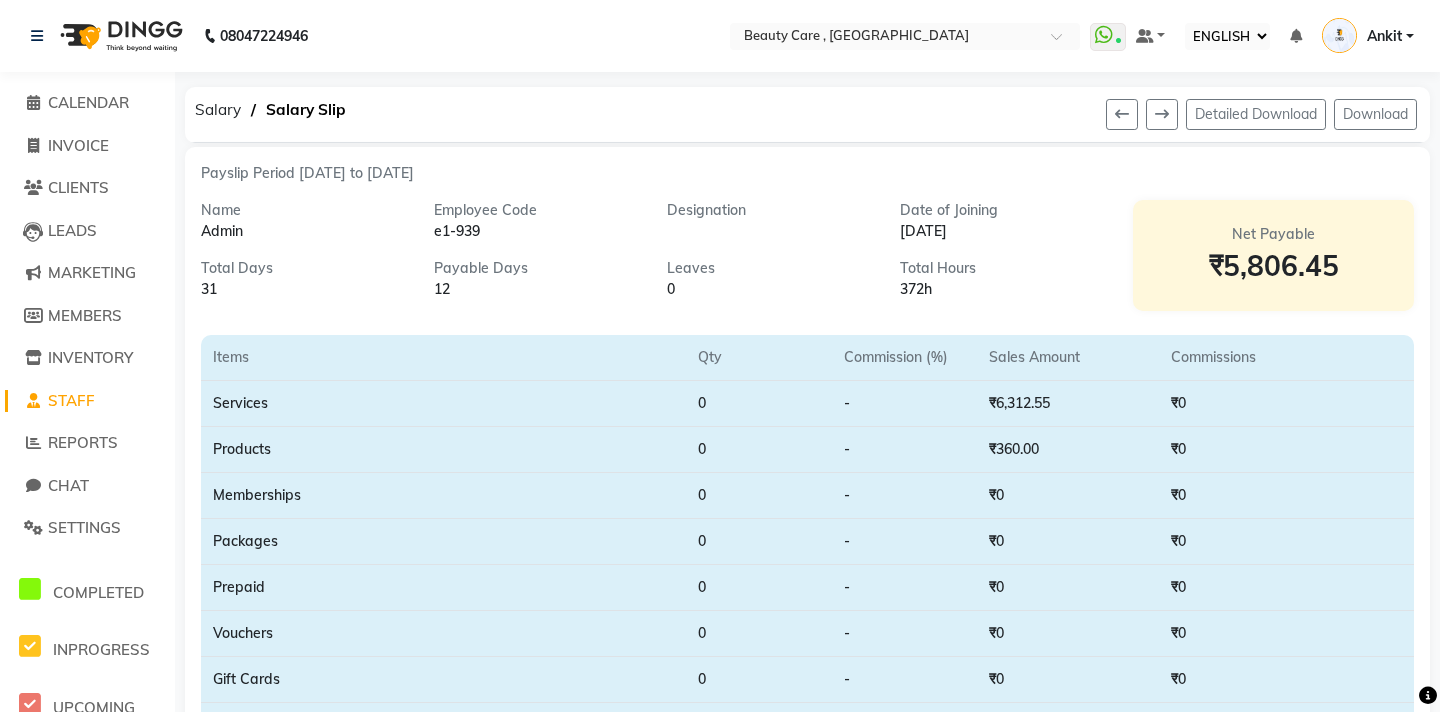 click on "Name Admin Employee Code e1-939 Designation Date of Joining Mar 25, 2025 Total Days 31 Payable Days 12 Leaves 0 Total Hours 372h" at bounding box center [652, 242] 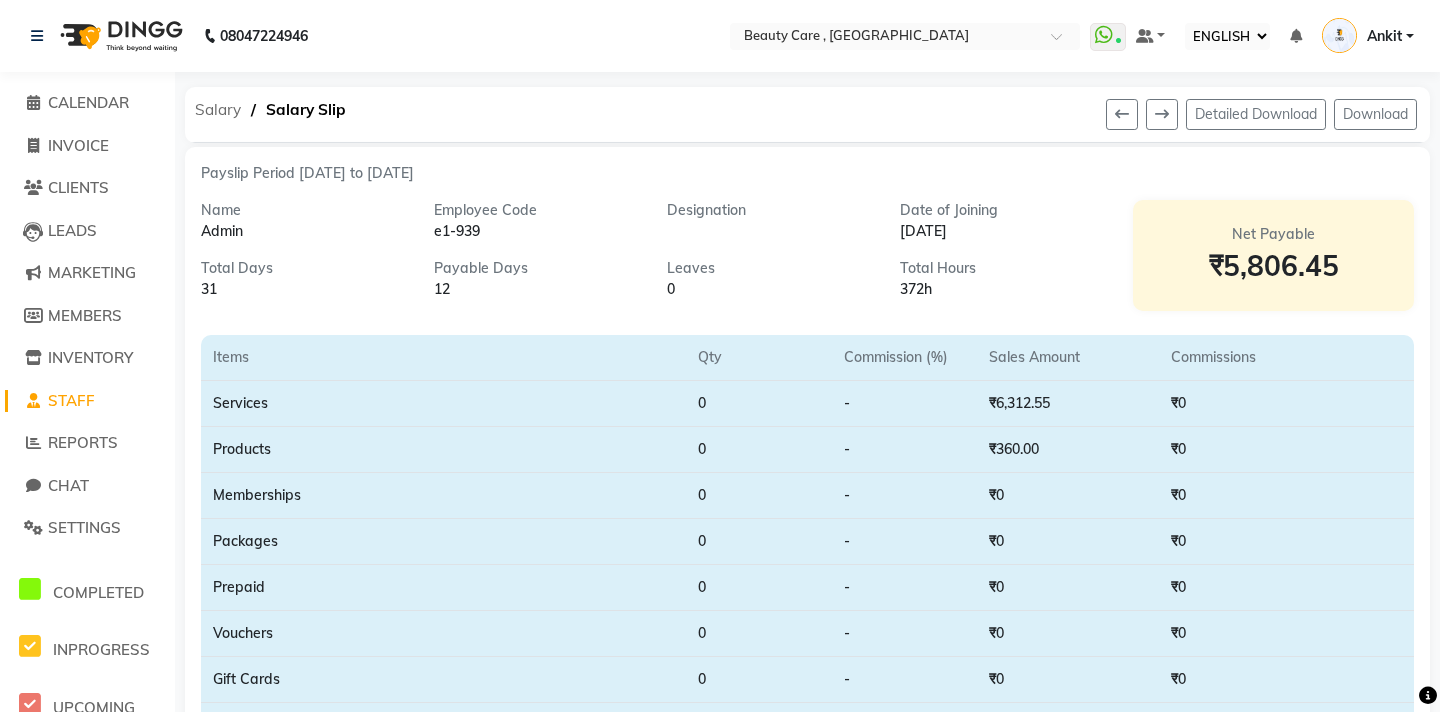 click on "Salary" 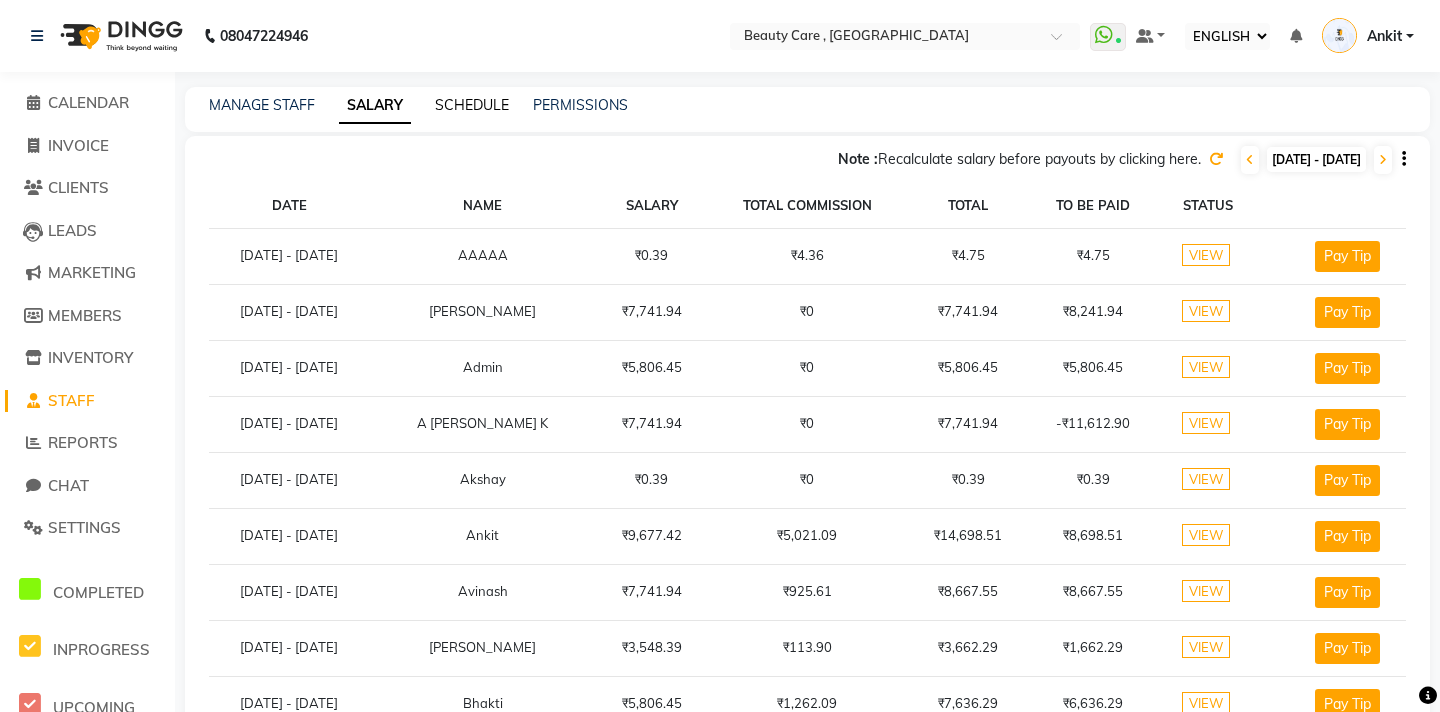 click on "SCHEDULE" 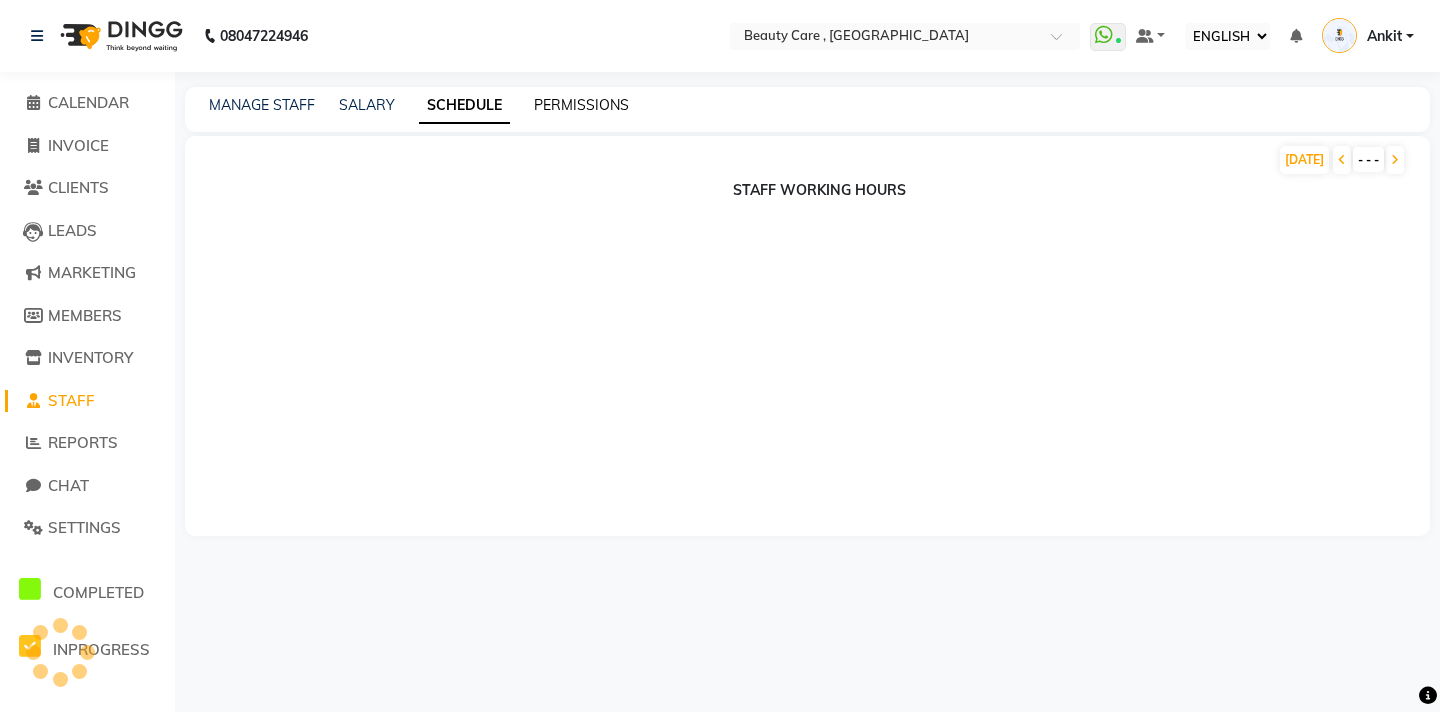 click on "PERMISSIONS" 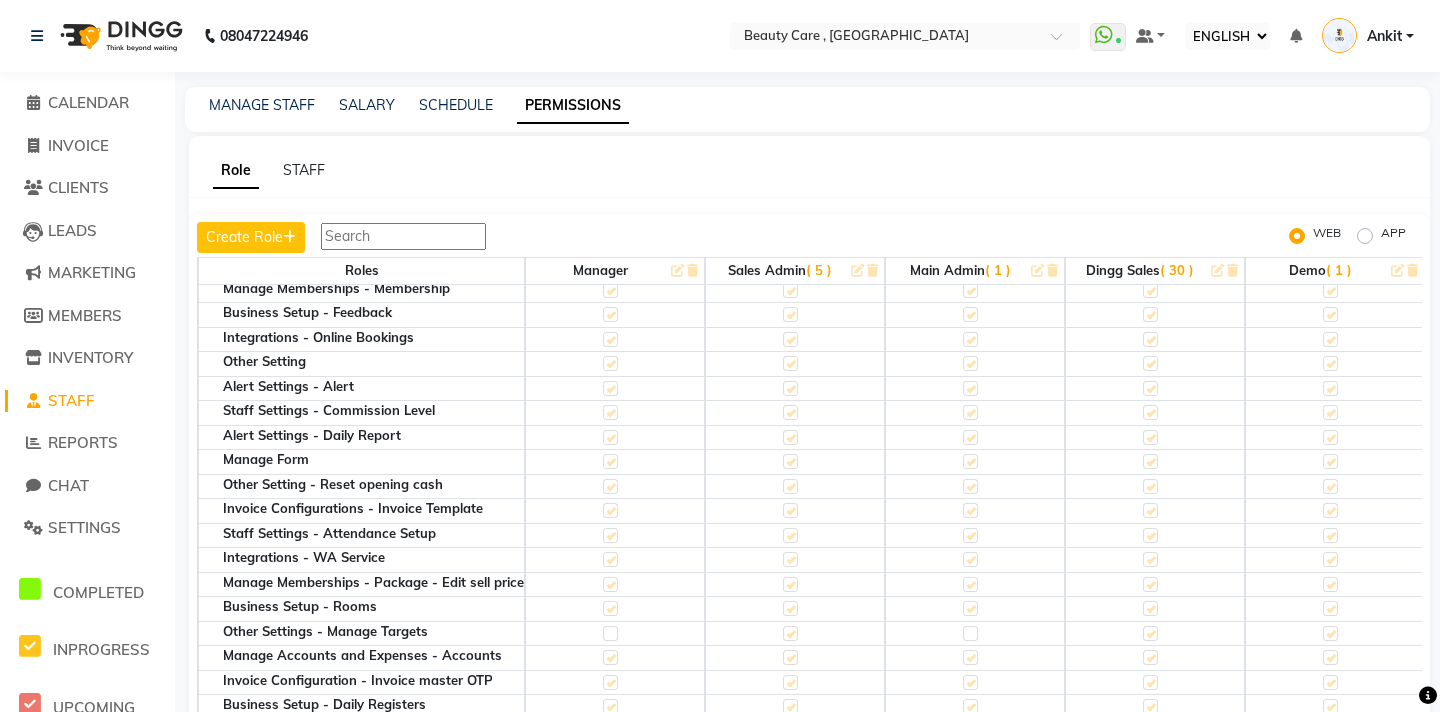 scroll, scrollTop: 22, scrollLeft: 0, axis: vertical 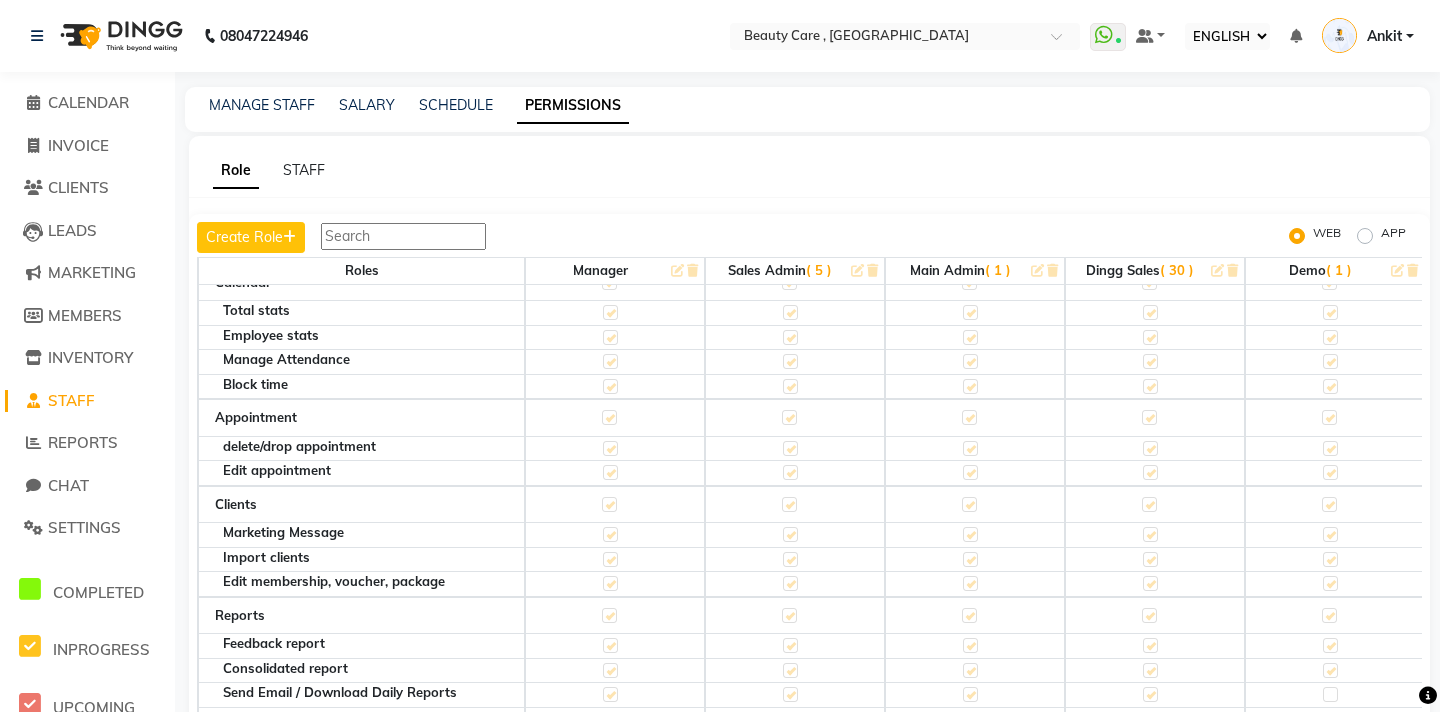 click on "Role STAFF  Create Role  WEB APP Roles Manager  Sales Admin   ( 5 ) Main Admin   ( 1 ) Dingg Sales   ( 30 ) Demo   ( 1 ) Testing   ( 1 ) Staff  Calendar Total stats Employee stats Manage Attendance Block time Appointment delete/drop appointment Edit appointment Clients Marketing Message Import clients Edit membership, voucher, package Reports Feedback report Consolidated report Send Email / Download Daily Reports Unlimited Backdate Report Manage Pivot Invoices Create back date invoice Apply custom discount Void Invoice Edit Invoice Edit invoice item price Receive due payment Previous Invoices Change payment mode Split service amount Change invoice prefix Register logs Change invoice staff Show Product Stock Quantity in Invoice Export Invoices Manage Bill Status Settings Invoice Configurations - Invoice Configuration Business Setup - Business Hours Business Setup - Services Manage Product Manage Memberships - Vouchers and Prepaid Manage Memberships - Package Manage Stylist Manage Memberships - Membership Leads" 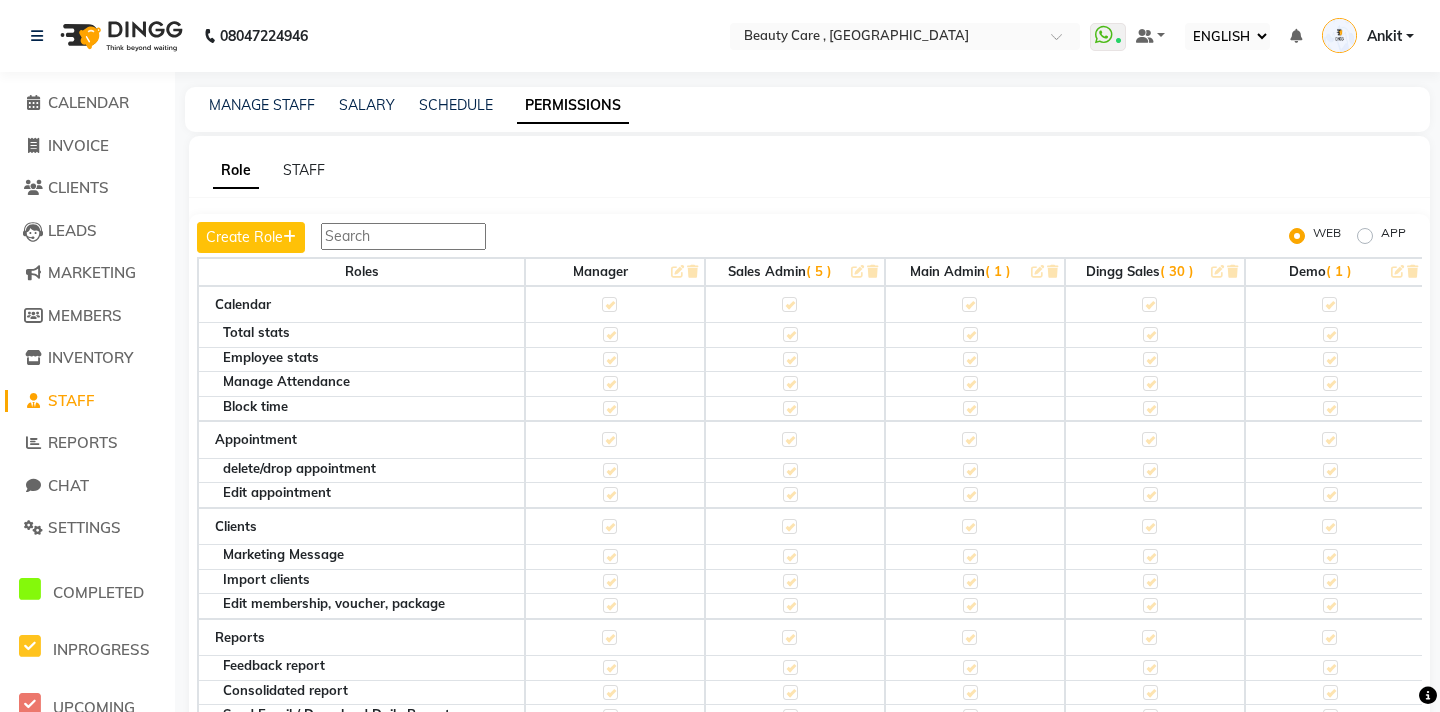 click on "Role STAFF  Create Role  WEB APP Roles Manager  Sales Admin   ( 5 ) Main Admin   ( 1 ) Dingg Sales   ( 30 ) Demo   ( 1 ) Testing   ( 1 ) Staff  Calendar Total stats Employee stats Manage Attendance Block time Appointment delete/drop appointment Edit appointment Clients Marketing Message Import clients Edit membership, voucher, package Reports Feedback report Consolidated report Send Email / Download Daily Reports Unlimited Backdate Report Manage Pivot Invoices Create back date invoice Apply custom discount Void Invoice Edit Invoice Edit invoice item price Receive due payment Previous Invoices Change payment mode Split service amount Change invoice prefix Register logs Change invoice staff Show Product Stock Quantity in Invoice Export Invoices Manage Bill Status Settings Invoice Configurations - Invoice Configuration Business Setup - Business Hours Business Setup - Services Manage Product Manage Memberships - Vouchers and Prepaid Manage Memberships - Package Manage Stylist Manage Memberships - Membership Leads" 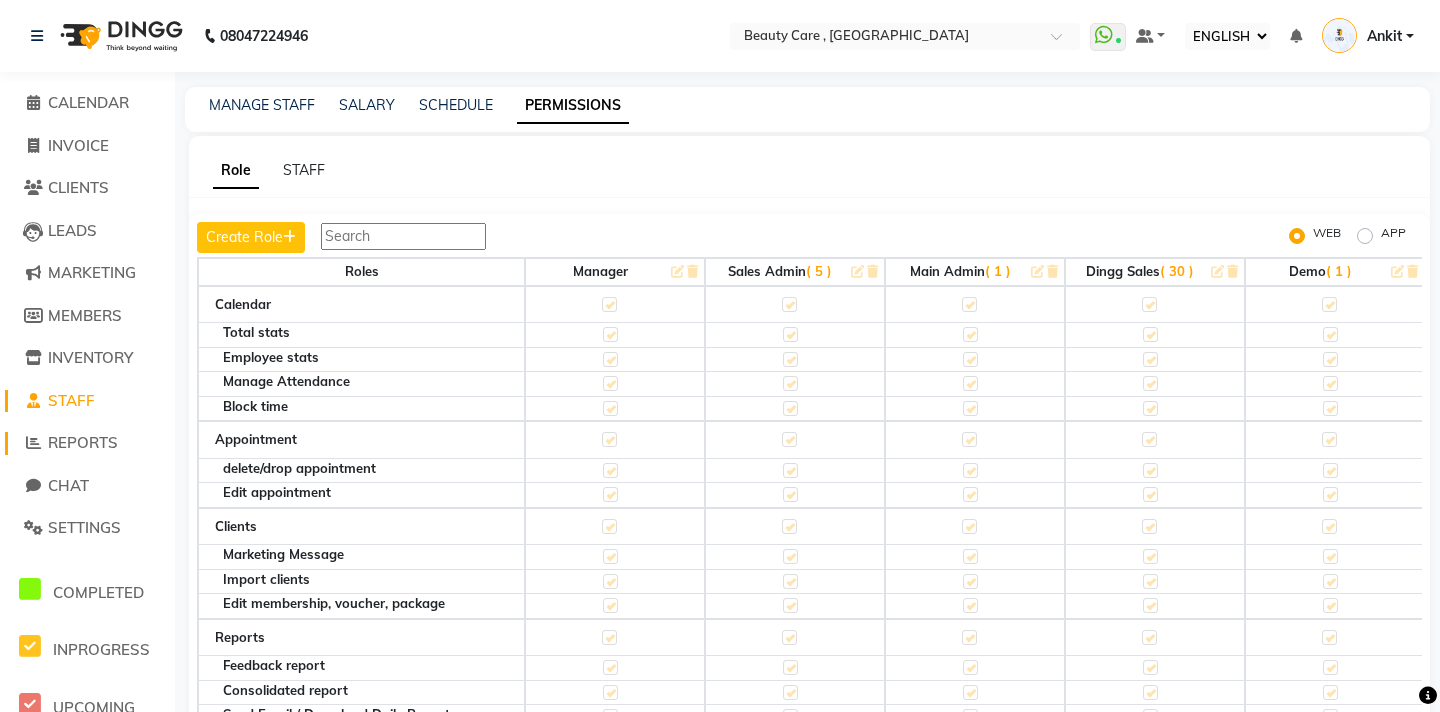 click on "REPORTS" 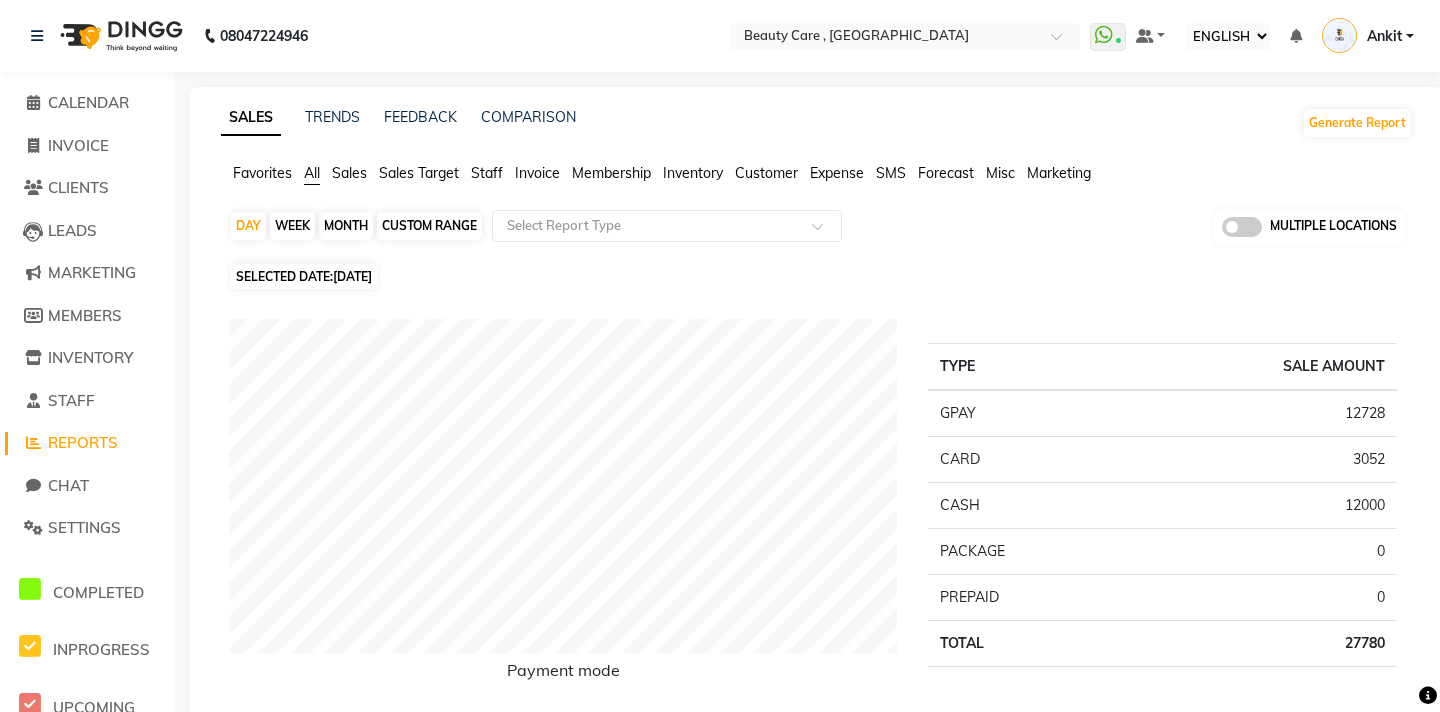 click on "MONTH" 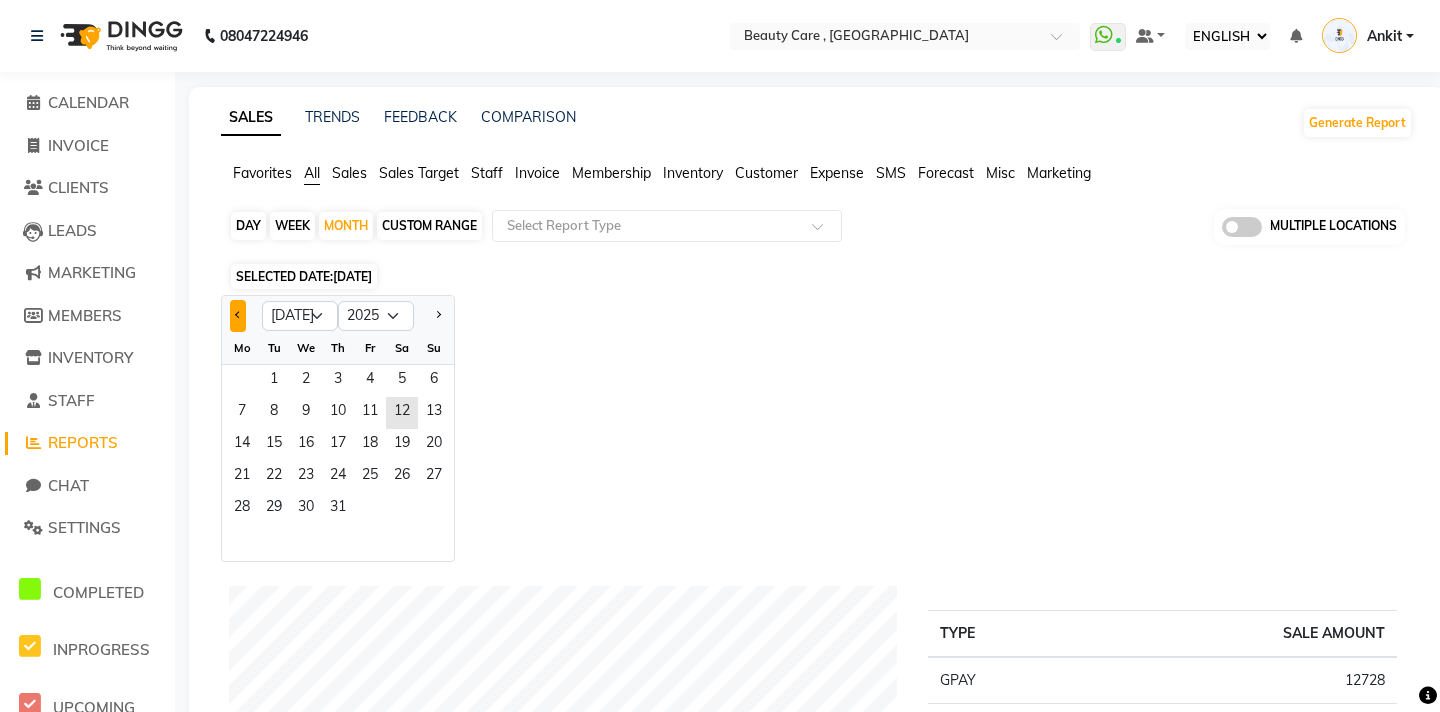 click 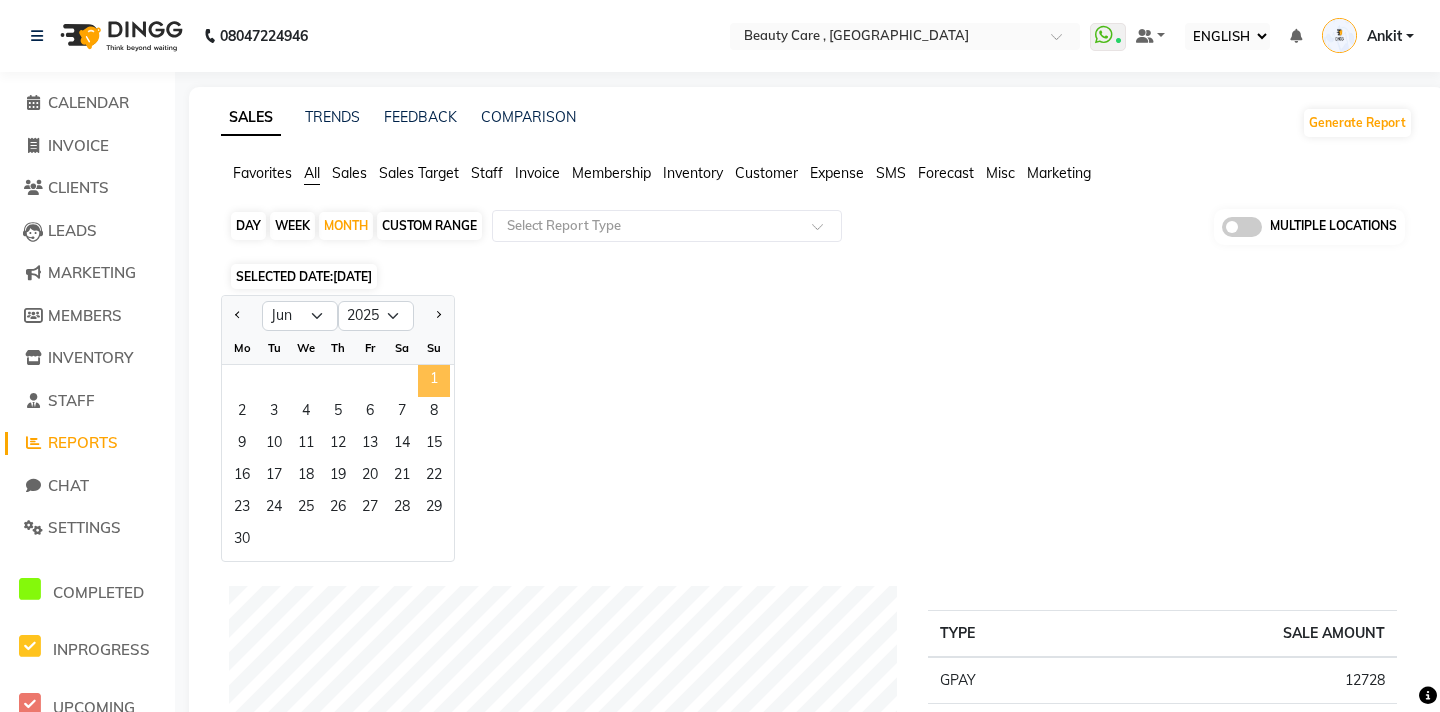 click on "1" 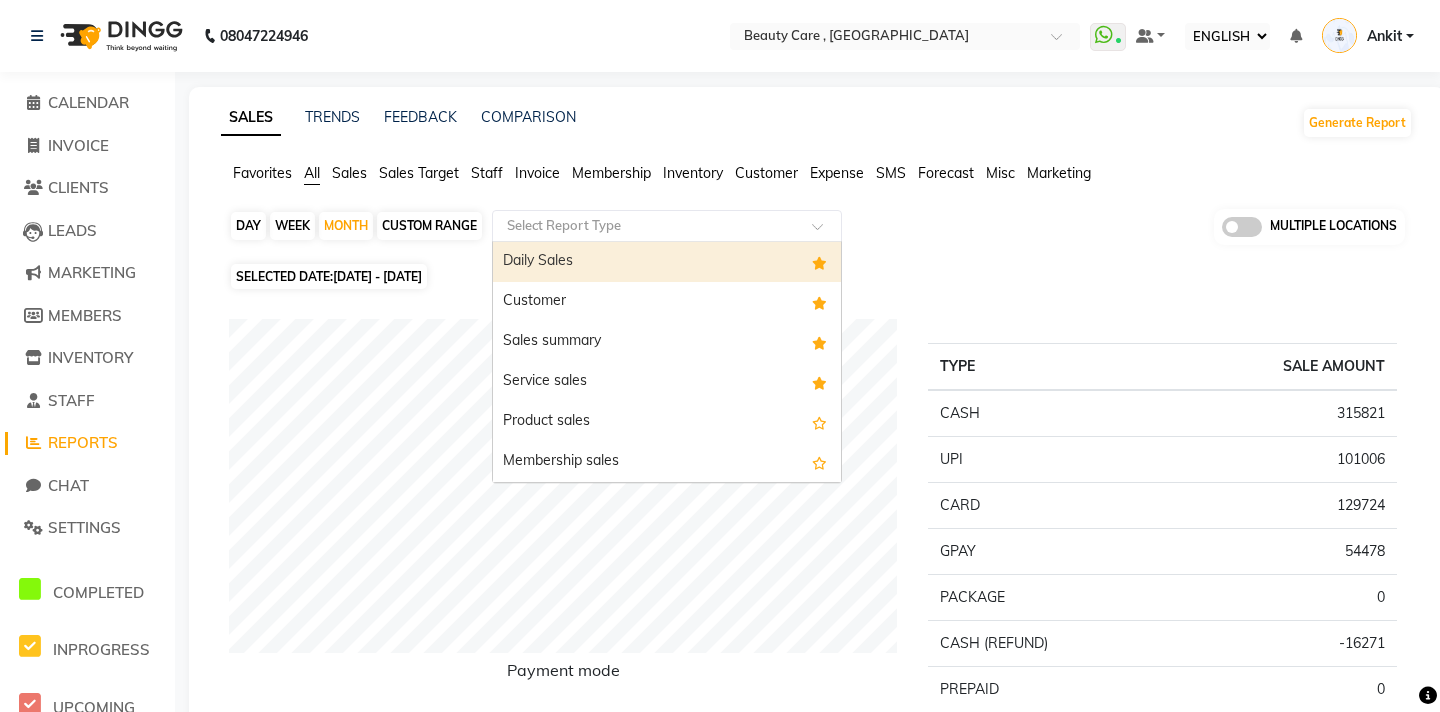 click 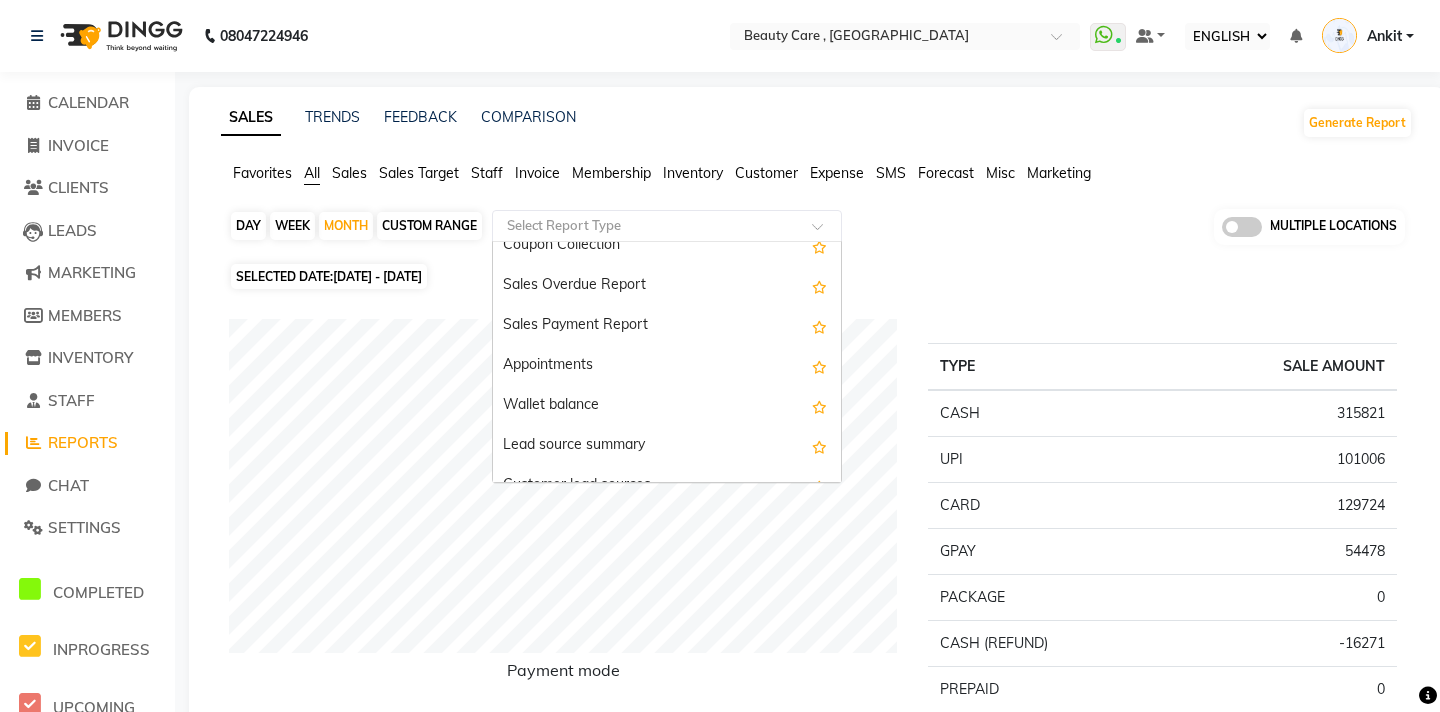 scroll, scrollTop: 3303, scrollLeft: 0, axis: vertical 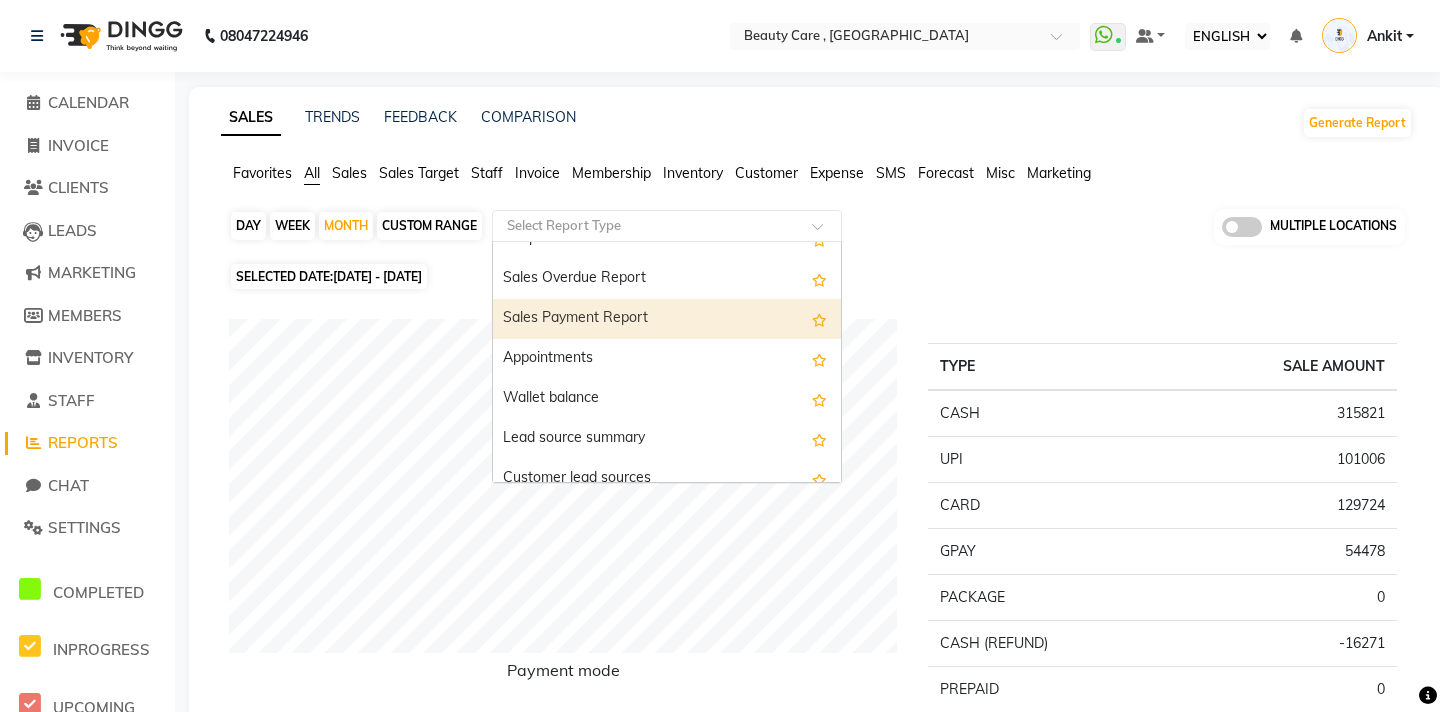 click on "DAY   WEEK   MONTH   CUSTOM RANGE  Select Report Type  Daily Sales   Customer   Sales summary   Service sales   Product sales   Membership sales   Package sales   Prepaid sales   Voucher sales   Payment mode   Service by category   Sales by center   Gift card sales   Business Analysis   Backline Transaction Log Summary   Backline Transaction Log   Collection By Date   Collection By Invoice   Staff summary   Staff by service   Staff by product   Staff by membership   Staff by customer service   Staff by customer   Staff attendance   Staff attendance logs   Staff performance   Staff performance service   Staff performance product   Staff combined summary   Staff service summary   Staff product summary   Staff membership summary   Staff prepaid summary   Staff voucher summary   Staff package summary   Staff transfer   Staff performance summary   Staff Gift card Summary   Staff Tip Summary   Invoice   Tax invoice   Tax detail invoice   Invoice unpaid(balance due)   Invoice tax report (Products only)   Expense  0" 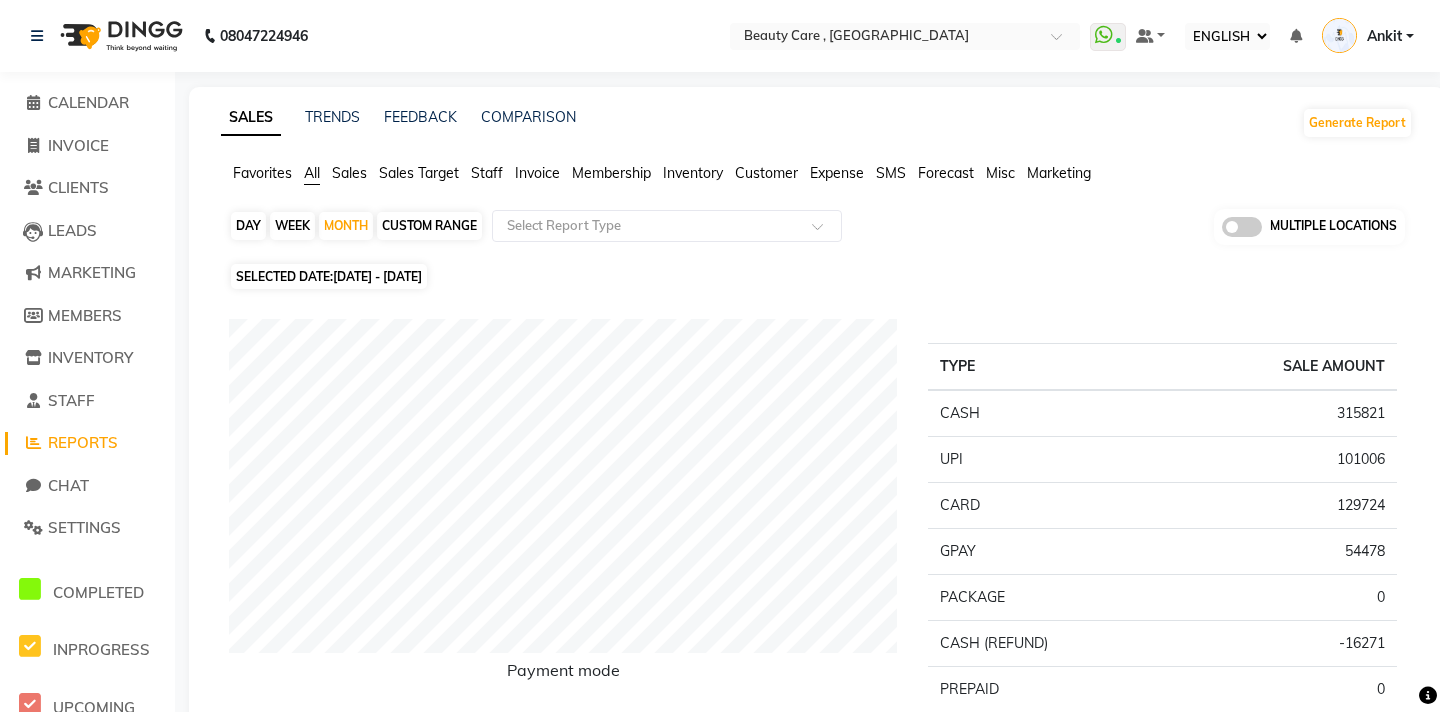 click on "Sales" 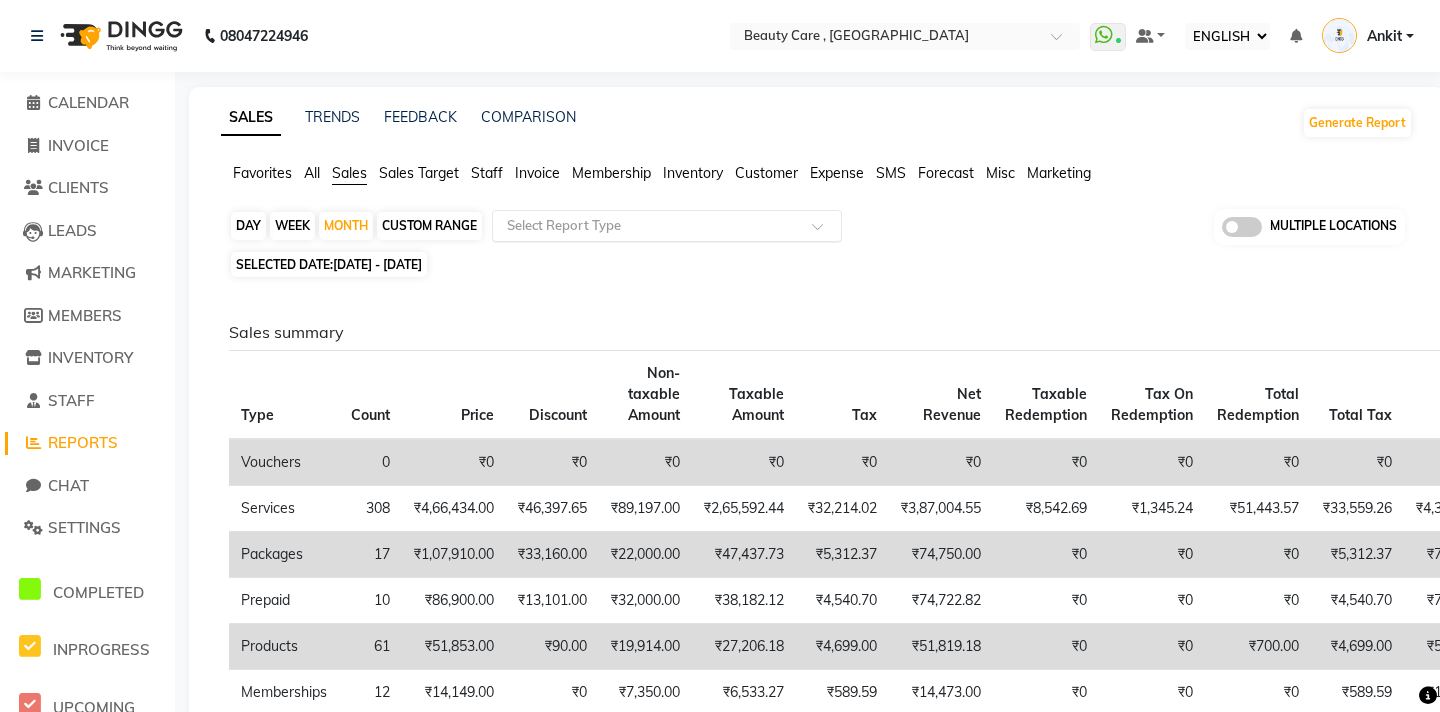 click on "Select Report Type" 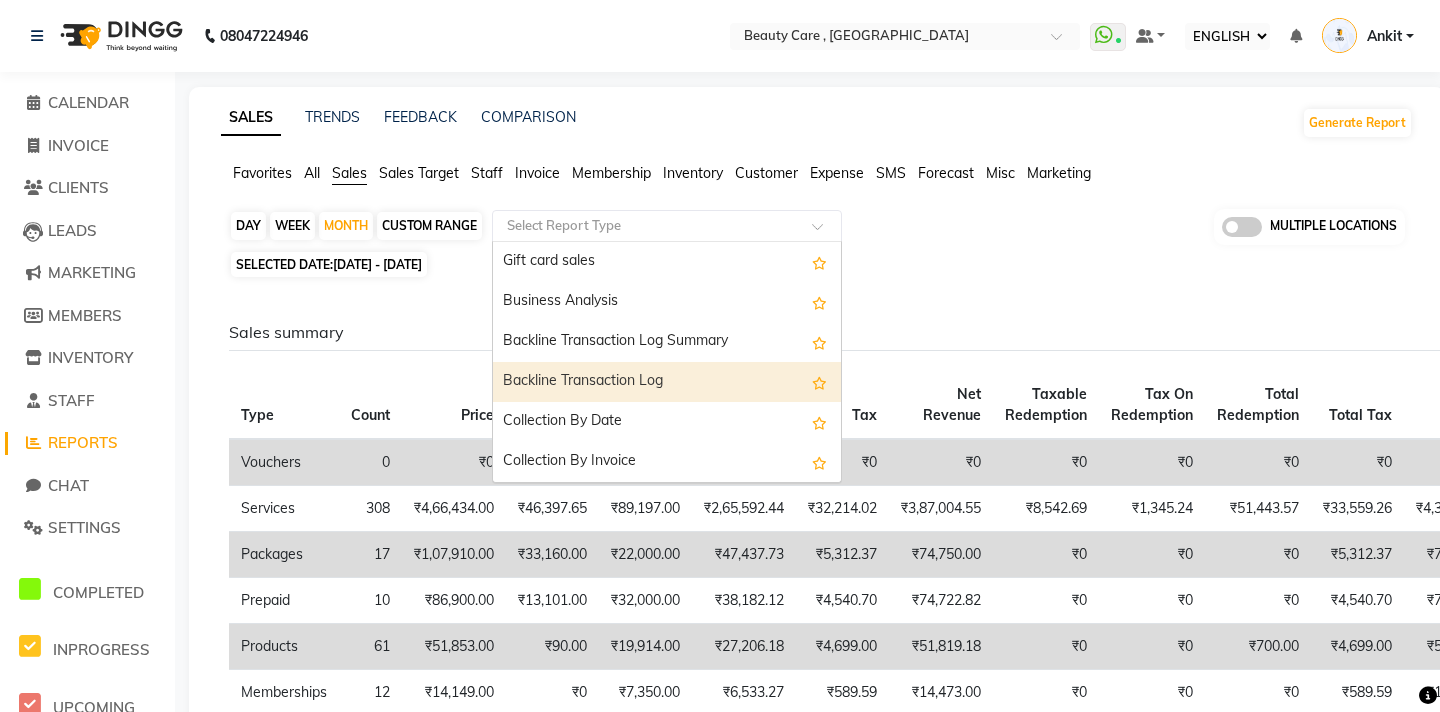scroll, scrollTop: 0, scrollLeft: 0, axis: both 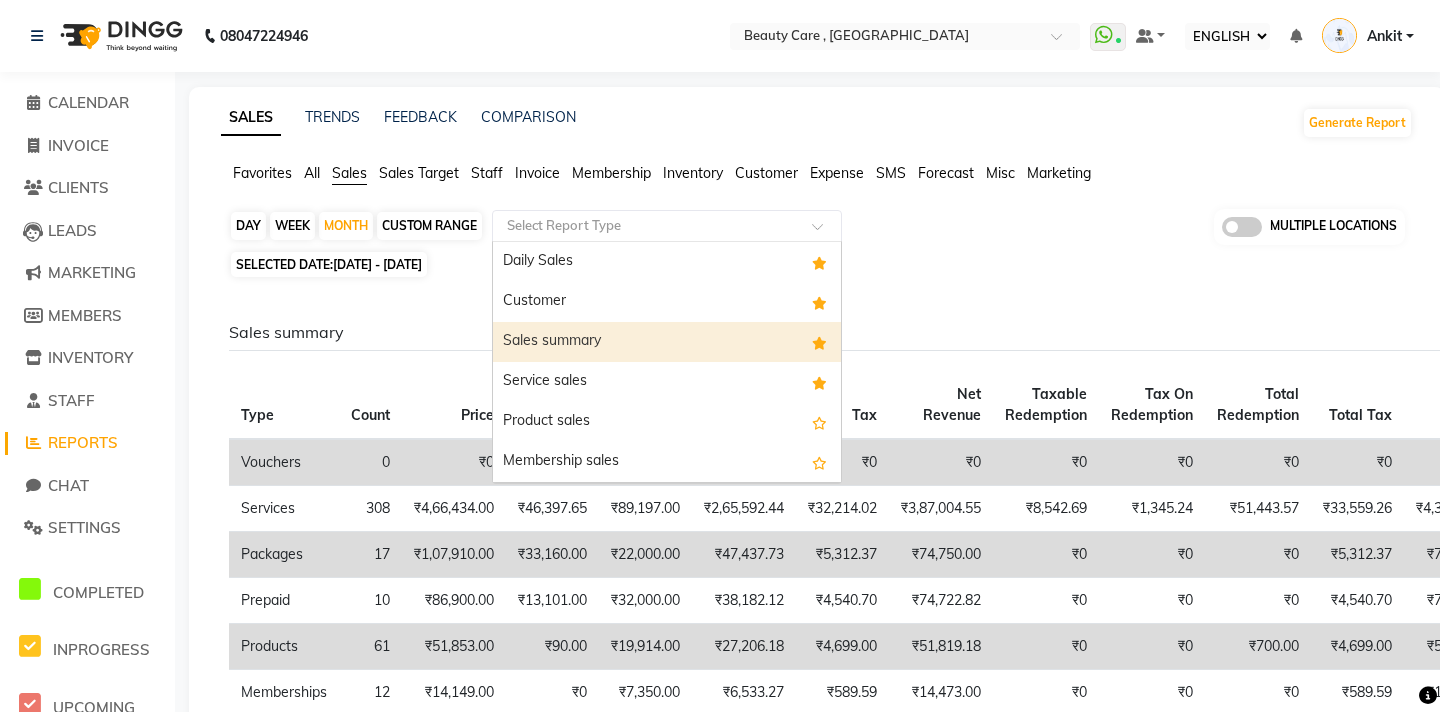 click on "Sales summary" at bounding box center (667, 342) 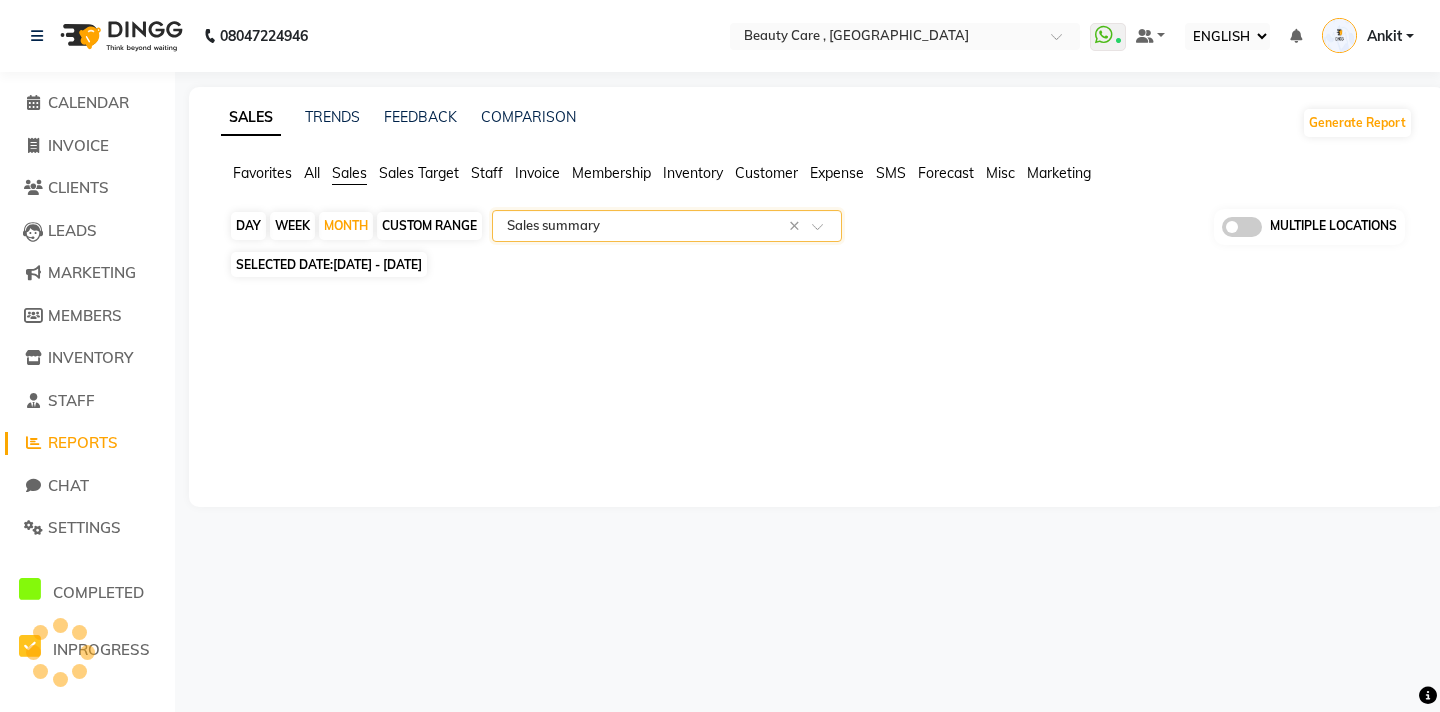 select on "csv" 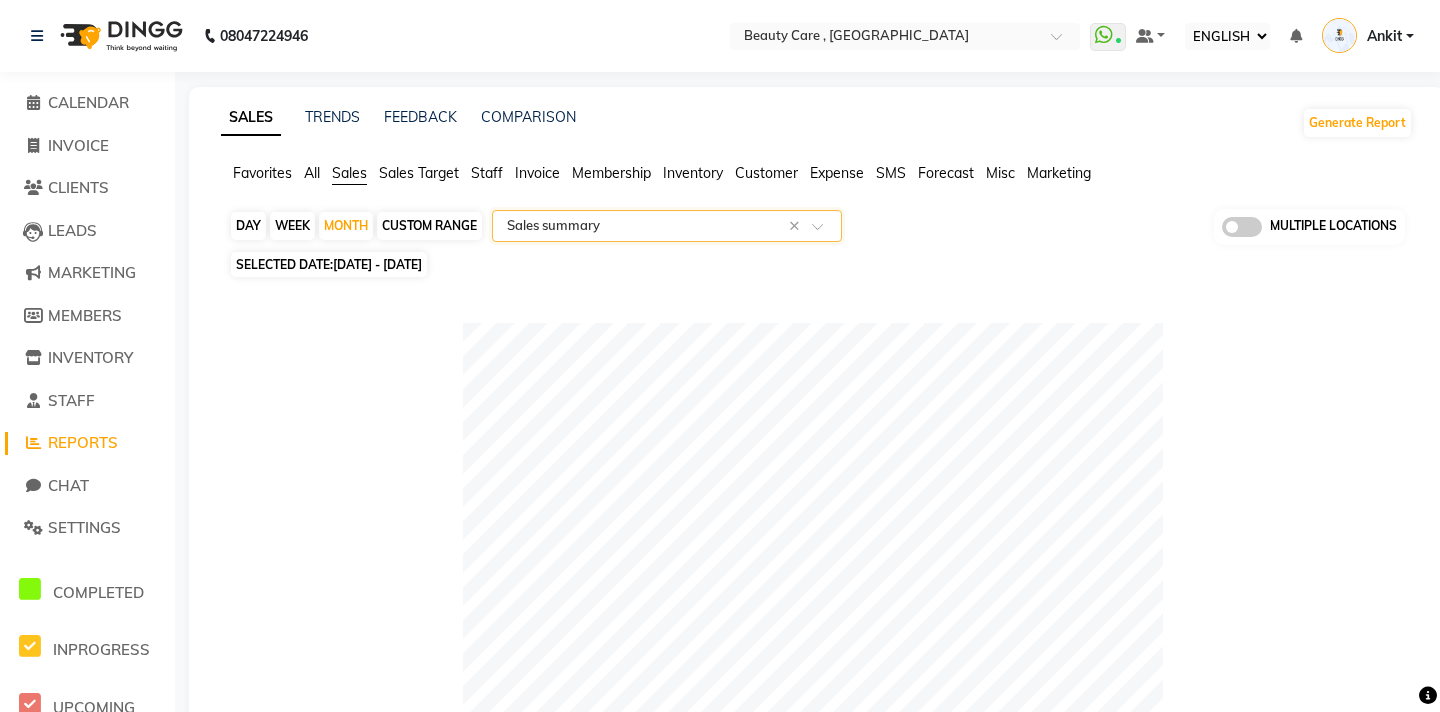 select on "10" 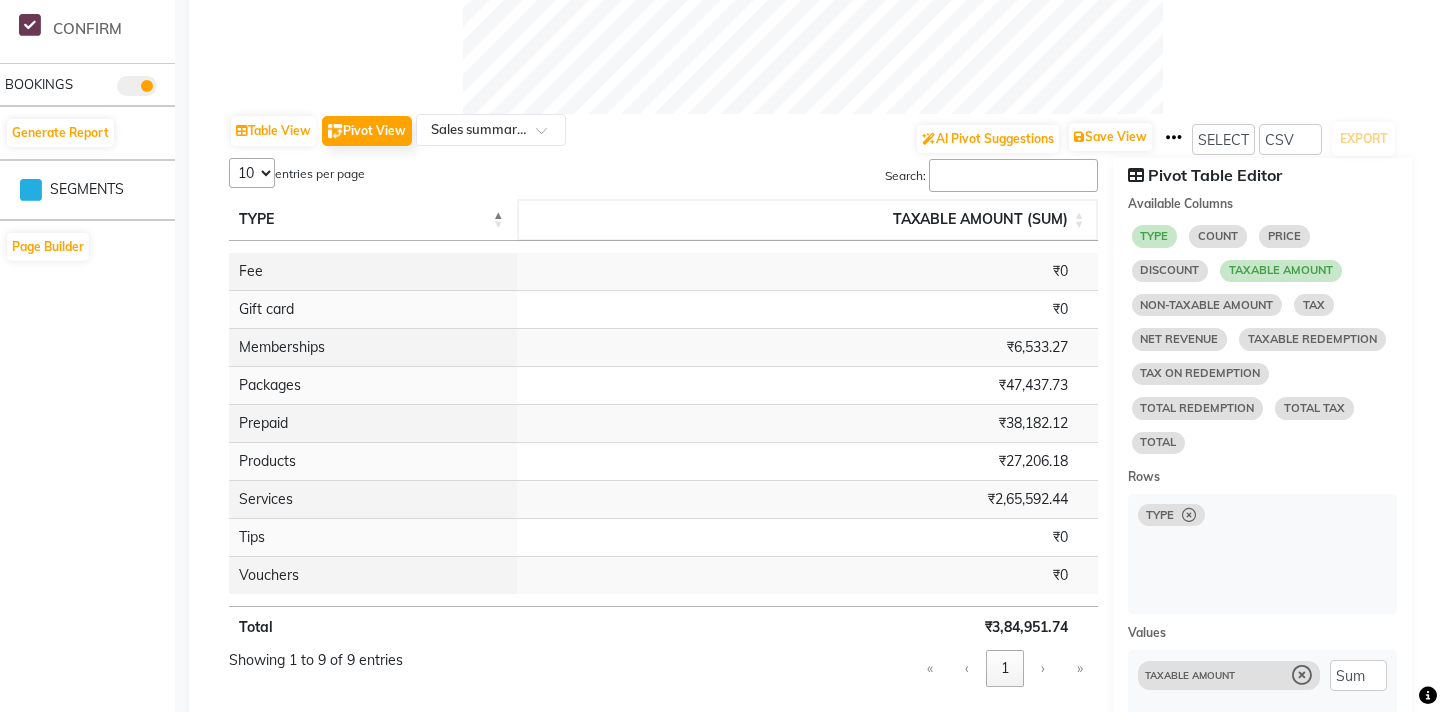scroll, scrollTop: 902, scrollLeft: 0, axis: vertical 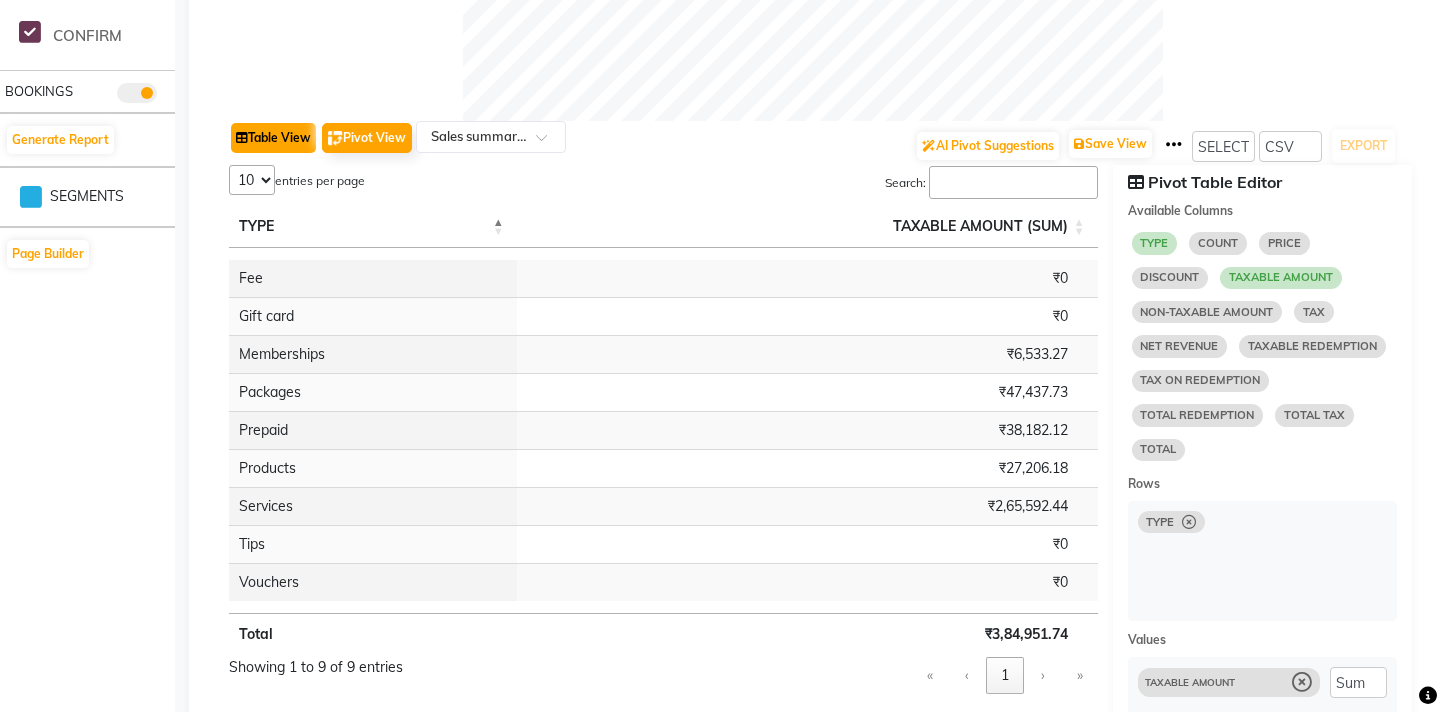 click on "Table View" 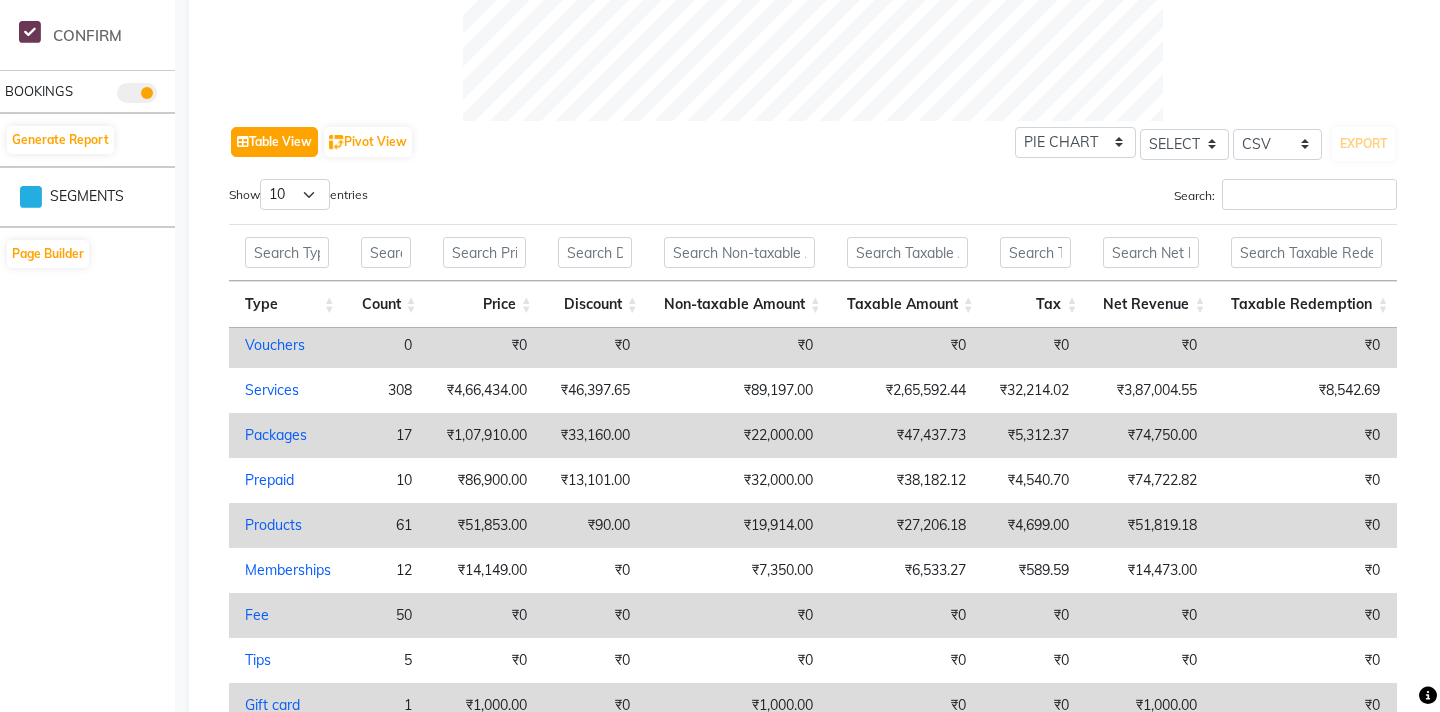scroll, scrollTop: 0, scrollLeft: 0, axis: both 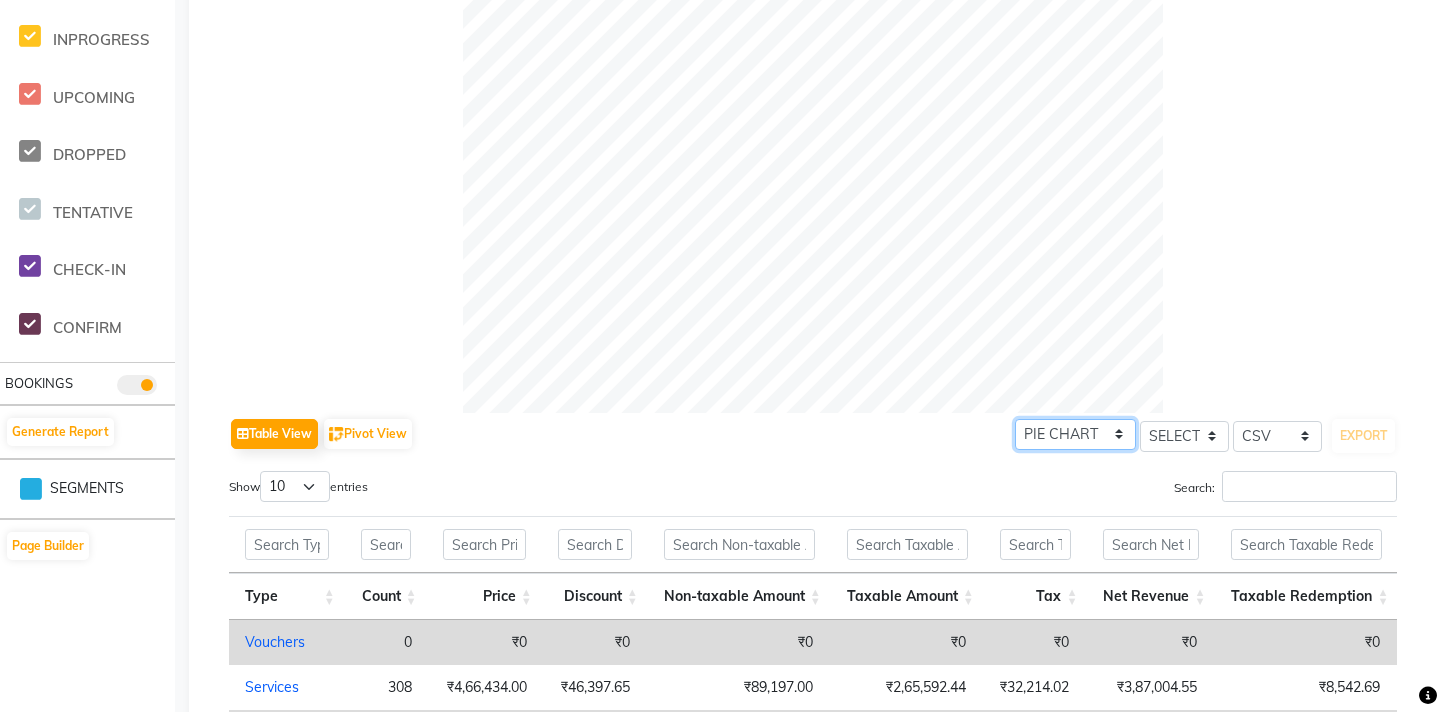 click on "PIE CHART BAR CHART" 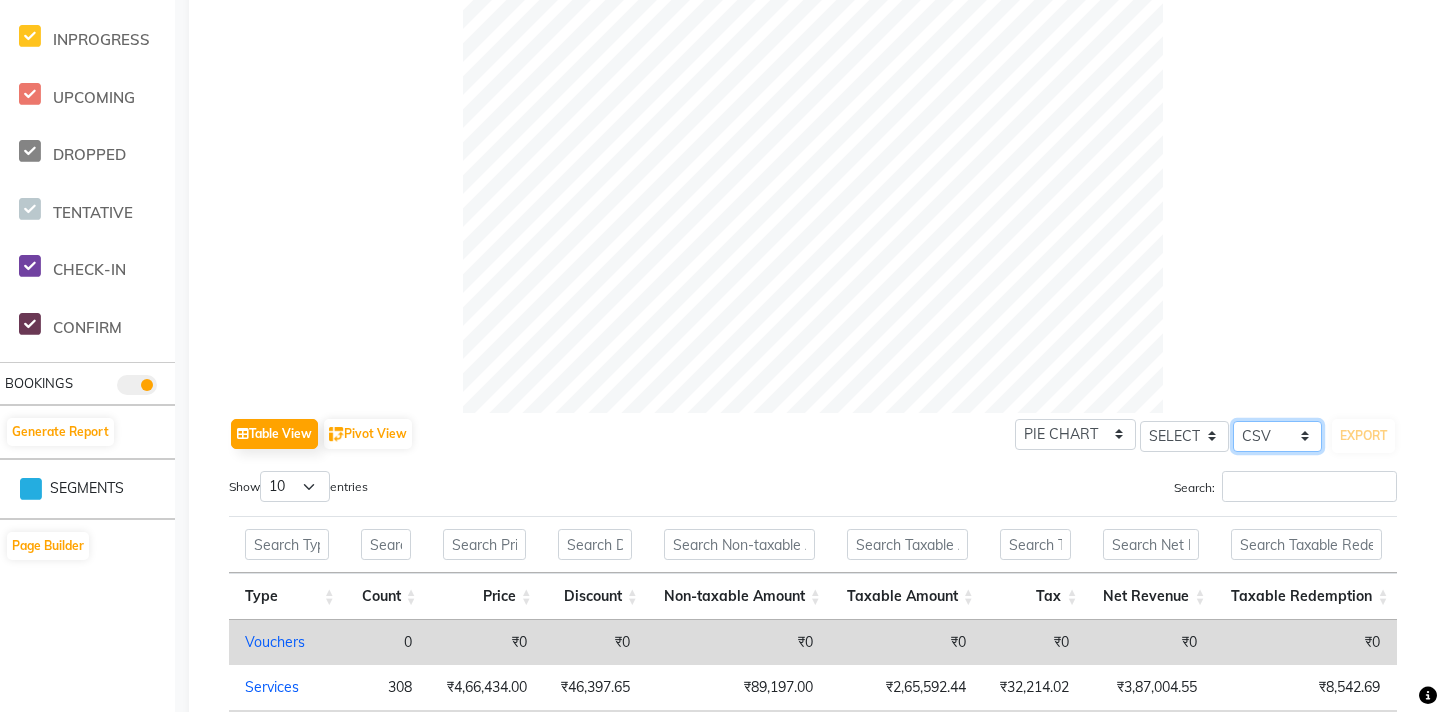 click on "SELECT CSV PDF" 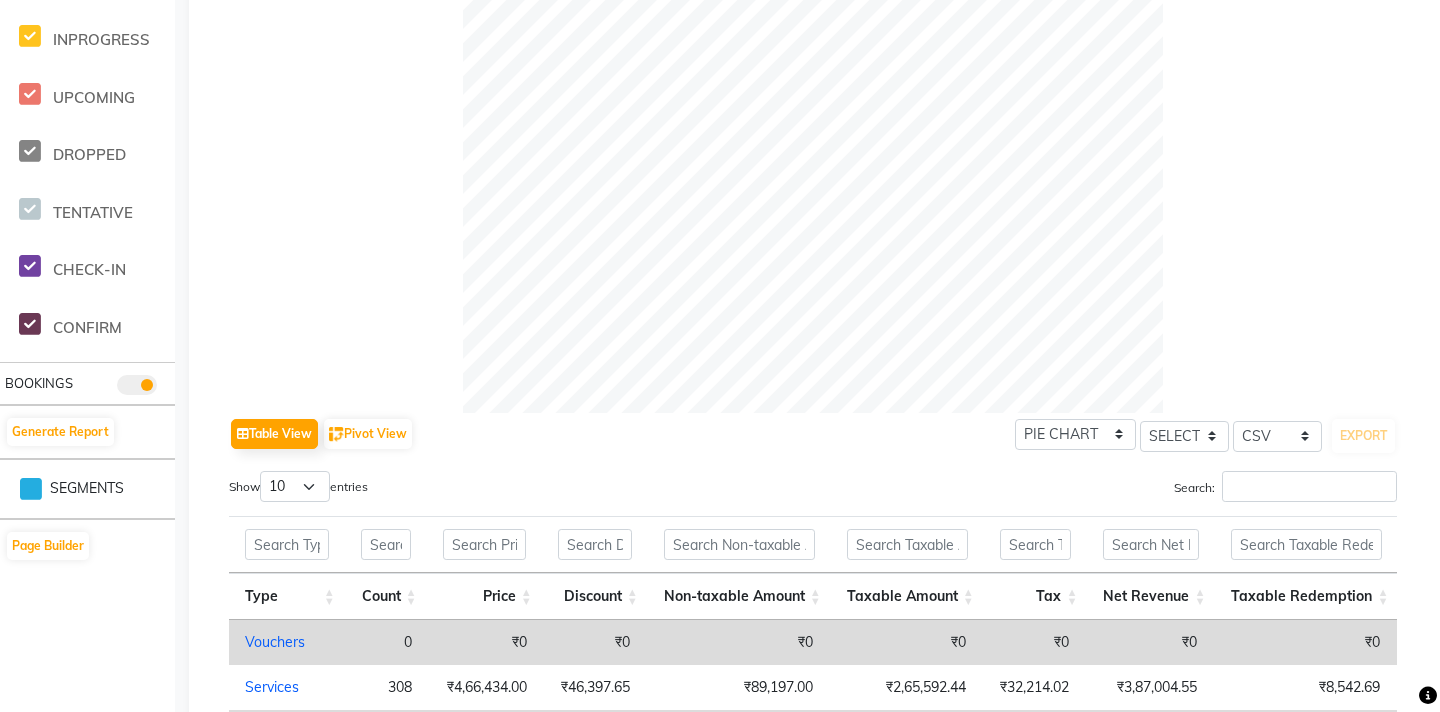 click on "Table View   Pivot View  PIE CHART BAR CHART SELECT SELECT CSV PDF  EXPORT" 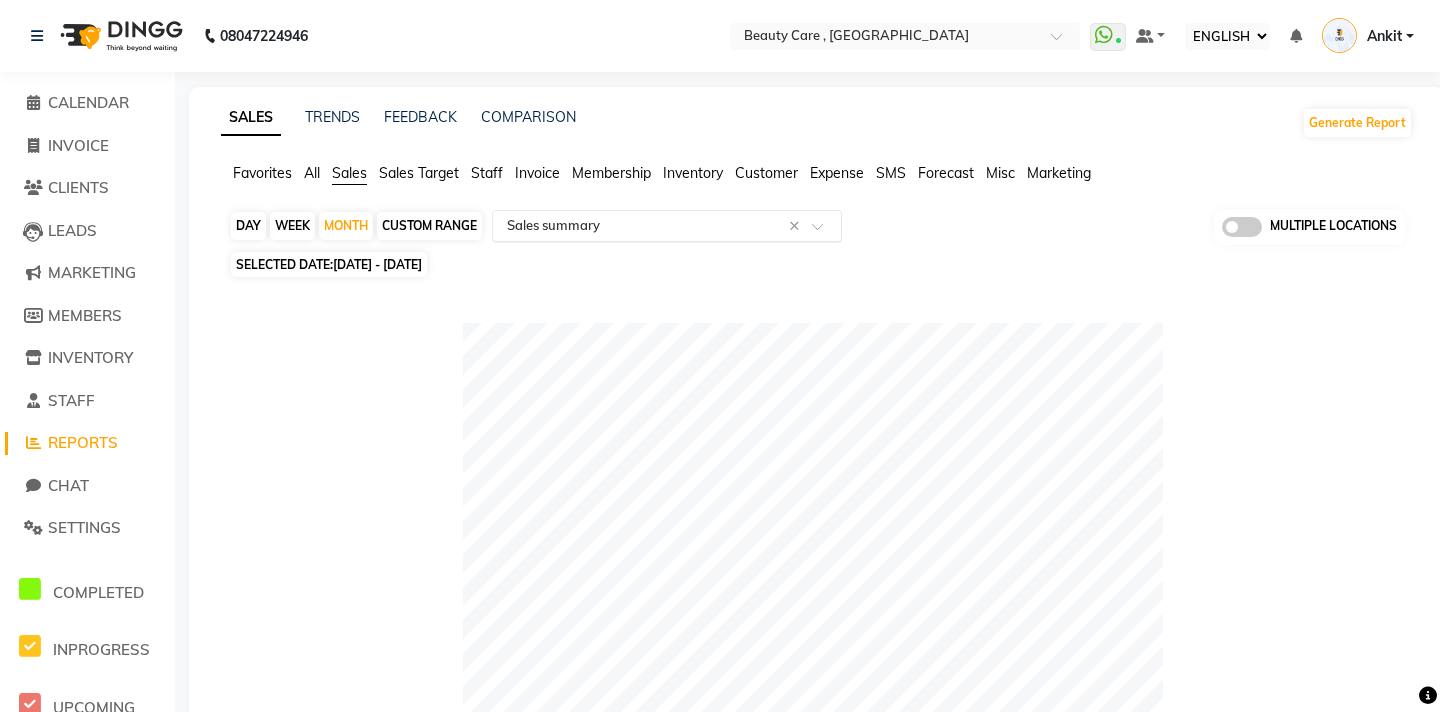 click 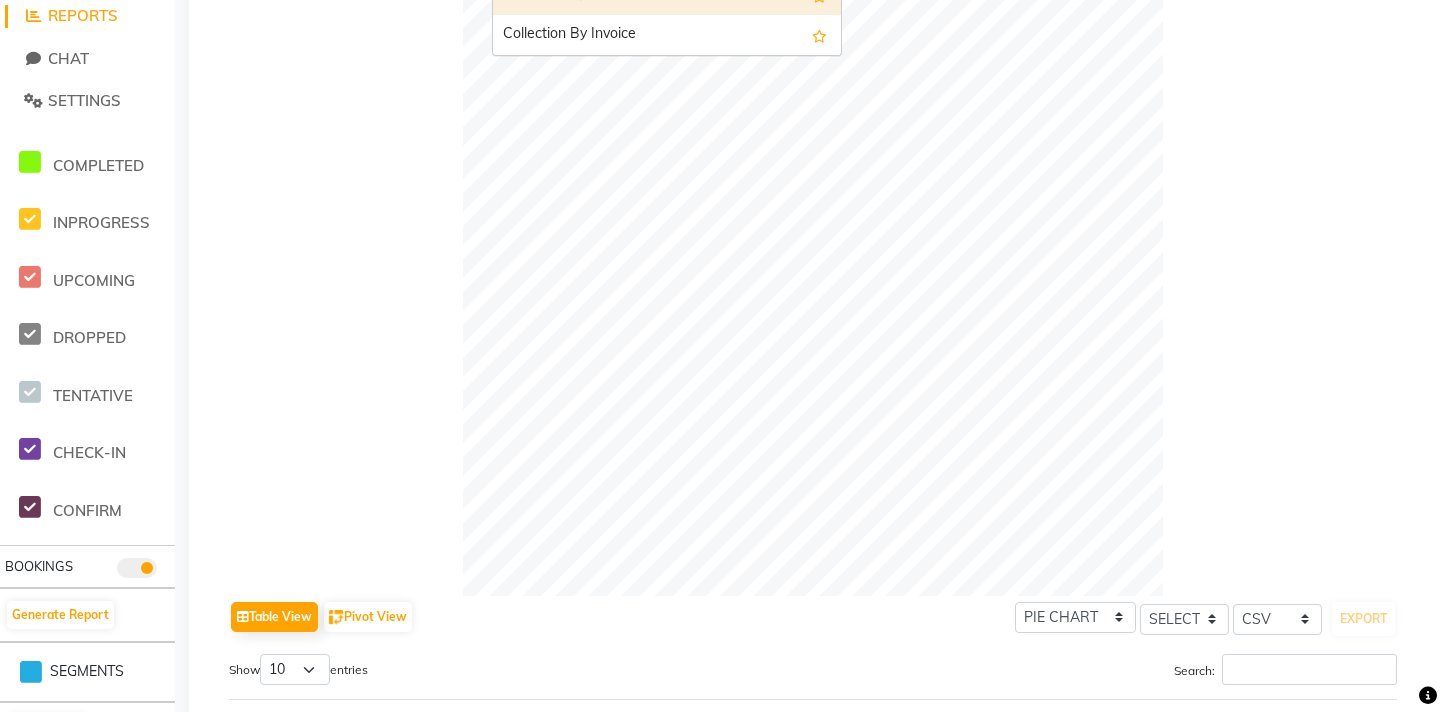 click 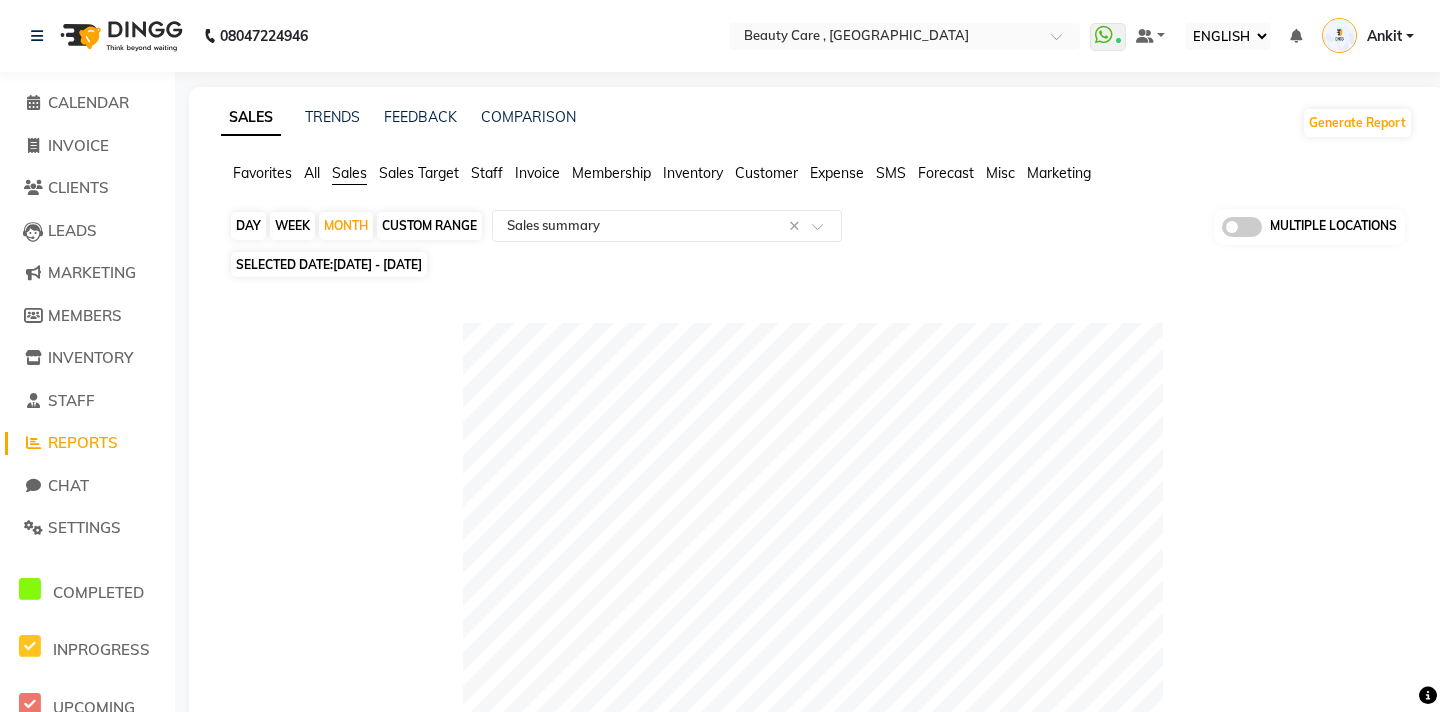 click on "Sales Target" 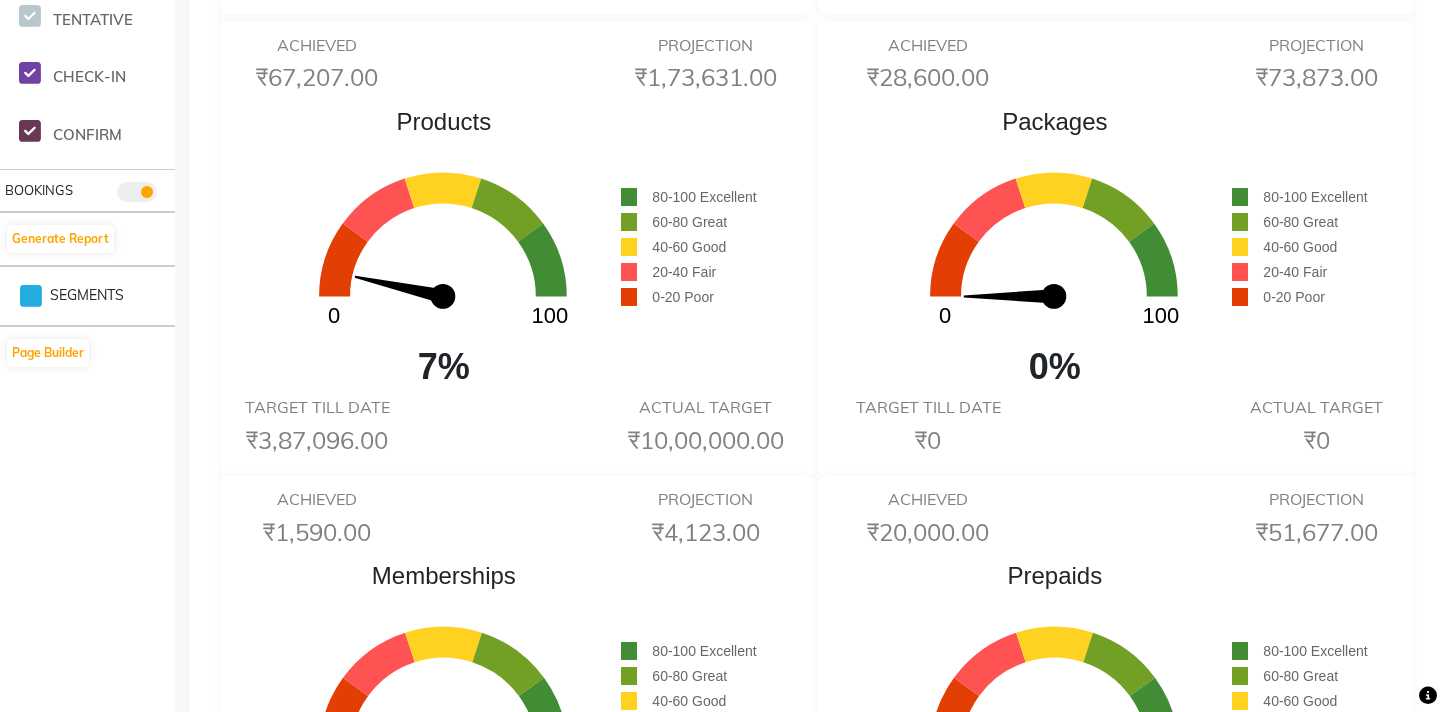 drag, startPoint x: 783, startPoint y: 76, endPoint x: 633, endPoint y: 72, distance: 150.05333 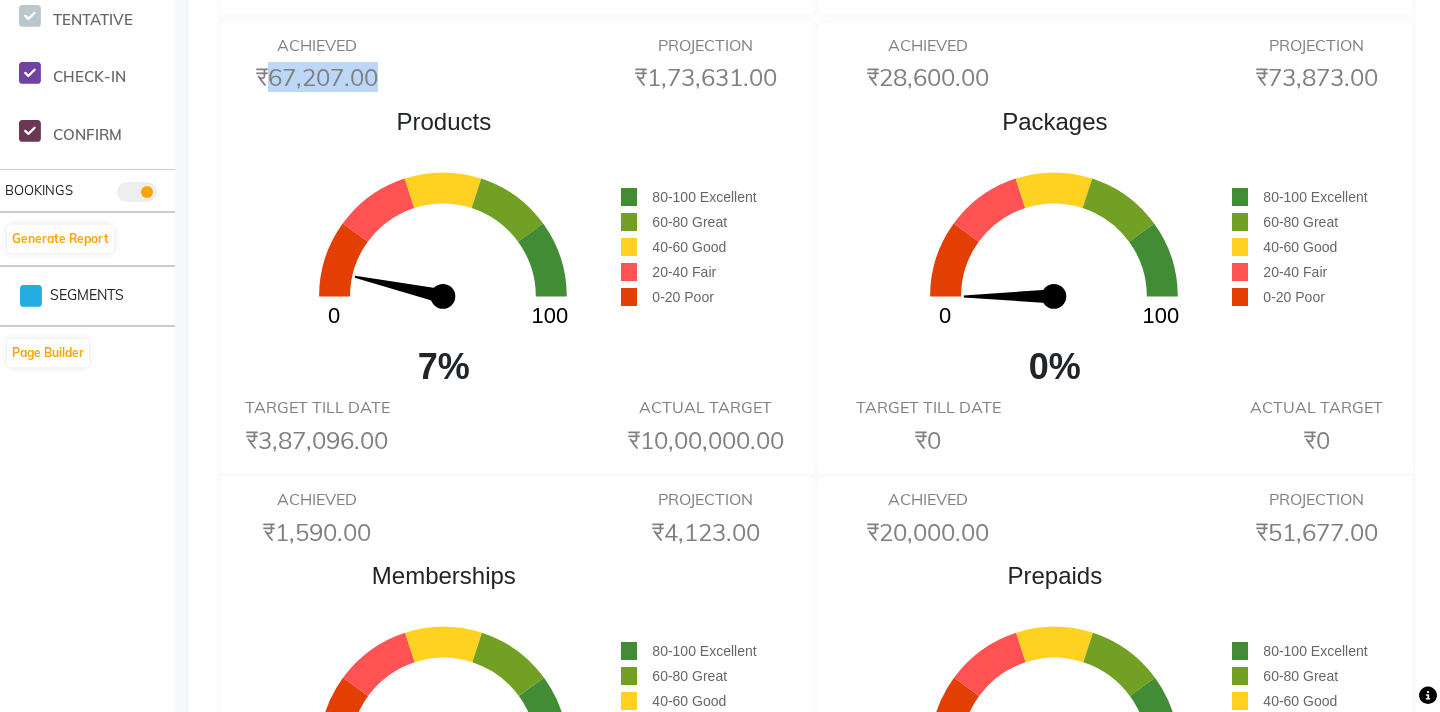 drag, startPoint x: 373, startPoint y: 74, endPoint x: 255, endPoint y: 71, distance: 118.03813 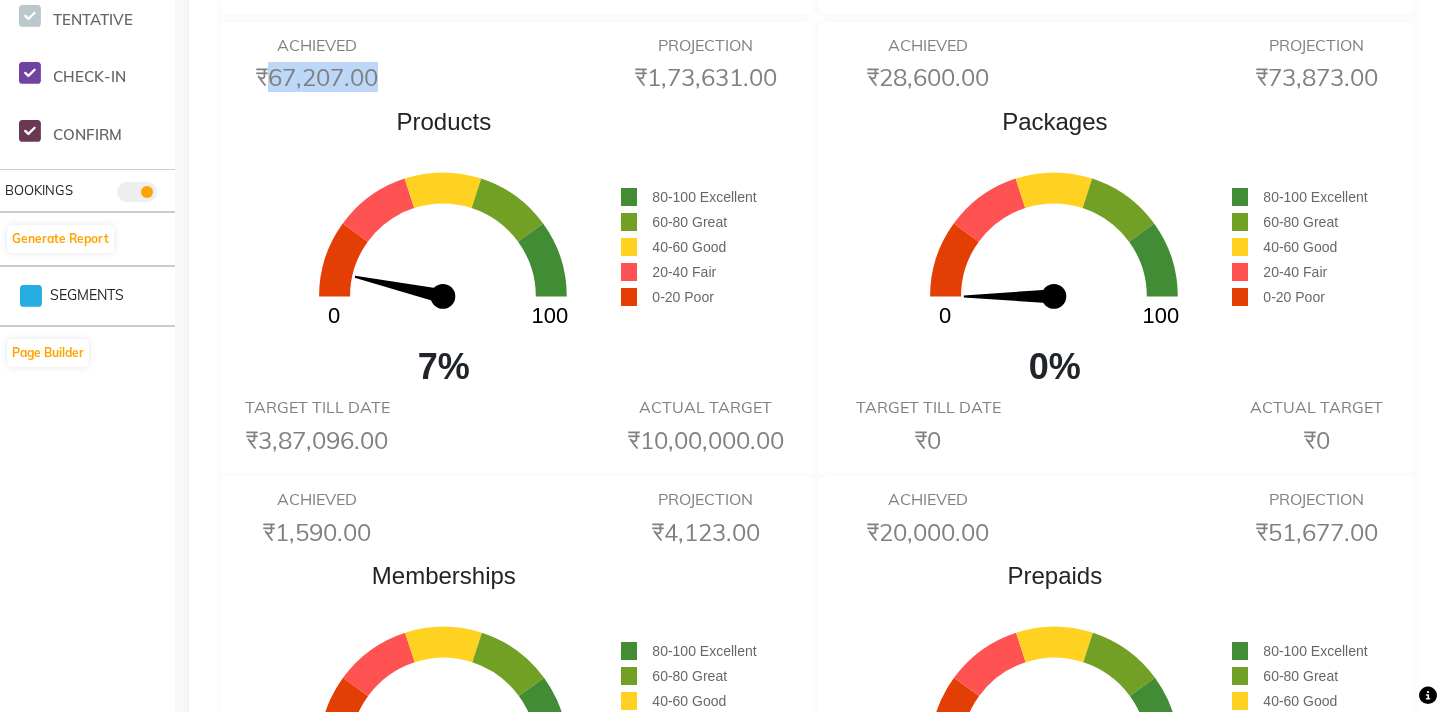drag, startPoint x: 475, startPoint y: 376, endPoint x: 390, endPoint y: 376, distance: 85 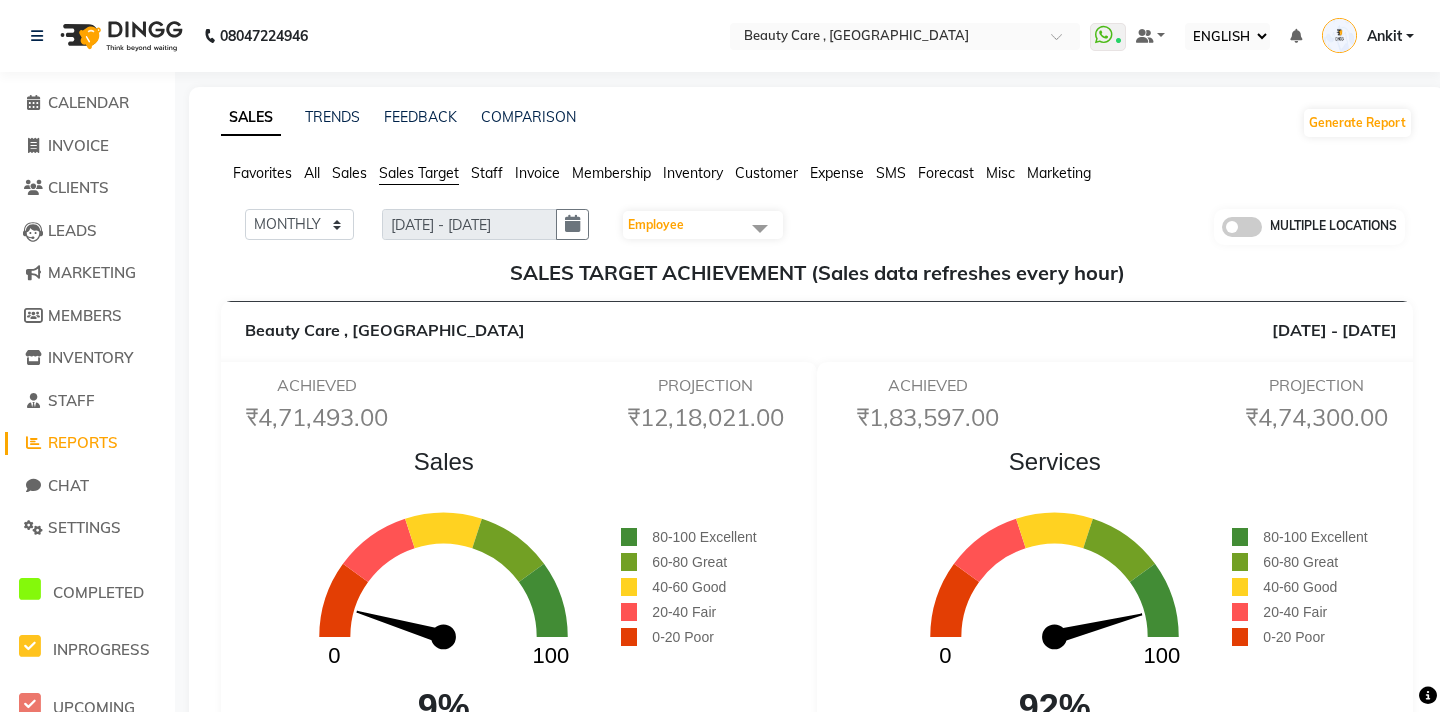 click on "Employee" 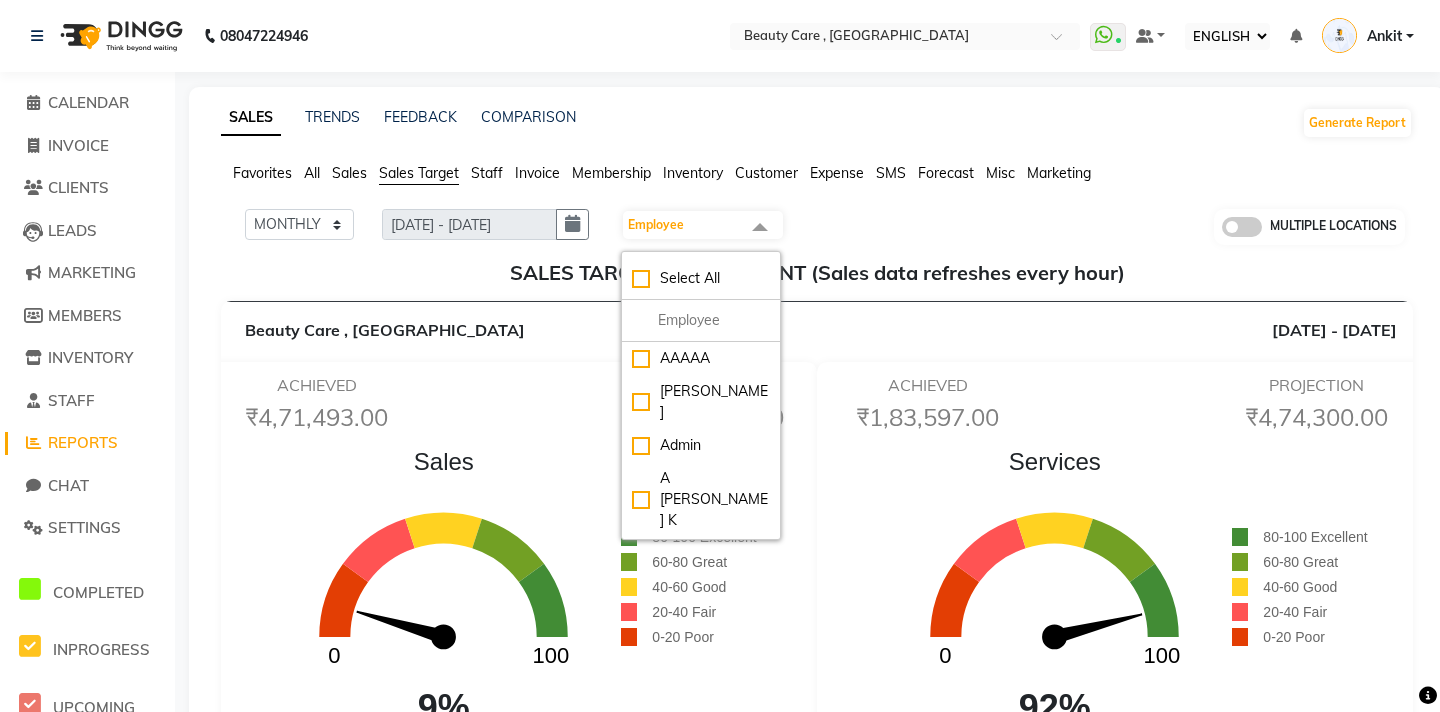 click on "0 100" 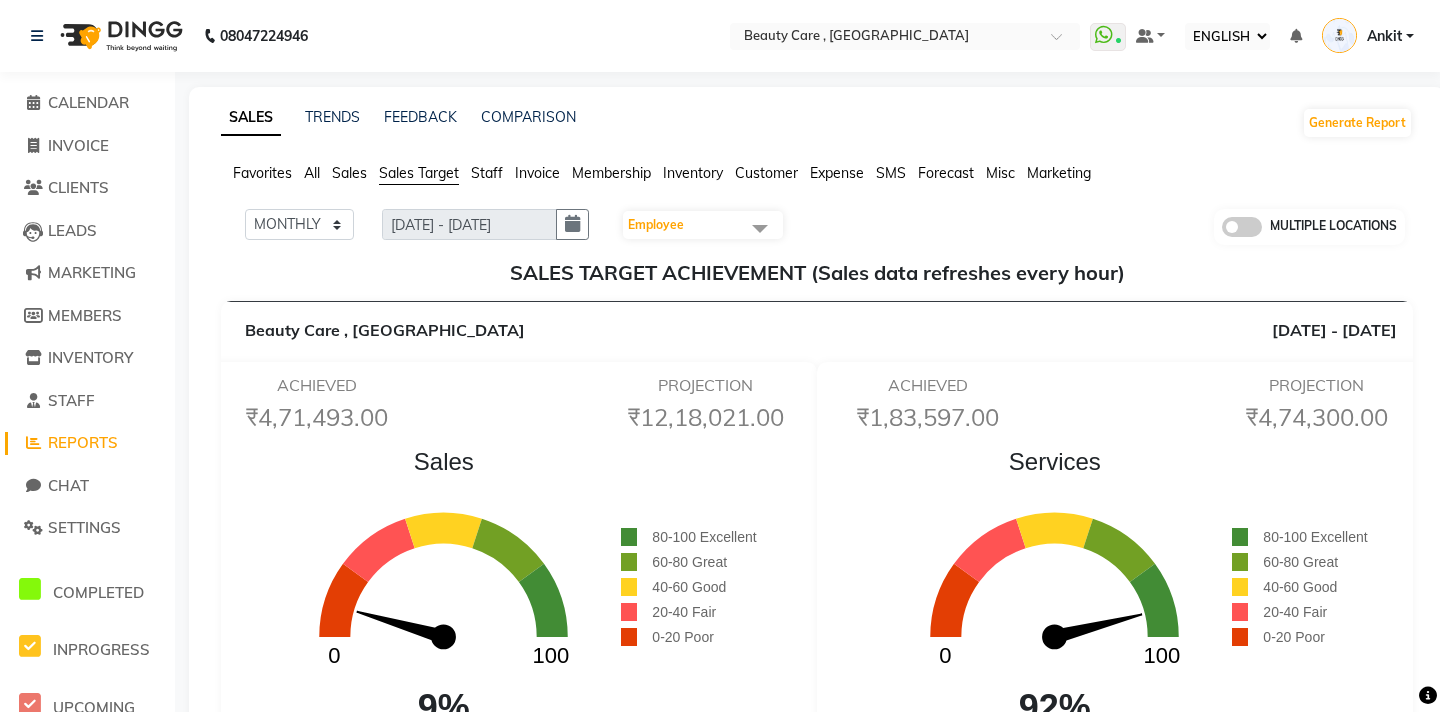 click on "Staff" 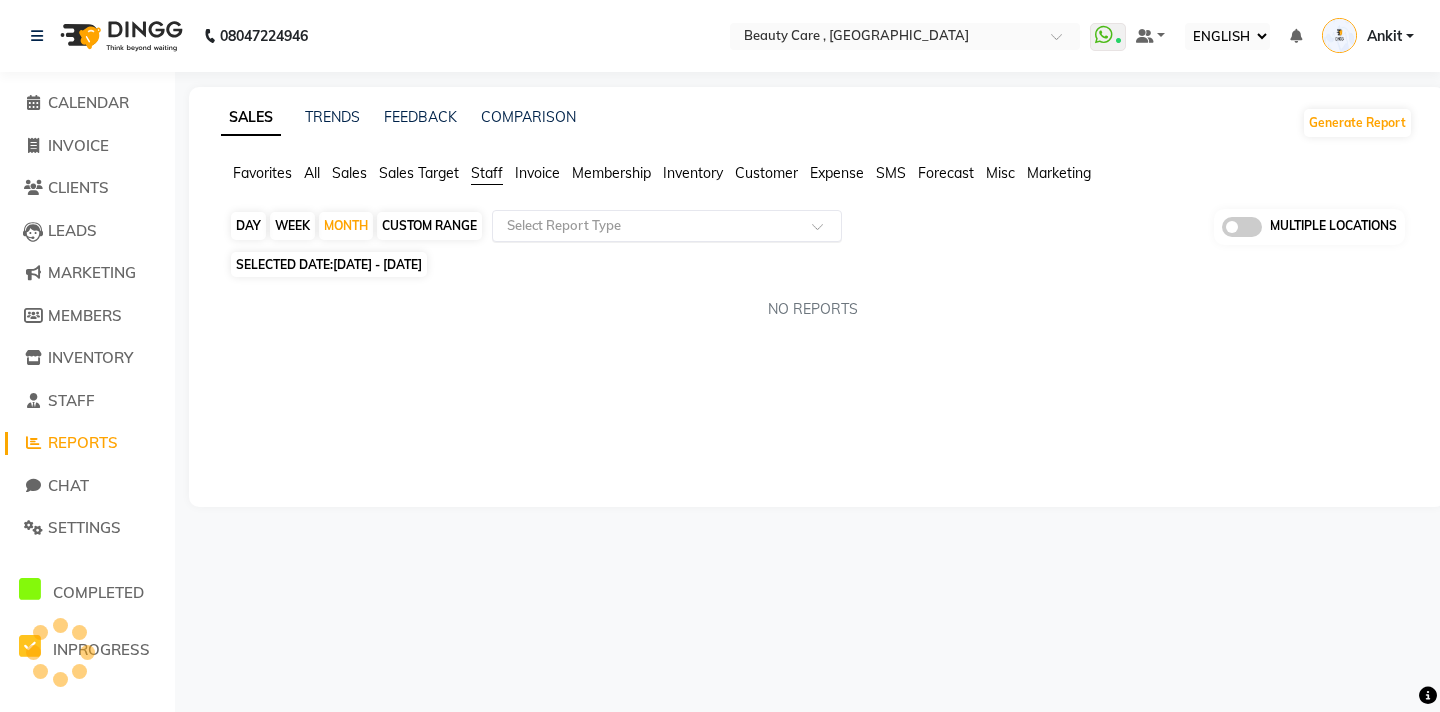 click 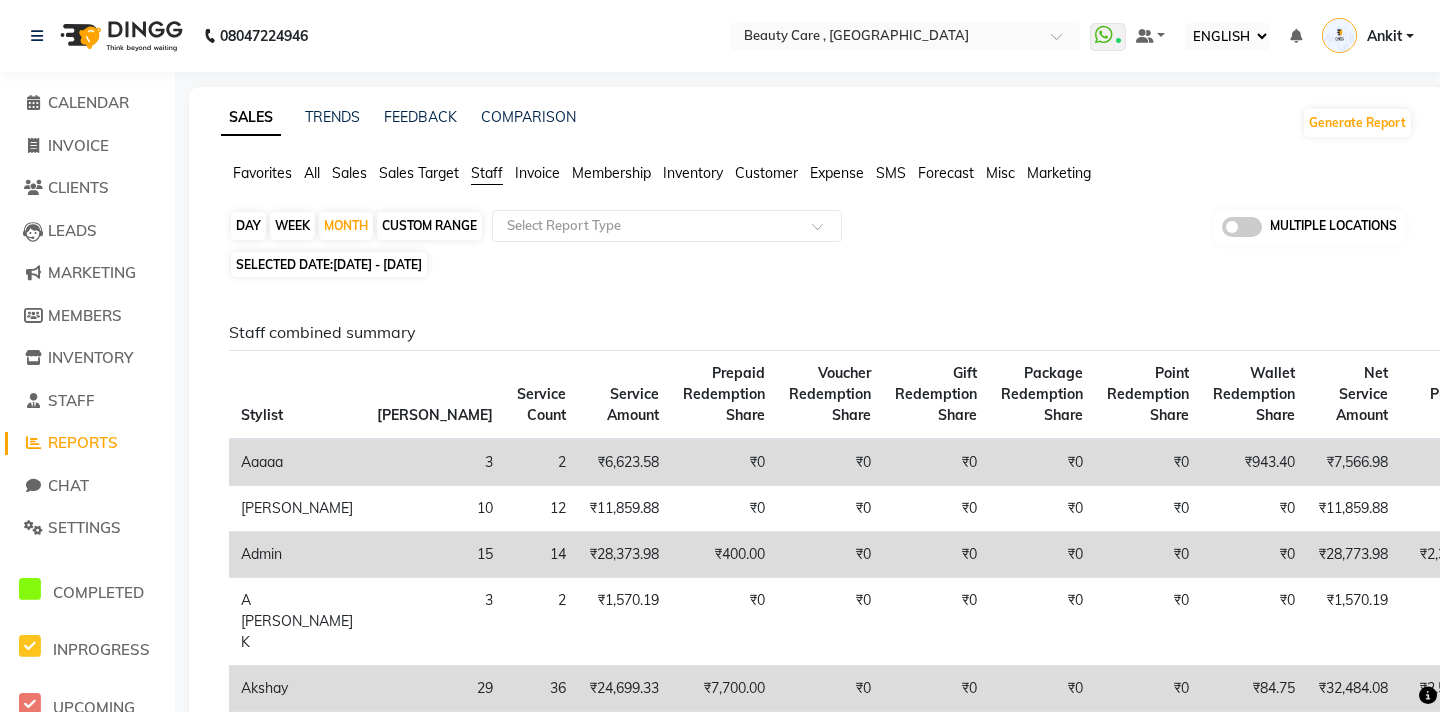 click on "Favorites All Sales Sales Target Staff Invoice Membership Inventory Customer Expense SMS Forecast Misc Marketing  DAY   WEEK   MONTH   CUSTOM RANGE  Select Report Type MULTIPLE LOCATIONS SELECTED DATE:  01 June 2025 - 30 June 2025  Staff combined summary Stylist Bill Count Service Count Service Amount Prepaid Redemption Share Voucher Redemption Share Gift Redemption Share Package Redemption Share Point Redemption Share Wallet Redemption Share Net Service Amount Product Net Membership Net Prepaid Net Voucher Net Gift Net Package Net  Aaaaa 3 2 ₹6,623.58 ₹0 ₹0 ₹0 ₹0 ₹0 ₹943.40 ₹7,566.98 ₹0.85 ₹0 ₹0 ₹0 ₹0 ₹0  Aarti   Lsharmak 10 12 ₹11,859.88 ₹0 ₹0 ₹0 ₹0 ₹0 ₹0 ₹11,859.88 ₹0 ₹0 ₹0 ₹0 ₹0 ₹0  Admin 15 14 ₹28,373.98 ₹400.00 ₹0 ₹0 ₹0 ₹0 ₹0 ₹28,773.98 ₹2,309.33 ₹0 ₹999.00 ₹0 ₹0 ₹0  A Jagdish K 3 2 ₹1,570.19 ₹0 ₹0 ₹0 ₹0 ₹0 ₹0 ₹1,570.19 ₹0 ₹0 ₹0 ₹0 ₹1,000.00 ₹0  Akshay 29 36 ₹24,699.33 ₹7,700.00 ₹0 ₹0" 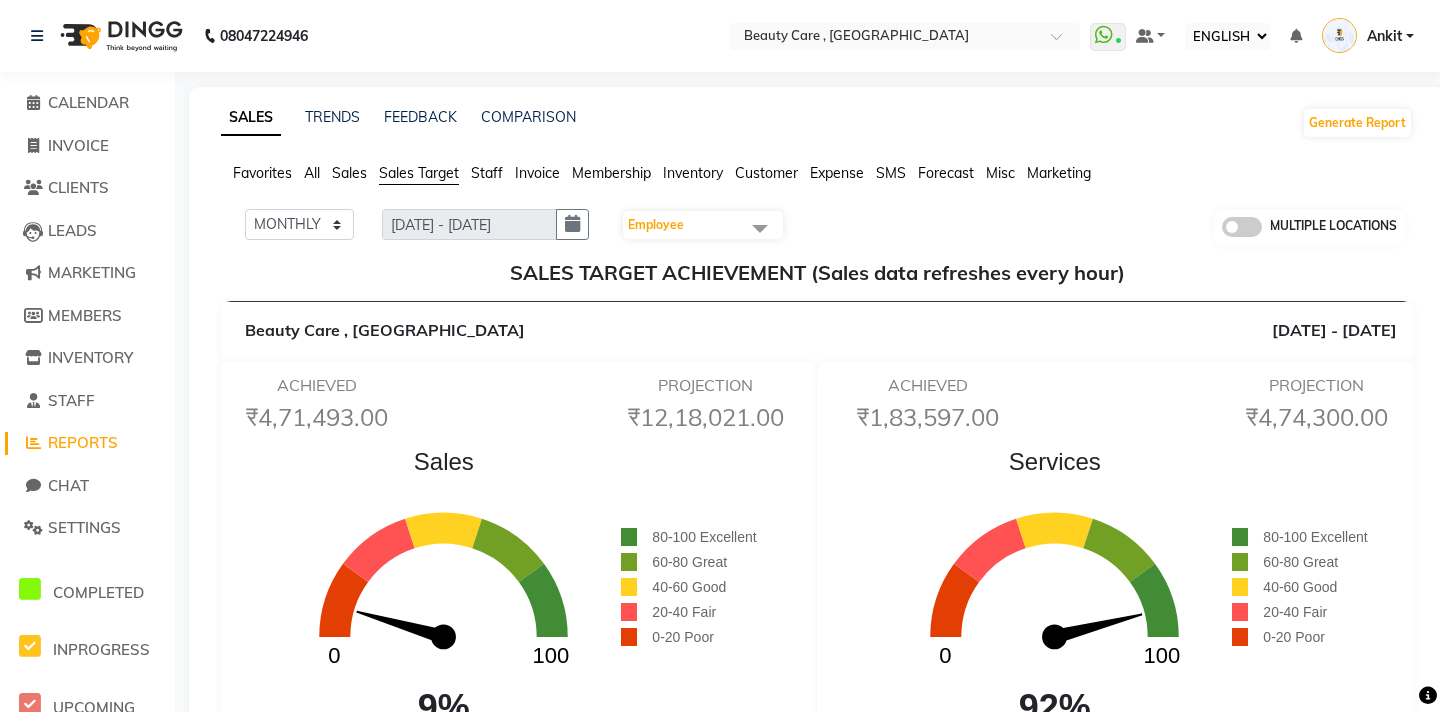 click on "Employee" 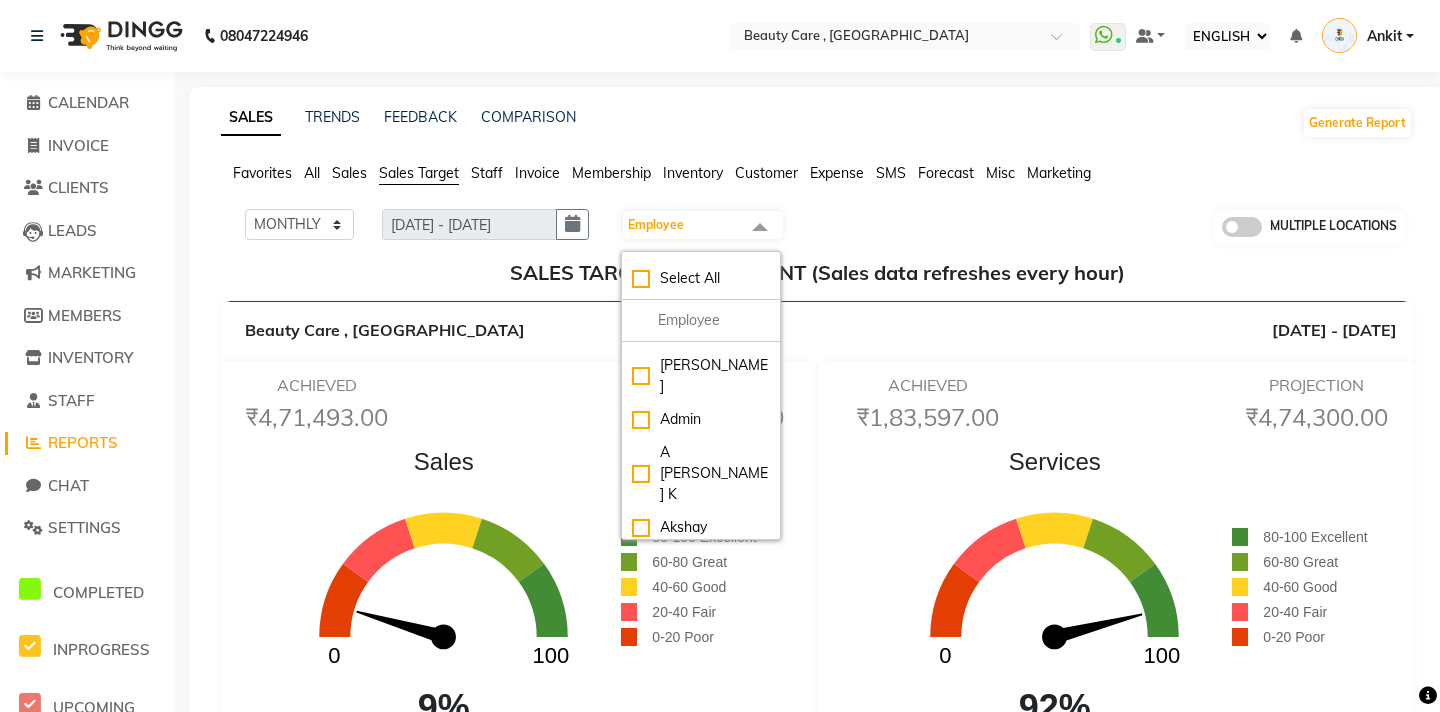 scroll, scrollTop: 28, scrollLeft: 0, axis: vertical 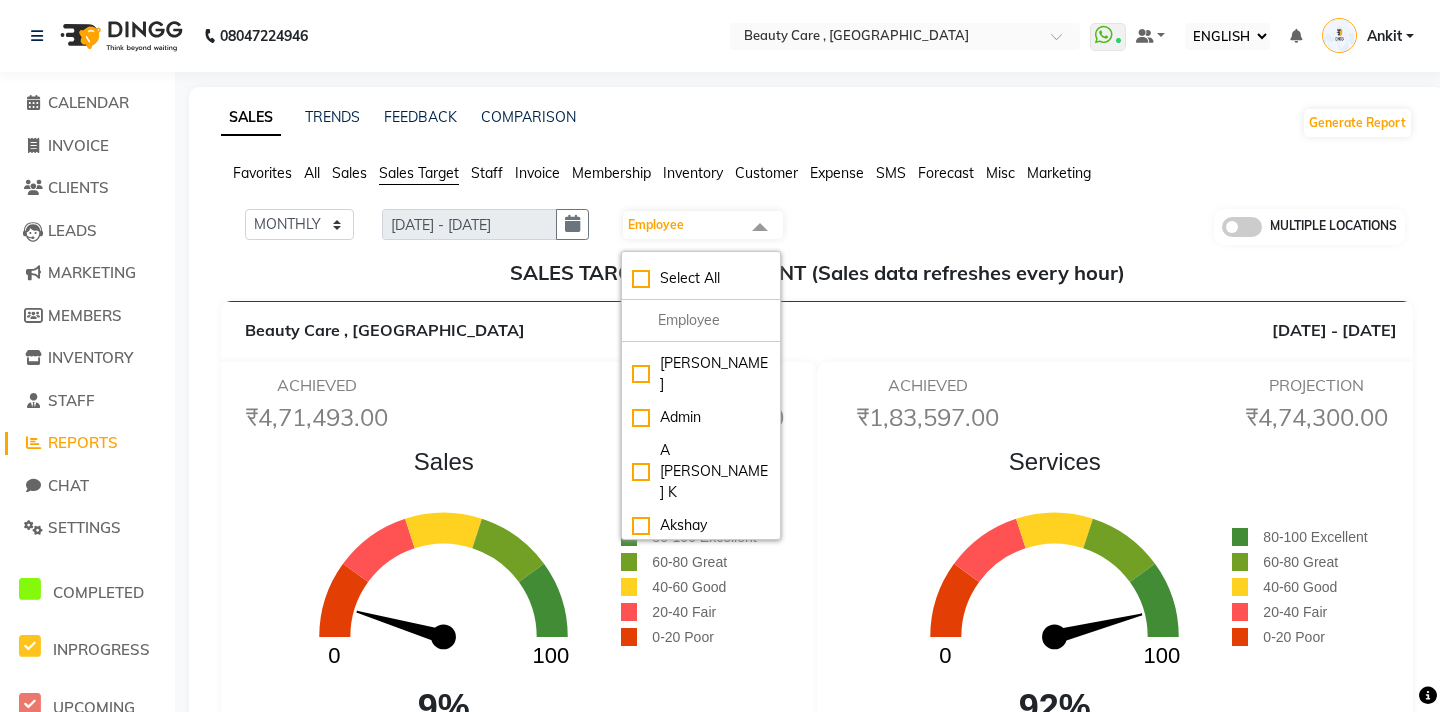 click on "Ankit" 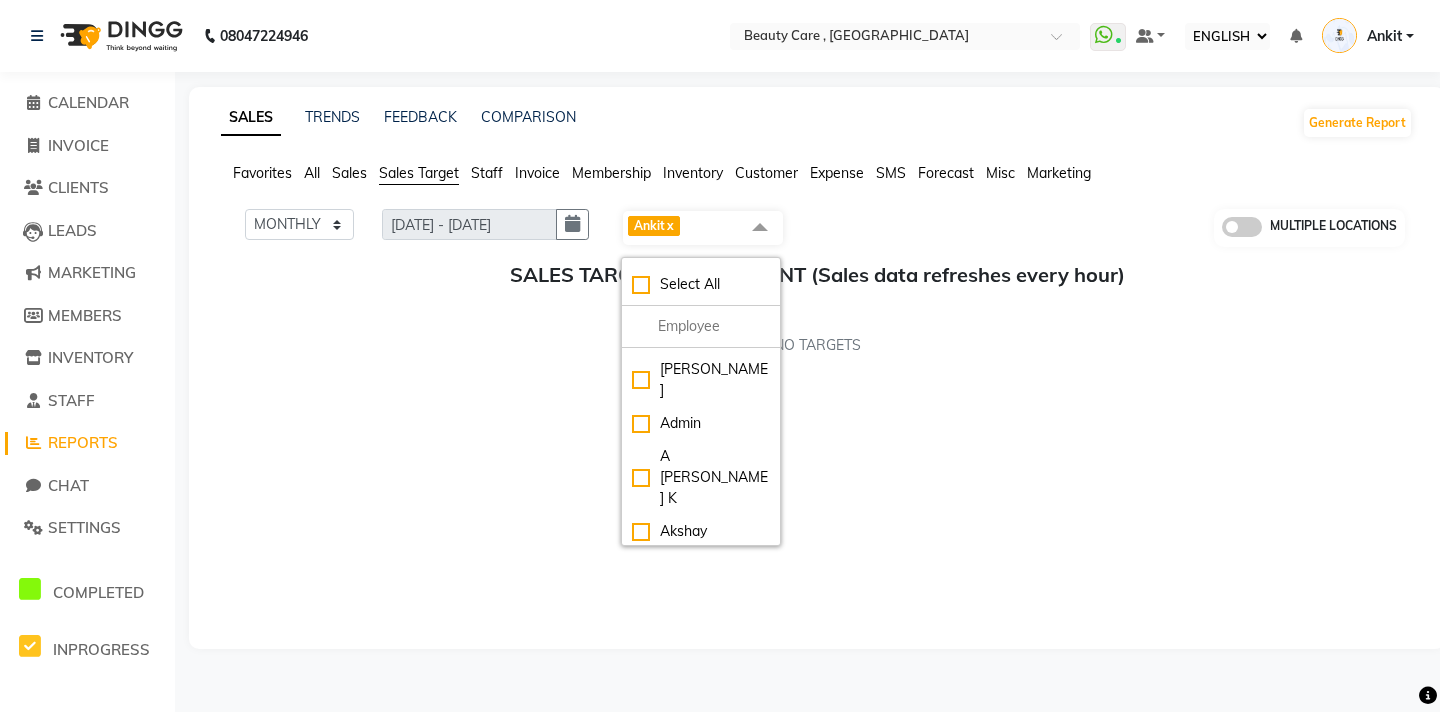 click on "MONTHLY WEEKLY 01/07/2025 - 31/07/2025 Ankit  x Select All AAAAA Aayush Yadav Admin A Jagdish K Akshay Ankit Ashvin asif Avinash Avneesh  Bhakti bhavesh Bikesh dhiraj DINGG Staff Disha Divyani Ganesh harsh JAGDISH kiran Komal Lokesh Tanwar Mahendra Vishwakarma MANDEEP KAUR  Manual Test DND Neeraj Rode new staff Ninad  Omkar play salon Prakash Pranav Pranil Praveen Priyanka QA Staff-1 Rahul ram Ross Geller Ruchi Rupal Samyak Saraf Sandhya Sanjeevni shivam StaffForReports staff-qa-1 staff-qa-2 staff-qa-3 Sukanya sumit Sumit Kadam Sushmita test Test Staff Vidhi xyz sa MULTIPLE LOCATIONS SALES TARGET ACHIEVEMENT (Sales data refreshes every hour) NO TARGETS" 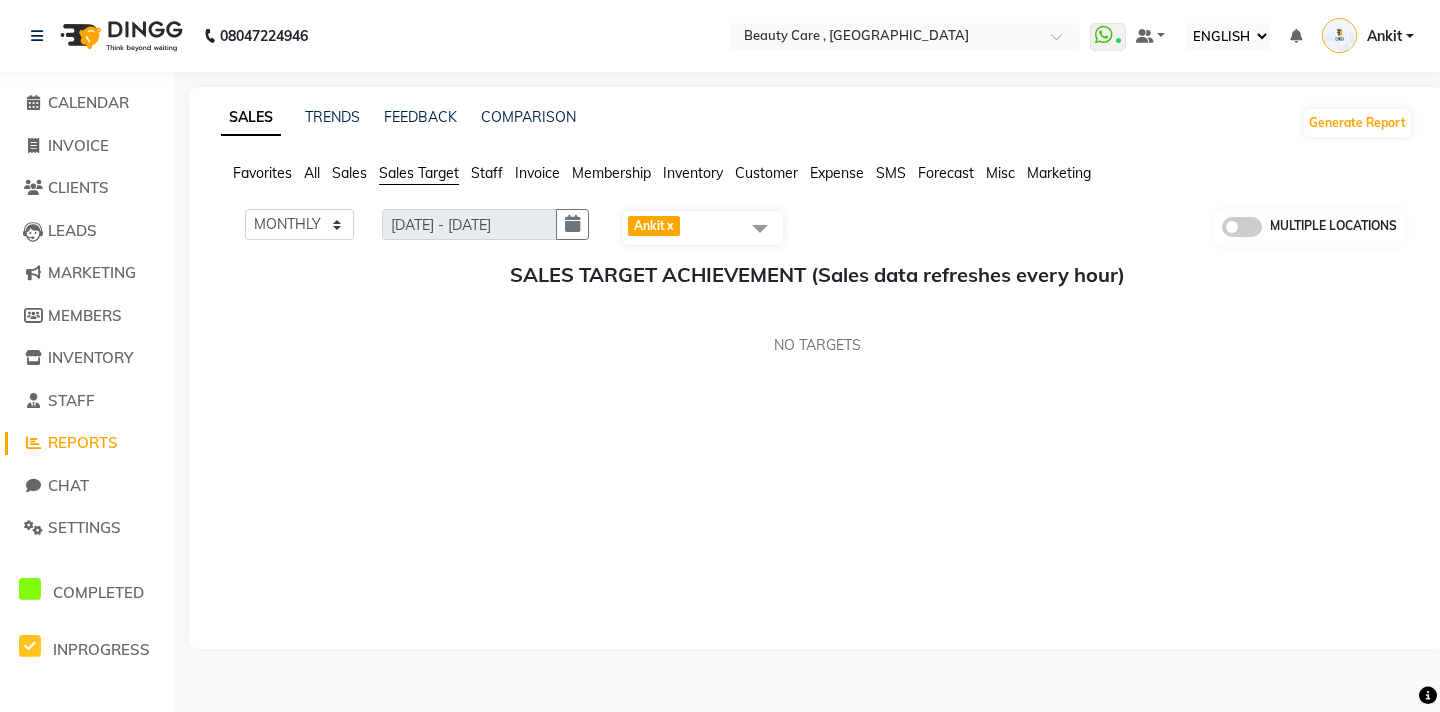 click on "Ankit  x" 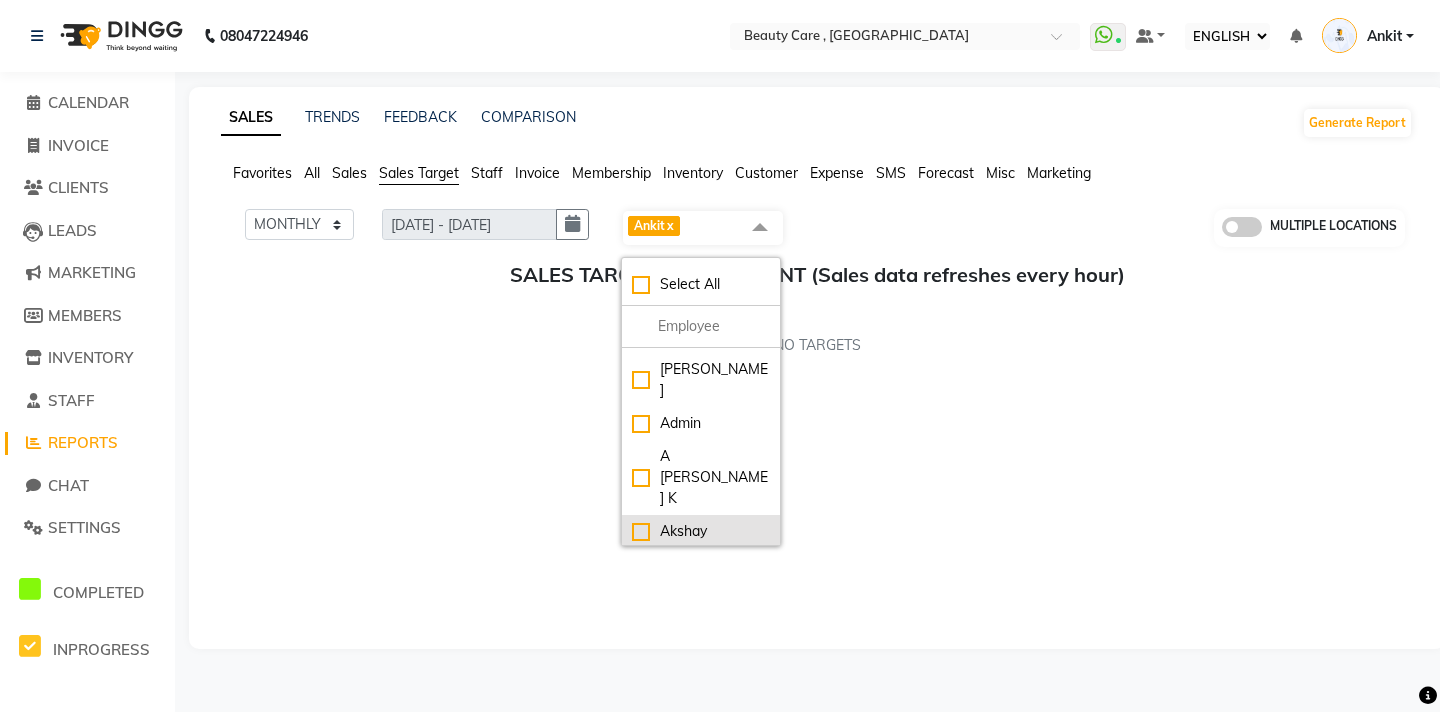 click on "Akshay" 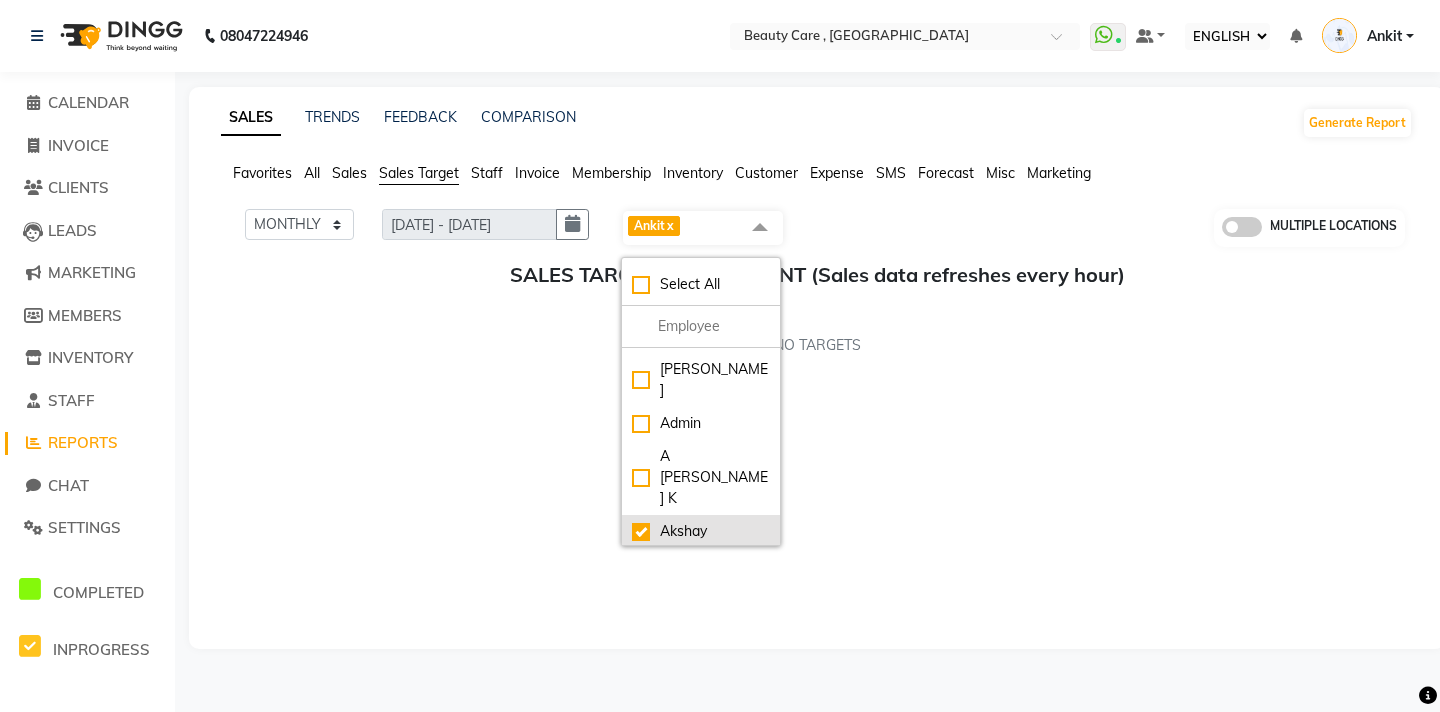 checkbox on "true" 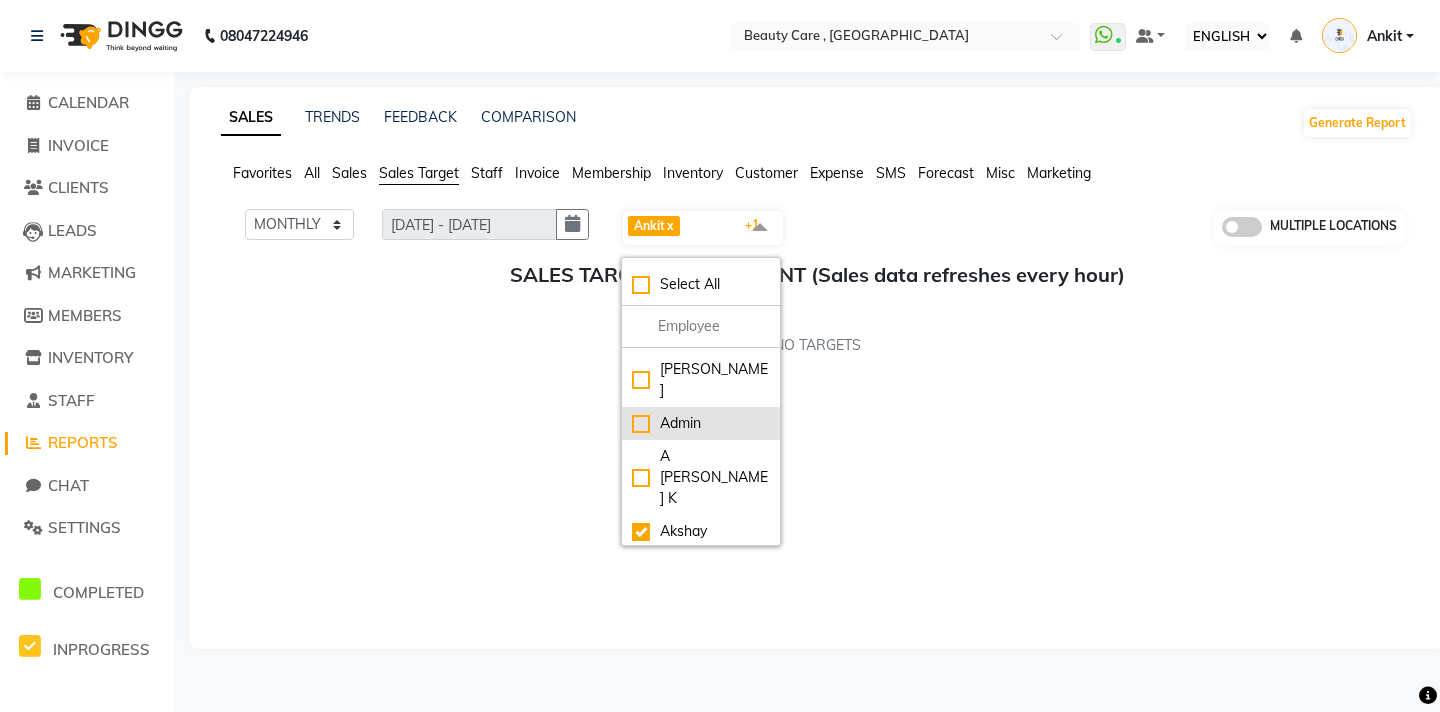 click on "Admin" 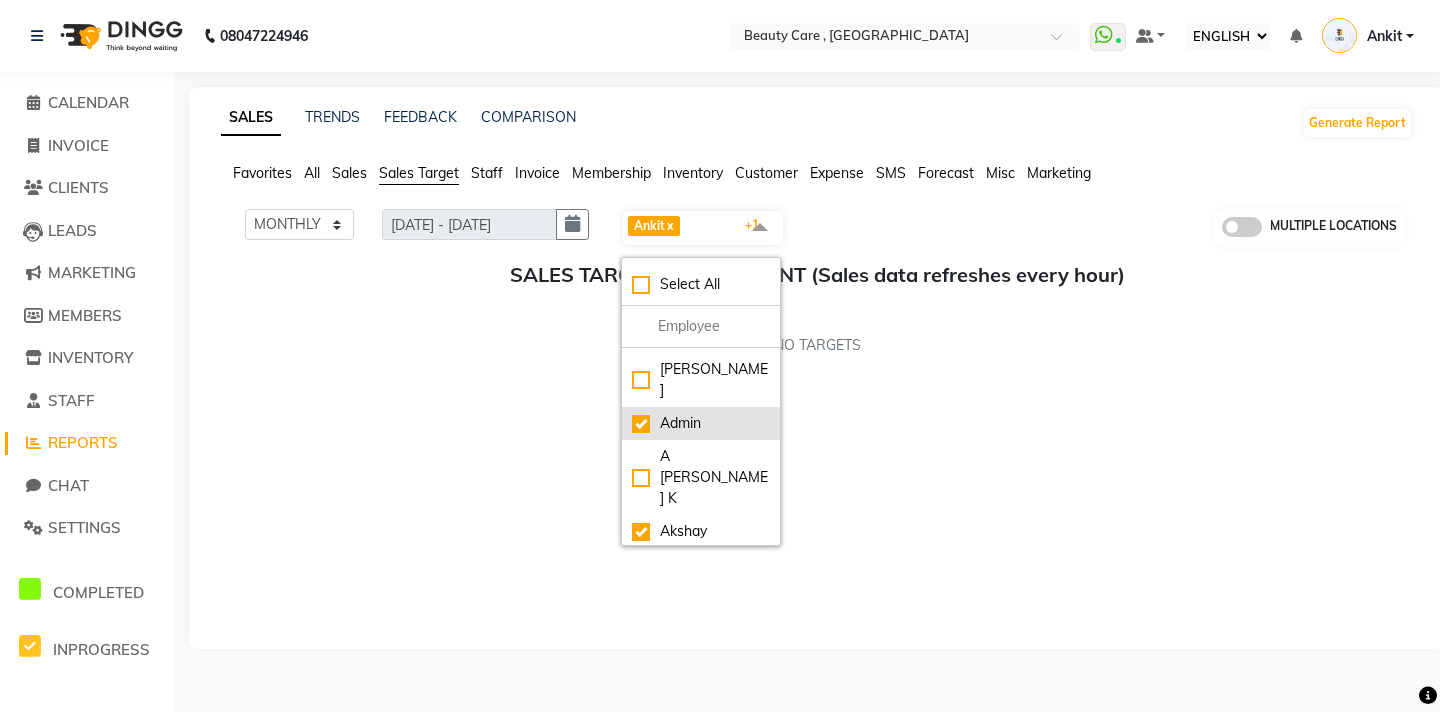 checkbox on "true" 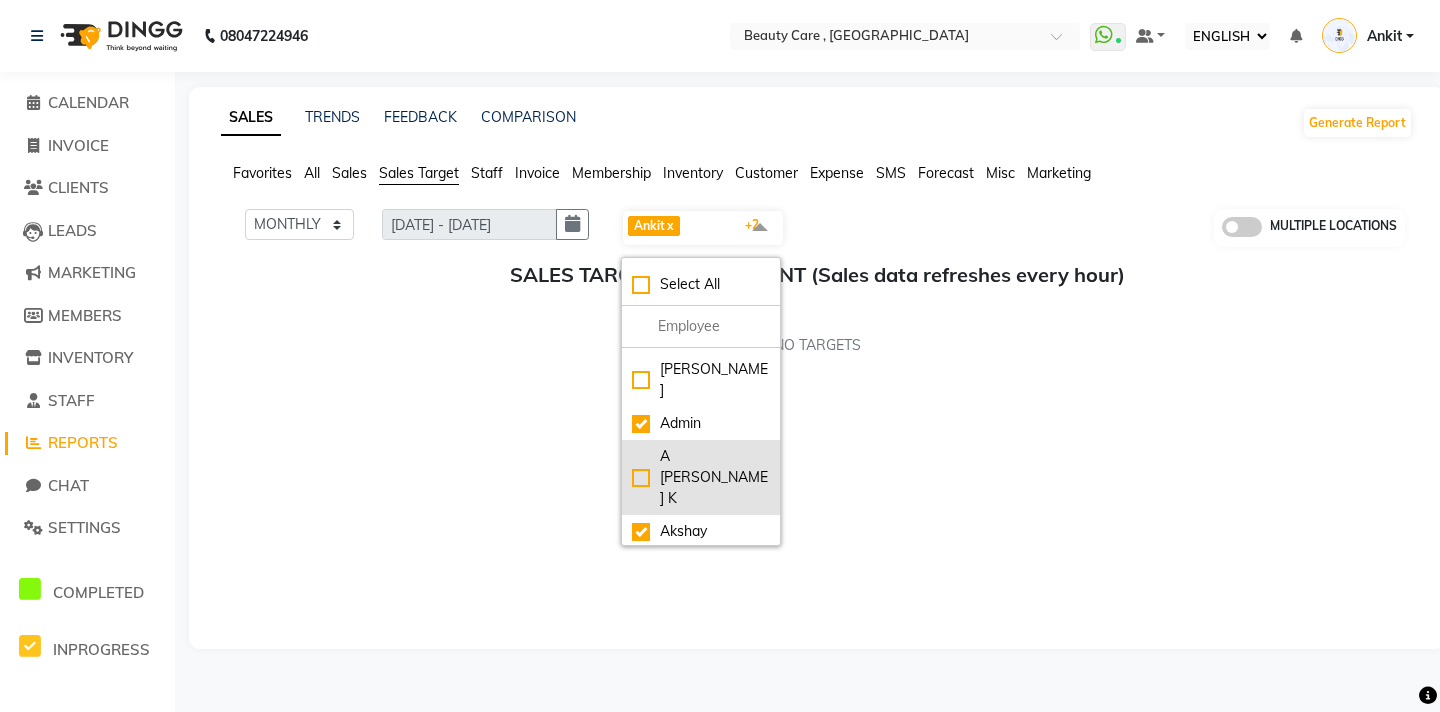 click on "A Jagdish K" 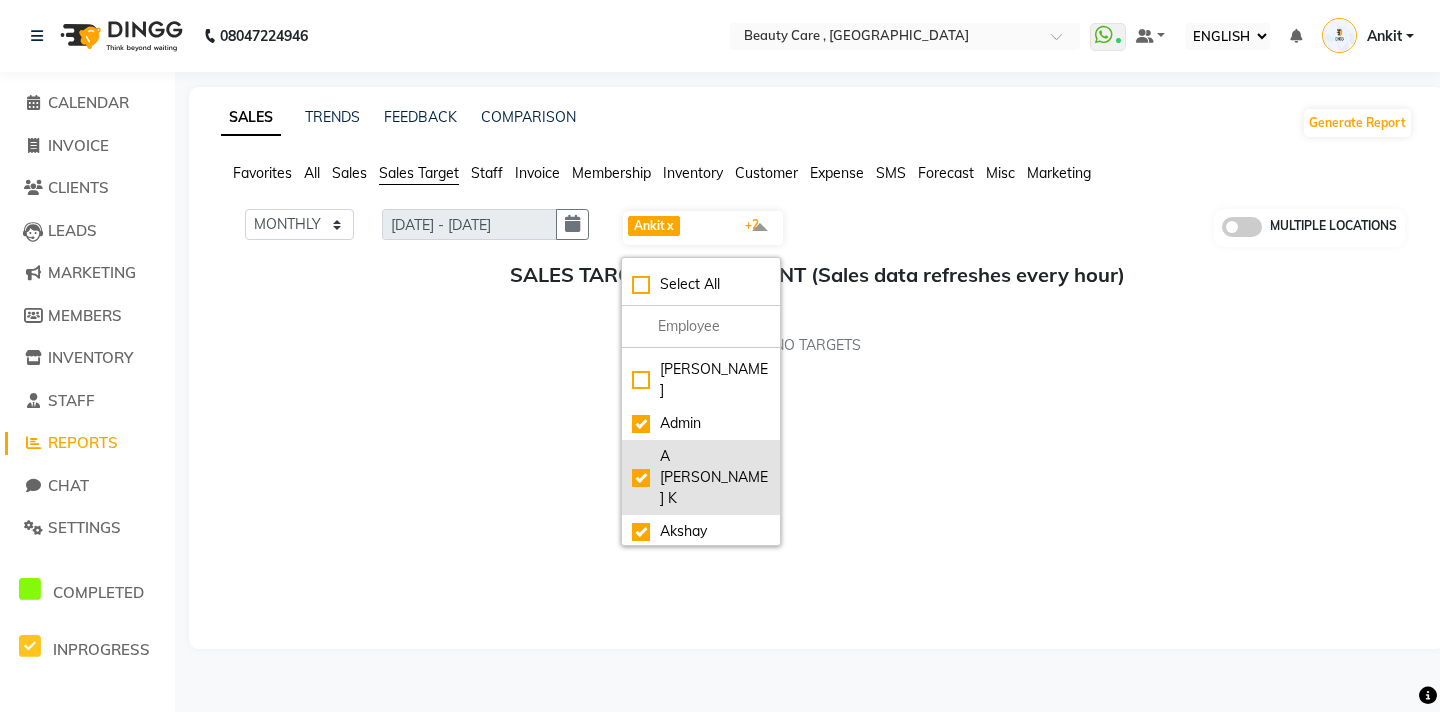 checkbox on "true" 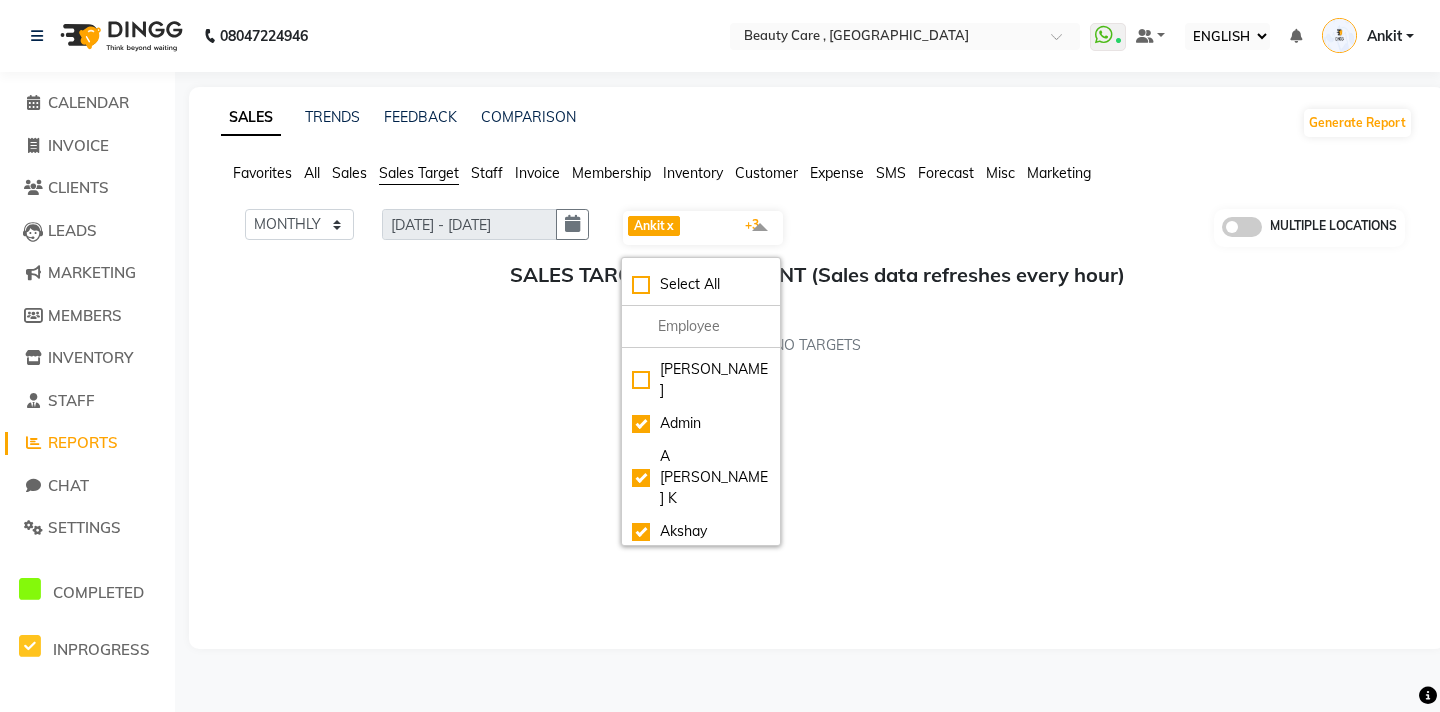 click on "MONTHLY WEEKLY 01/07/2025 - 31/07/2025 Ankit  x Akshay  x Admin  x A Jagdish K  x +3 Select All AAAAA Aayush Yadav Admin A Jagdish K Akshay Ankit Ashvin asif Avinash Avneesh  Bhakti bhavesh Bikesh dhiraj DINGG Staff Disha Divyani Ganesh harsh JAGDISH kiran Komal Lokesh Tanwar Mahendra Vishwakarma MANDEEP KAUR  Manual Test DND Neeraj Rode new staff Ninad  Omkar play salon Prakash Pranav Pranil Praveen Priyanka QA Staff-1 Rahul ram Ross Geller Ruchi Rupal Samyak Saraf Sandhya Sanjeevni shivam StaffForReports staff-qa-1 staff-qa-2 staff-qa-3 Sukanya sumit Sumit Kadam Sushmita test Test Staff Vidhi xyz sa MULTIPLE LOCATIONS" 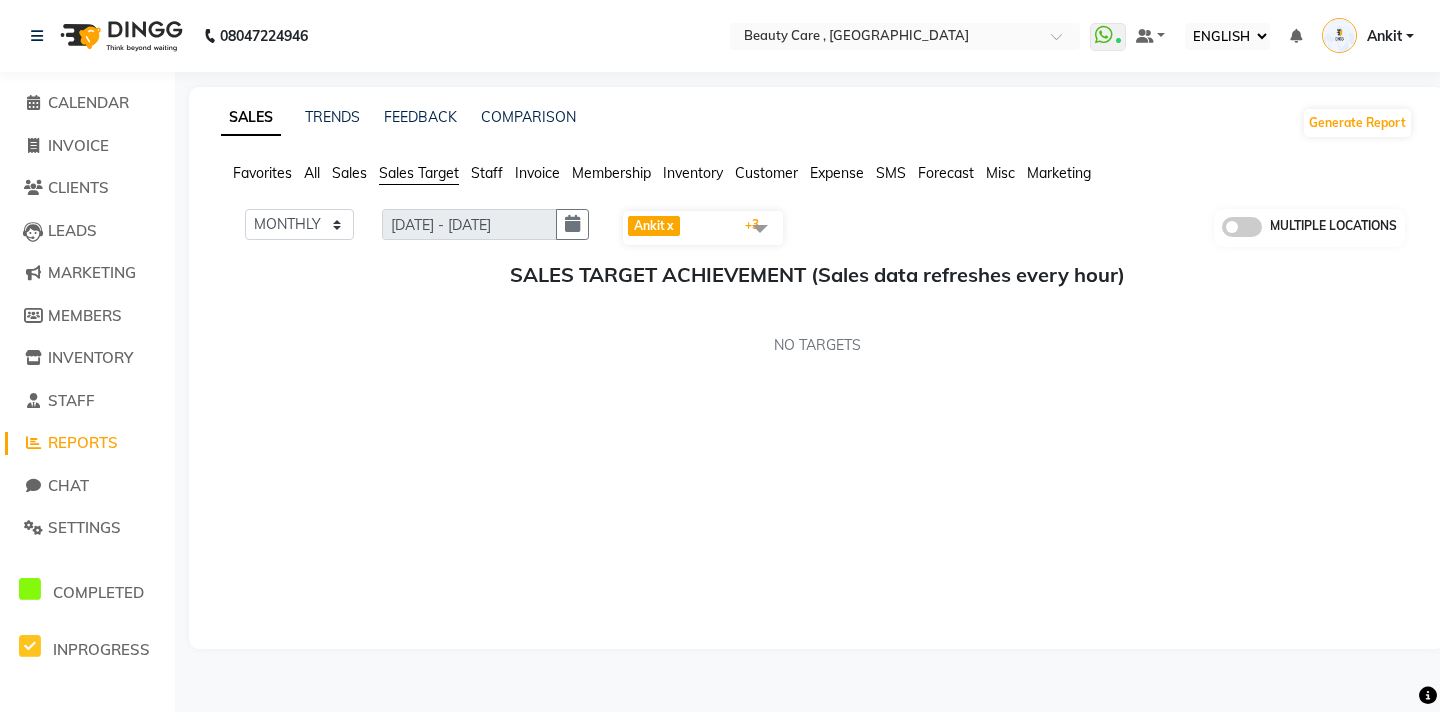 click 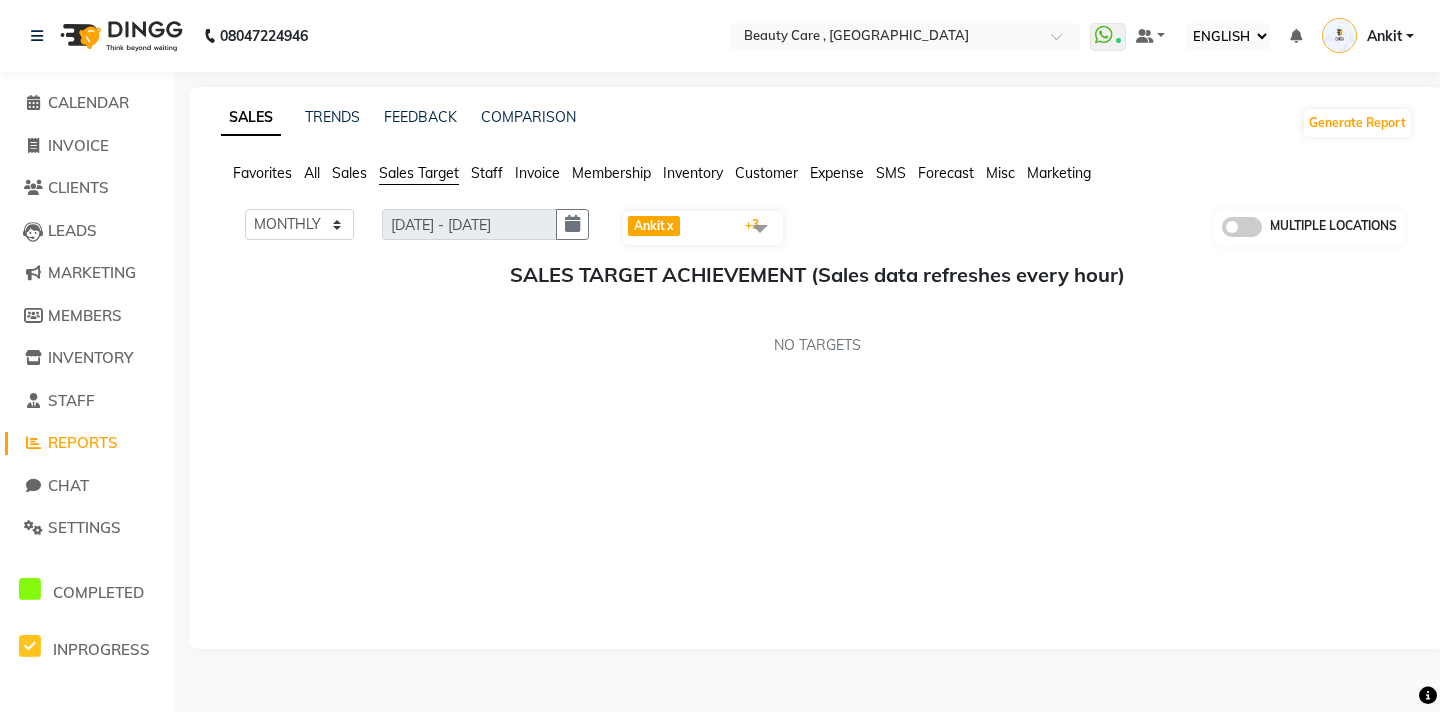 click 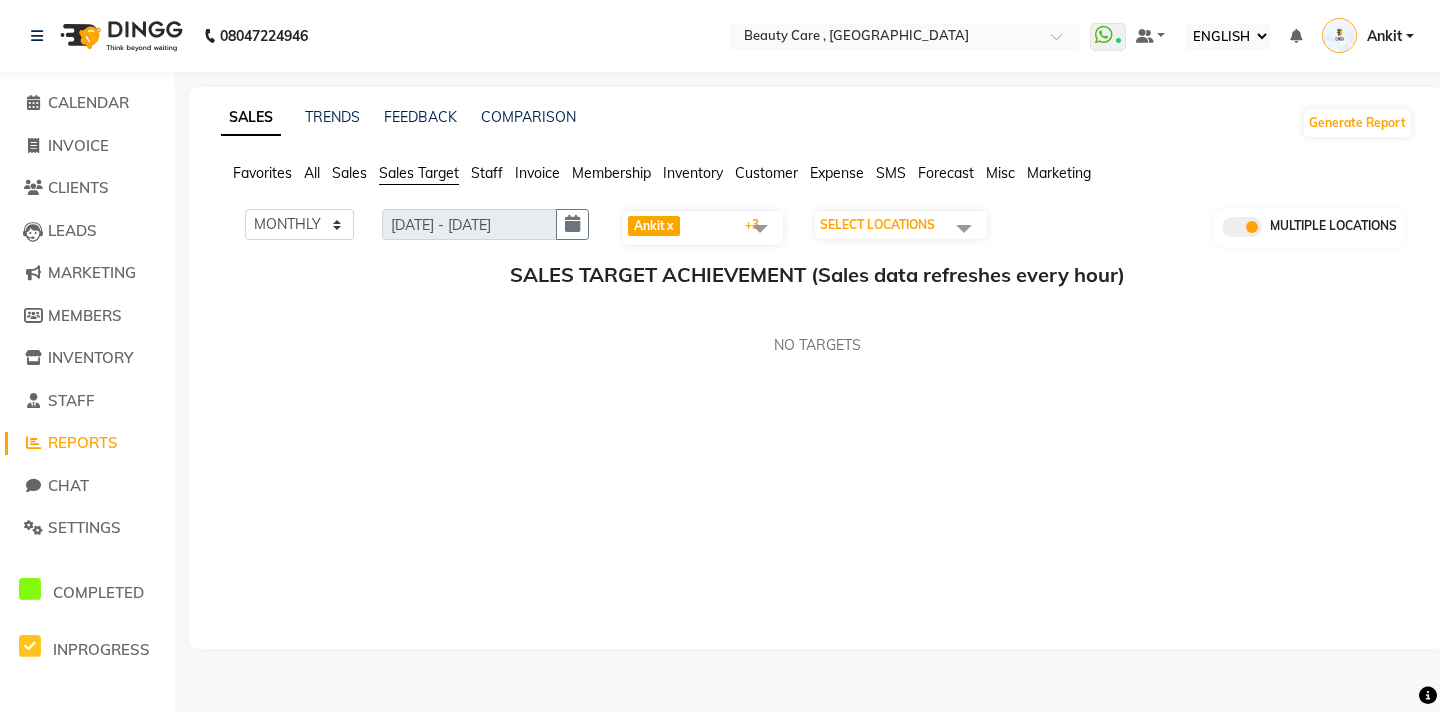 click 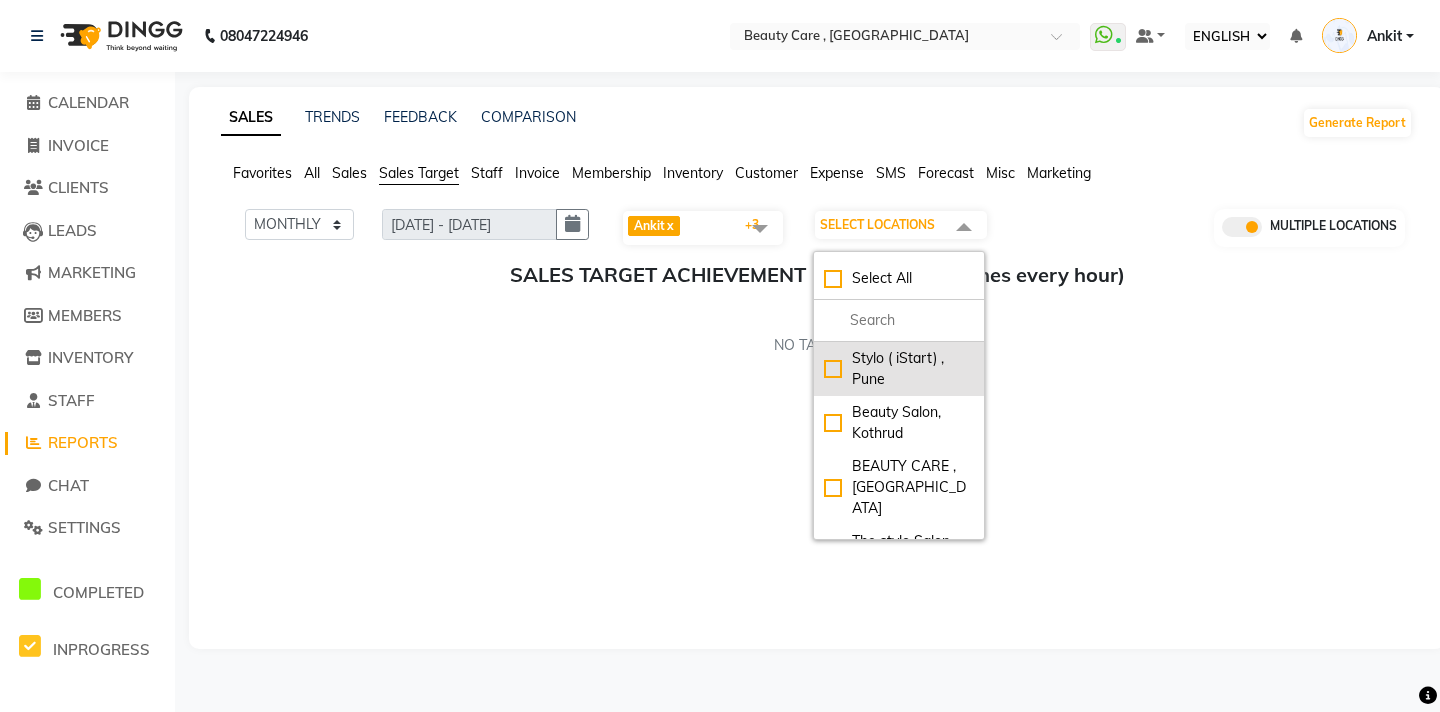 click on "Stylo ( iStart) , Pune" 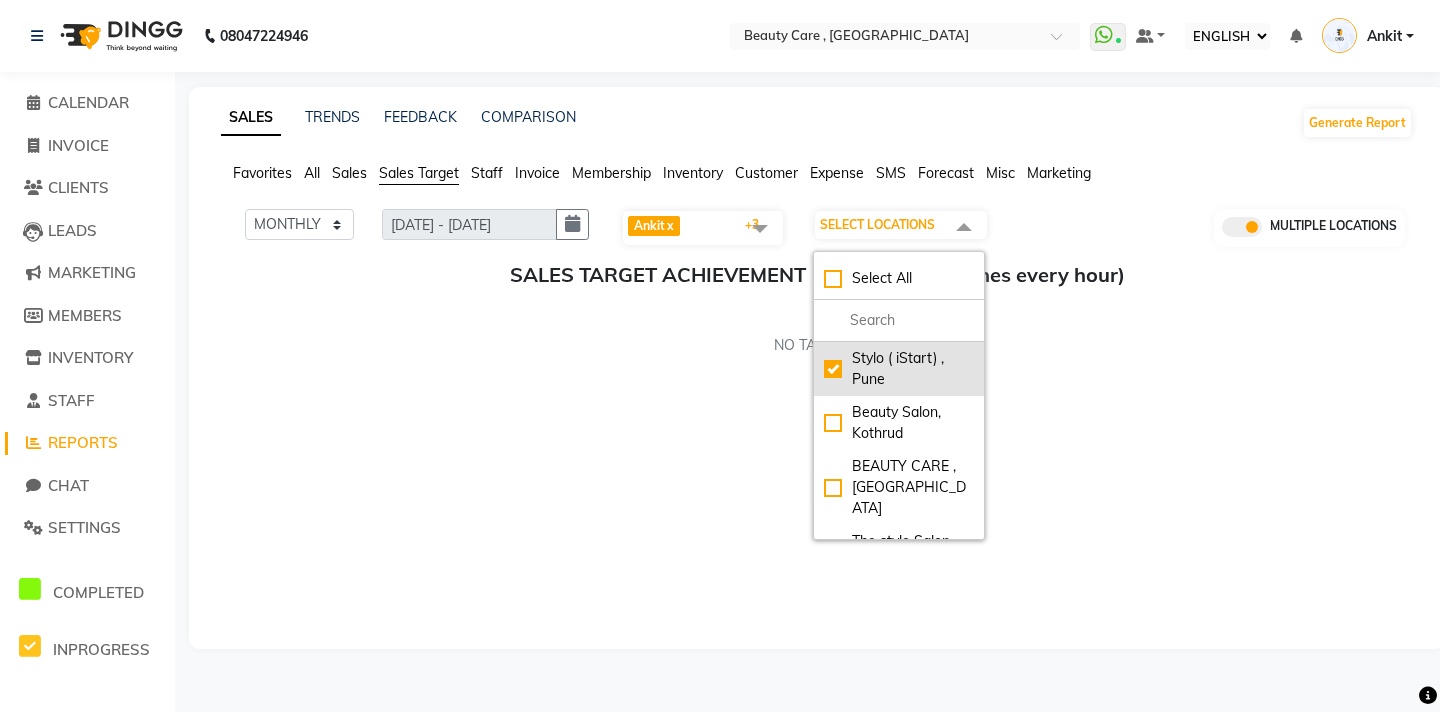 checkbox on "true" 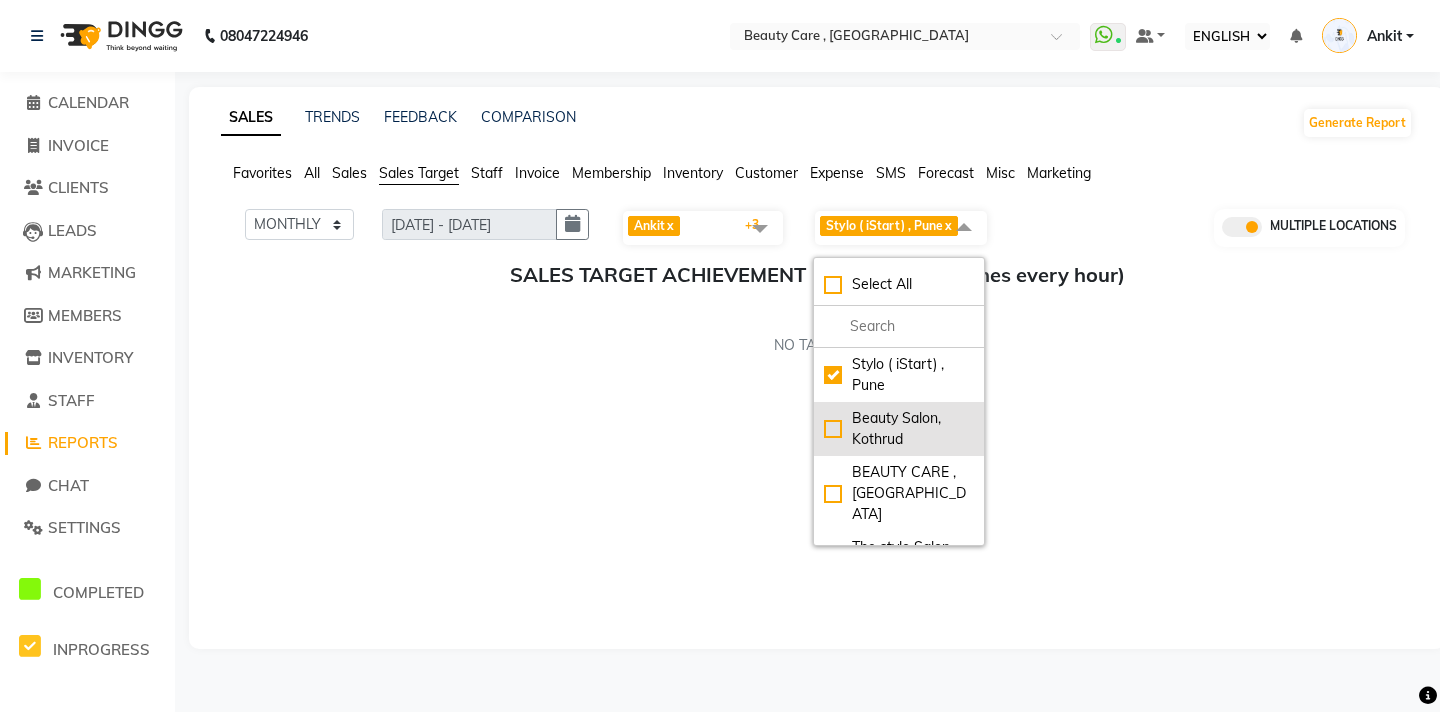 click on "Beauty Salon, Kothrud" 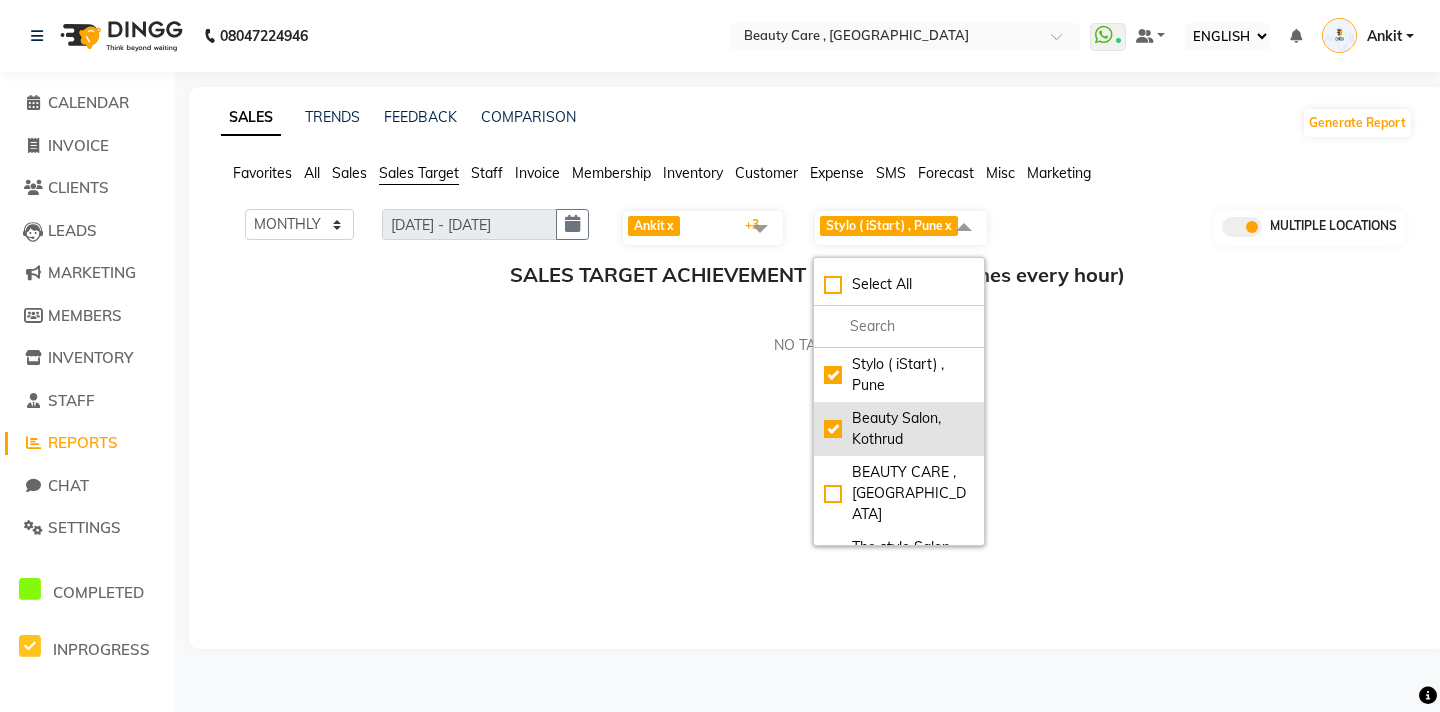 checkbox on "true" 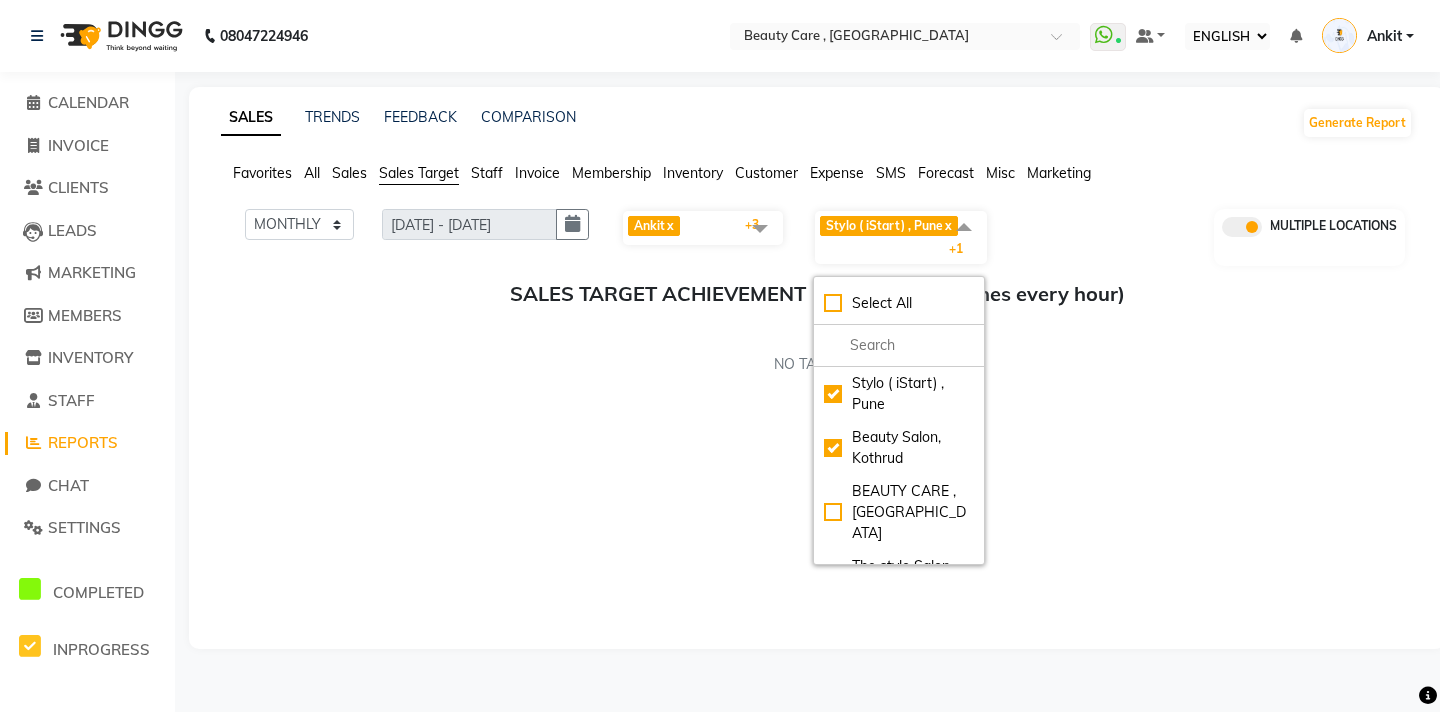 click 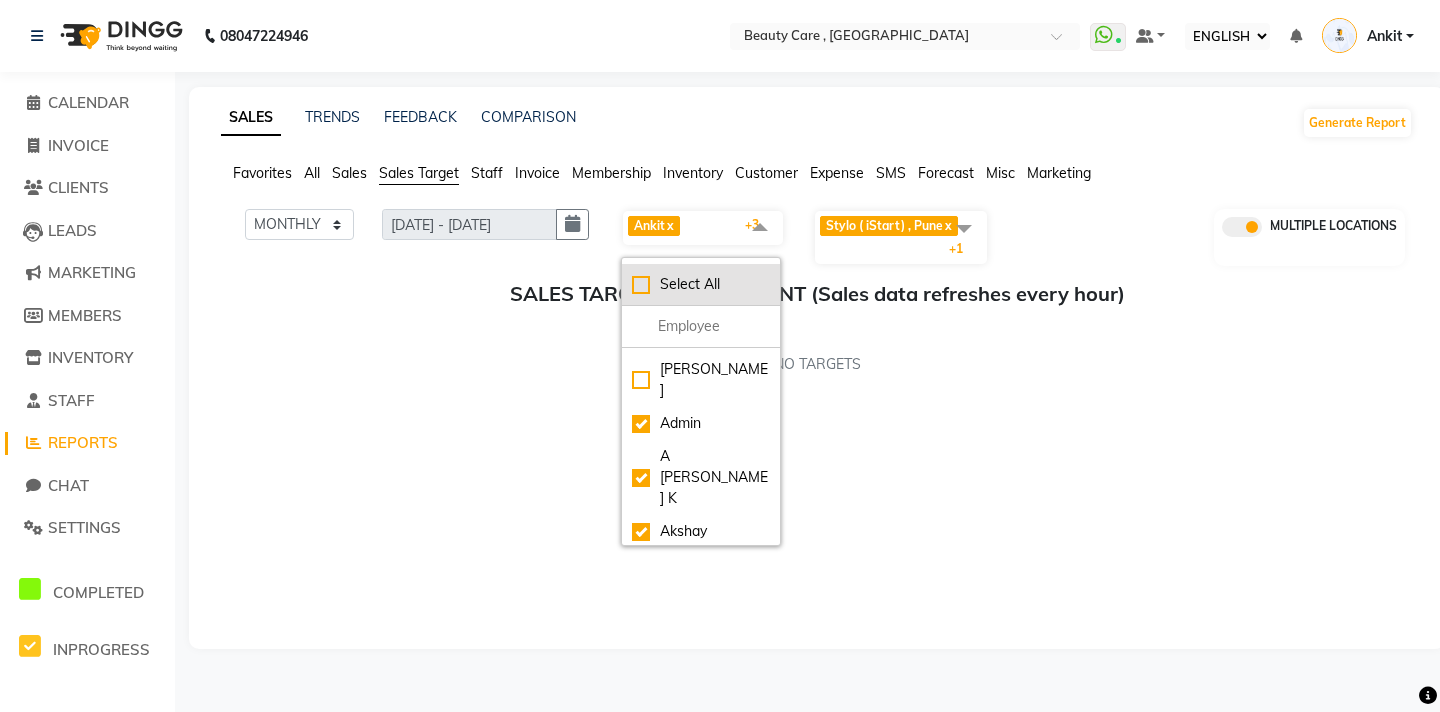 click on "Select All" 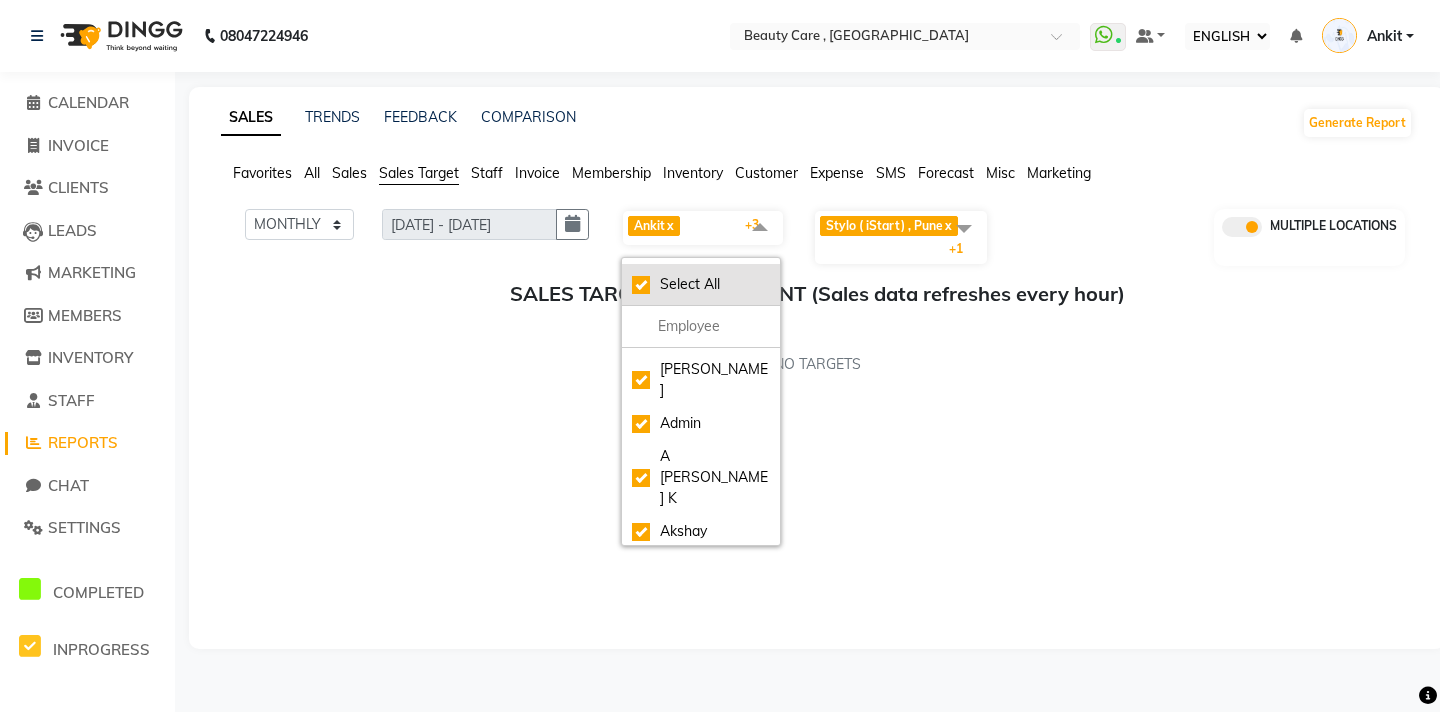 checkbox on "true" 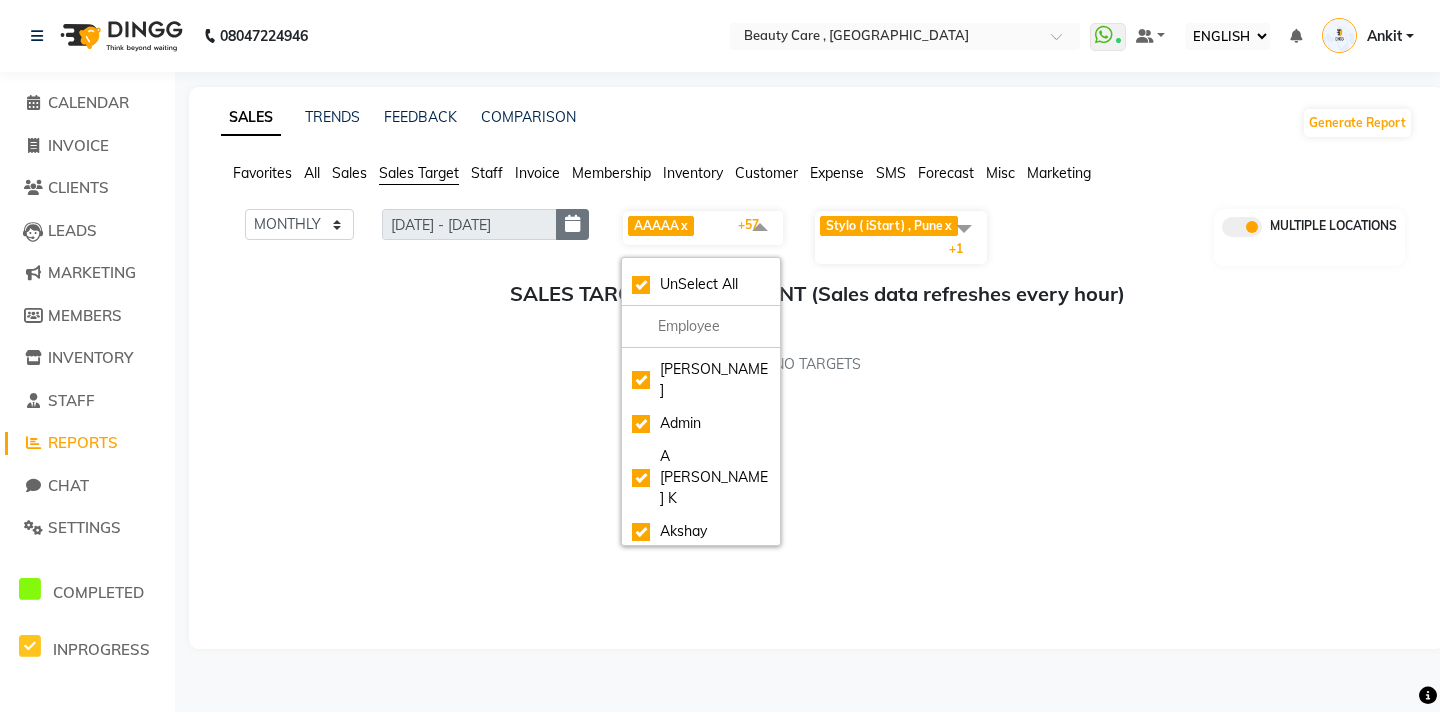 click 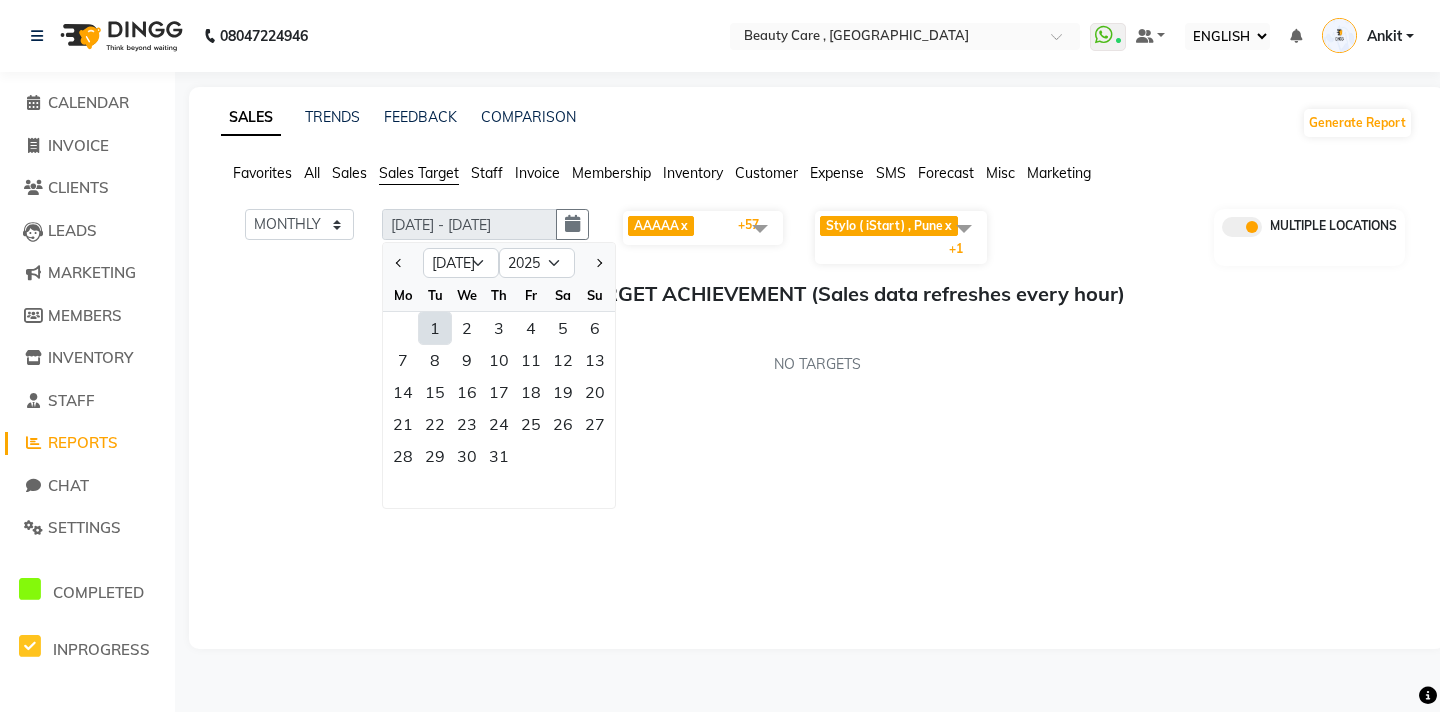 click on "Sales Target" 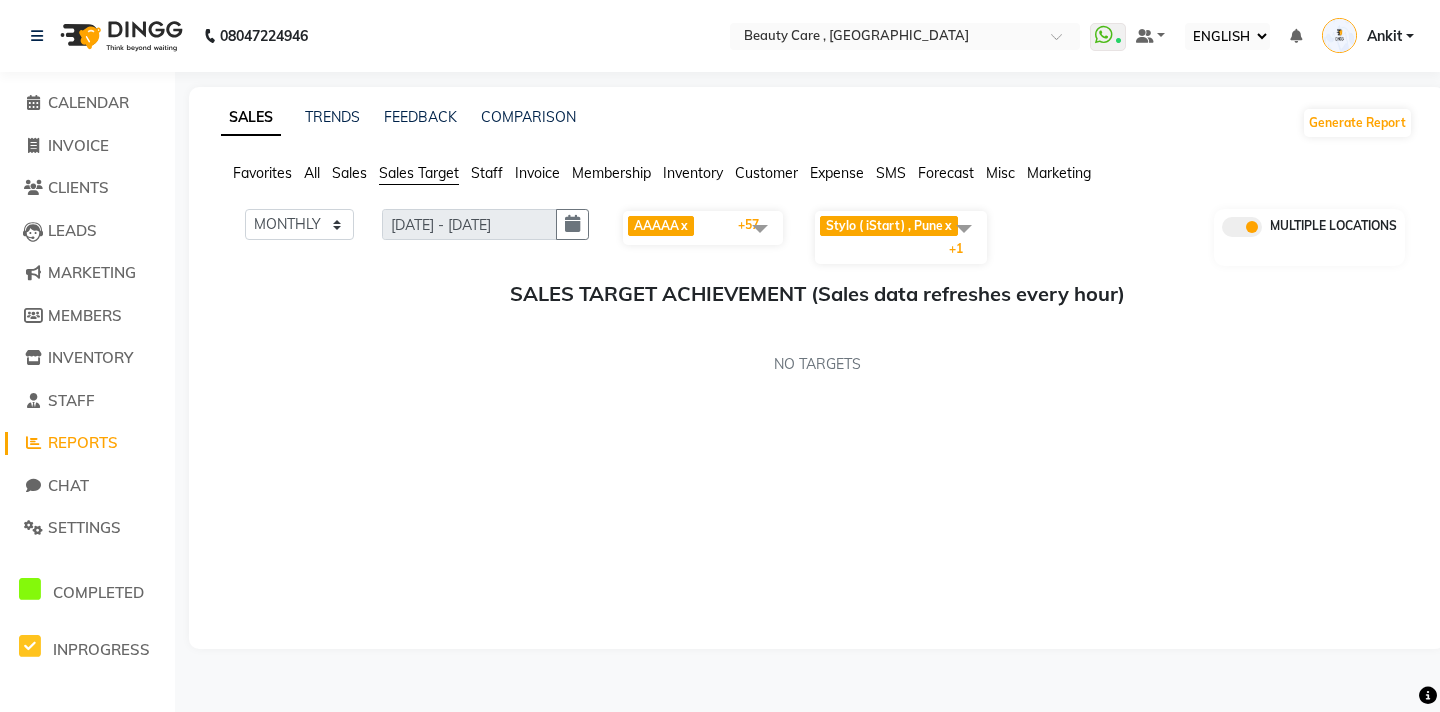 click on "AAAAA  x Aayush Yadav  x Admin  x A Jagdish K  x Akshay  x Ankit  x Ashvin  x asif  x Avinash  x Avneesh   x Bhakti  x bhavesh  x Bikesh  x dhiraj  x DINGG Staff  x Disha  x Divyani  x Ganesh  x harsh  x JAGDISH  x kiran  x Komal  x Lokesh Tanwar  x Mahendra Vishwakarma  x MANDEEP KAUR   x Manual Test DND  x Neeraj Rode  x new staff  x Ninad   x Omkar  x play salon  x Prakash  x Pranav  x Pranil  x Praveen  x Priyanka  x QA Staff-1  x Rahul  x ram  x Ross Geller  x Ruchi  x Rupal  x Samyak Saraf  x Sandhya  x Sanjeevni  x shivam  x StaffForReports  x staff-qa-1  x staff-qa-2  x staff-qa-3  x Sukanya  x sumit  x Sumit Kadam  x Sushmita  x test  x Test Staff  x Vidhi  x xyz sa  x +57" 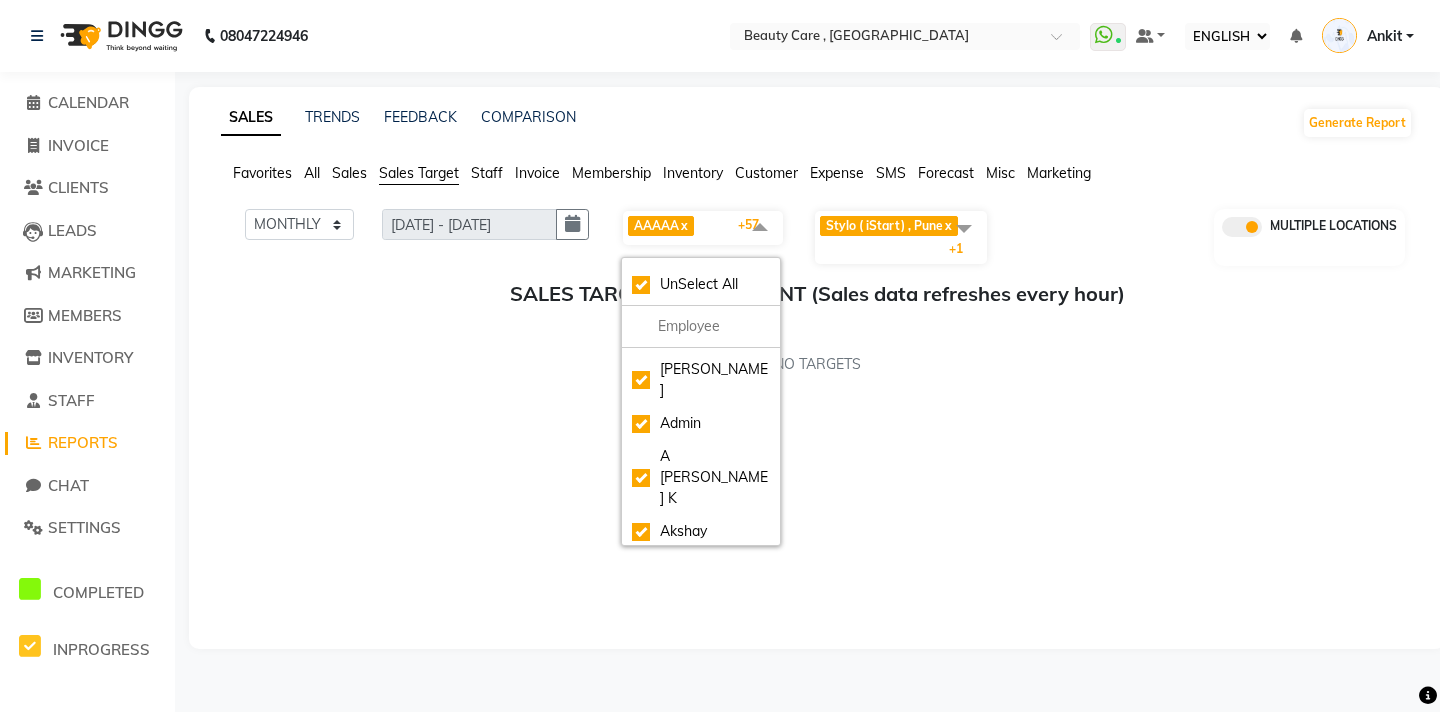 click on "All" 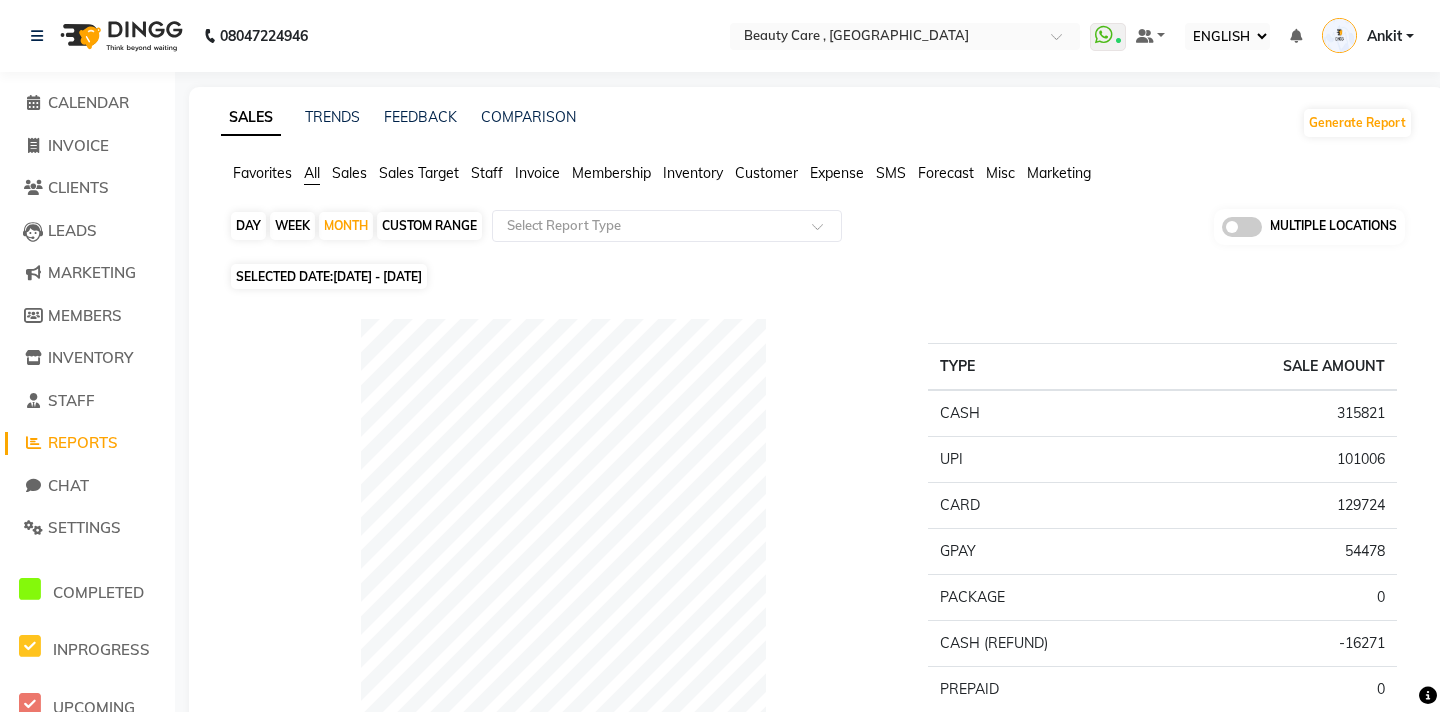 click on "Sales Target" 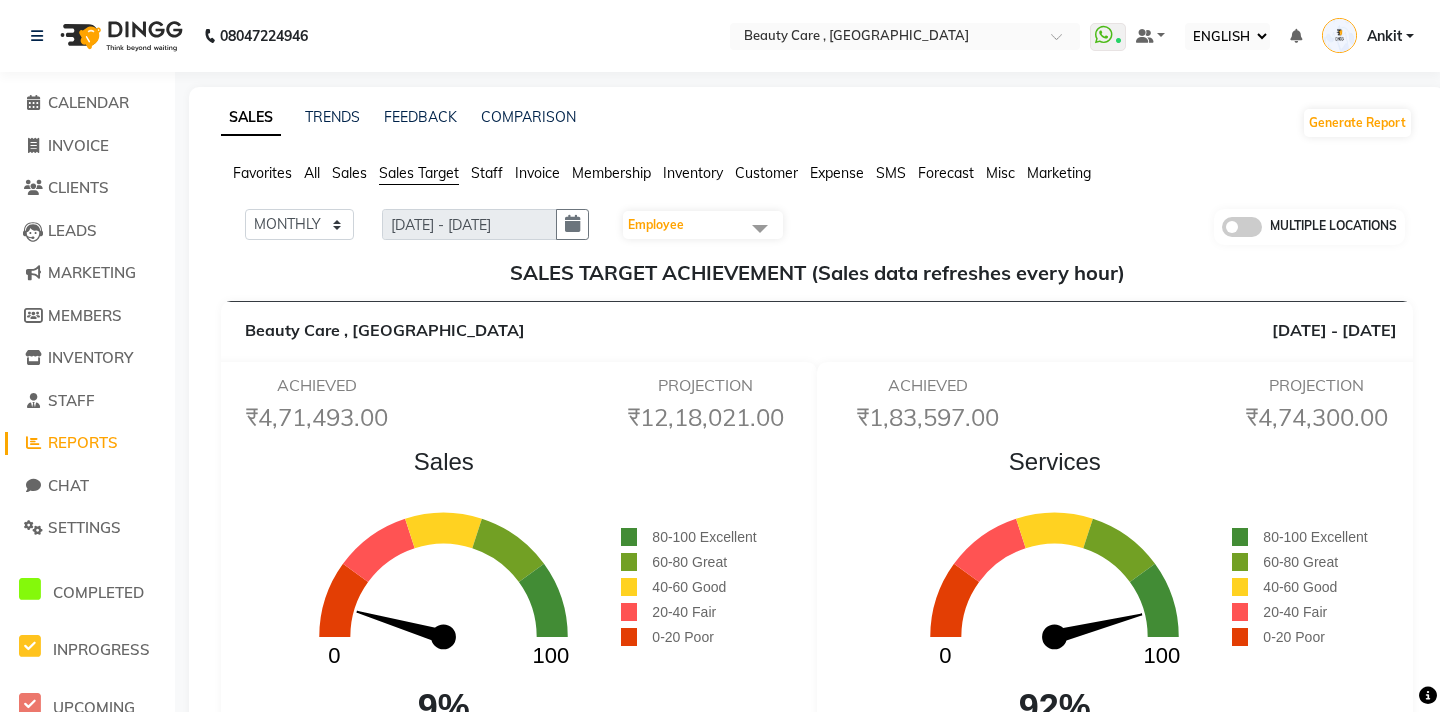 click 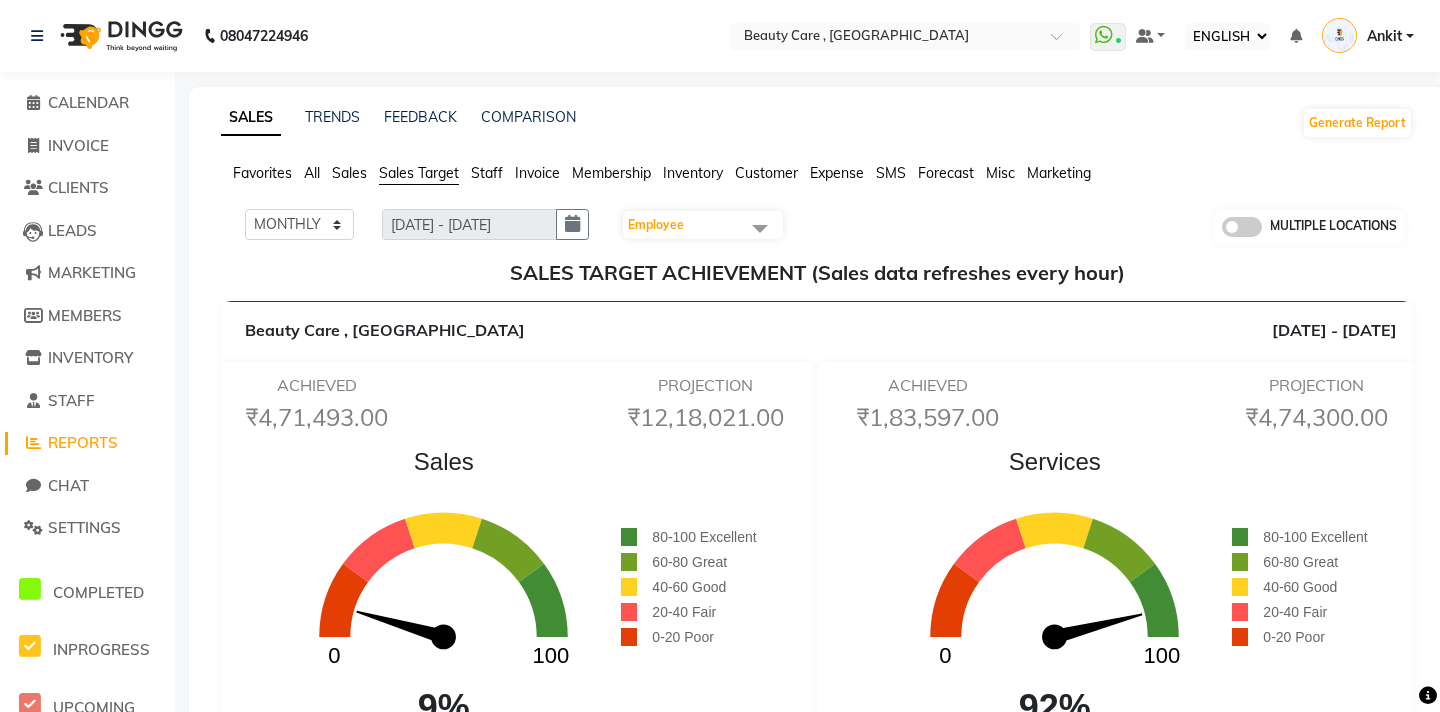 click 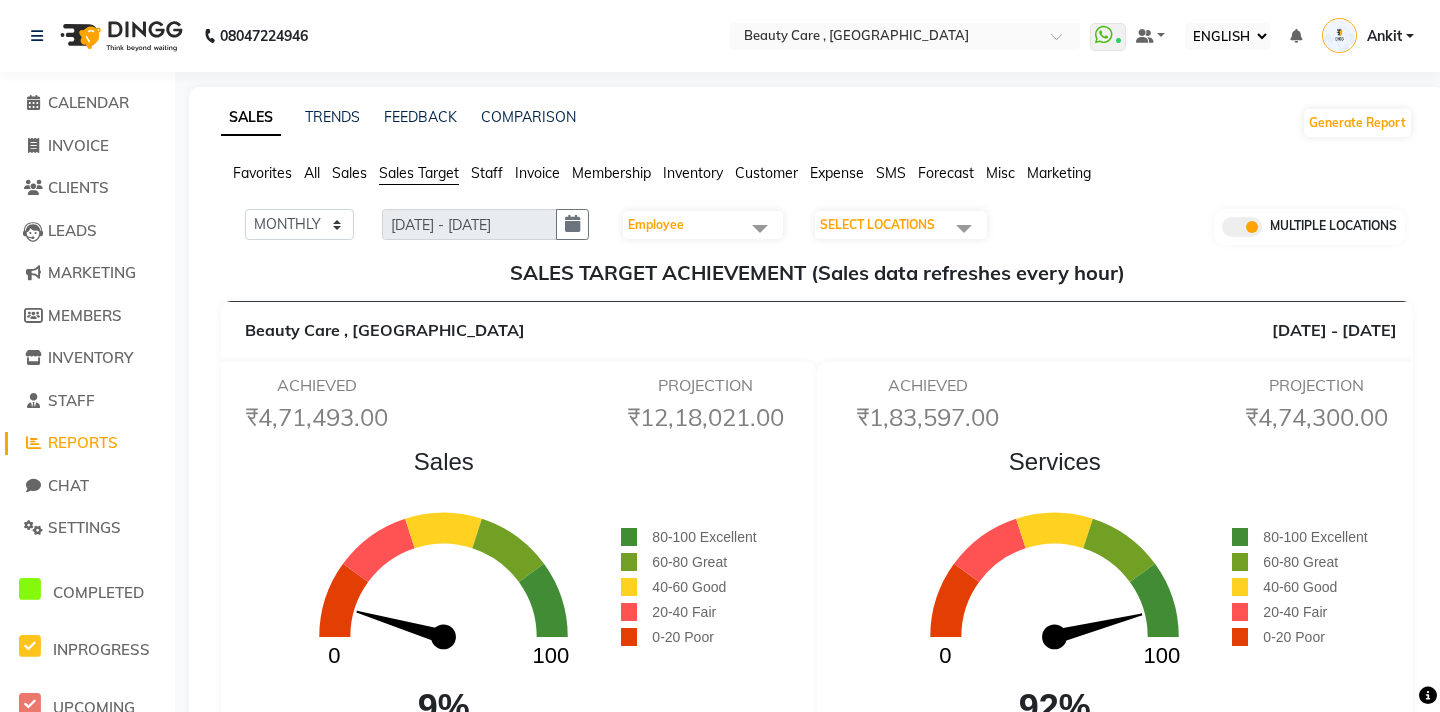 click on "SELECT LOCATIONS" 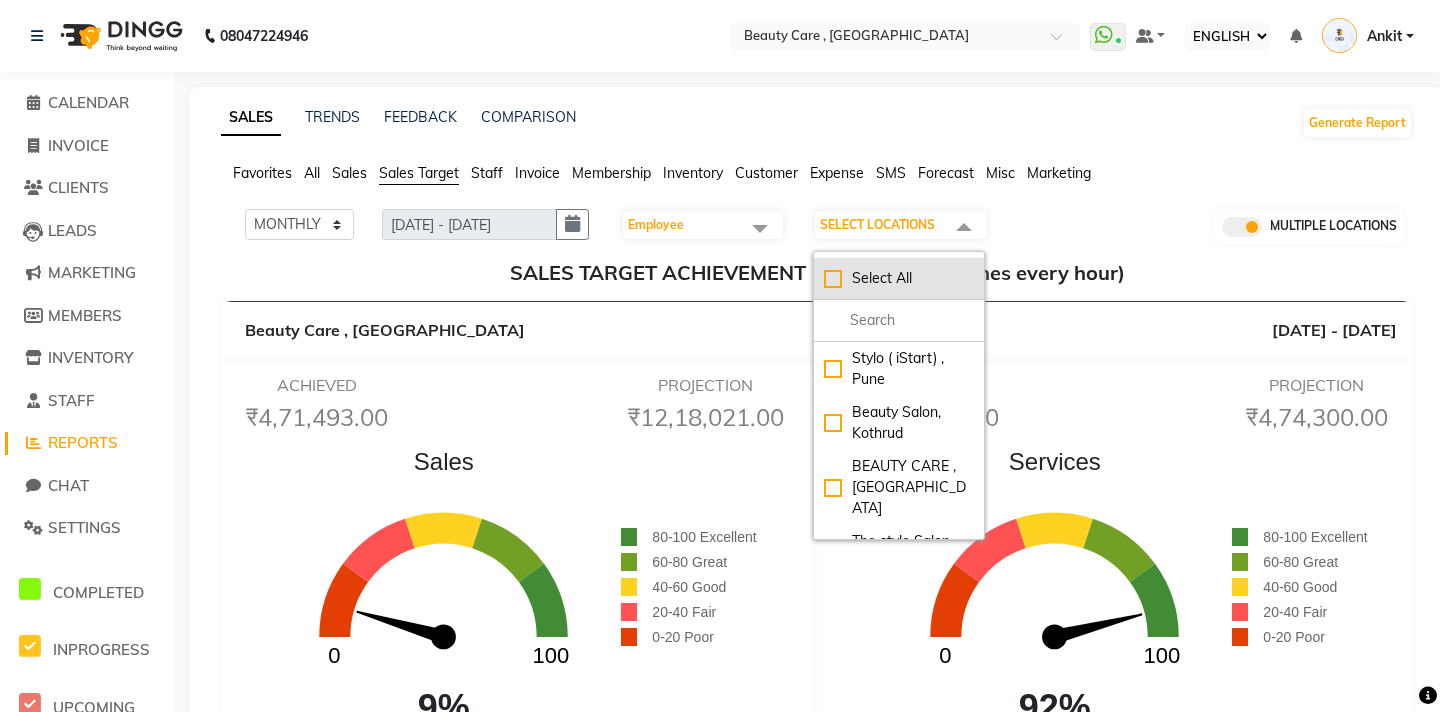 click on "Select All" 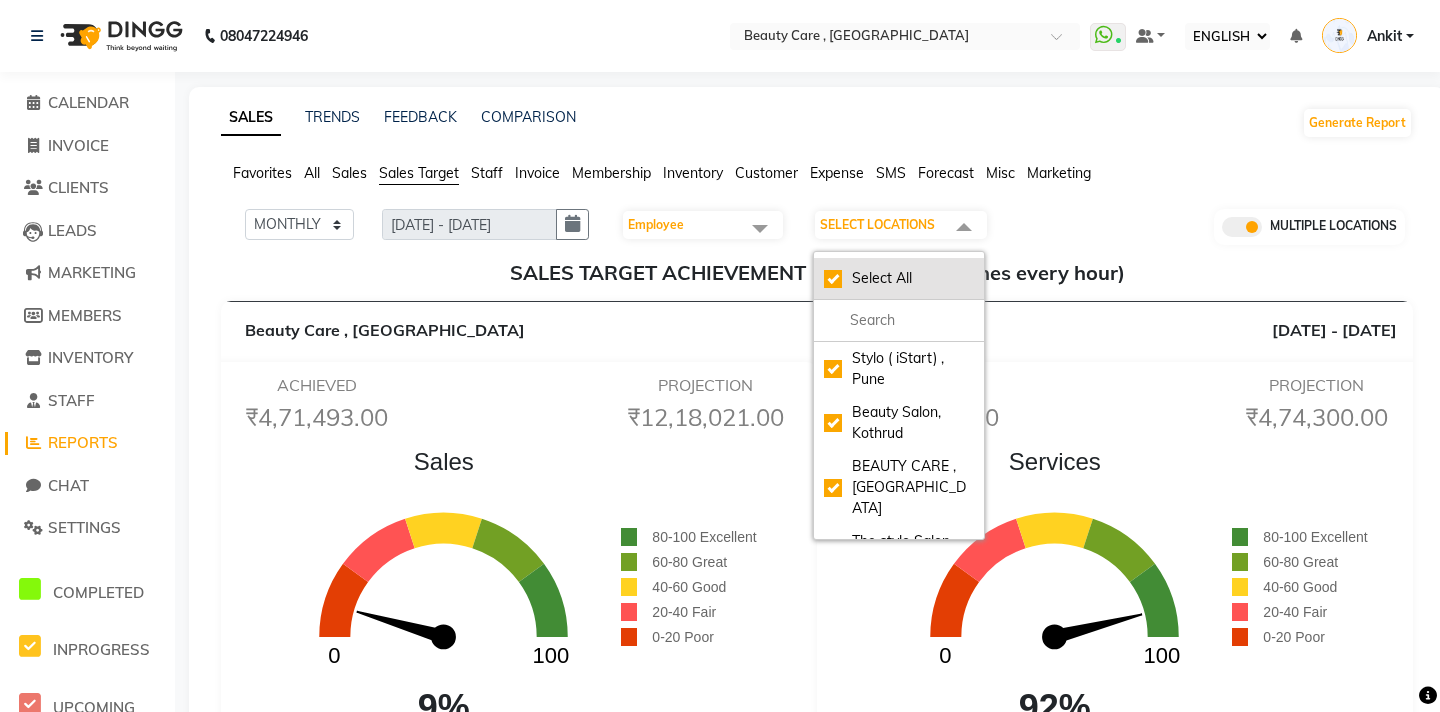 checkbox on "true" 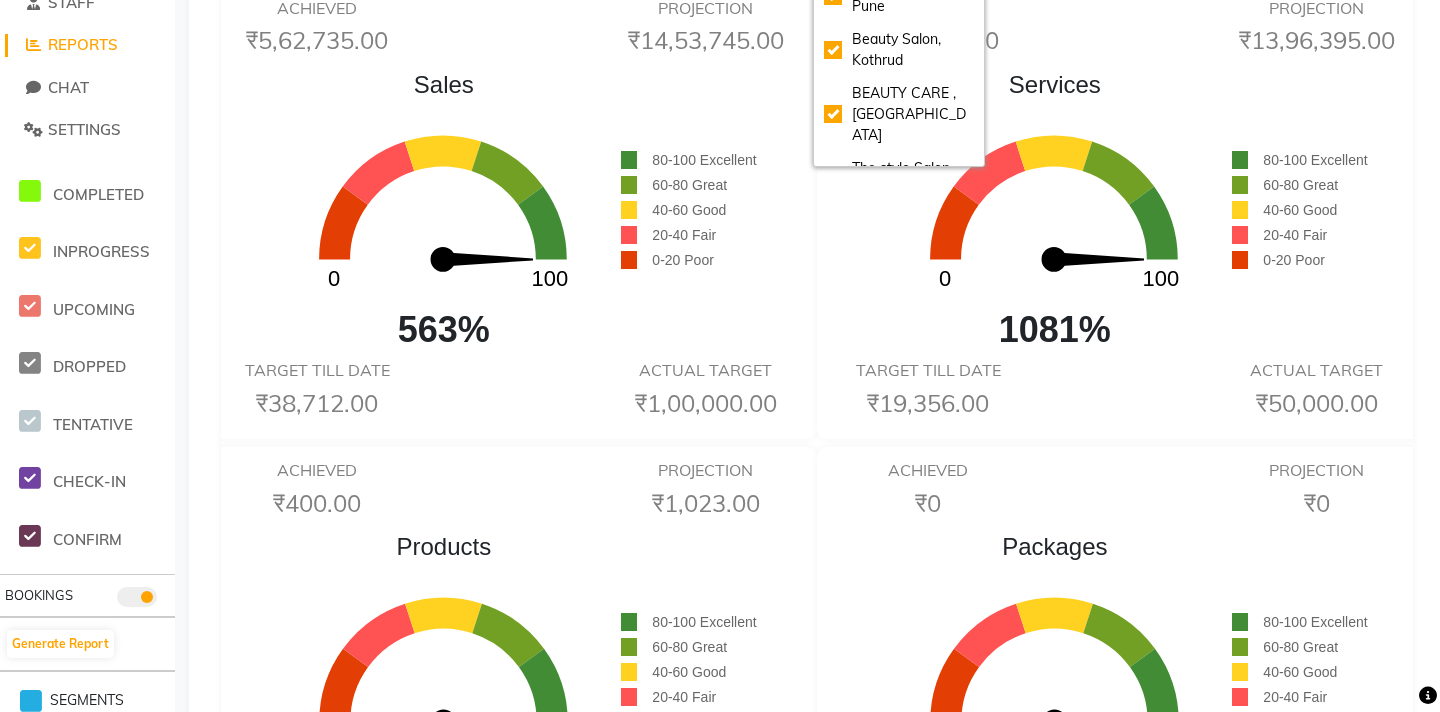 scroll, scrollTop: 0, scrollLeft: 0, axis: both 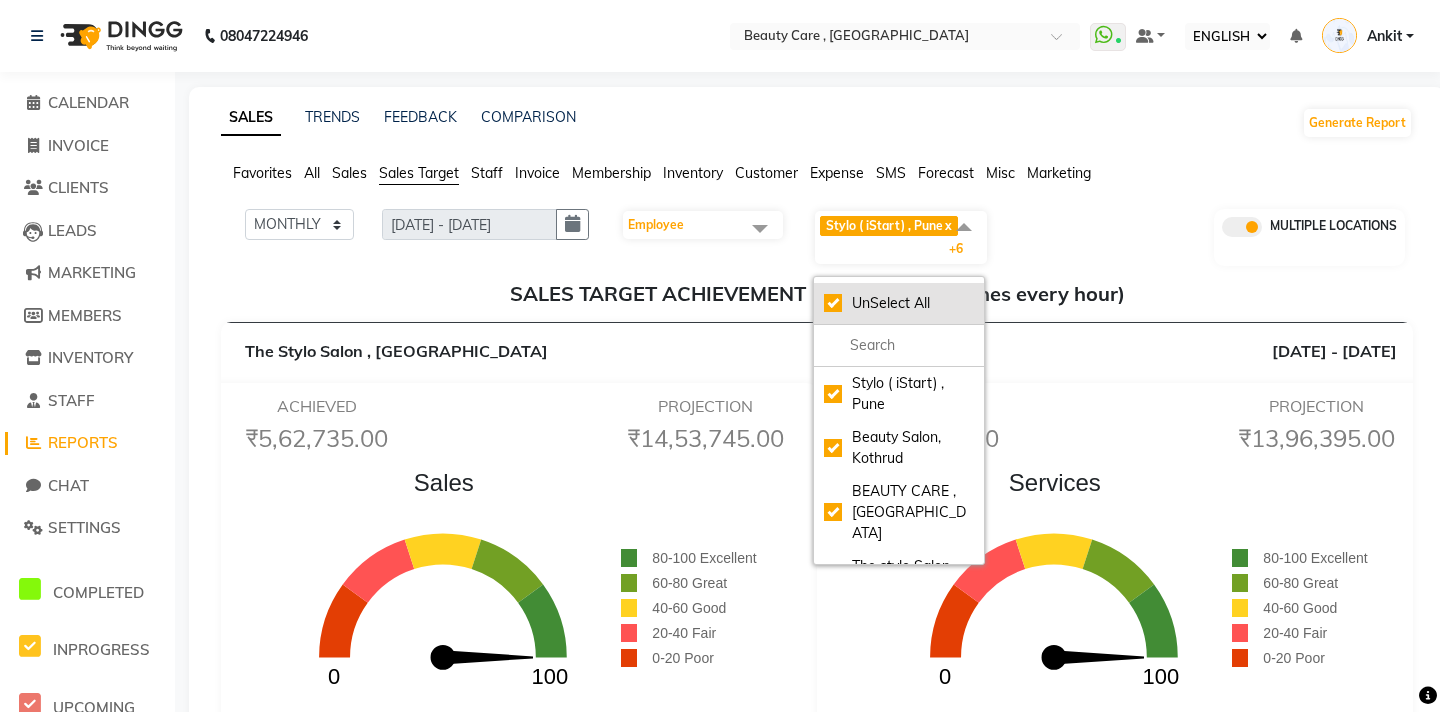 click on "UnSelect All" 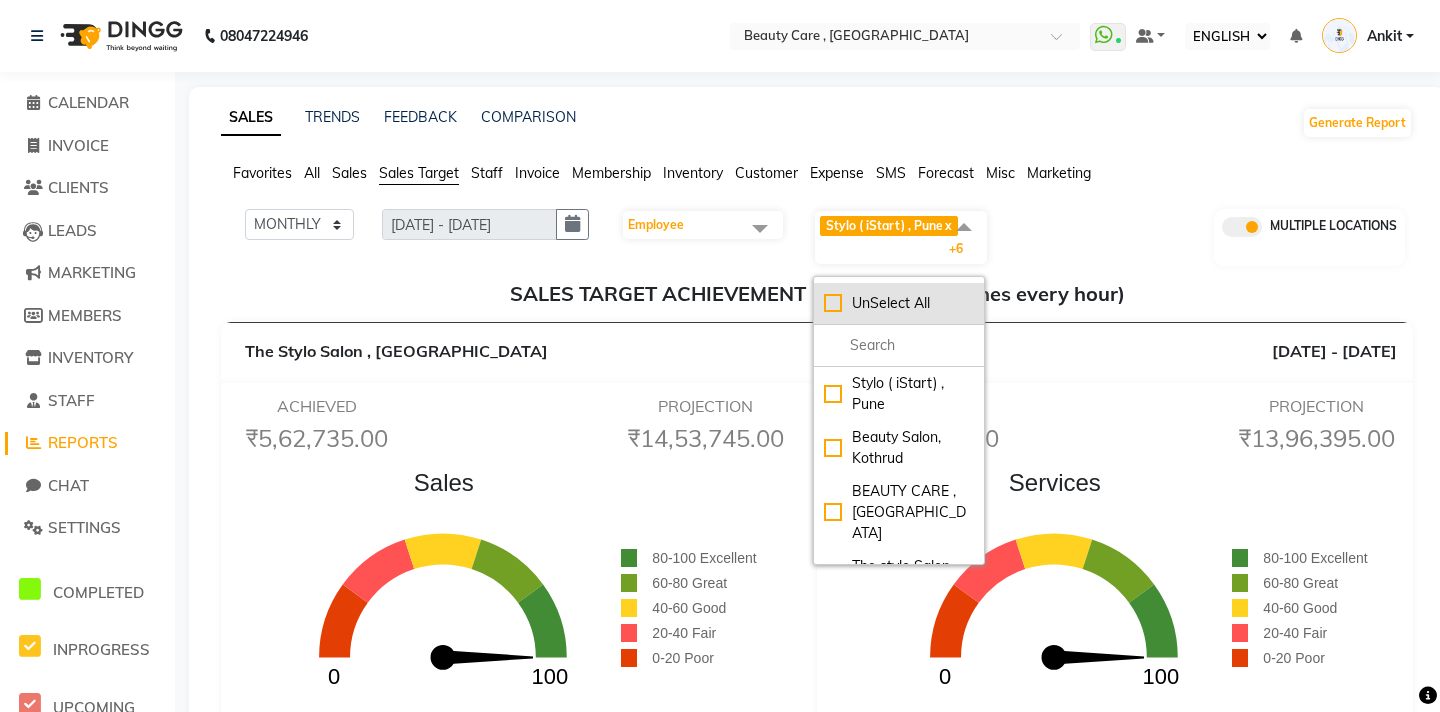 checkbox on "false" 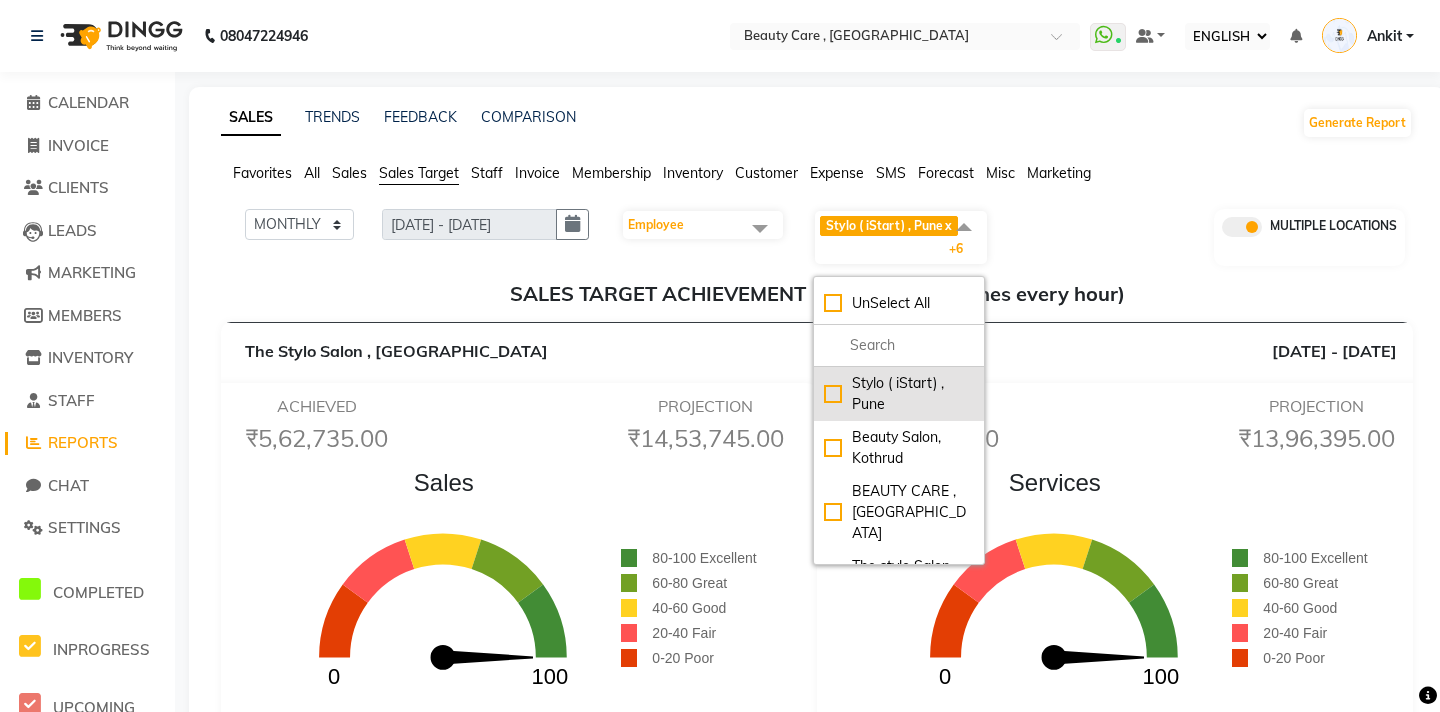 click on "Stylo ( iStart) , Pune" 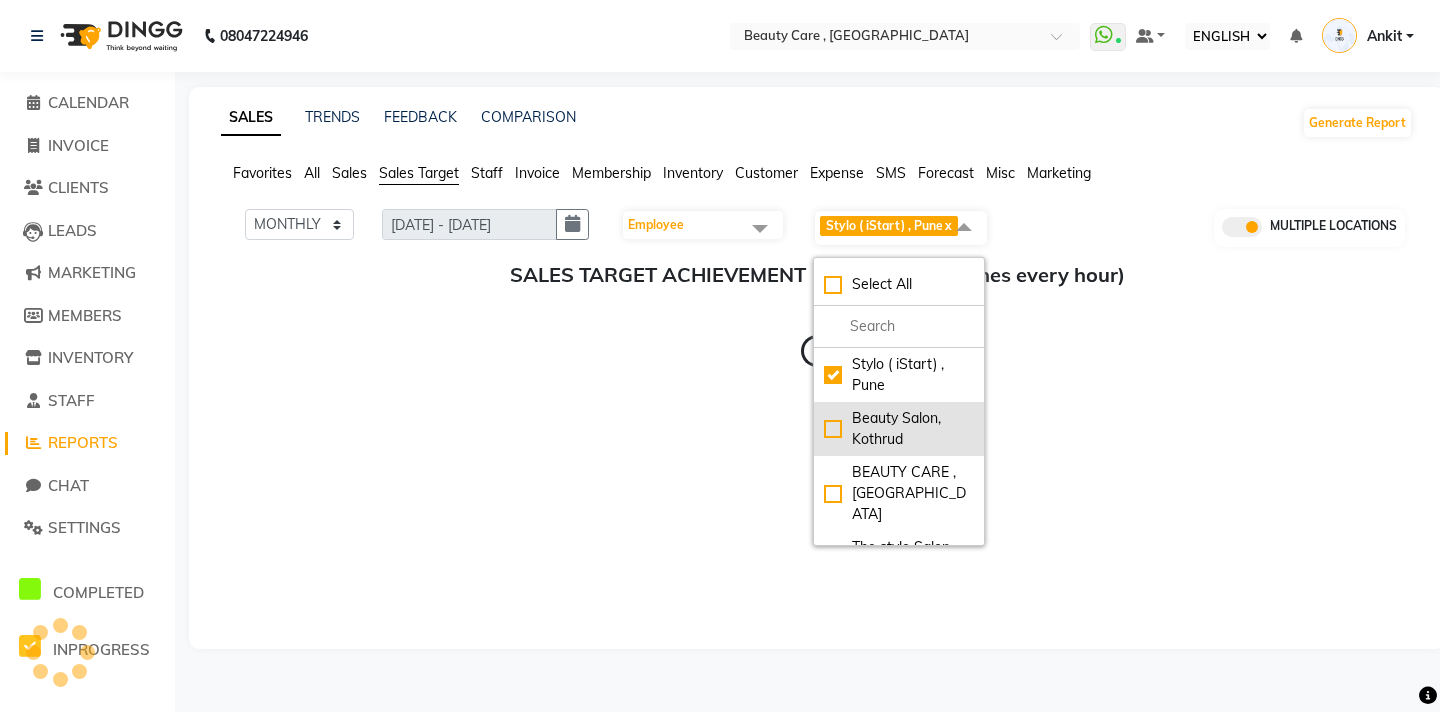 checkbox on "true" 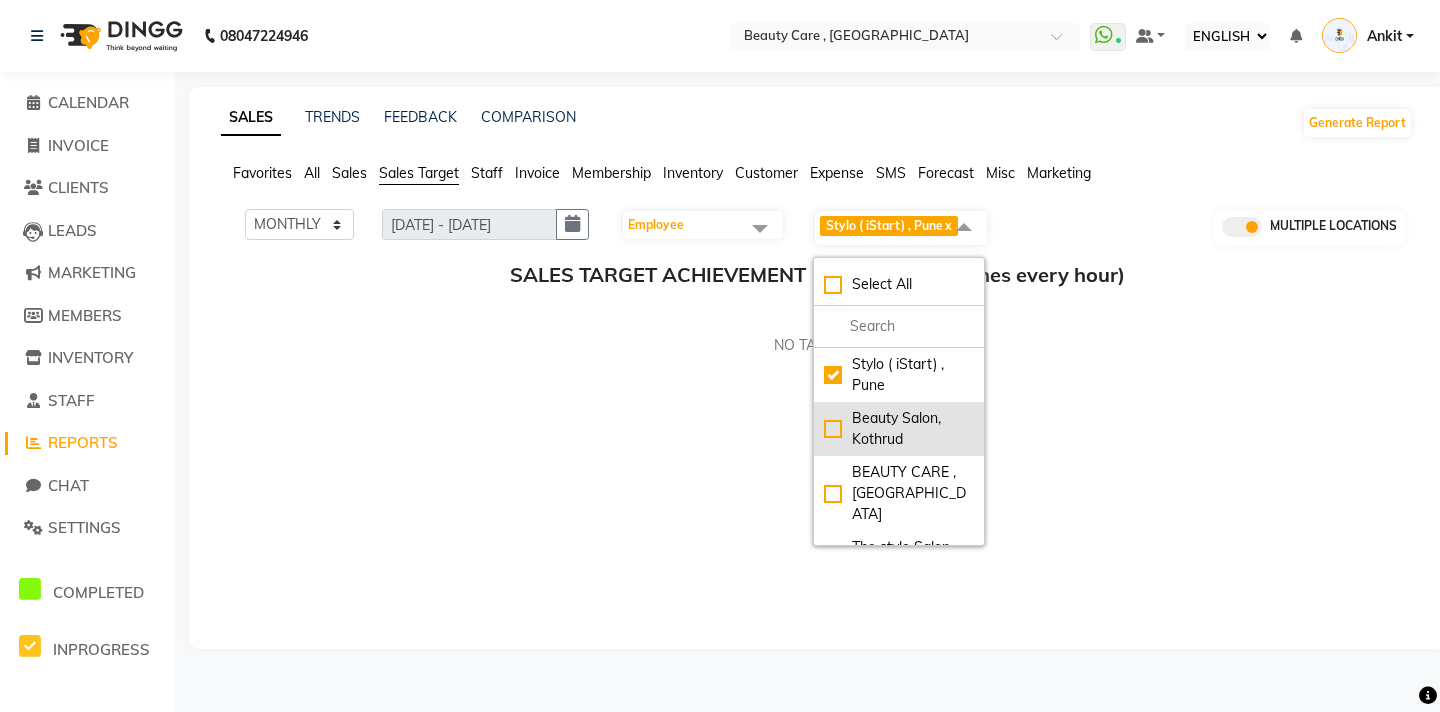 click on "Beauty Salon, Kothrud" 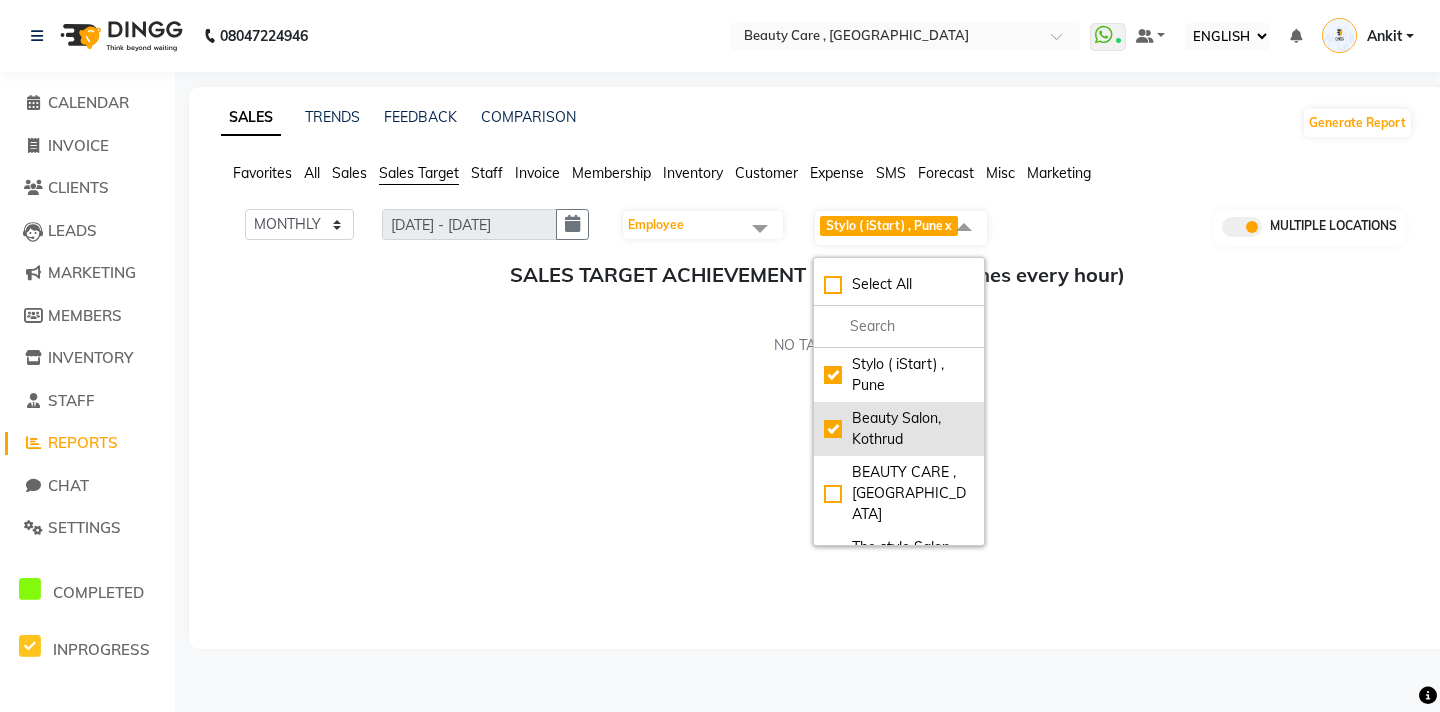 checkbox on "true" 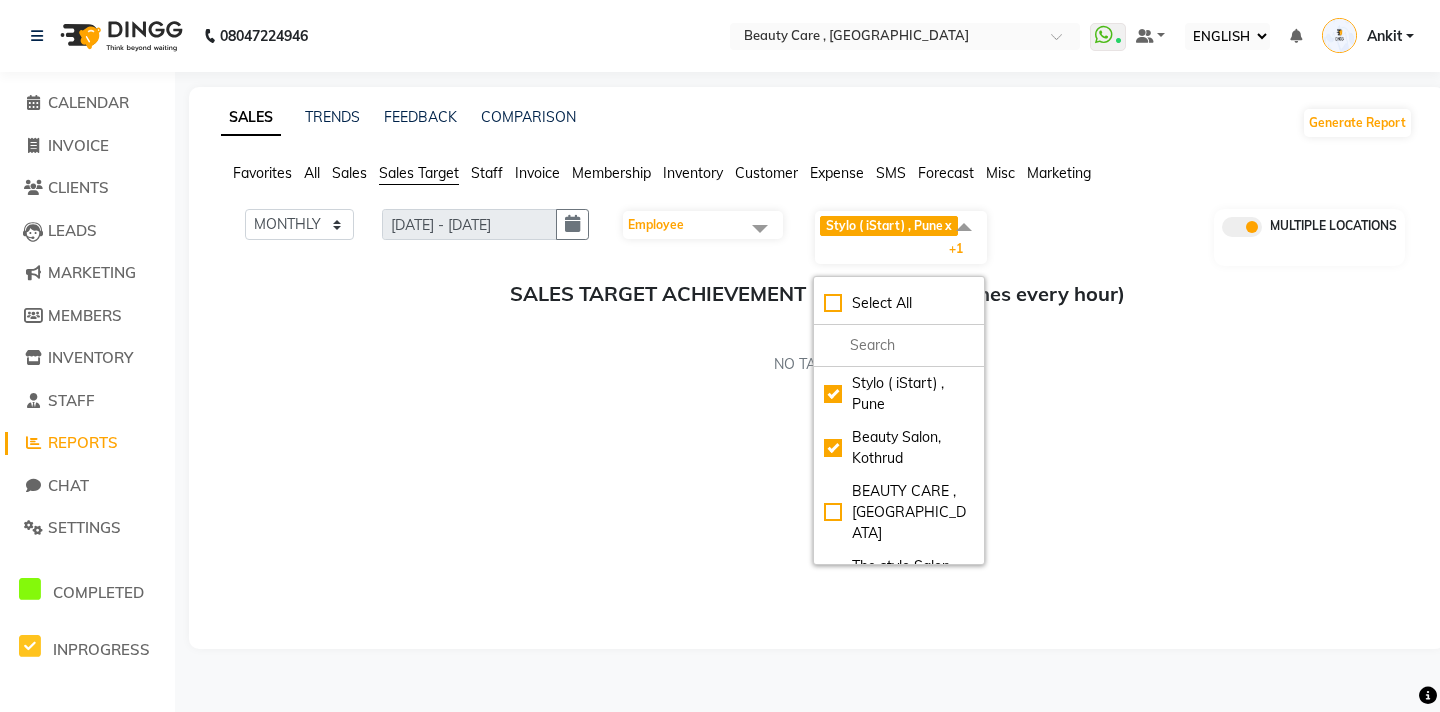 click on "MONTHLY WEEKLY 01/07/2025 - 31/07/2025 Employee Select All AAAAA Aayush Yadav Admin A Jagdish K Akshay Ankit Ashvin asif Avinash Avneesh  Bhakti bhavesh Bikesh dhiraj DINGG Staff Disha Divyani Ganesh harsh JAGDISH kiran Komal Lokesh Tanwar Mahendra Vishwakarma MANDEEP KAUR  Manual Test DND Neeraj Rode new staff Ninad  Omkar play salon Prakash Pranav Pranil Praveen Priyanka QA Staff-1 Rahul ram Ross Geller Ruchi Rupal Samyak Saraf Sandhya Sanjeevni shivam StaffForReports staff-qa-1 staff-qa-2 staff-qa-3 Sukanya sumit Sumit Kadam Sushmita test Test Staff Vidhi xyz sa Stylo ( iStart) , Pune  x Beauty Salon, Kothrud  x +1 Select All Stylo ( iStart) , Pune Beauty Salon, Kothrud BEAUTY CARE , Kandivali East The stylo Salon , Mumbai Stylo(i Growth), Pune Stylo (Premium), Pune Naturals Salon, Gopalapuram MULTIPLE LOCATIONS" 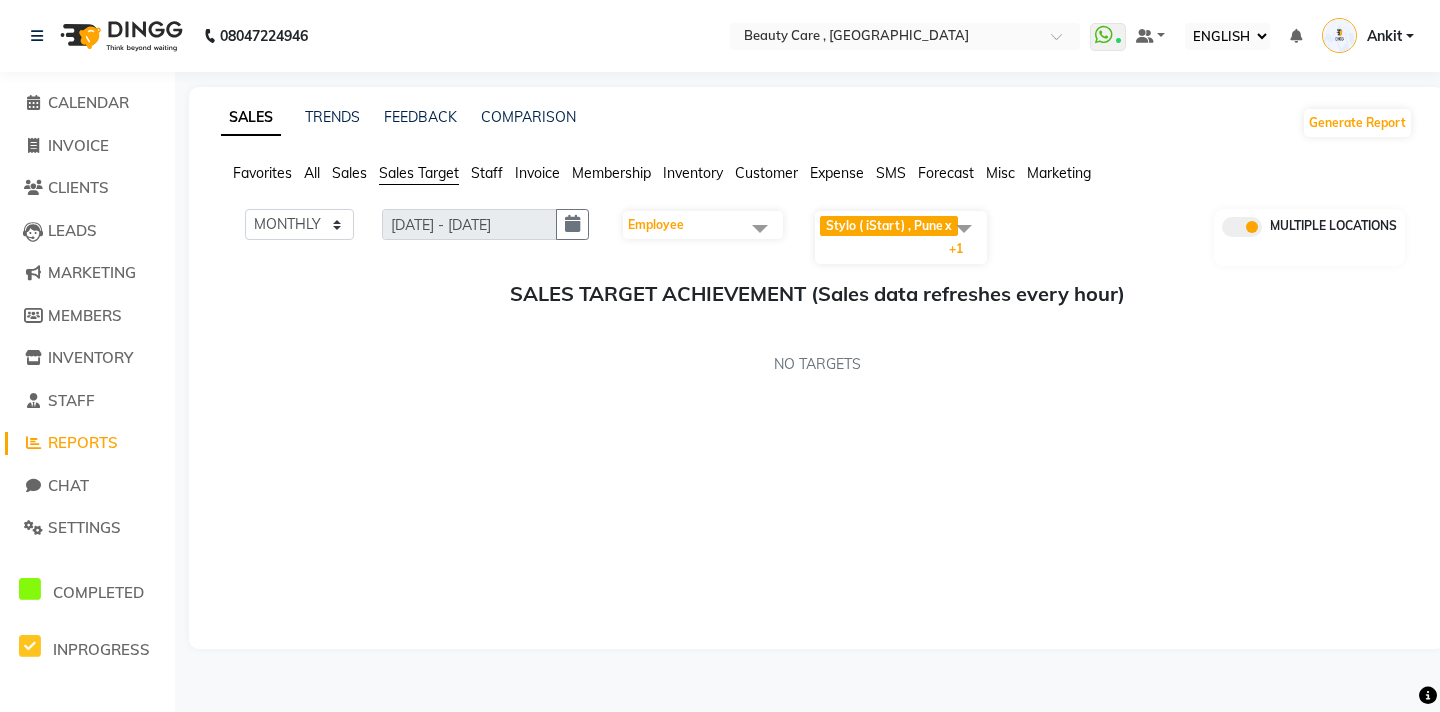 click on "Staff" 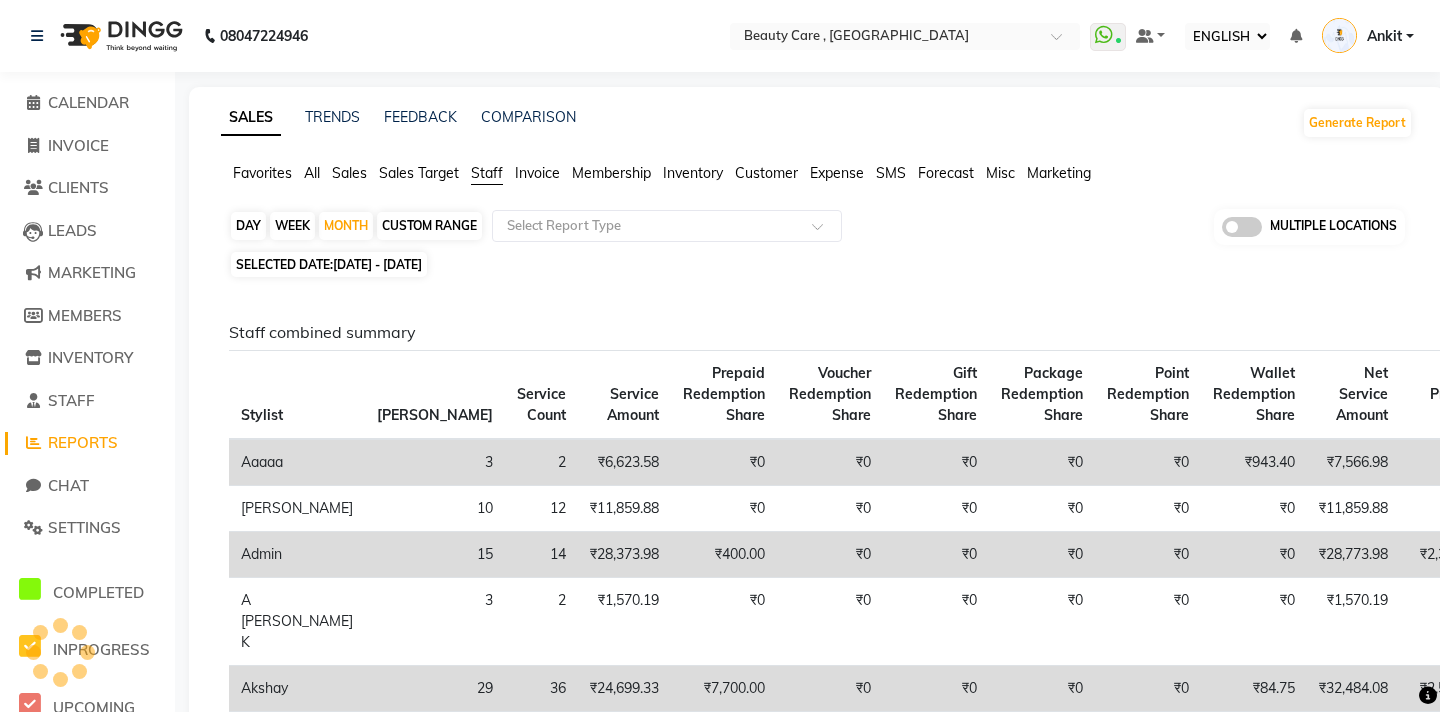 click on "Invoice" 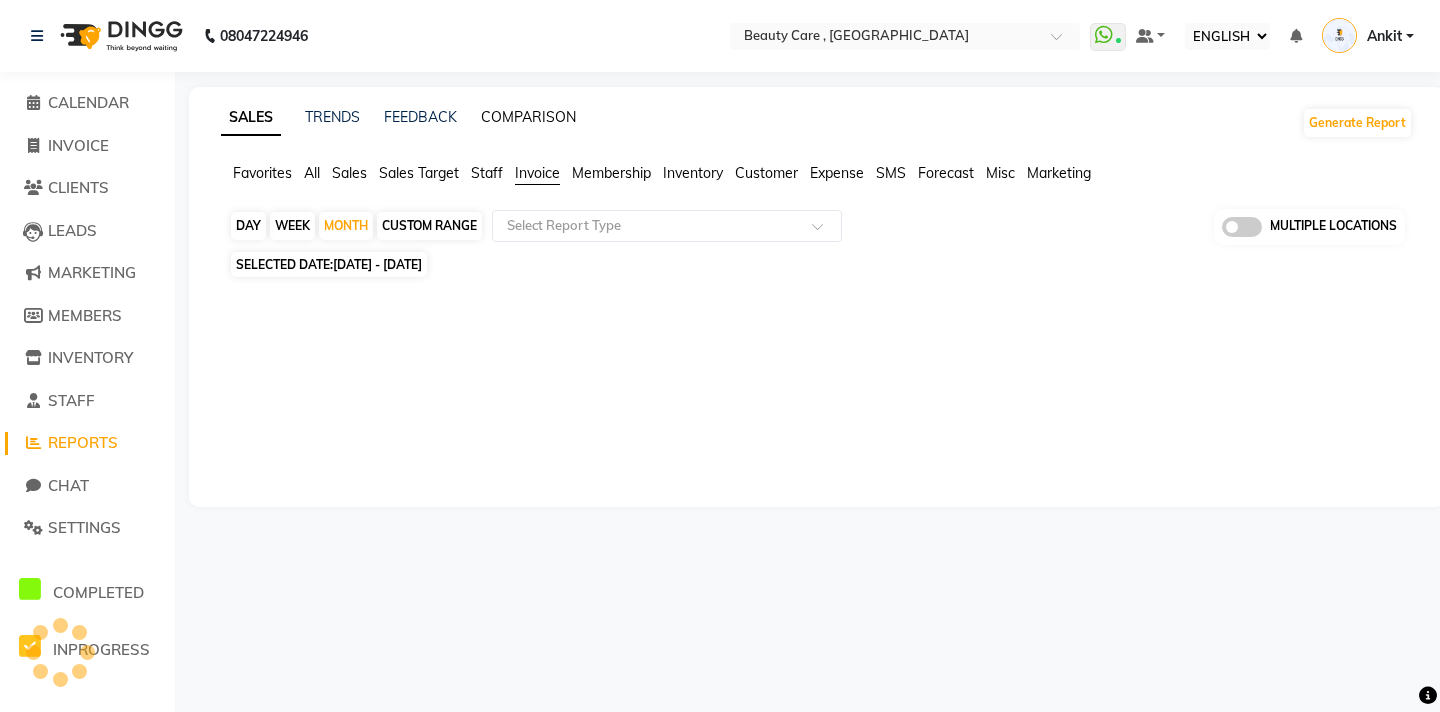 click on "COMPARISON" 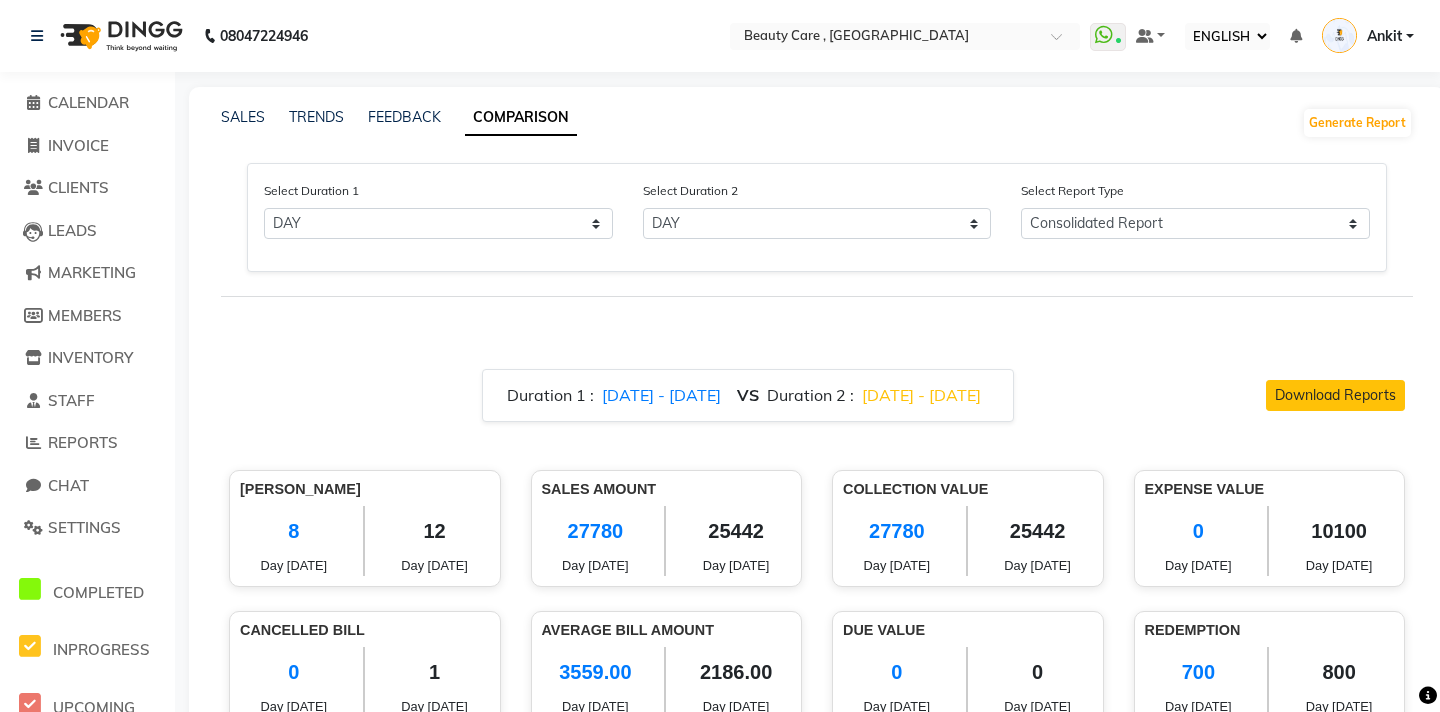 click on "Duration 1 :   12/07/2025 - 12/07/2025  VS  Duration 2 :   11/07/2025 - 11/07/2025  Download Reports BILL COUNT 8 Day Jul 12th 25 12 Day Jul 11th 25 SALES AMOUNT 27780 Day Jul 12th 25 25442 Day Jul 11th 25 COLLECTION VALUE 27780 Day Jul 12th 25 25442 Day Jul 11th 25 EXPENSE VALUE 0 Day Jul 12th 25 10100 Day Jul 11th 25 CANCELLED BILL 0 Day Jul 12th 25 1 Day Jul 11th 25 AVERAGE BILL AMOUNT 3559.00 Day Jul 12th 25 2186.00 Day Jul 11th 25 DUE VALUE 0 Day Jul 12th 25 0 Day Jul 11th 25 REDEMPTION 700 Day Jul 12th 25 800 Day Jul 11th 25 BILL ITEMS ITEMS Day Jul 12th 25 Day Jul 11th 25 Services 17179 13955 Products 0 1486 Packages 600 0 Prepaid 10000 10000 Membership 0 0 COLLECTION ITEMS Day Jul 12th 25 Day Jul 11th 25 Online 12728 14042 Card 3052 5600 Cash 12000 5800 Packages 200 0 Prepaids 500 800 Vouchers 0 0 REDEMPTION Day Jul 12th 25  700 VOUCHER PREPAID PACKAGE 0 500 200 Day Jul 11th 25  800 VOUCHER PREPAID PACKAGE 0 800 0  CUSTOMER SEGMENTATION  SEGMENT Day Jul 12th 25 COUNT  Day Jul 11th 25 COUNT  5 6 0 0 4" 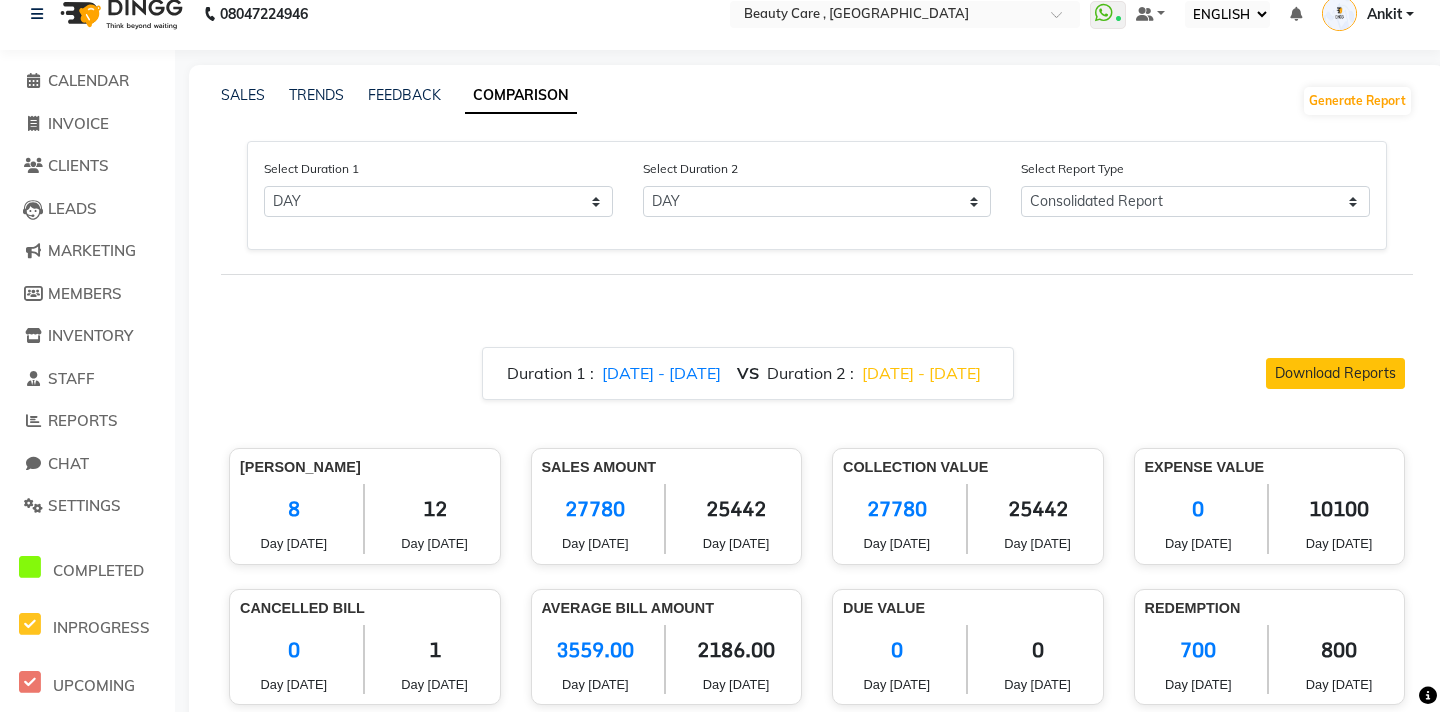 scroll, scrollTop: 0, scrollLeft: 0, axis: both 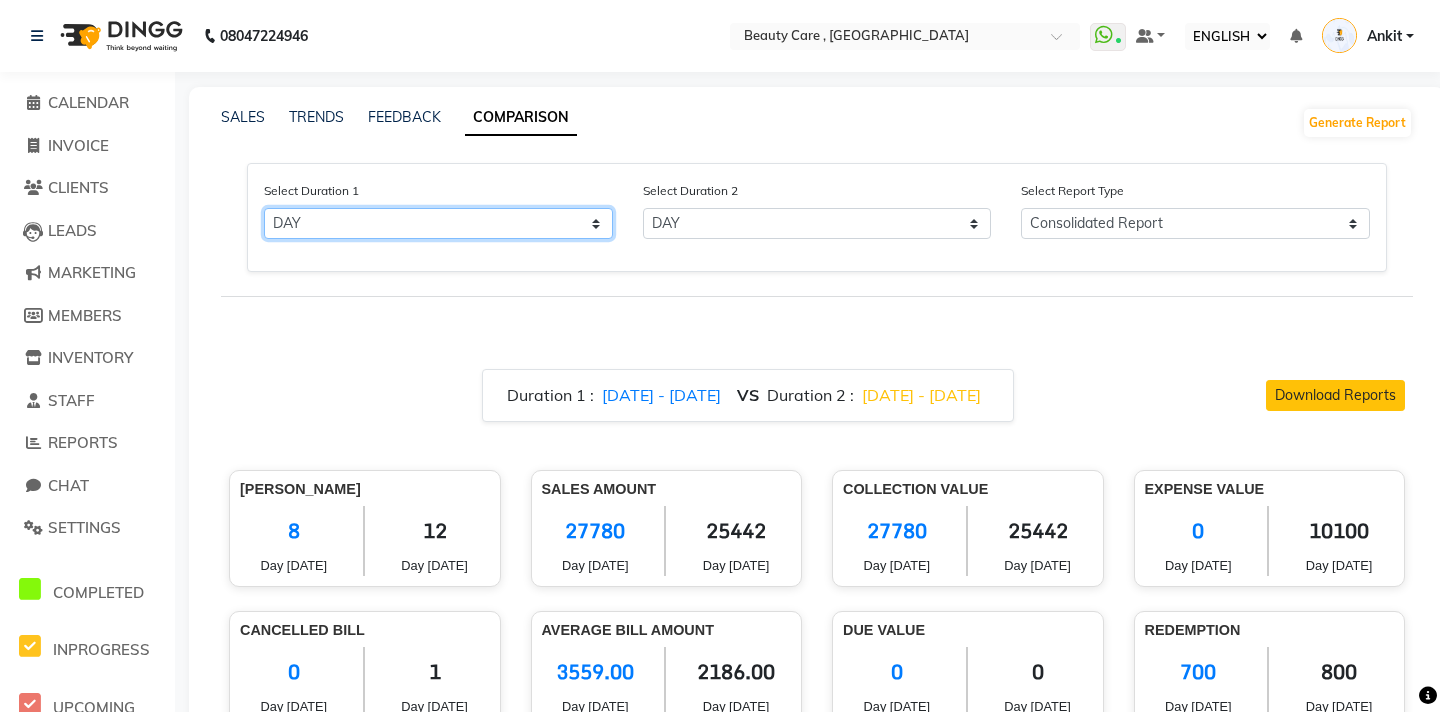 click on "Select DAY MONTH WEEK Custom" 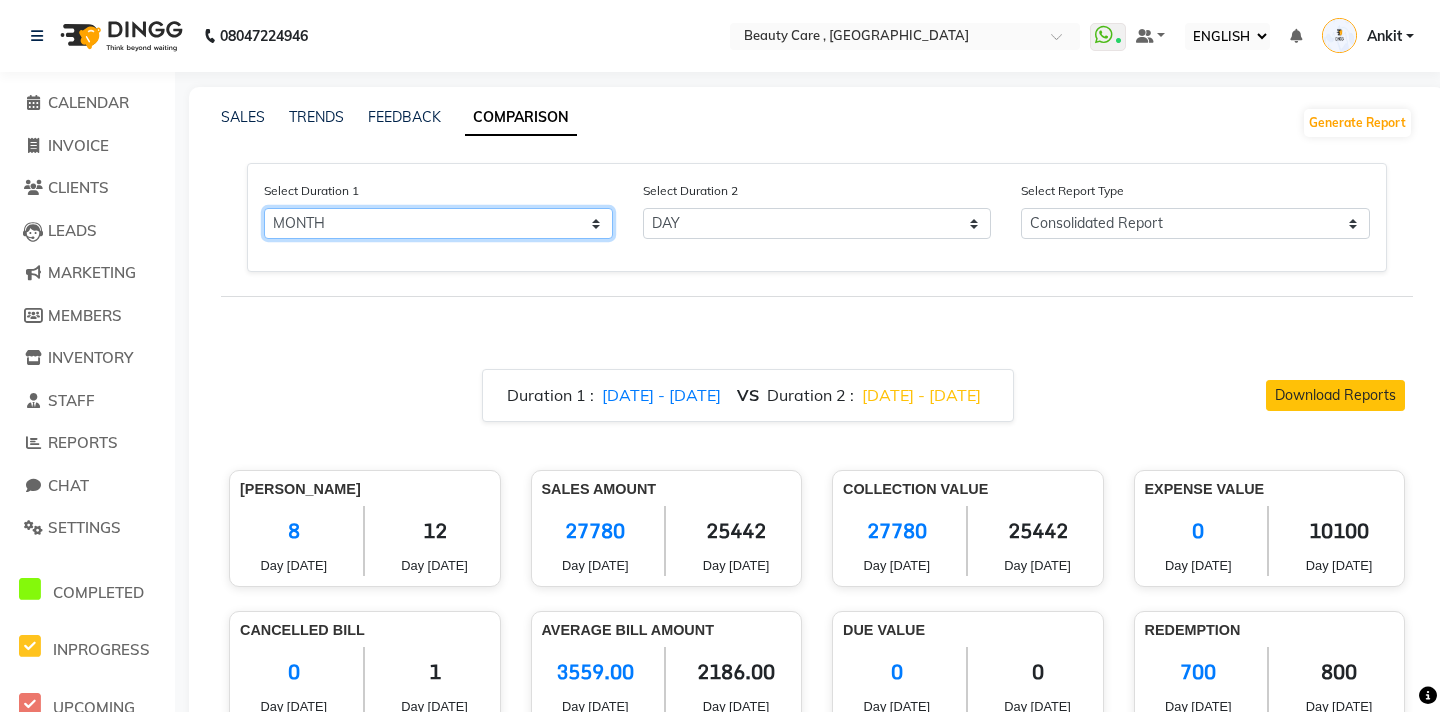 select on "7" 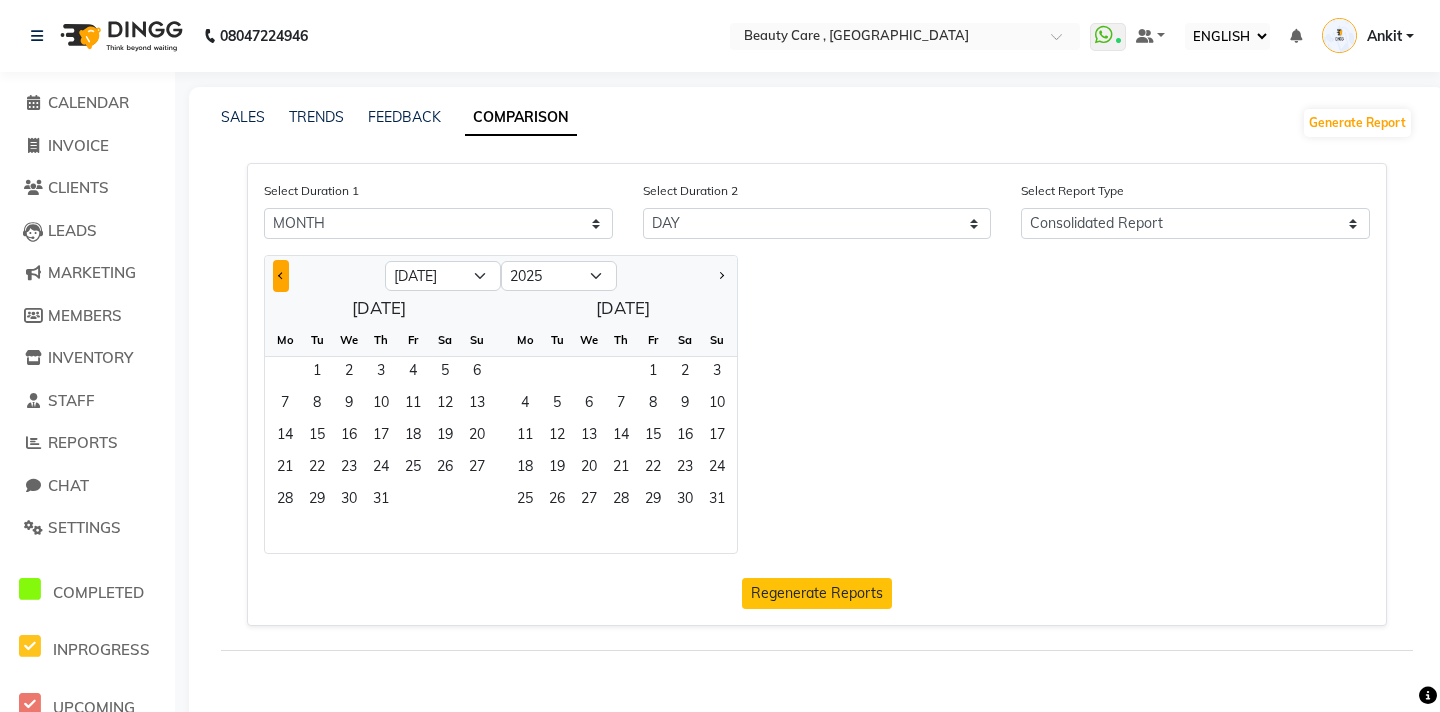 click 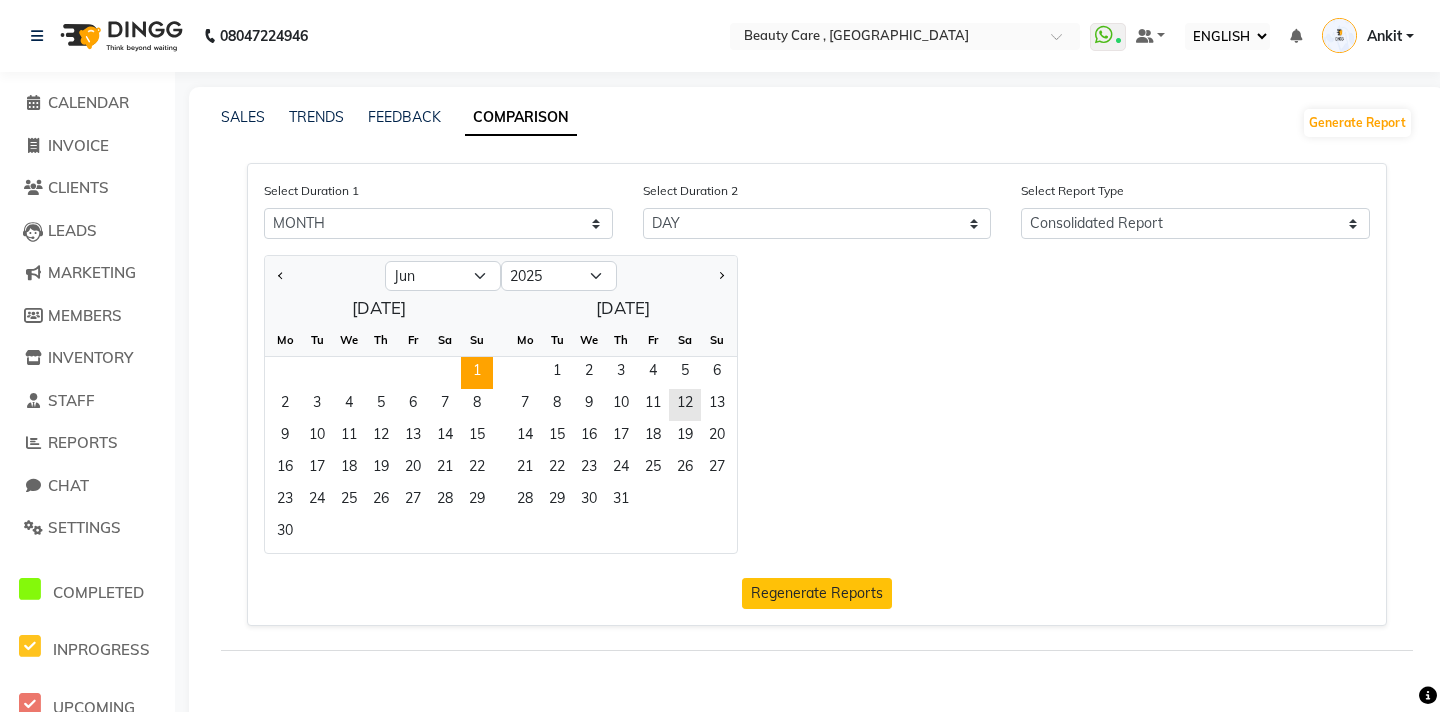 click on "1" 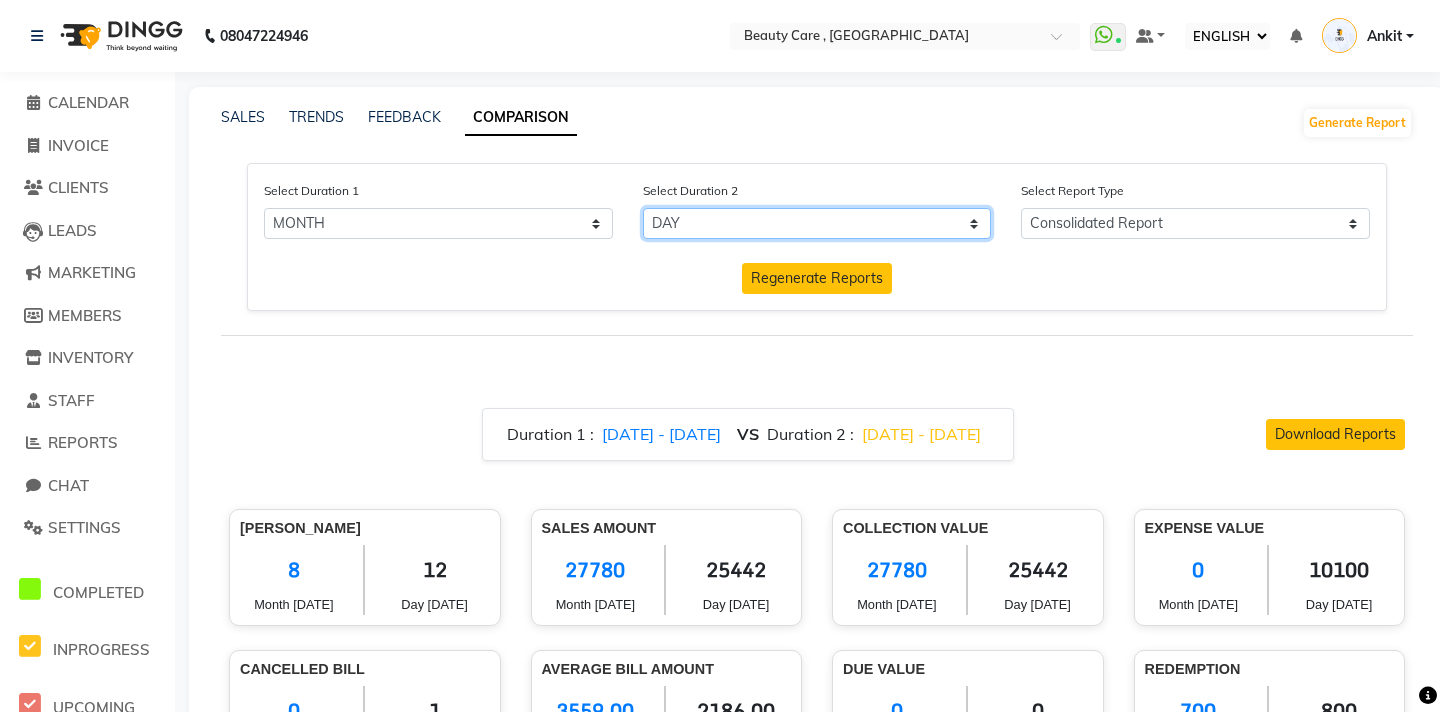 click on "Select DAY MONTH WEEK Custom" 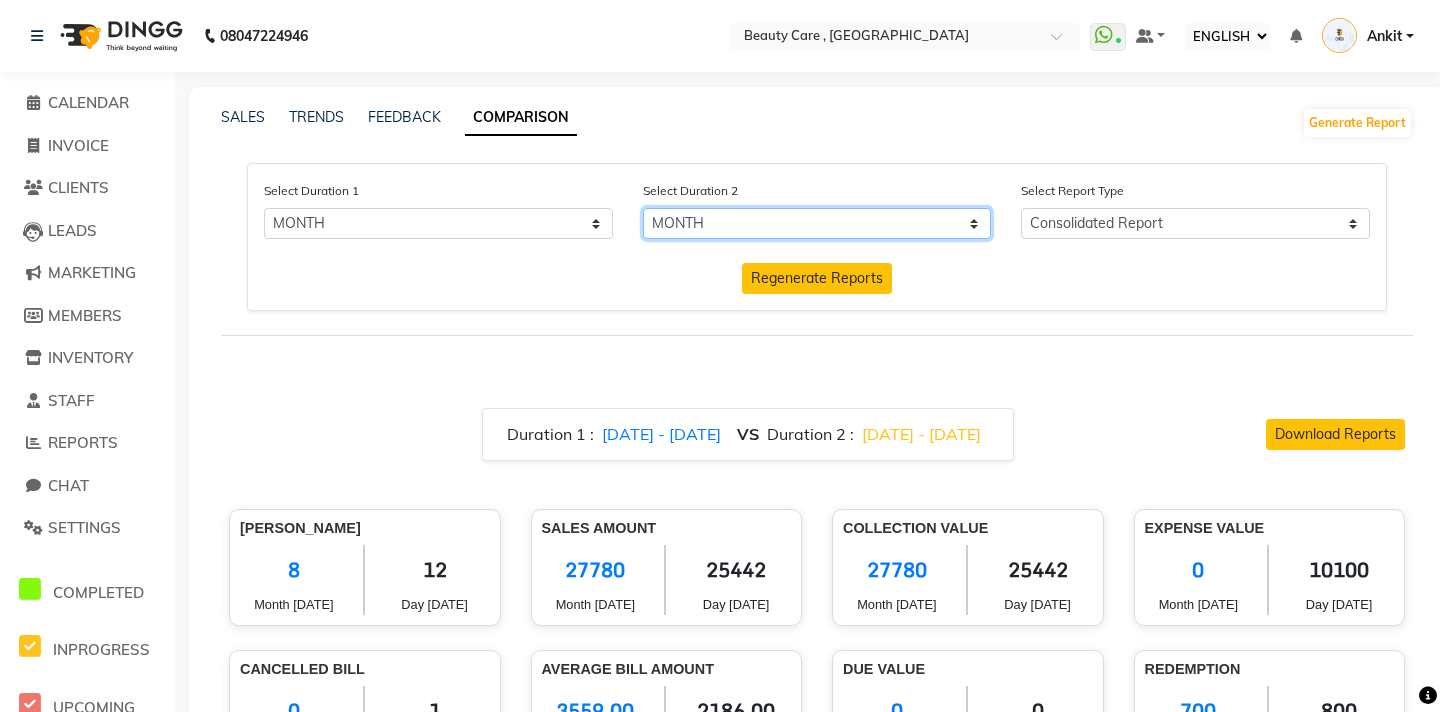 select on "7" 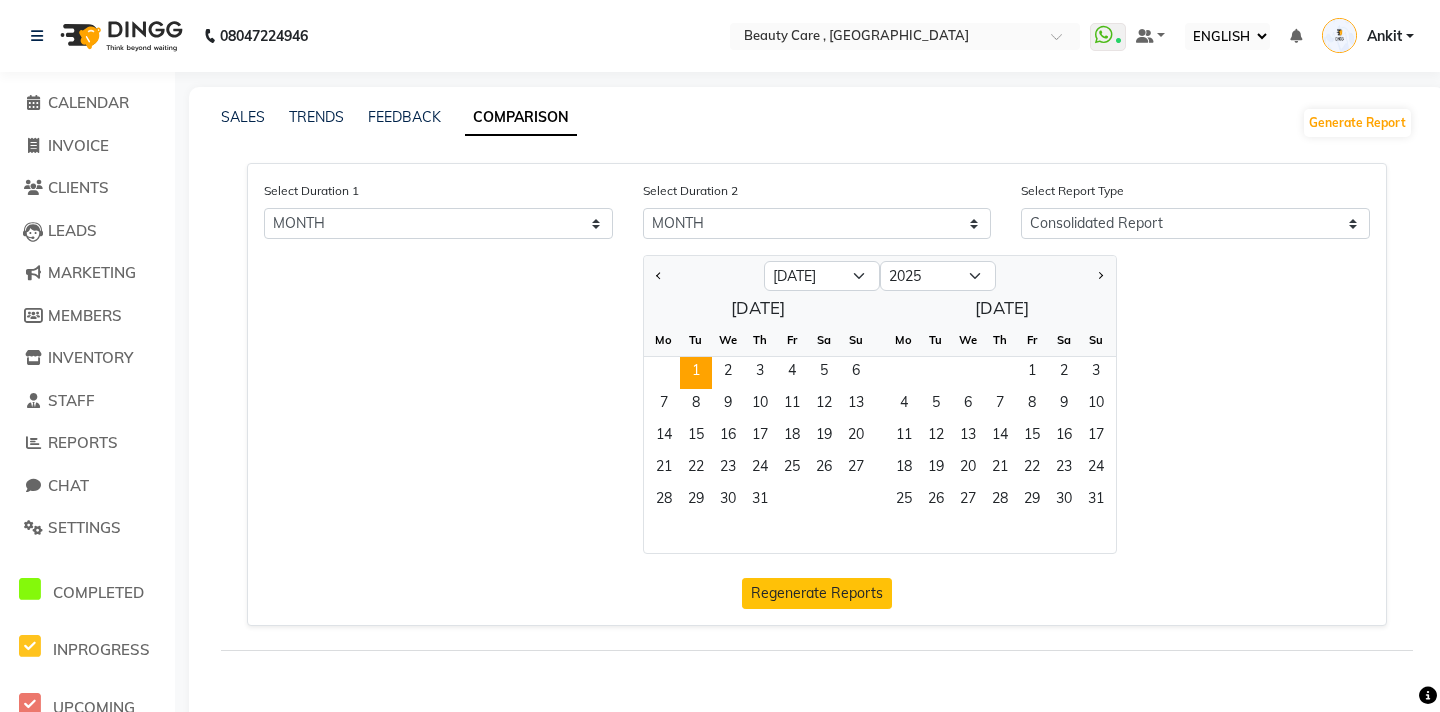 click on "1" 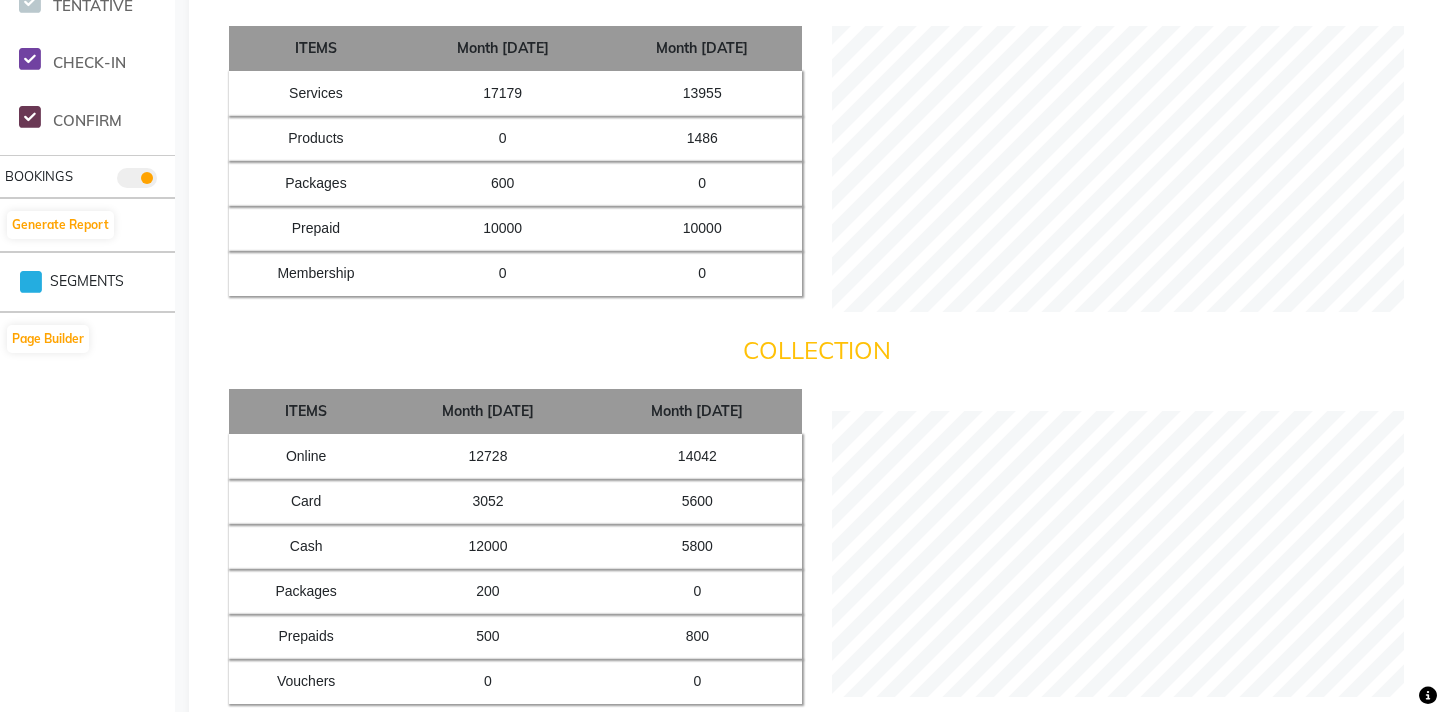 scroll, scrollTop: 773, scrollLeft: 0, axis: vertical 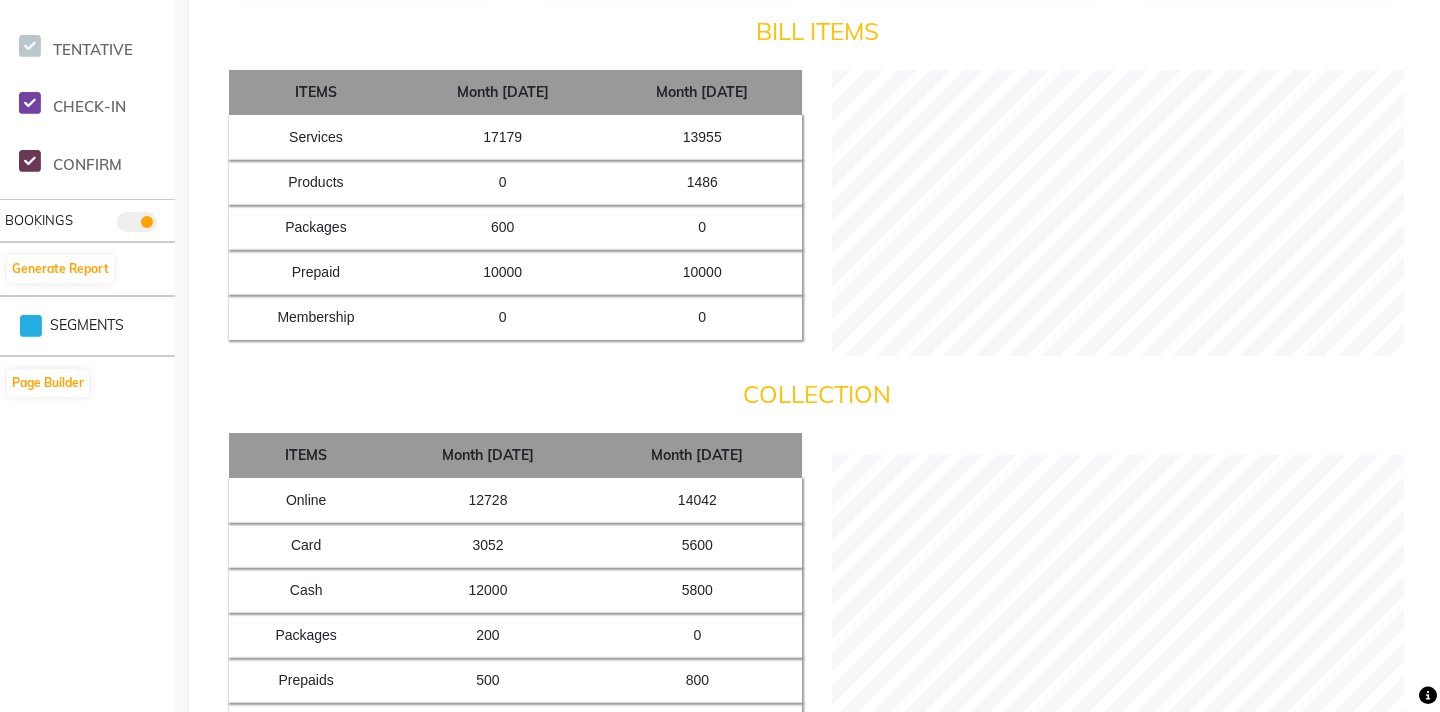 click on "17179" 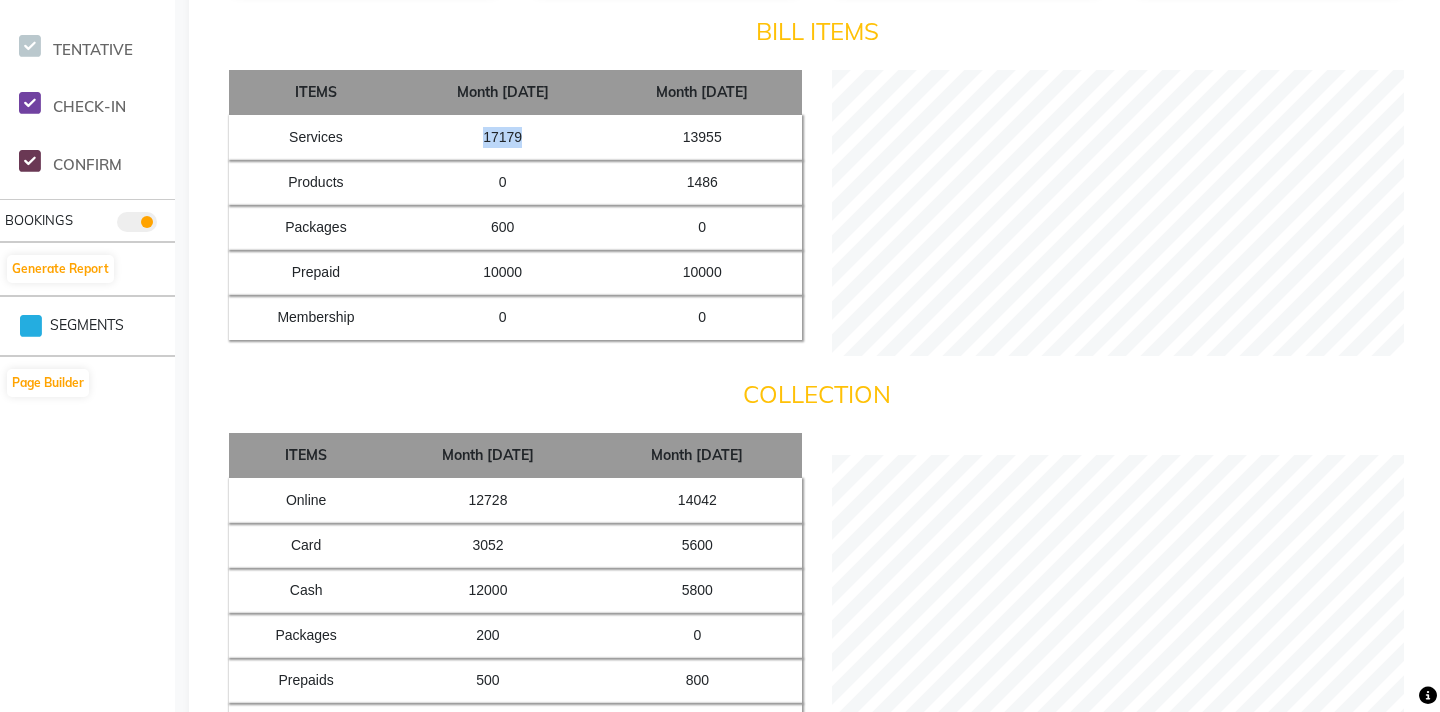 click on "17179" 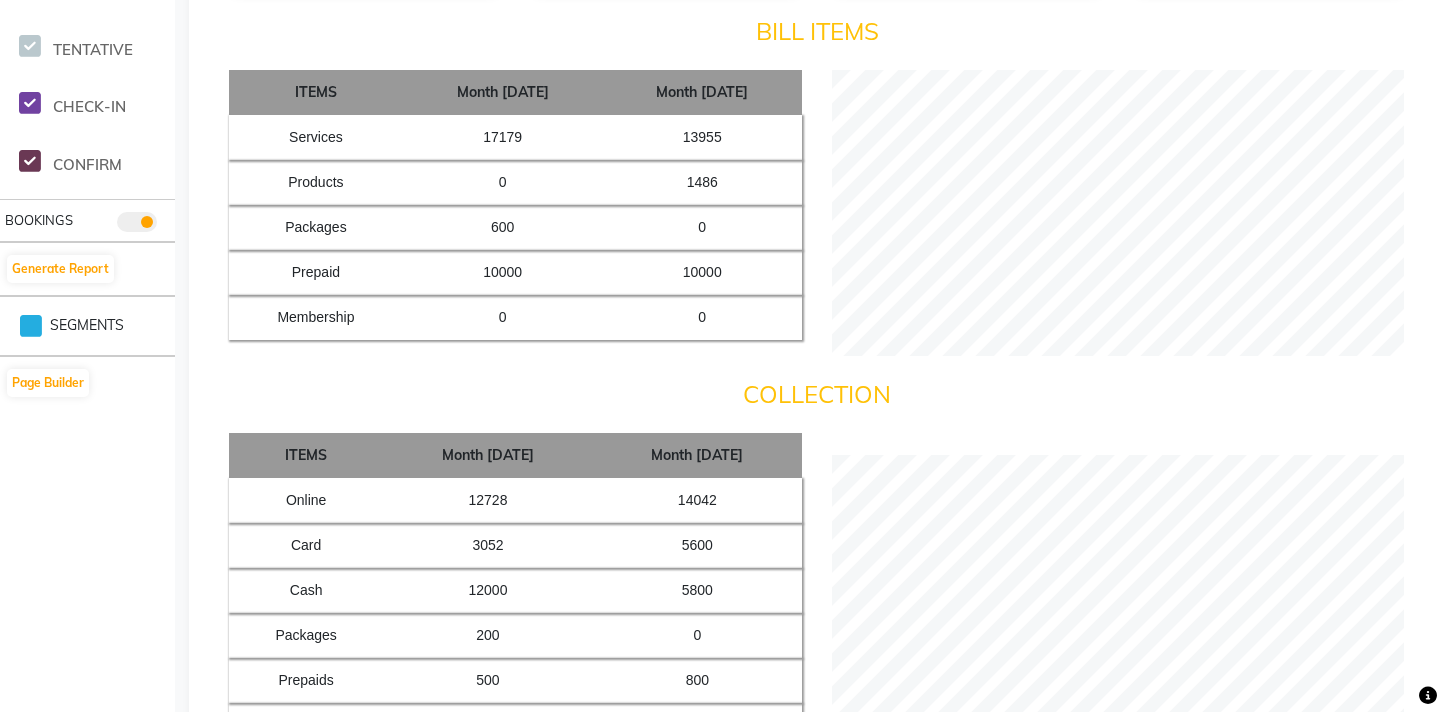 click on "13955" 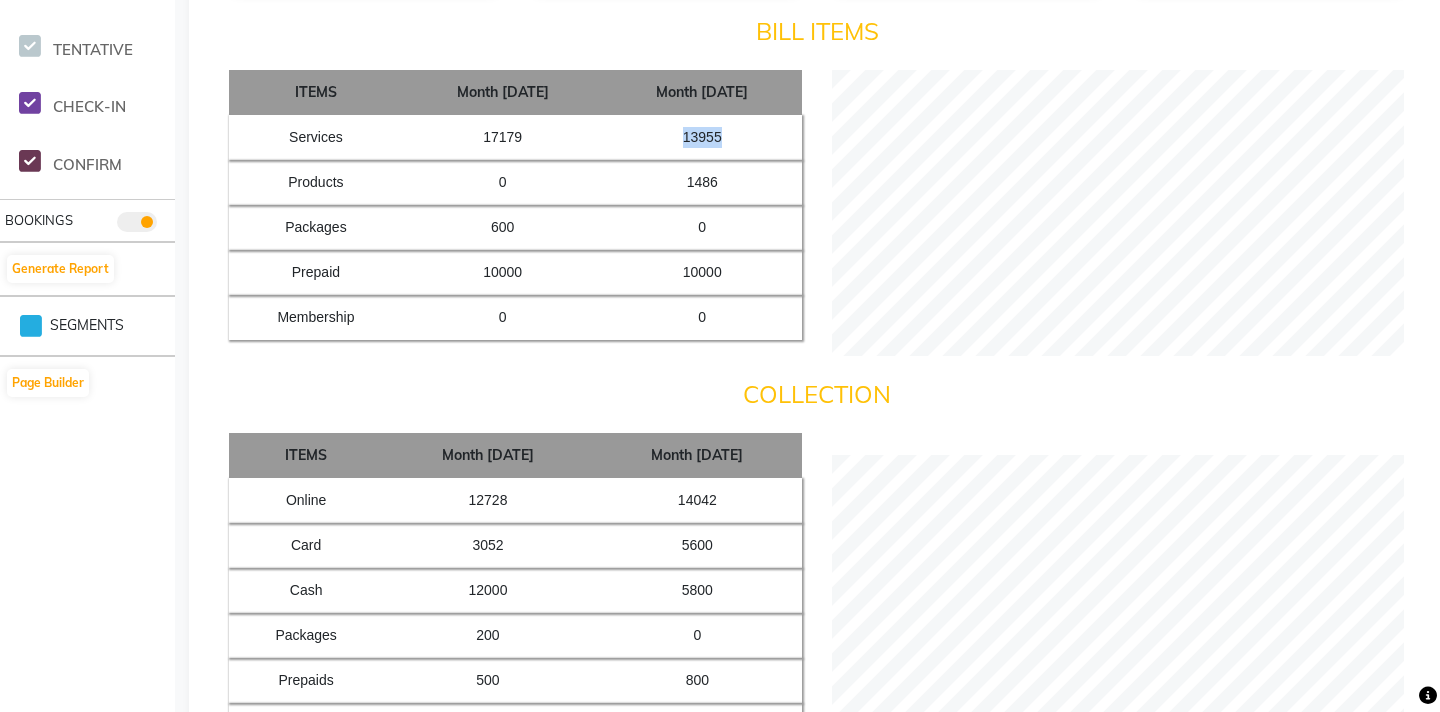 click on "13955" 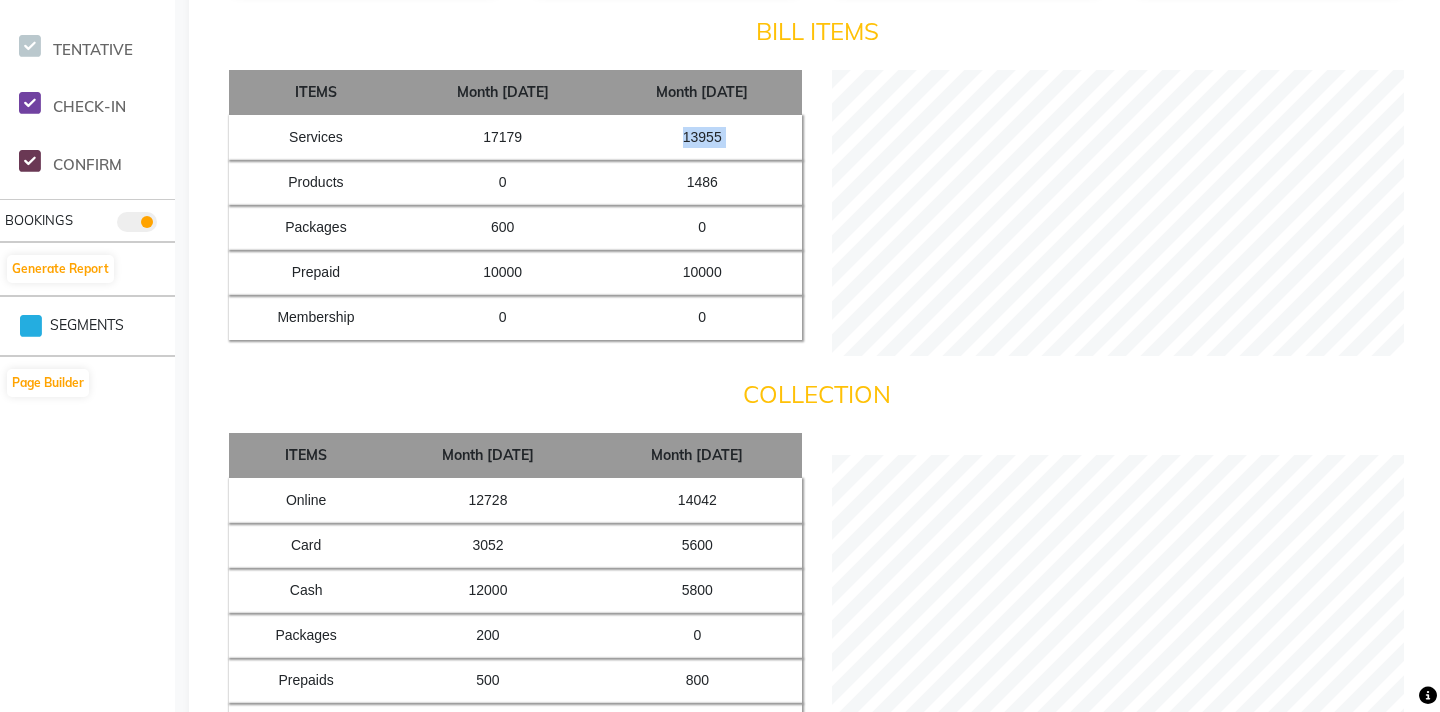 click on "13955" 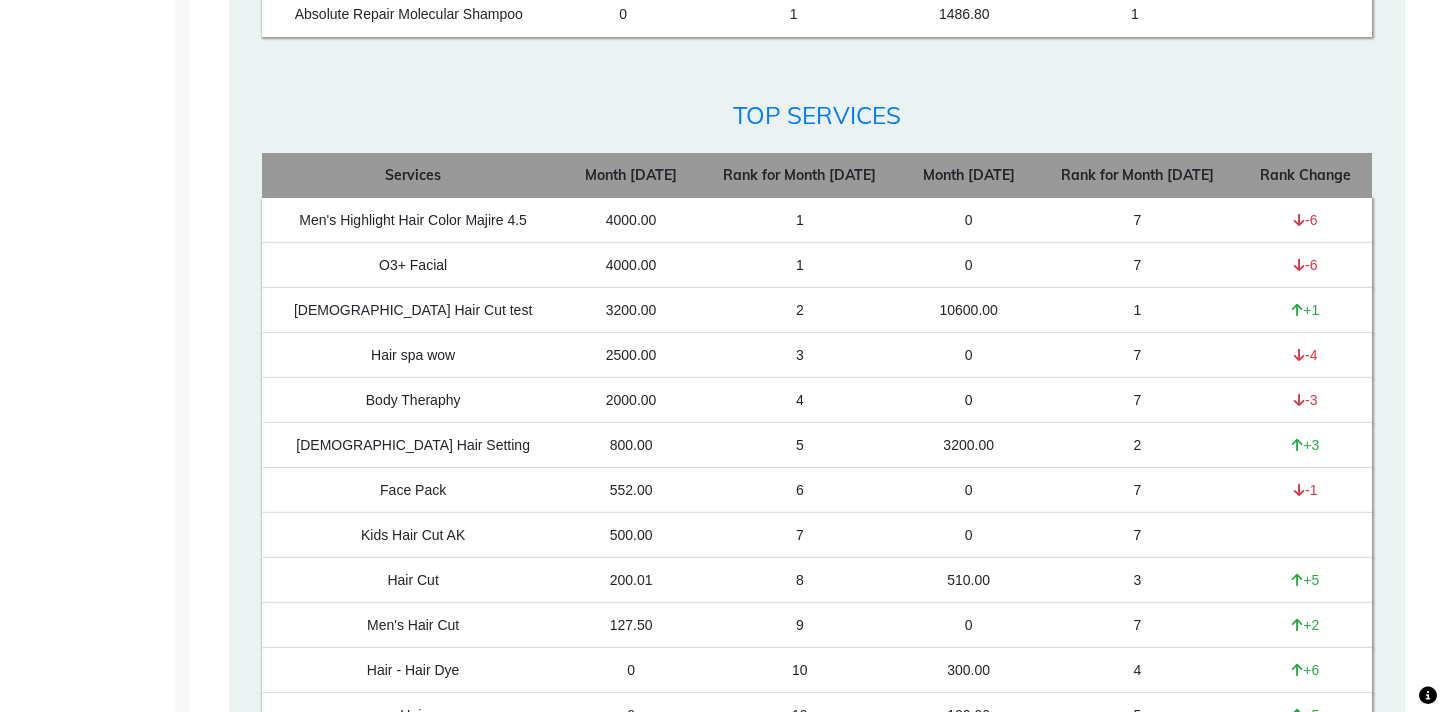 scroll, scrollTop: 2840, scrollLeft: 0, axis: vertical 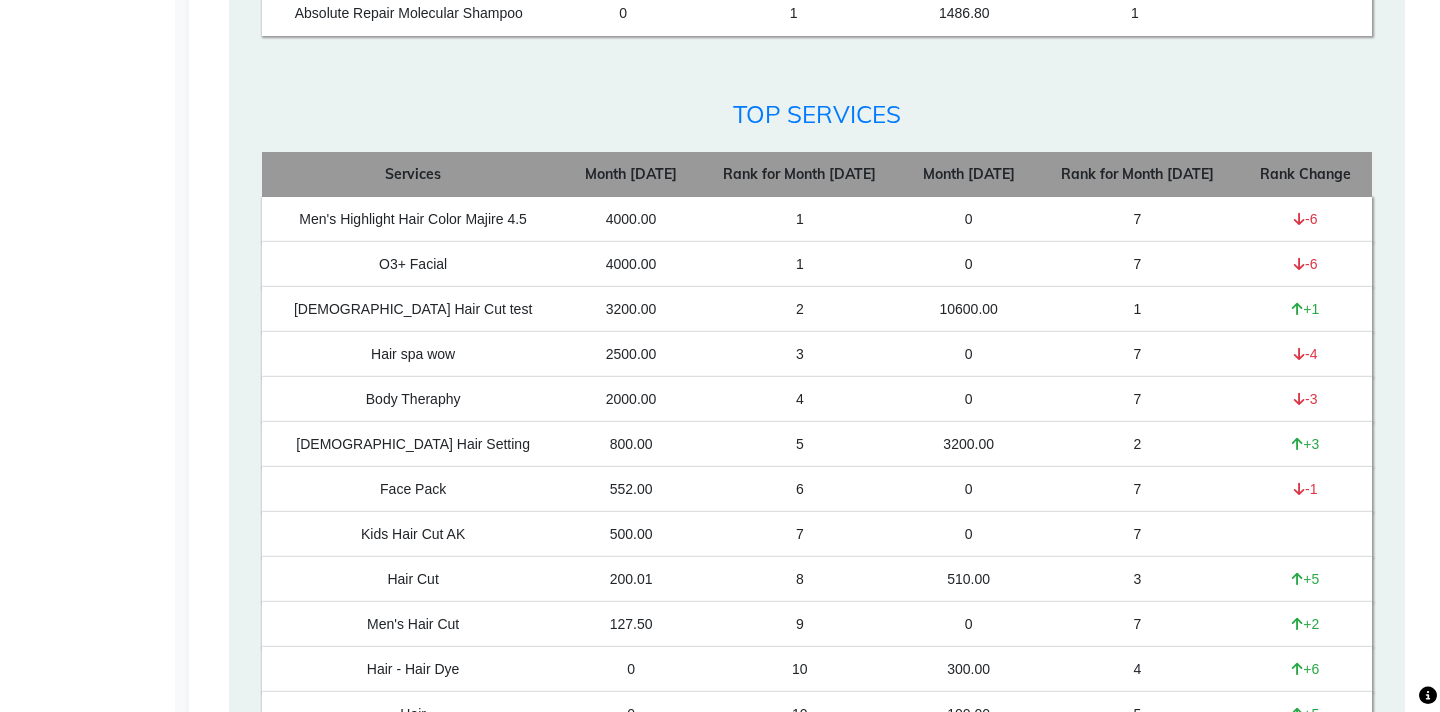 drag, startPoint x: 1330, startPoint y: 96, endPoint x: 1275, endPoint y: 89, distance: 55.443665 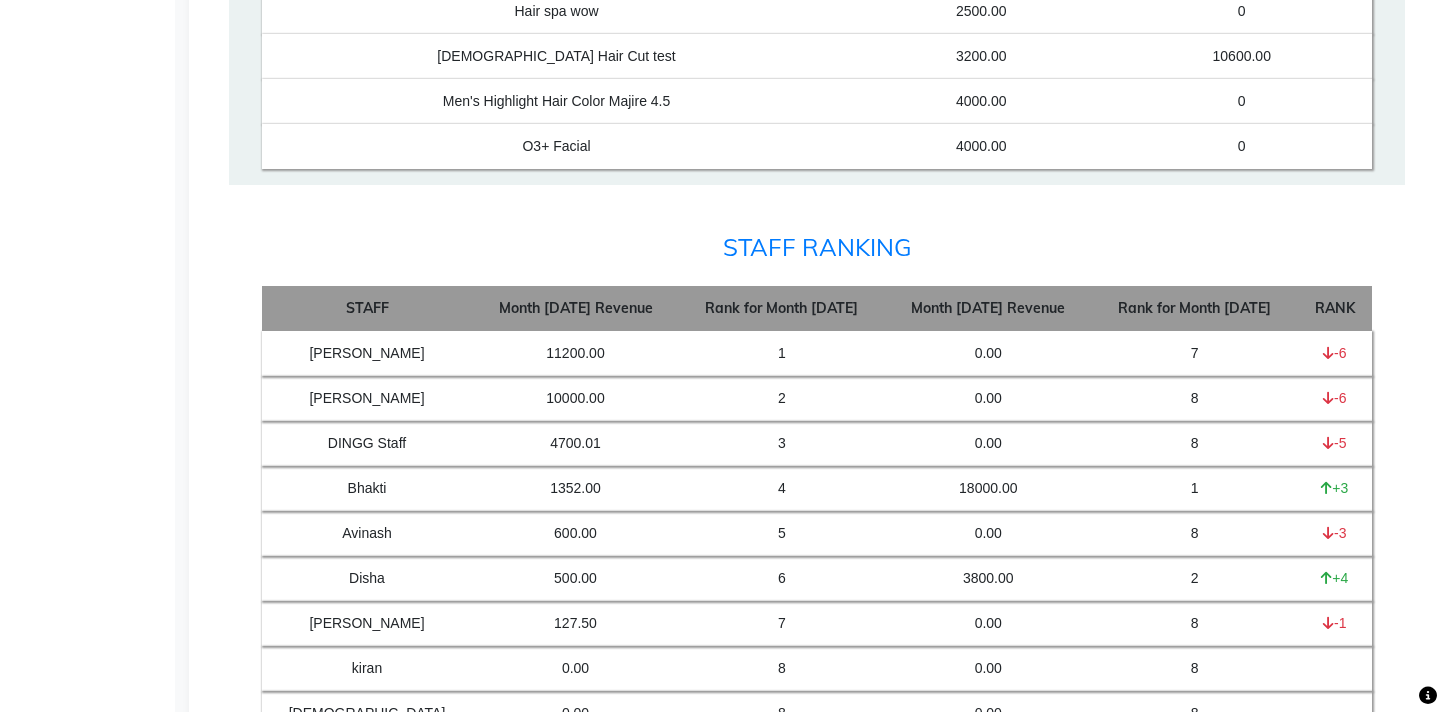 scroll, scrollTop: 4460, scrollLeft: 0, axis: vertical 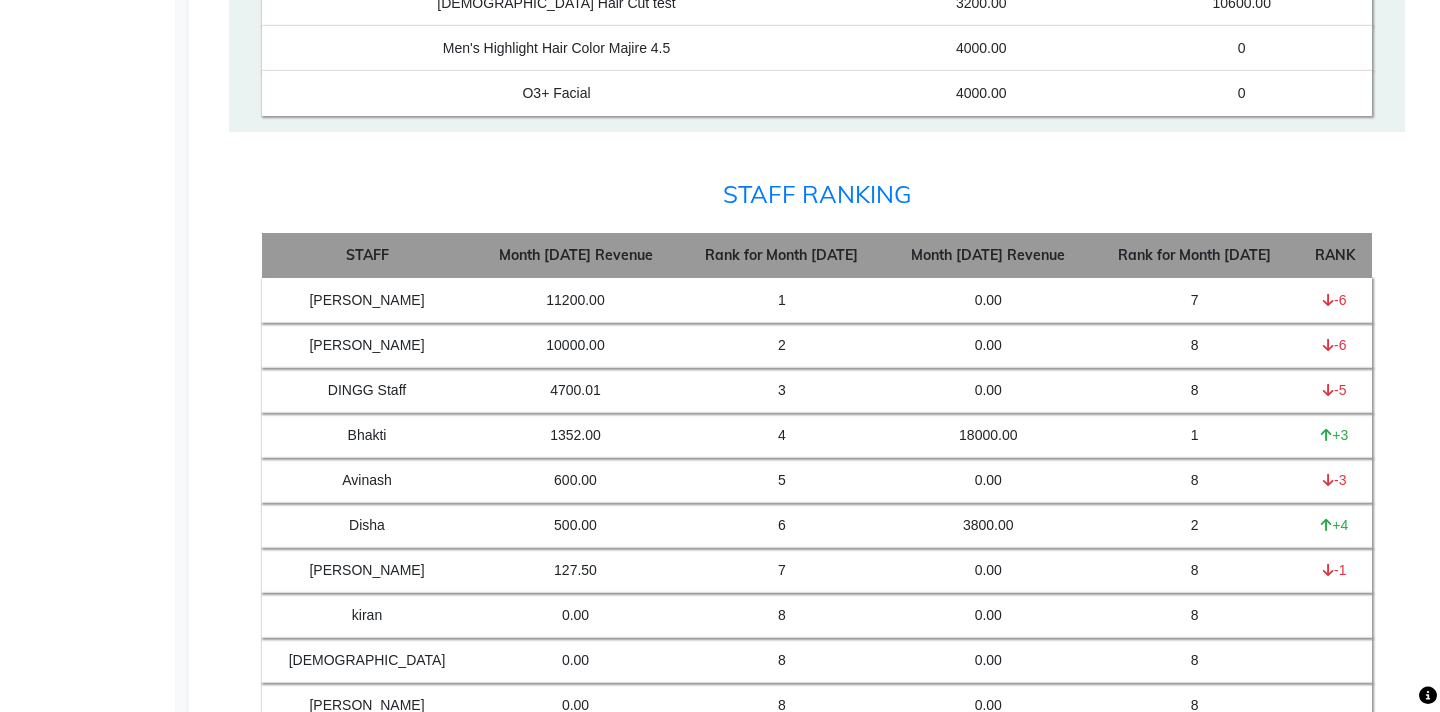 drag, startPoint x: 1358, startPoint y: 178, endPoint x: 1315, endPoint y: 175, distance: 43.104523 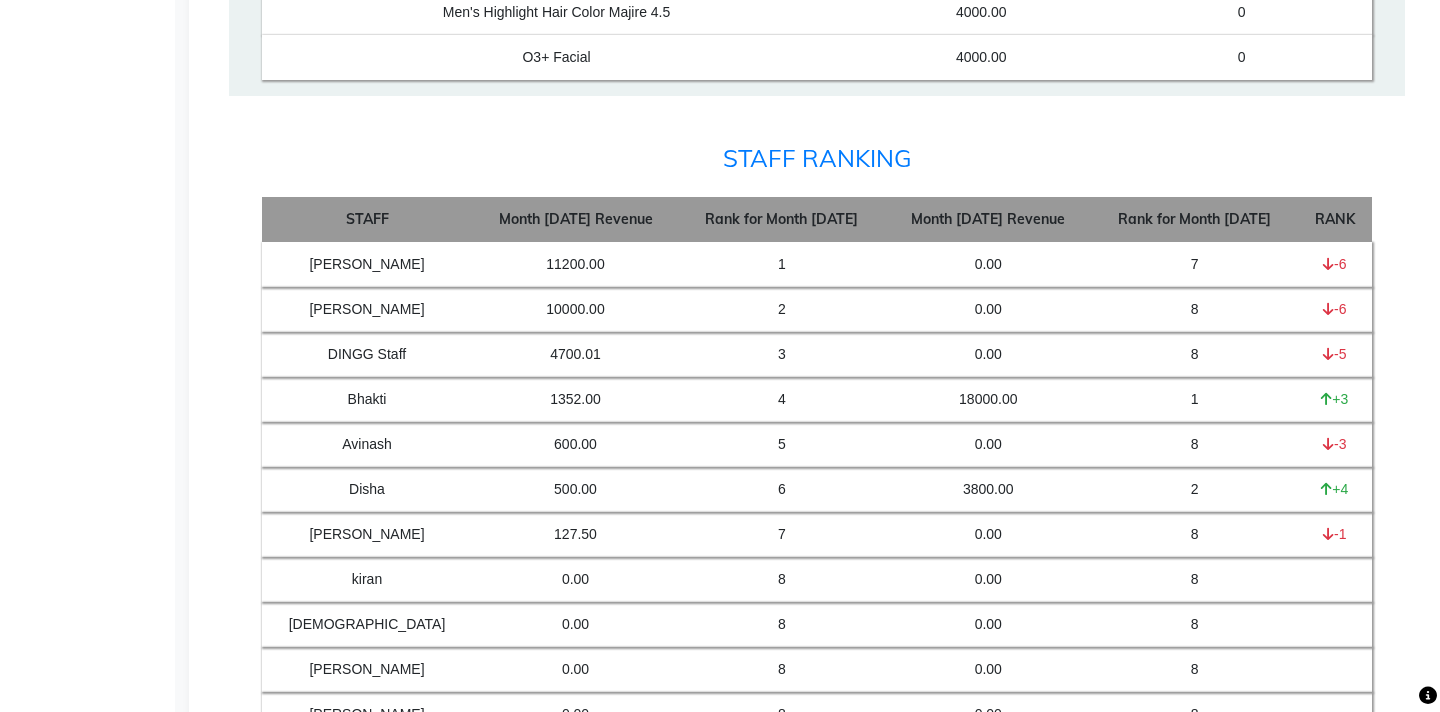 scroll, scrollTop: 4490, scrollLeft: 0, axis: vertical 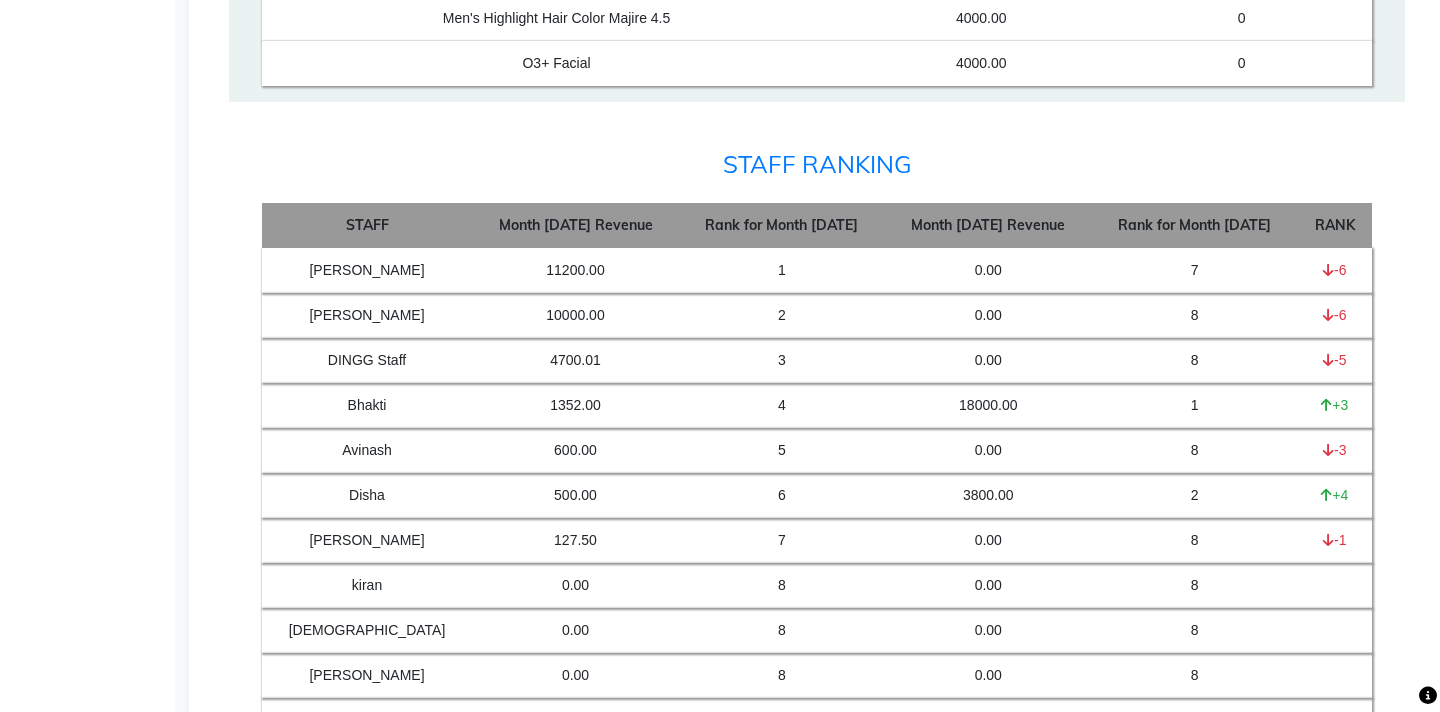 click on "[PERSON_NAME]" 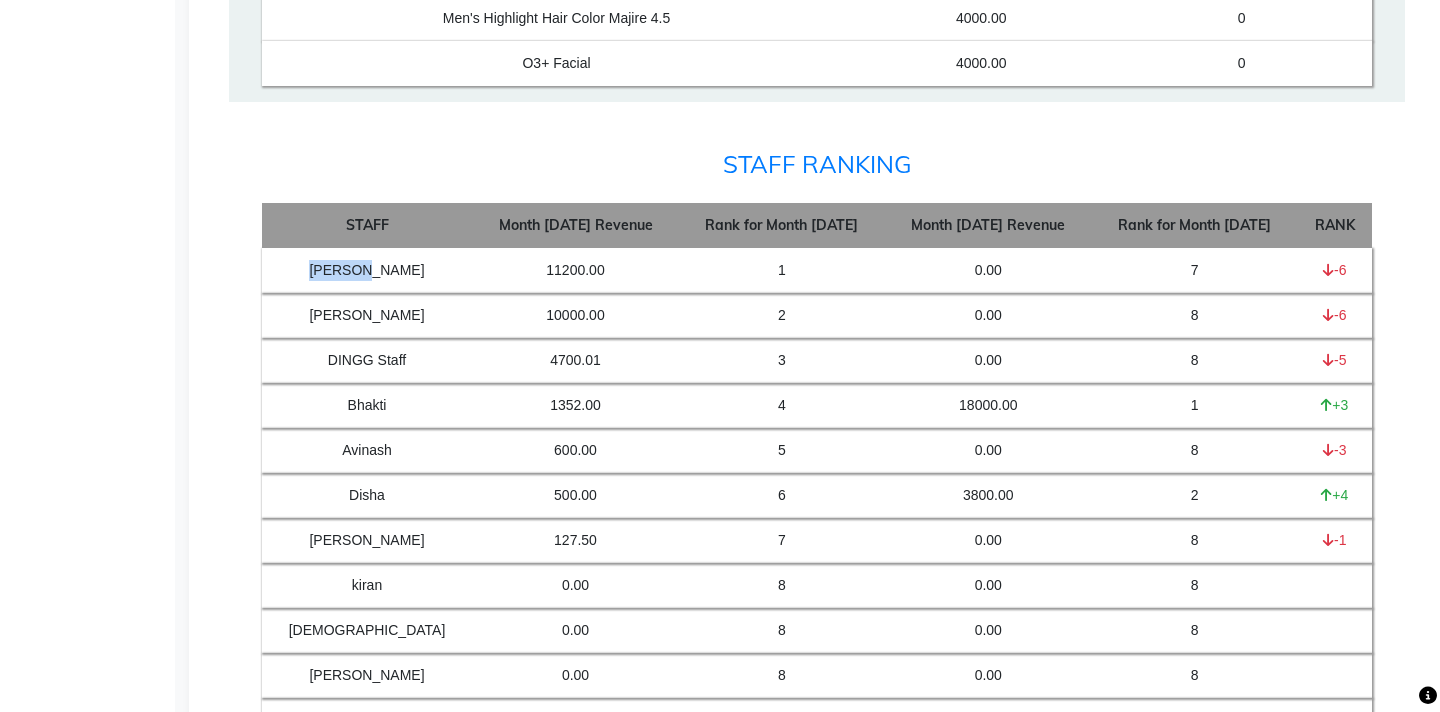 click on "[PERSON_NAME]" 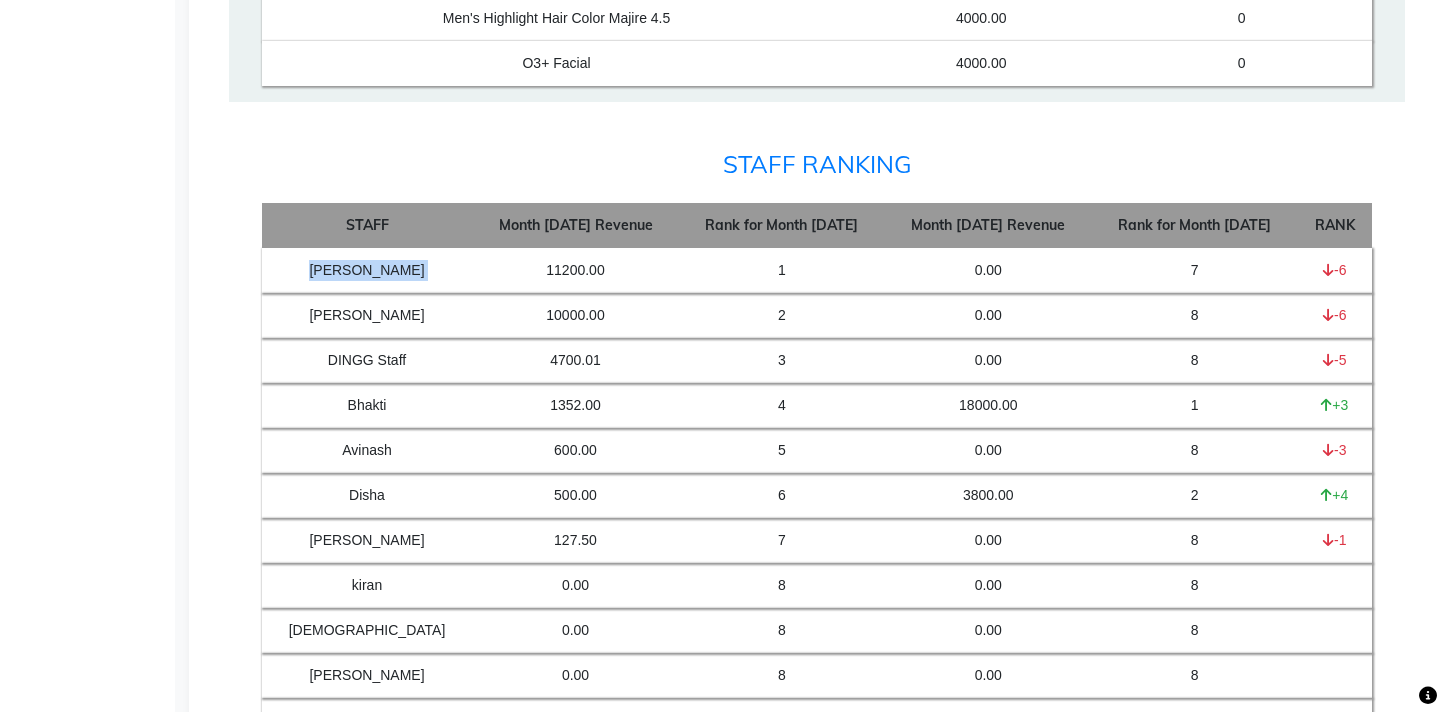 click on "[PERSON_NAME]" 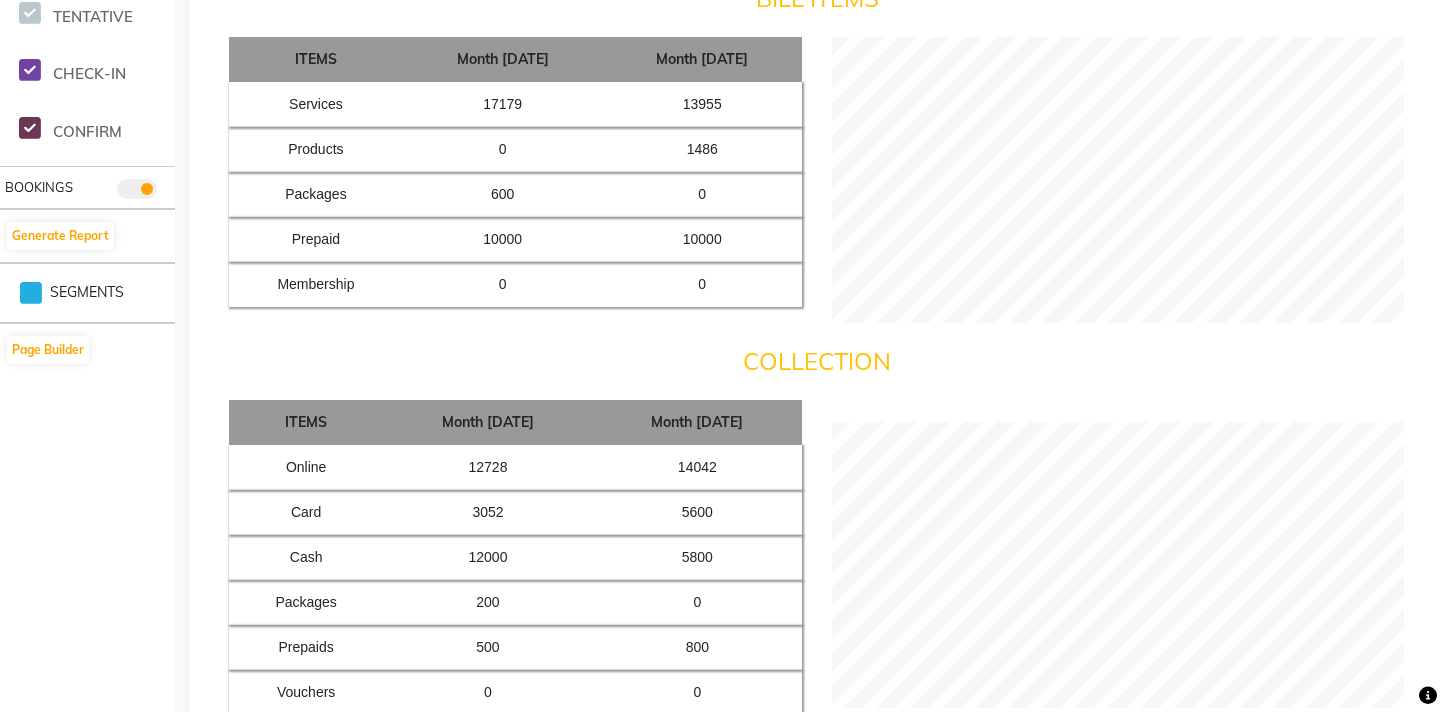 scroll, scrollTop: 0, scrollLeft: 0, axis: both 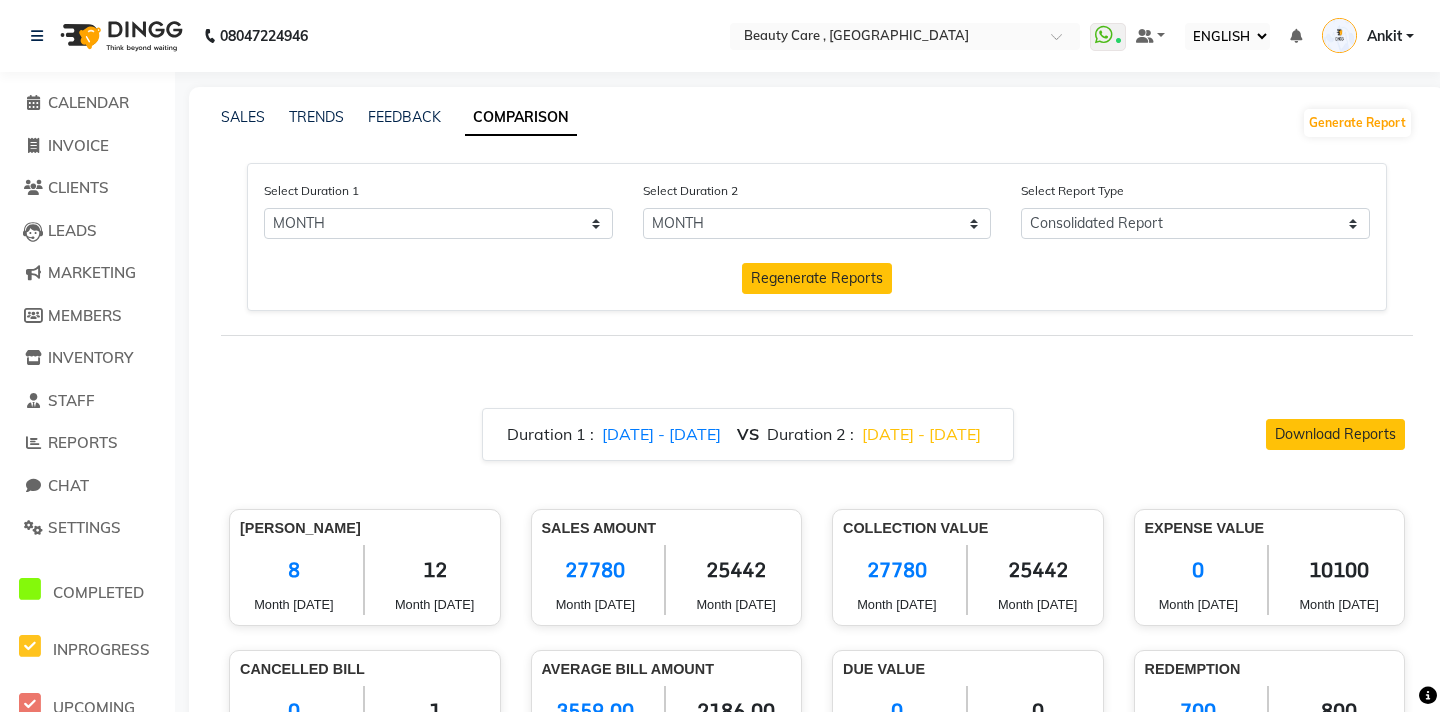 click on "SALES TRENDS FEEDBACK COMPARISON Generate Report" 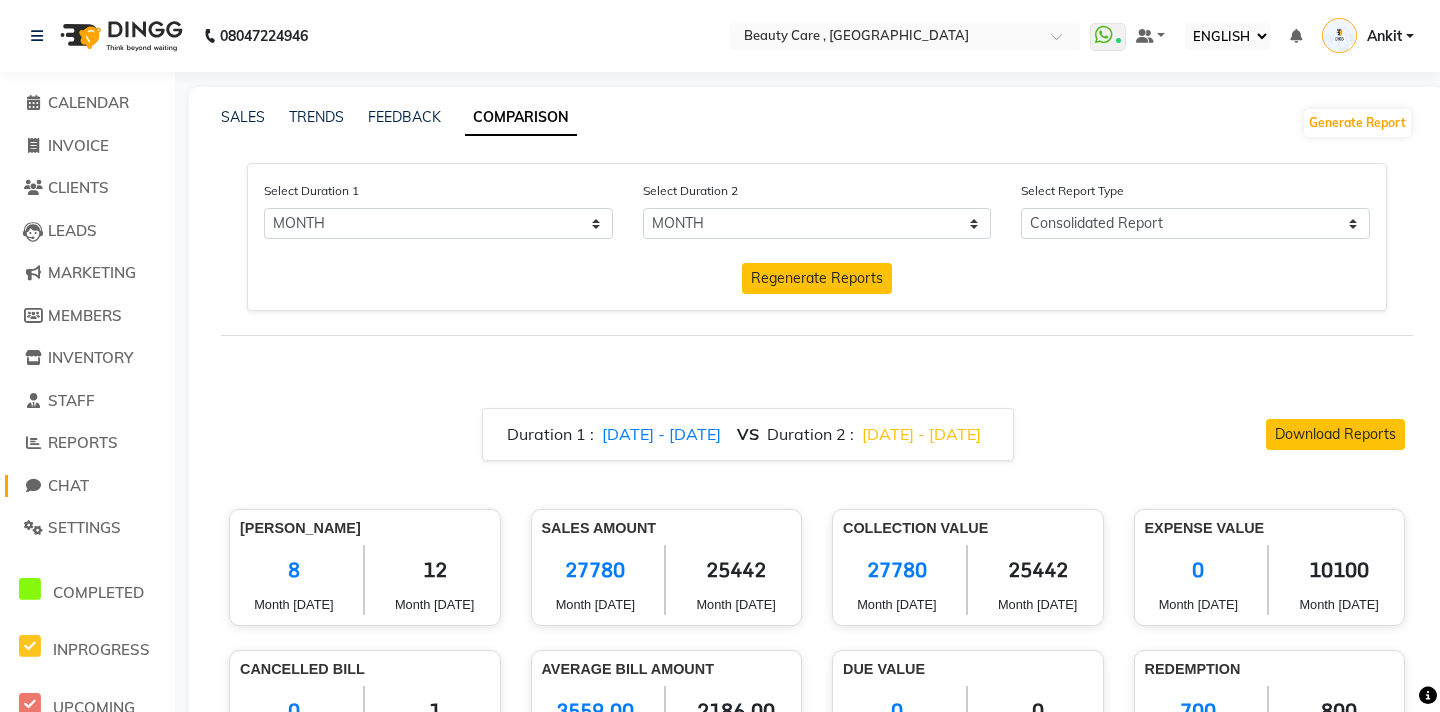 click on "CHAT" 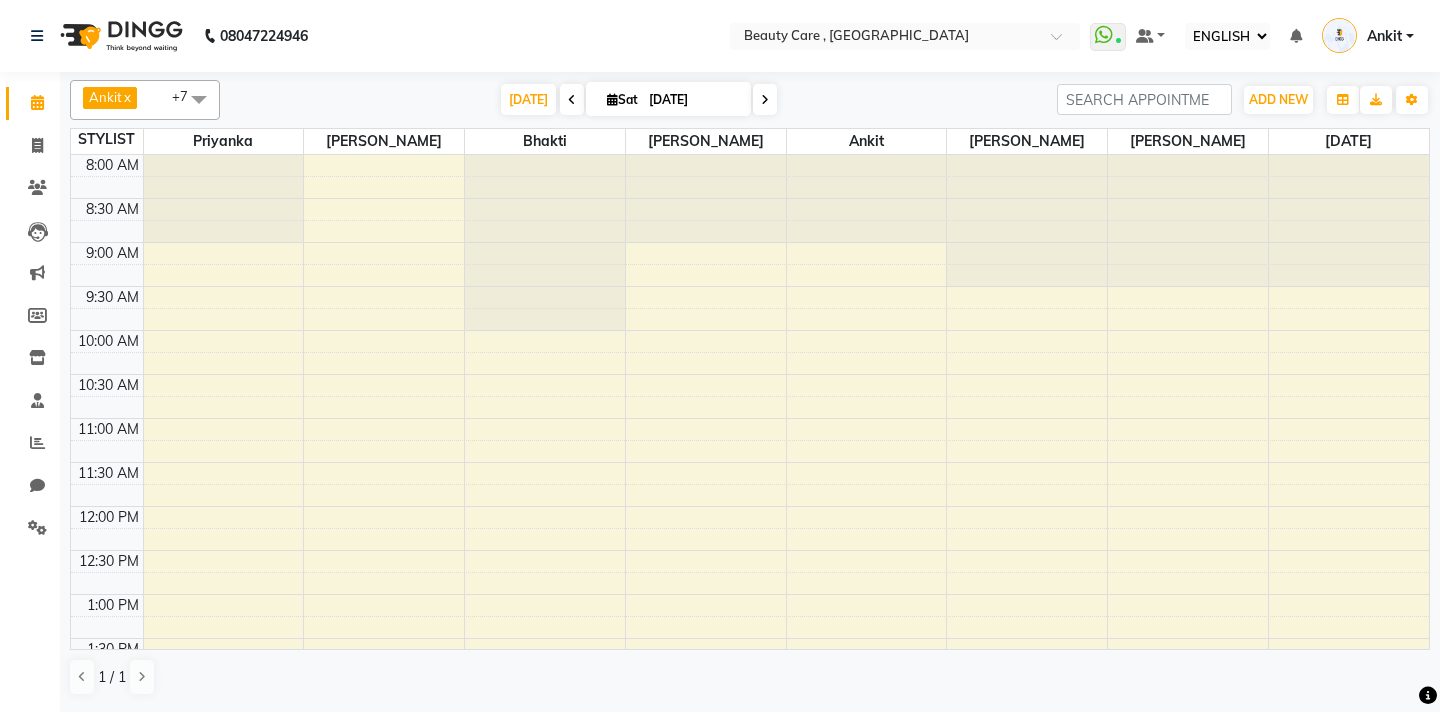 select on "ec" 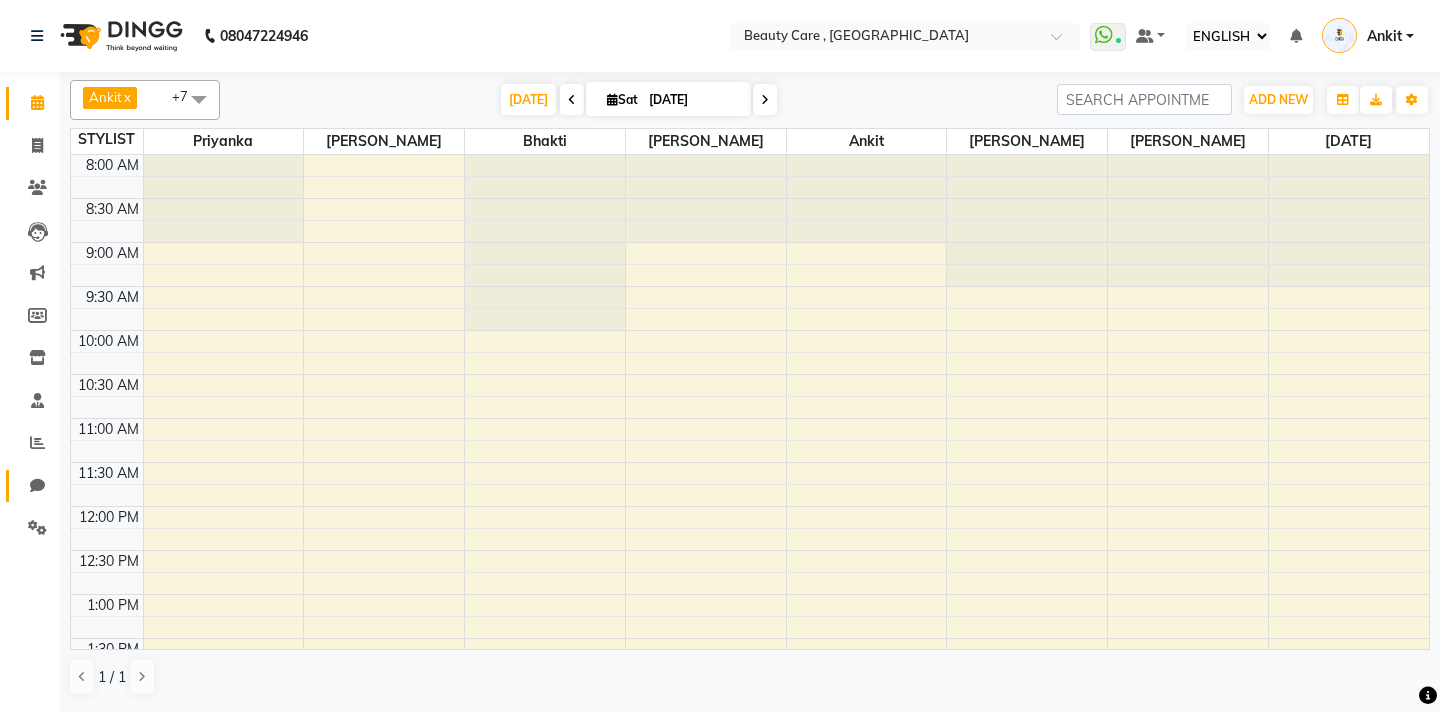 scroll, scrollTop: 0, scrollLeft: 0, axis: both 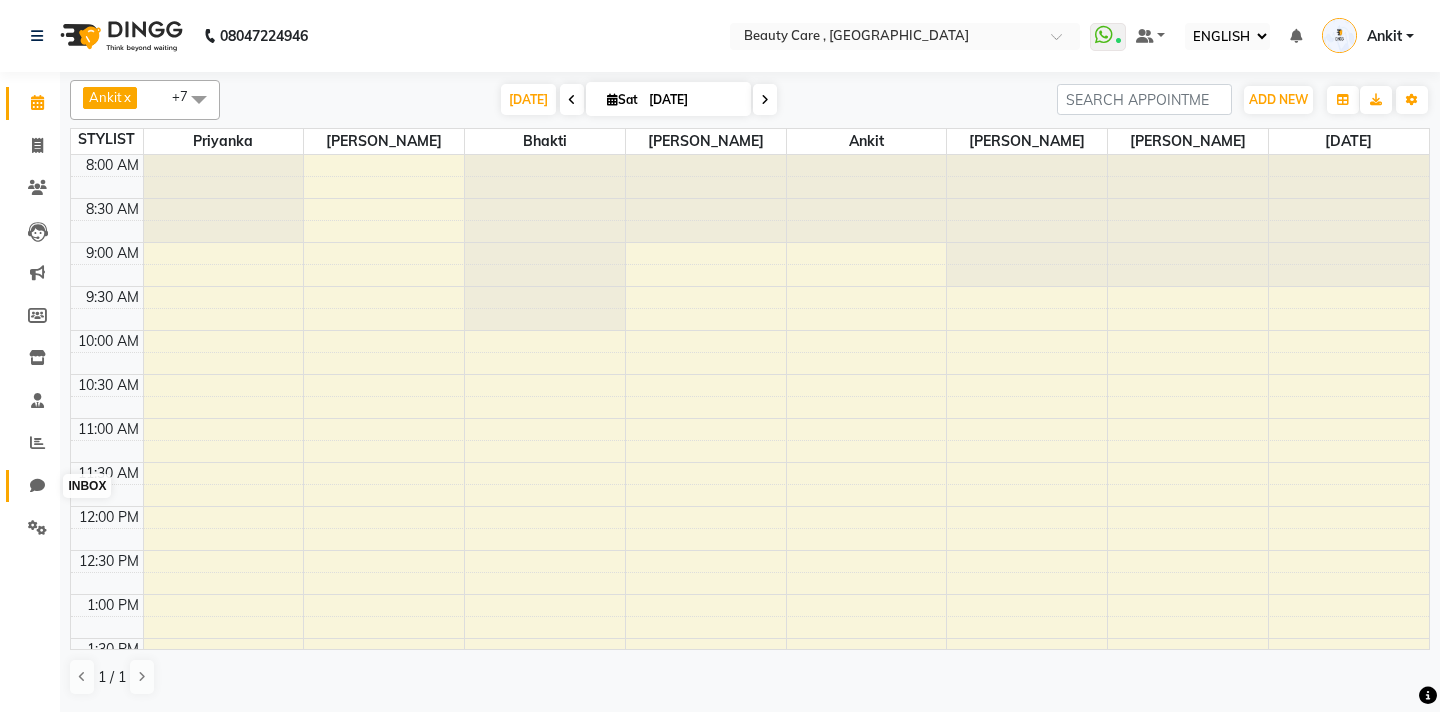 click 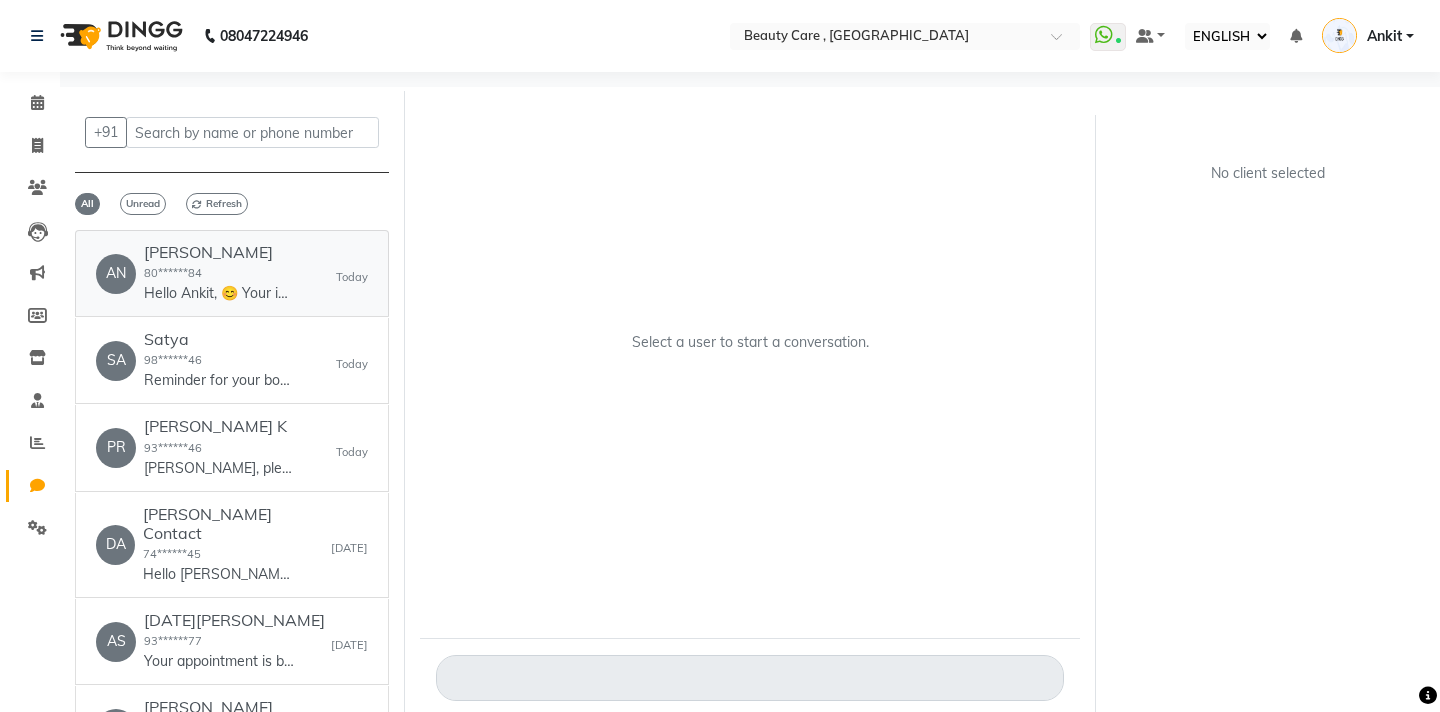 click on "80******84" 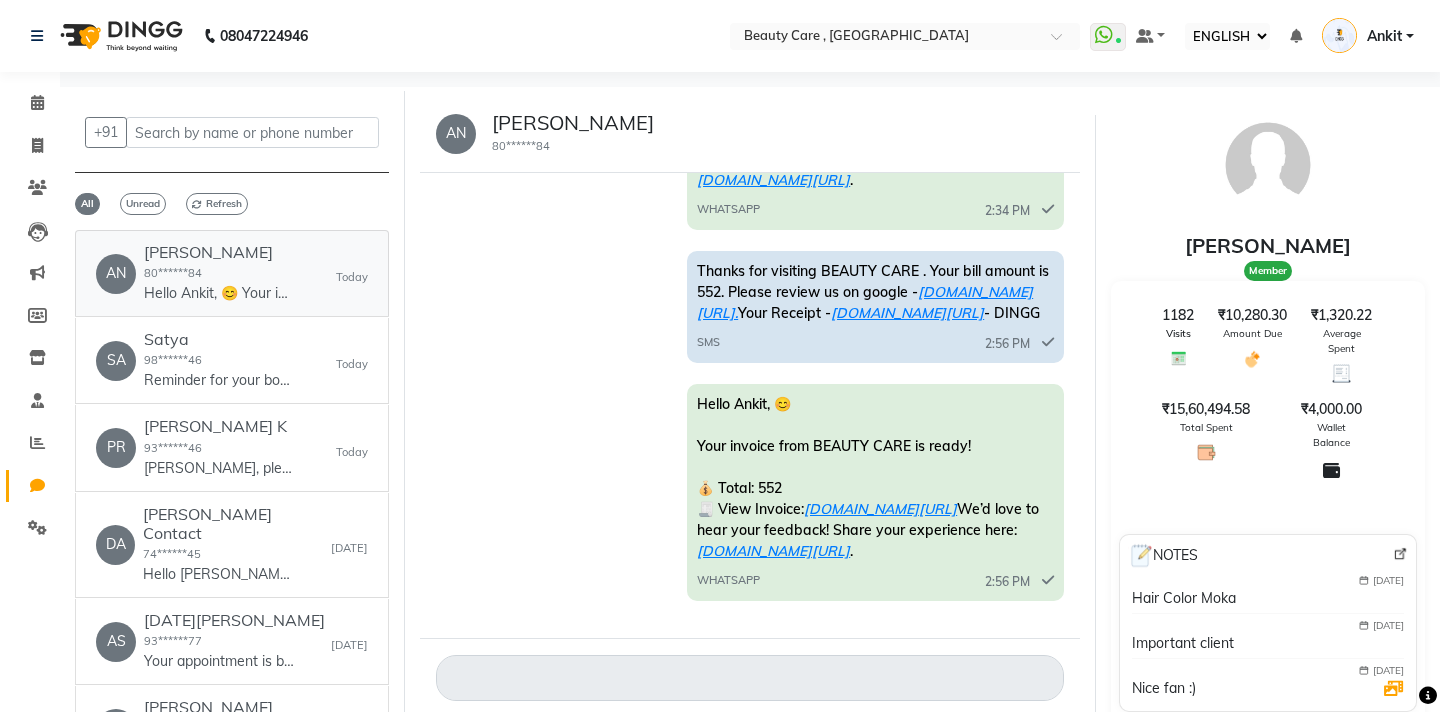 scroll, scrollTop: 26059, scrollLeft: 0, axis: vertical 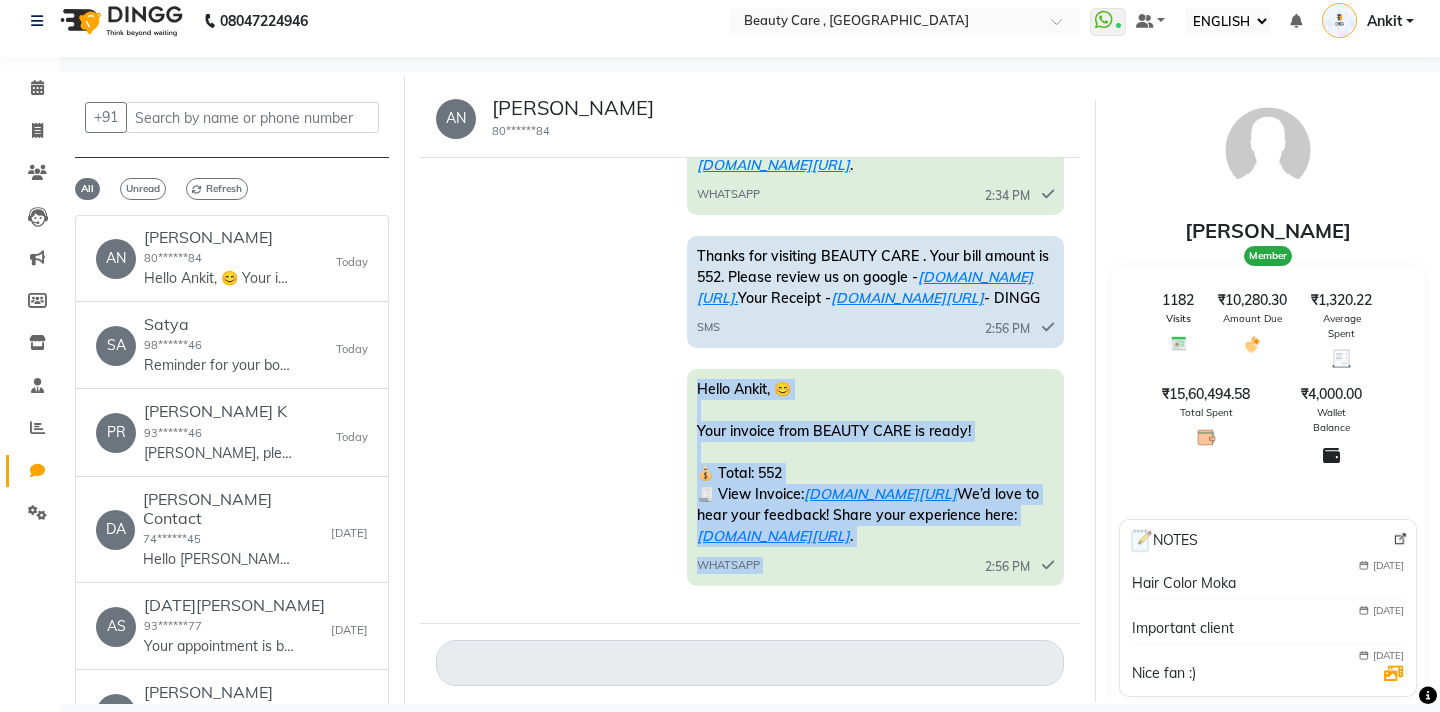 drag, startPoint x: 692, startPoint y: 361, endPoint x: 971, endPoint y: 575, distance: 351.62054 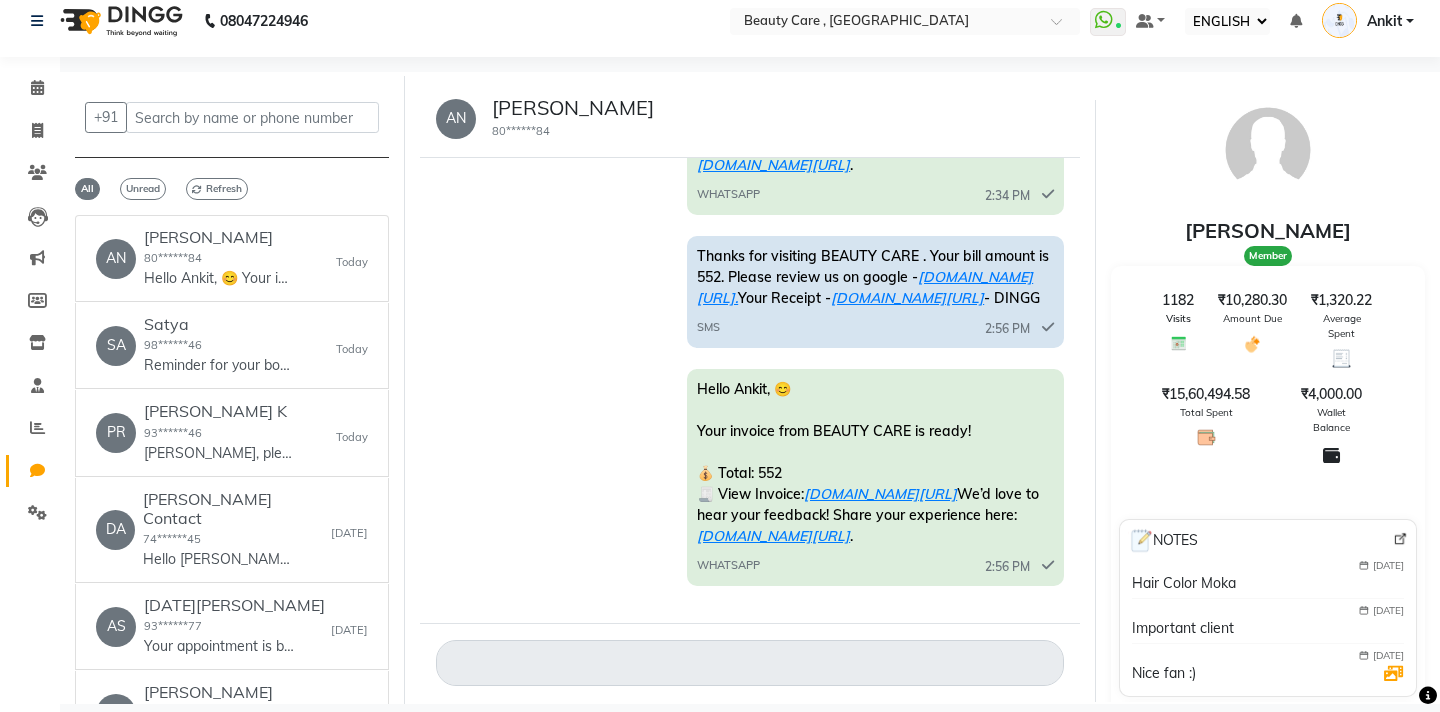 click on "Hello Ankit, 😊
Your invoice from BEAUTY CARE  is ready!
💰 Total: 552
🧾 View Invoice:  [DOMAIN_NAME][URL]
We’d love to hear your feedback! Share your experience here:  [DOMAIN_NAME][URL]  . WHATSAPP  2:56 PM" 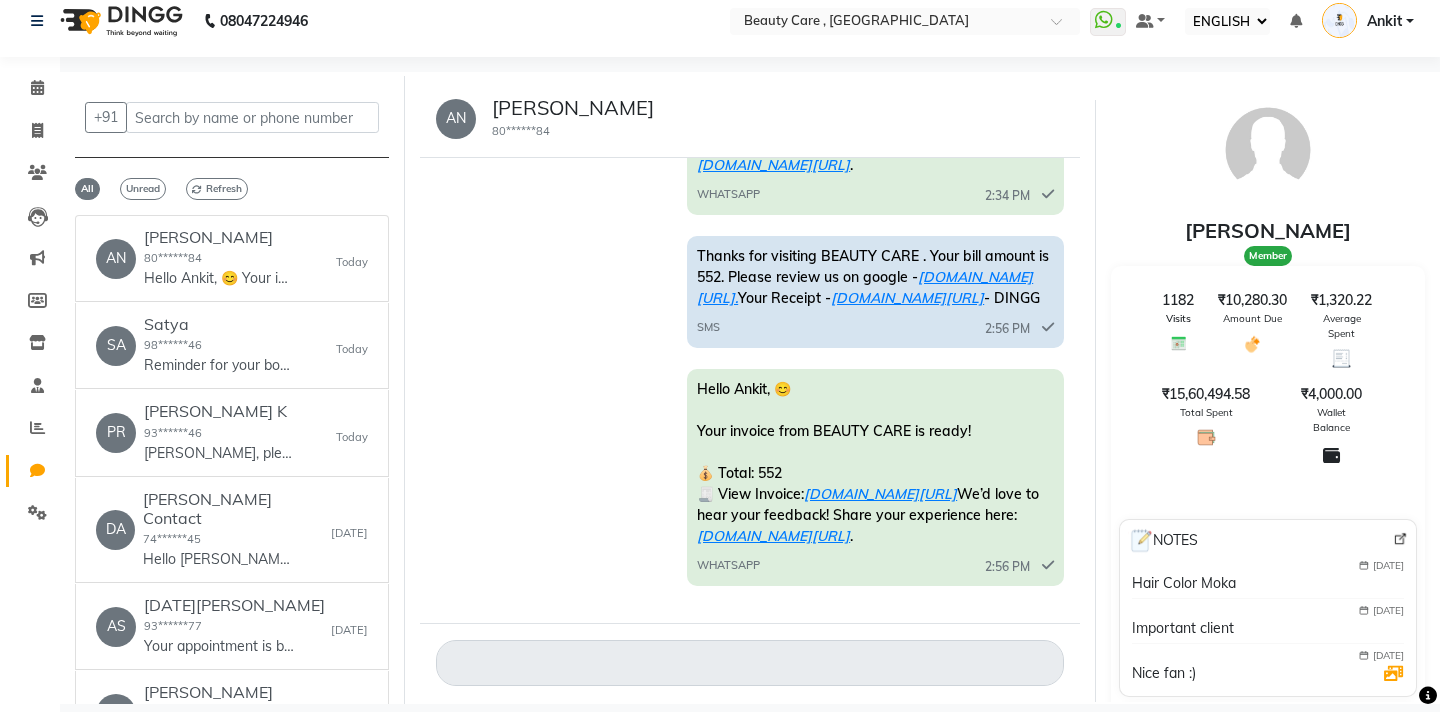click on "Today Greetings. Your booking with BEAUTY CARE , Kandivali East at 9:00 am is confirmed. Call # 08047224946, address #  ww4.in/a?c=2qBIw6  - DINGG SMS  2:12 PM  Your appointment is booked for BEAUTY CARE  at 9:00 am.
Feel free to contact us on 7 for any query. WHATSAPP  2:12 PM  Thanks for visiting BEAUTY CARE . Your bill amount is 927. Please review us on google -  ww4.in/a?c=RvT2vg.  Your Receipt -  ww4.in/a?c=sdpgWx  - DINGG SMS  2:34 PM  Hello Ankit, 😊
Your invoice from BEAUTY CARE  is ready!
💰 Total: 927
🧾 View Invoice:  ww4.in/a?c=sdpgWx
We’d love to hear your feedback! Share your experience here:  ww4.in/a?c=RvT2vg  . WHATSAPP  2:34 PM  Thanks for visiting BEAUTY CARE . Your bill amount is 552. Please review us on google -  ww4.in/a?c=g6iIxK.  Your Receipt -  ww4.in/a?c=OteEly  - DINGG SMS  2:56 PM  Hello Ankit, 😊
Your invoice from BEAUTY CARE  is ready!
💰 Total: 552
🧾 View Invoice:  ww4.in/a?c=OteEly
We’d love to hear your feedback! Share your experience here:   ." 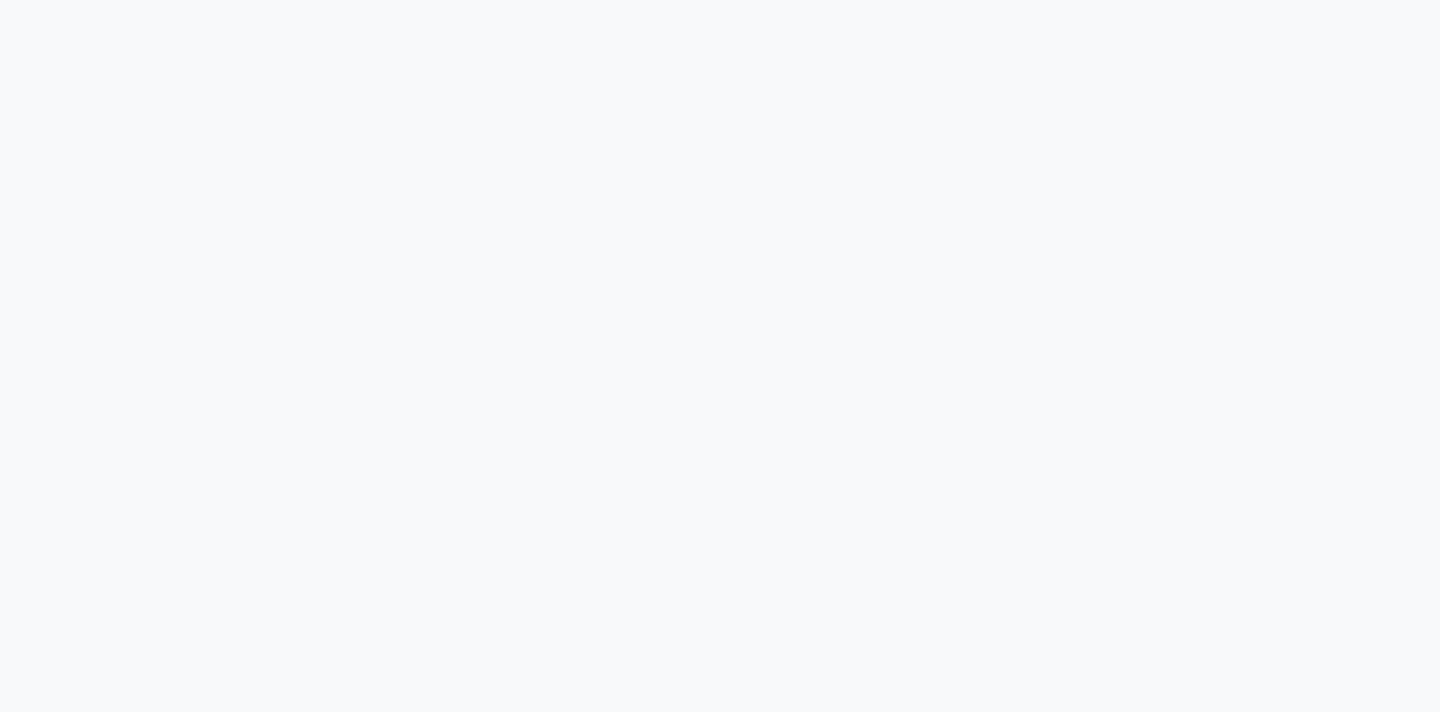 scroll, scrollTop: 0, scrollLeft: 0, axis: both 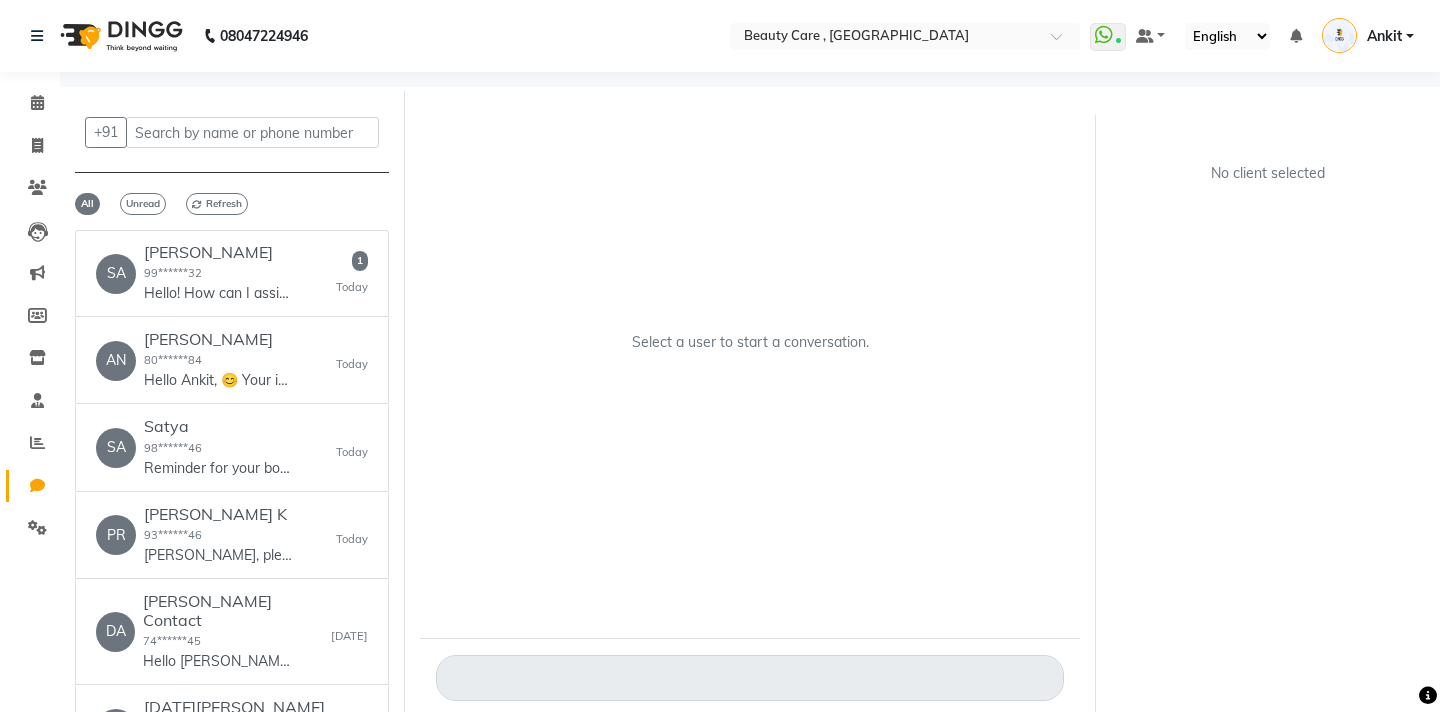 select on "ec" 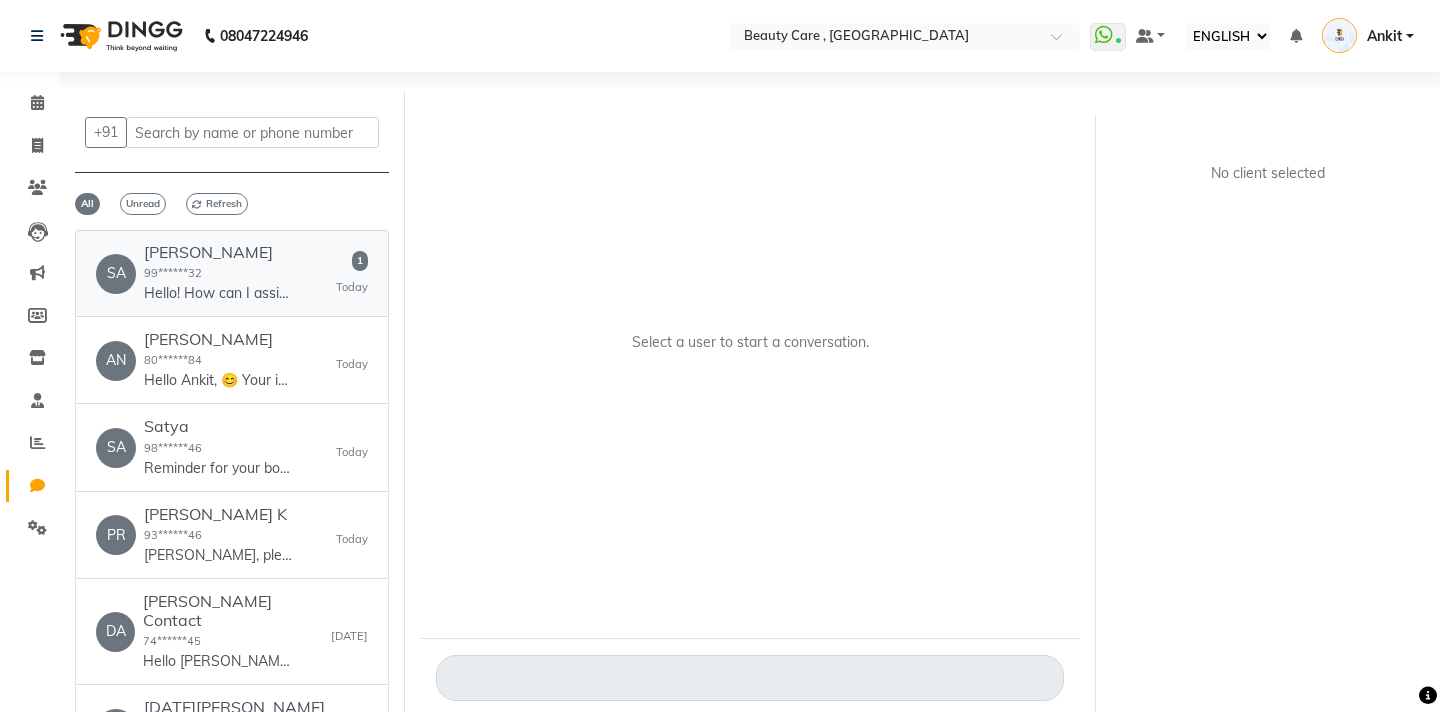 click on "Hello! How can I assist you with your salon appointment [DATE]? Would you like to book, view, or cancel an appointment?" 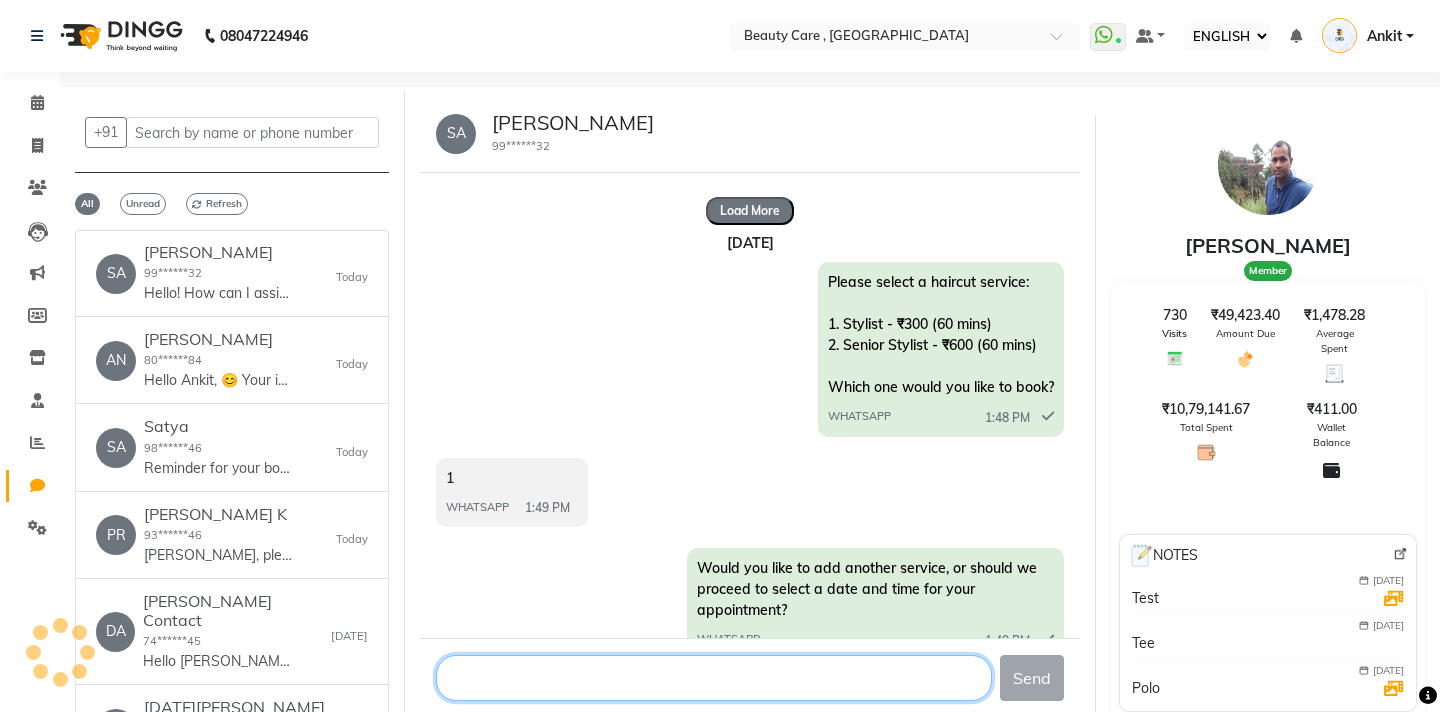 click 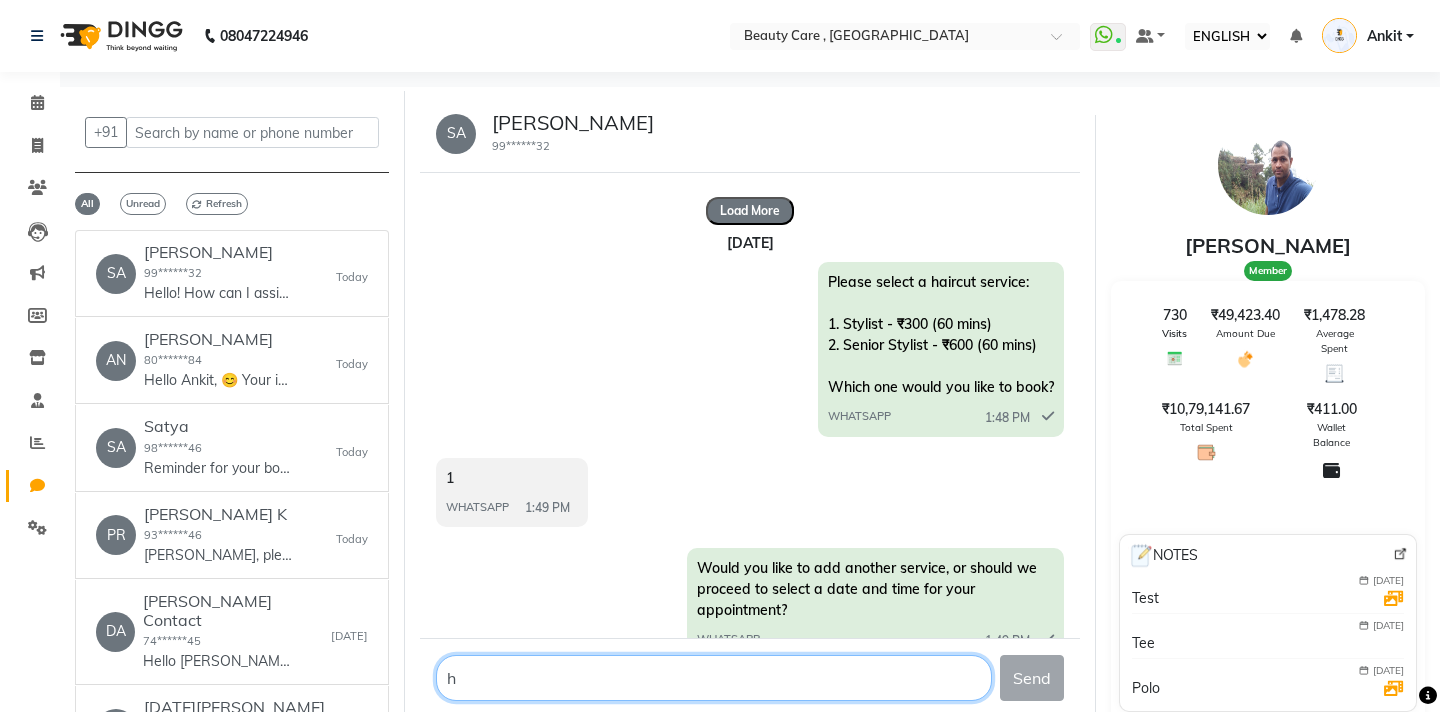type on "hi" 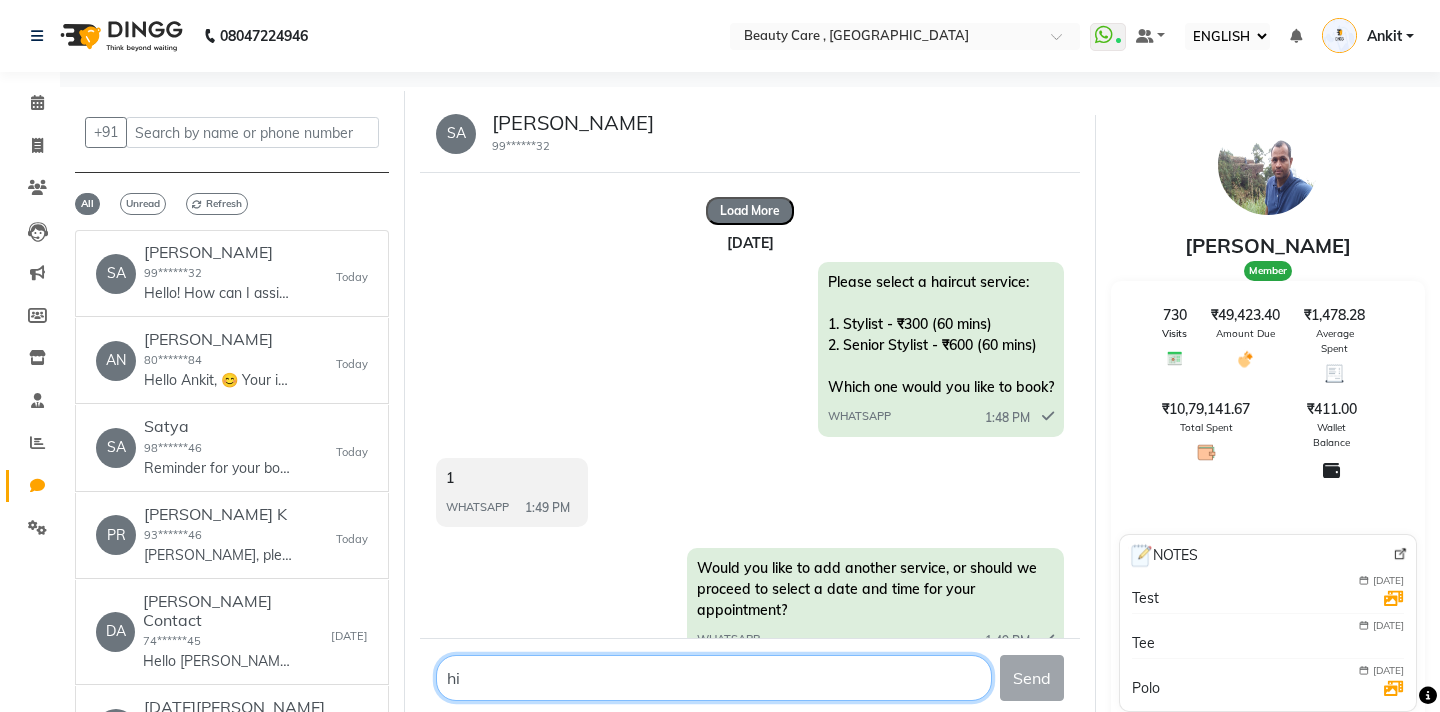 type 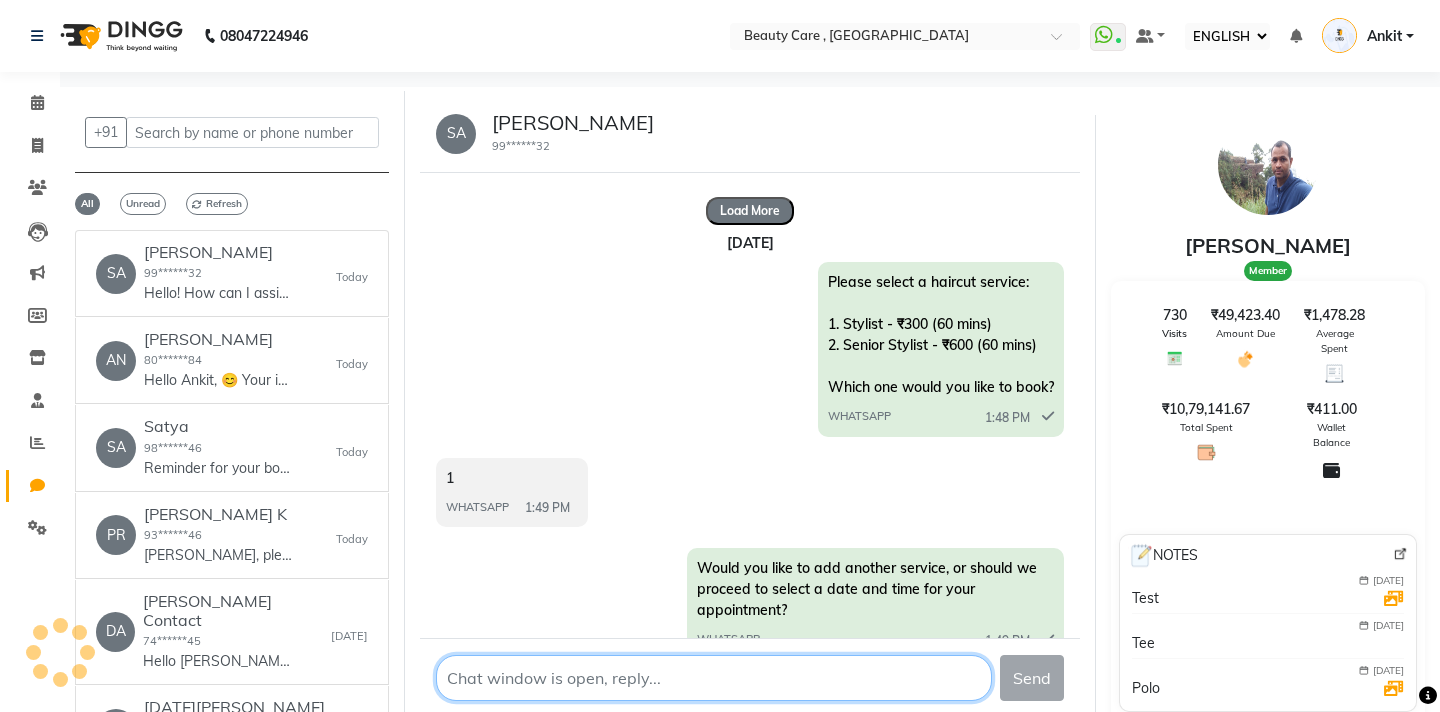 scroll, scrollTop: 16562, scrollLeft: 0, axis: vertical 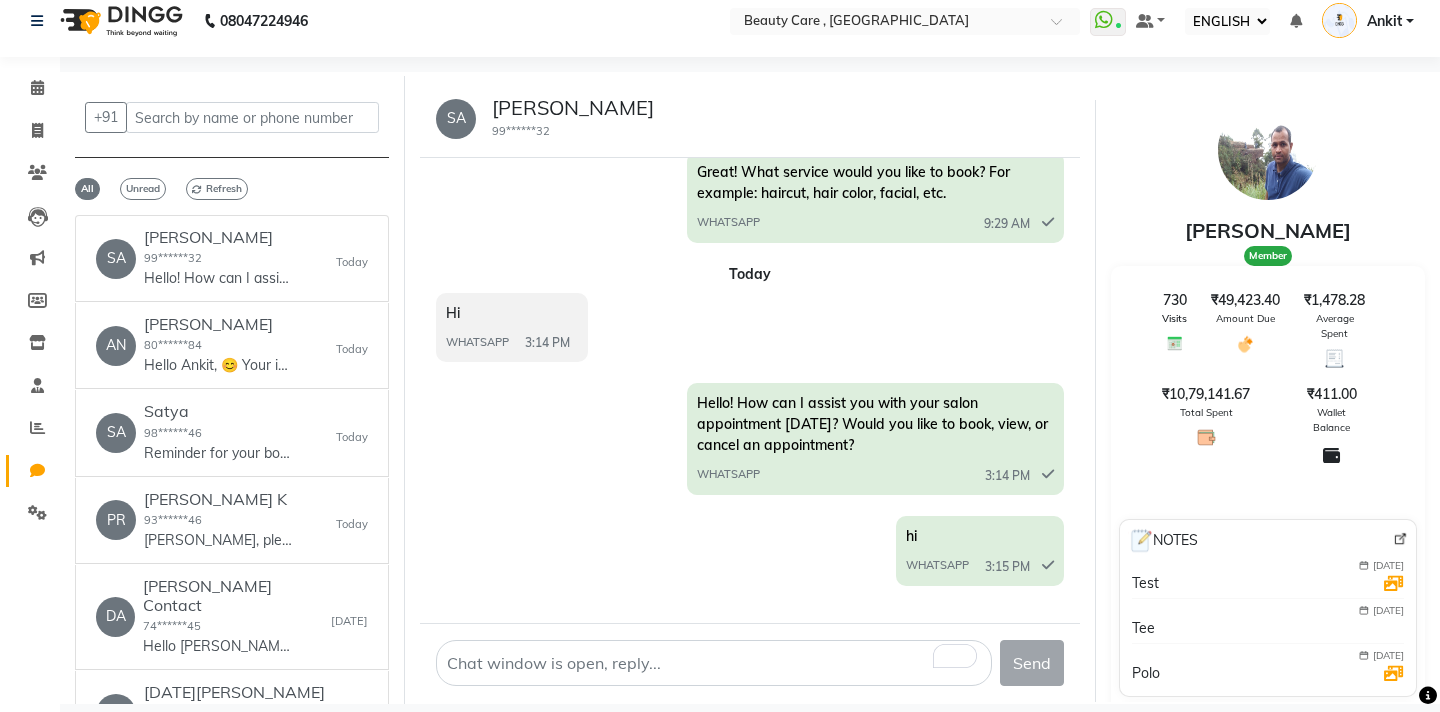 drag, startPoint x: 792, startPoint y: 400, endPoint x: 913, endPoint y: 426, distance: 123.76187 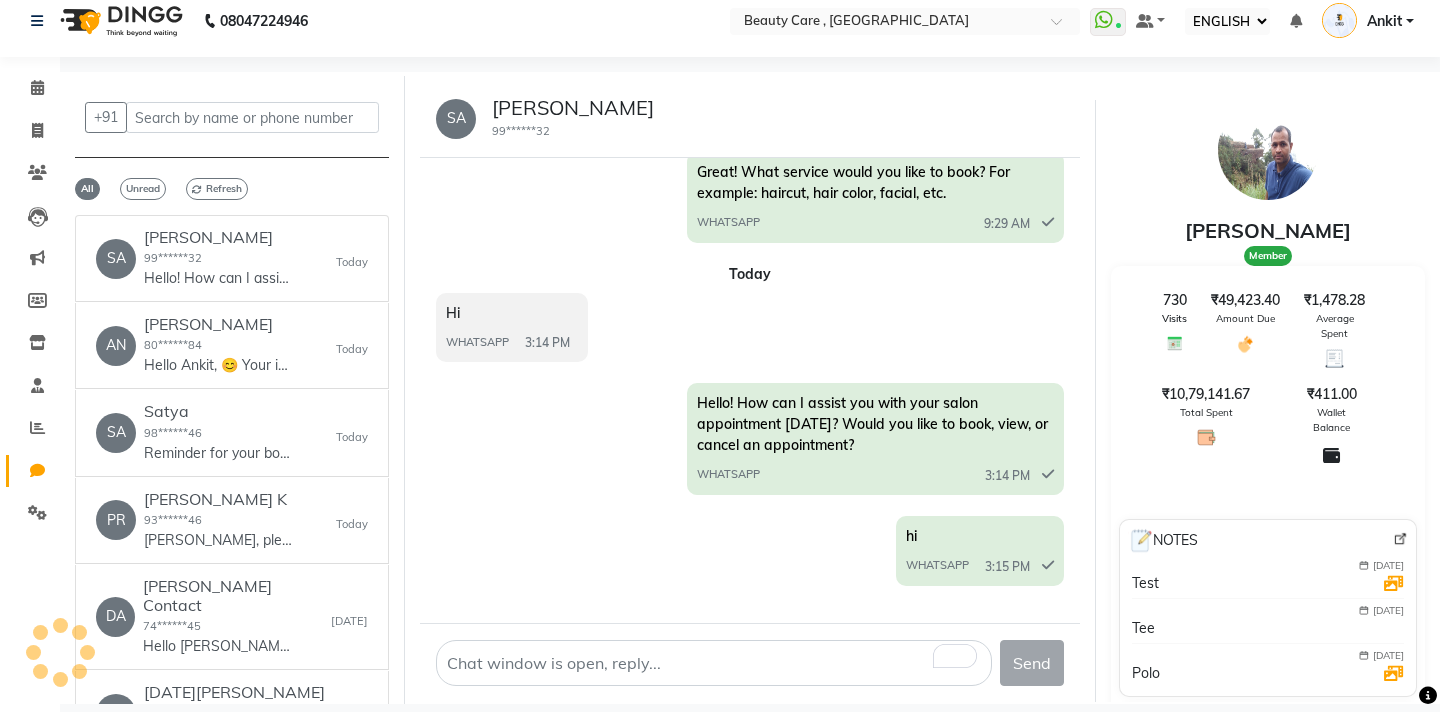 click 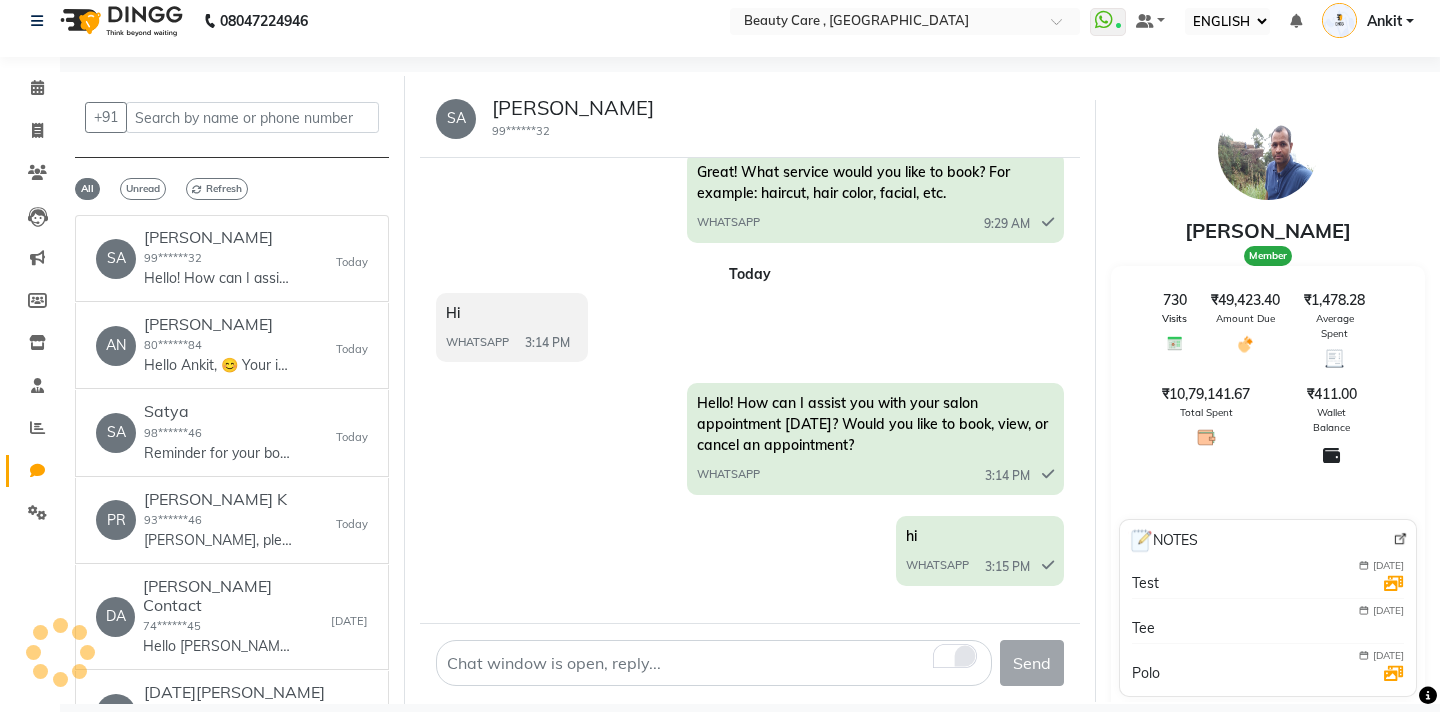 click 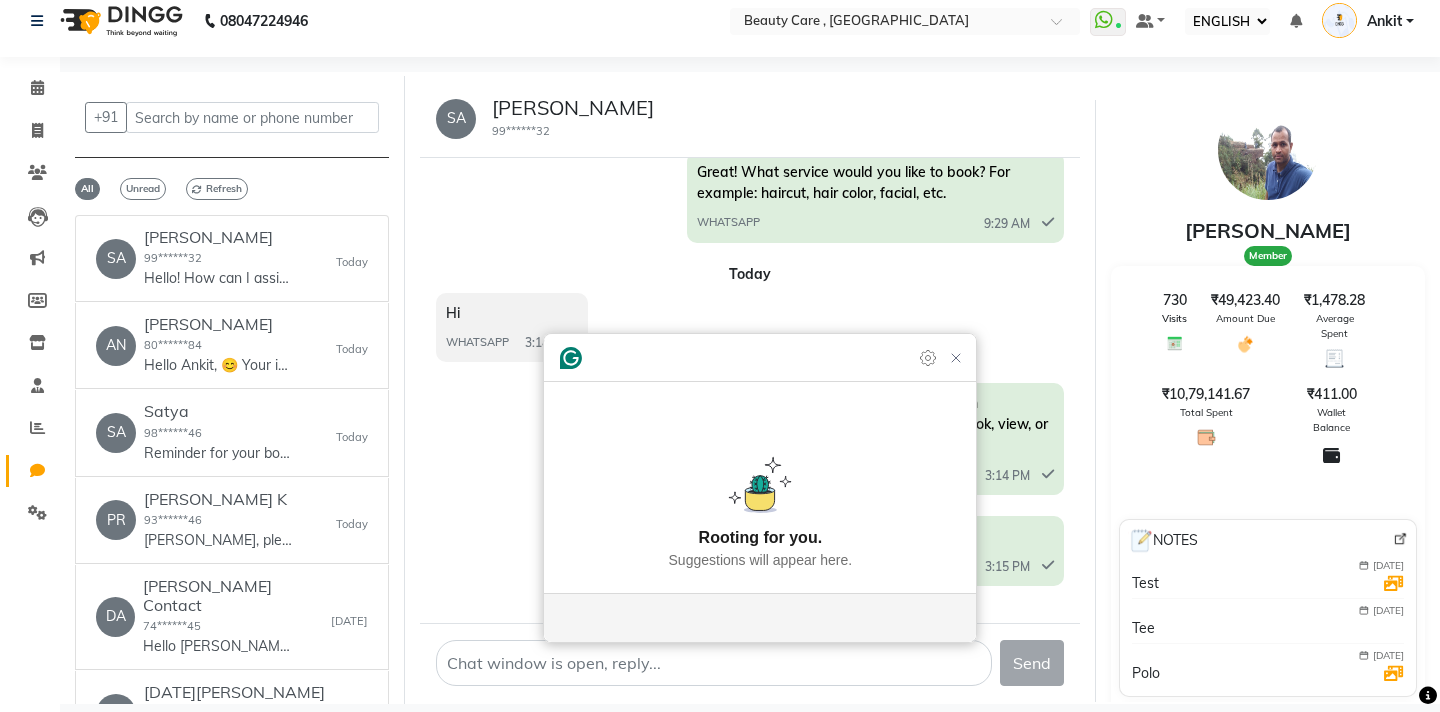 click on "hi WHATSAPP  3:15 PM" 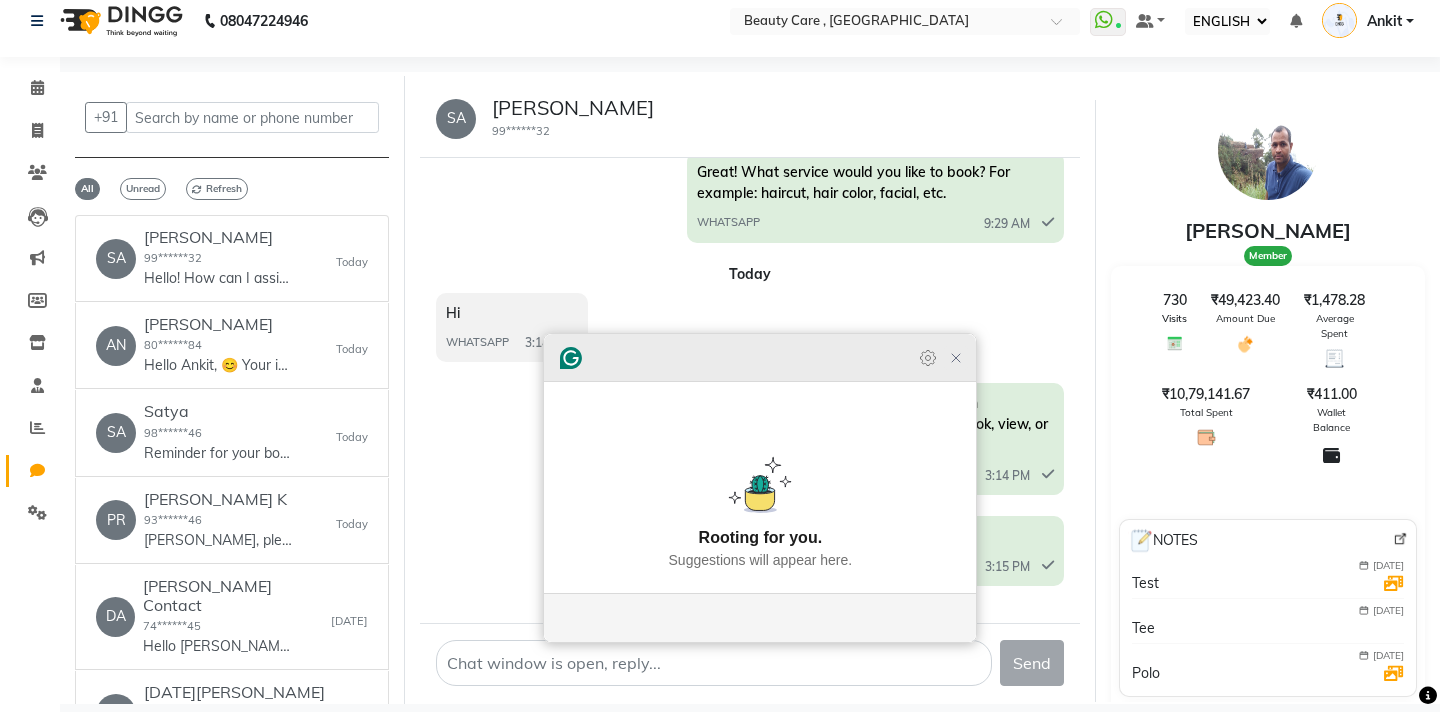 click 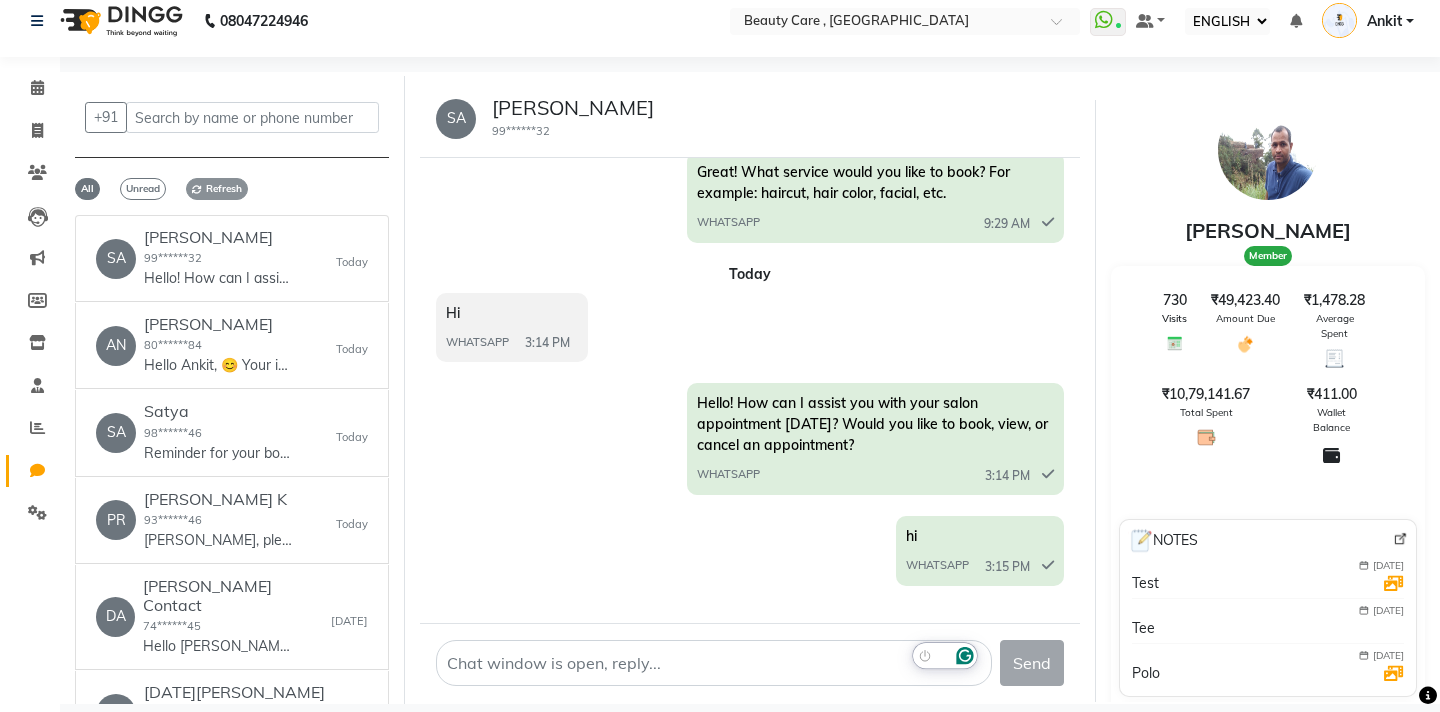 click on "Refresh" 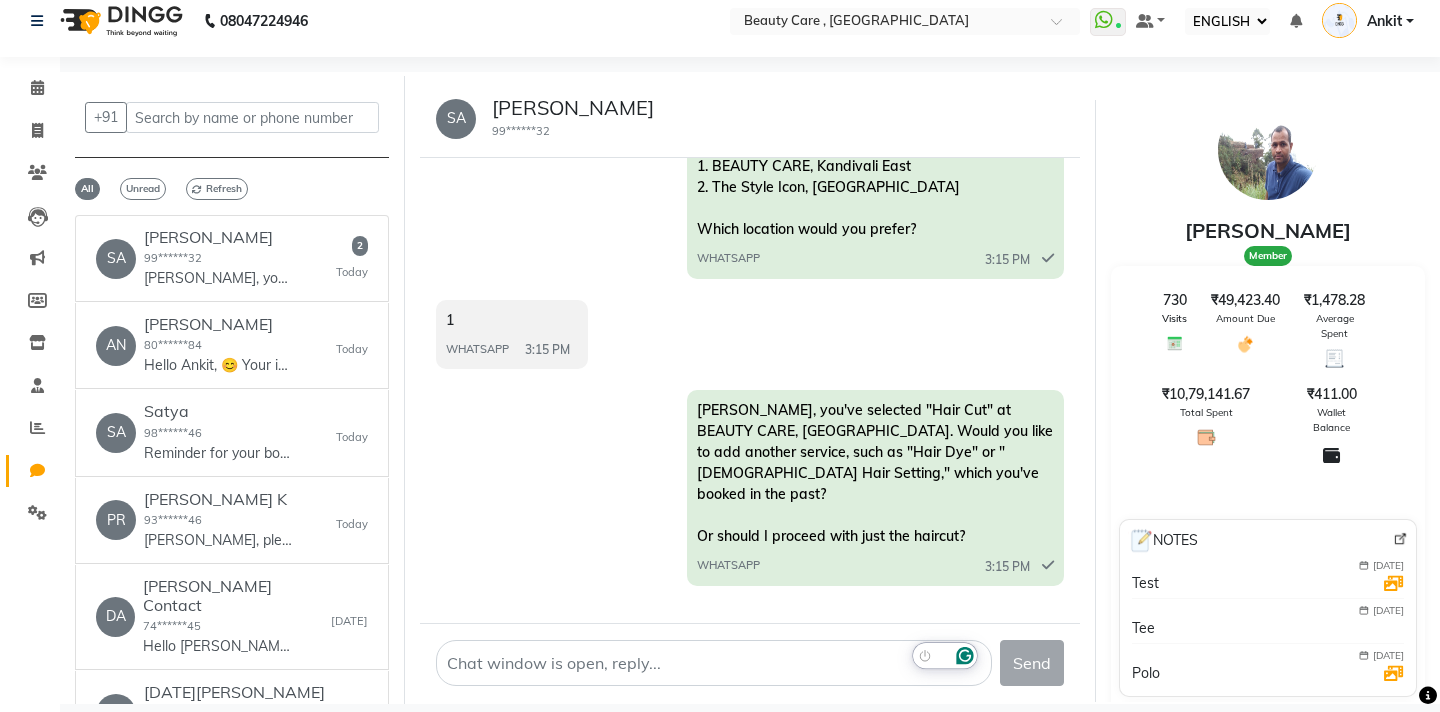 scroll, scrollTop: 16370, scrollLeft: 0, axis: vertical 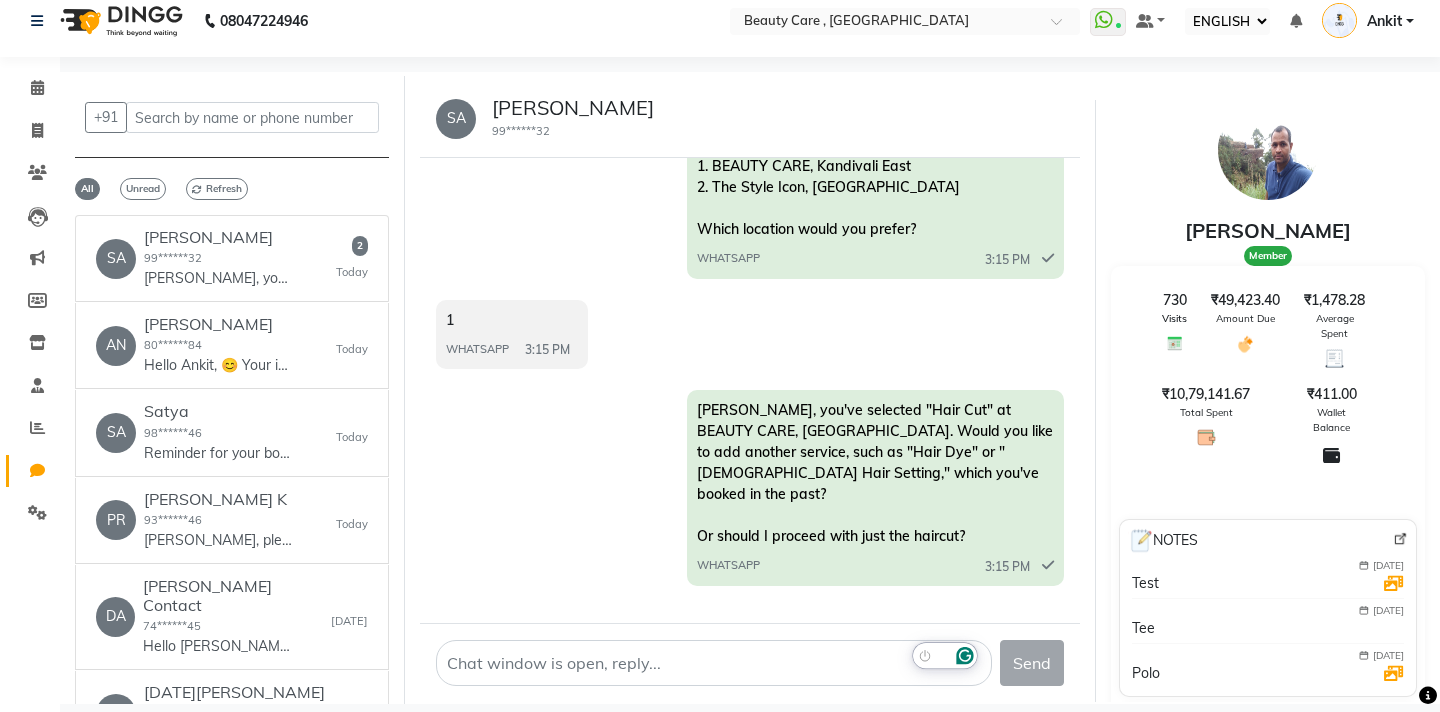 drag, startPoint x: 443, startPoint y: 291, endPoint x: 651, endPoint y: 295, distance: 208.03845 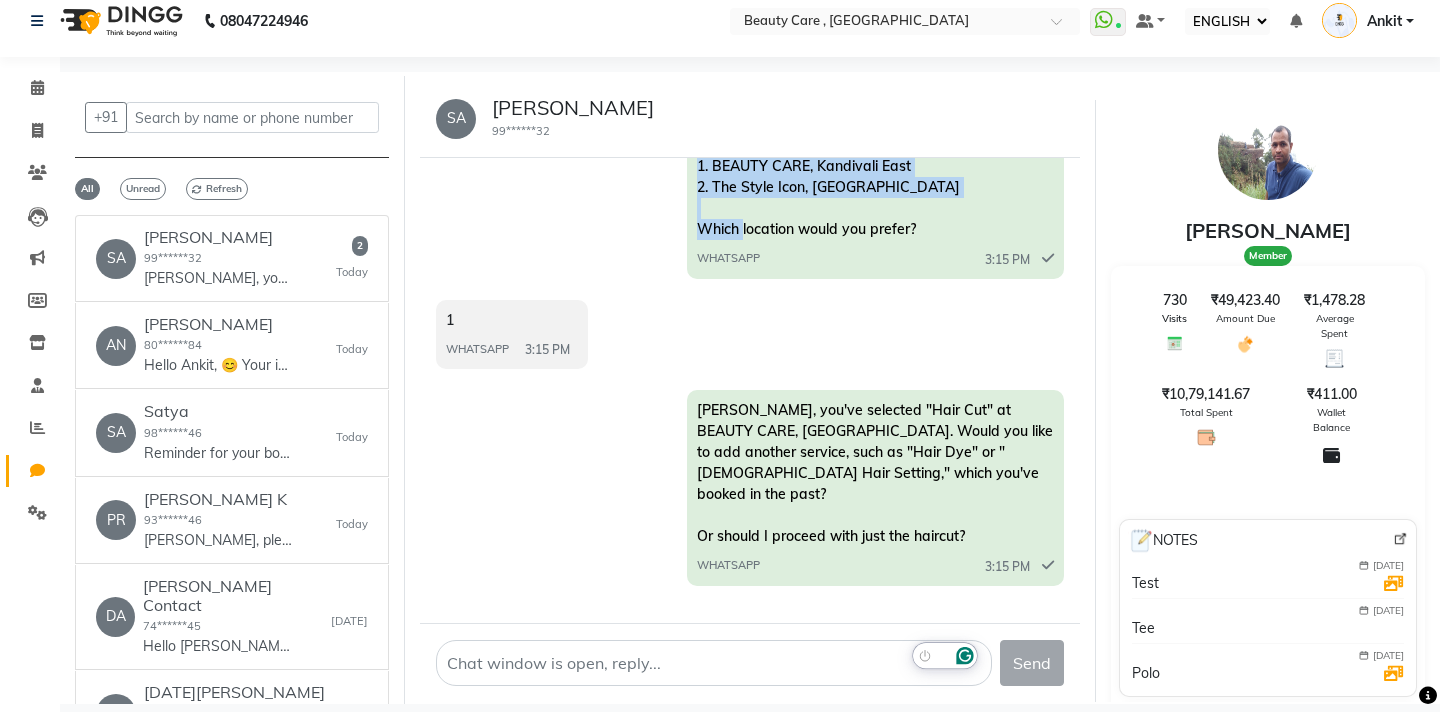 drag, startPoint x: 697, startPoint y: 311, endPoint x: 832, endPoint y: 445, distance: 190.21304 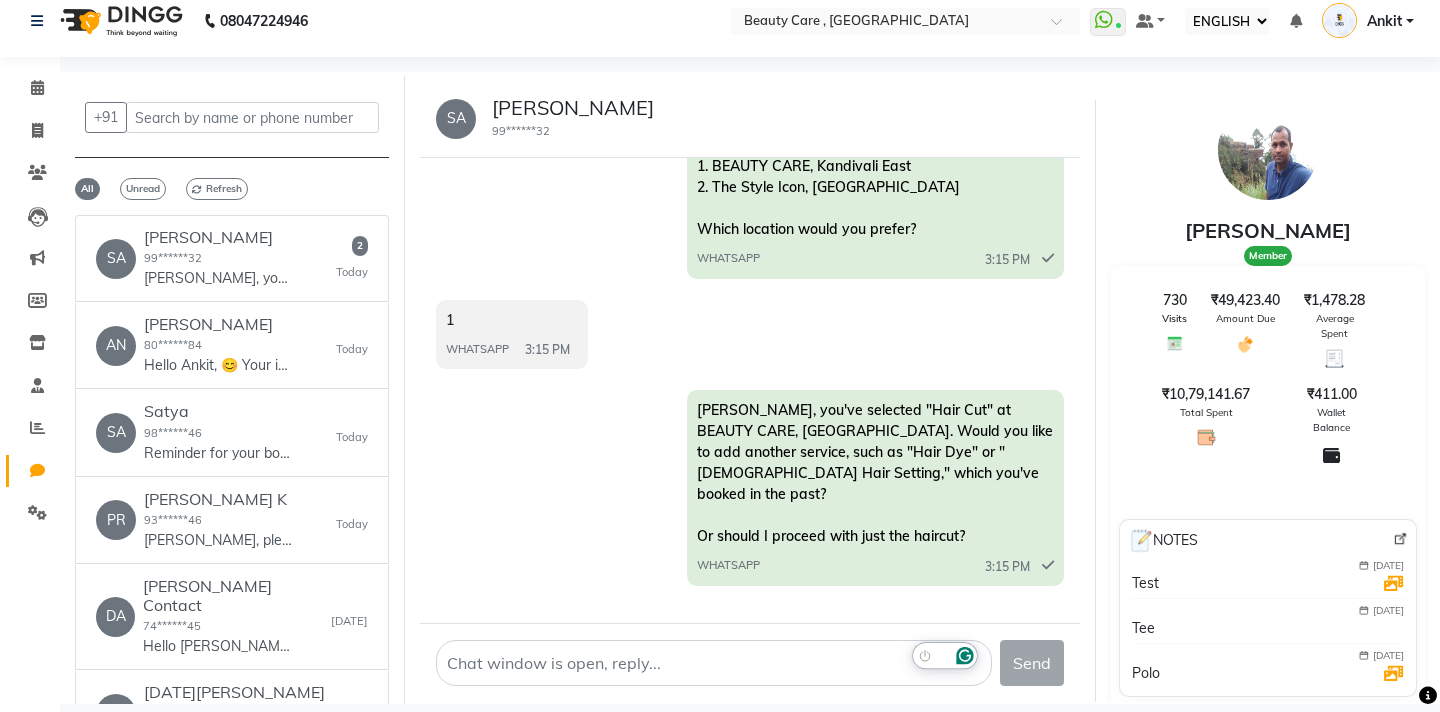 scroll, scrollTop: 16625, scrollLeft: 0, axis: vertical 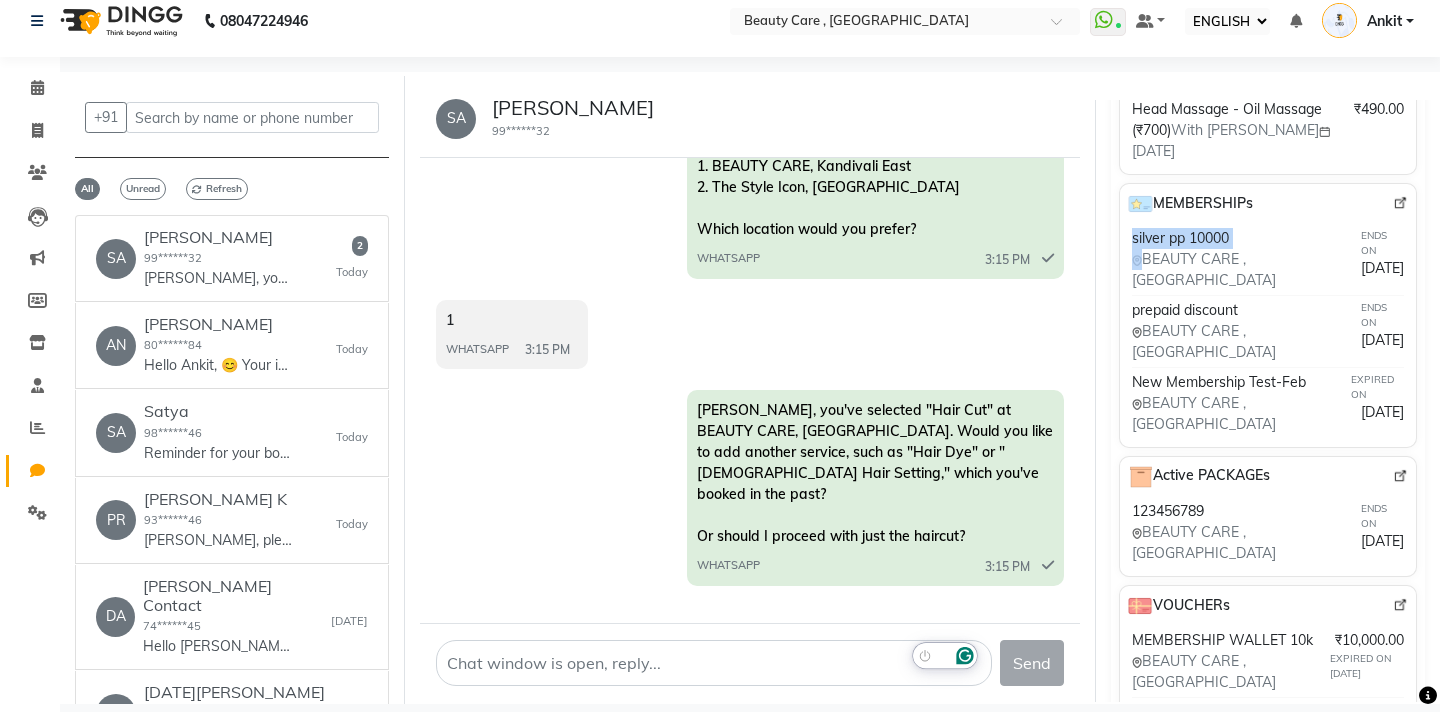 drag, startPoint x: 1132, startPoint y: 234, endPoint x: 1252, endPoint y: 235, distance: 120.004166 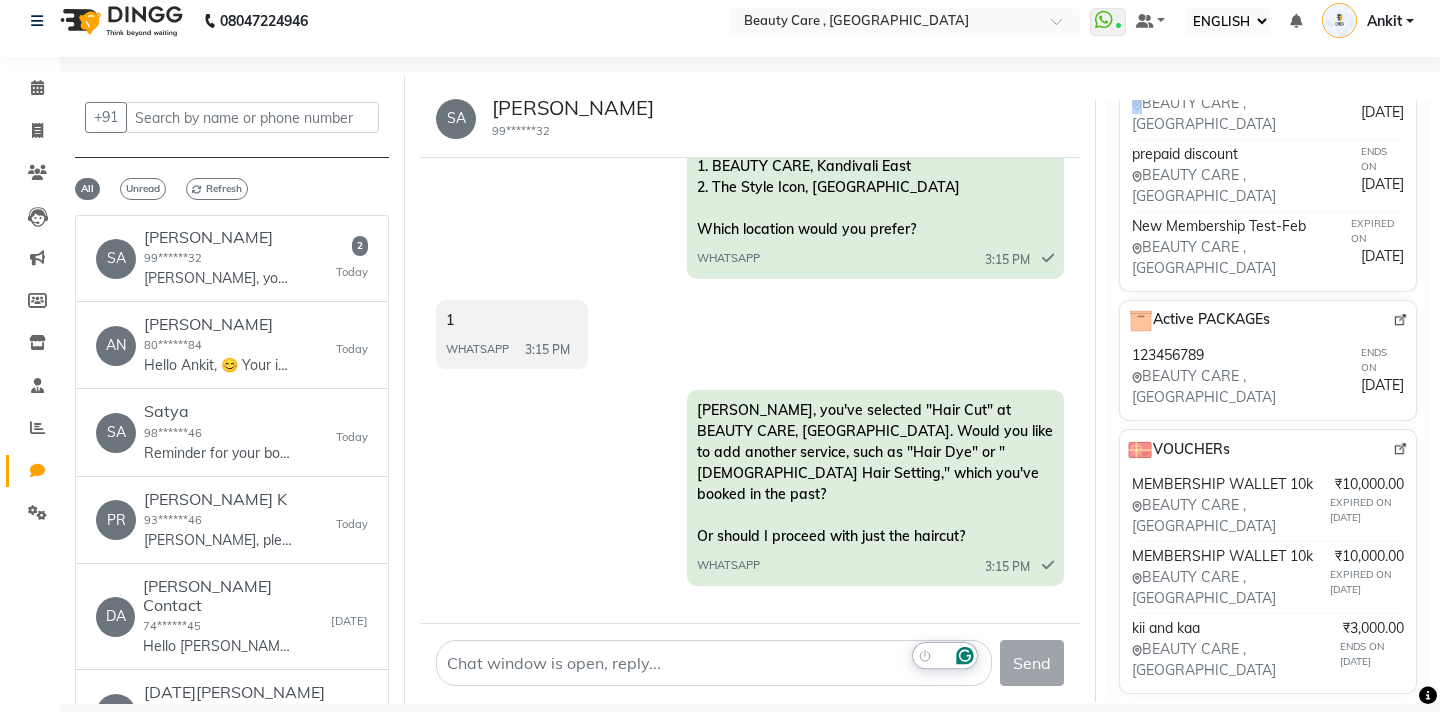 scroll, scrollTop: 993, scrollLeft: 0, axis: vertical 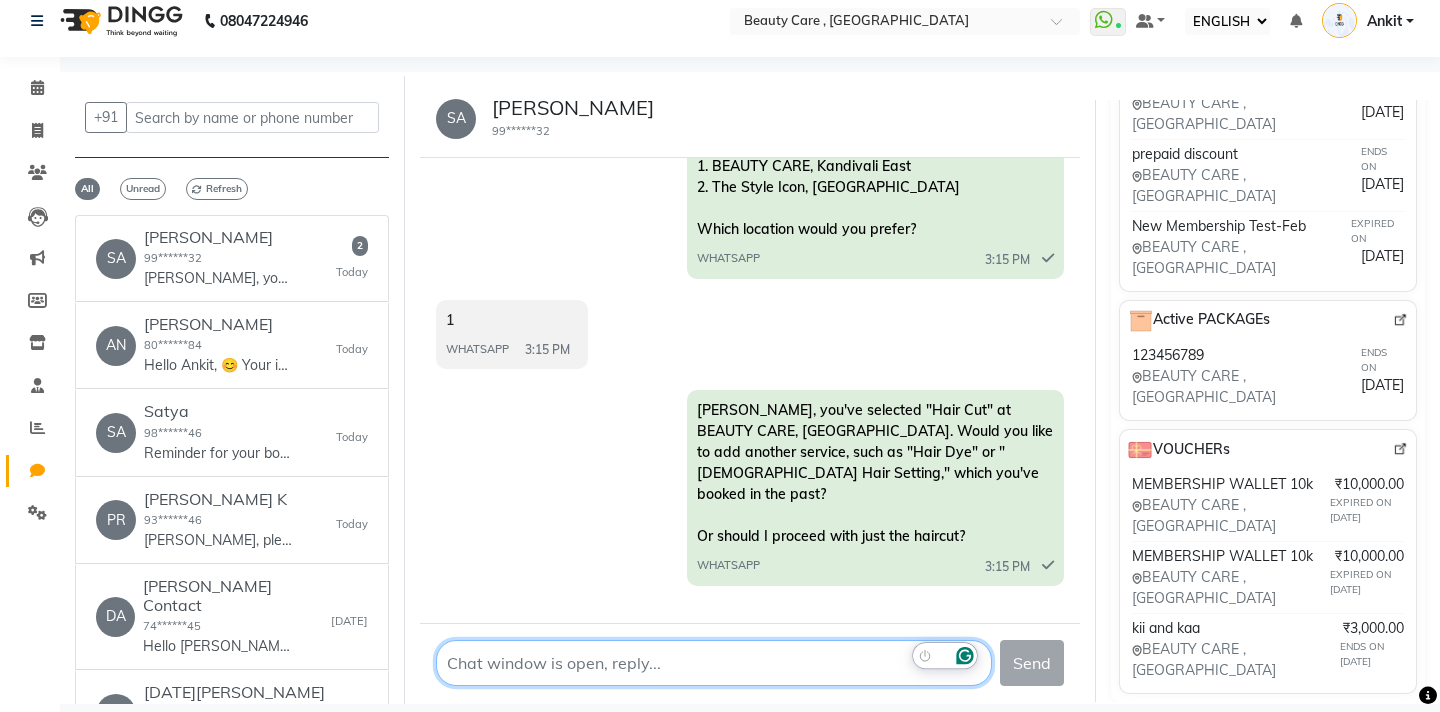 click 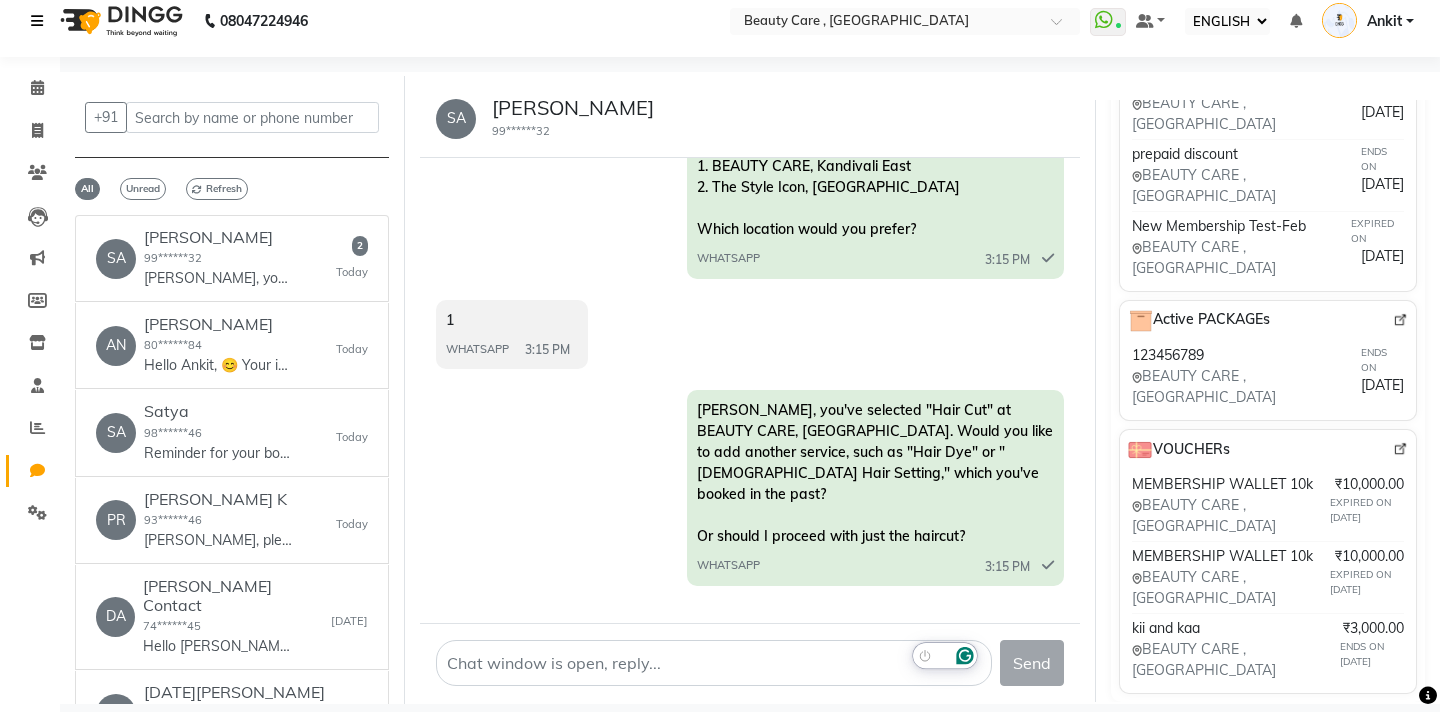click at bounding box center (37, 21) 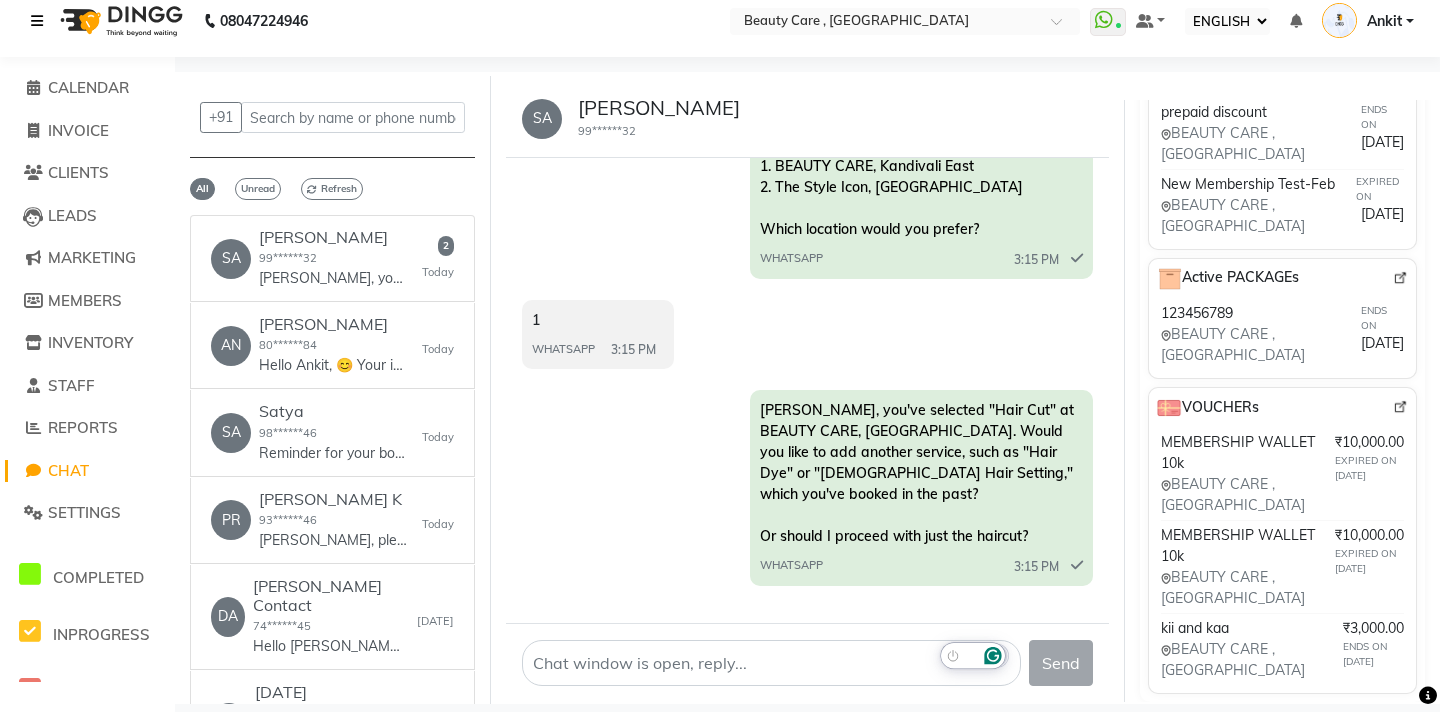 scroll, scrollTop: 16898, scrollLeft: 0, axis: vertical 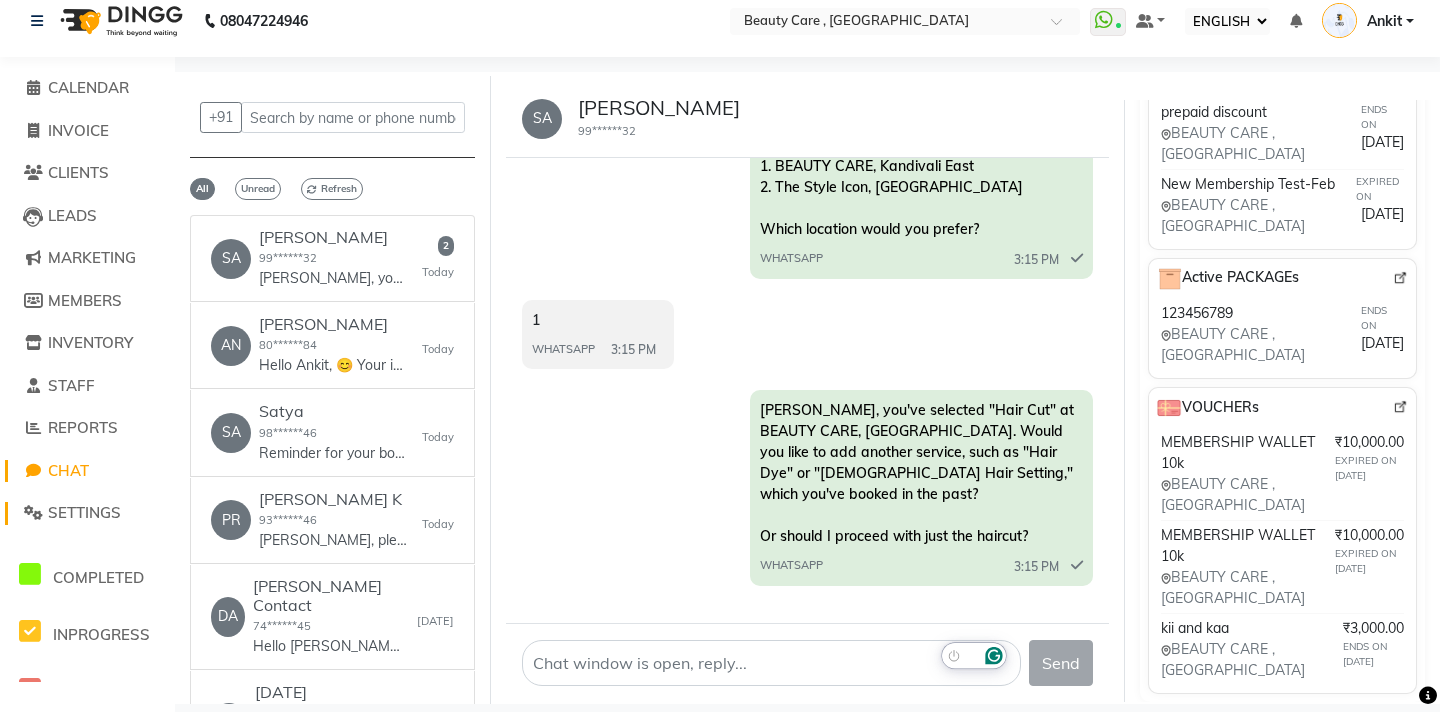 click on "SETTINGS" 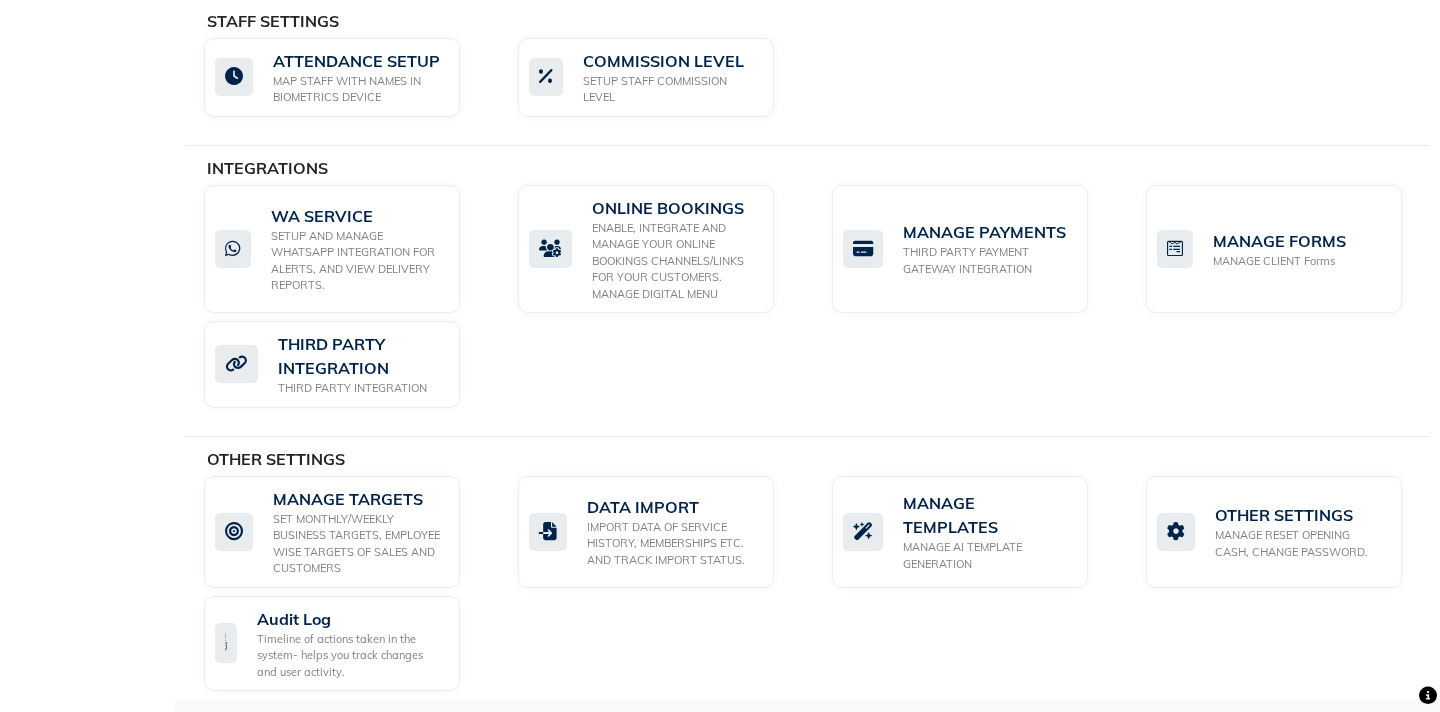 scroll, scrollTop: 0, scrollLeft: 0, axis: both 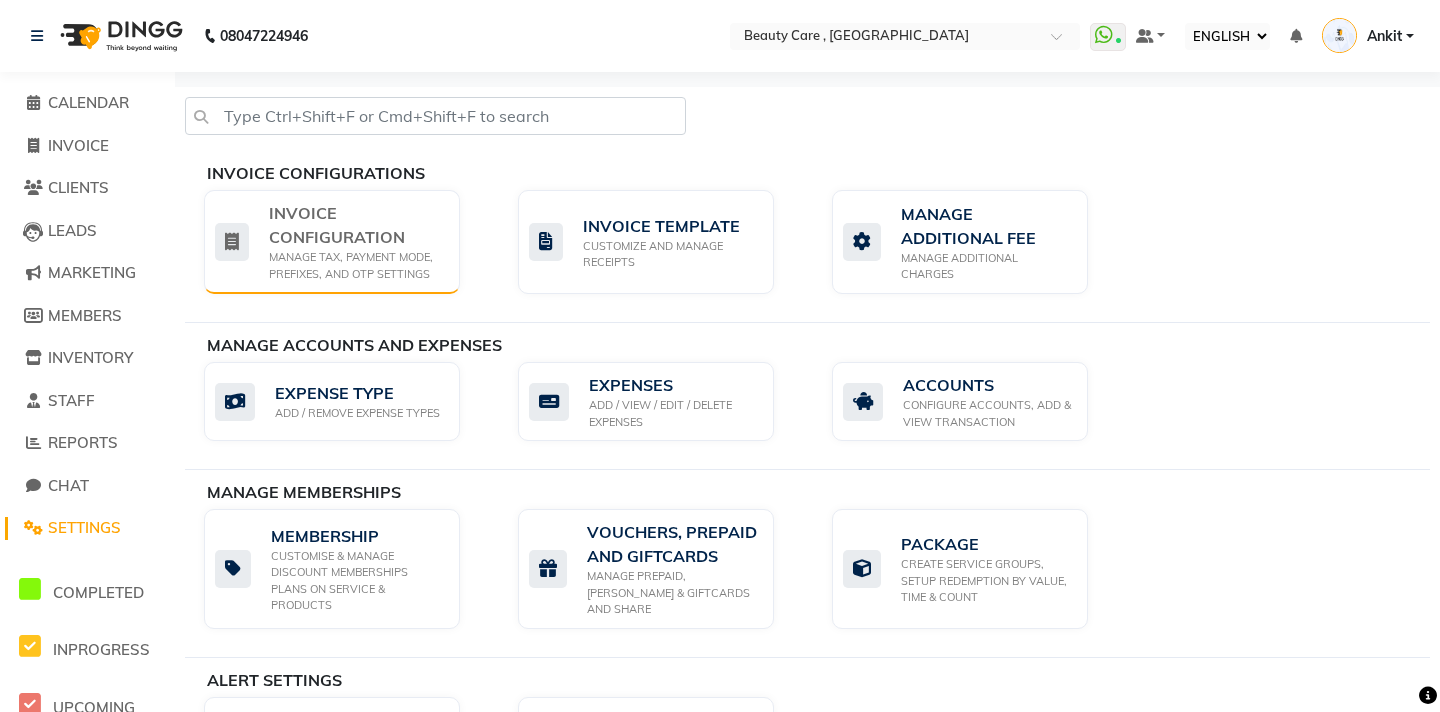 click on "MANAGE TAX, PAYMENT MODE, PREFIXES, AND OTP SETTINGS" 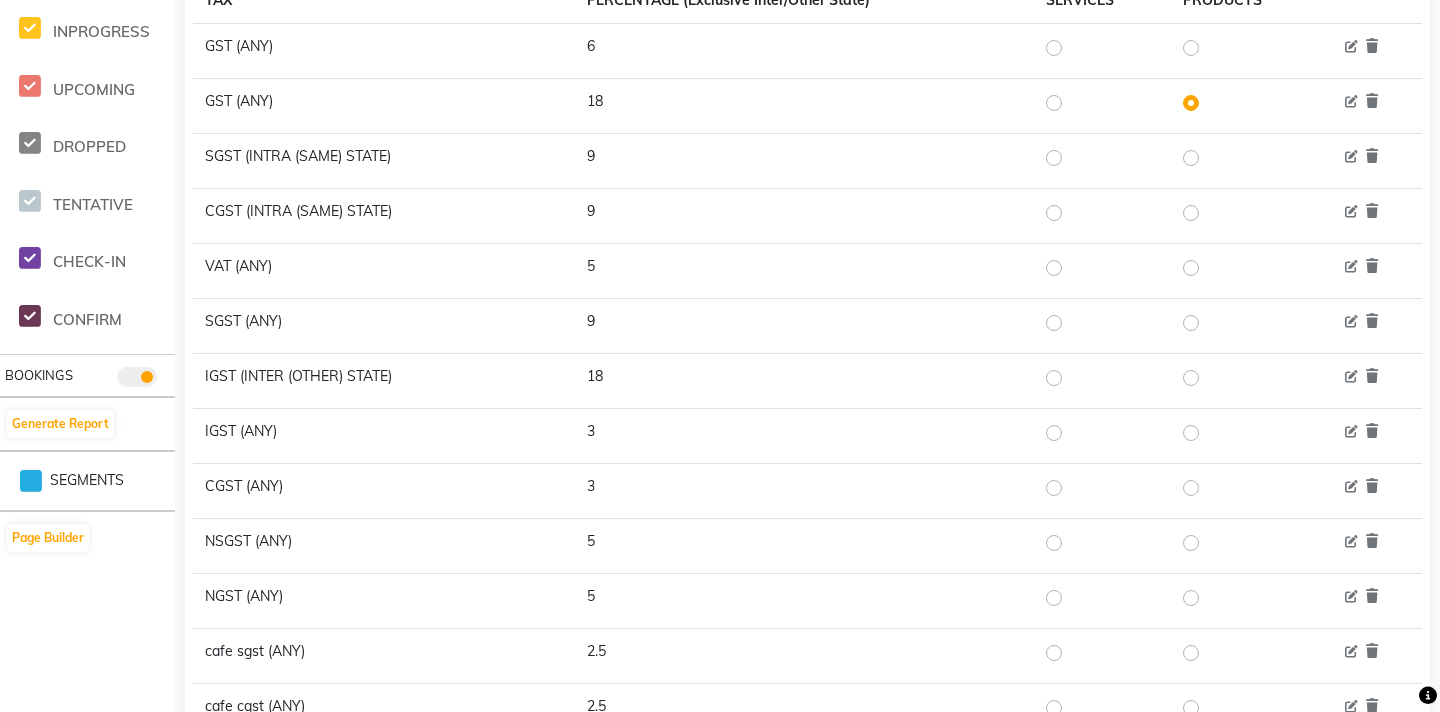 scroll, scrollTop: 0, scrollLeft: 0, axis: both 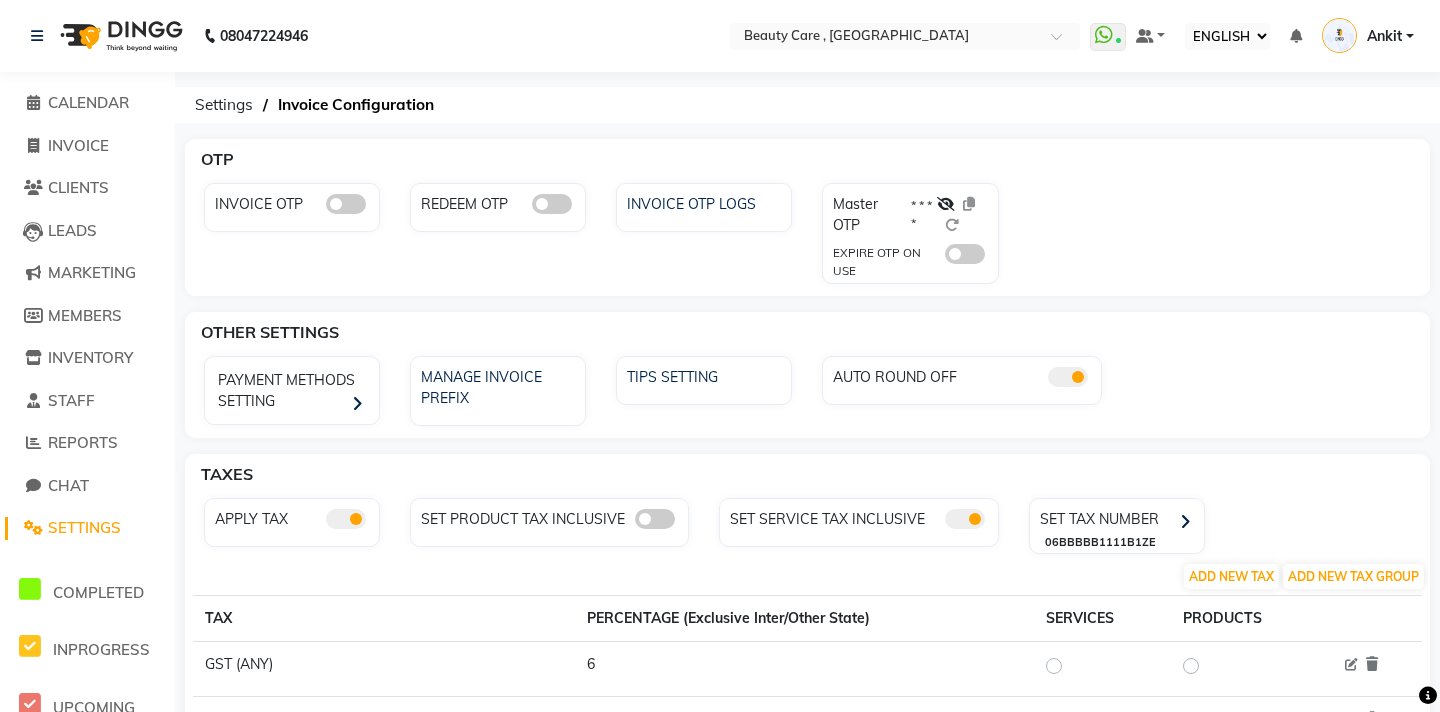 click on "INVOICE OTP" 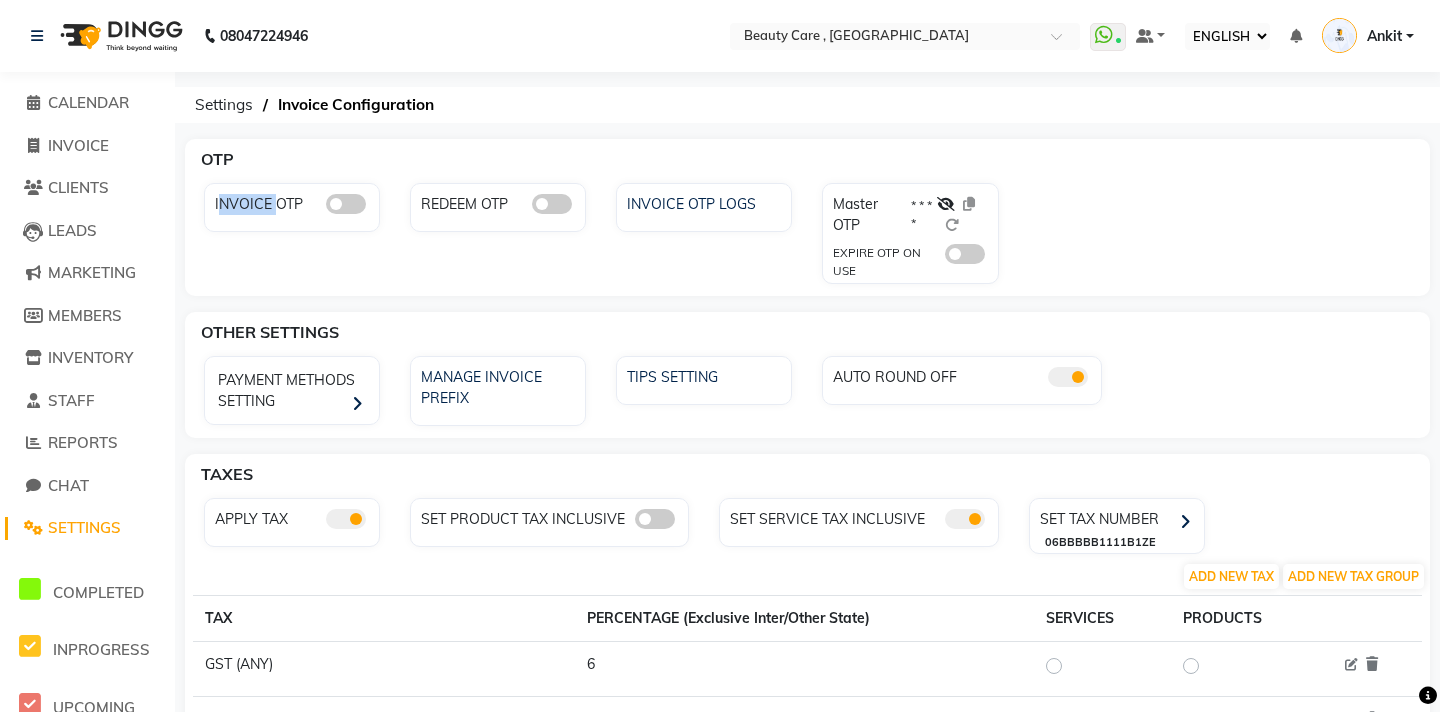 click on "INVOICE OTP" 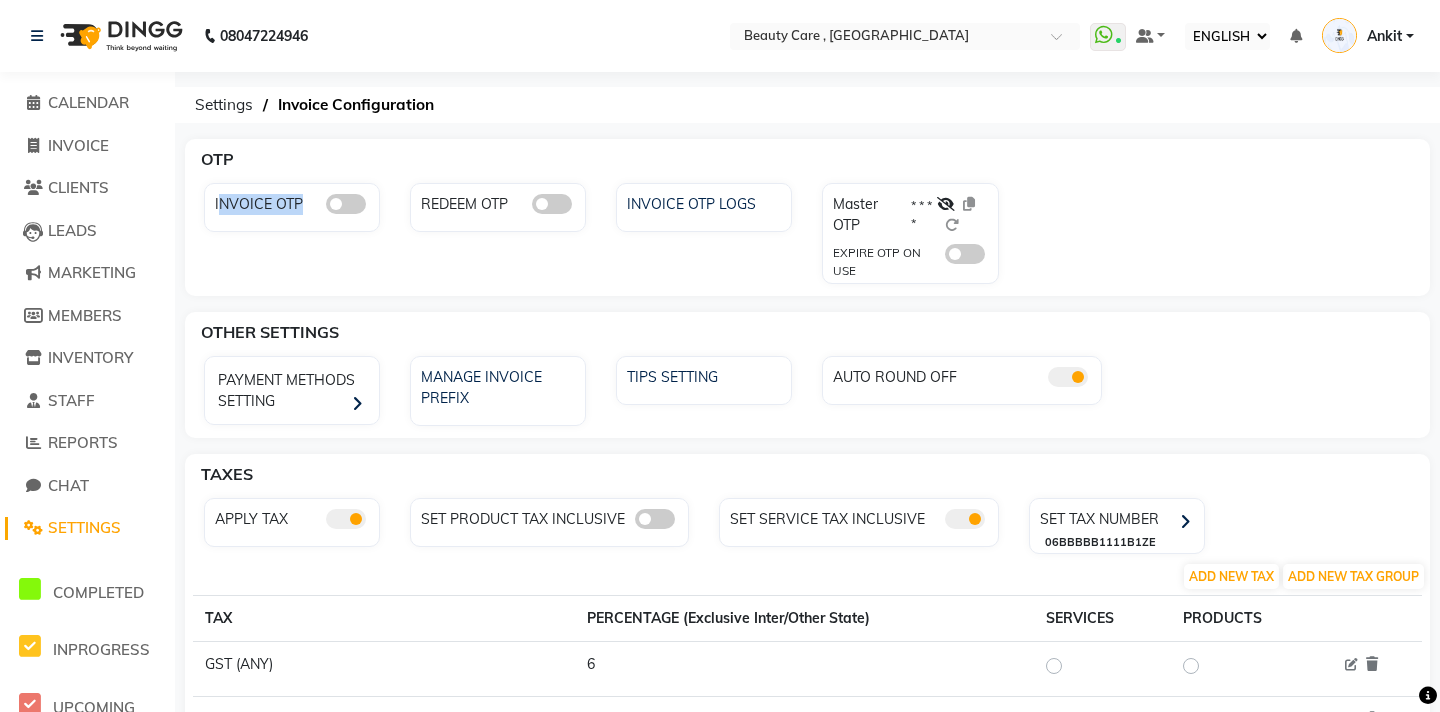 click on "INVOICE OTP" 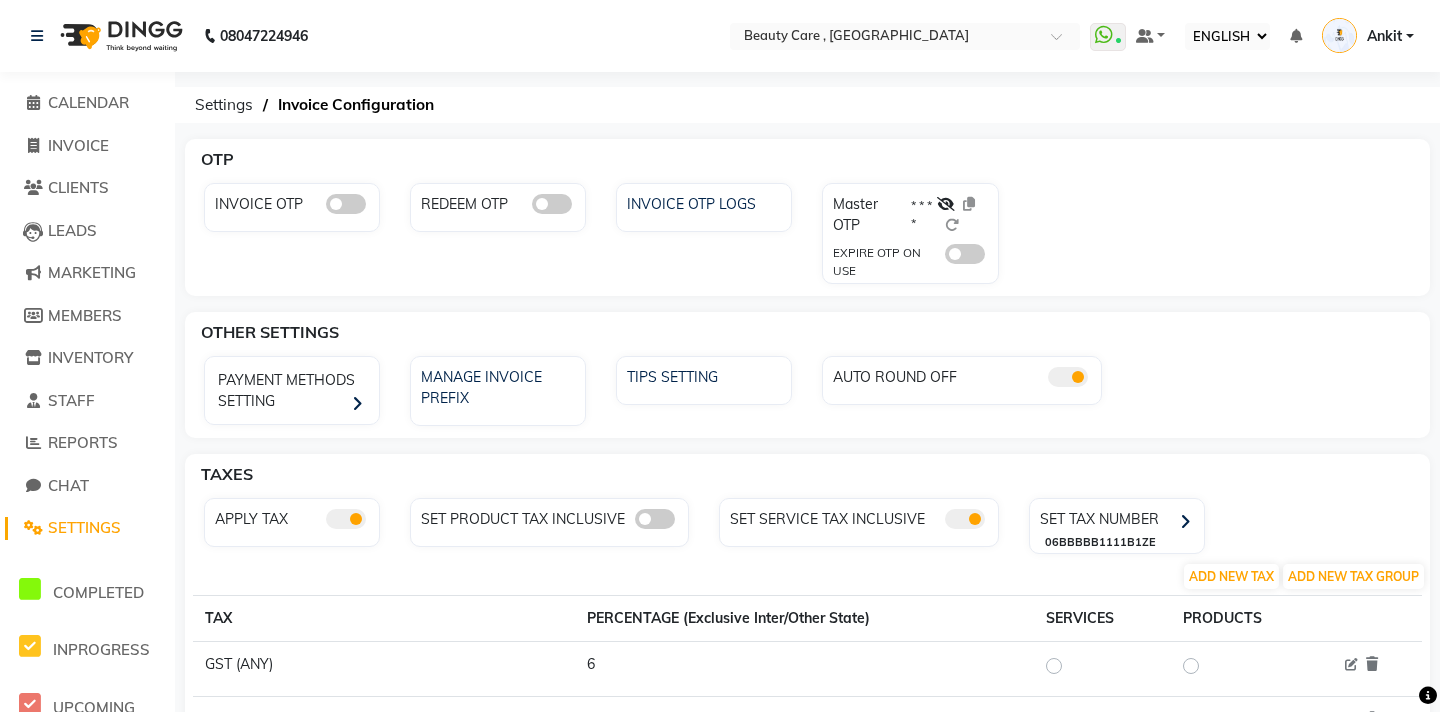 click on "REDEEM OTP" 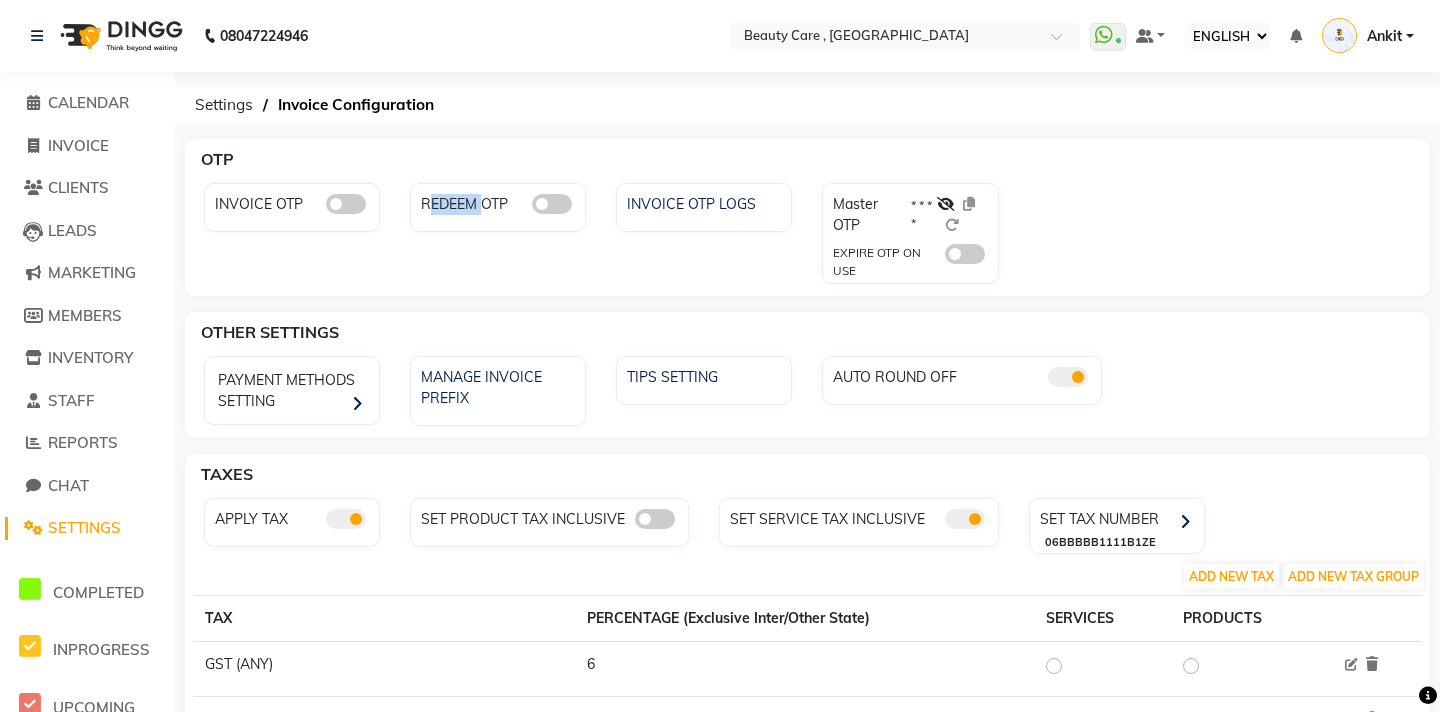 click on "REDEEM OTP" 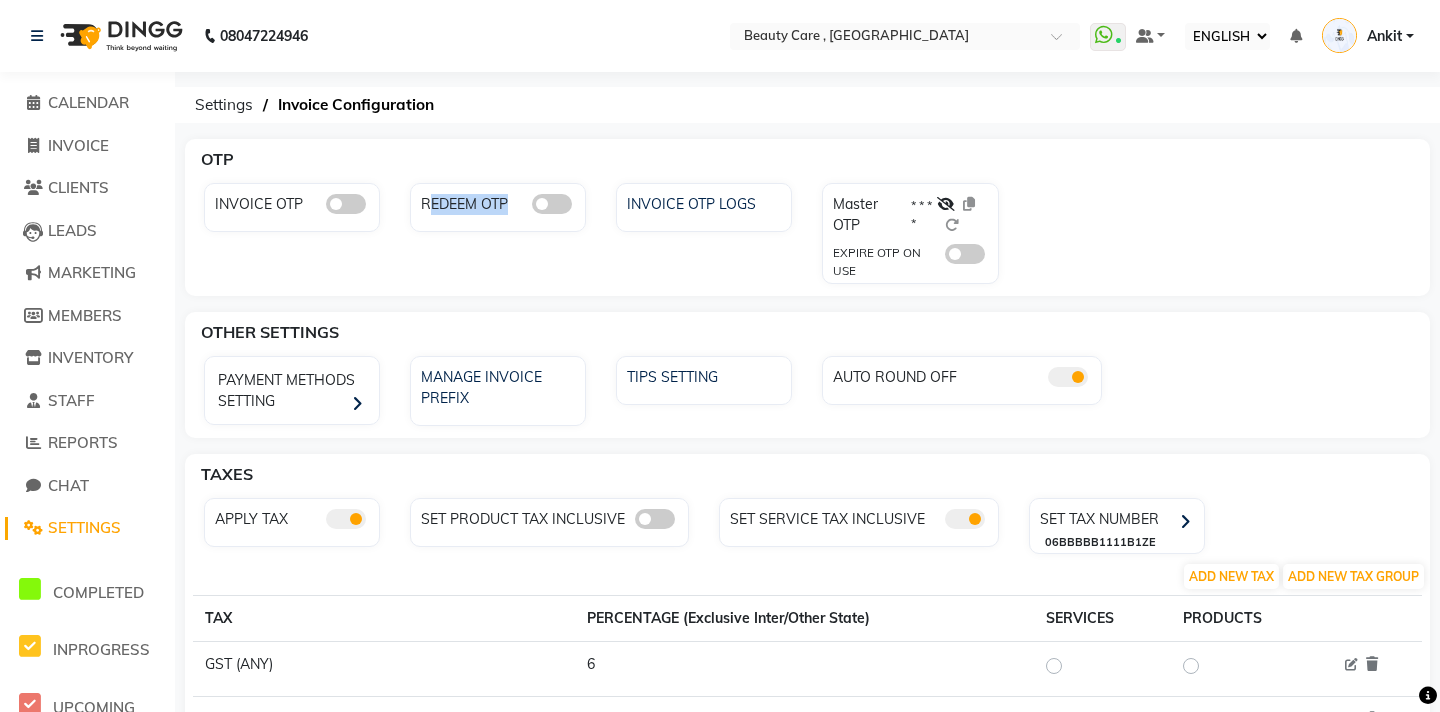 click on "REDEEM OTP" 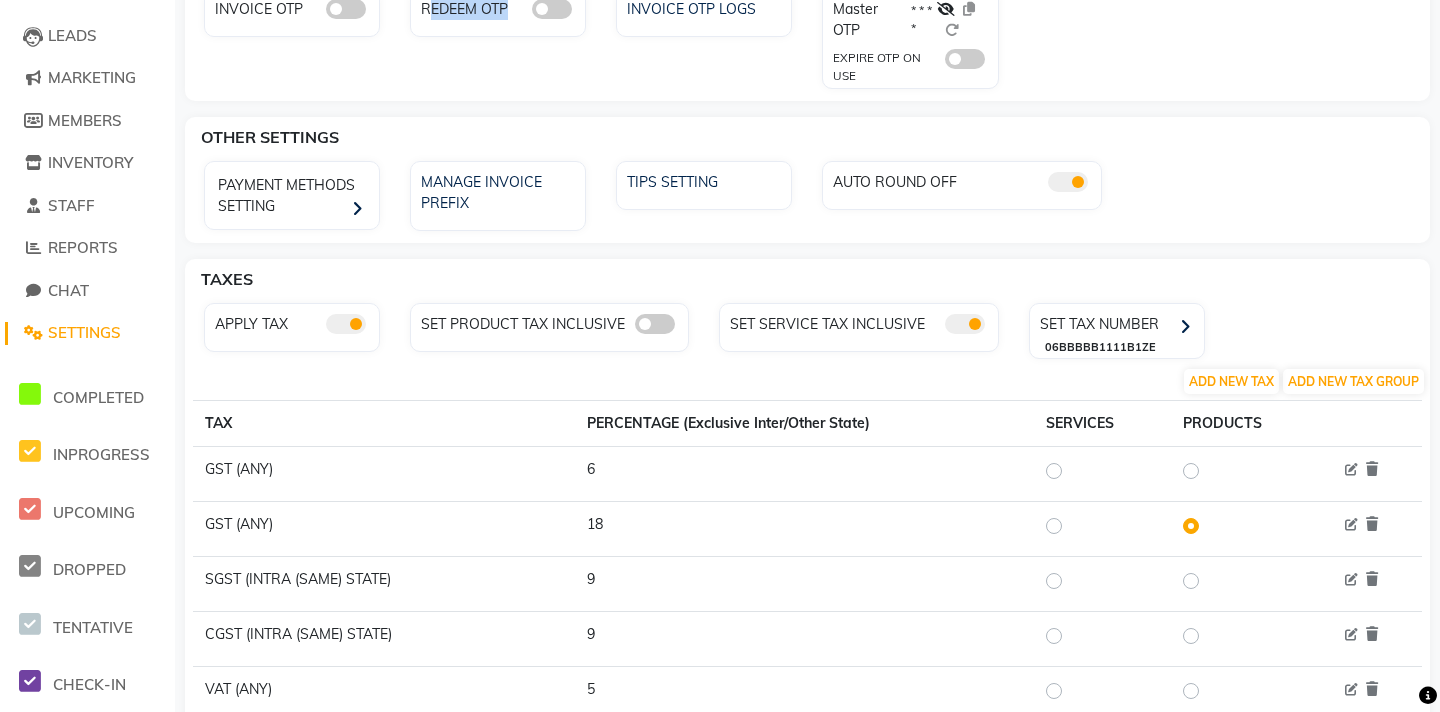 scroll, scrollTop: 0, scrollLeft: 0, axis: both 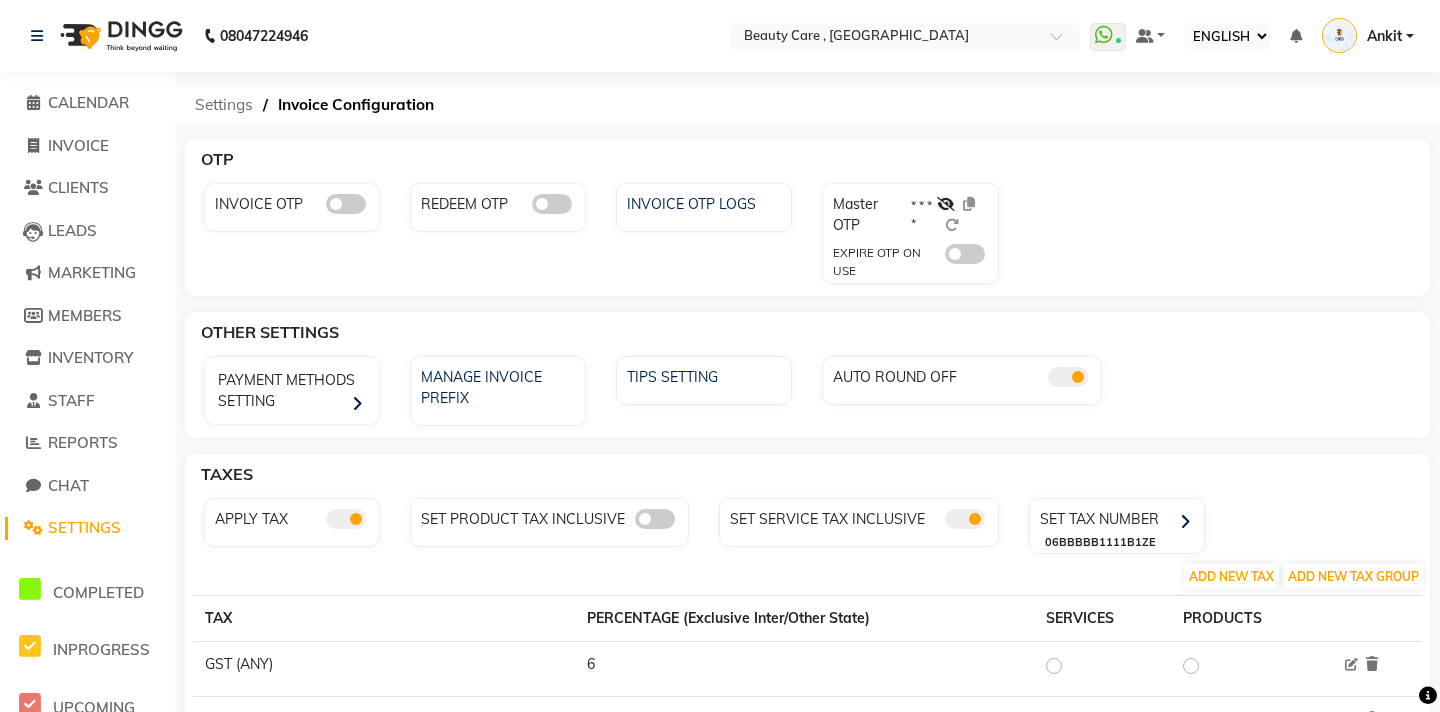 click on "Settings" 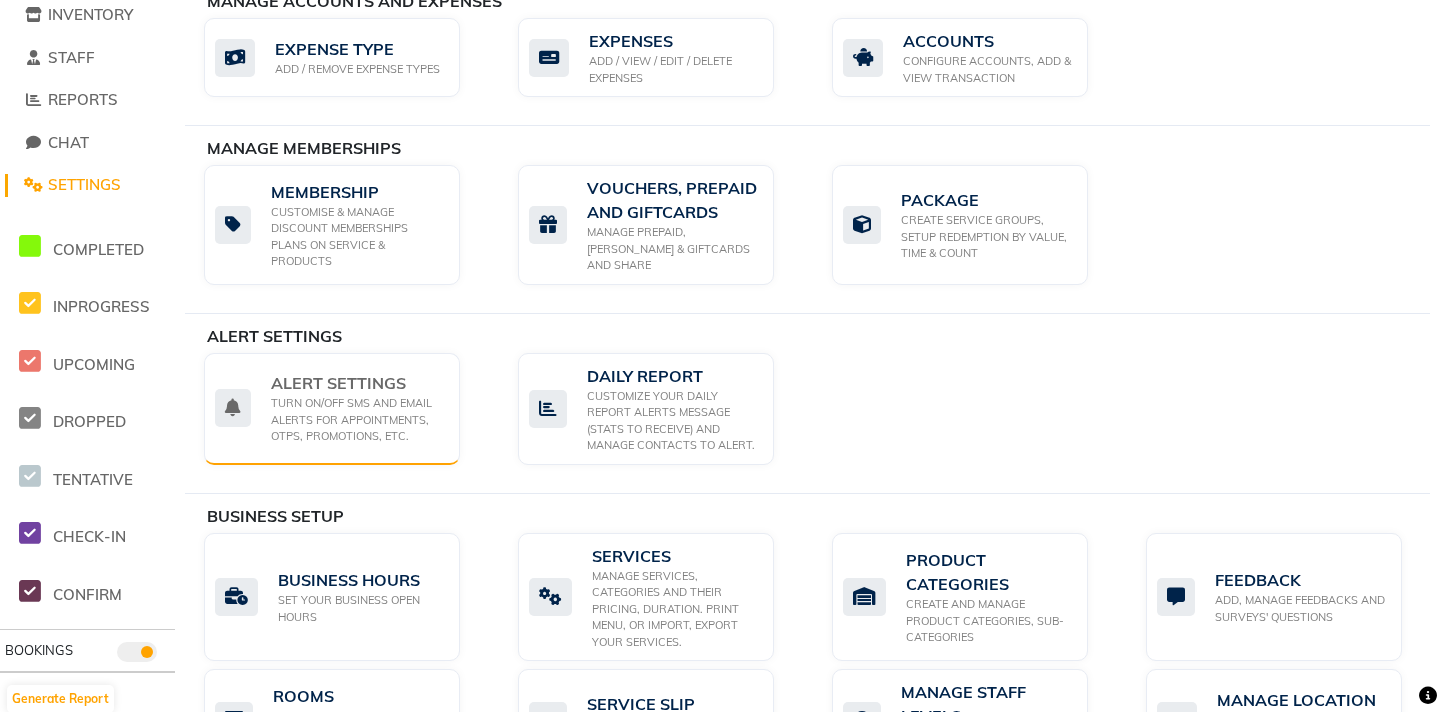 scroll, scrollTop: 398, scrollLeft: 0, axis: vertical 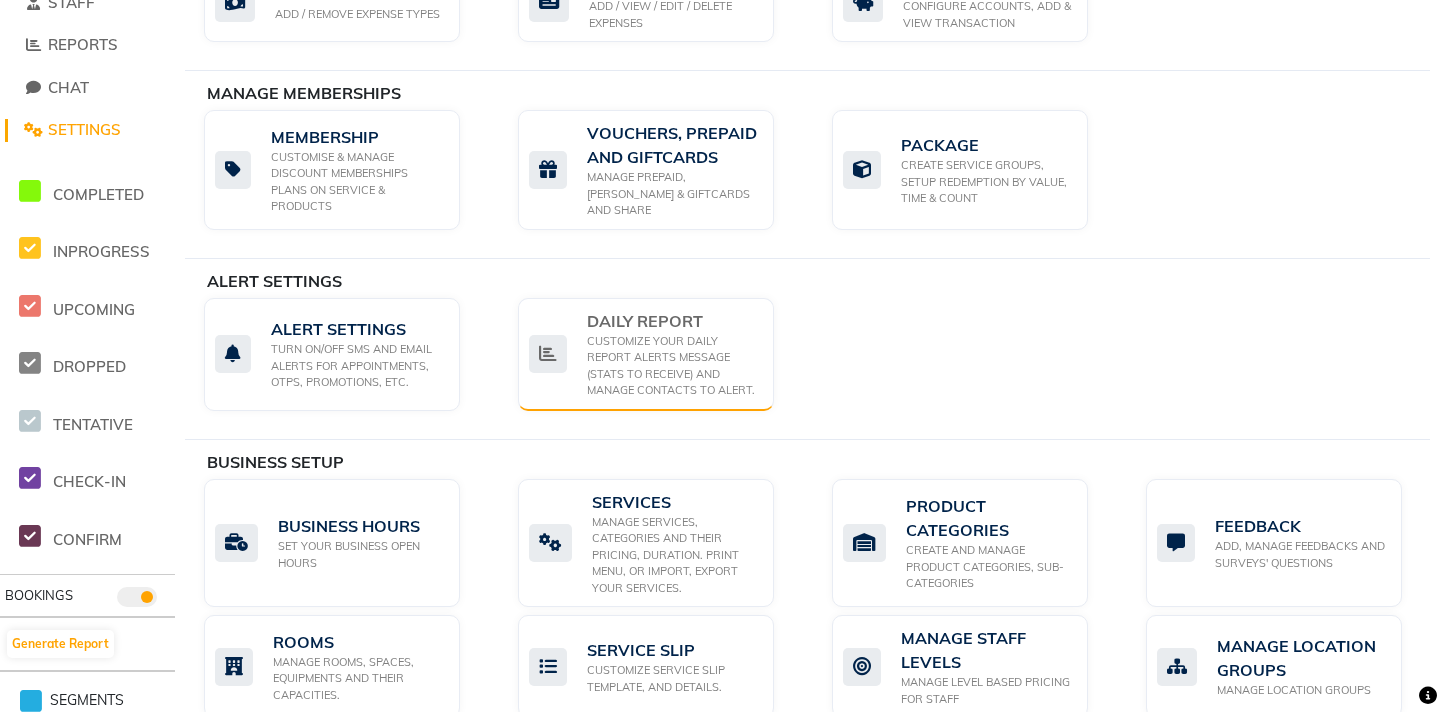 click on "CUSTOMIZE YOUR DAILY REPORT ALERTS MESSAGE (STATS TO RECEIVE) AND MANAGE CONTACTS TO ALERT." 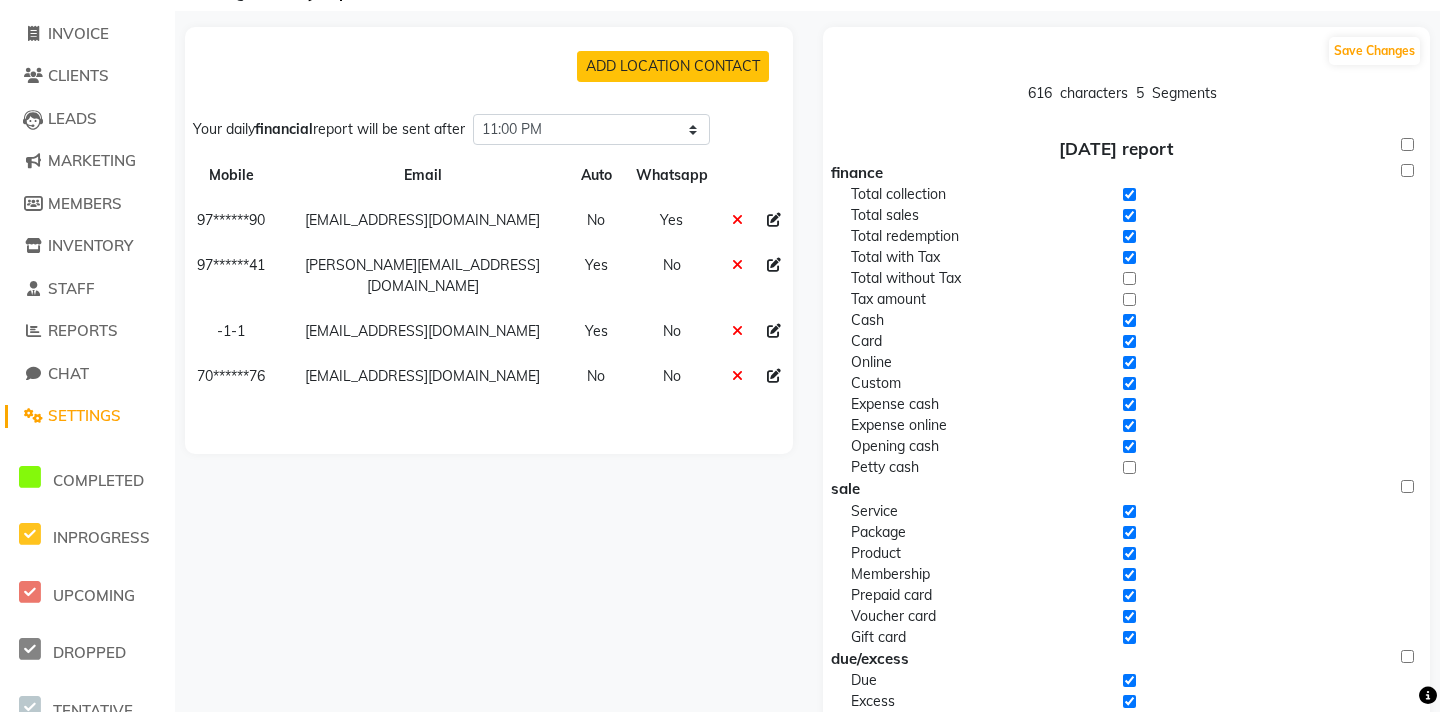 scroll, scrollTop: 115, scrollLeft: 0, axis: vertical 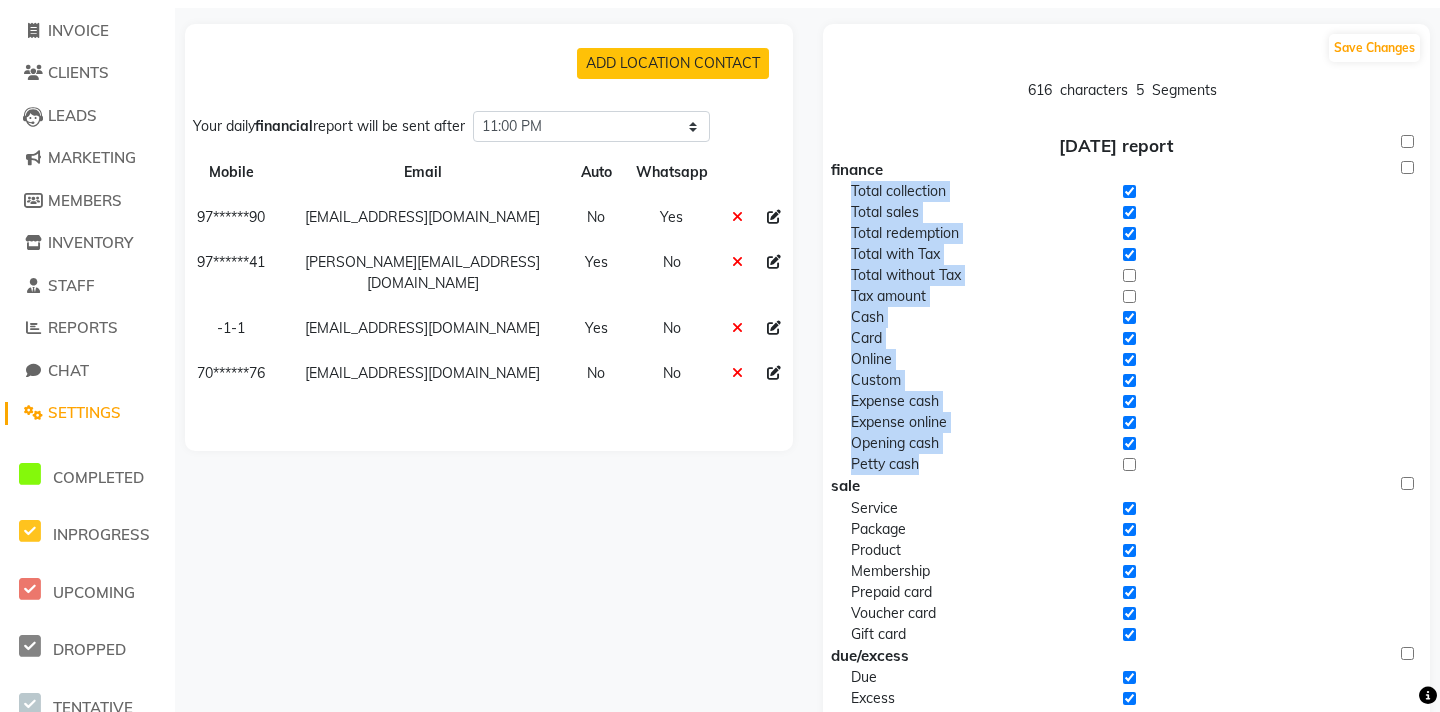 drag, startPoint x: 850, startPoint y: 190, endPoint x: 943, endPoint y: 464, distance: 289.35272 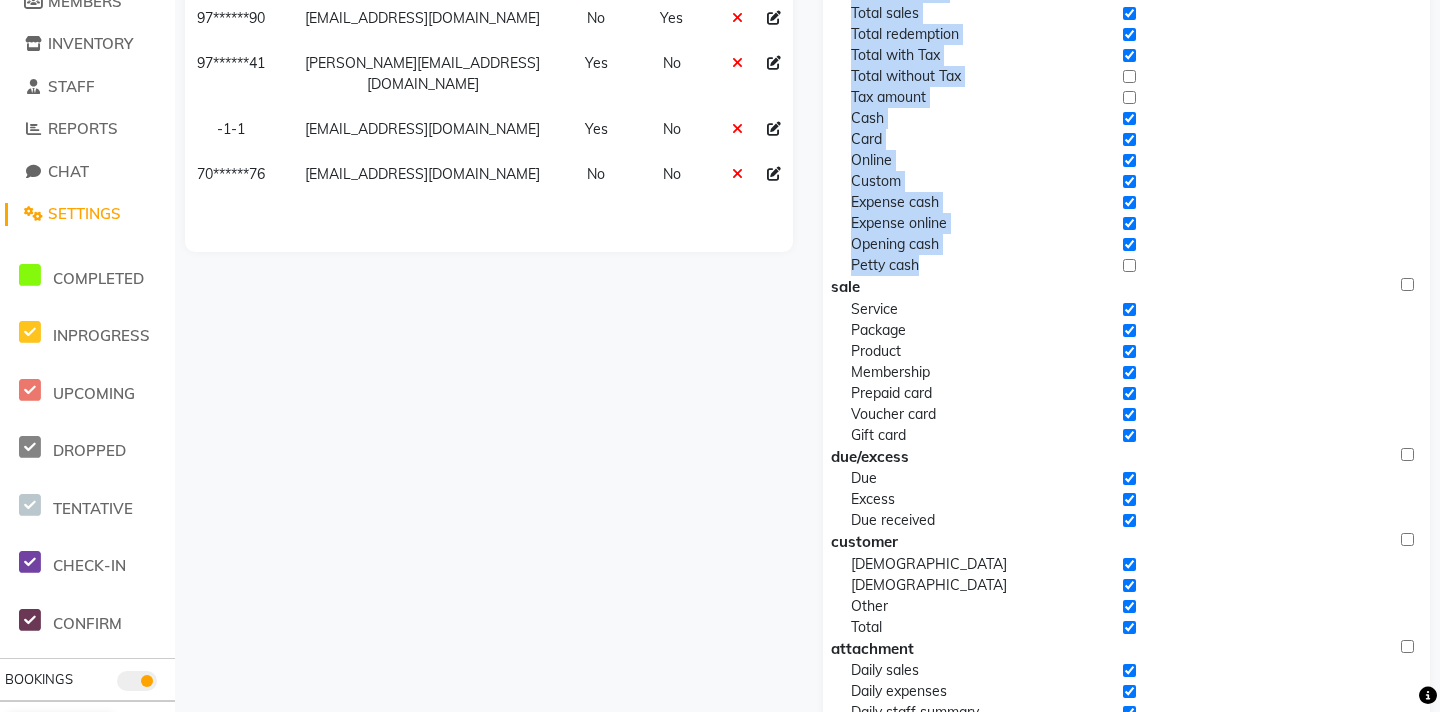 scroll, scrollTop: 333, scrollLeft: 0, axis: vertical 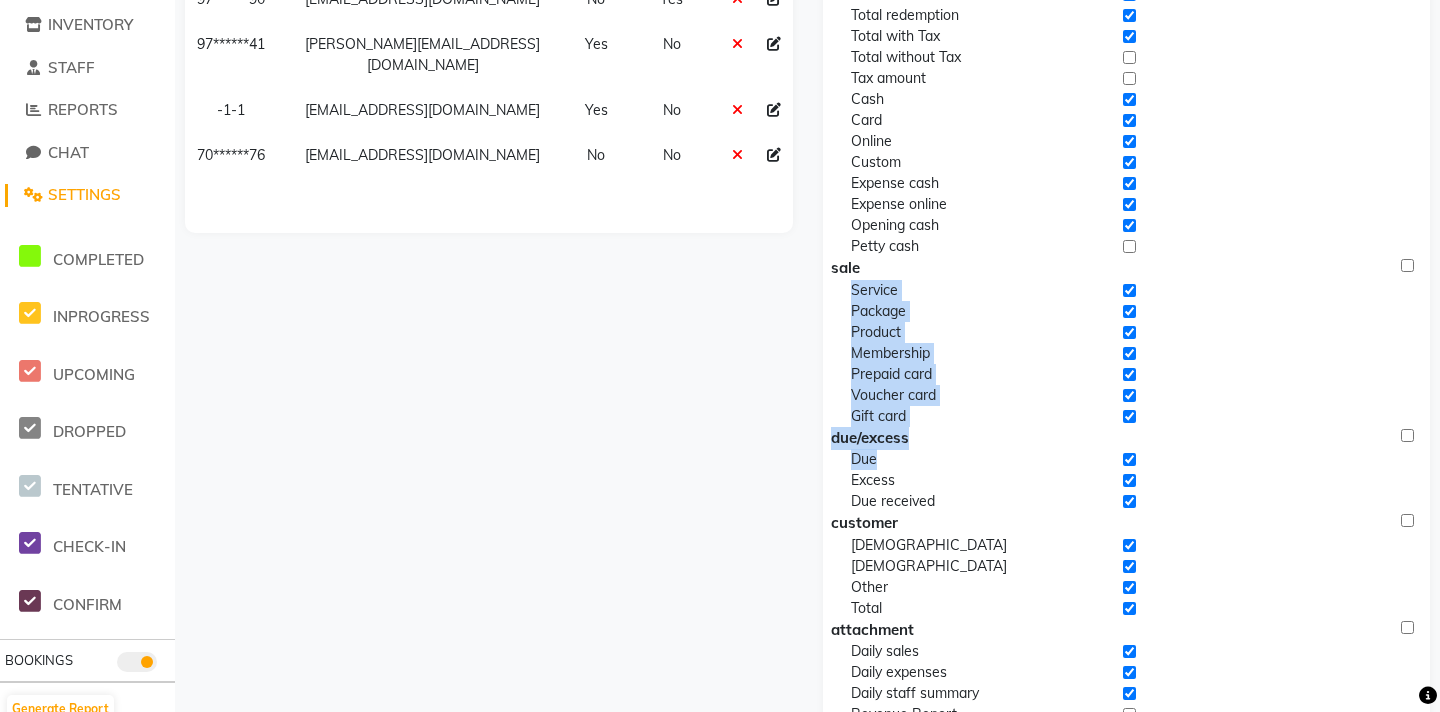 drag, startPoint x: 851, startPoint y: 291, endPoint x: 951, endPoint y: 450, distance: 187.83237 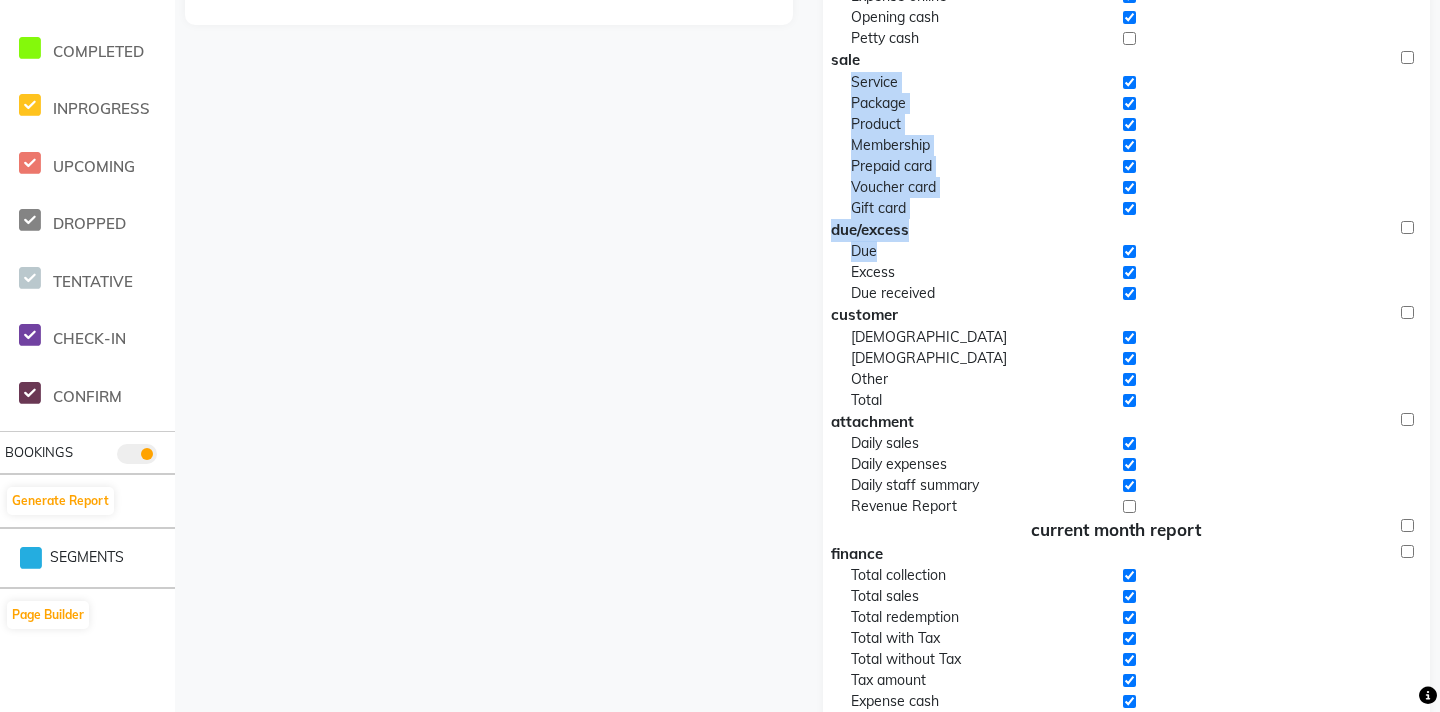 scroll, scrollTop: 549, scrollLeft: 0, axis: vertical 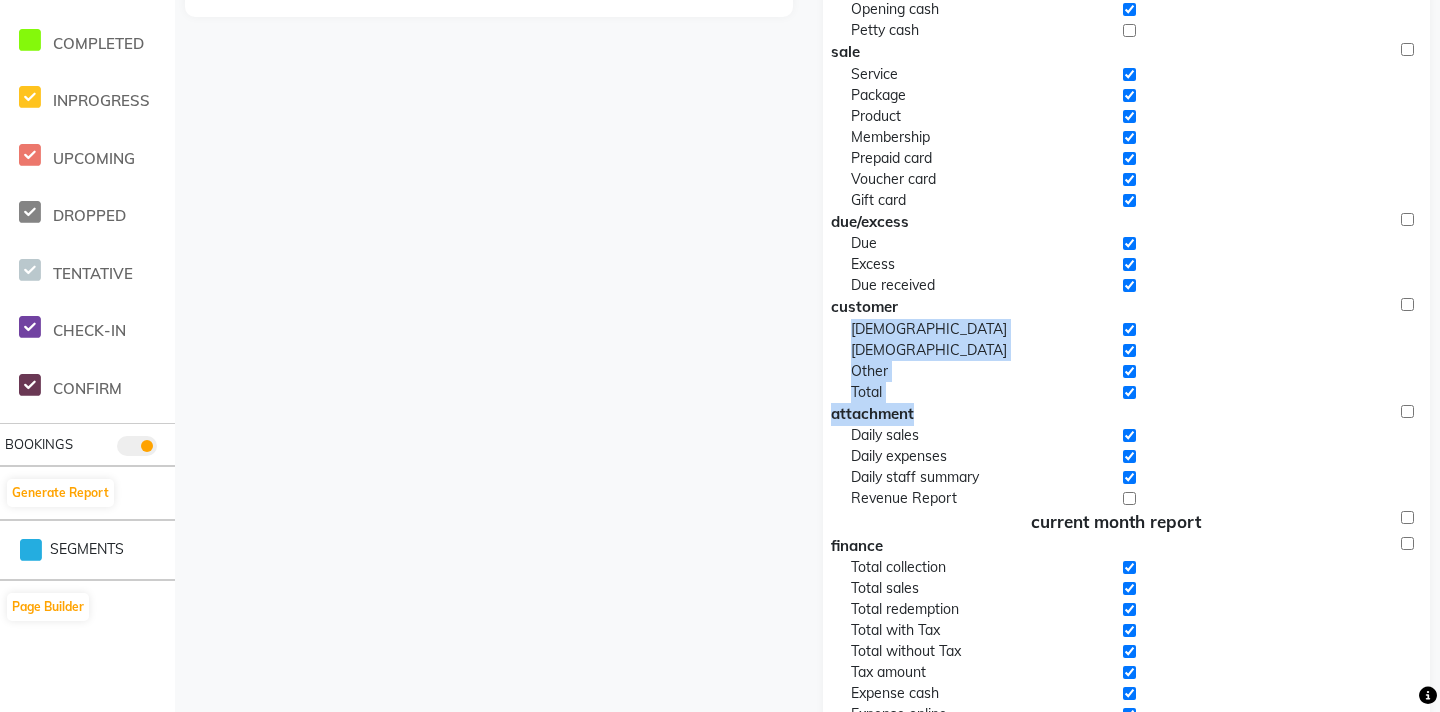 drag, startPoint x: 851, startPoint y: 325, endPoint x: 924, endPoint y: 414, distance: 115.10864 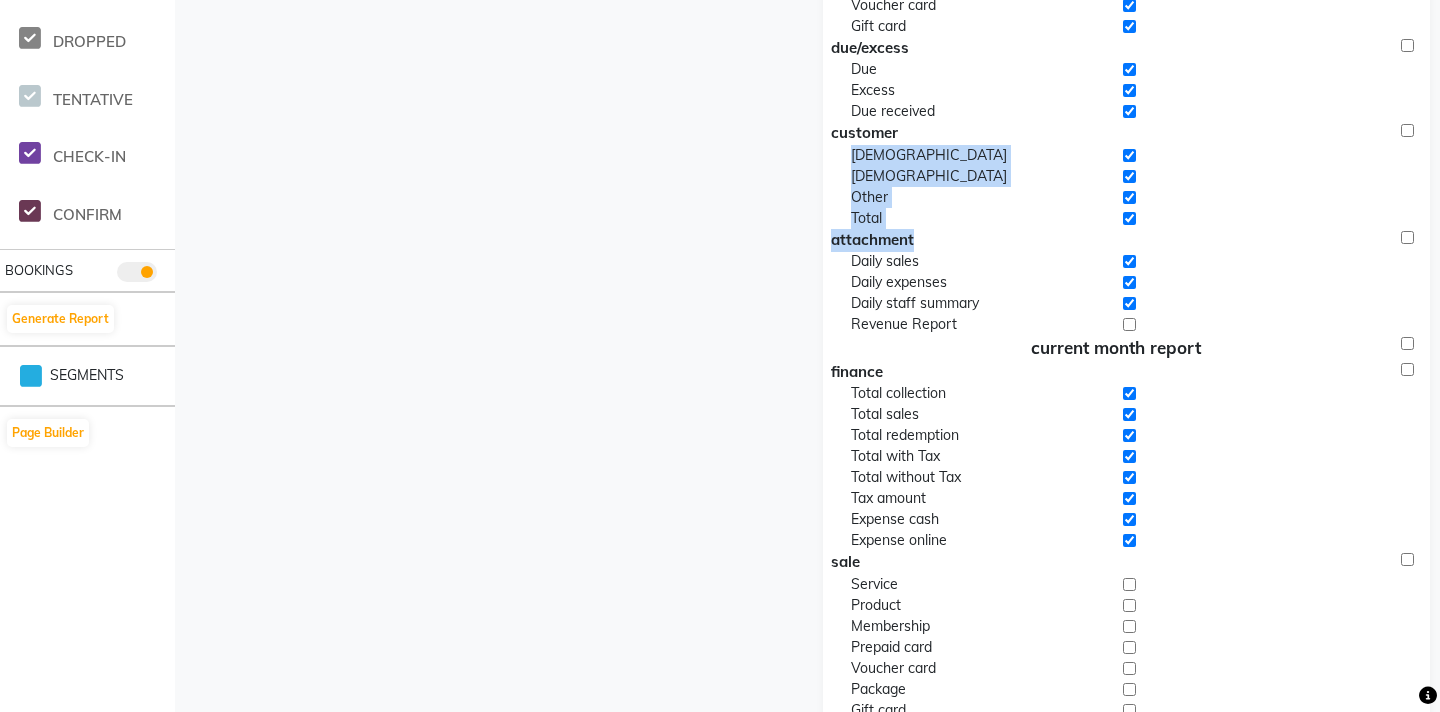 scroll, scrollTop: 729, scrollLeft: 0, axis: vertical 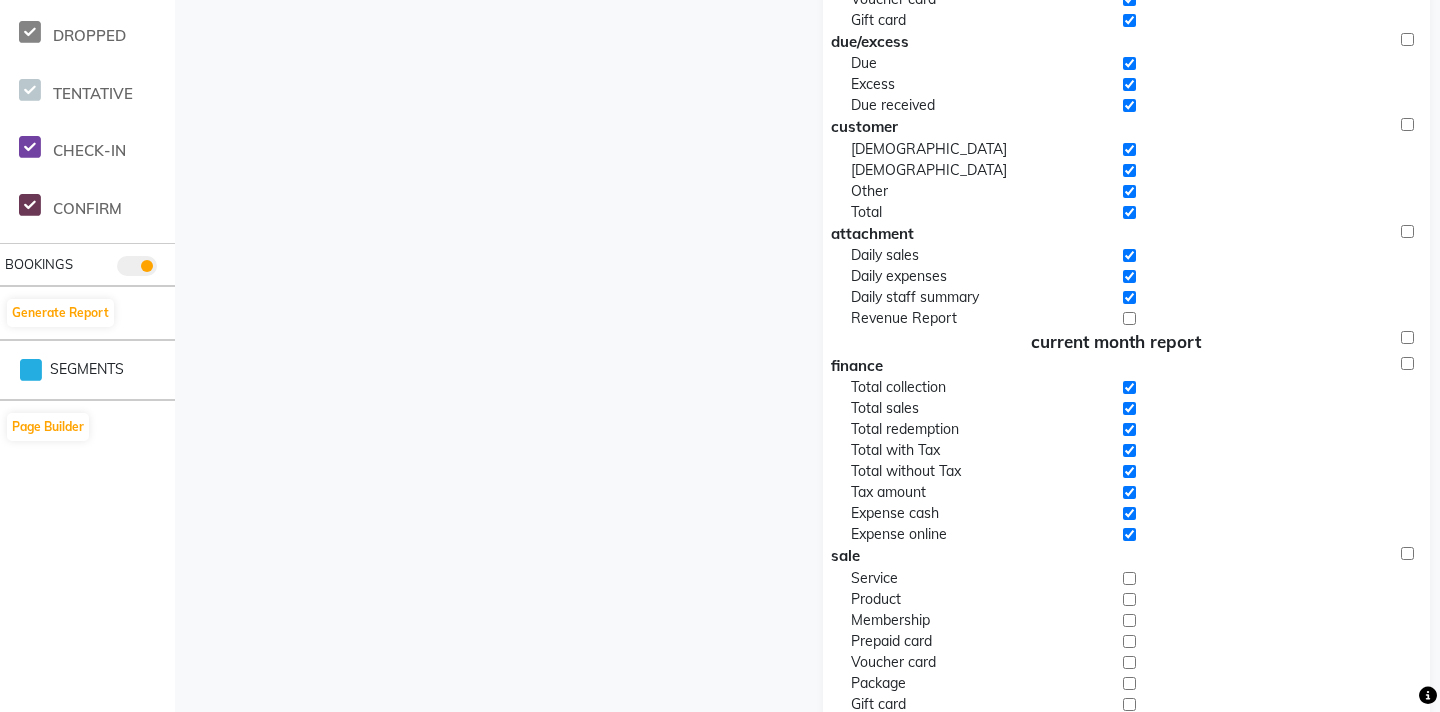 drag, startPoint x: 844, startPoint y: 367, endPoint x: 950, endPoint y: 516, distance: 182.85786 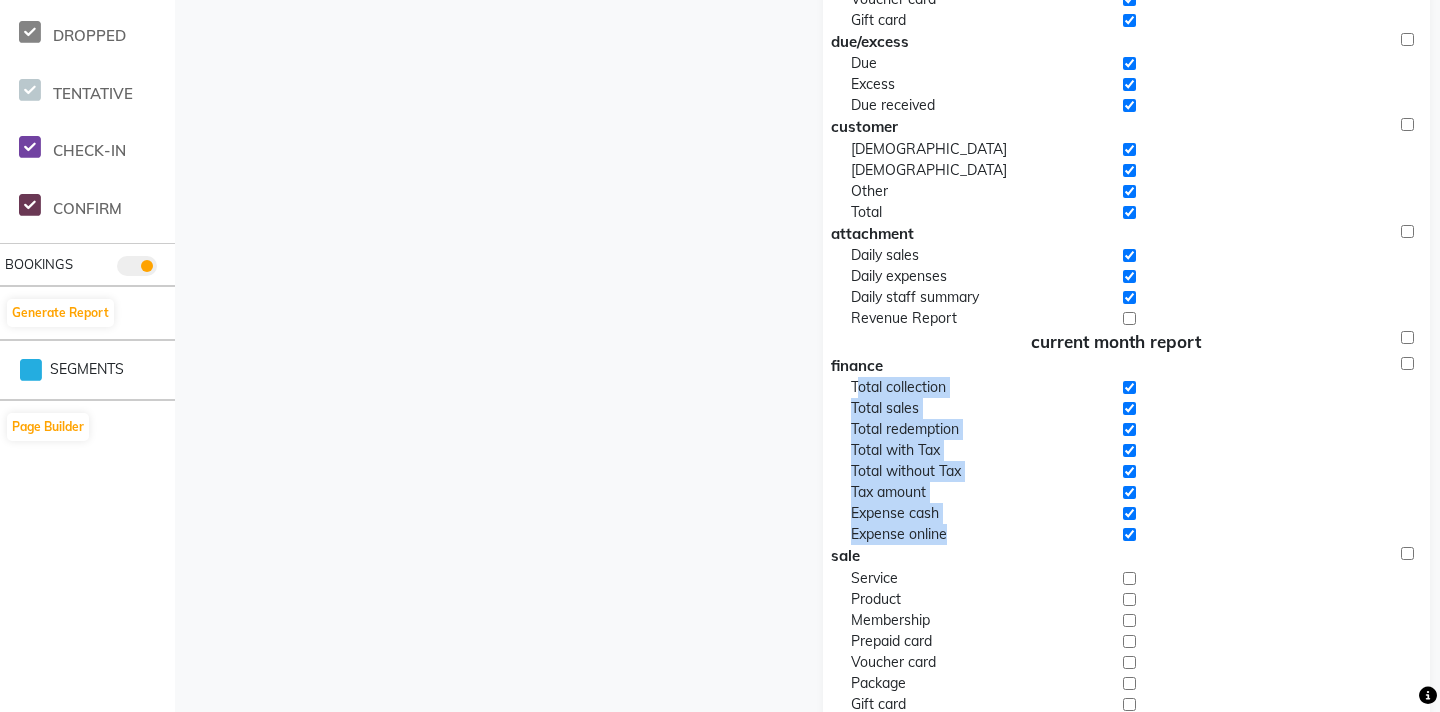 drag, startPoint x: 855, startPoint y: 383, endPoint x: 983, endPoint y: 543, distance: 204.89998 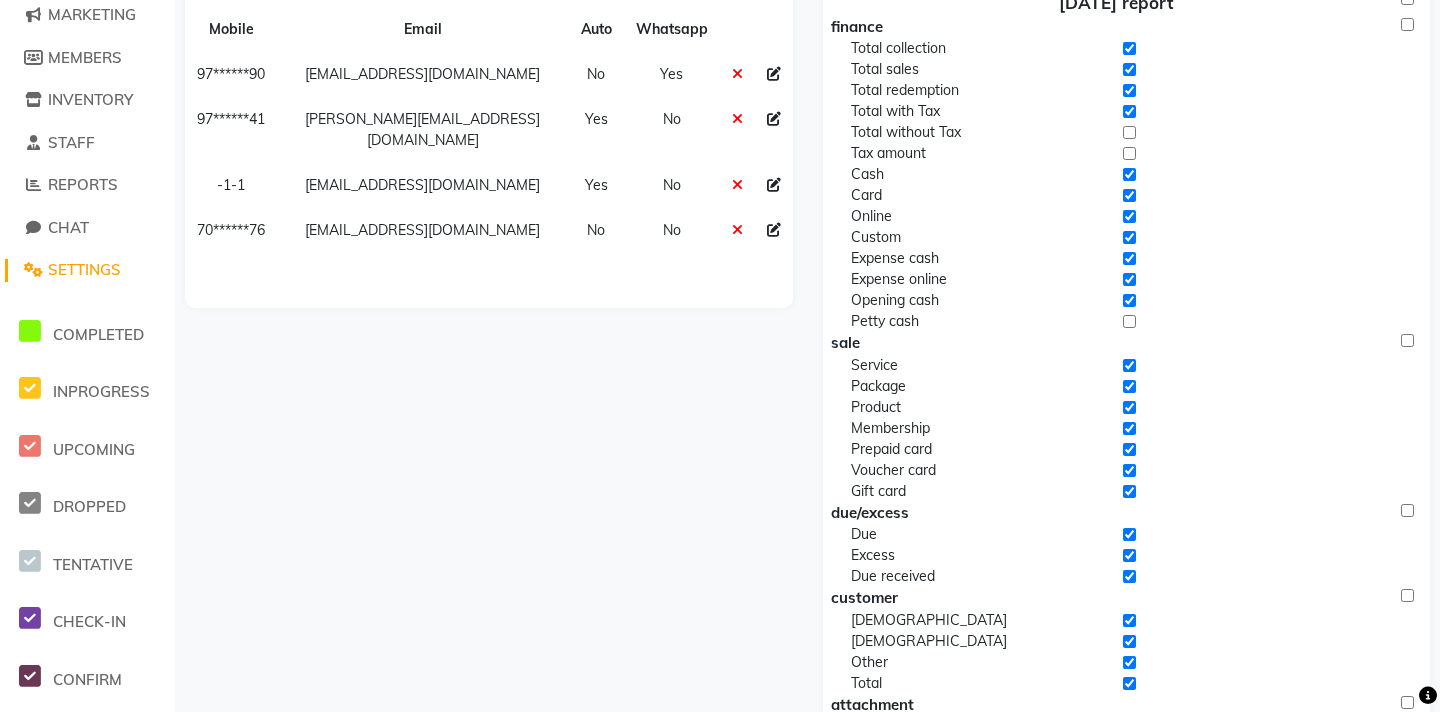 scroll, scrollTop: 0, scrollLeft: 0, axis: both 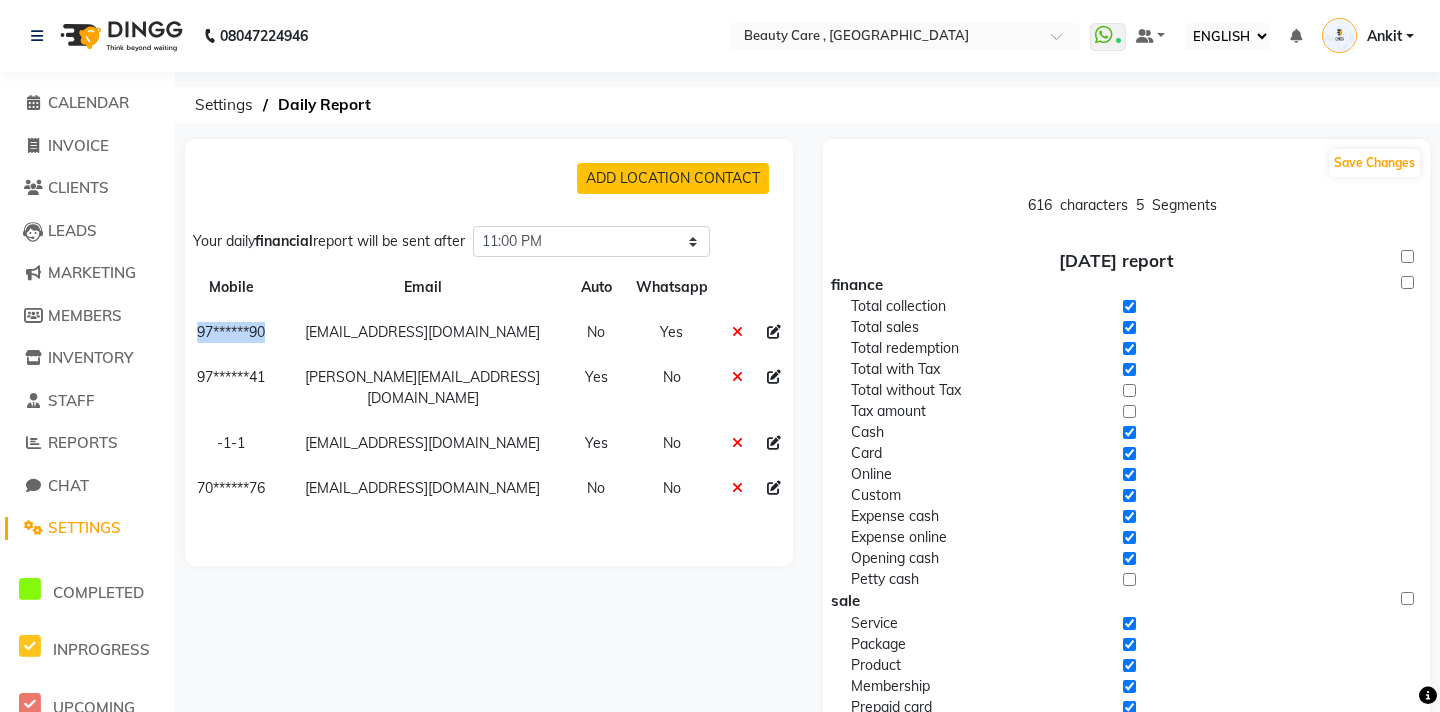 drag, startPoint x: 284, startPoint y: 330, endPoint x: 204, endPoint y: 334, distance: 80.09994 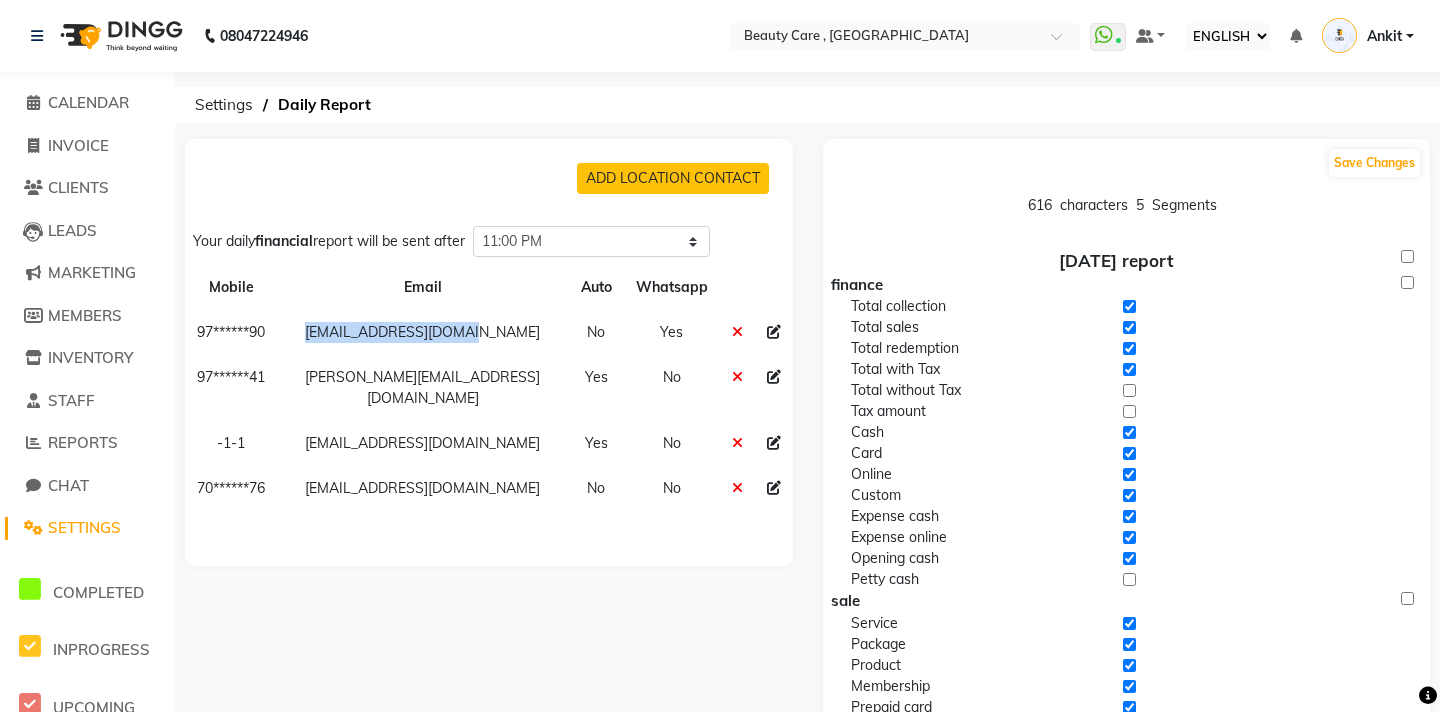 drag, startPoint x: 494, startPoint y: 335, endPoint x: 329, endPoint y: 332, distance: 165.02727 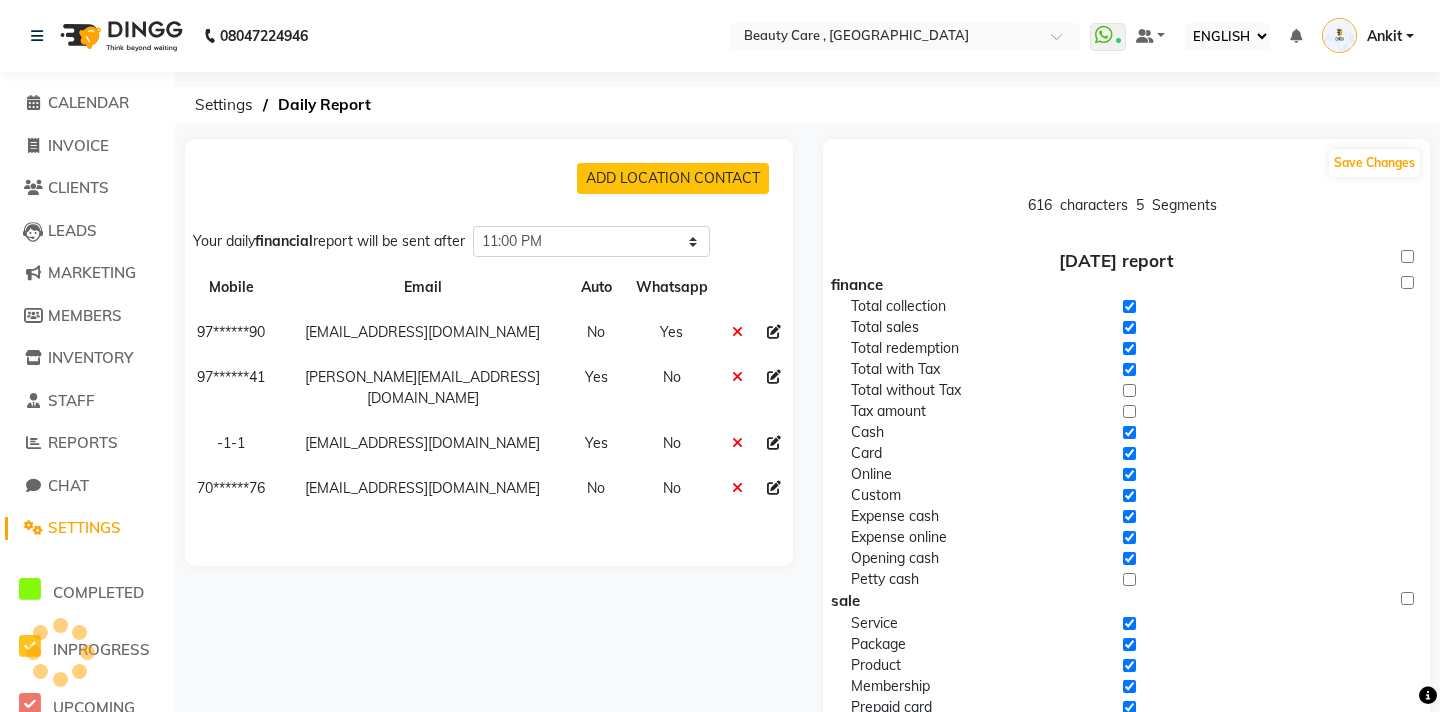 click on "ADD LOCATION CONTACT" 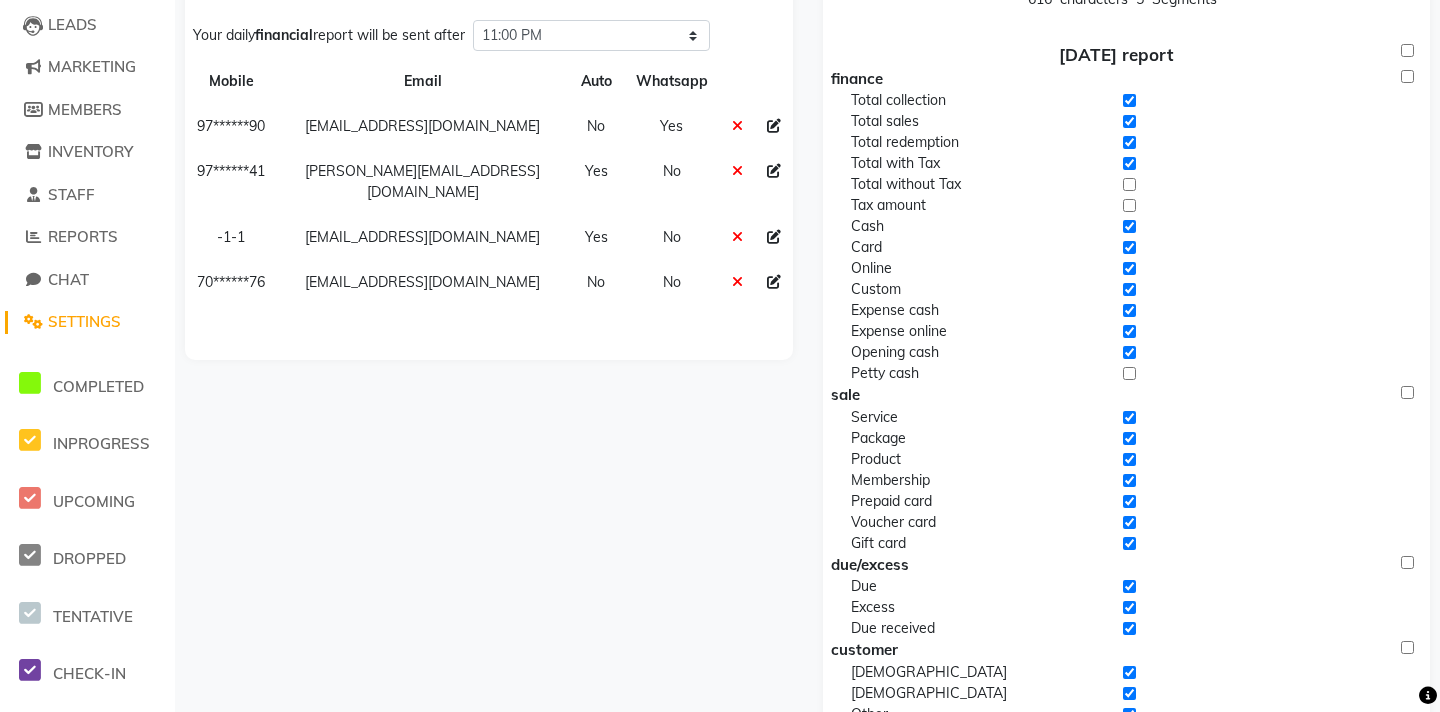 scroll, scrollTop: 0, scrollLeft: 0, axis: both 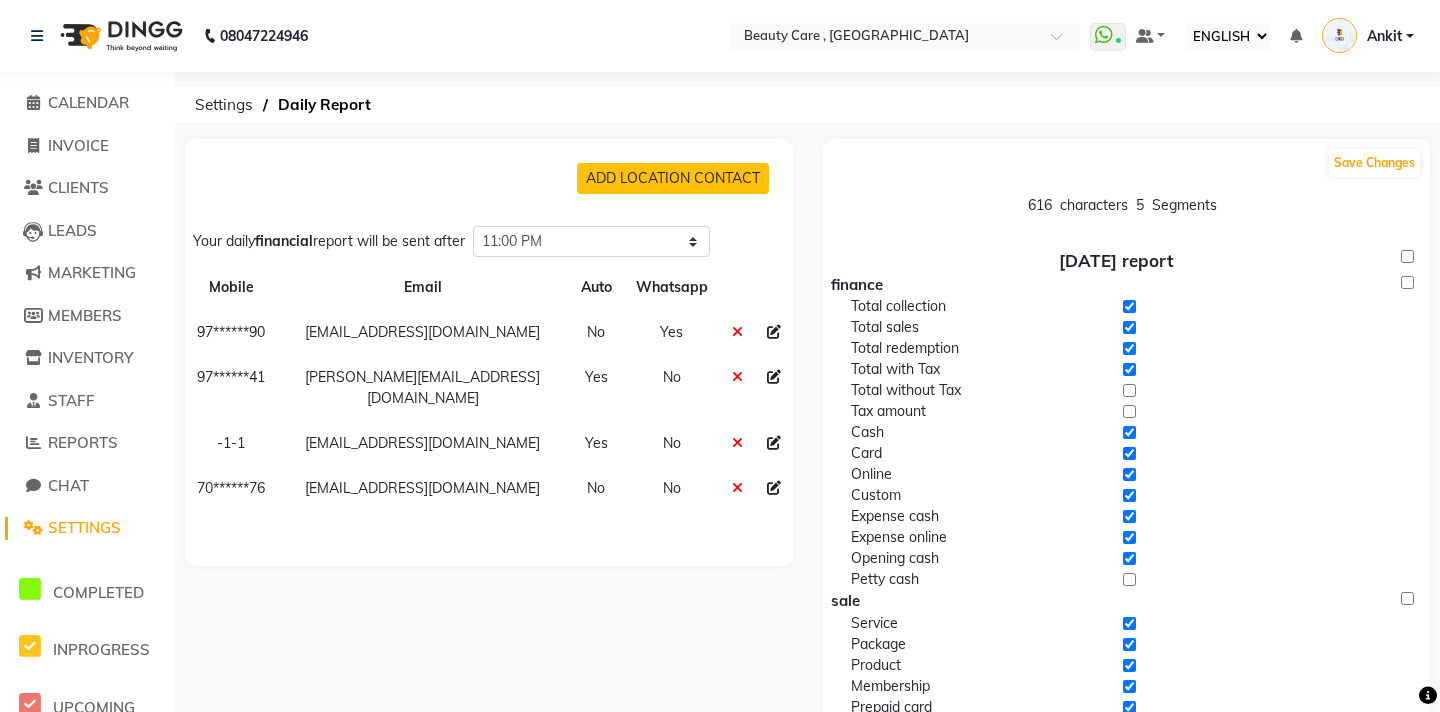 click on "Save Changes 616 characters 5  Segments [DATE] report finance Total collection Total sales Total redemption Total with Tax Total without Tax Tax amount Cash Card Online Custom Expense cash Expense online Opening cash [PERSON_NAME] cash sale Service Package Product Membership Prepaid card Voucher card Gift card due/excess Due Excess Due received customer [DEMOGRAPHIC_DATA] [DEMOGRAPHIC_DATA] Other Total attachment Daily sales Daily expenses Daily staff summary Revenue Report current month report finance Total collection Total sales Total redemption Total with Tax Total without Tax Tax amount Expense cash Expense online sale Service Product Membership Prepaid card Voucher card Package Gift card" 